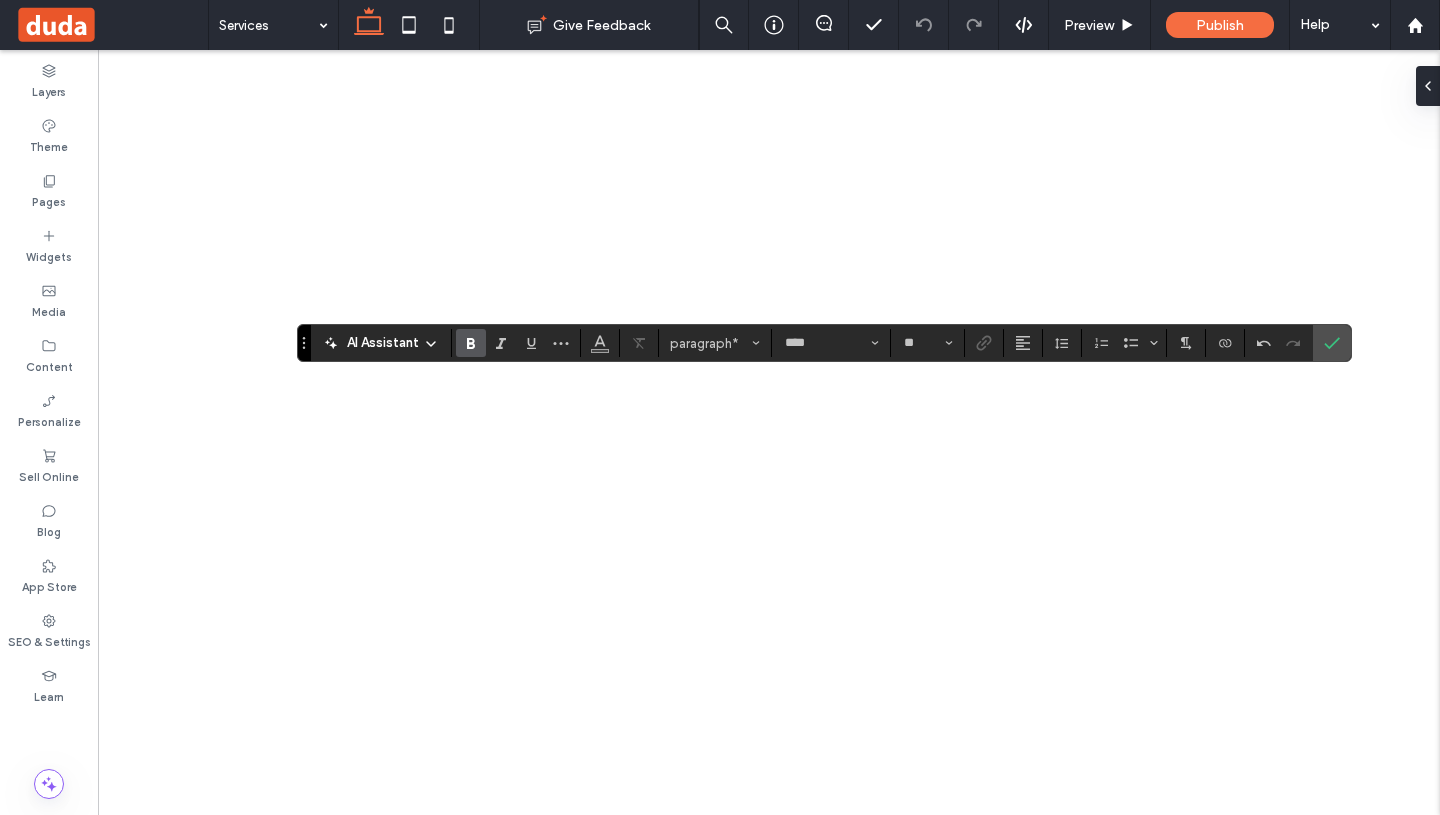 scroll, scrollTop: 0, scrollLeft: 0, axis: both 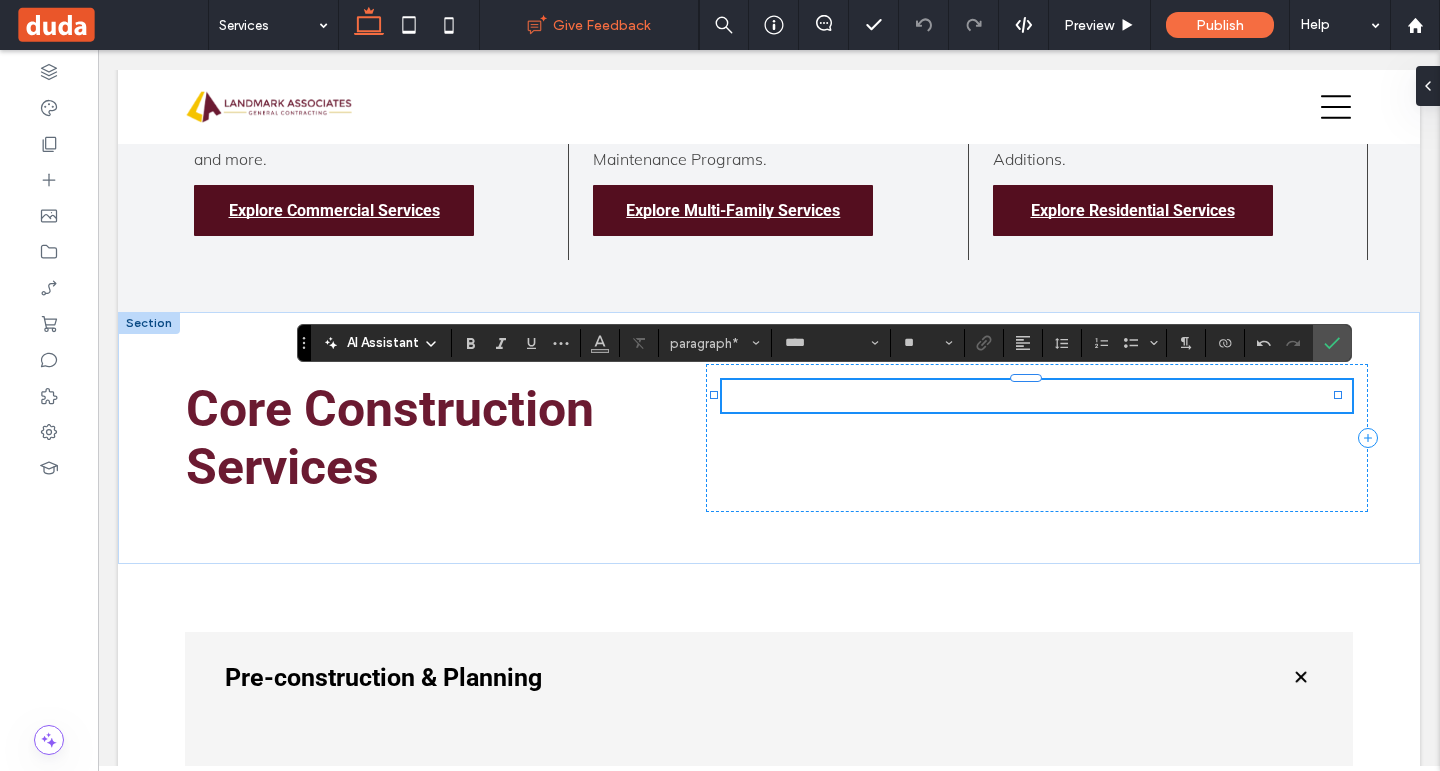 paste 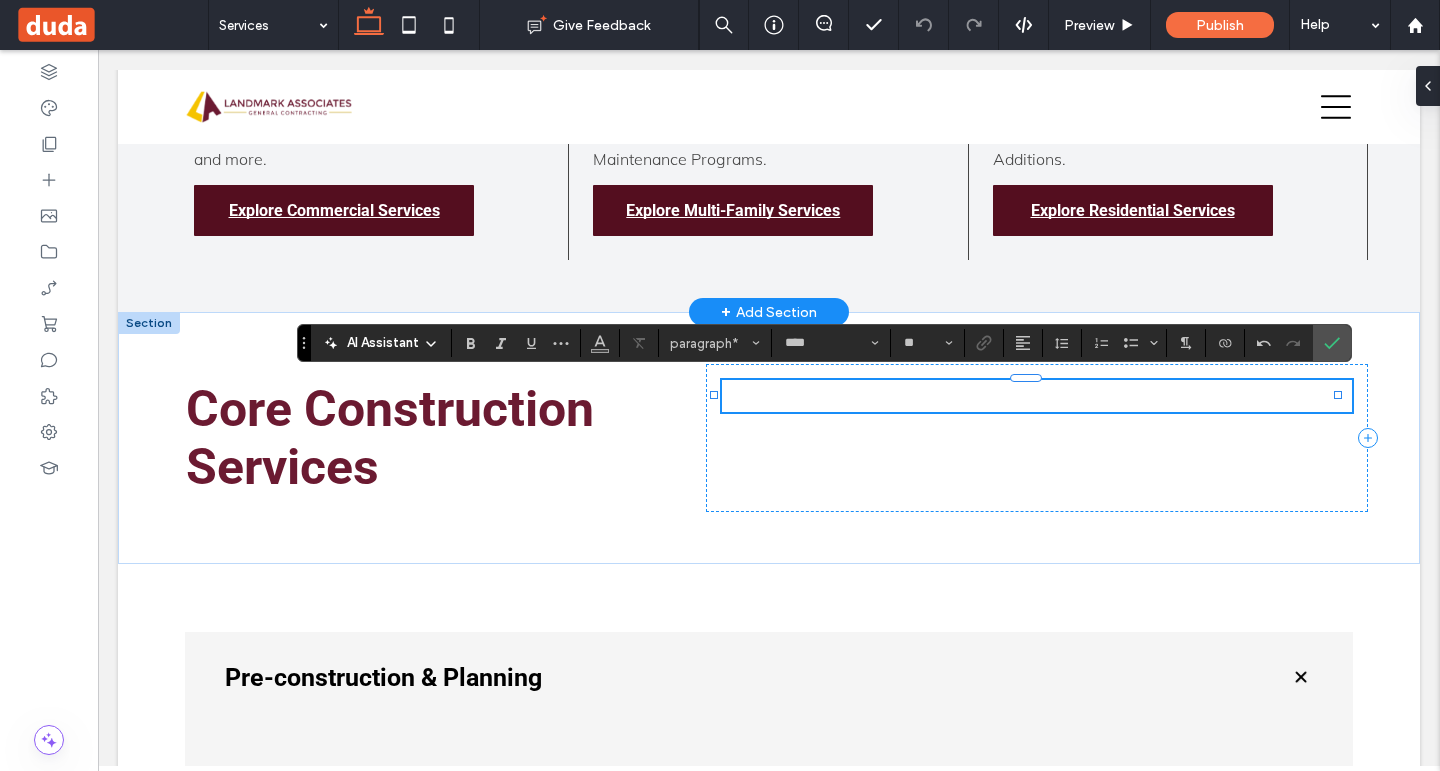 type 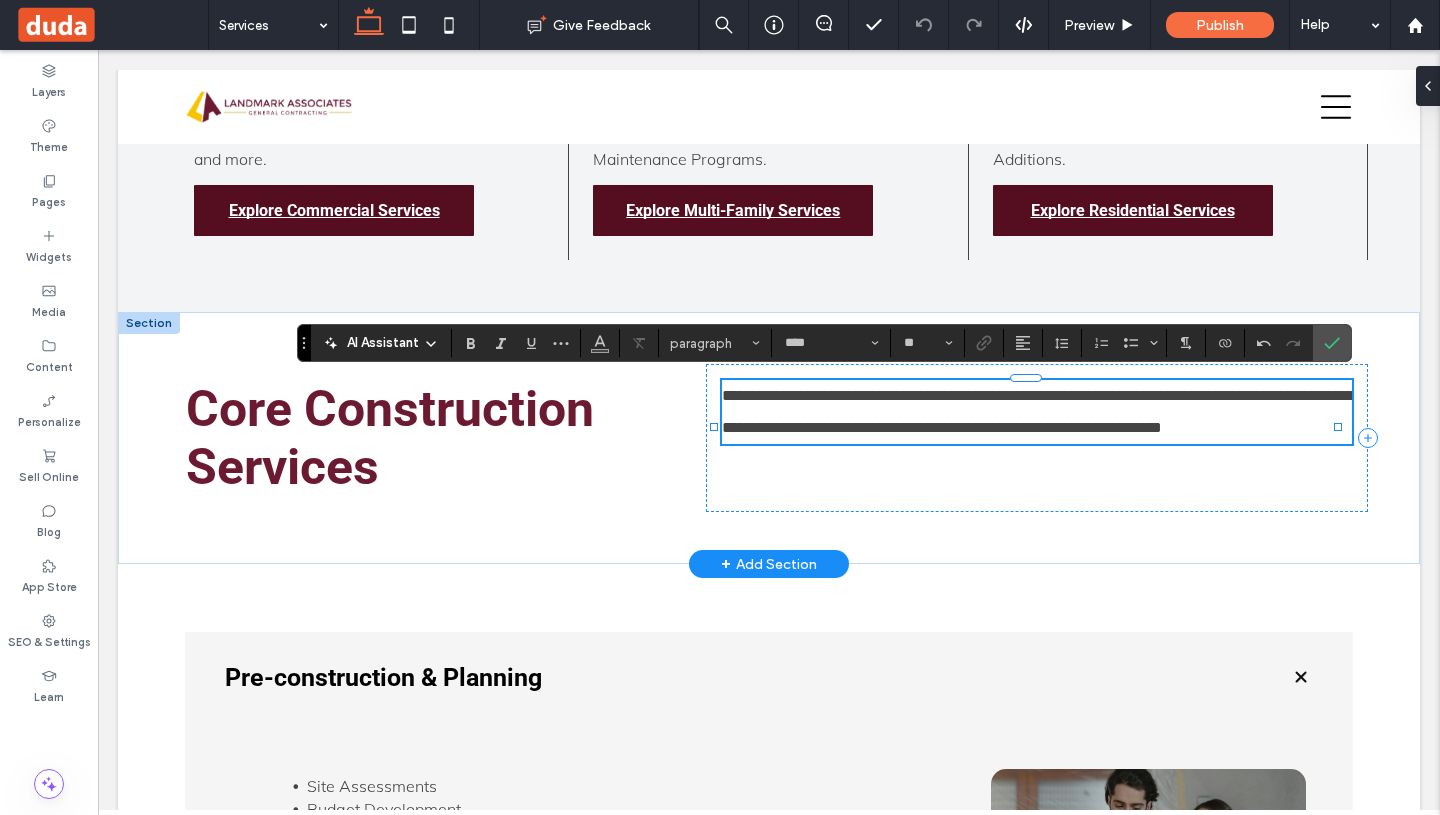 click on "**********" at bounding box center [1037, 411] 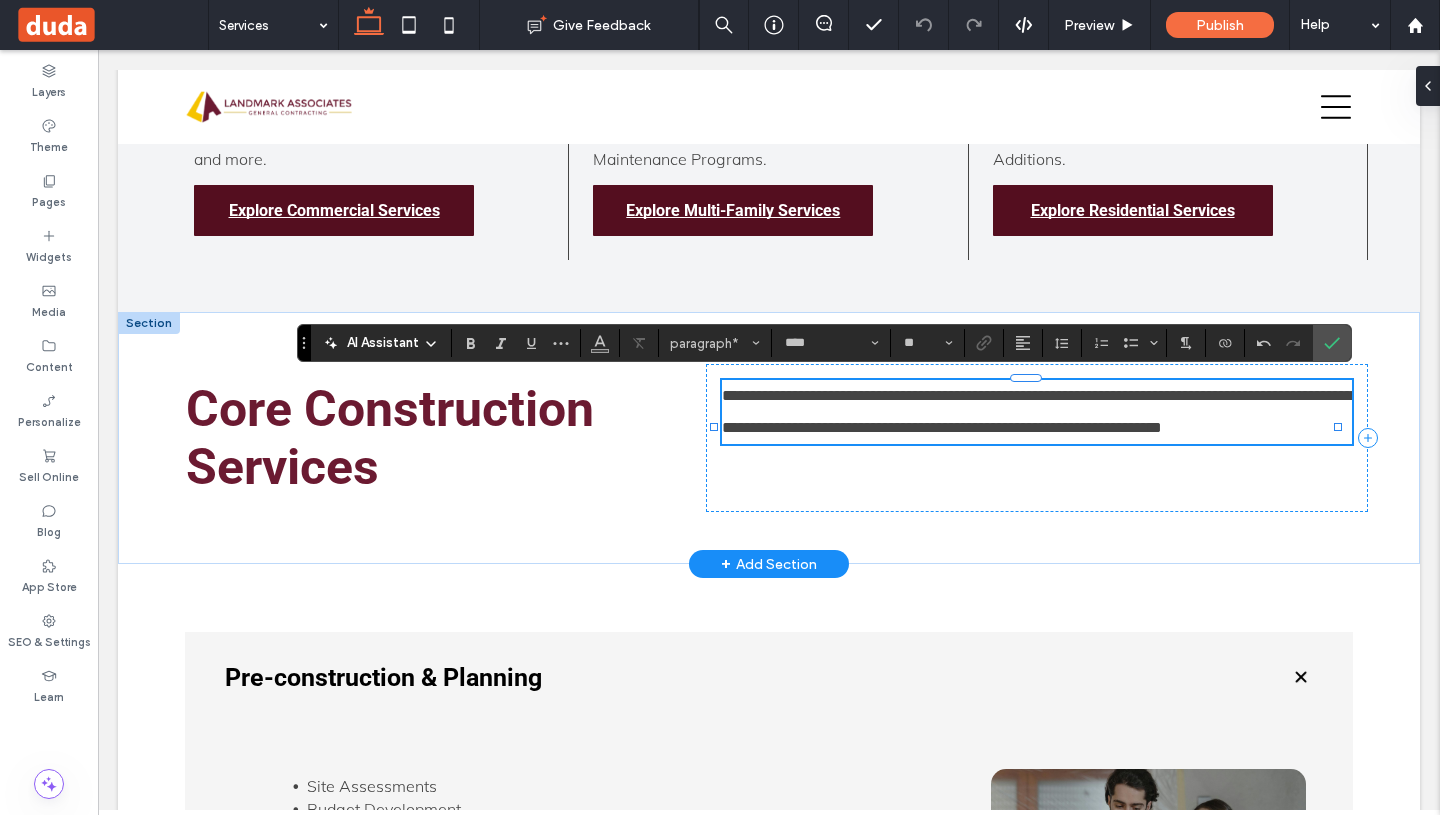 type 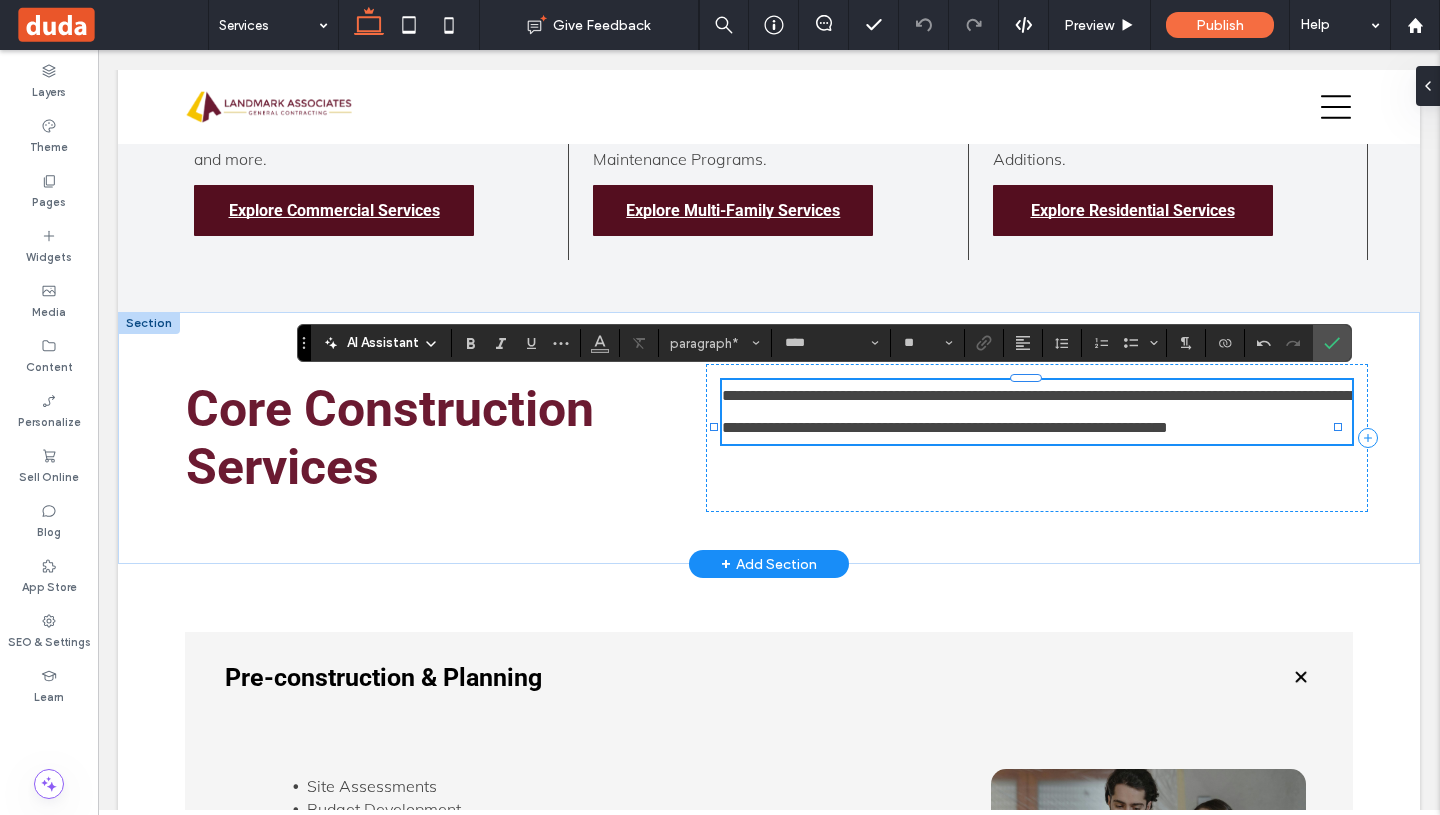 click on "**********" at bounding box center [1037, 412] 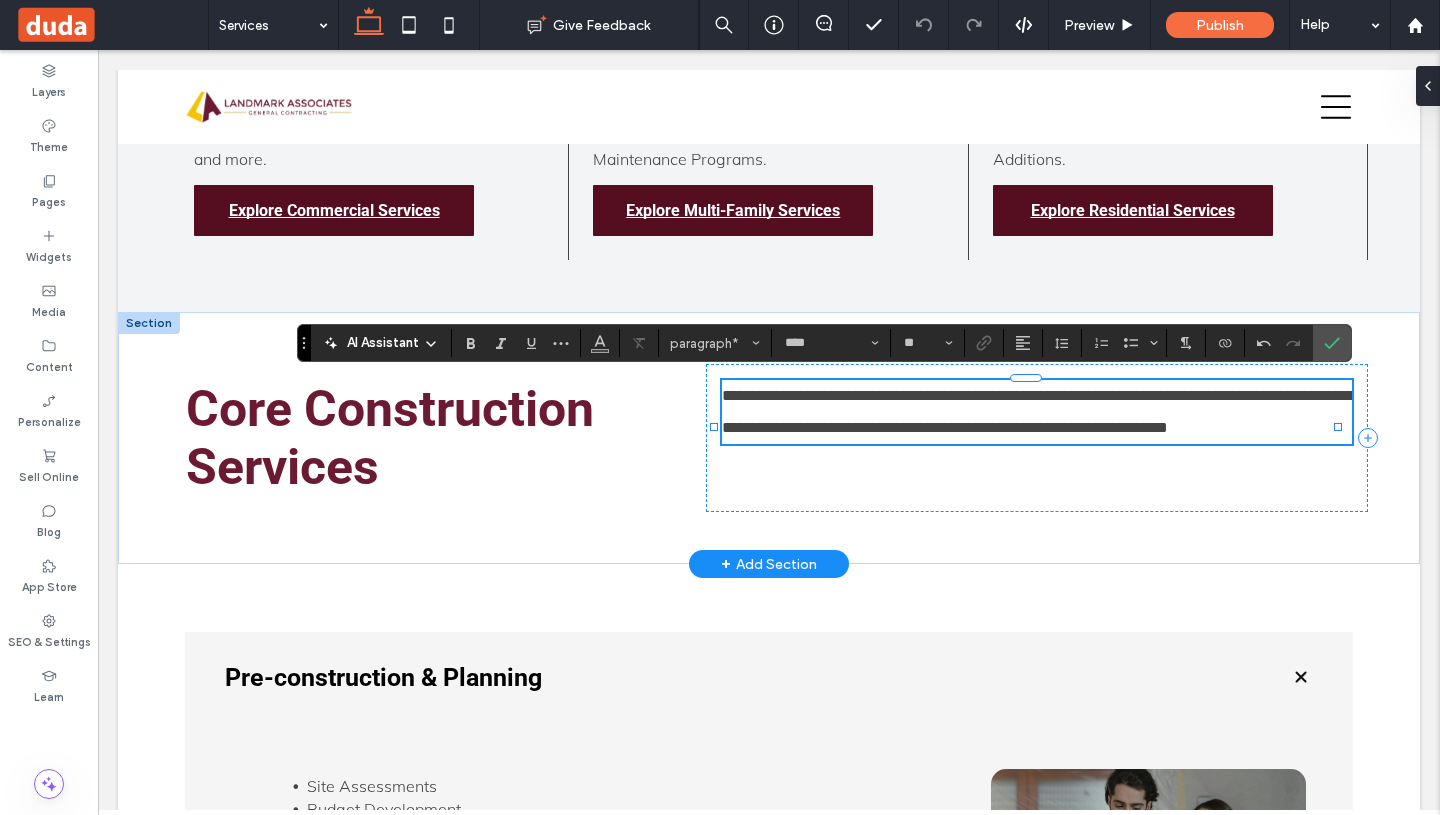 click on "**********" at bounding box center [1037, 412] 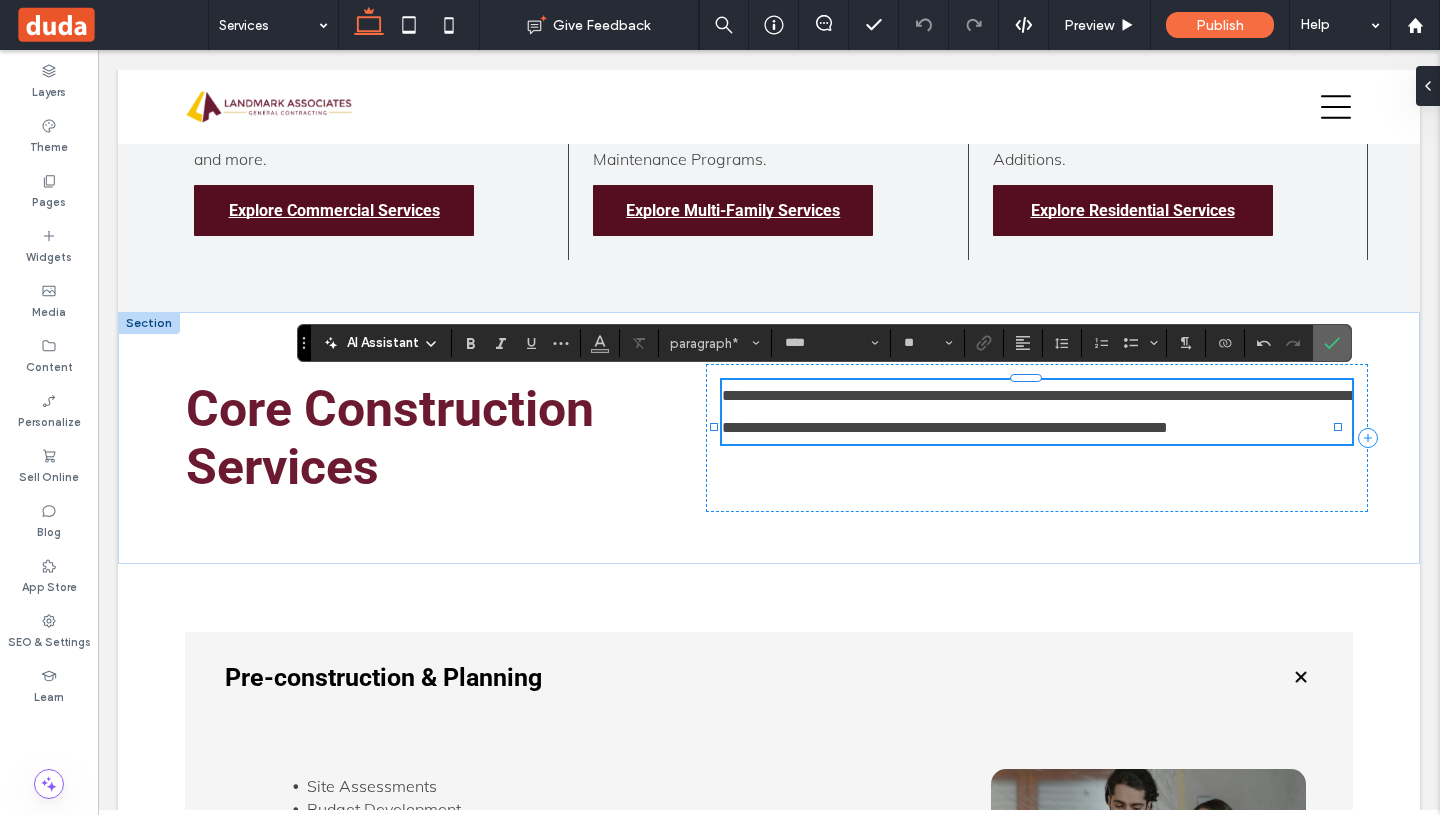 drag, startPoint x: 1332, startPoint y: 346, endPoint x: 1297, endPoint y: 249, distance: 103.121284 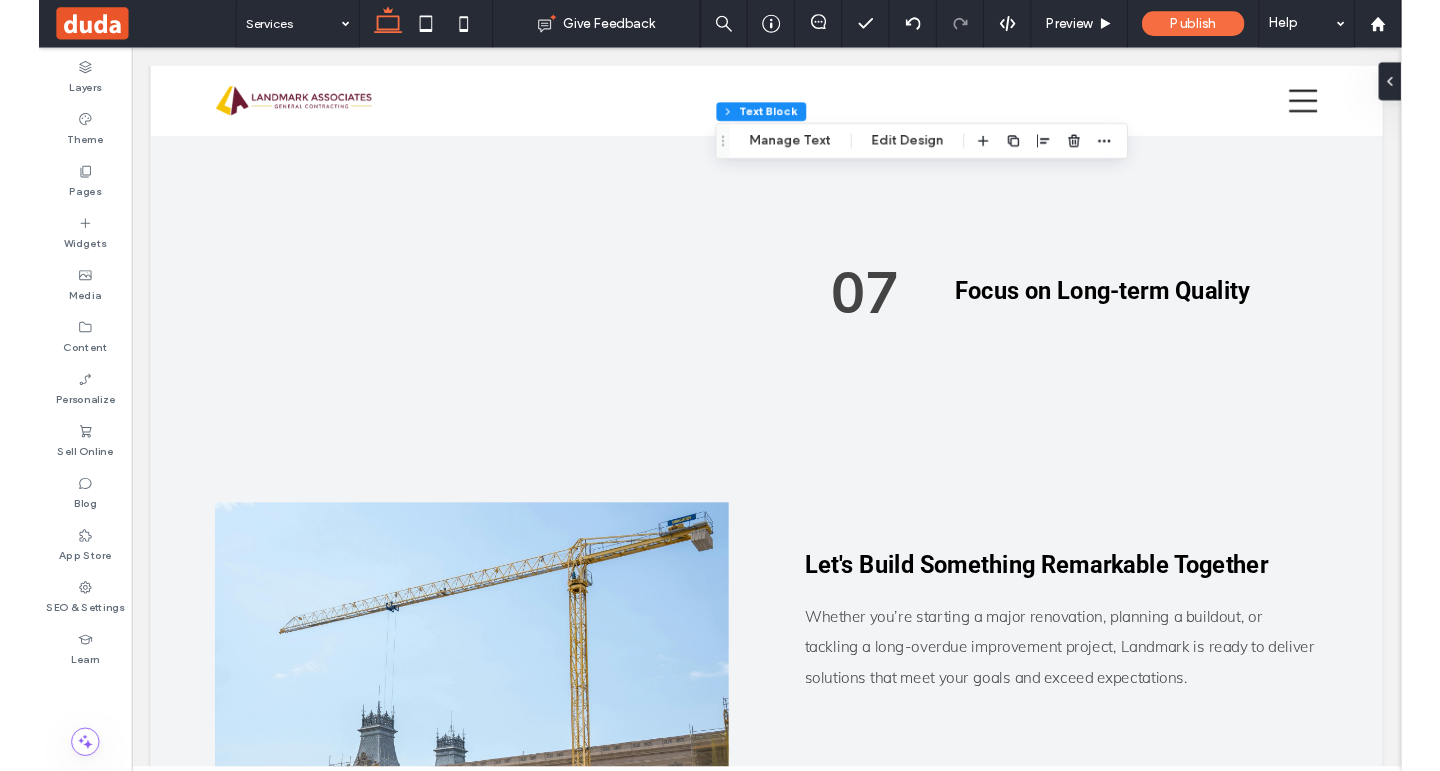scroll, scrollTop: 5856, scrollLeft: 0, axis: vertical 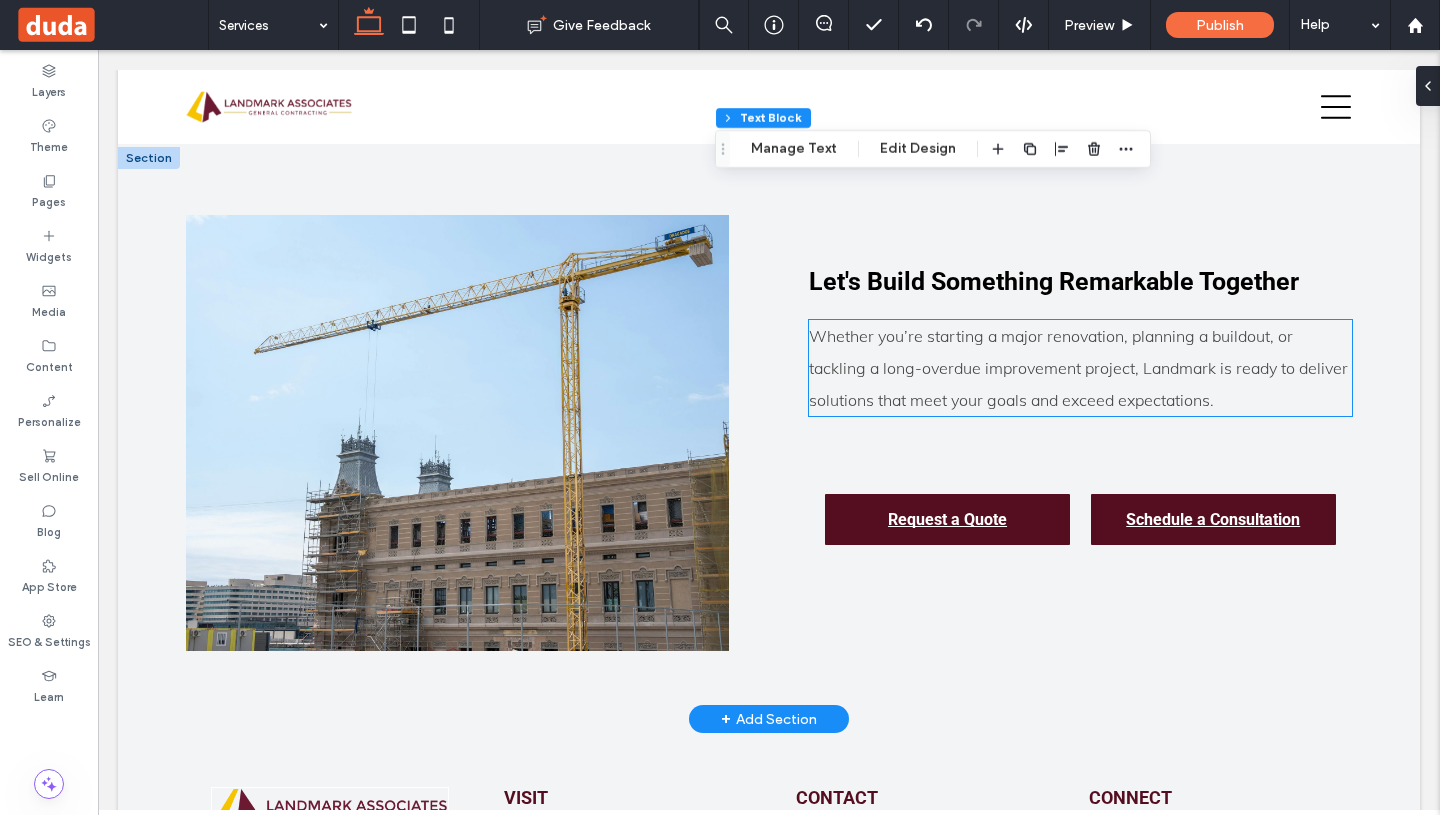 click on "Whether you’re starting a major renovation, planning a buildout, or tackling a long-overdue improvement project, Landmark is ready to deliver solutions that meet your goals and exceed expectations." at bounding box center [1078, 368] 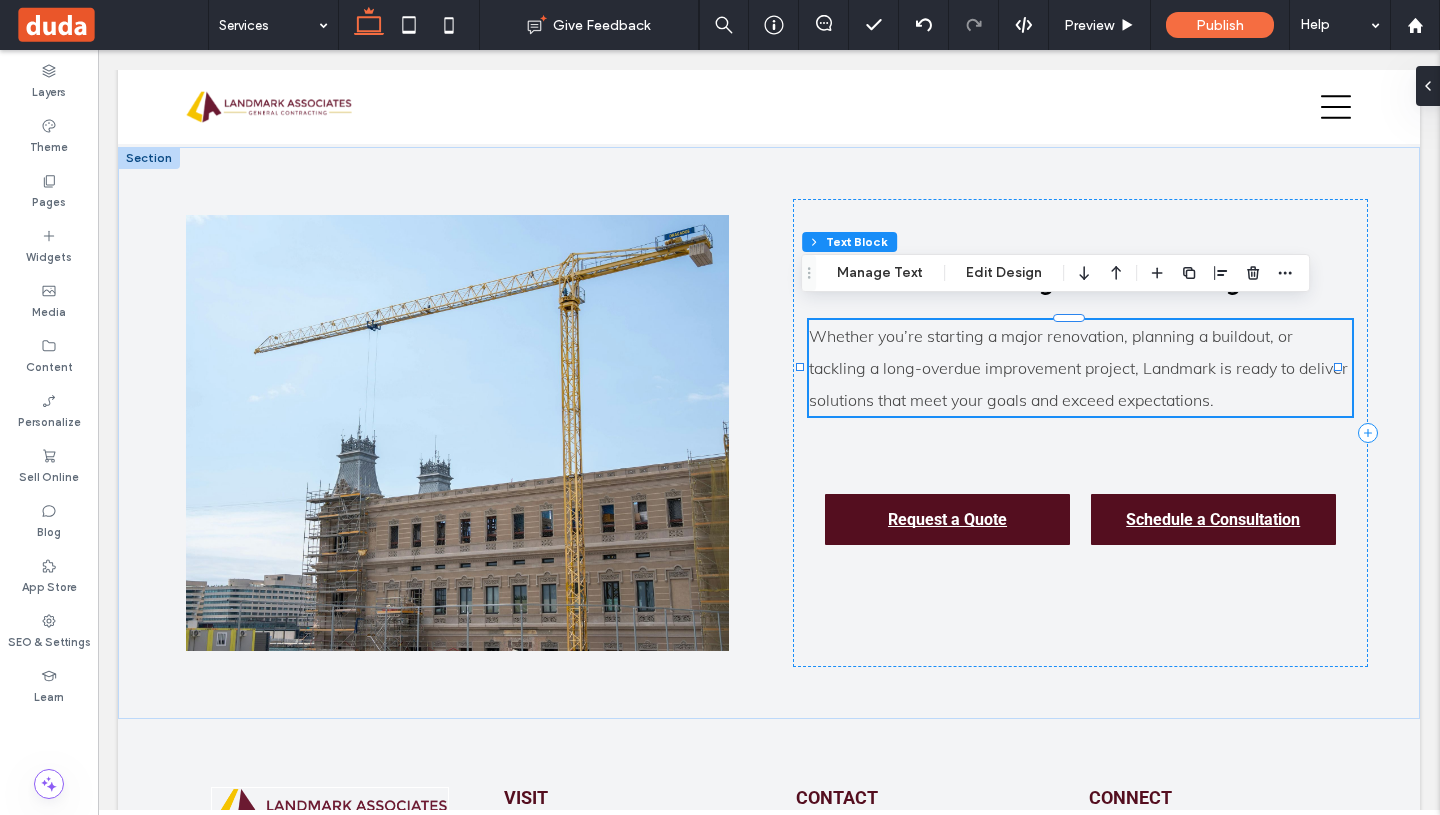 click on "Section Column Text Block Manage Text Edit Design" at bounding box center (1055, 273) 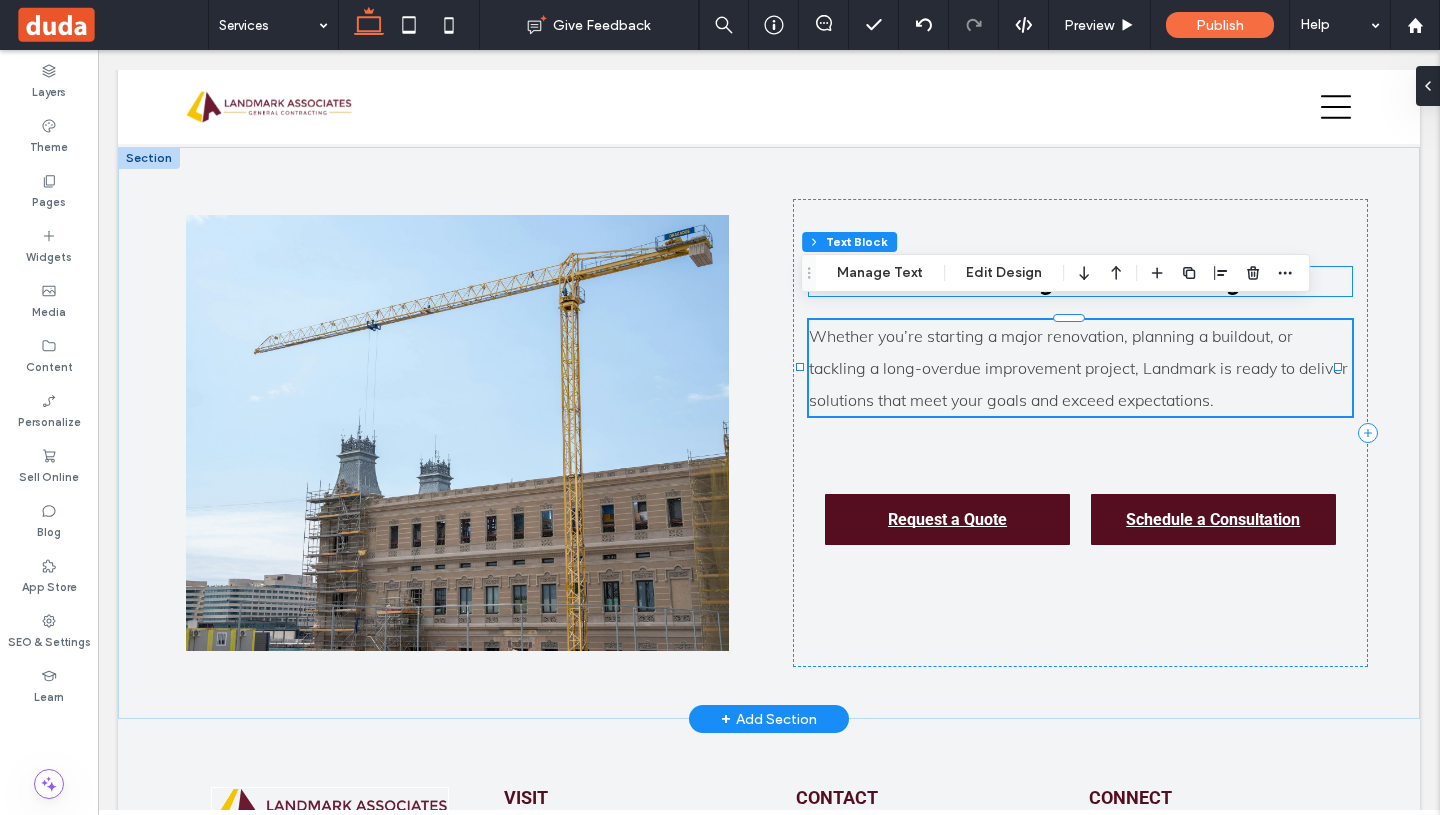 click on "Let's Build Something Remarkable Together" at bounding box center [1080, 281] 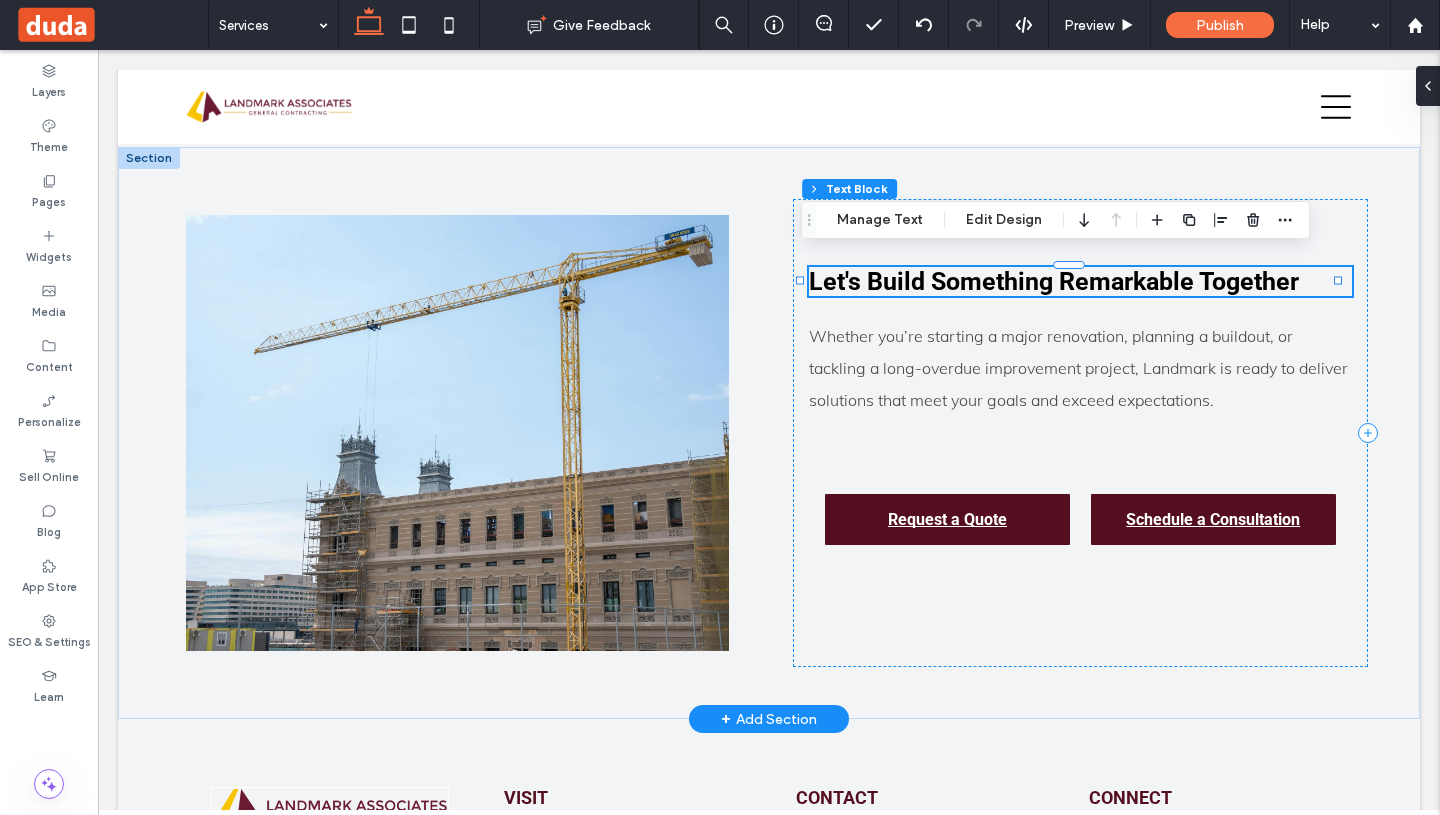click on "Let's Build Something Remarkable Together" at bounding box center [1080, 281] 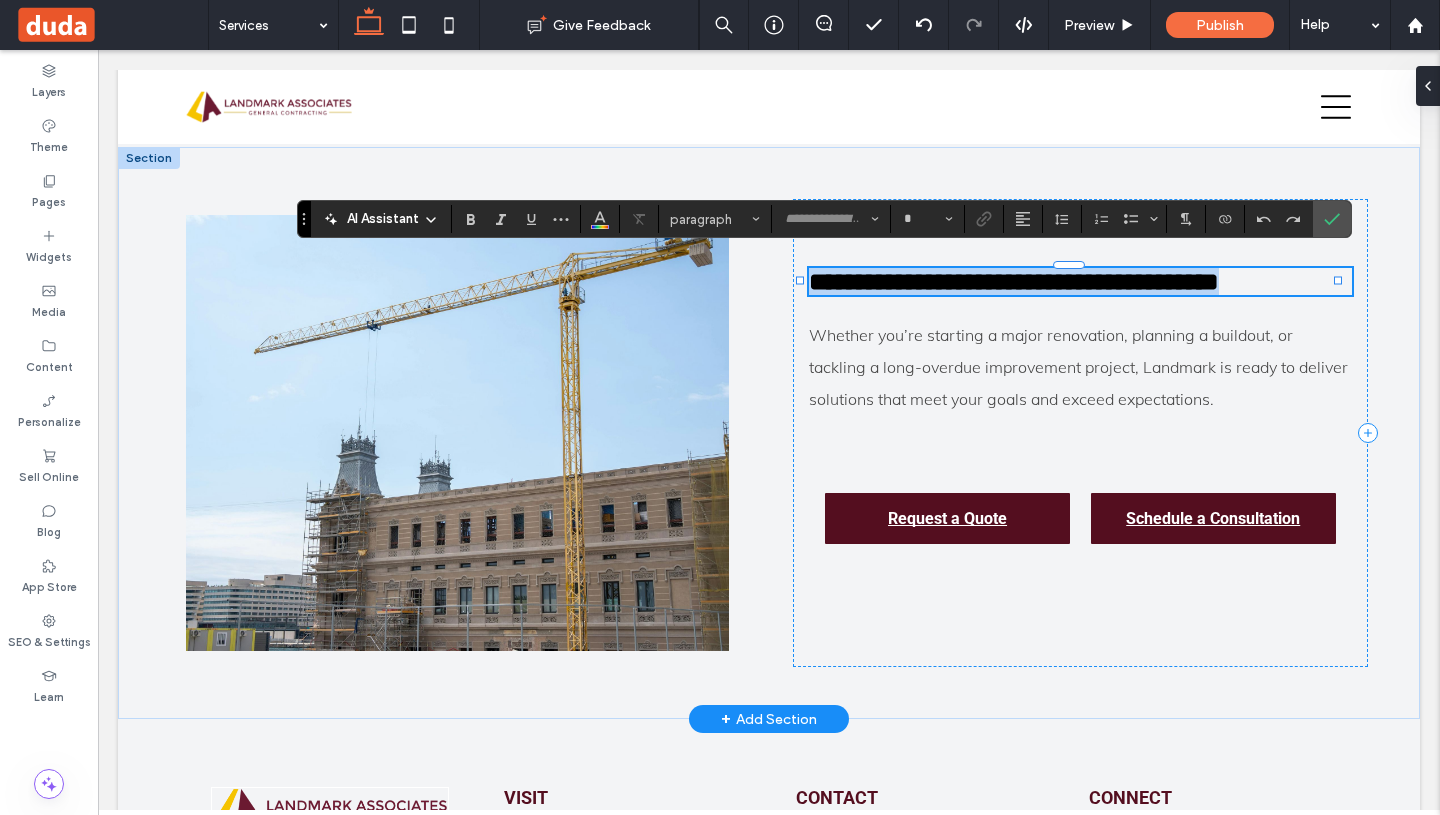 type on "******" 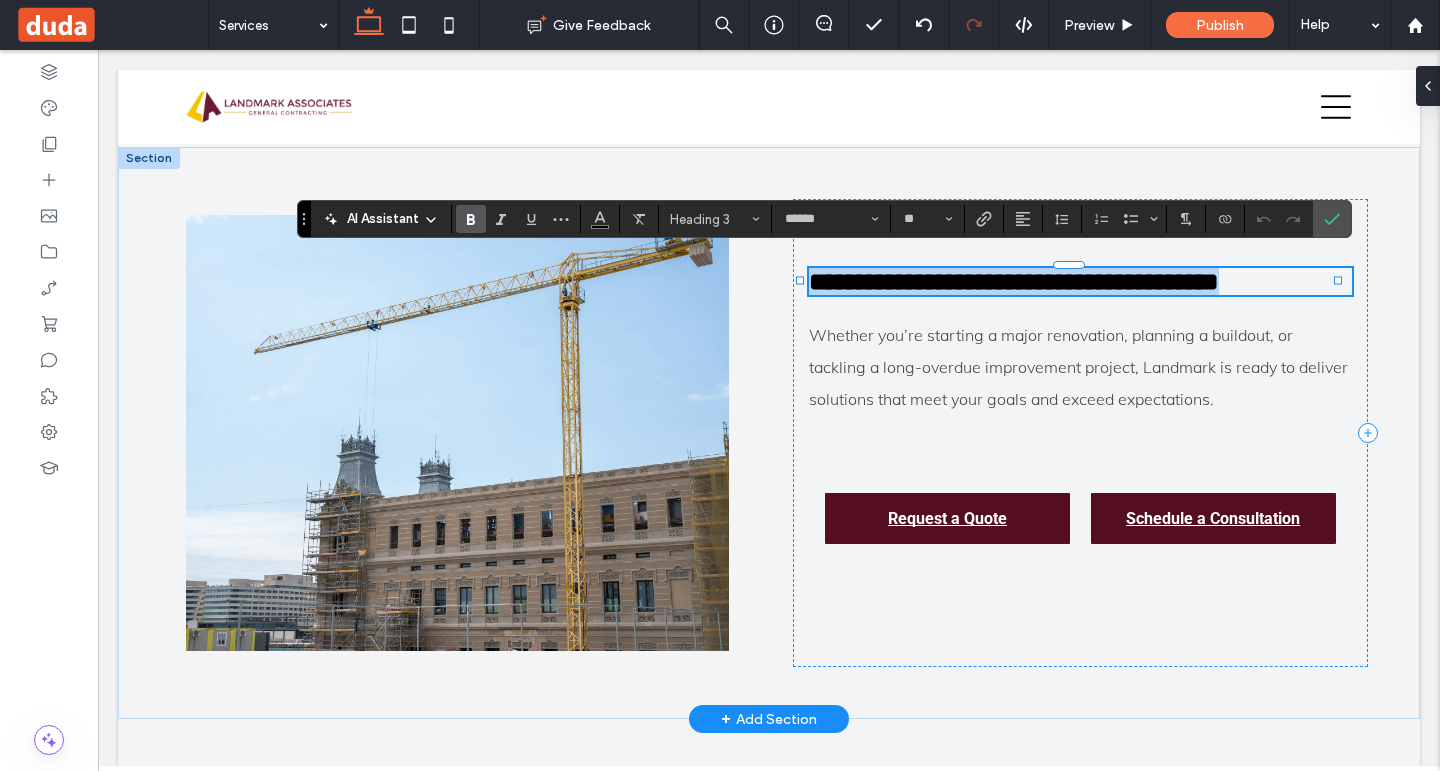 copy on "**********" 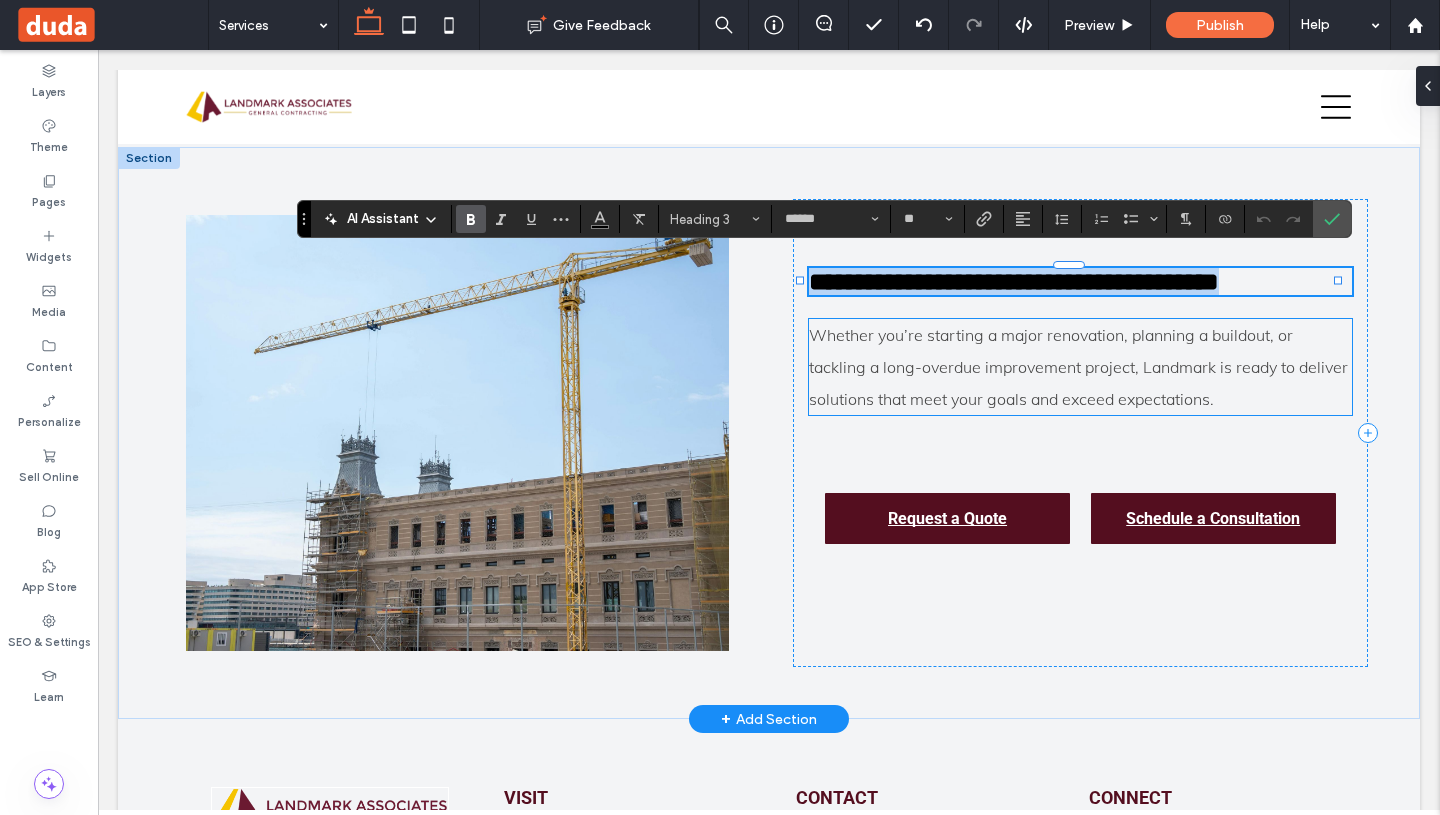 click on "Whether you’re starting a major renovation, planning a buildout, or tackling a long-overdue improvement project, Landmark is ready to deliver solutions that meet your goals and exceed expectations." at bounding box center (1078, 367) 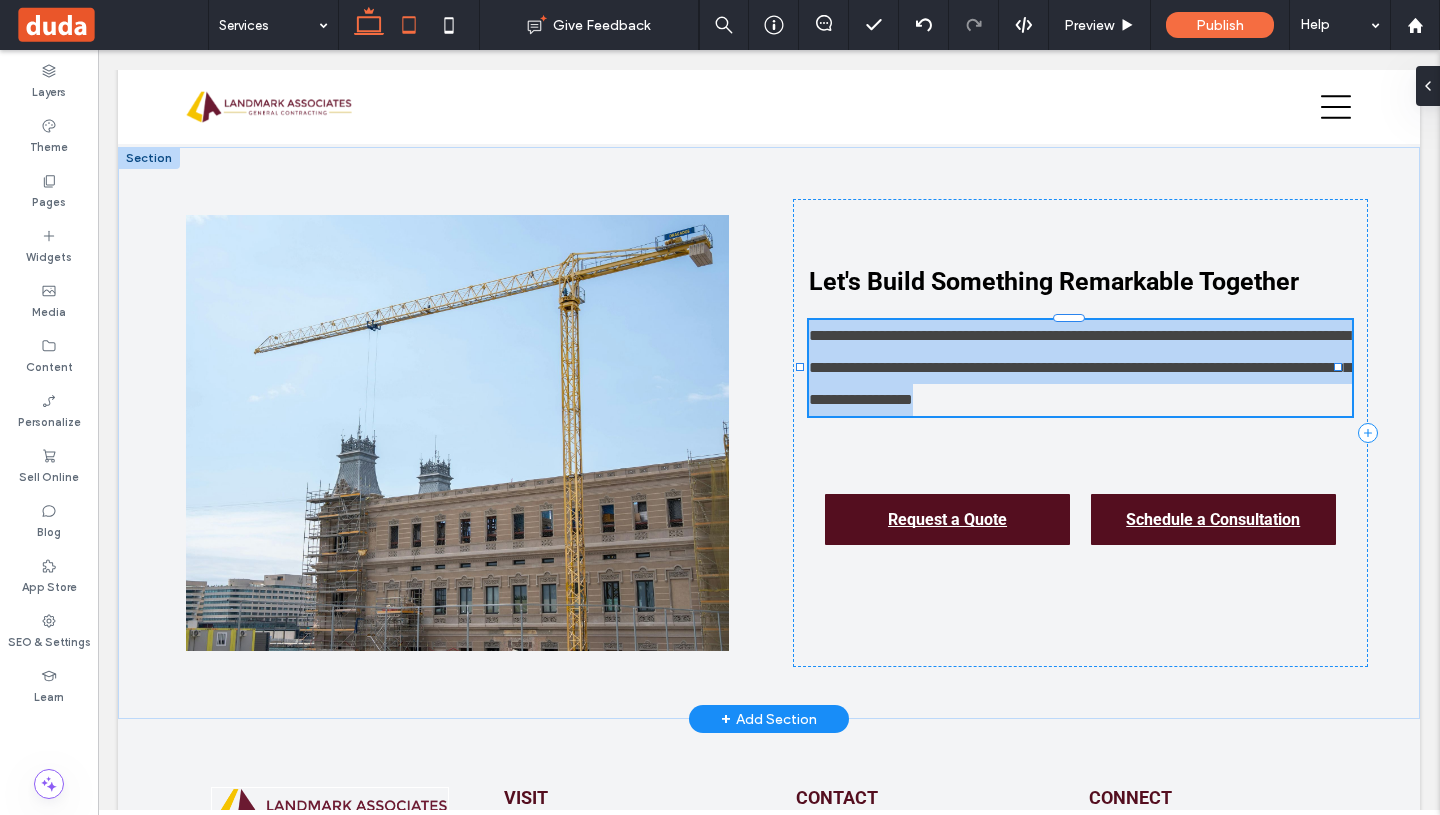 type on "****" 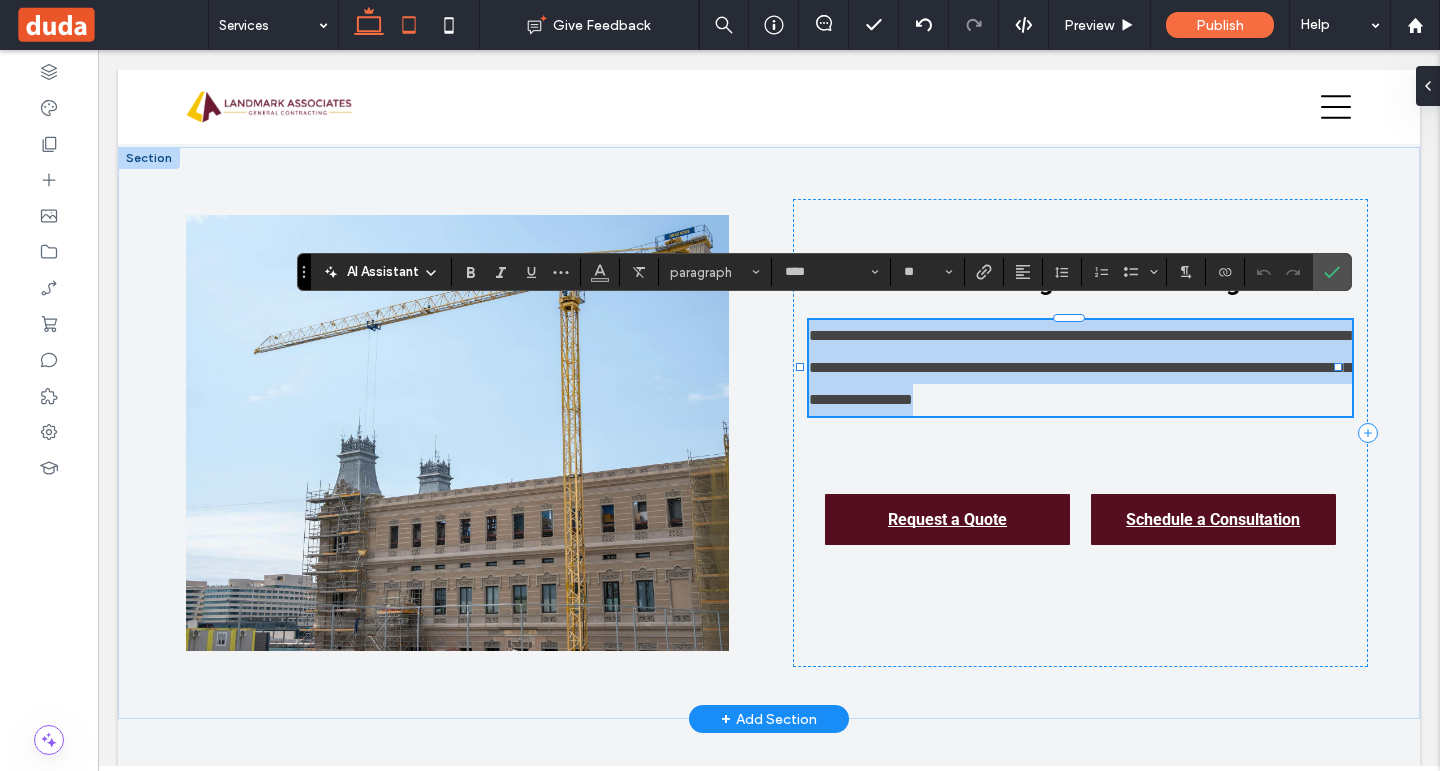 copy on "**********" 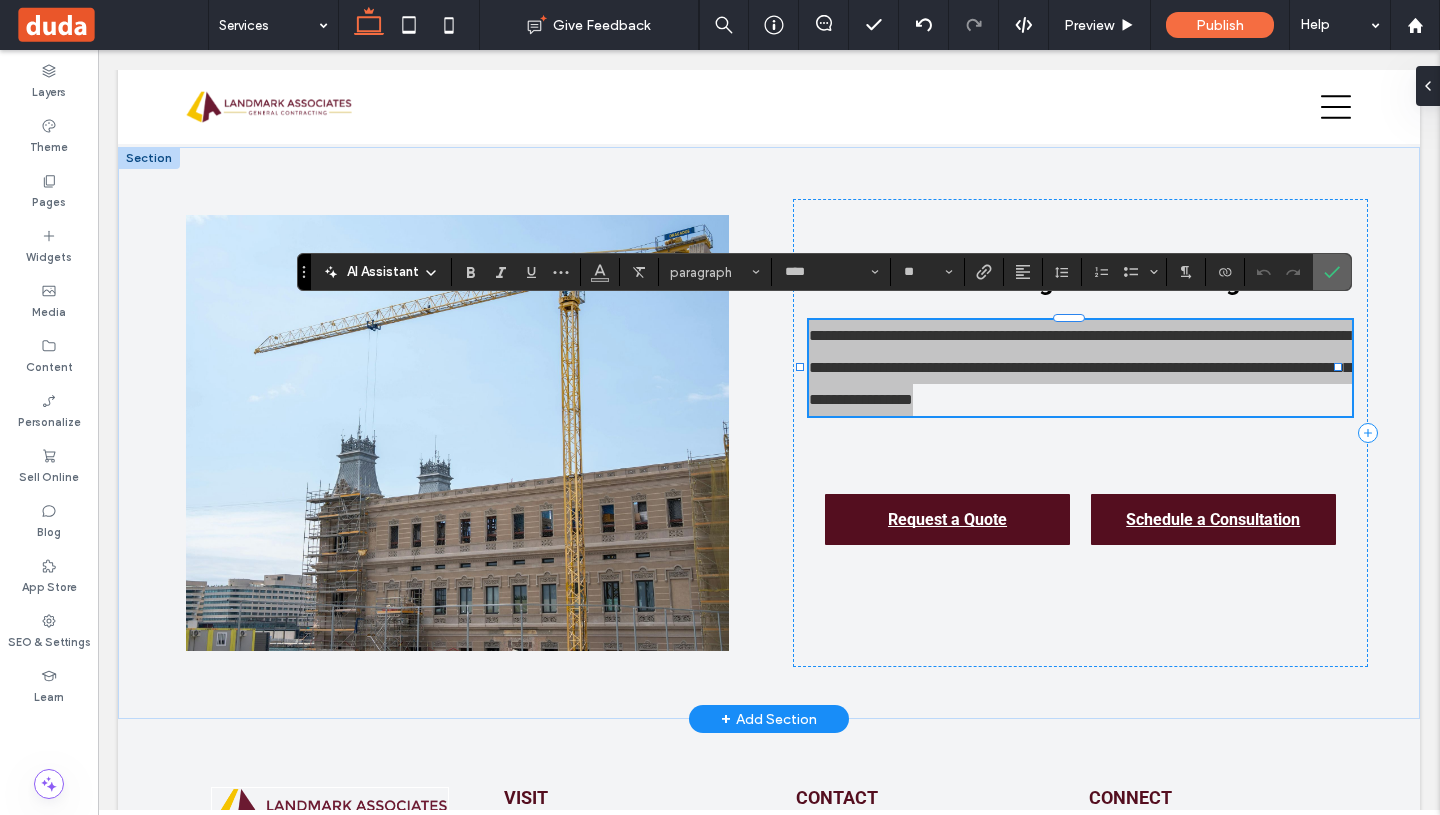 click 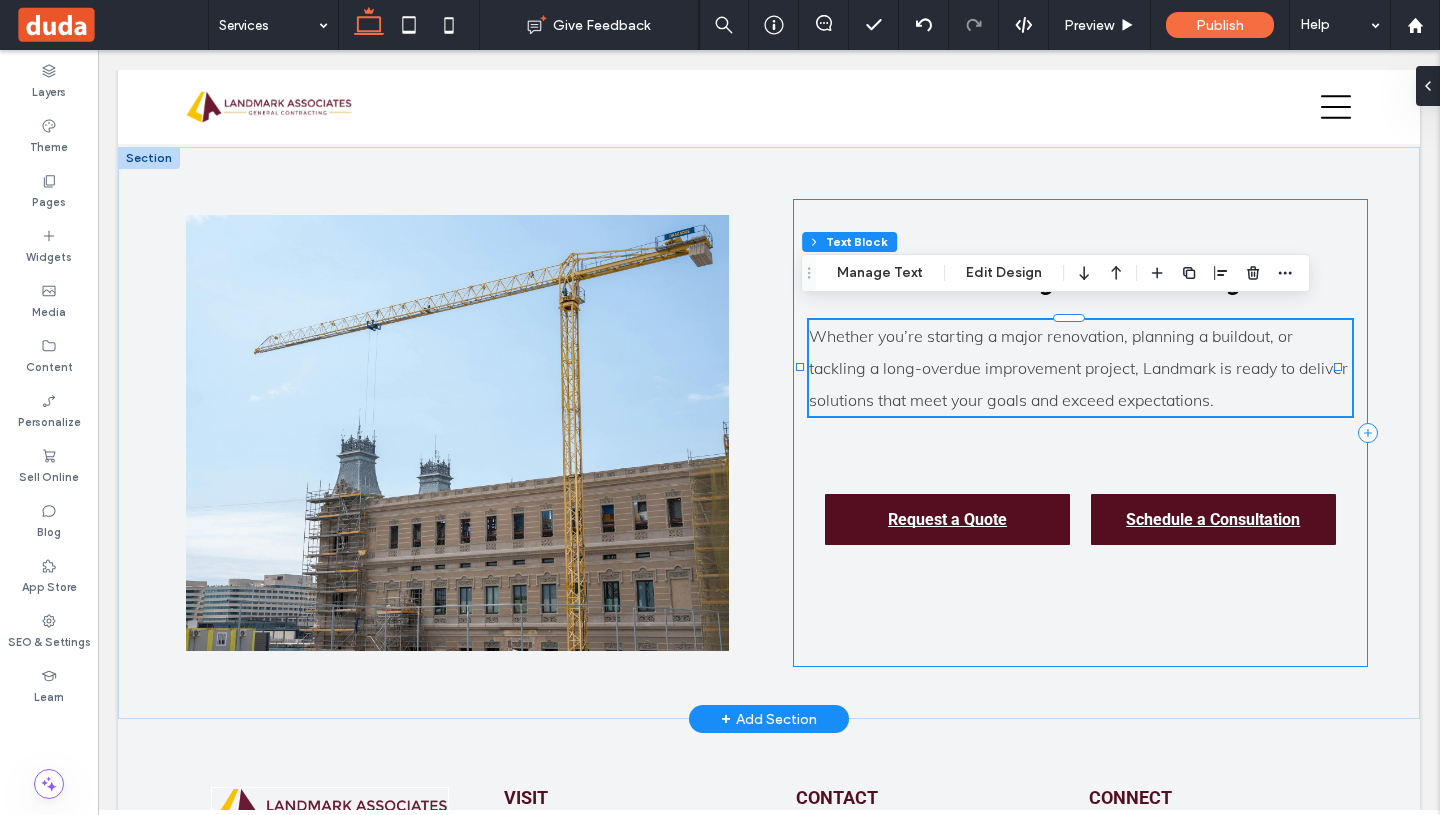 click on "Let's Build Something Remarkable Together
Whether you’re starting a major renovation, planning a buildout, or tackling a long-overdue improvement project, Landmark is ready to deliver solutions that meet your goals and exceed expectations.
Request a Quote
Schedule a Consultation" at bounding box center (1080, 433) 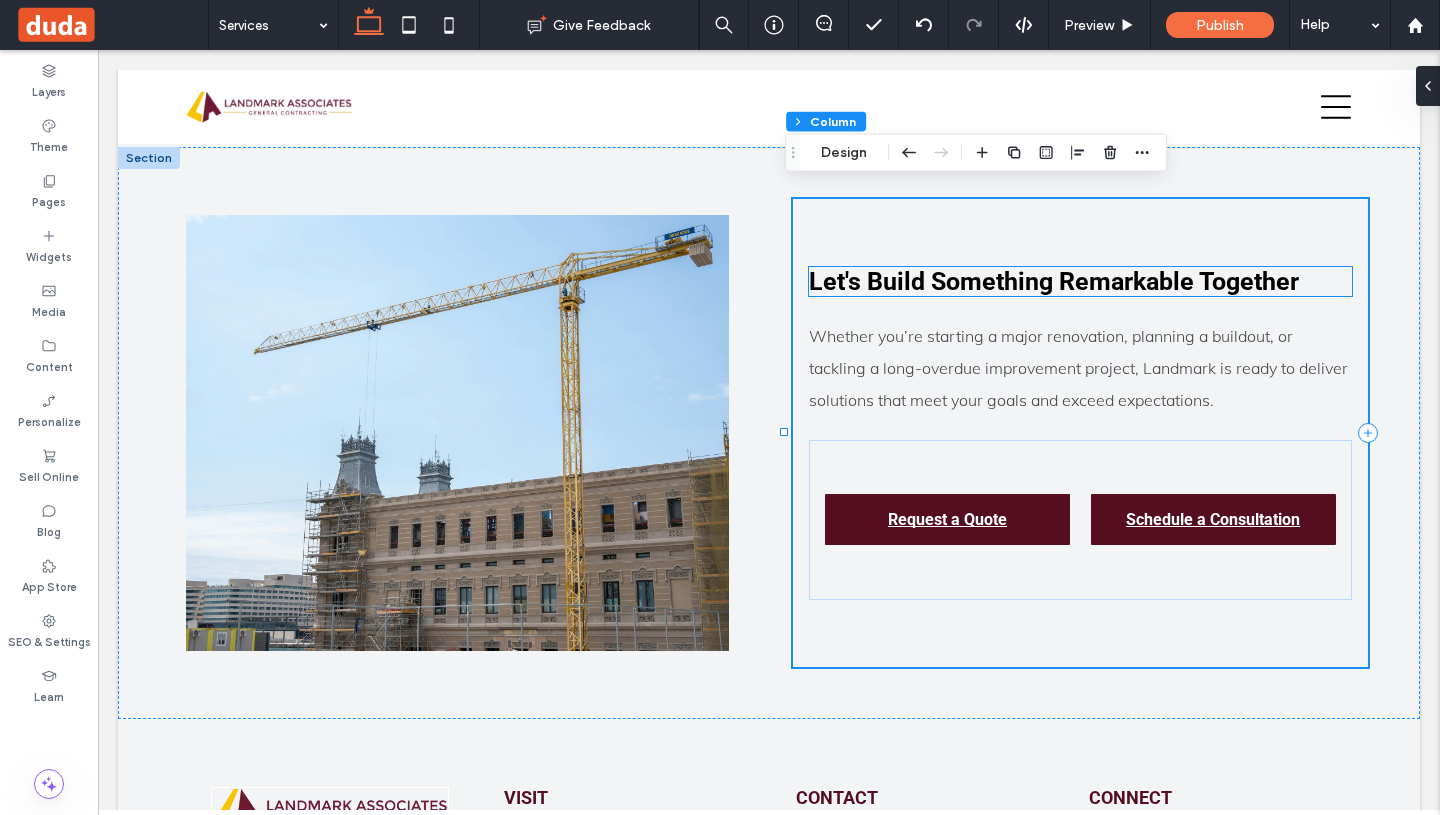 click on "Let's Build Something Remarkable Together" at bounding box center (1054, 281) 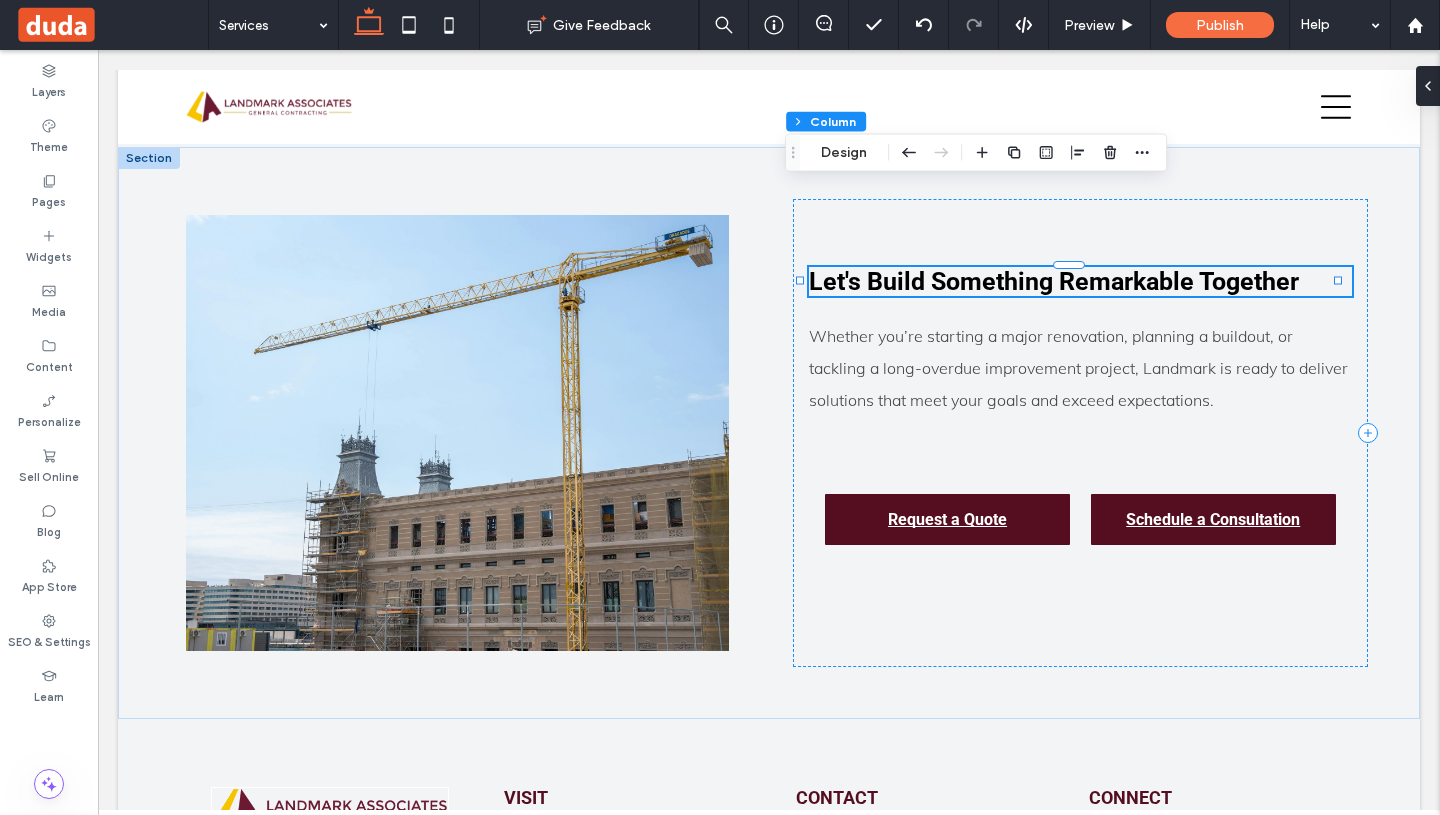 click on "Let's Build Something Remarkable Together" at bounding box center [1080, 281] 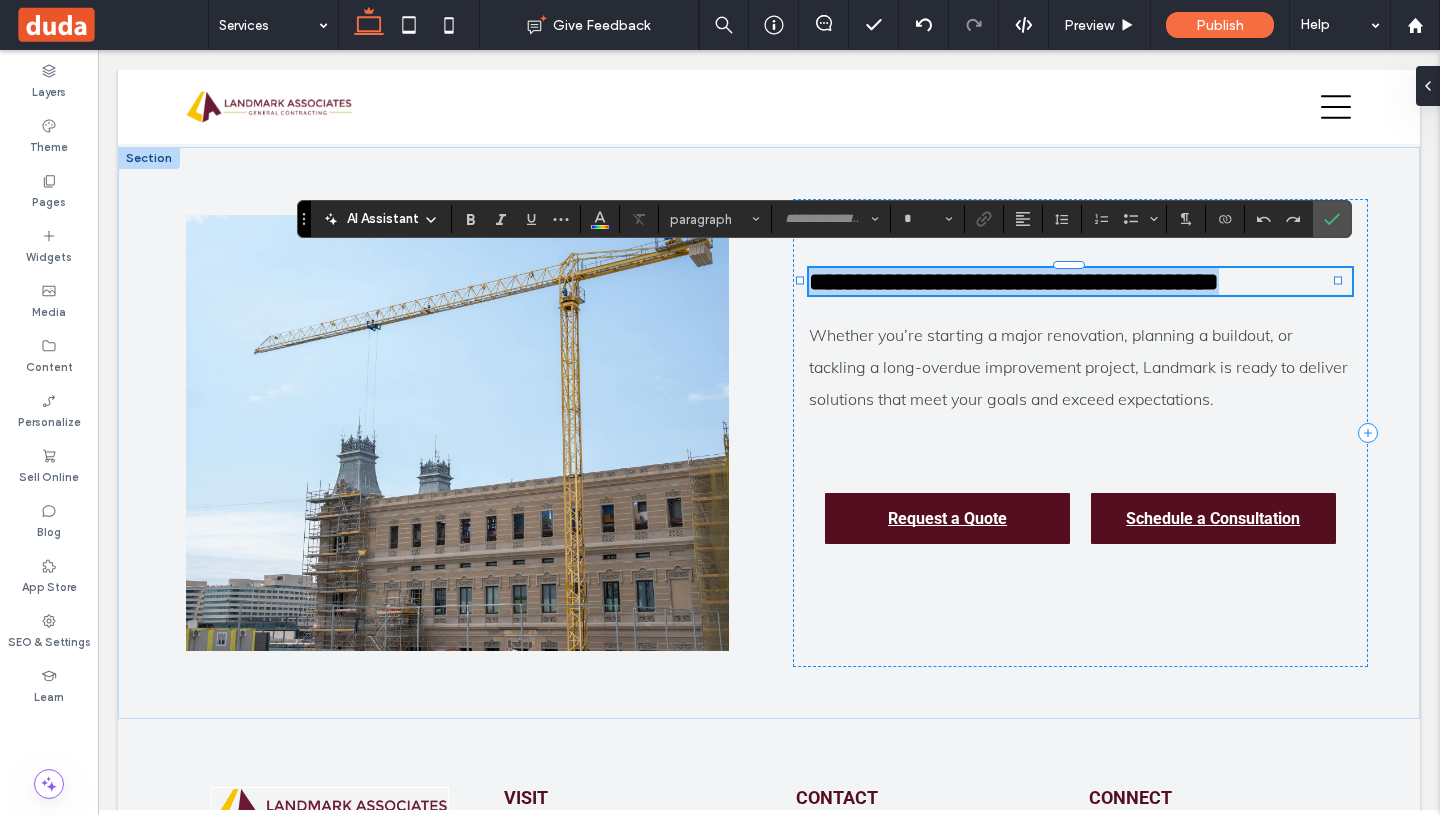 type on "******" 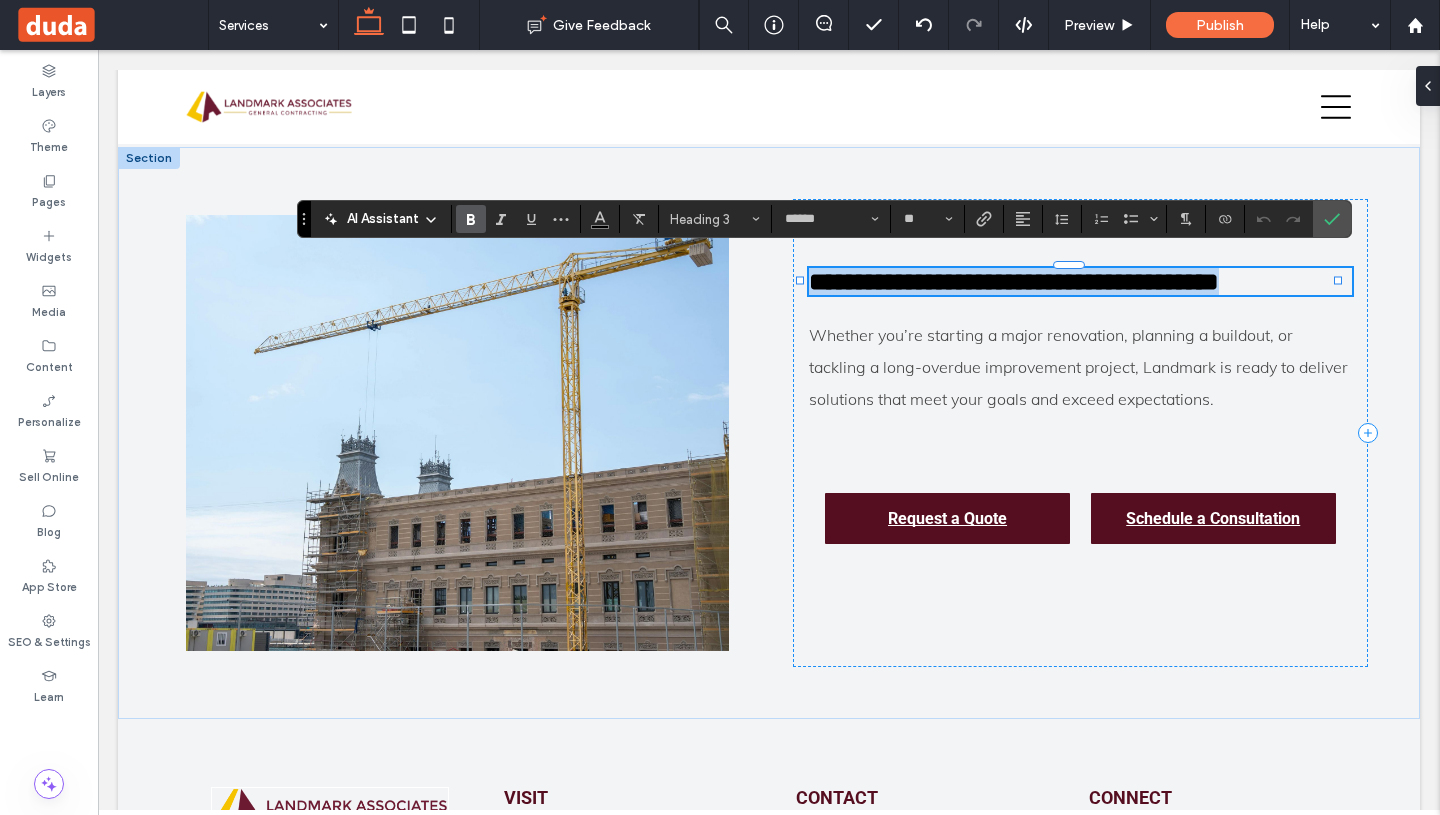 type 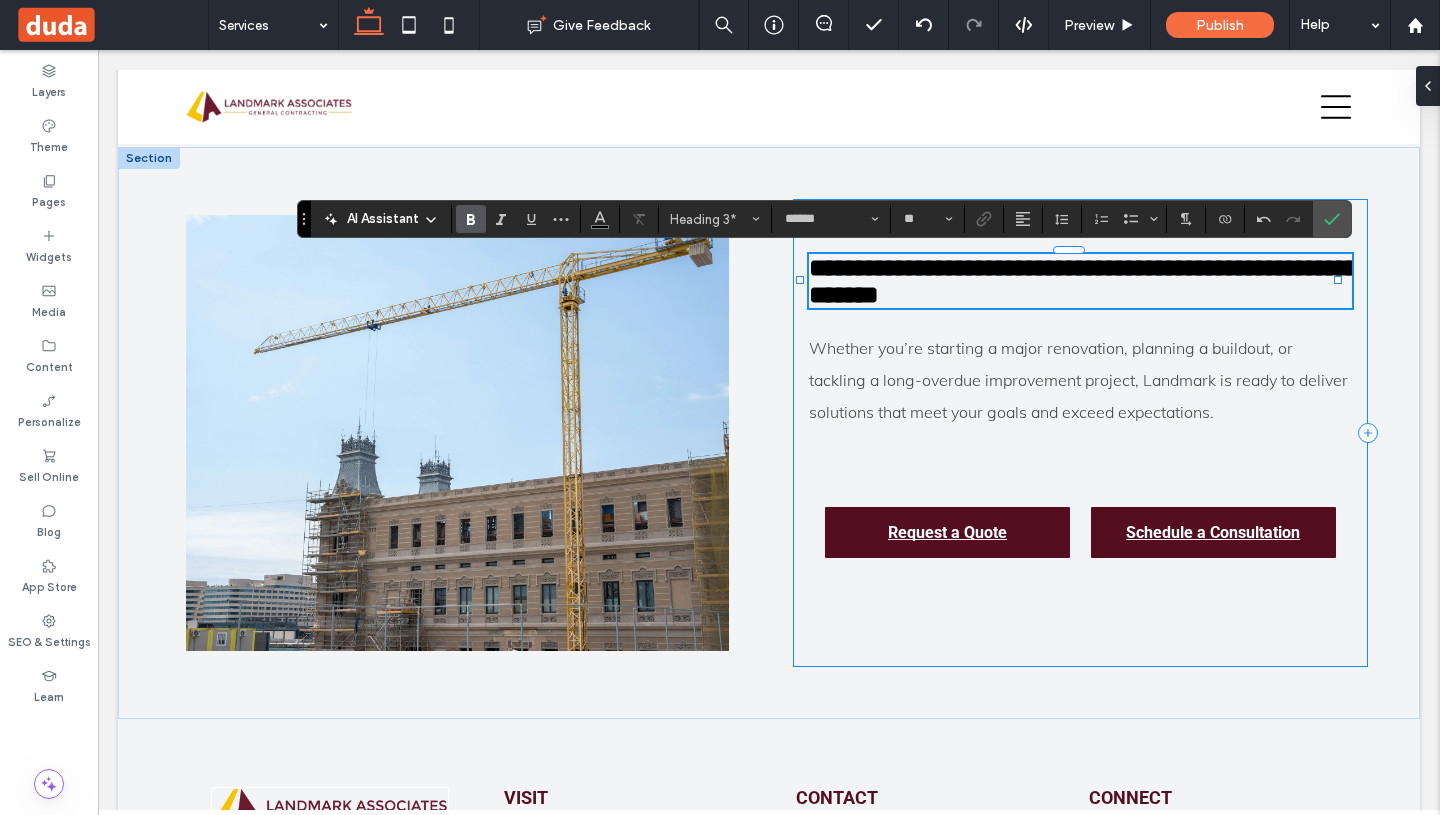 click on "Whether you’re starting a major renovation, planning a buildout, or tackling a long-overdue improvement project, Landmark is ready to deliver solutions that meet your goals and exceed expectations." at bounding box center (1078, 380) 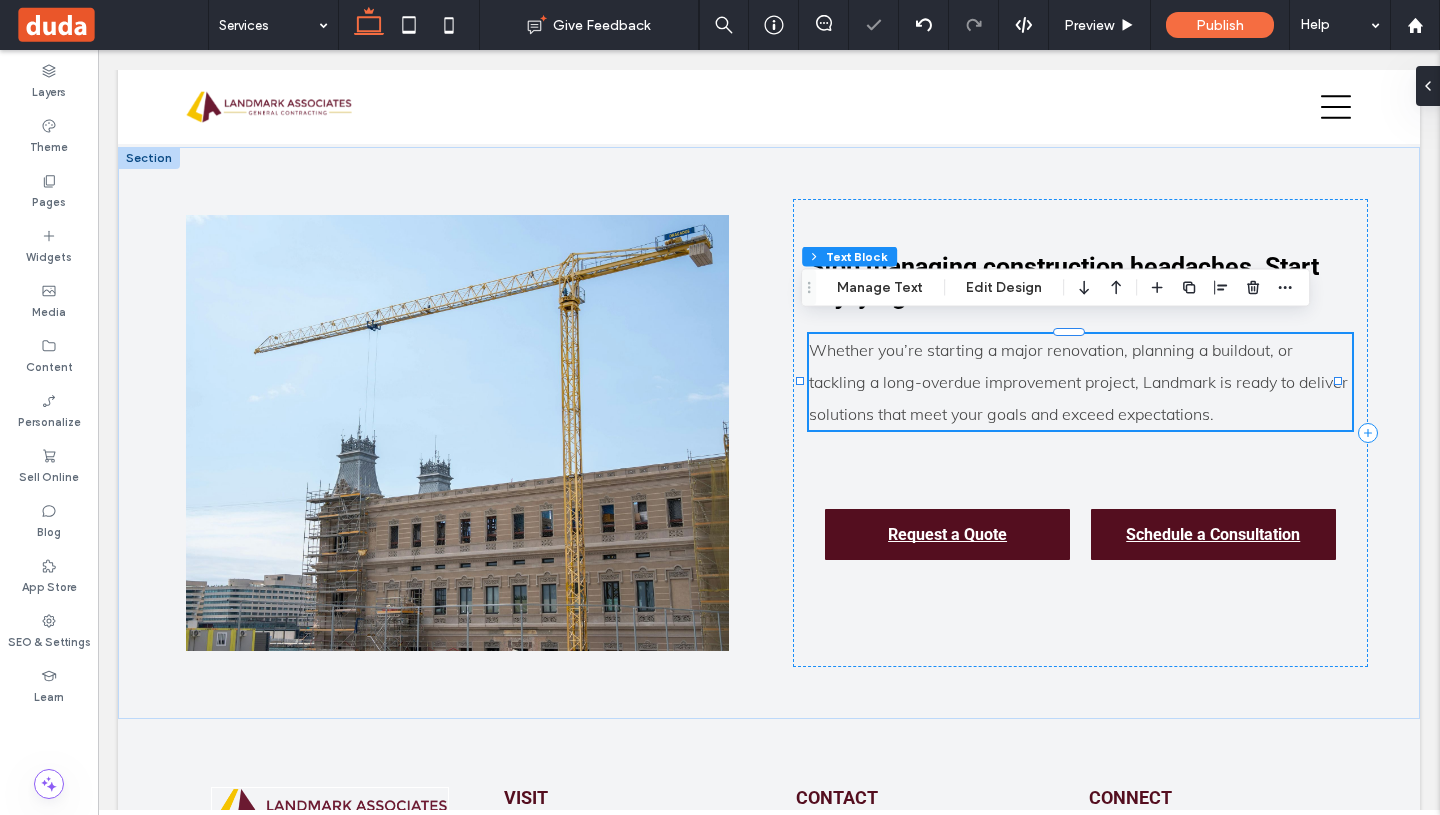 click on "Whether you’re starting a major renovation, planning a buildout, or tackling a long-overdue improvement project, Landmark is ready to deliver solutions that meet your goals and exceed expectations." at bounding box center [1078, 382] 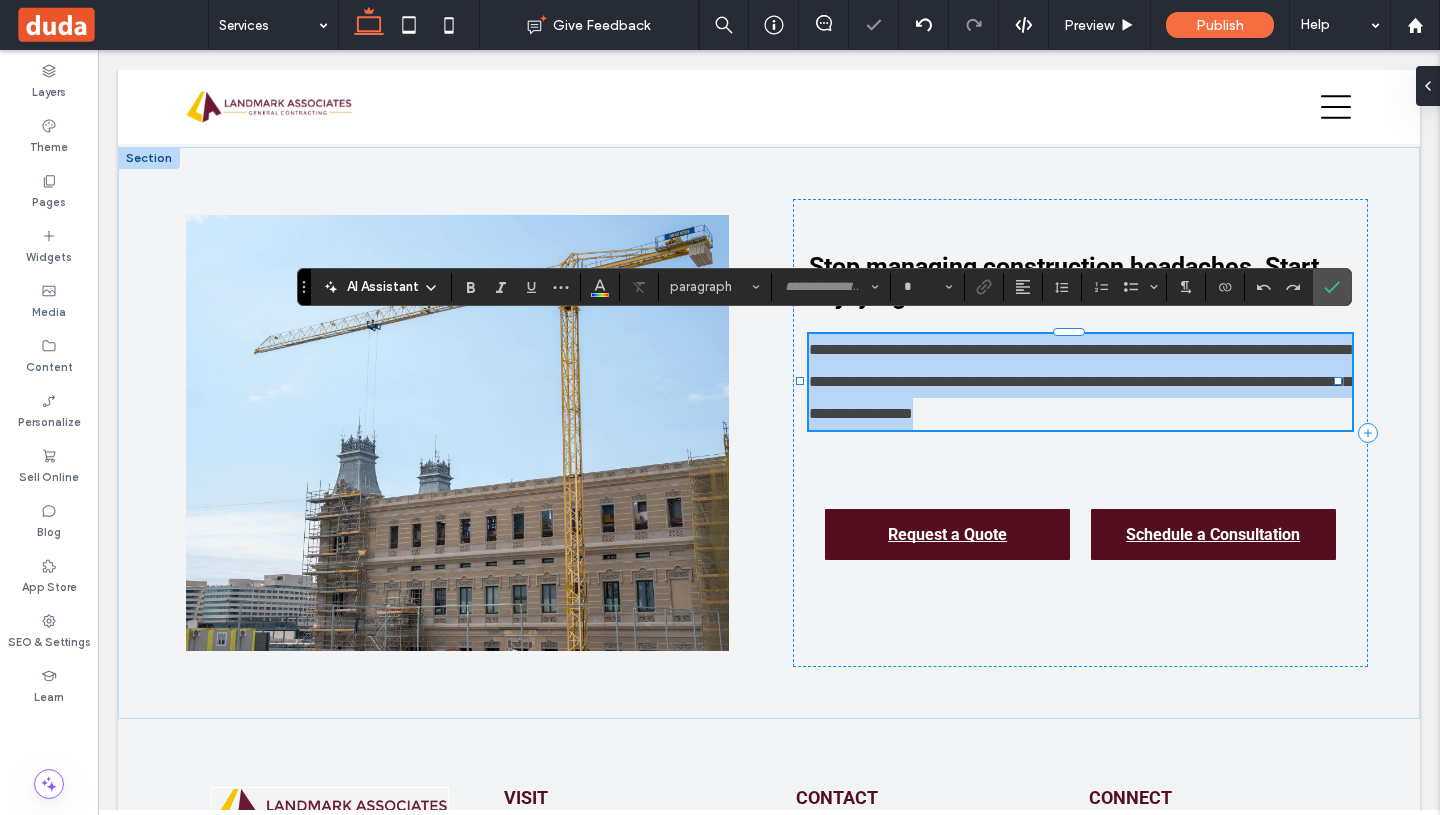 type on "****" 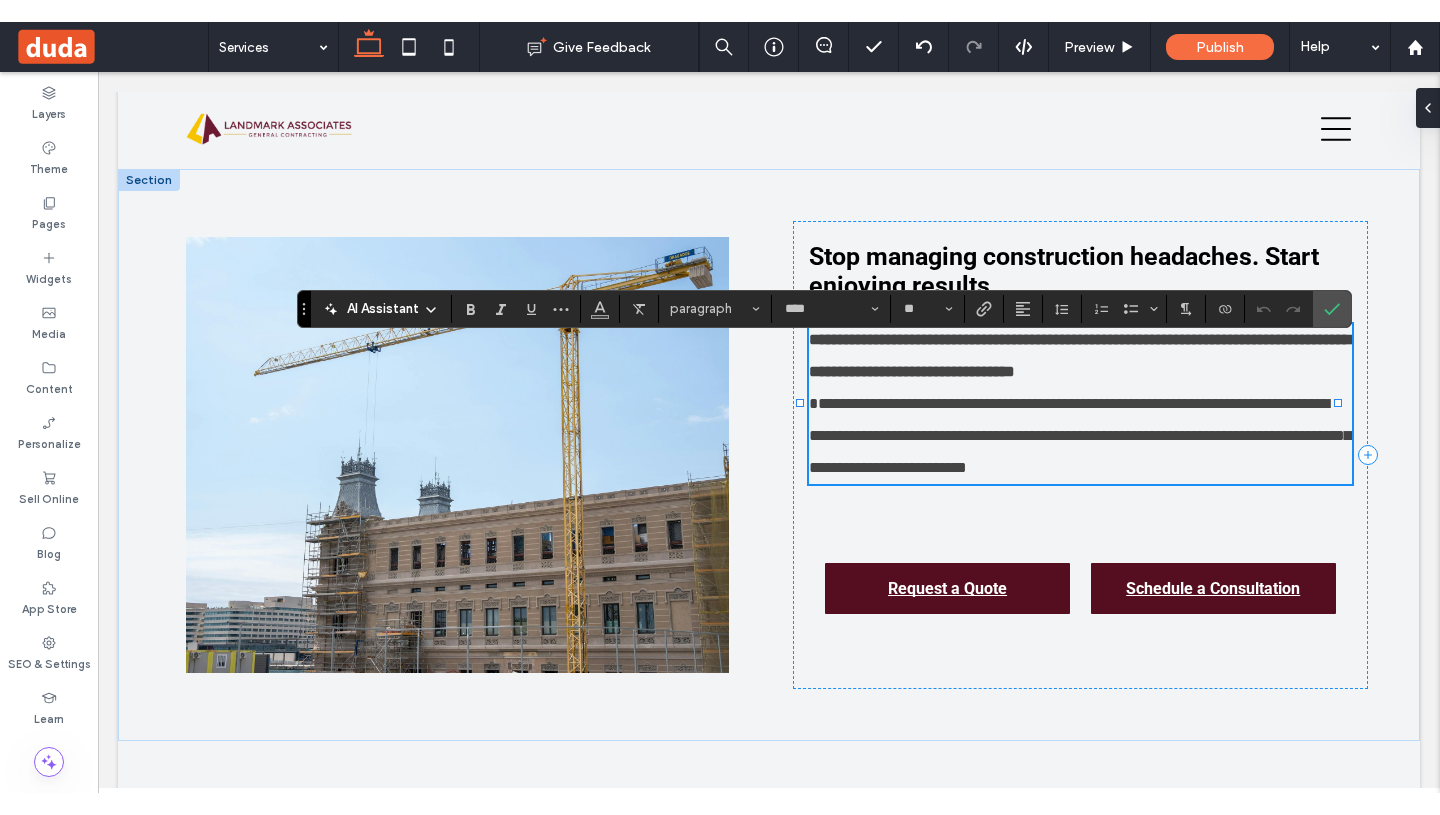 scroll, scrollTop: 0, scrollLeft: 0, axis: both 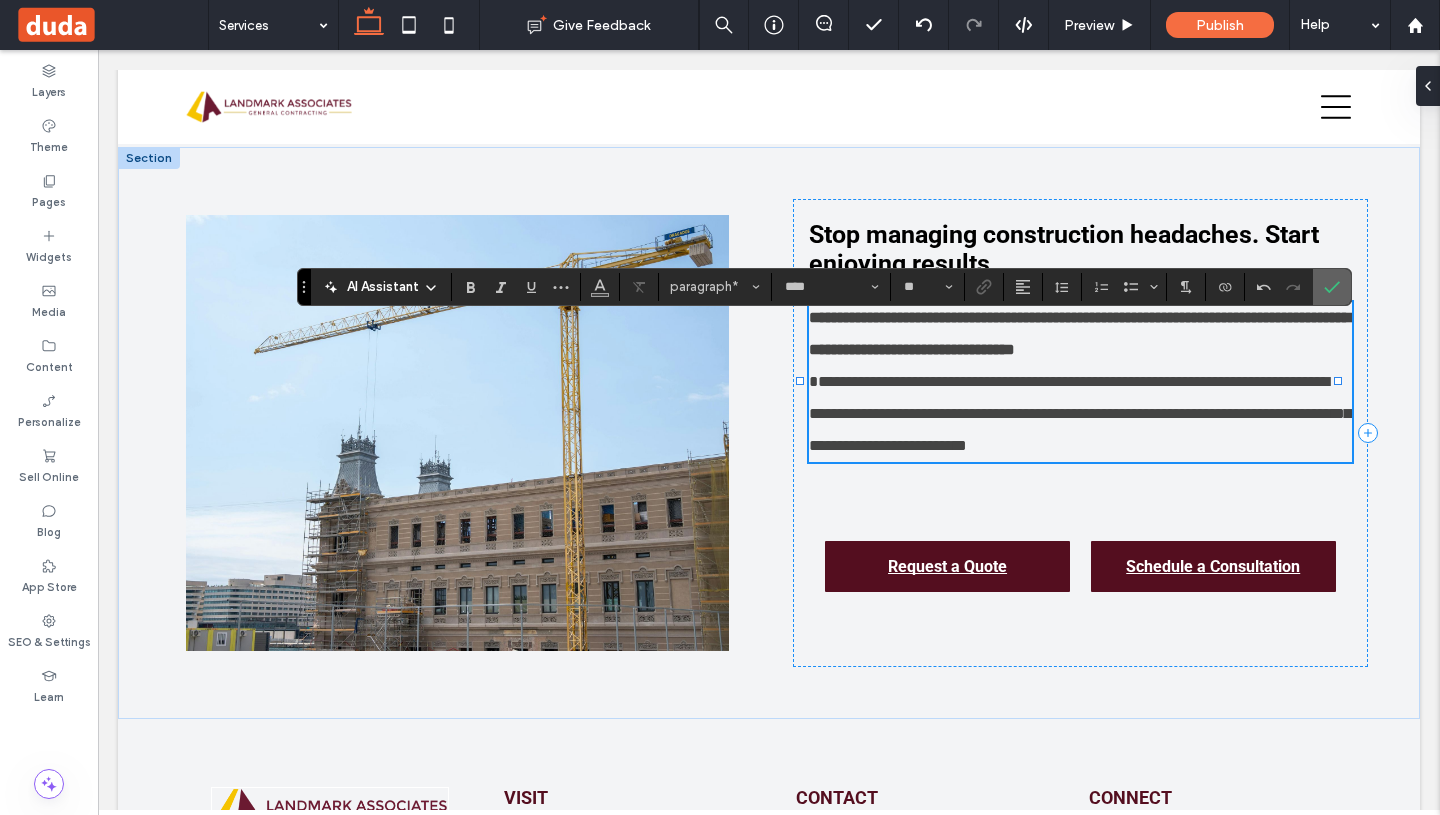 click 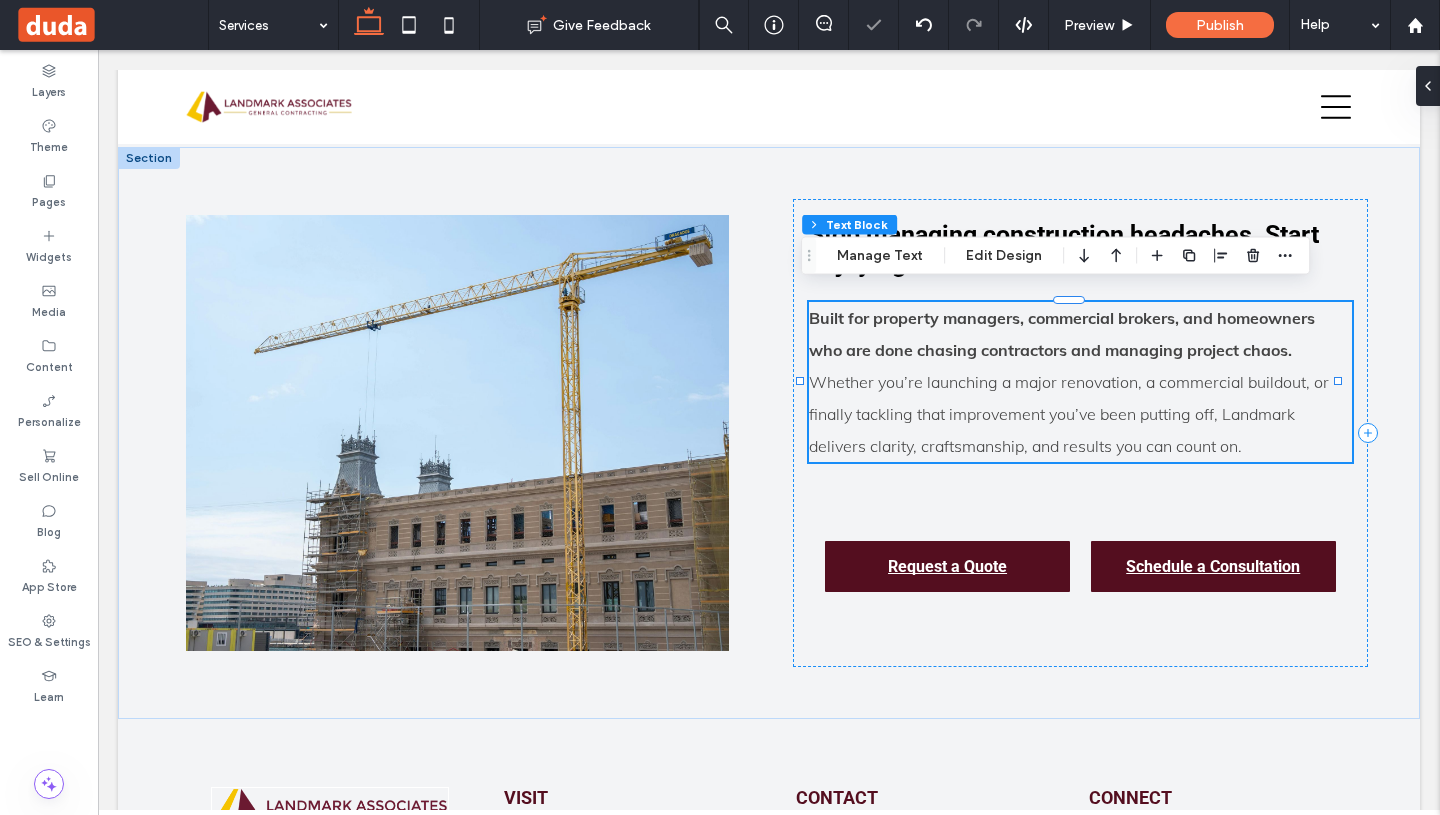 drag, startPoint x: 1225, startPoint y: 344, endPoint x: 1259, endPoint y: 229, distance: 119.92081 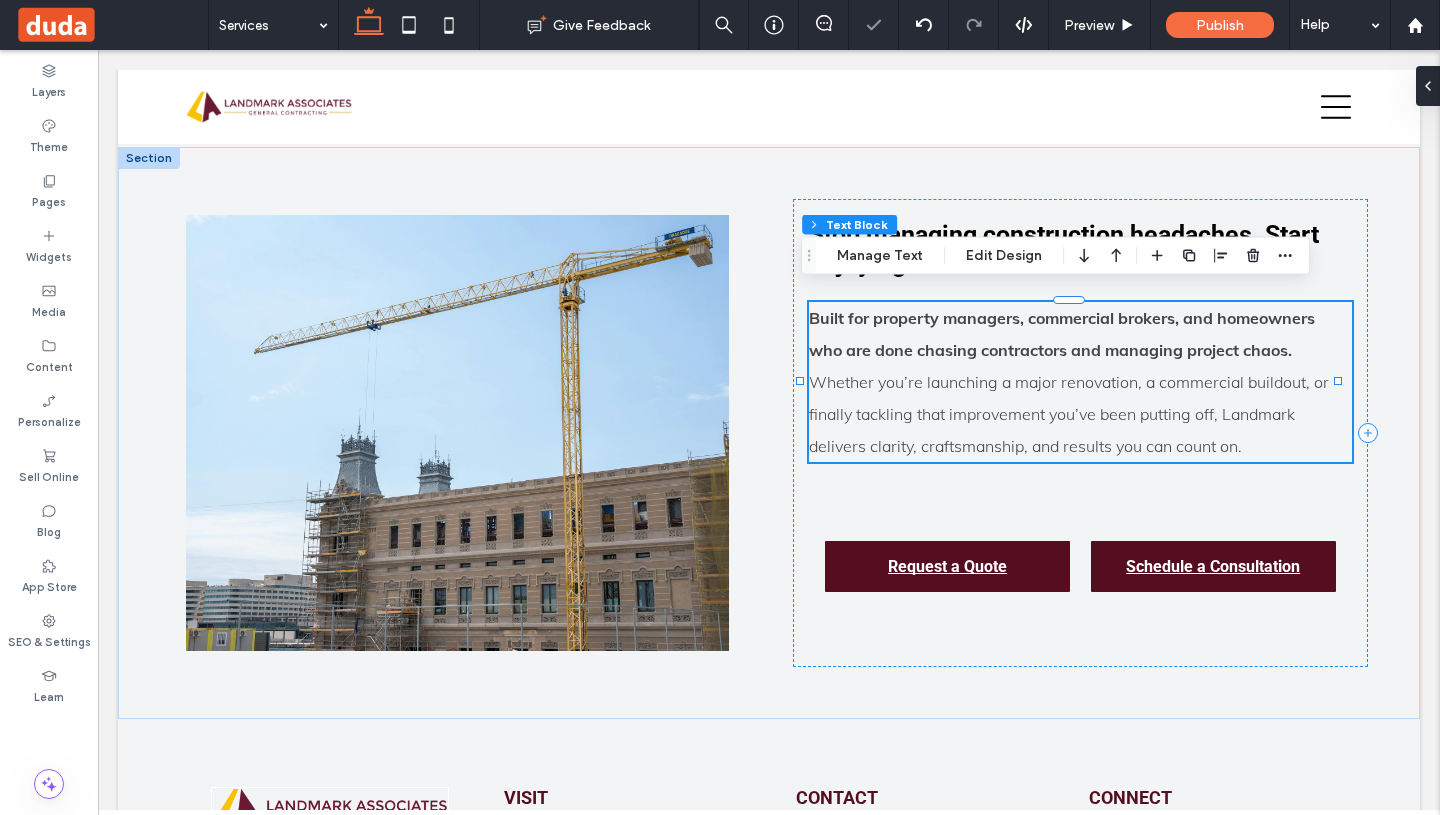 click on "Stop managing construction headaches. Start enjoying results." at bounding box center (1064, 249) 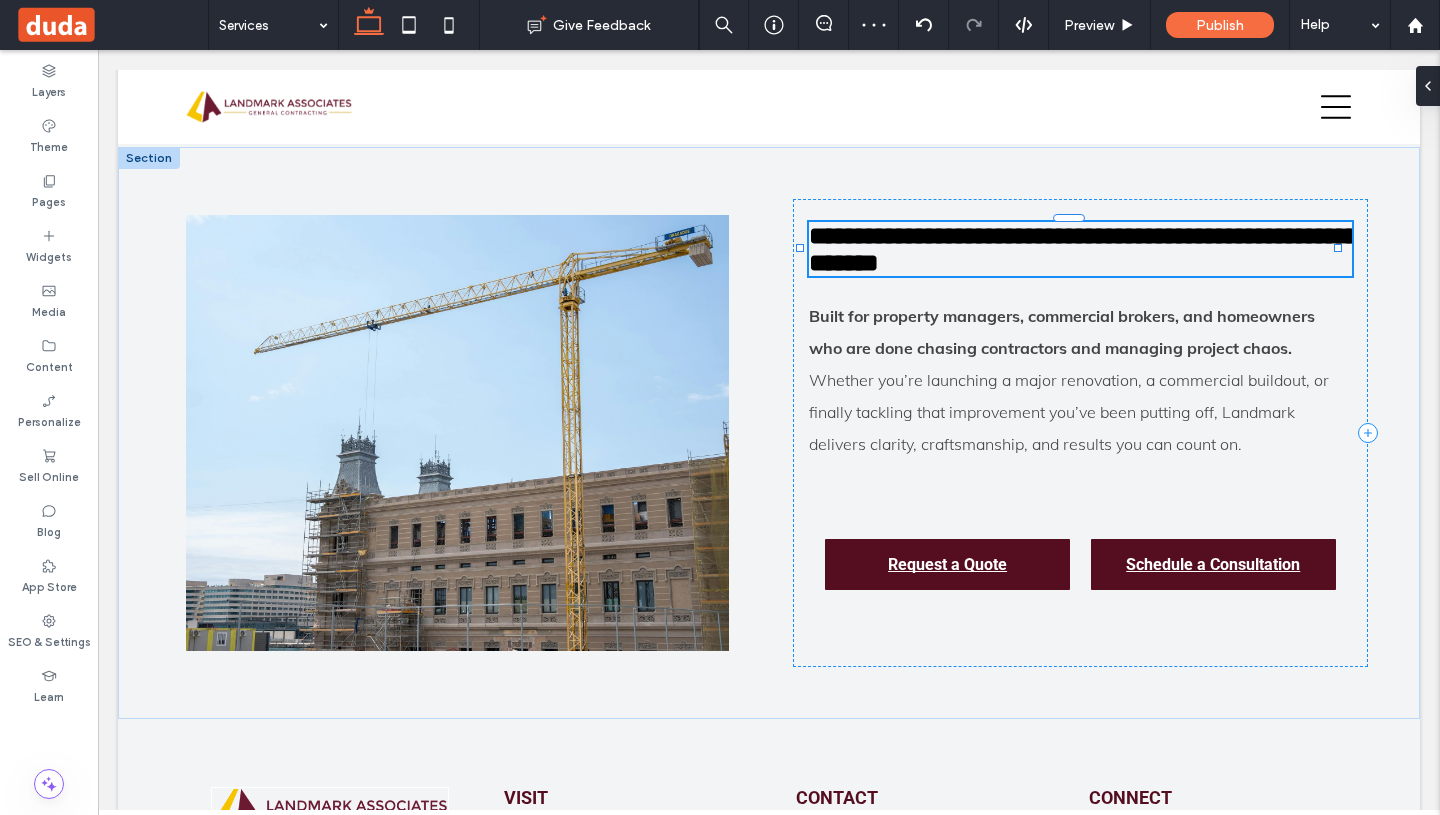 click on "**********" at bounding box center [1080, 249] 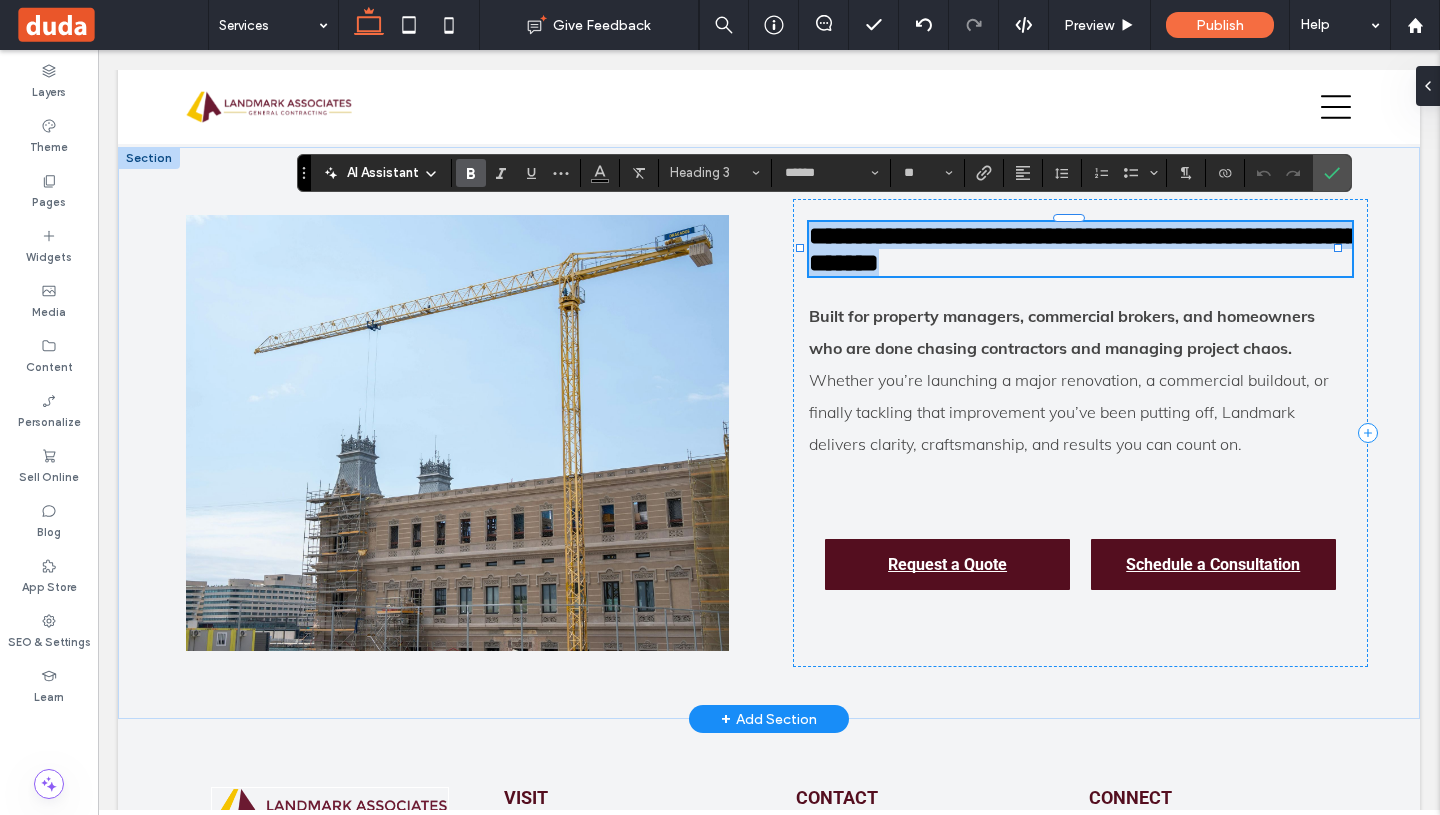 drag, startPoint x: 1046, startPoint y: 254, endPoint x: 801, endPoint y: 222, distance: 247.08096 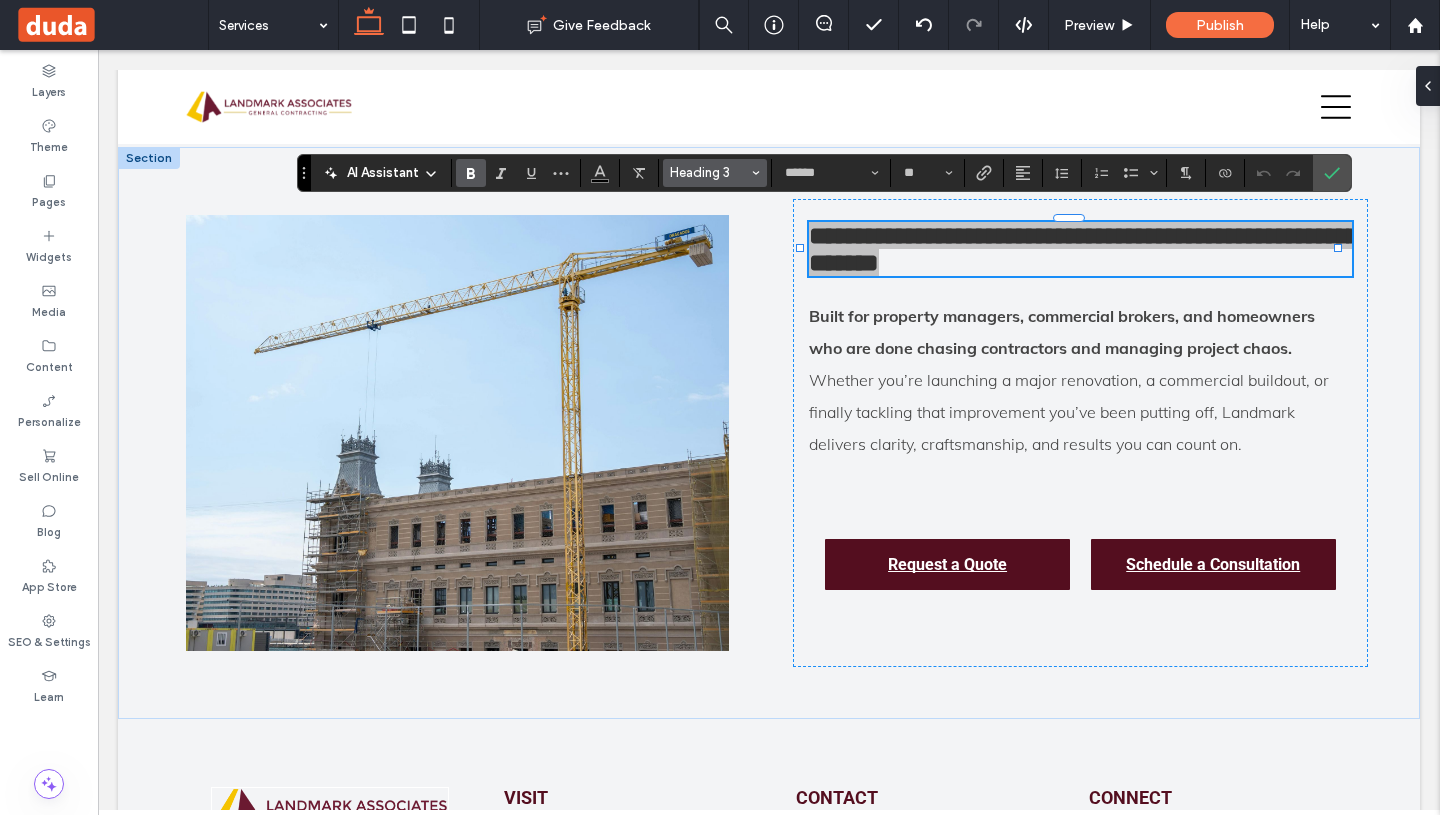 click on "Heading 3" at bounding box center [715, 173] 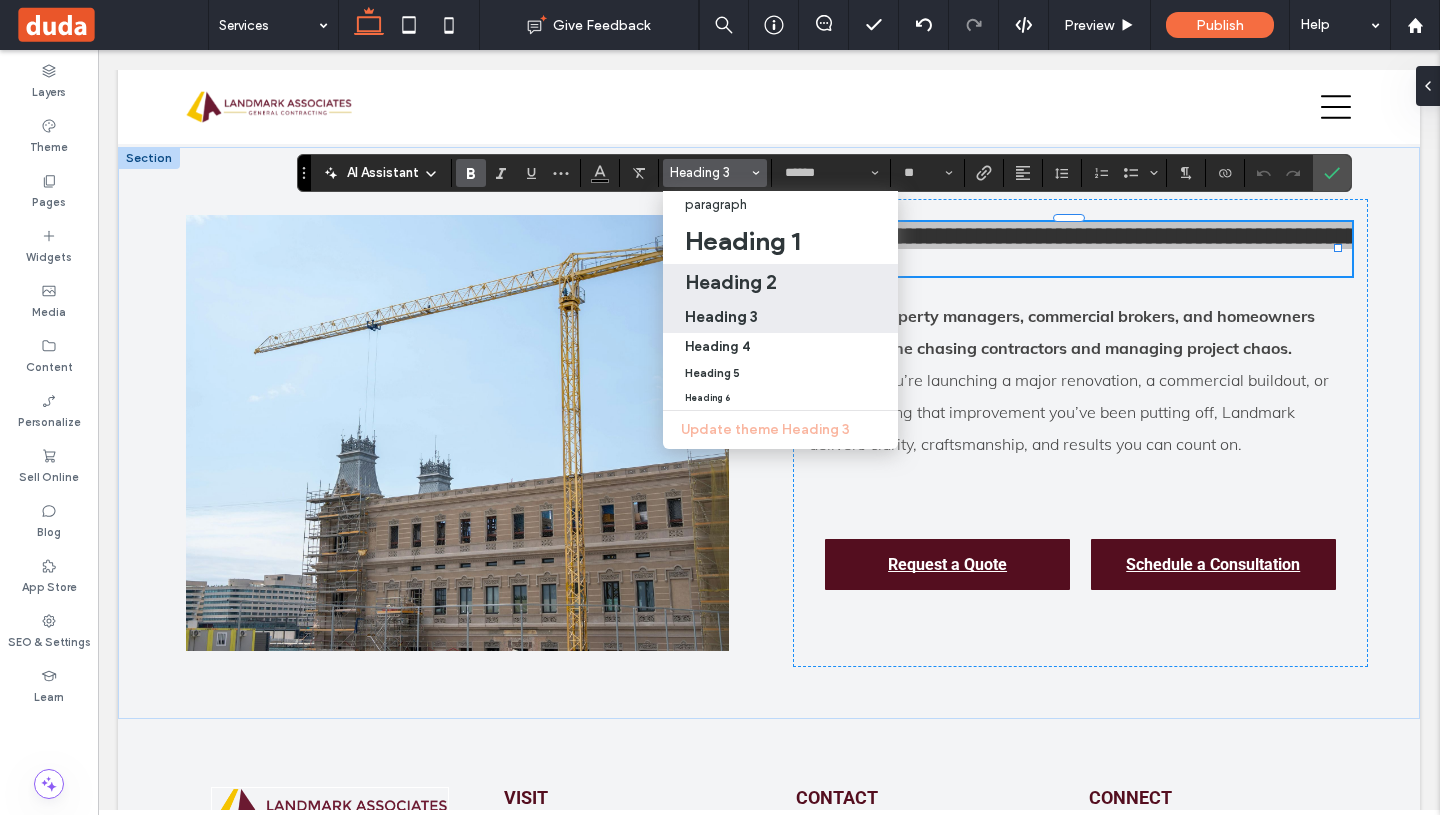 click on "Heading 2" at bounding box center (731, 282) 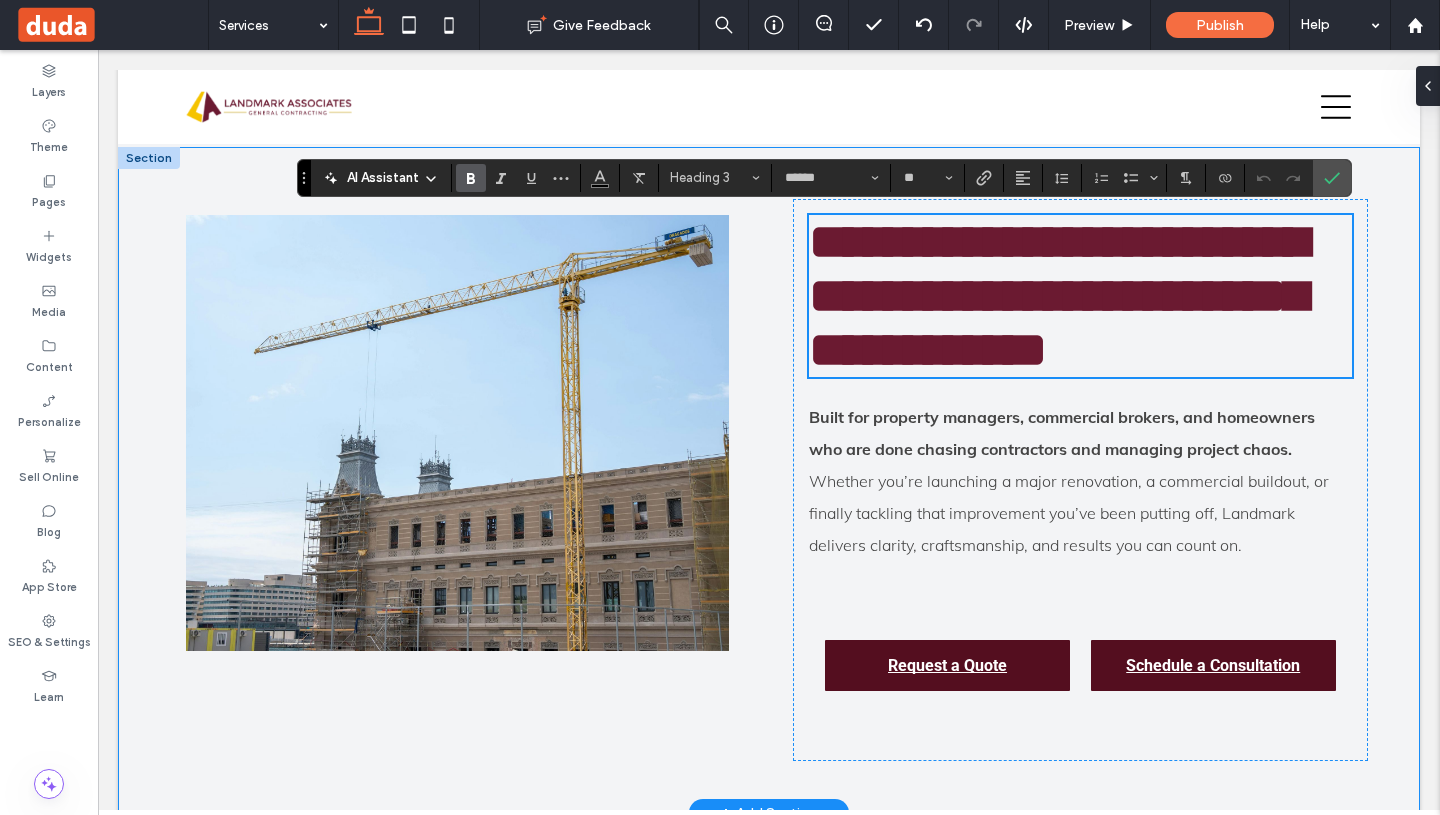 type on "**" 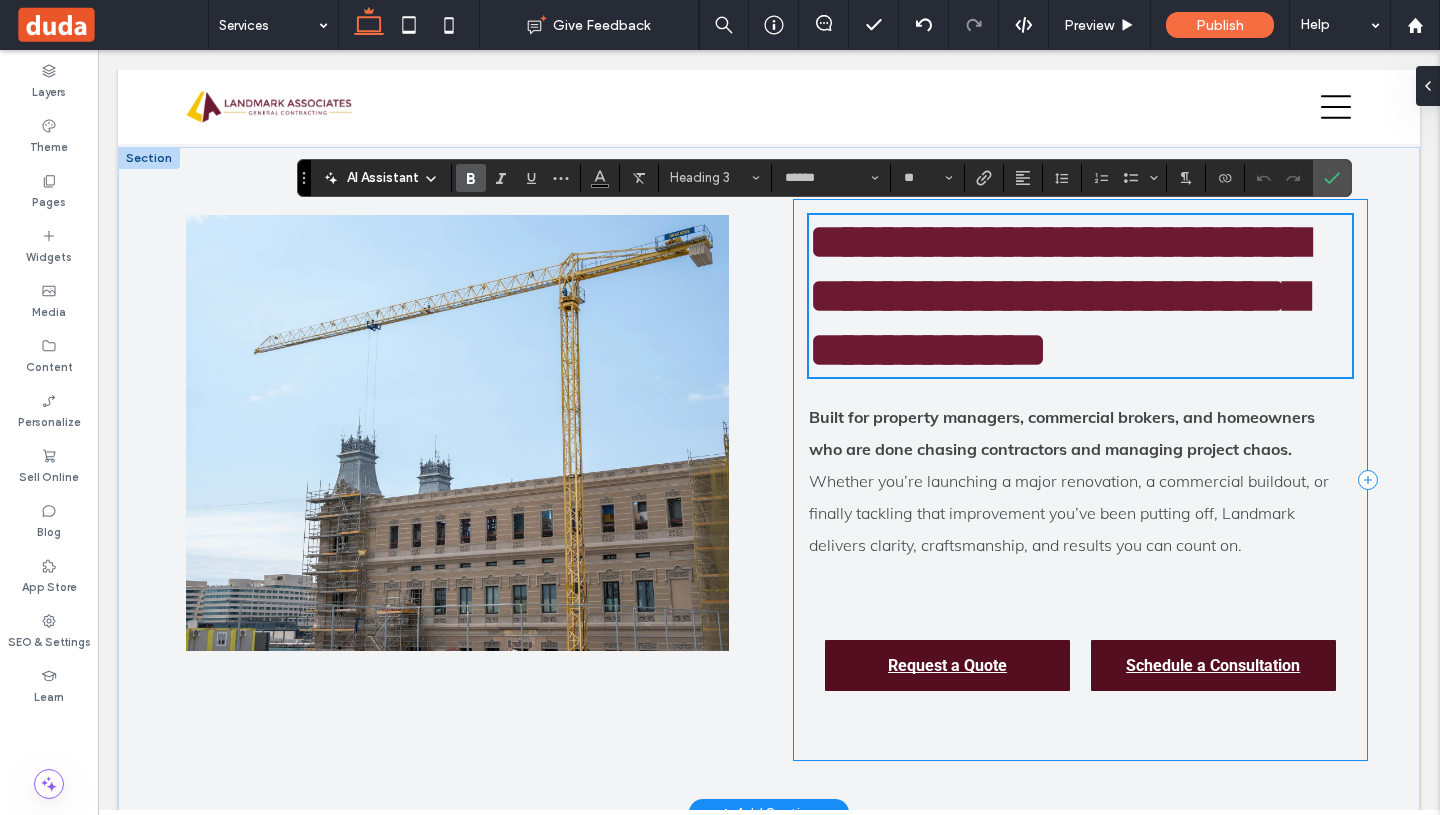 scroll, scrollTop: 5851, scrollLeft: 0, axis: vertical 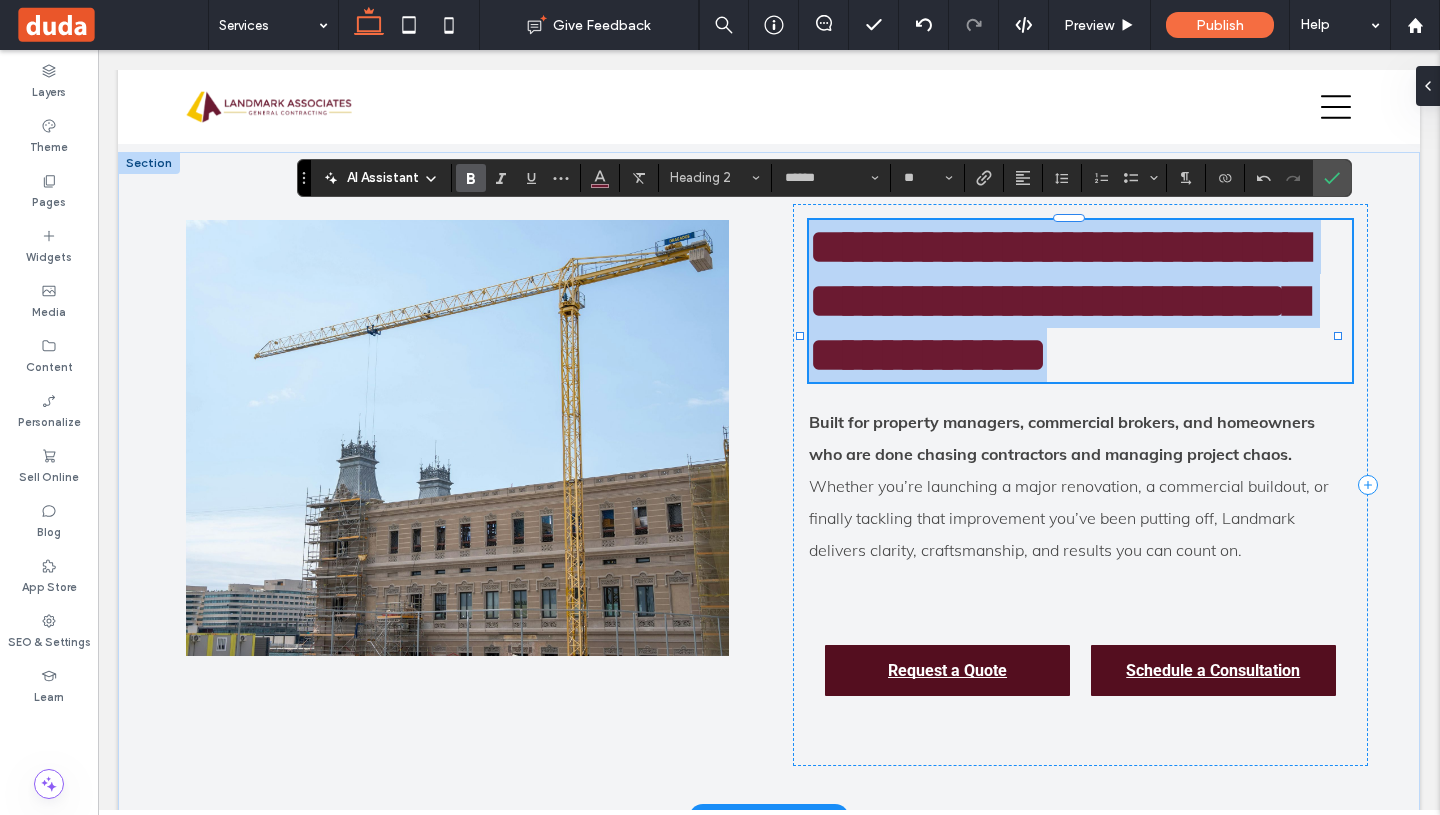 click on "**********" at bounding box center (1058, 300) 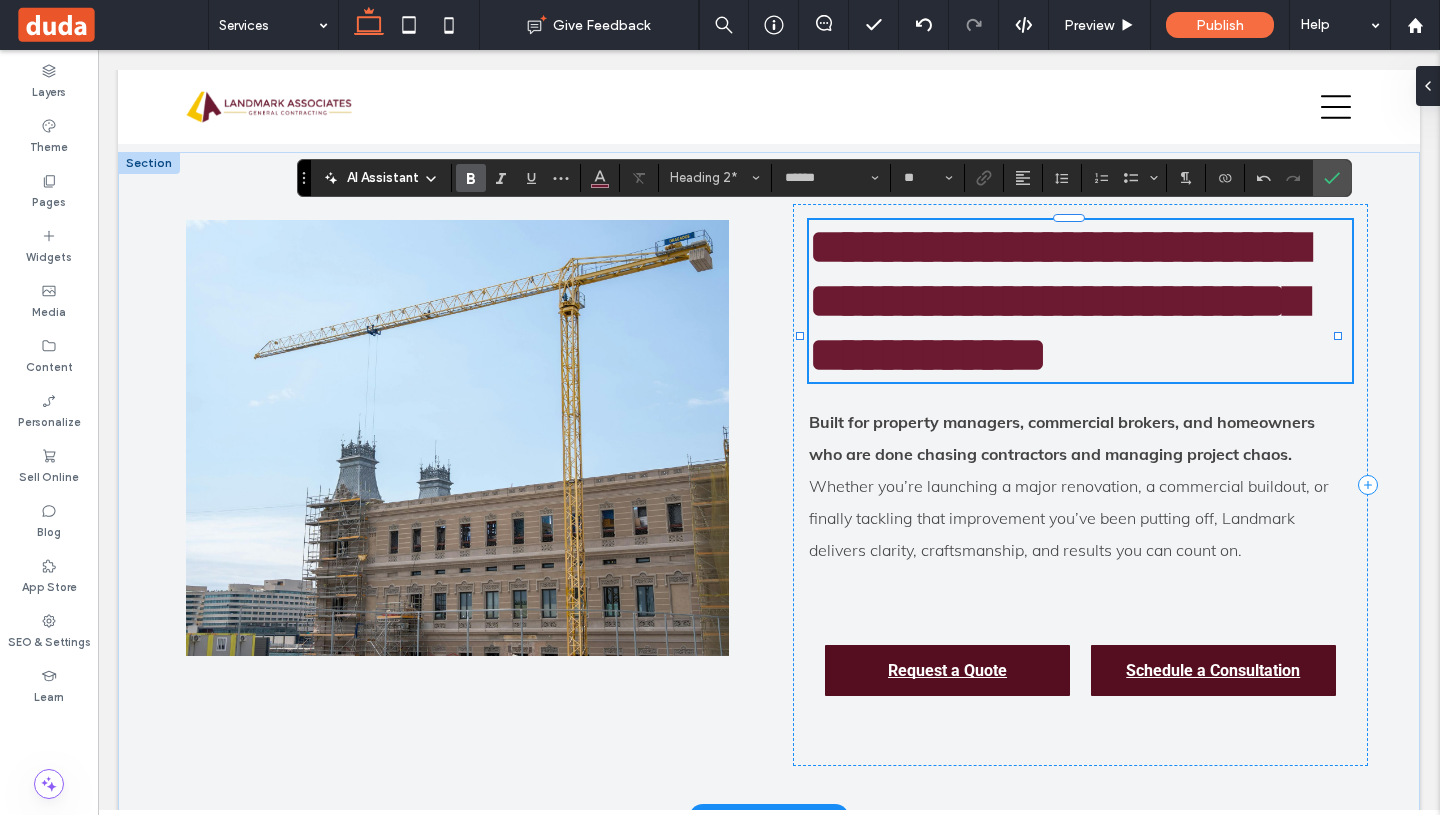 click on "**********" at bounding box center (1080, 301) 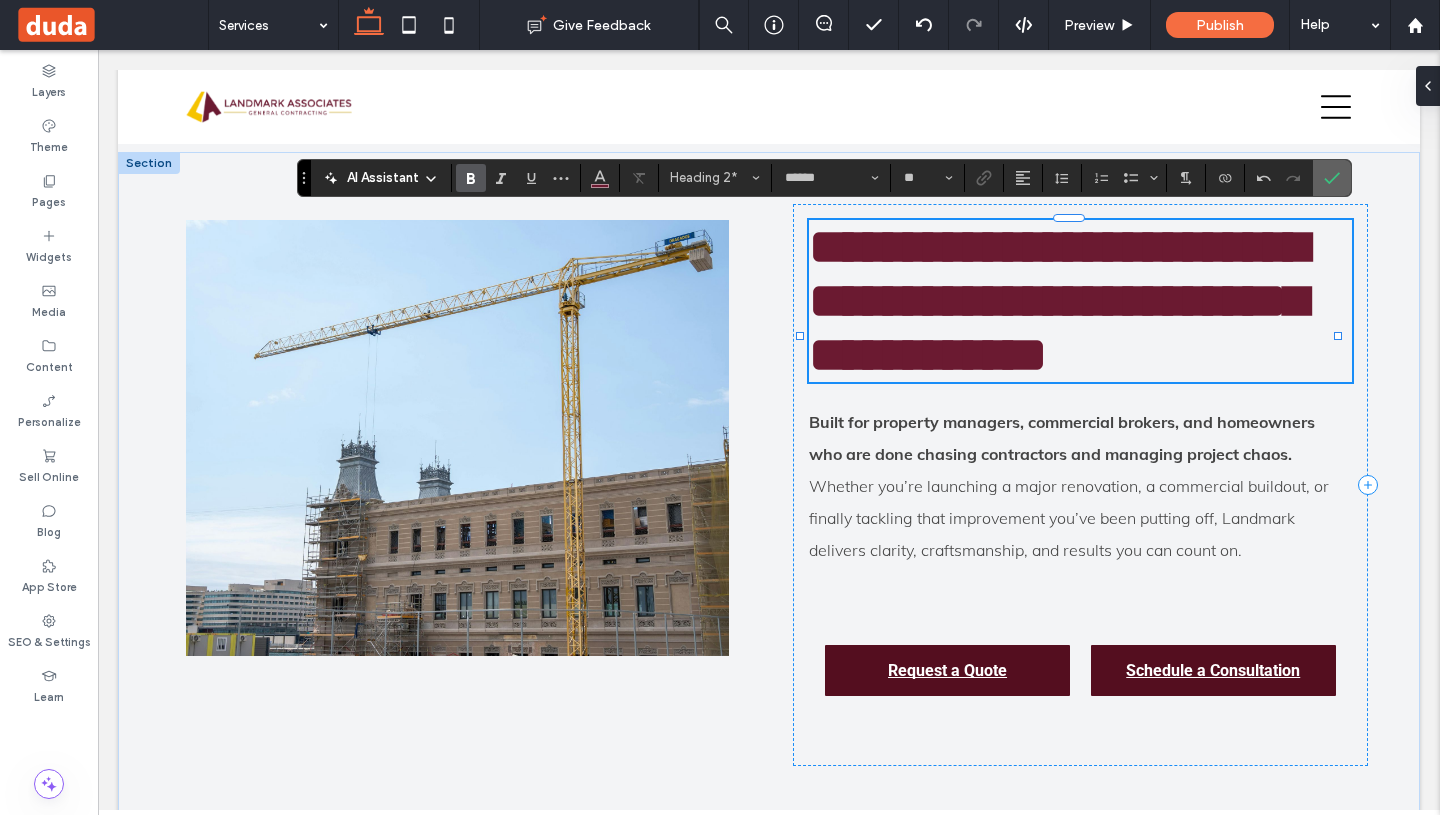 click 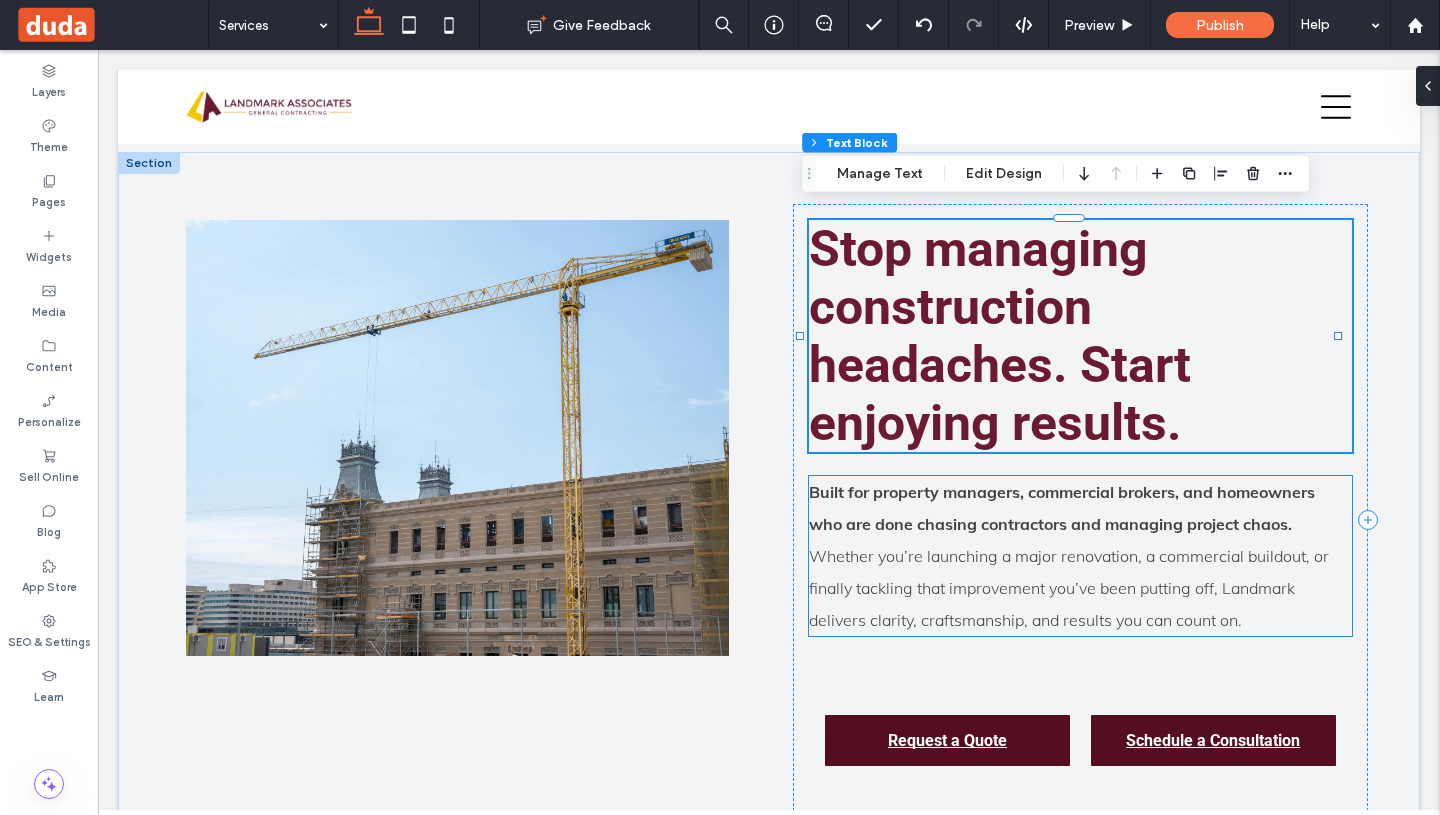 click on "Built for property managers, commercial brokers, and homeowners who are done chasing contractors and managing project chaos.  Whether you’re launching a major renovation, a commercial buildout, or finally tackling that improvement you’ve been putting off, Landmark delivers clarity, craftsmanship, and results you can count on." at bounding box center [1080, 556] 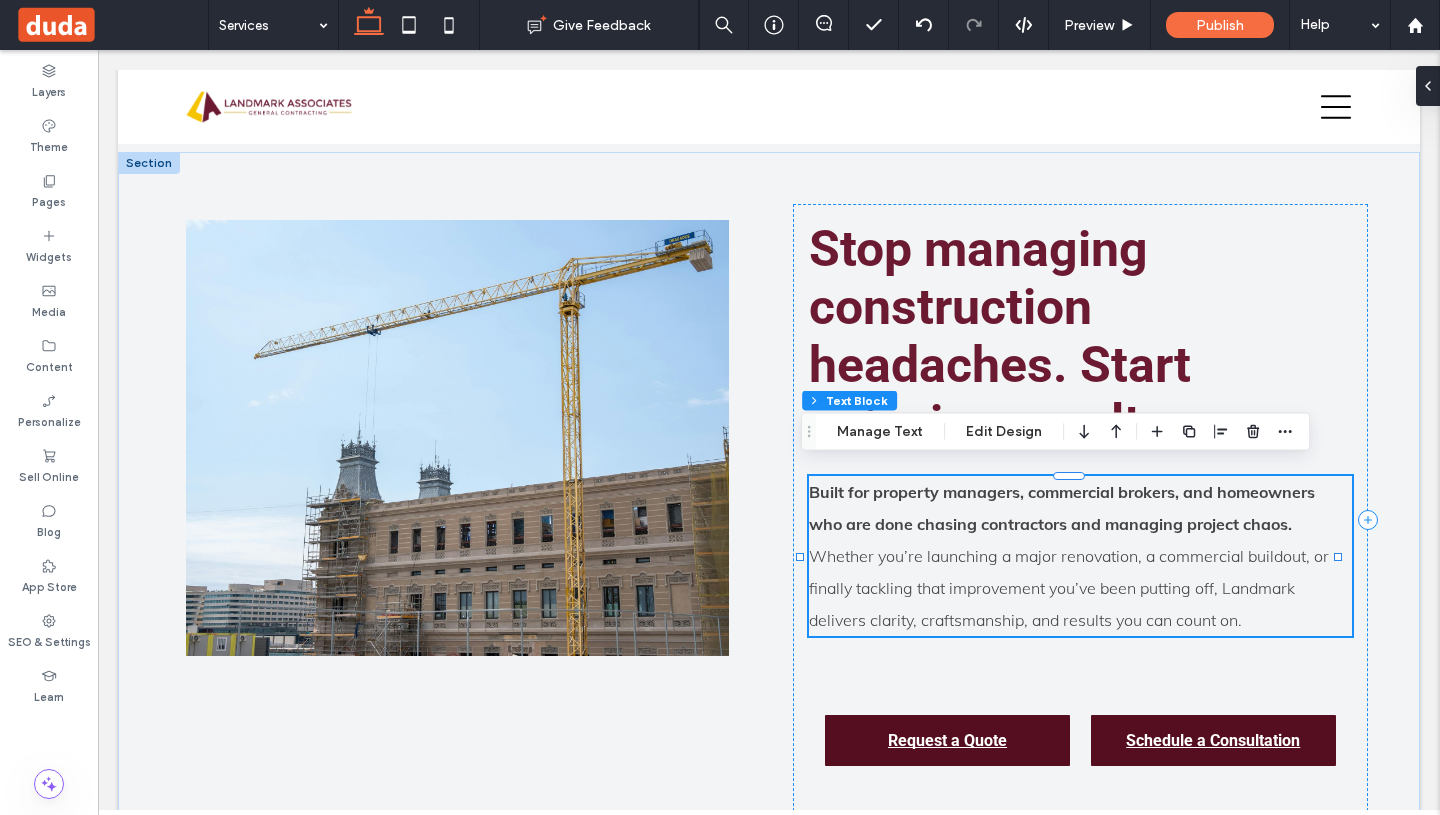 click on "Built for property managers, commercial brokers, and homeowners who are done chasing contractors and managing project chaos.  Whether you’re launching a major renovation, a commercial buildout, or finally tackling that improvement you’ve been putting off, Landmark delivers clarity, craftsmanship, and results you can count on." at bounding box center (1080, 556) 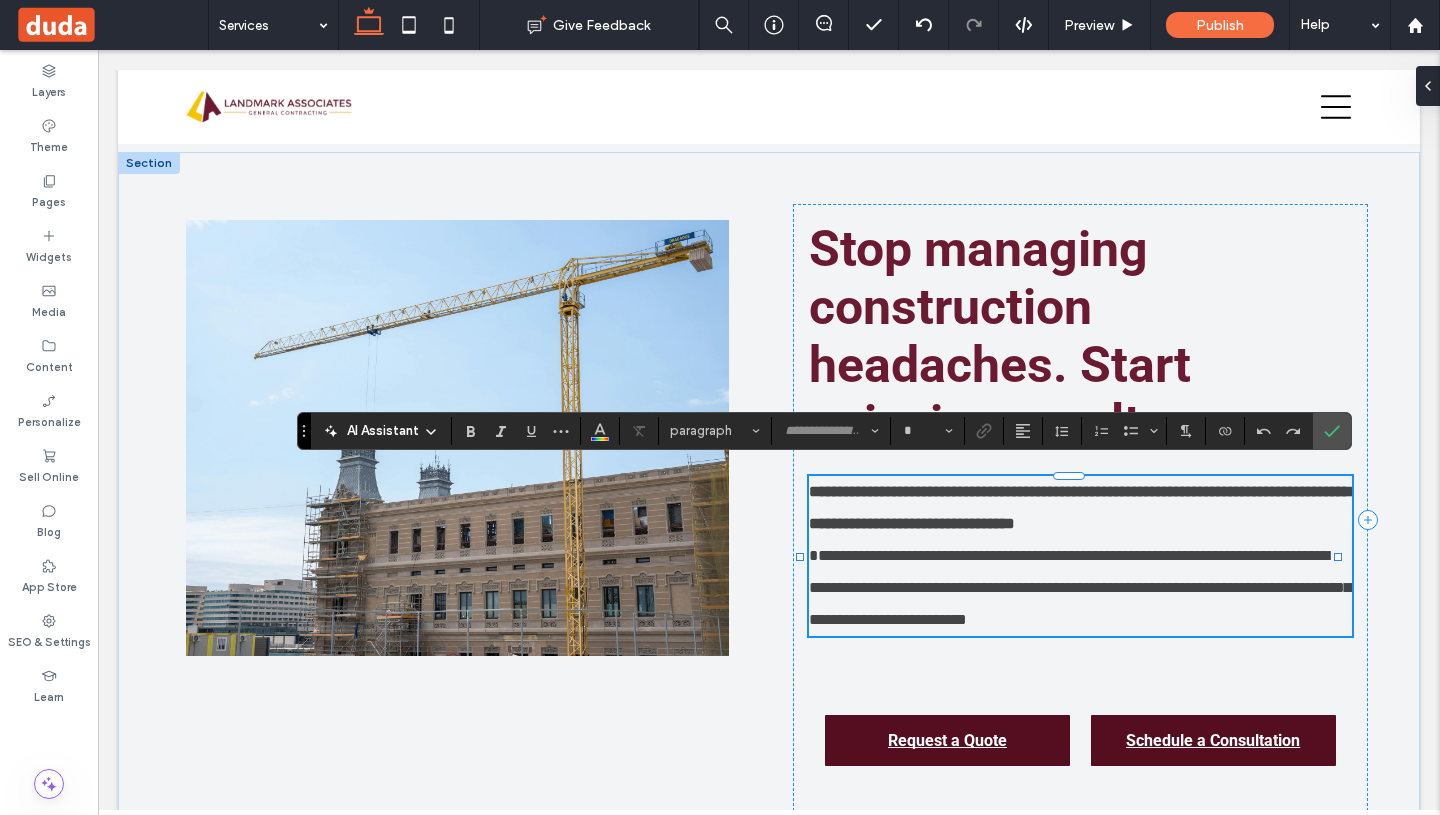 type on "****" 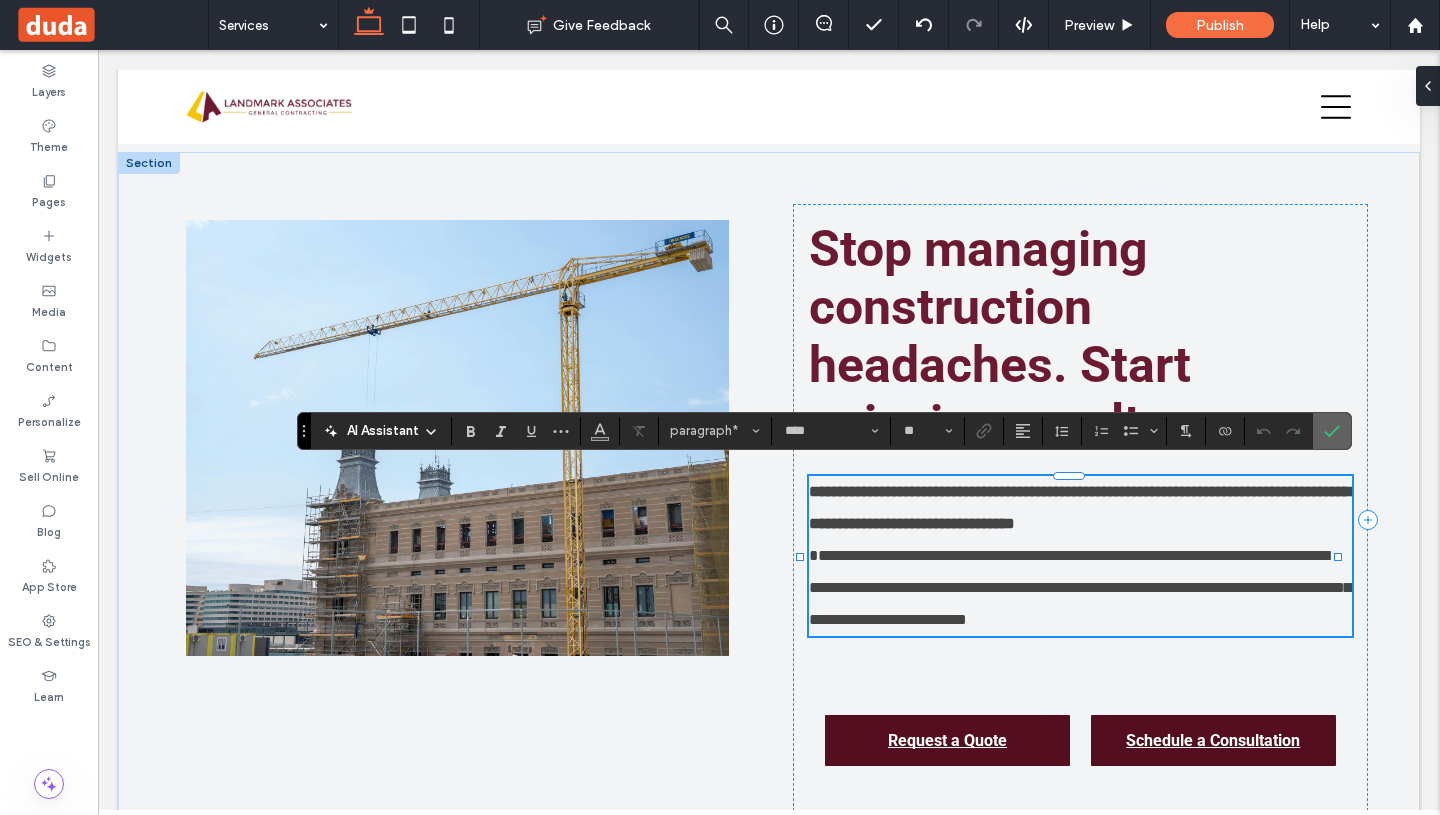 click 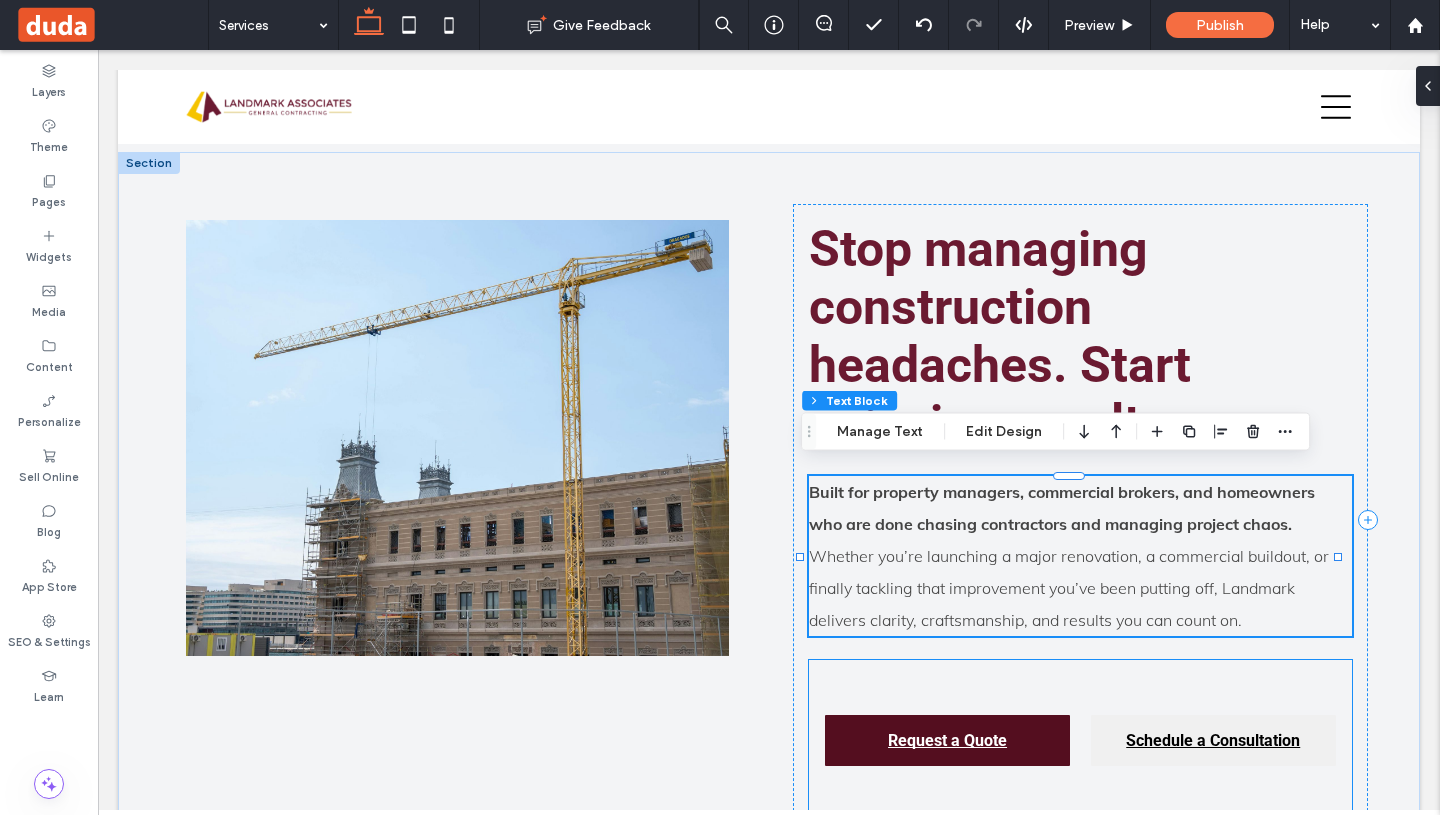 click on "Schedule a Consultation" at bounding box center (1213, 740) 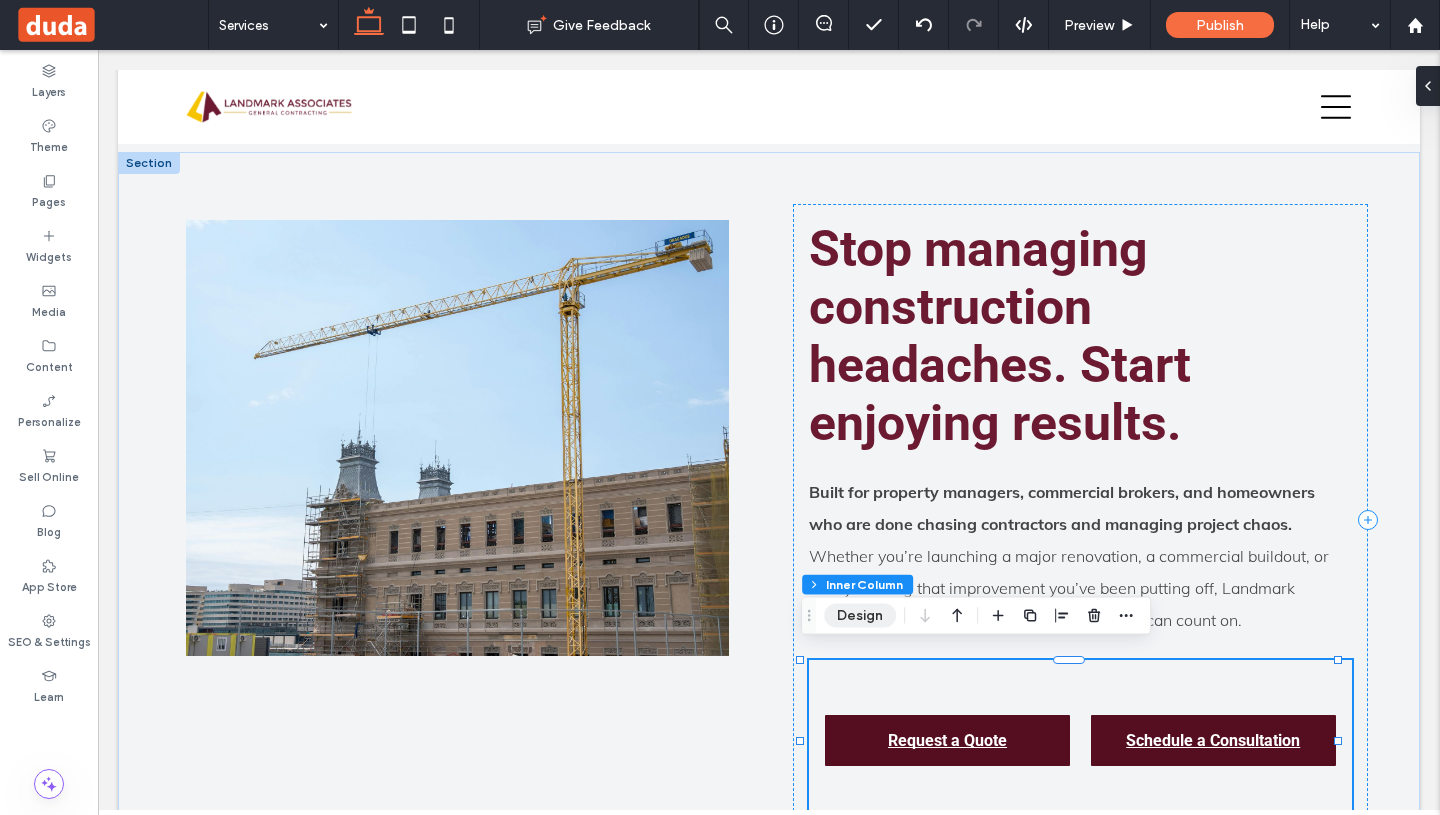 click on "Design" at bounding box center [860, 616] 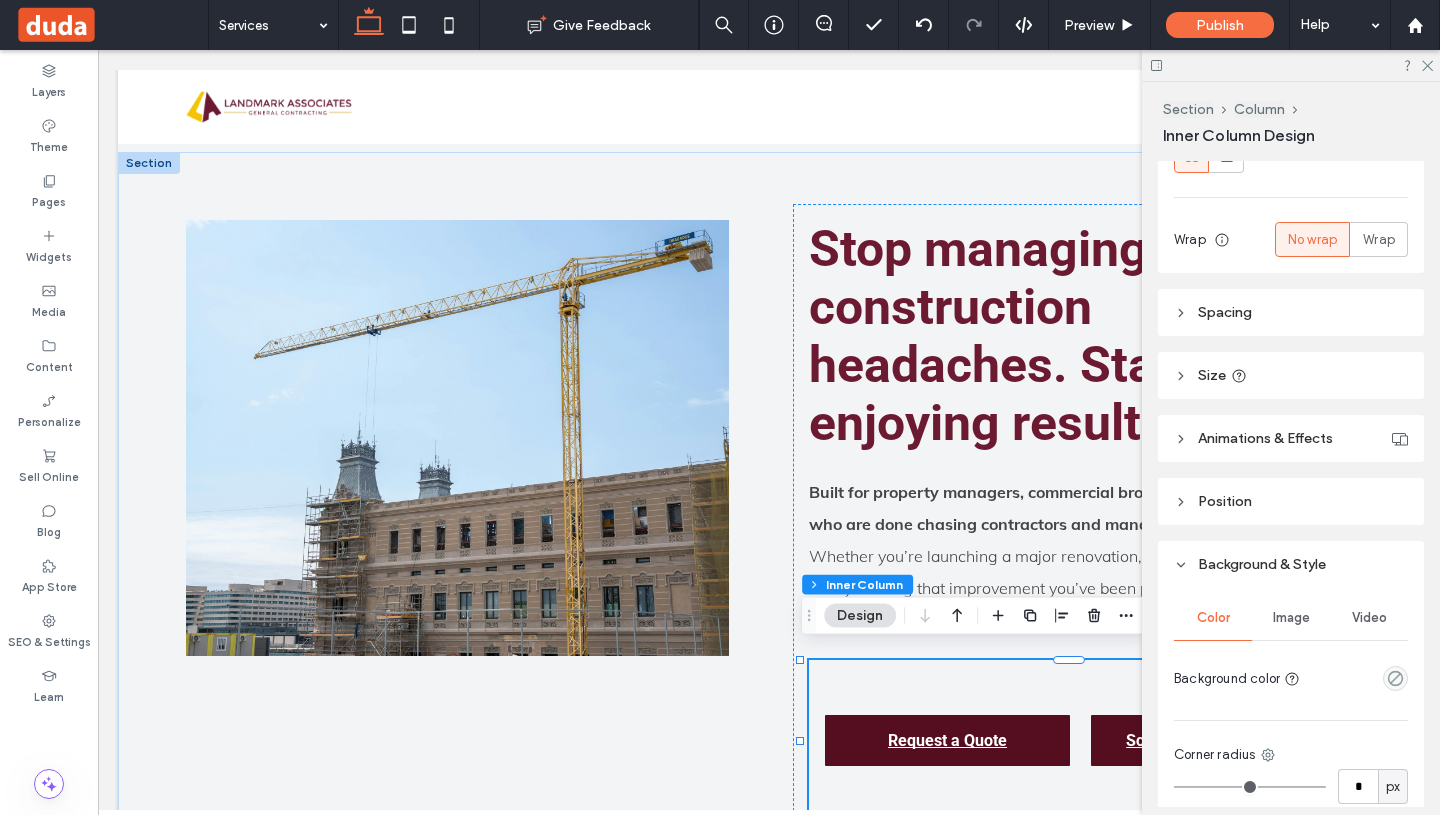 scroll, scrollTop: 587, scrollLeft: 0, axis: vertical 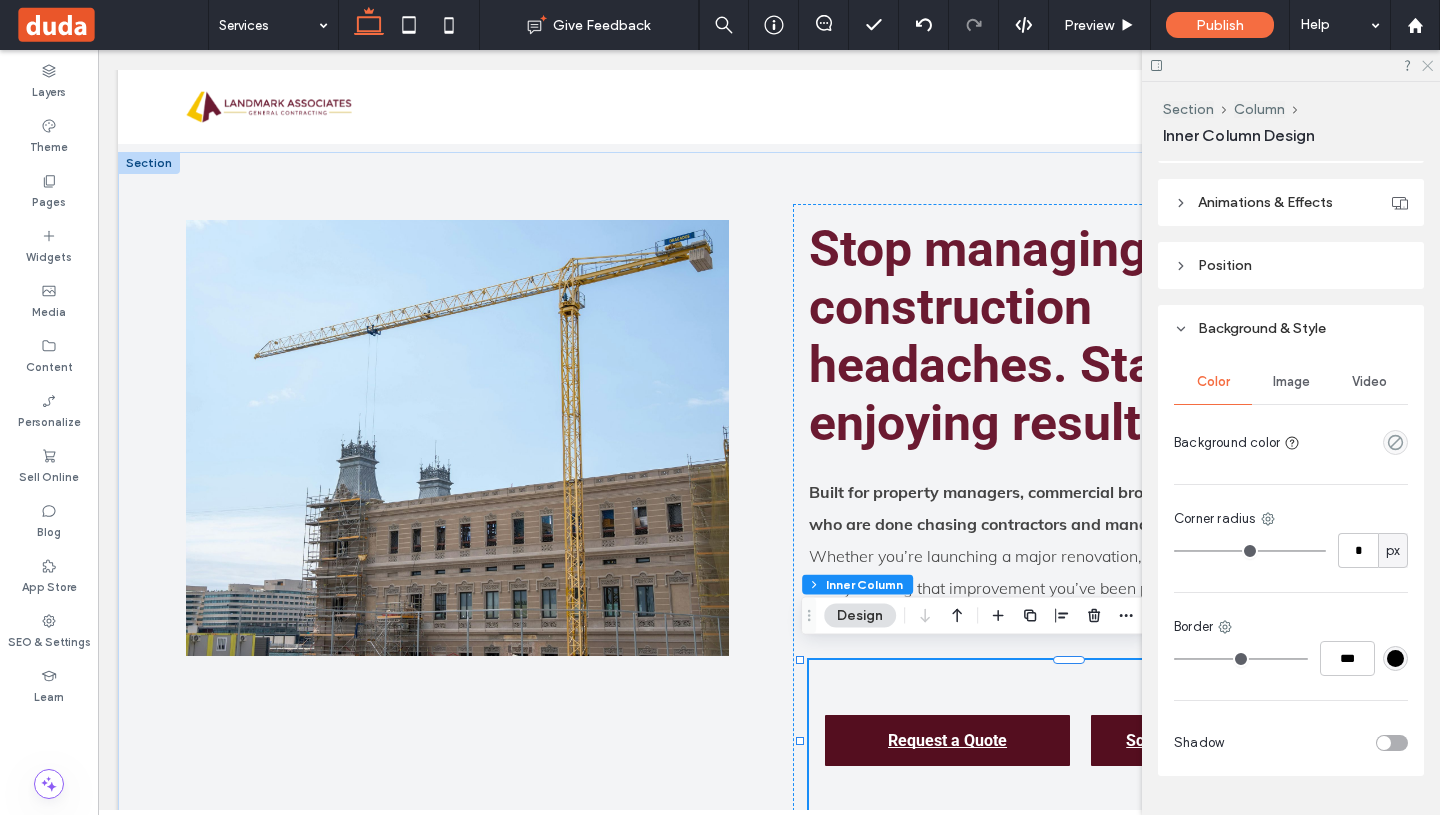click 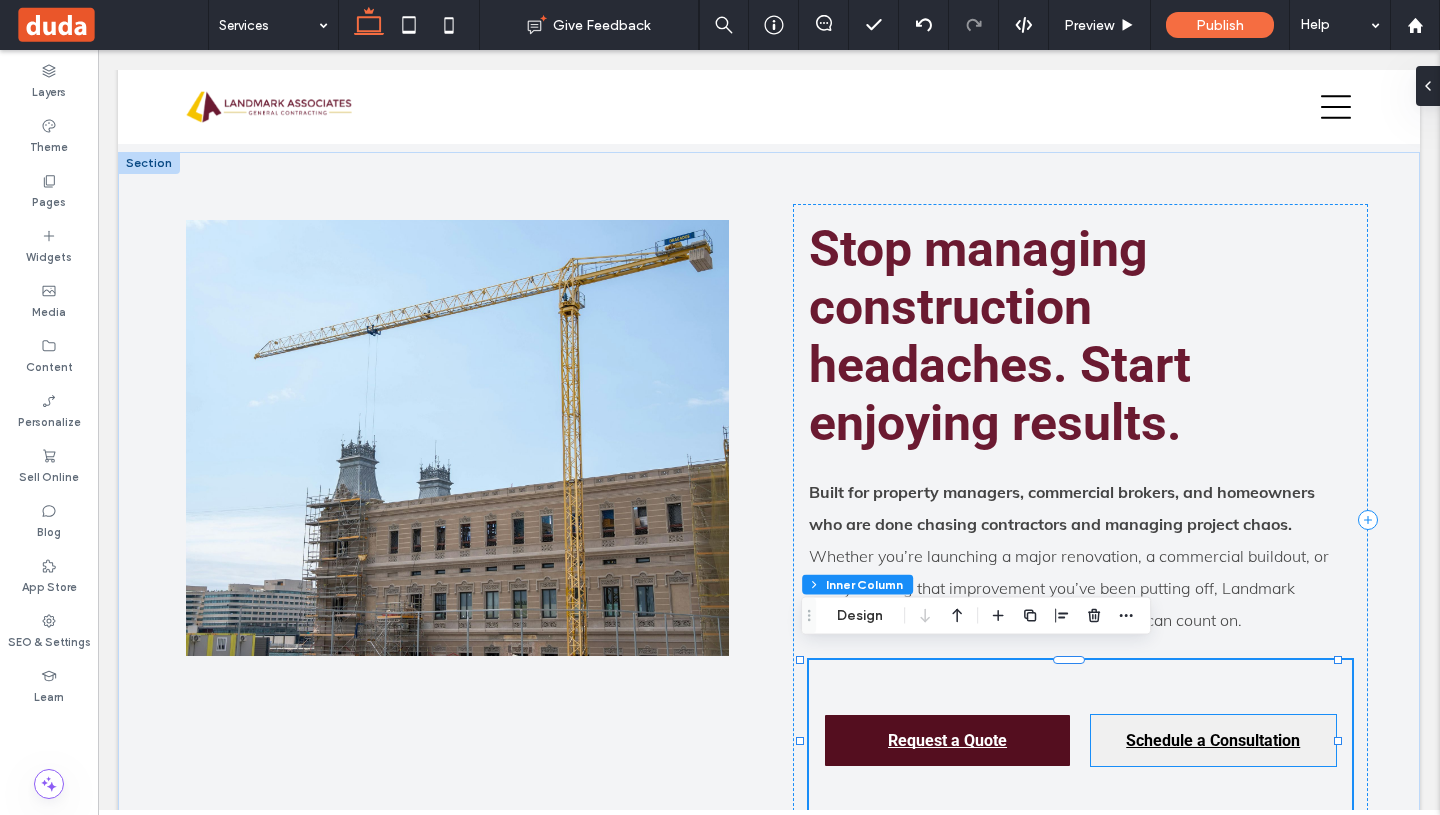 click on "Schedule a Consultation" at bounding box center [1213, 740] 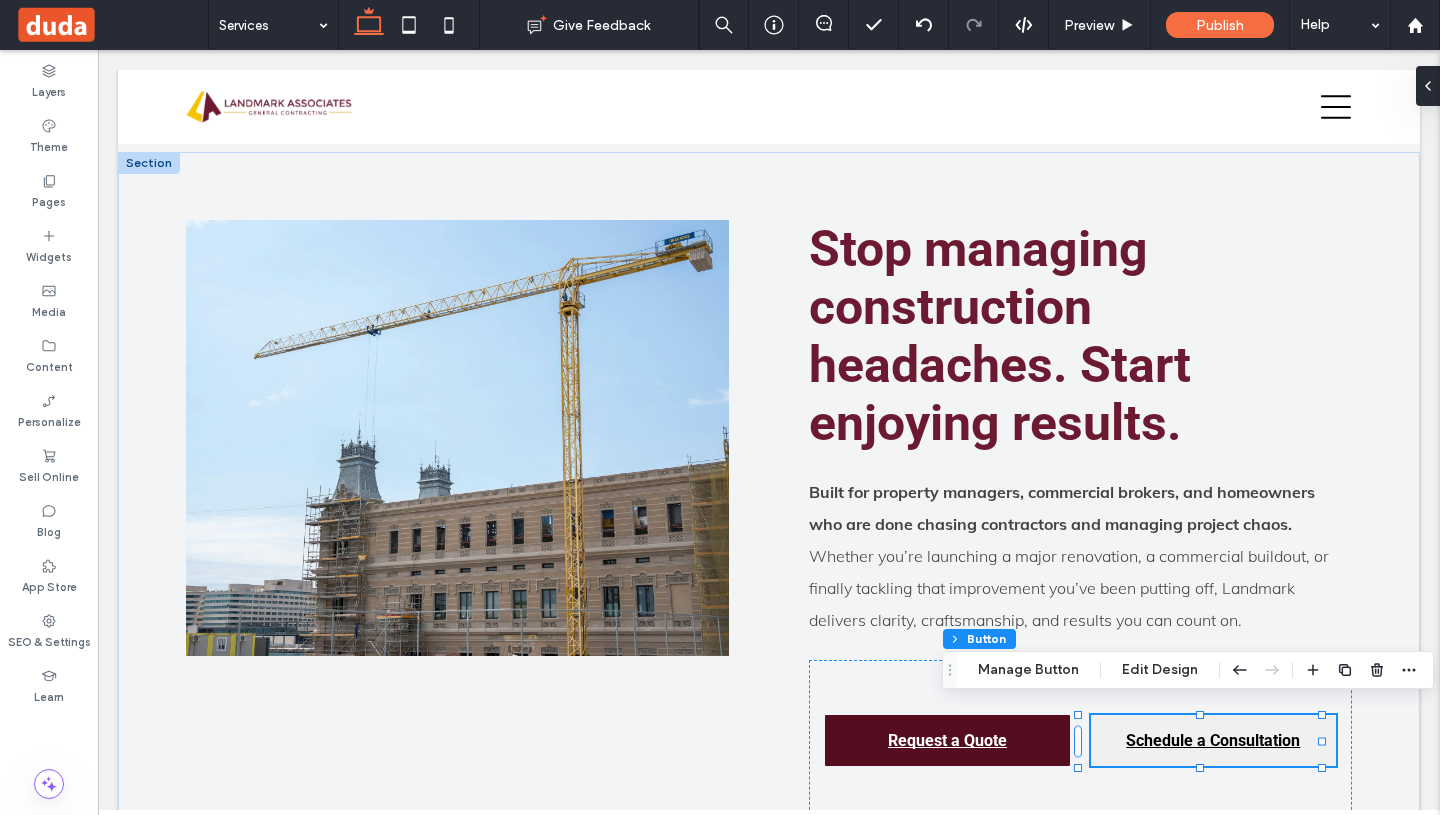 type on "**" 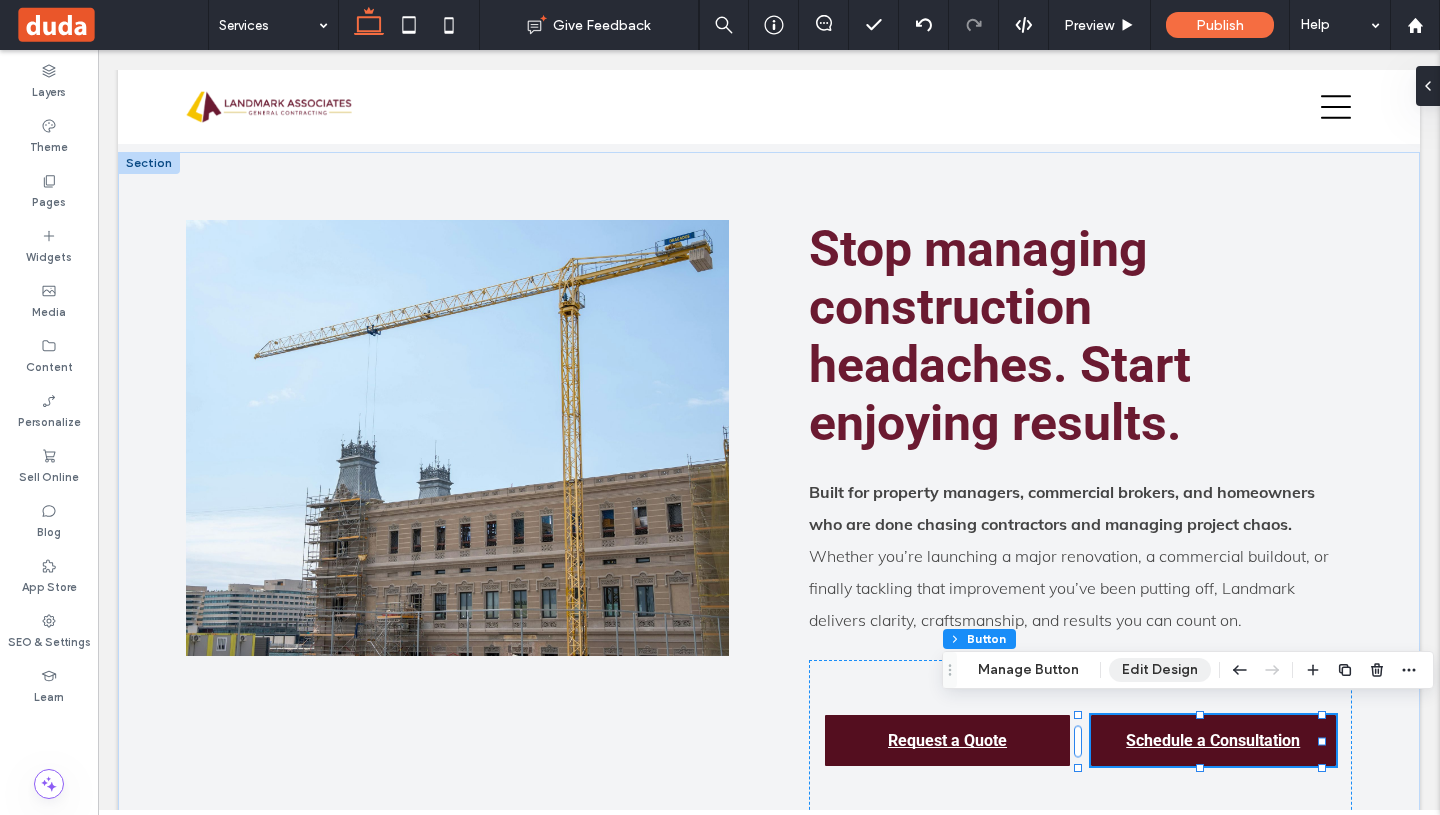 click on "Edit Design" at bounding box center [1160, 670] 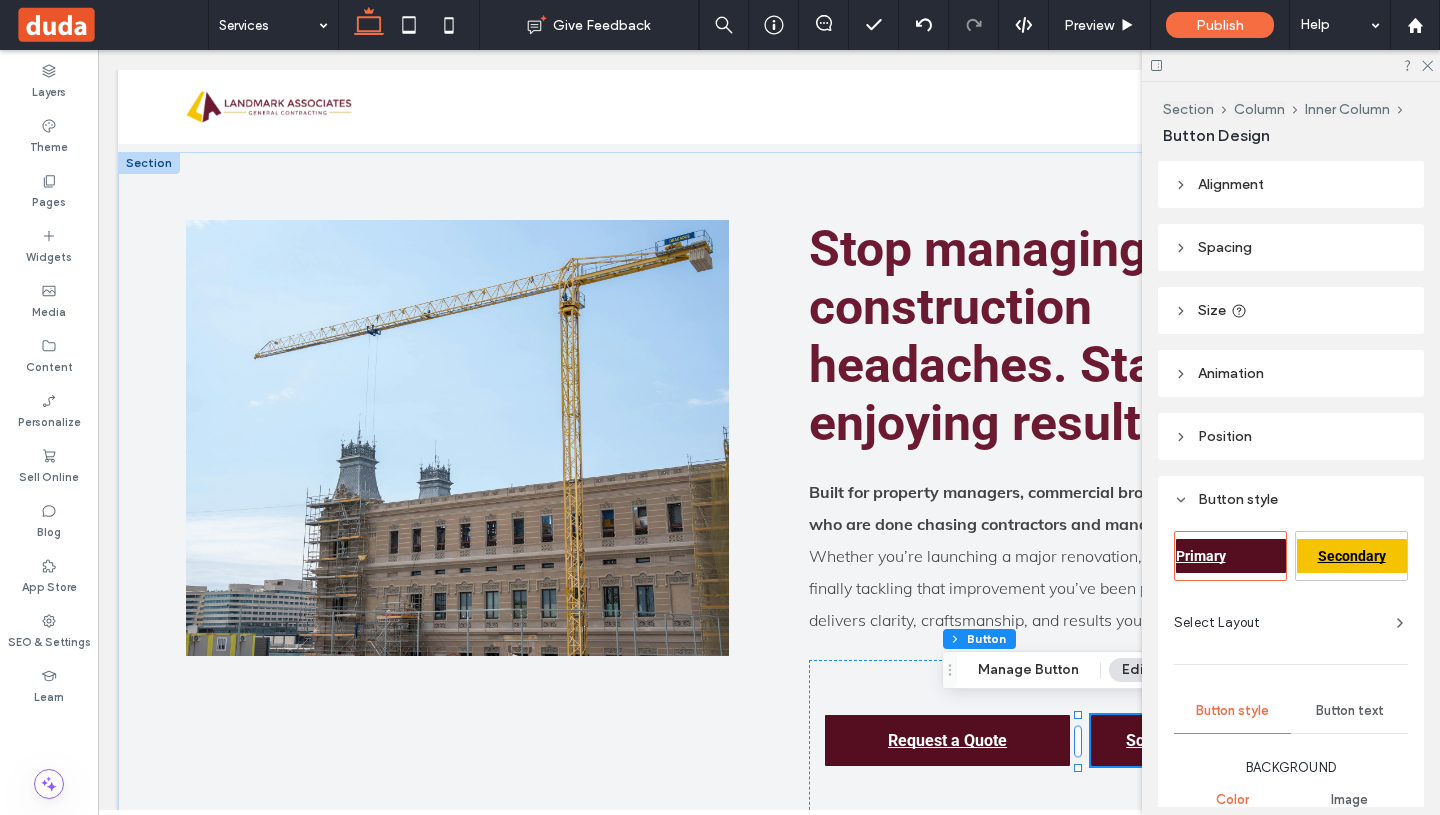 click on "Secondary" at bounding box center (1352, 556) 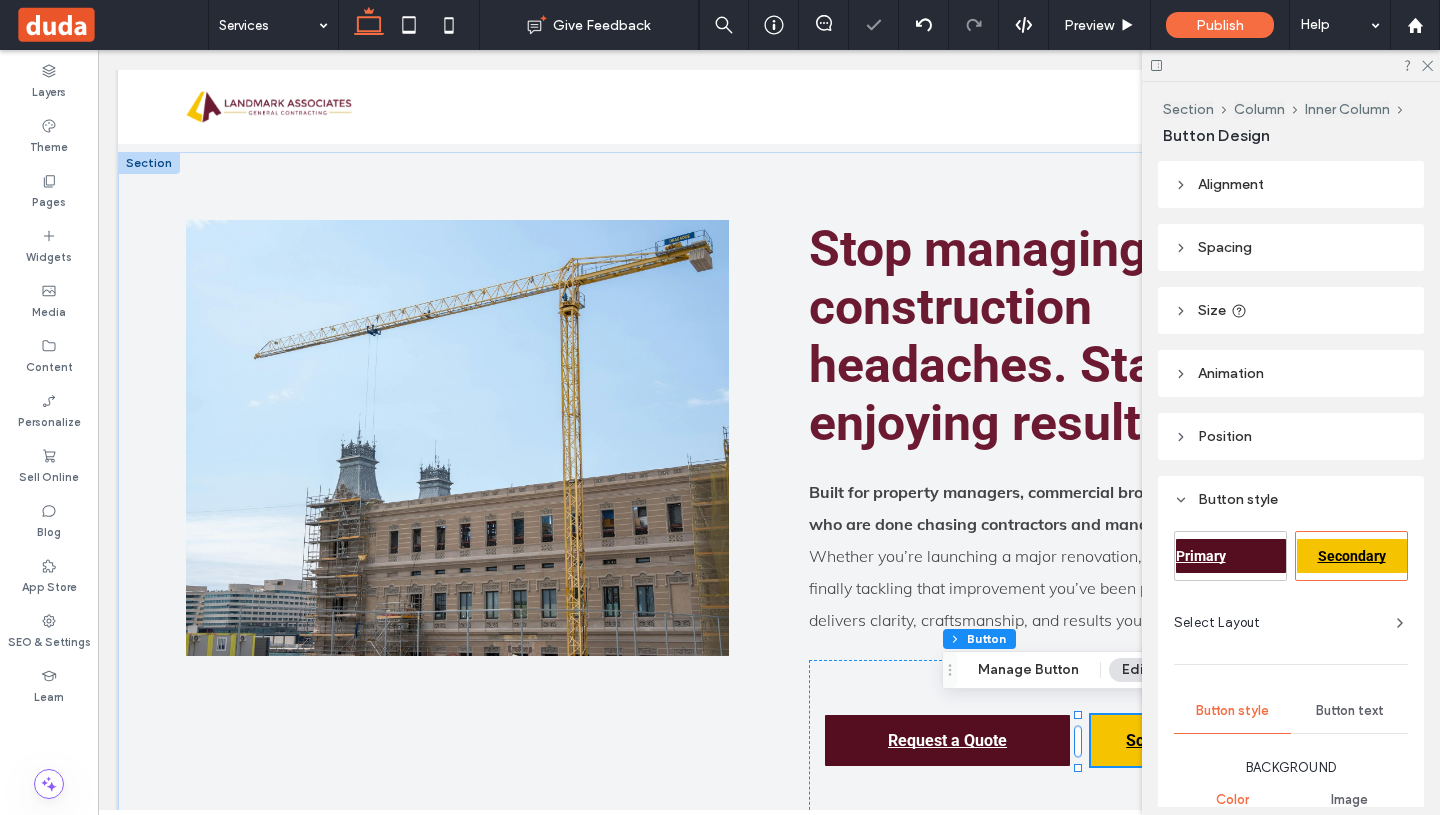 click at bounding box center (1291, 65) 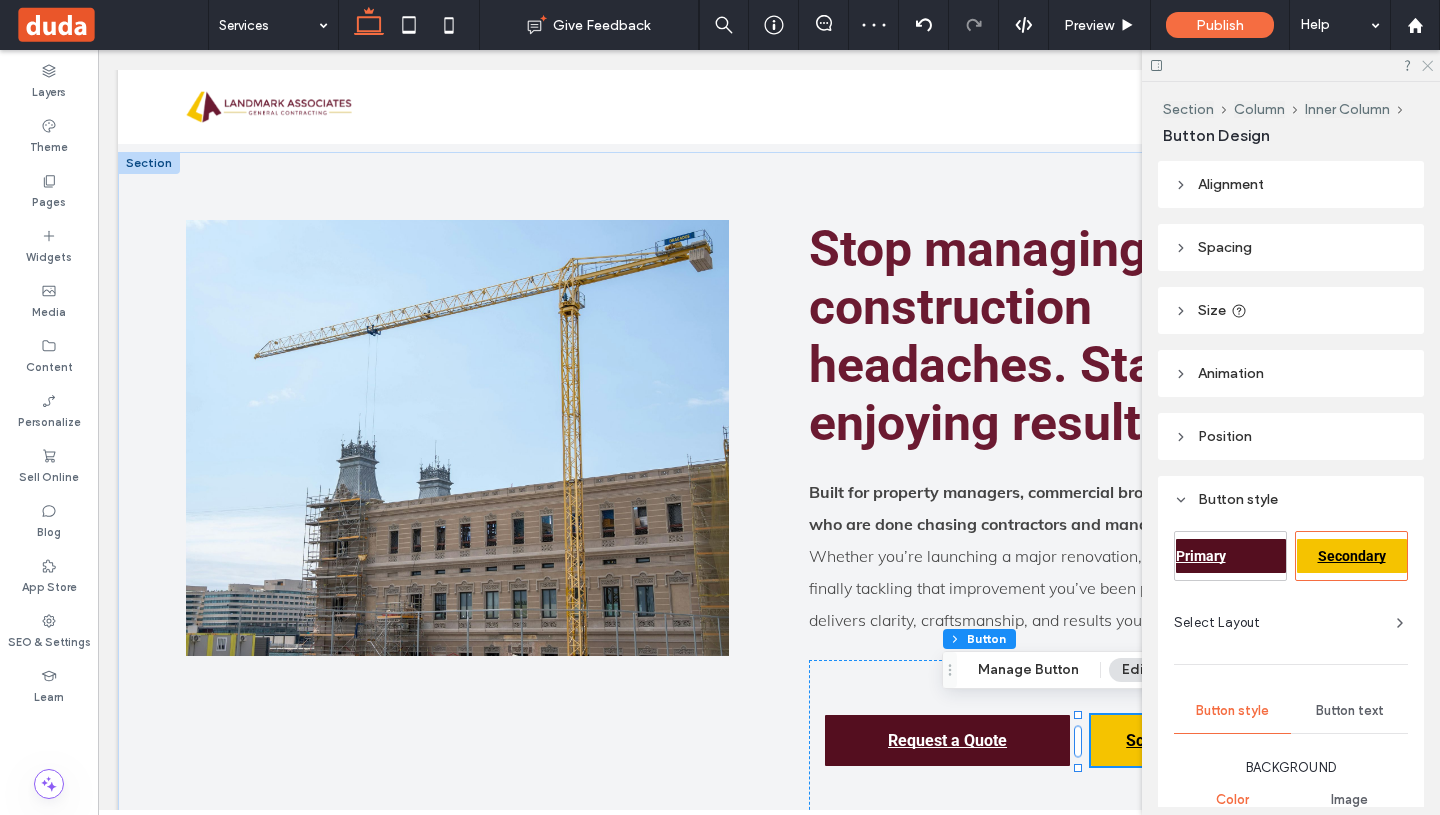 click 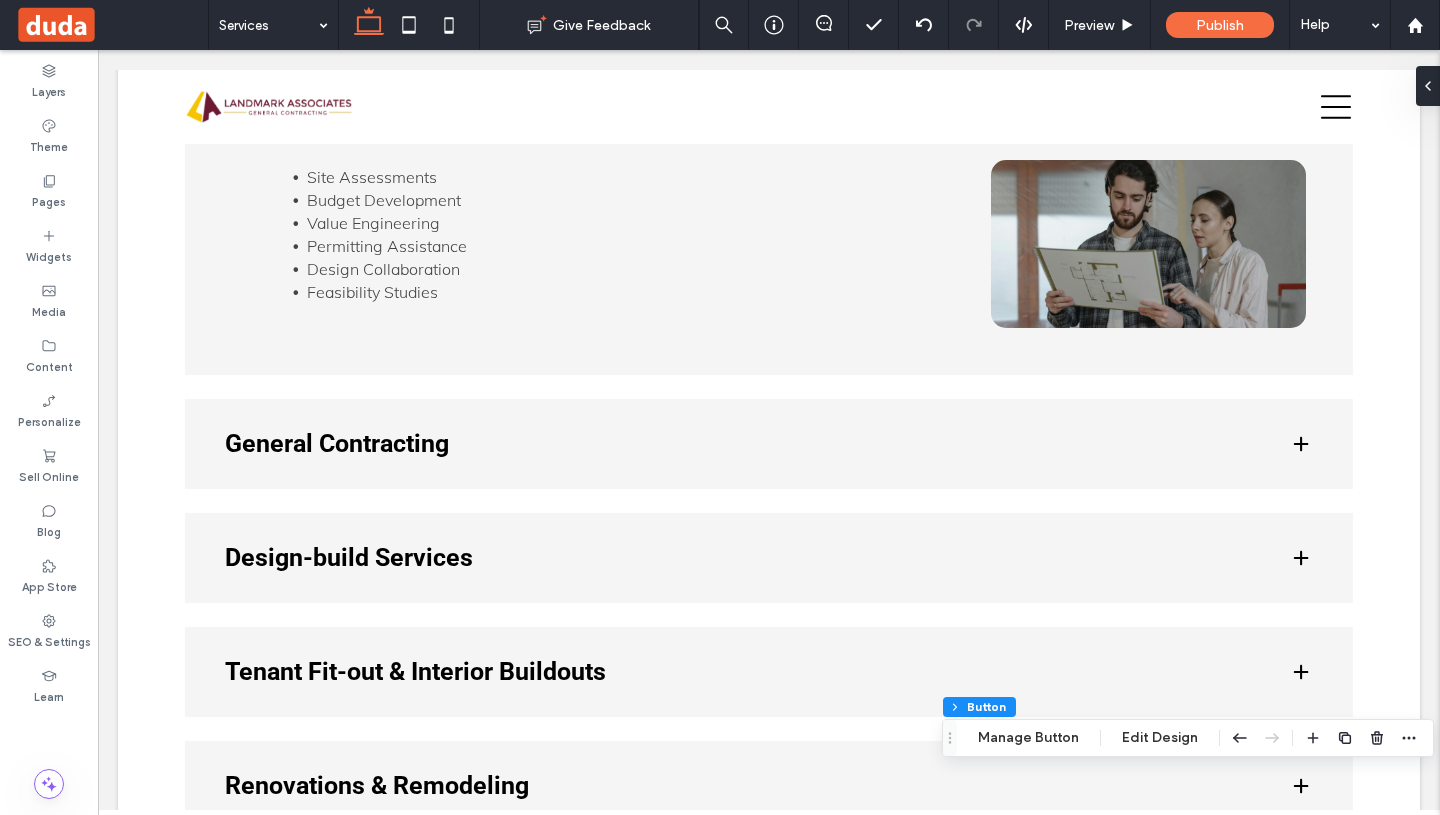 scroll, scrollTop: 625, scrollLeft: 0, axis: vertical 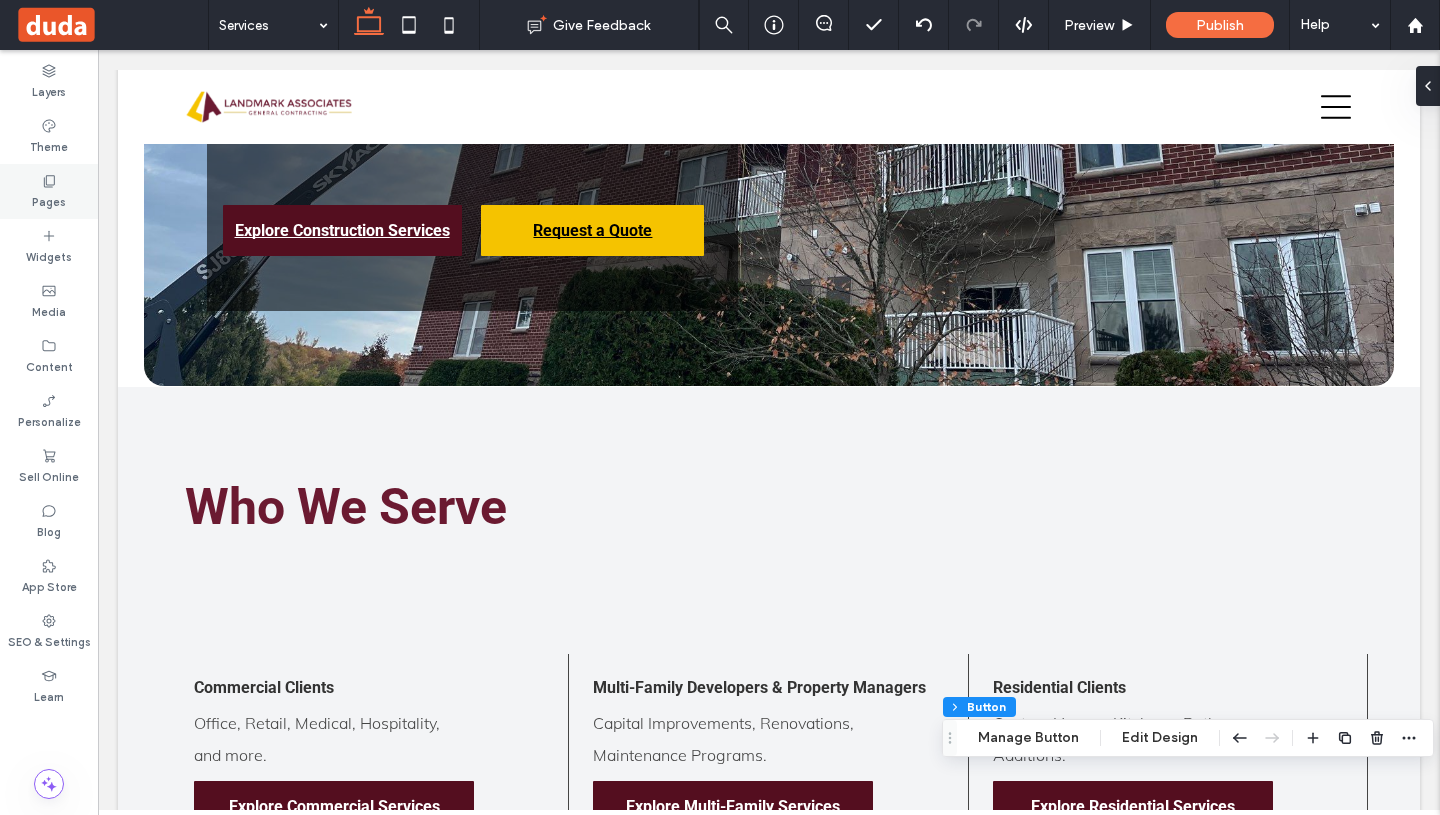 click on "Pages" at bounding box center [49, 191] 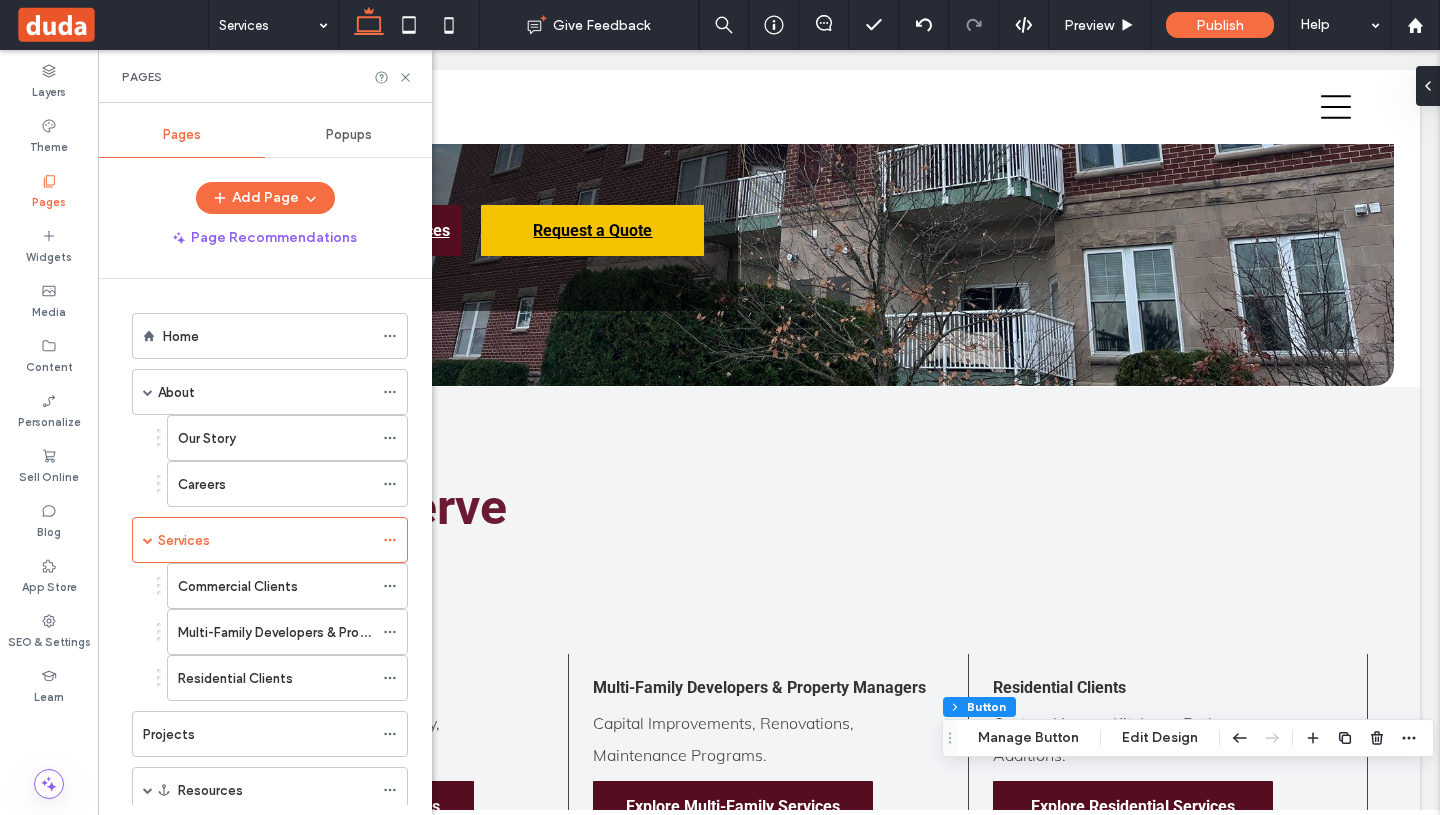 click on "Commercial Clients" at bounding box center (238, 586) 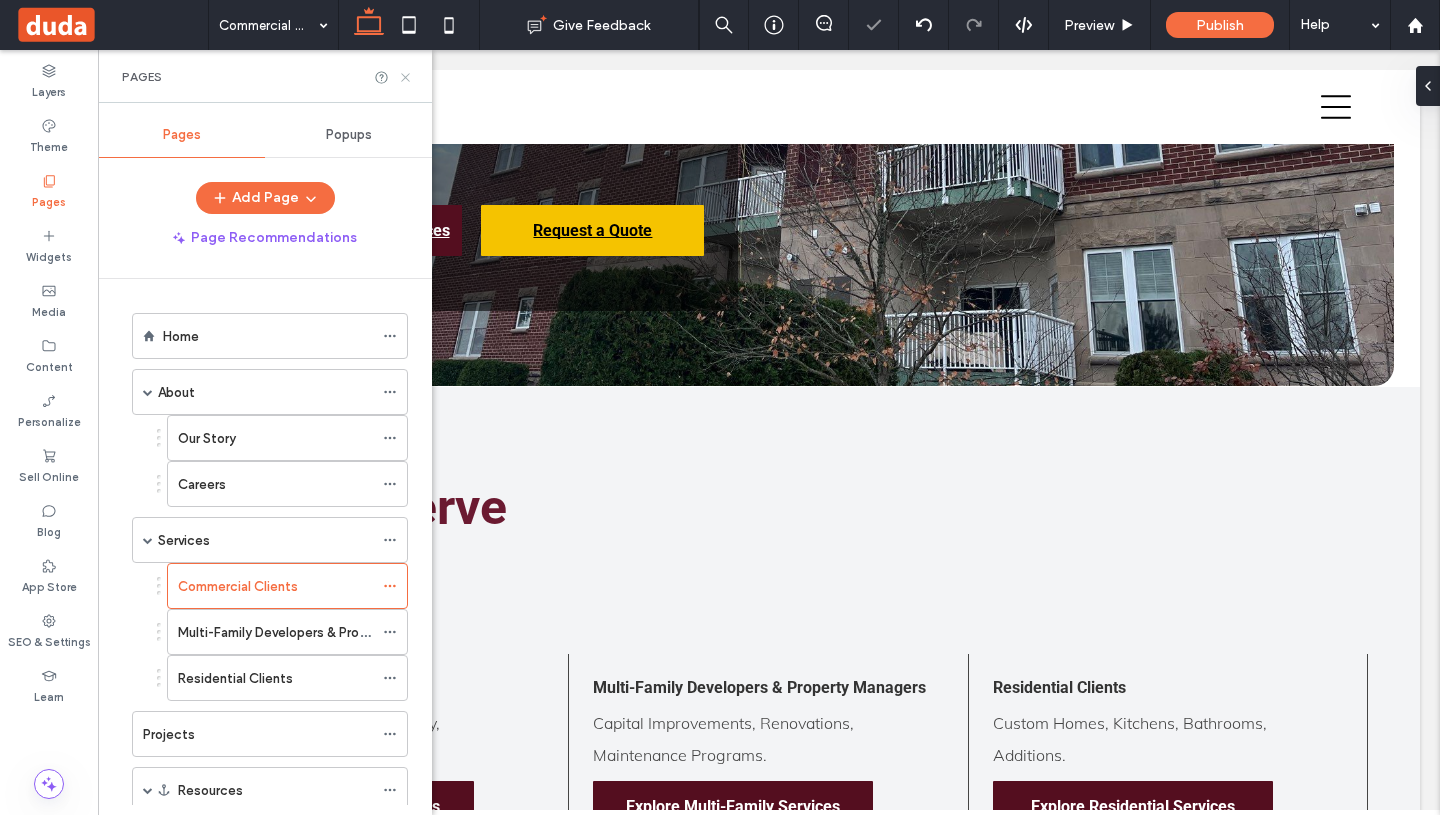 click 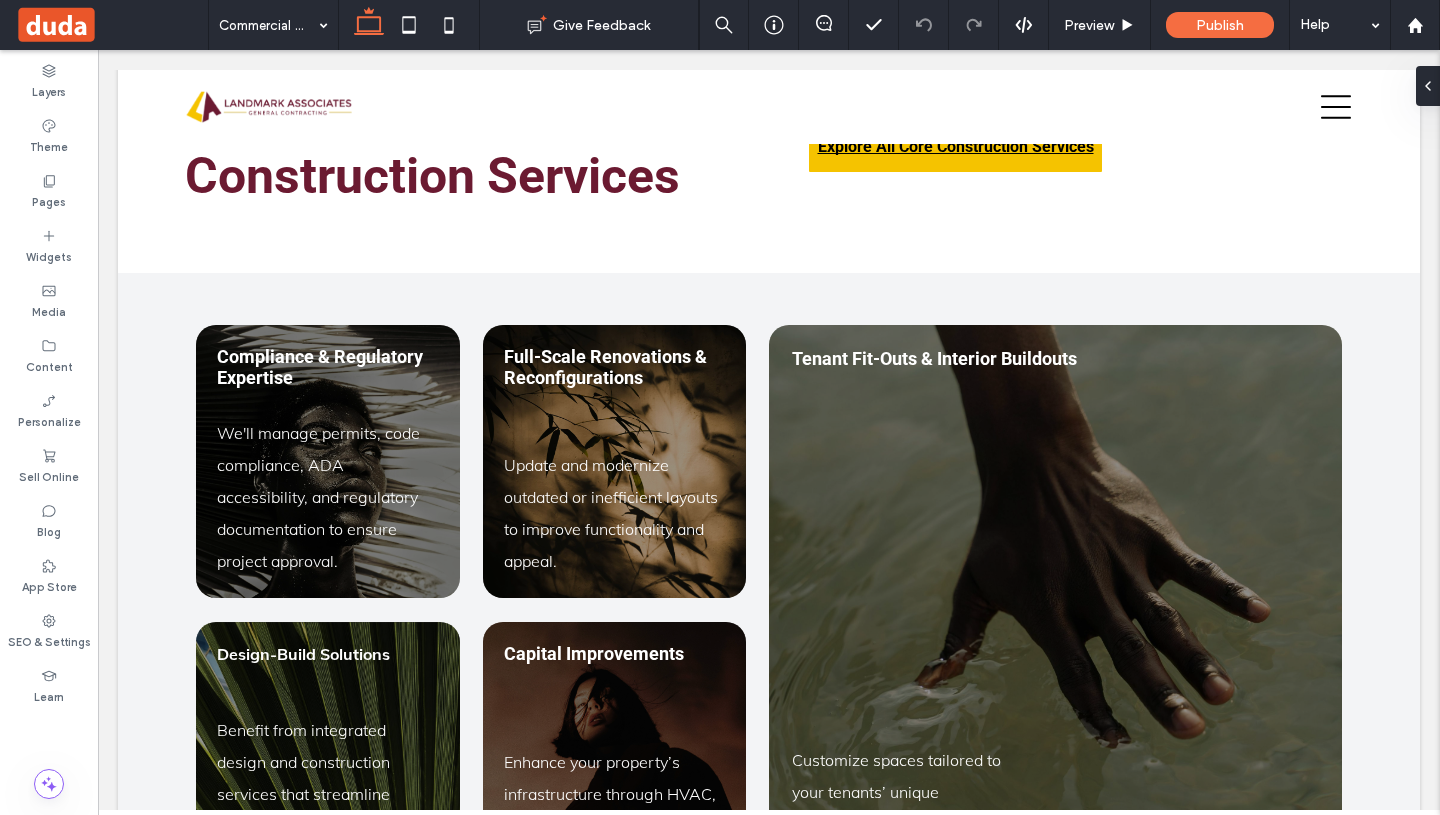 scroll, scrollTop: 1813, scrollLeft: 0, axis: vertical 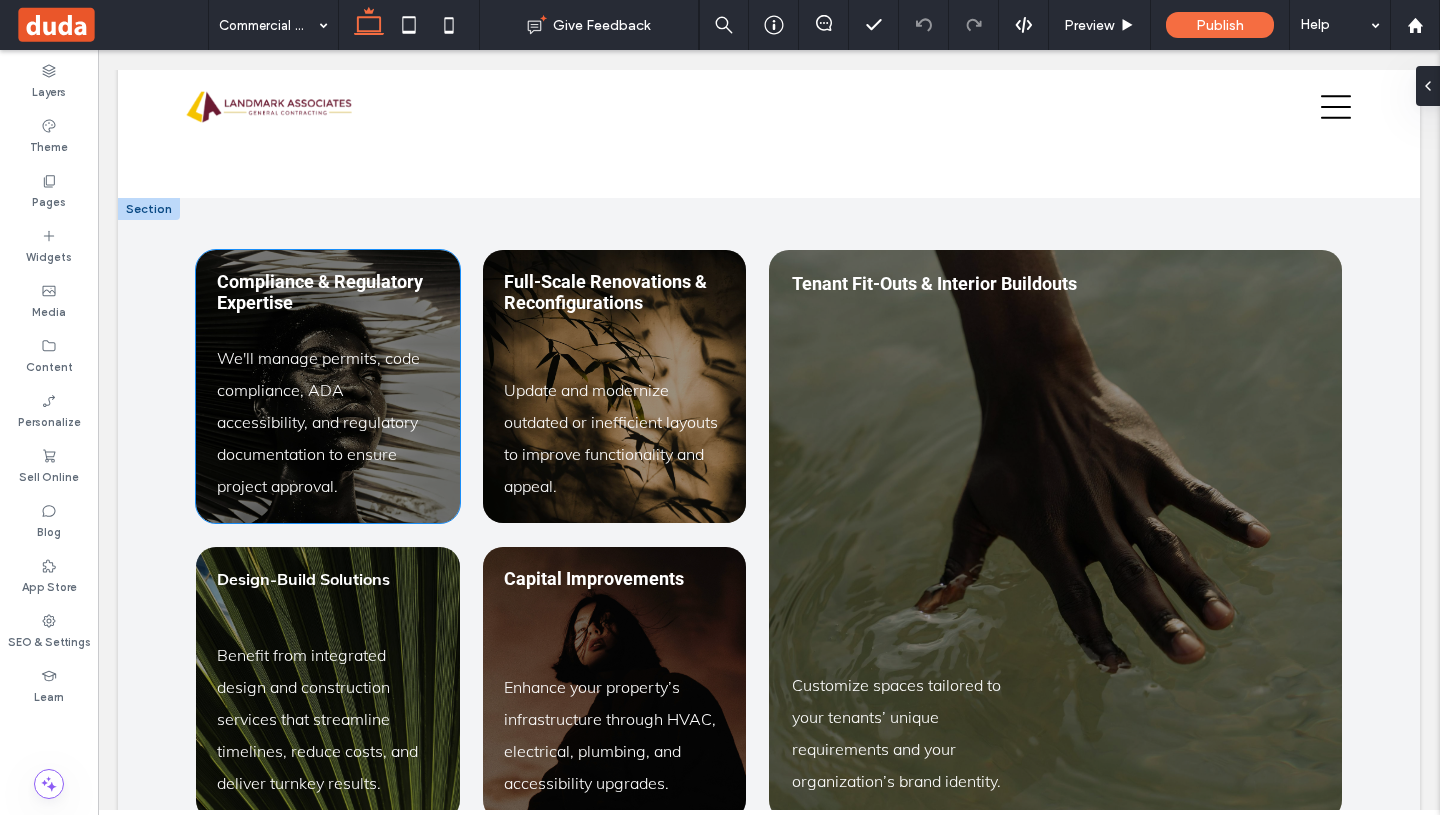click on "Compliance & Regulatory Expertise" at bounding box center [327, 292] 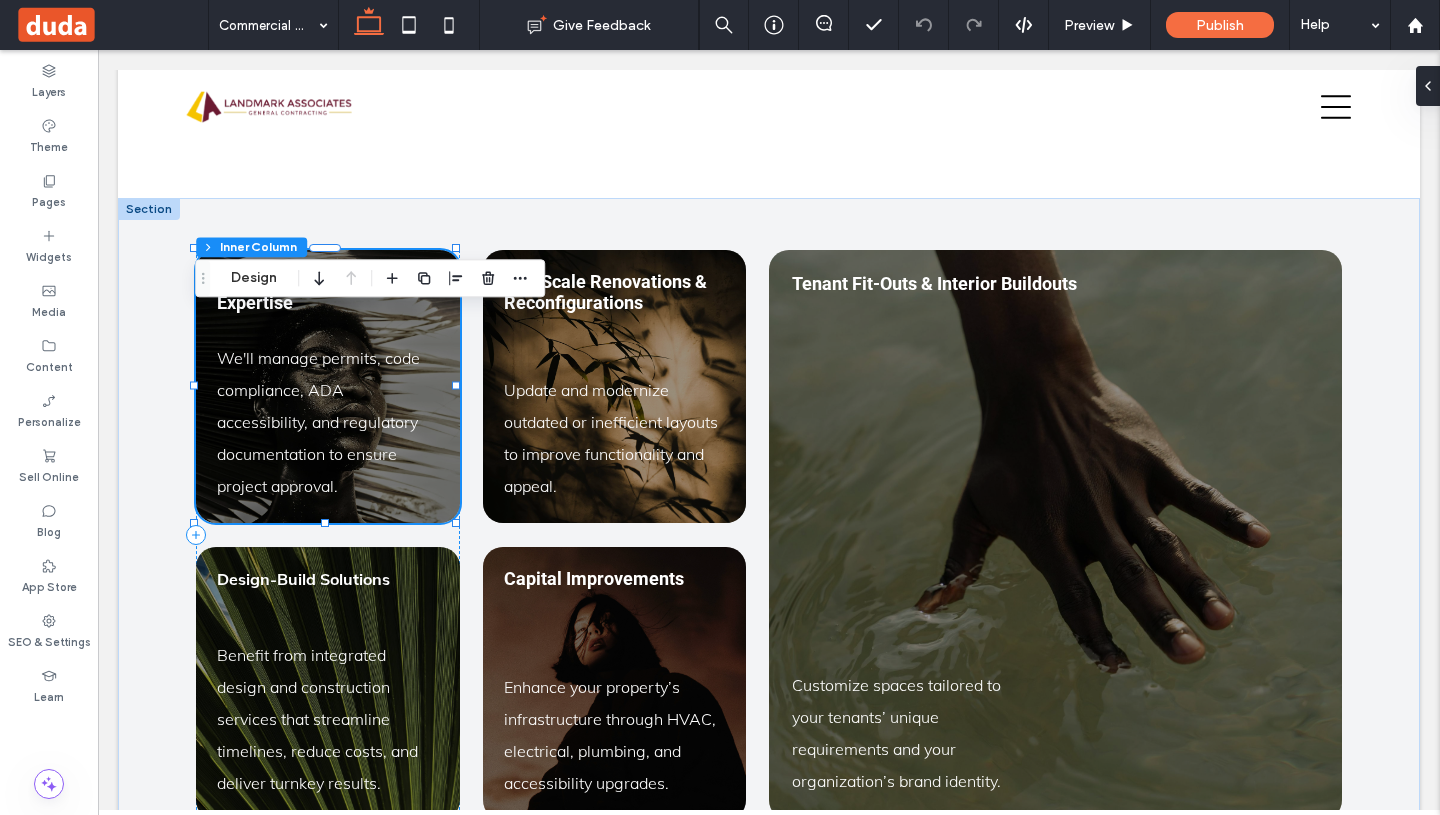 type on "**" 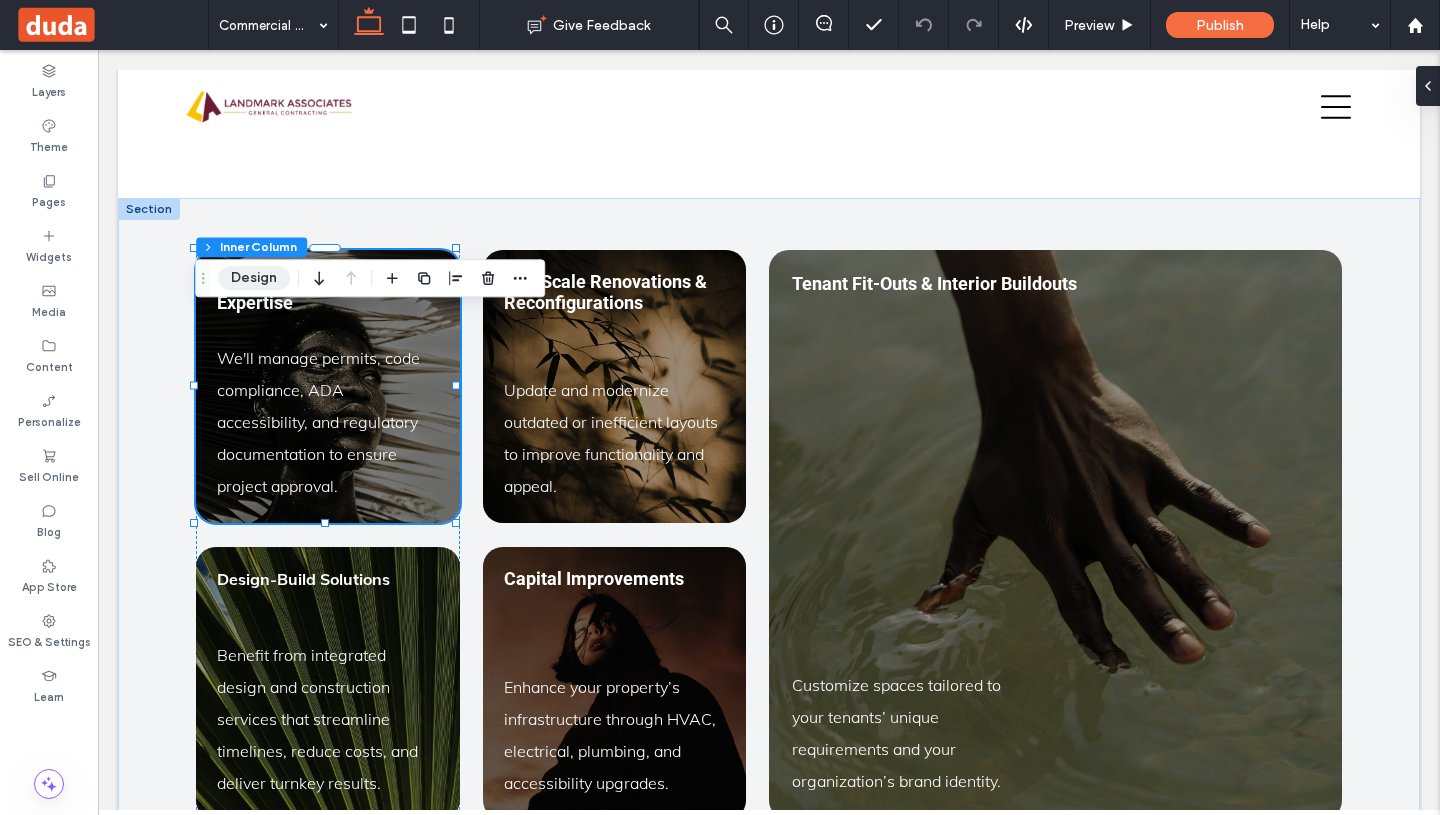 click on "Design" at bounding box center [254, 278] 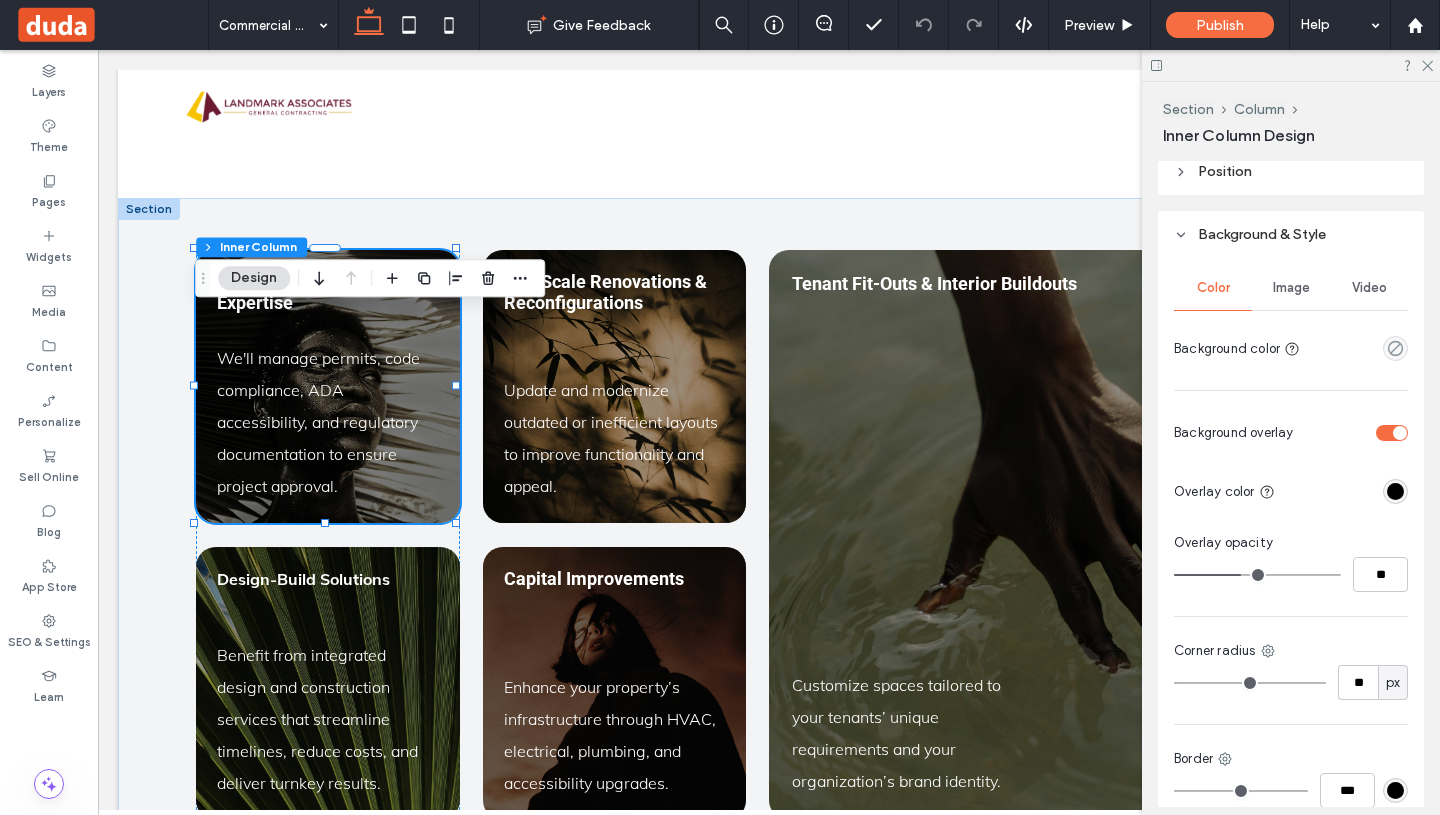 scroll, scrollTop: 615, scrollLeft: 0, axis: vertical 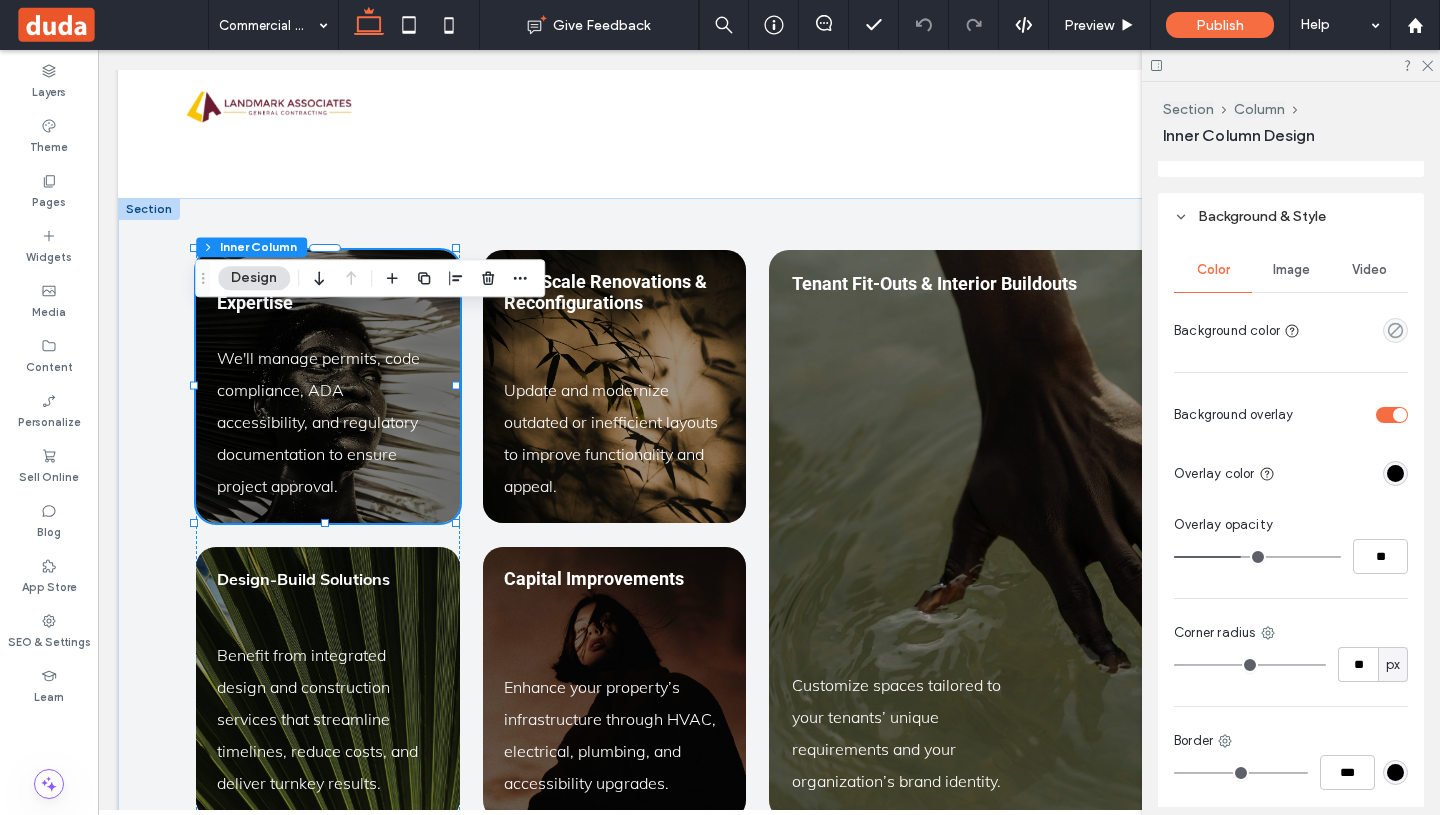 click on "Image" at bounding box center (1291, 270) 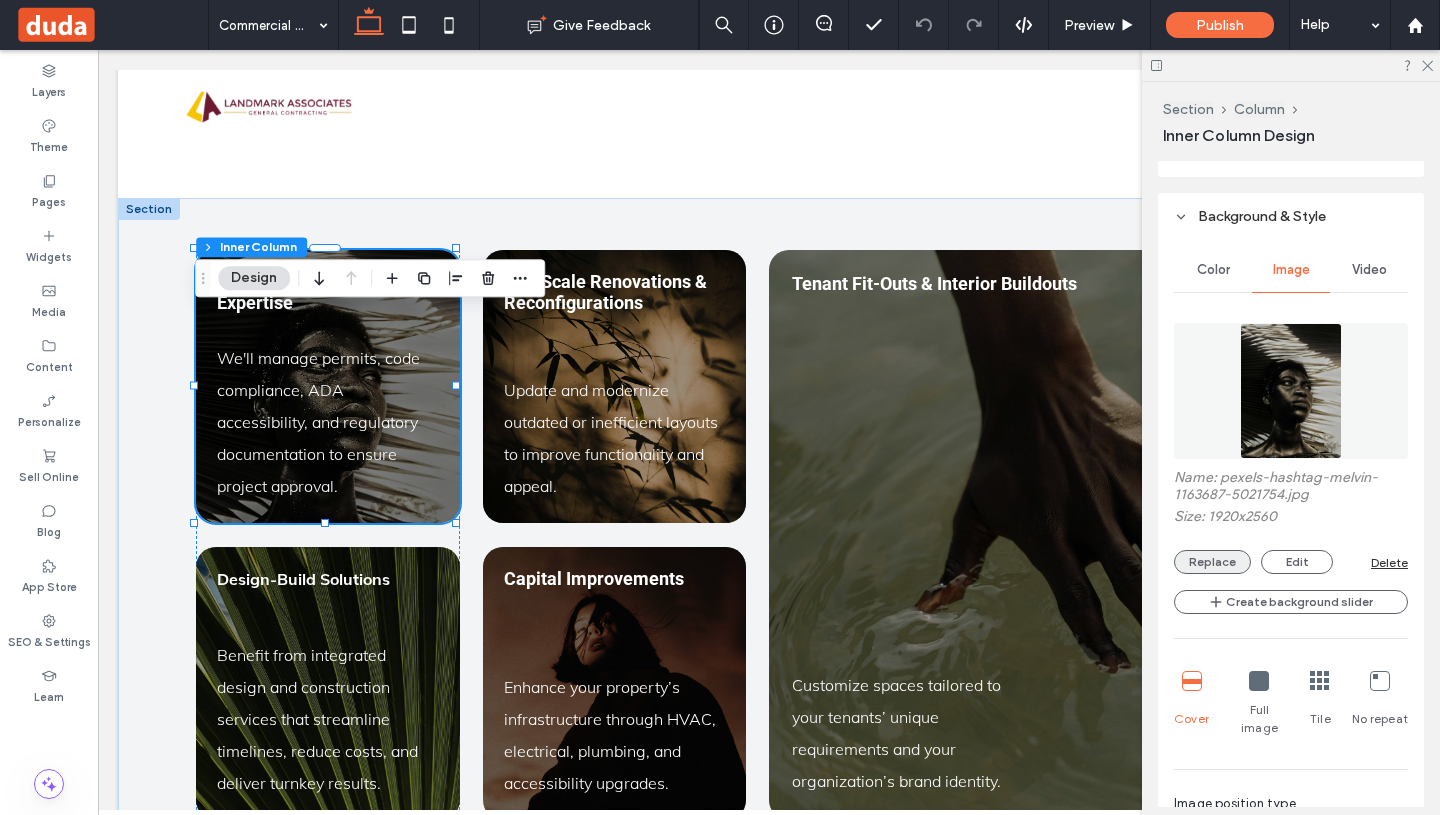 click on "Replace" at bounding box center [1212, 562] 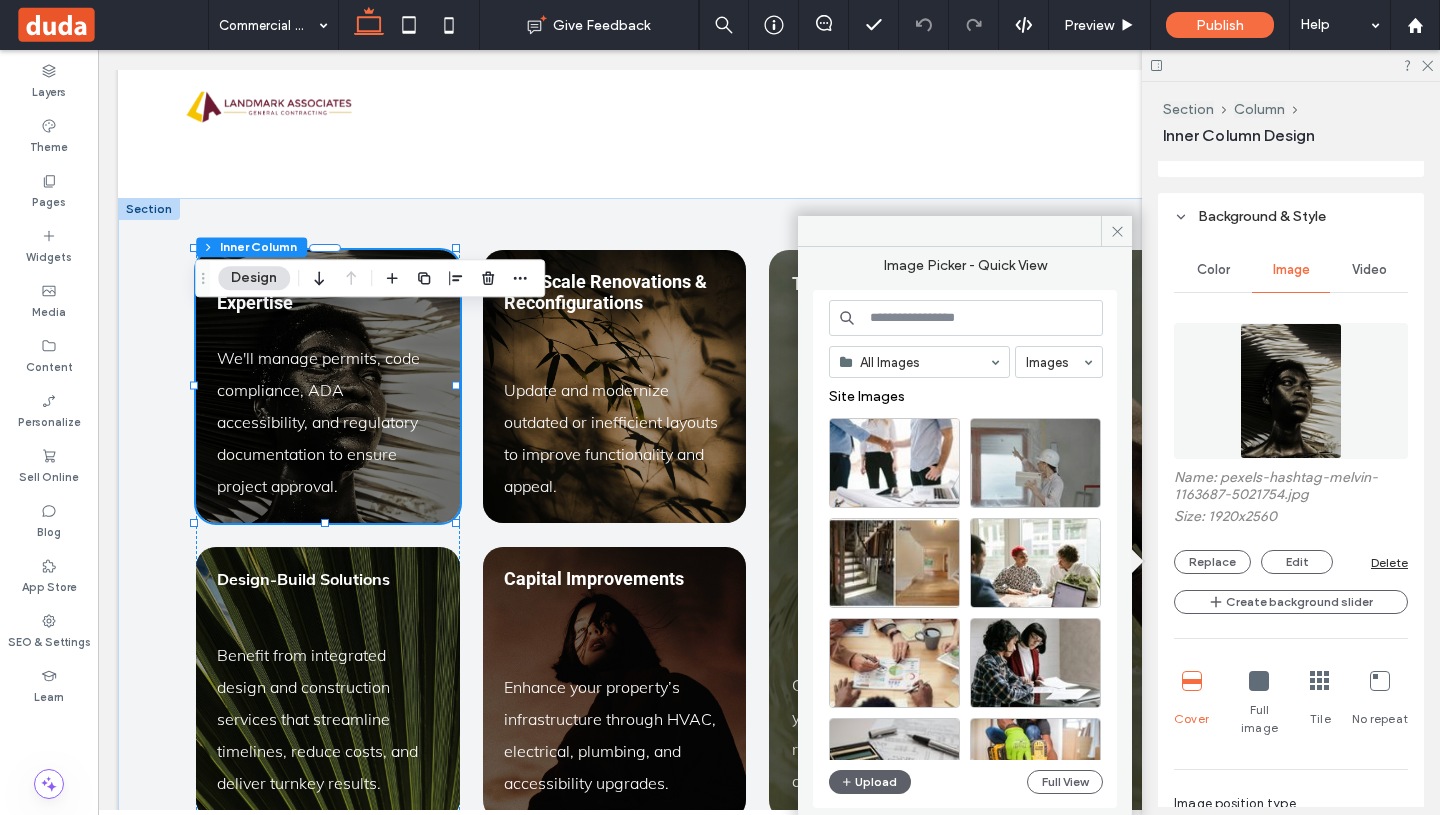 click at bounding box center [966, 318] 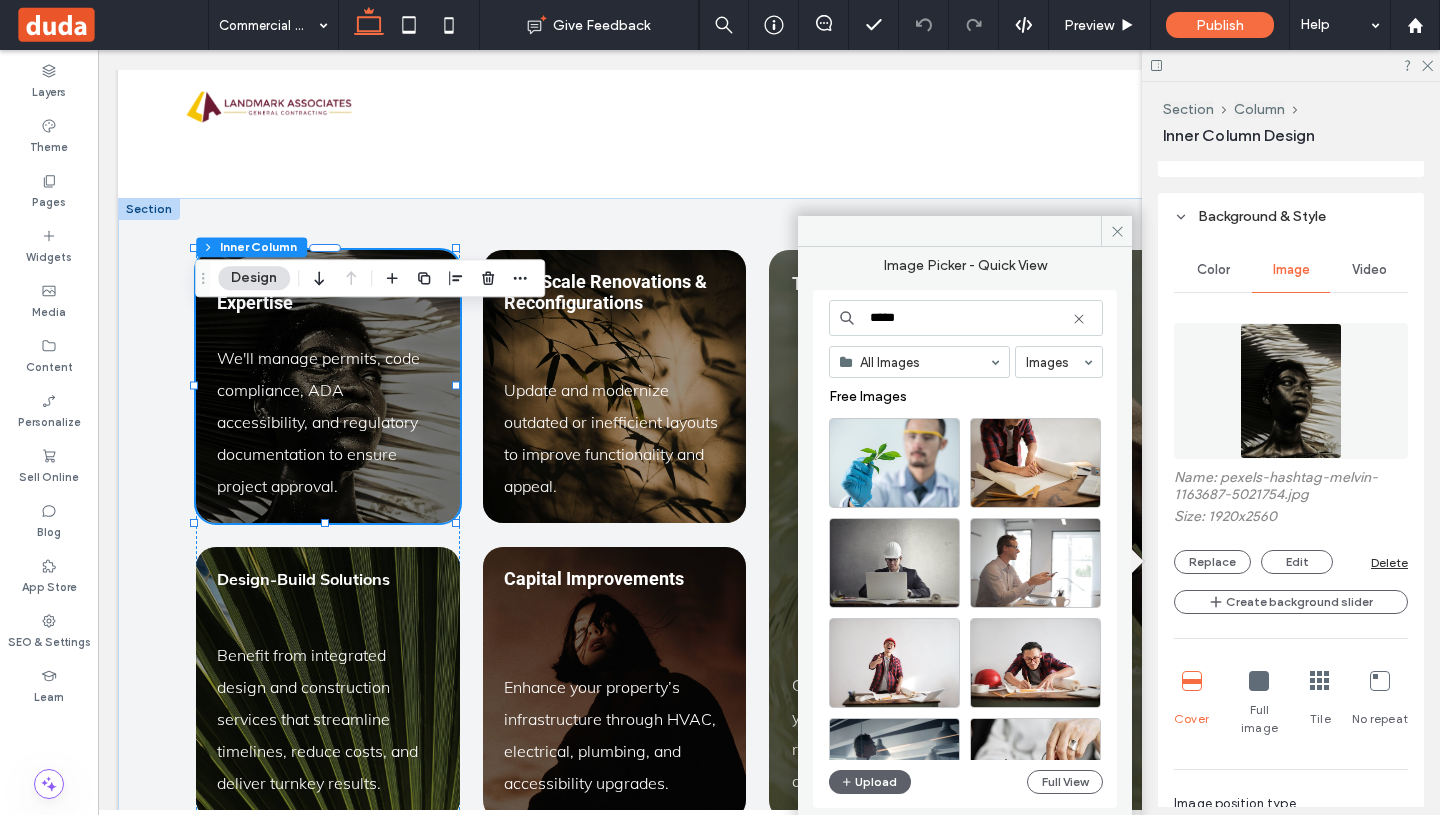 type on "******" 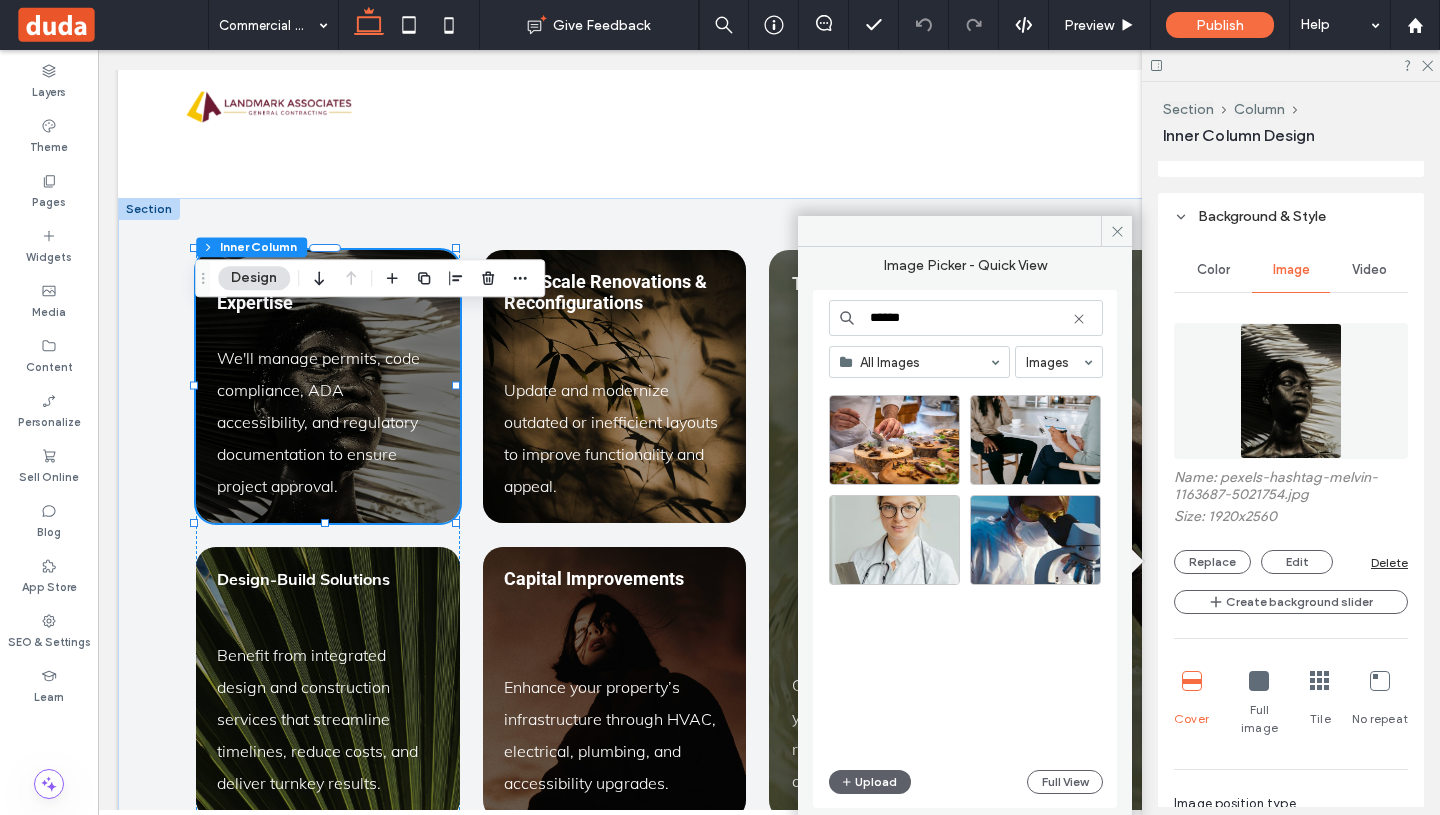 scroll, scrollTop: 0, scrollLeft: 0, axis: both 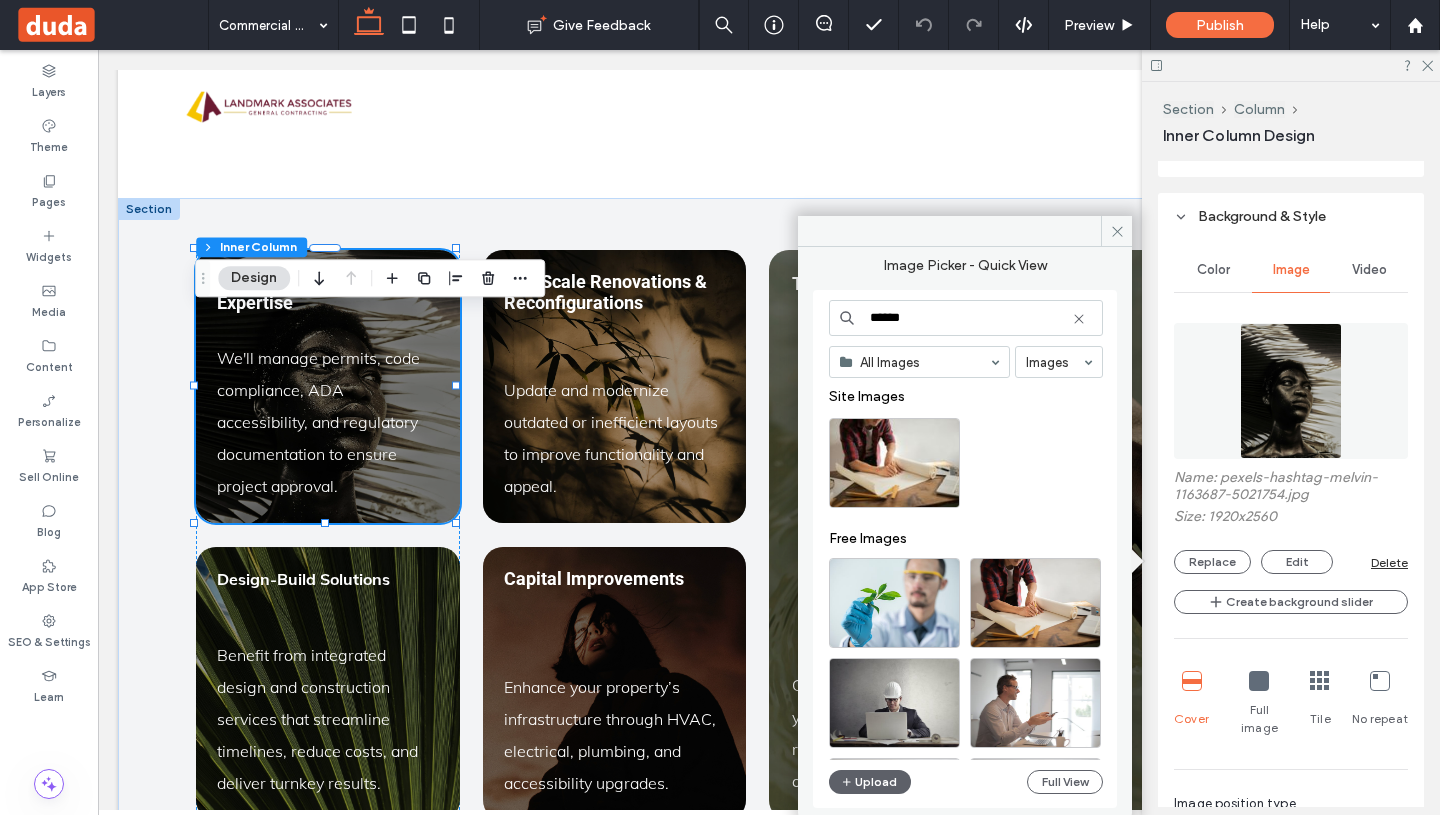drag, startPoint x: 1059, startPoint y: 358, endPoint x: 774, endPoint y: 308, distance: 289.35272 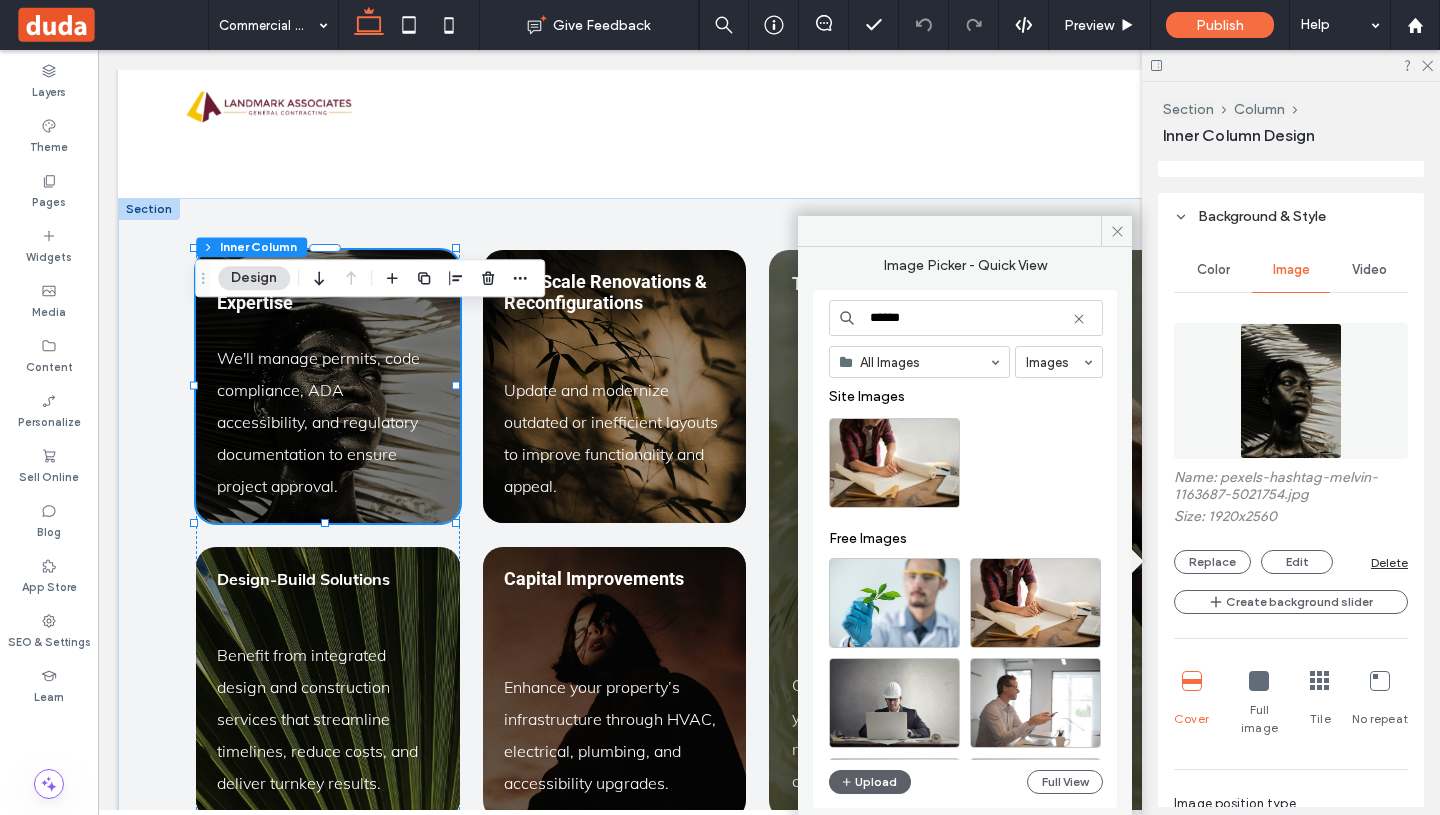 drag, startPoint x: 927, startPoint y: 320, endPoint x: 832, endPoint y: 319, distance: 95.005264 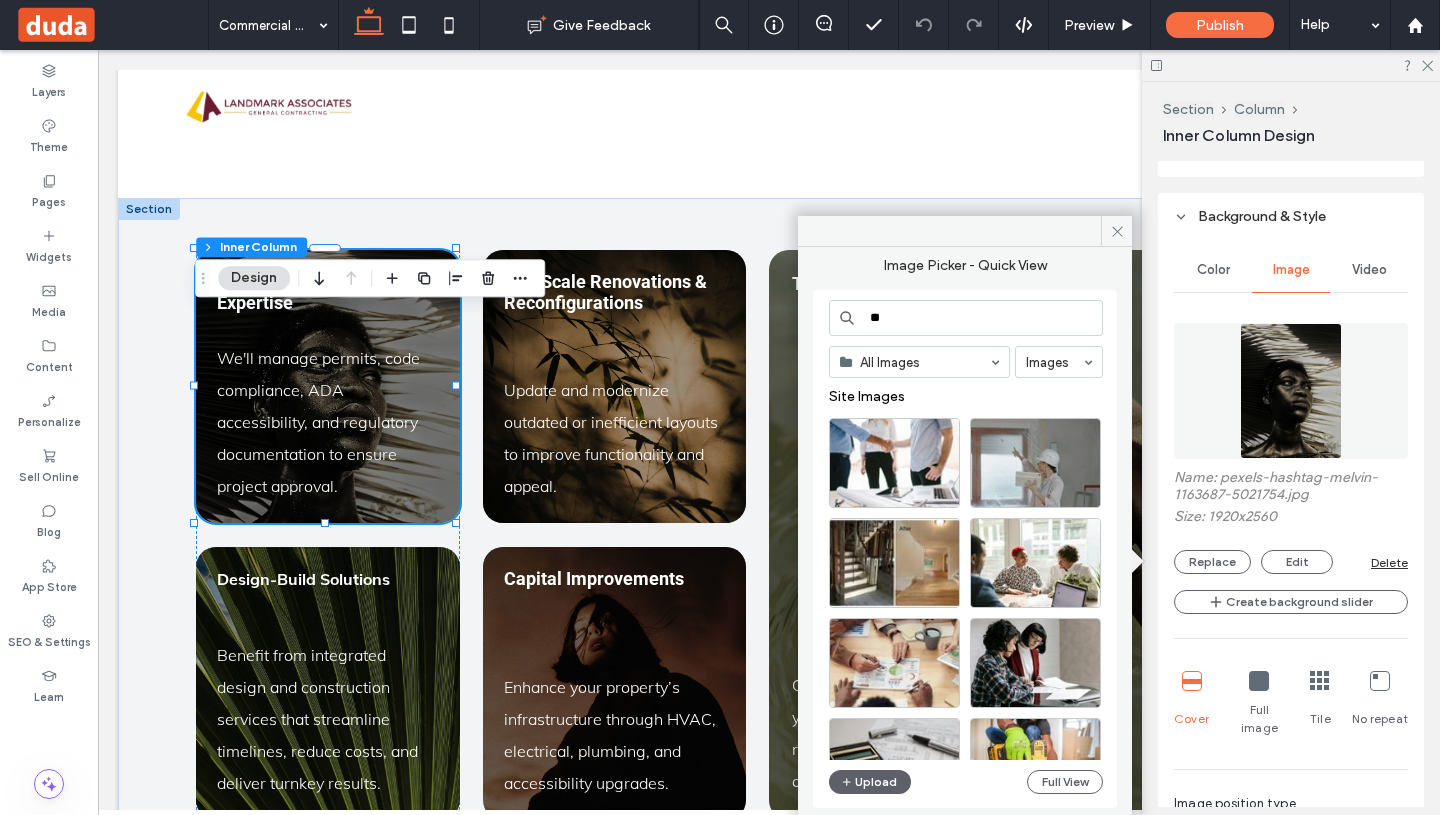 type on "***" 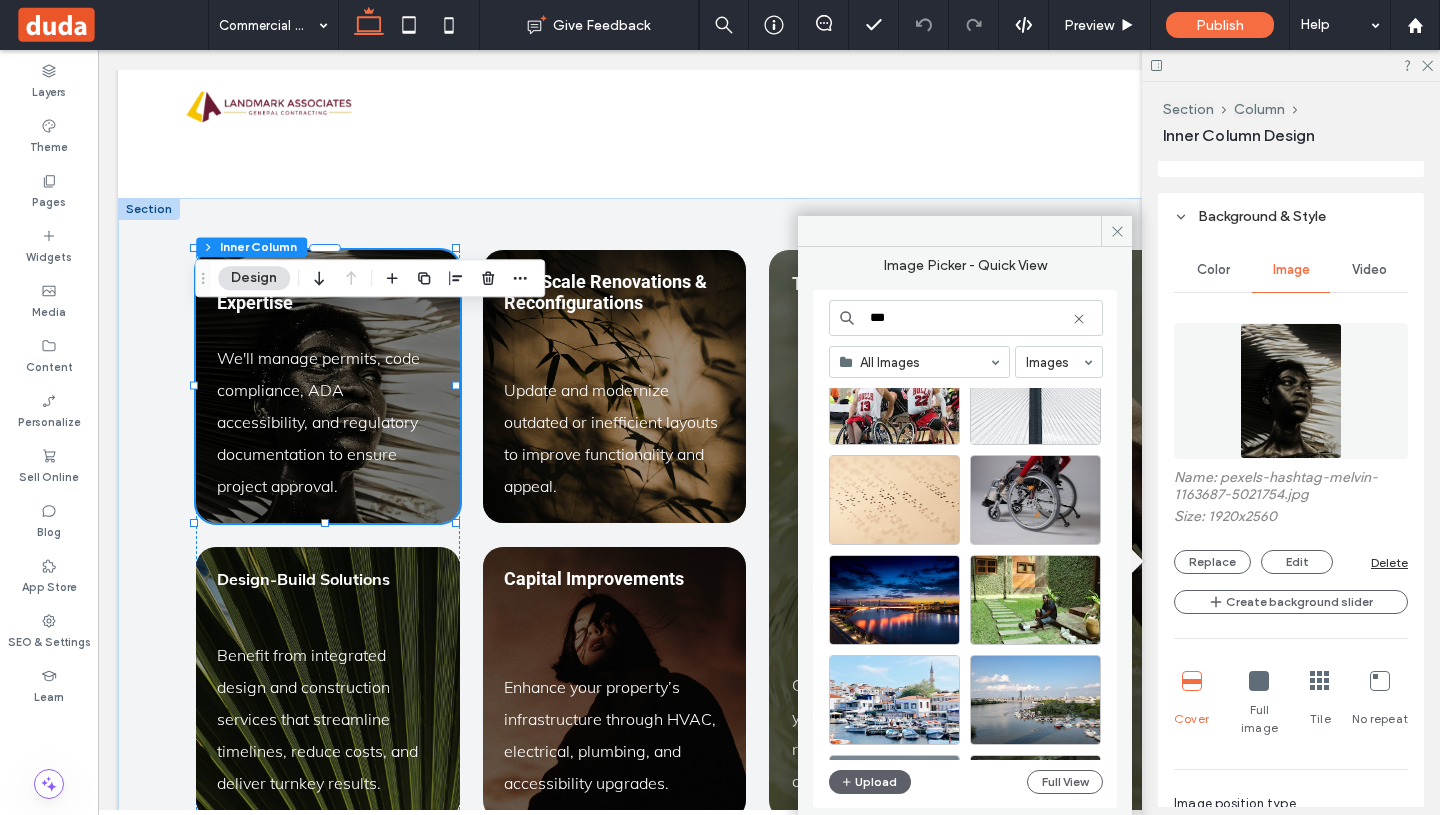scroll, scrollTop: 1148, scrollLeft: 0, axis: vertical 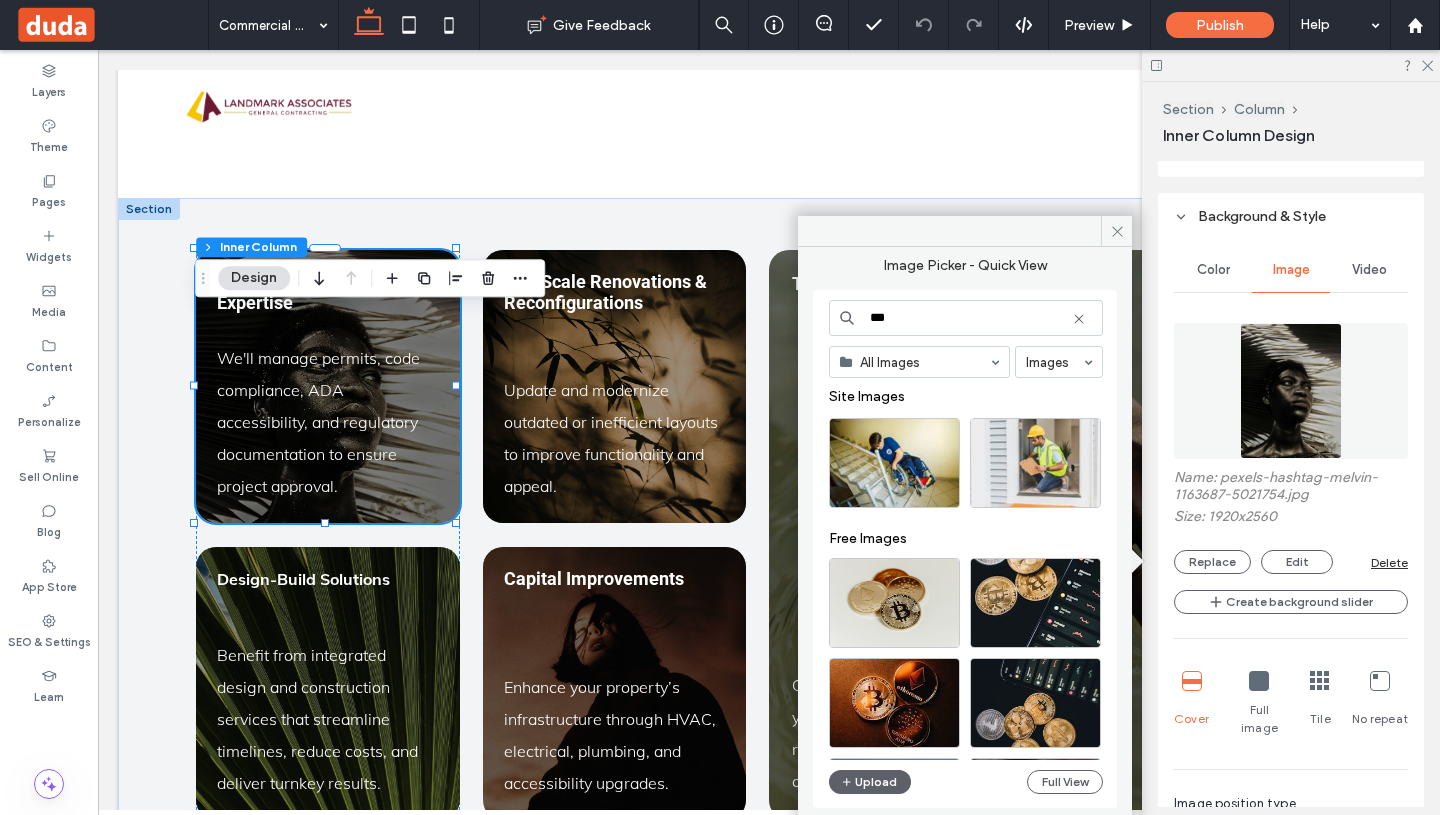 drag, startPoint x: 918, startPoint y: 317, endPoint x: 815, endPoint y: 317, distance: 103 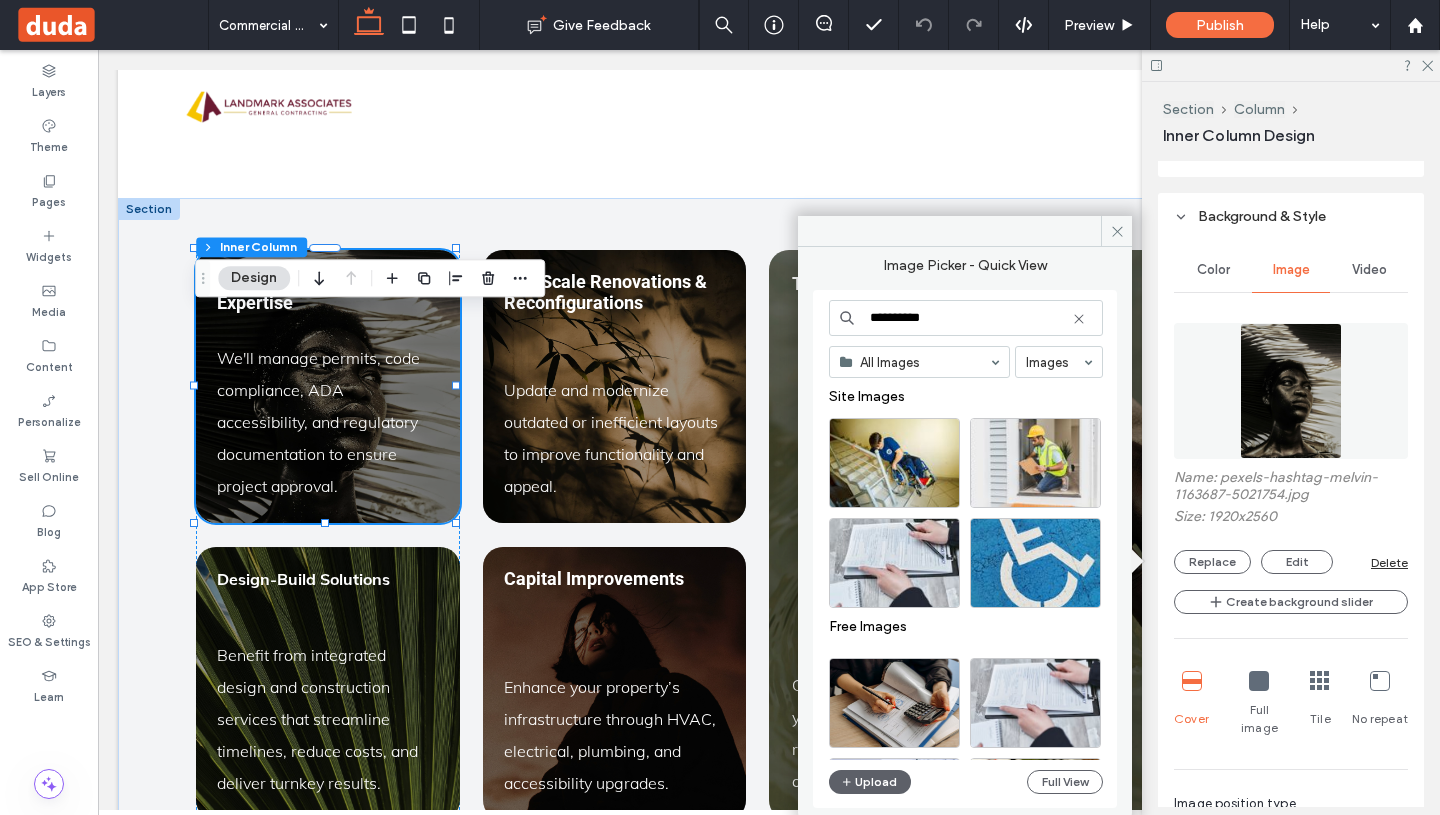 type on "**********" 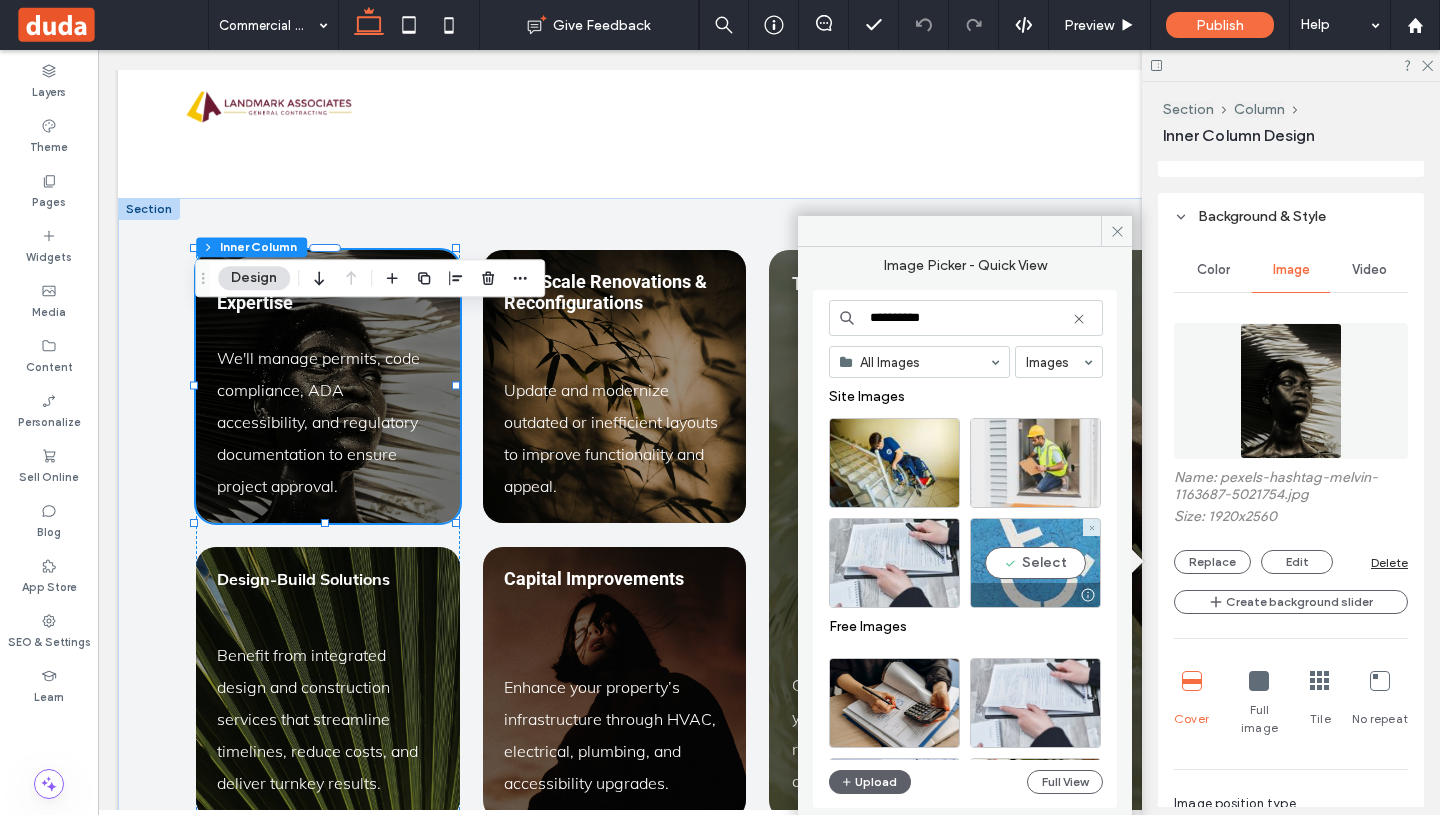 click on "Select" at bounding box center (1035, 563) 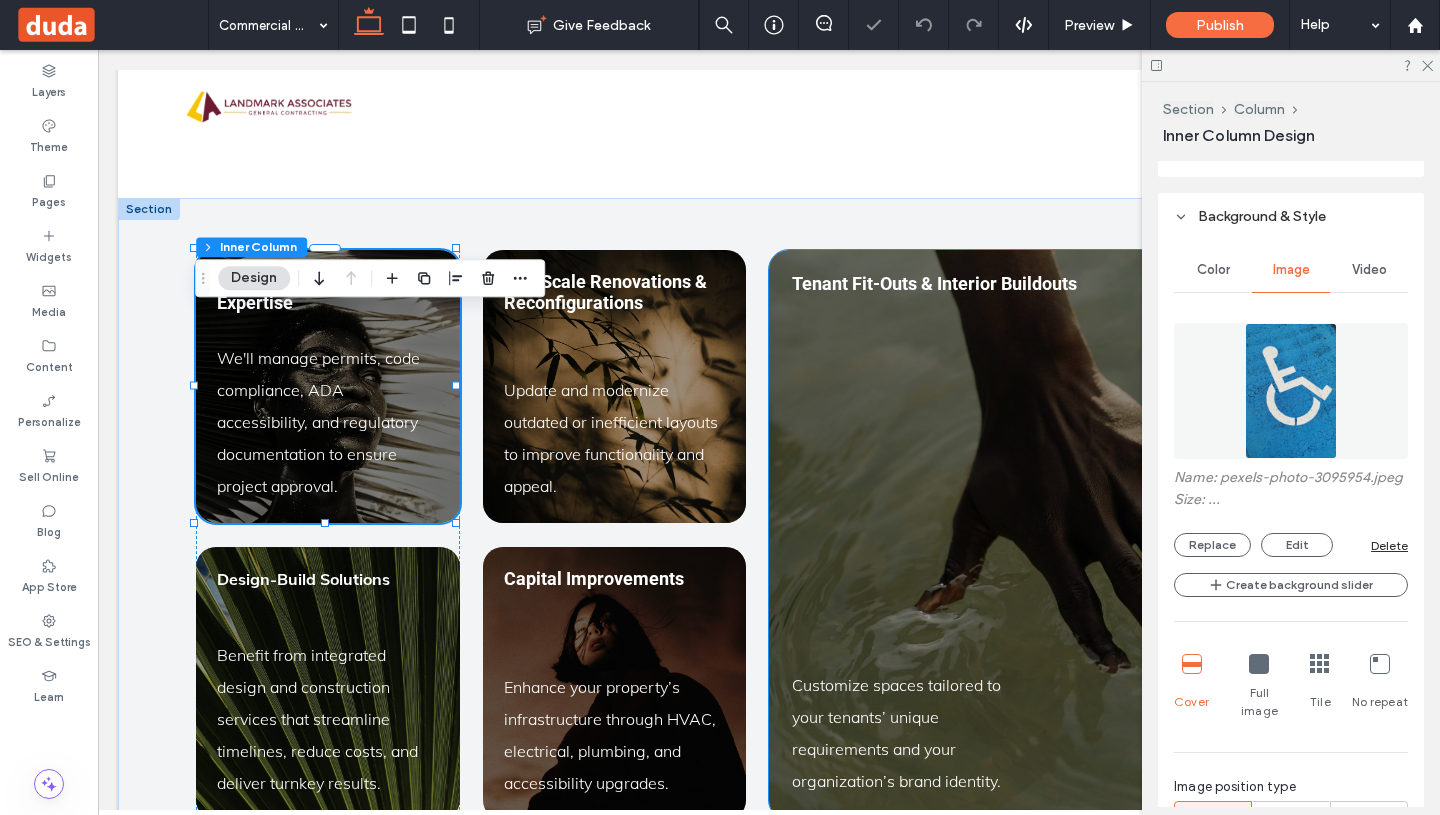 type on "**" 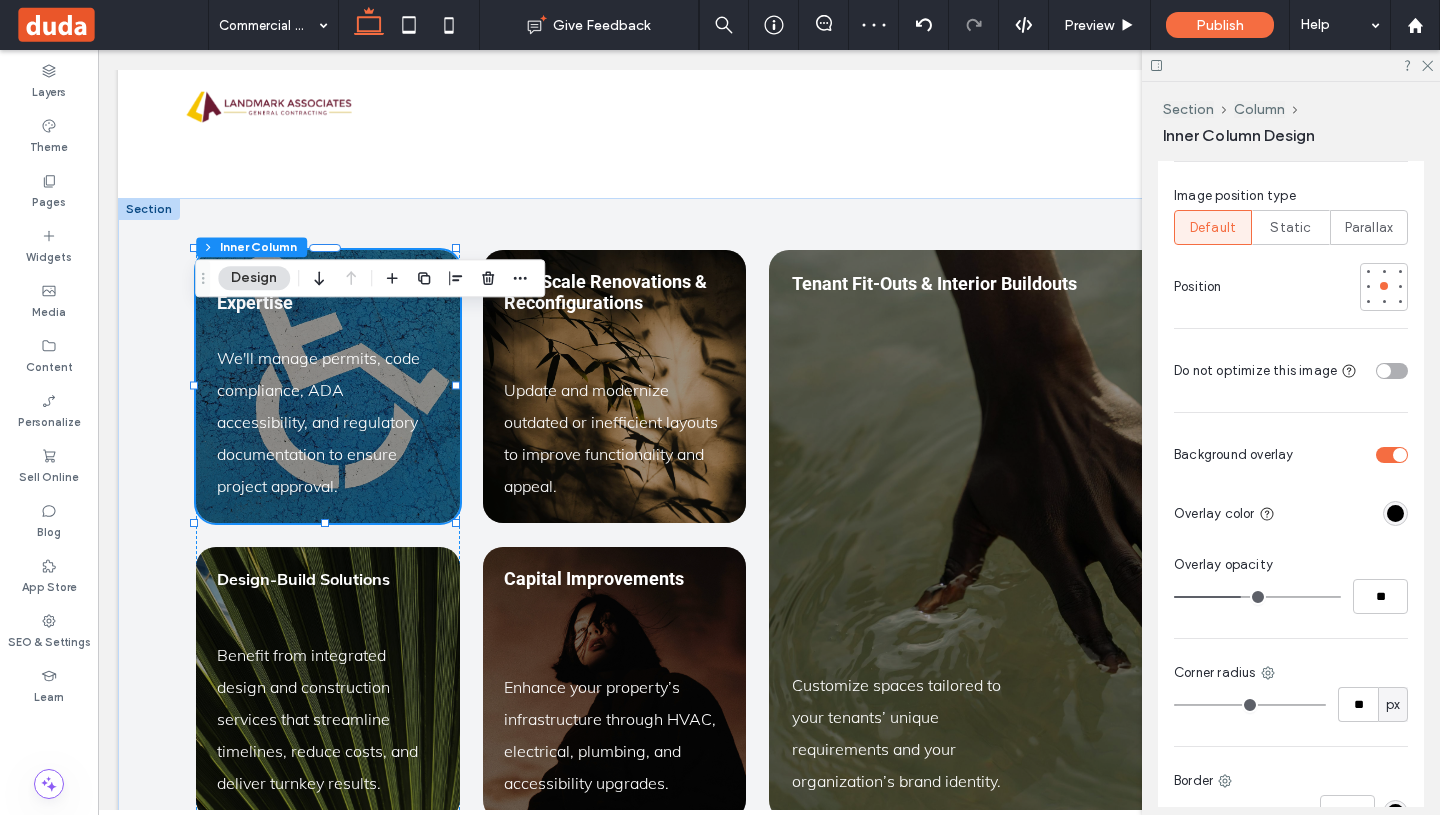 scroll, scrollTop: 1227, scrollLeft: 0, axis: vertical 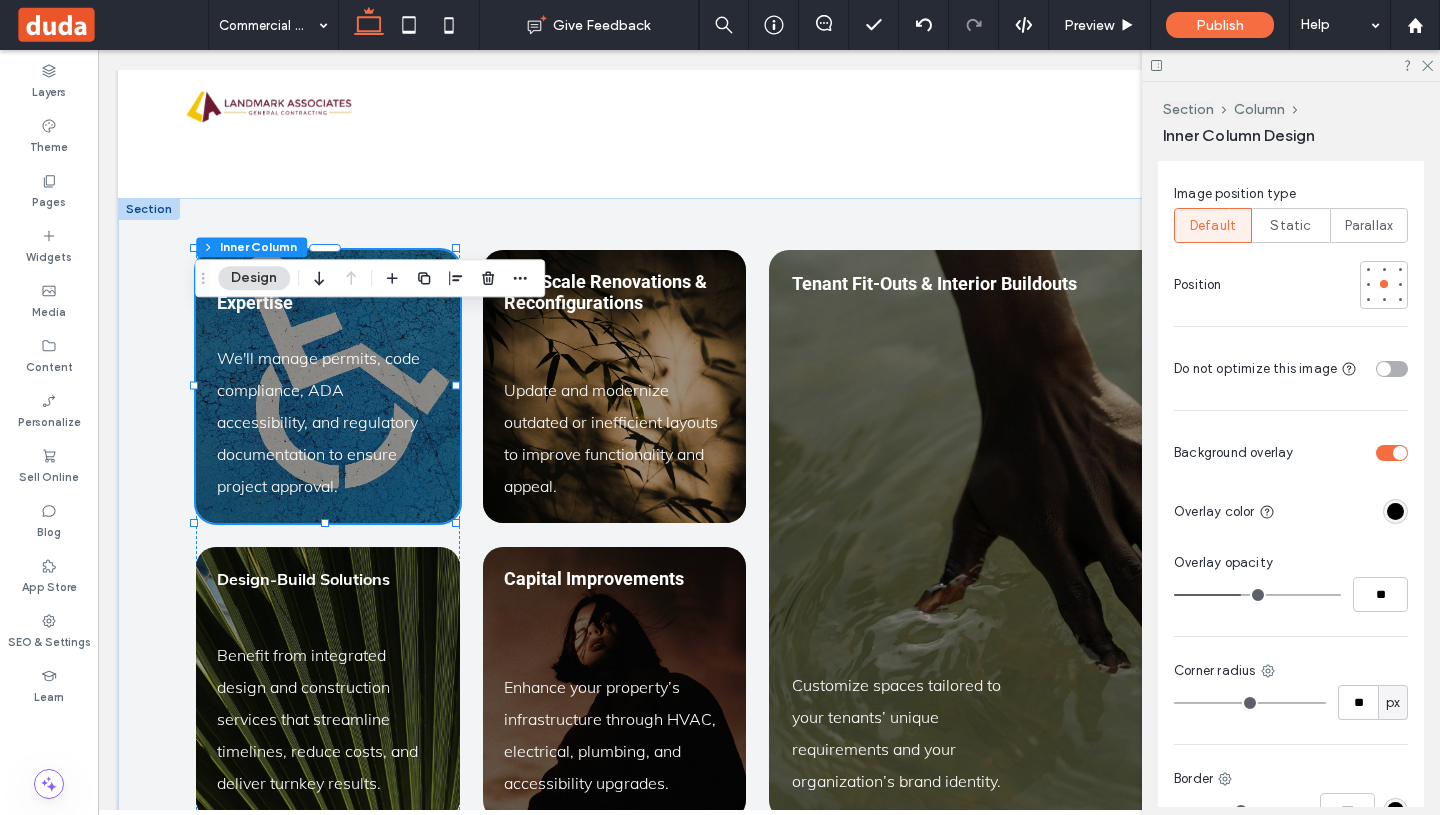 type on "**" 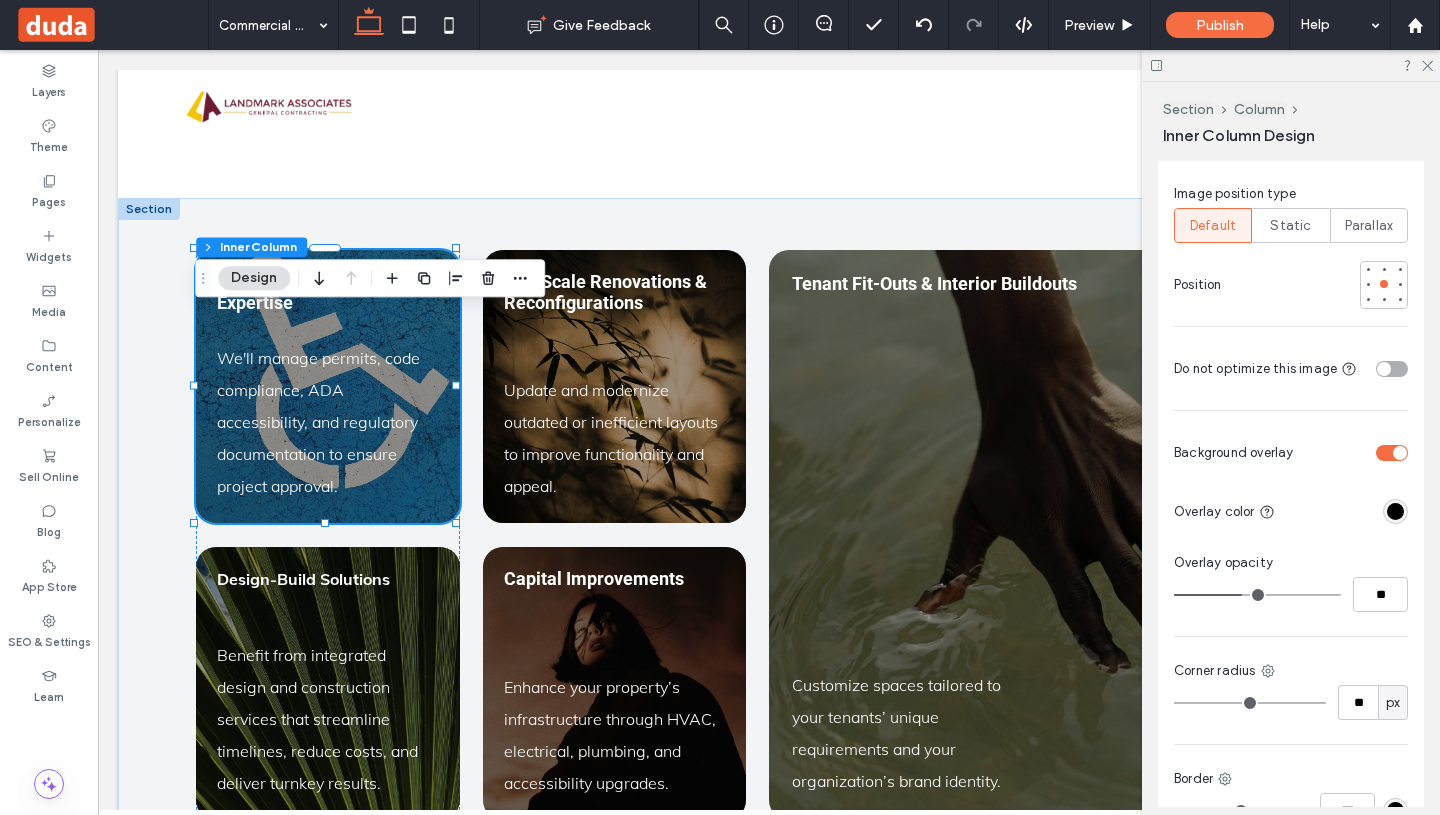 type on "**" 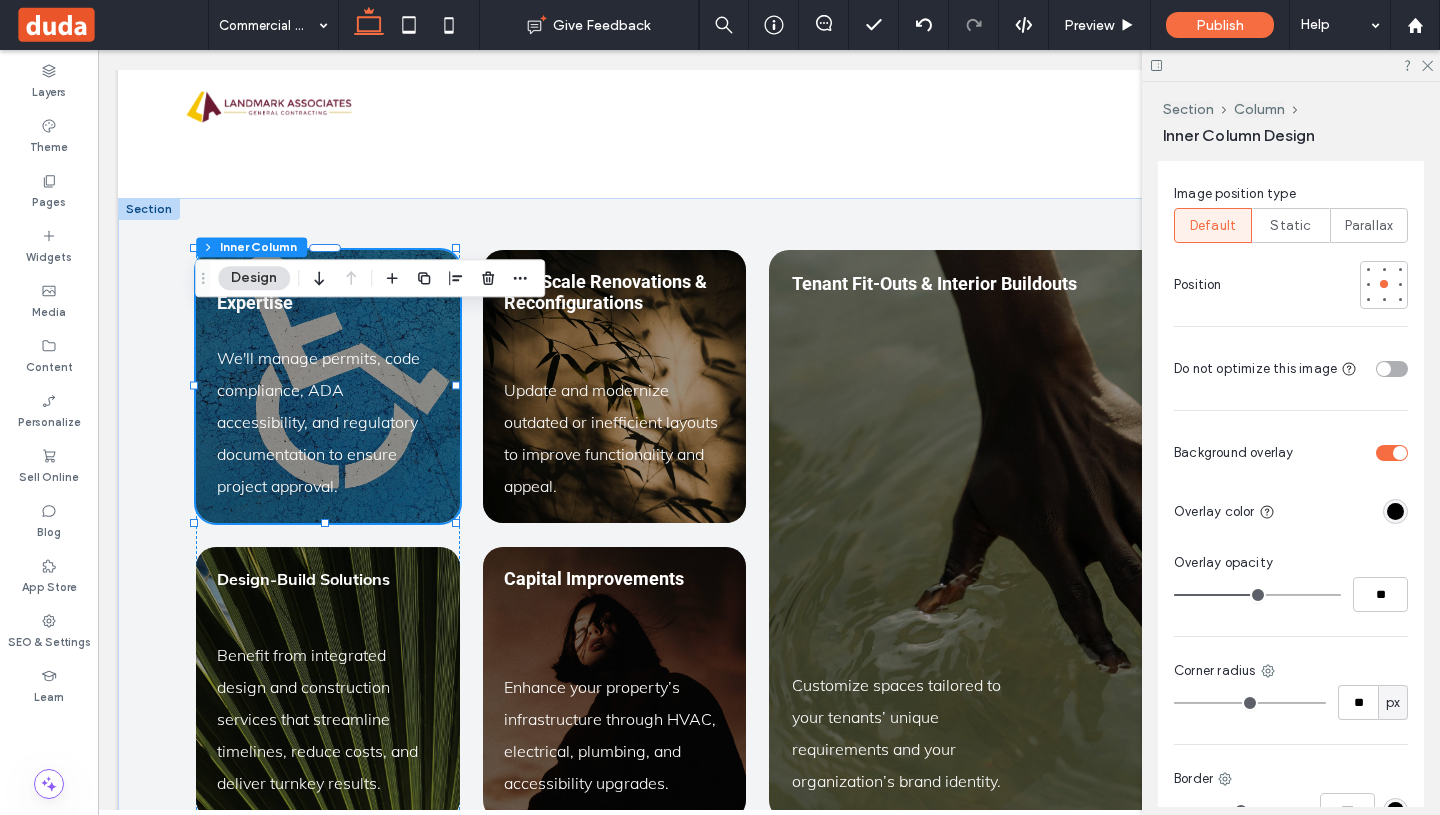 type on "**" 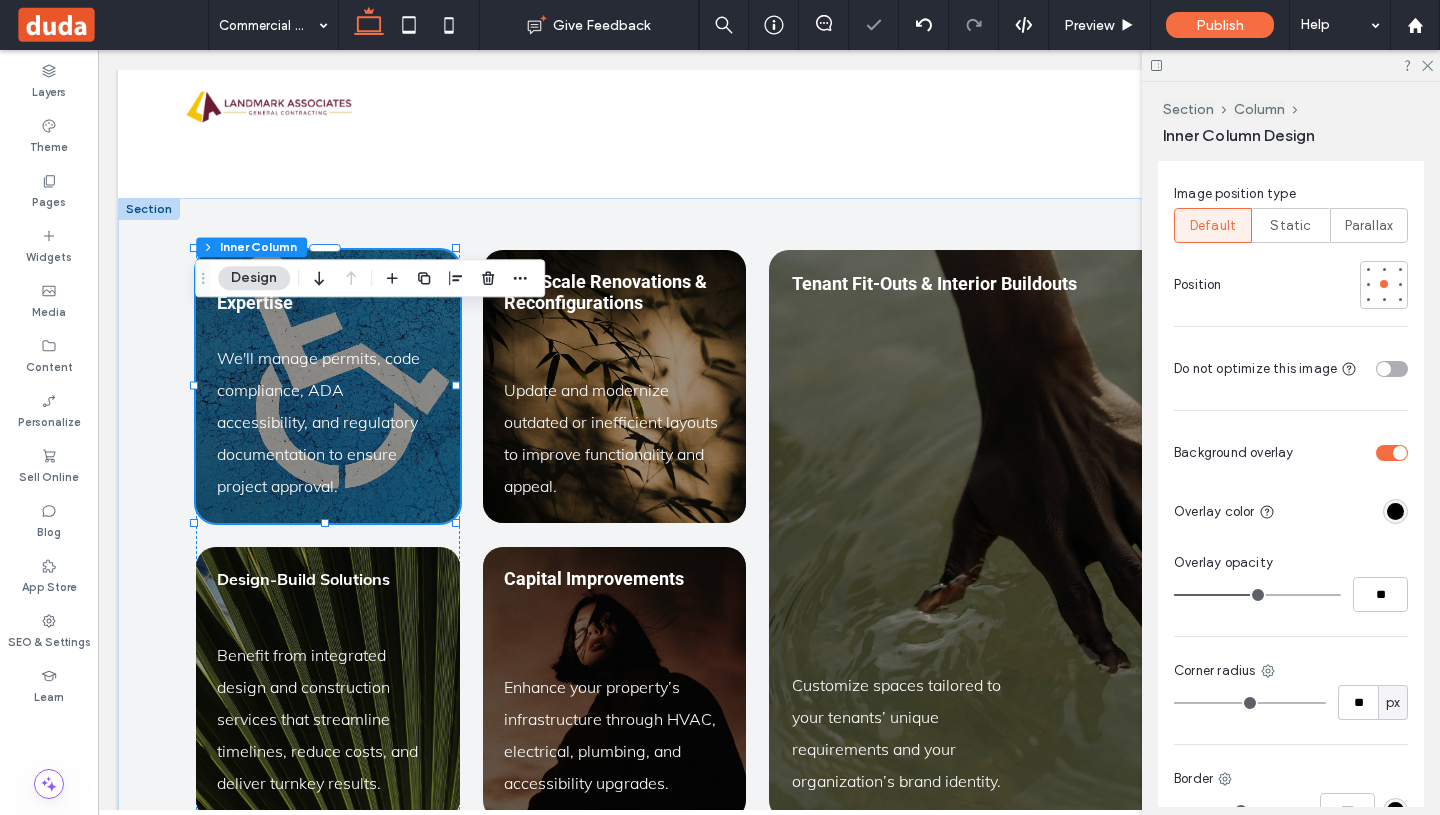 type on "**" 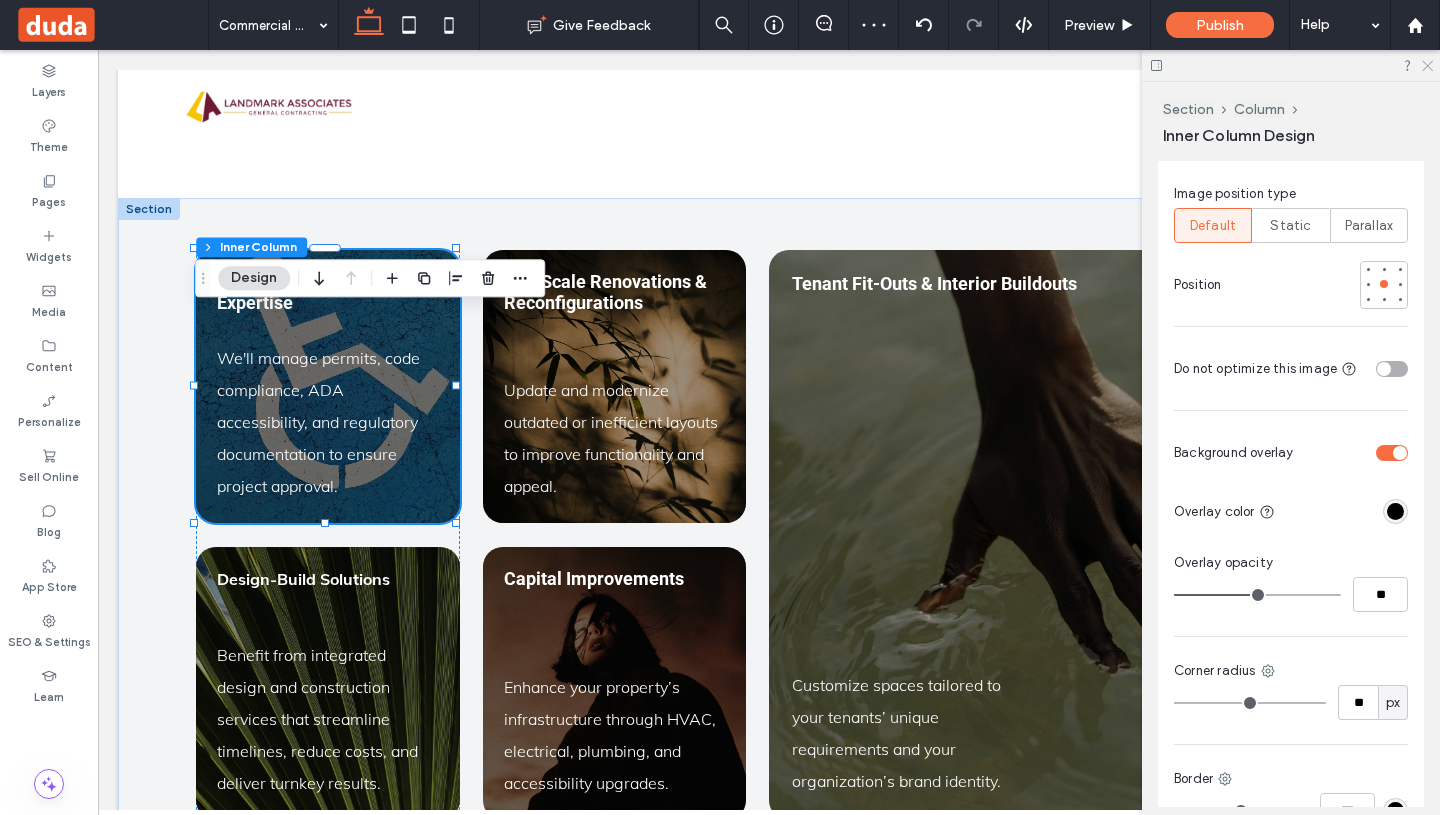 click 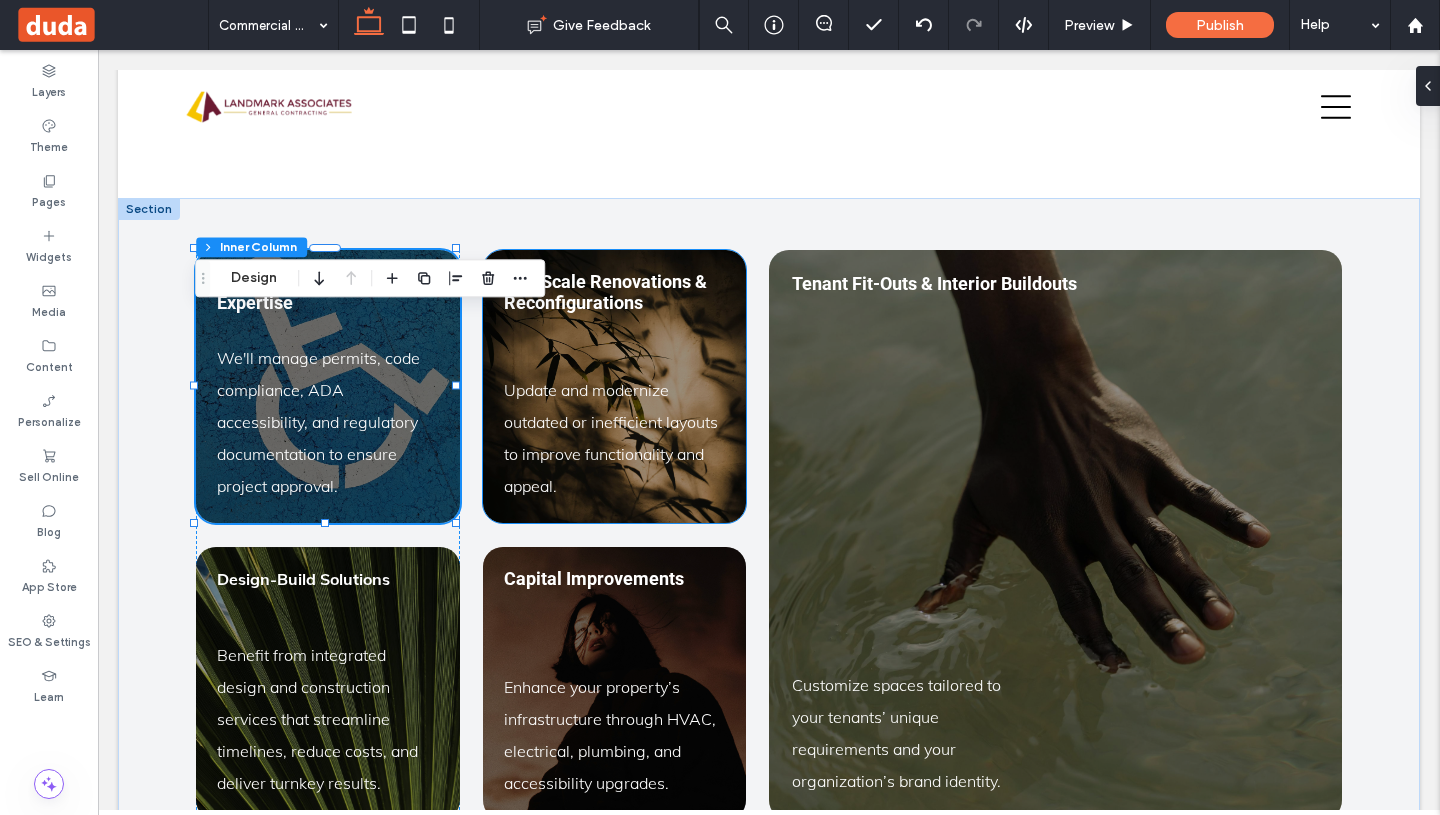 click on "Update and modernize outdated or inefficient layouts to improve functionality and appeal.
Full-Scale Renovations & Reconfigurations" at bounding box center [615, 386] 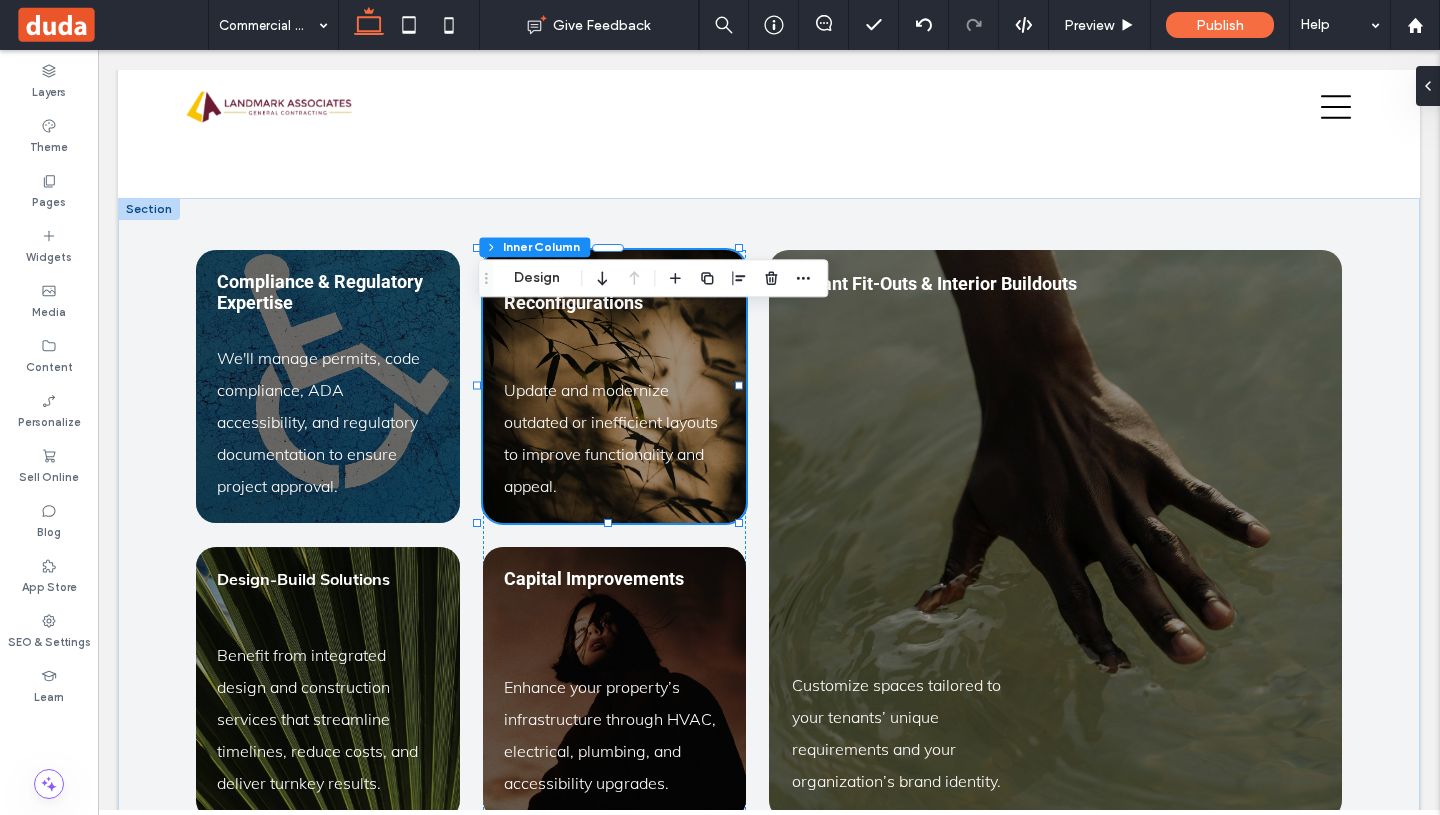 type on "**" 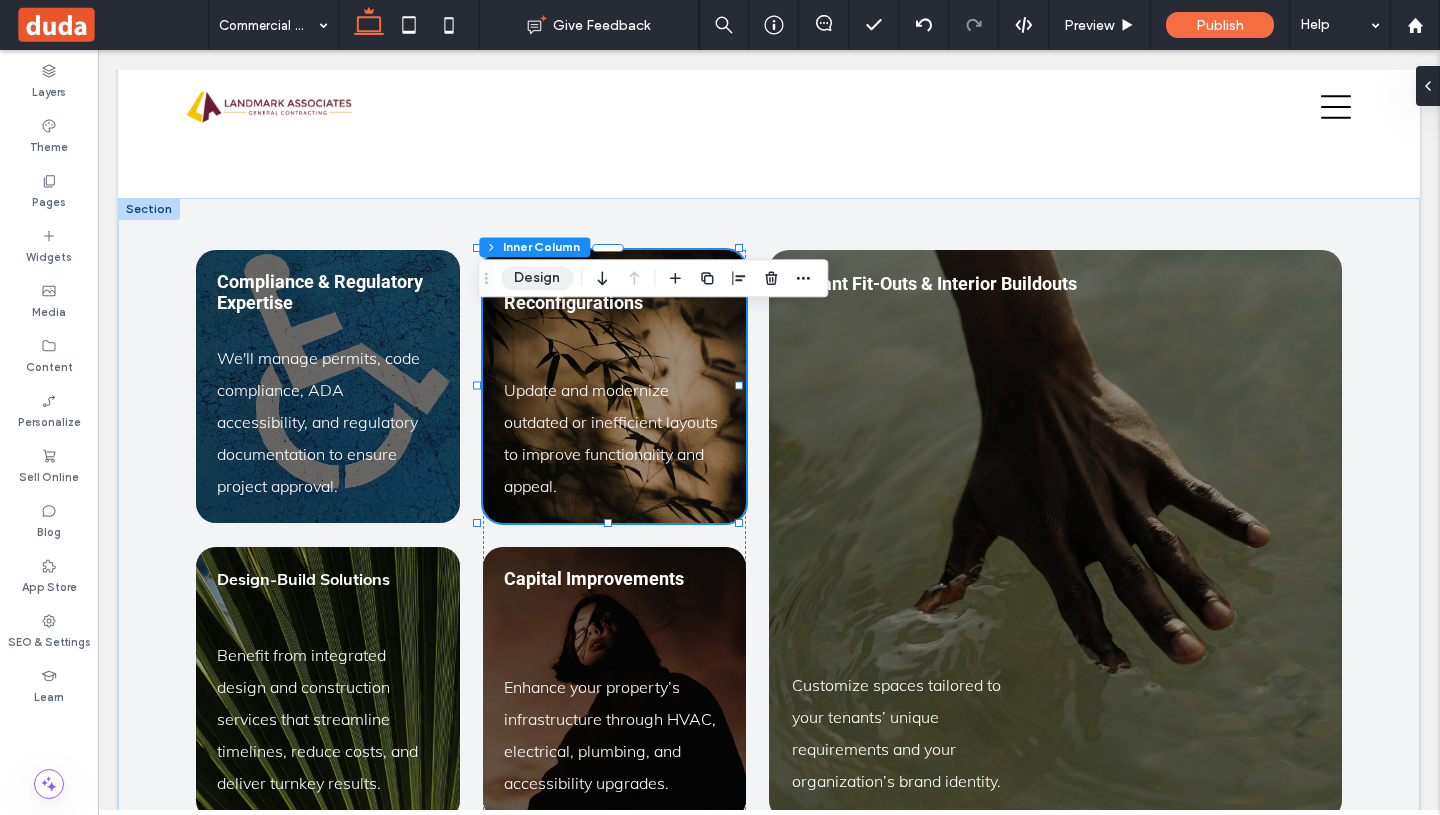click on "Design" at bounding box center (537, 278) 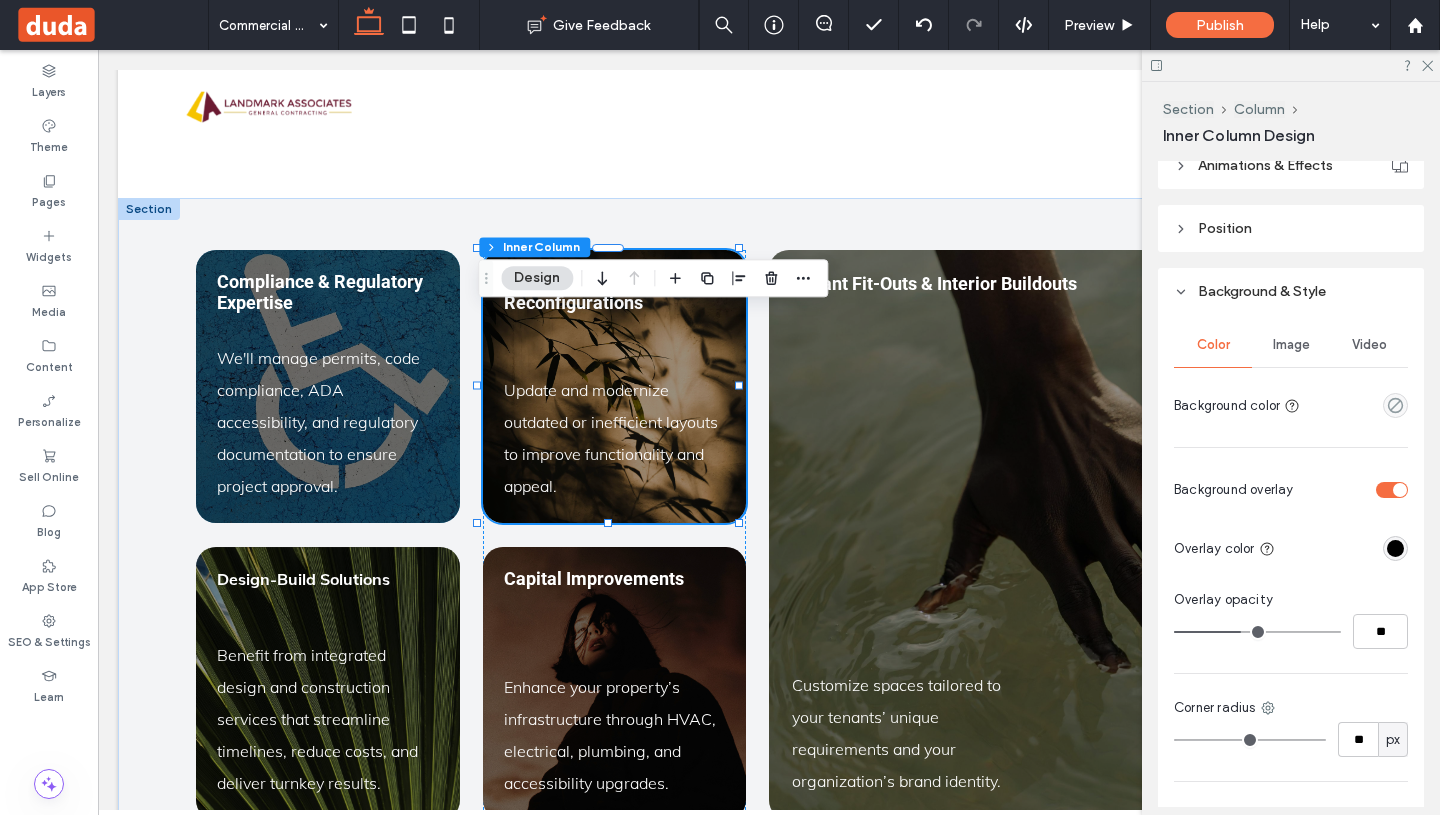 scroll, scrollTop: 583, scrollLeft: 0, axis: vertical 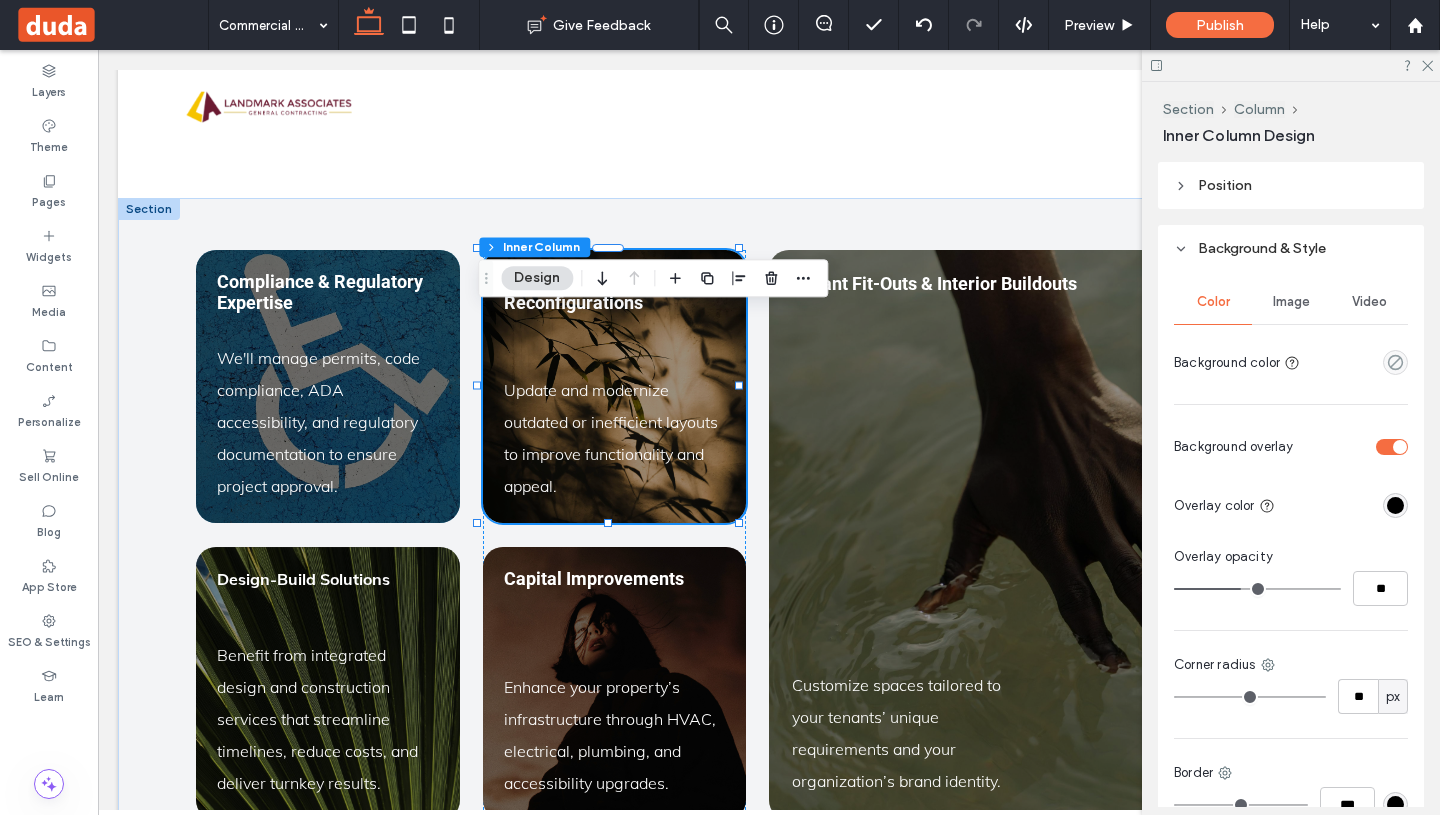 click on "Image" at bounding box center [1291, 302] 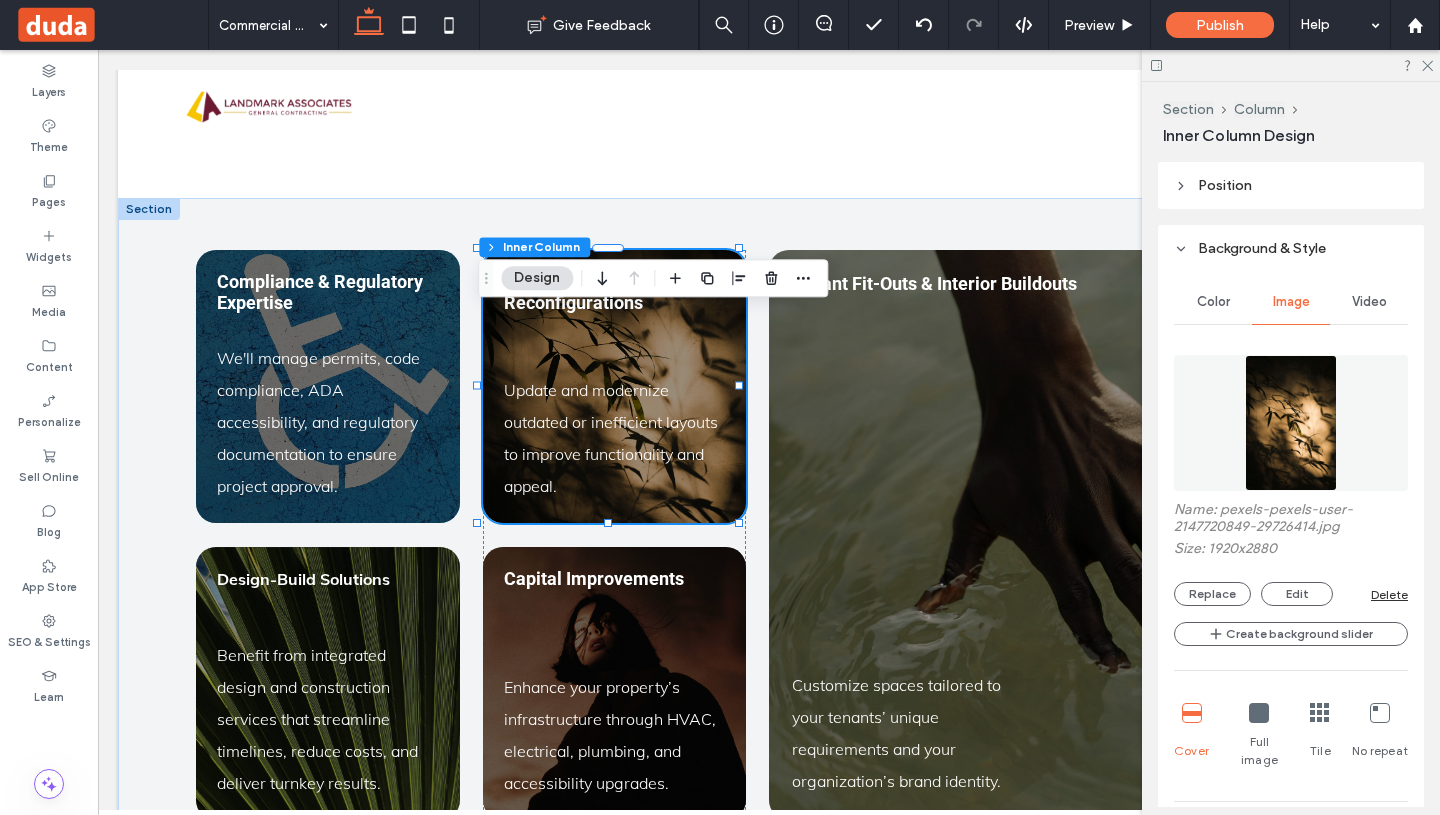 click at bounding box center [1290, 423] 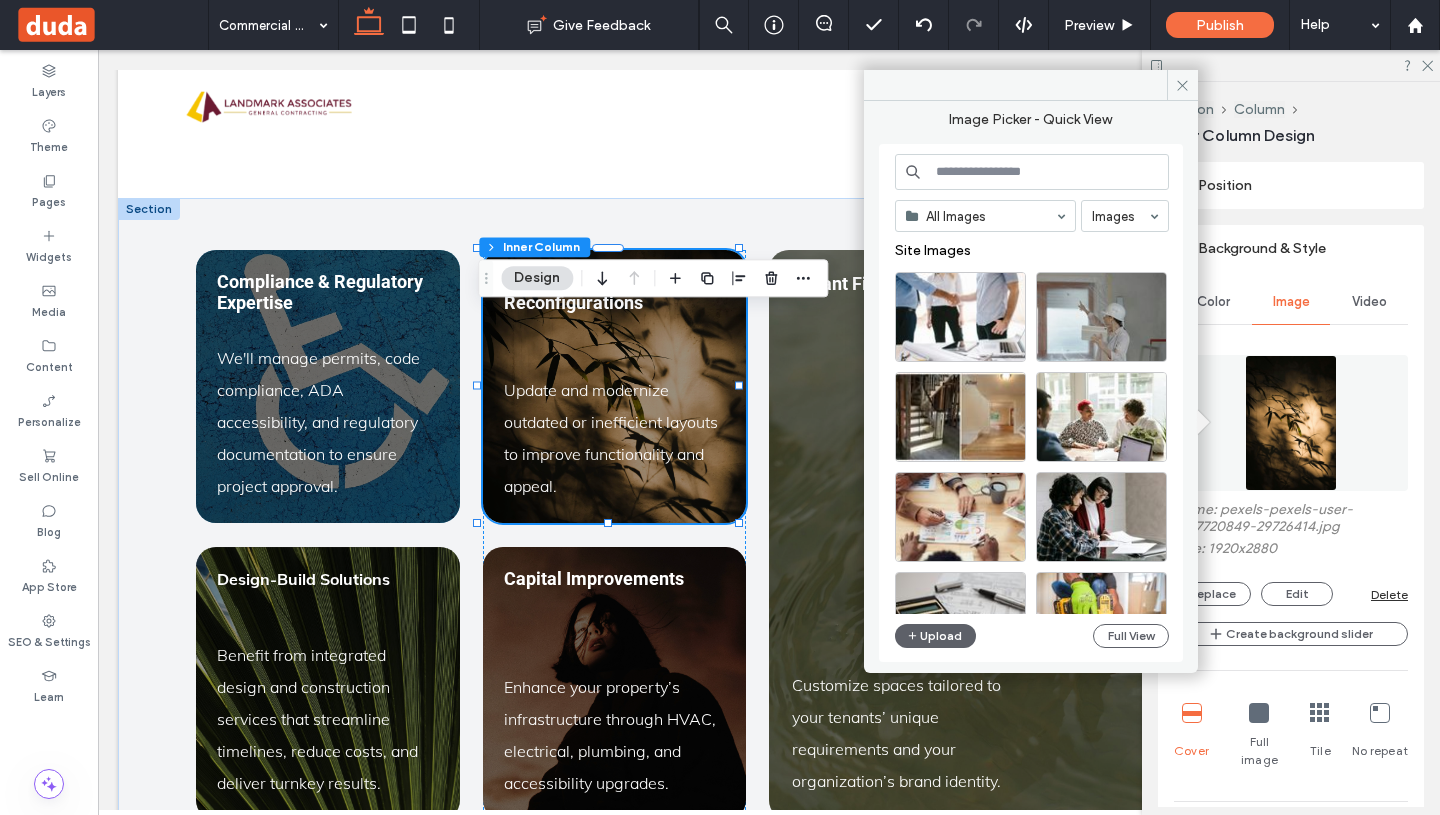 click at bounding box center (1032, 172) 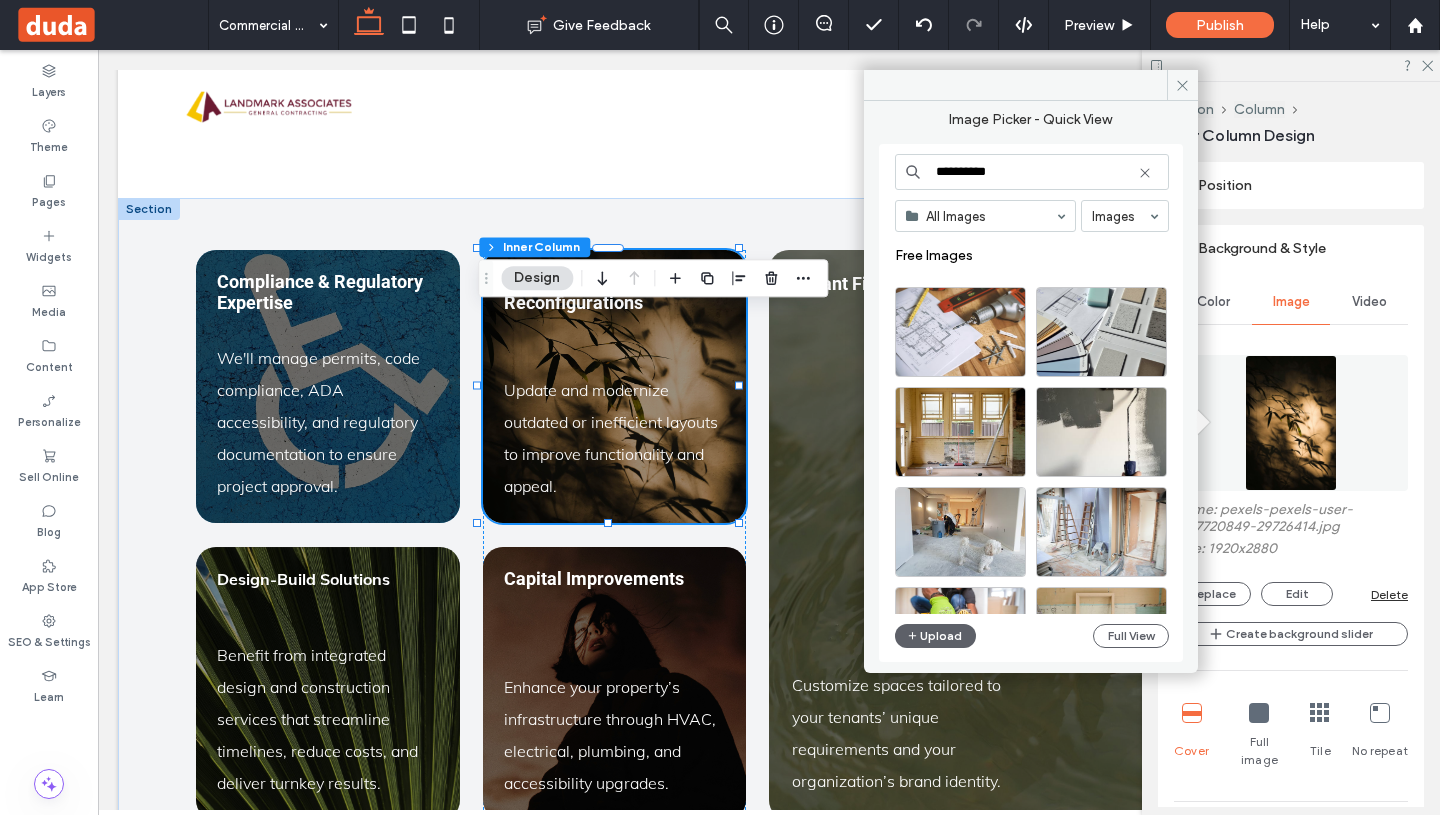 scroll, scrollTop: 311, scrollLeft: 0, axis: vertical 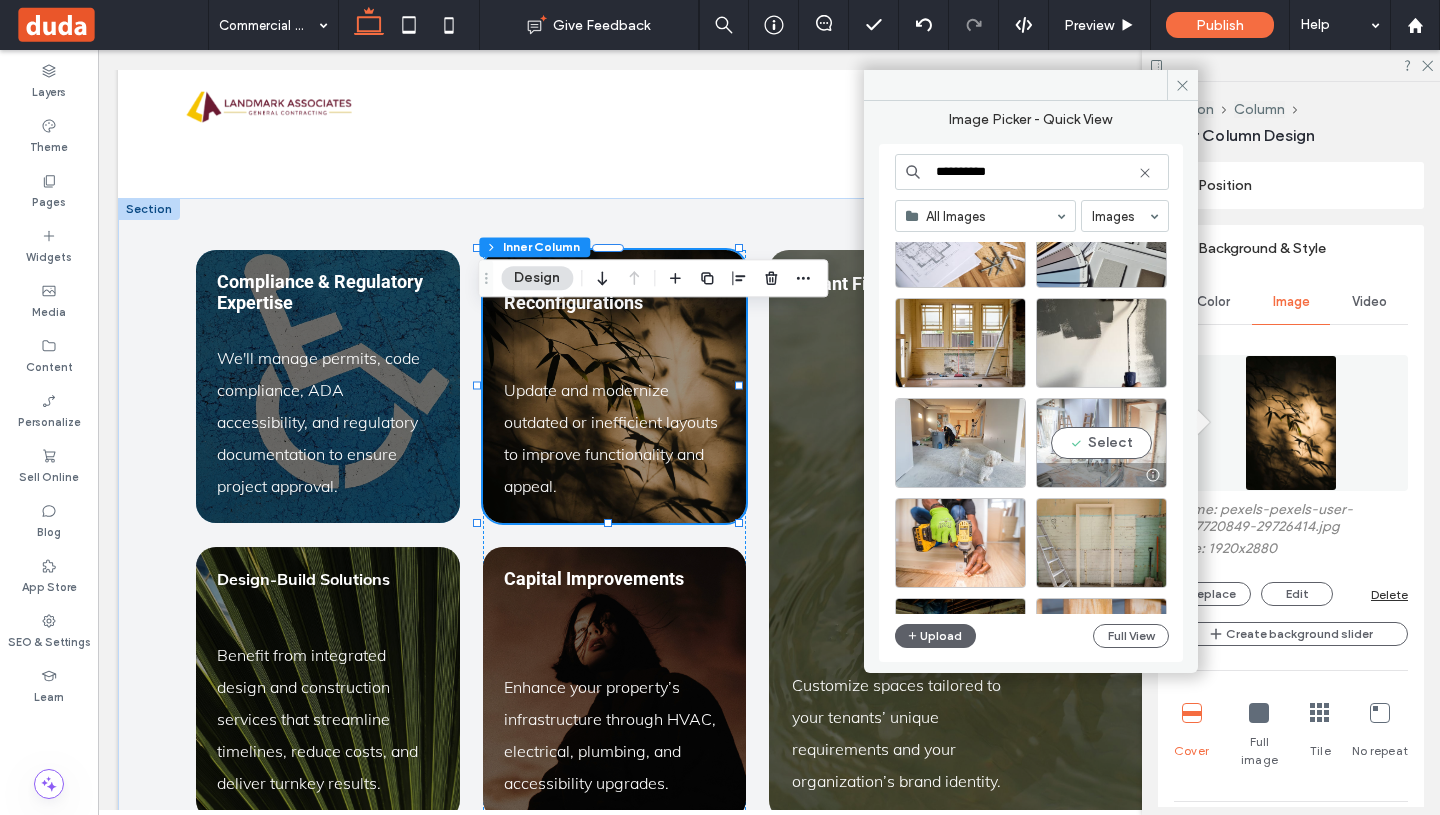 type on "**********" 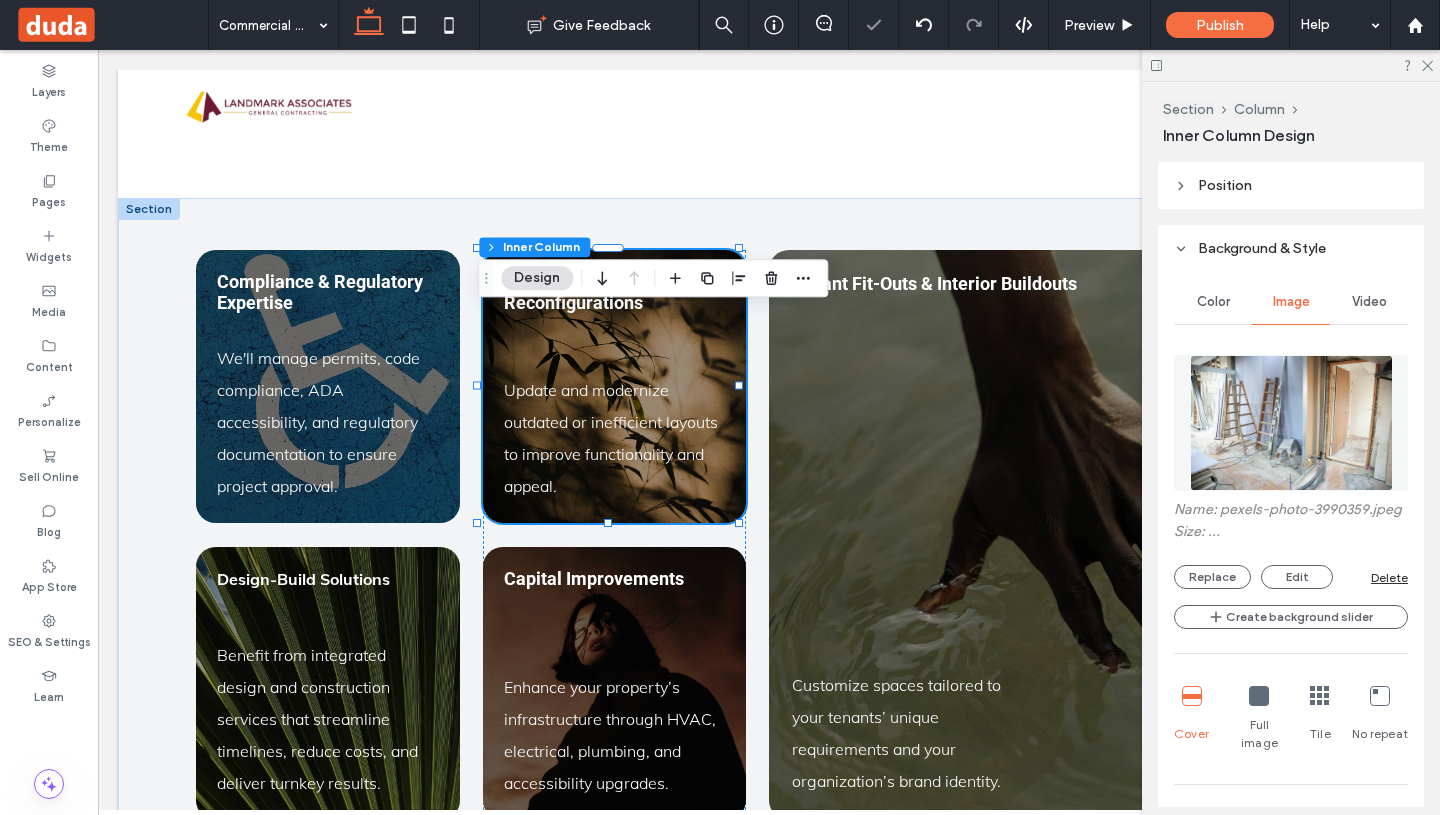 type on "**" 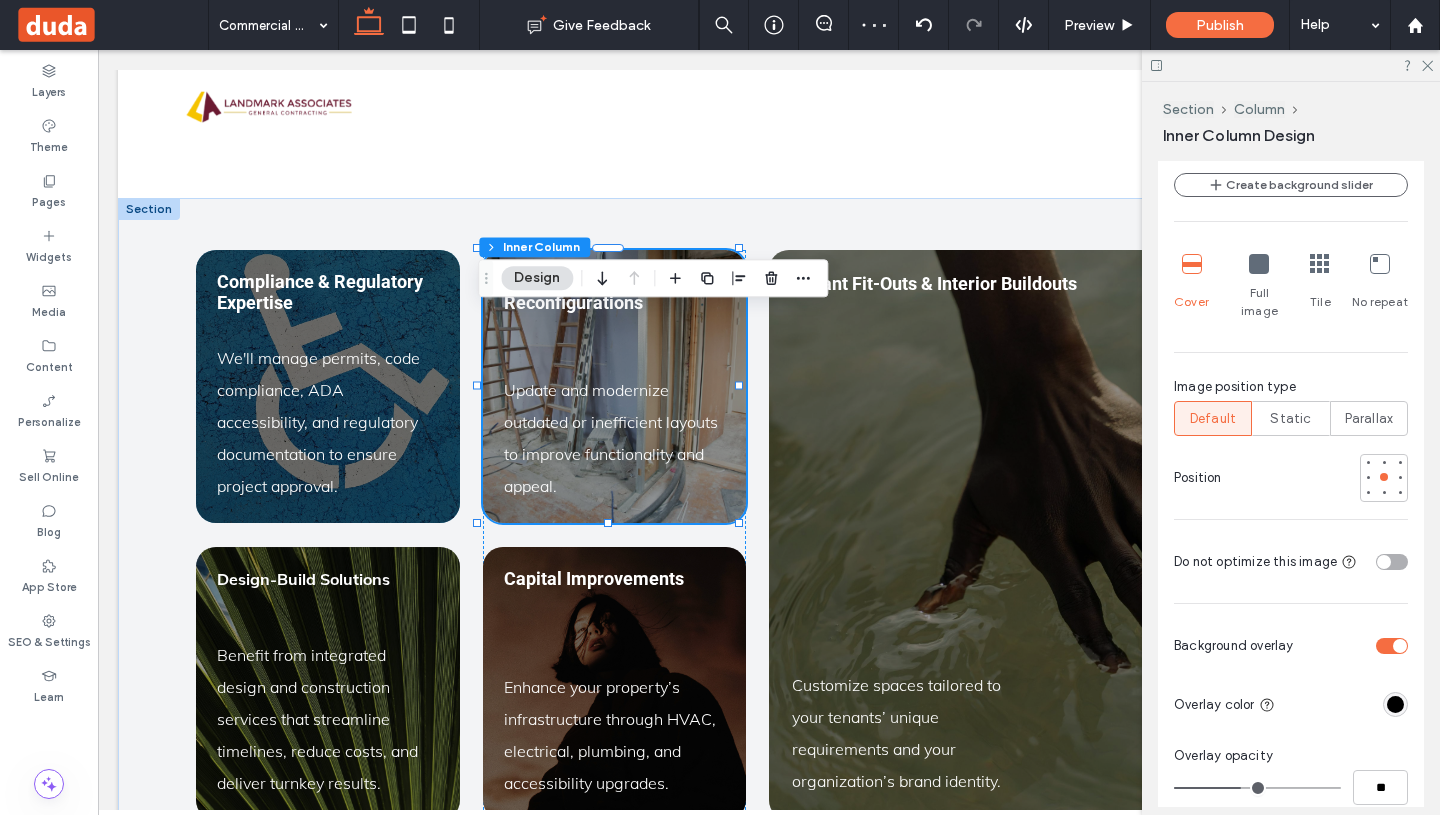 scroll, scrollTop: 1140, scrollLeft: 0, axis: vertical 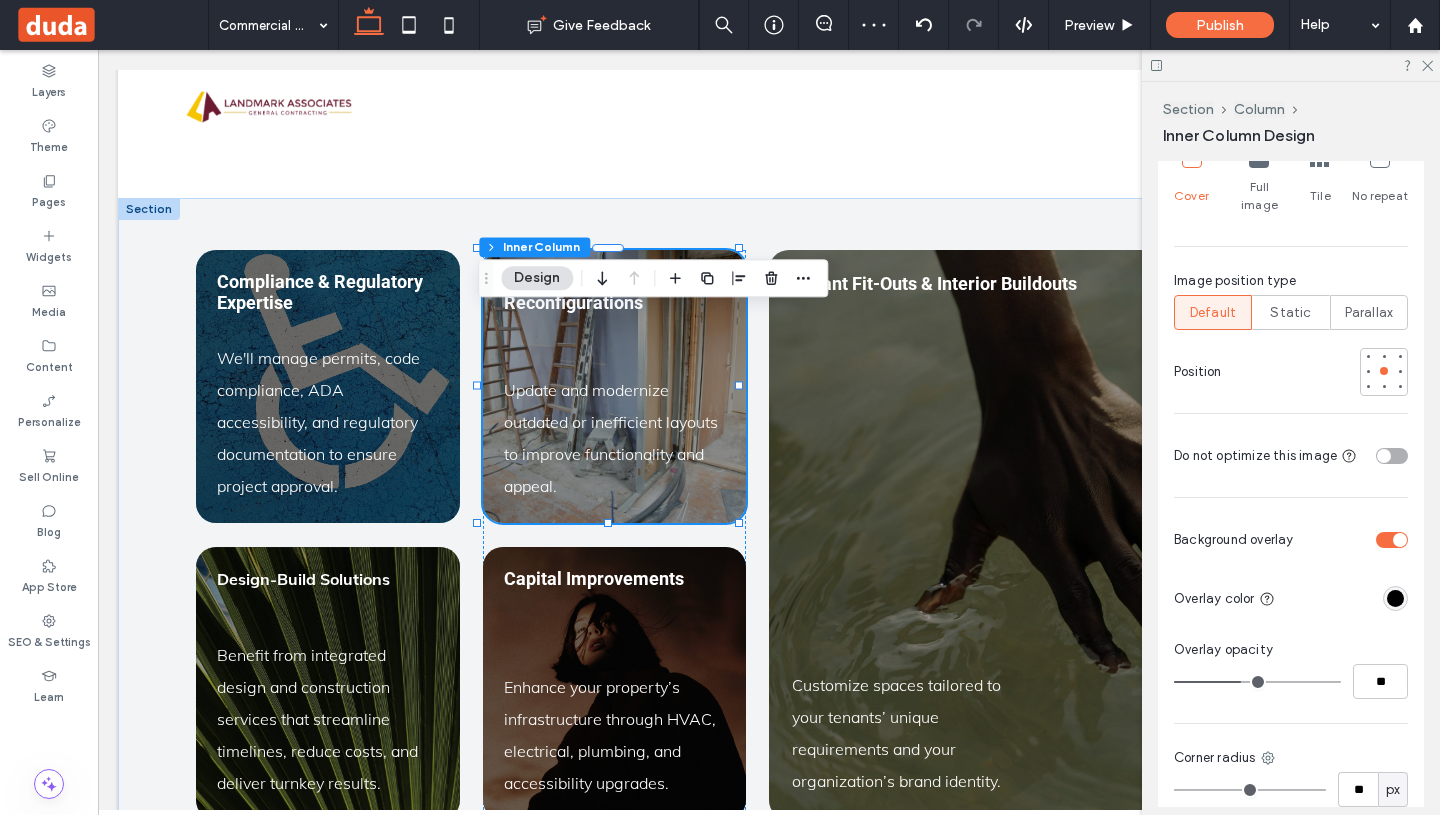 type on "**" 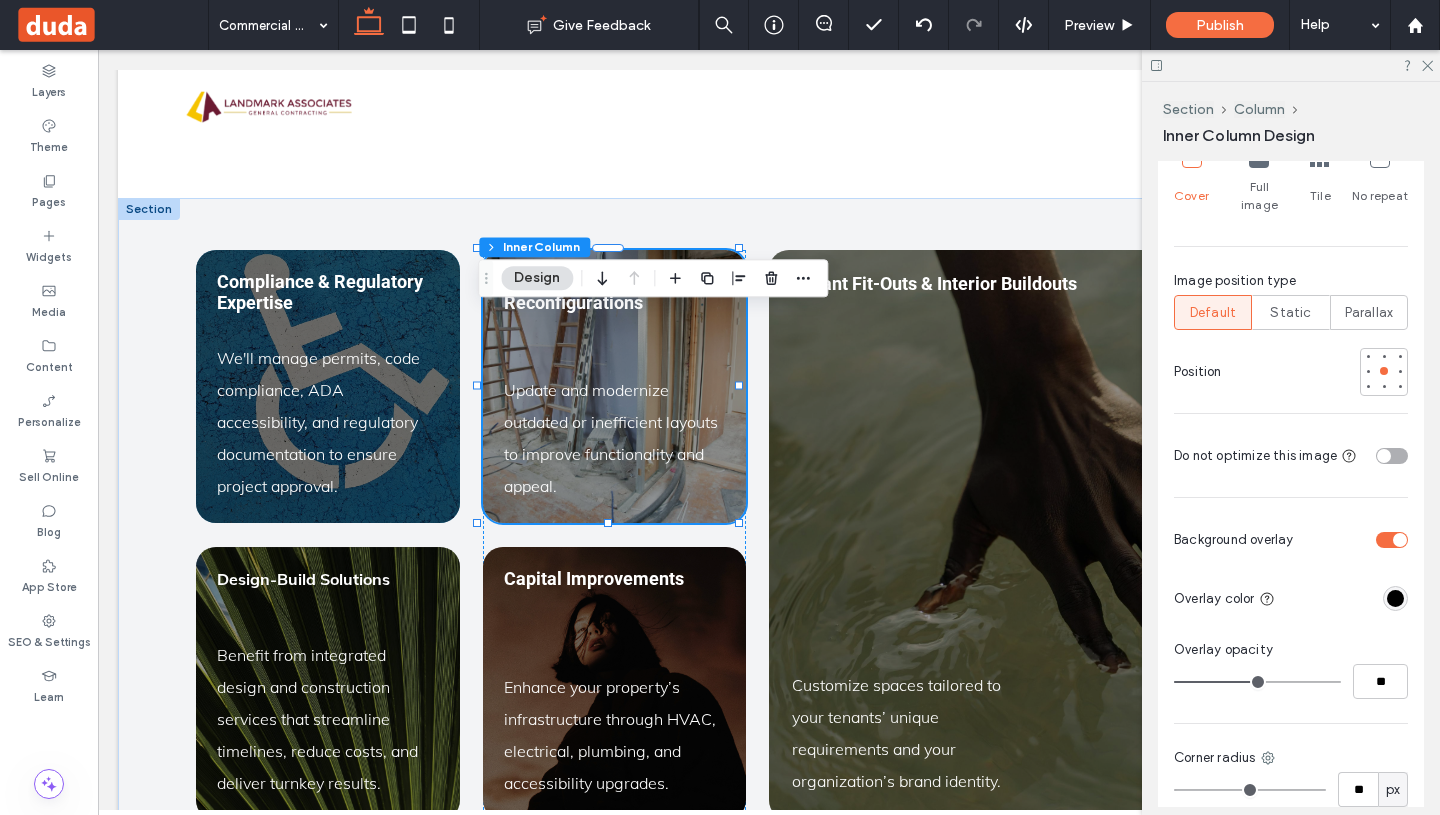 type on "**" 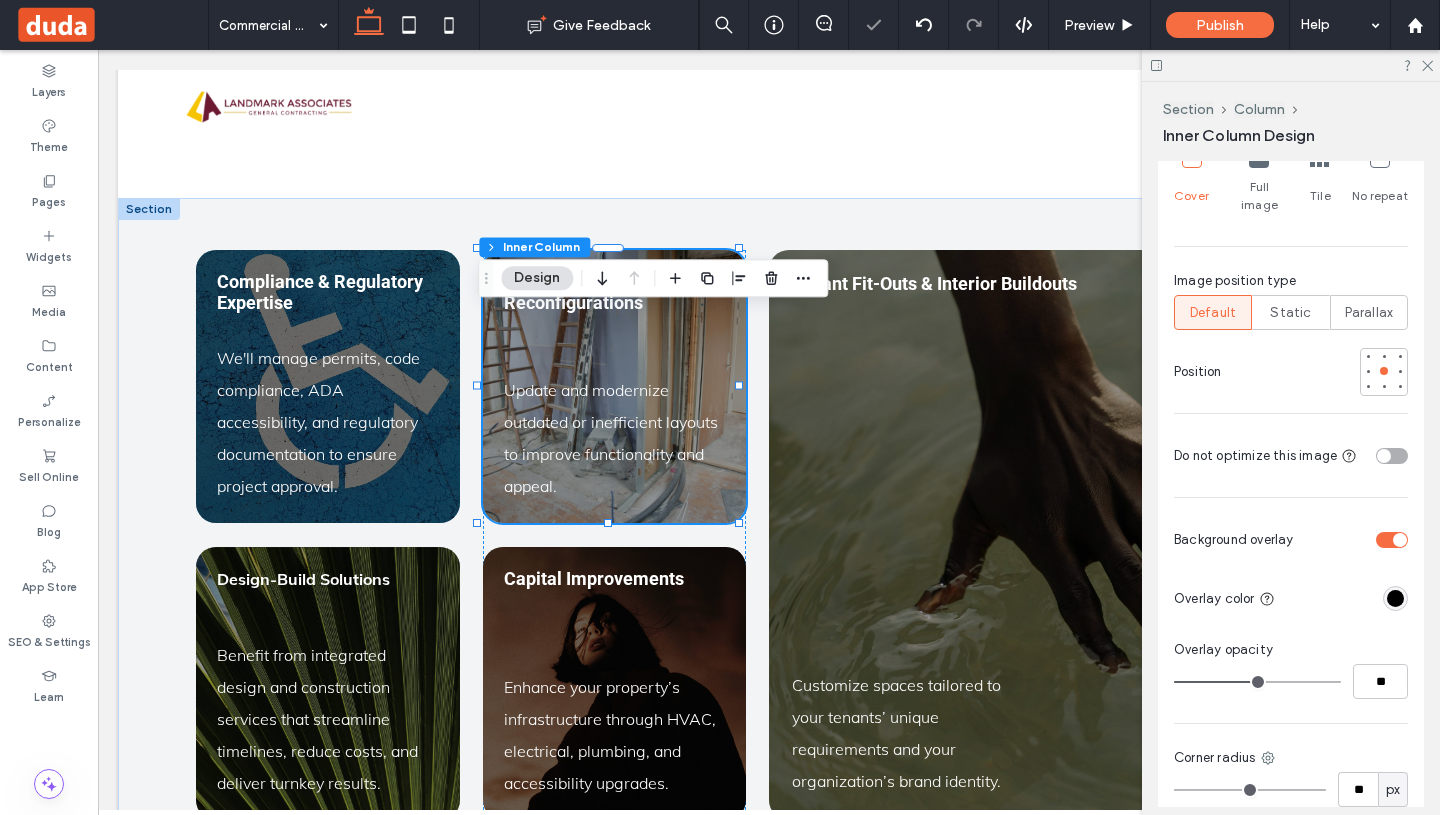 type on "**" 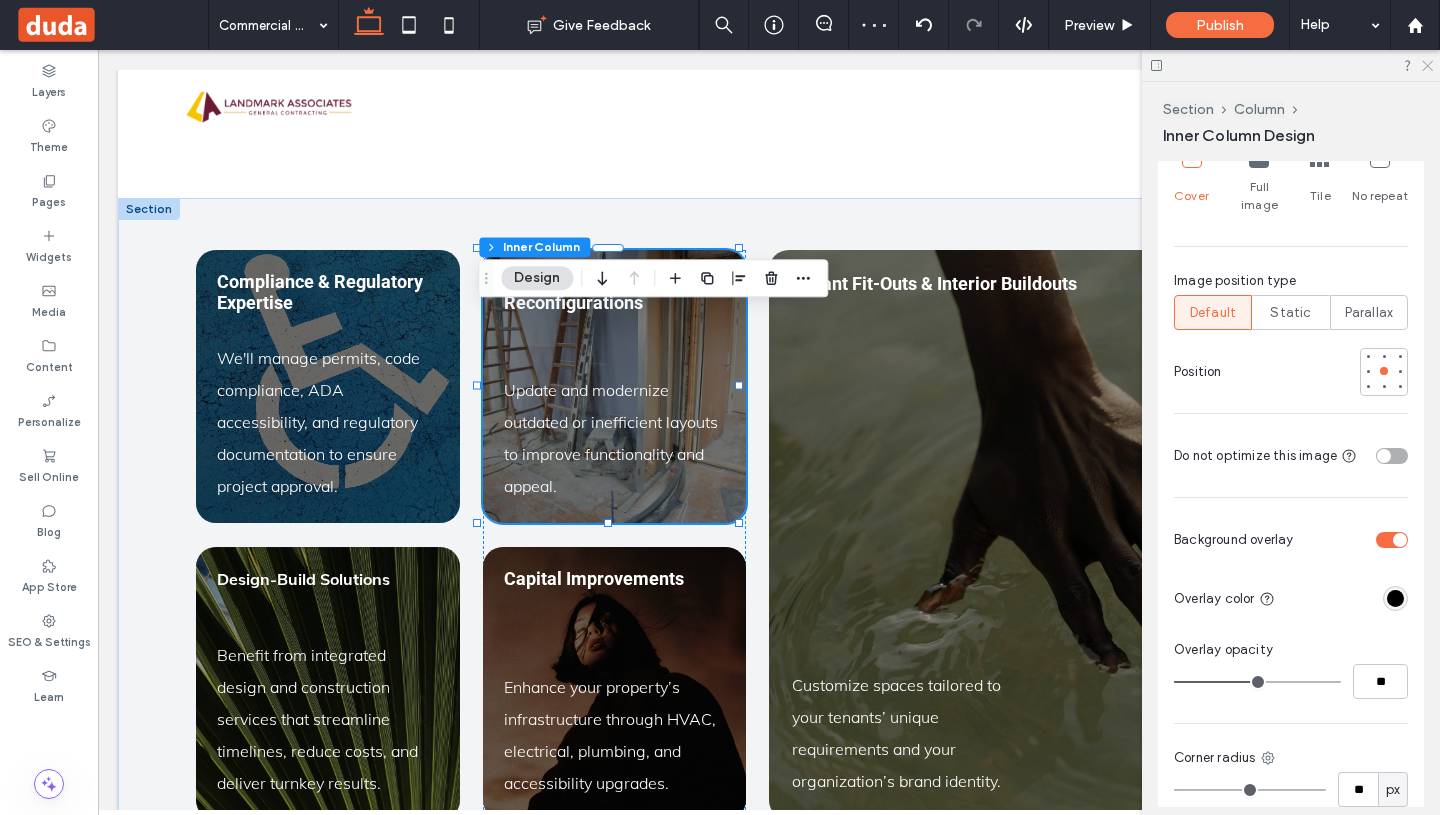 click 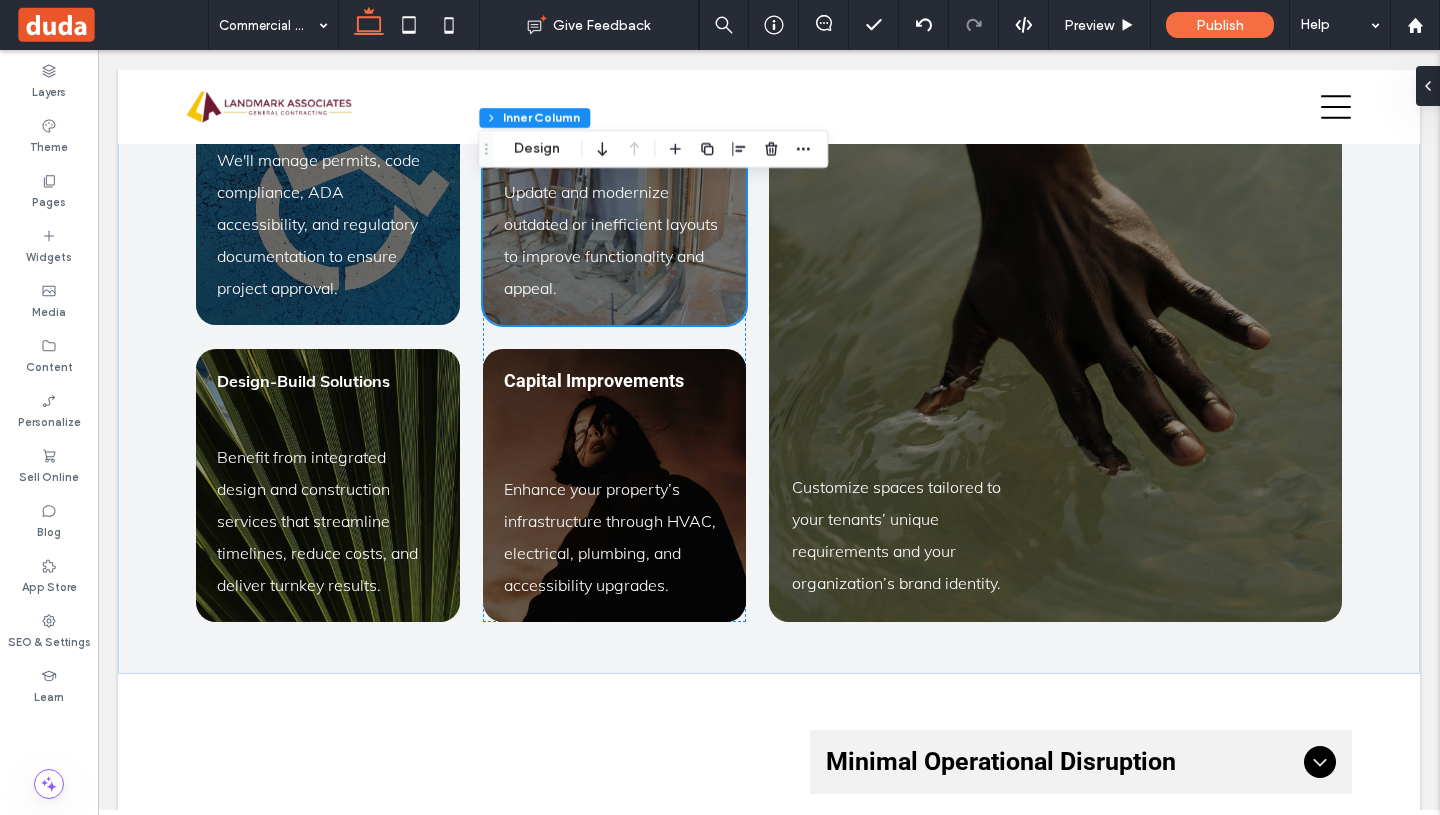scroll, scrollTop: 2083, scrollLeft: 0, axis: vertical 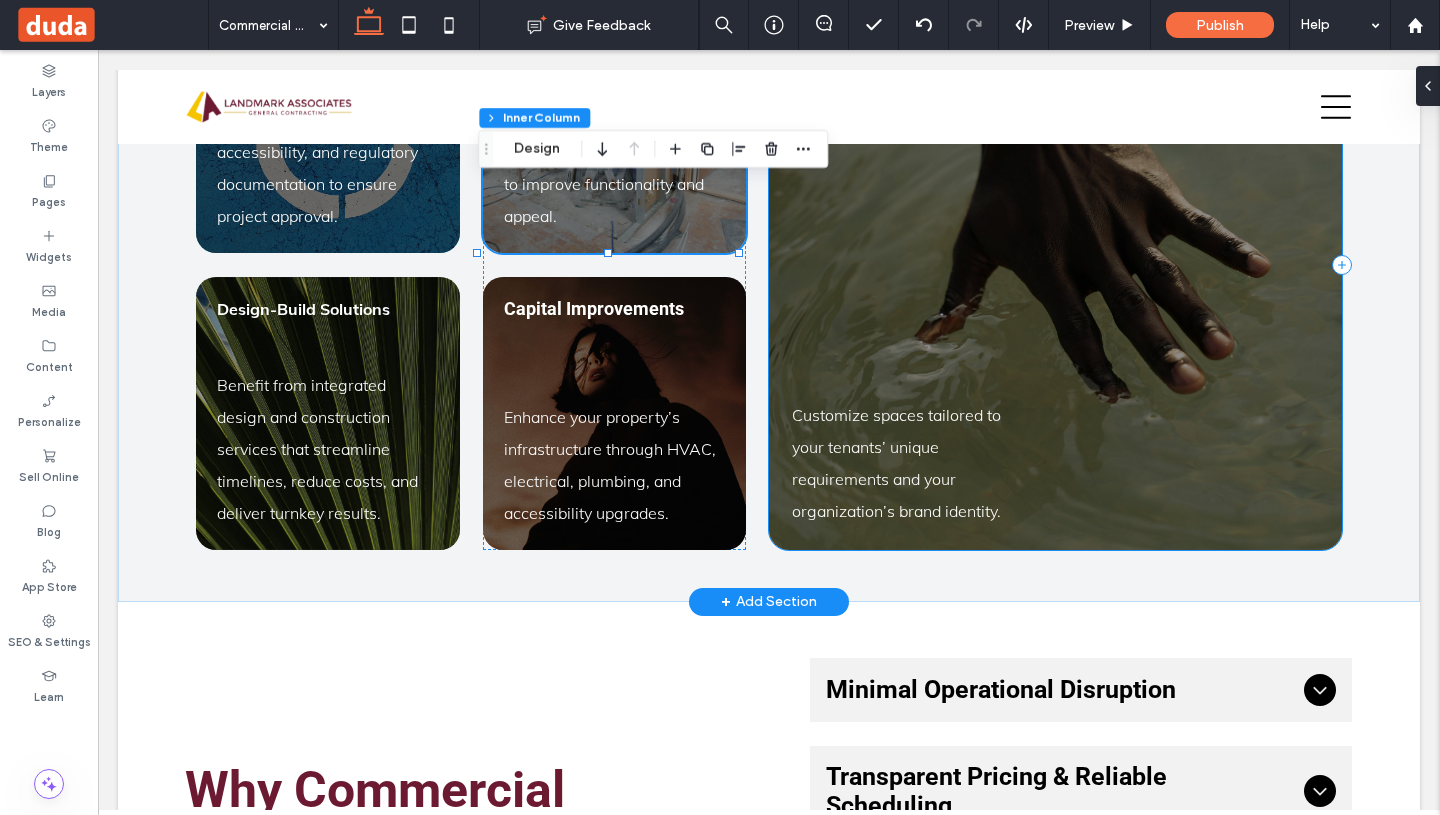 click on "Tenant Fit-Outs & Interior Buildouts
Customize spaces tailored to your tenants’ unique requirements and your organization’s brand identity." at bounding box center [1055, 265] 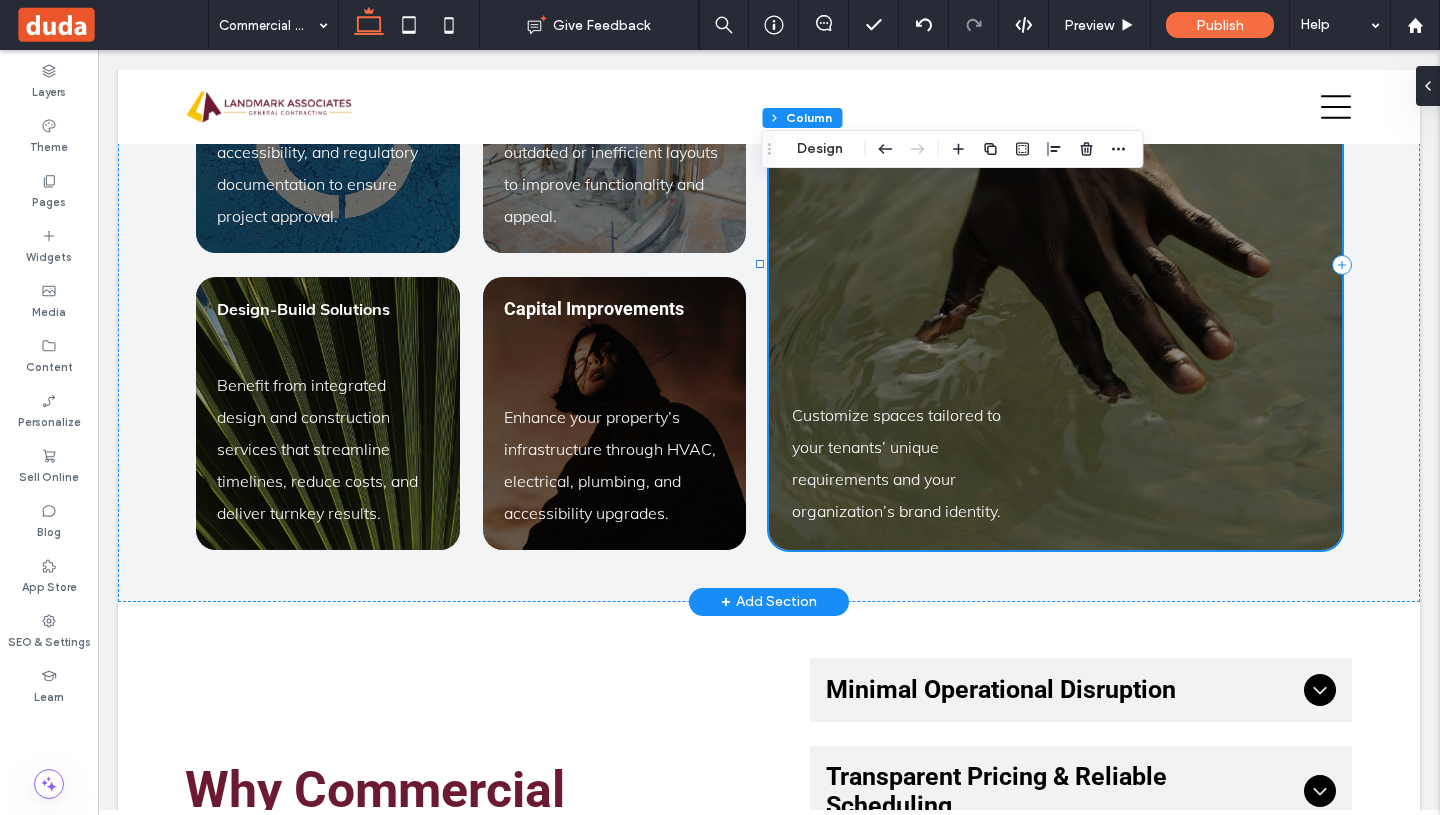 click on "Tenant Fit-Outs & Interior Buildouts
Customize spaces tailored to your tenants’ unique requirements and your organization’s brand identity." at bounding box center (1055, 265) 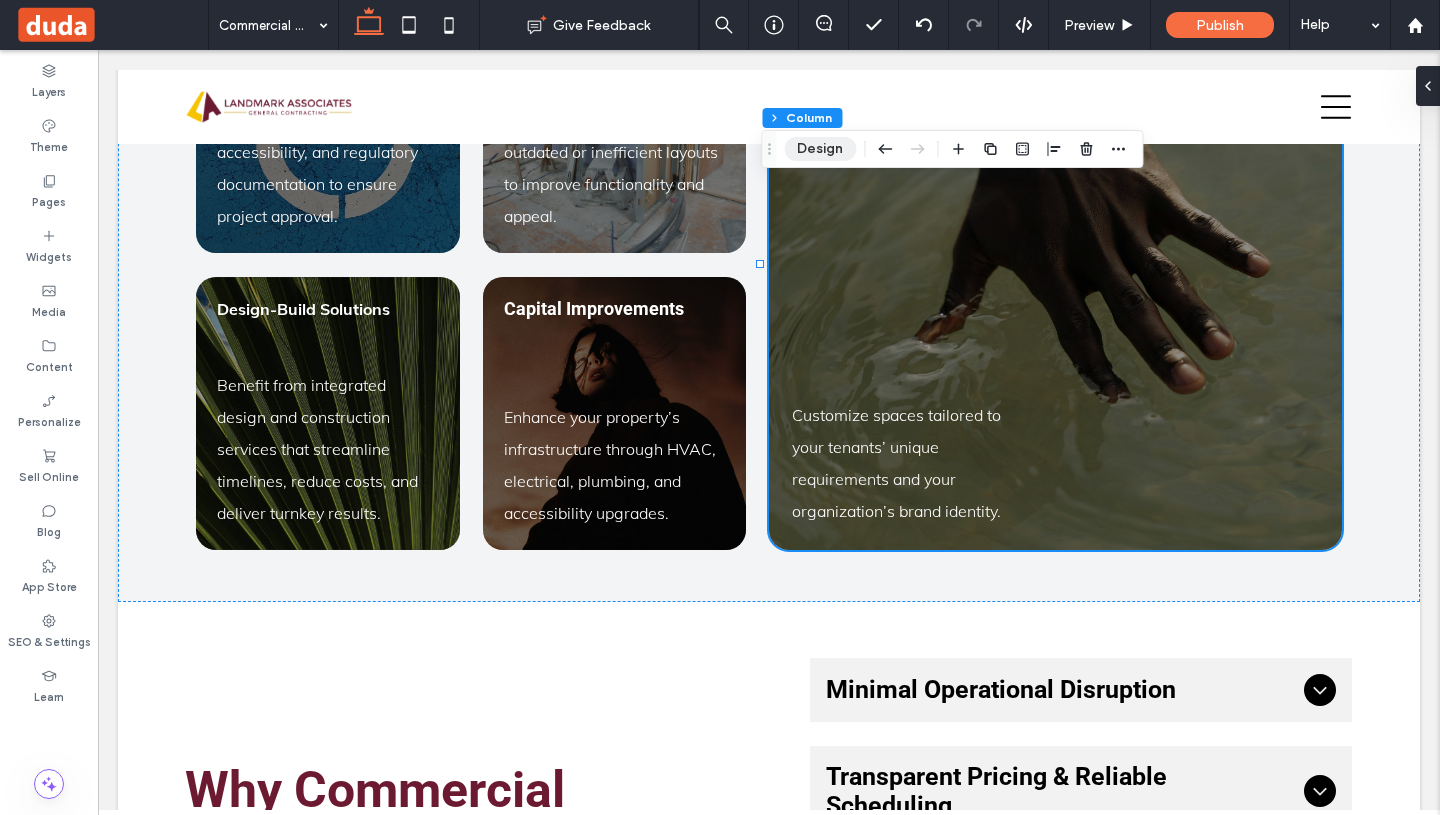 click on "Design" at bounding box center [820, 149] 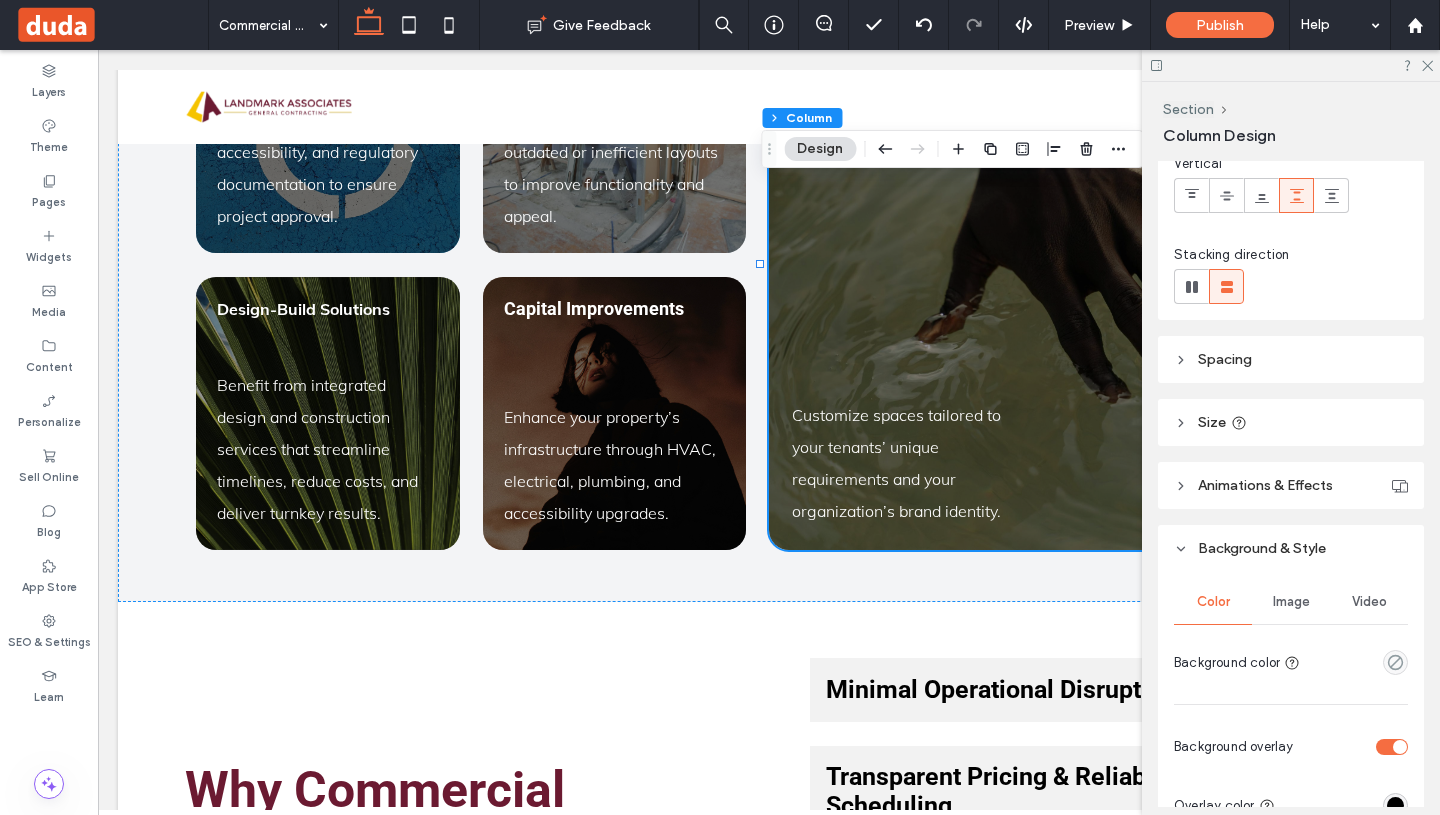 scroll, scrollTop: 198, scrollLeft: 0, axis: vertical 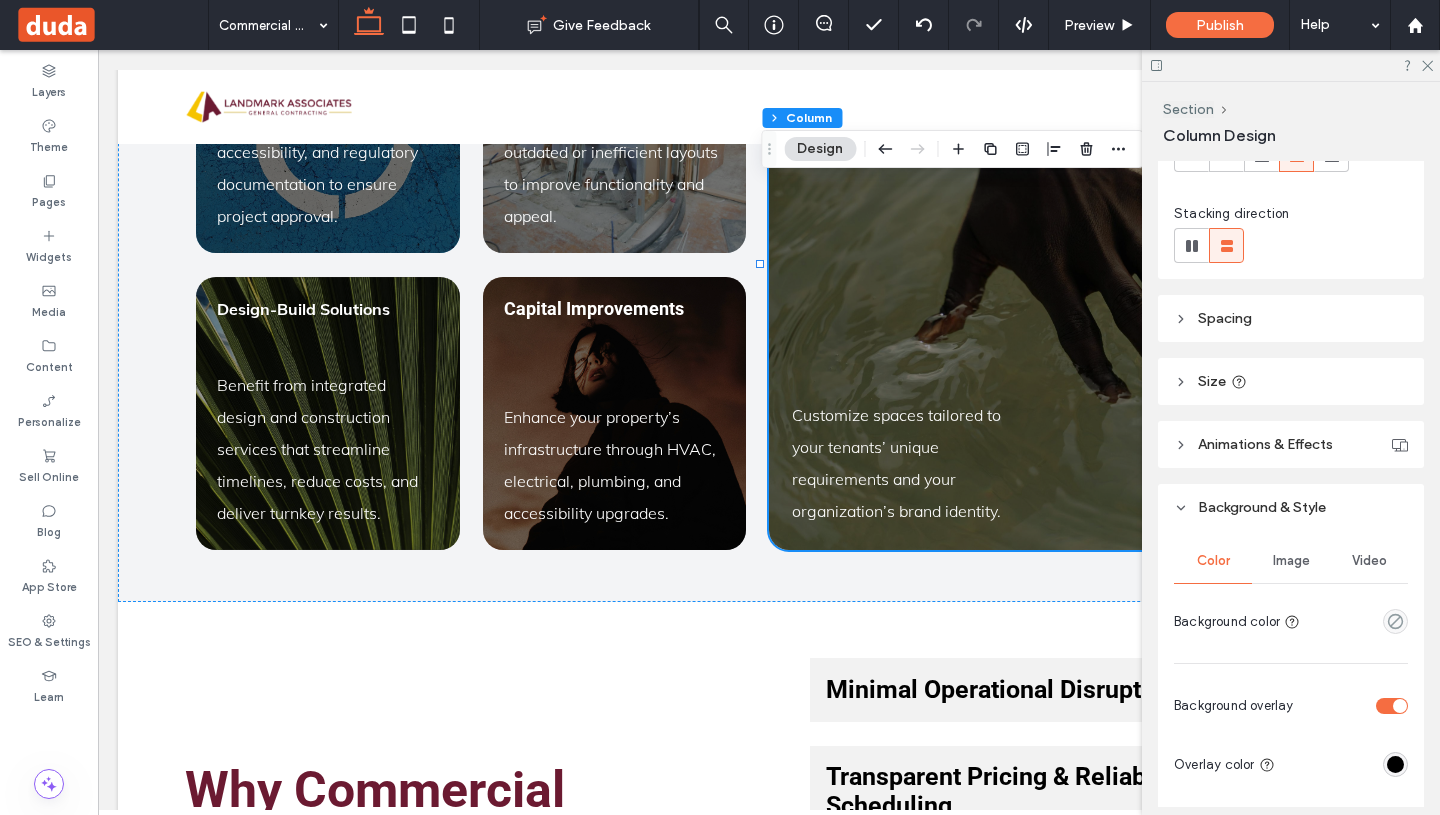 click on "Image" at bounding box center (1291, 561) 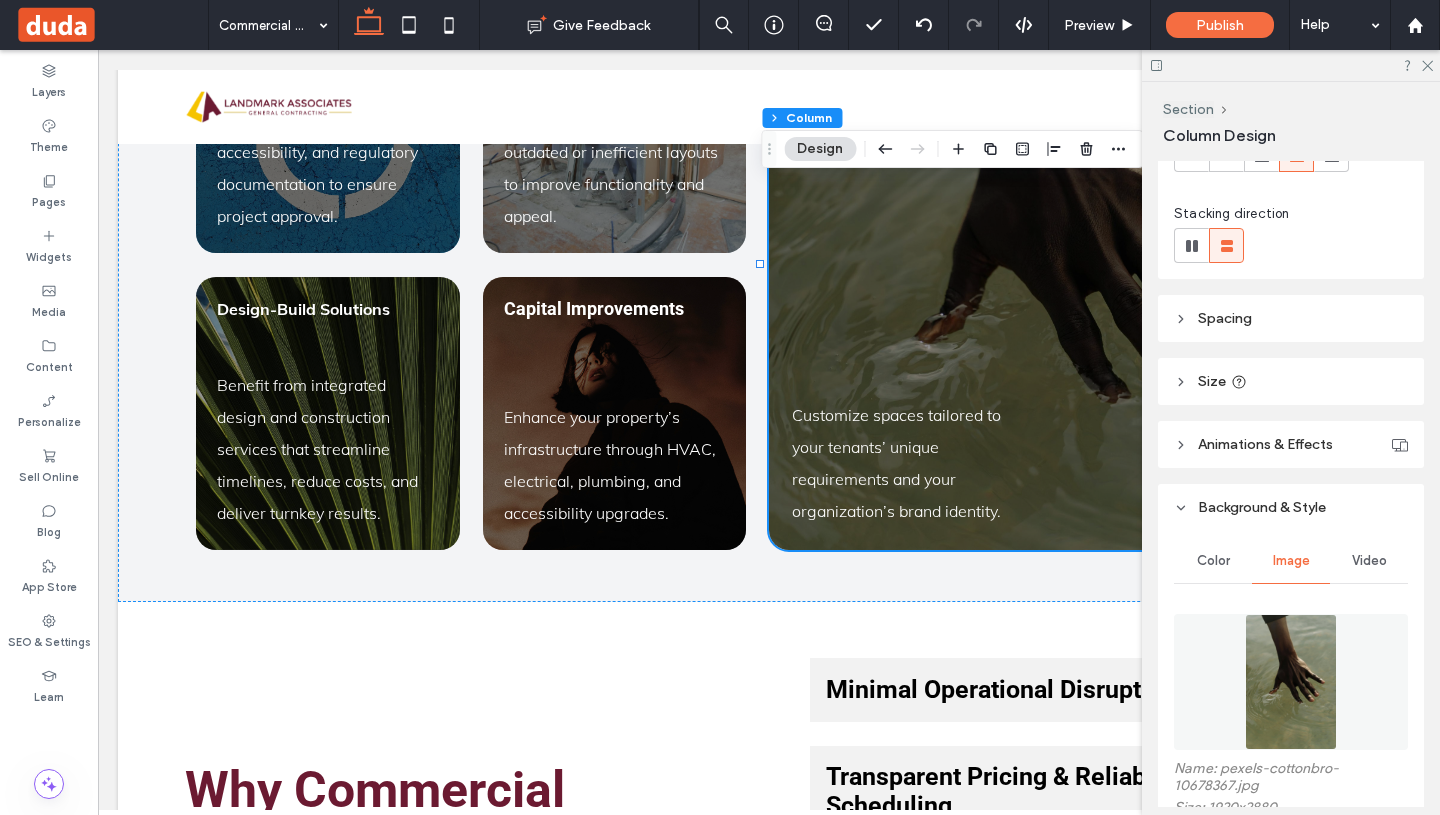 click at bounding box center (1290, 682) 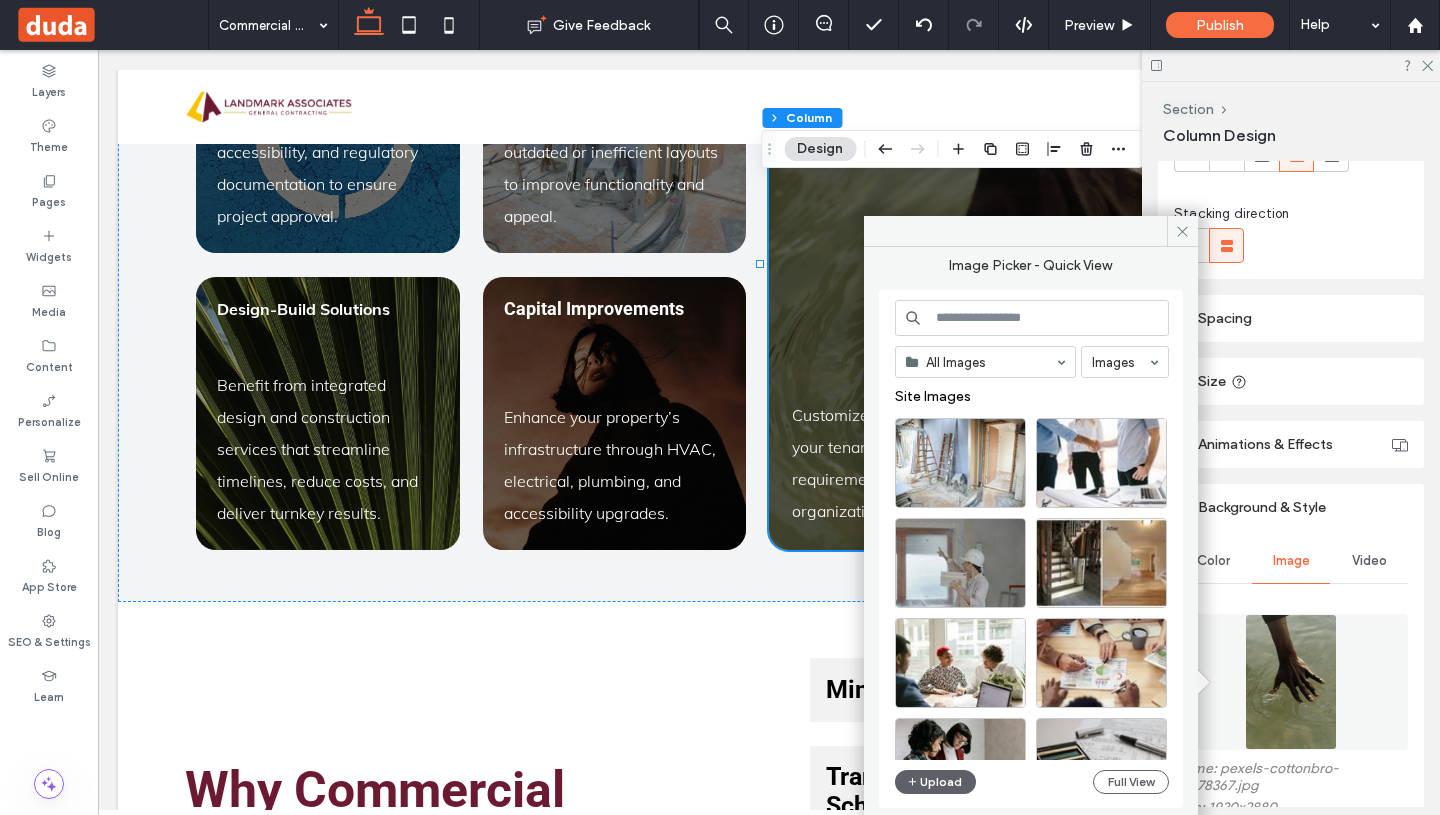 click at bounding box center (1032, 318) 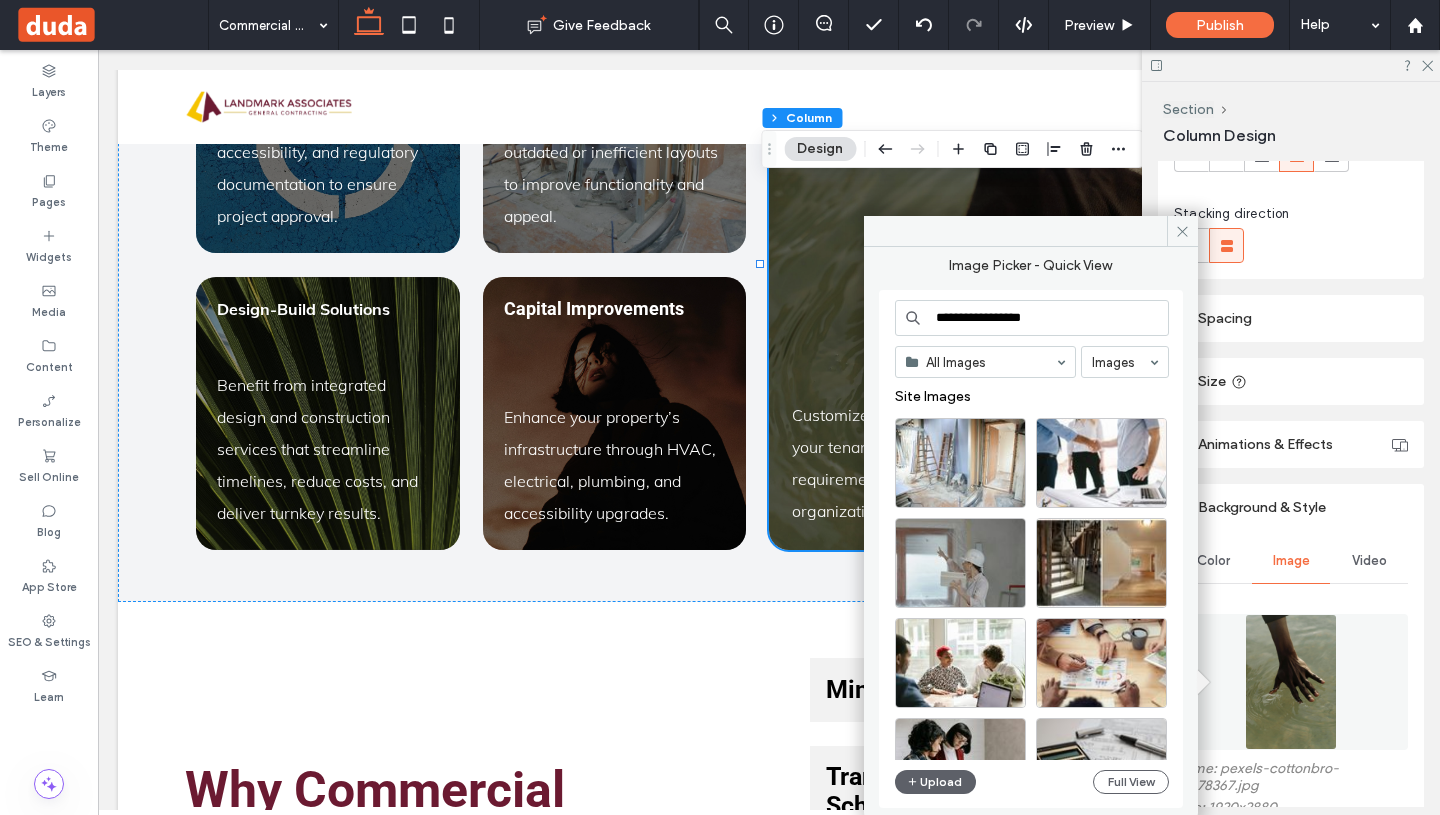 type on "**********" 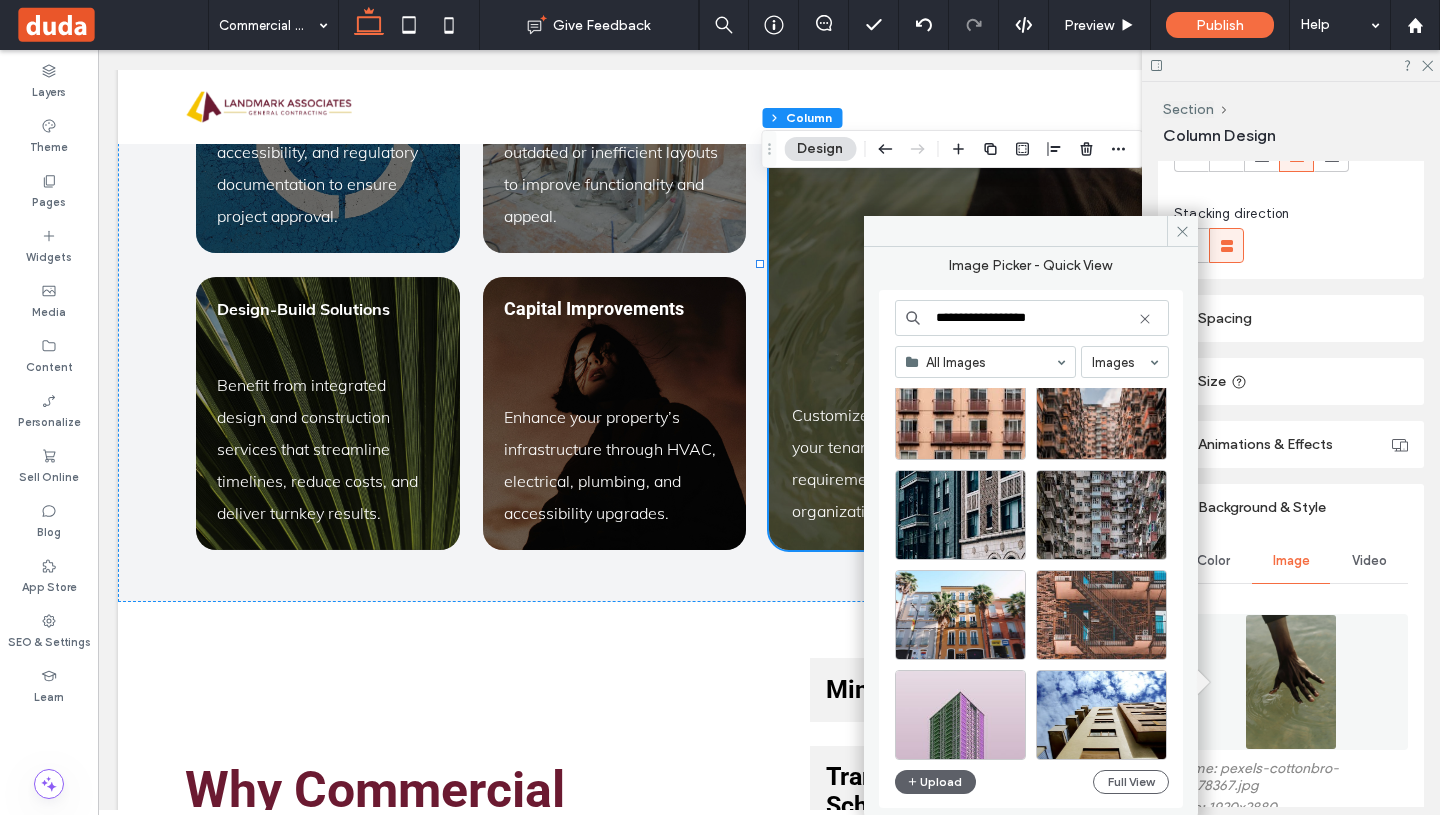 scroll, scrollTop: 0, scrollLeft: 0, axis: both 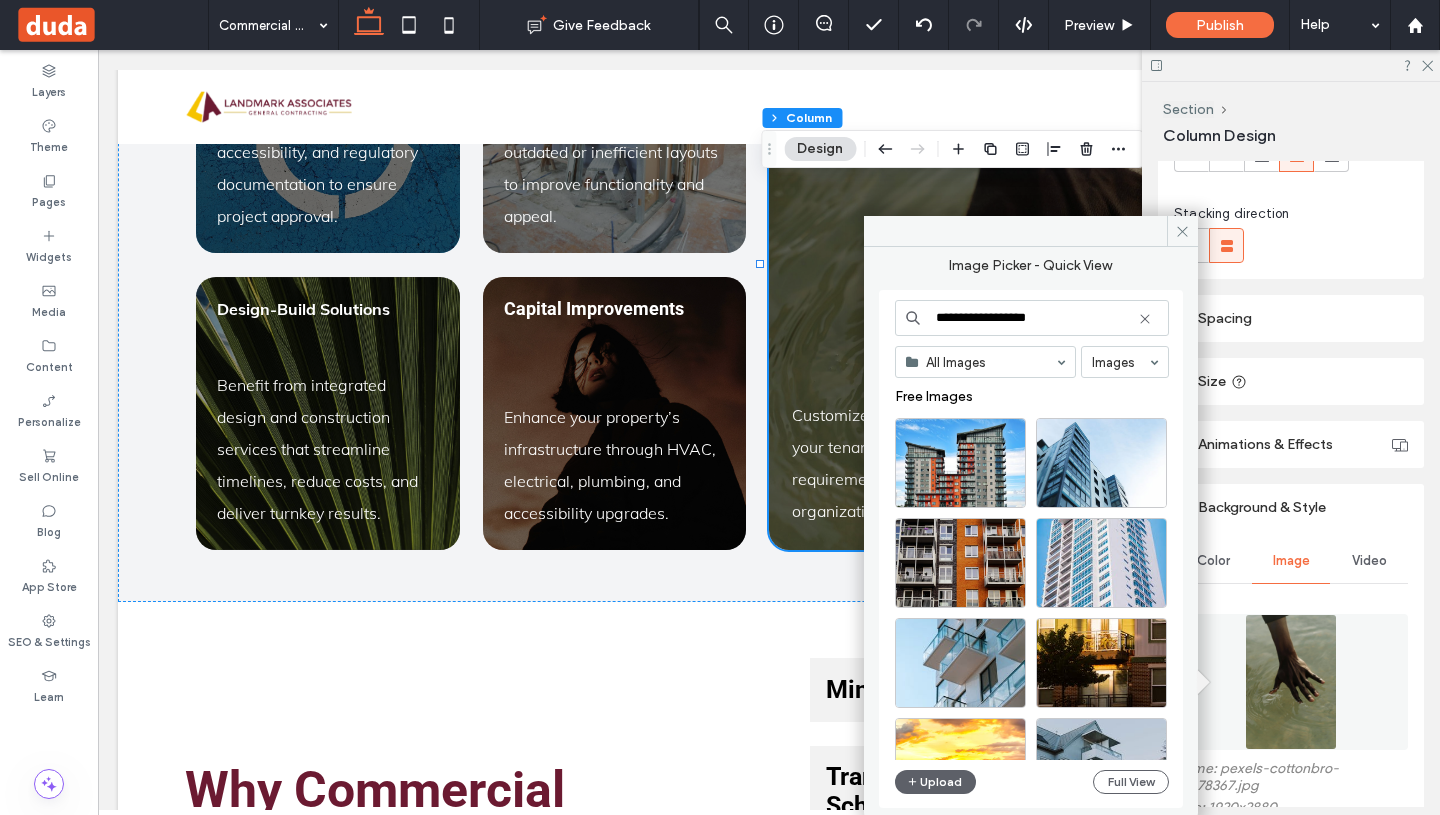 drag, startPoint x: 1086, startPoint y: 323, endPoint x: 881, endPoint y: 317, distance: 205.08778 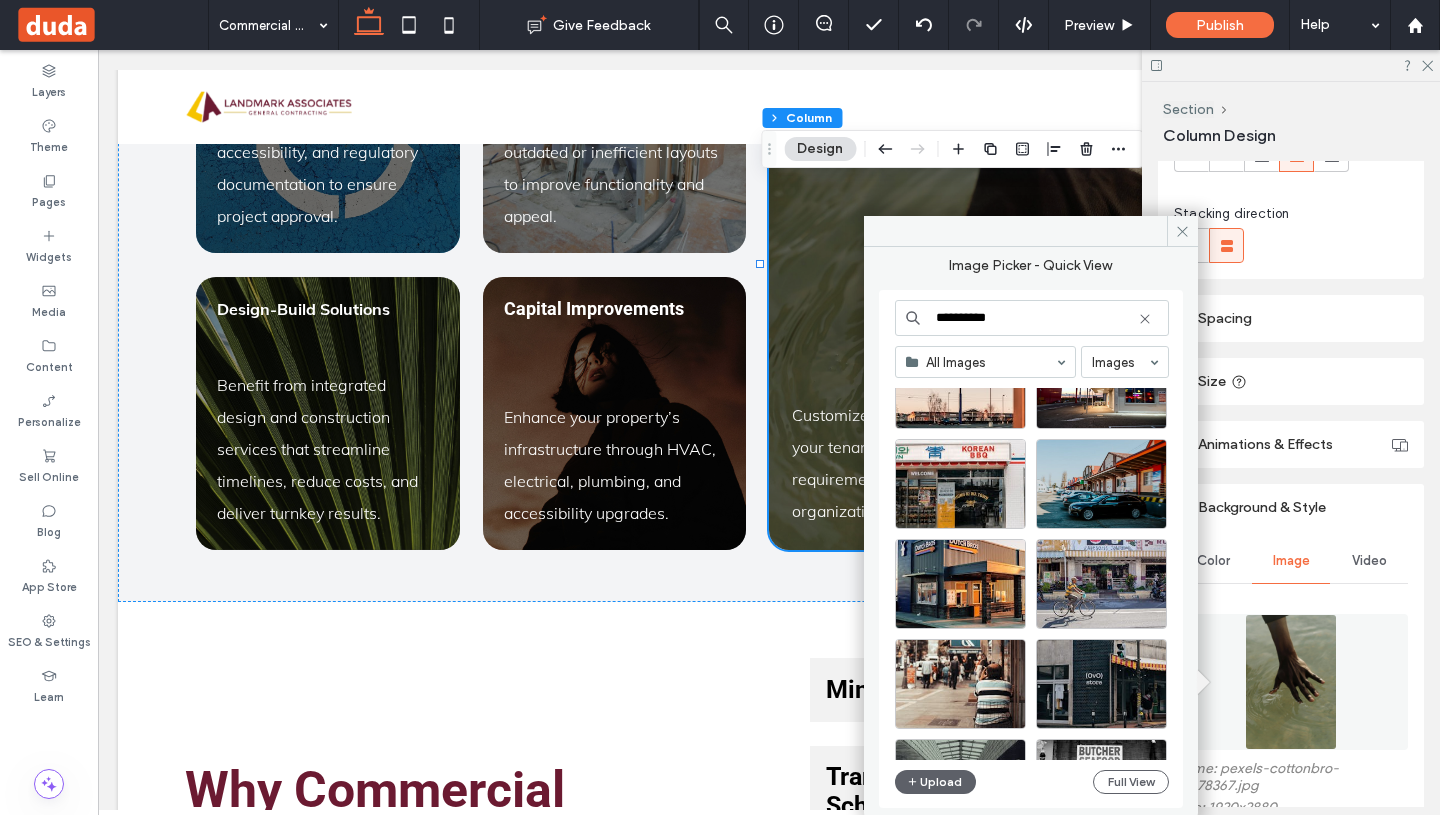 scroll, scrollTop: 200, scrollLeft: 0, axis: vertical 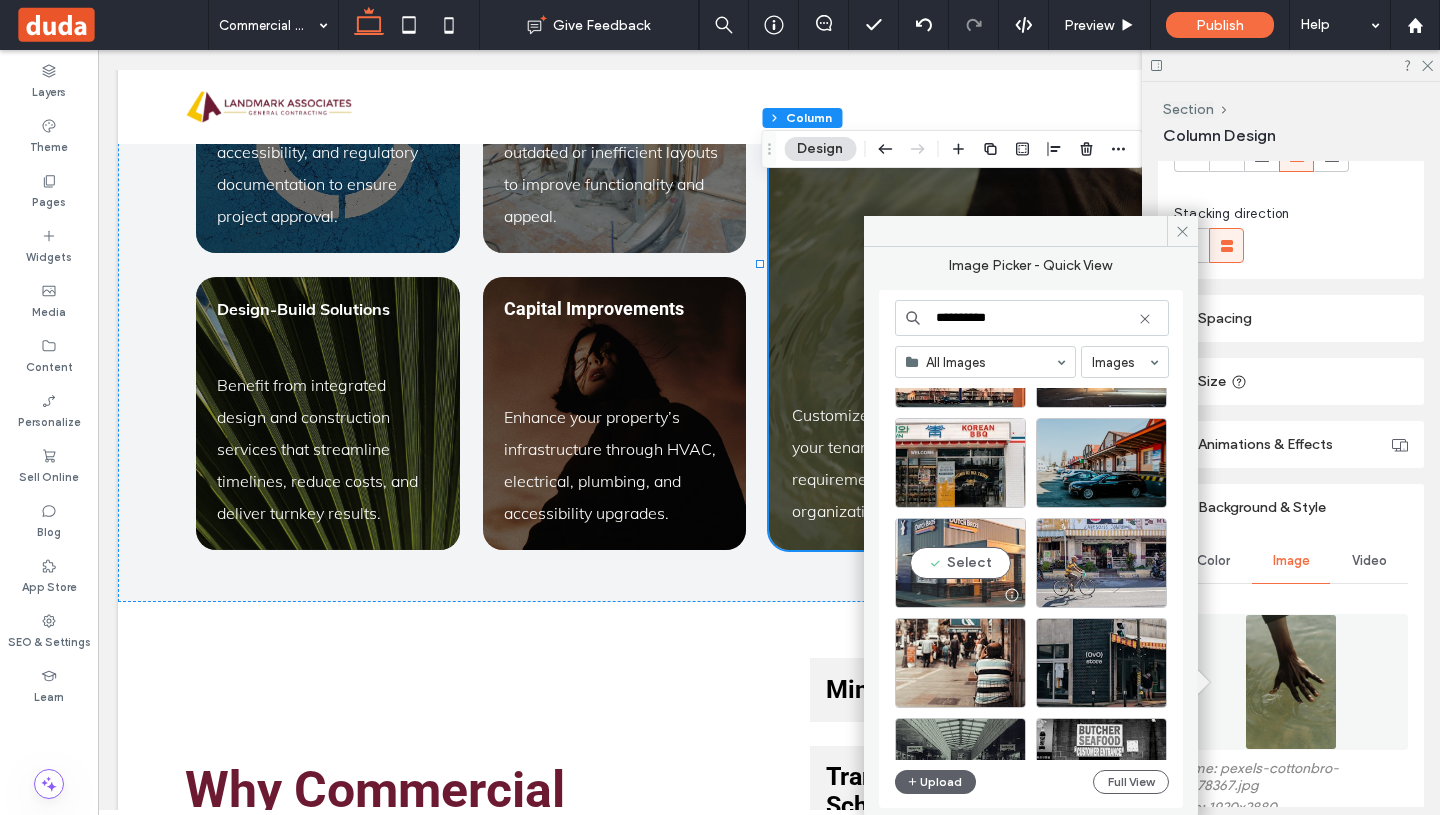 type on "**********" 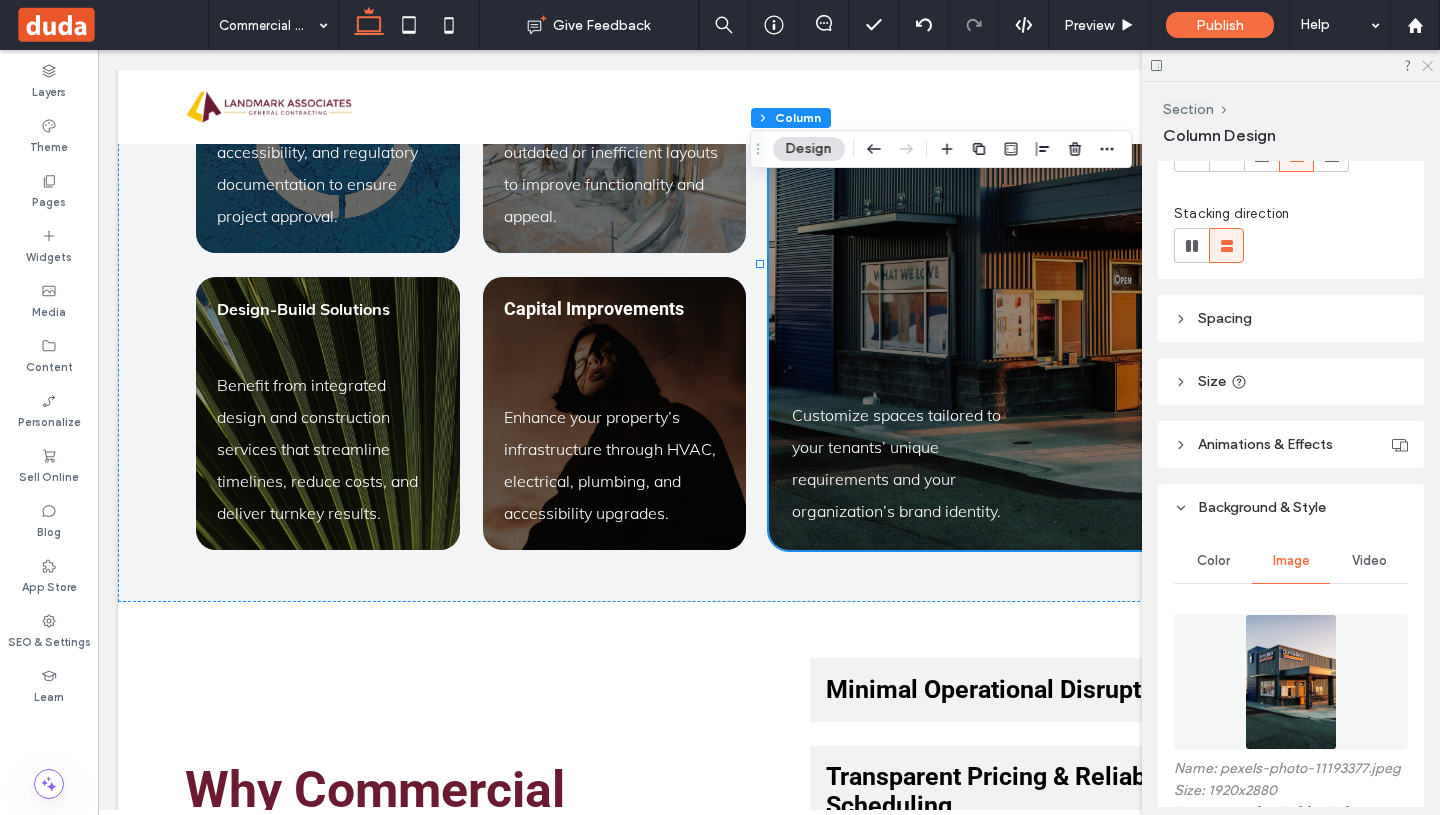 click 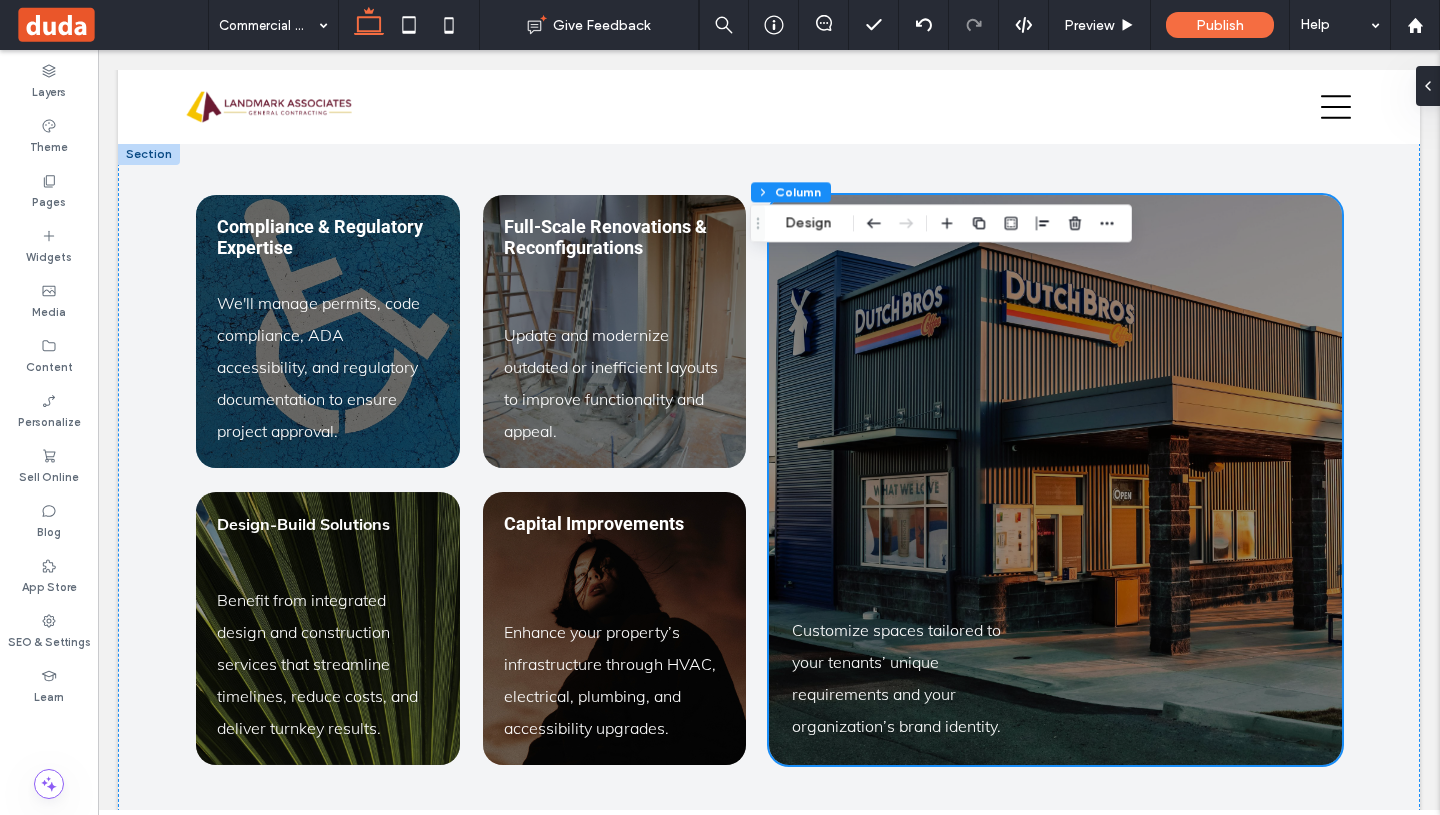 scroll, scrollTop: 1950, scrollLeft: 0, axis: vertical 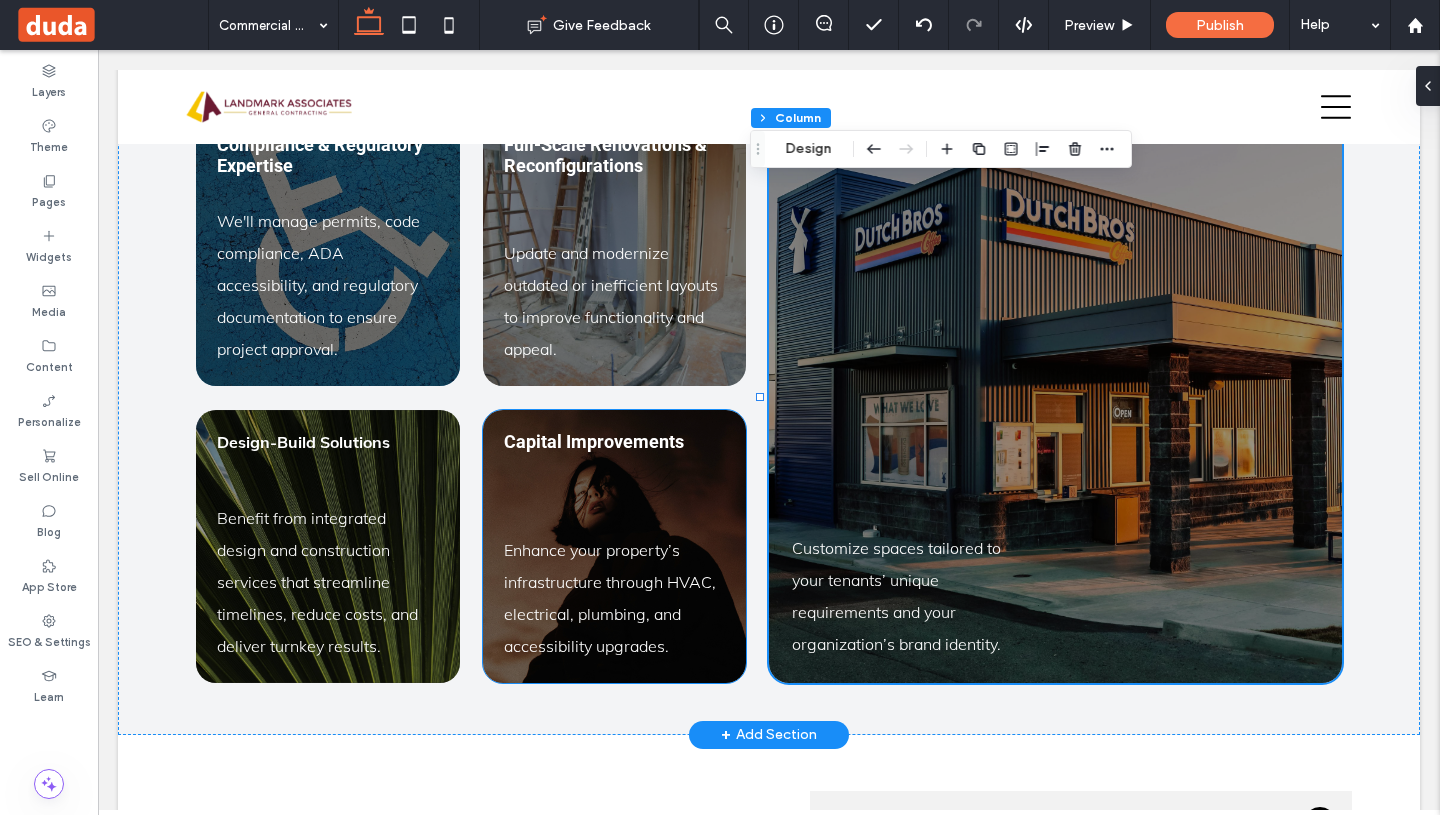 click on "Enhance your property’s infrastructure through HVAC, electrical, plumbing, and accessibility upgrades.
Capital Improvements" at bounding box center [614, 546] 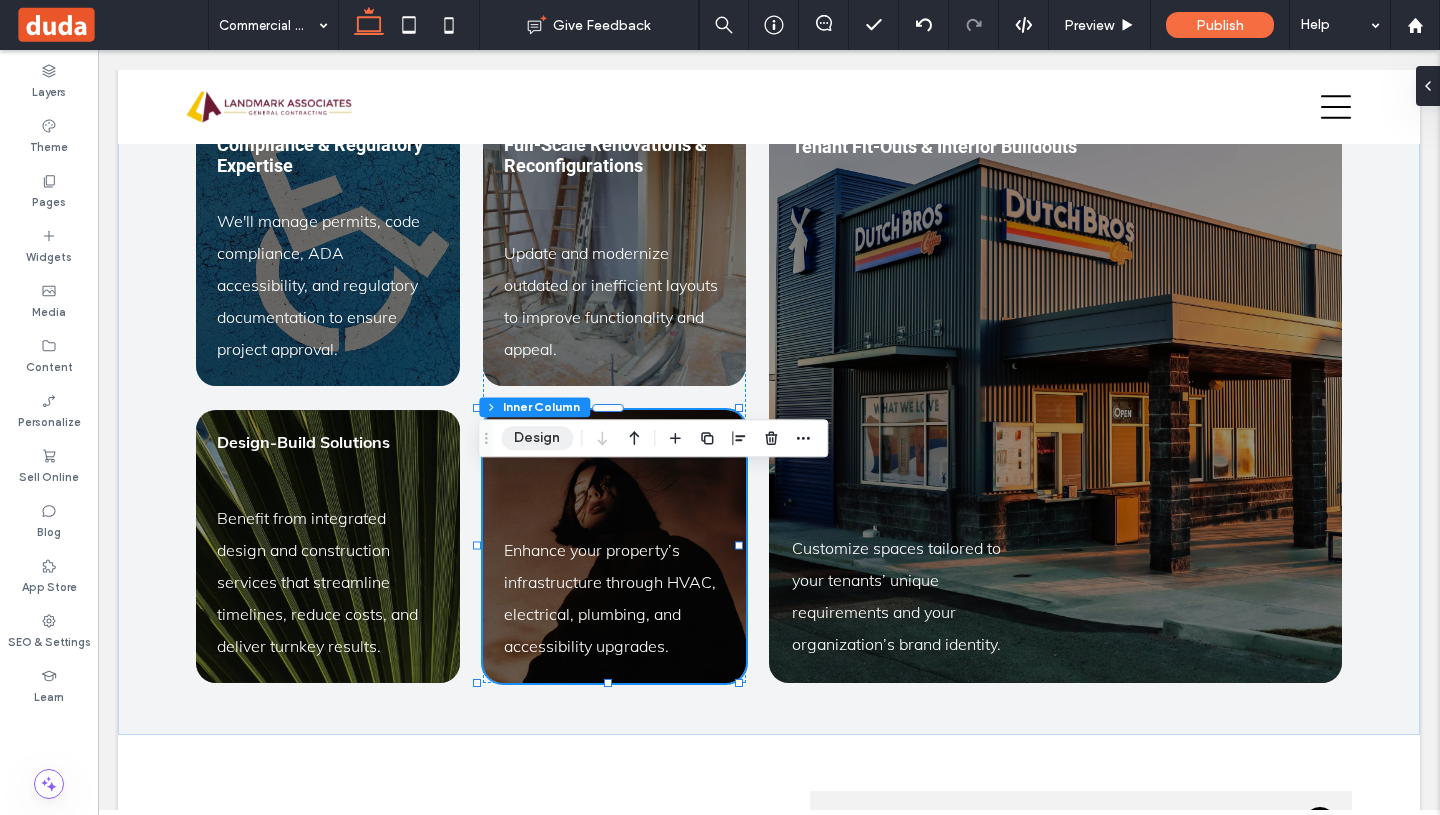 click on "Design" at bounding box center [537, 438] 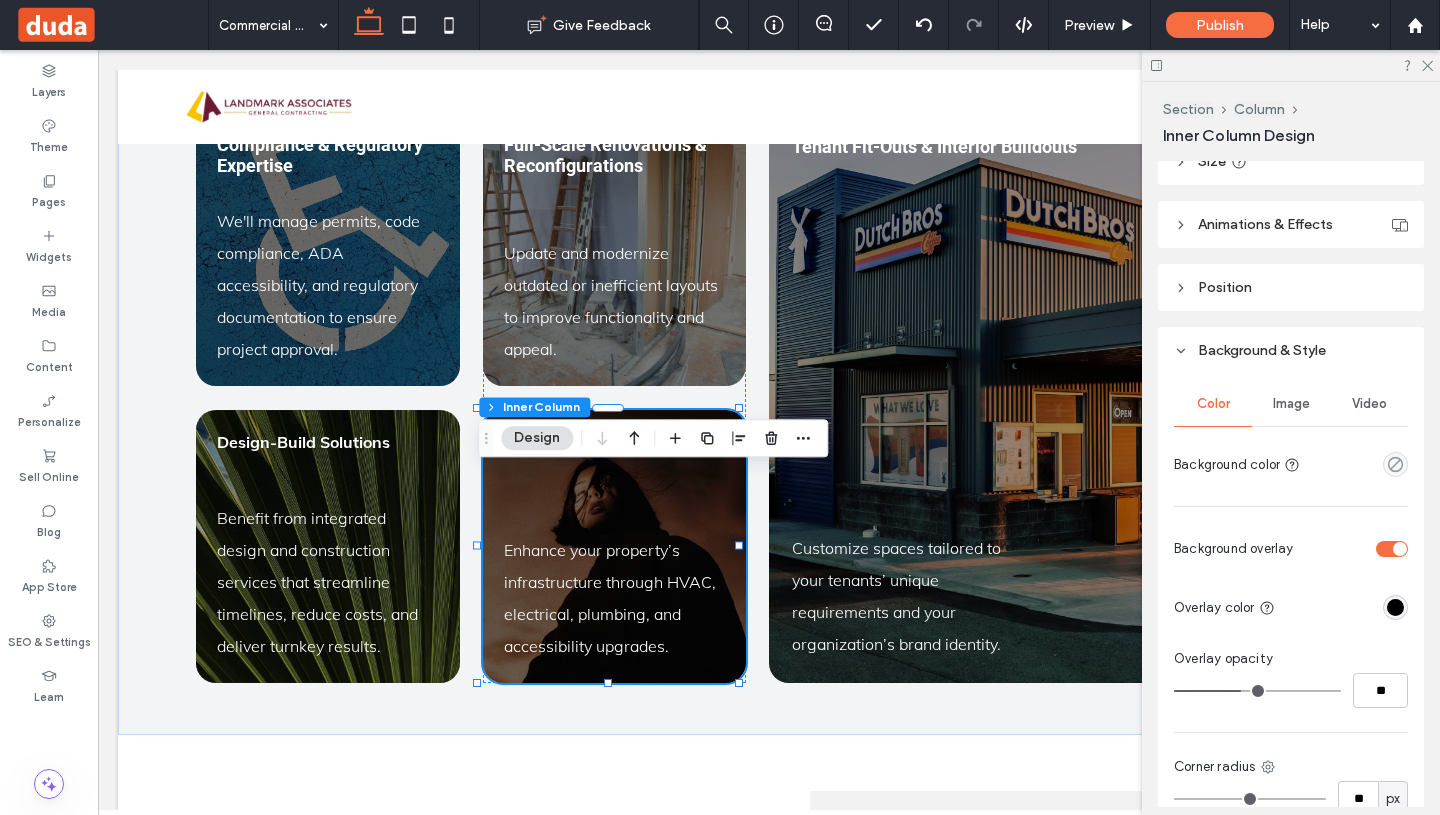 scroll, scrollTop: 489, scrollLeft: 0, axis: vertical 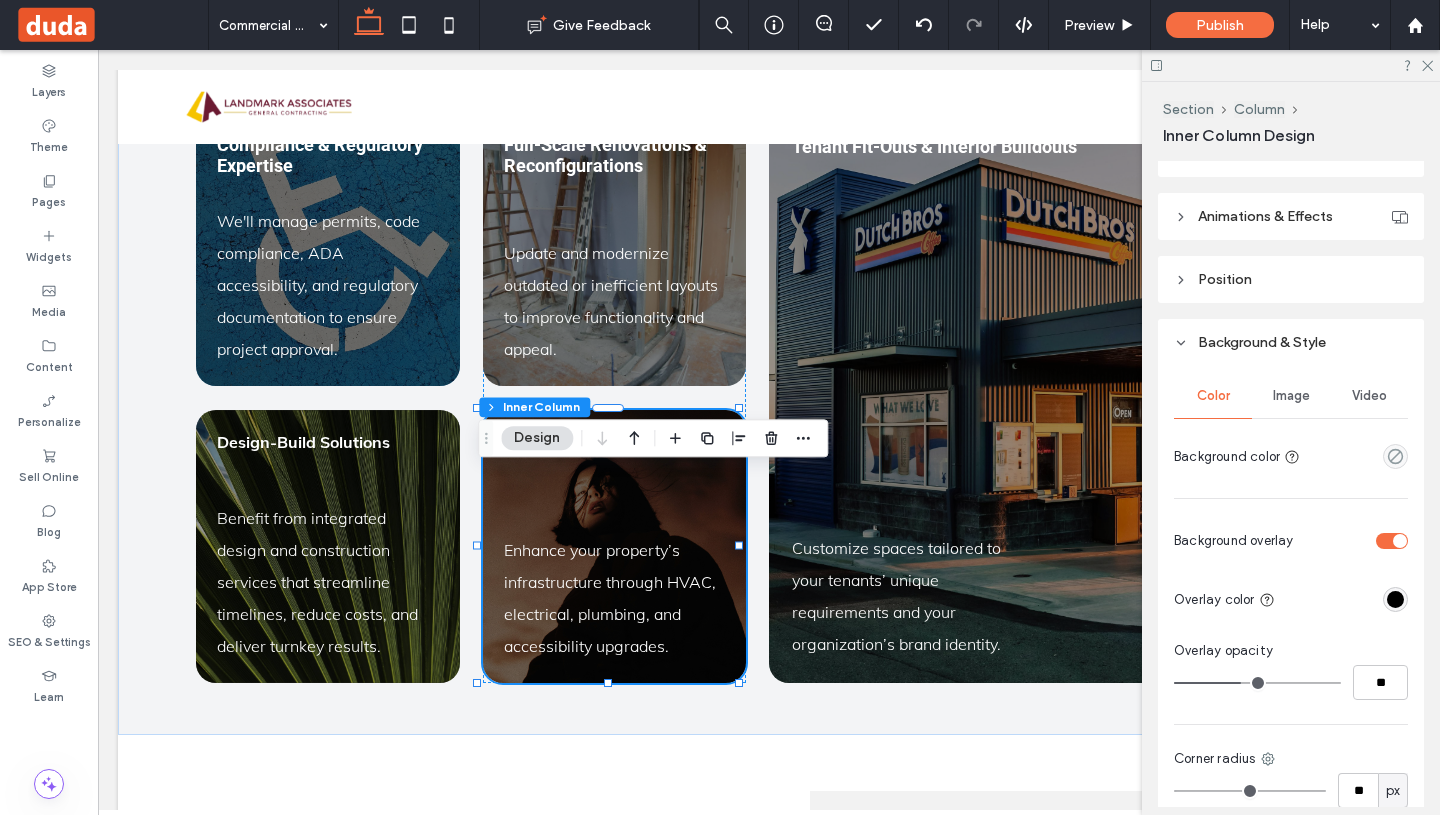 click on "Image" at bounding box center (1291, 396) 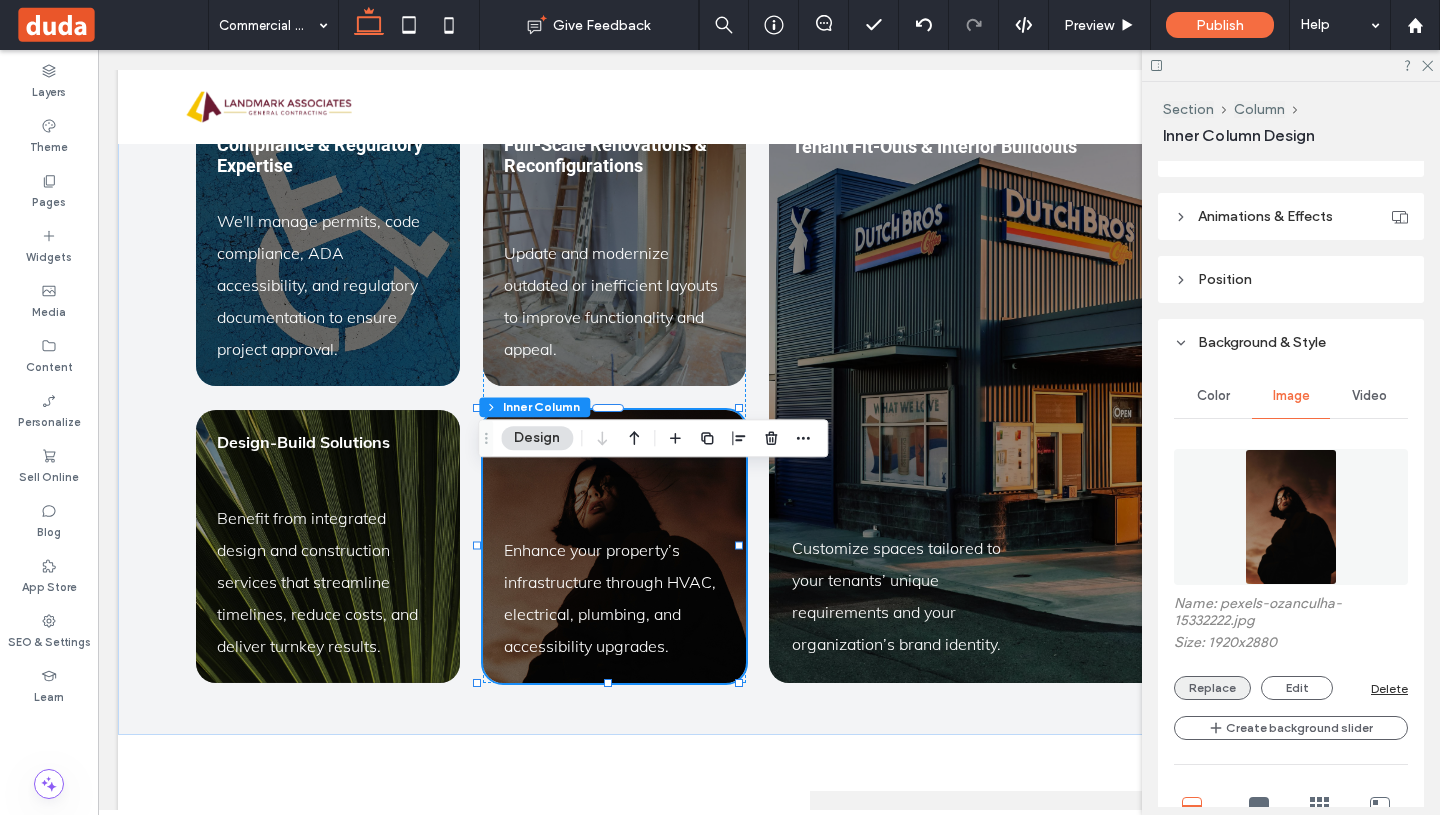 click on "Replace" at bounding box center (1212, 688) 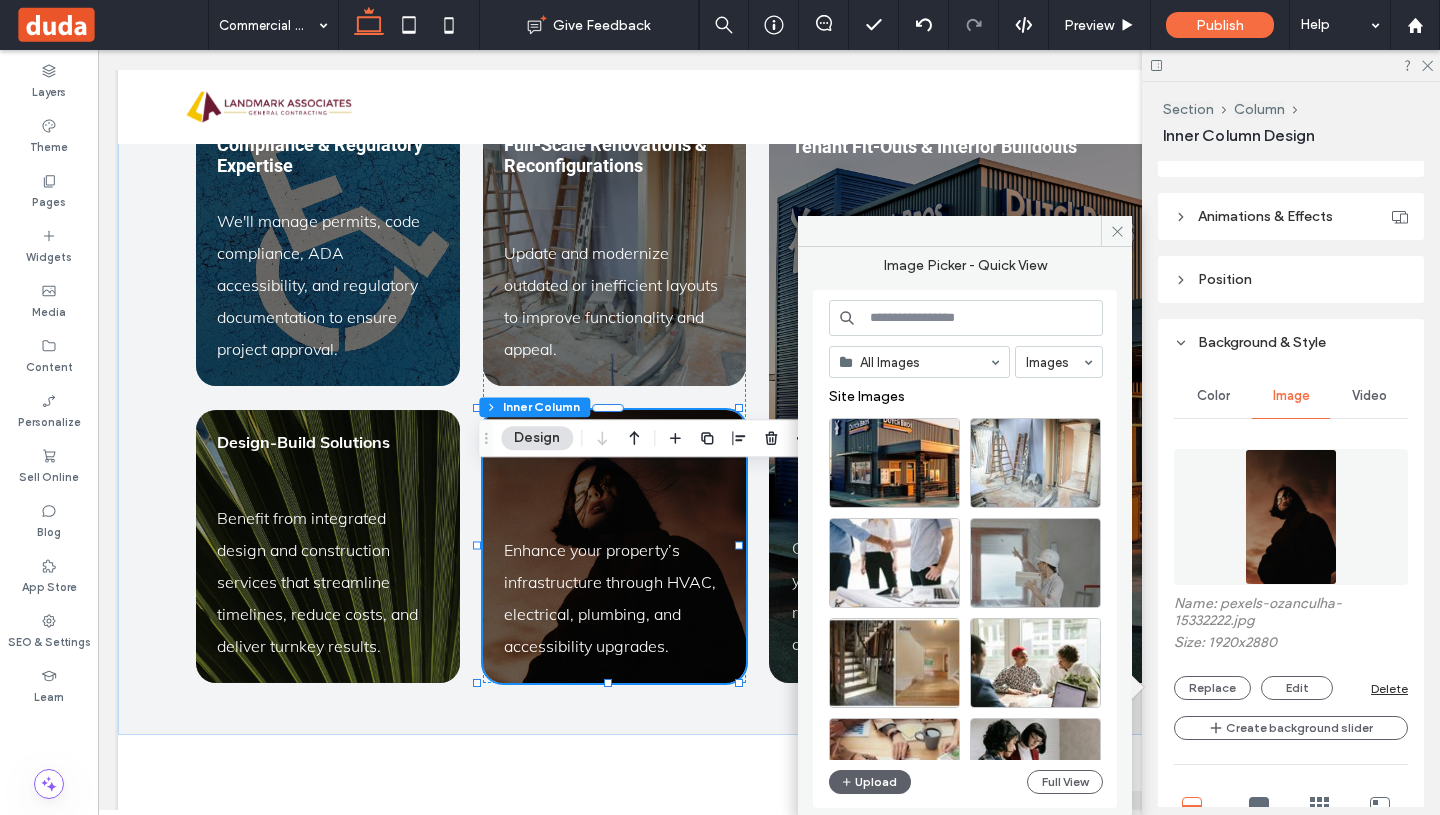 click at bounding box center [966, 318] 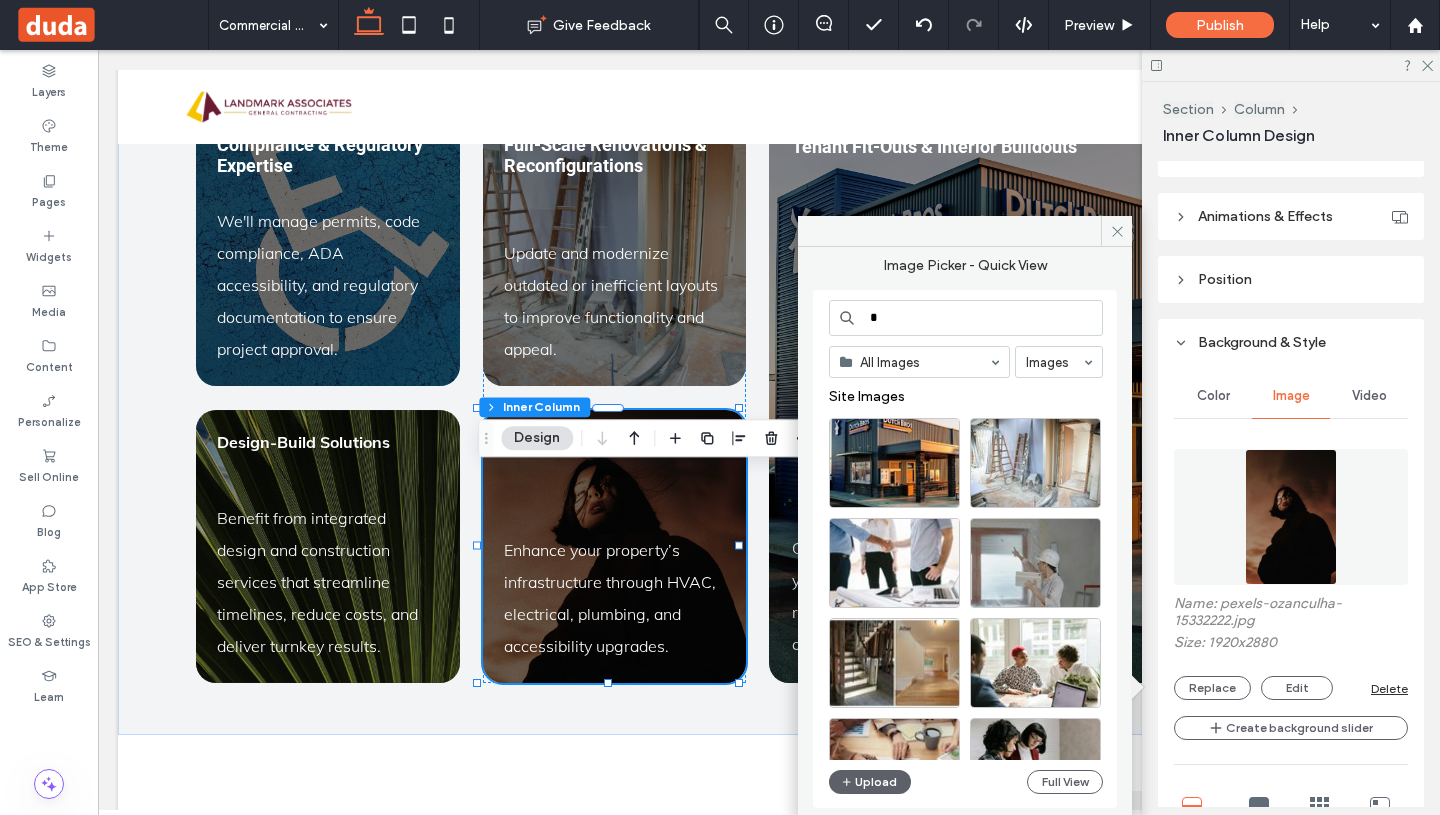 type on "*" 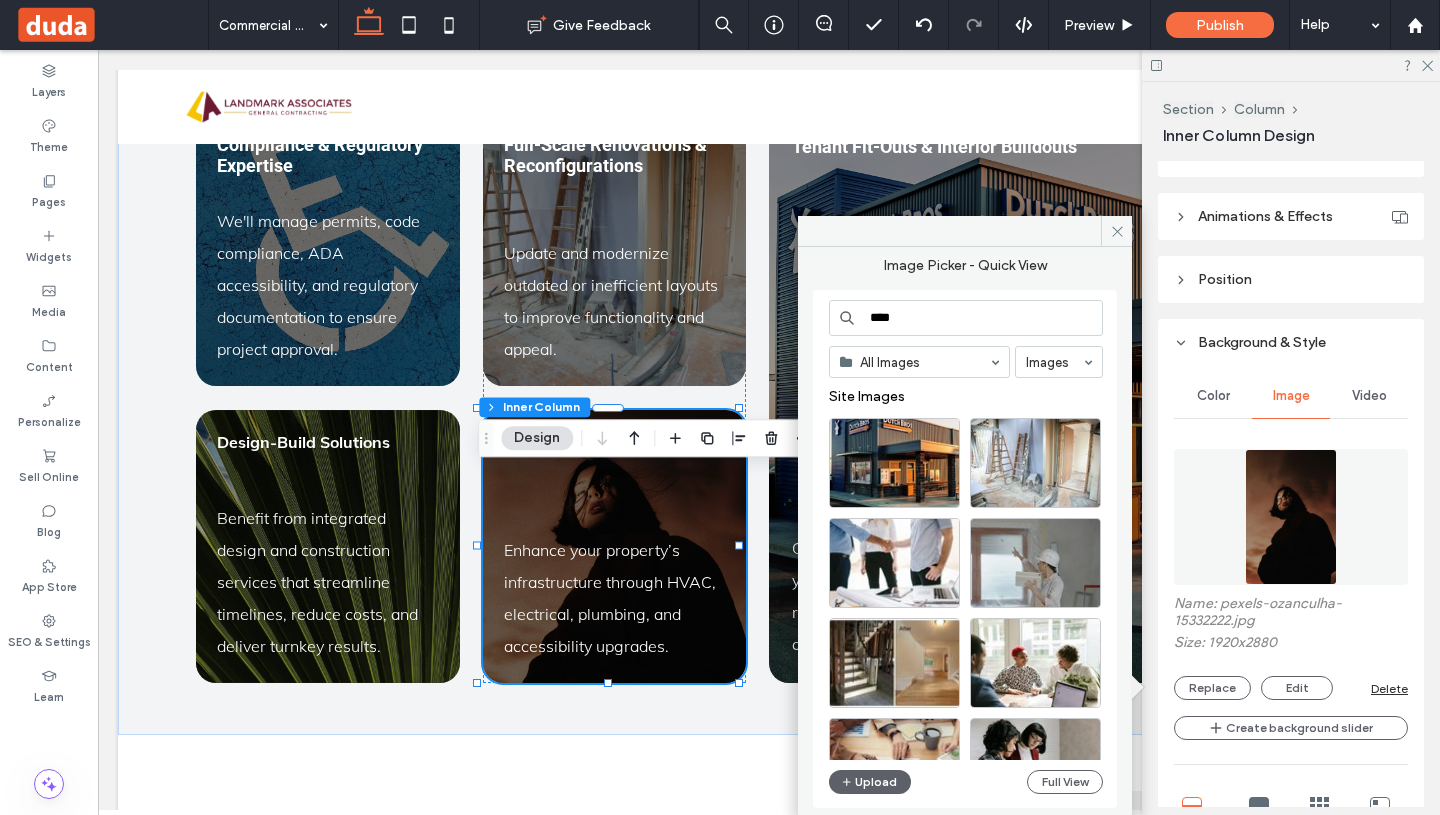 type on "****" 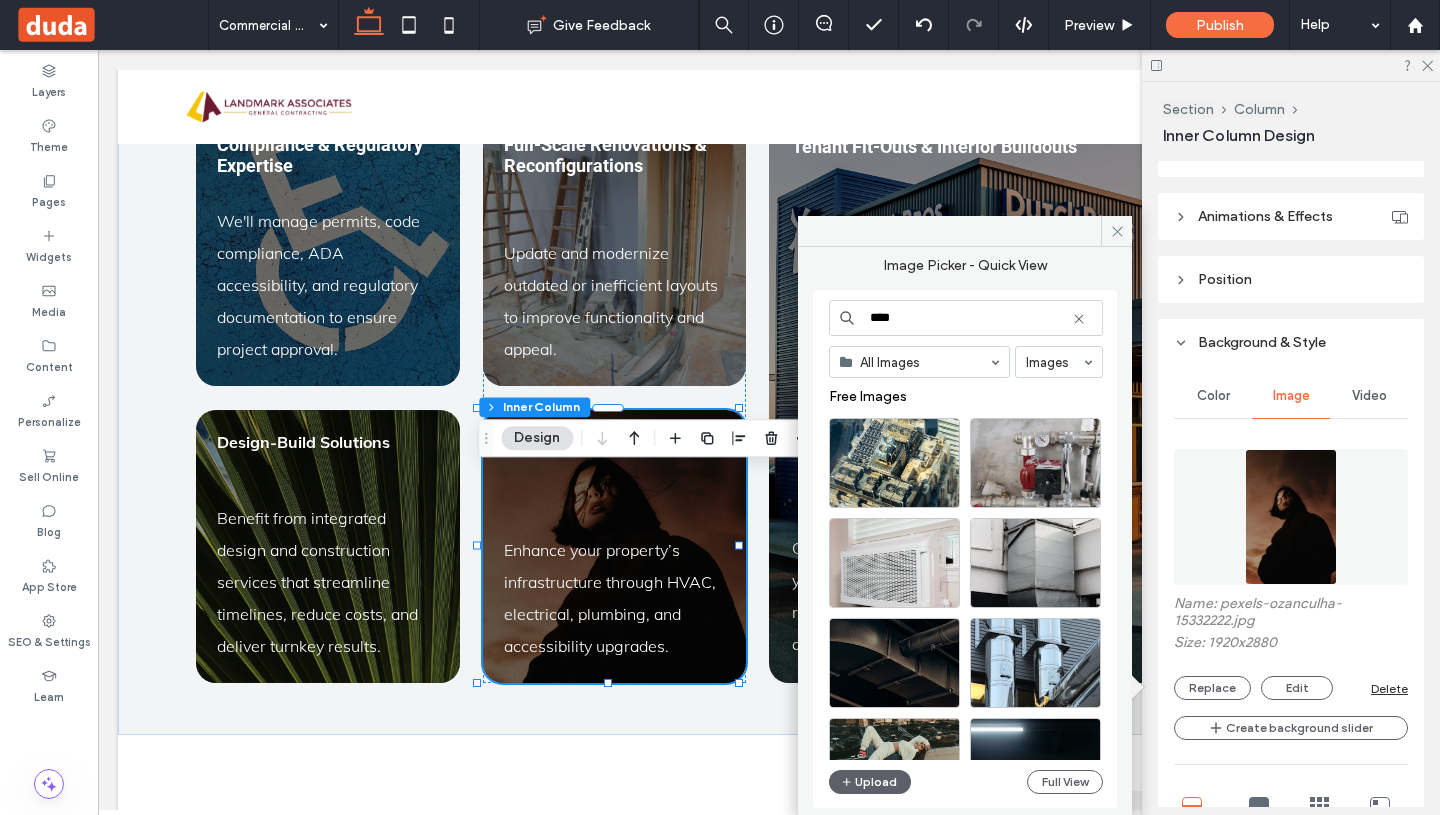 scroll, scrollTop: 124, scrollLeft: 0, axis: vertical 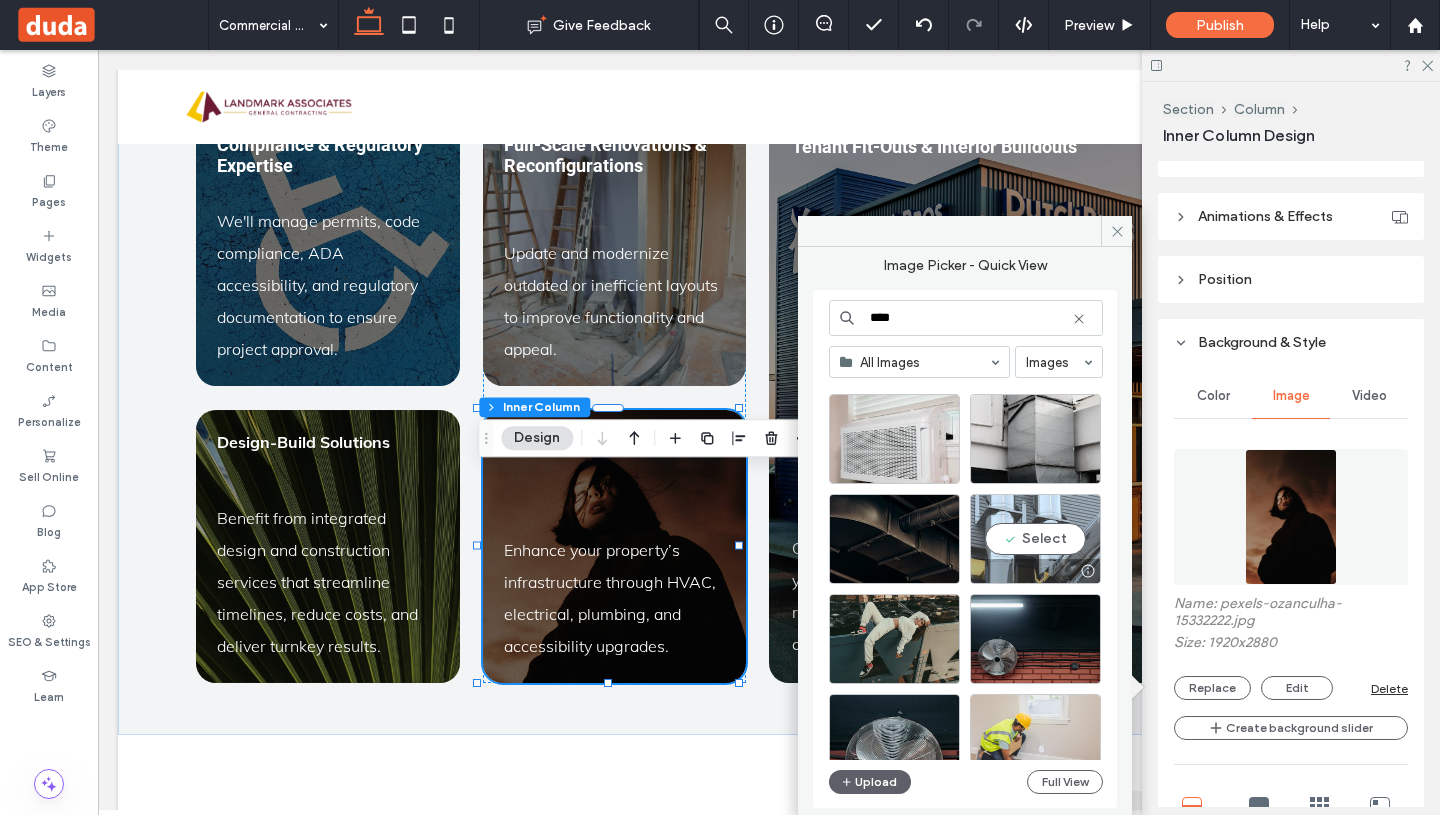 click on "Select" at bounding box center [1035, 539] 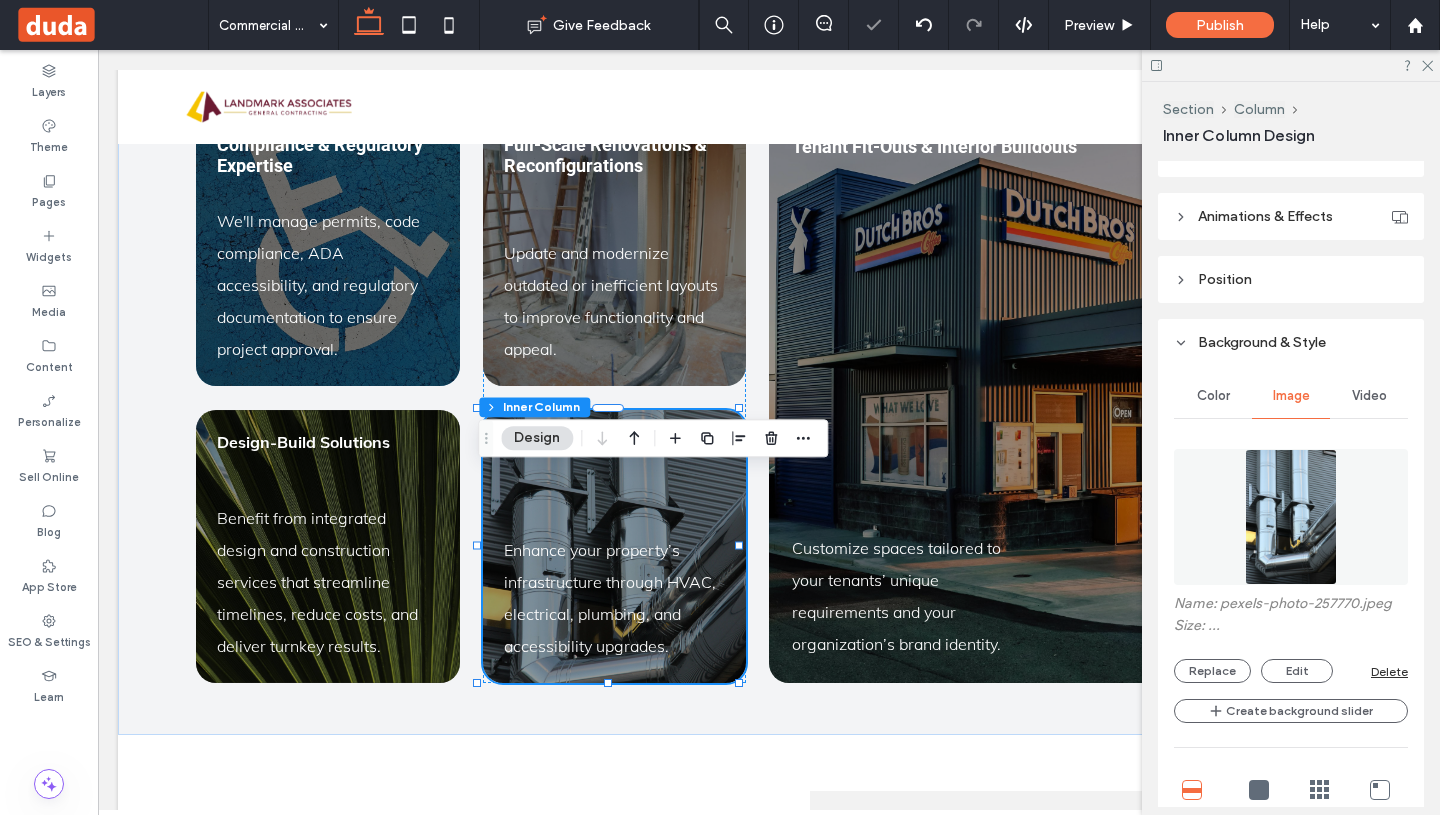 type on "**" 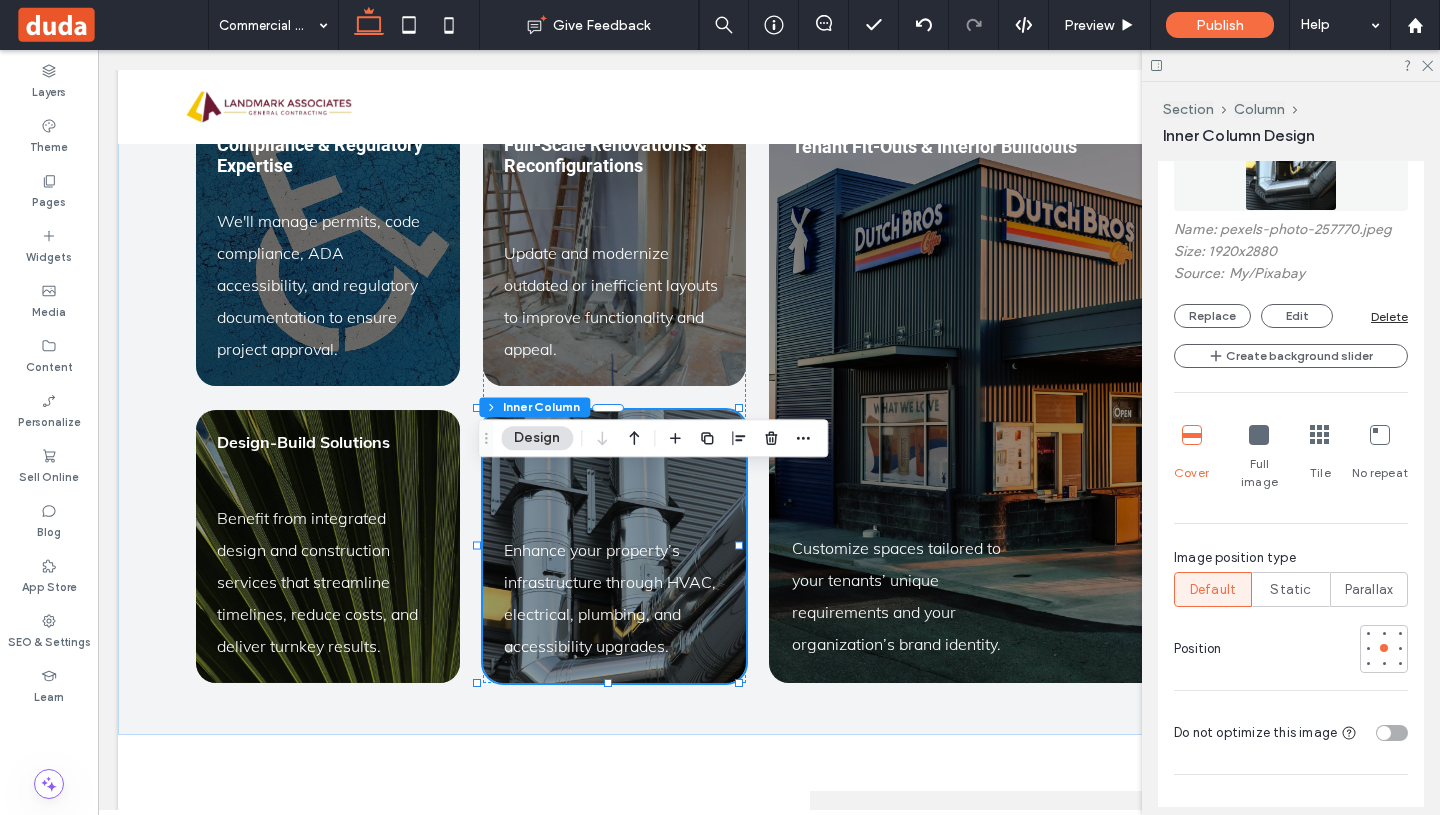 scroll, scrollTop: 871, scrollLeft: 0, axis: vertical 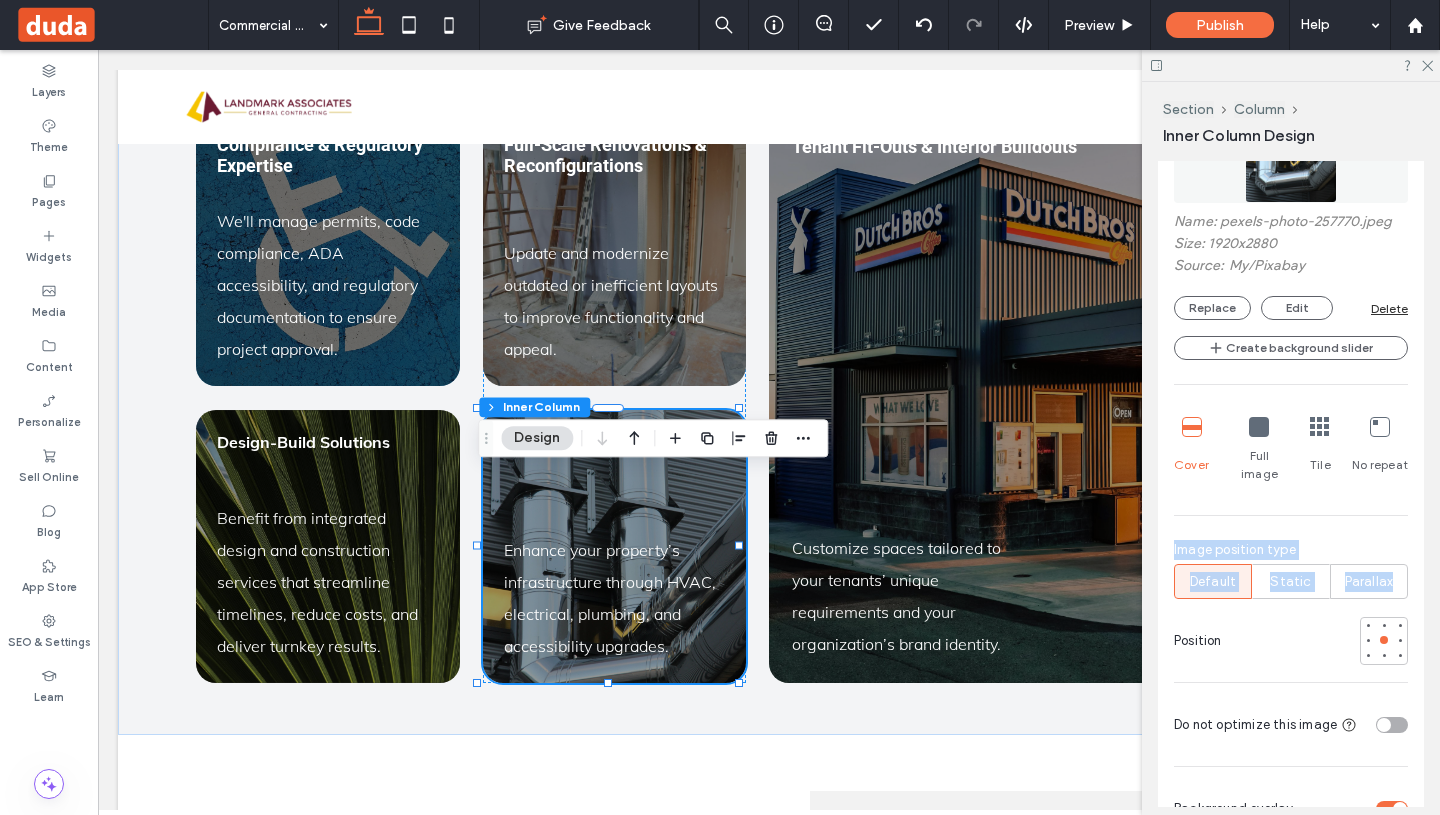 drag, startPoint x: 1425, startPoint y: 461, endPoint x: 1431, endPoint y: 559, distance: 98.1835 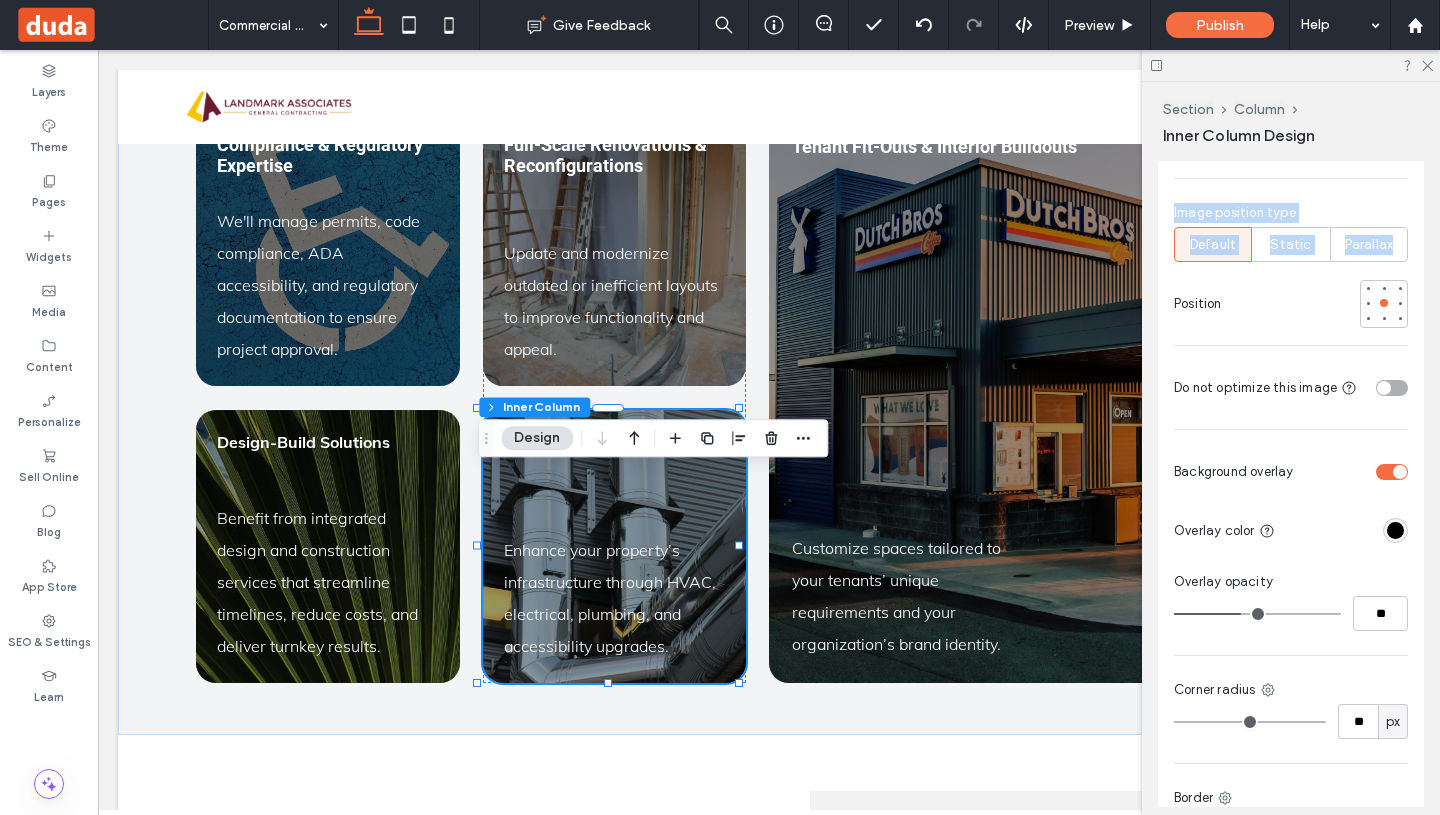 scroll, scrollTop: 1221, scrollLeft: 0, axis: vertical 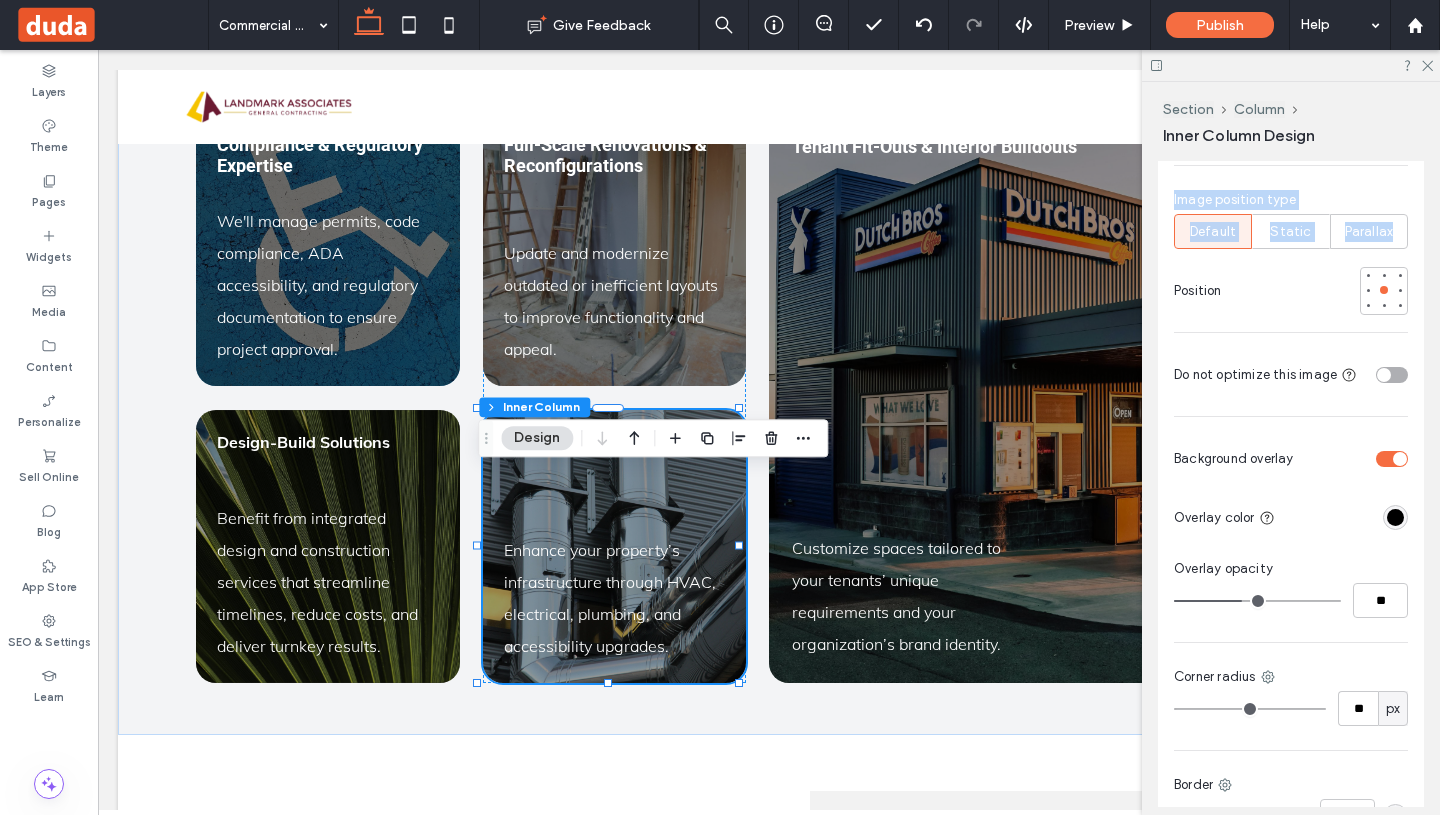 type on "**" 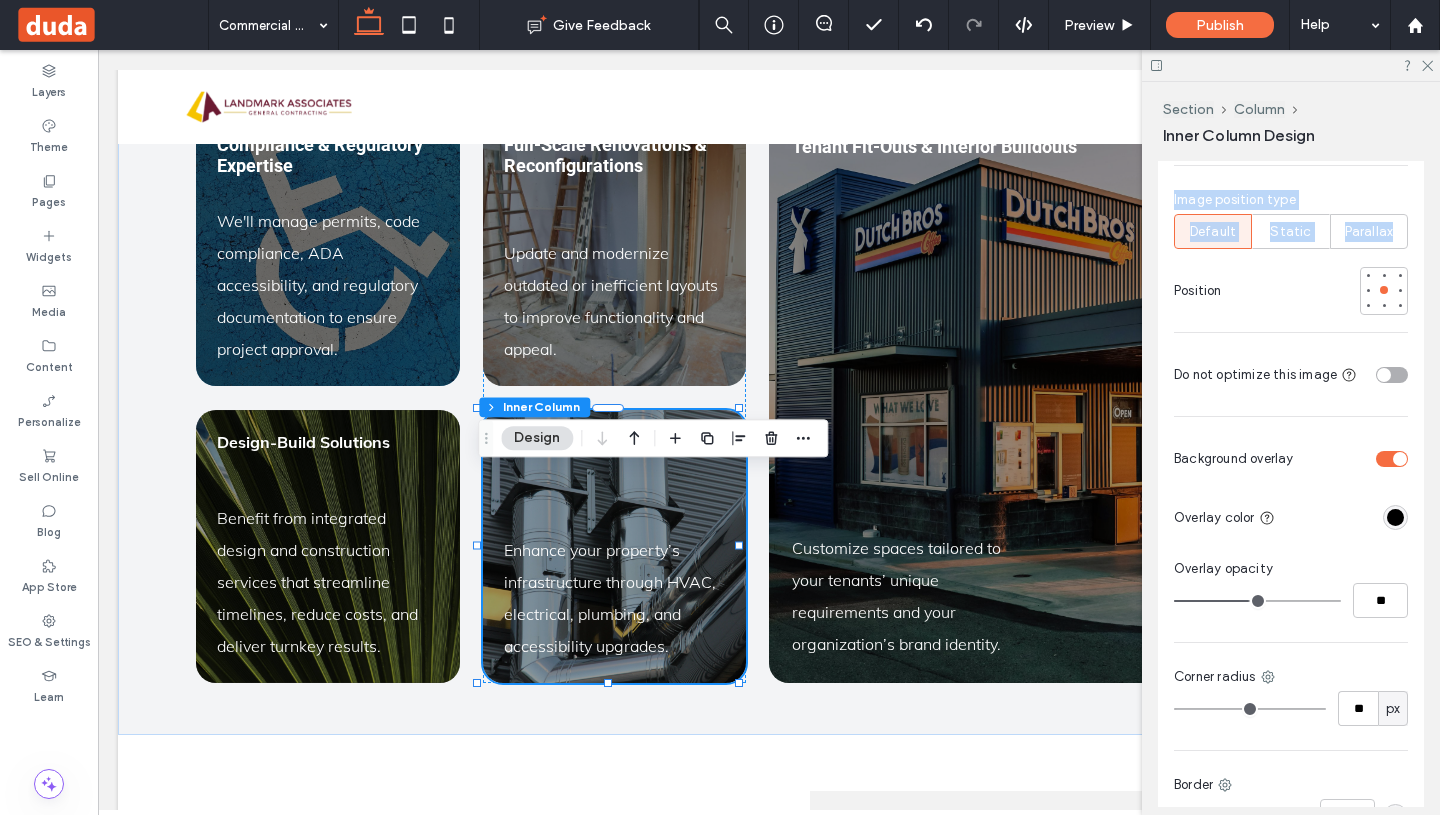 type on "**" 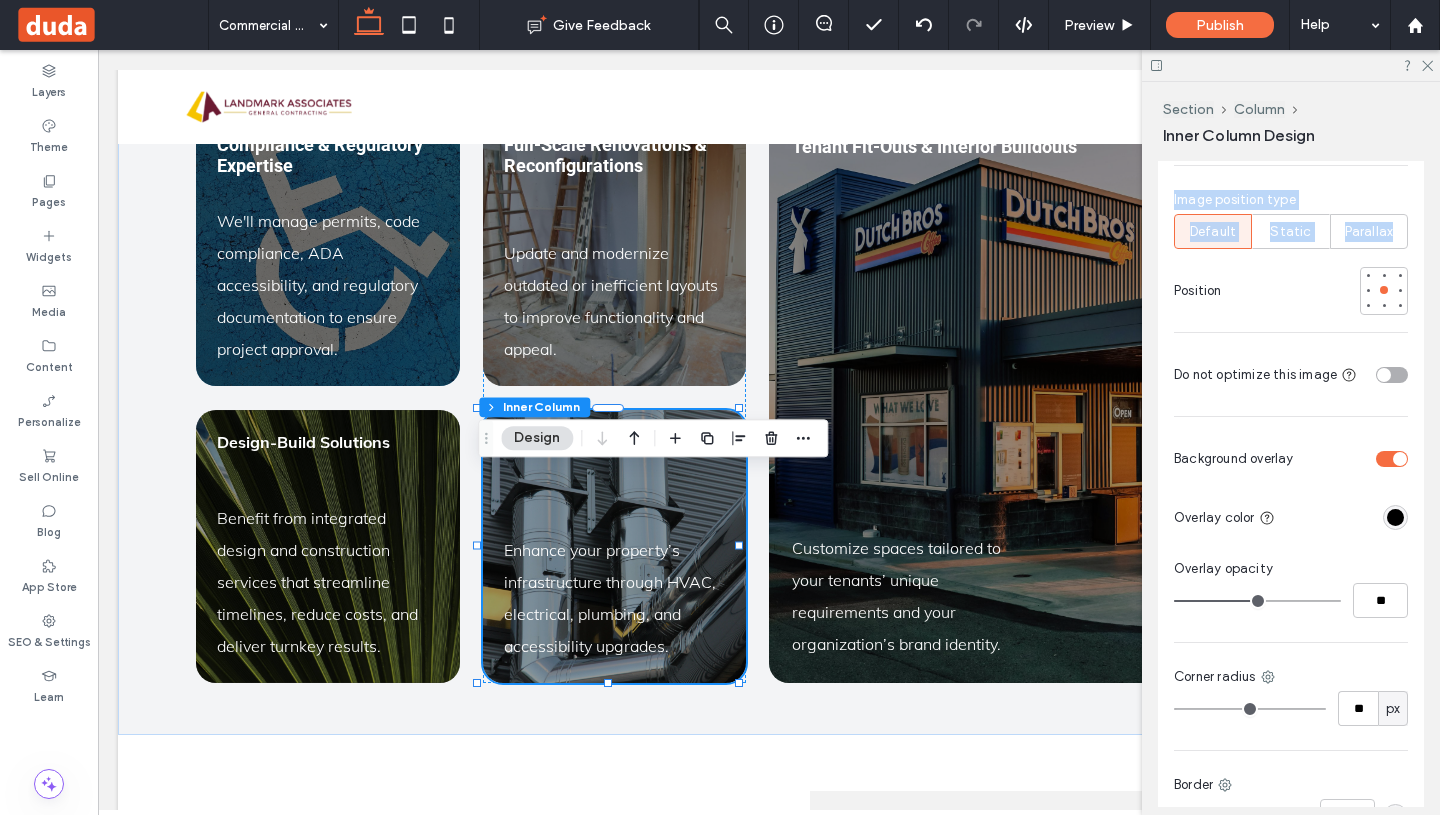 type on "**" 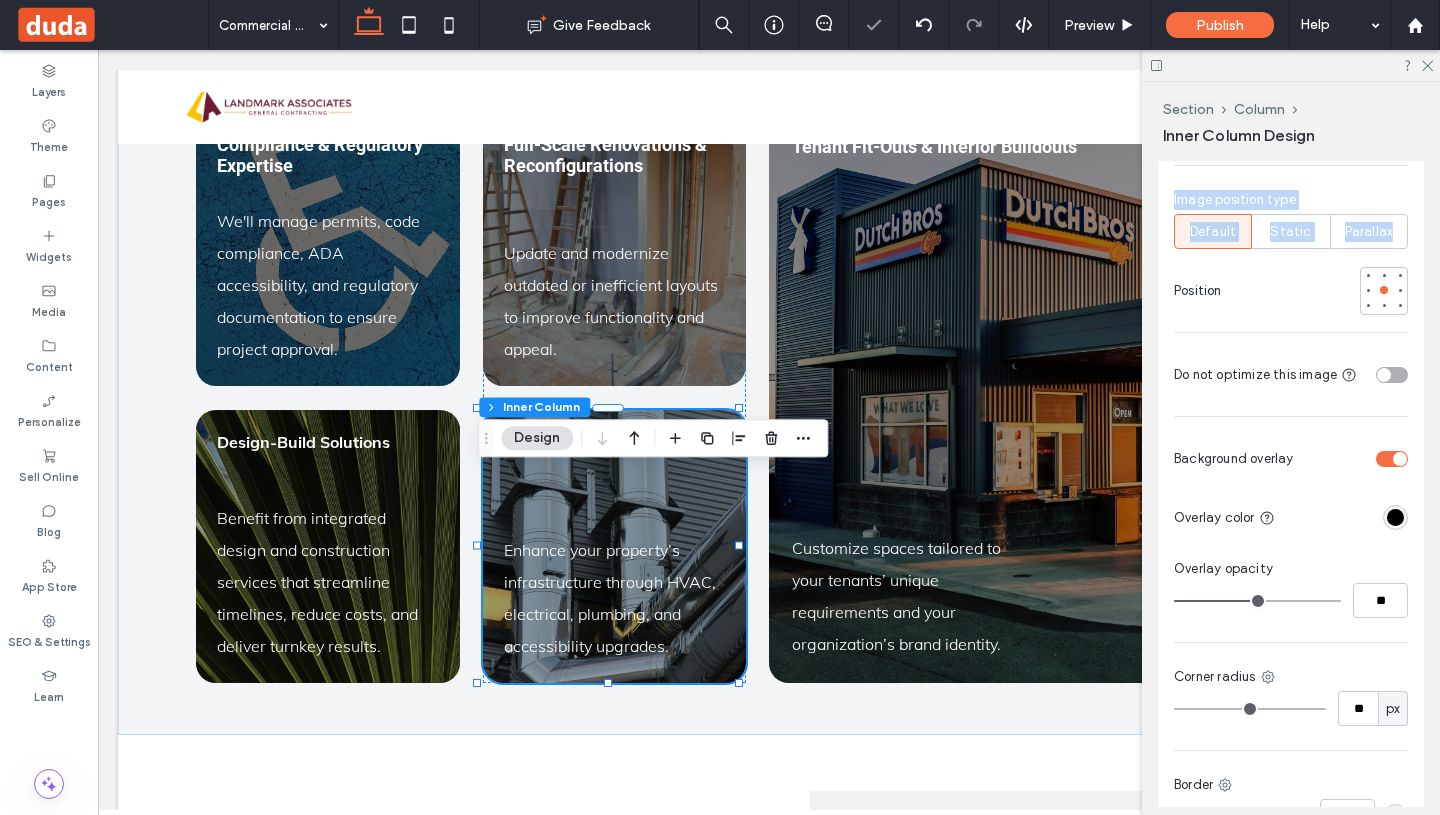type on "**" 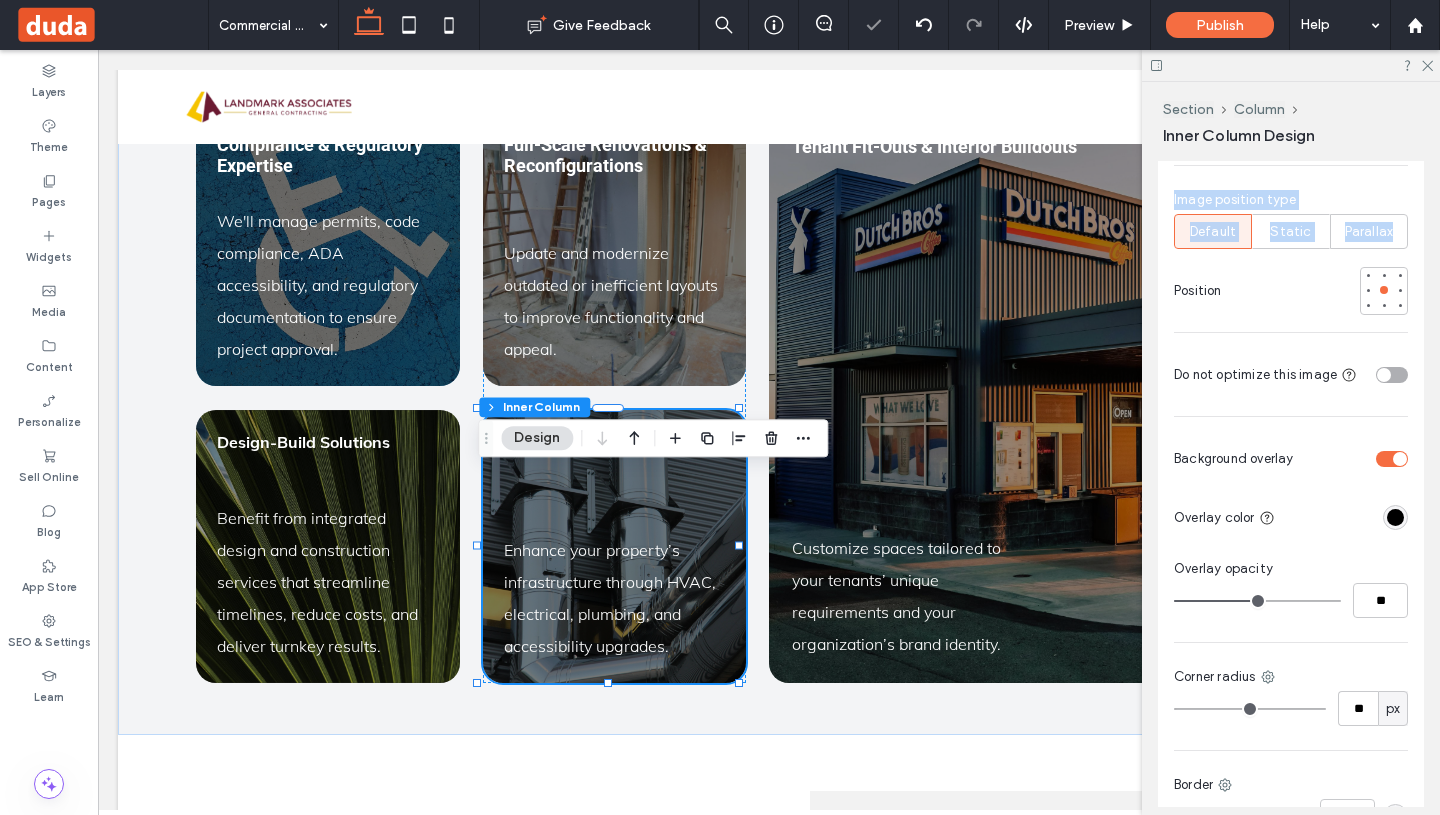 click at bounding box center [1257, 601] 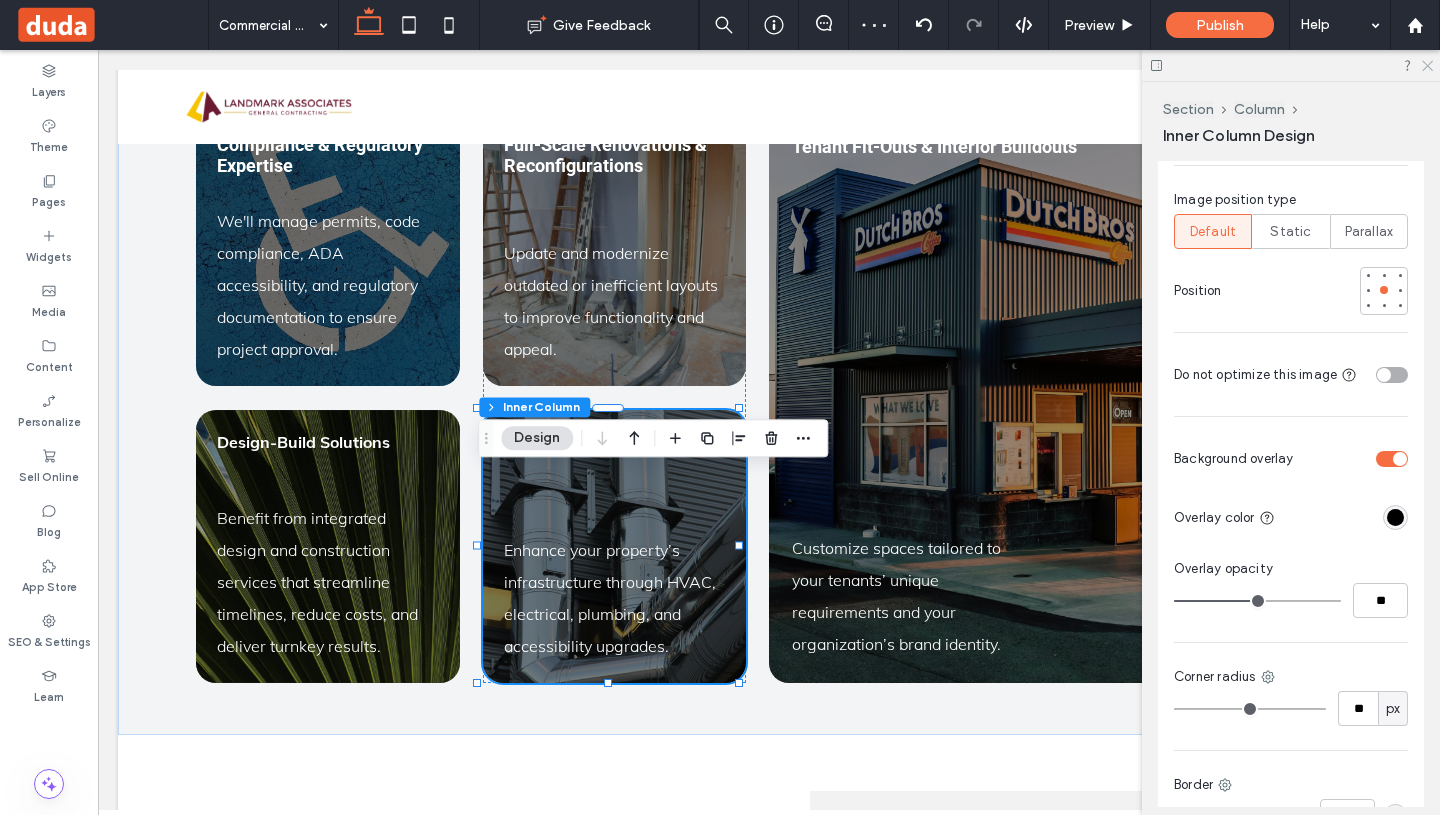 click 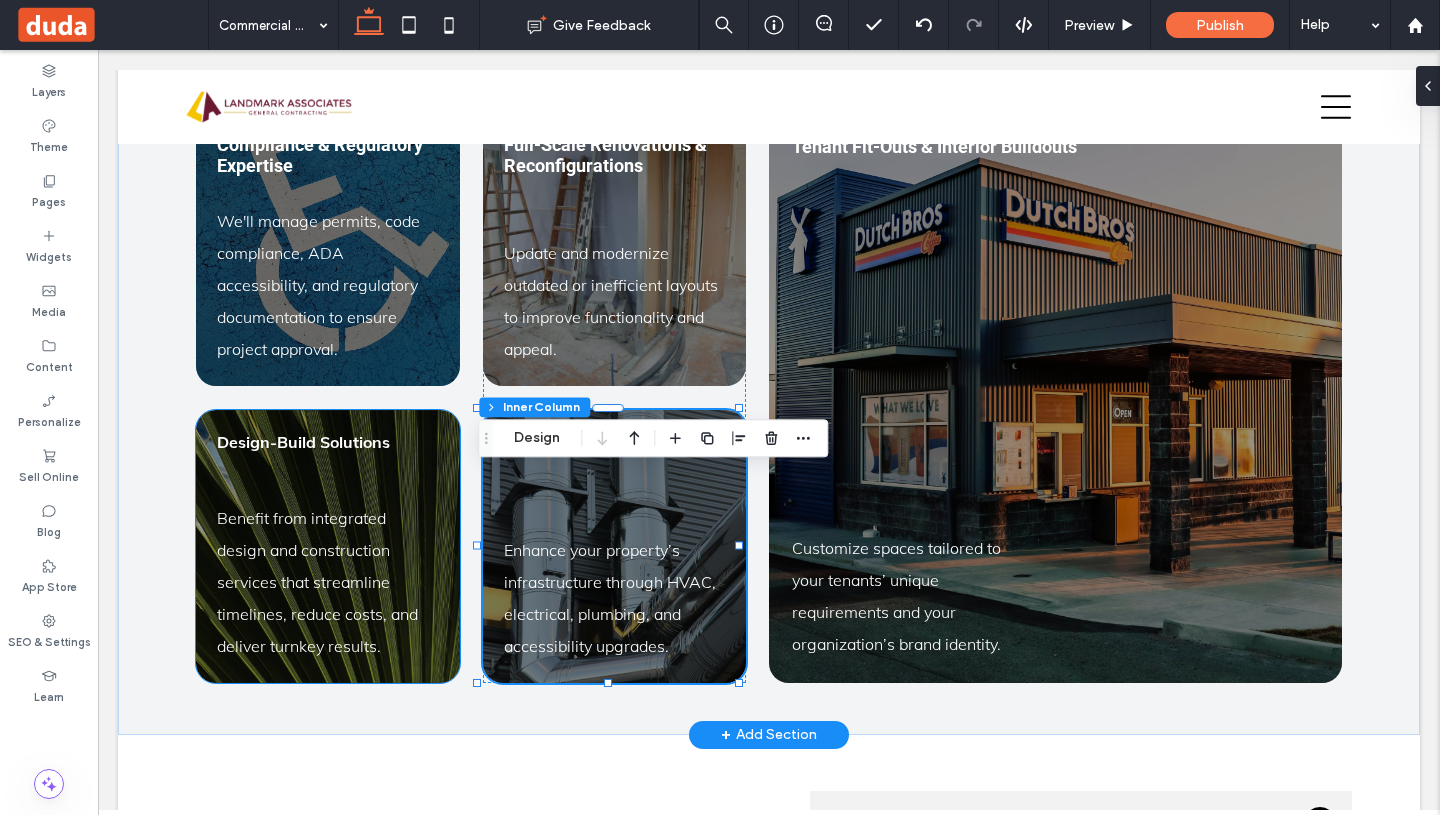 click on "Benefit from integrated design and construction services that streamline timelines, reduce costs, and deliver turnkey results.
Design-Build Solutions ﻿" at bounding box center [327, 546] 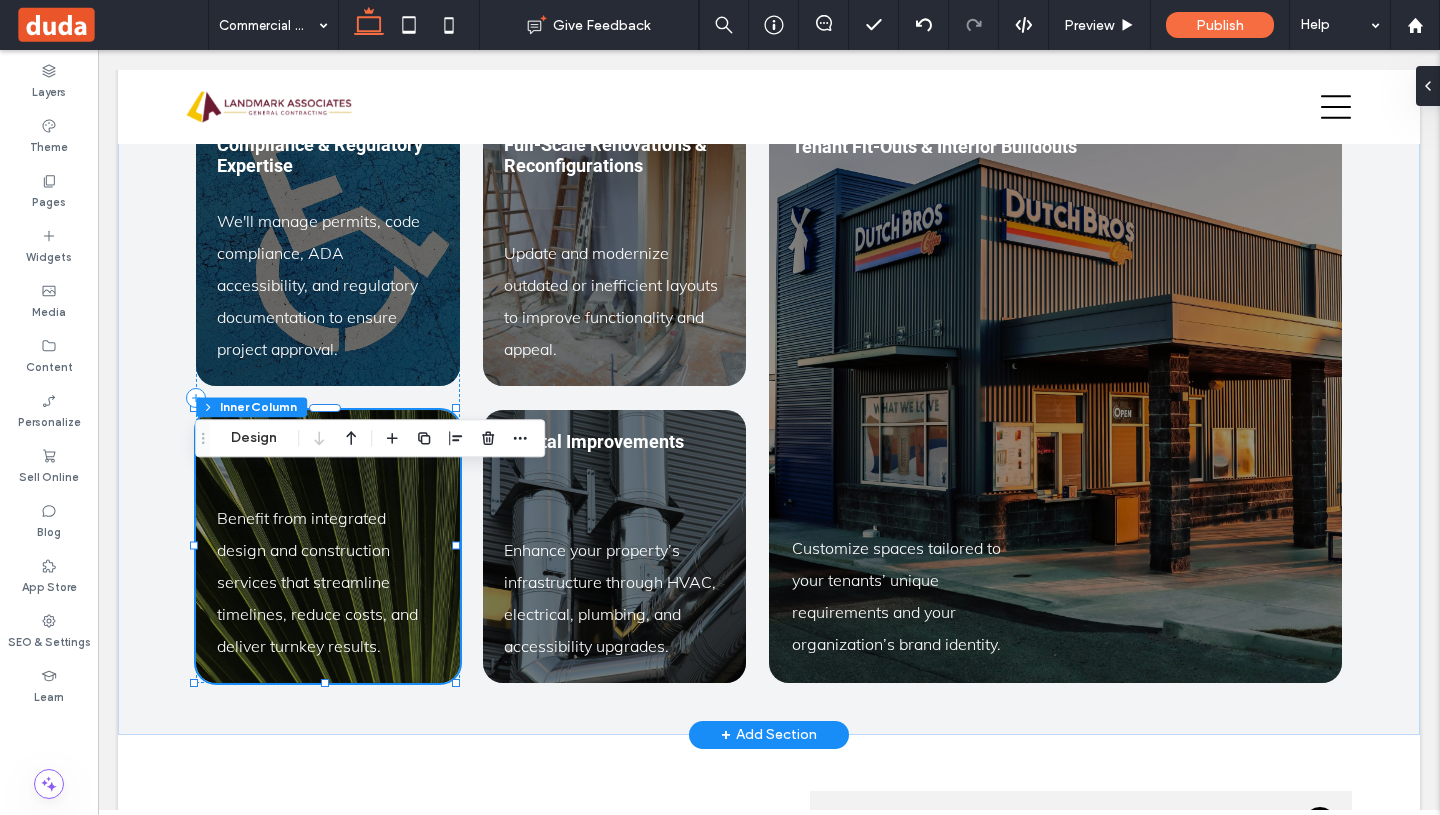 click on "Benefit from integrated design and construction services that streamline timelines, reduce costs, and deliver turnkey results.
Design-Build Solutions ﻿" at bounding box center [327, 546] 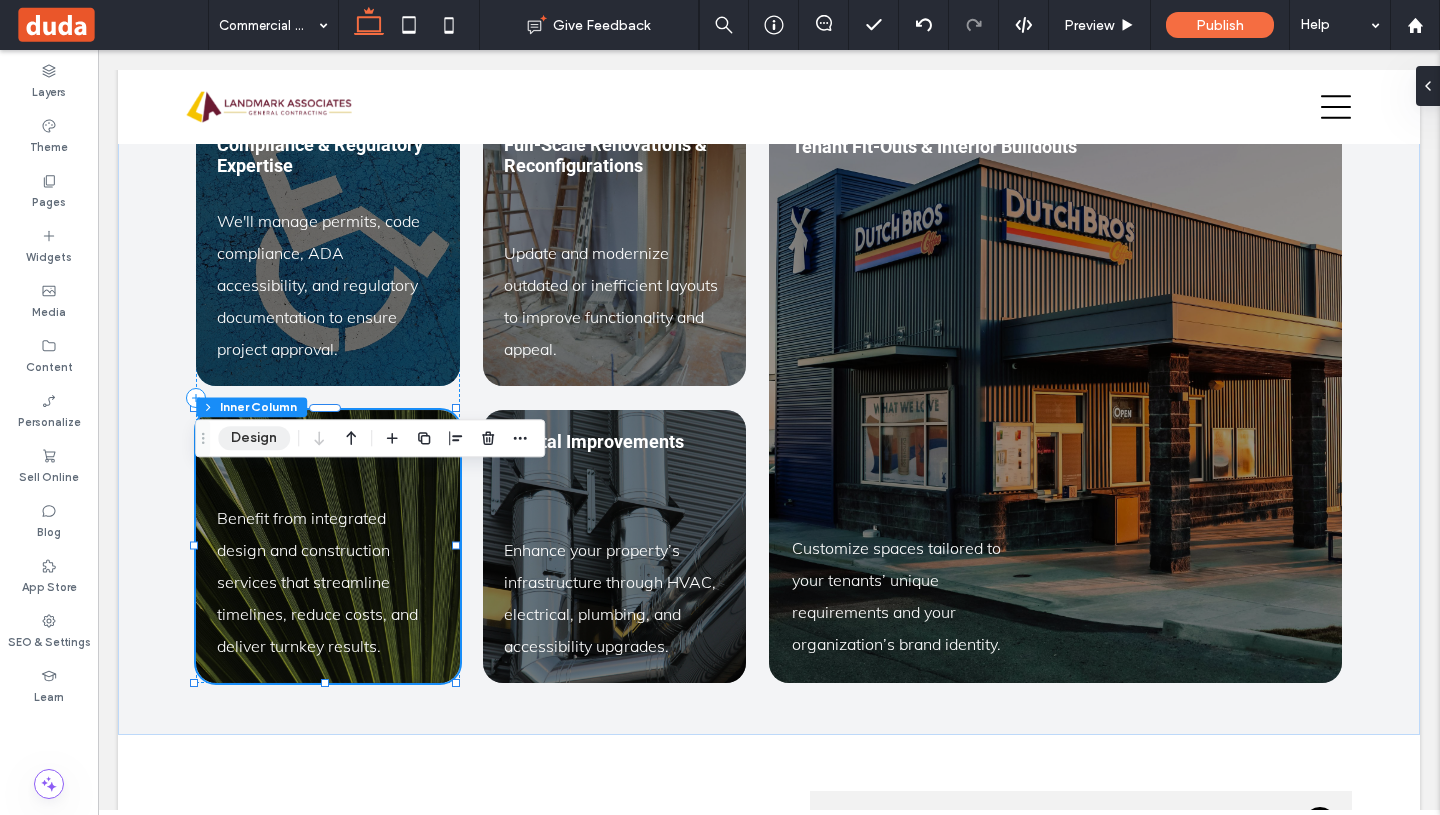 click on "Design" at bounding box center [254, 438] 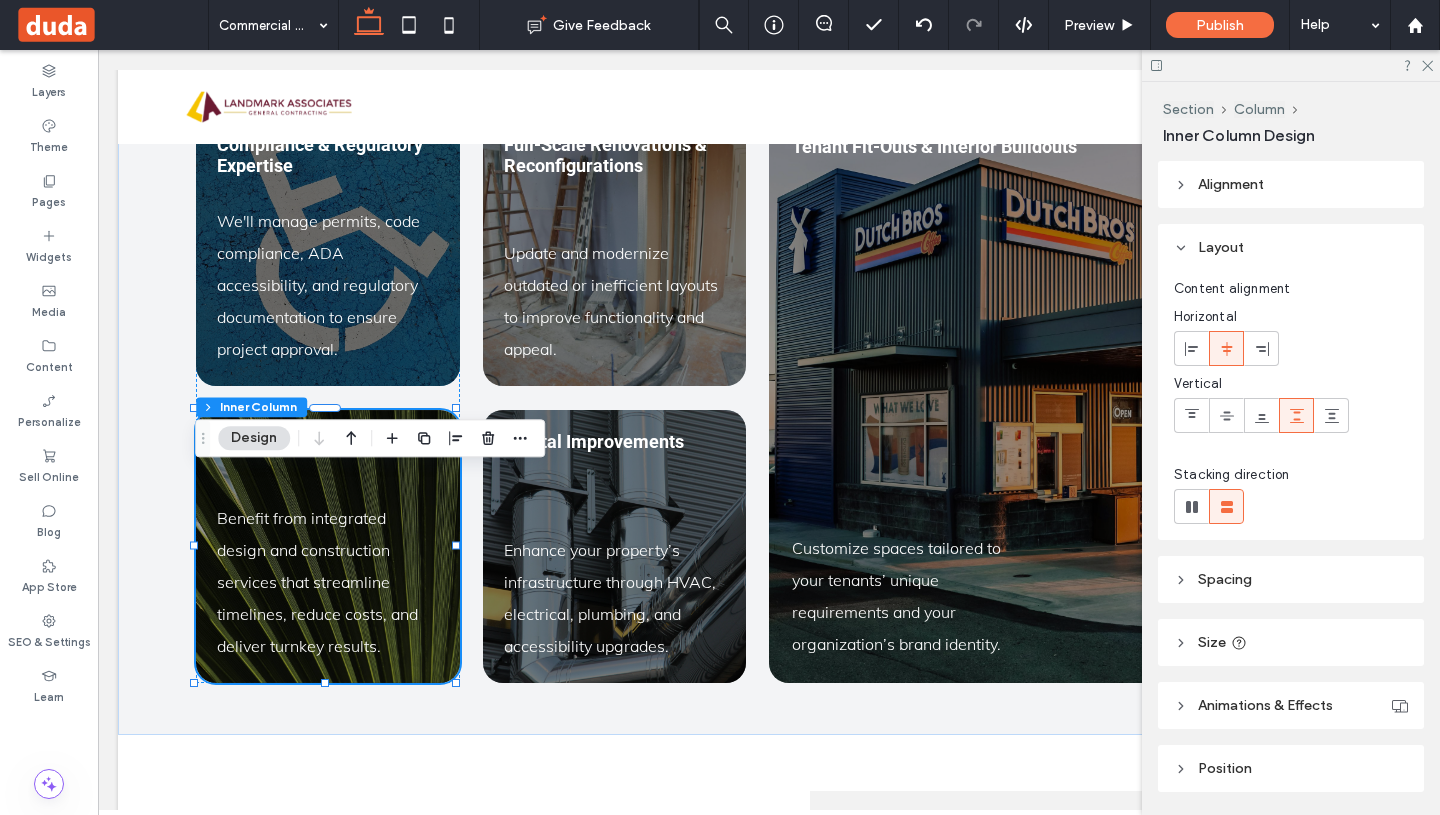 scroll, scrollTop: 365, scrollLeft: 0, axis: vertical 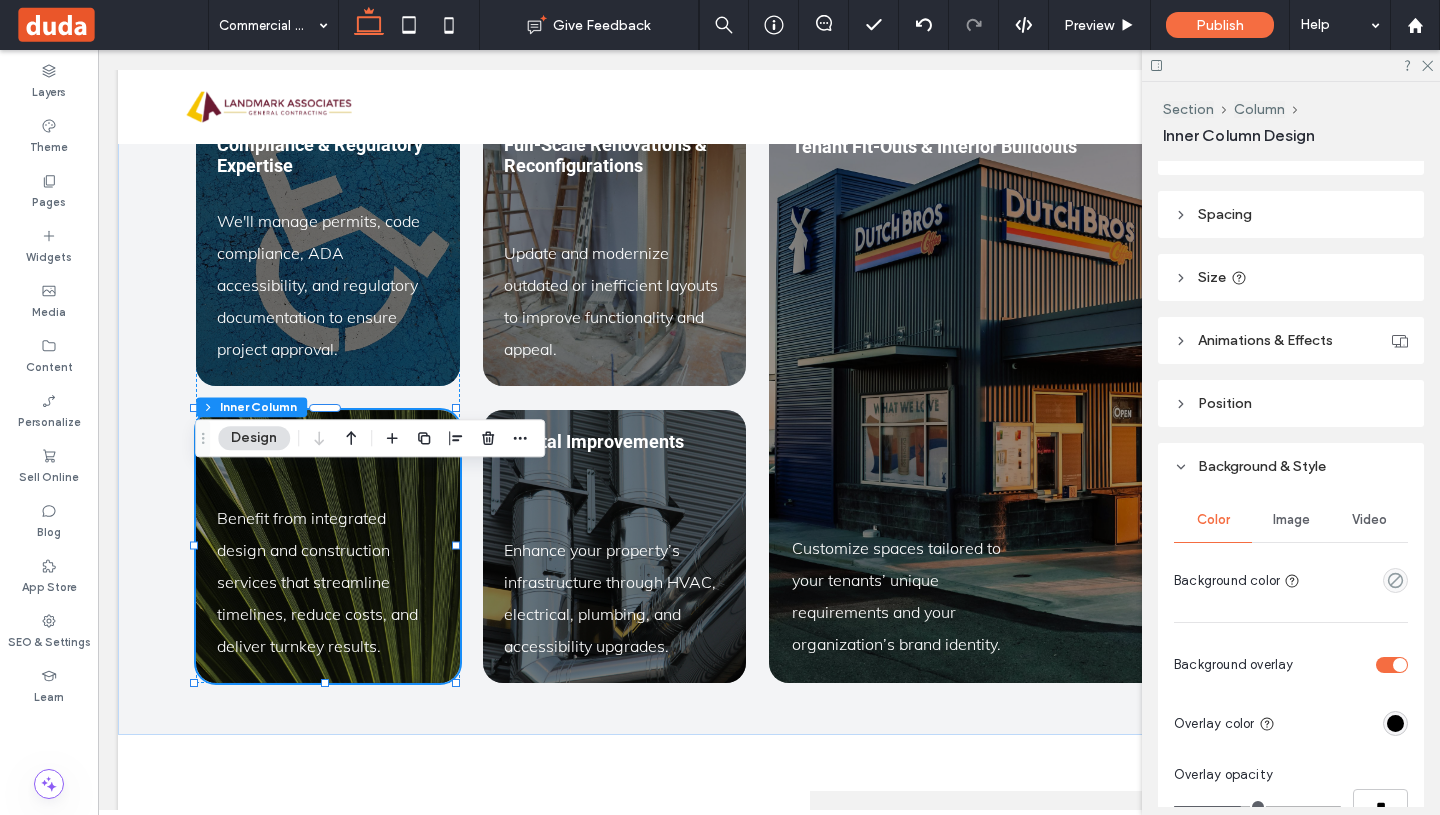 click on "Image" at bounding box center [1291, 520] 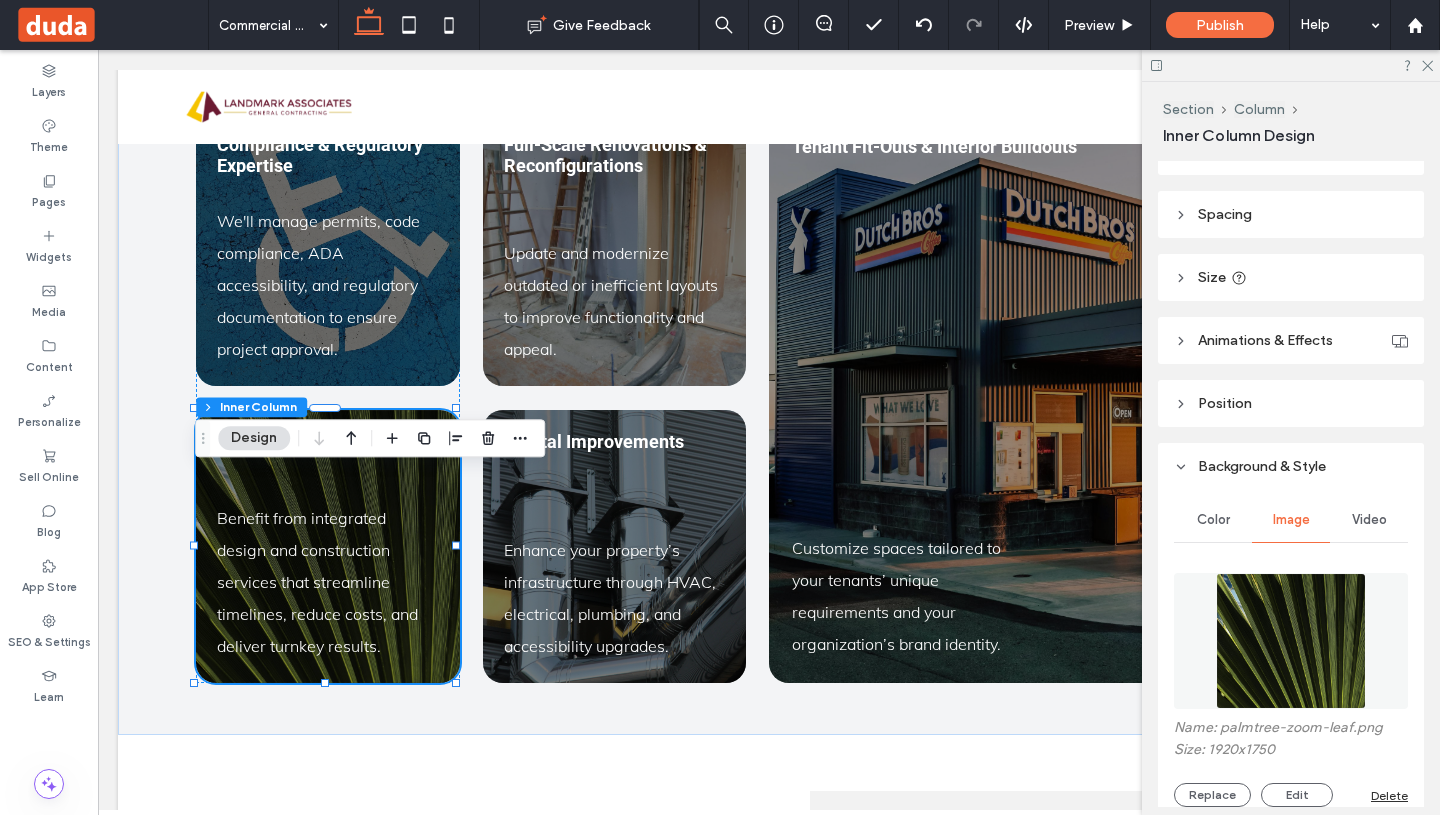 click at bounding box center [1290, 641] 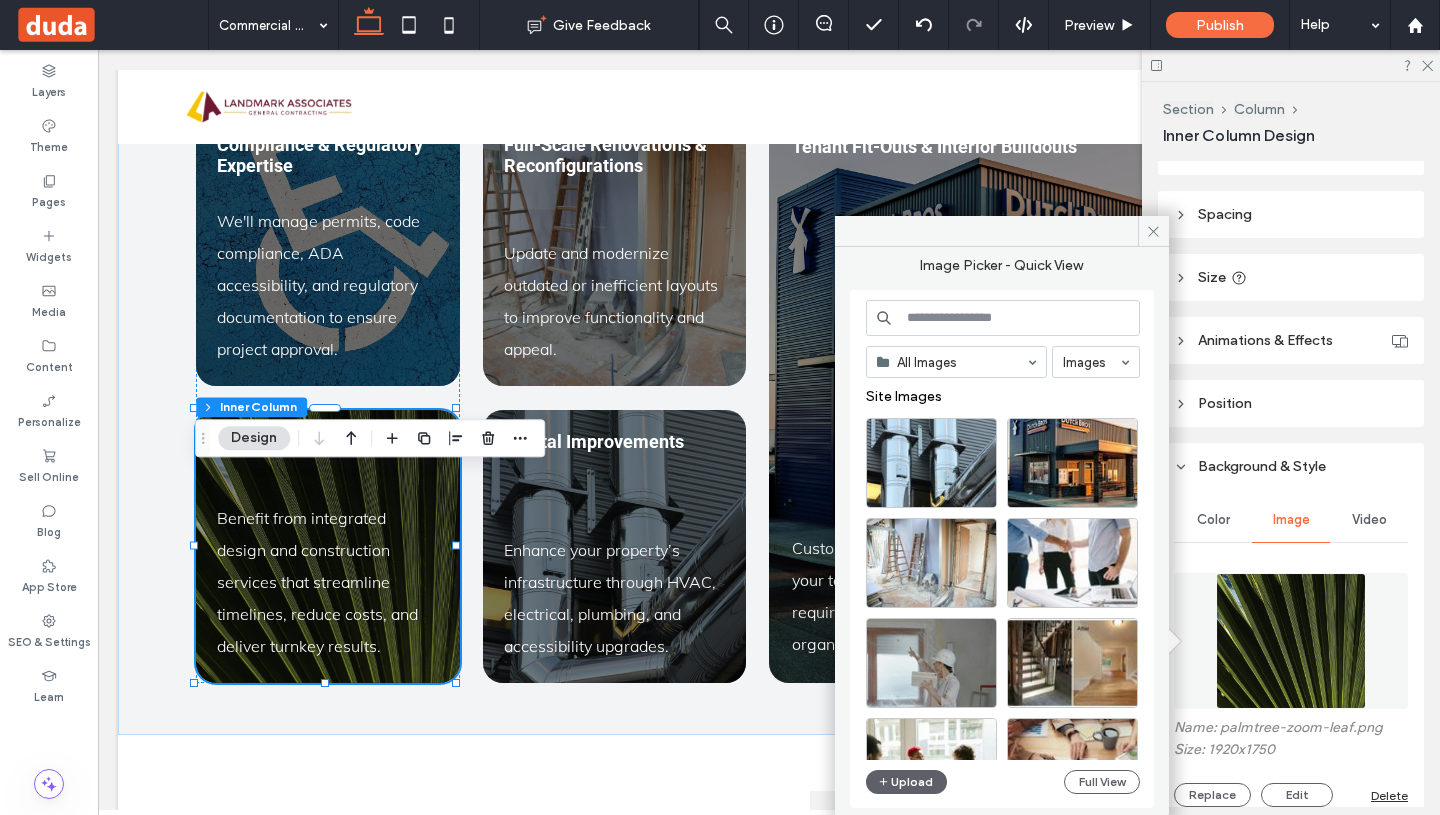 click at bounding box center [1003, 318] 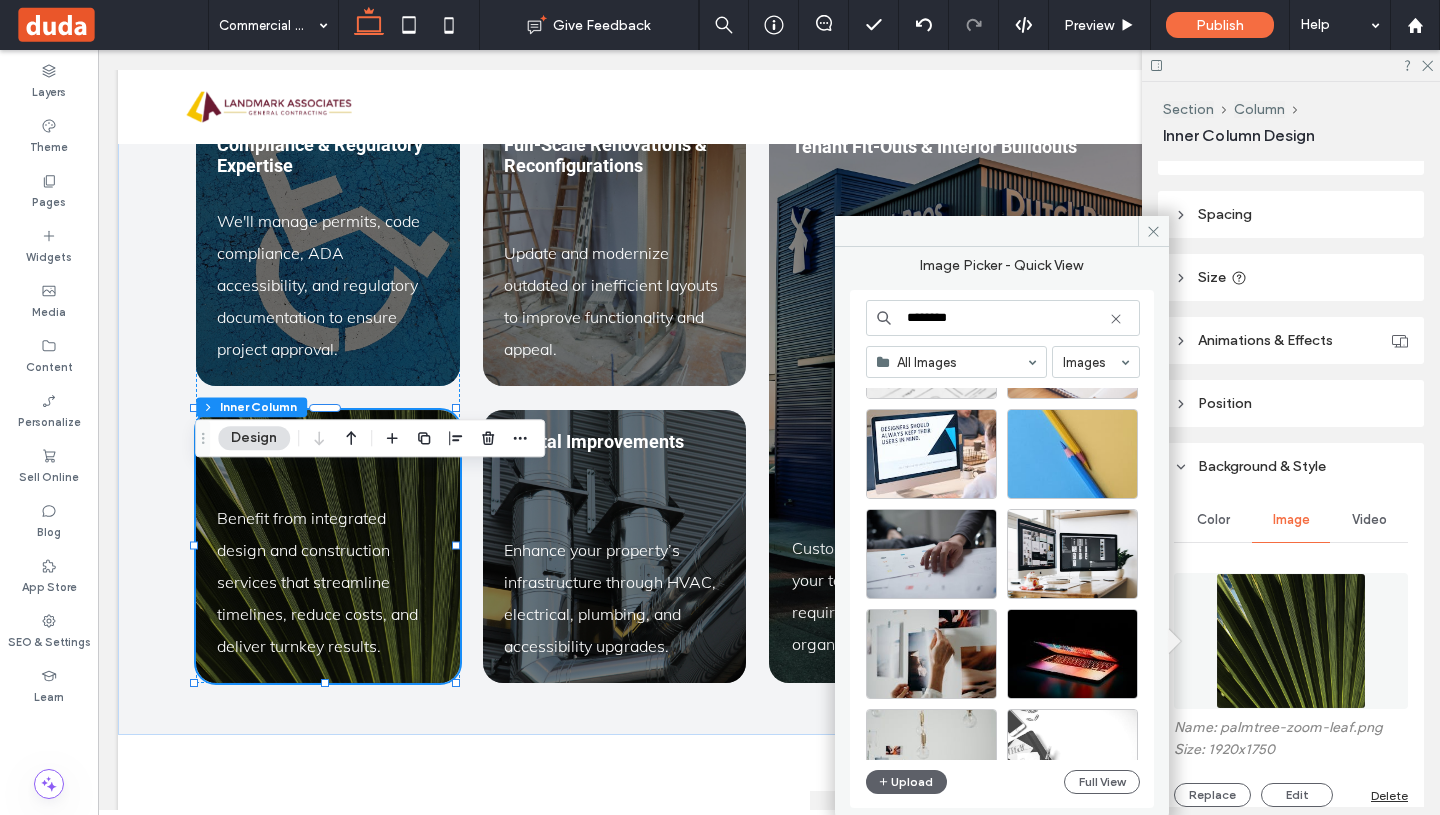scroll, scrollTop: 535, scrollLeft: 0, axis: vertical 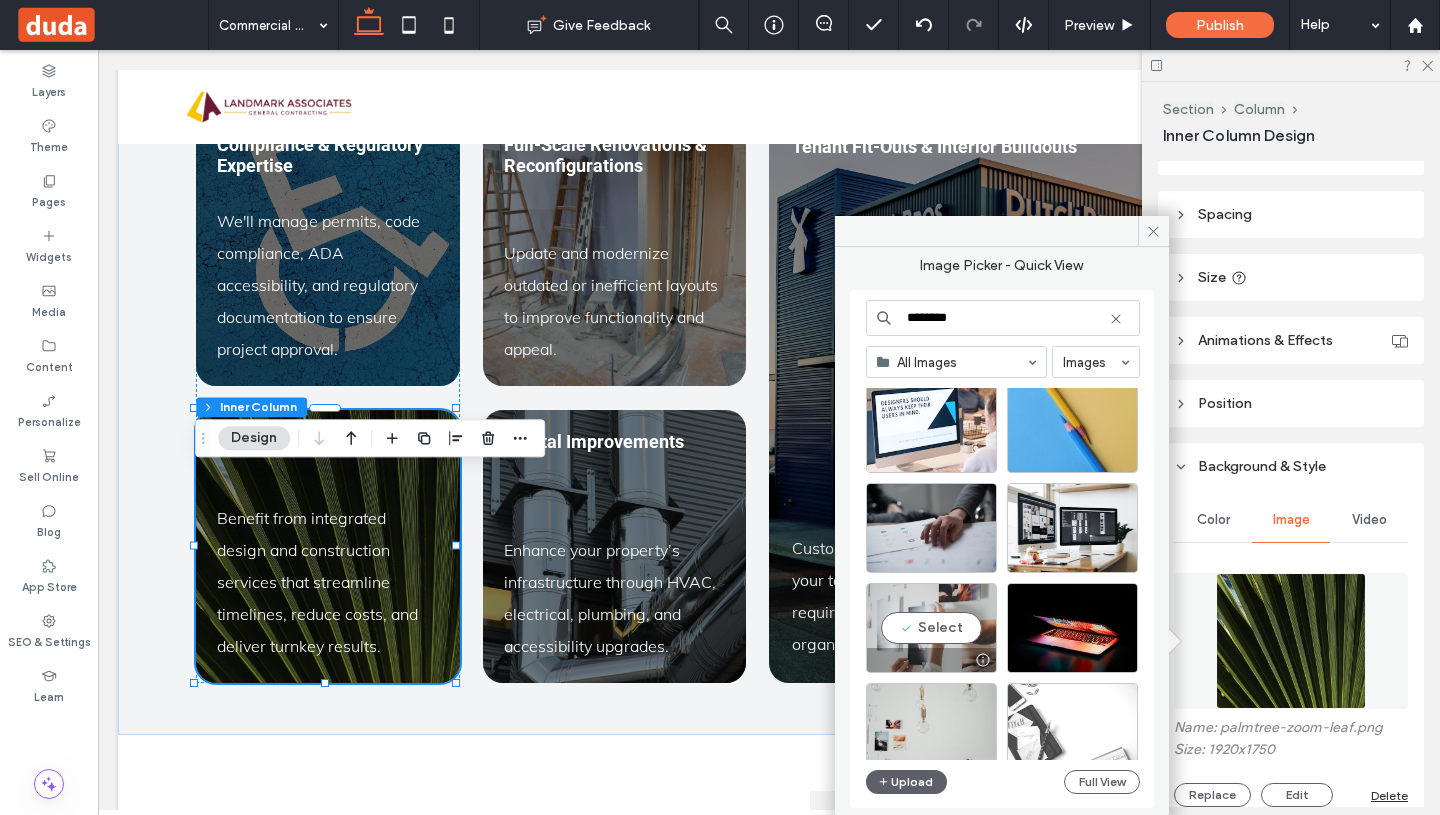 type on "********" 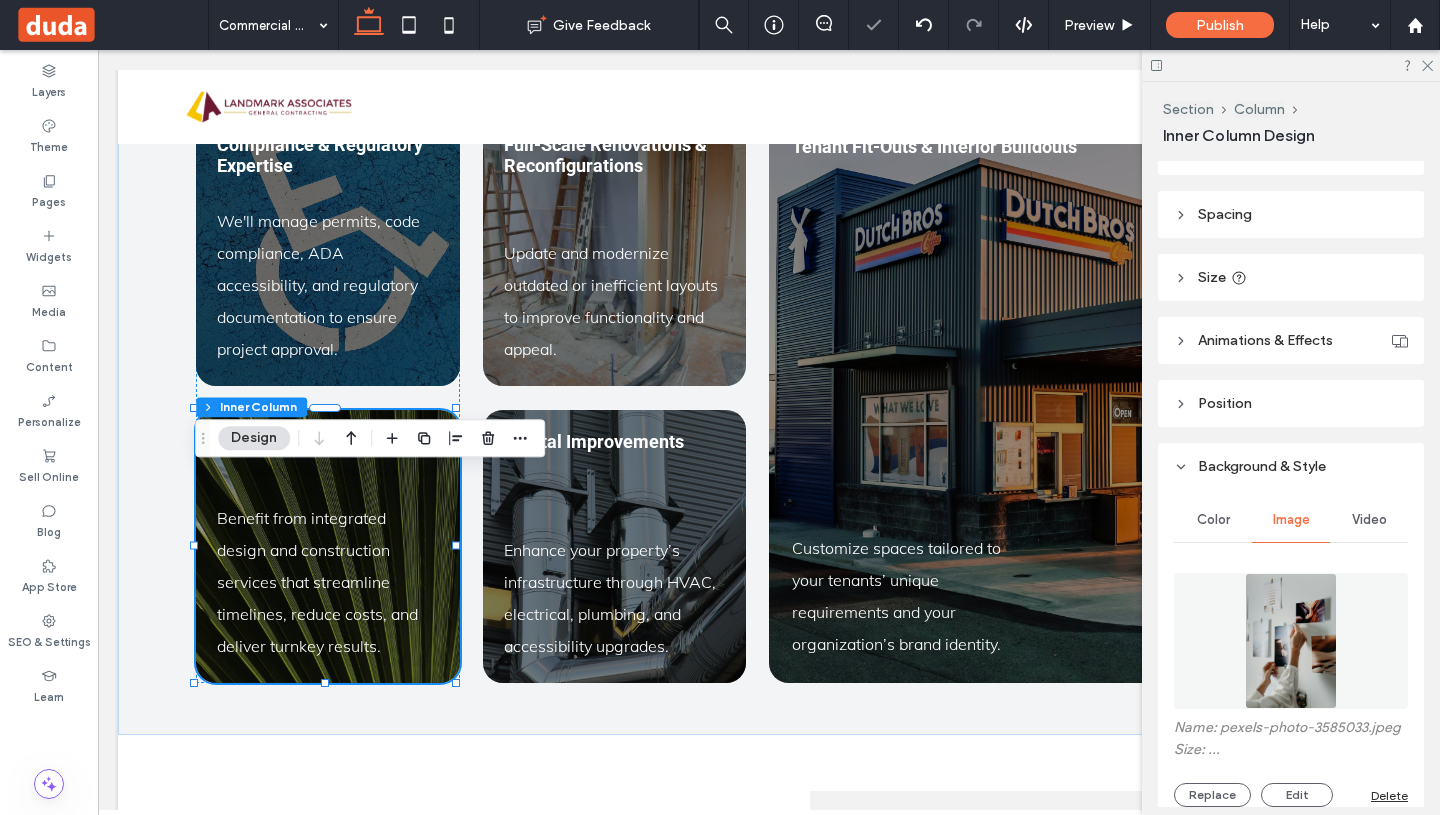 type on "**" 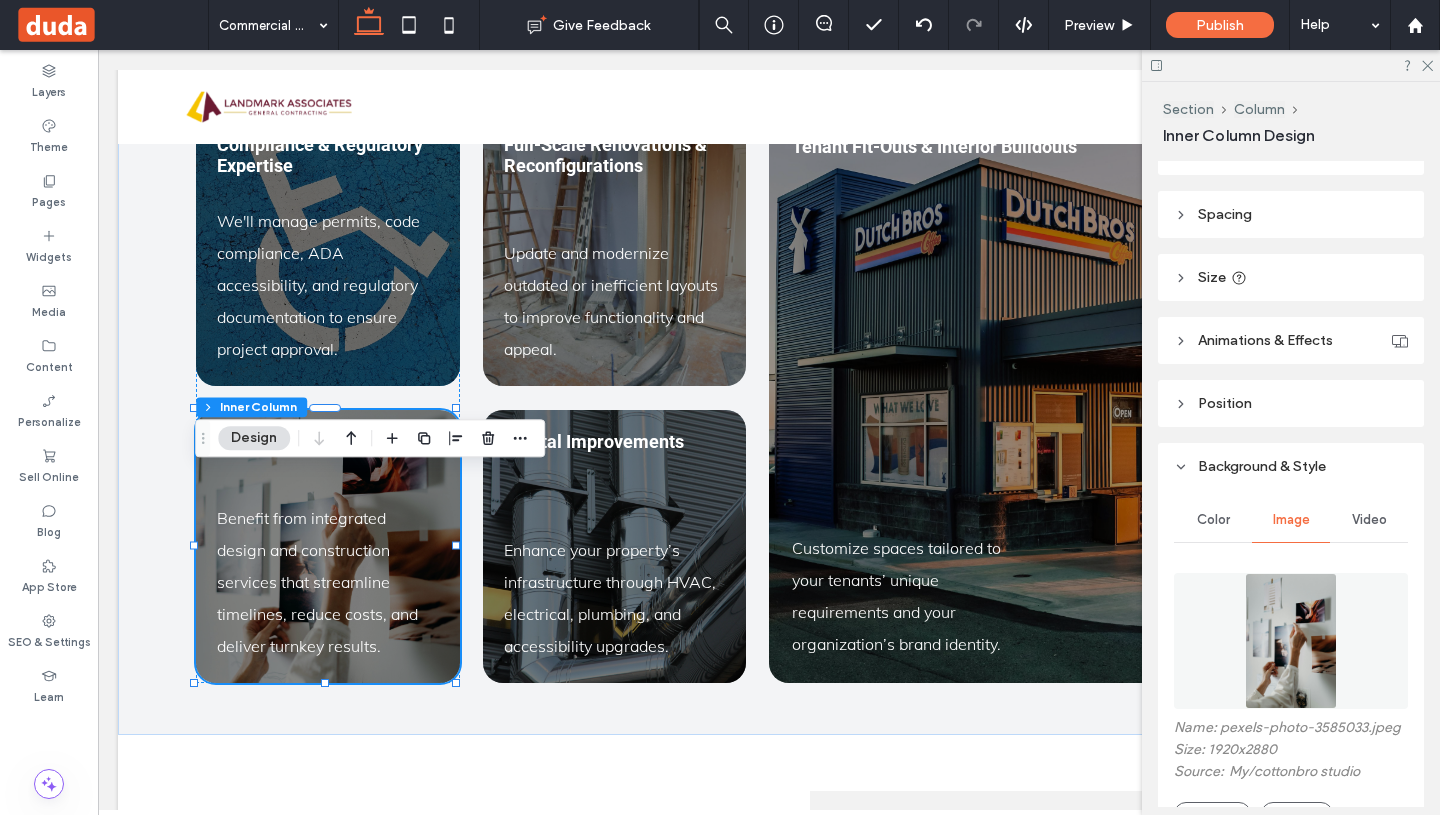 click at bounding box center (1290, 641) 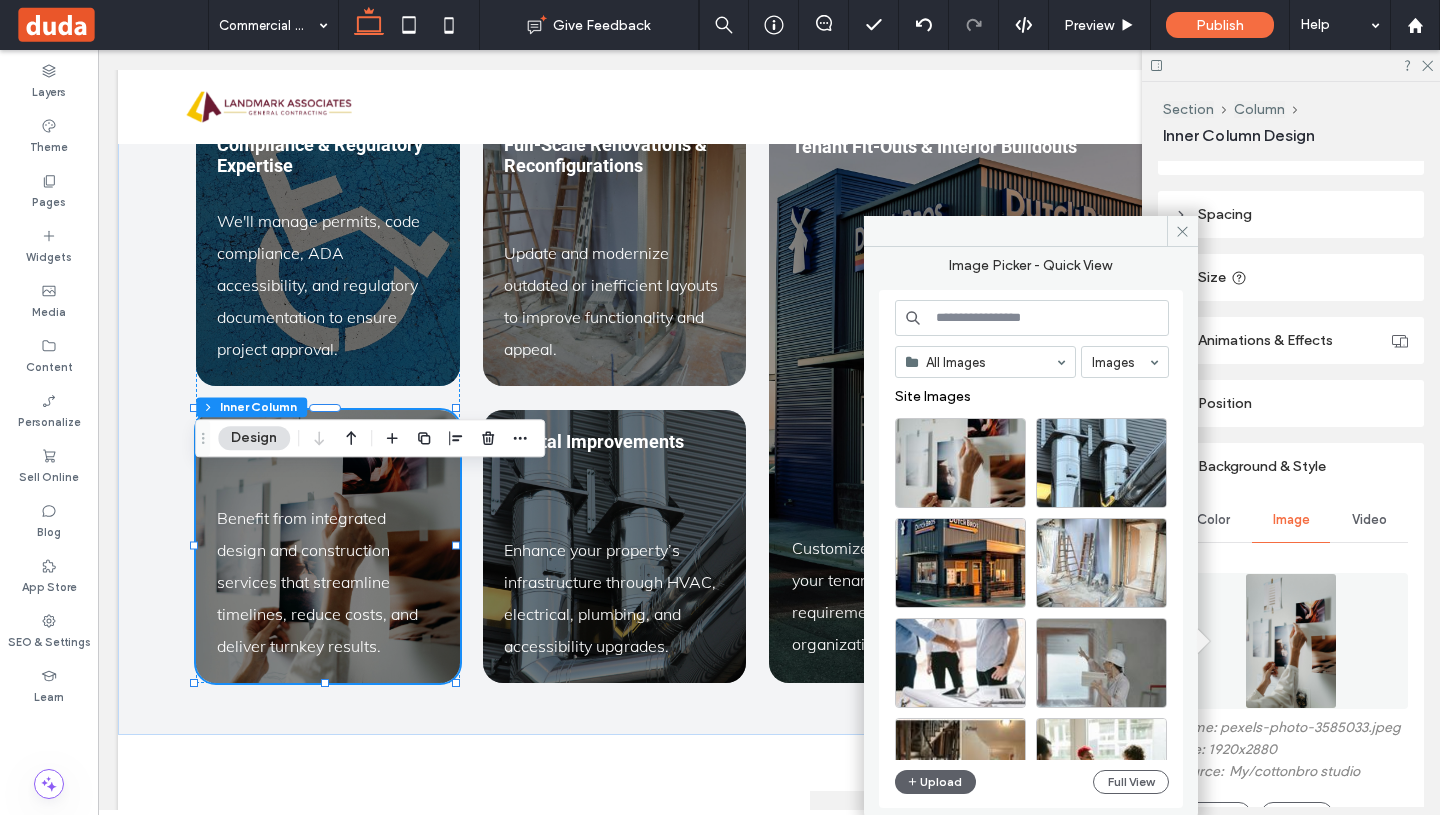 click at bounding box center [1032, 318] 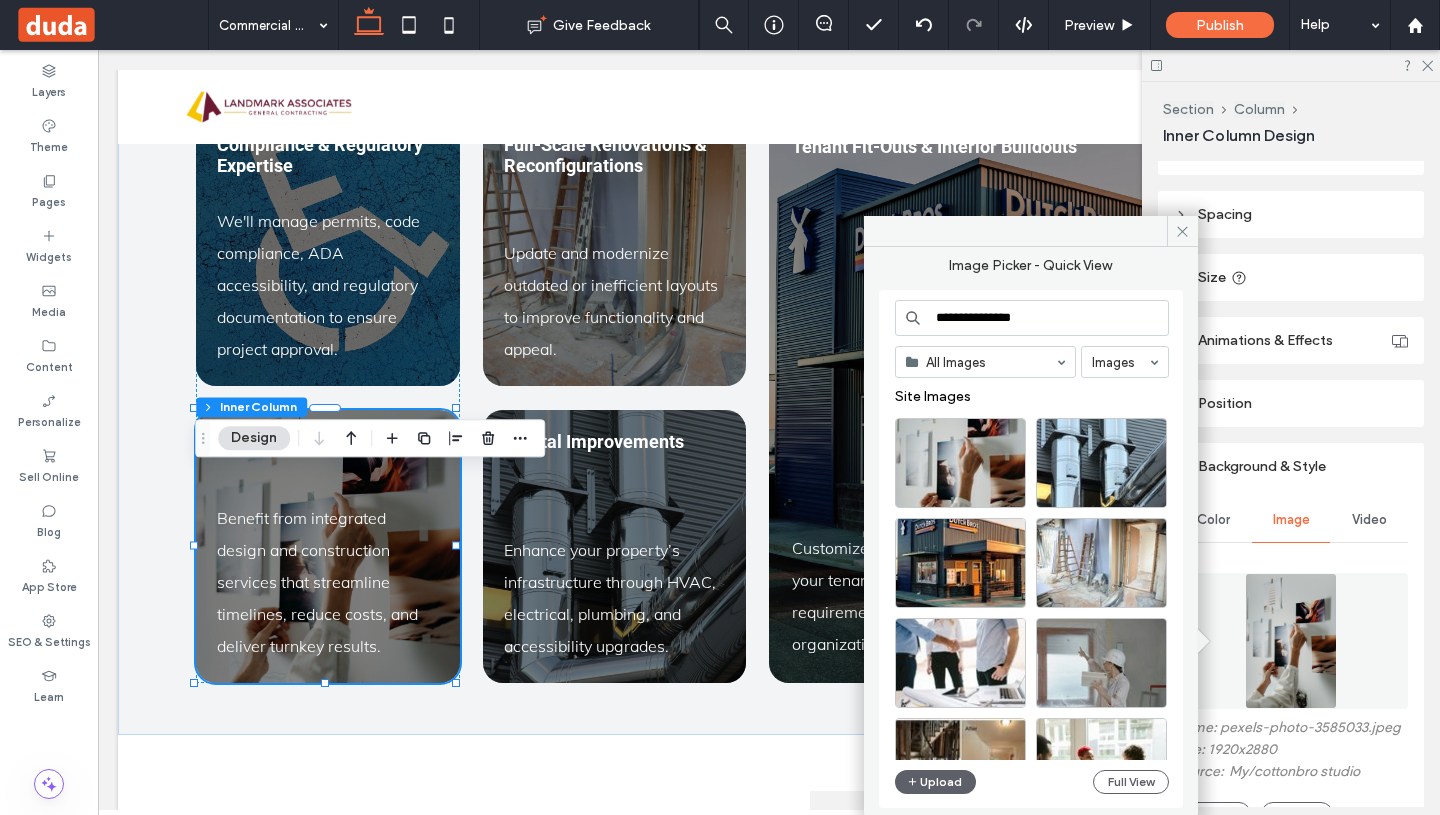 type on "**********" 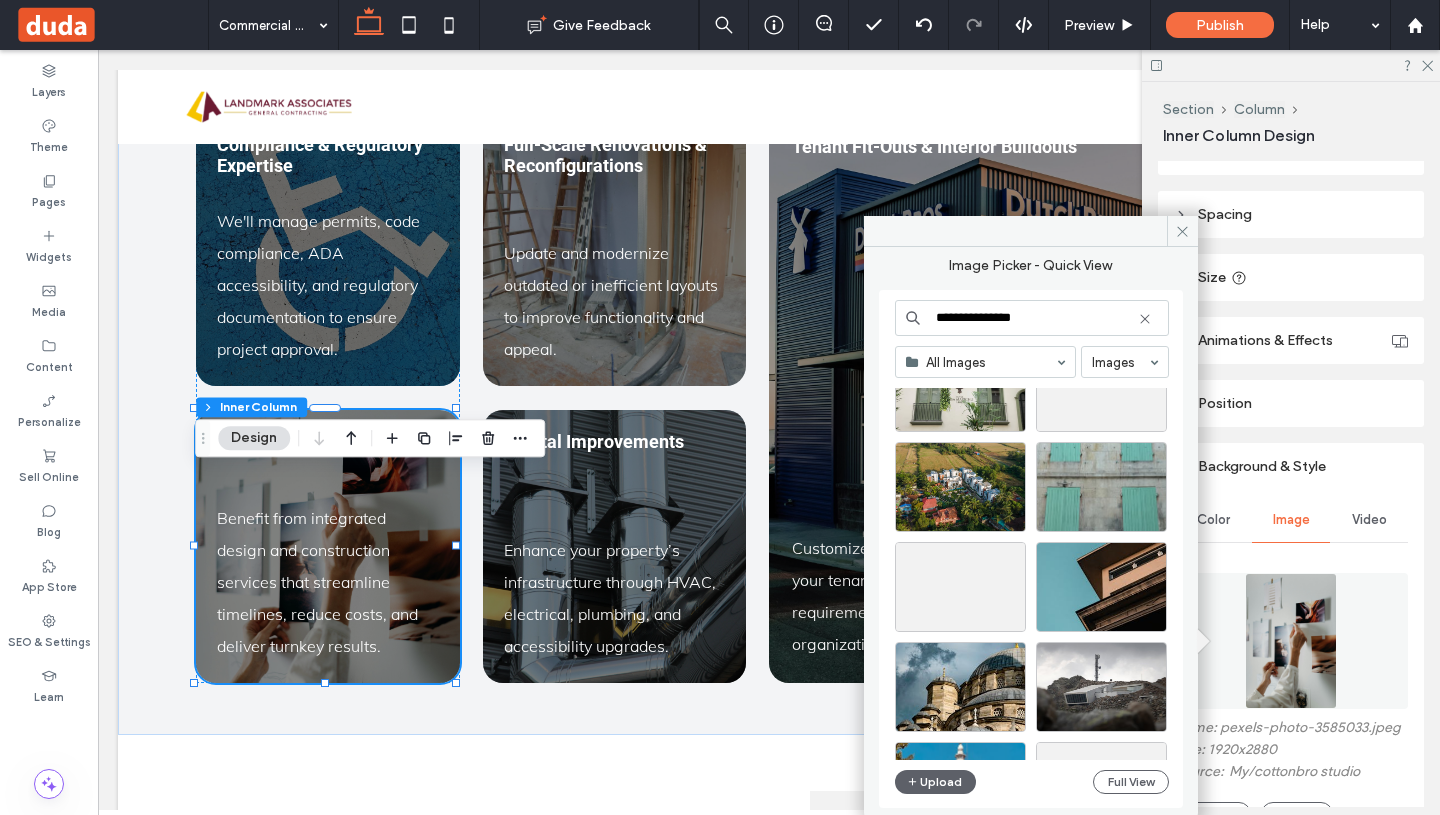 scroll, scrollTop: 1160, scrollLeft: 0, axis: vertical 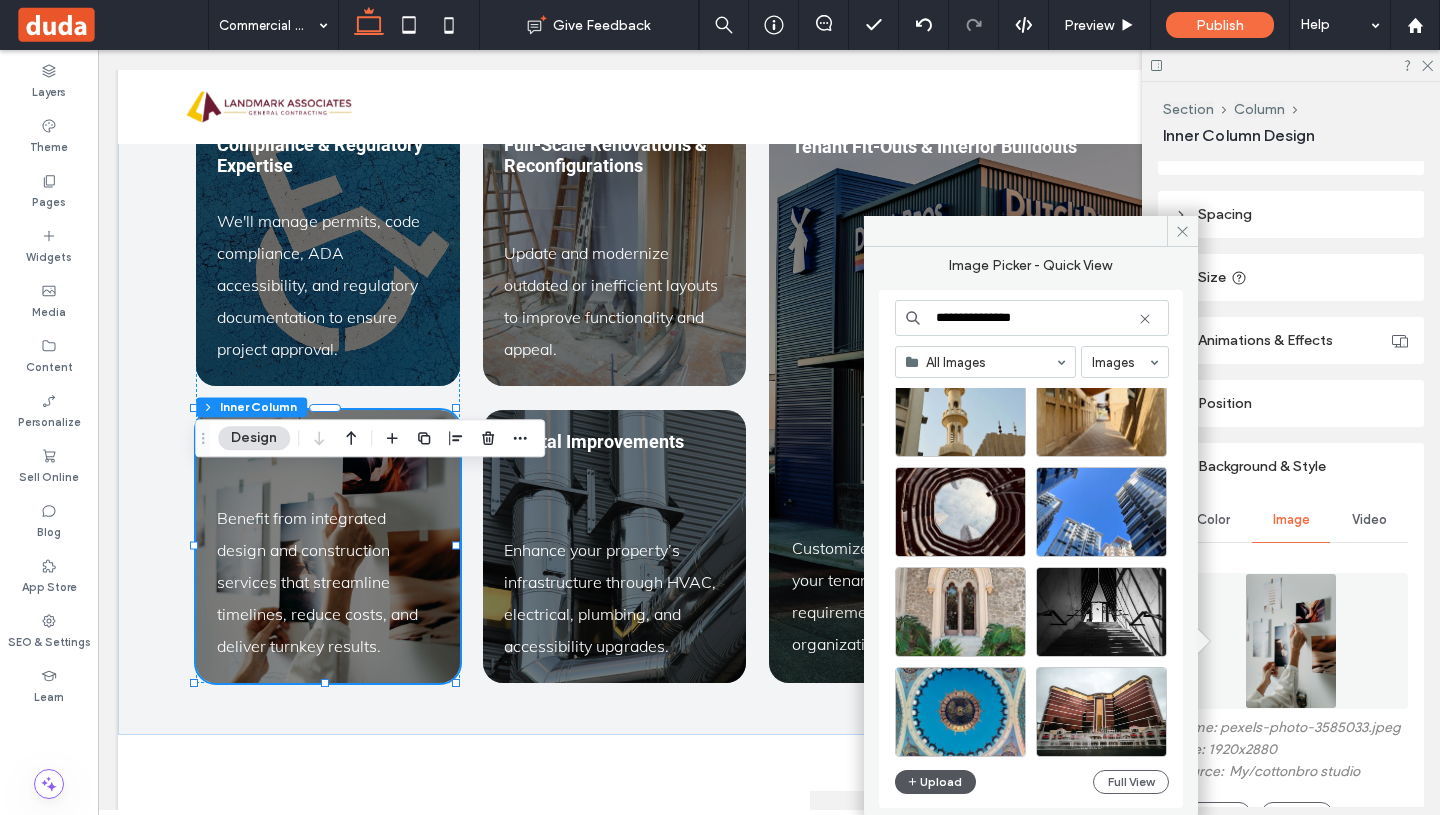 click on "Upload" at bounding box center [936, 782] 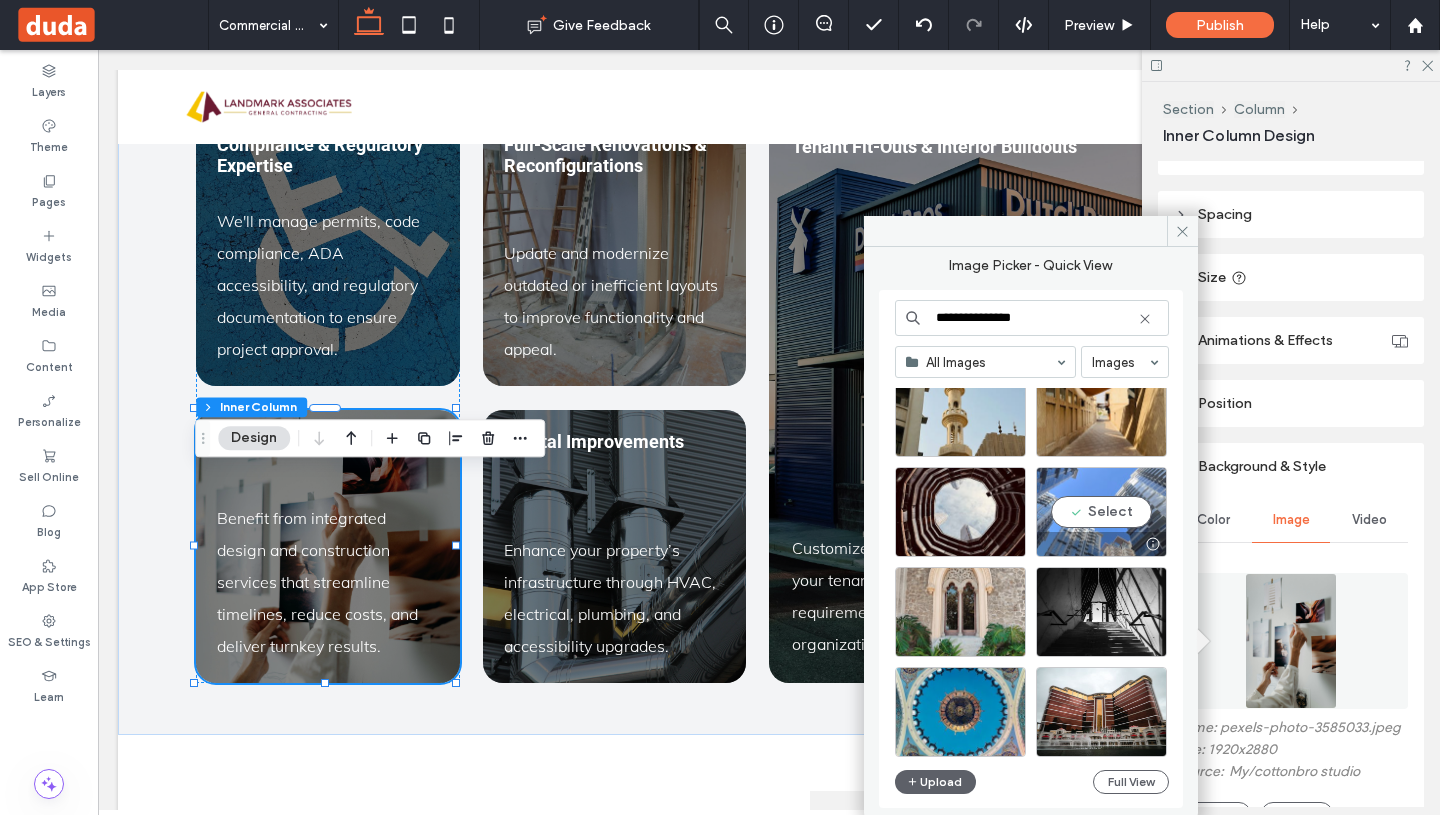type 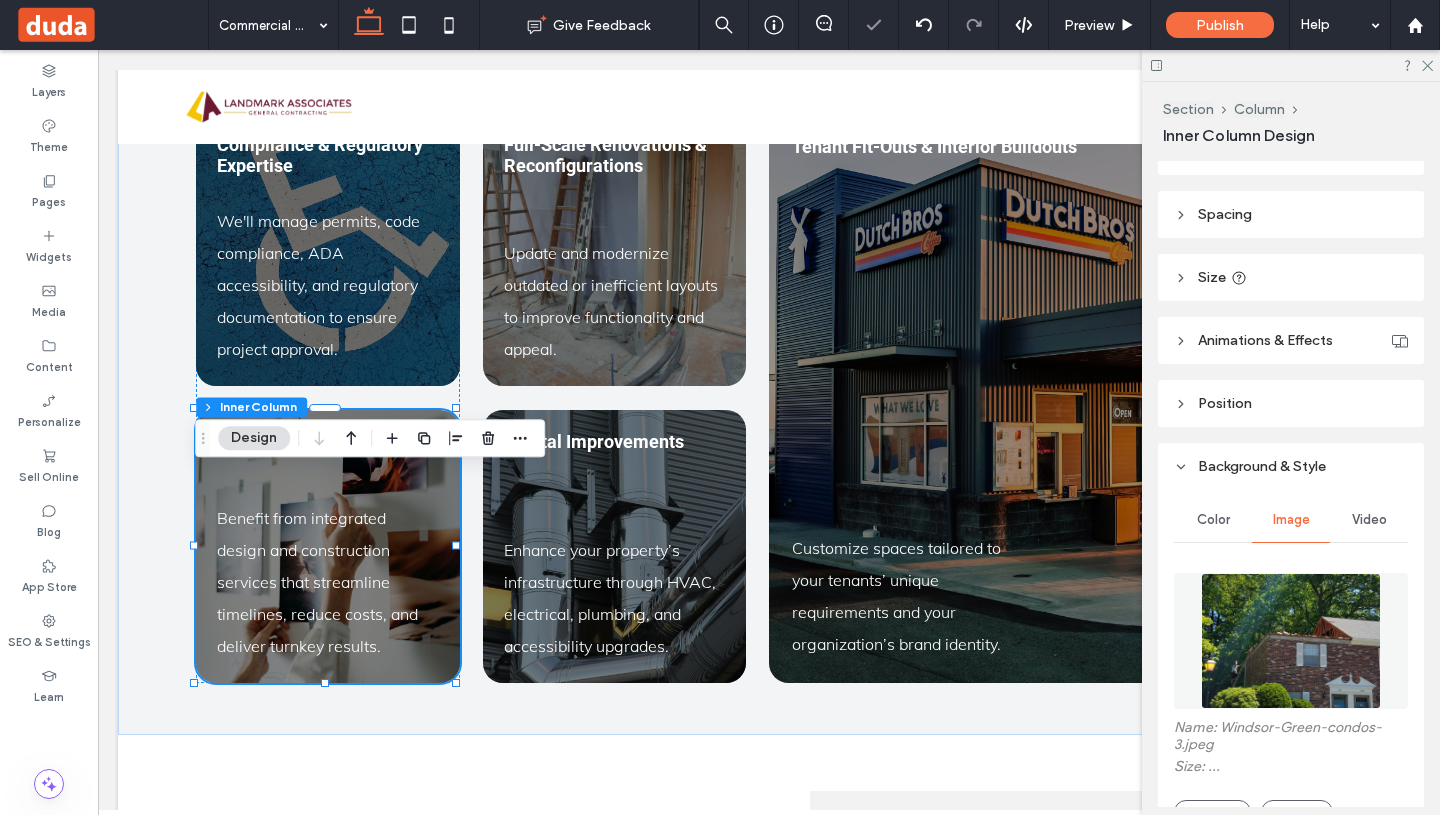 type on "**" 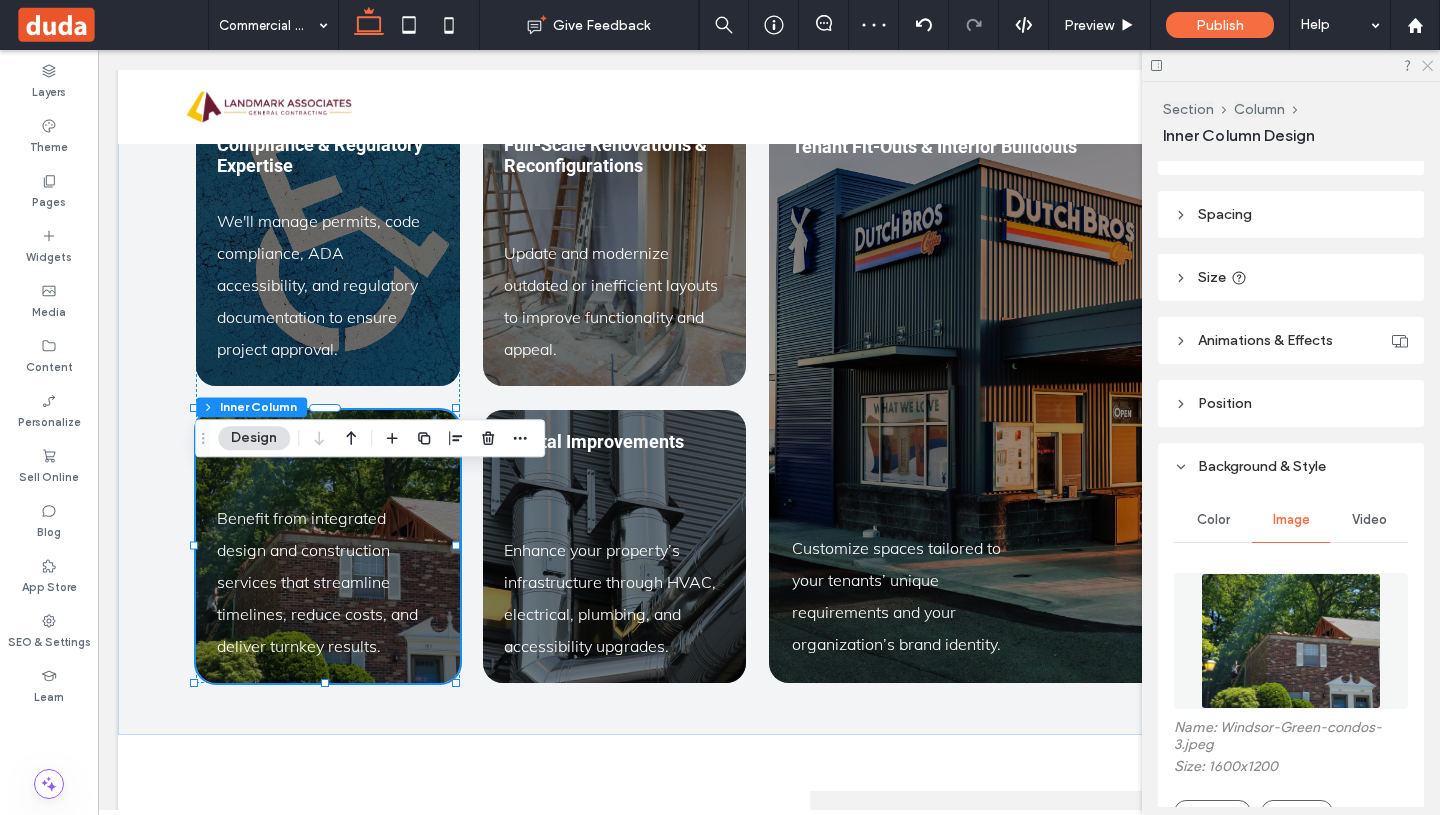 click 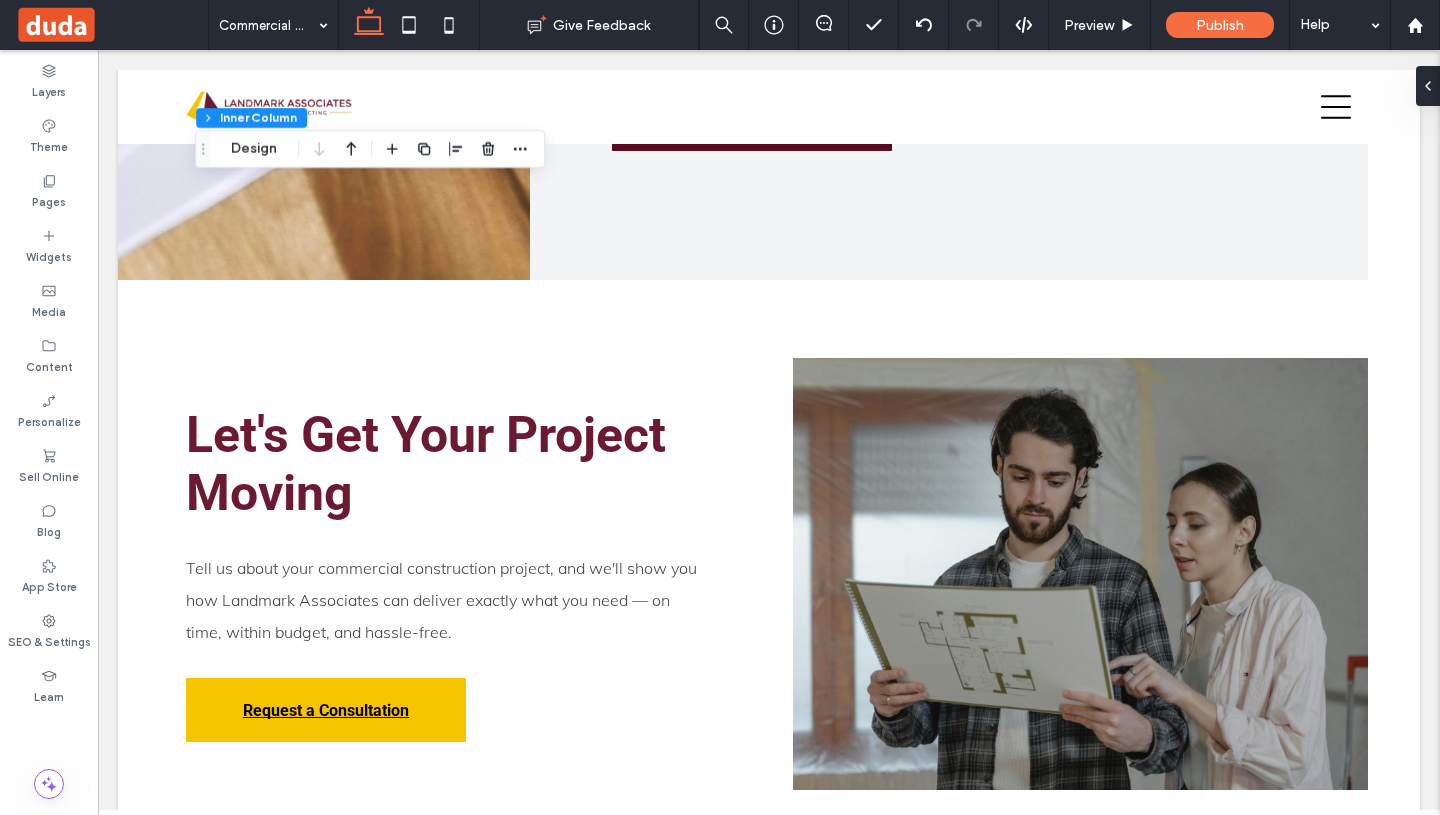 scroll, scrollTop: 4070, scrollLeft: 0, axis: vertical 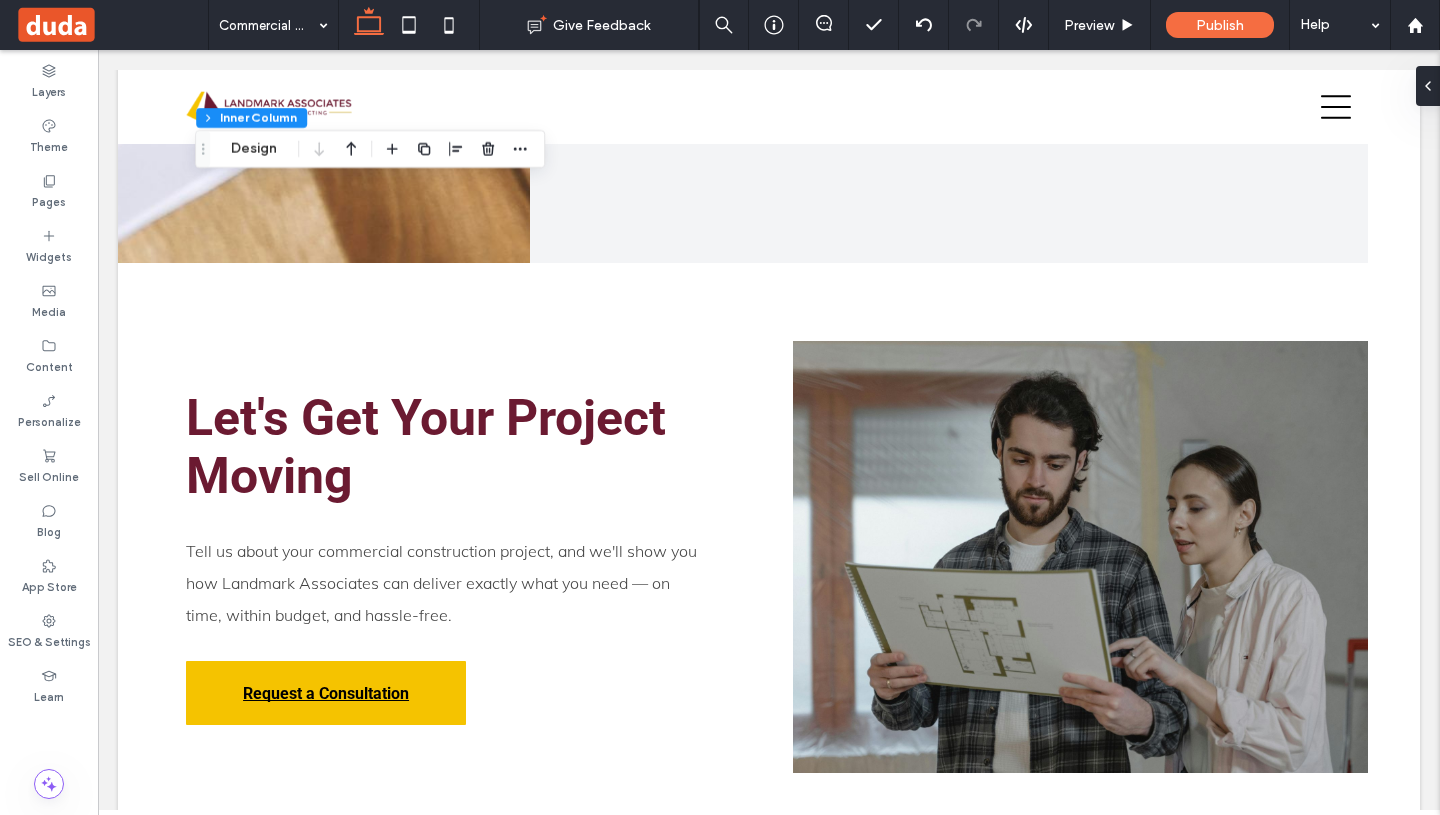 click on "Section Column Inner Column Design Alignment Layout Content alignment Horizontal Vertical Stacking direction Spacing Spacing between elements *** Set margins and padding 0% 0% 0% 0% * % 8% * % 8% Clear all padding Size Width *** % Height *** px More Size Options Animations & Effects Choose a trigger None Position Position type Default Background & Style Color Image Video Name: Windsor-Green-condos-3.jpeg Size: 1600x1200 Replace Edit Delete Create background slider Cover Full image Tile No repeat Image position type Default Static Parallax Position Do not optimize this image Background overlay Overlay color Overlay opacity ** Corner radius ** px Border *** Shadow" at bounding box center [1589, 448] 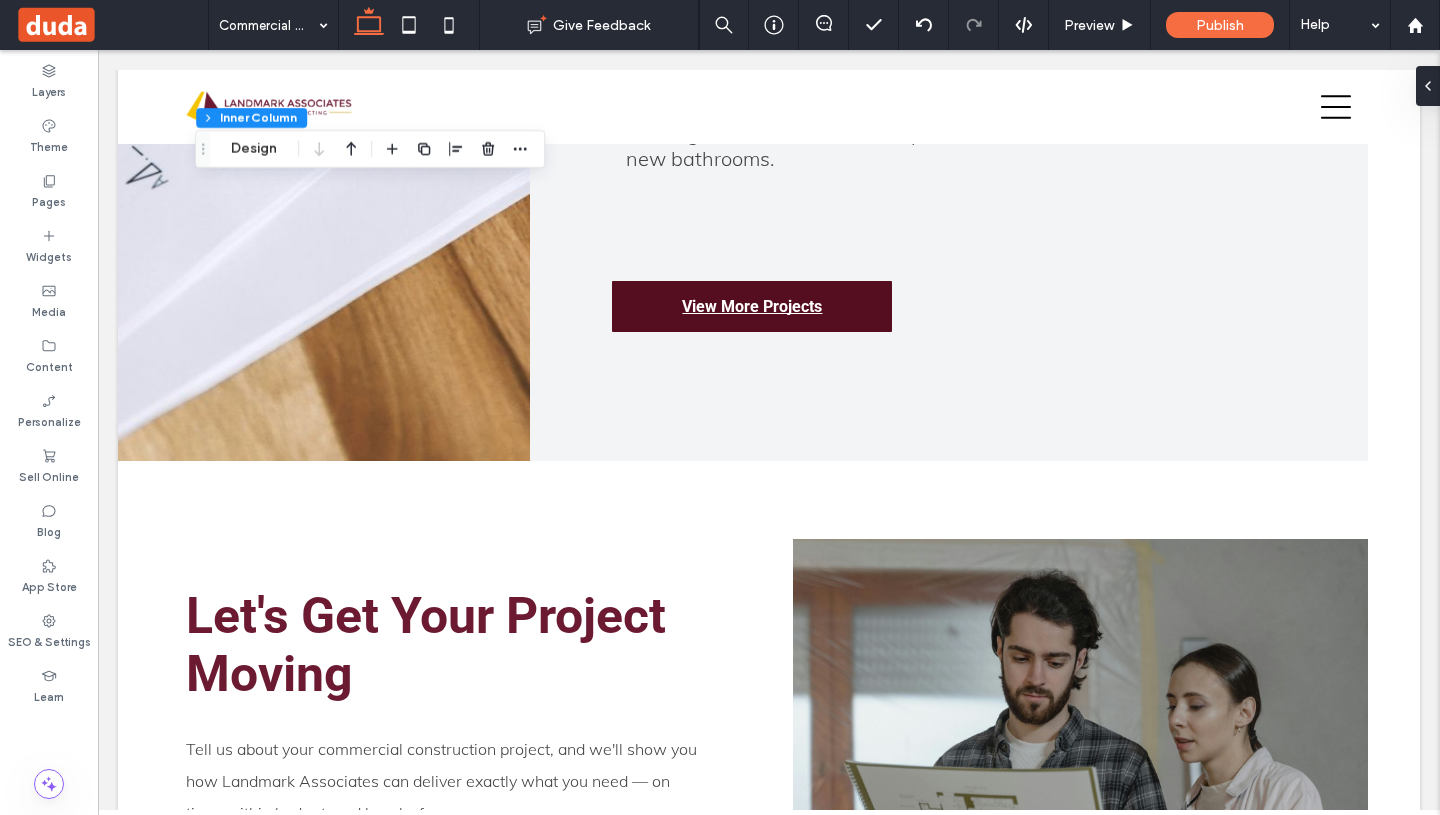 scroll, scrollTop: 3848, scrollLeft: 0, axis: vertical 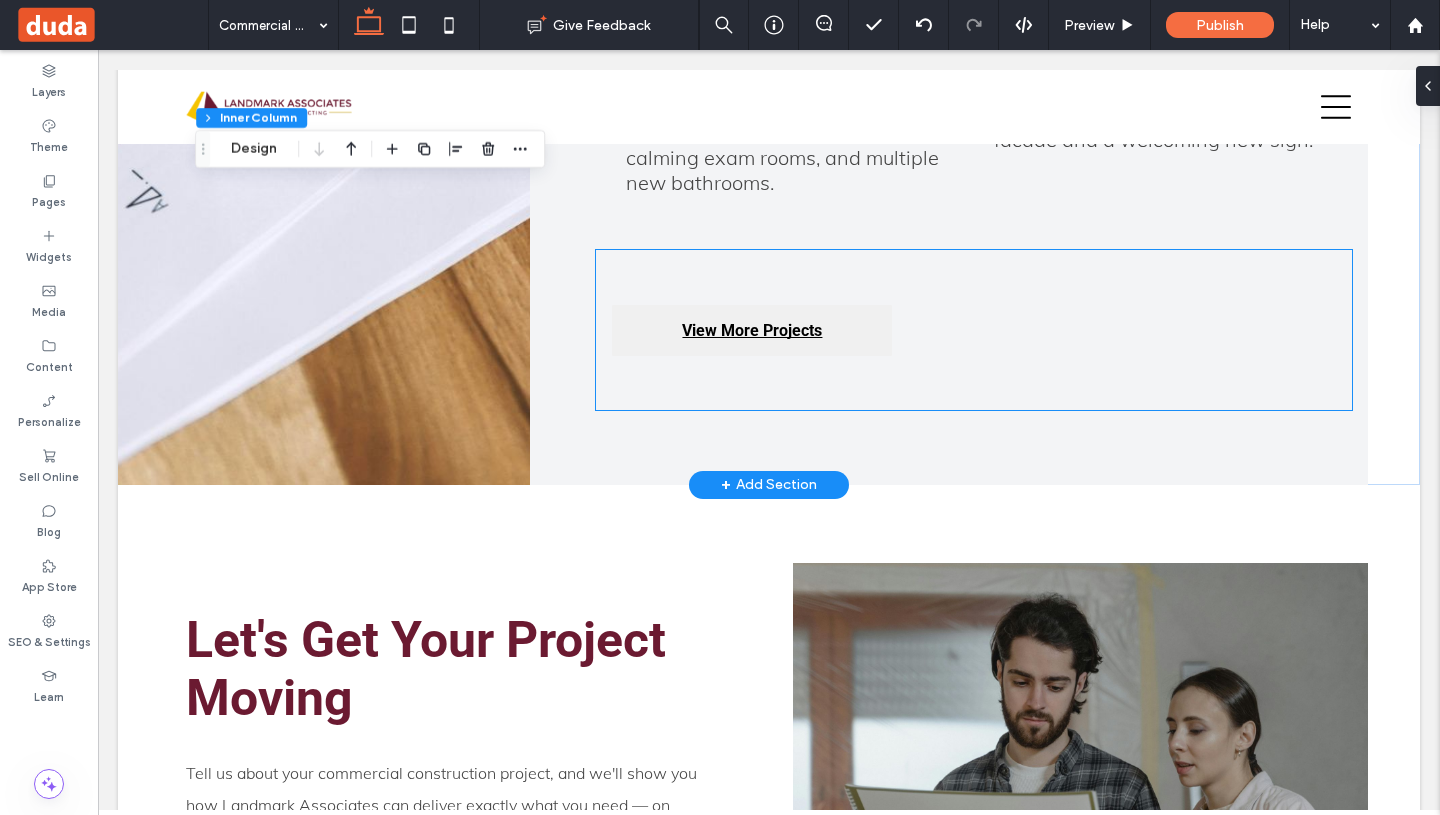 click on "View More Projects" at bounding box center (752, 330) 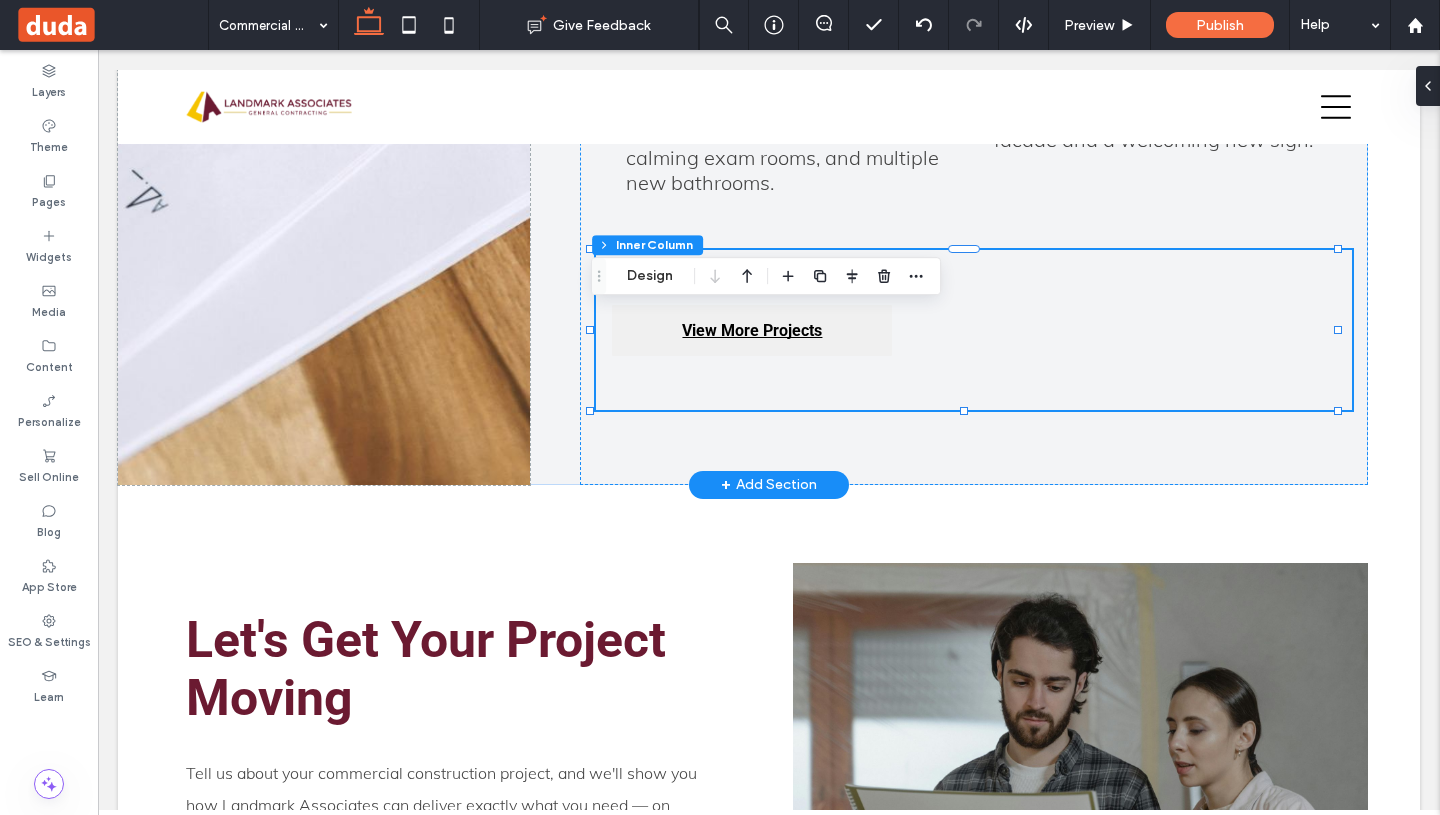 click on "View More Projects" at bounding box center (752, 330) 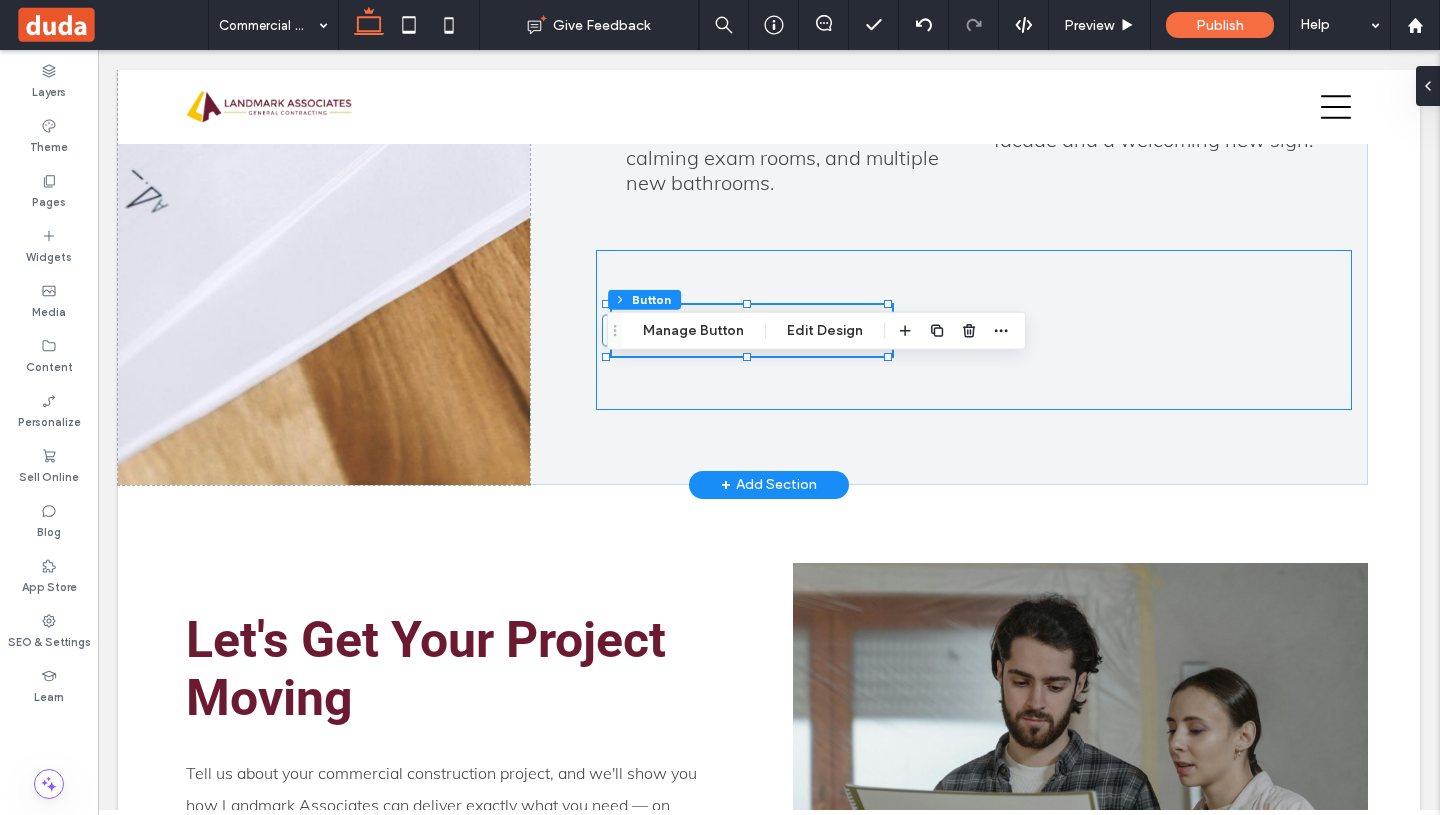type on "**" 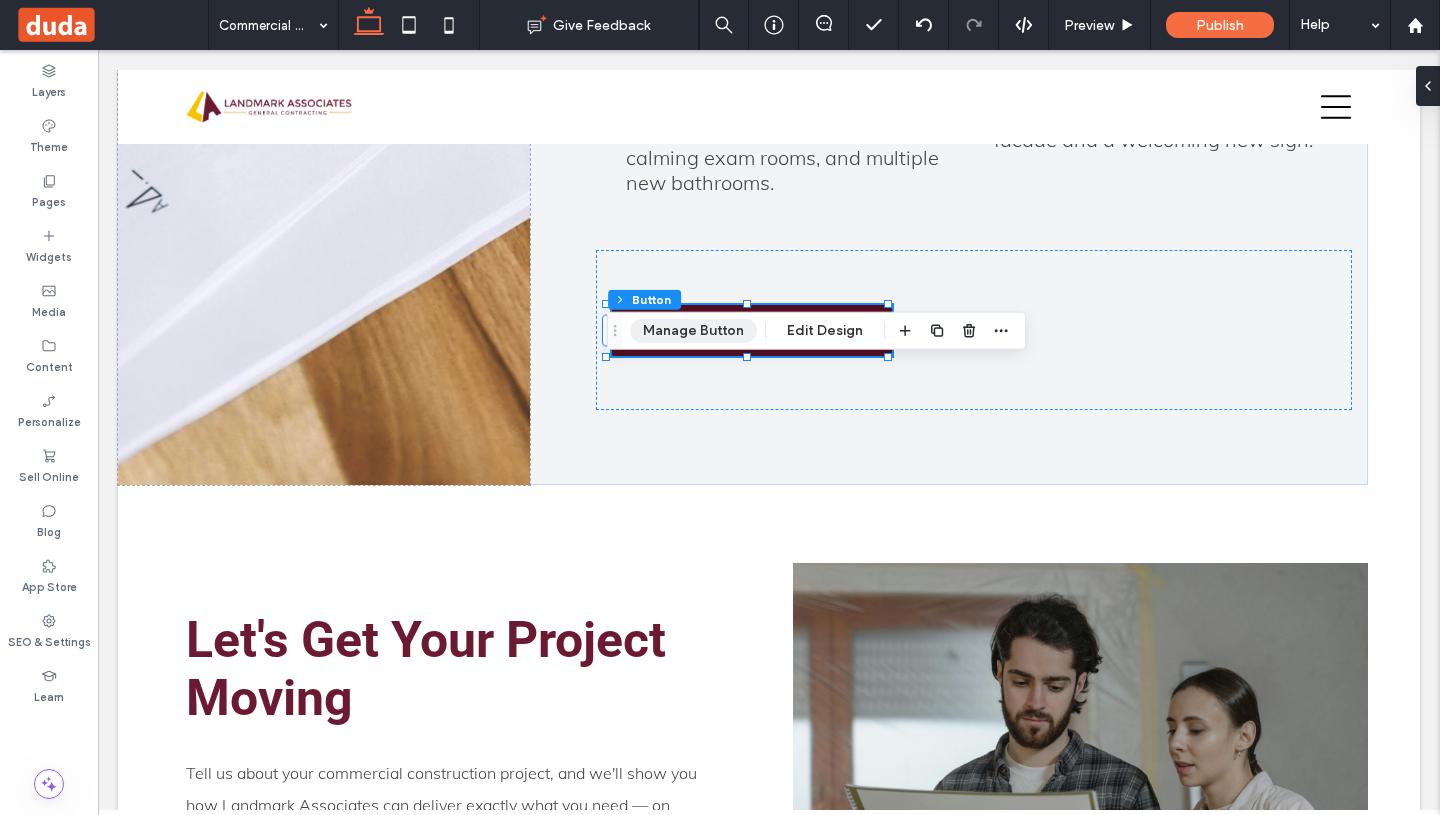click on "Manage Button" at bounding box center (693, 331) 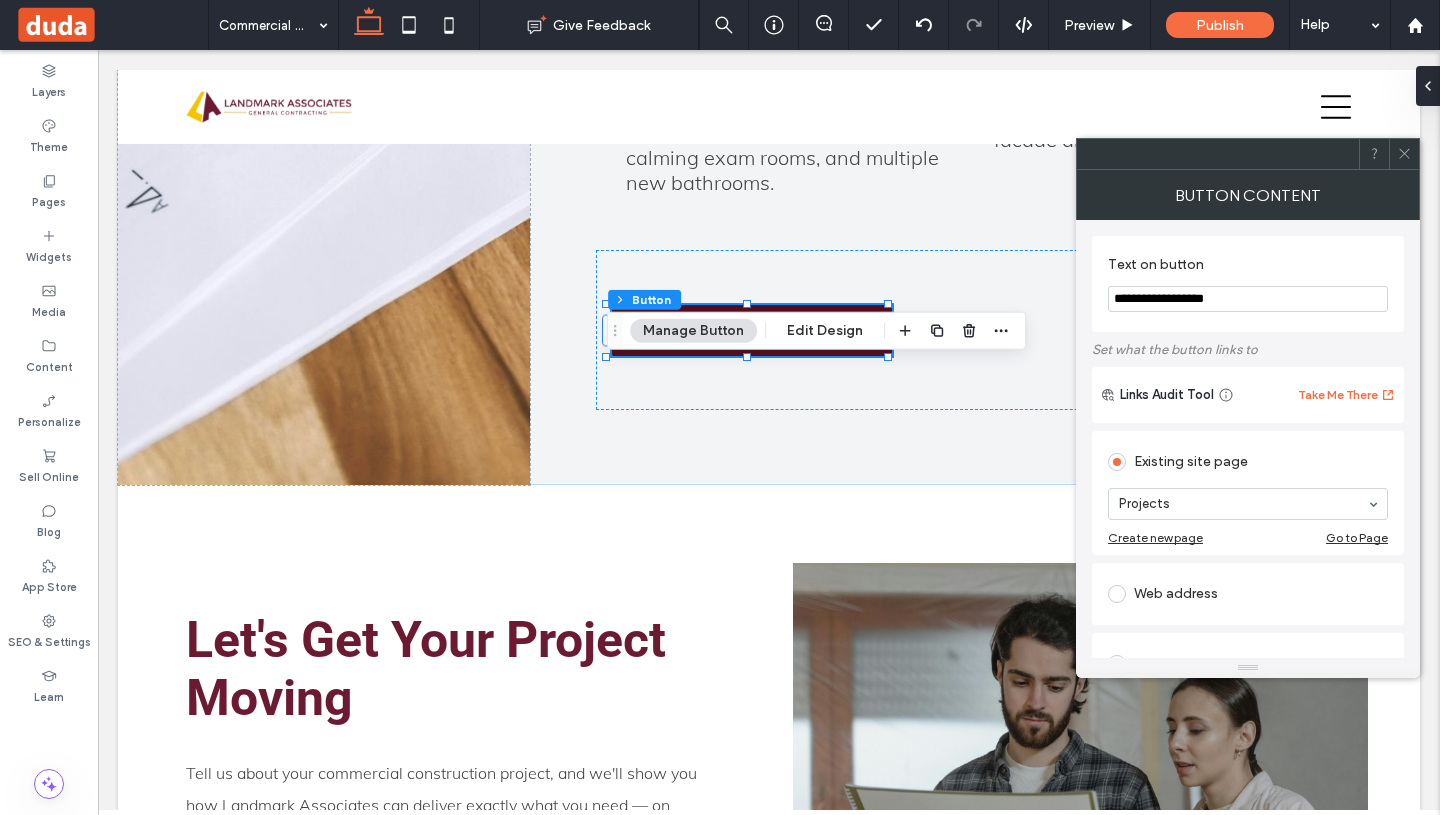 click at bounding box center [1404, 154] 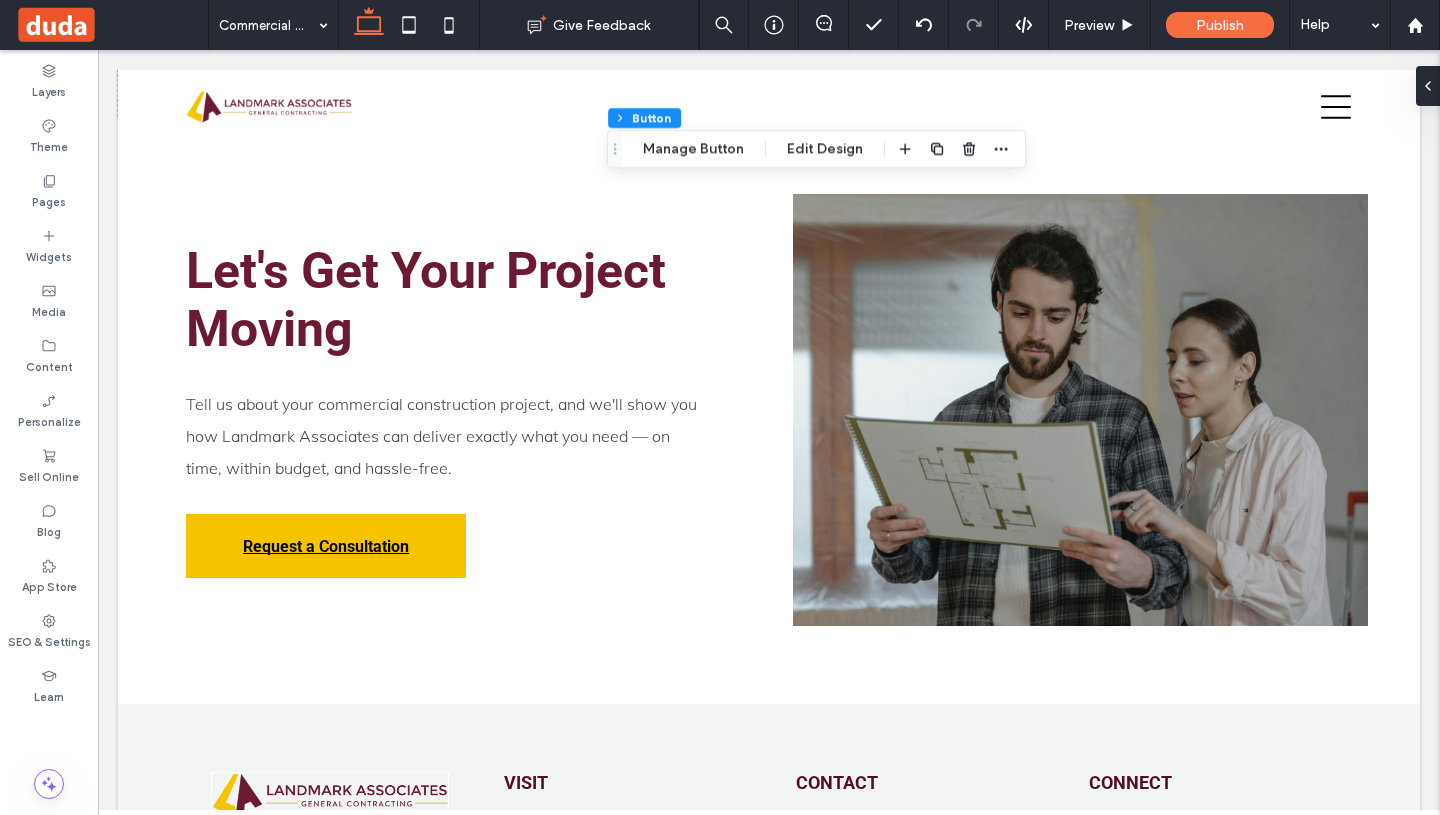 scroll, scrollTop: 4227, scrollLeft: 0, axis: vertical 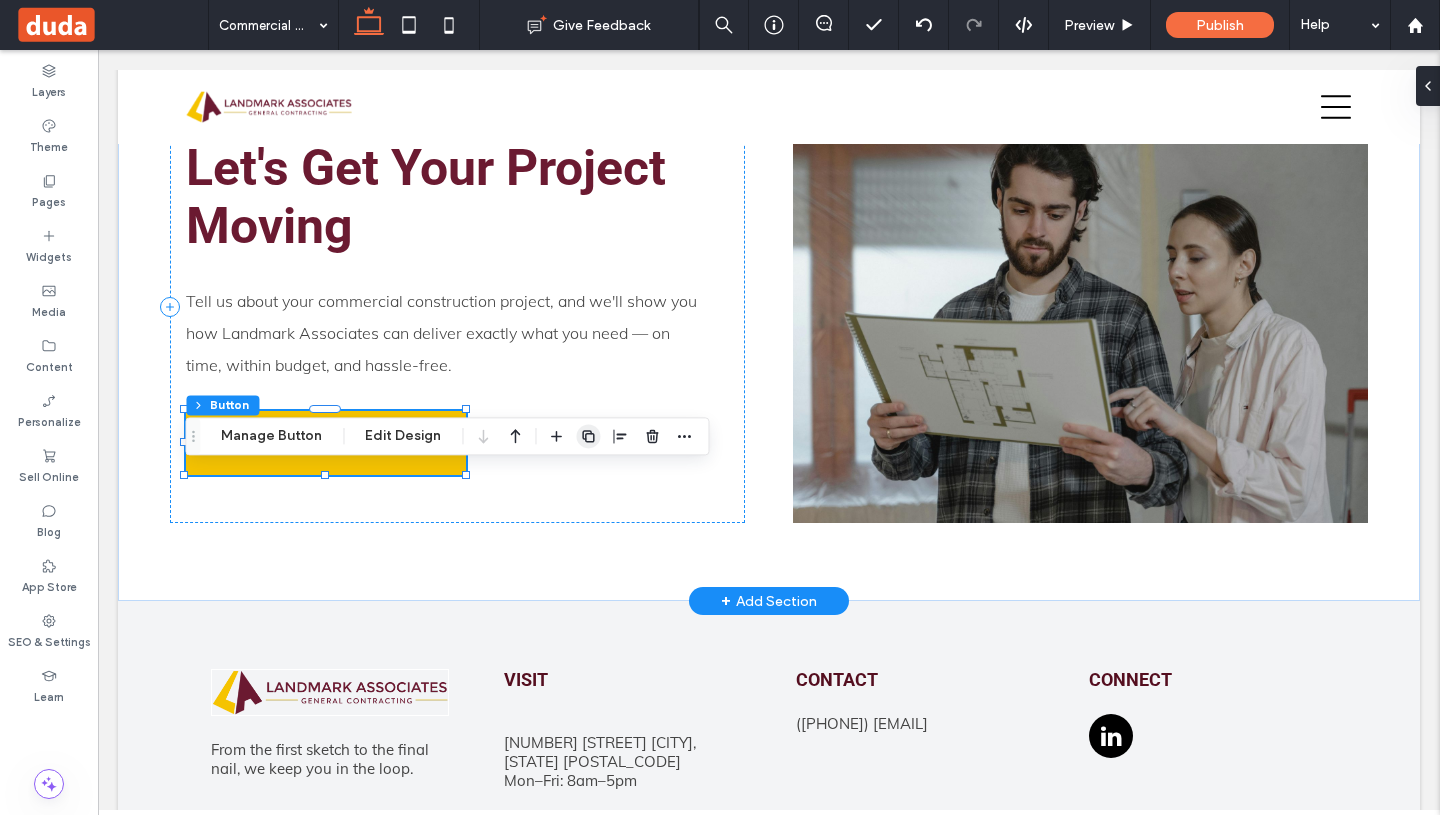 click on "Edit Design" at bounding box center [403, 436] 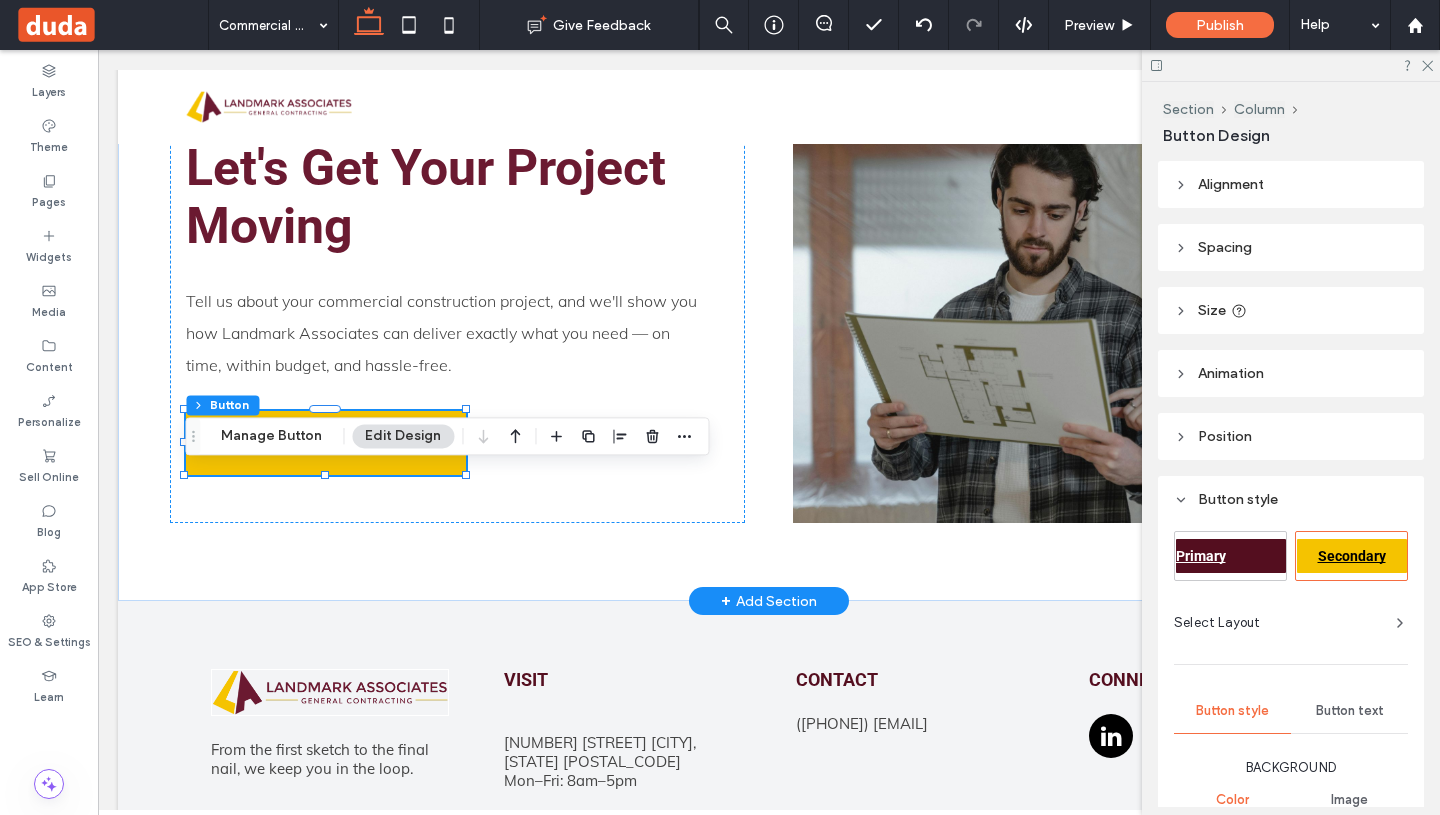 scroll, scrollTop: 53, scrollLeft: 0, axis: vertical 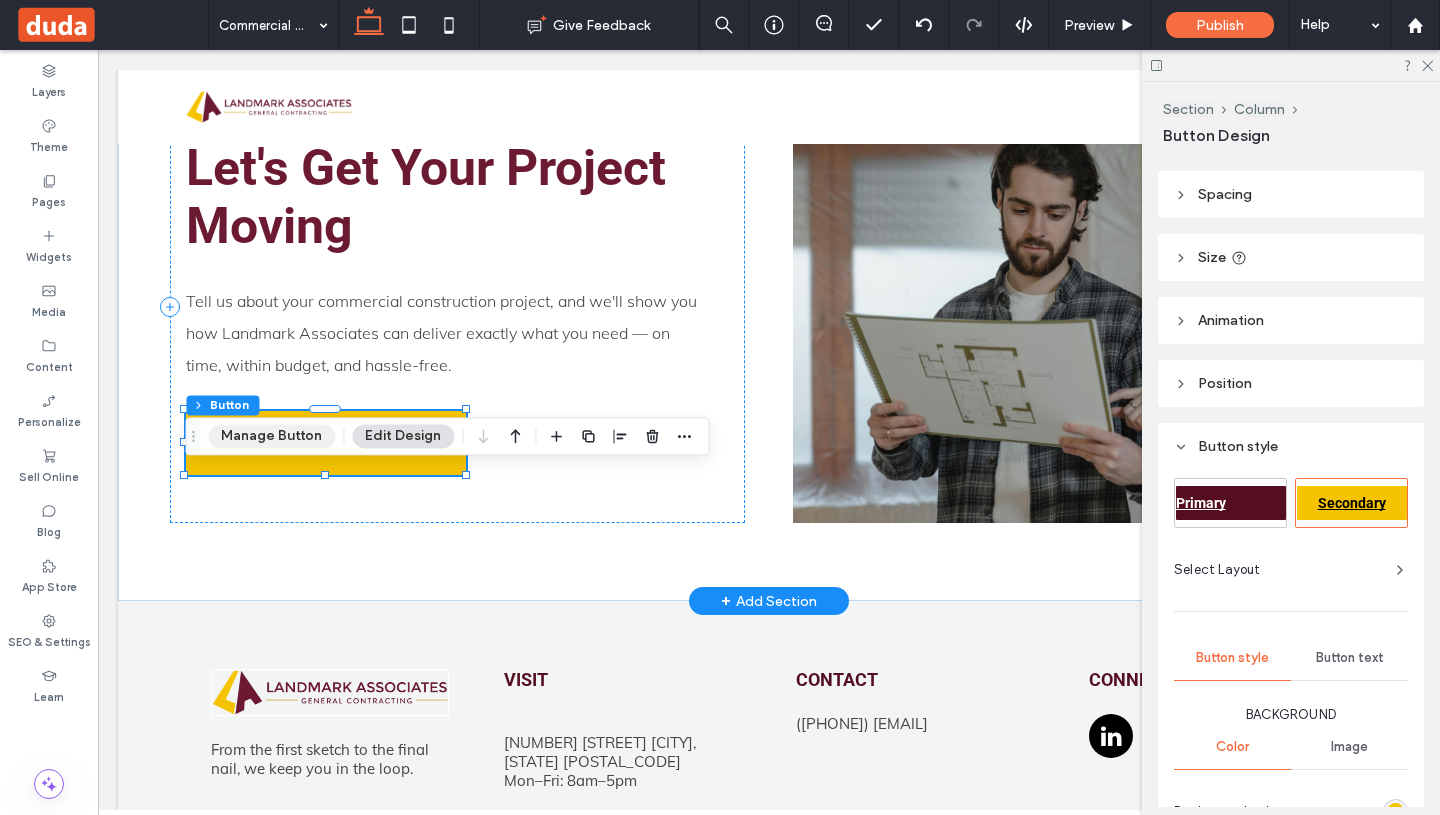 click on "Manage Button" at bounding box center [271, 436] 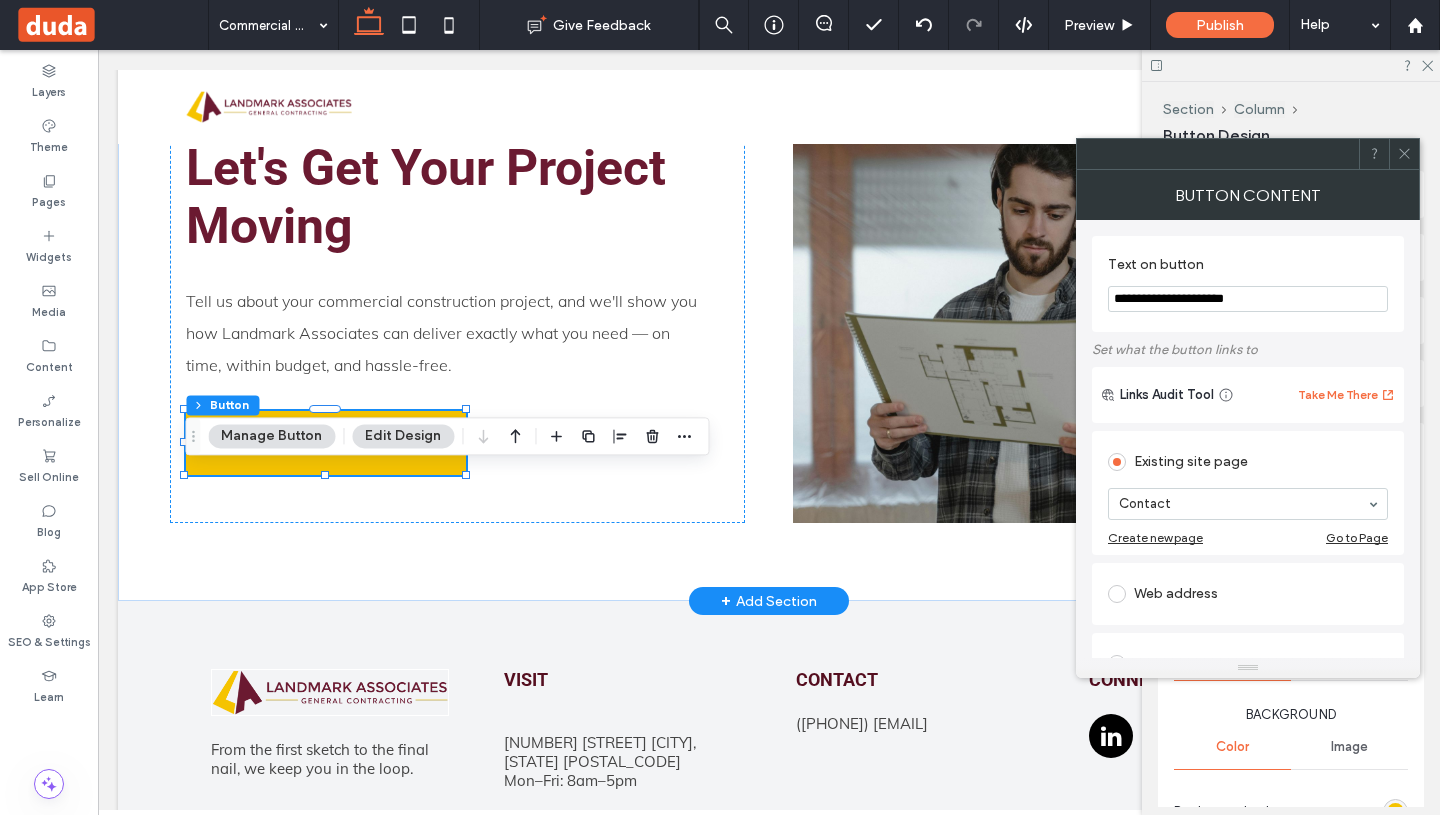 click 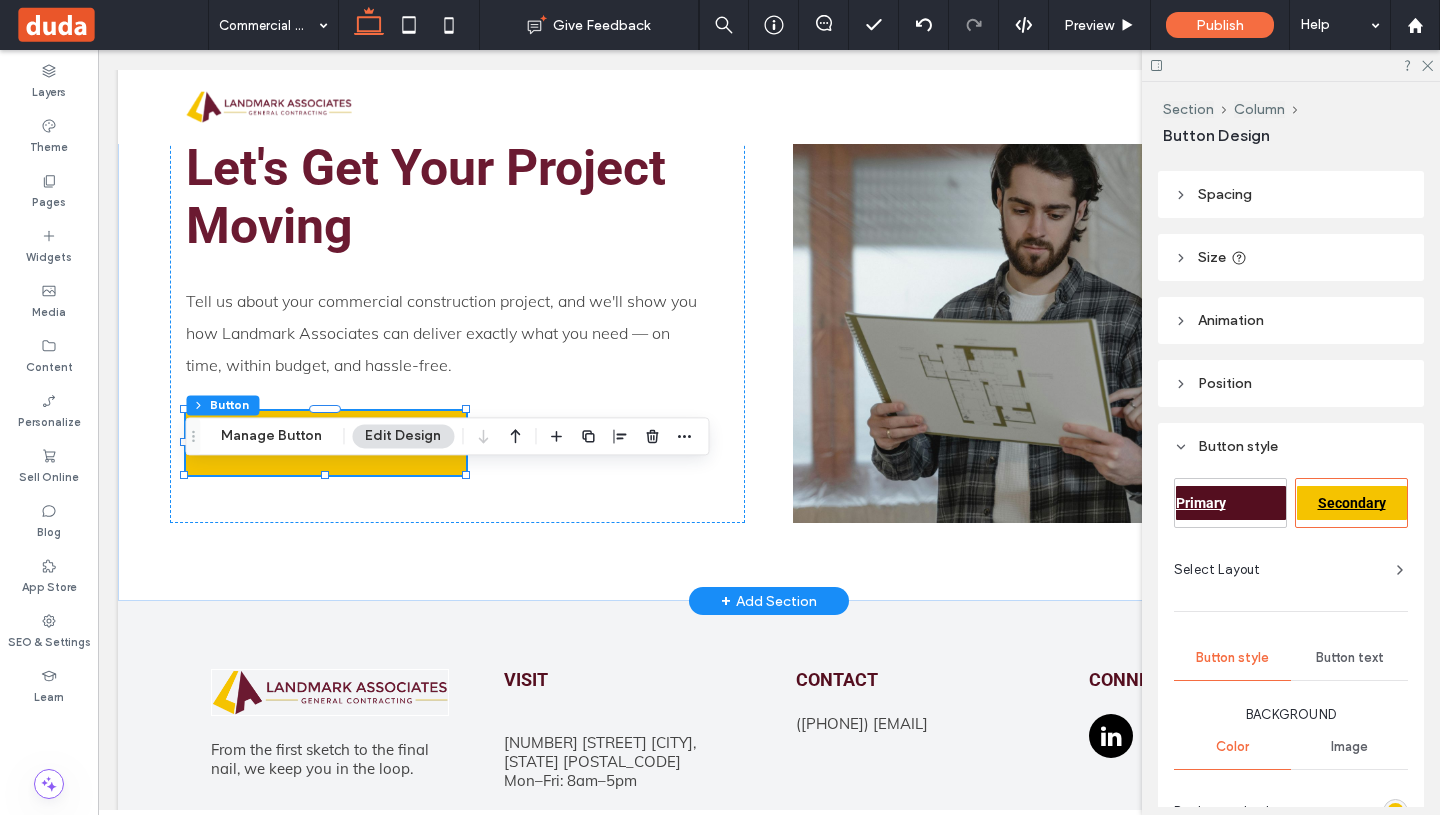 click at bounding box center (1291, 65) 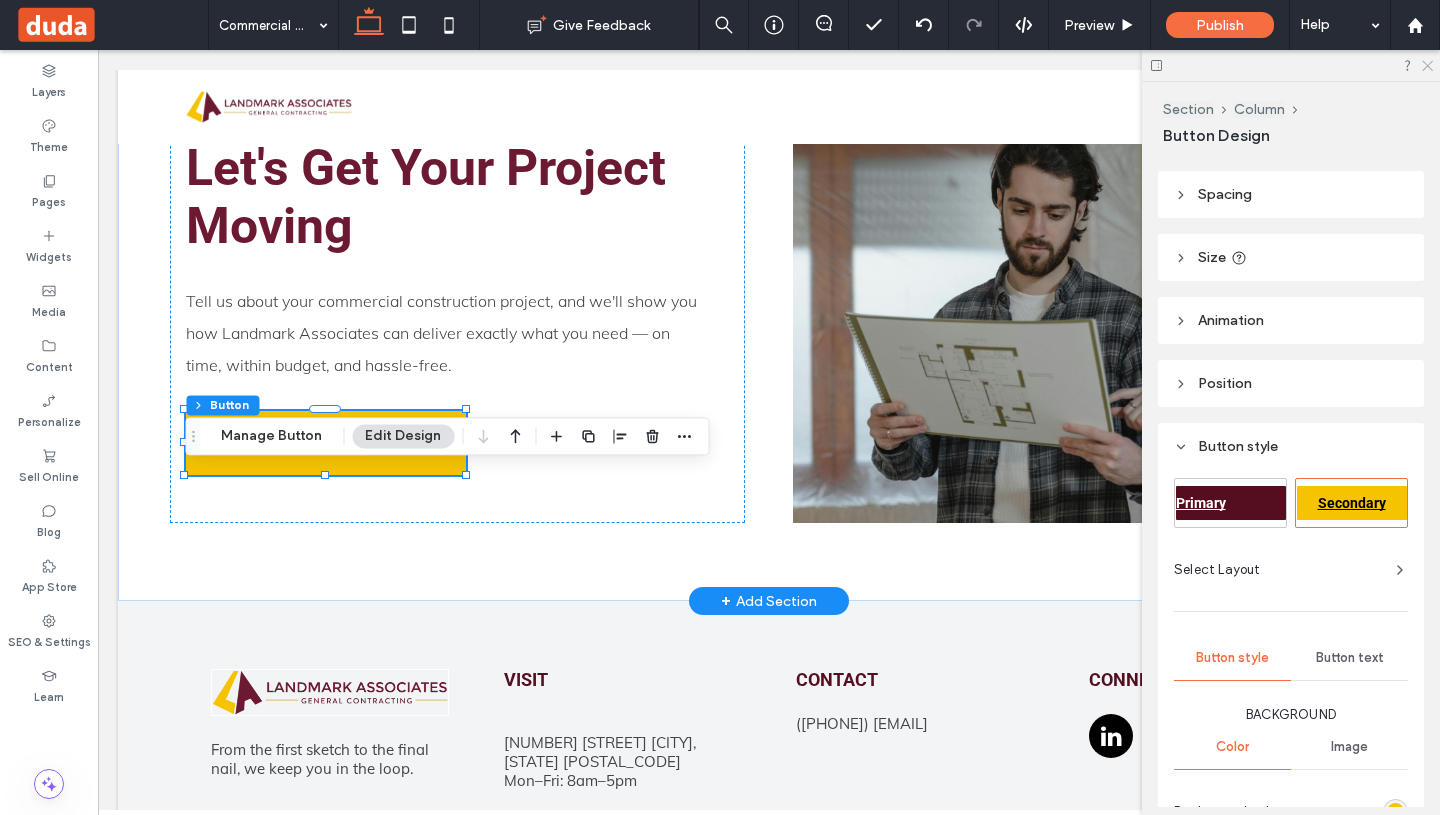 click 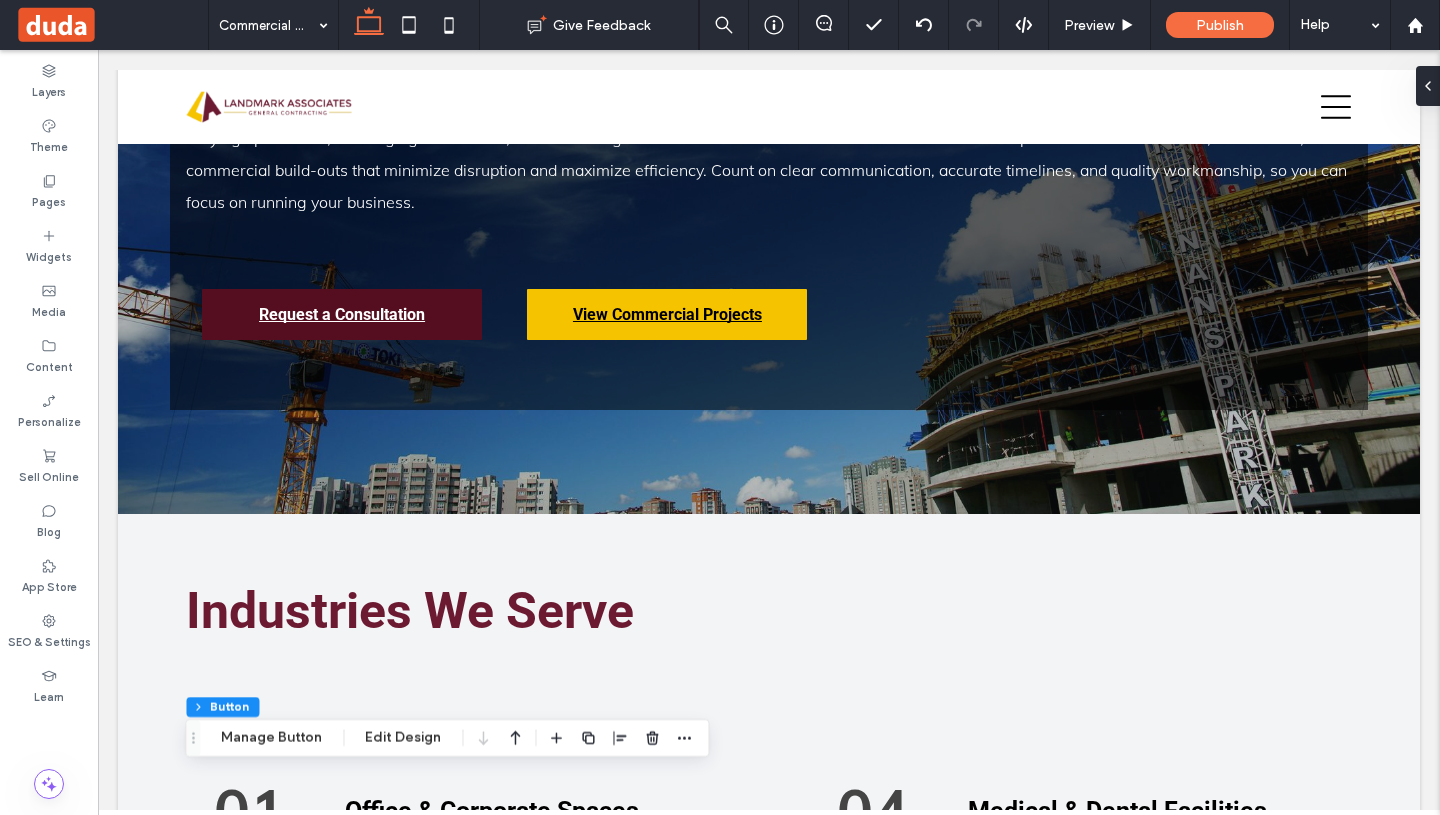 scroll, scrollTop: 0, scrollLeft: 0, axis: both 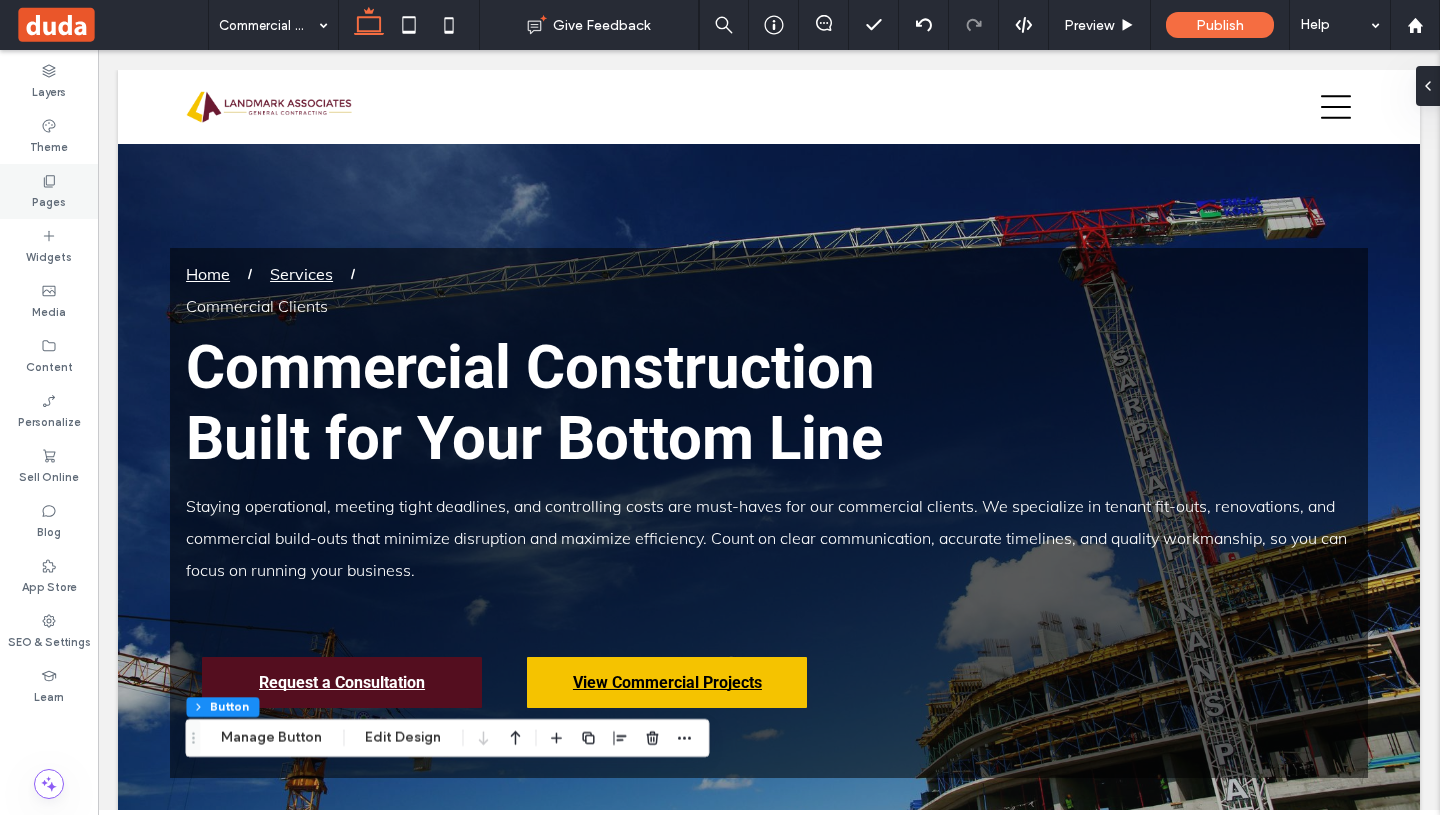 click on "Pages" at bounding box center (49, 200) 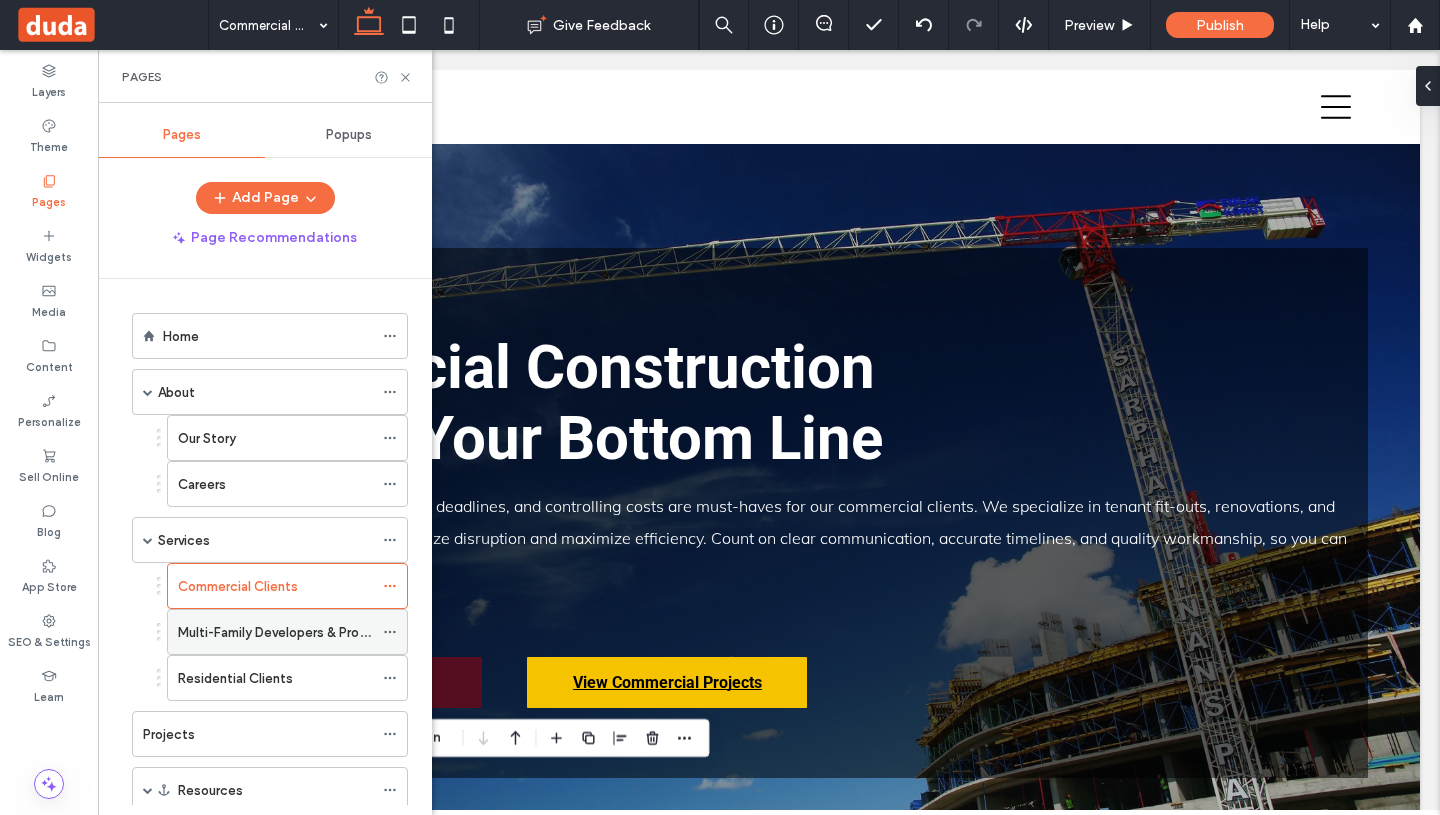 click on "Multi-Family Developers & Property Managers" at bounding box center [315, 632] 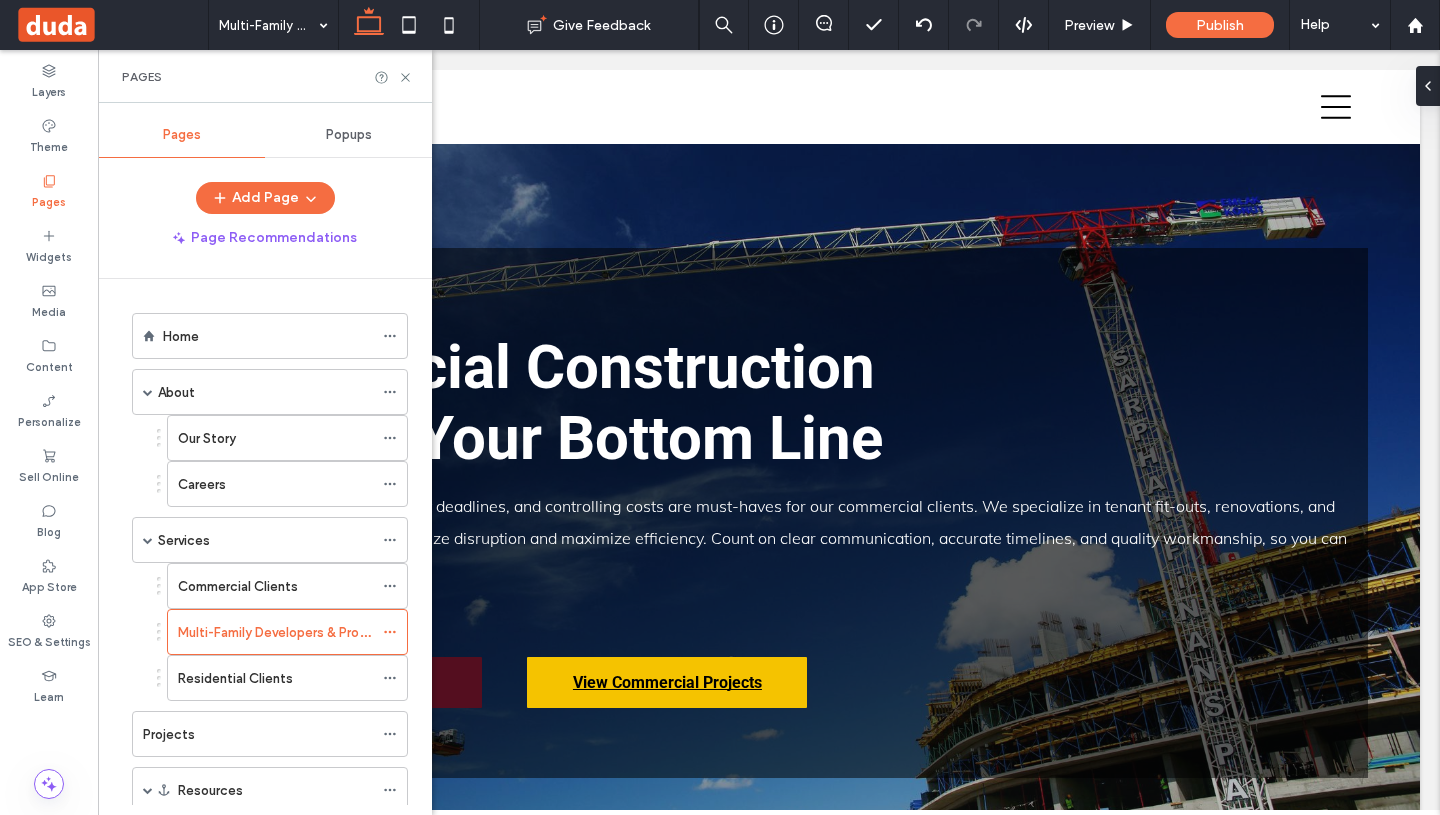 click at bounding box center (720, 407) 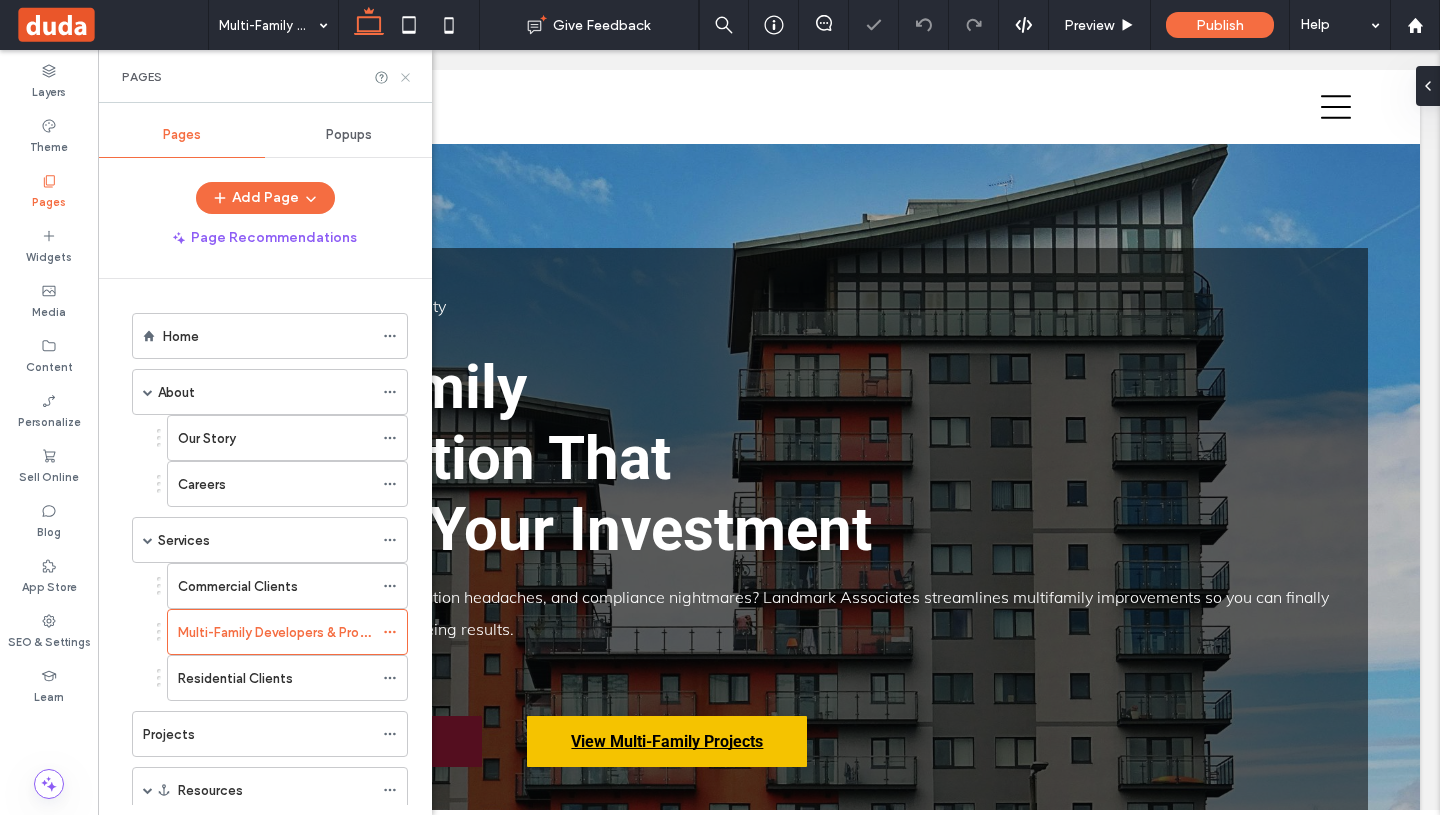 scroll, scrollTop: 0, scrollLeft: 0, axis: both 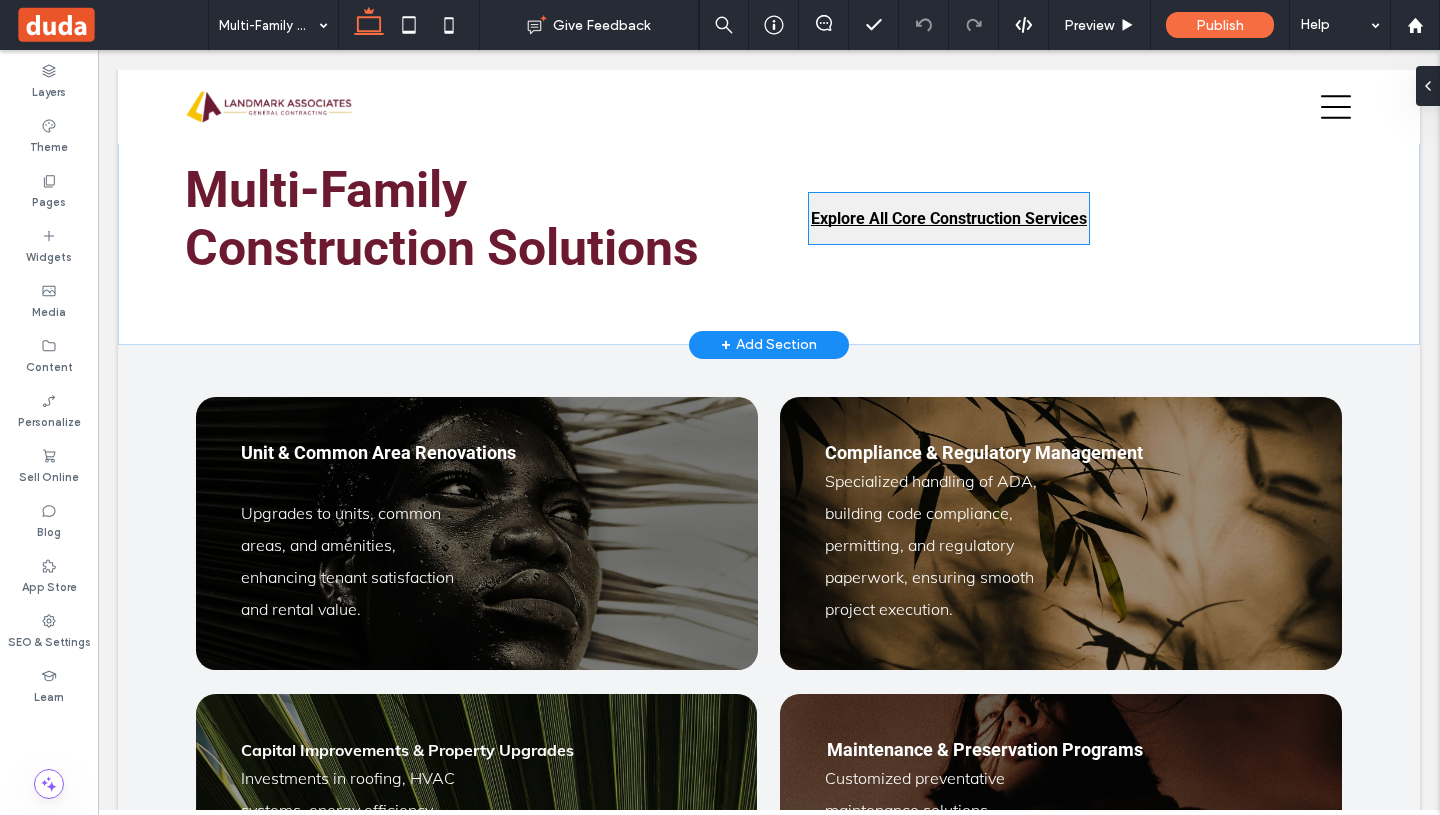 click on "Explore All Core Construction Services" at bounding box center (949, 218) 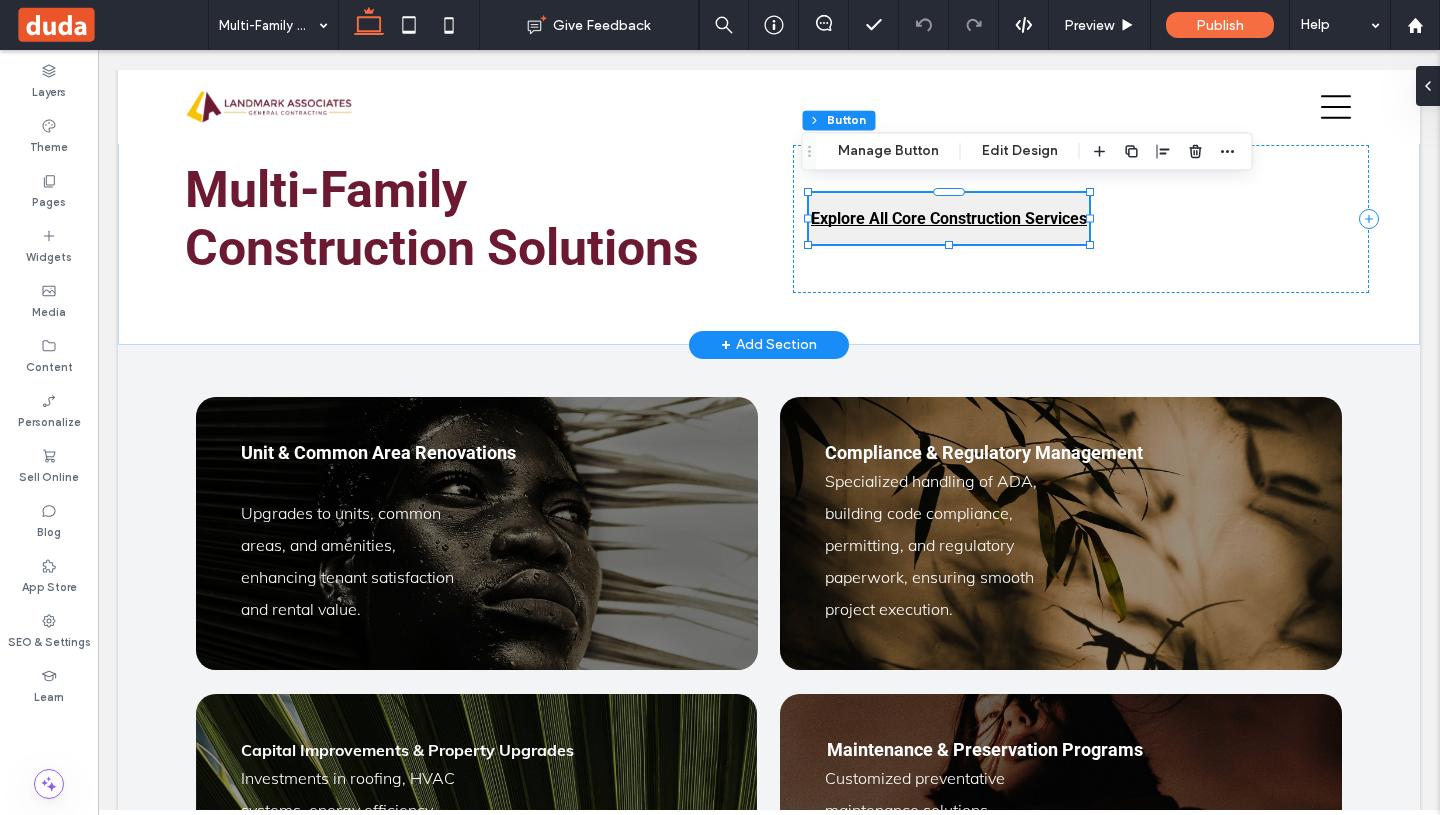 type on "**" 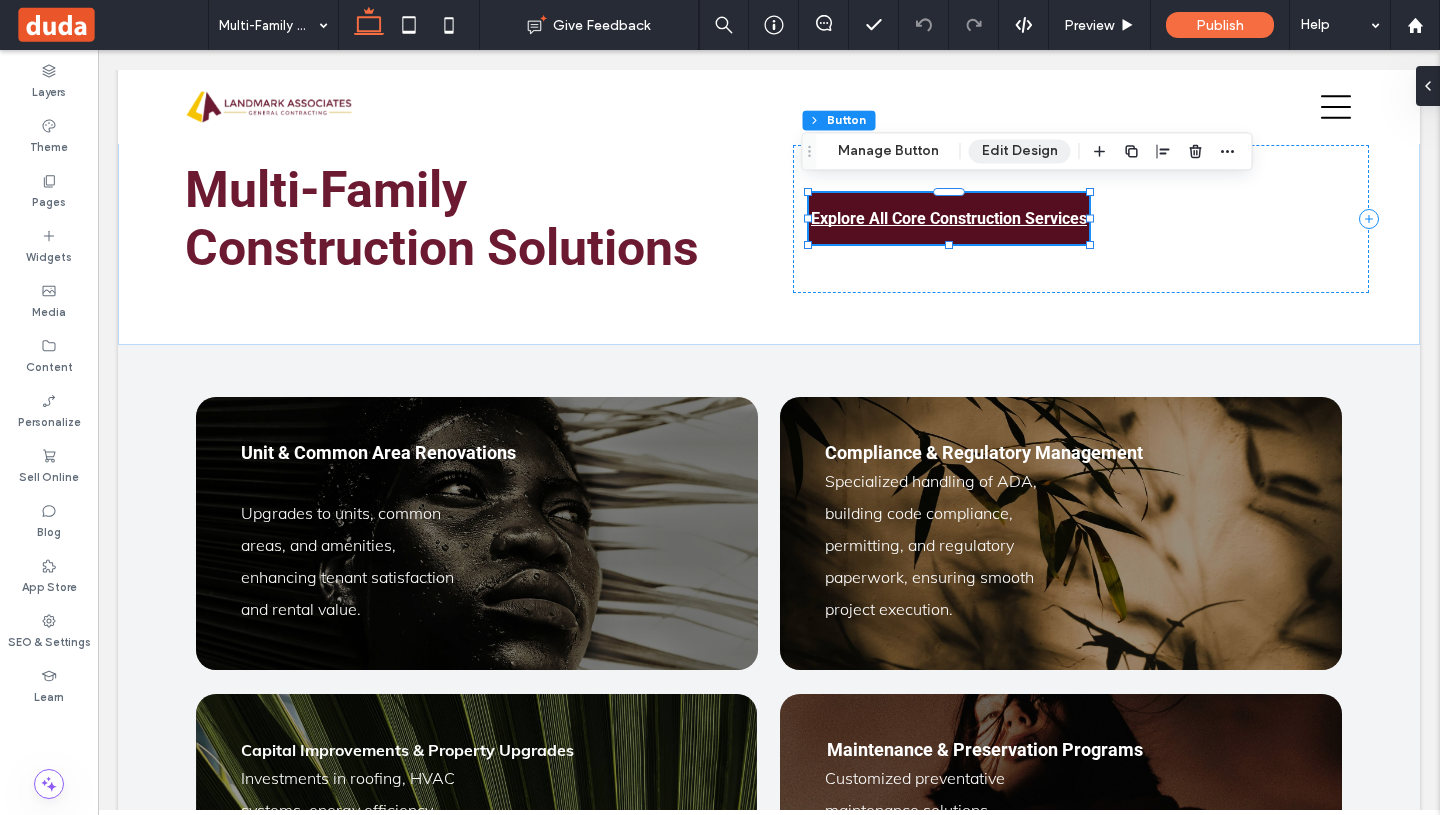 click on "Edit Design" at bounding box center (1020, 151) 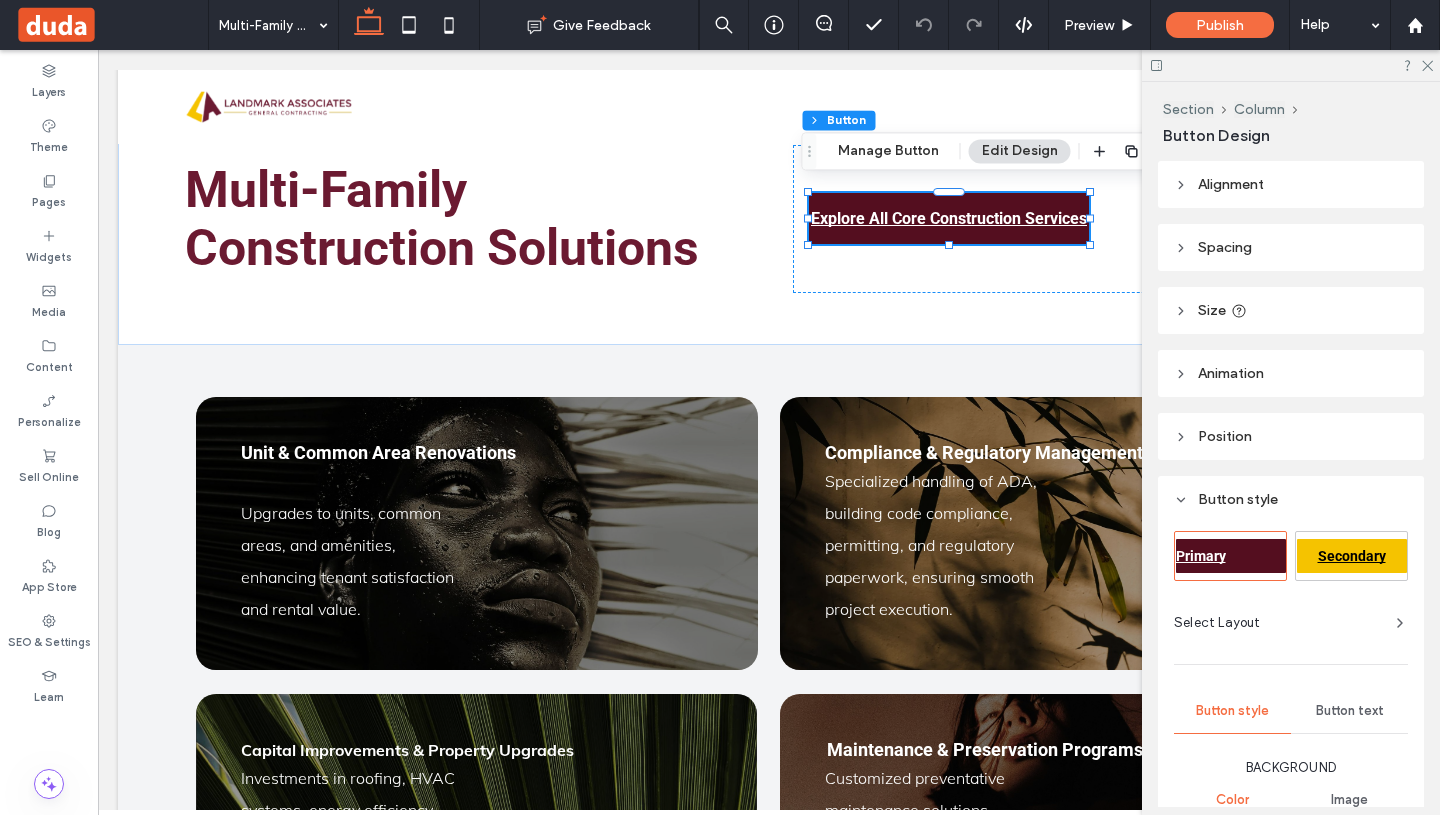 click on "Secondary" at bounding box center [1352, 556] 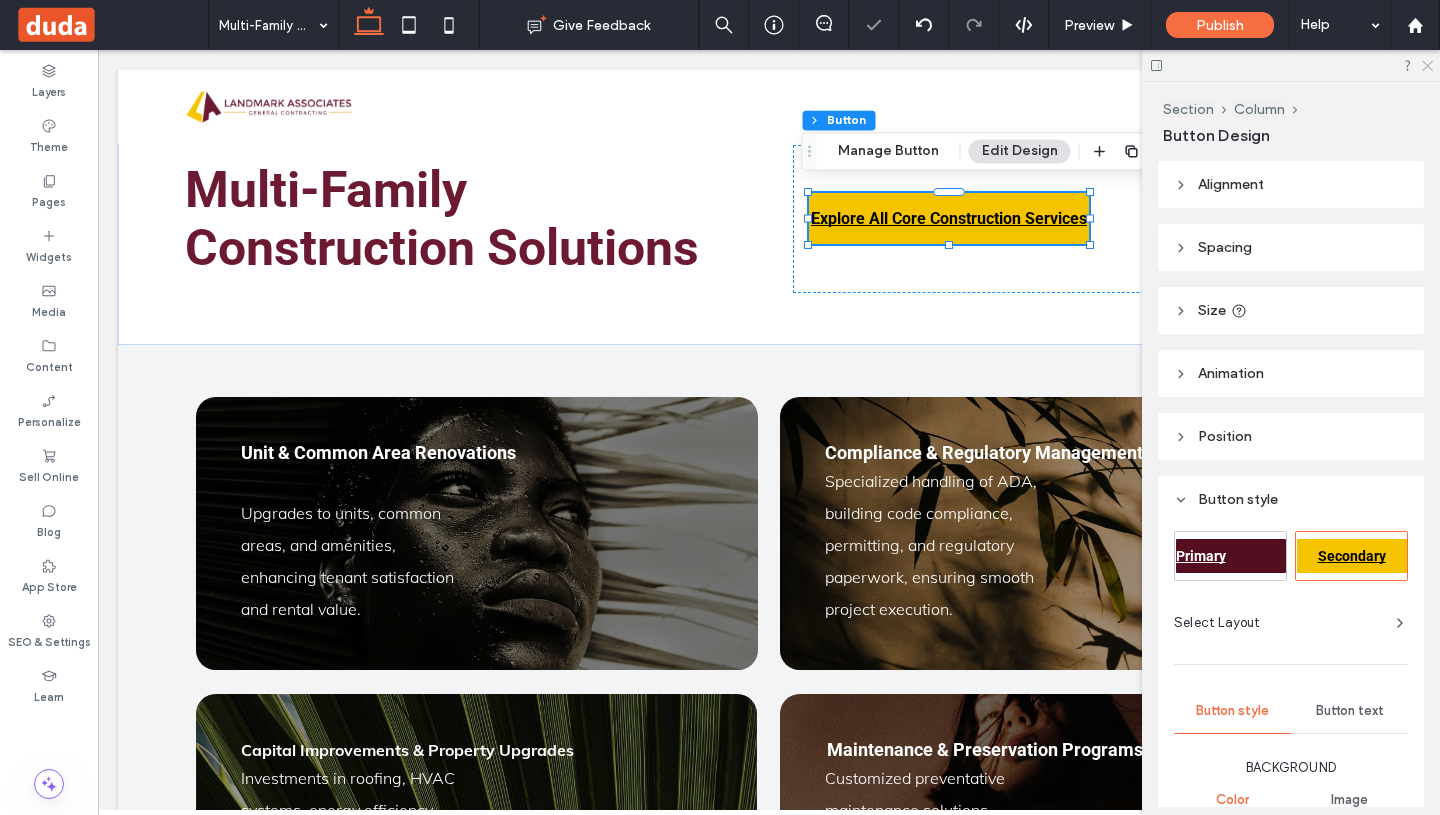 click 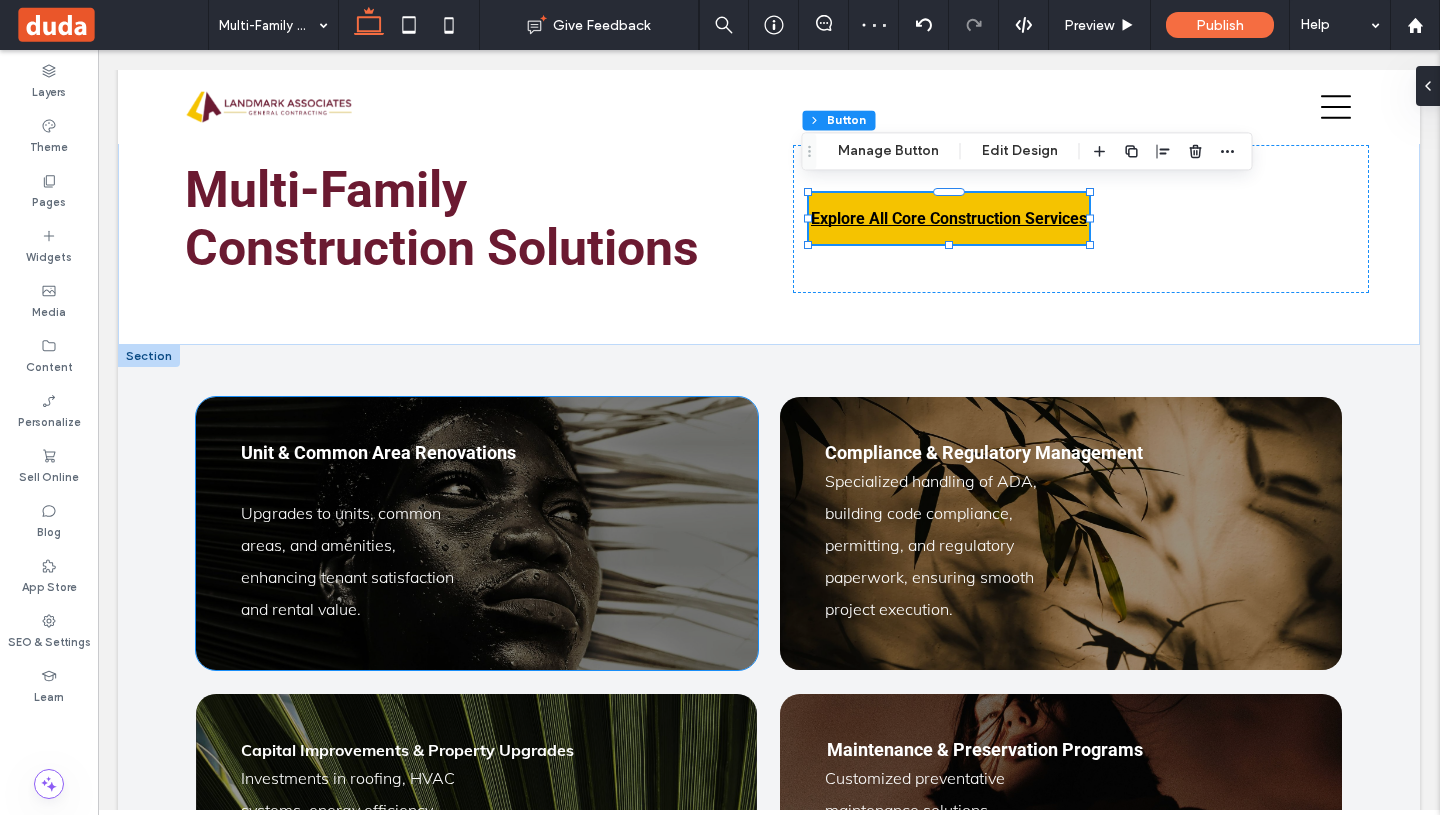 click on "Upgrades to units, common areas, and amenities, enhancing tenant satisfaction and rental value.
Unit & Common Area Renovations" at bounding box center (476, 533) 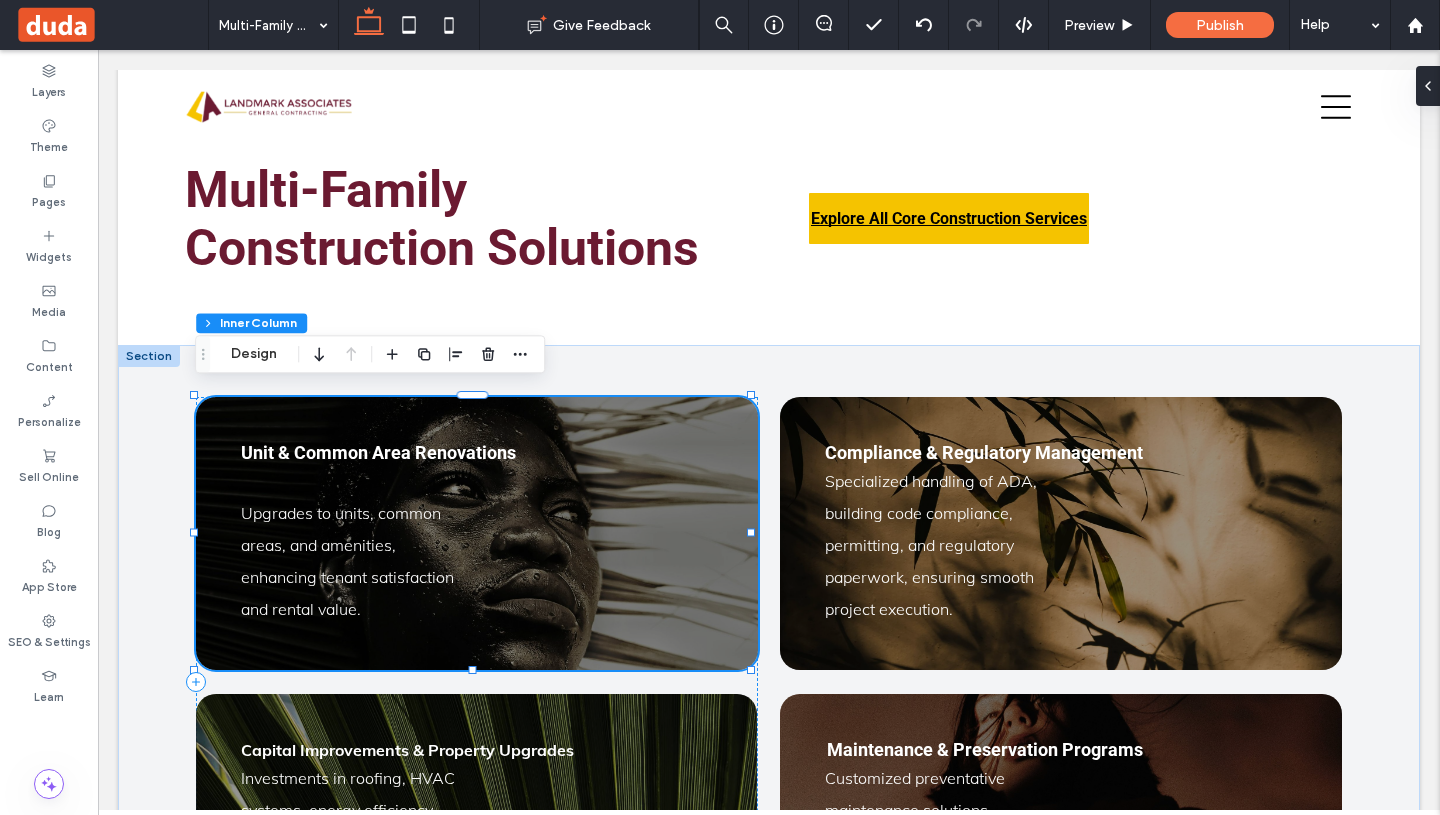 click on "Upgrades to units, common areas, and amenities, enhancing tenant satisfaction and rental value.
Unit & Common Area Renovations" at bounding box center [476, 533] 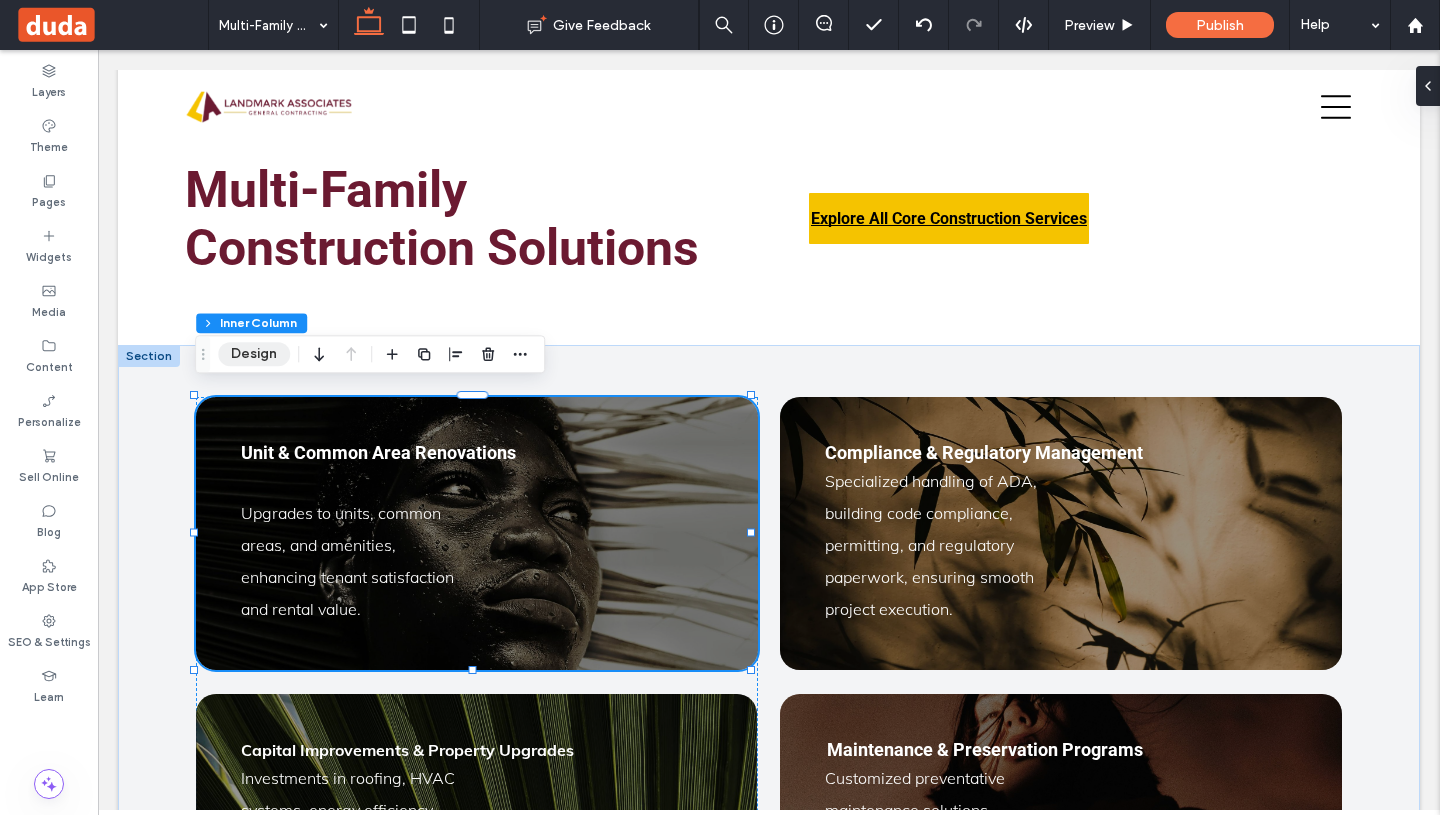 click on "Design" at bounding box center [254, 354] 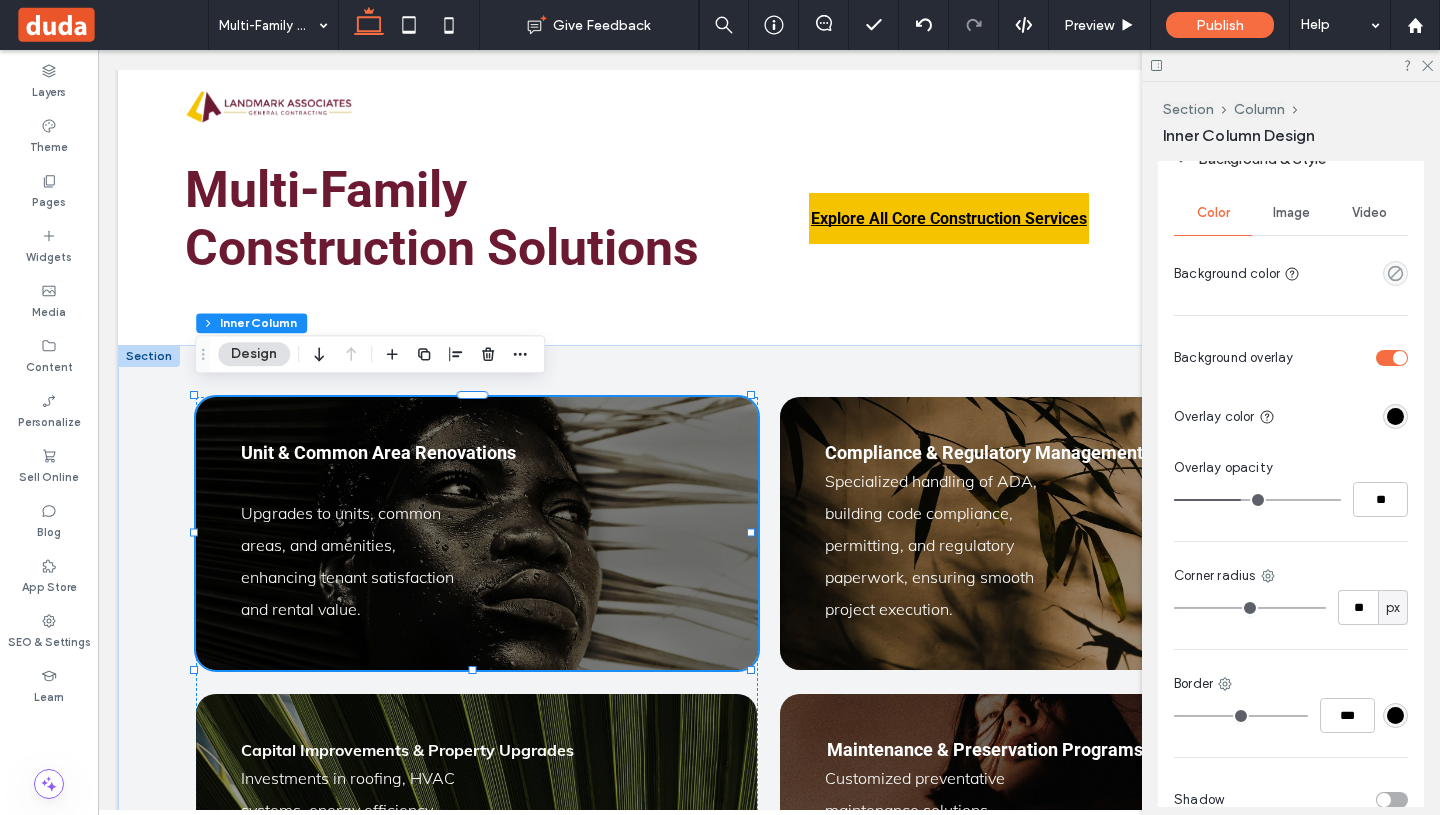 scroll, scrollTop: 675, scrollLeft: 0, axis: vertical 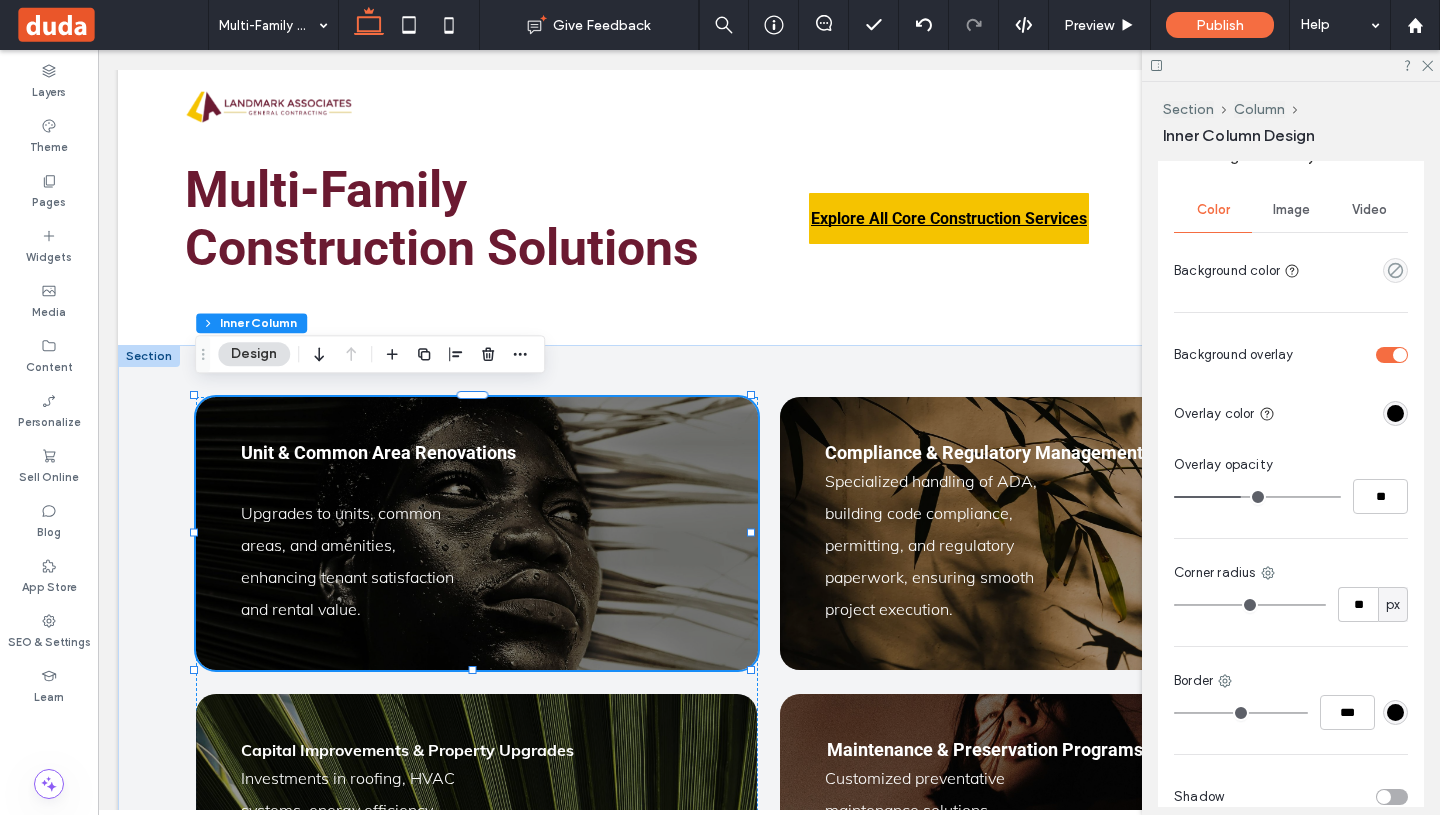 click on "Image" at bounding box center (1291, 210) 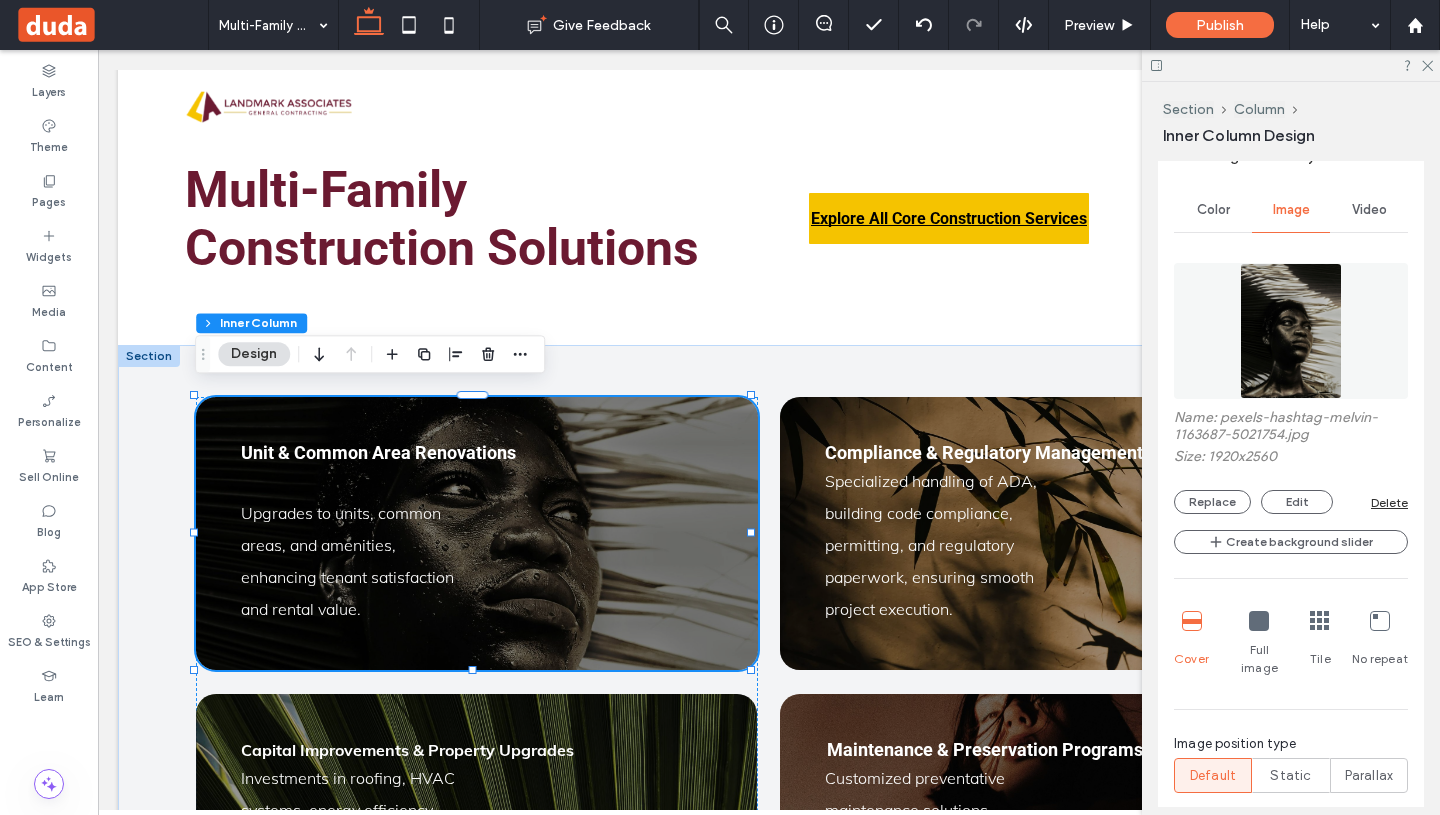click at bounding box center [1291, 331] 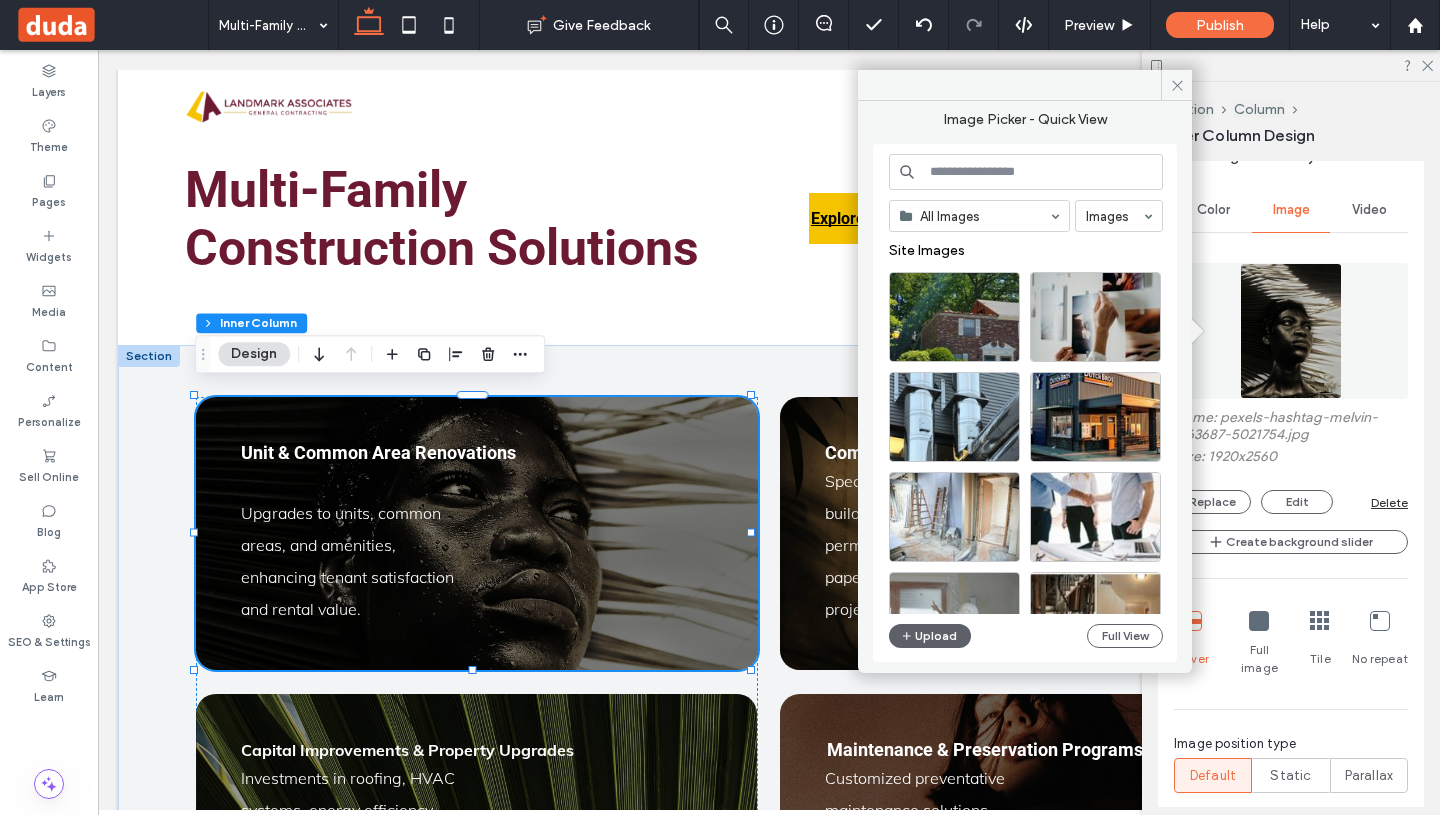 click at bounding box center (1026, 172) 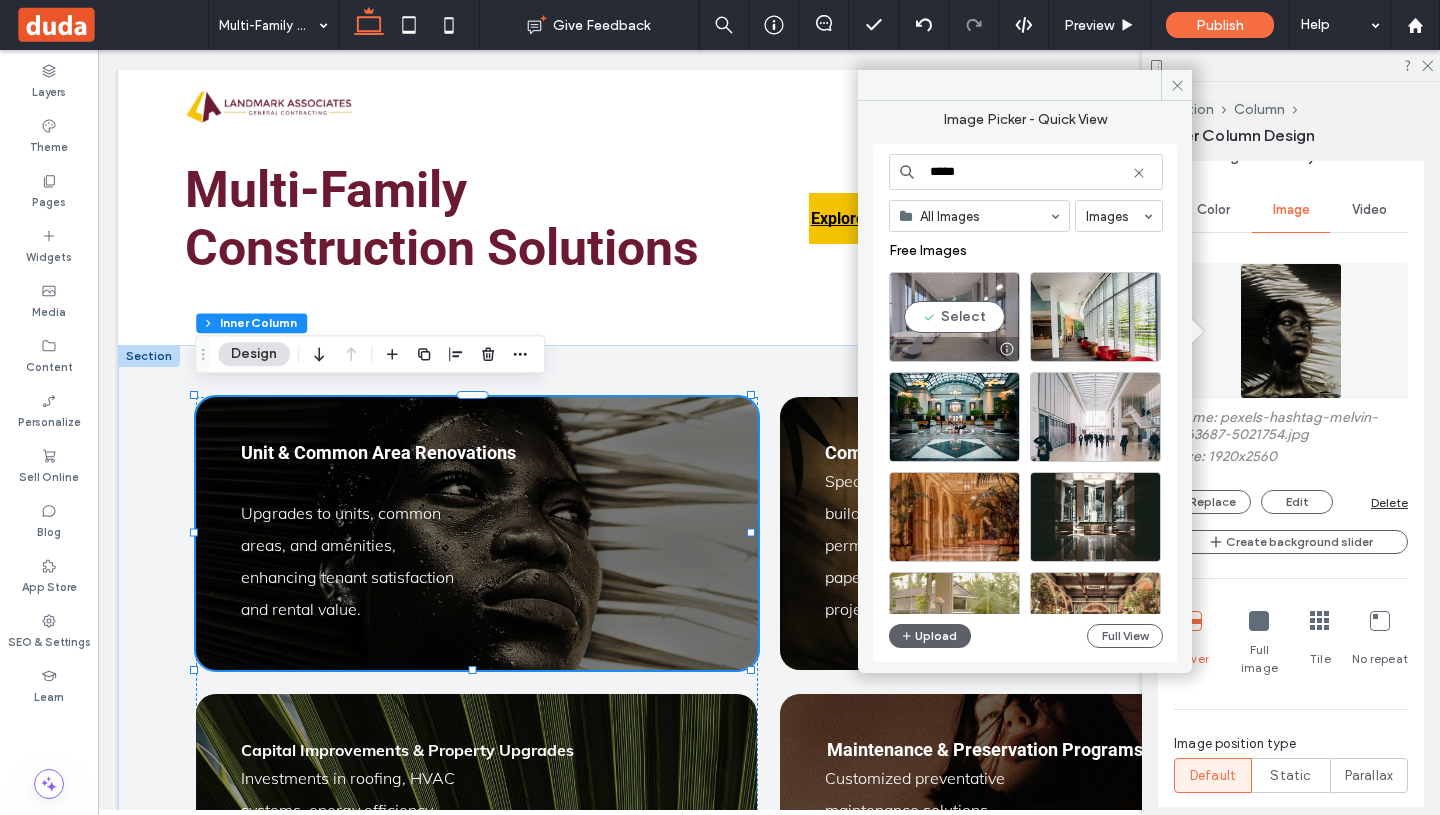 type on "*****" 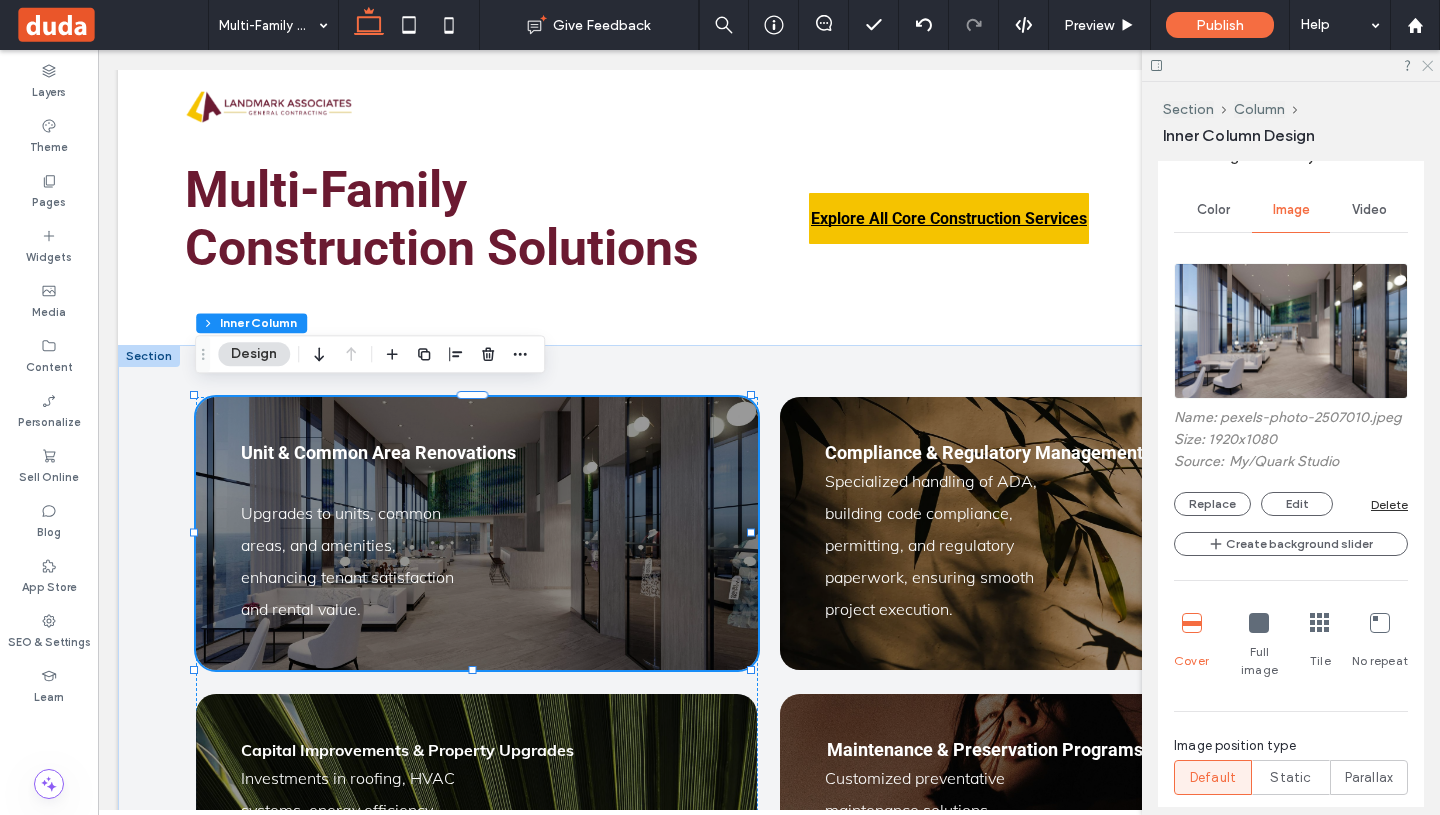 click 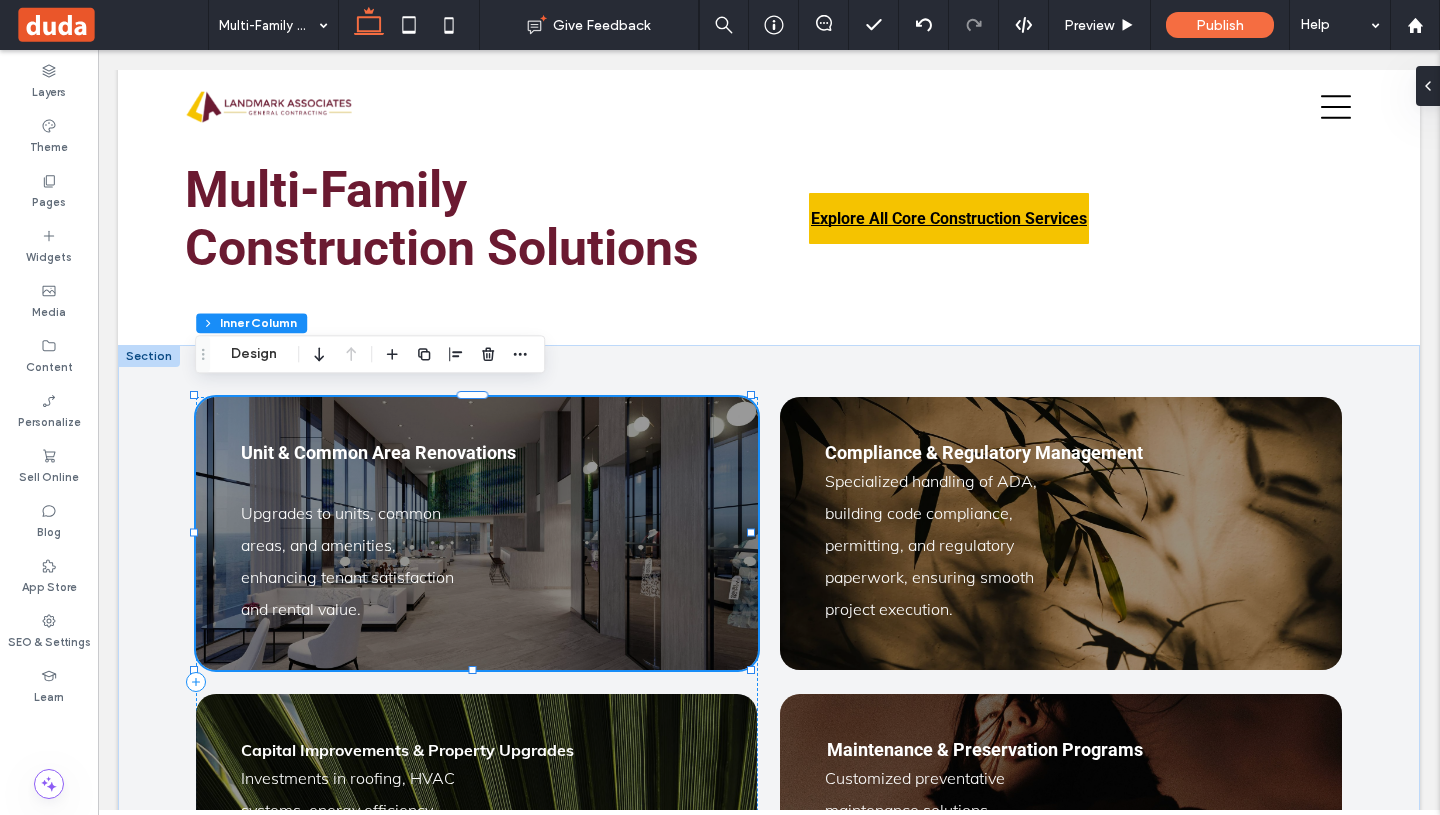click on "Upgrades to units, common areas, and amenities, enhancing tenant satisfaction and rental value.
Unit & Common Area Renovations" at bounding box center (476, 533) 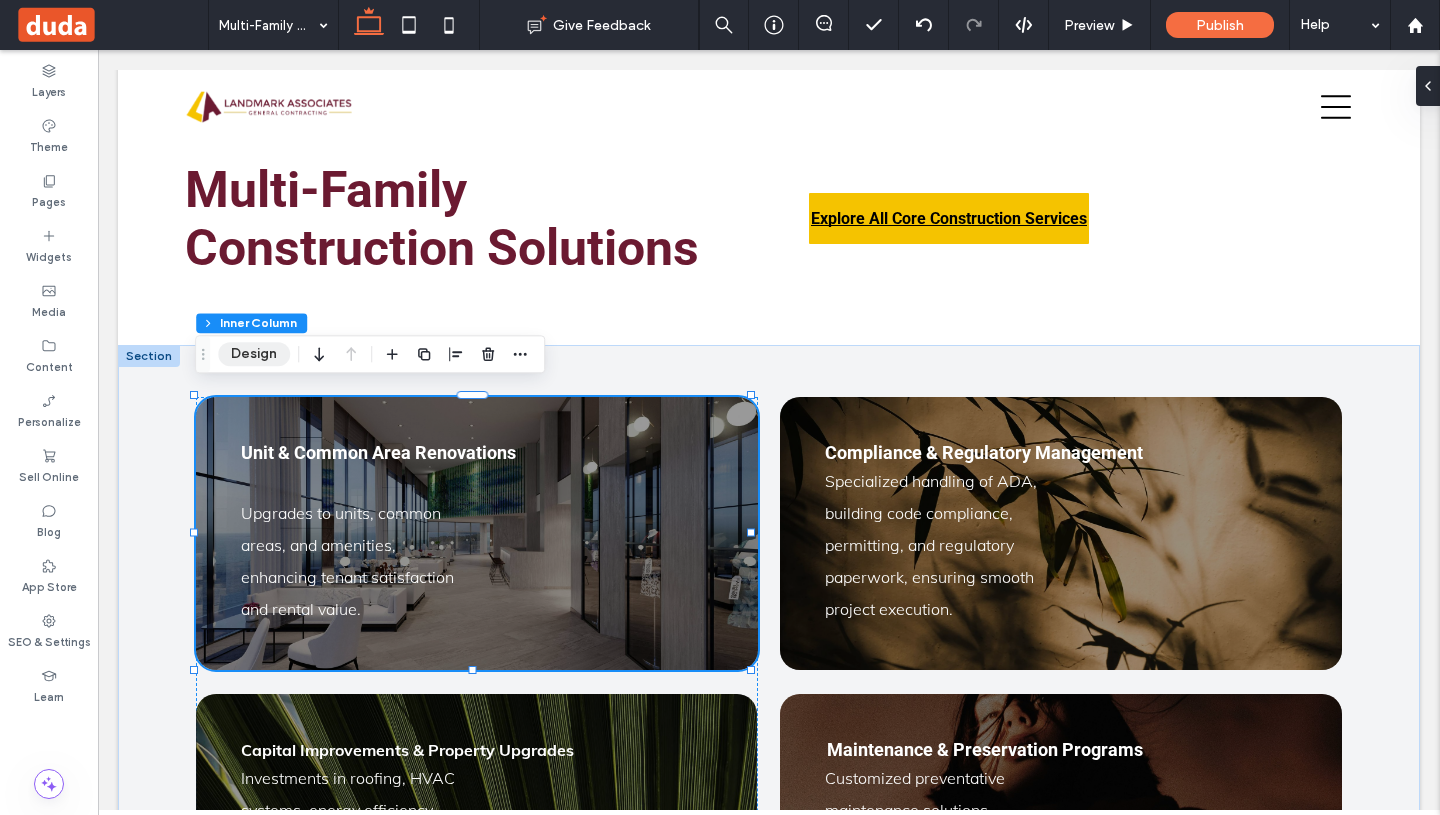 click on "Design" at bounding box center [254, 354] 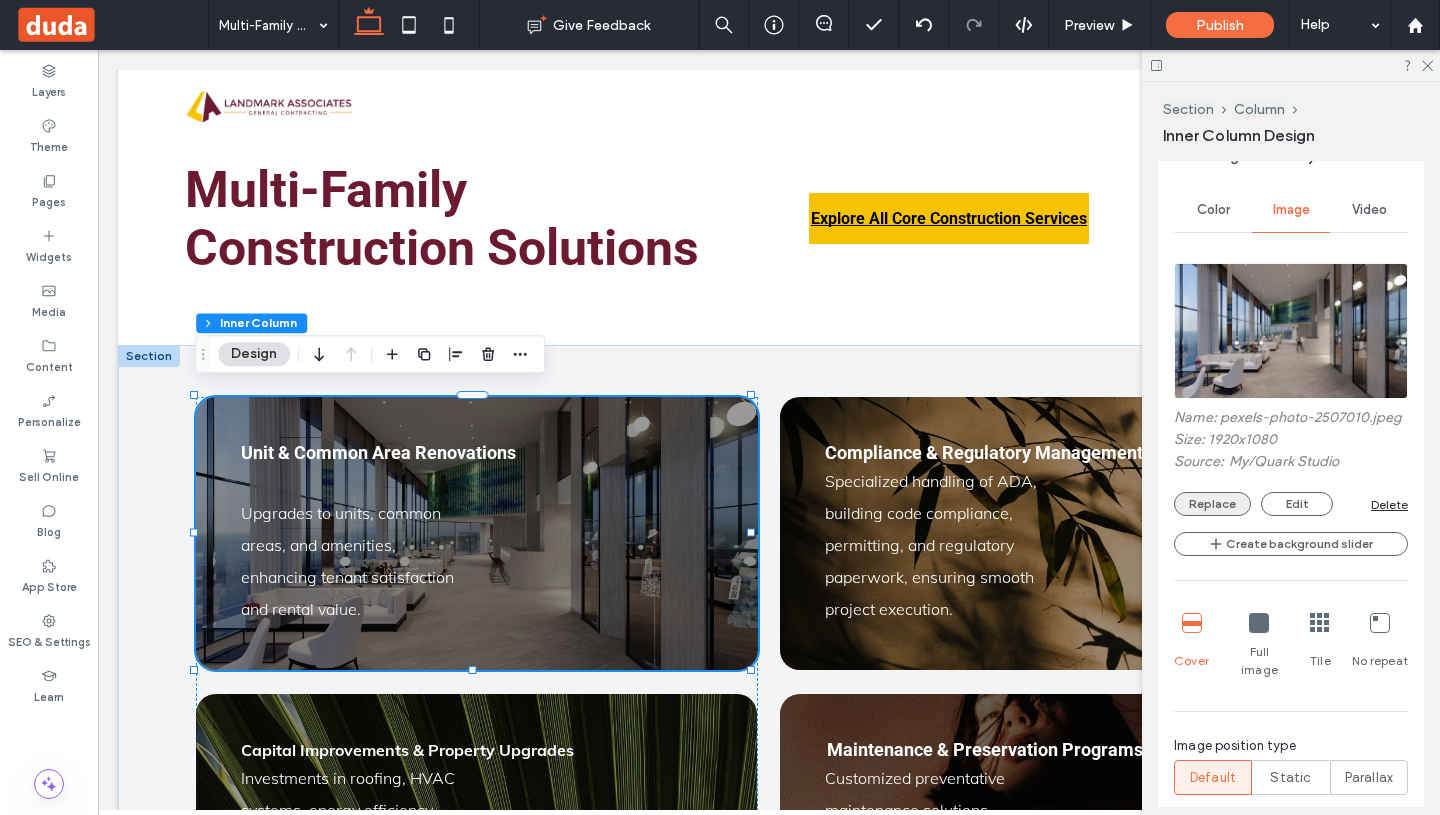 click on "Replace" at bounding box center (1212, 504) 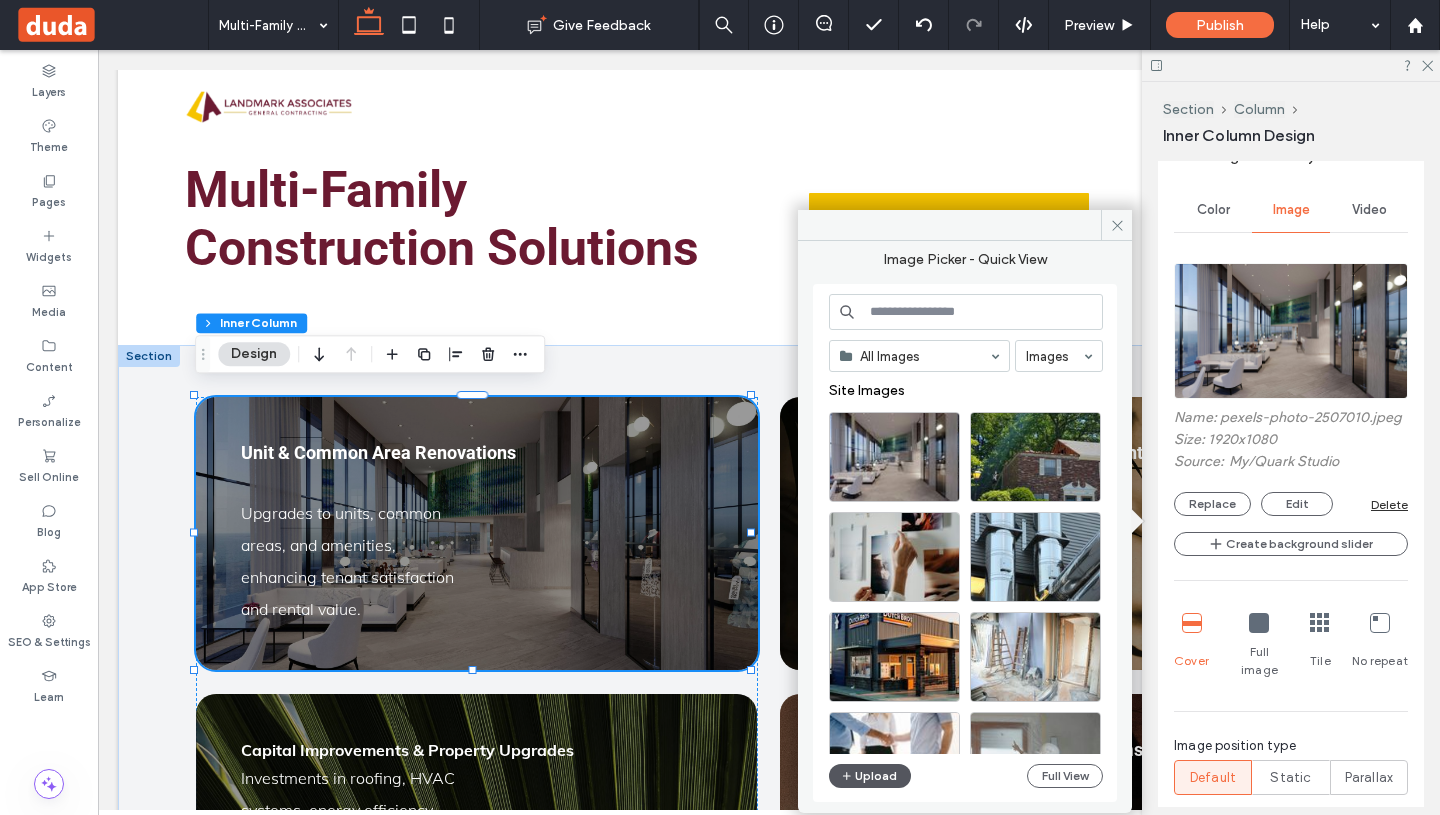 click on "Upload" at bounding box center (870, 776) 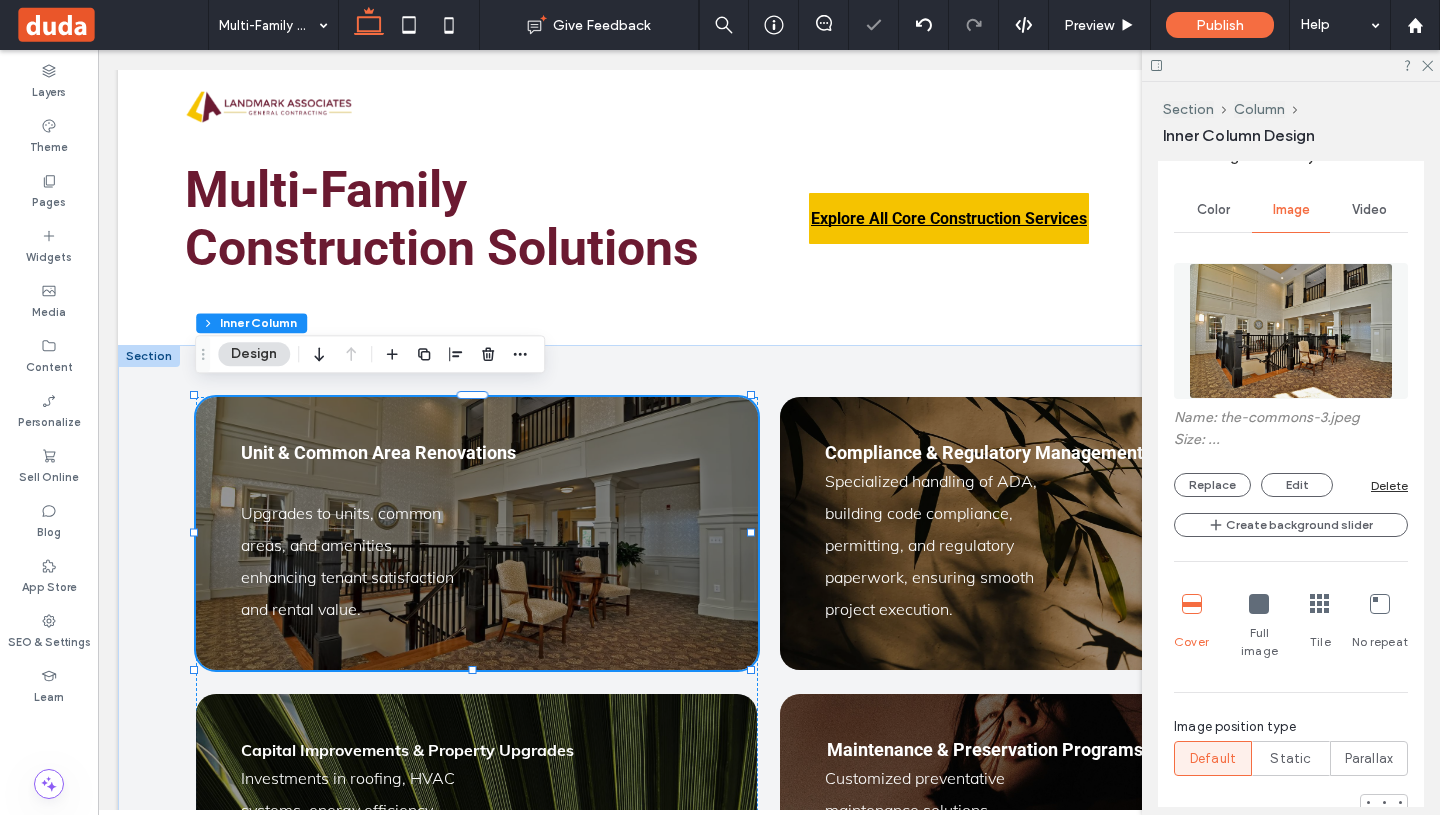 type on "**" 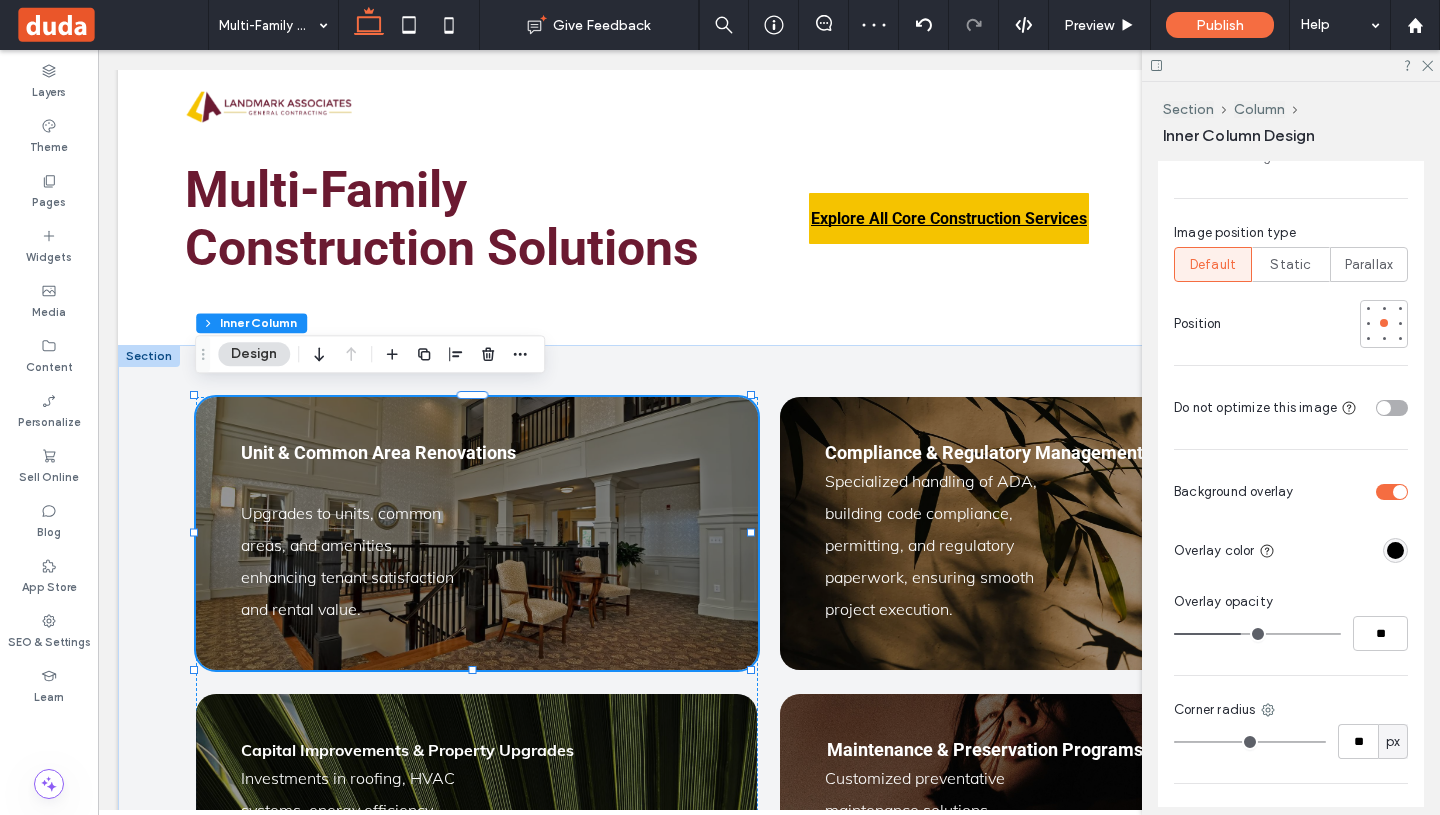 scroll, scrollTop: 1181, scrollLeft: 0, axis: vertical 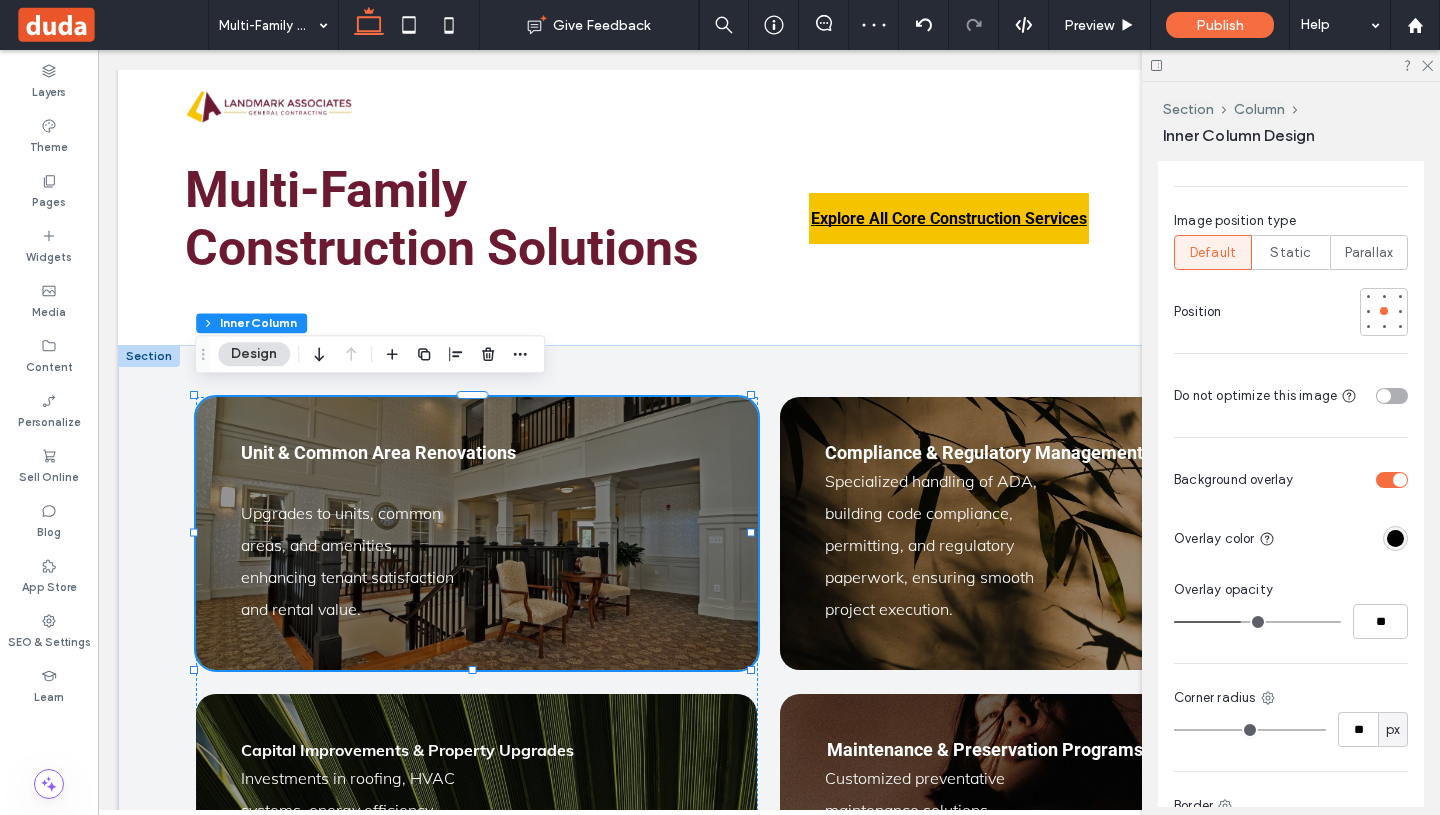 type on "**" 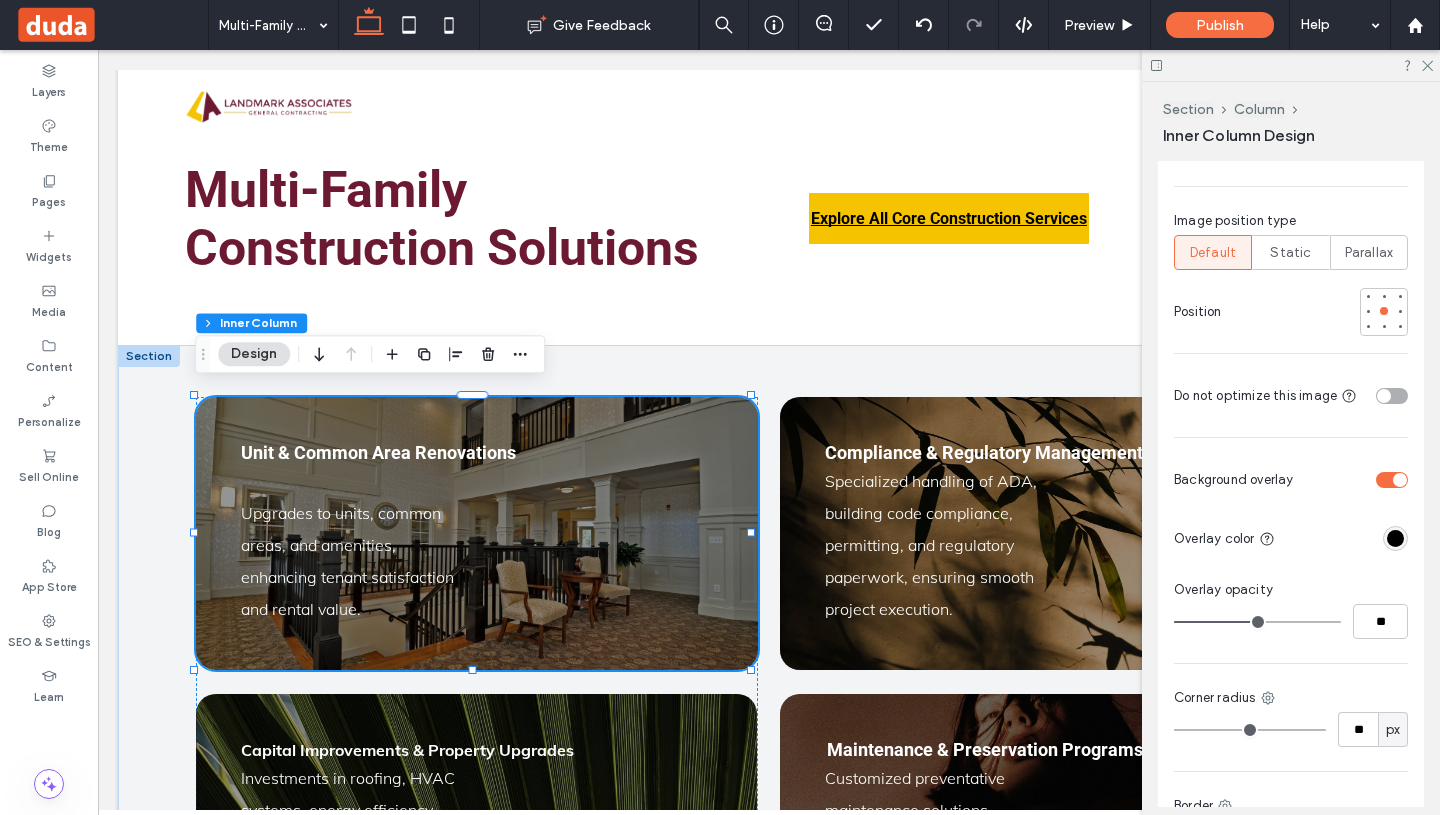 type on "**" 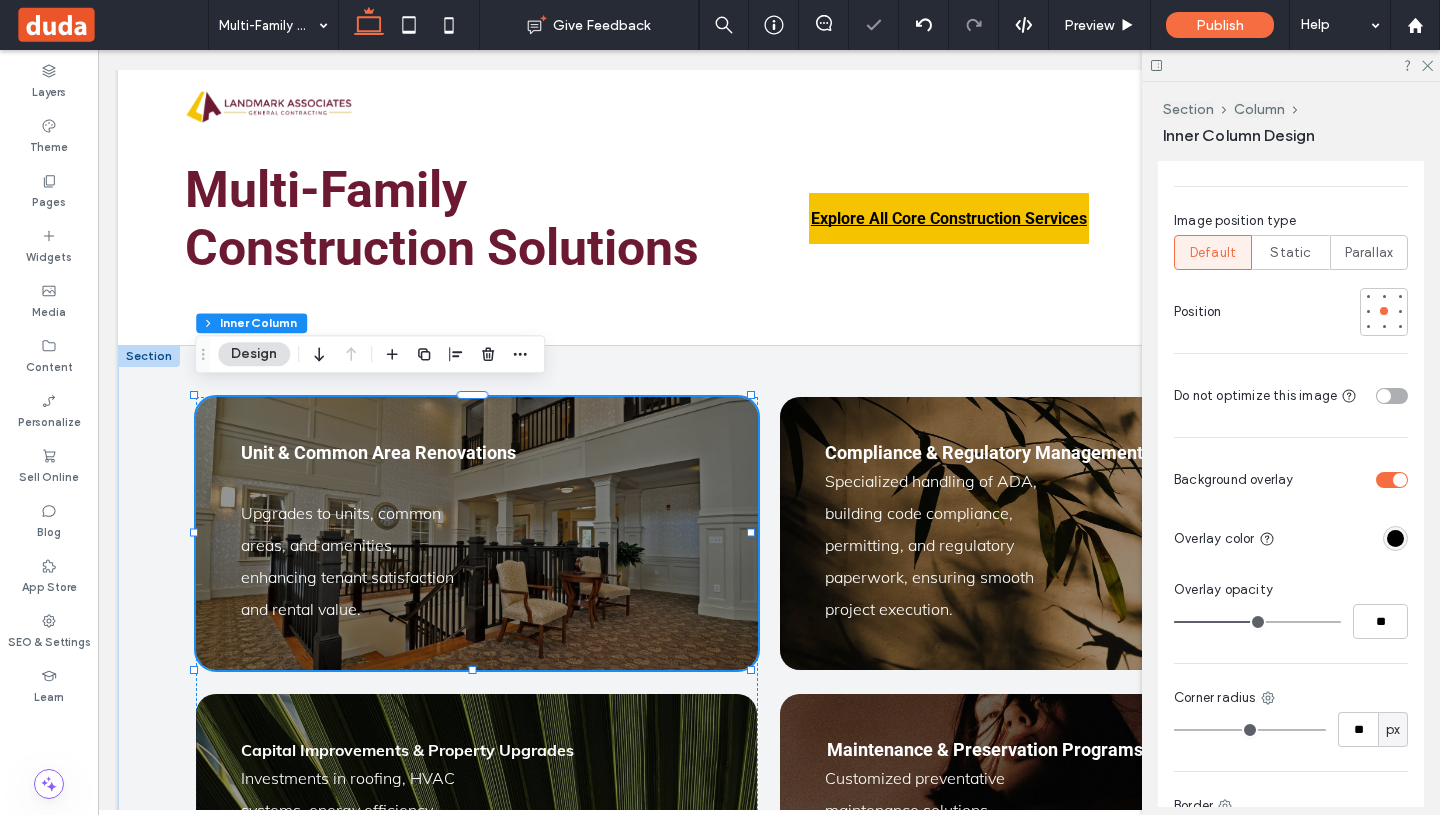 type on "**" 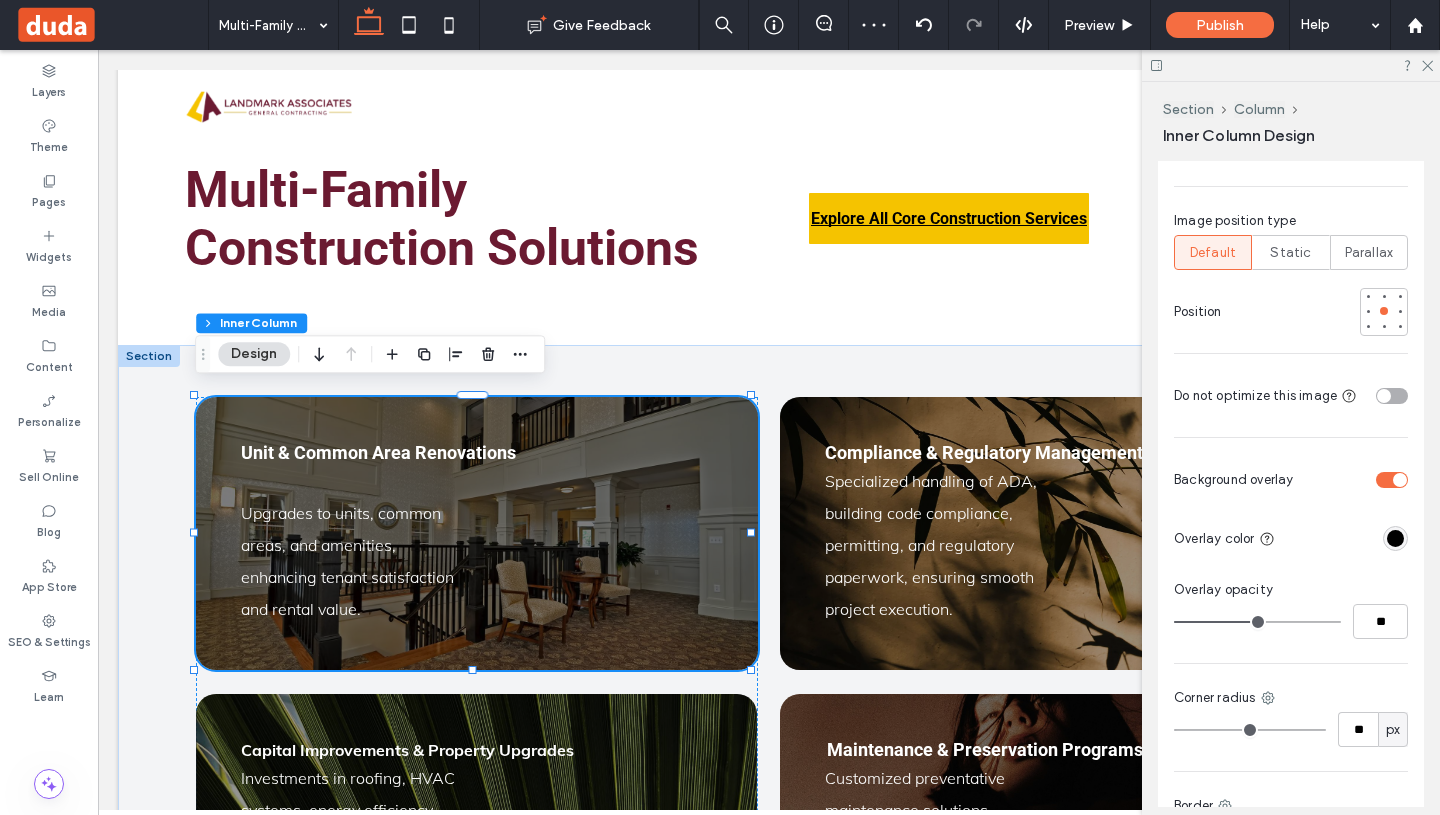 type on "**" 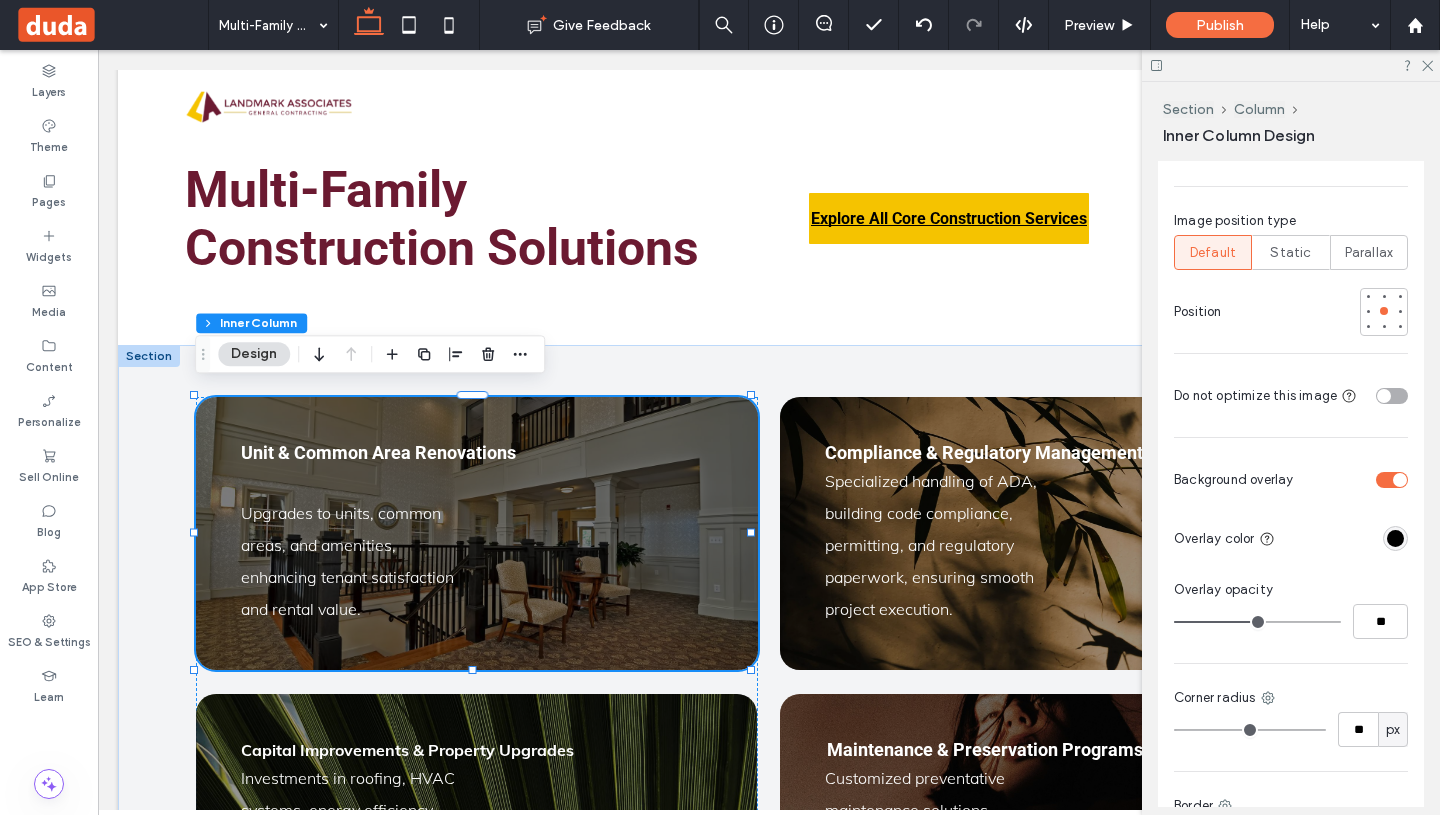 type on "**" 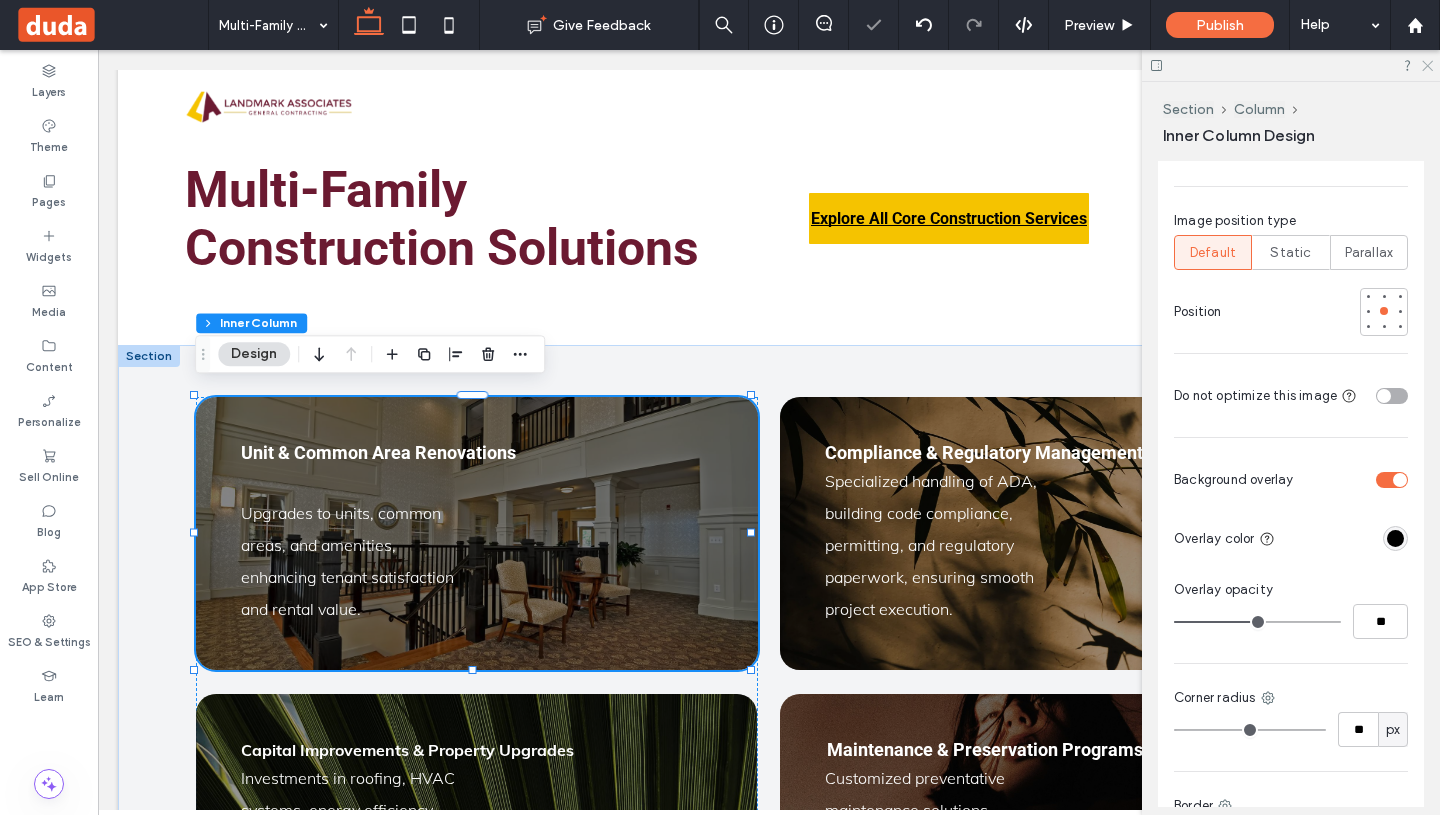 click 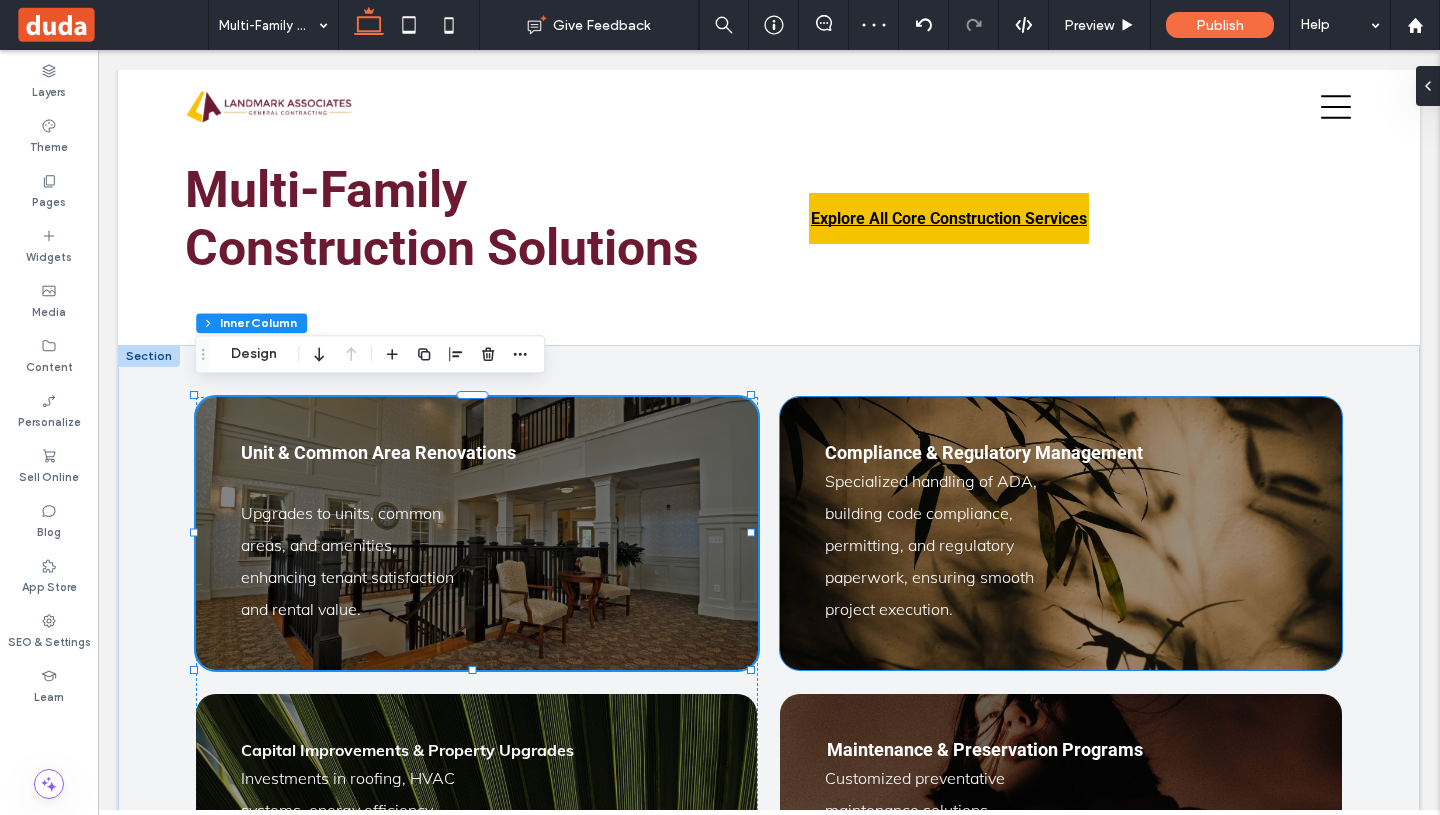 click on "Specialized handling of ADA, building code compliance, permitting, and regulatory paperwork, ensuring smooth project execution.
Compliance & Regulatory Management" at bounding box center [1060, 533] 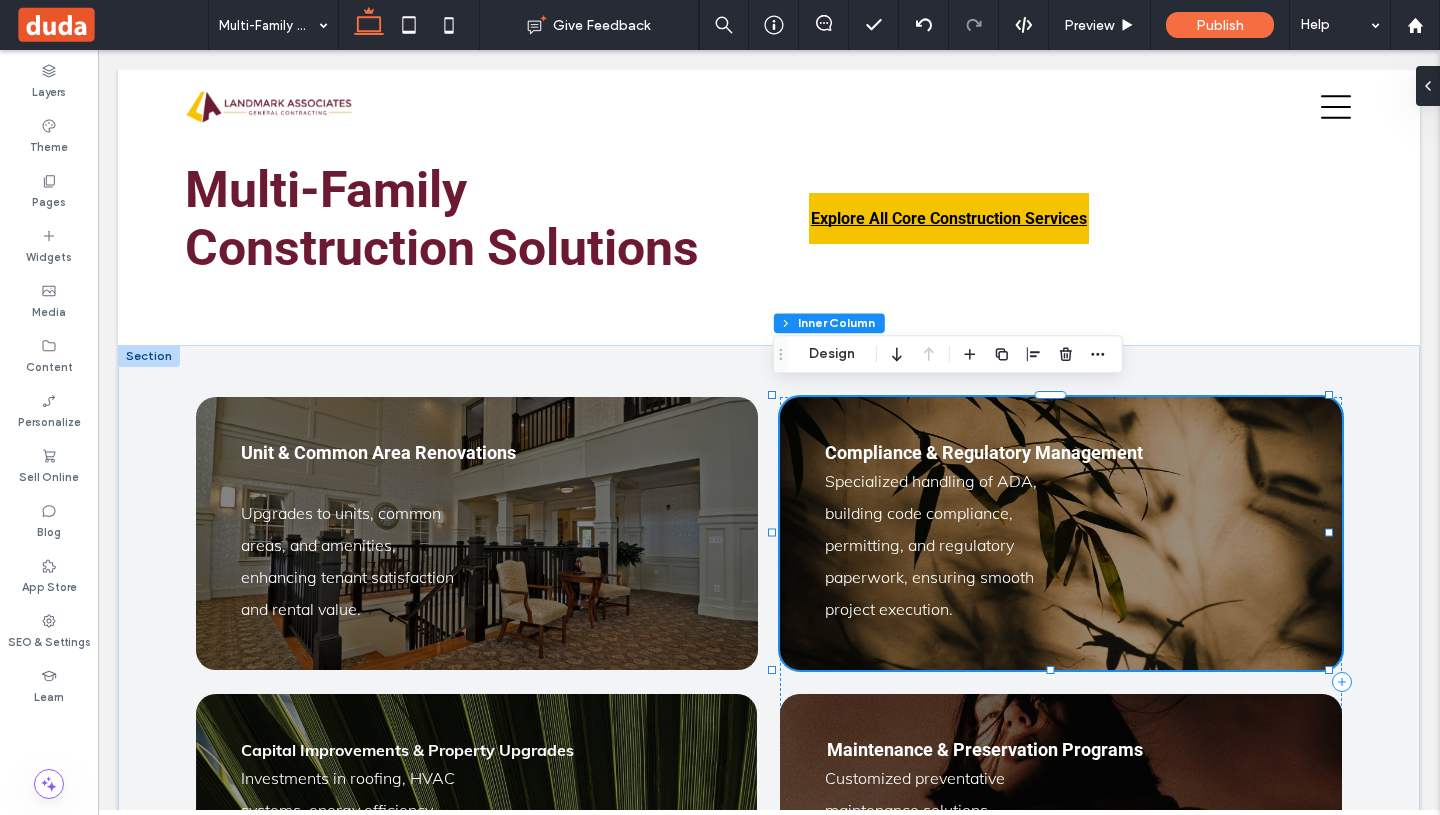 type on "**" 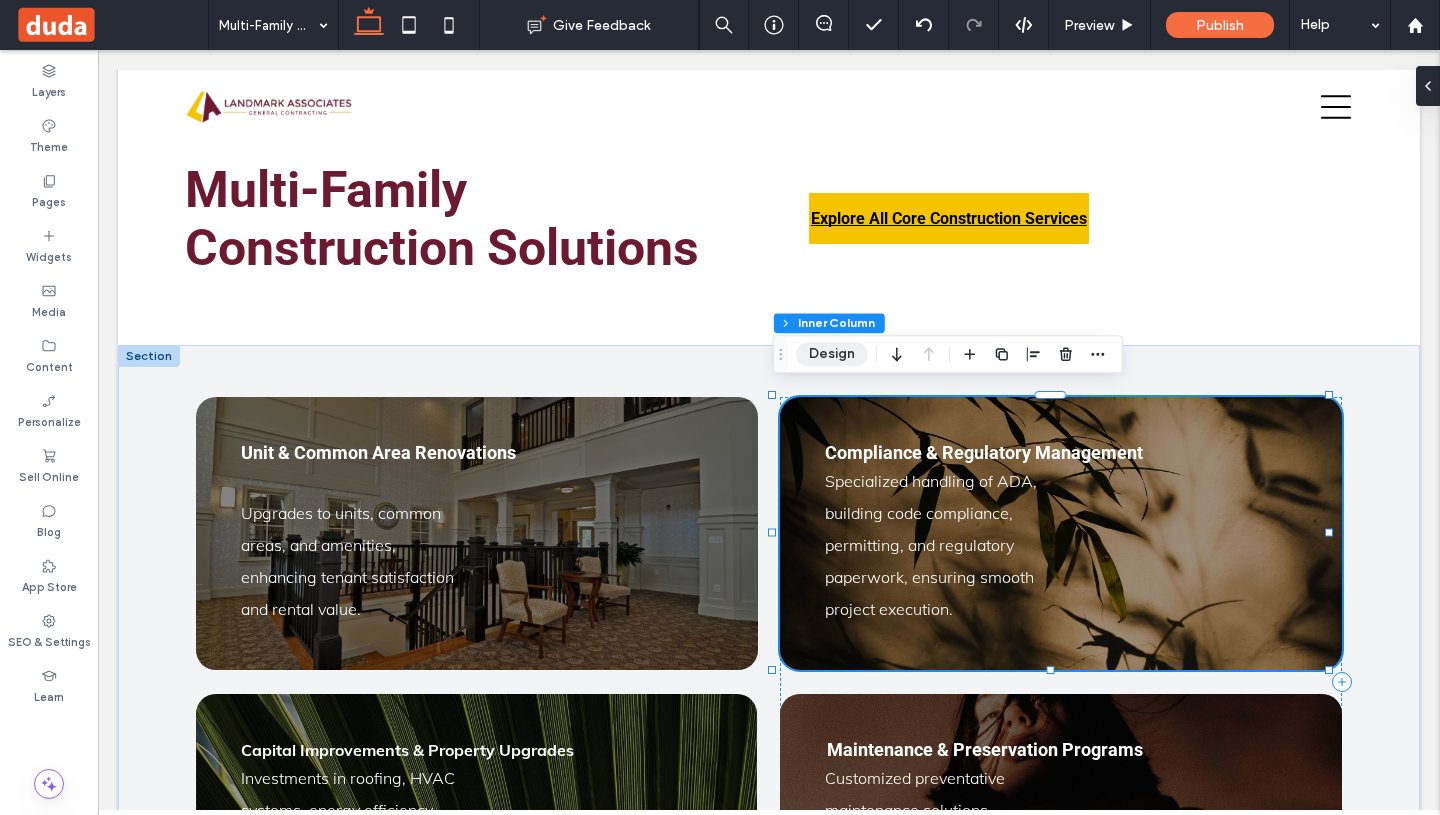 click on "Design" at bounding box center [832, 354] 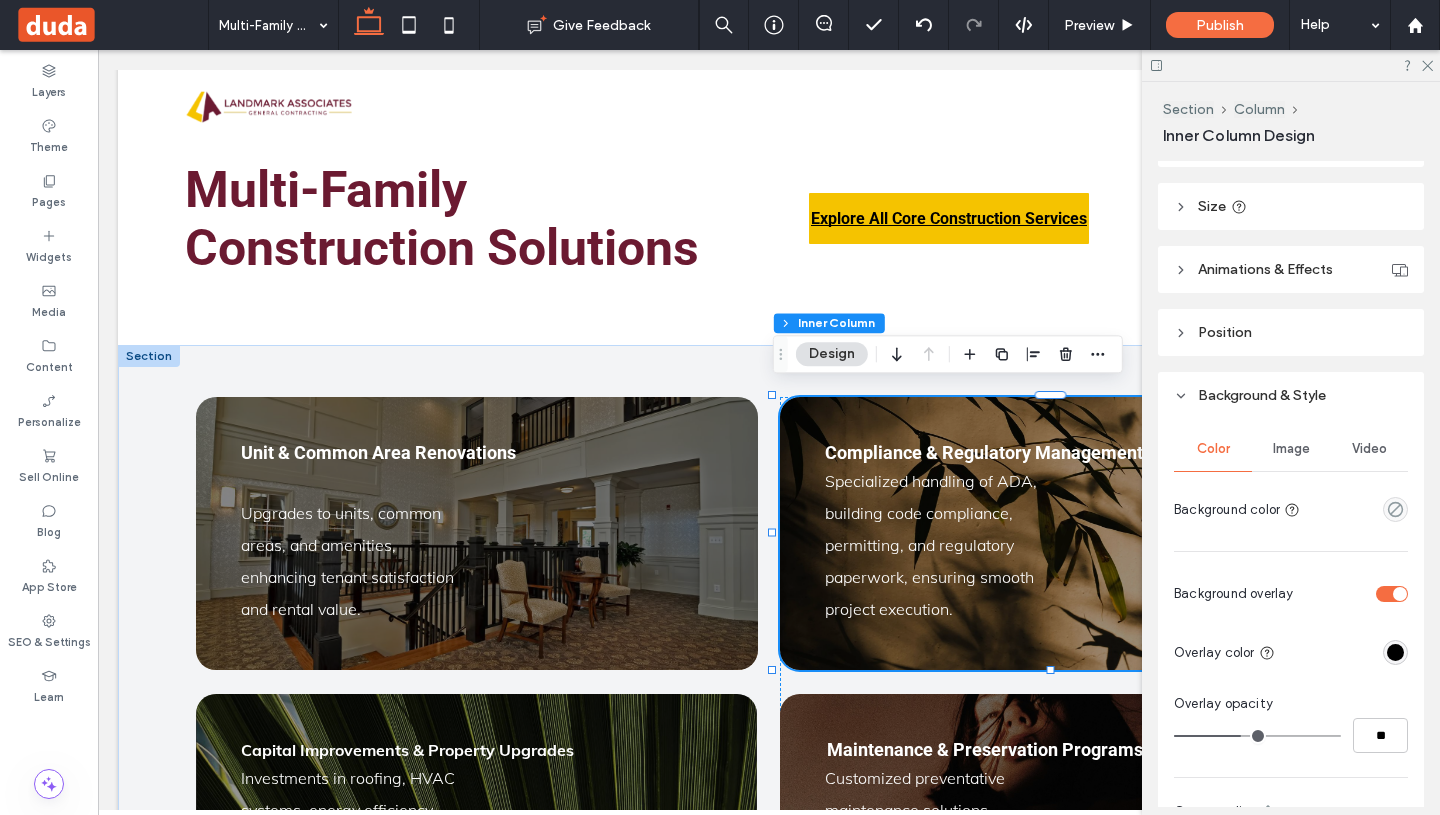 scroll, scrollTop: 437, scrollLeft: 0, axis: vertical 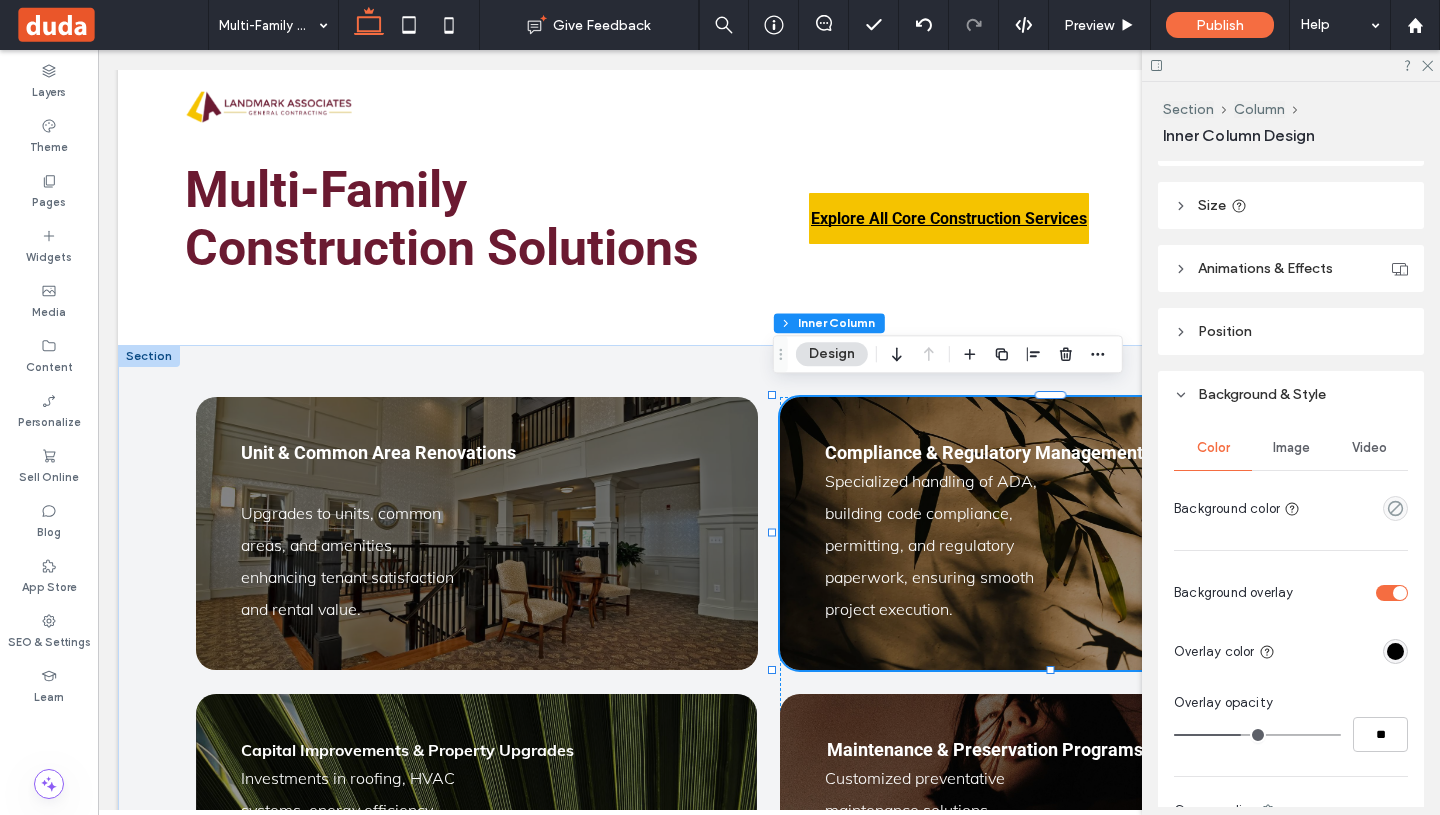 click on "Image" at bounding box center [1291, 448] 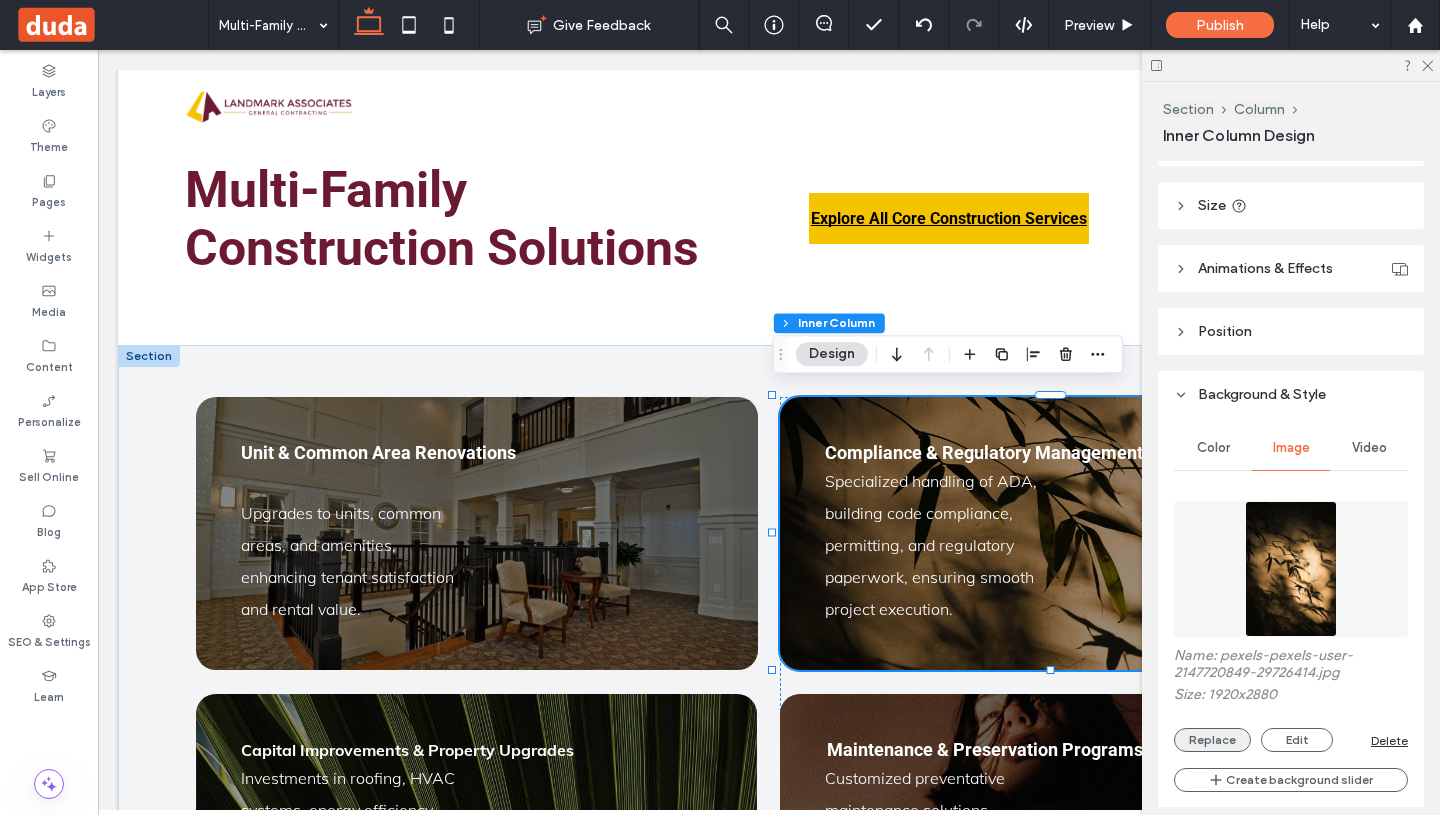 click on "Replace" at bounding box center [1212, 740] 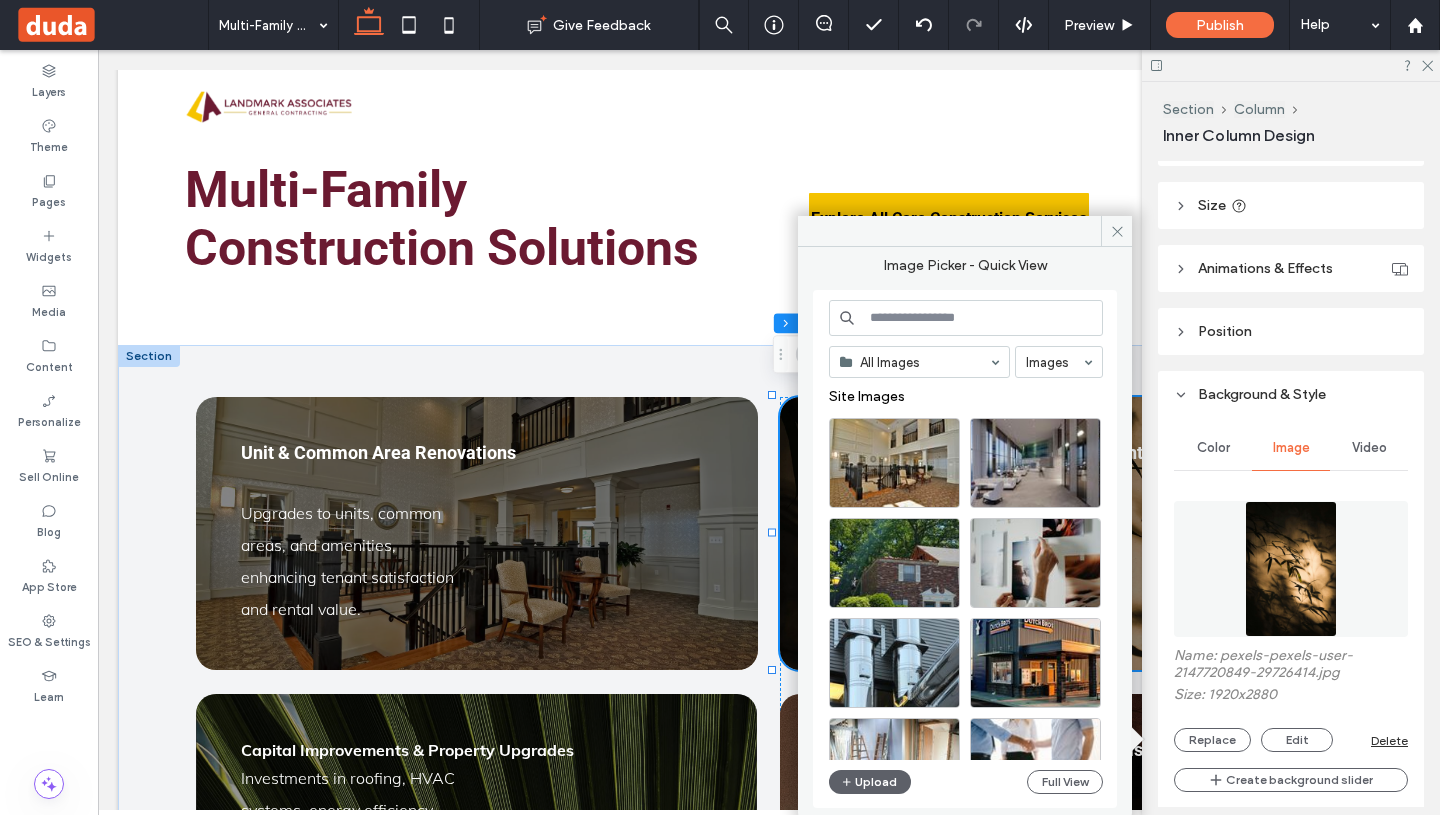 click at bounding box center [966, 318] 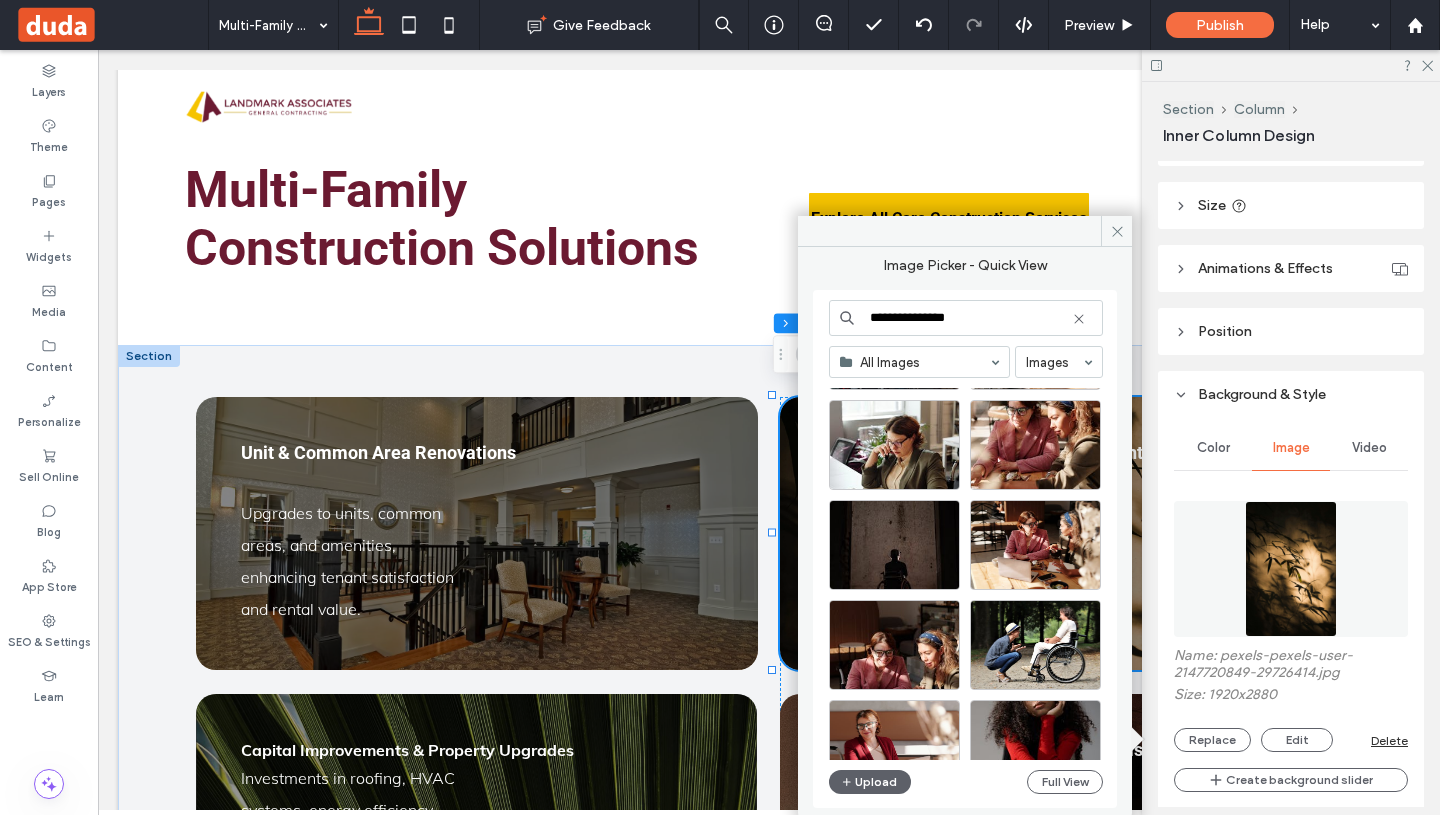scroll, scrollTop: 1434, scrollLeft: 0, axis: vertical 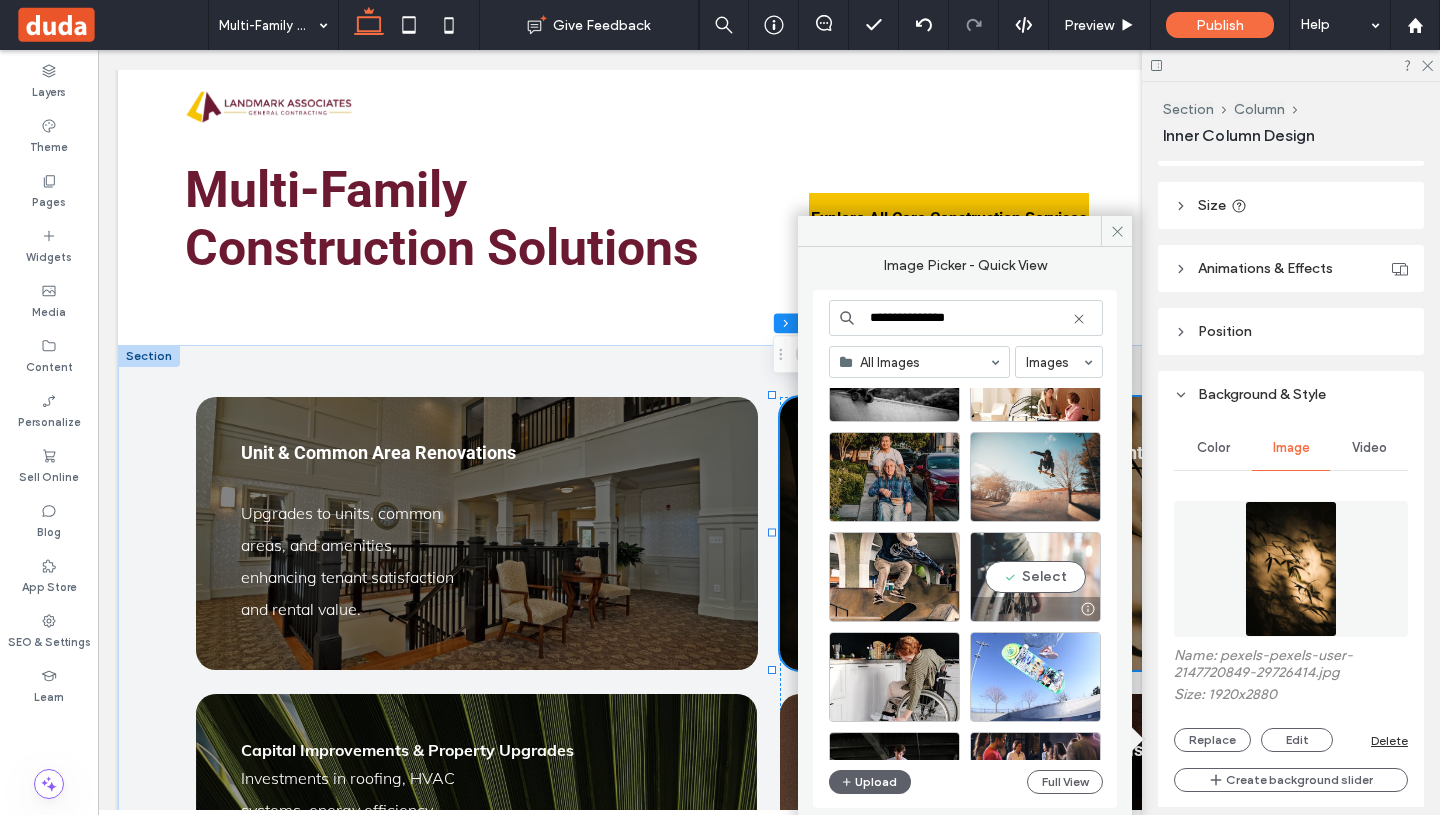 type on "**********" 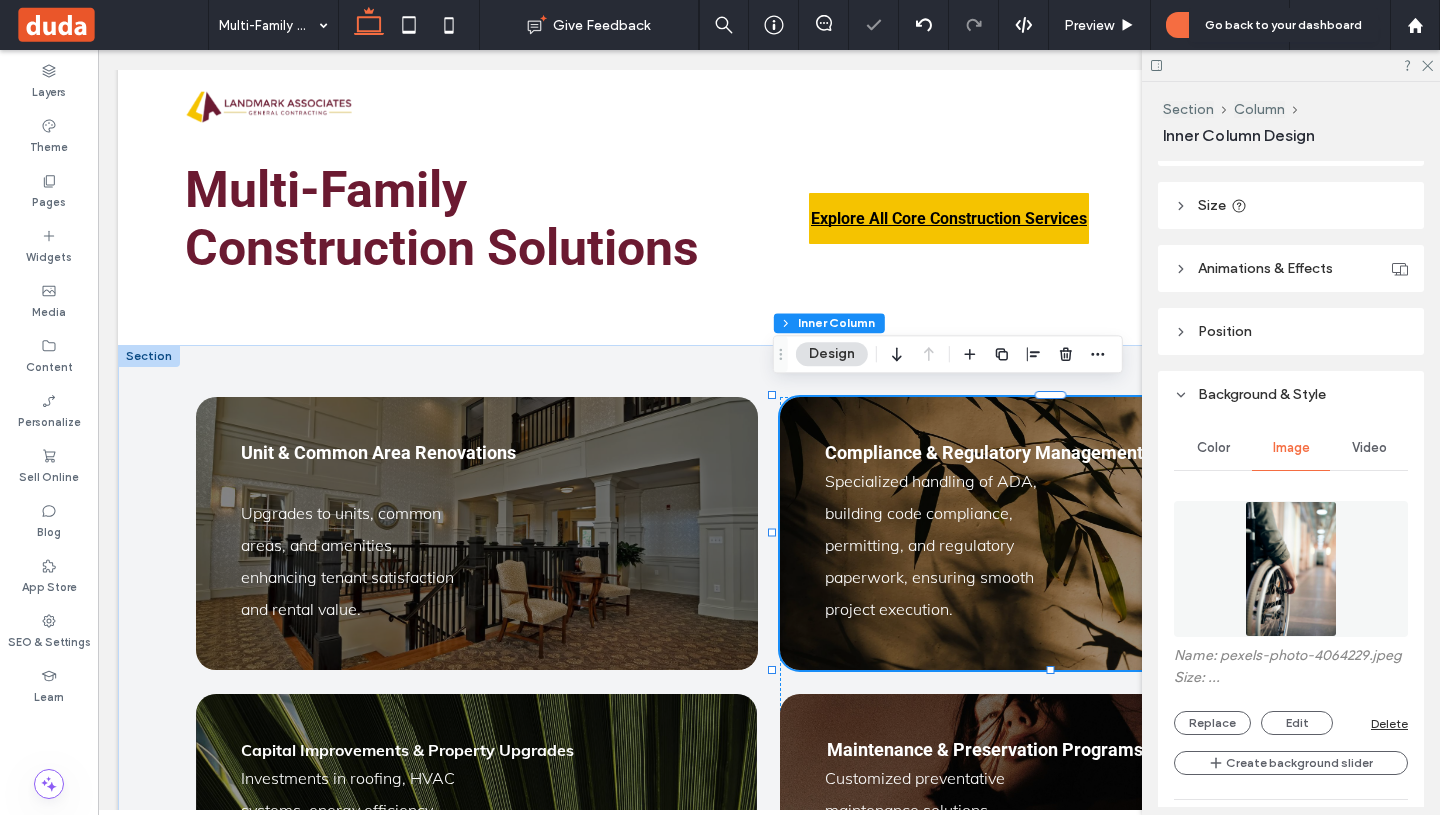 type on "**" 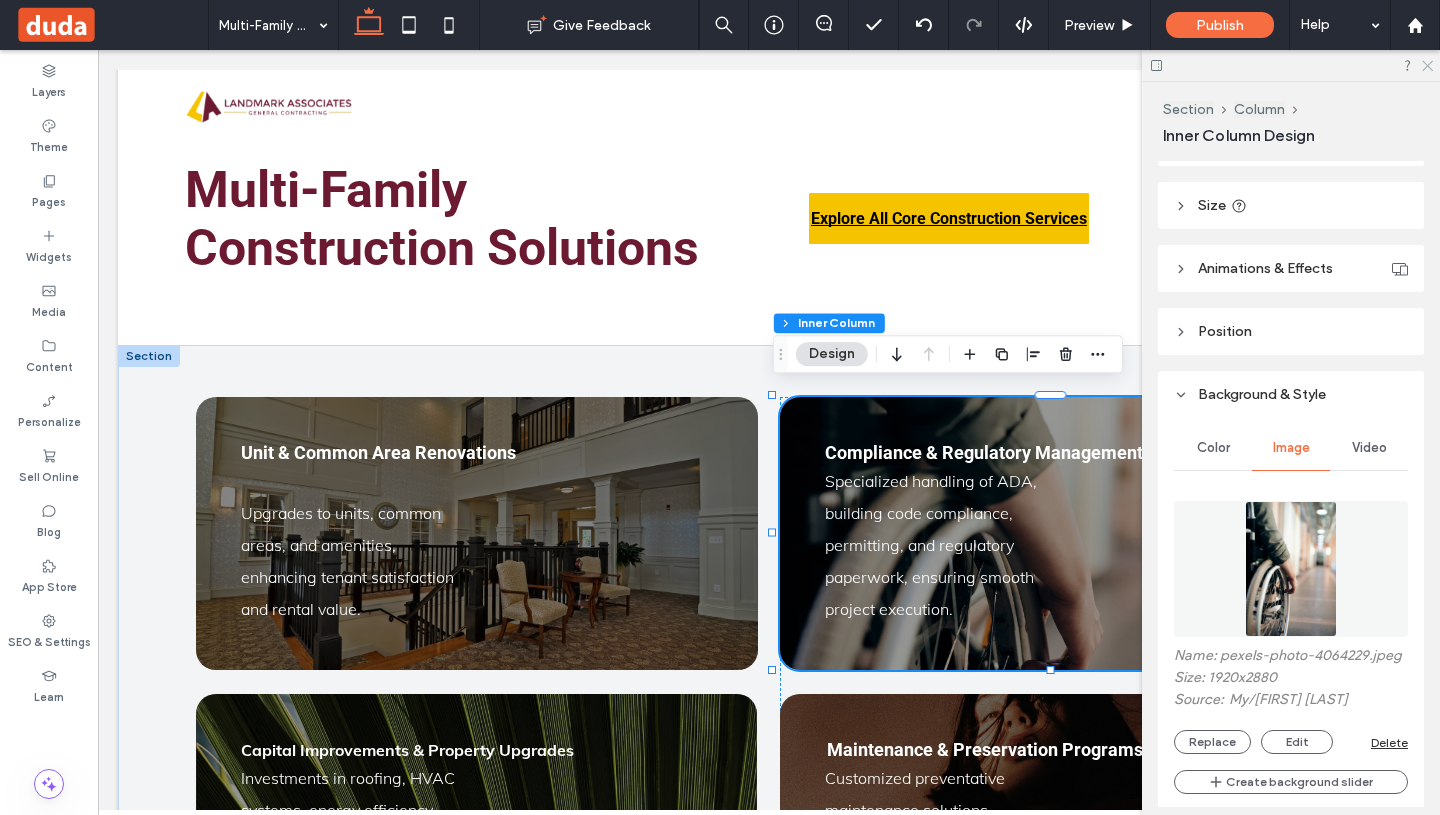 click 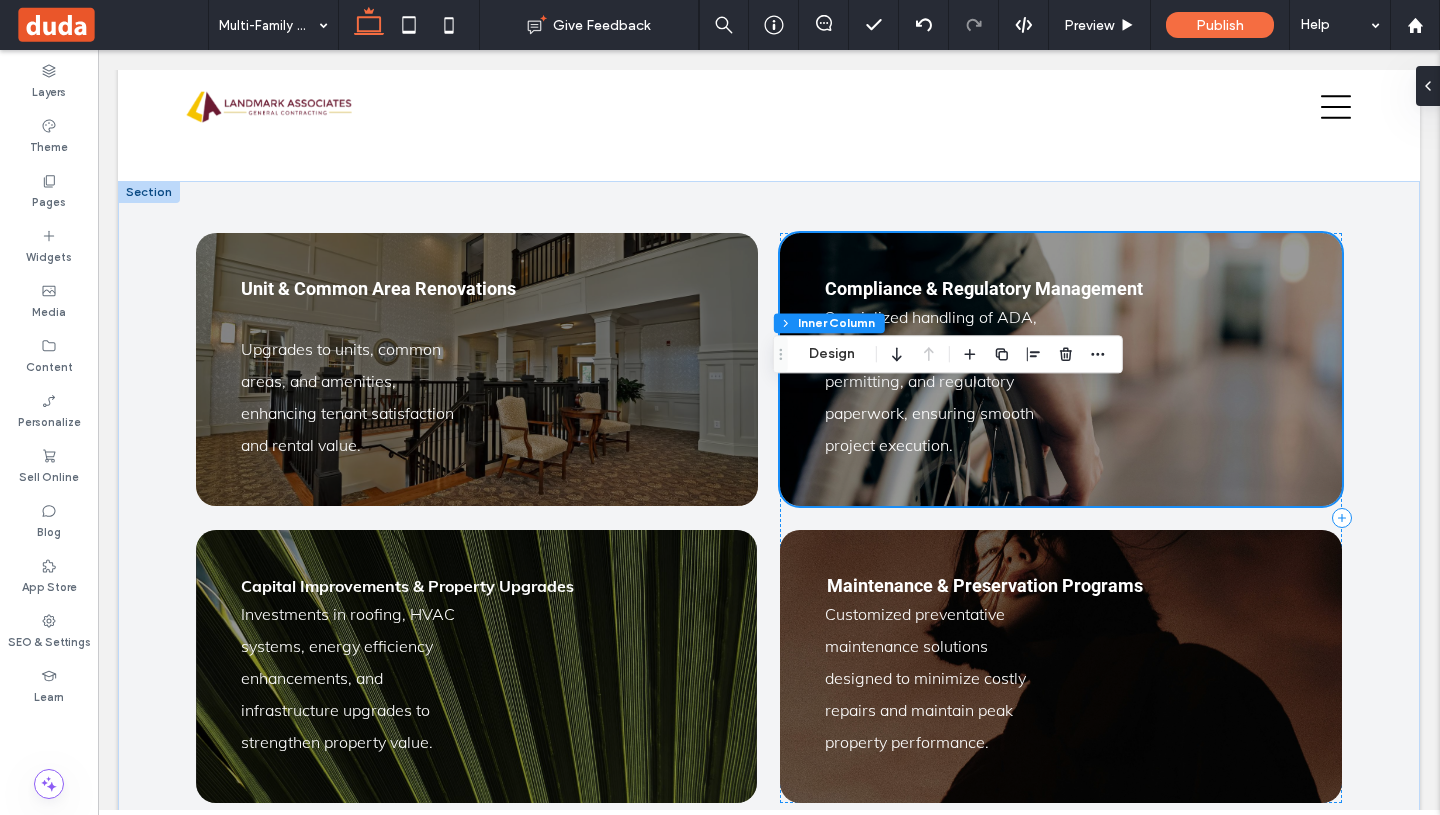 scroll, scrollTop: 1899, scrollLeft: 0, axis: vertical 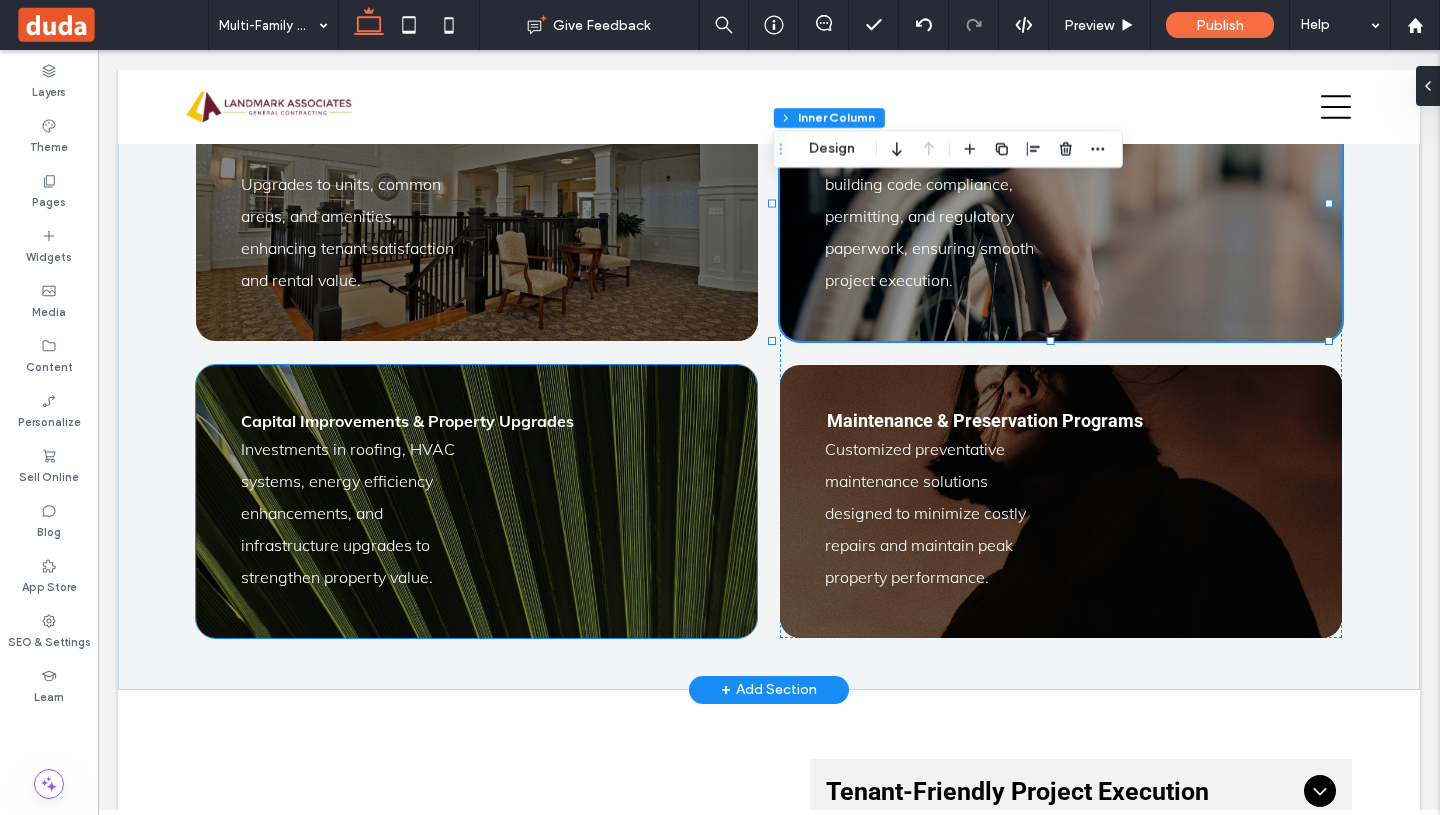 click on "Investments in roofing, HVAC systems, energy efficiency enhancements, and infrastructure upgrades to strengthen property value.
Capital Improvements & Property Upgrades" at bounding box center [476, 501] 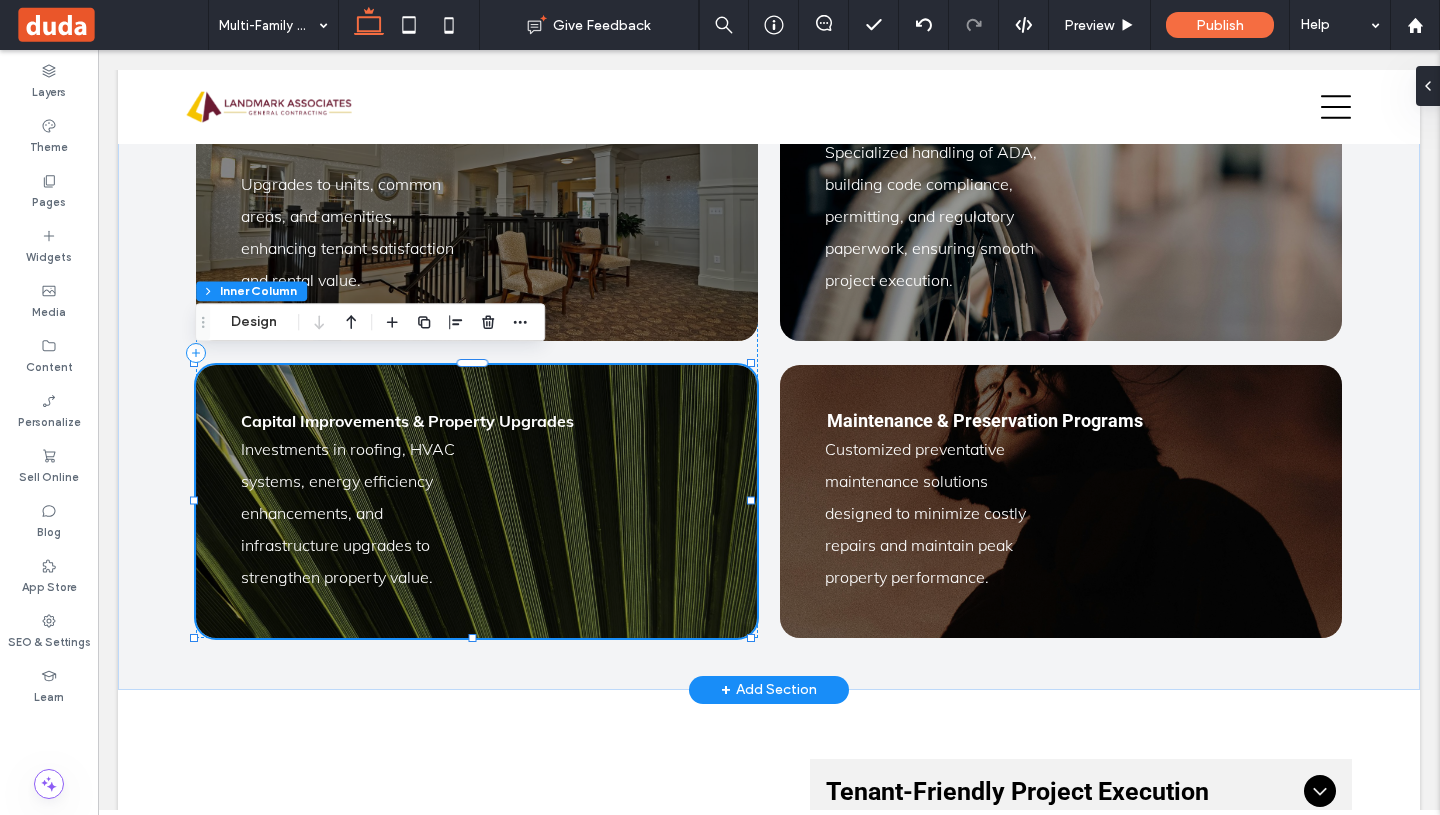 click on "Investments in roofing, HVAC systems, energy efficiency enhancements, and infrastructure upgrades to strengthen property value.
Capital Improvements & Property Upgrades" at bounding box center (476, 501) 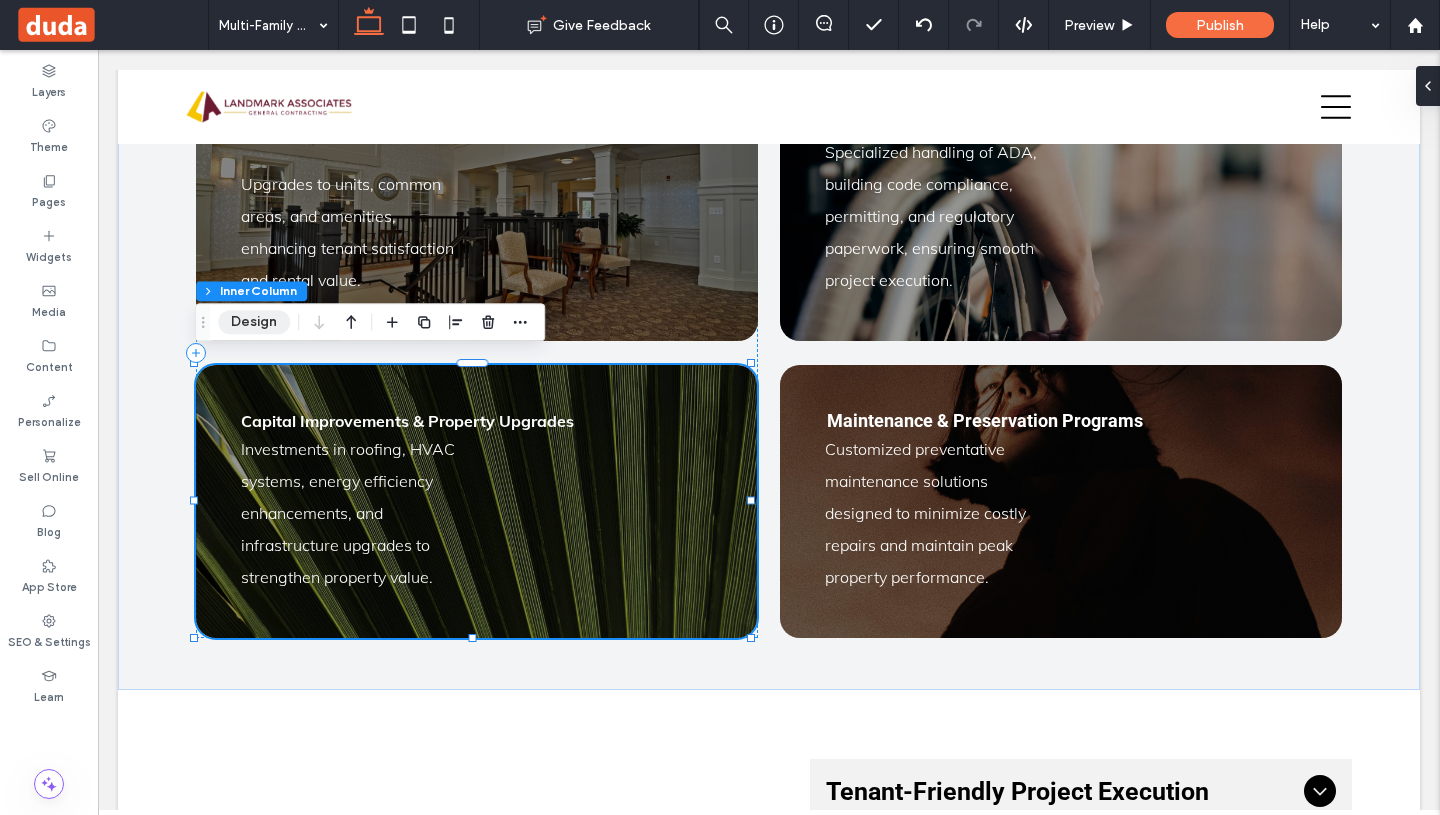 click on "Design" at bounding box center [254, 322] 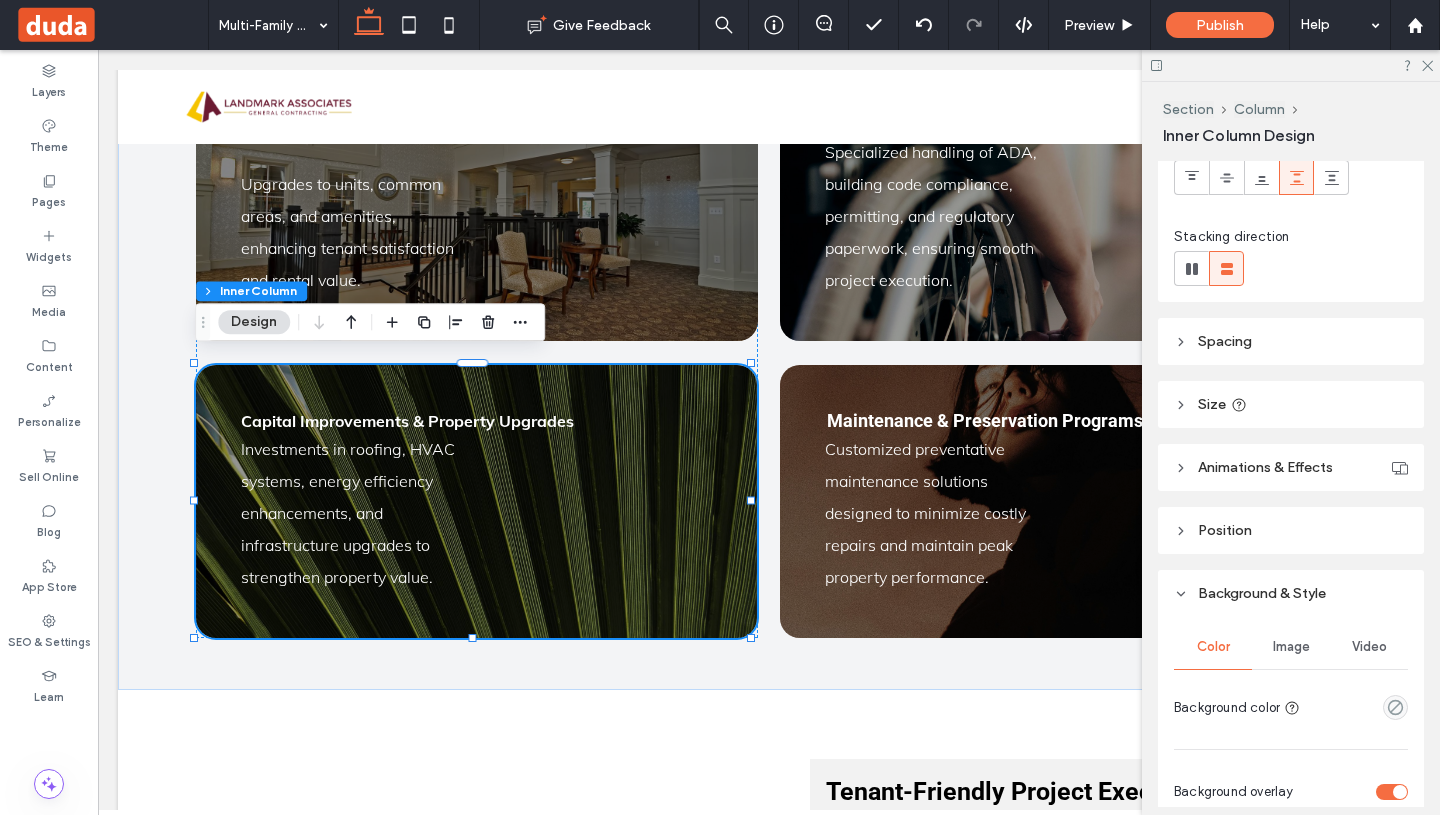 scroll, scrollTop: 388, scrollLeft: 0, axis: vertical 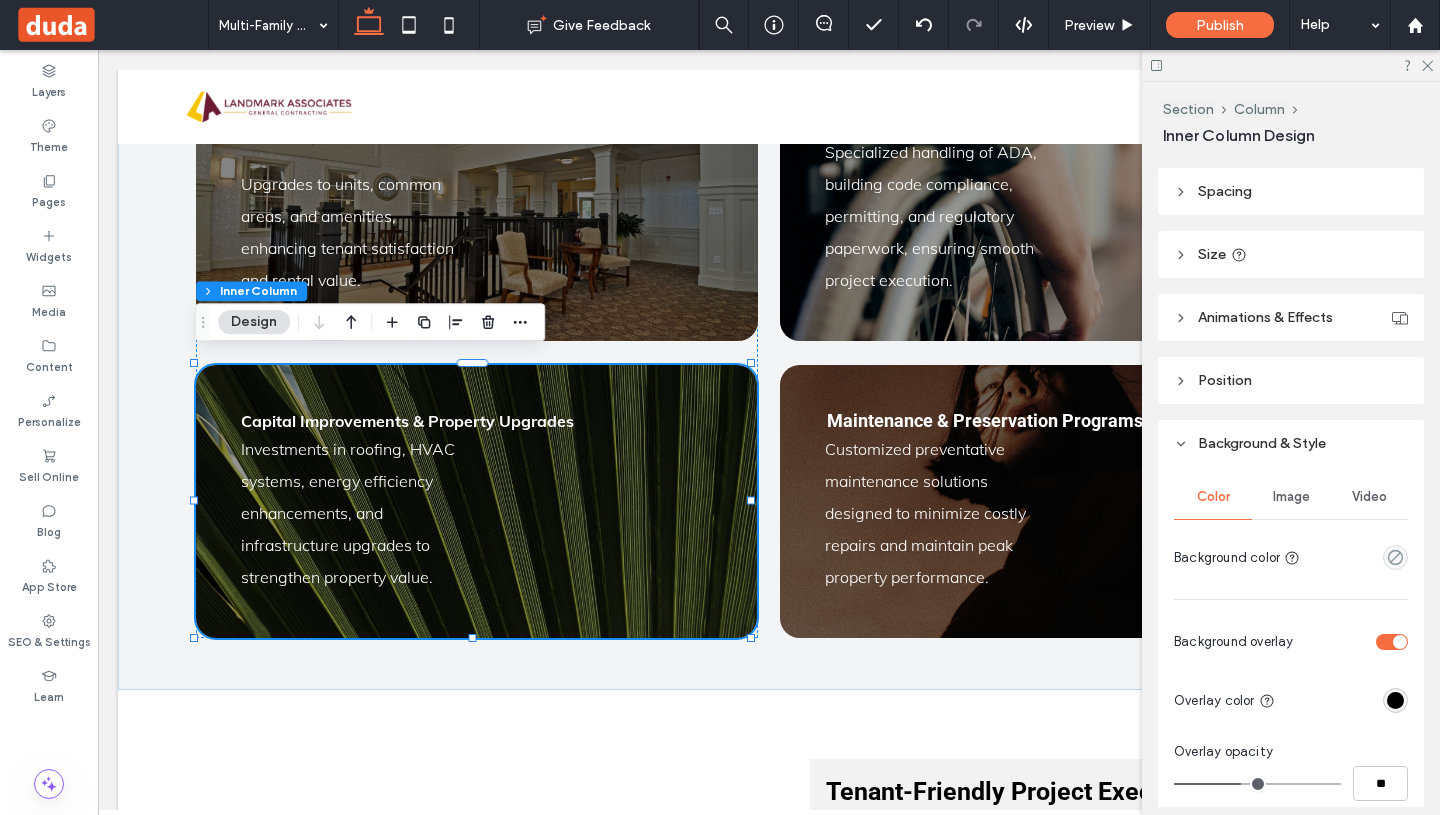 click on "Image" at bounding box center (1291, 497) 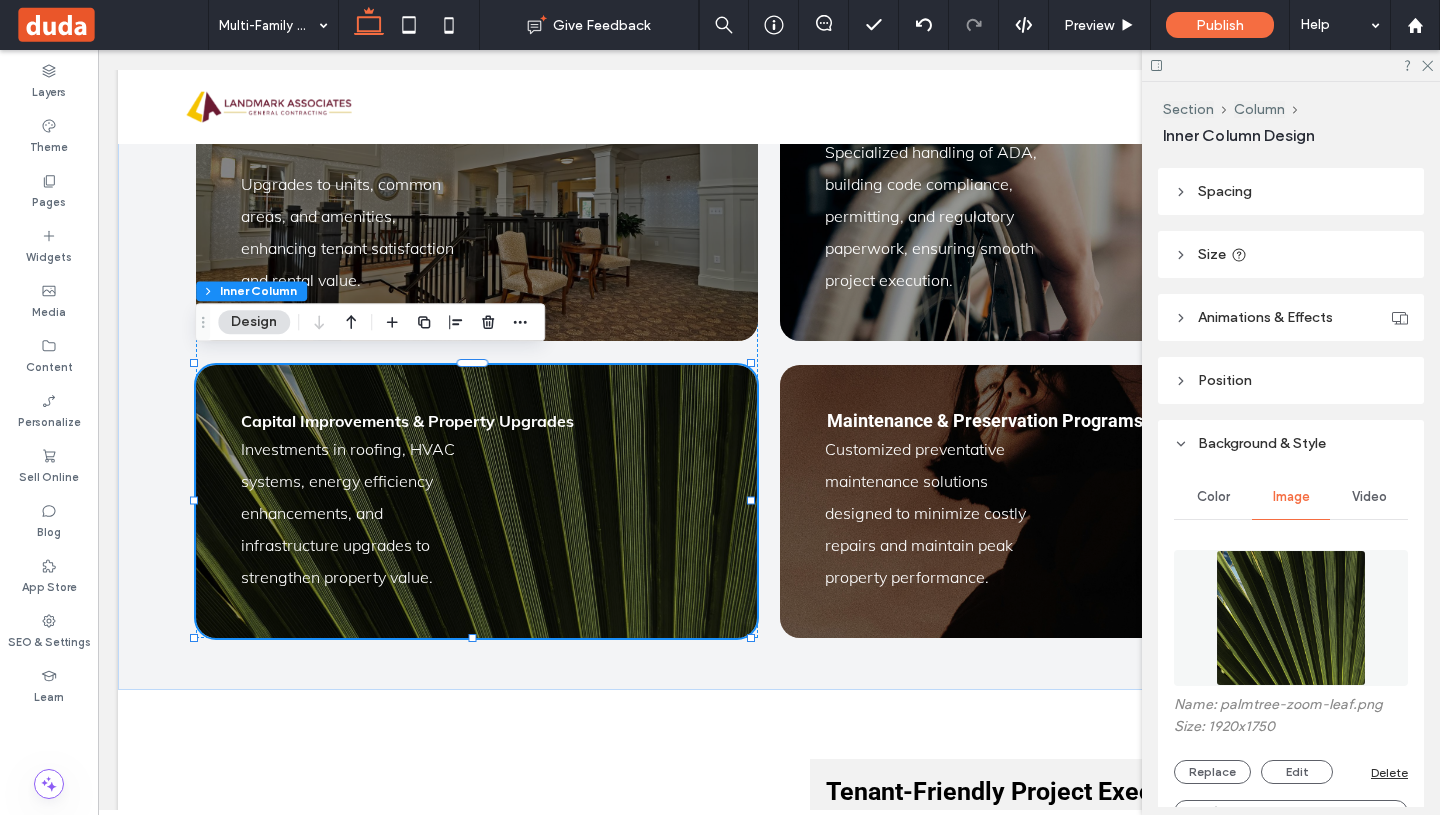 click at bounding box center (1290, 618) 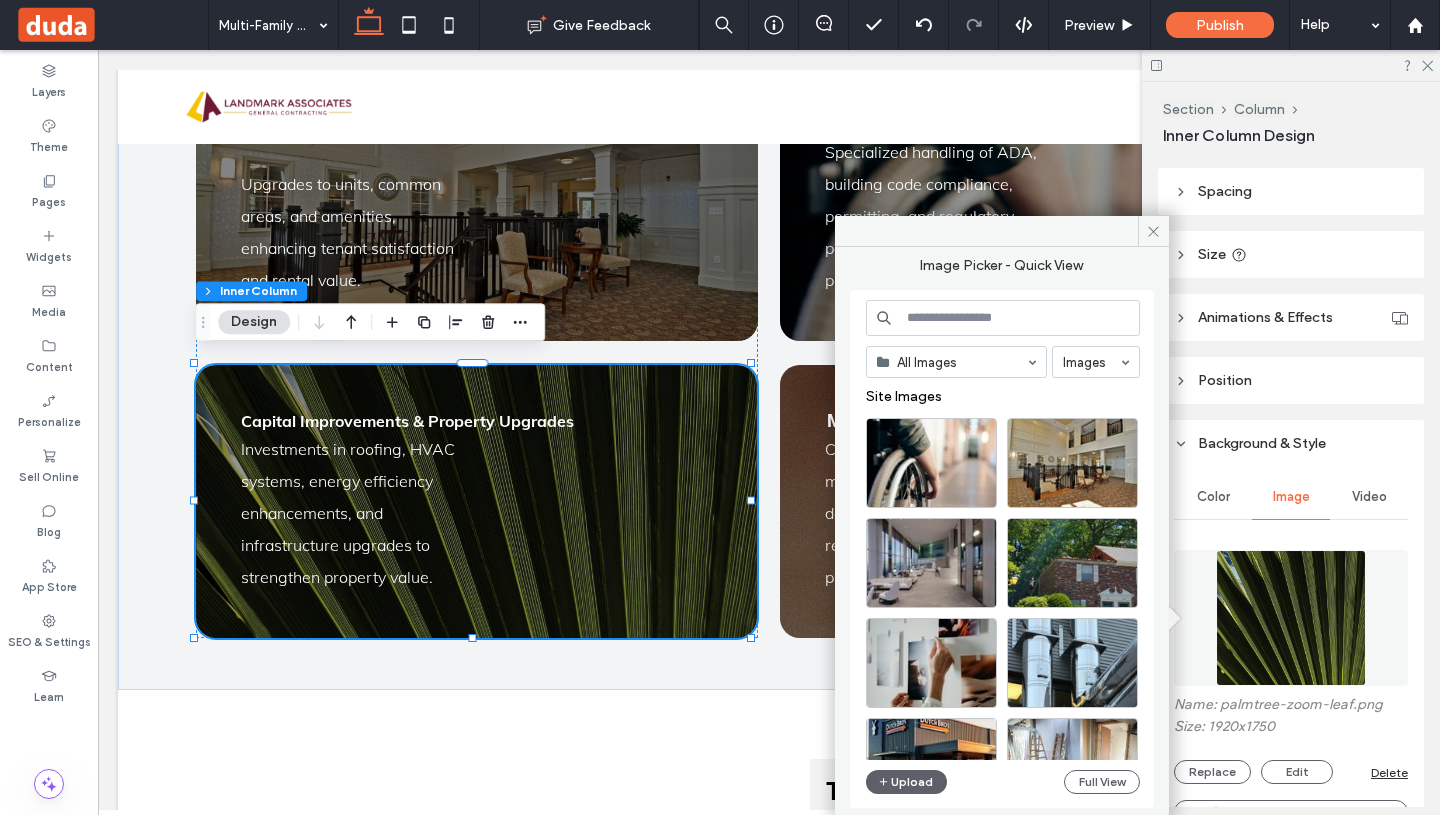 click at bounding box center [1003, 318] 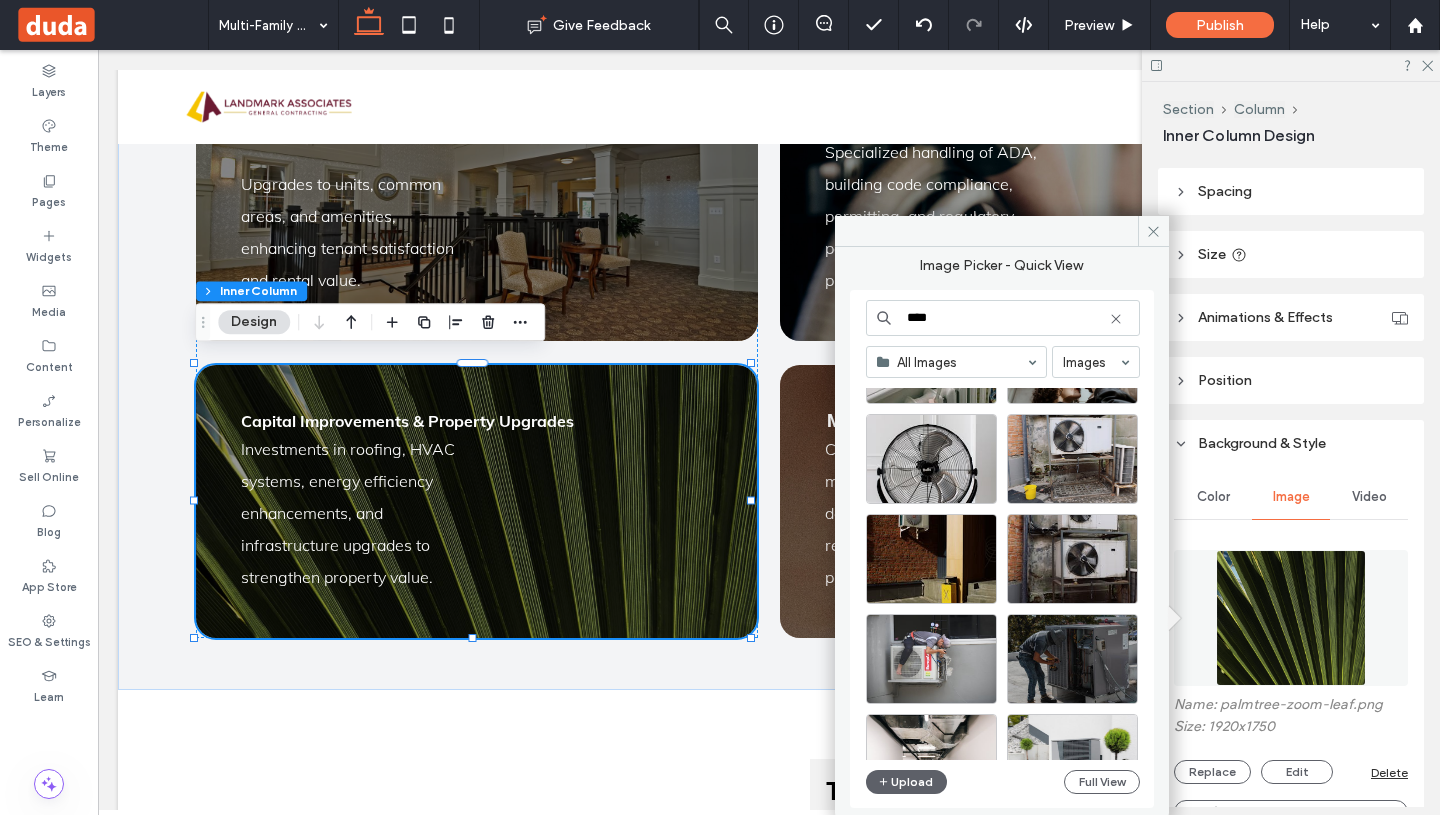 scroll, scrollTop: 859, scrollLeft: 0, axis: vertical 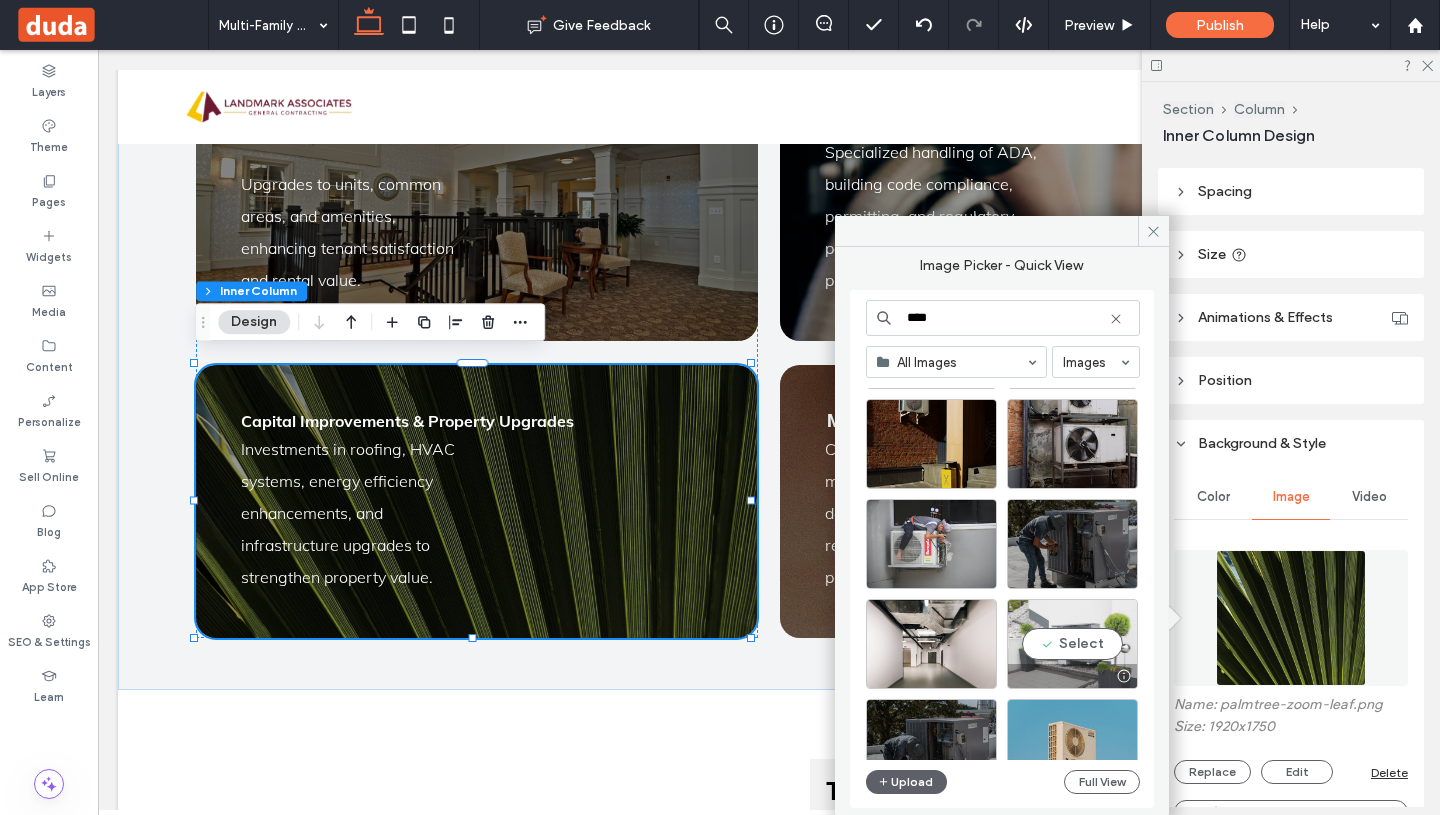 type on "****" 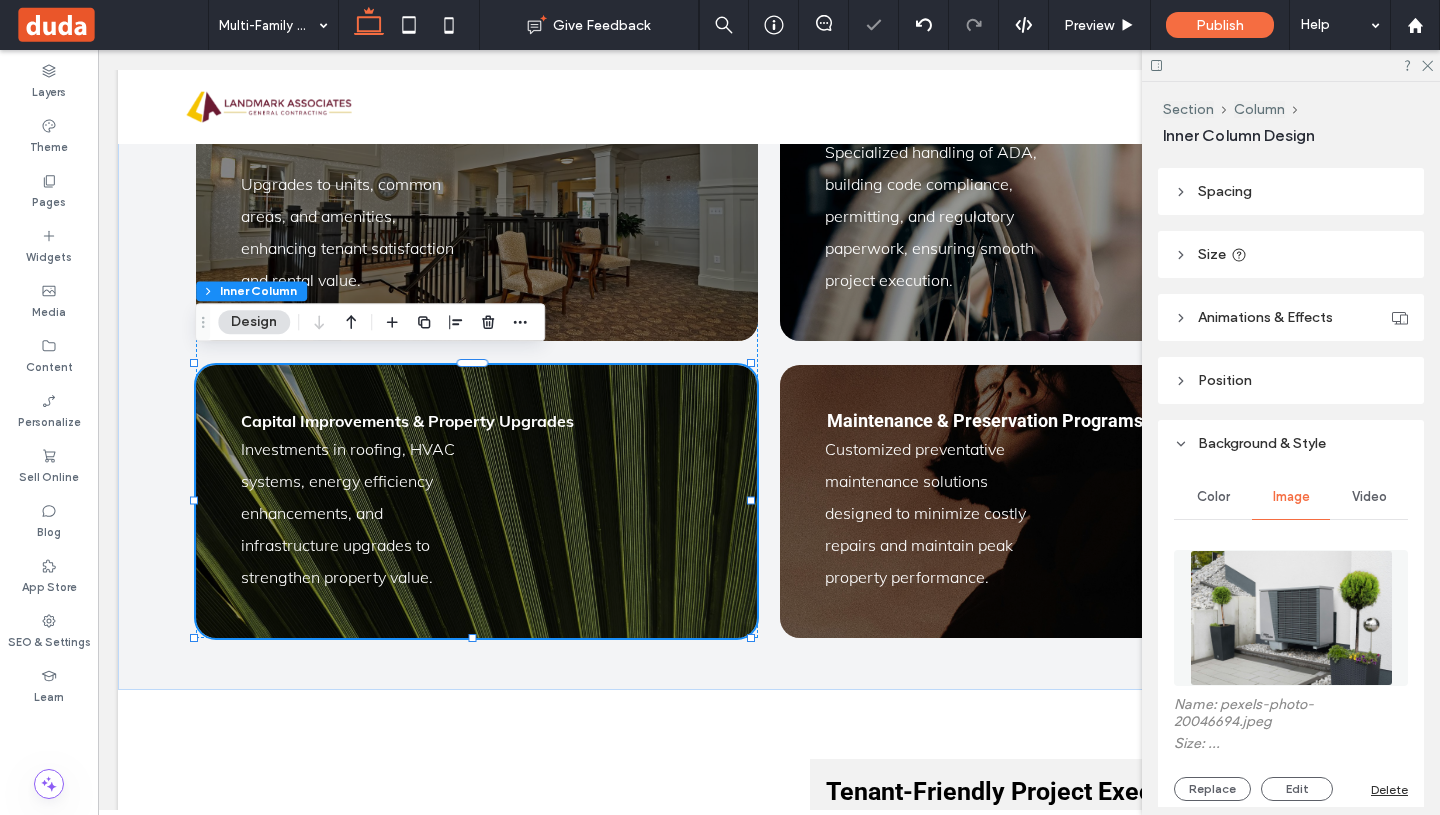 type on "**" 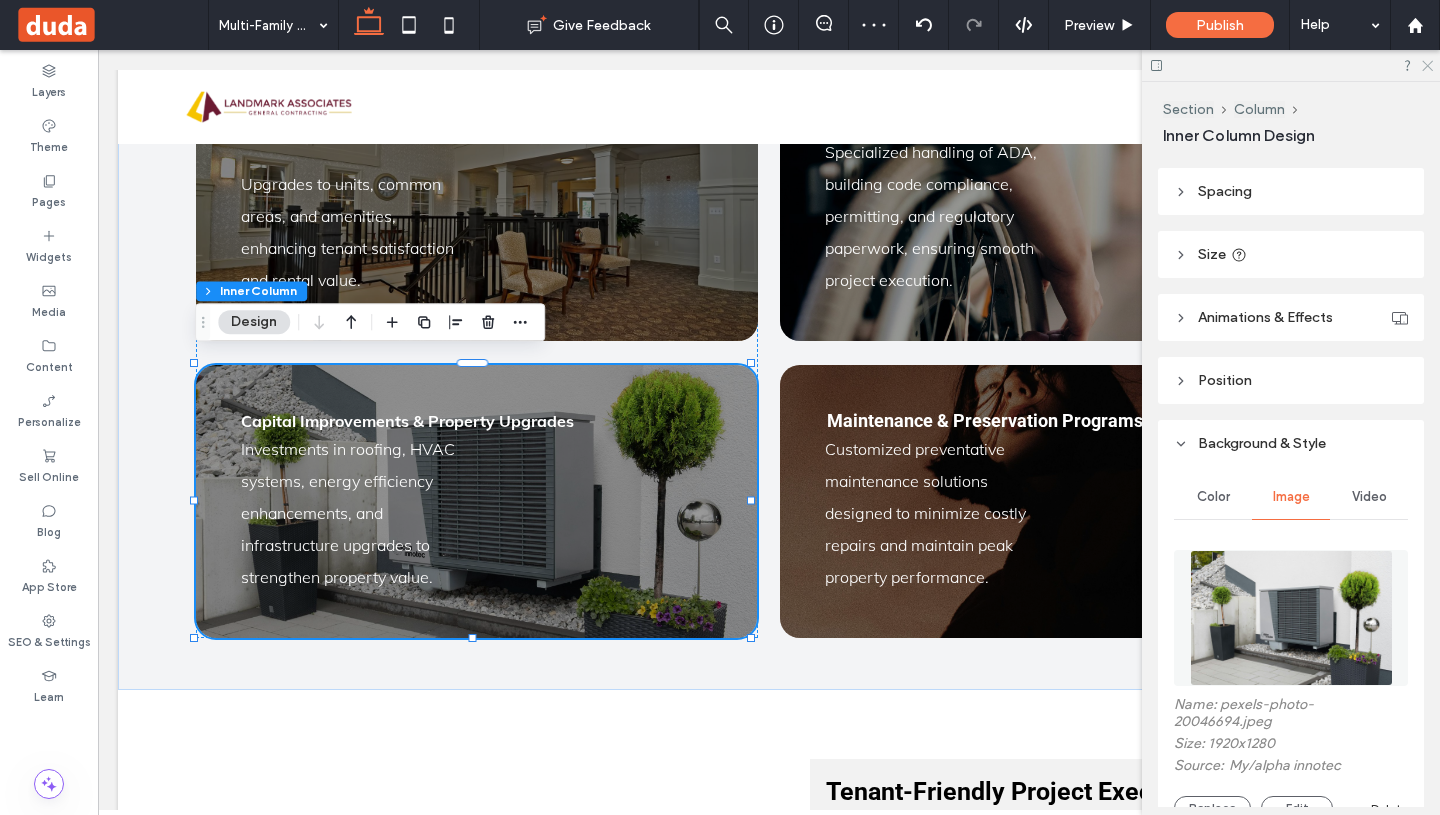 click 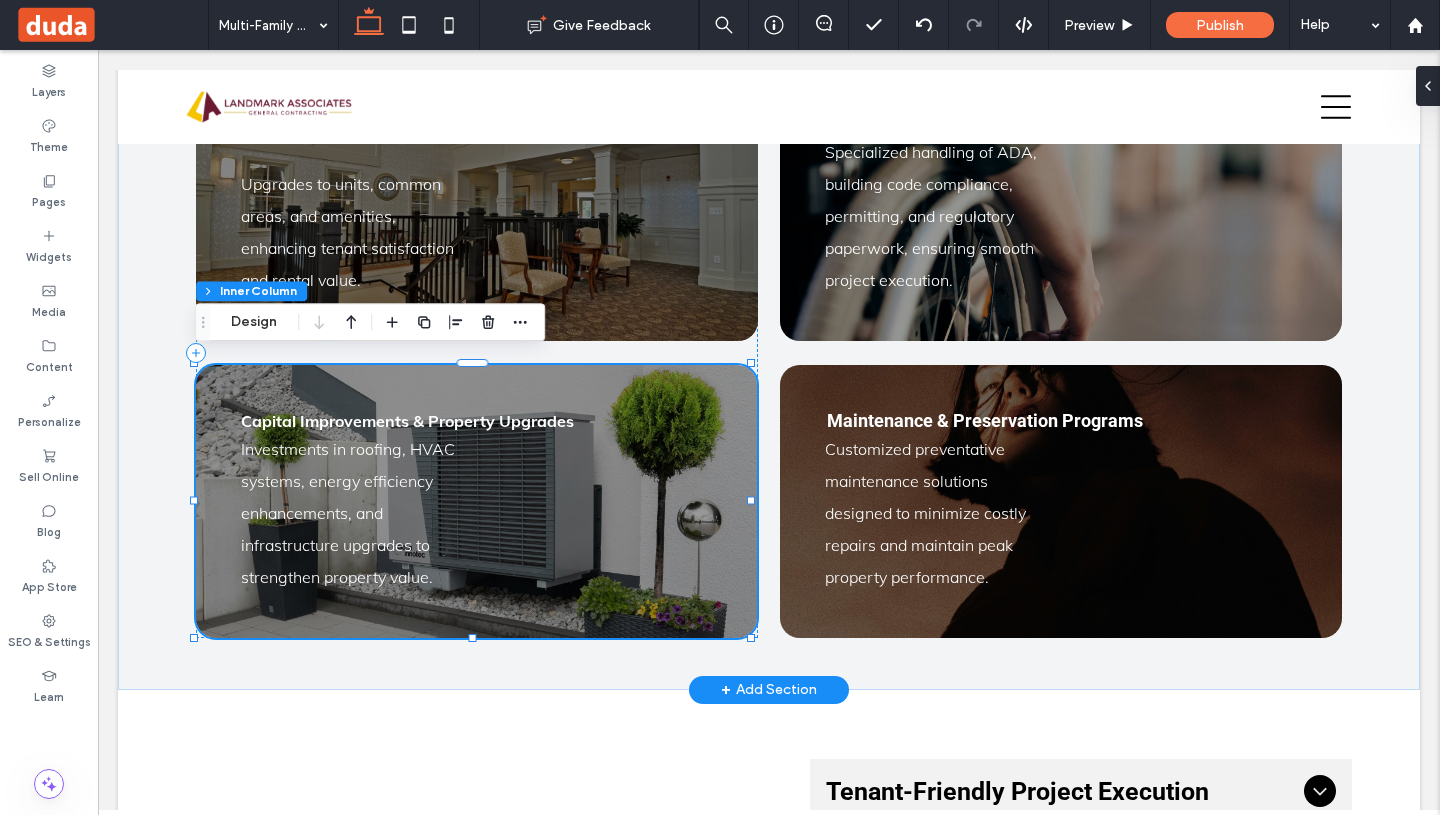 click on "Investments in roofing, HVAC systems, energy efficiency enhancements, and infrastructure upgrades to strengthen property value.
Capital Improvements & Property Upgrades" at bounding box center [476, 501] 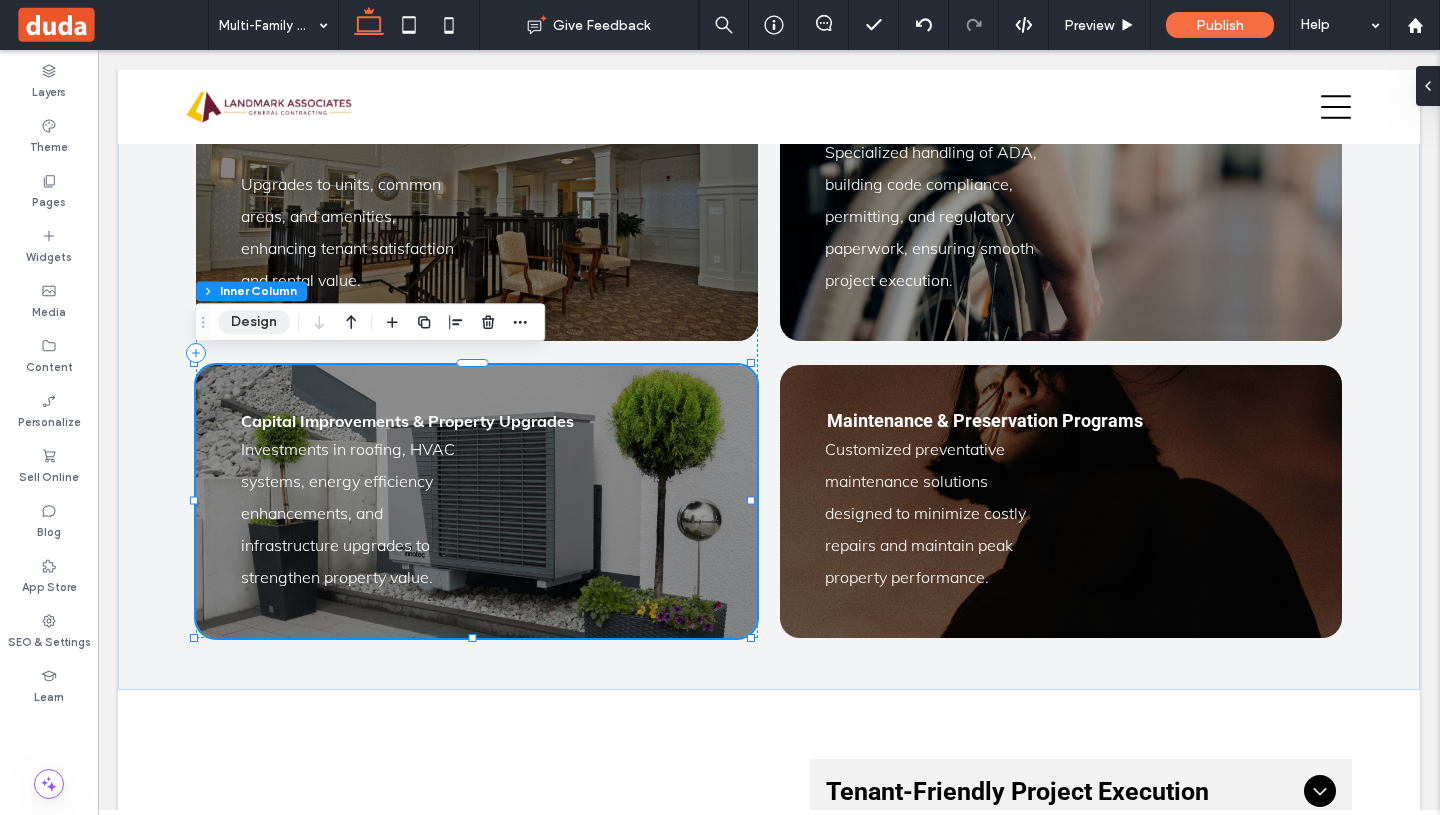 click on "Design" at bounding box center (254, 322) 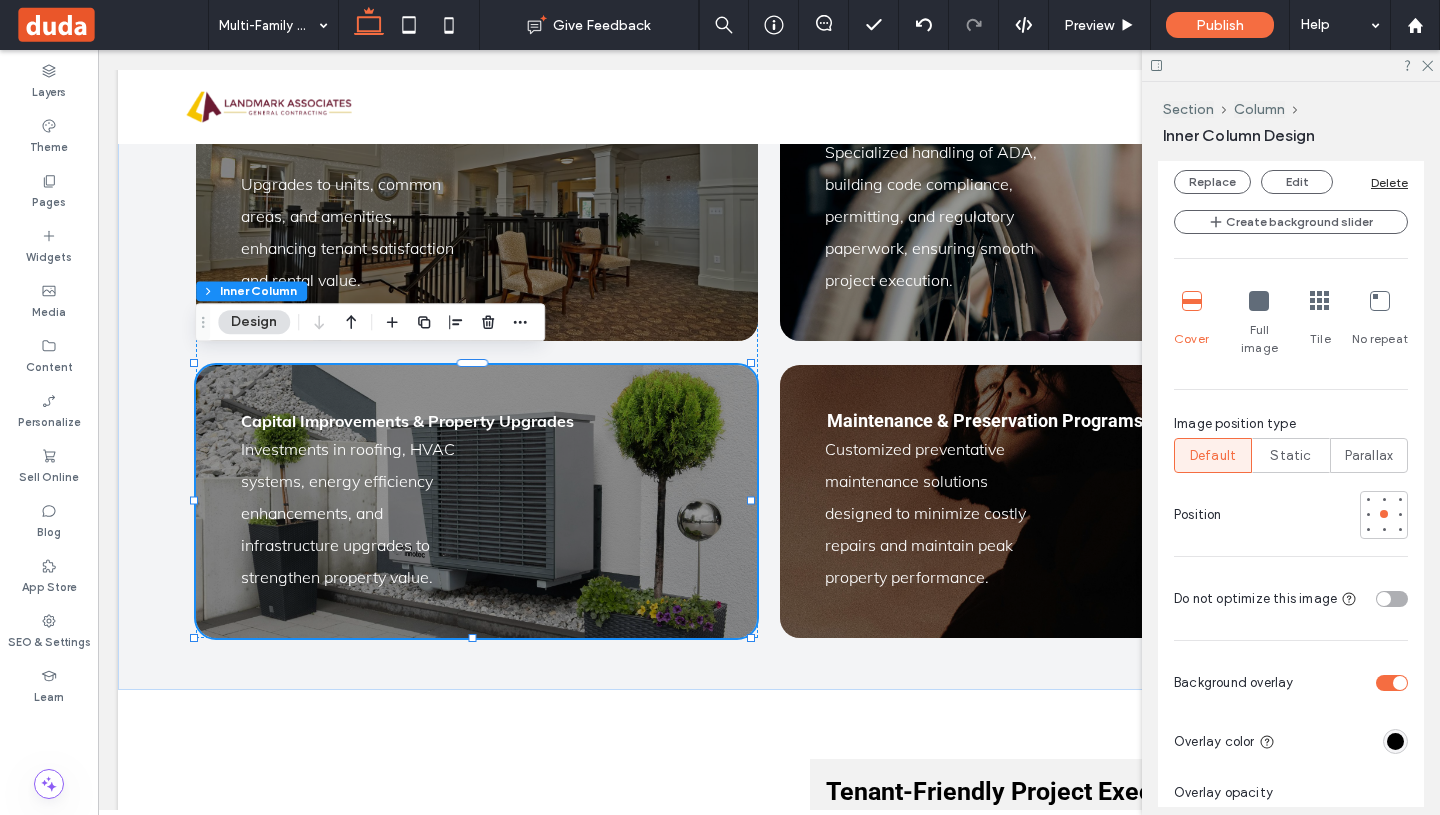 scroll, scrollTop: 1203, scrollLeft: 0, axis: vertical 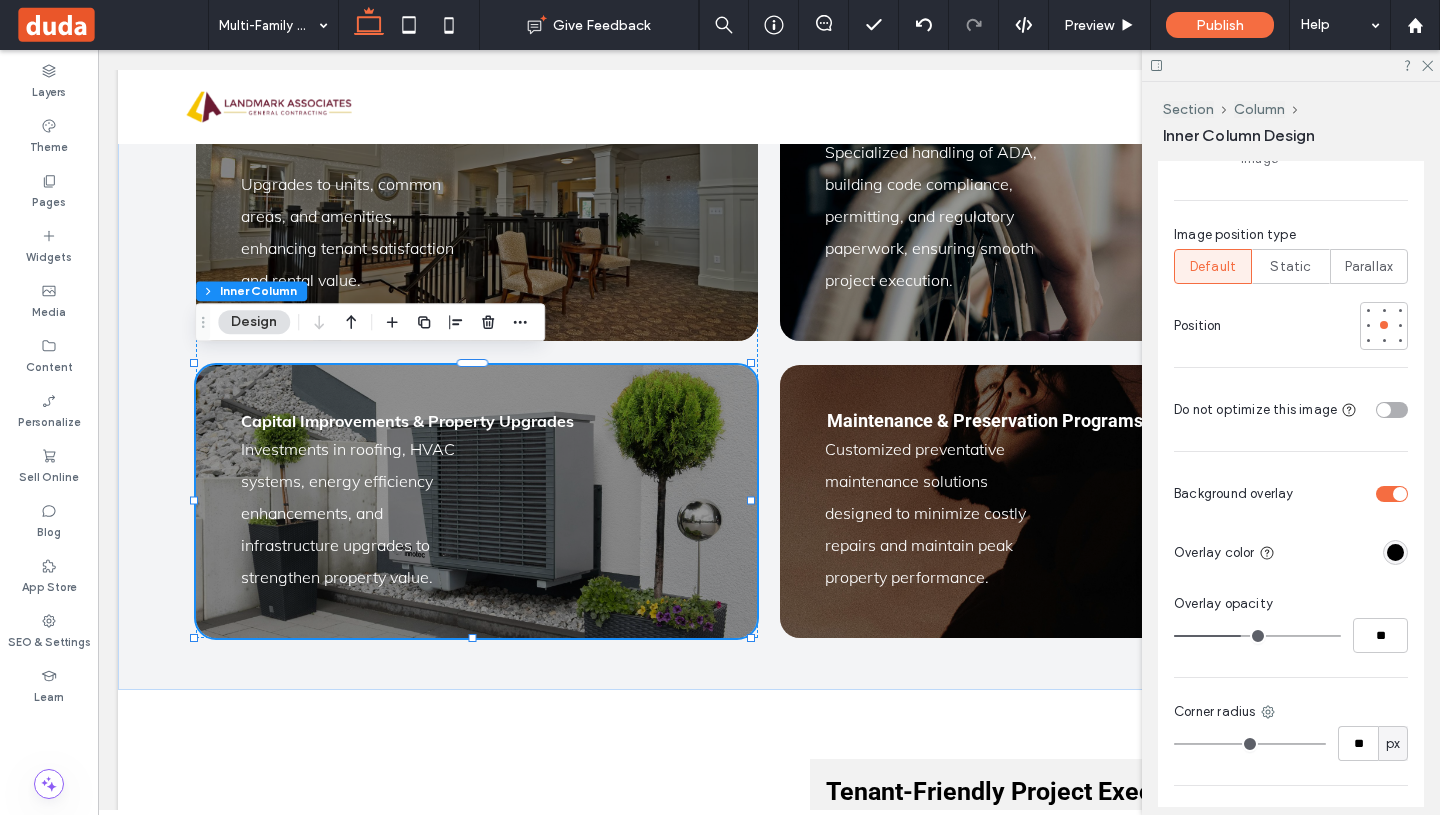 type on "**" 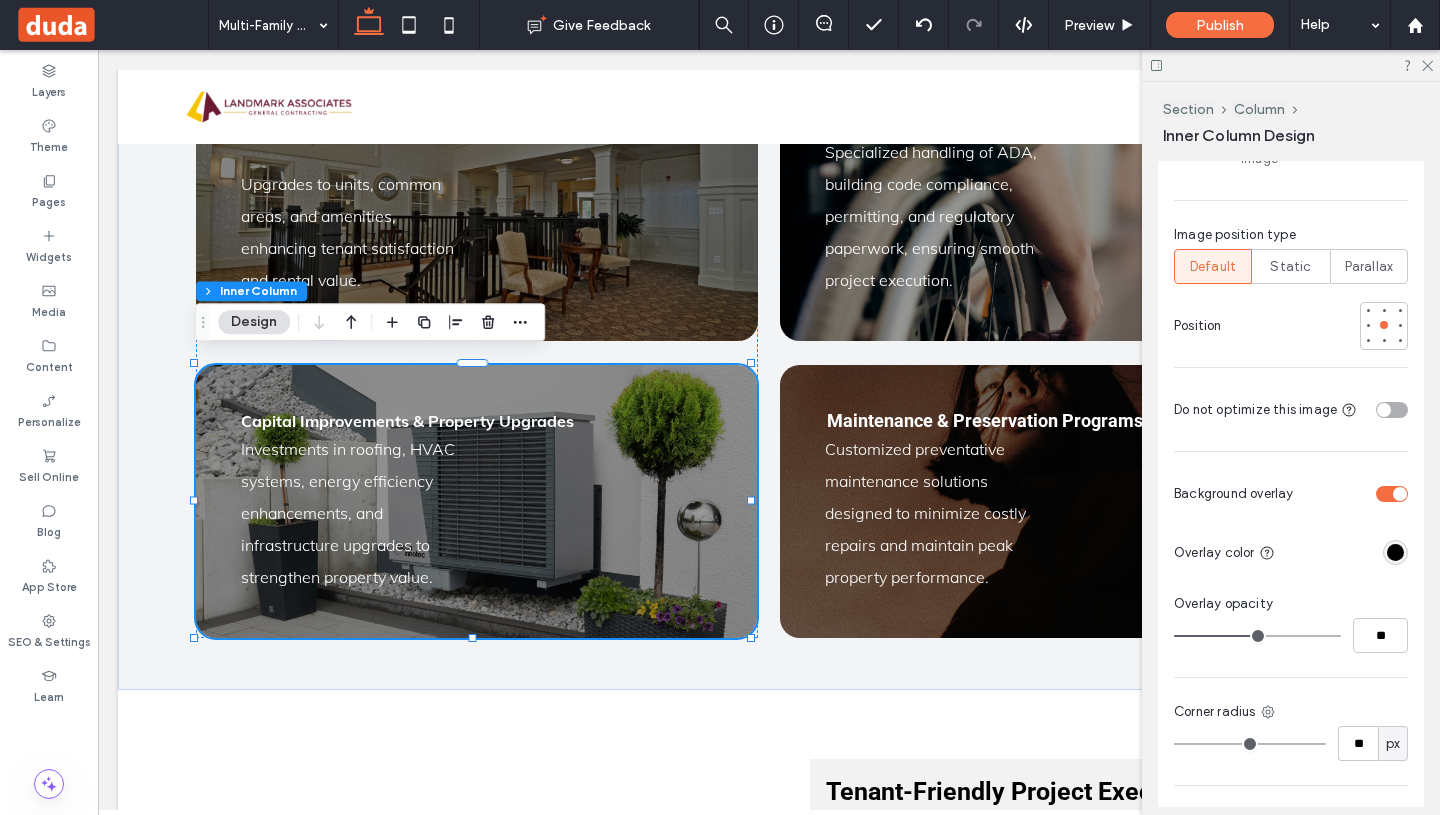 type on "**" 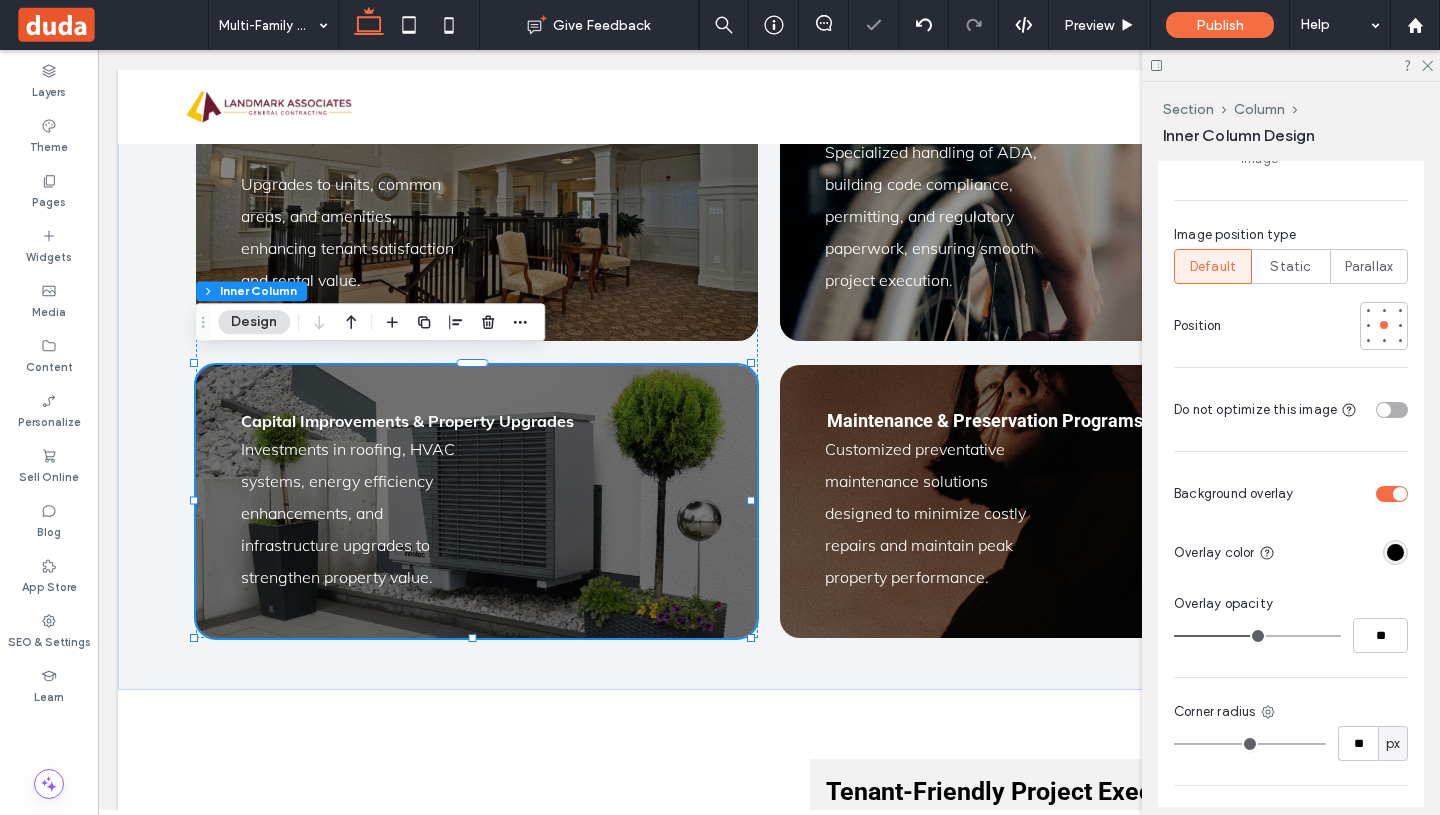 type on "**" 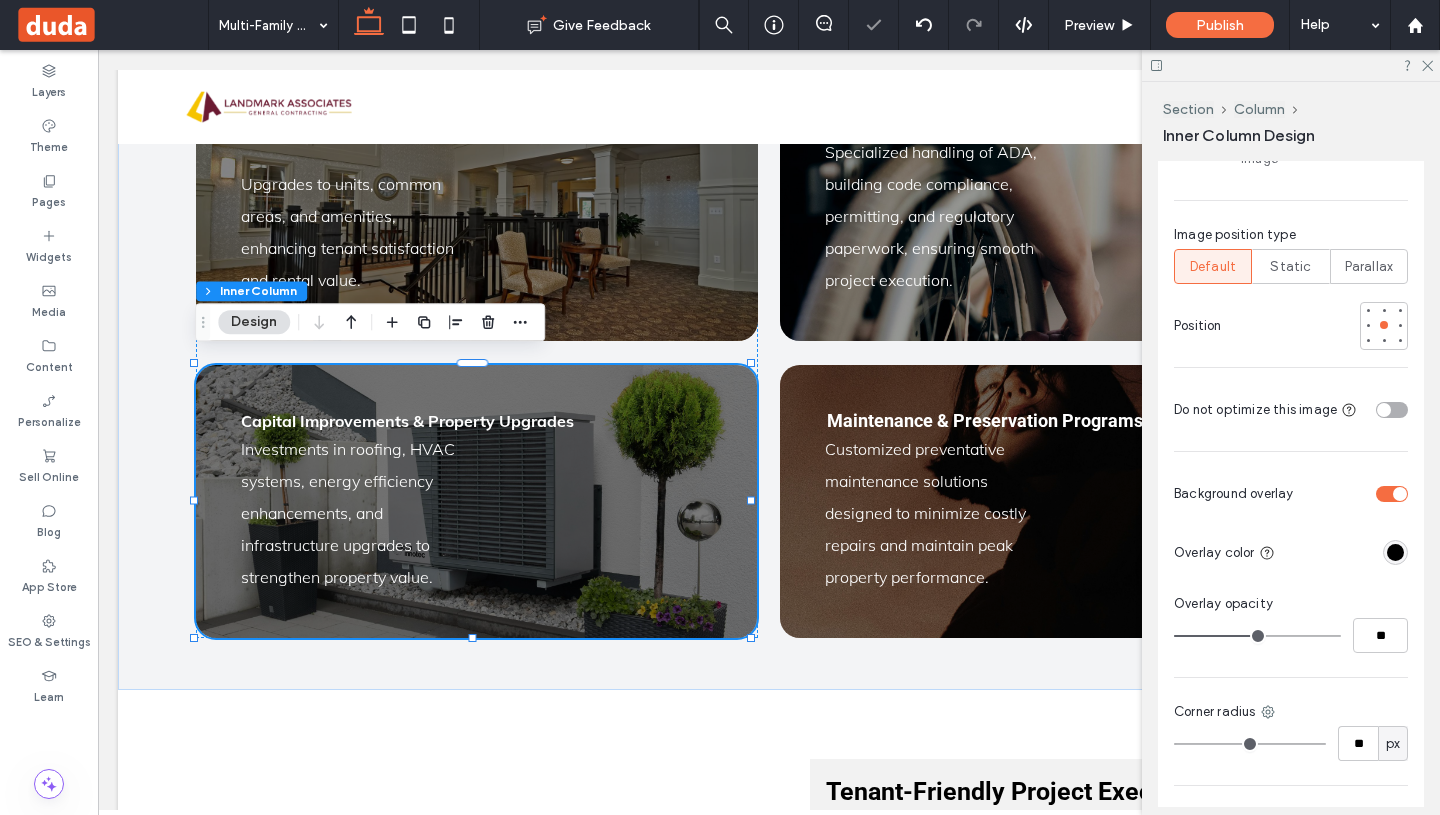 type on "**" 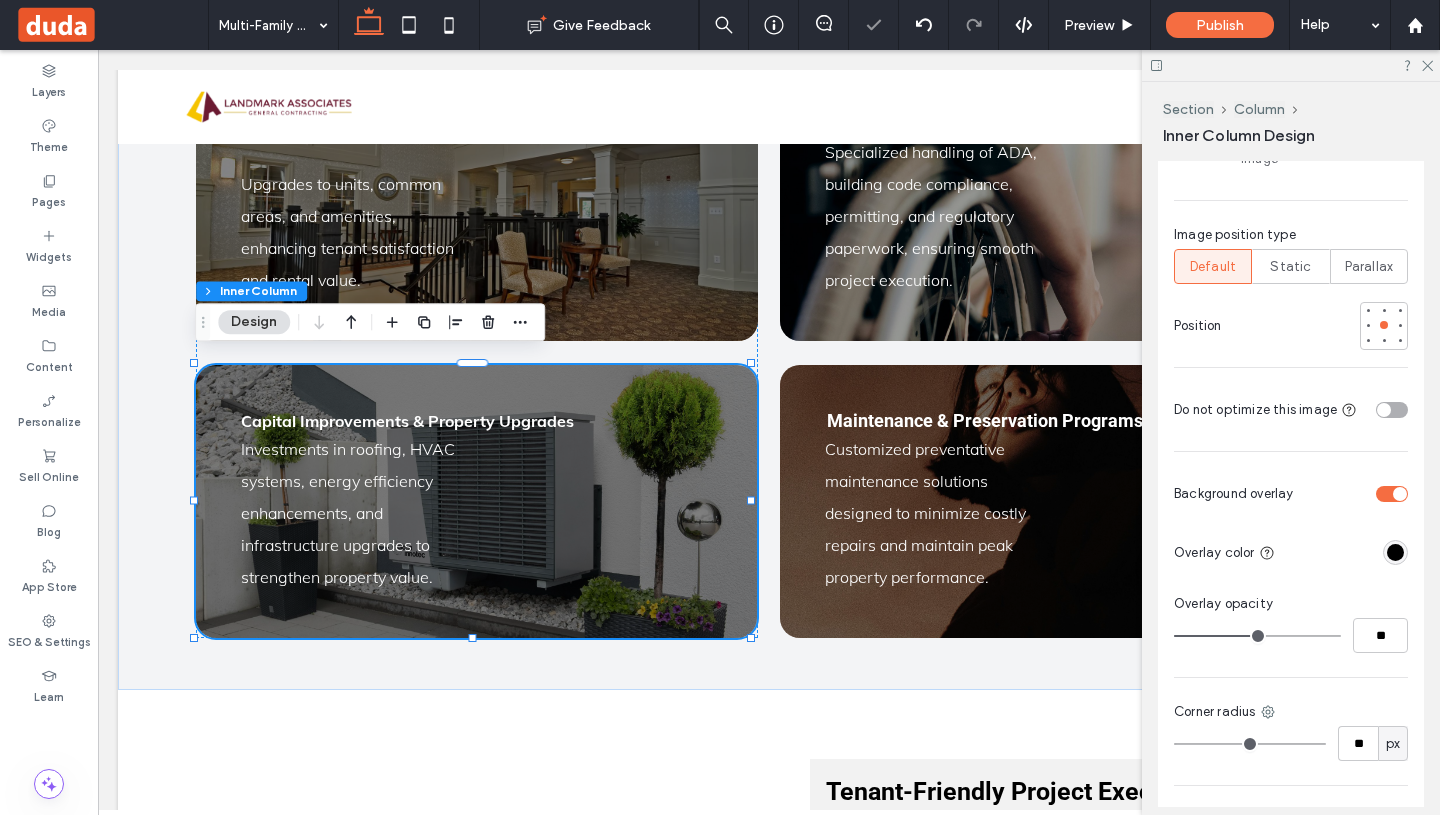 type on "**" 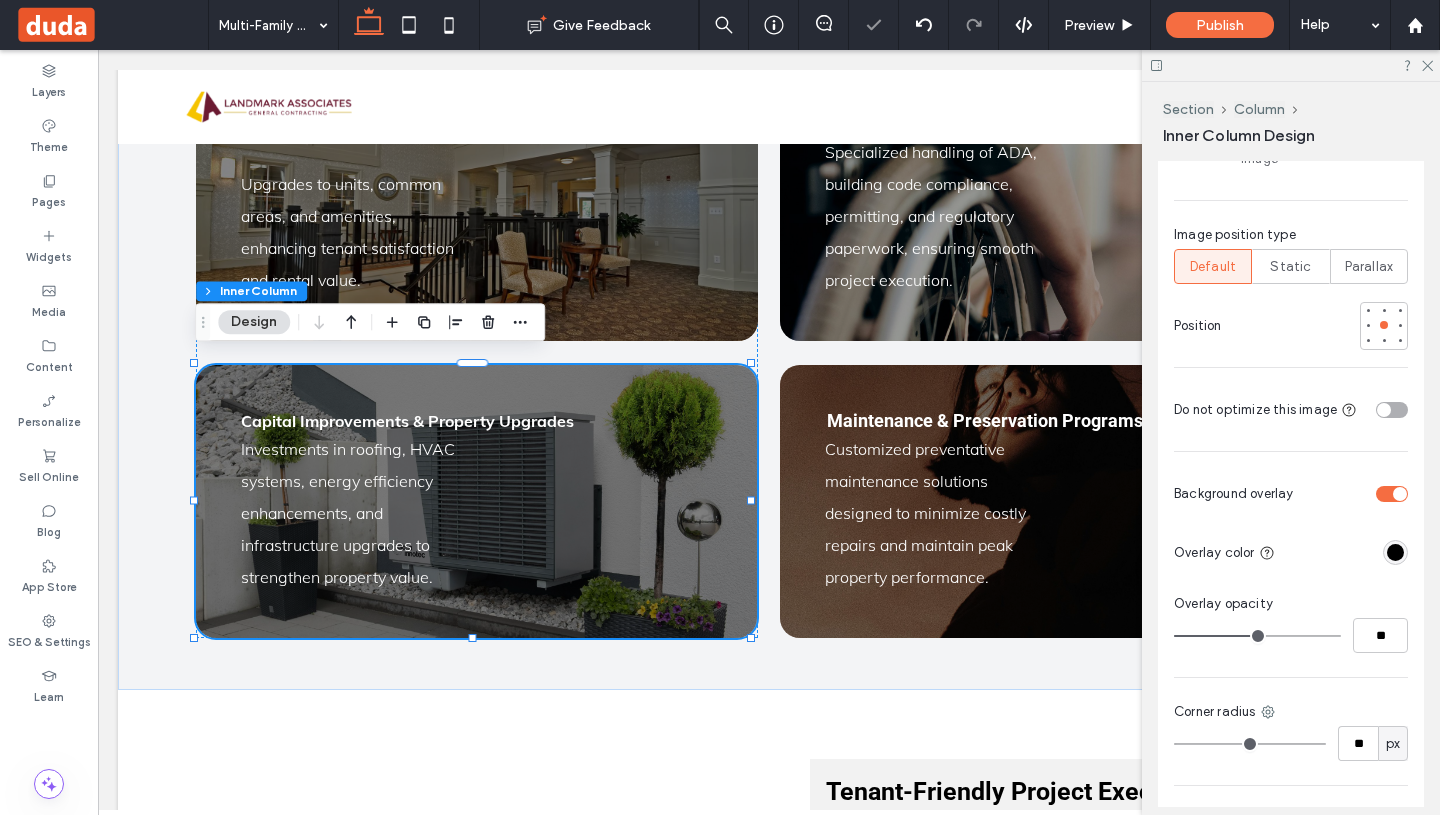 type on "**" 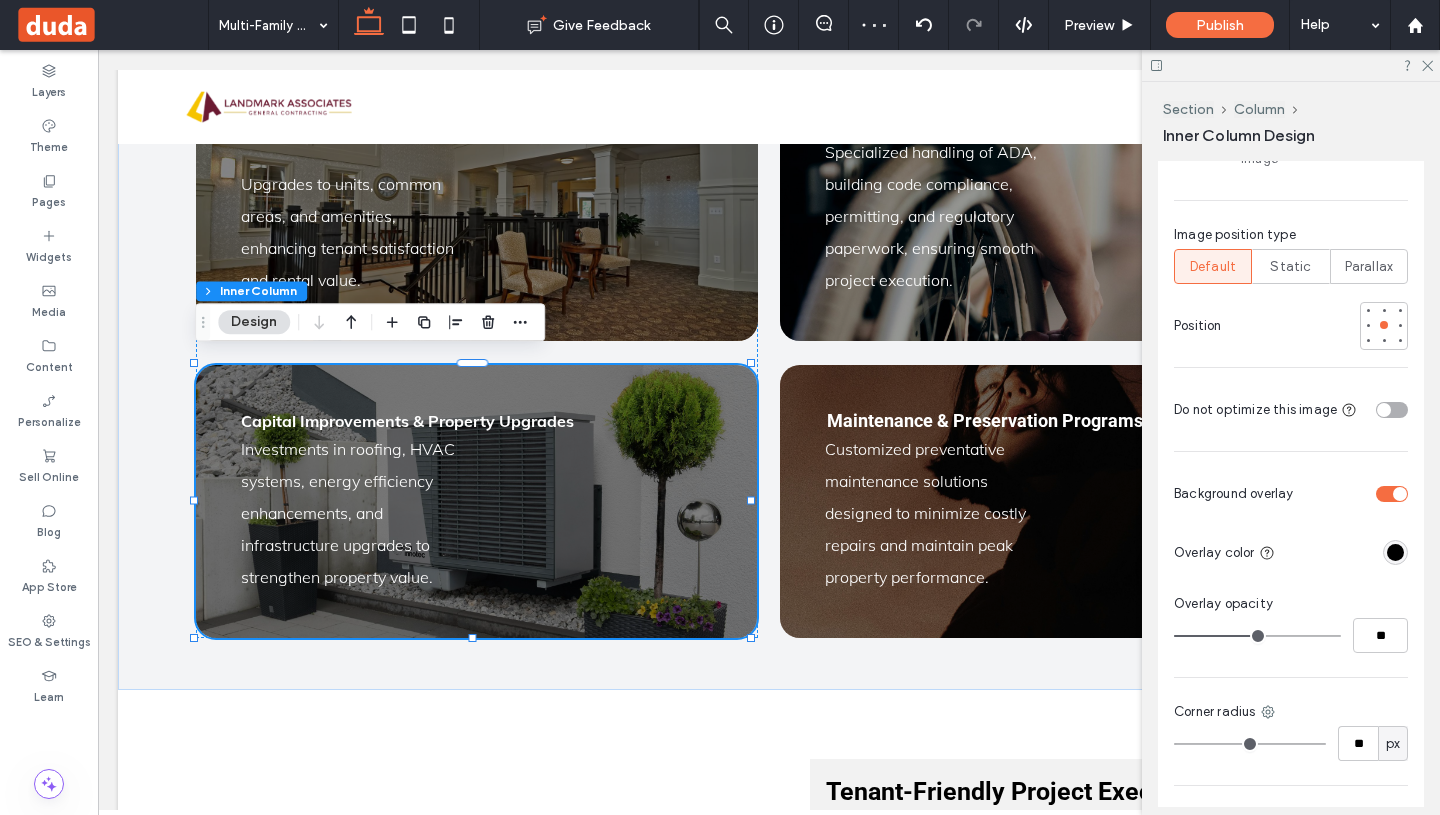 type on "**" 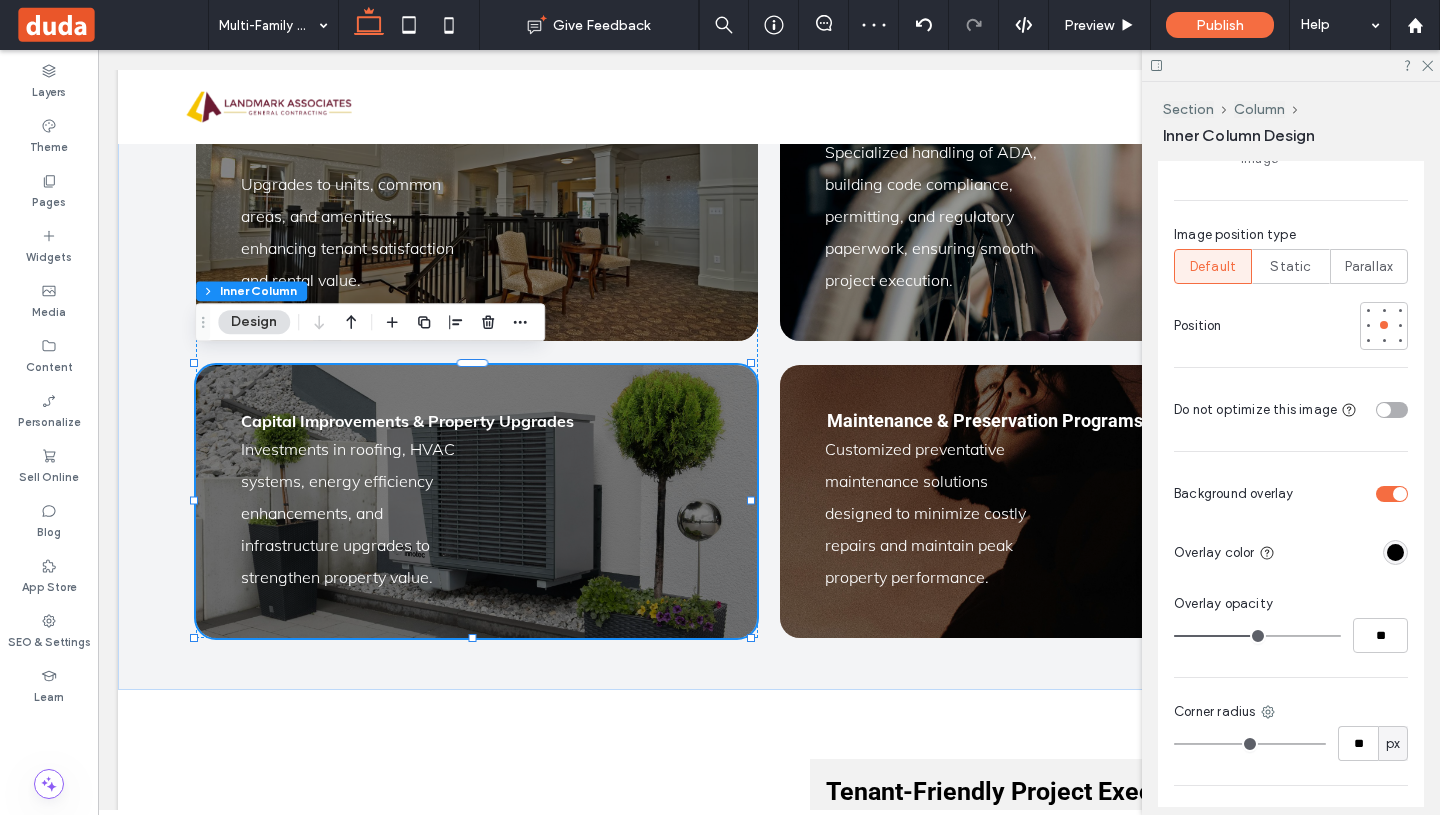 click at bounding box center [1257, 636] 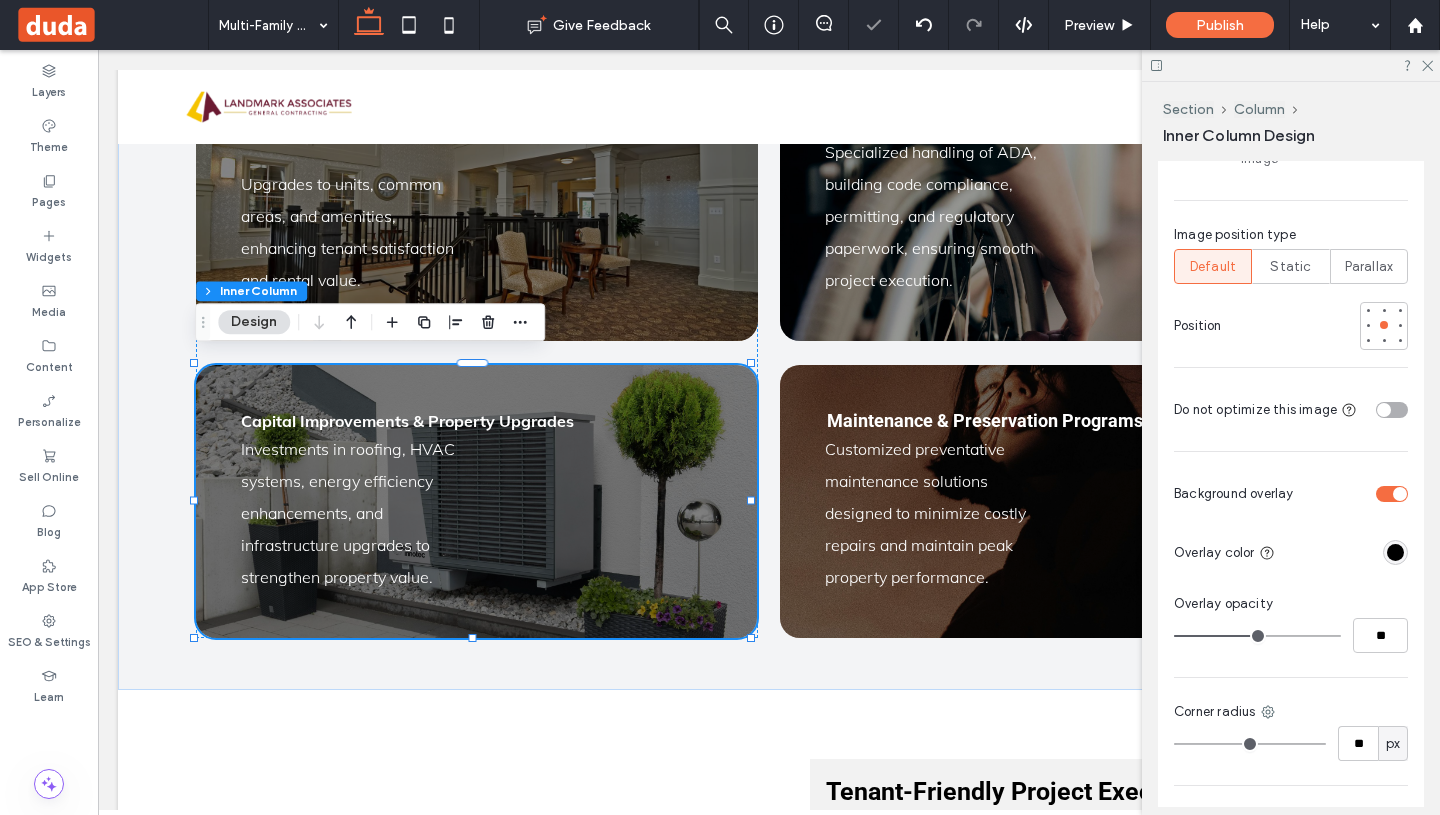 type on "**" 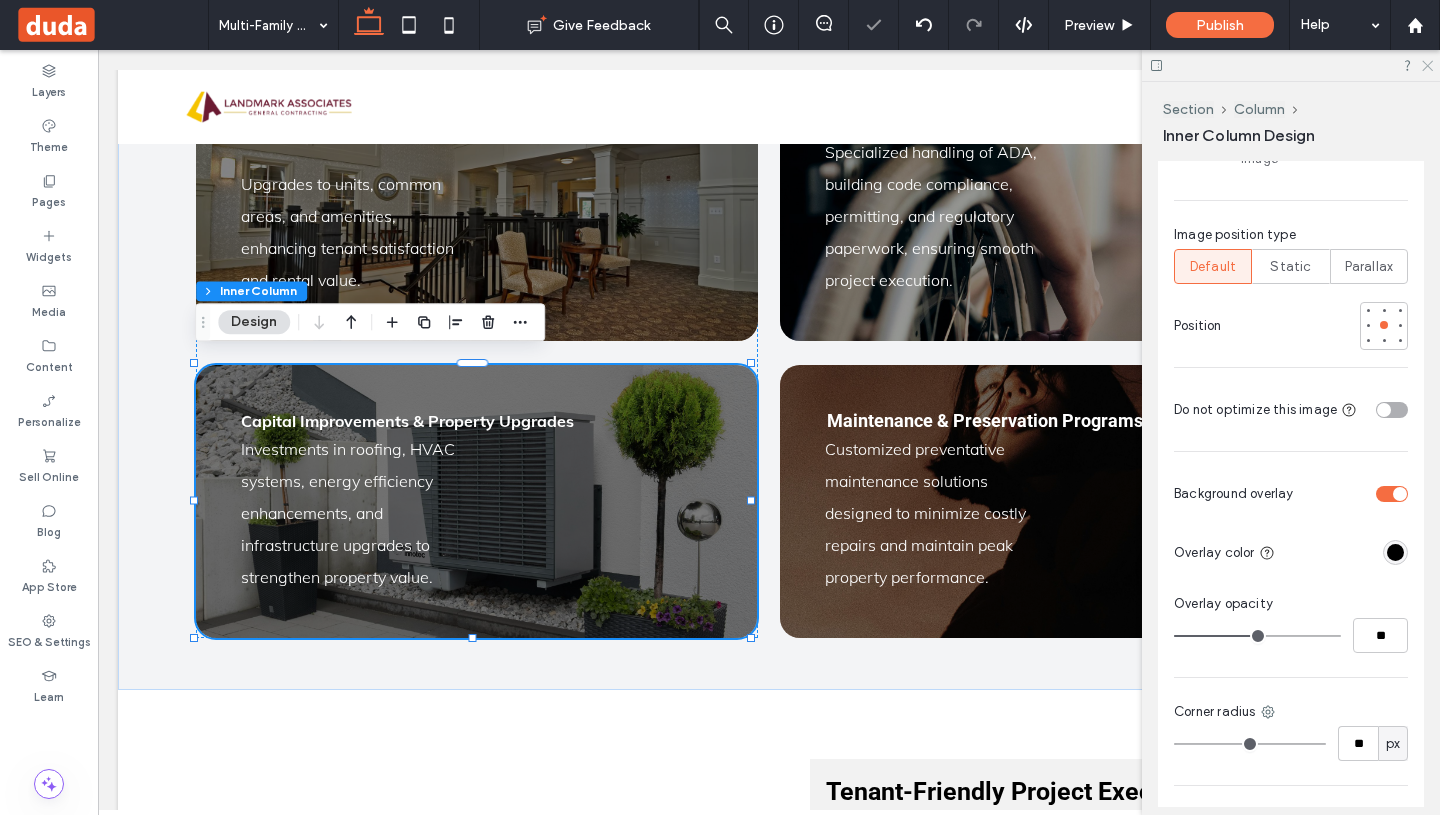 click 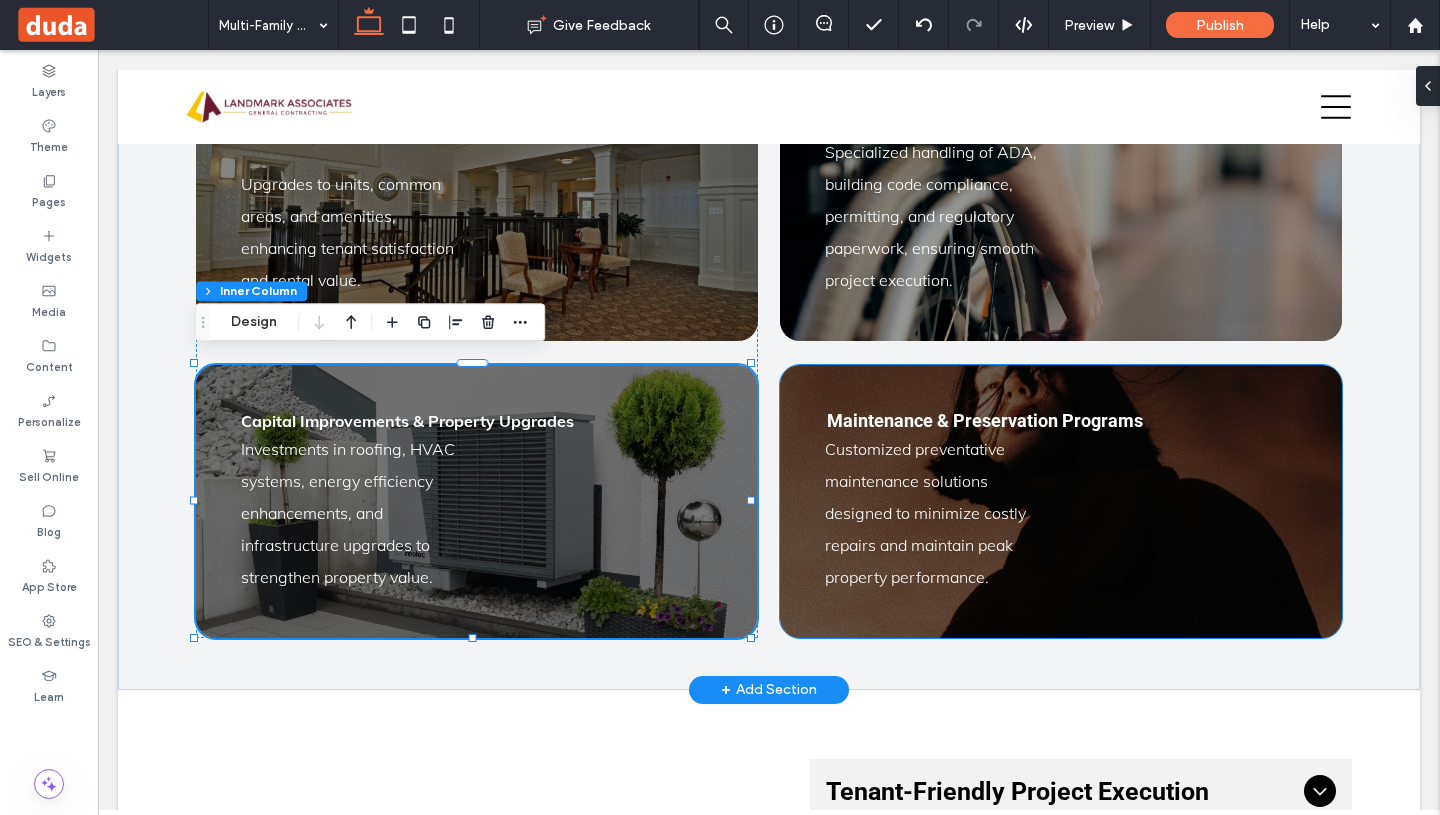 click on "Maintenance & Preservation Programs
Customized preventative maintenance solutions designed to minimize costly repairs and maintain peak property performance." at bounding box center [1060, 501] 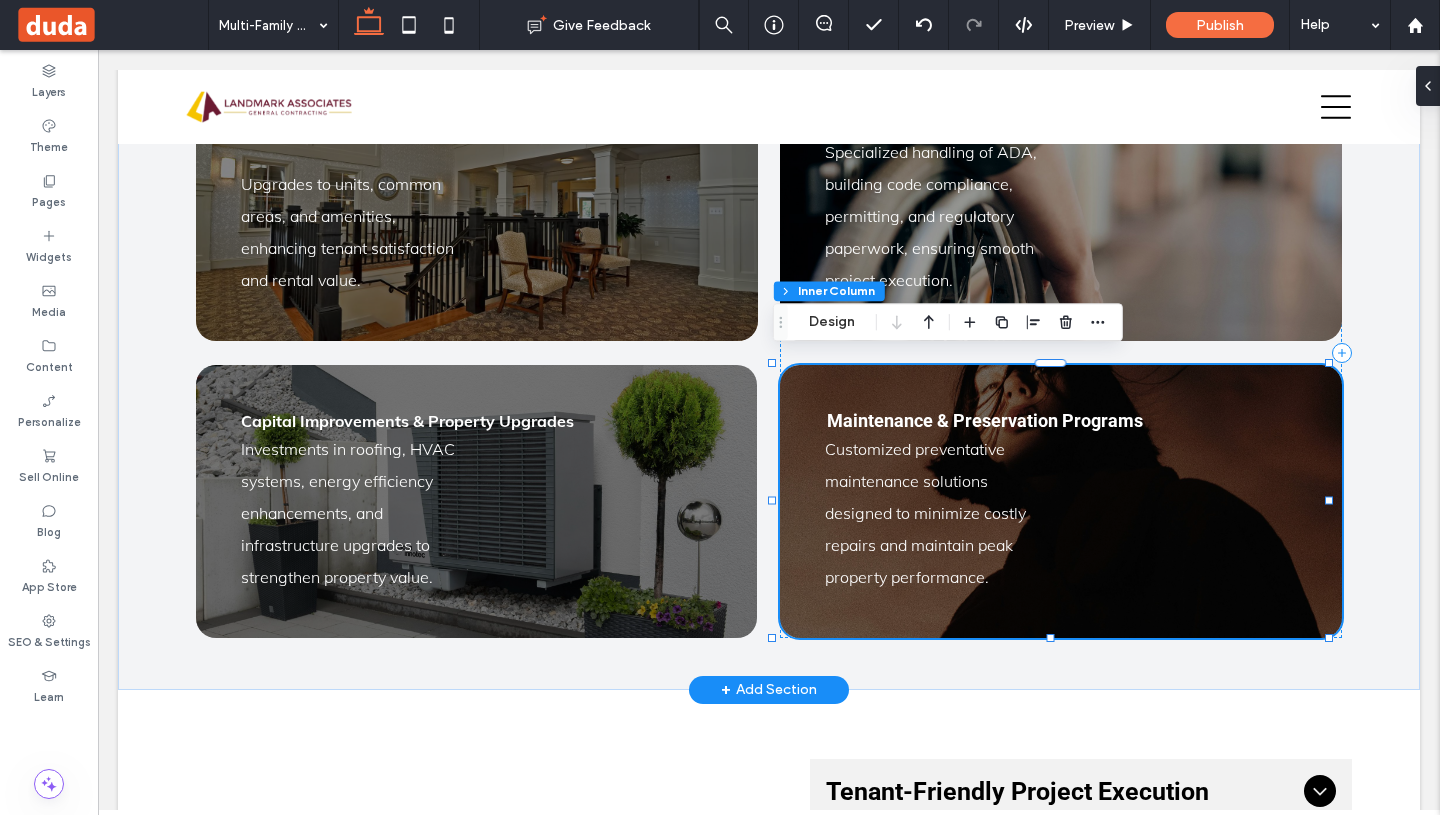 type on "**" 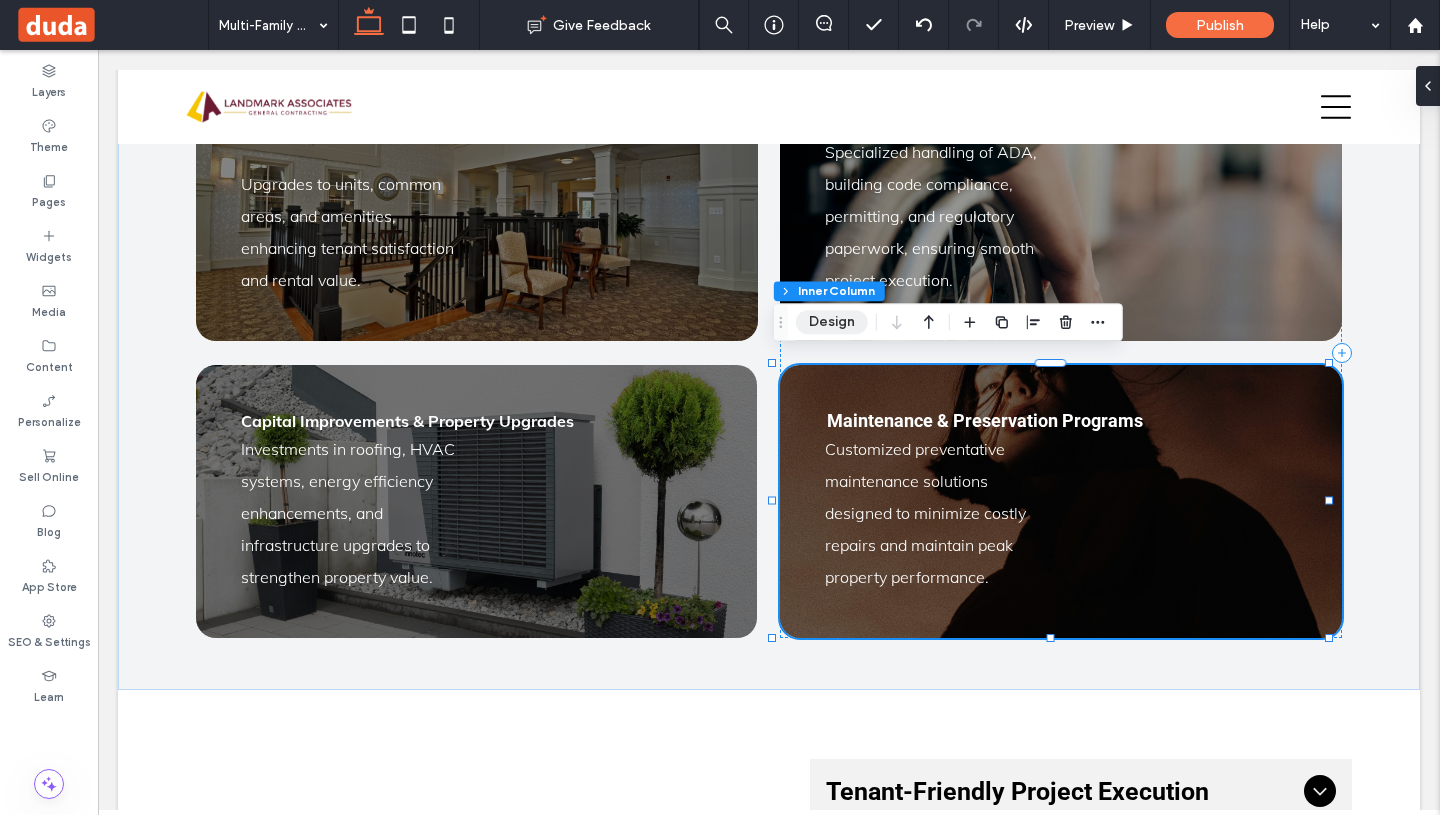click on "Design" at bounding box center [832, 322] 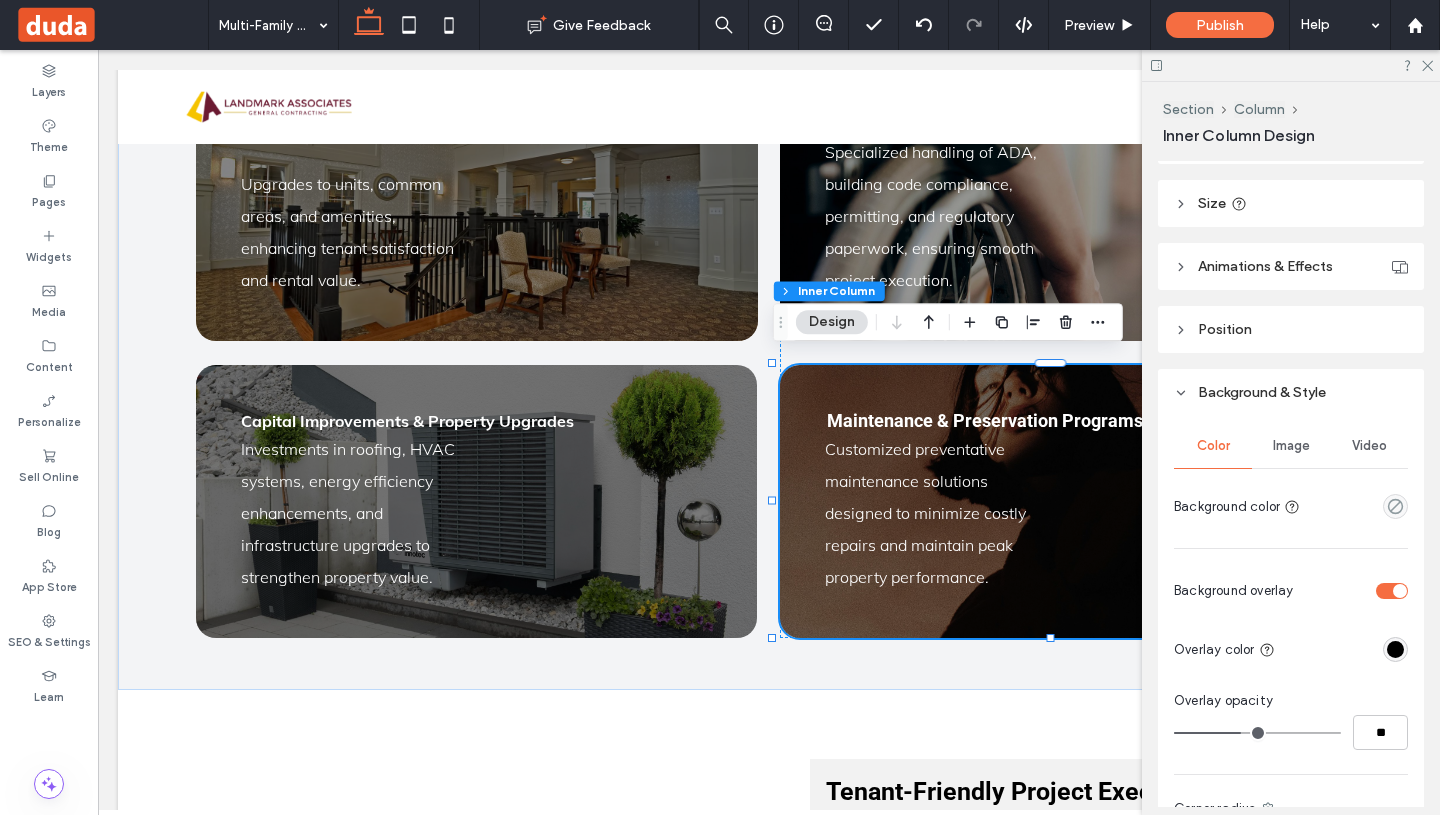 scroll, scrollTop: 460, scrollLeft: 0, axis: vertical 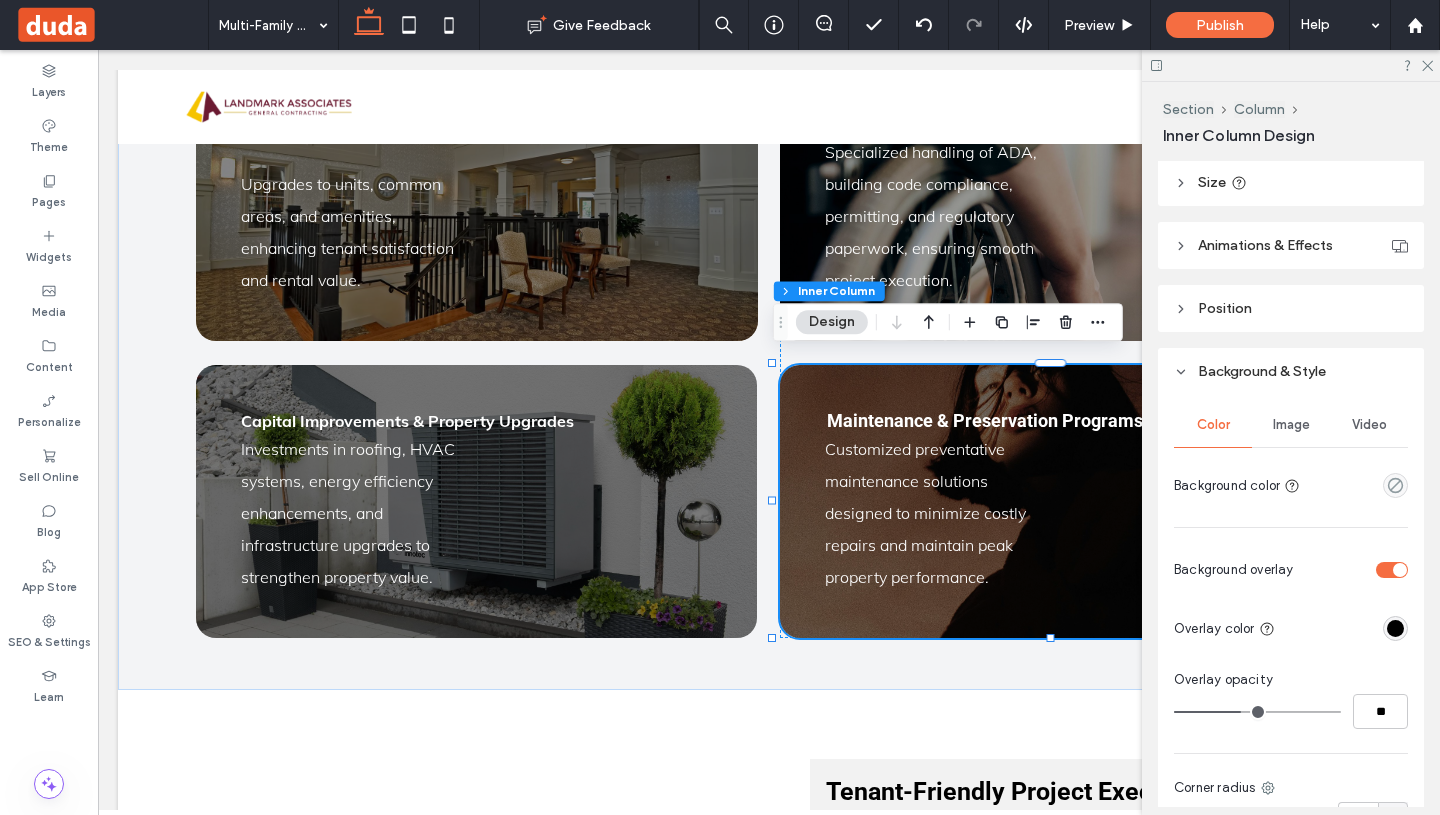 click on "Image" at bounding box center [1291, 425] 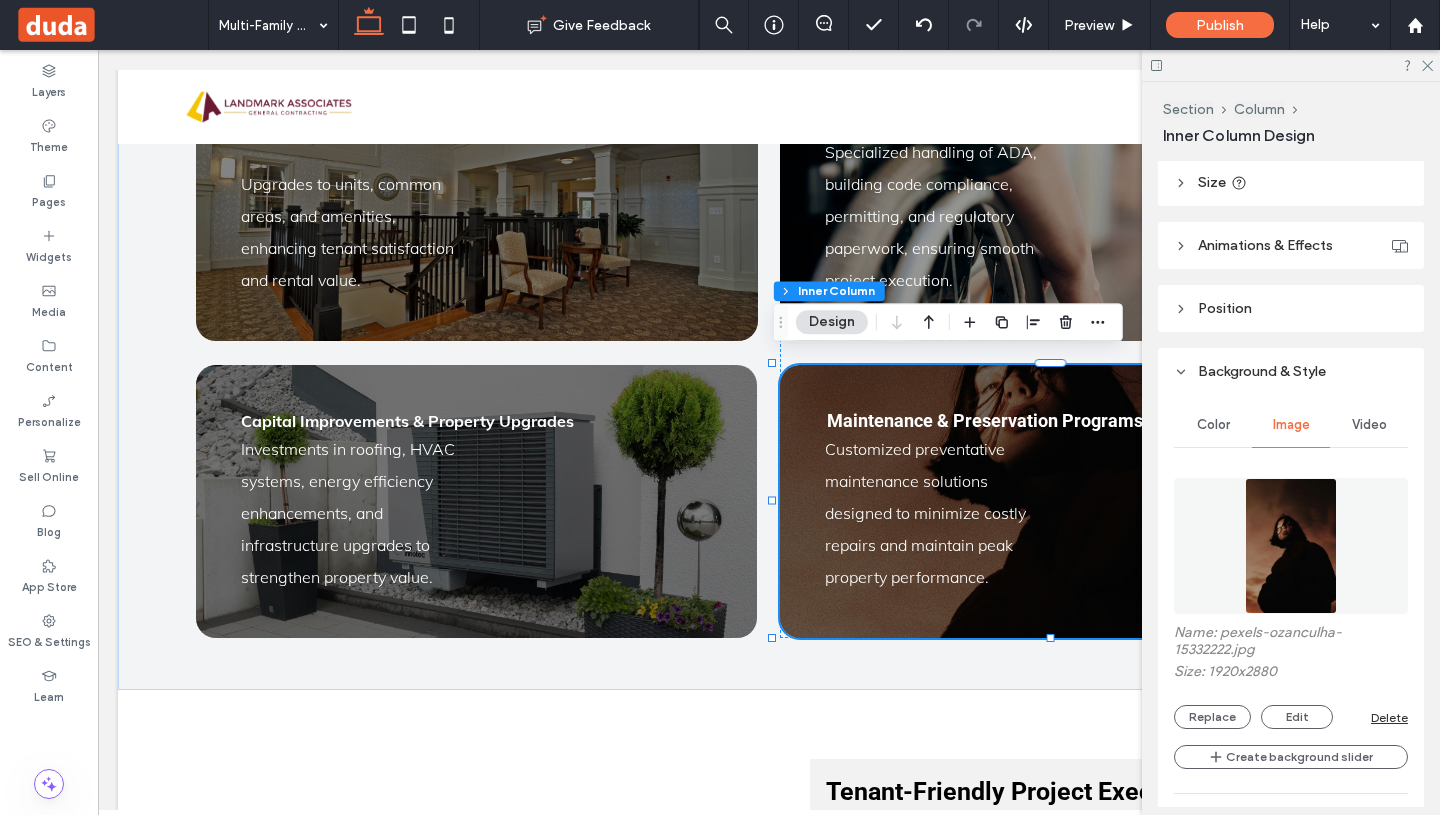 click at bounding box center [1290, 546] 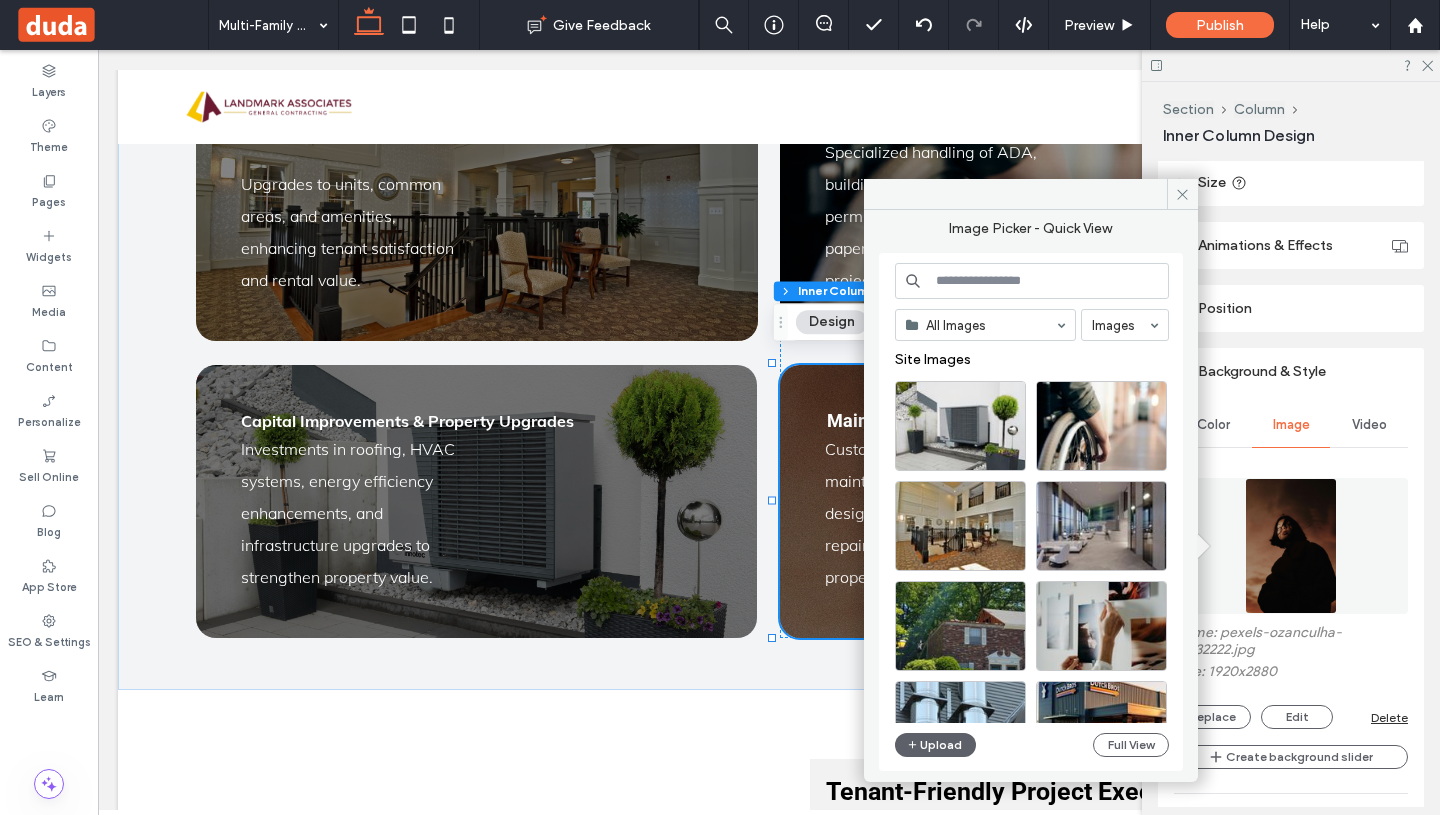 click at bounding box center [1032, 281] 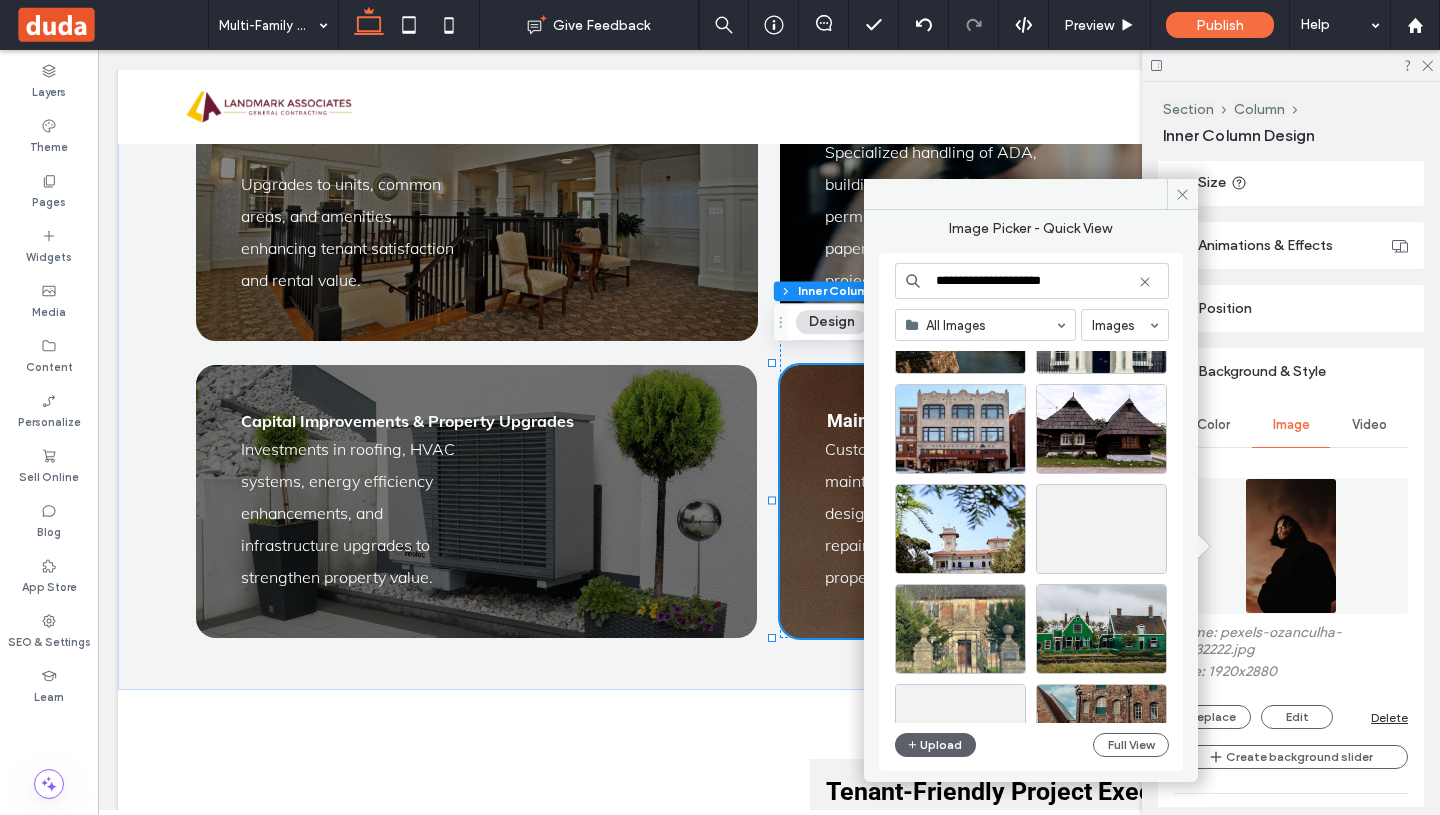scroll, scrollTop: 1257, scrollLeft: 0, axis: vertical 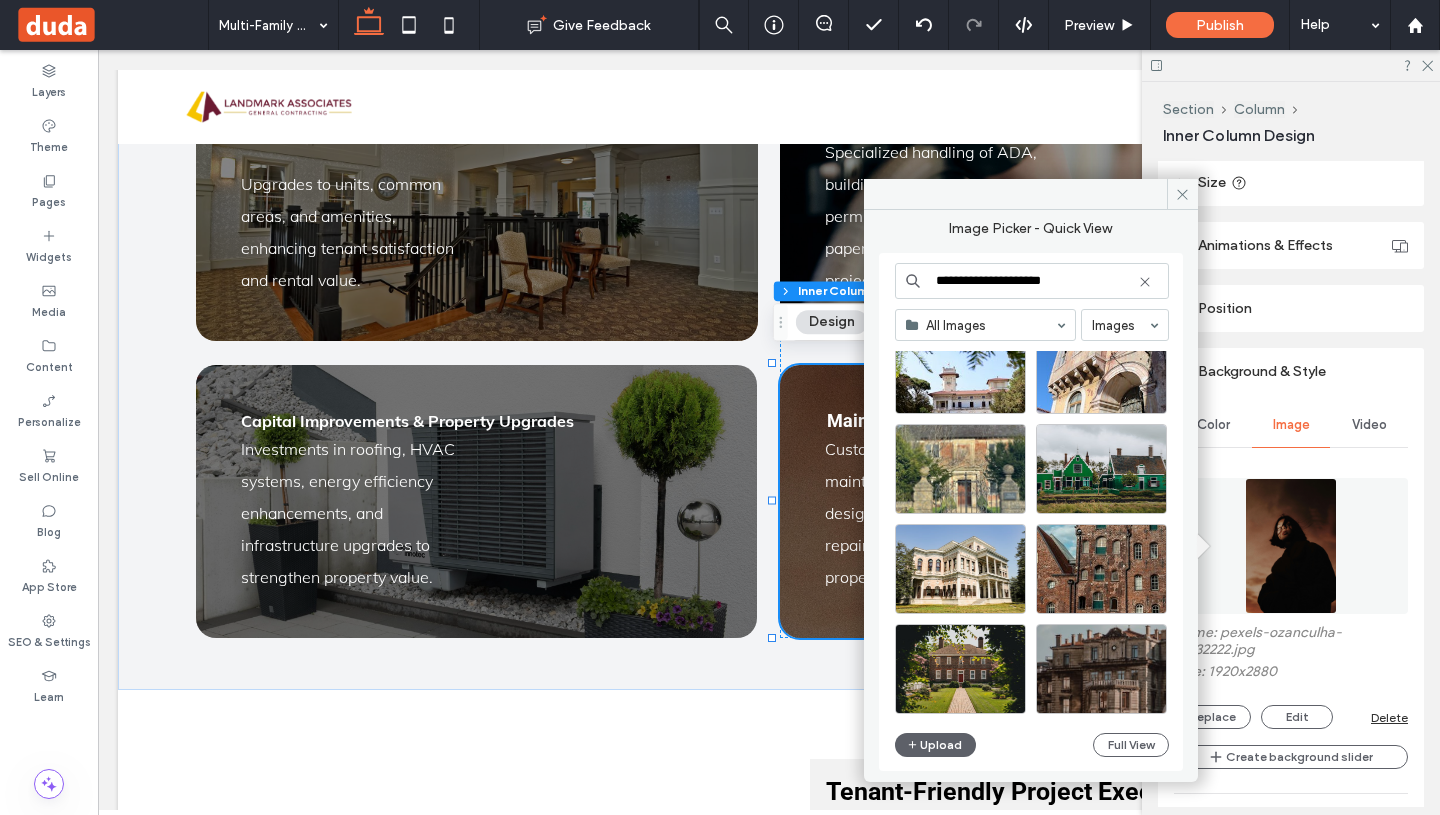 type on "**********" 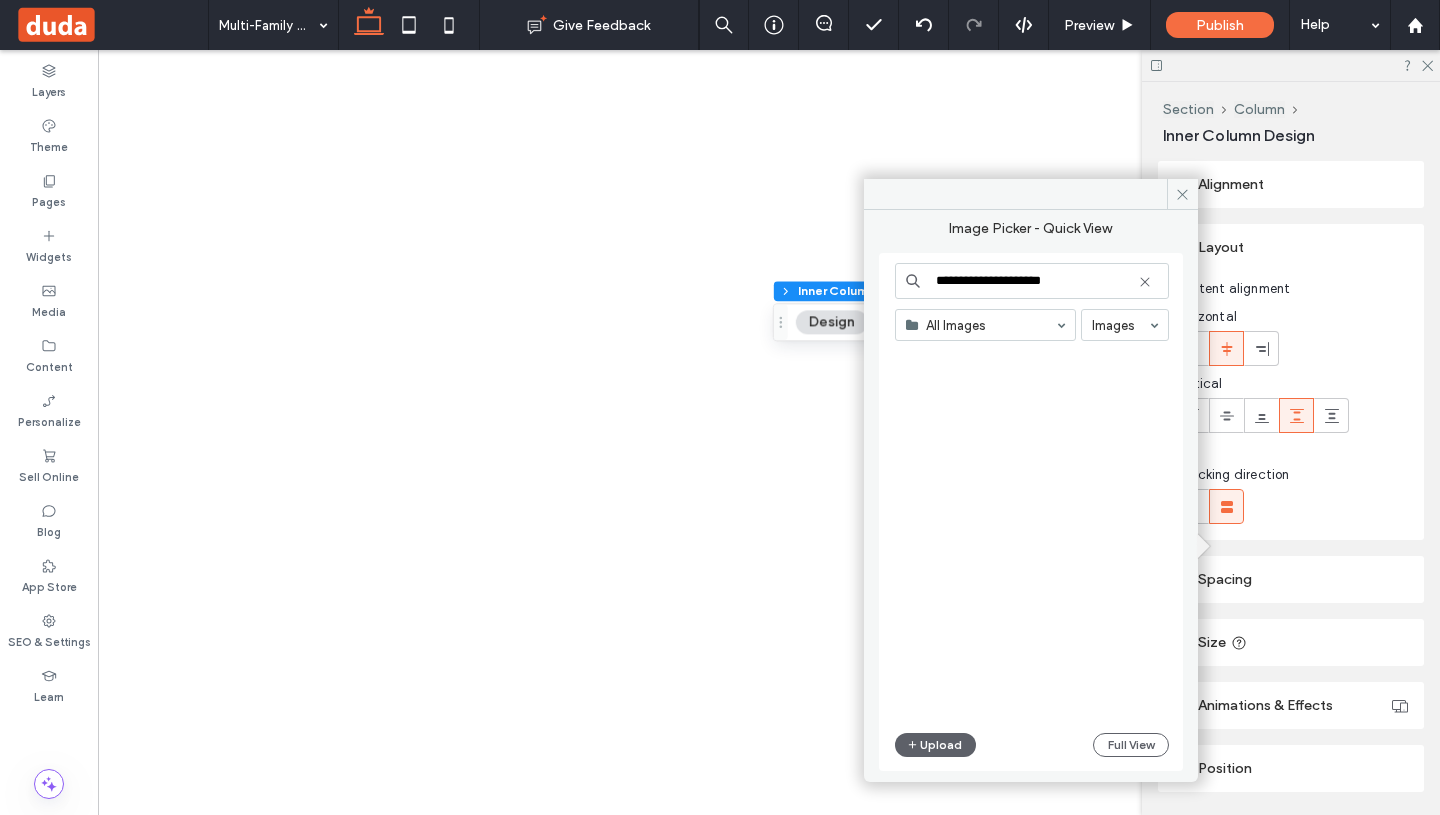 scroll, scrollTop: 0, scrollLeft: 0, axis: both 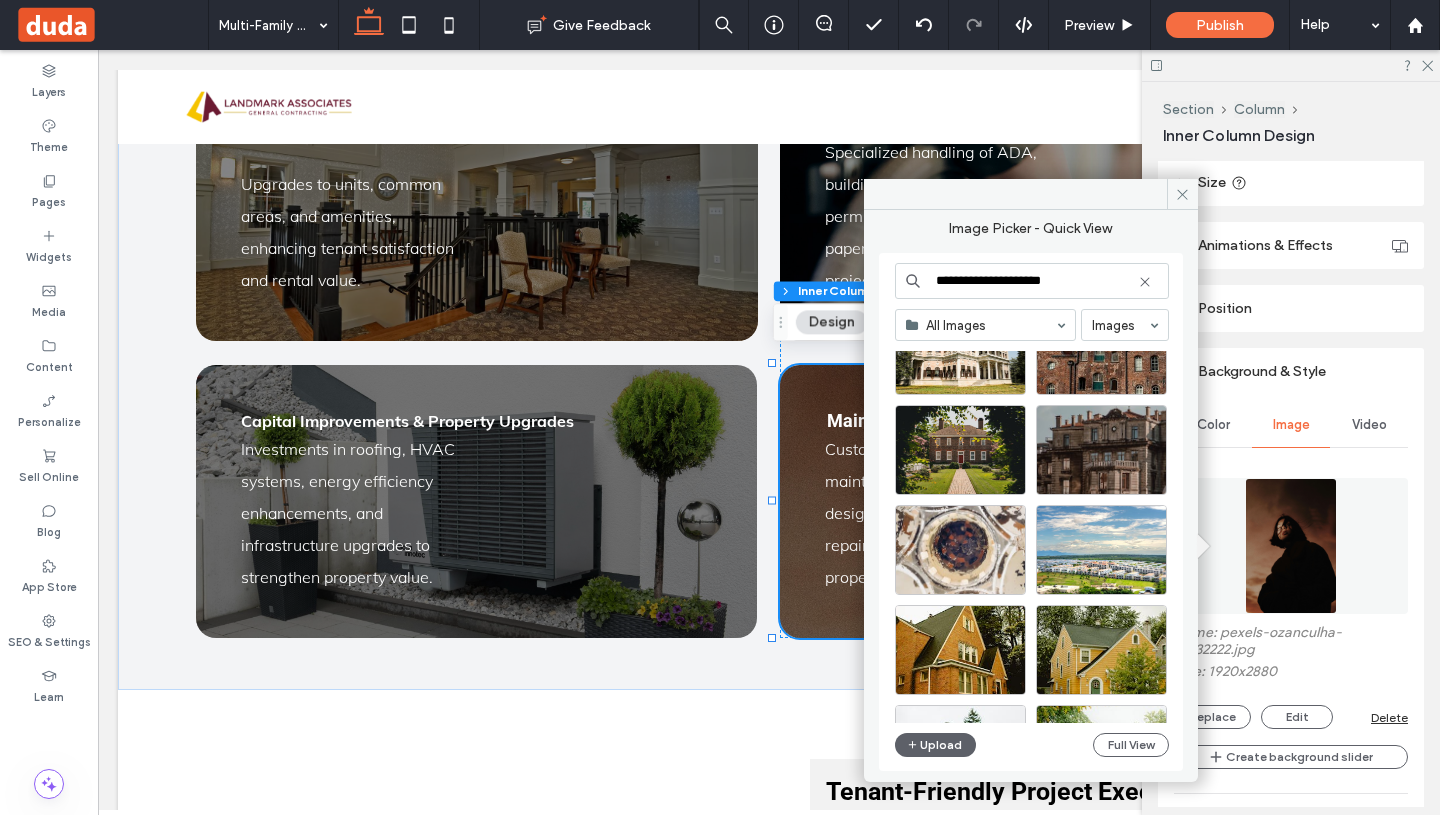 drag, startPoint x: 991, startPoint y: 282, endPoint x: 935, endPoint y: 282, distance: 56 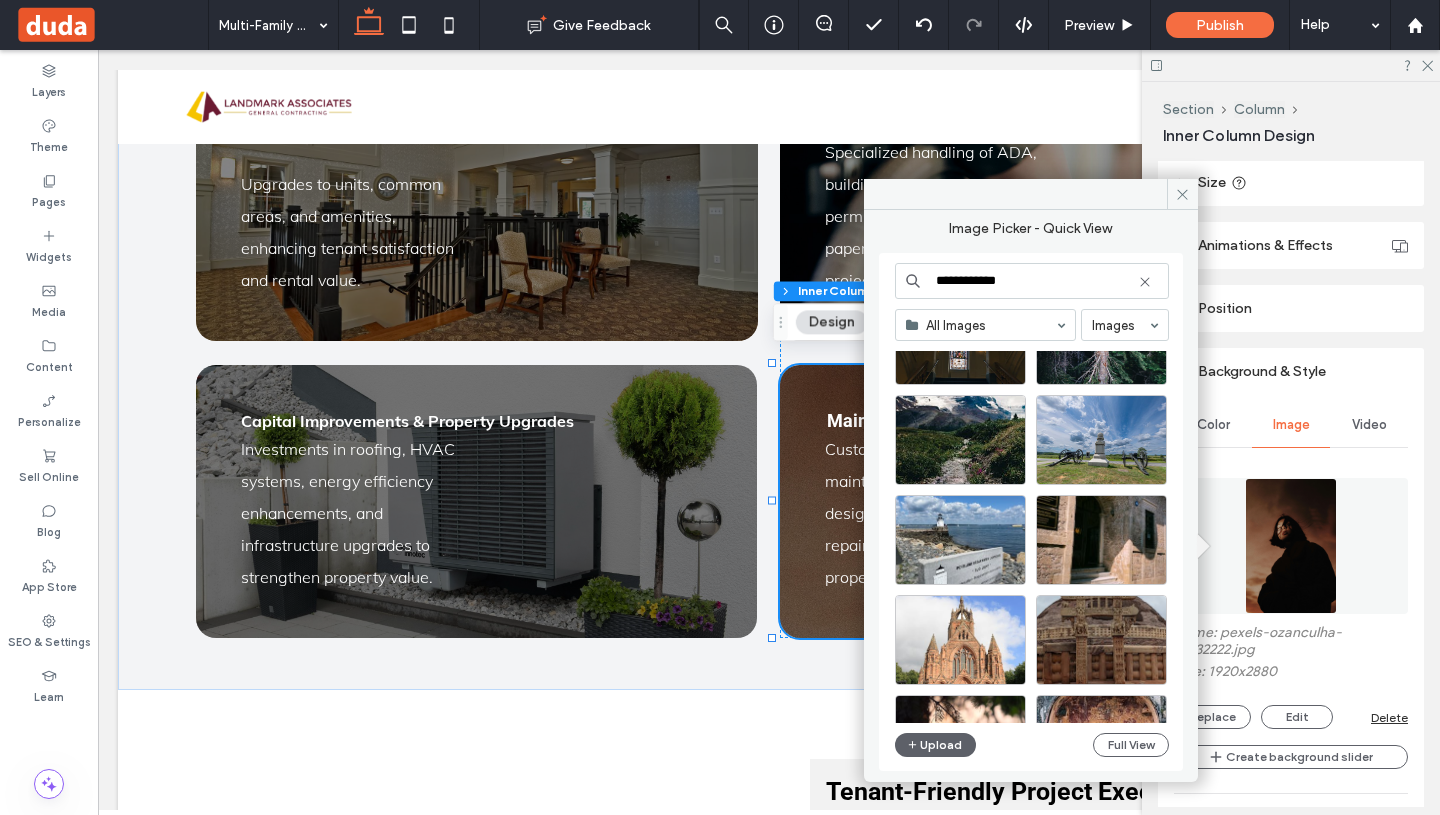 scroll, scrollTop: 0, scrollLeft: 0, axis: both 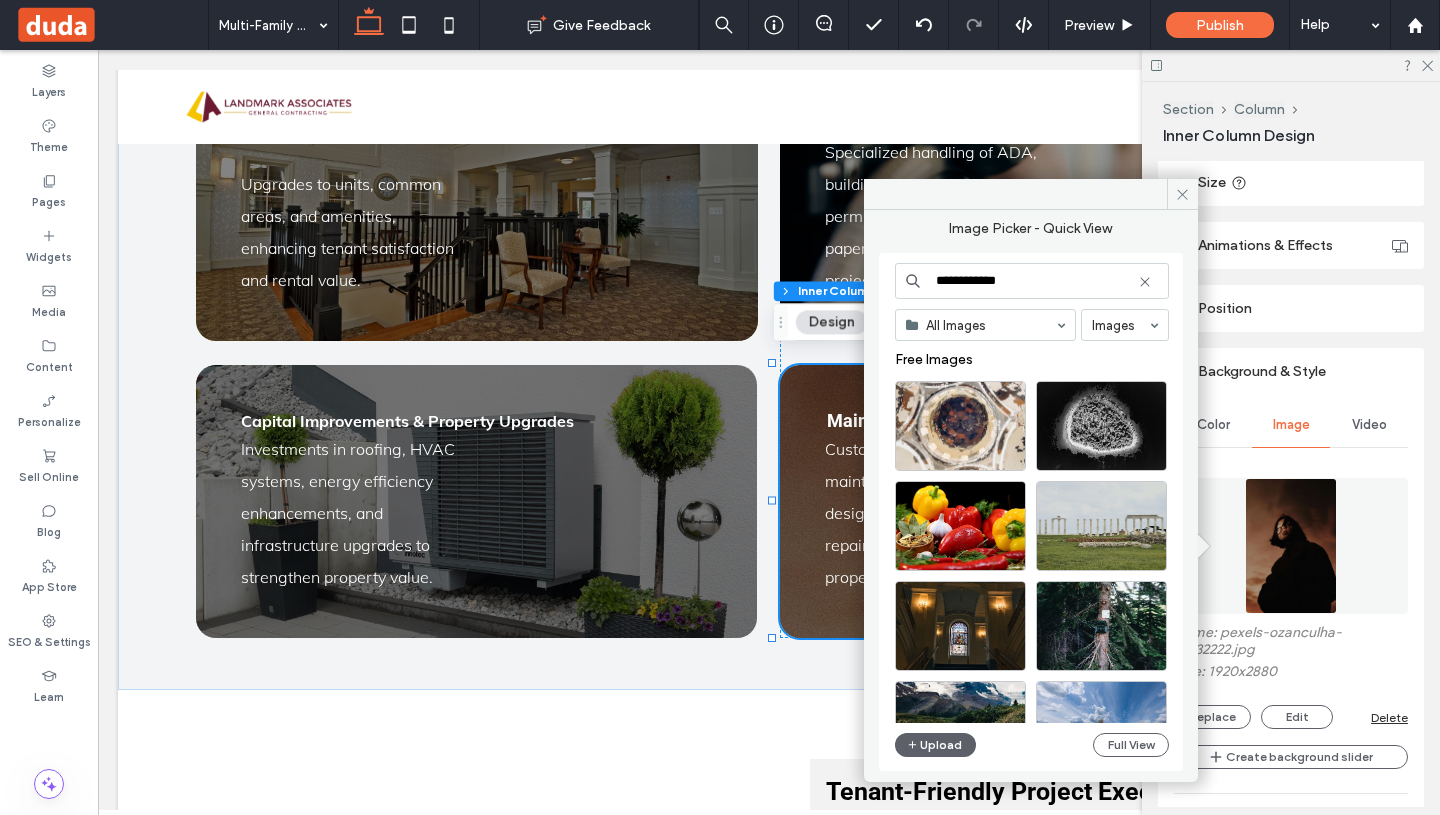 drag, startPoint x: 1072, startPoint y: 272, endPoint x: 903, endPoint y: 274, distance: 169.01184 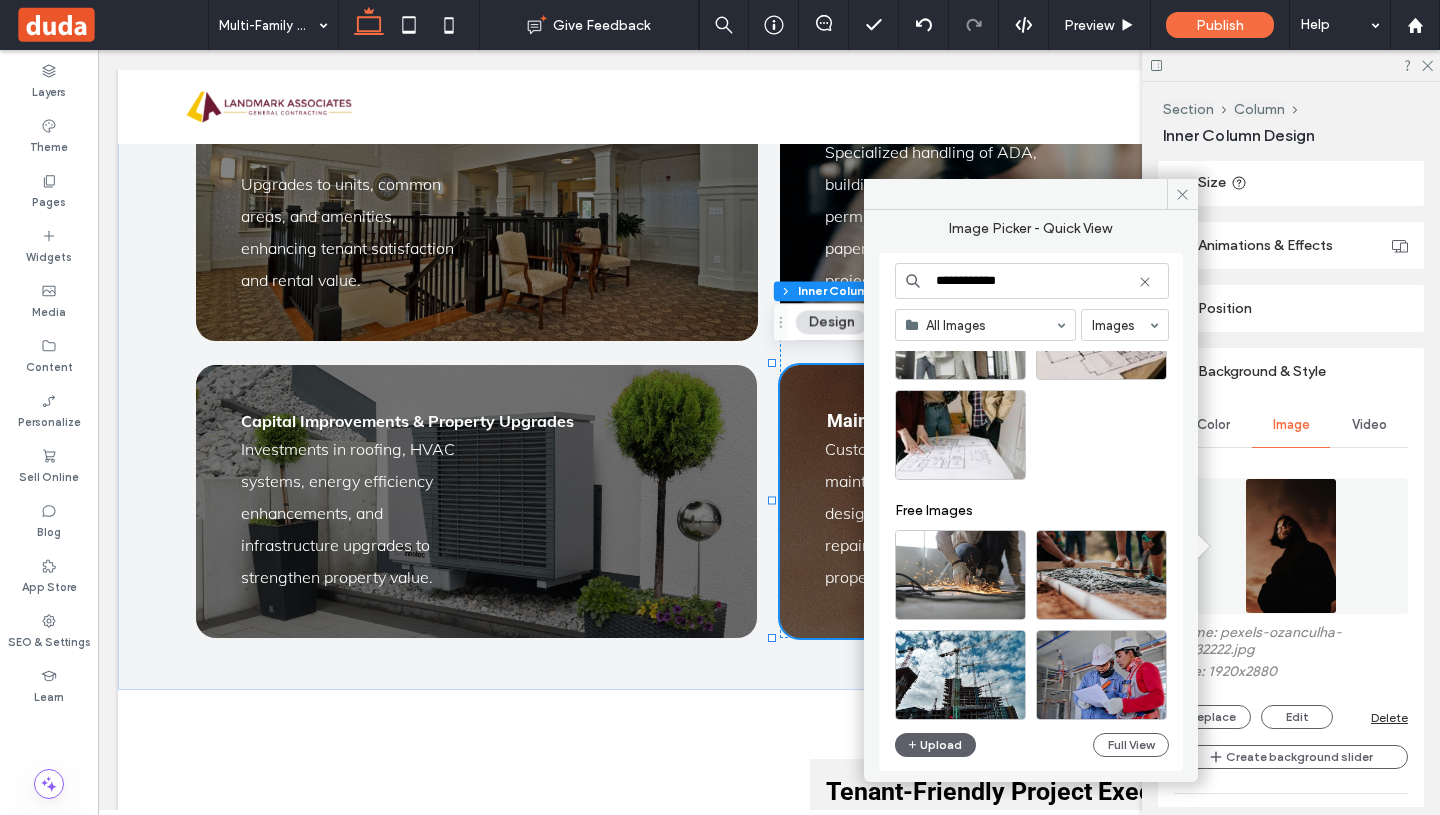 scroll, scrollTop: 638, scrollLeft: 0, axis: vertical 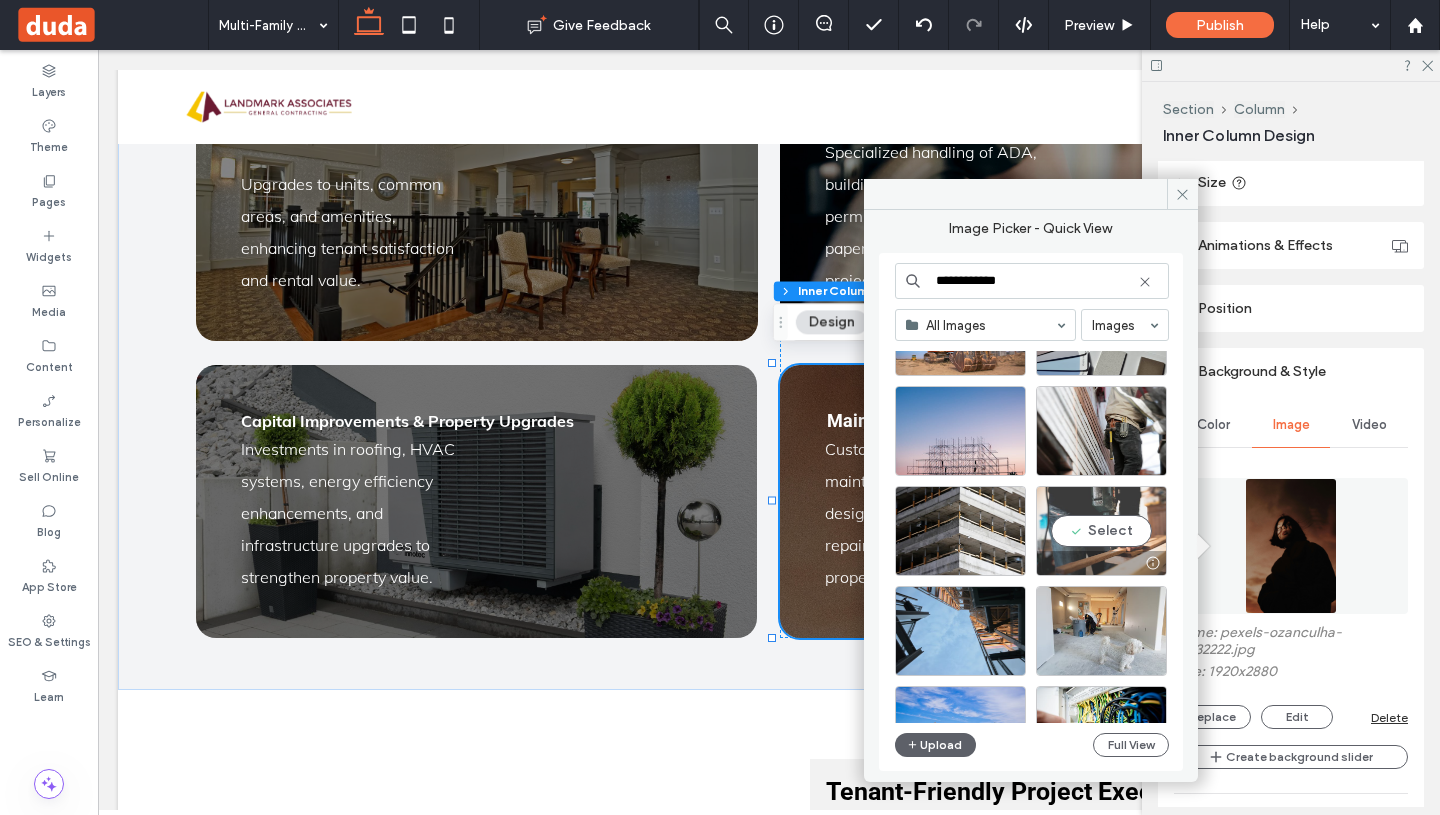 type on "**********" 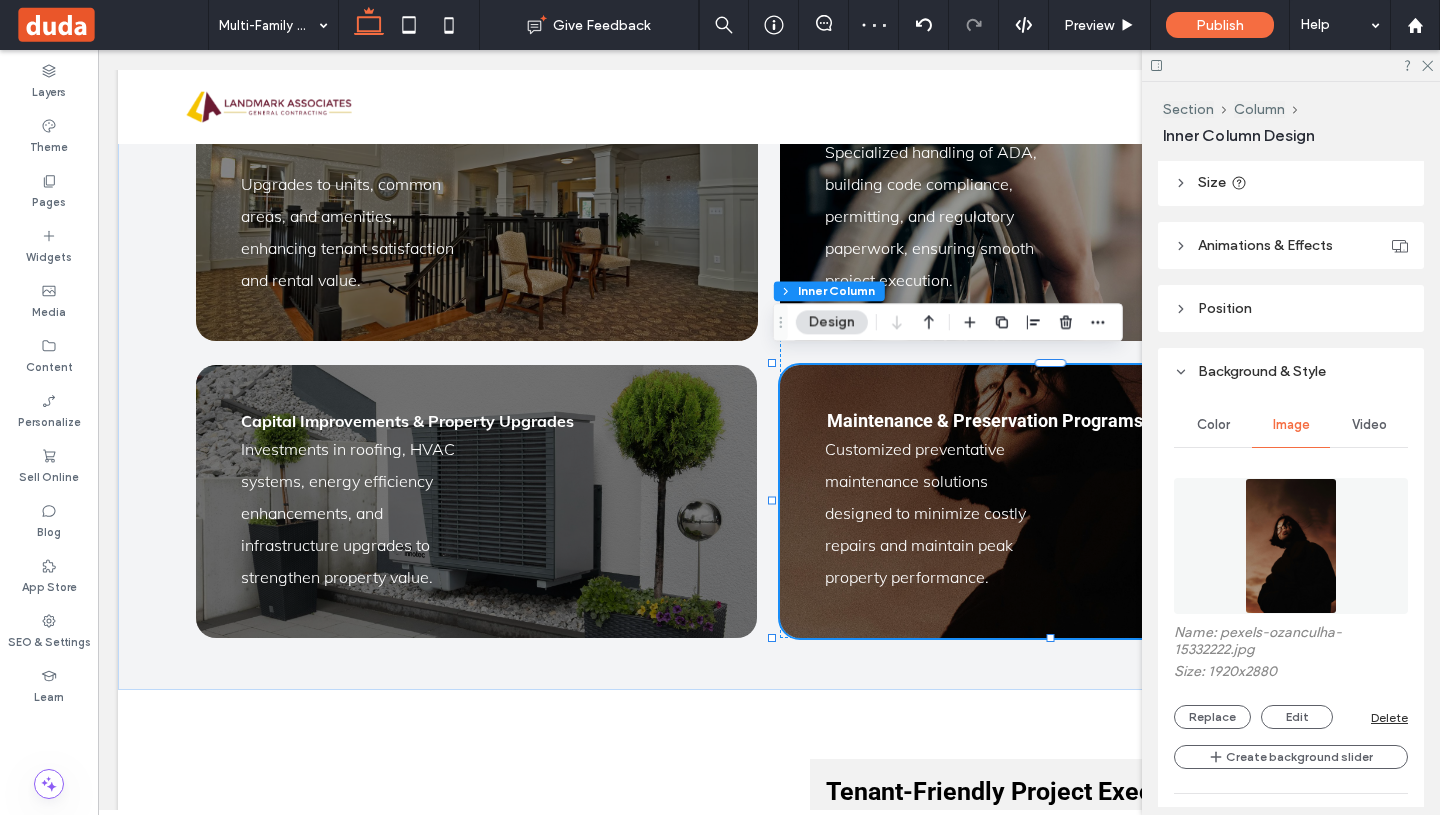type on "**" 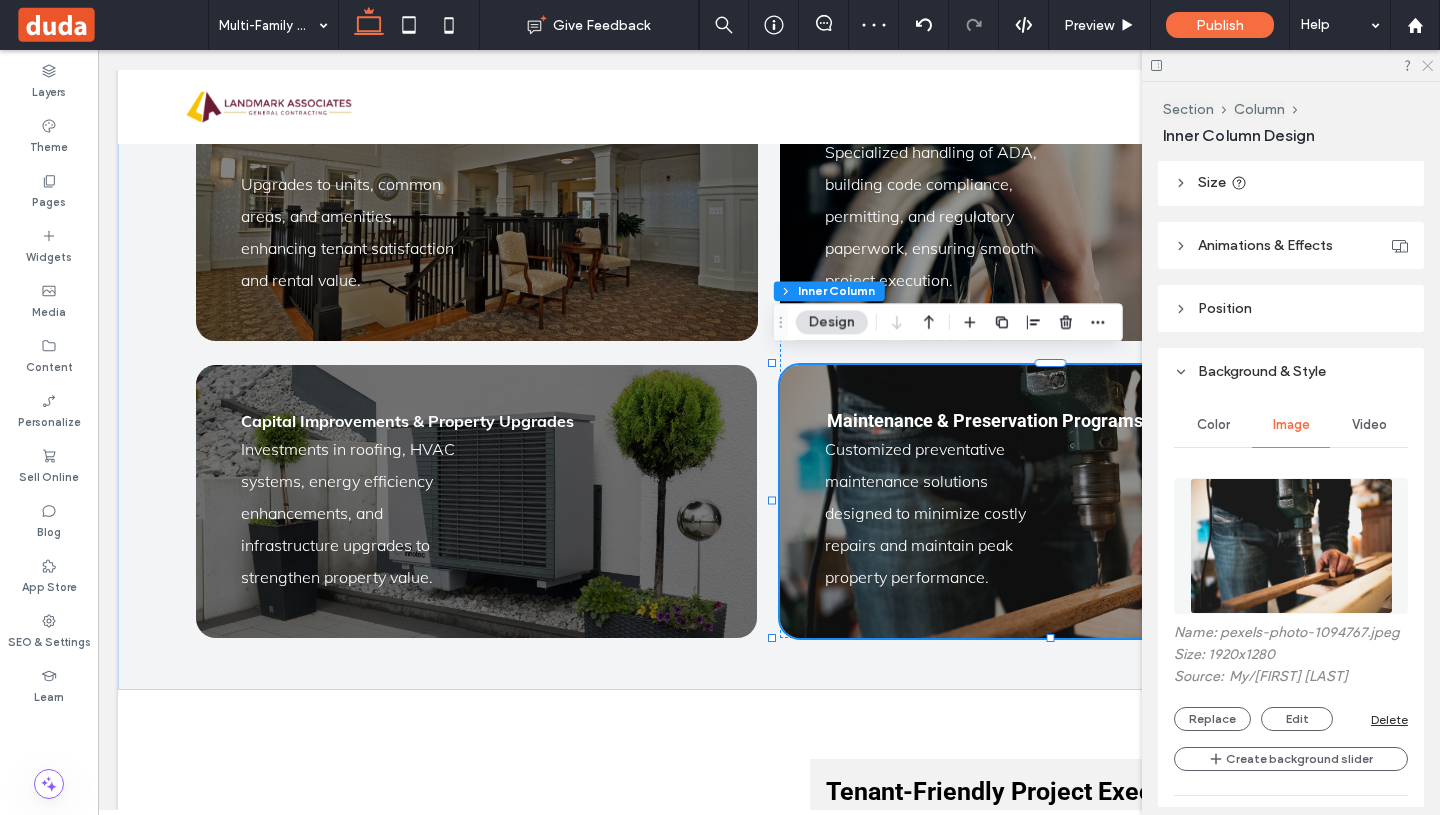 click 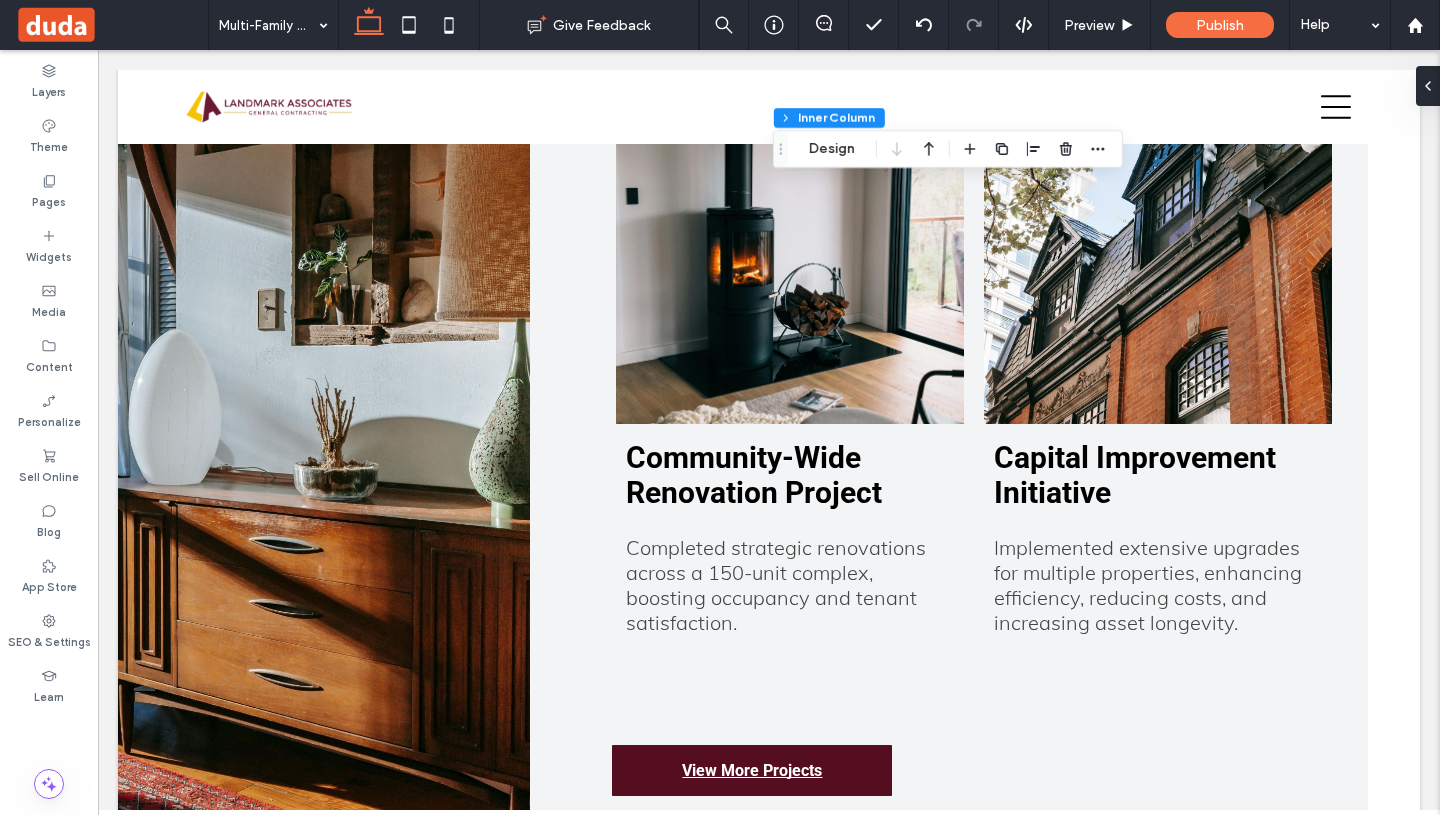 scroll, scrollTop: 3339, scrollLeft: 0, axis: vertical 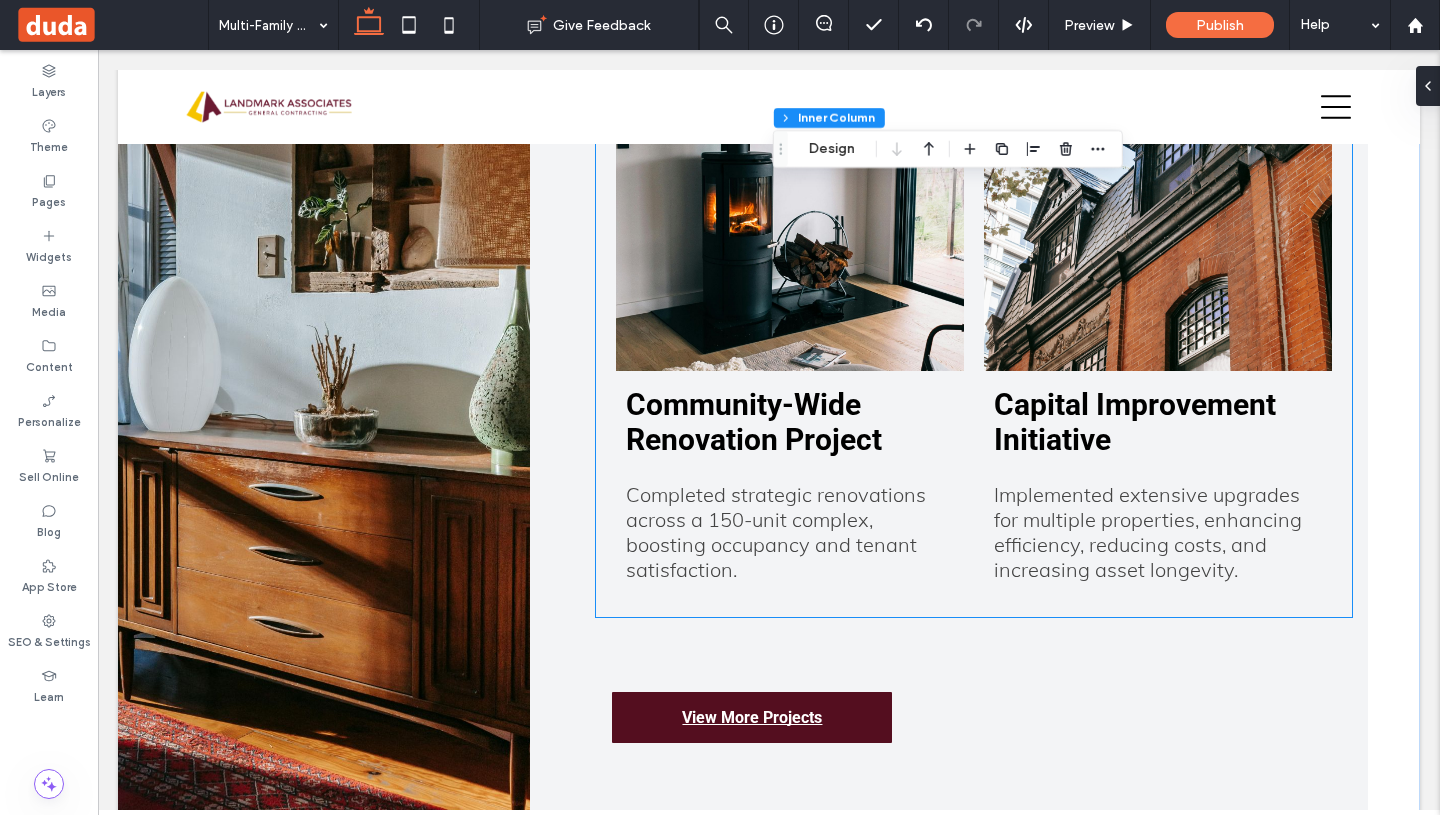 click on "Community-Wide Renovation Project" at bounding box center [790, 422] 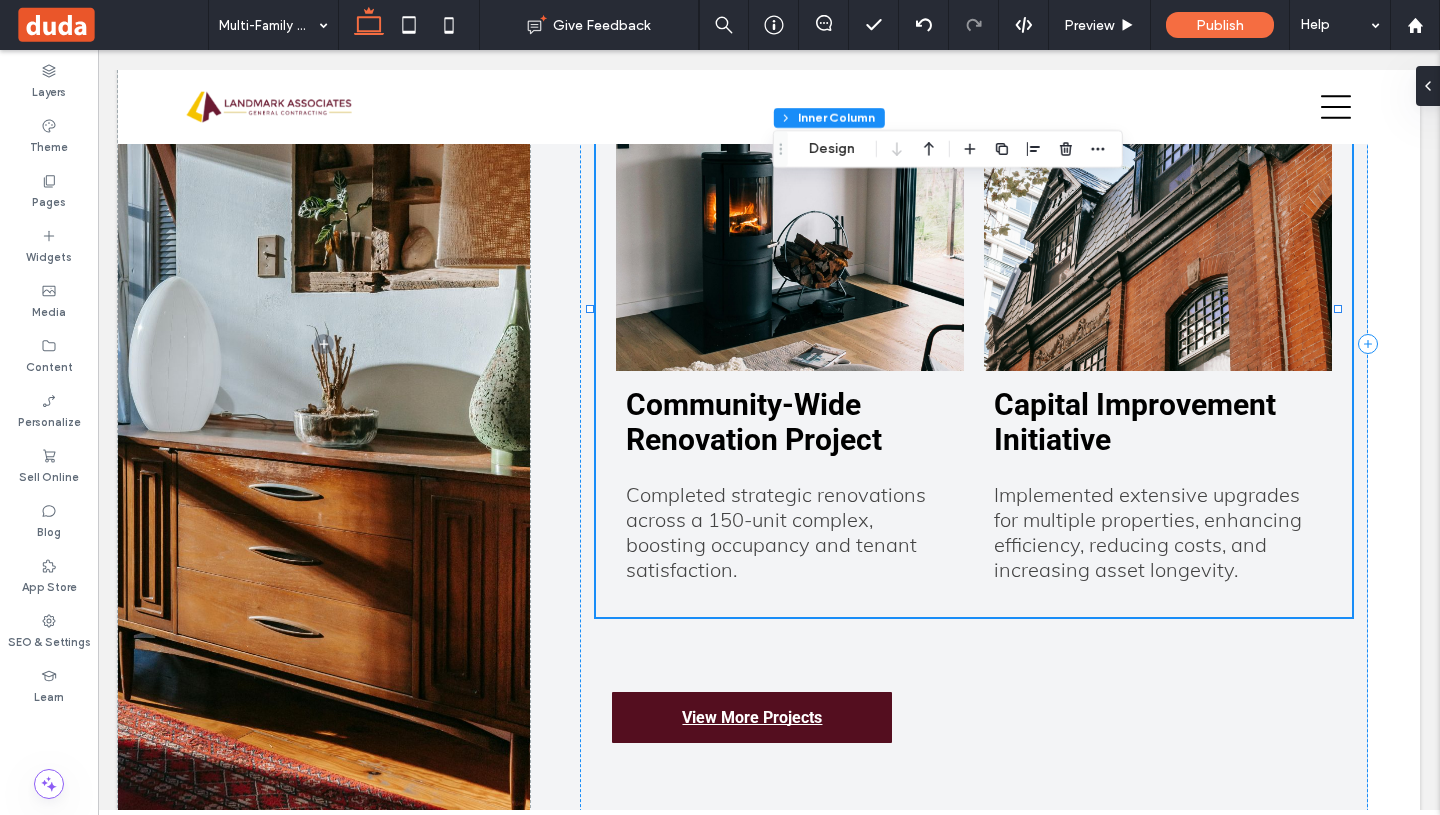 click on "Community-Wide Renovation Project" at bounding box center (790, 422) 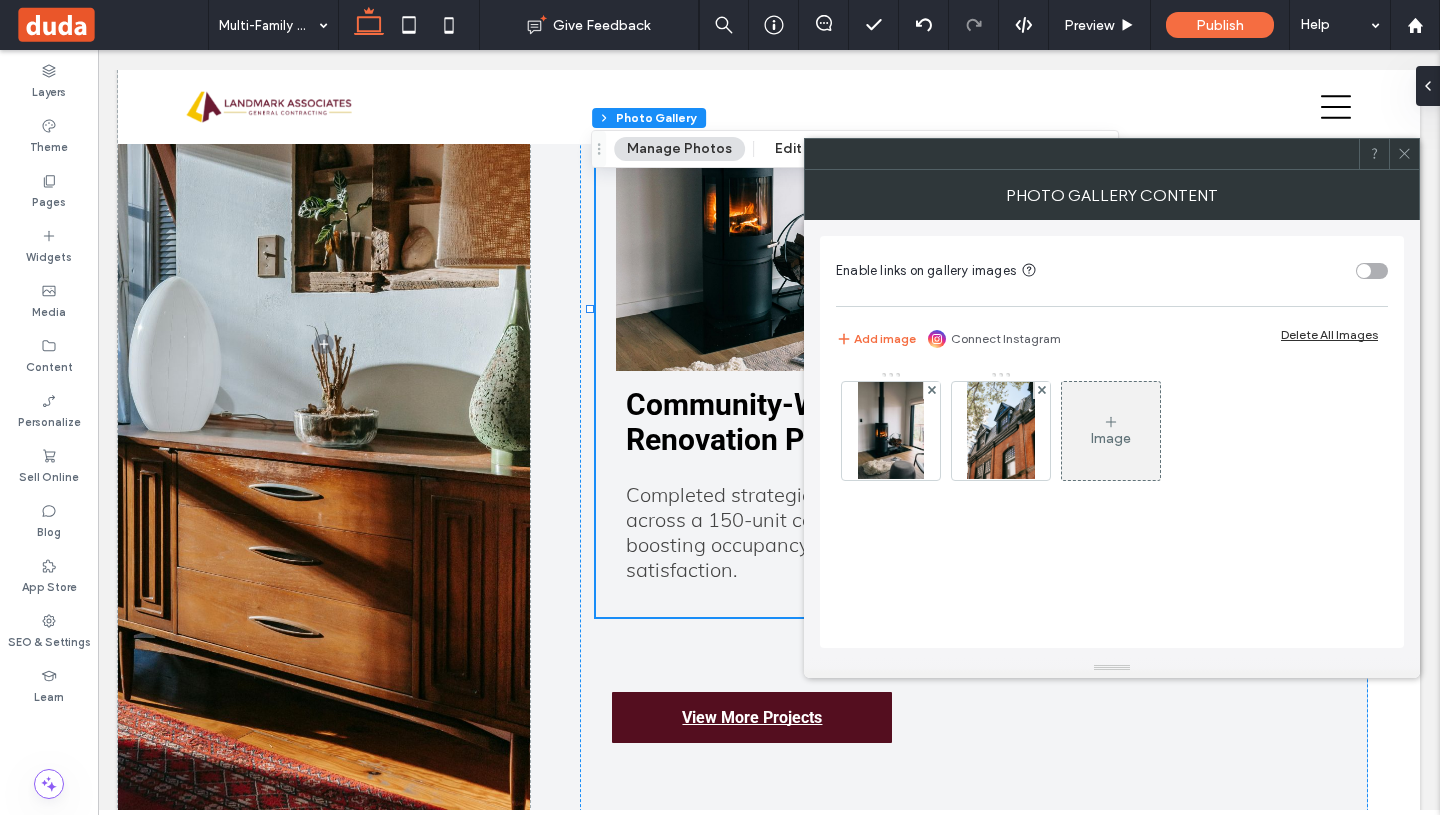 click on "Community-Wide Renovation Project" at bounding box center (790, 422) 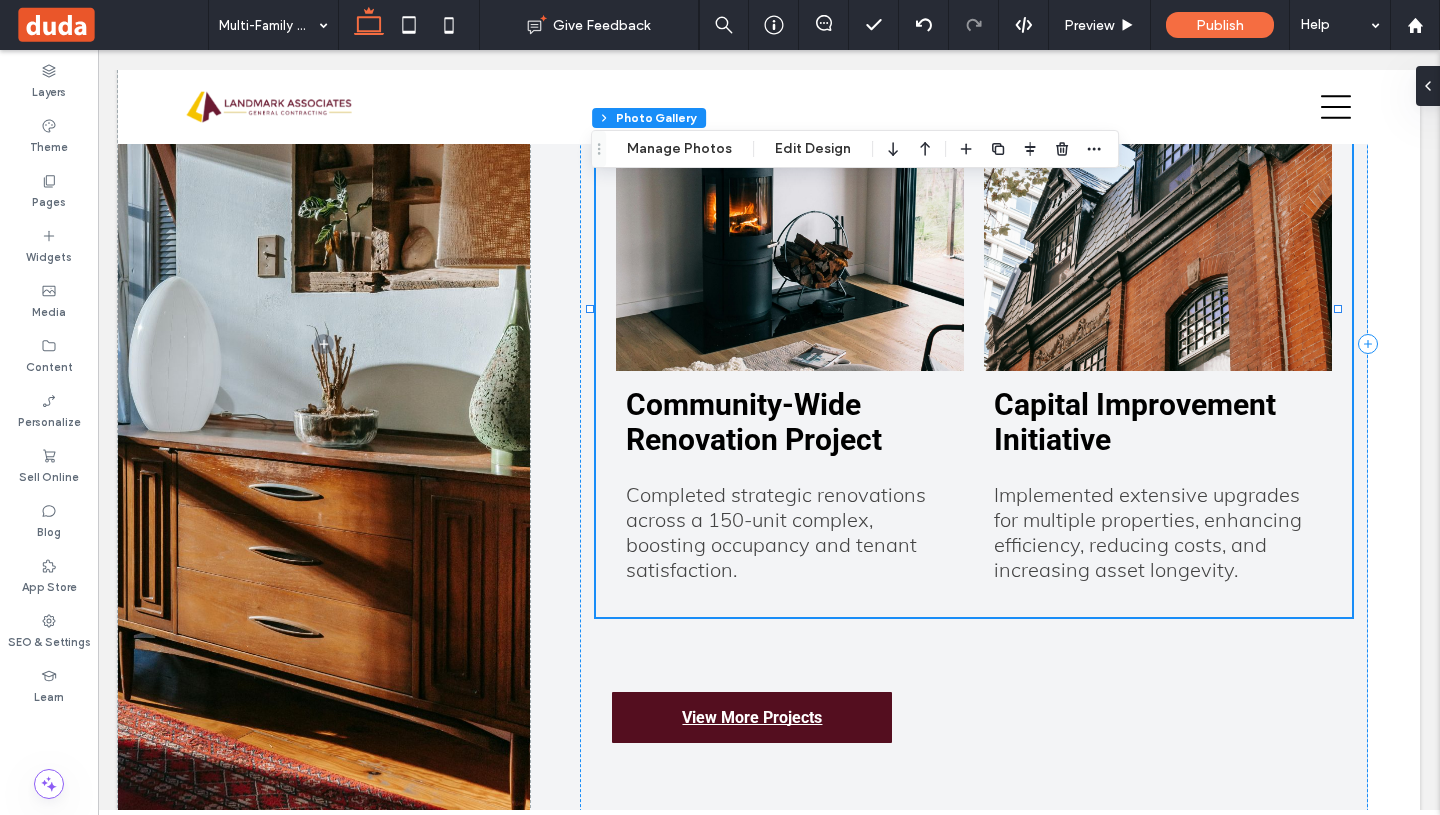 click on "Community-Wide Renovation Project" at bounding box center [790, 422] 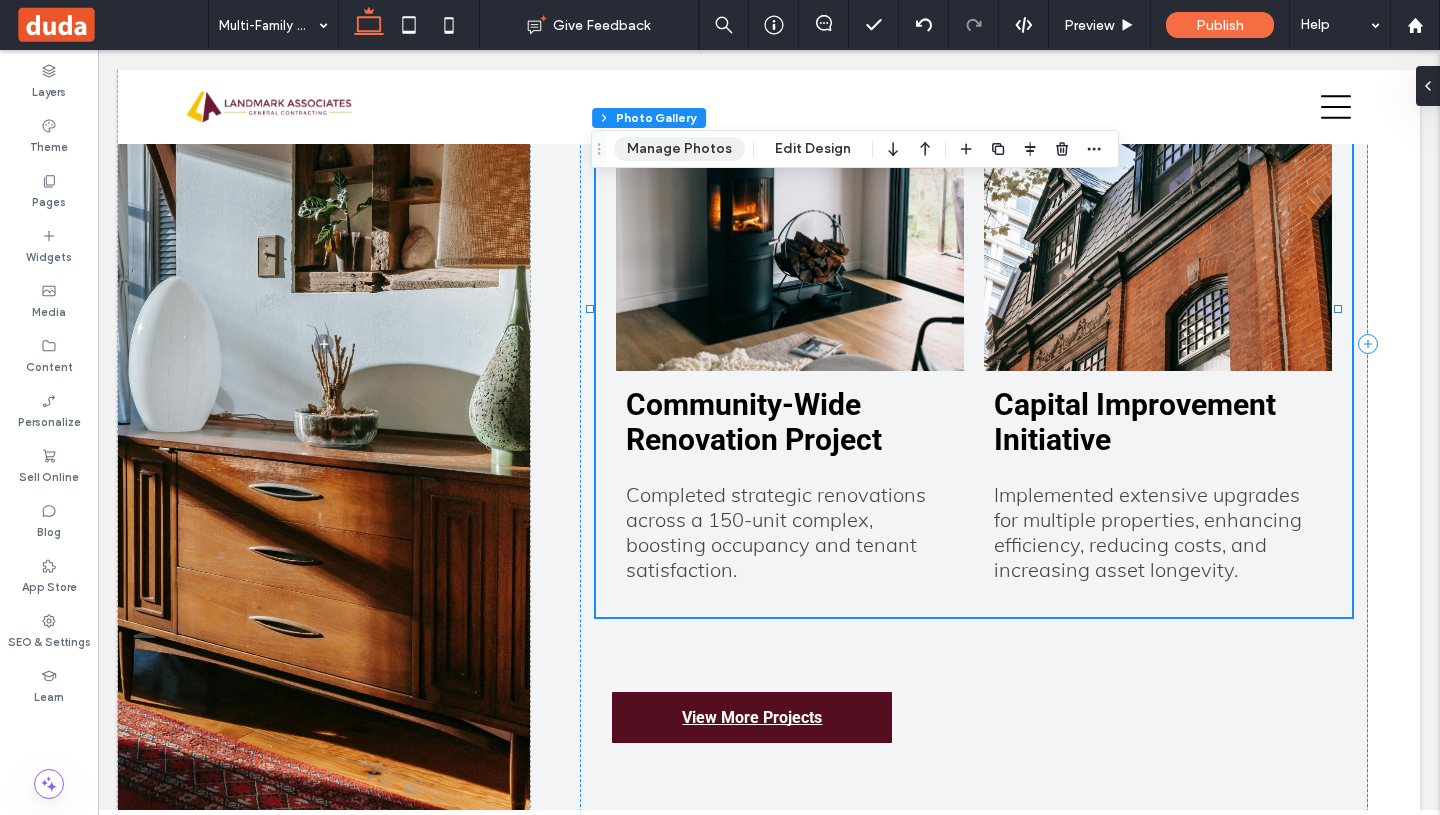 click on "Manage Photos" at bounding box center [679, 149] 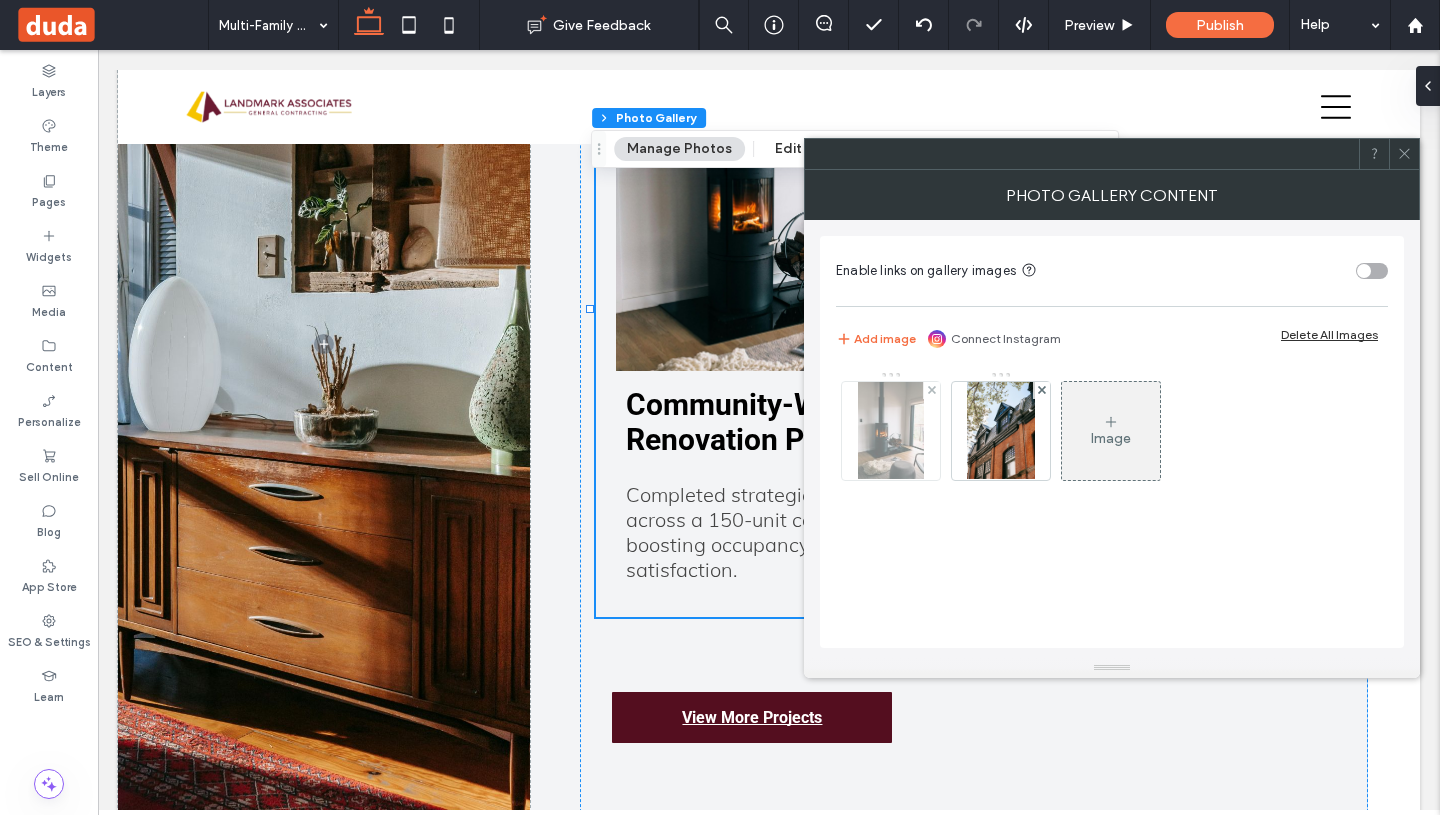 click at bounding box center (891, 431) 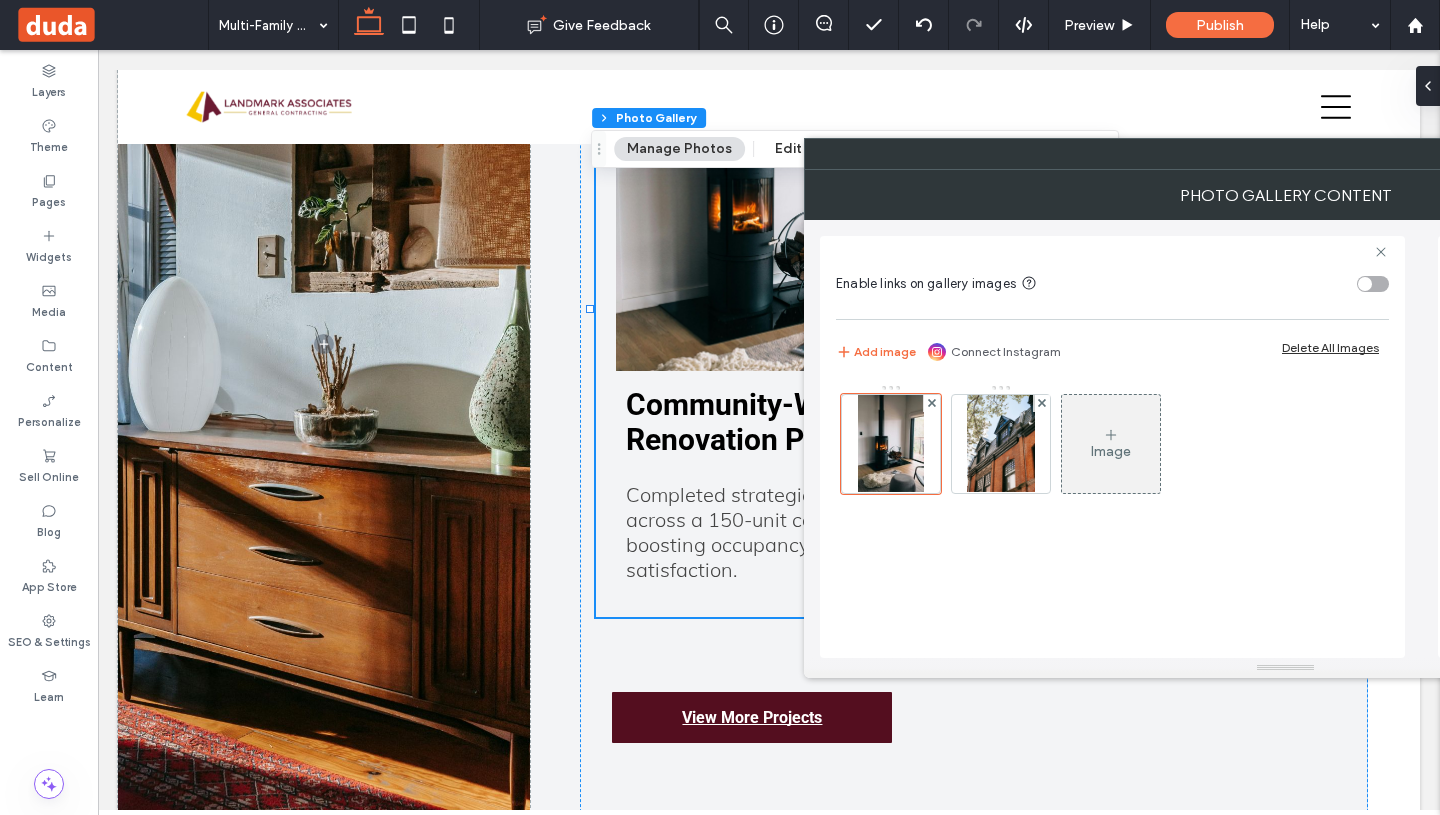 scroll, scrollTop: 0, scrollLeft: 90, axis: horizontal 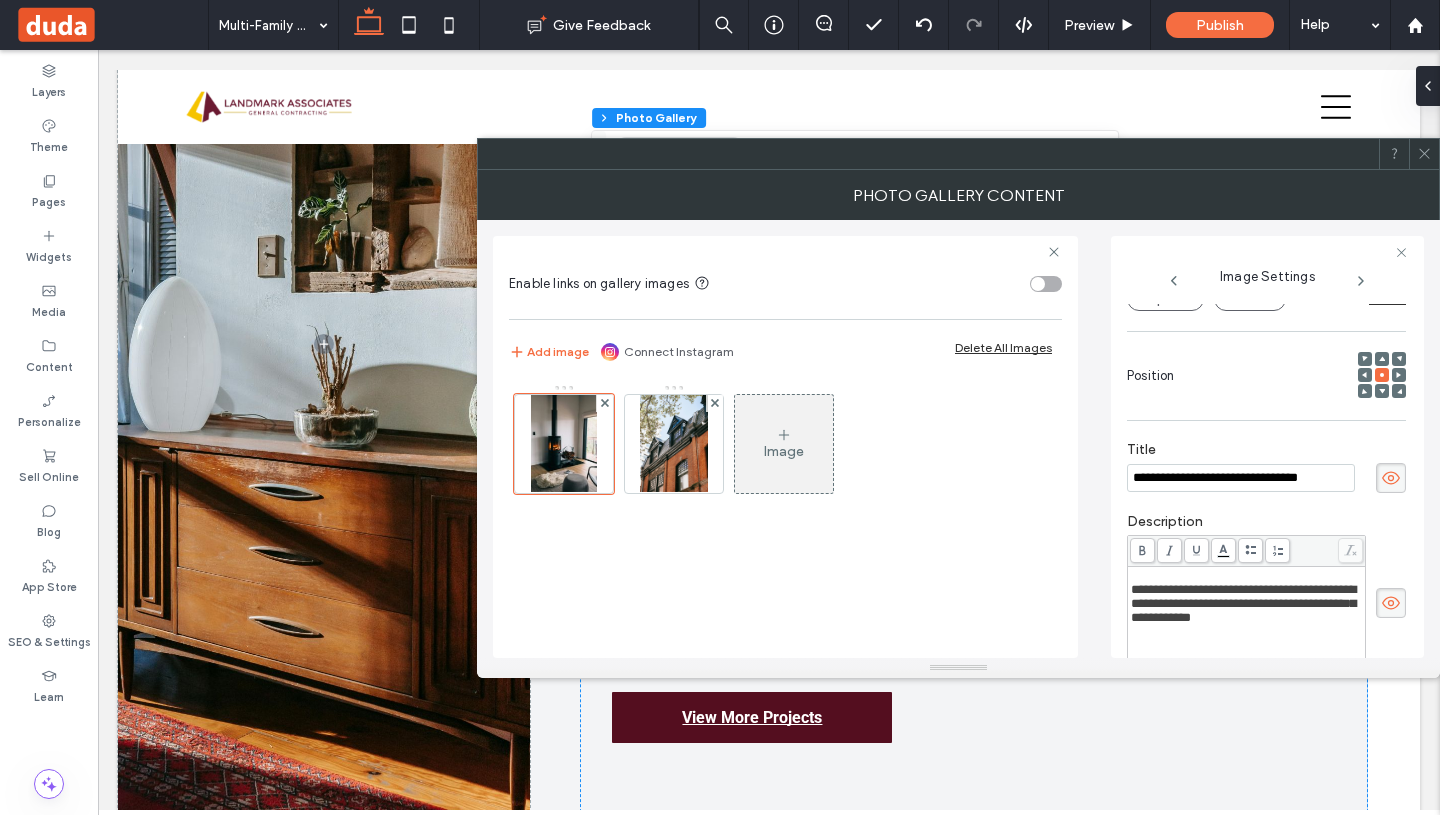drag, startPoint x: 1351, startPoint y: 484, endPoint x: 1082, endPoint y: 471, distance: 269.31393 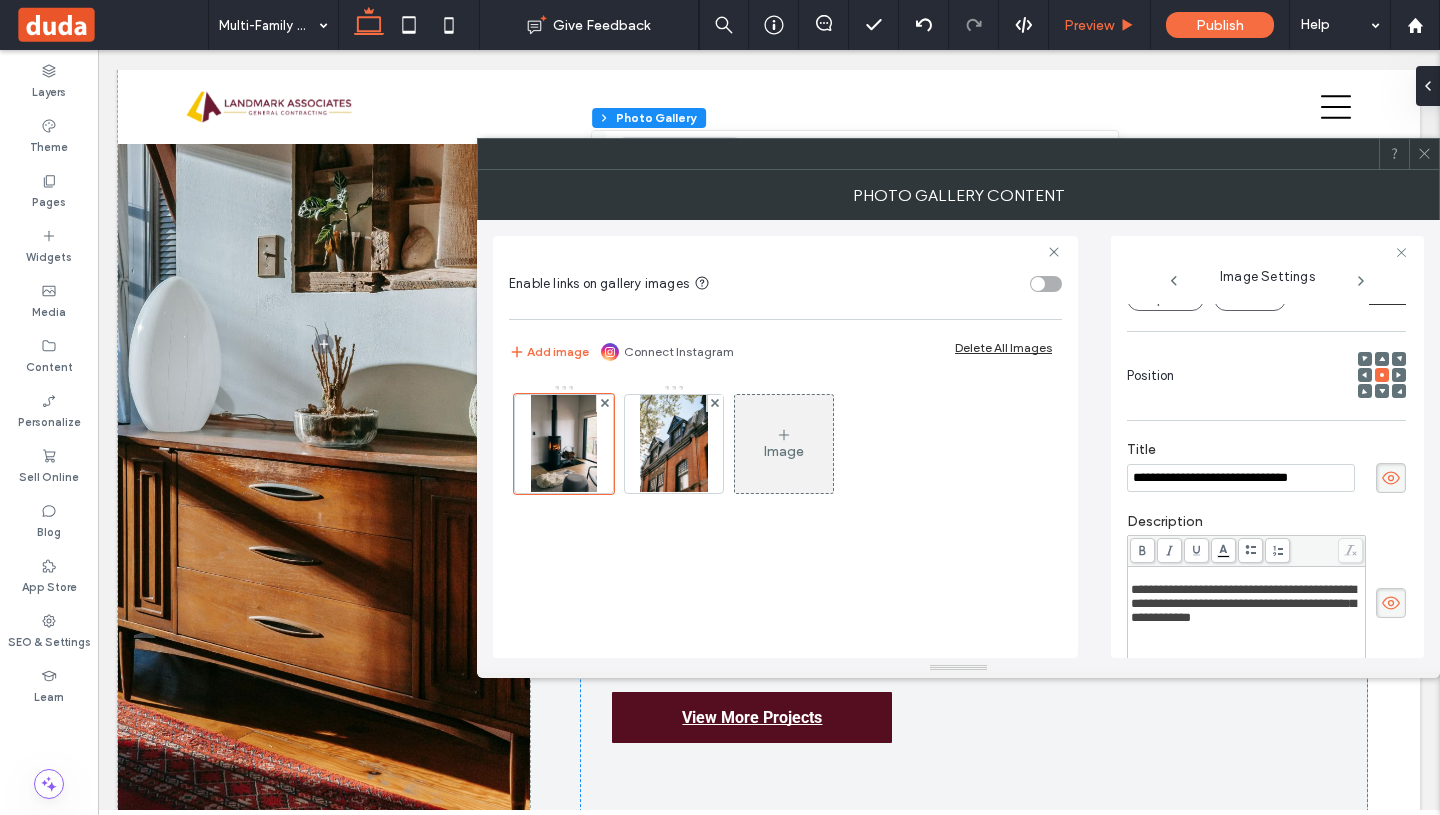 type on "**********" 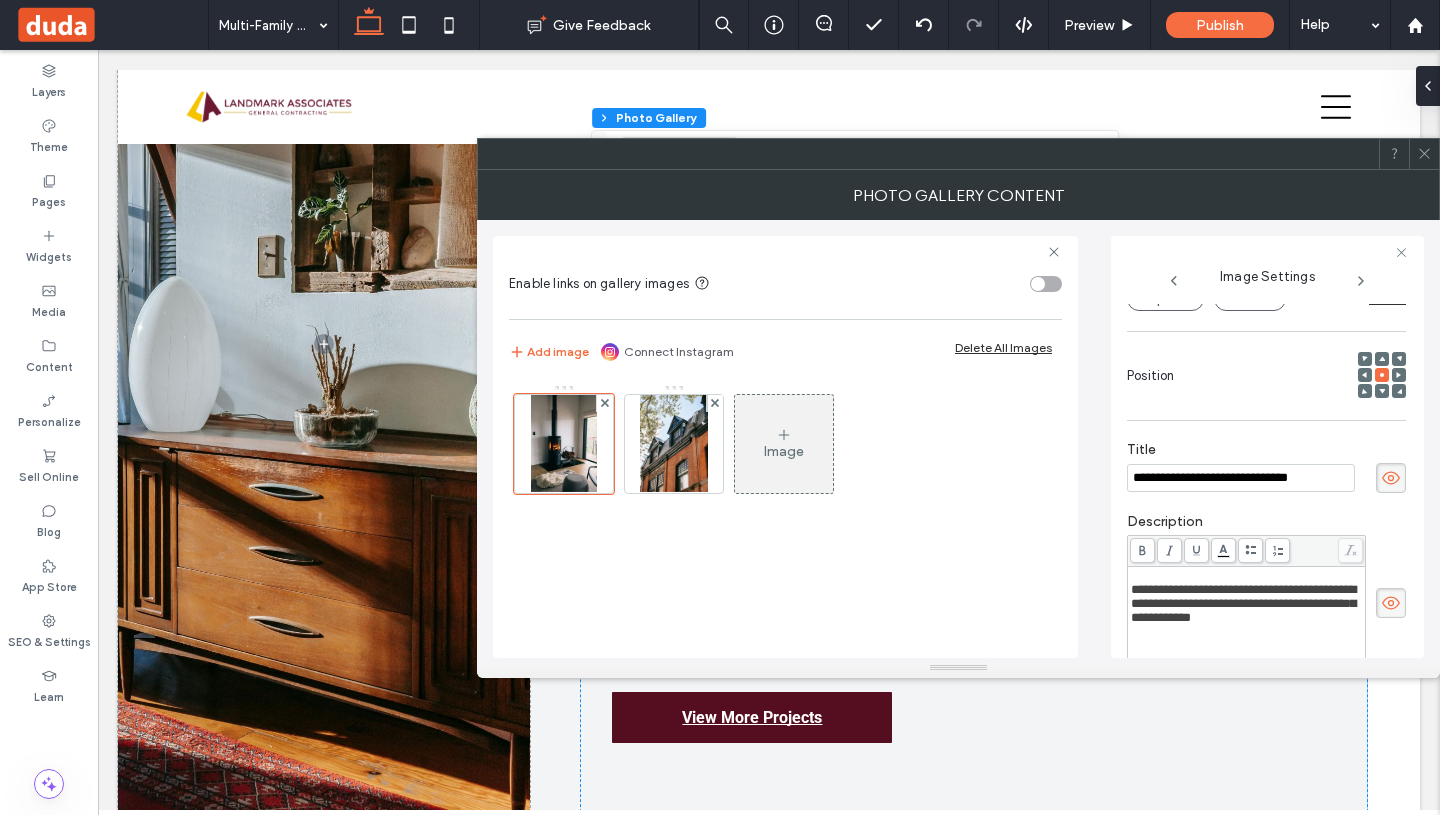 scroll, scrollTop: 426, scrollLeft: 0, axis: vertical 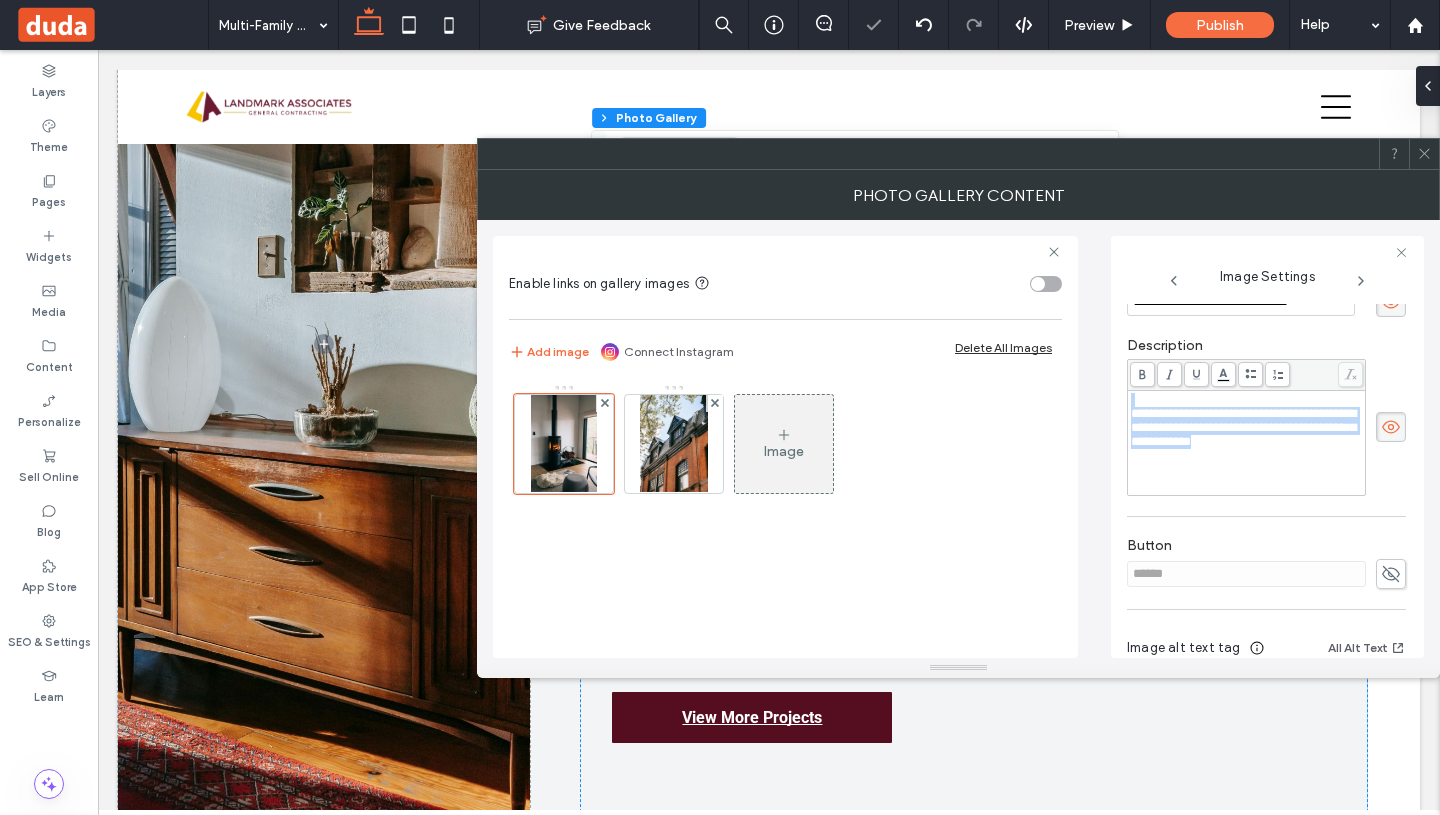 drag, startPoint x: 1339, startPoint y: 457, endPoint x: 1116, endPoint y: 410, distance: 227.8991 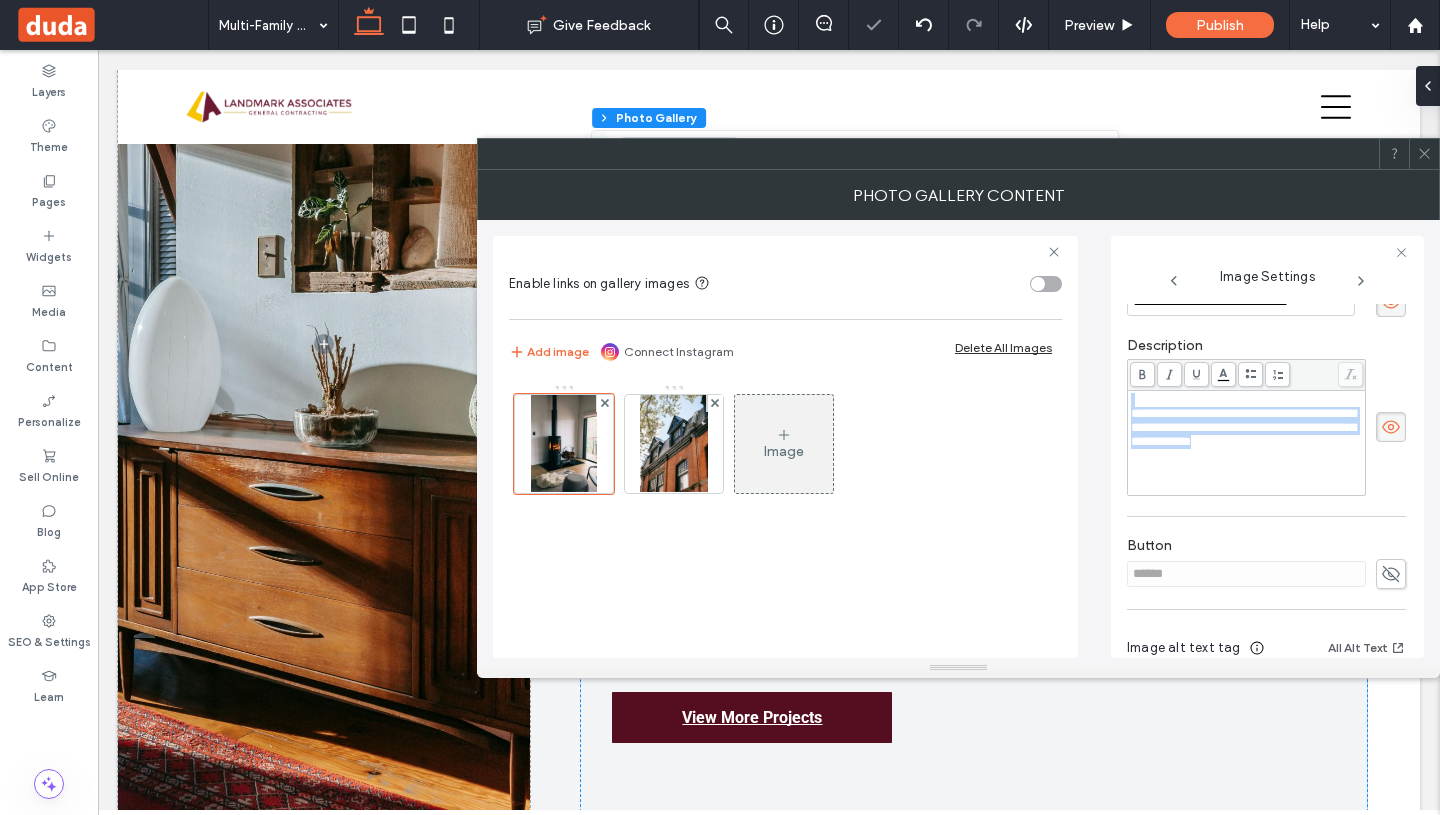 click on "**********" at bounding box center [1267, 447] 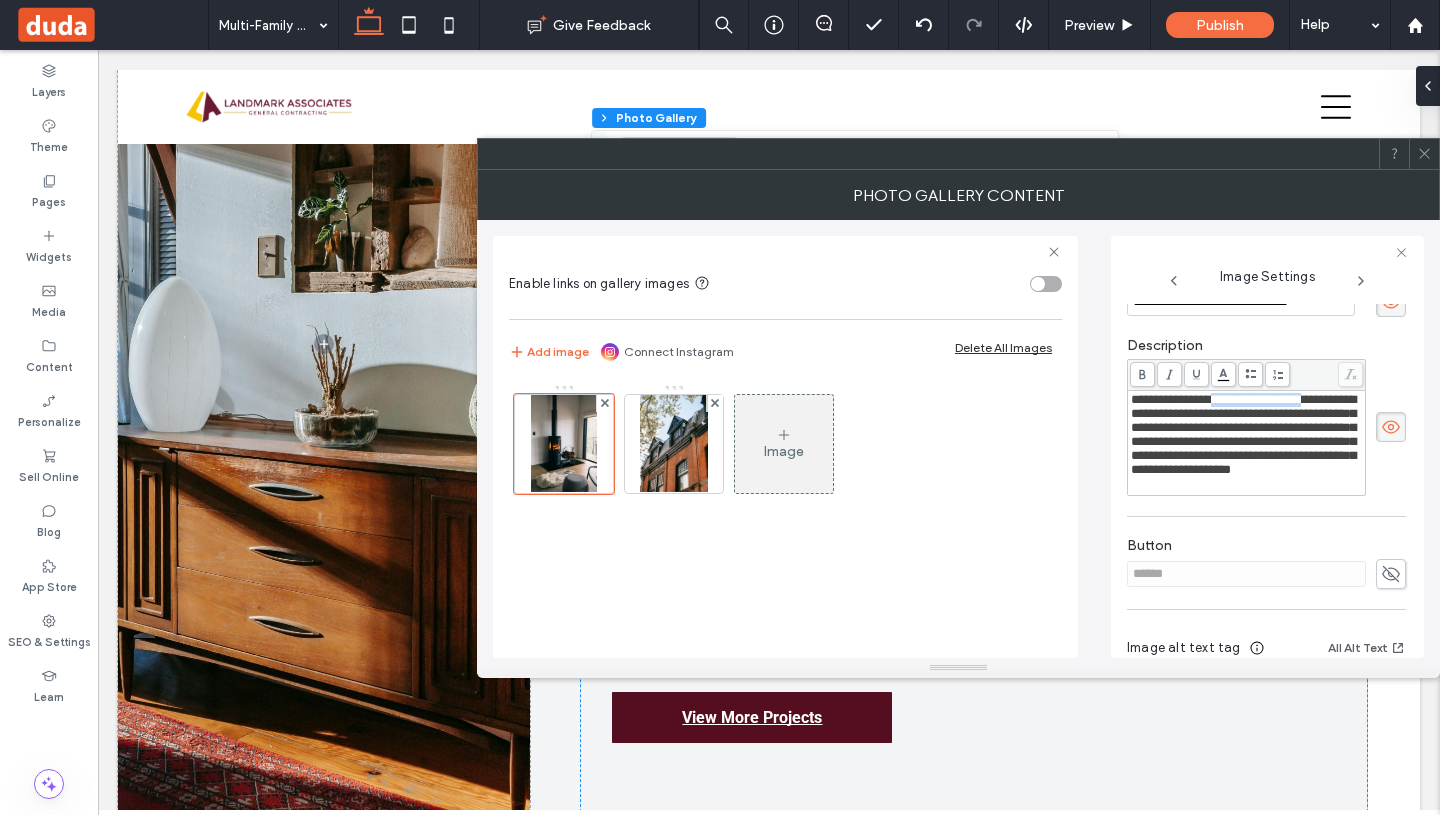 drag, startPoint x: 1342, startPoint y: 407, endPoint x: 1238, endPoint y: 405, distance: 104.019226 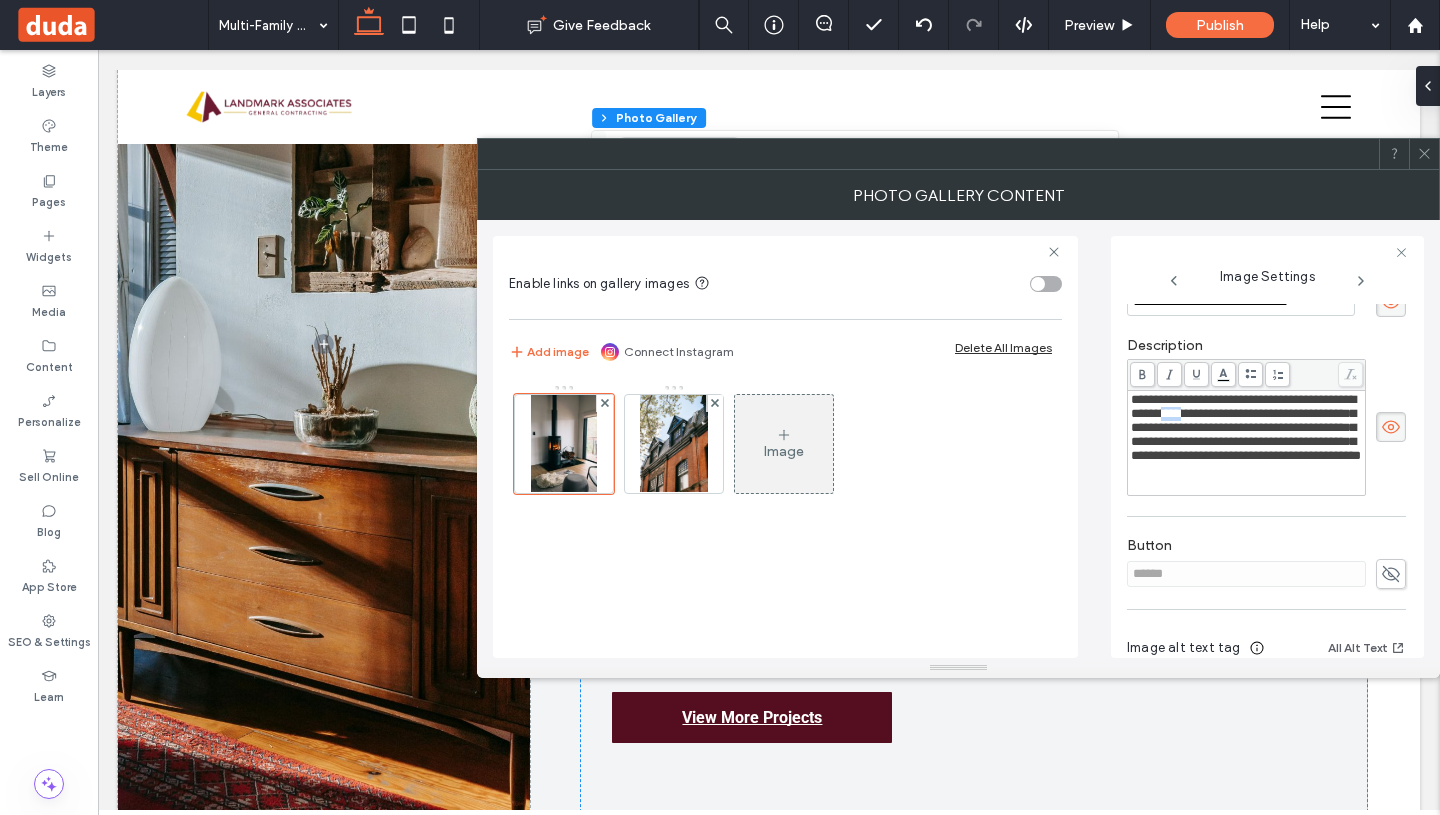 drag, startPoint x: 1270, startPoint y: 423, endPoint x: 1243, endPoint y: 423, distance: 27 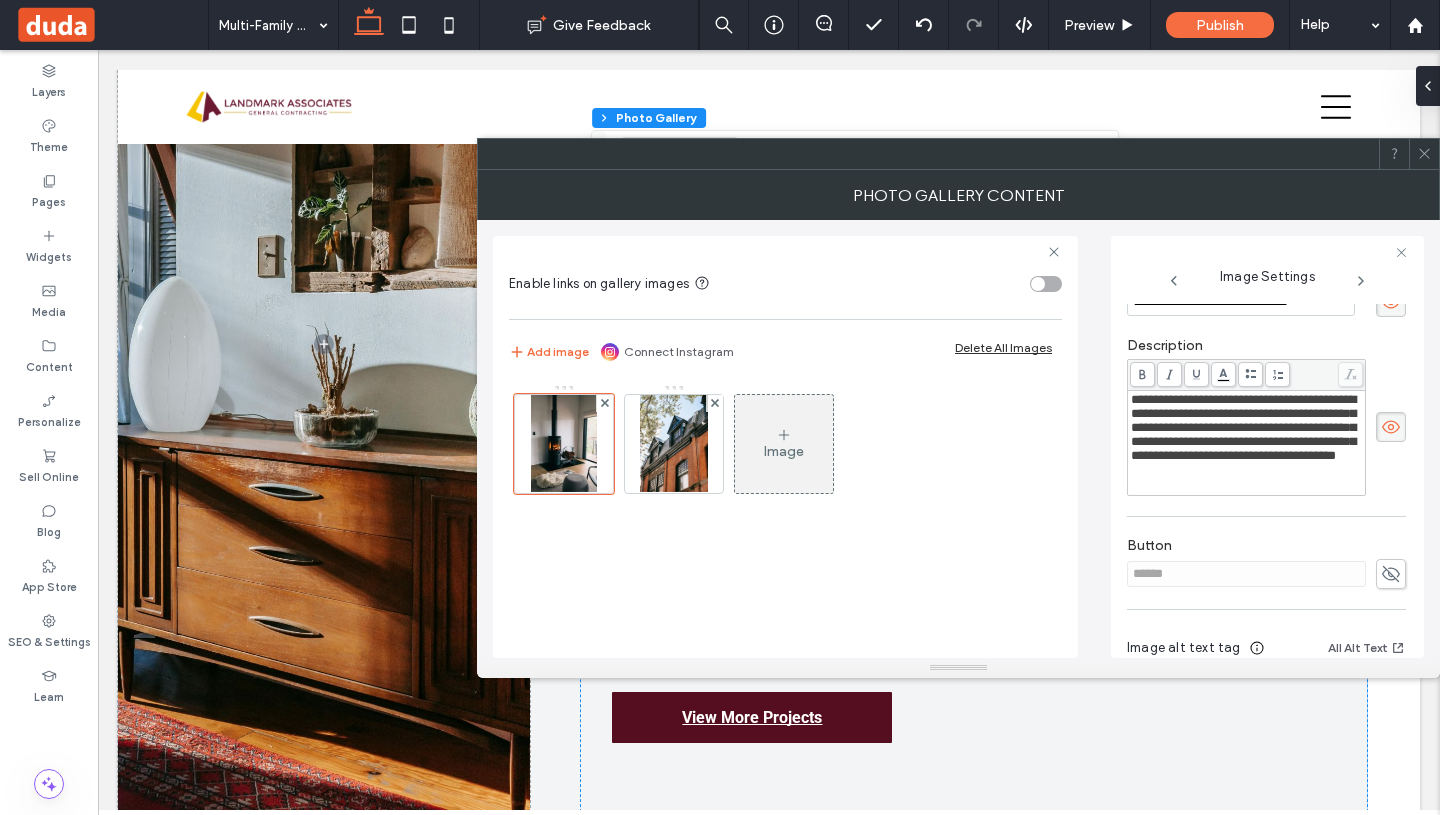type 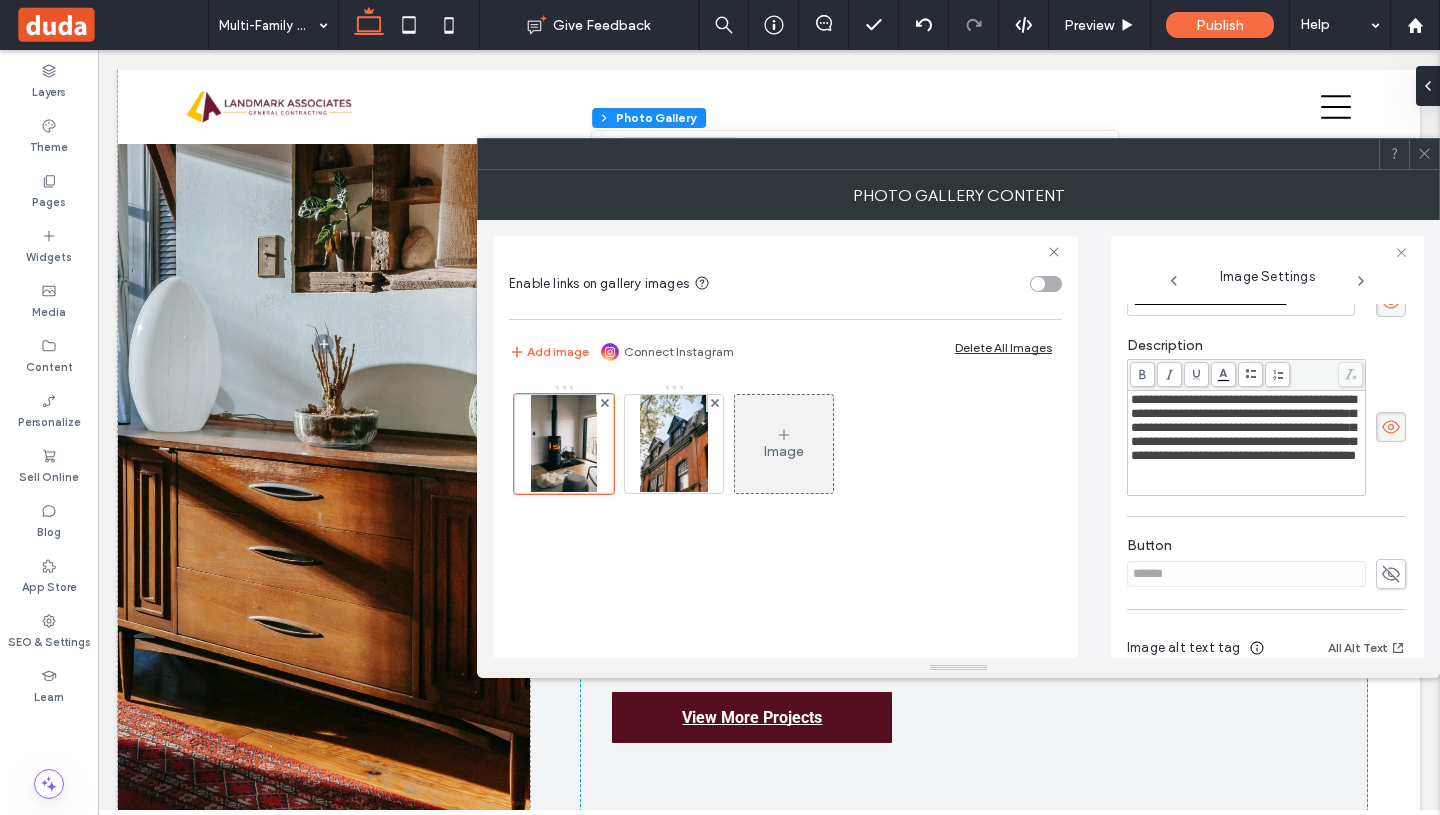 click on "**********" at bounding box center (1243, 427) 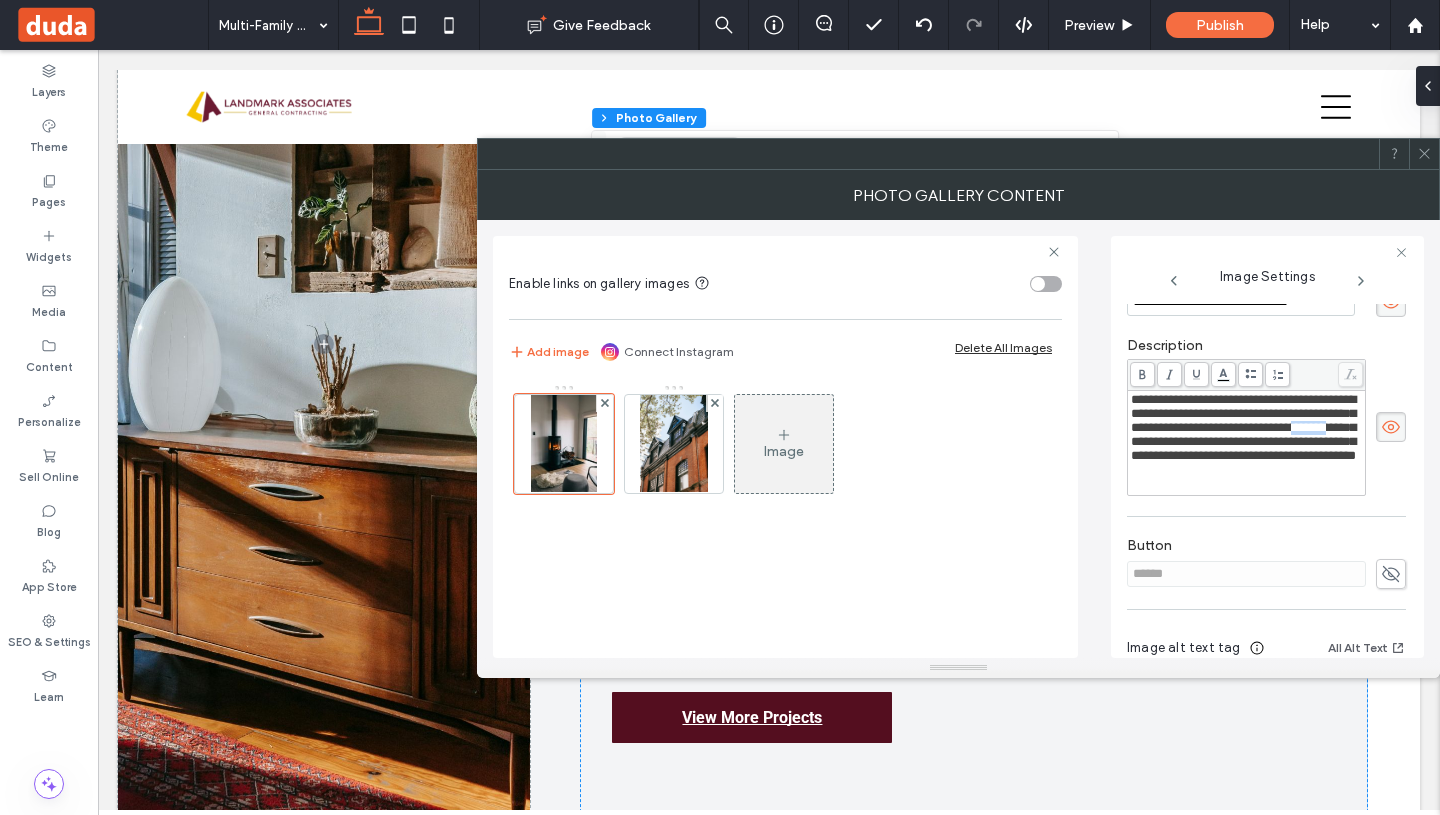 drag, startPoint x: 1342, startPoint y: 455, endPoint x: 1282, endPoint y: 453, distance: 60.033325 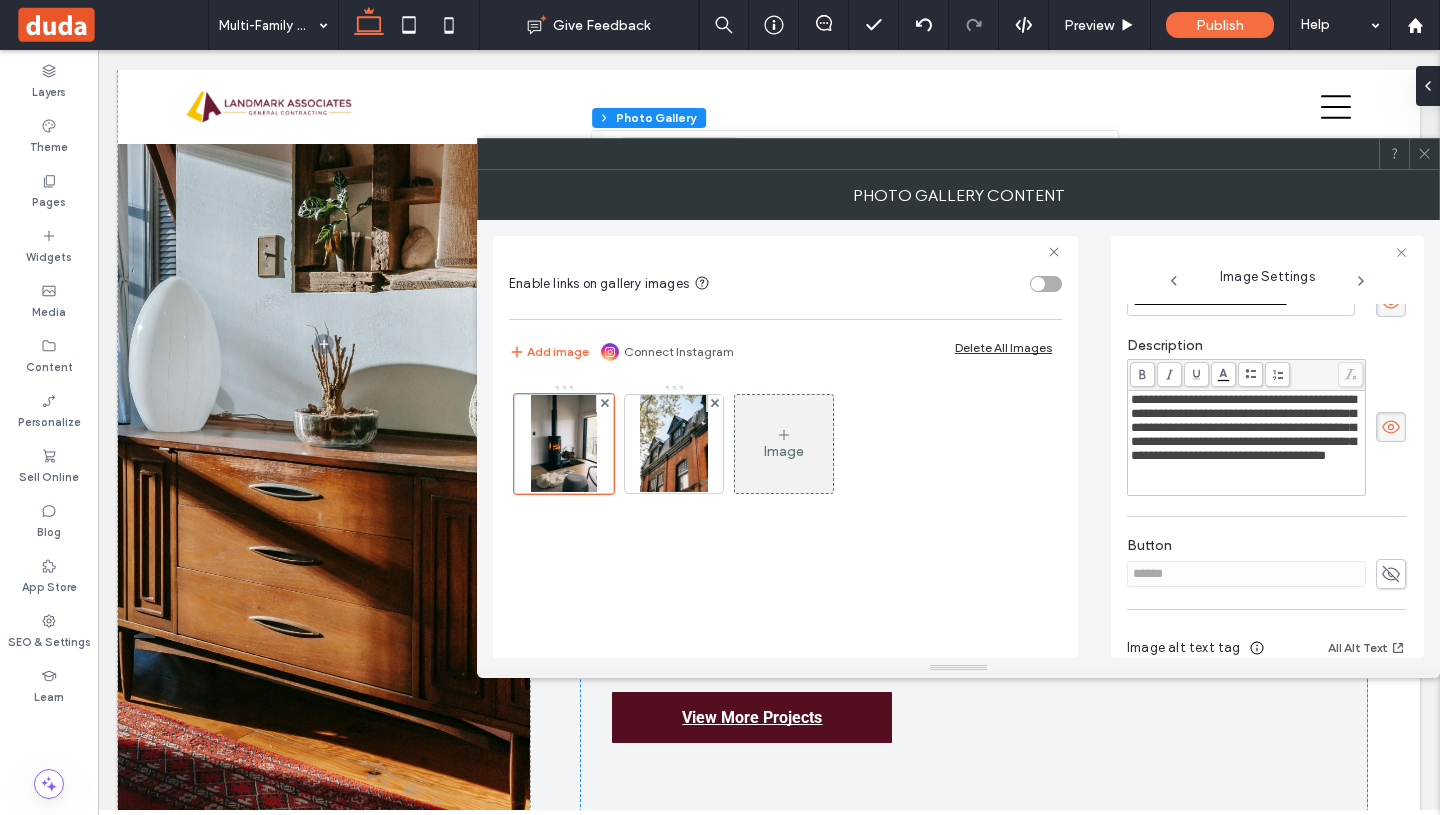 click on "**********" at bounding box center (1243, 427) 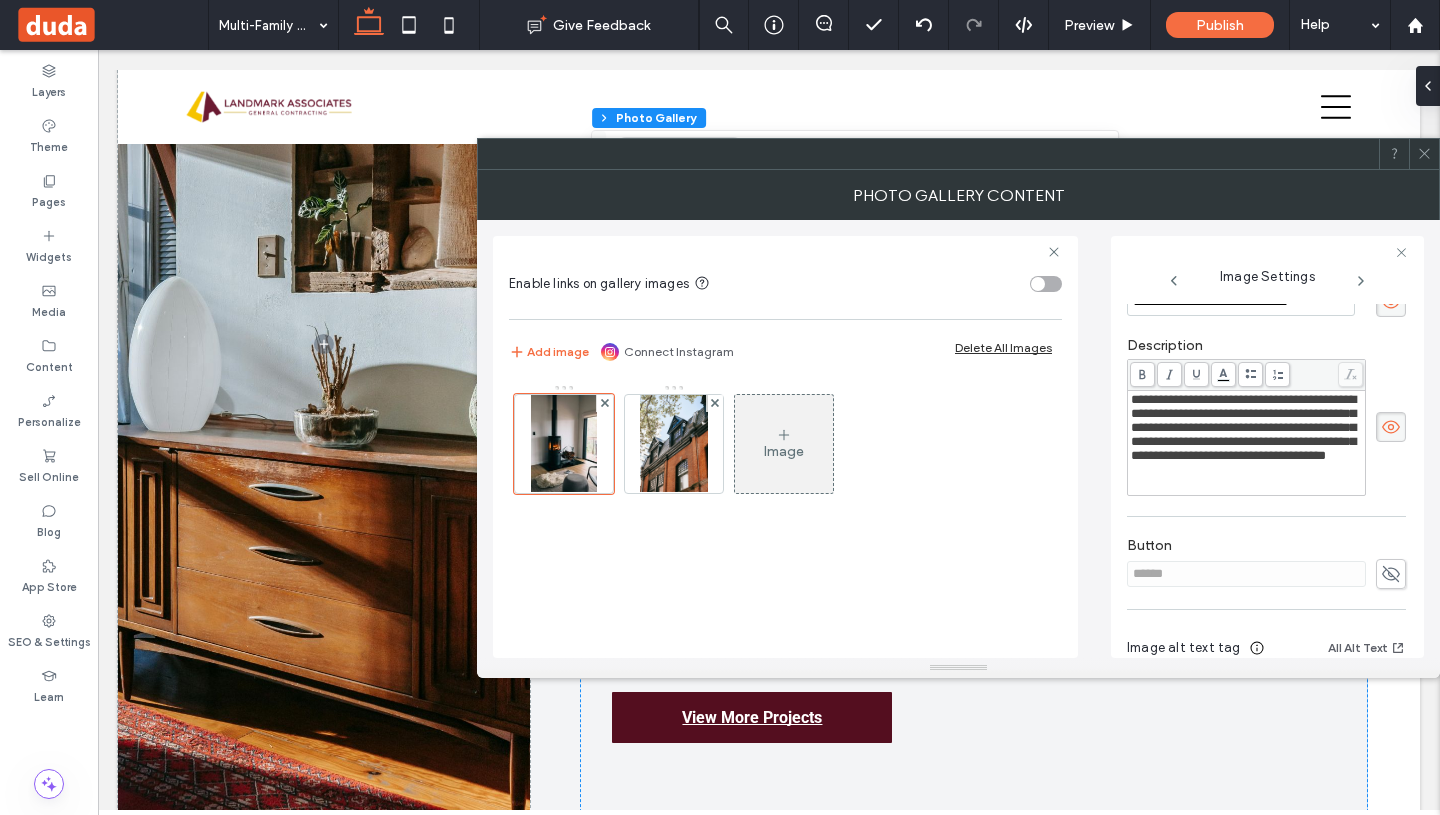 click on "**********" at bounding box center (1243, 427) 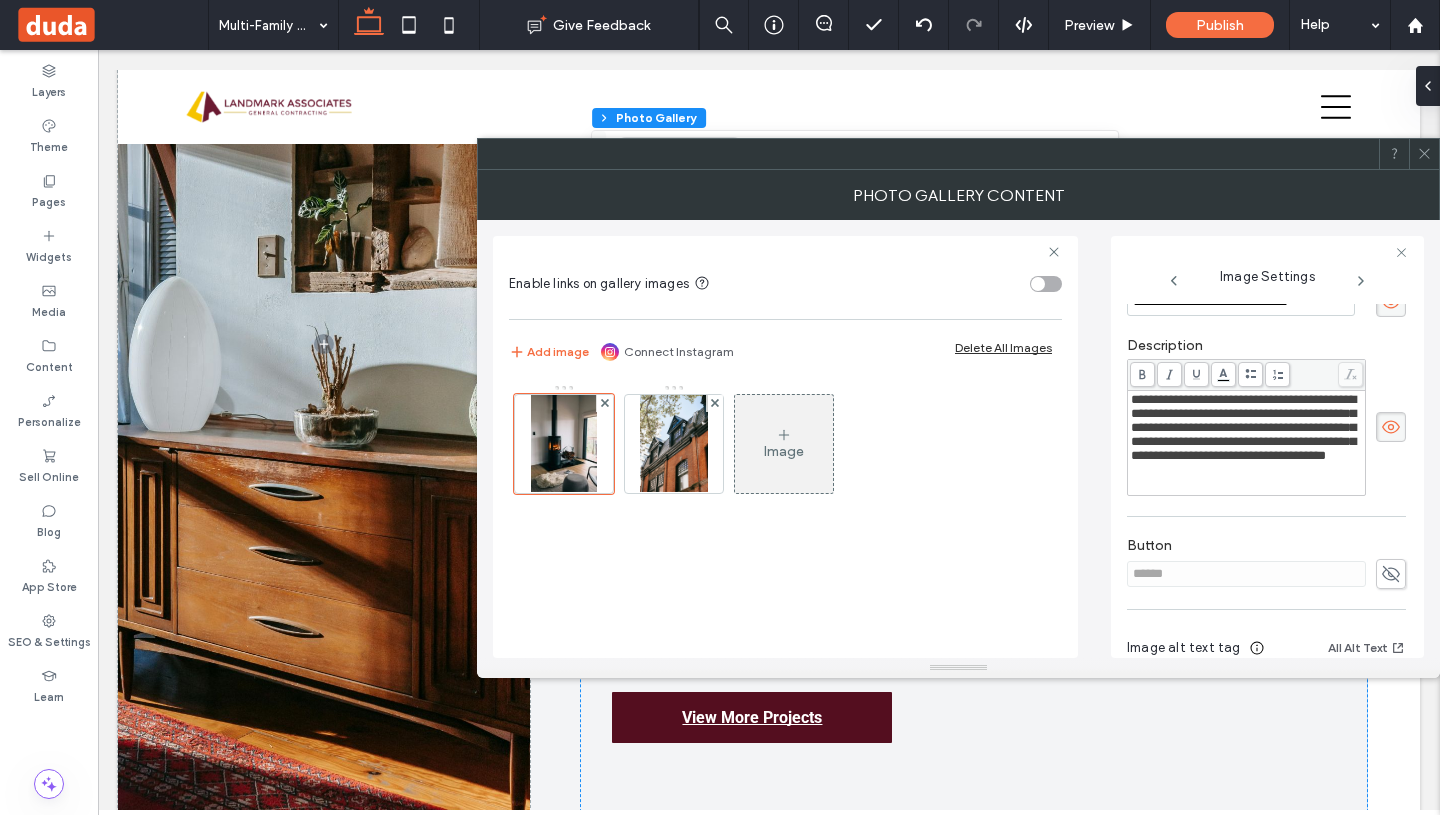 click on "**********" at bounding box center (1247, 428) 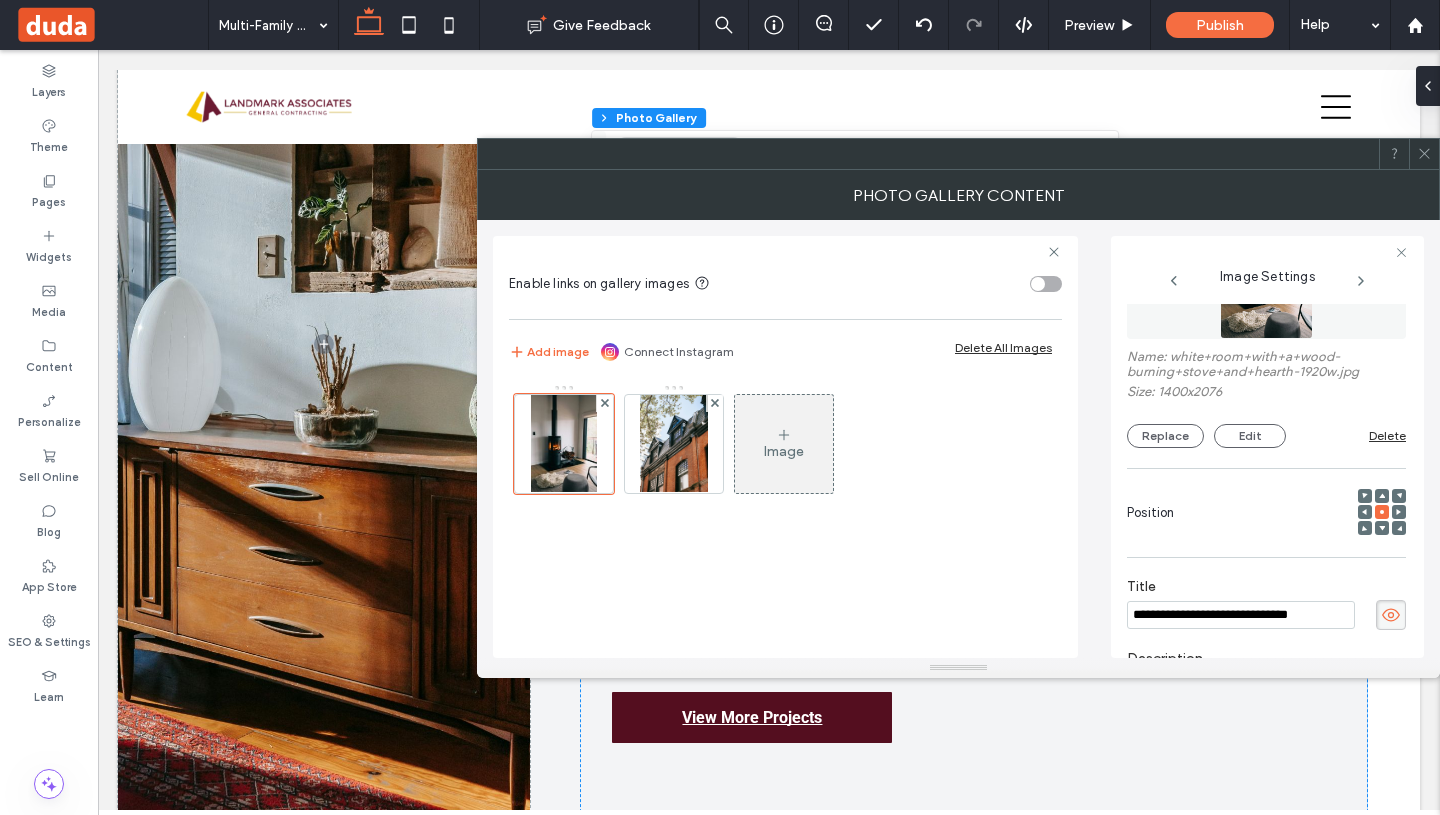 scroll, scrollTop: 114, scrollLeft: 0, axis: vertical 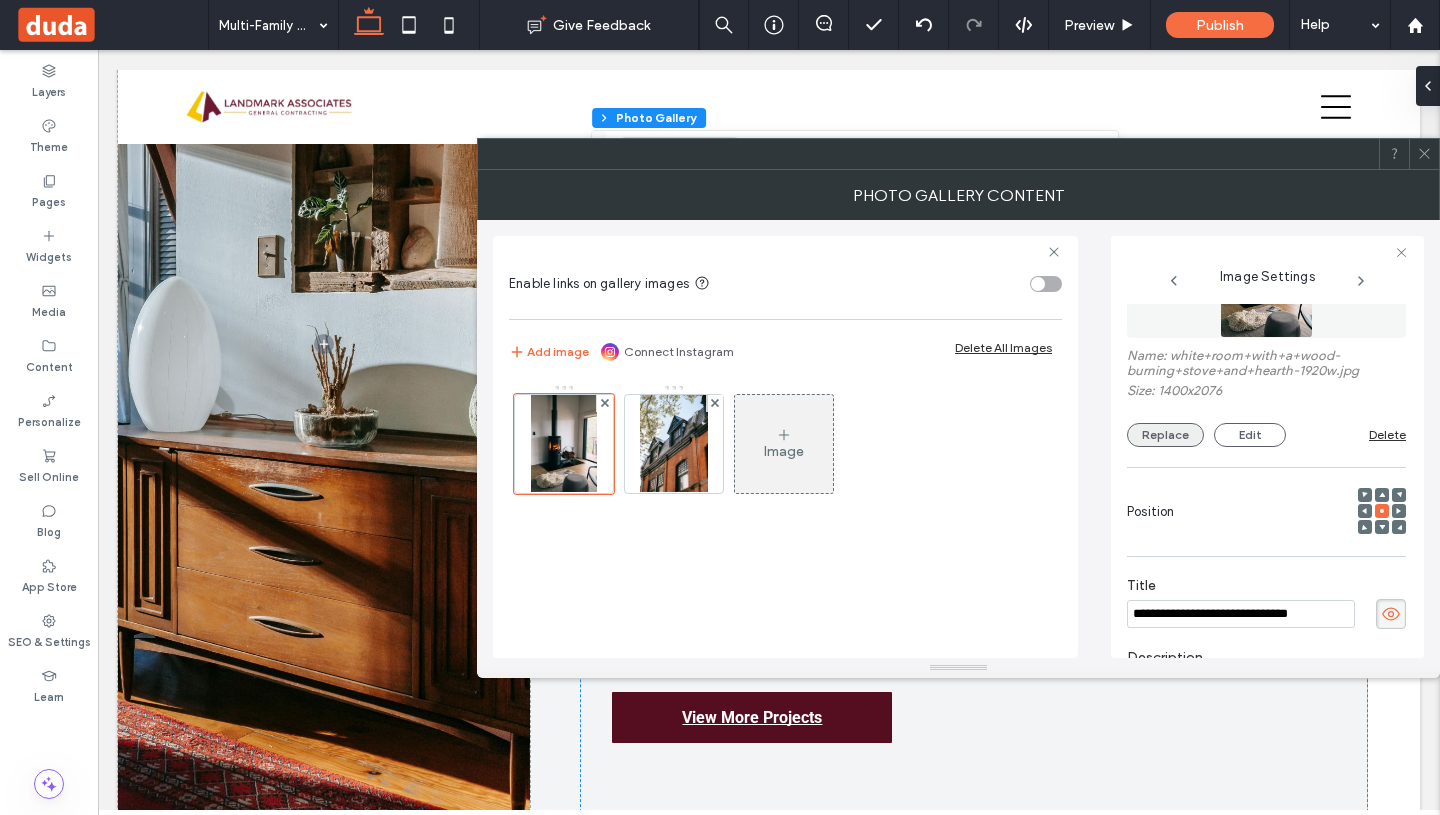 click on "Replace" at bounding box center [1165, 435] 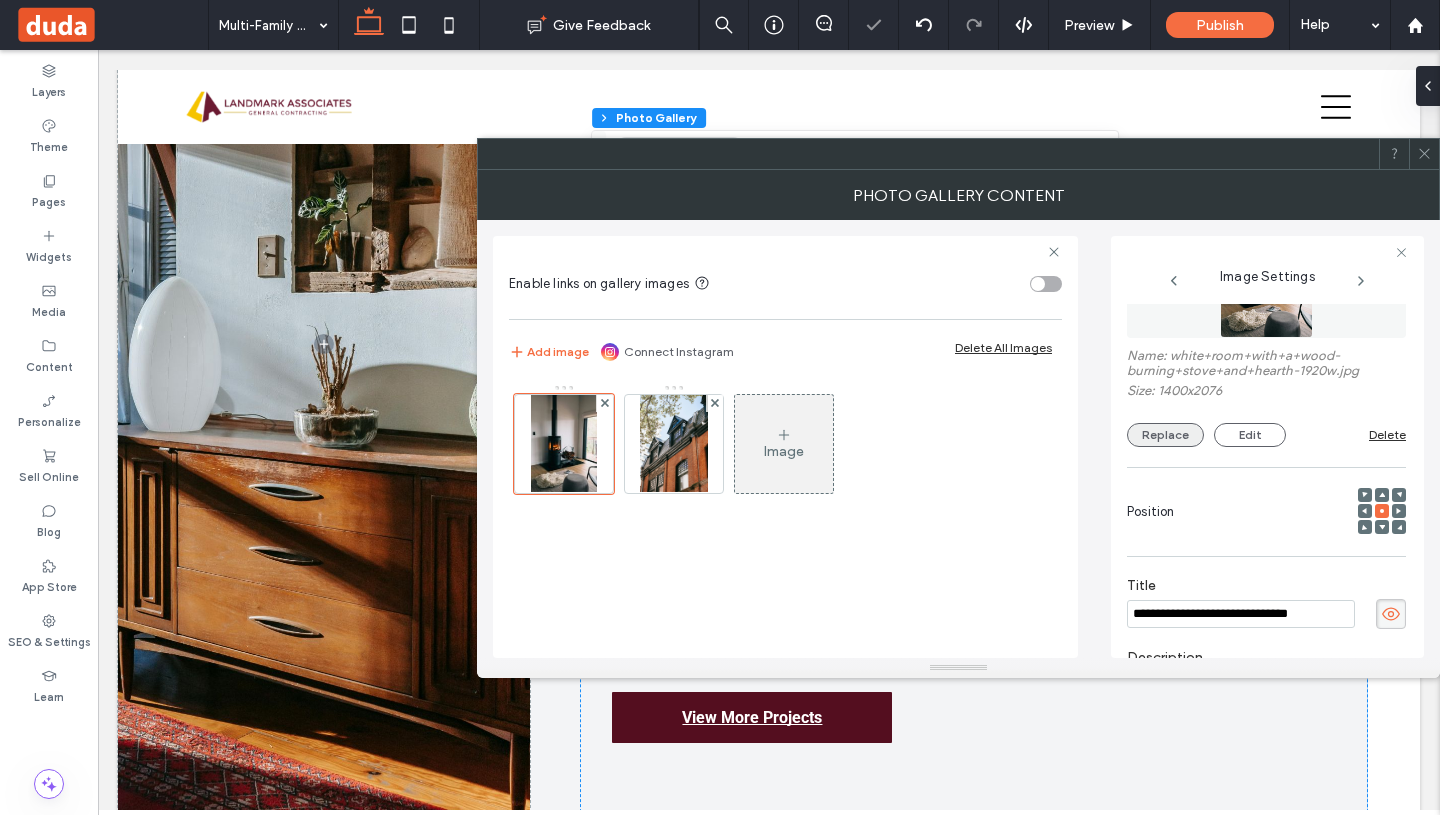 scroll, scrollTop: 3484, scrollLeft: 0, axis: vertical 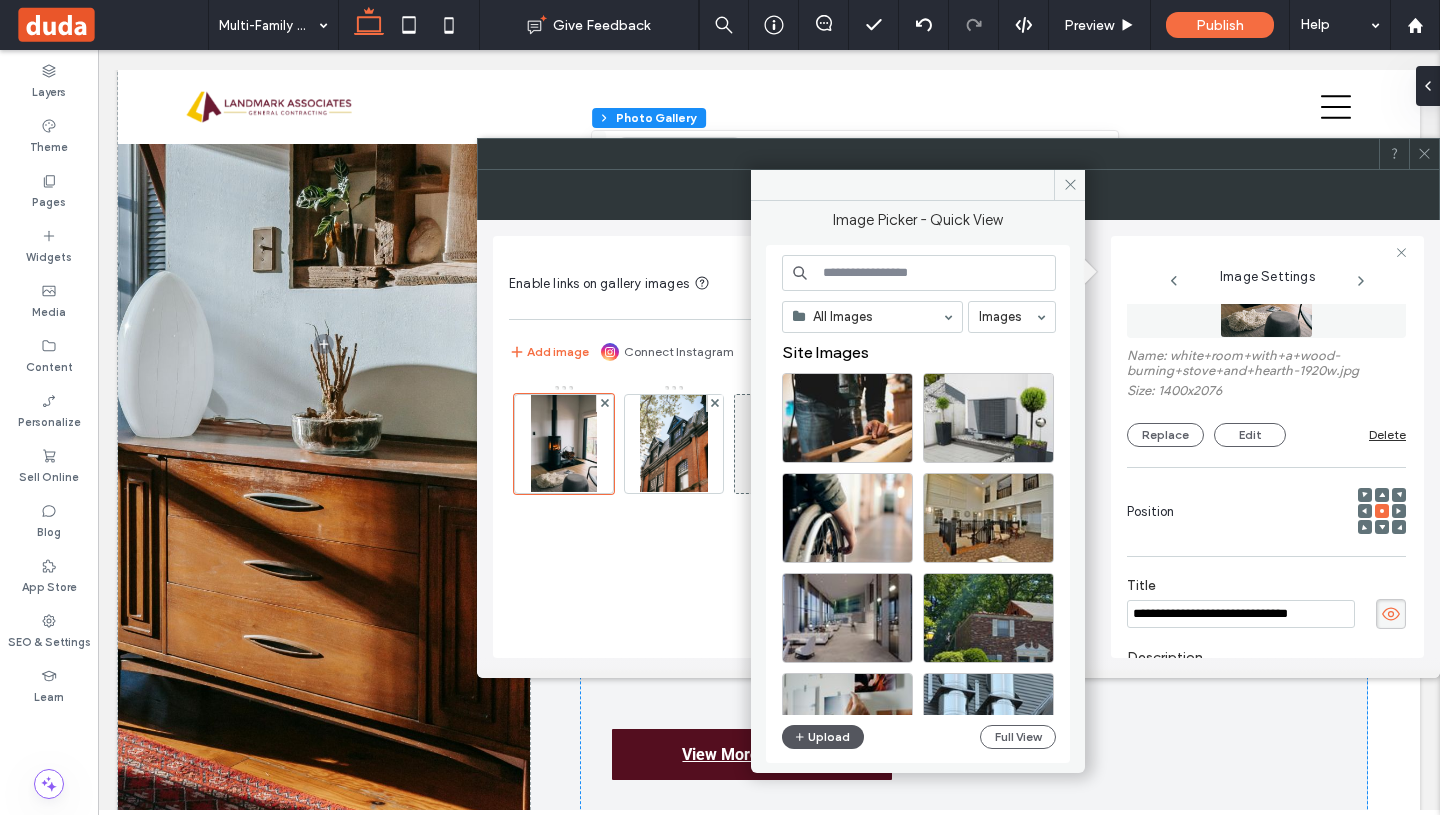 click on "Upload" at bounding box center [823, 737] 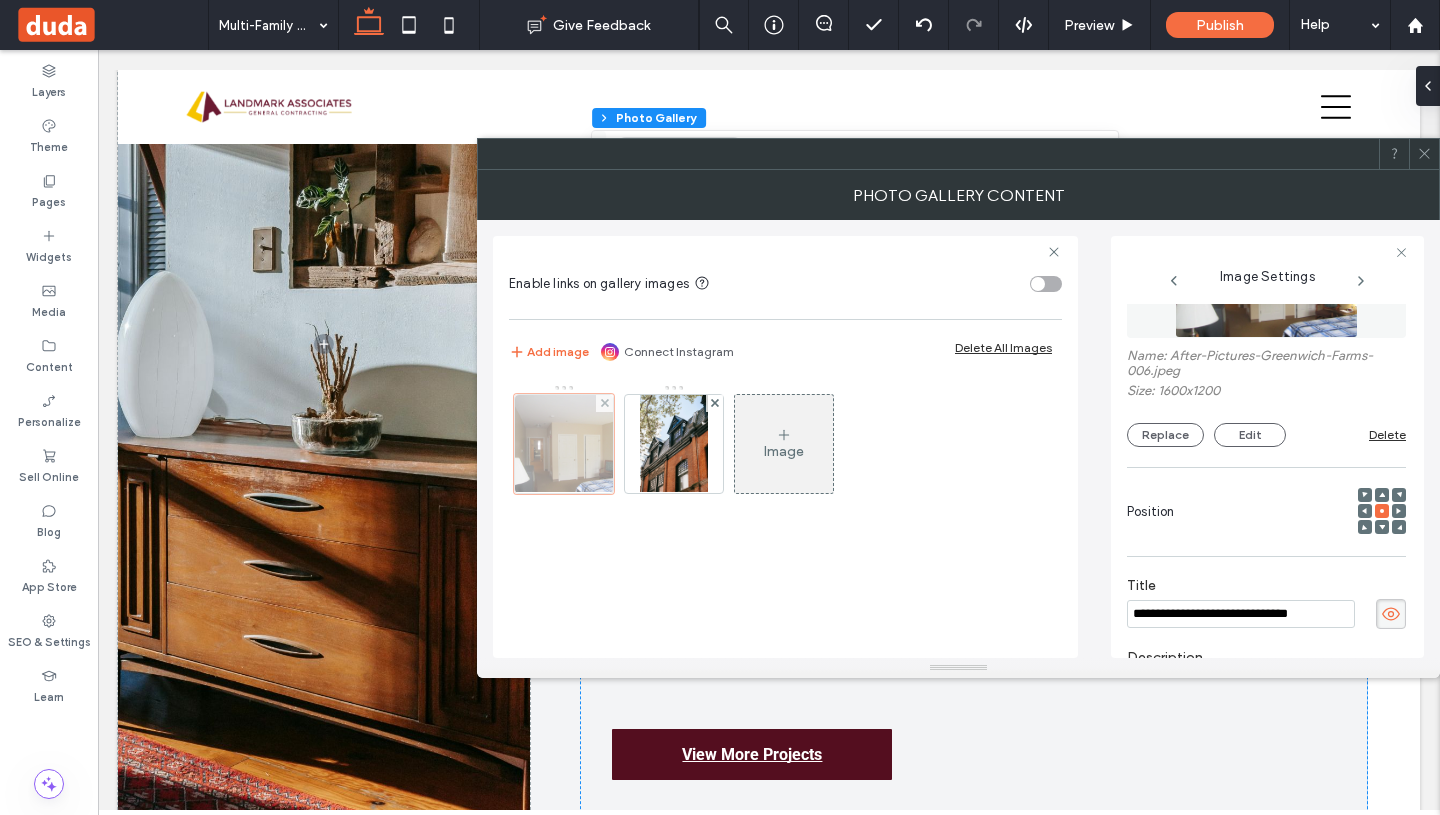 click at bounding box center (564, 444) 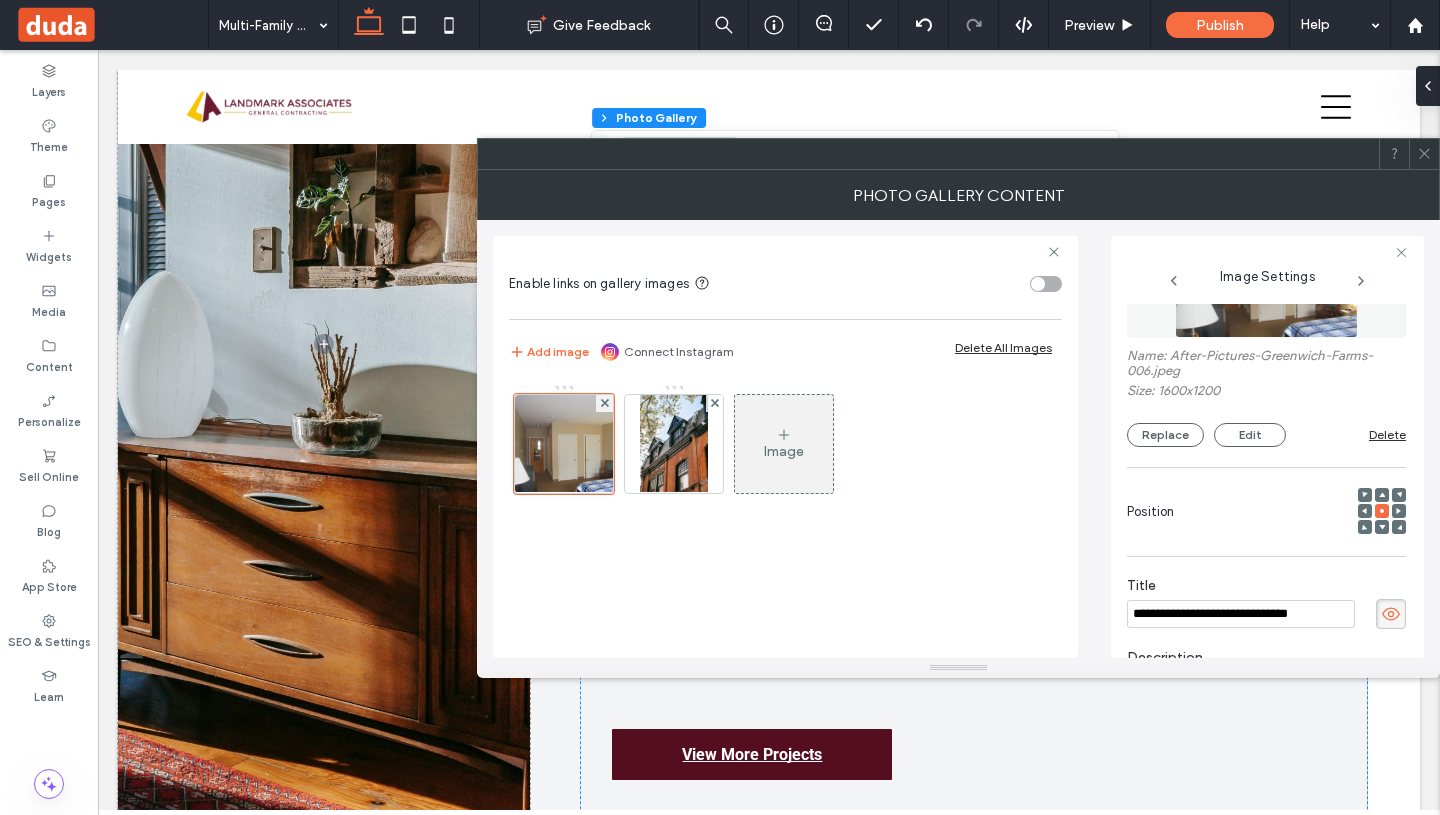 scroll, scrollTop: 385, scrollLeft: 0, axis: vertical 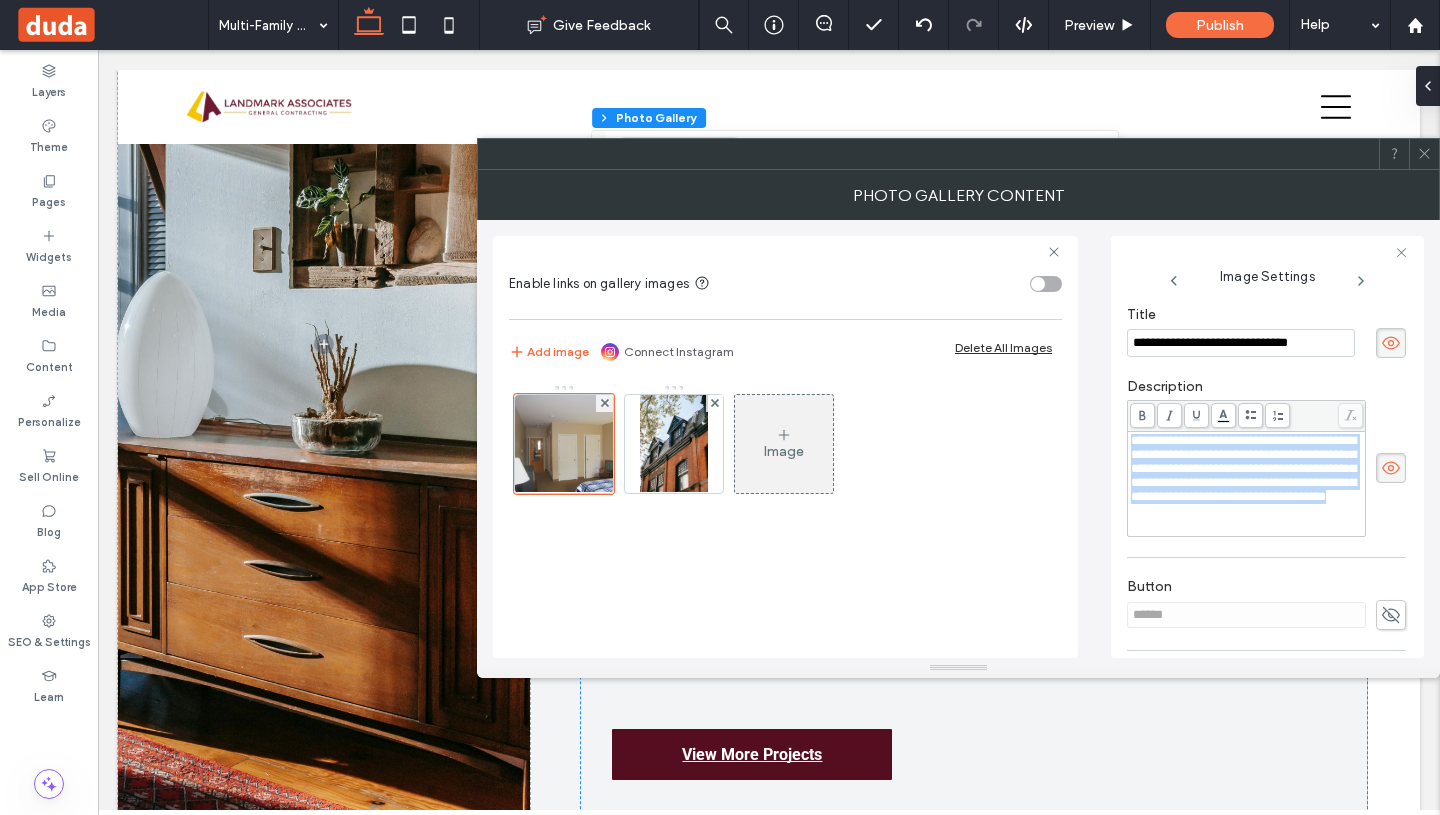 drag, startPoint x: 1316, startPoint y: 548, endPoint x: 1119, endPoint y: 441, distance: 224.18297 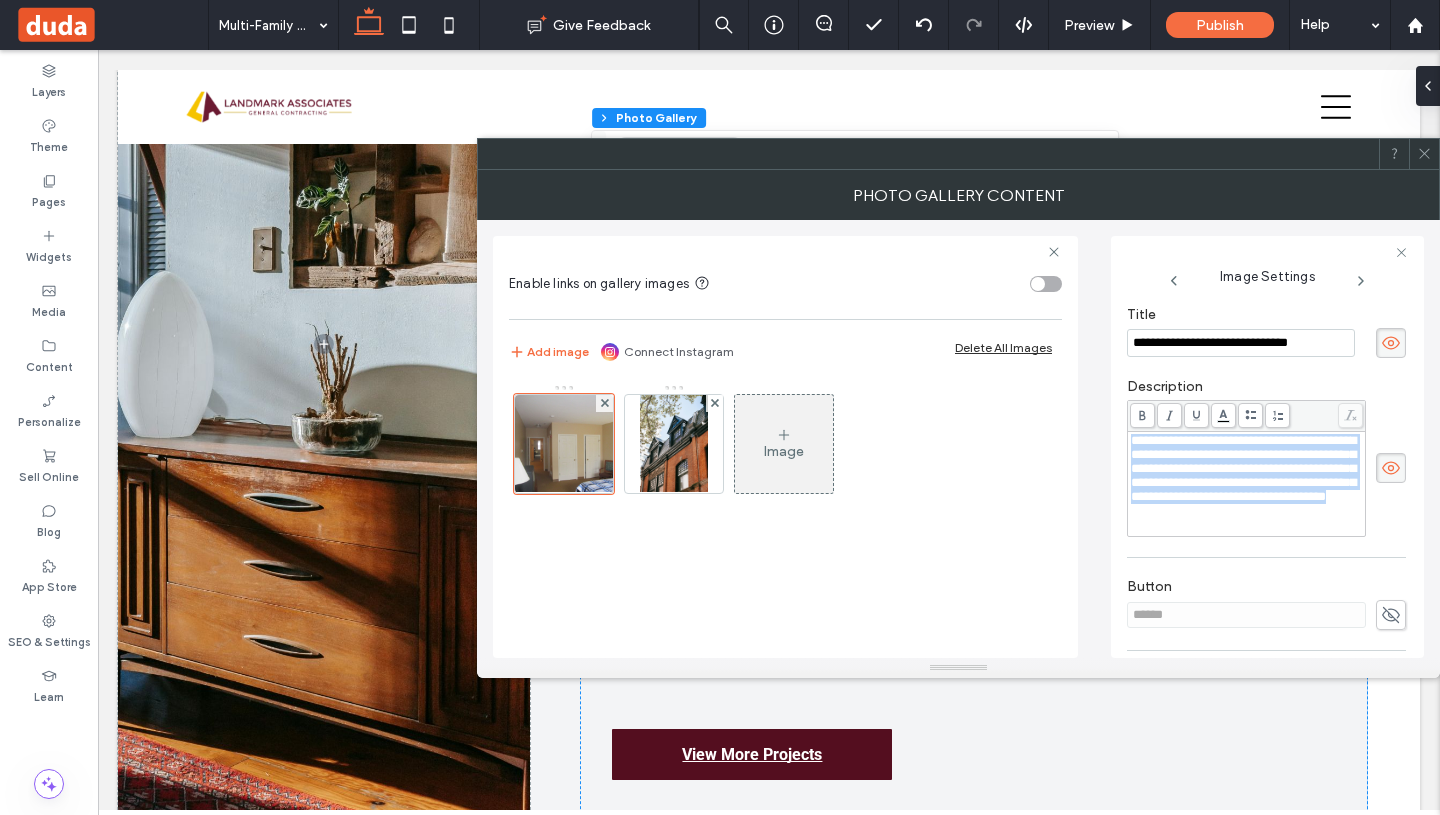 click on "**********" at bounding box center (1267, 447) 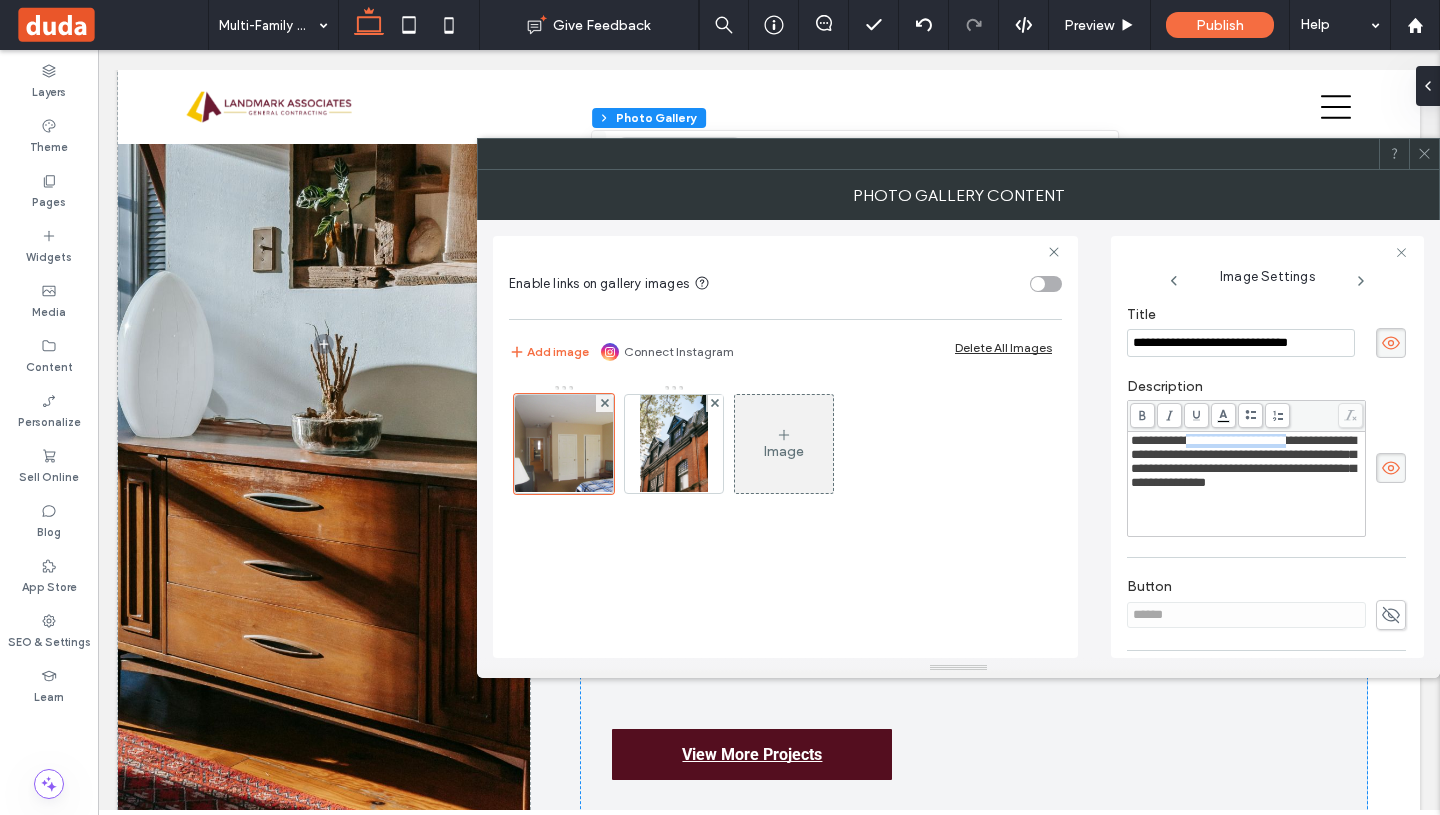 drag, startPoint x: 1325, startPoint y: 443, endPoint x: 1216, endPoint y: 446, distance: 109.041275 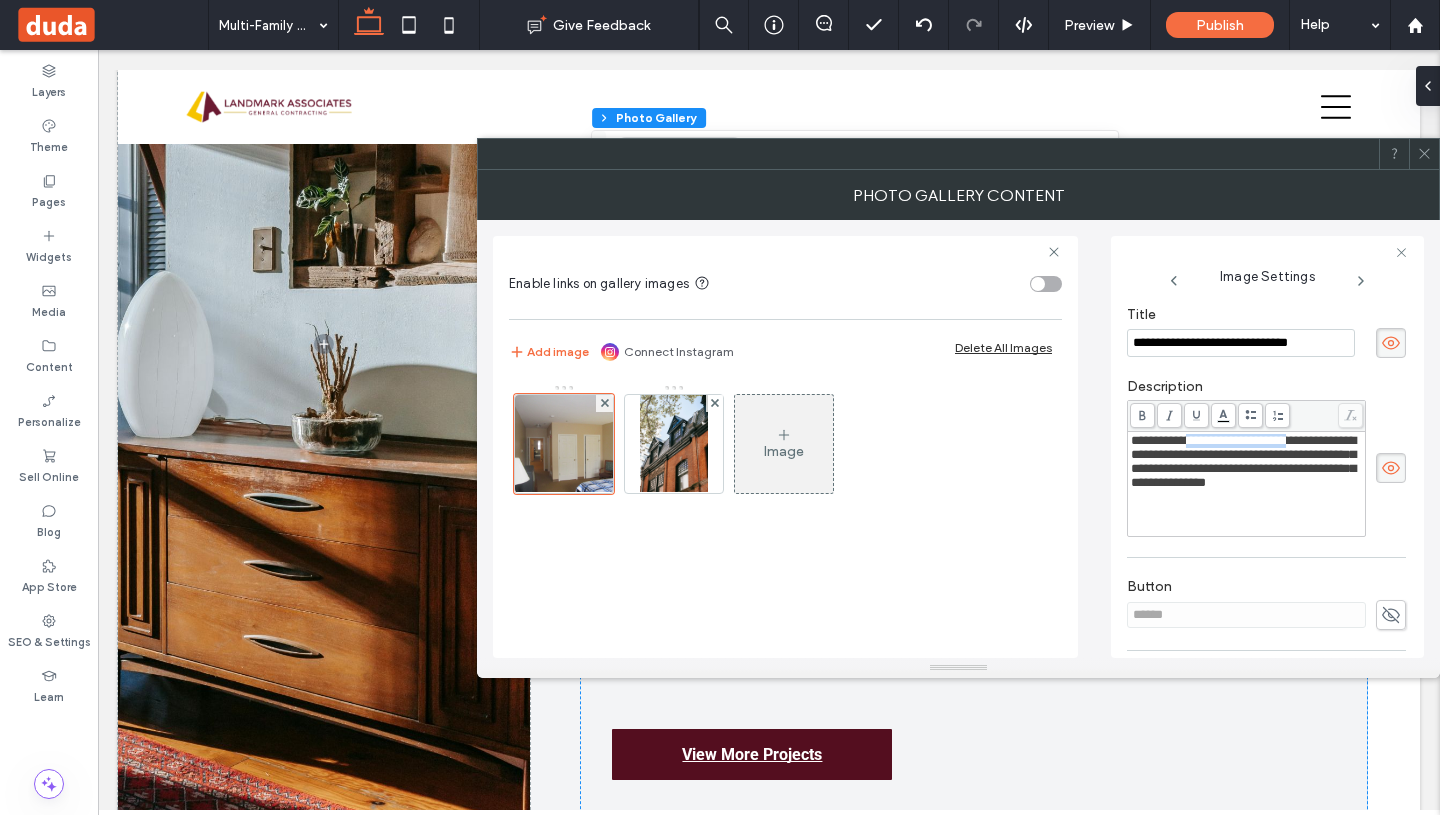 click on "**********" at bounding box center (1243, 461) 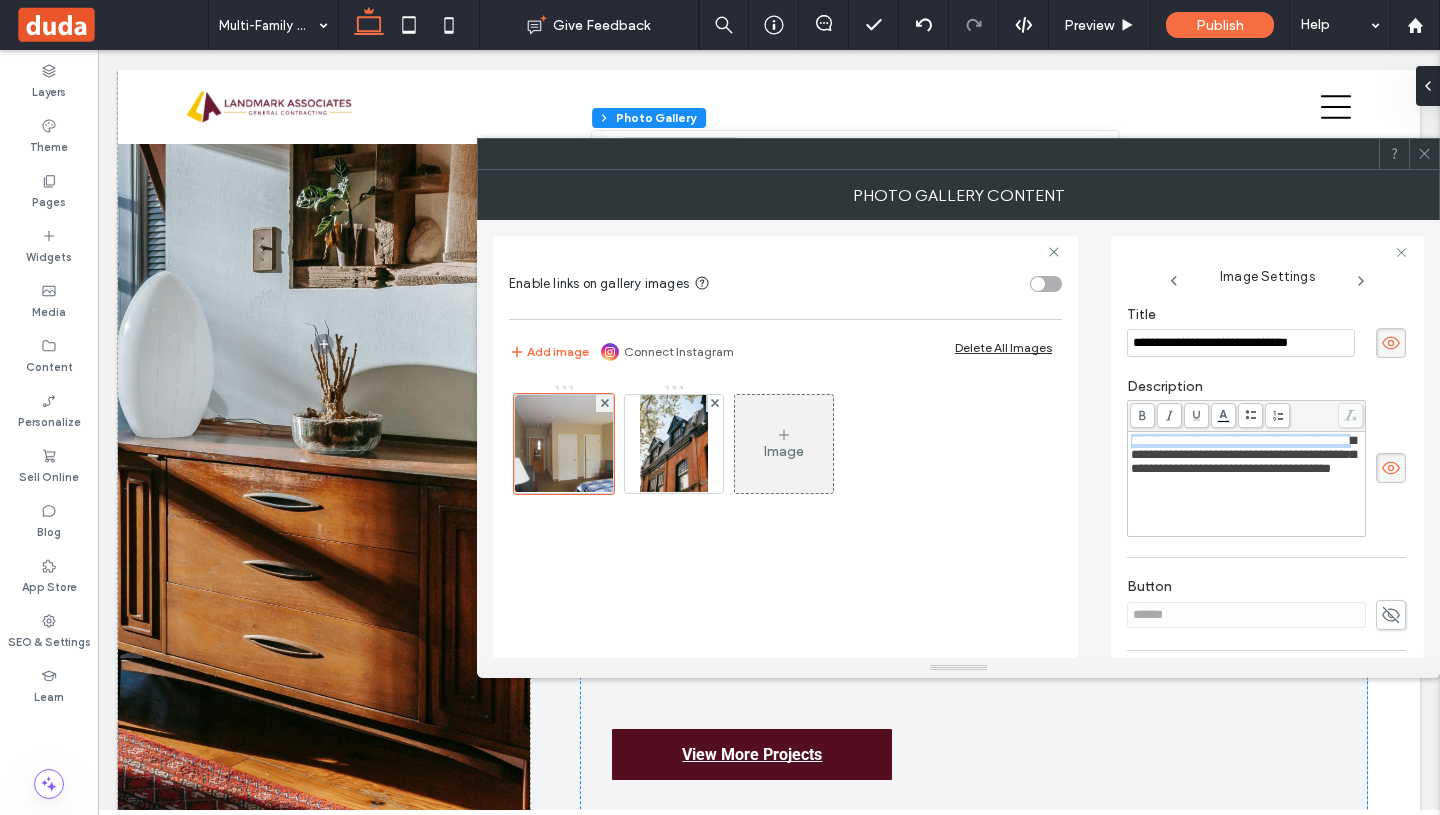 drag, startPoint x: 1200, startPoint y: 464, endPoint x: 1128, endPoint y: 444, distance: 74.726166 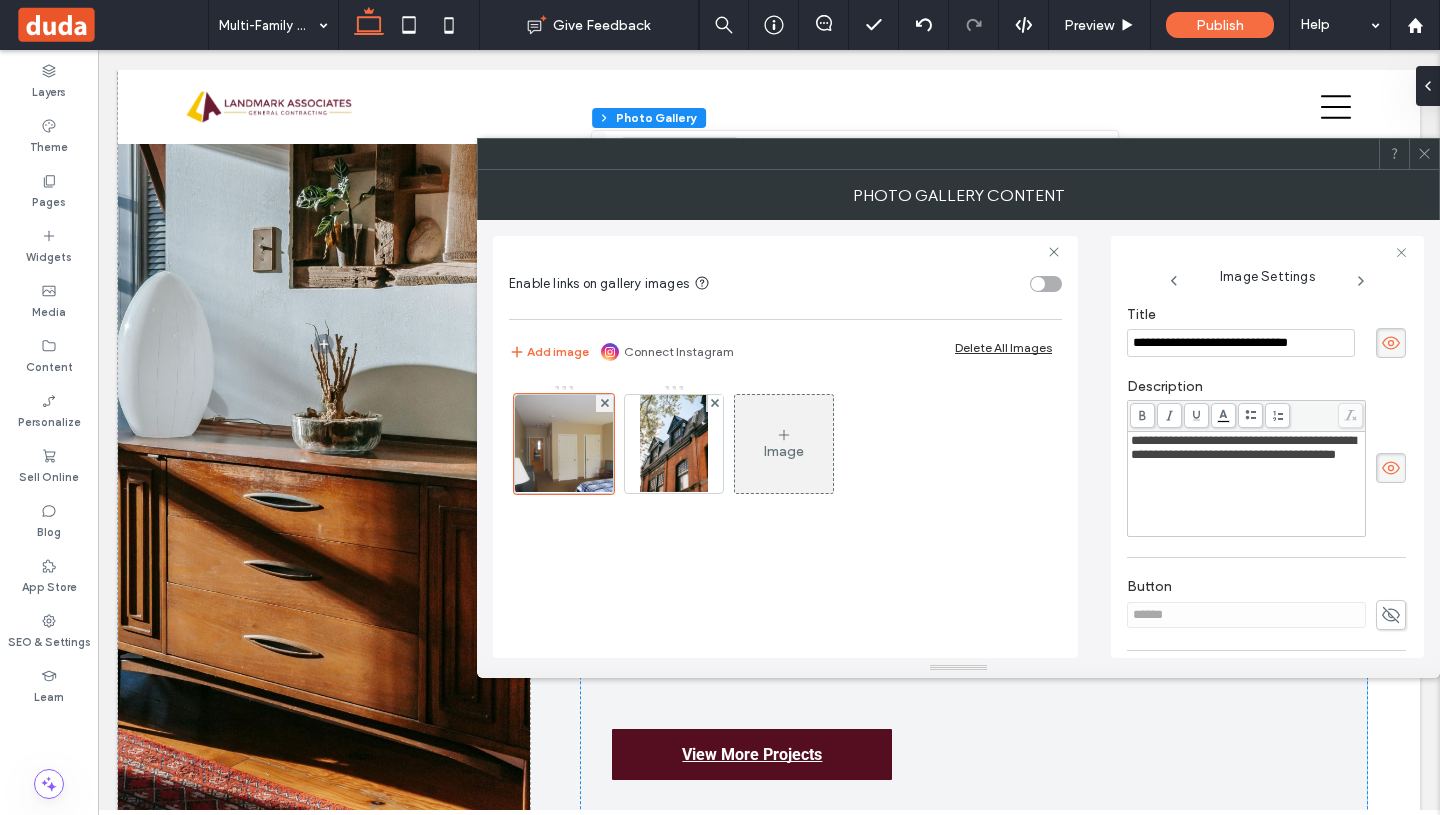 click on "**********" at bounding box center (1247, 448) 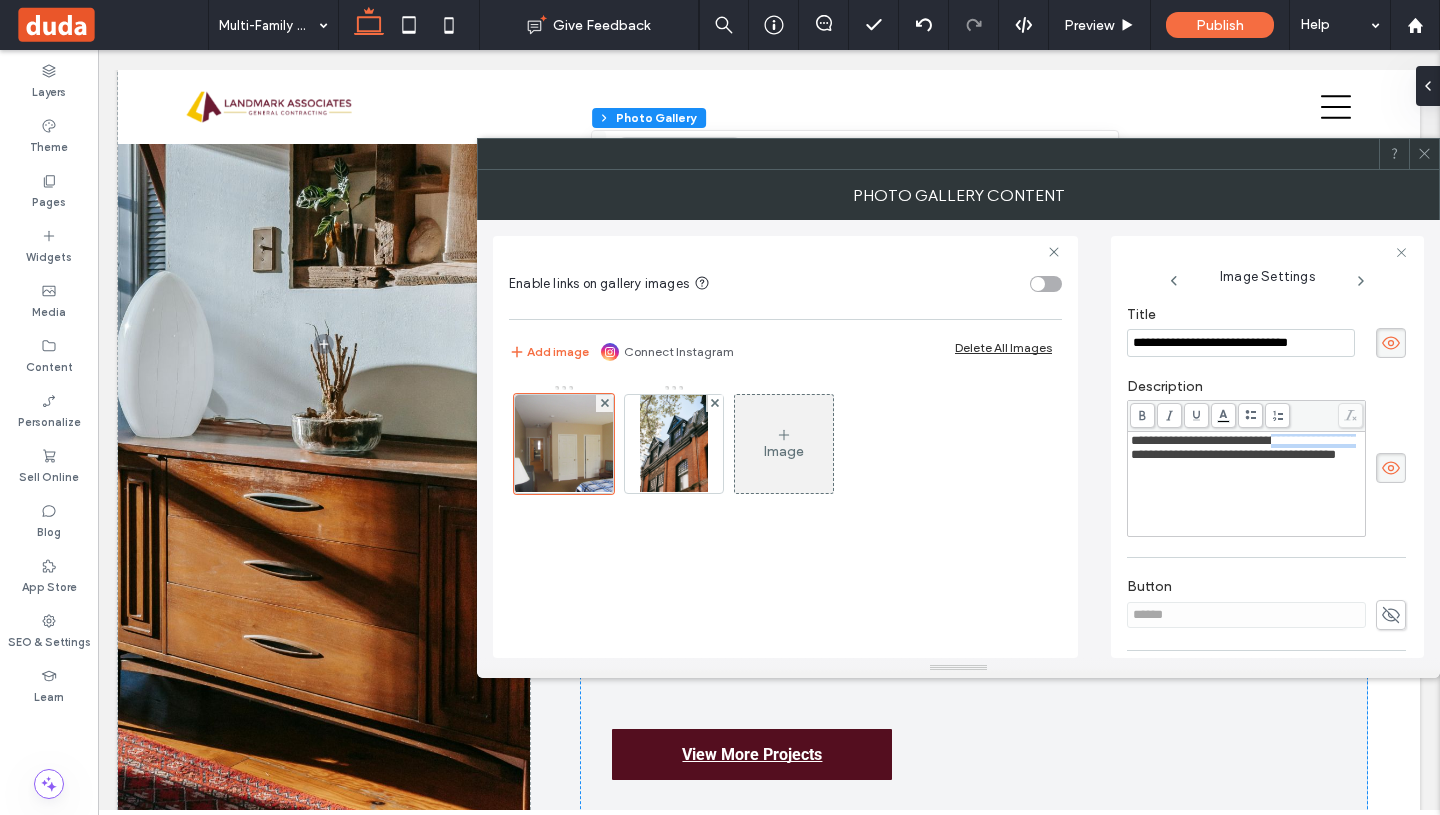 drag, startPoint x: 1194, startPoint y: 463, endPoint x: 1308, endPoint y: 444, distance: 115.57249 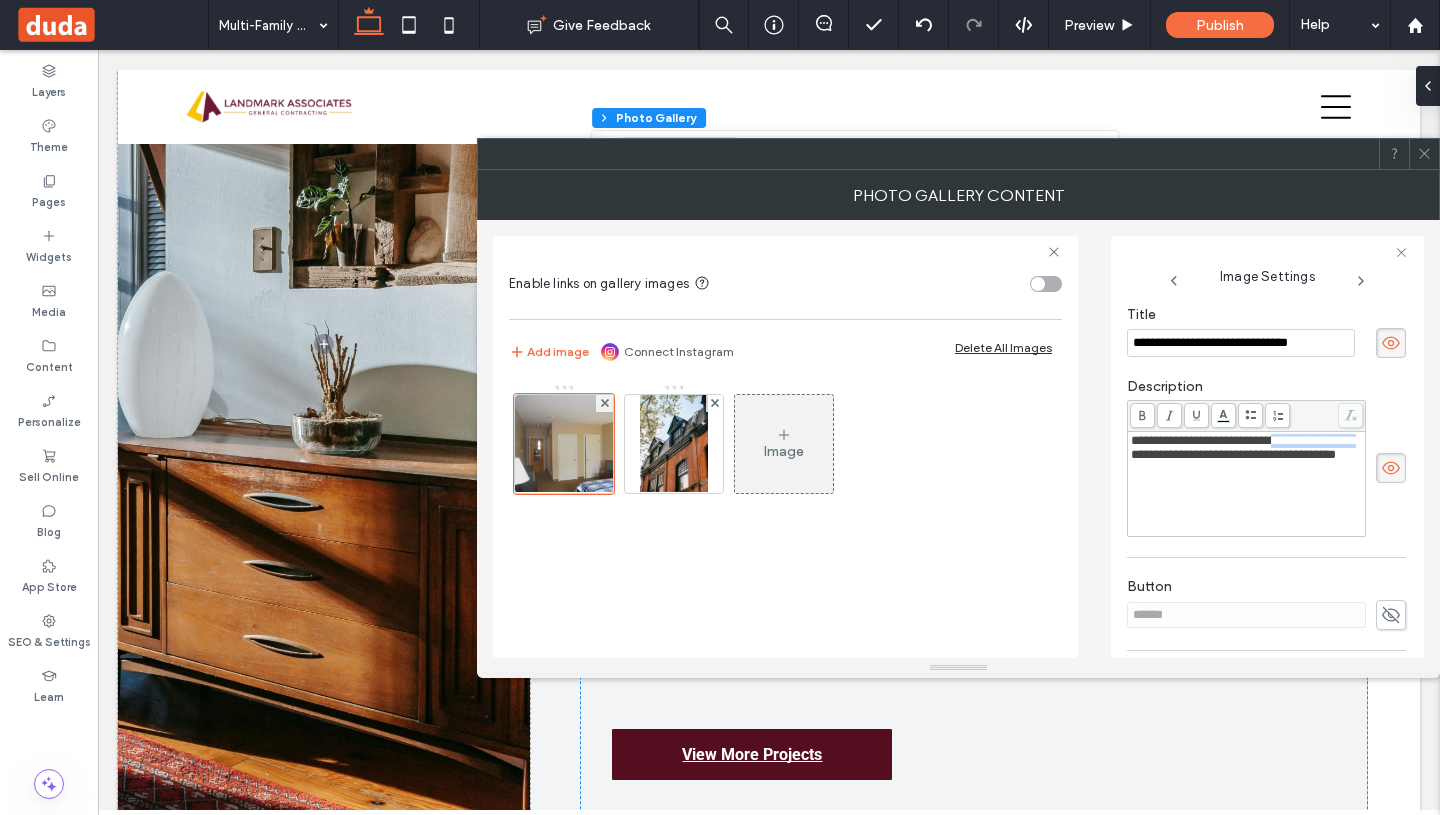 click on "**********" at bounding box center [1243, 447] 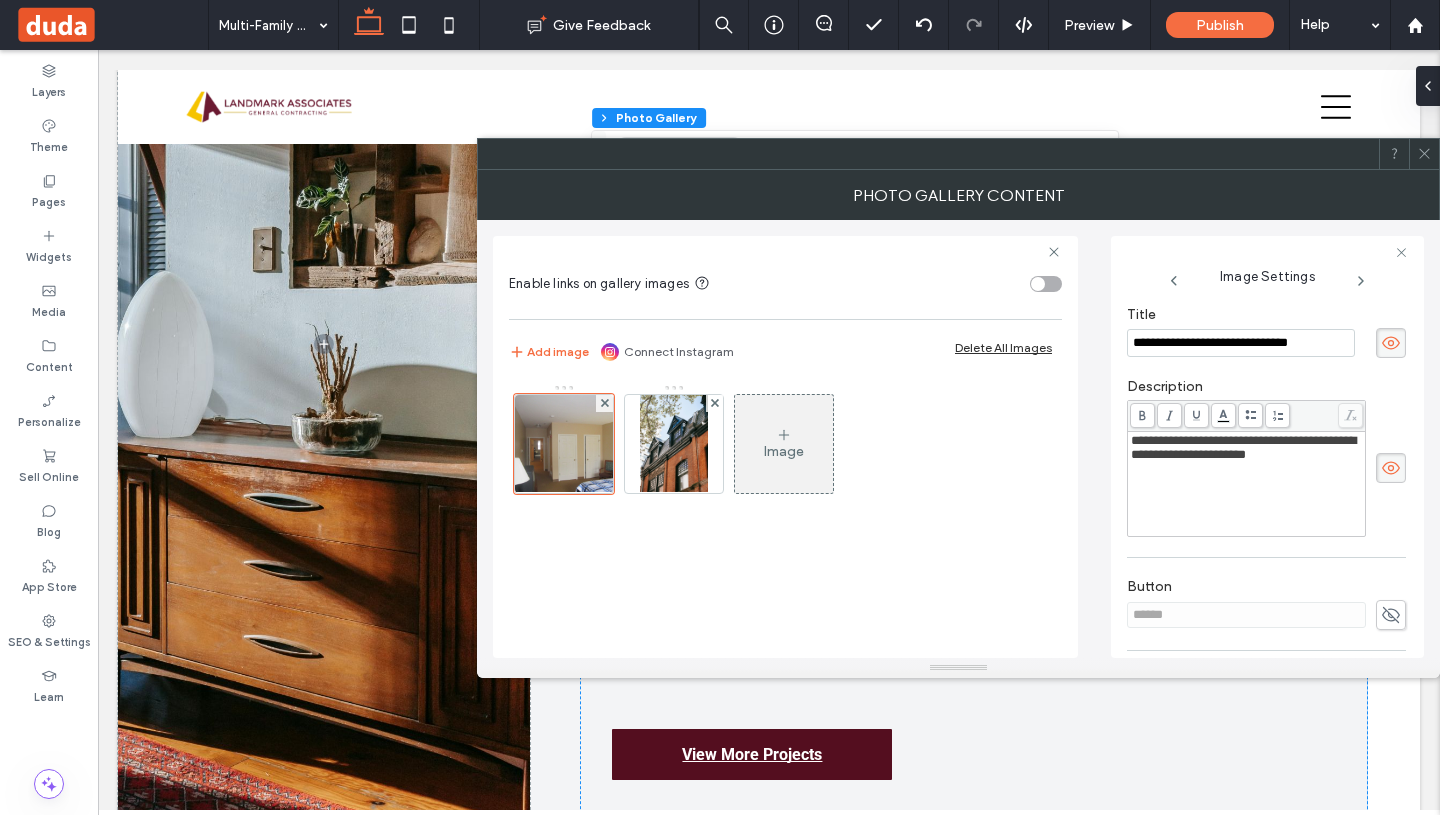 click on "**********" at bounding box center [1243, 447] 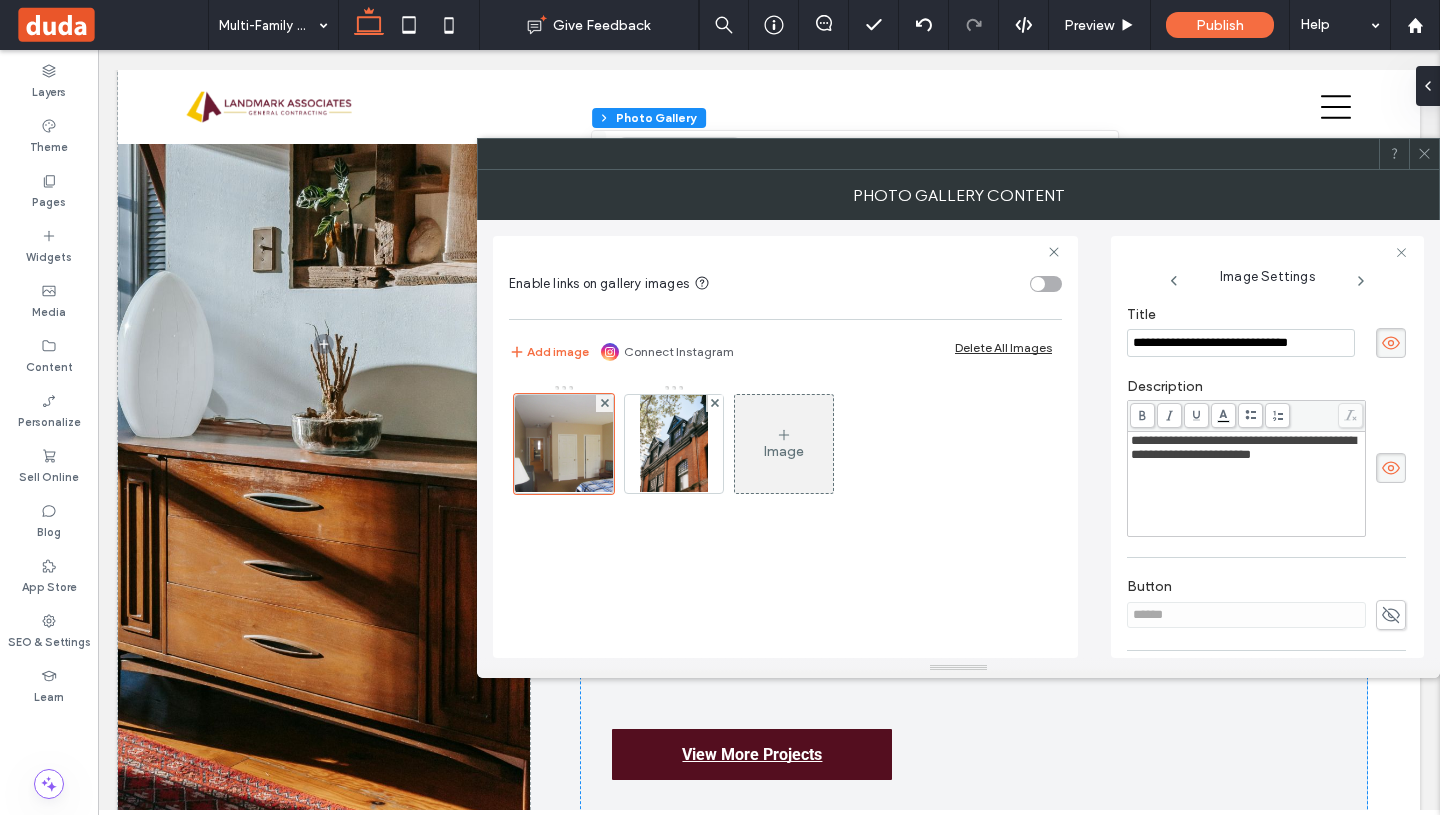 click on "**********" at bounding box center [1247, 484] 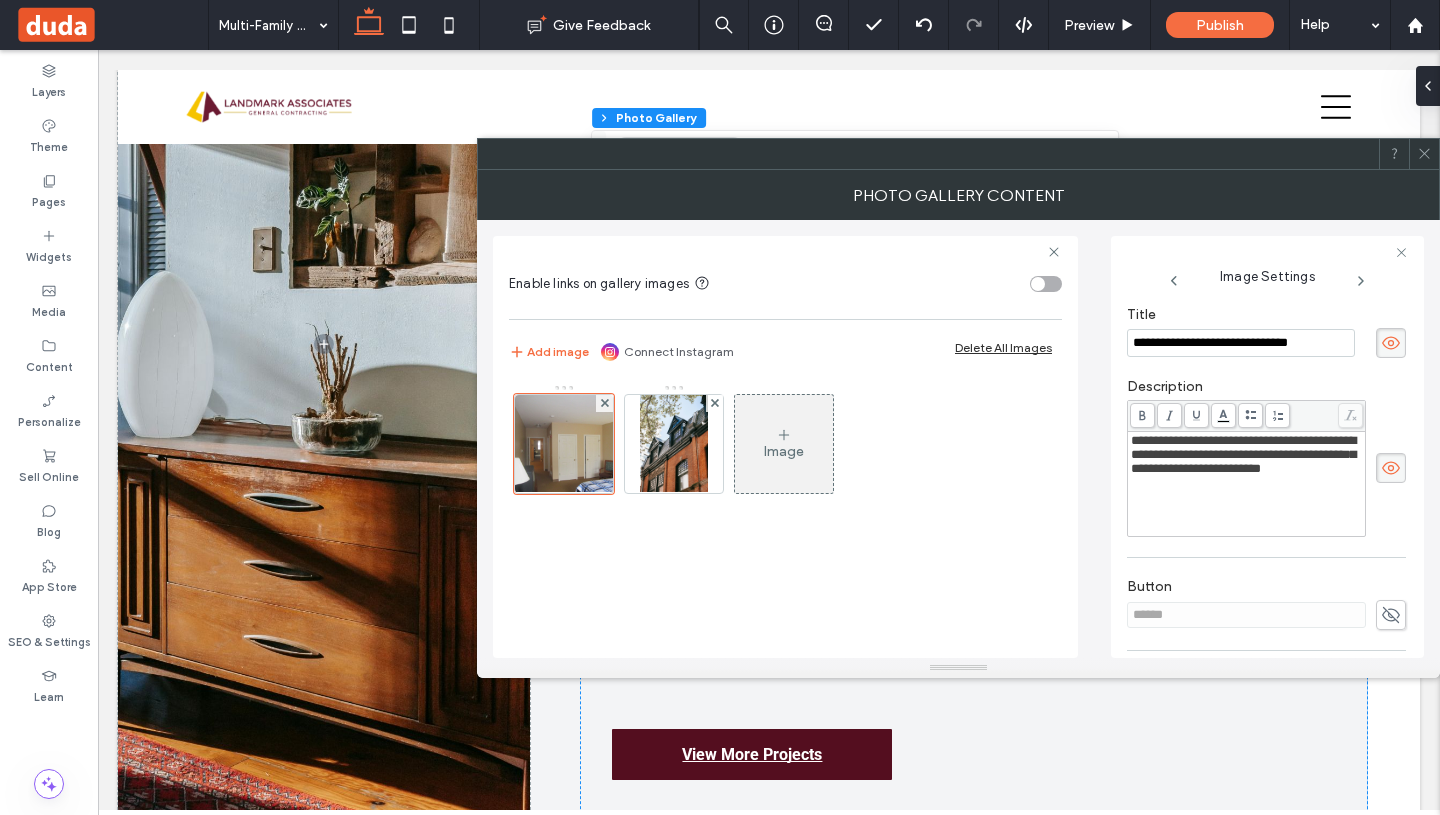 click on "**********" at bounding box center (1247, 455) 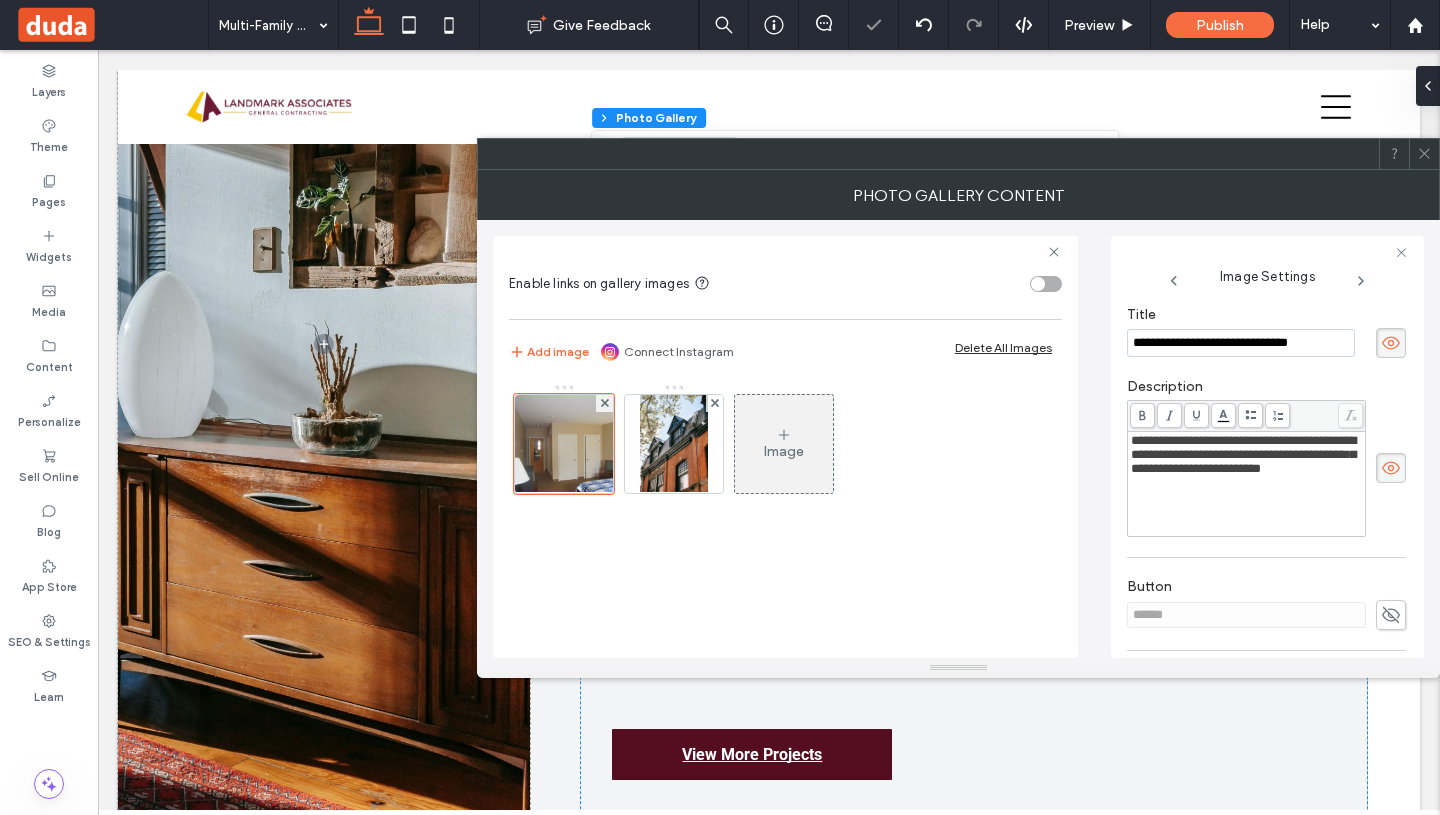 scroll, scrollTop: 3446, scrollLeft: 0, axis: vertical 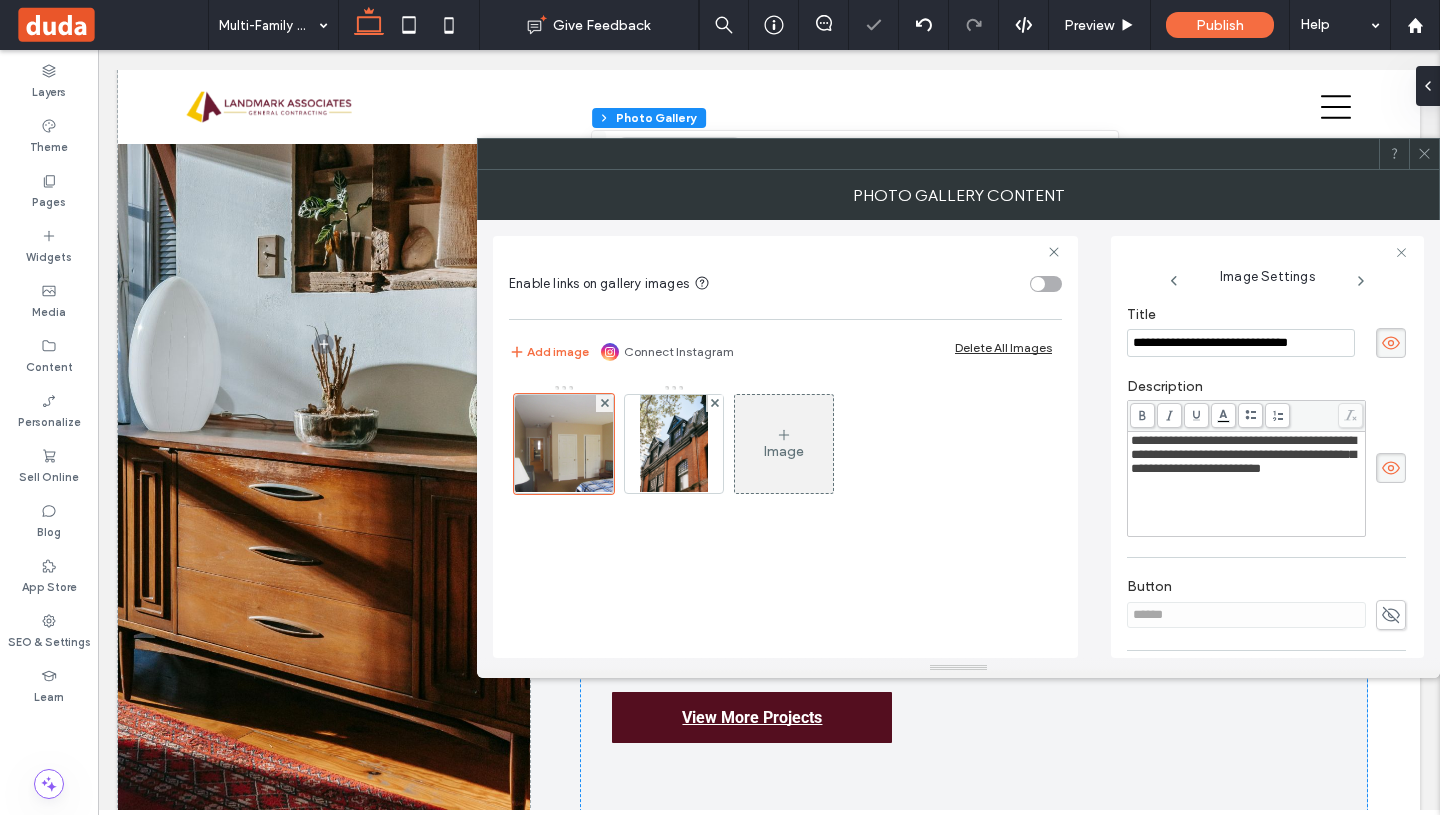 drag, startPoint x: 1330, startPoint y: 345, endPoint x: 1104, endPoint y: 343, distance: 226.00885 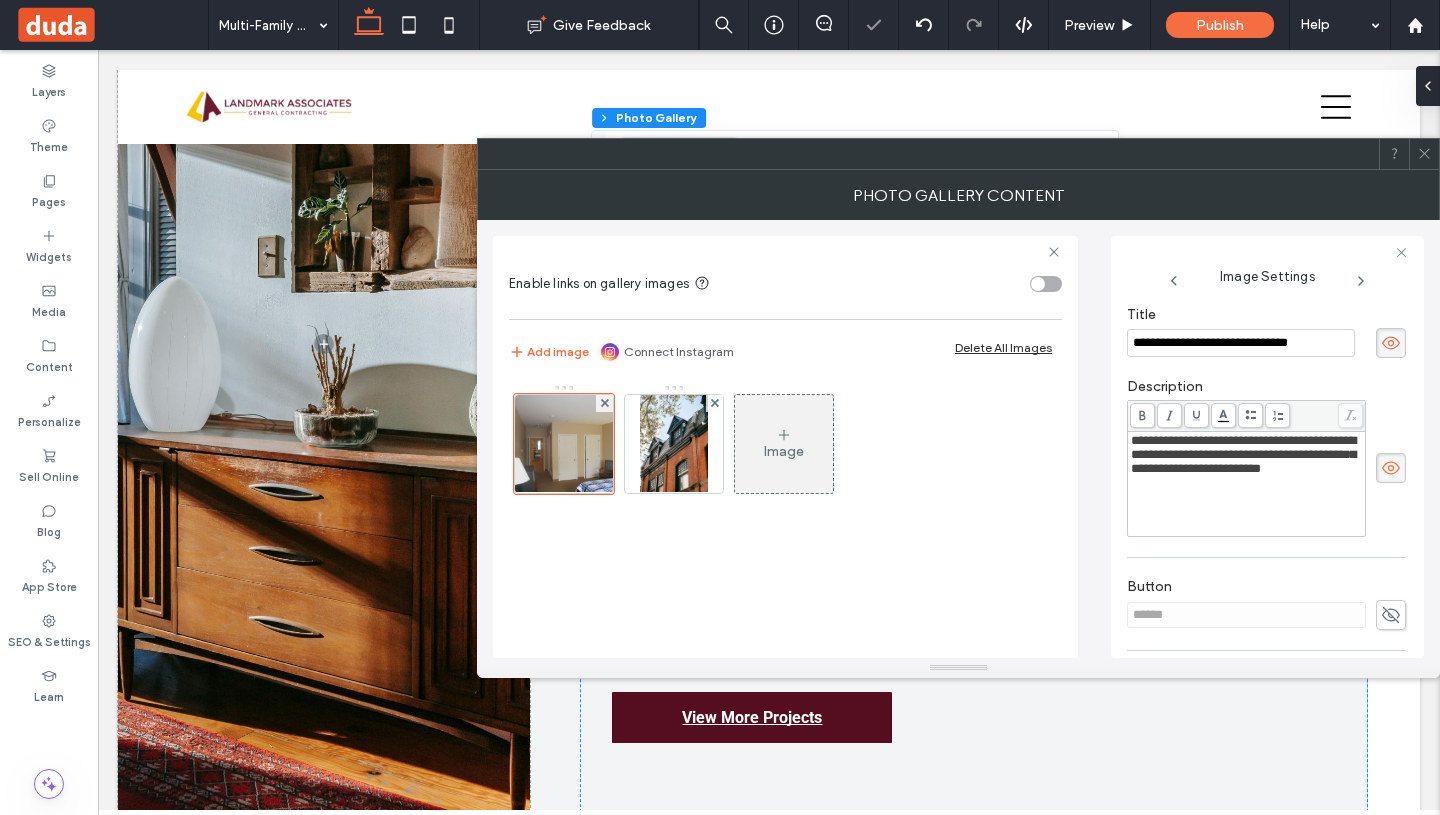 click on "**********" at bounding box center (958, 439) 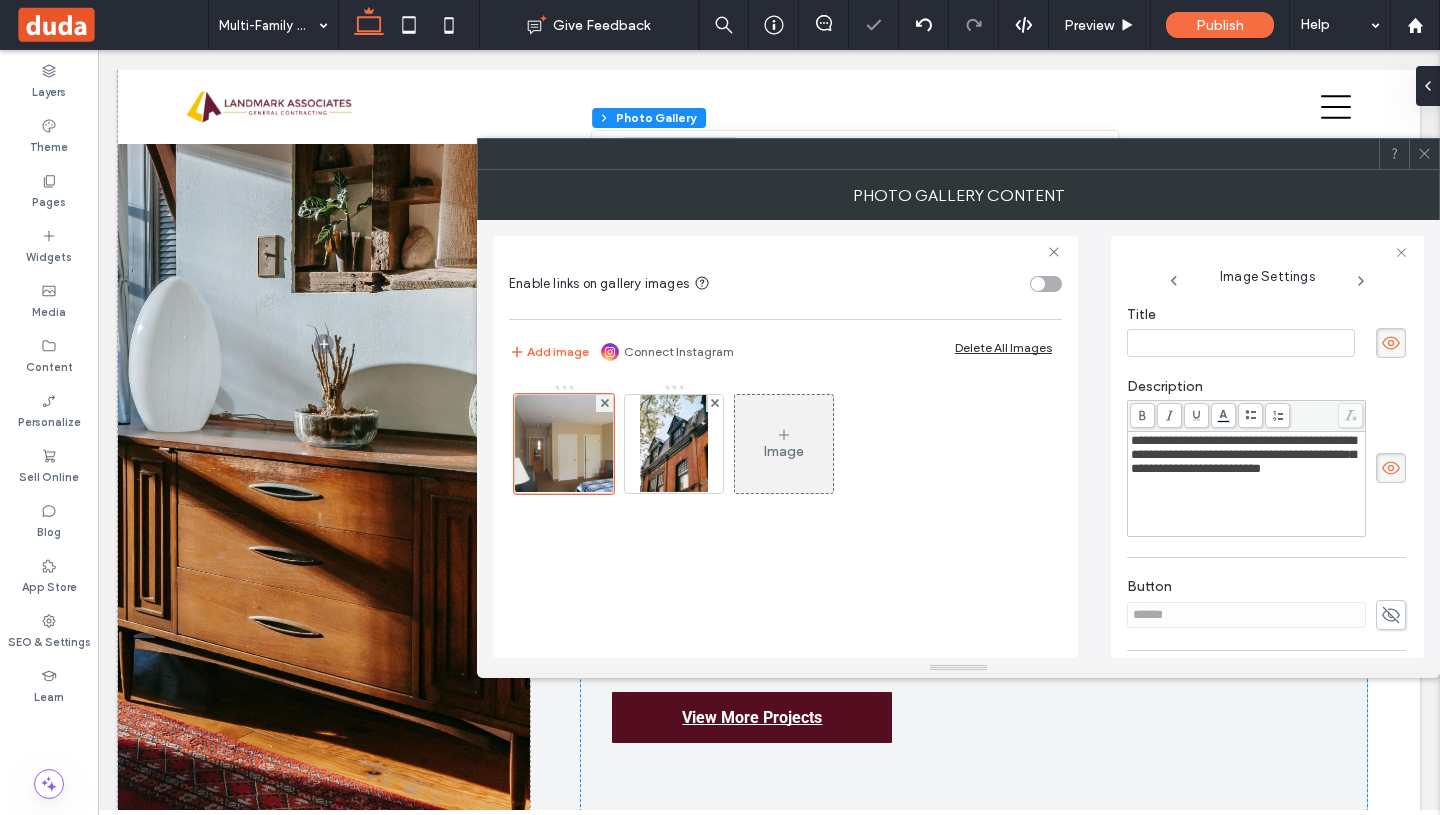 drag, startPoint x: 1236, startPoint y: 498, endPoint x: 1183, endPoint y: 478, distance: 56.648037 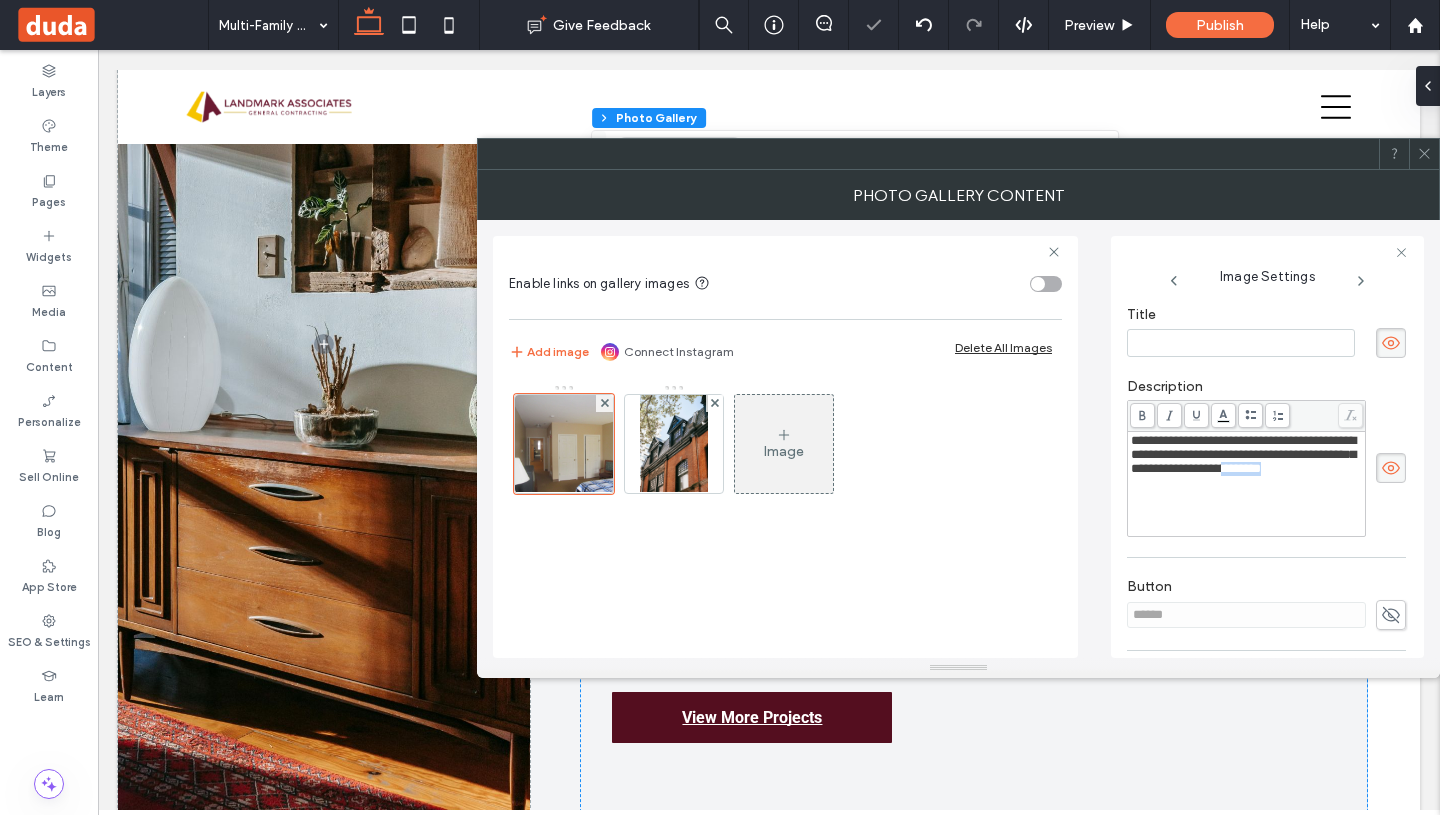 drag, startPoint x: 1243, startPoint y: 501, endPoint x: 1186, endPoint y: 486, distance: 58.940647 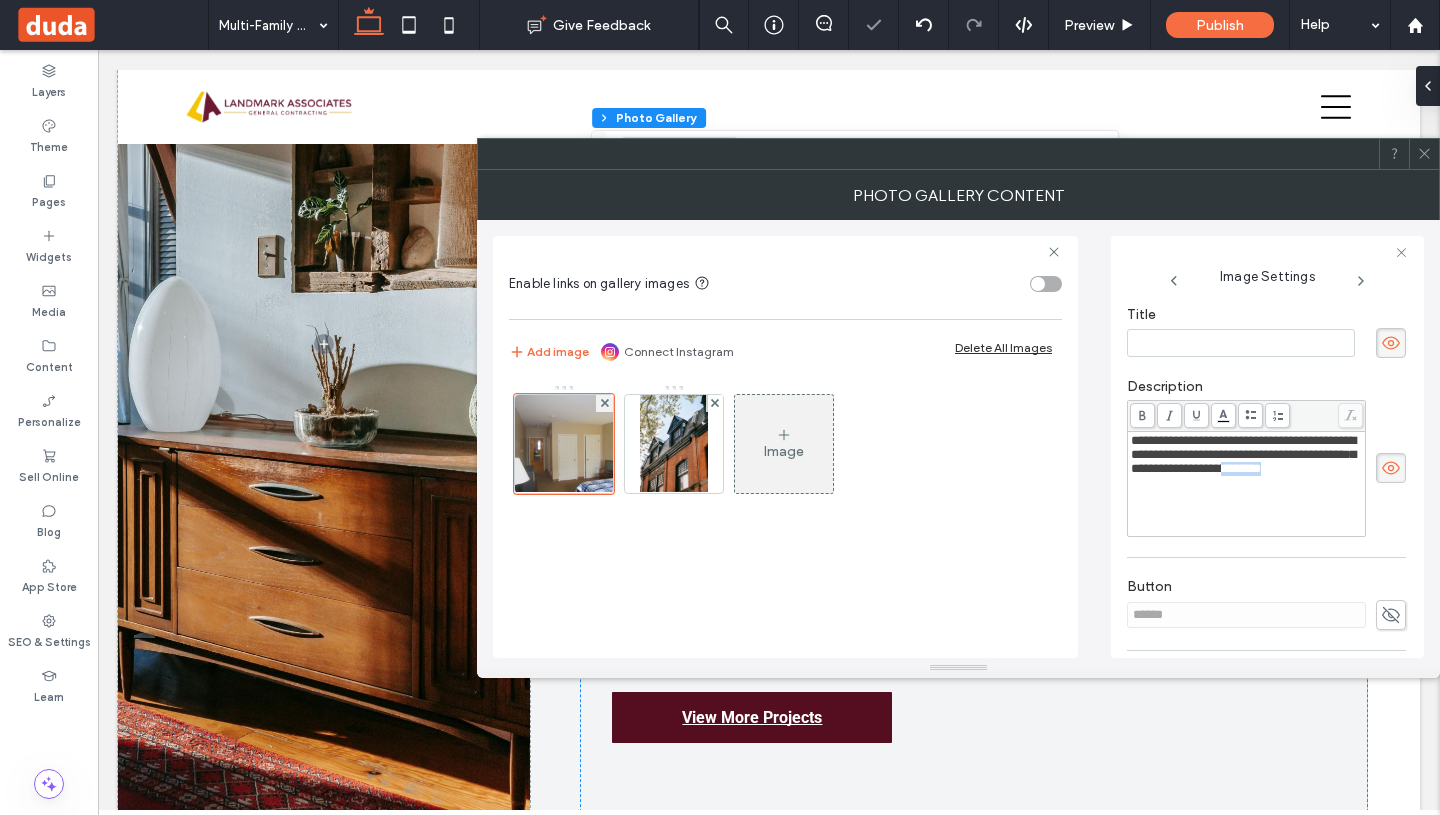 click on "**********" at bounding box center [1247, 455] 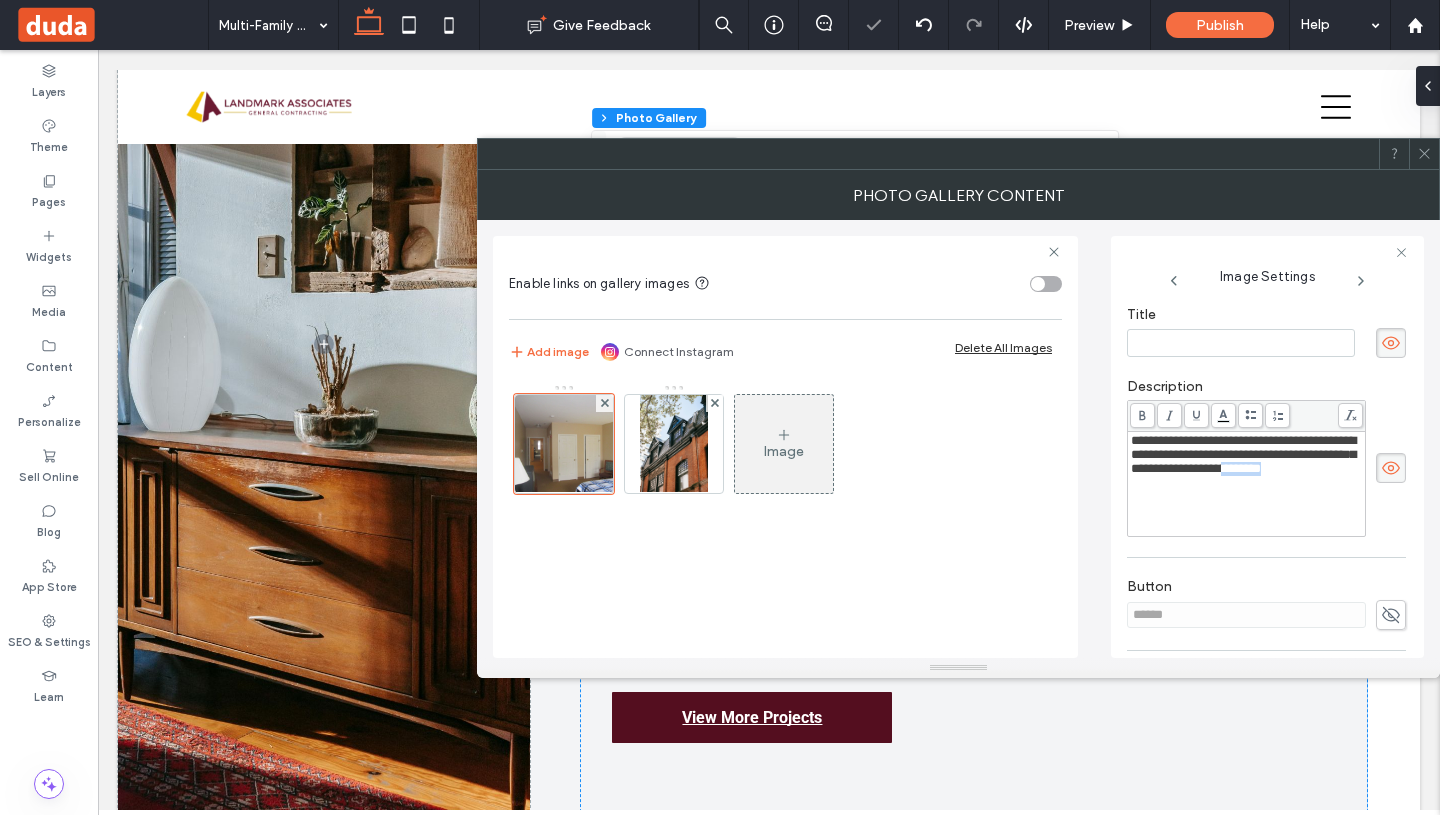 click on "**********" at bounding box center (1243, 454) 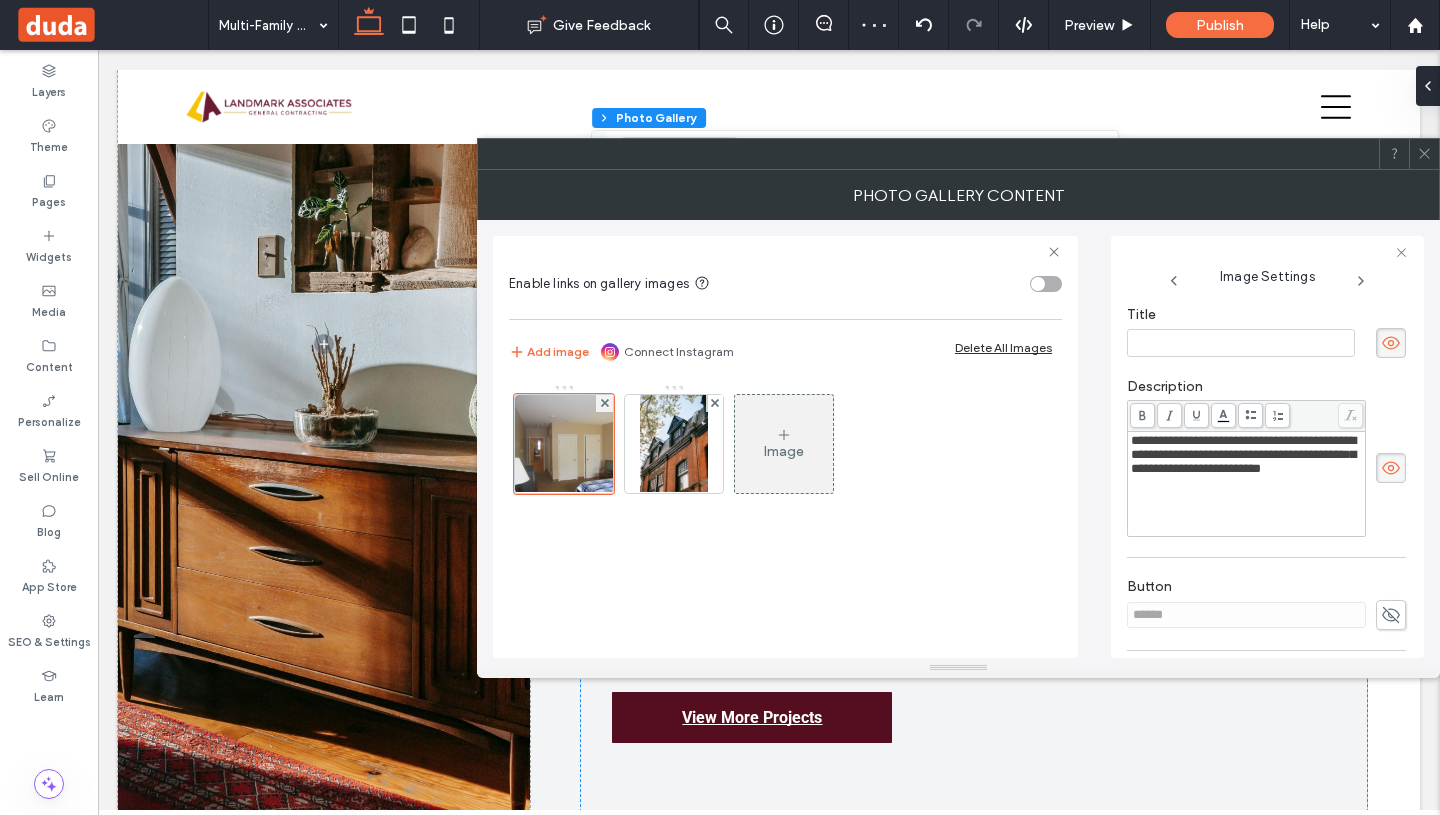 click on "**********" at bounding box center [1243, 454] 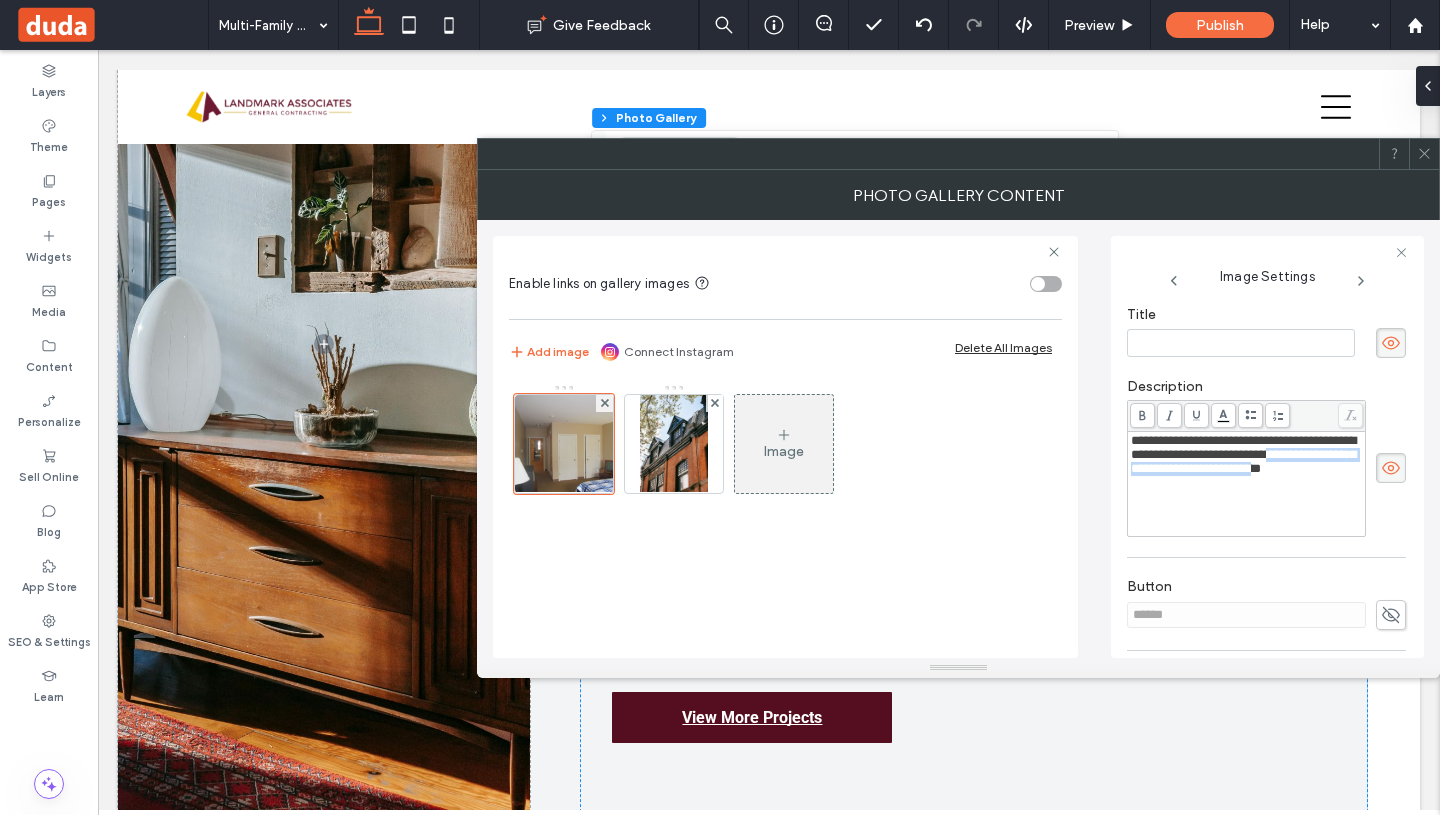 drag, startPoint x: 1178, startPoint y: 476, endPoint x: 1229, endPoint y: 499, distance: 55.946404 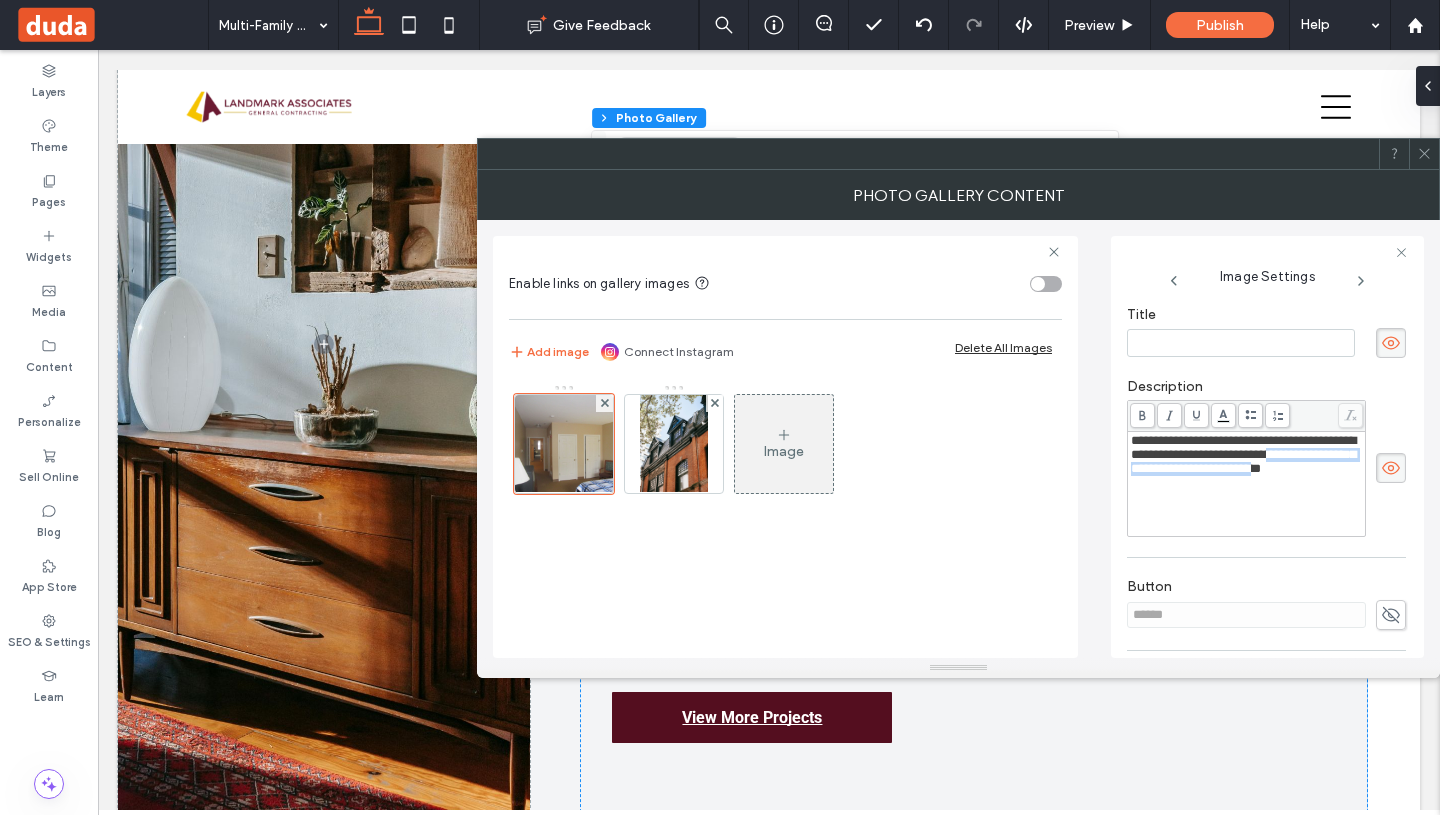 click on "**********" at bounding box center [1243, 454] 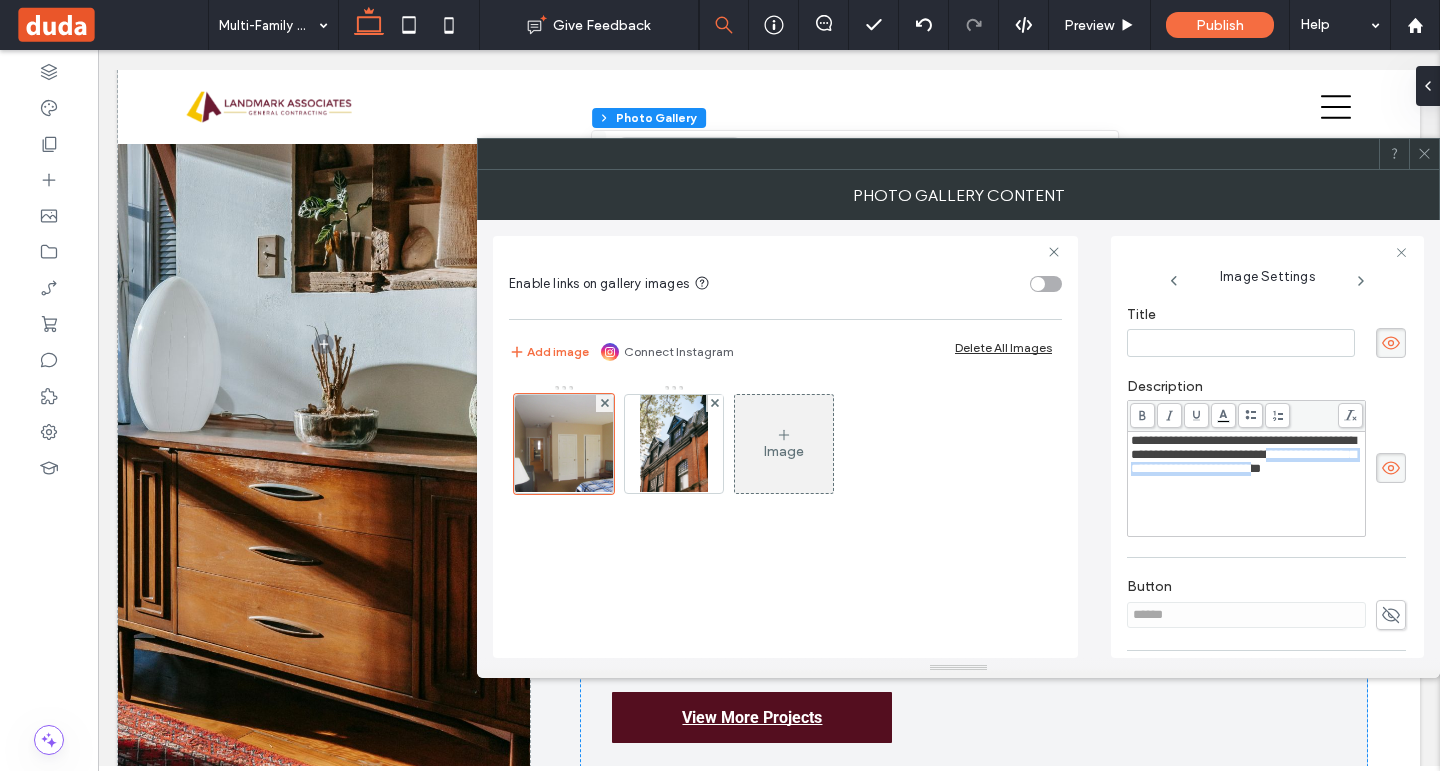 copy on "**********" 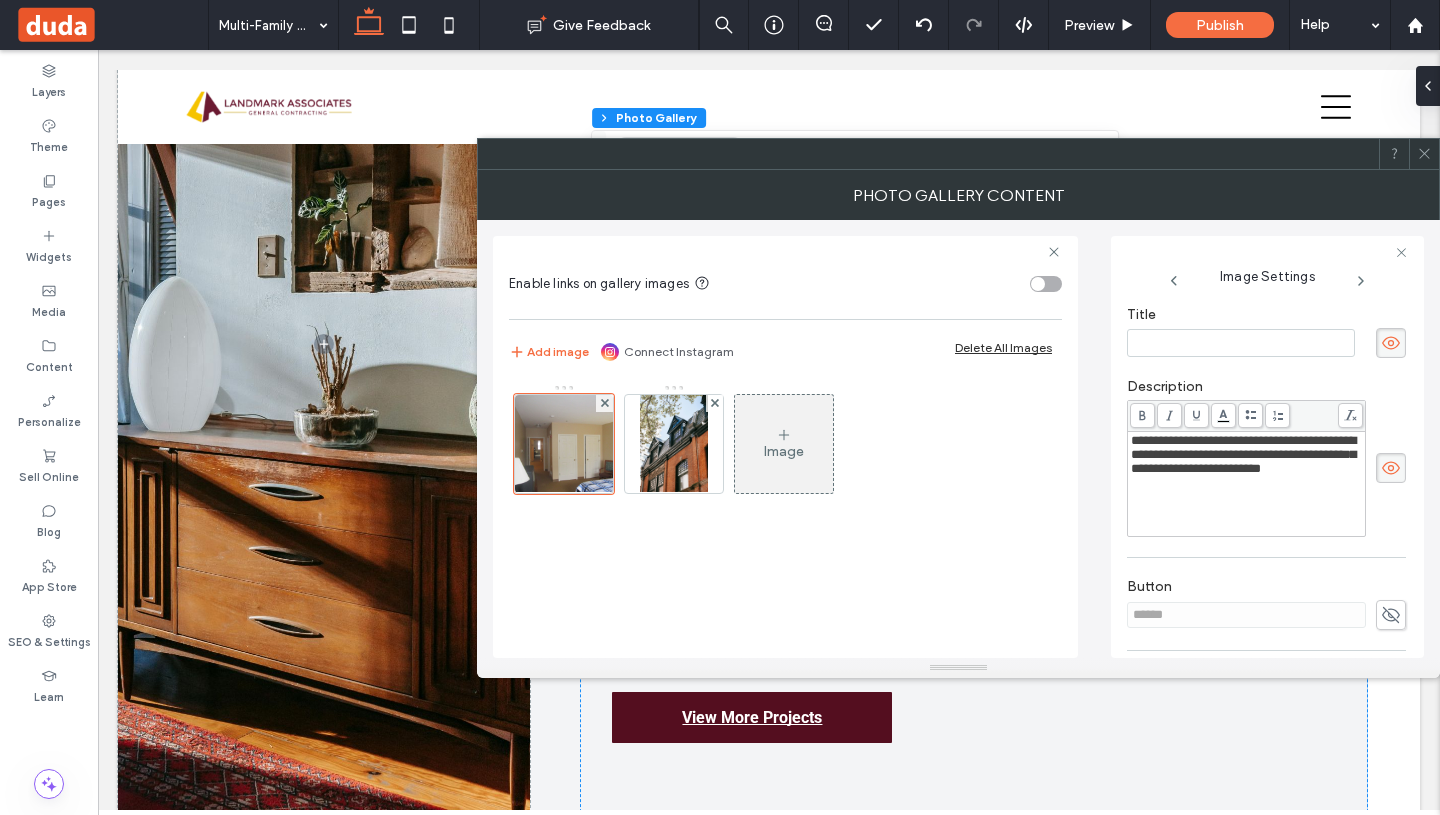 click at bounding box center [1241, 343] 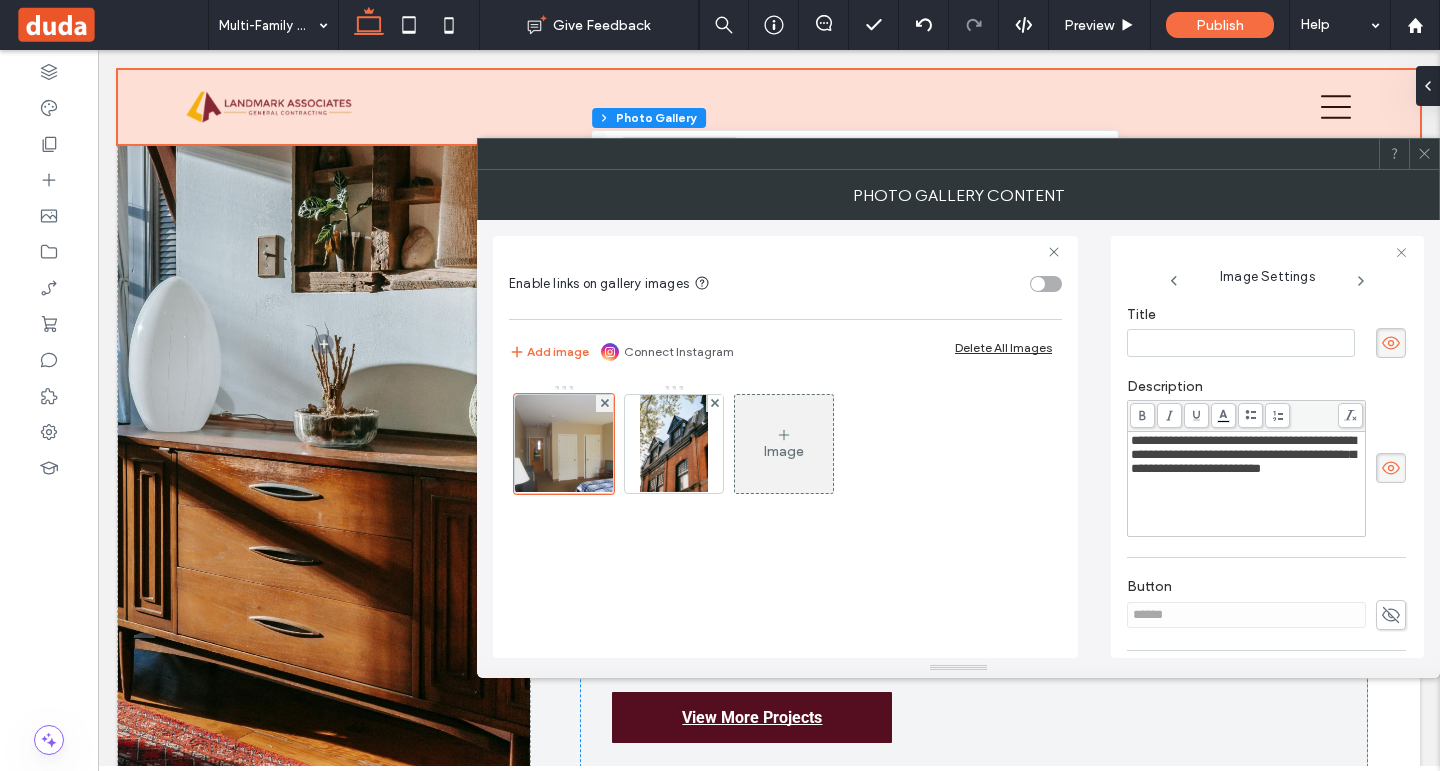 paste on "**********" 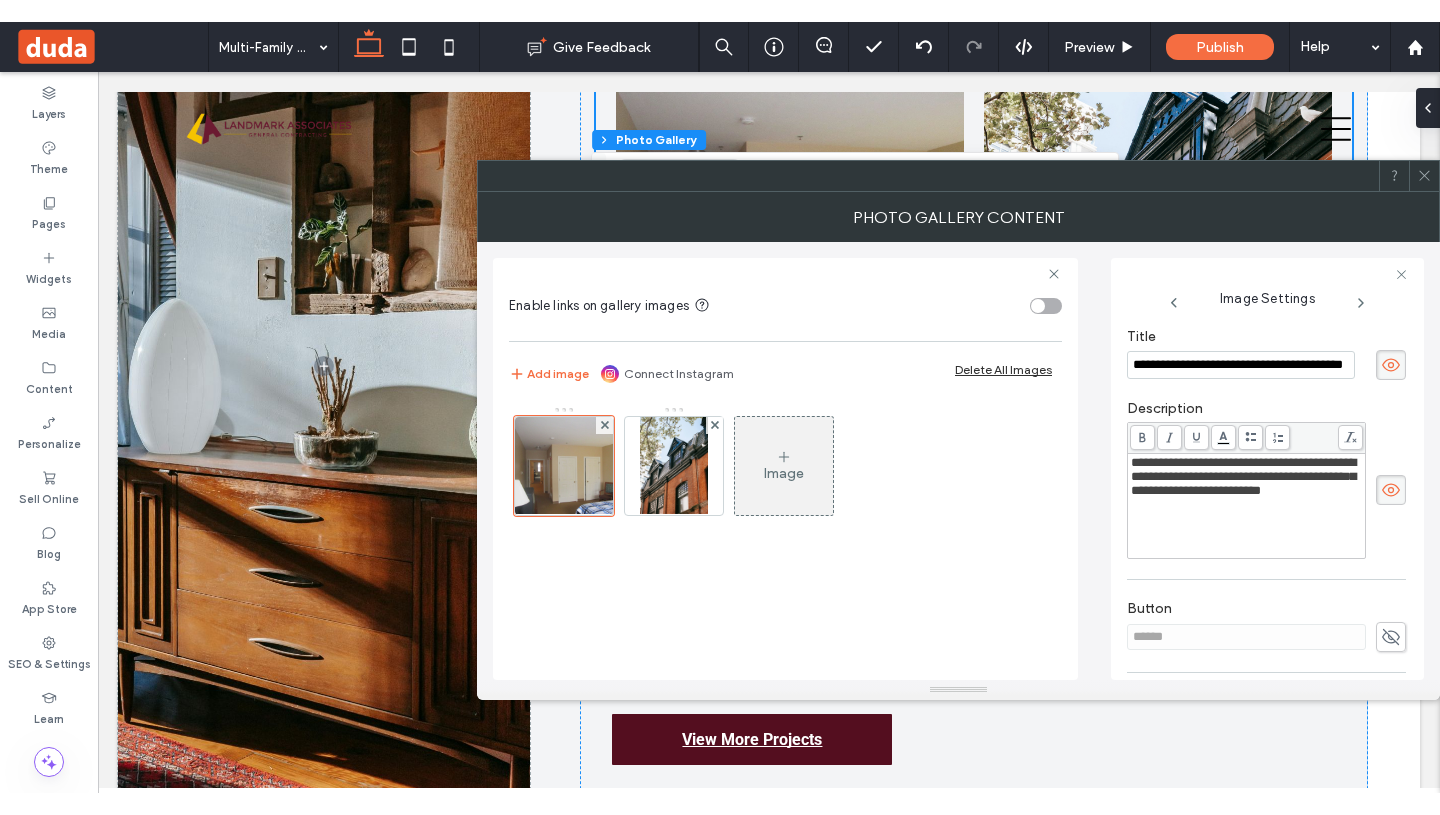 scroll, scrollTop: 0, scrollLeft: 54, axis: horizontal 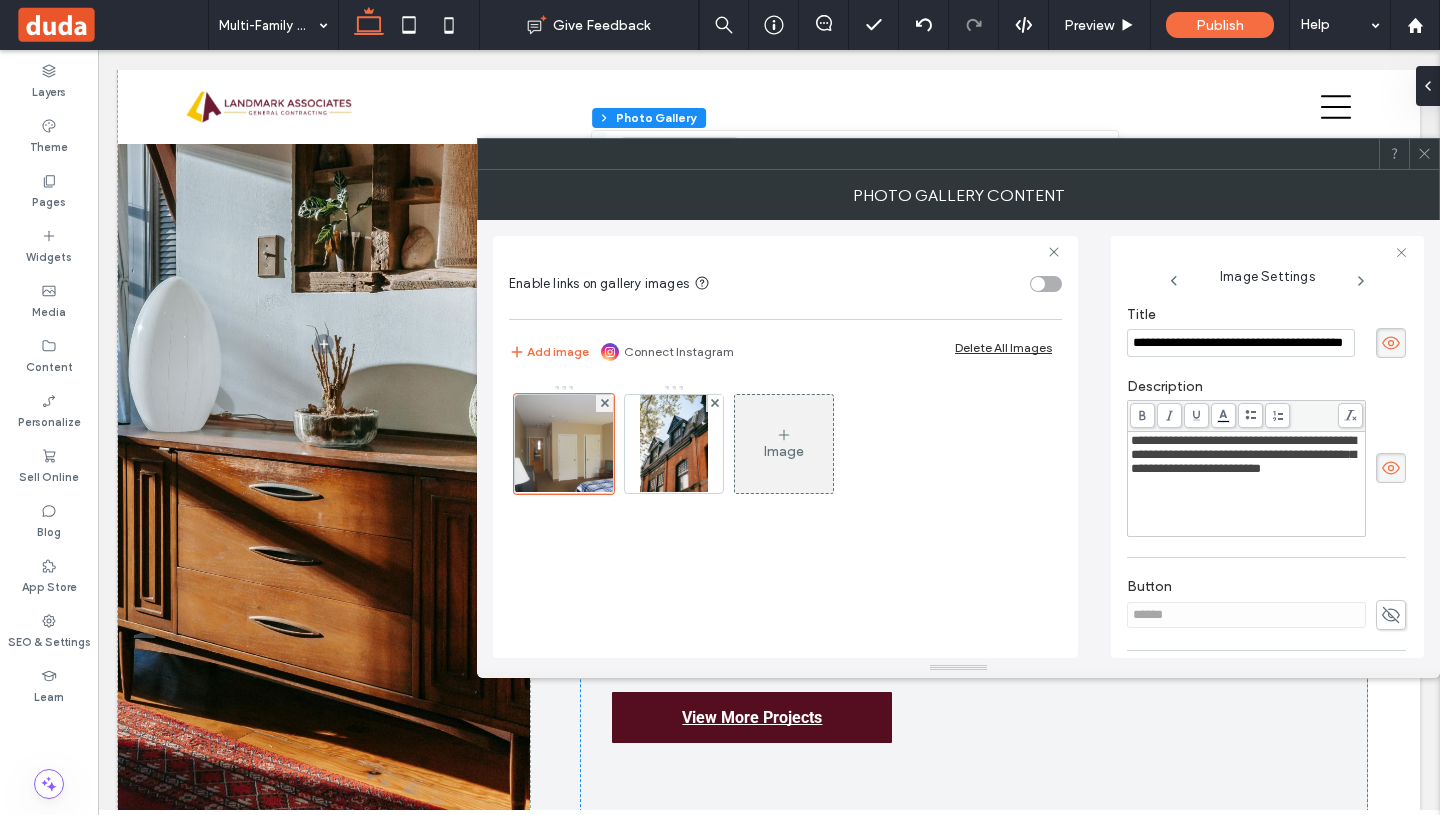 drag, startPoint x: 1167, startPoint y: 348, endPoint x: 1317, endPoint y: 358, distance: 150.33296 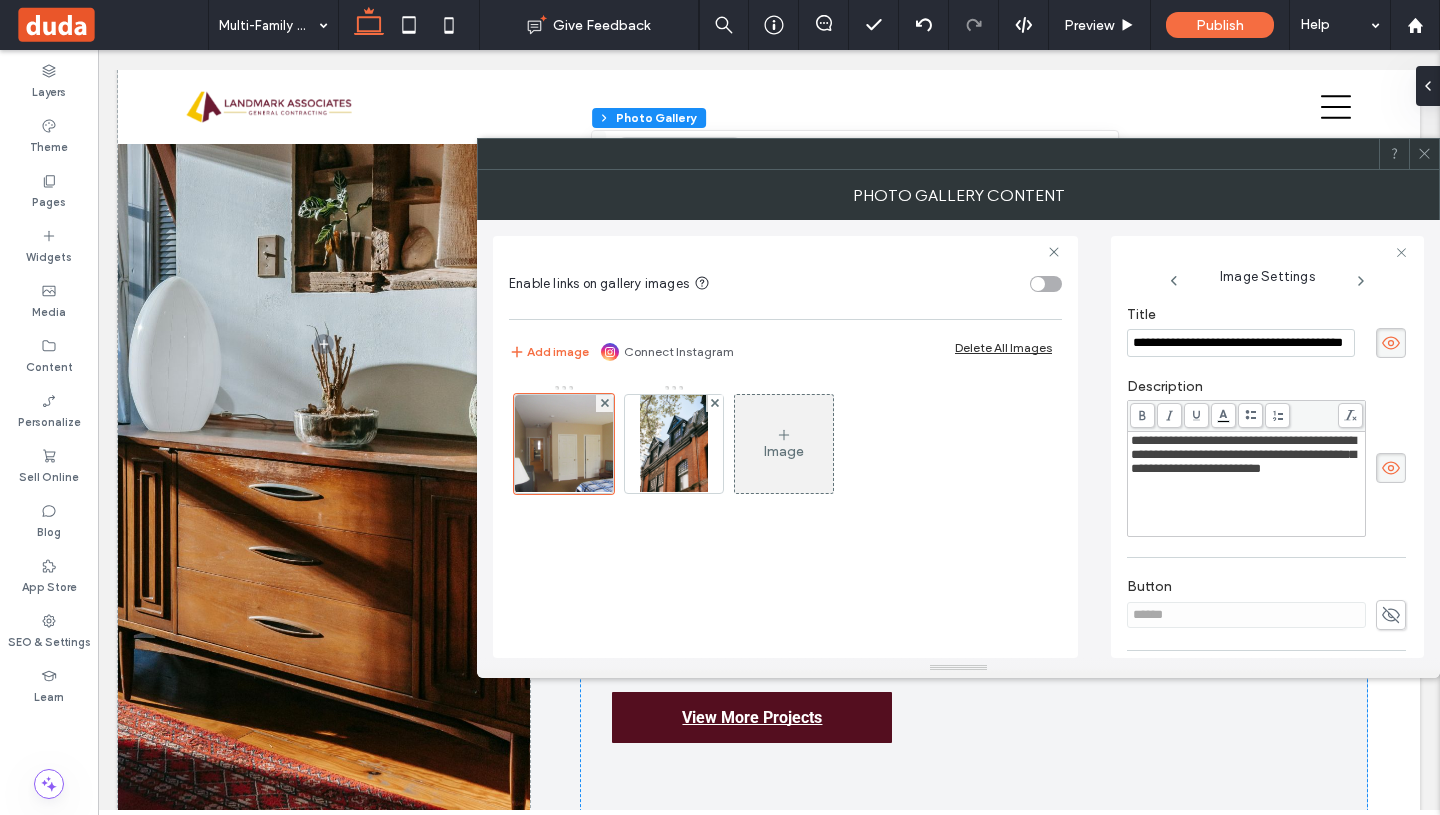 click on "**********" at bounding box center (1246, 343) 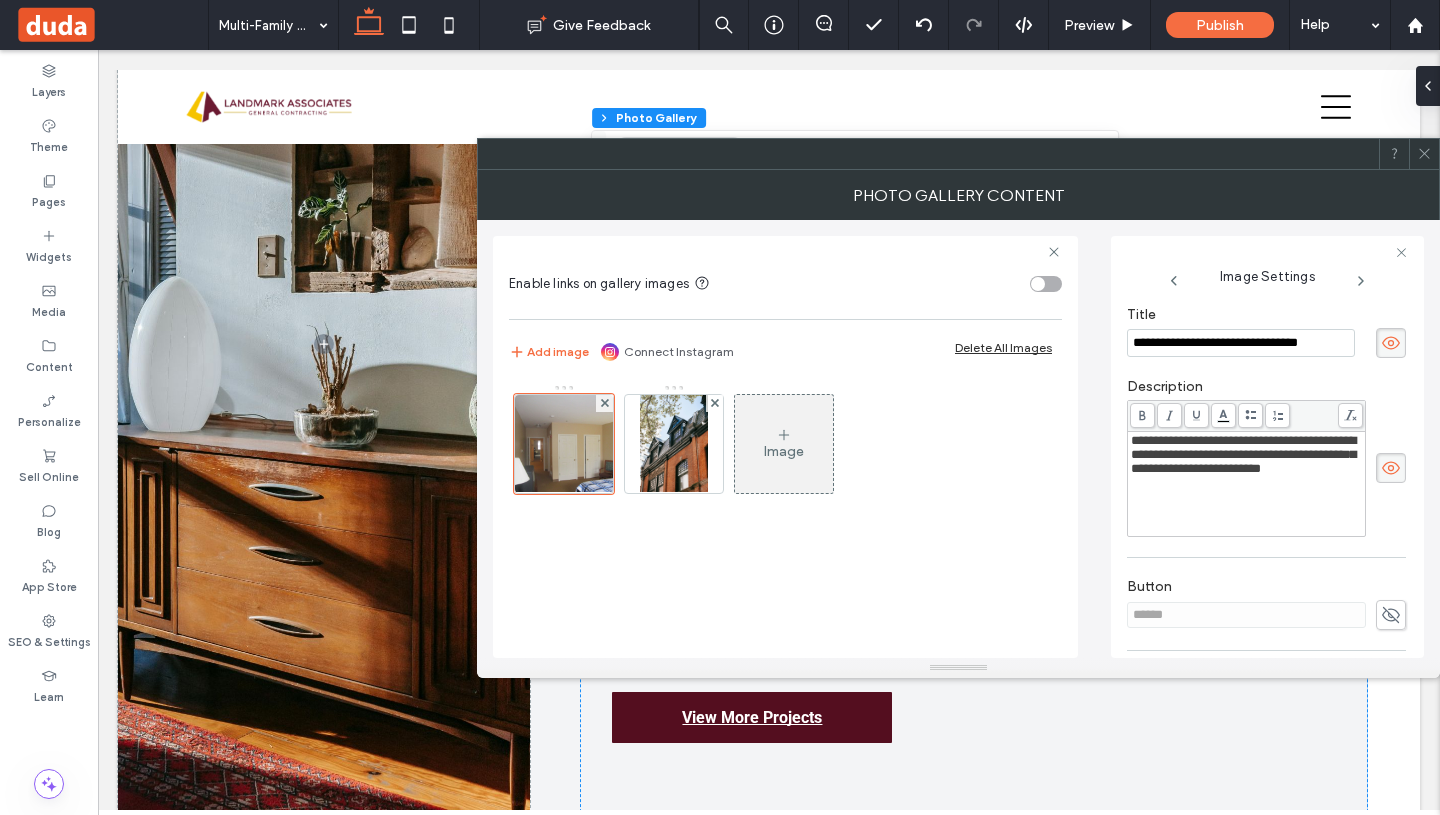 scroll, scrollTop: 0, scrollLeft: 0, axis: both 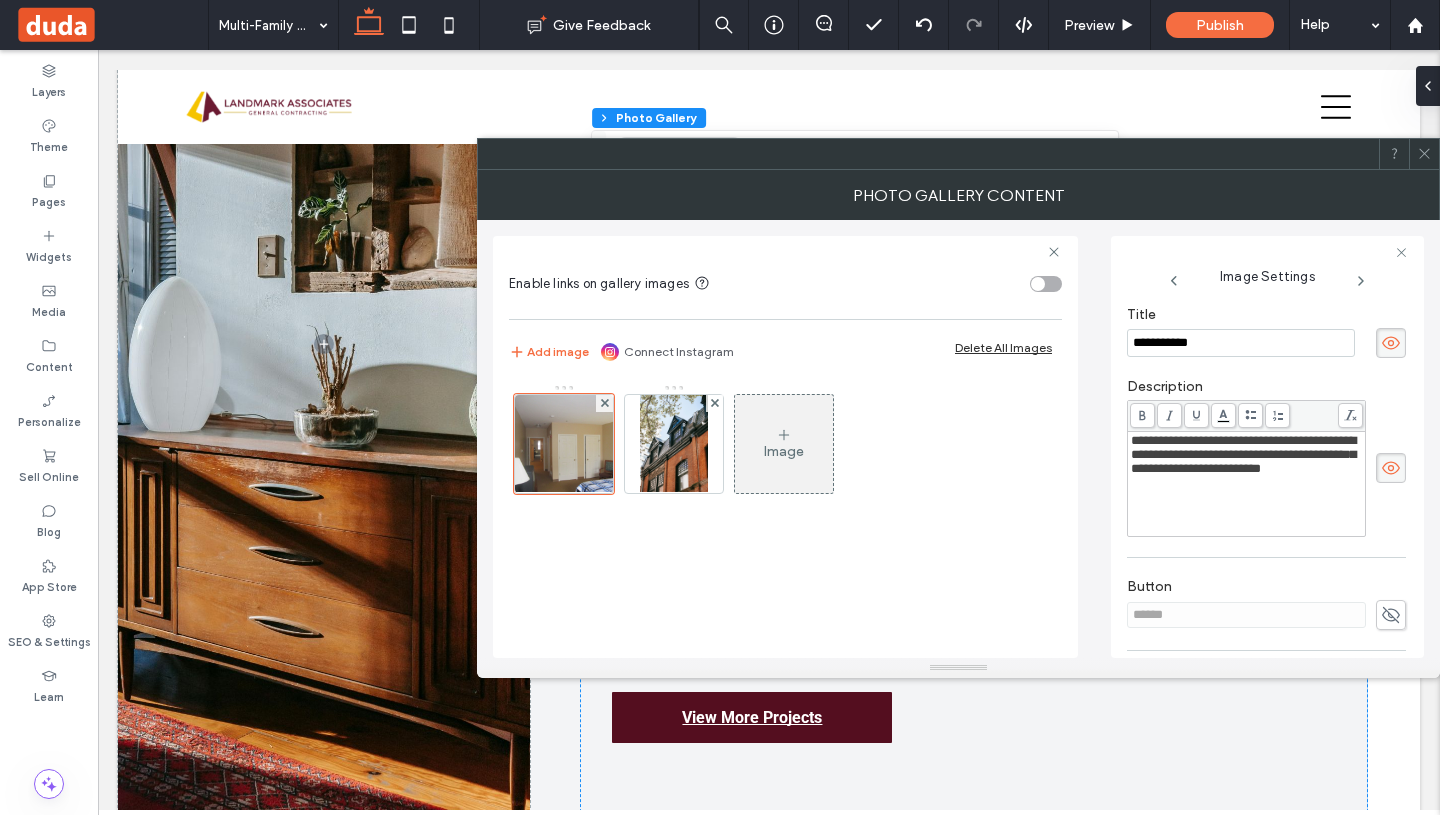 type on "**********" 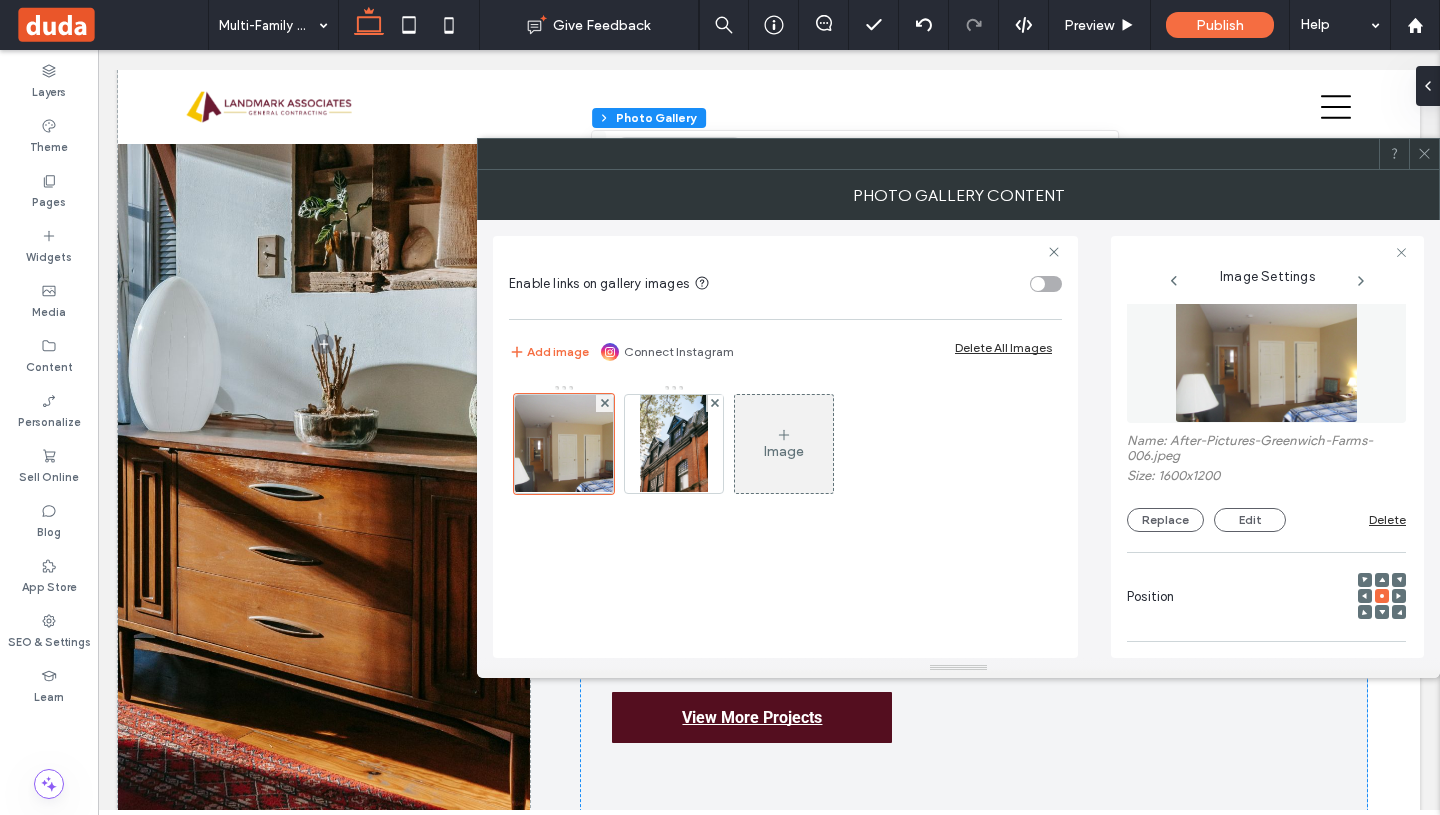 scroll, scrollTop: 14, scrollLeft: 0, axis: vertical 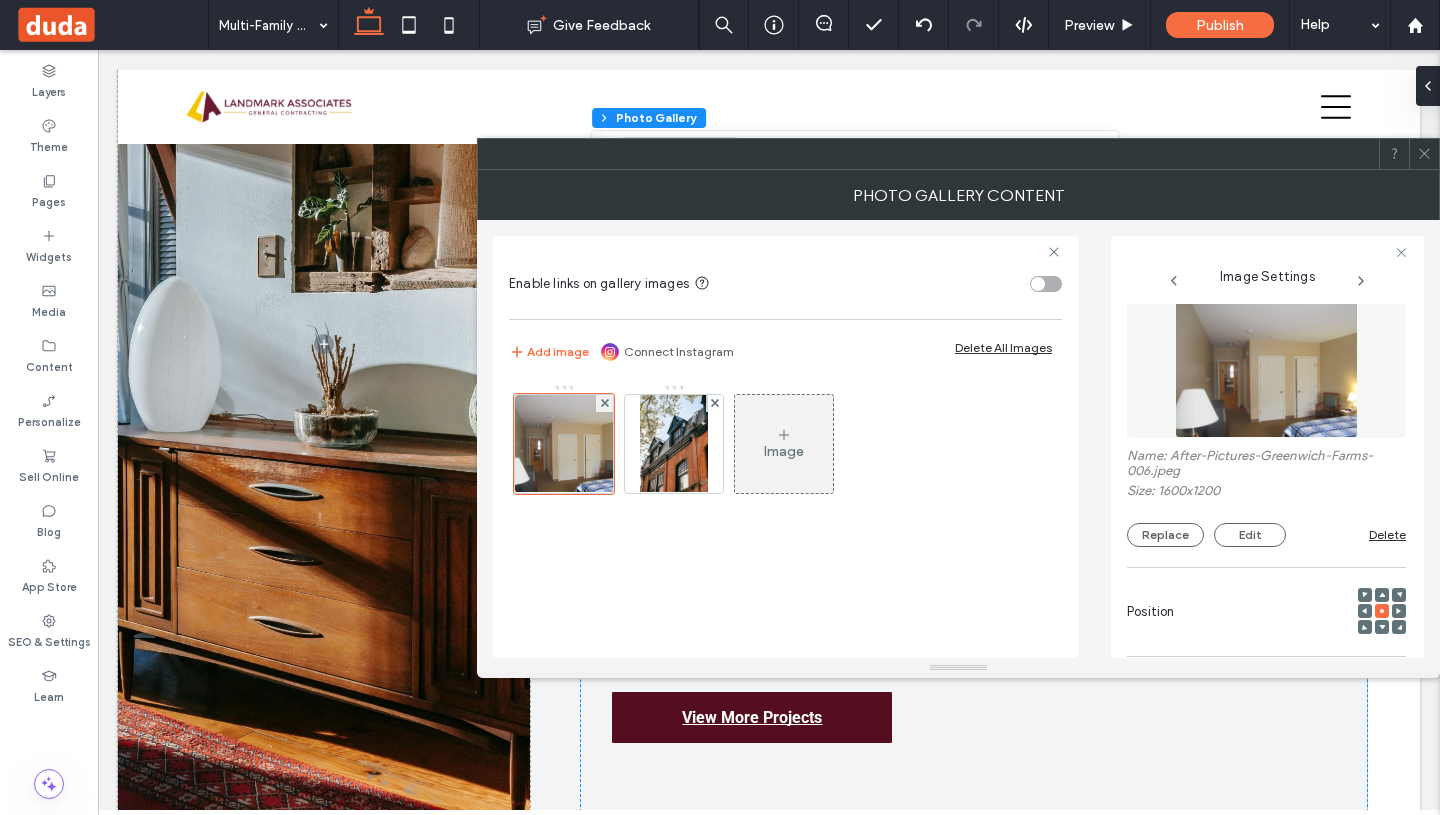 click at bounding box center [1266, 369] 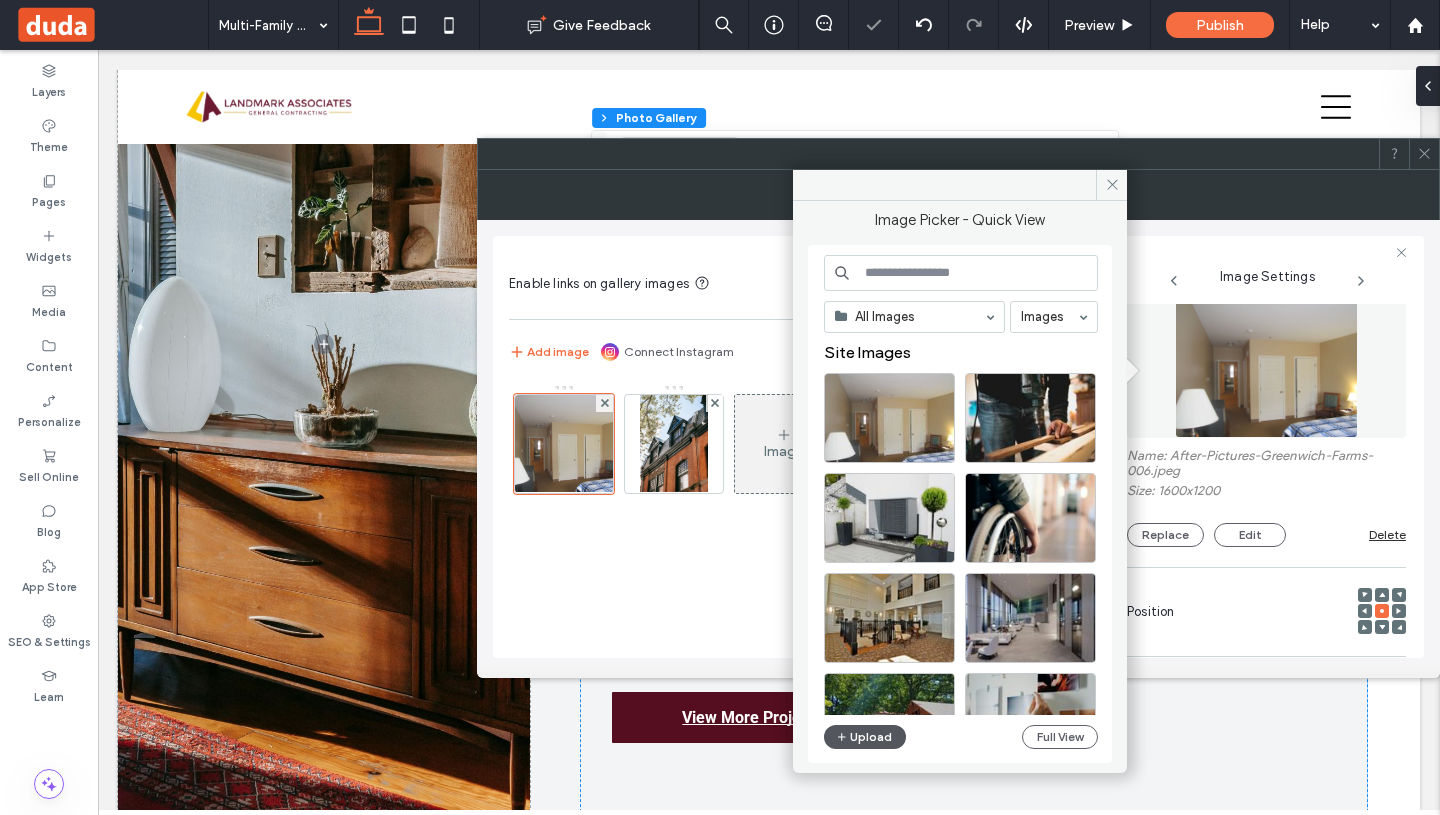 click on "Upload" at bounding box center [865, 737] 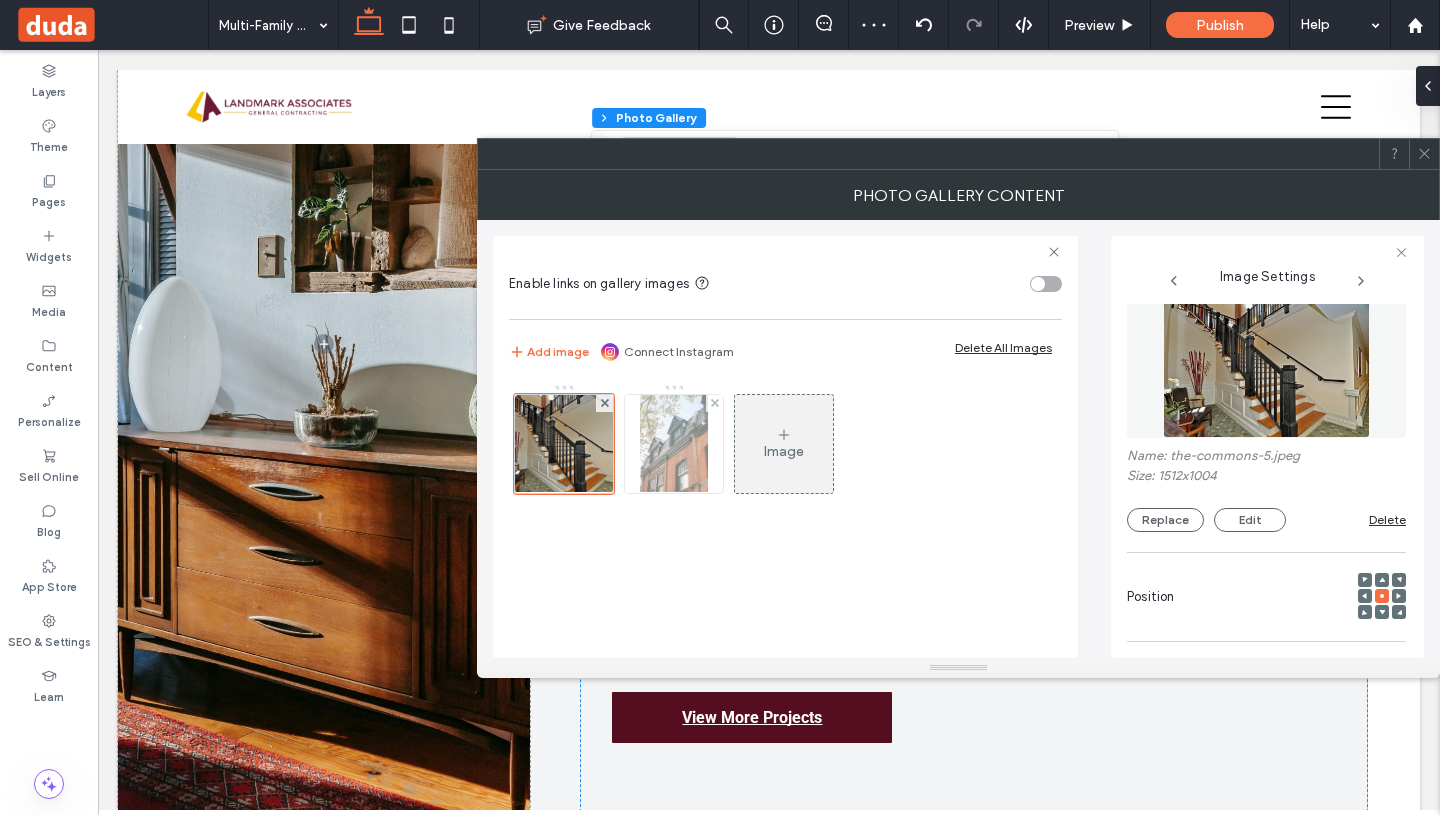 click at bounding box center (674, 444) 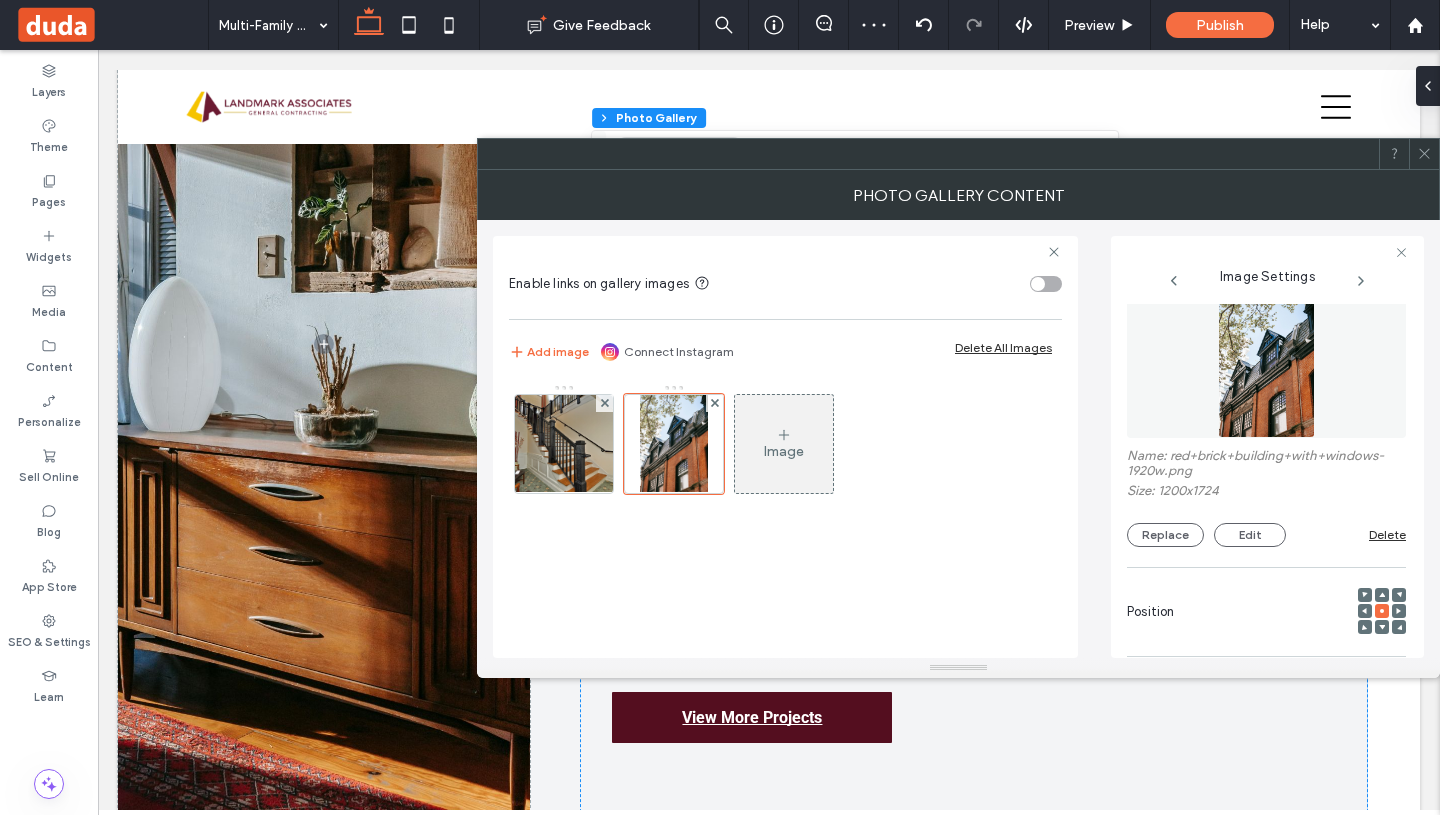 scroll, scrollTop: 250, scrollLeft: 0, axis: vertical 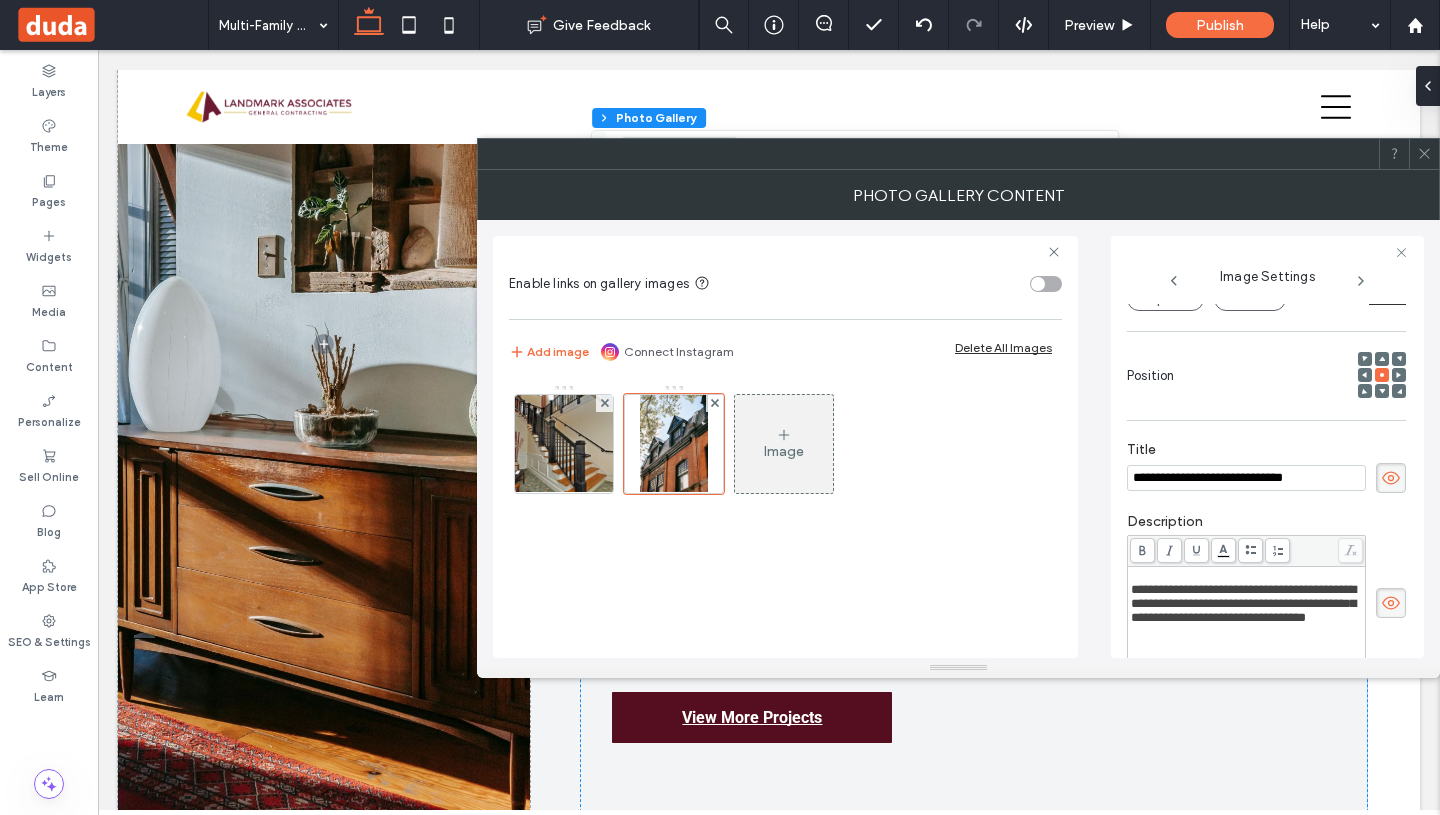 drag, startPoint x: 1337, startPoint y: 476, endPoint x: 1100, endPoint y: 473, distance: 237.01898 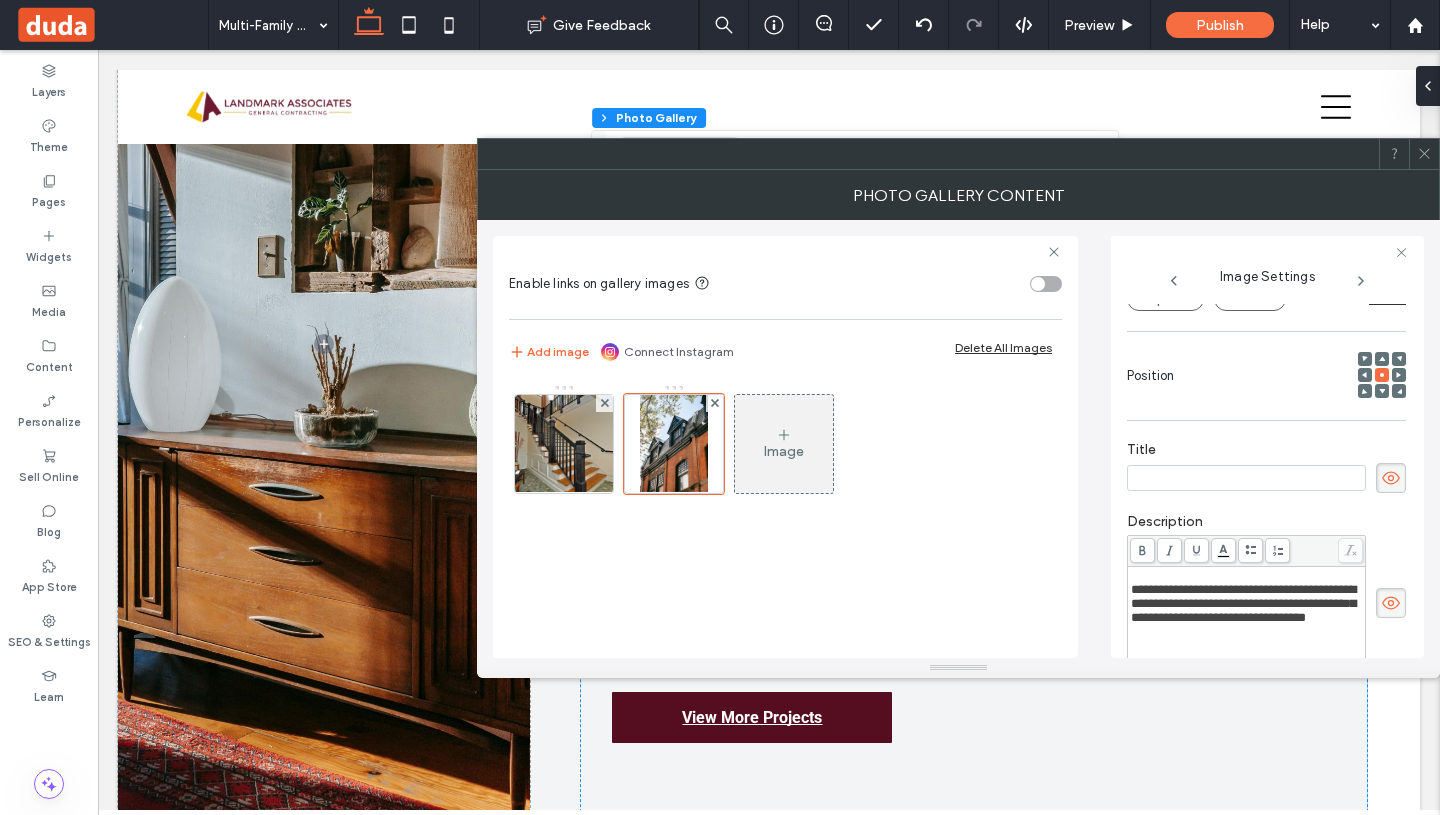 scroll, scrollTop: 3416, scrollLeft: 0, axis: vertical 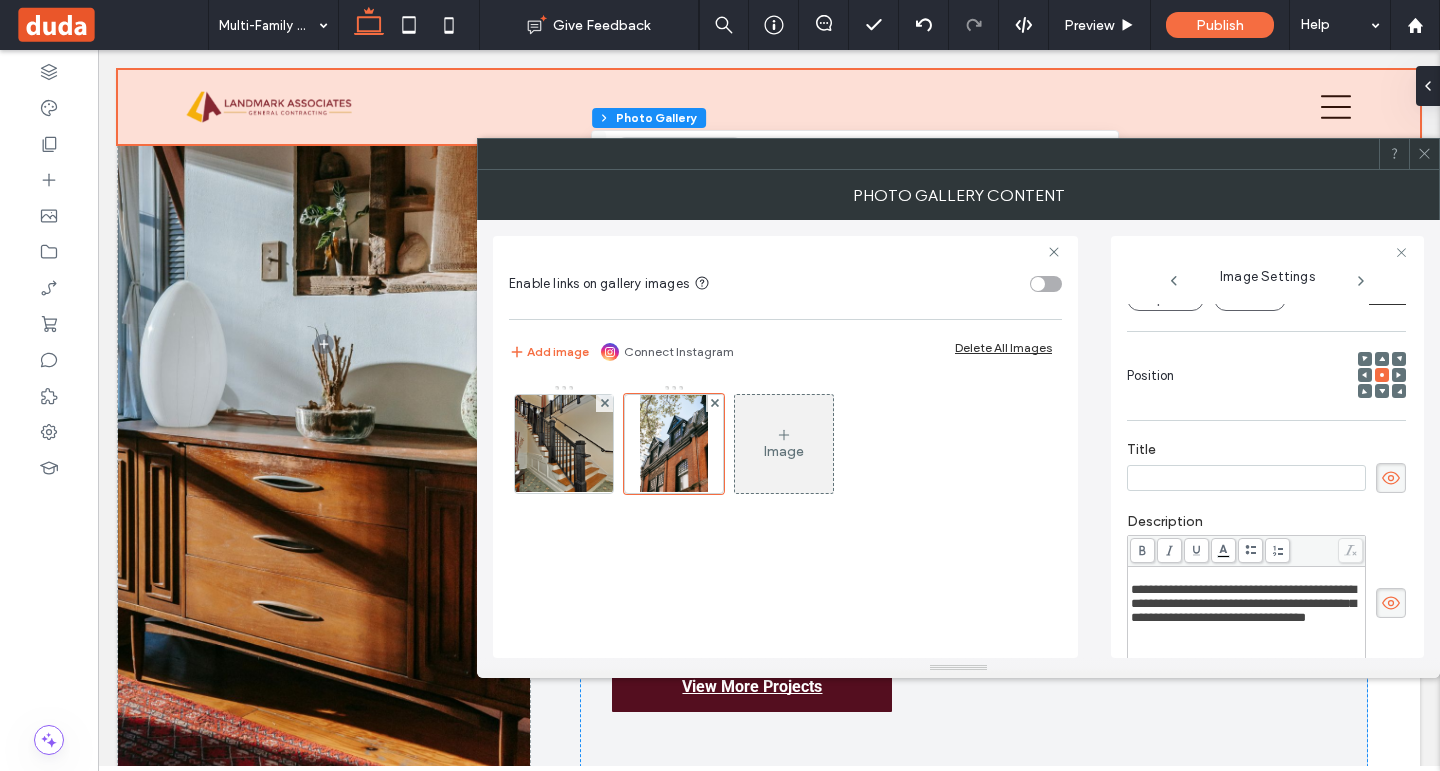 paste on "**********" 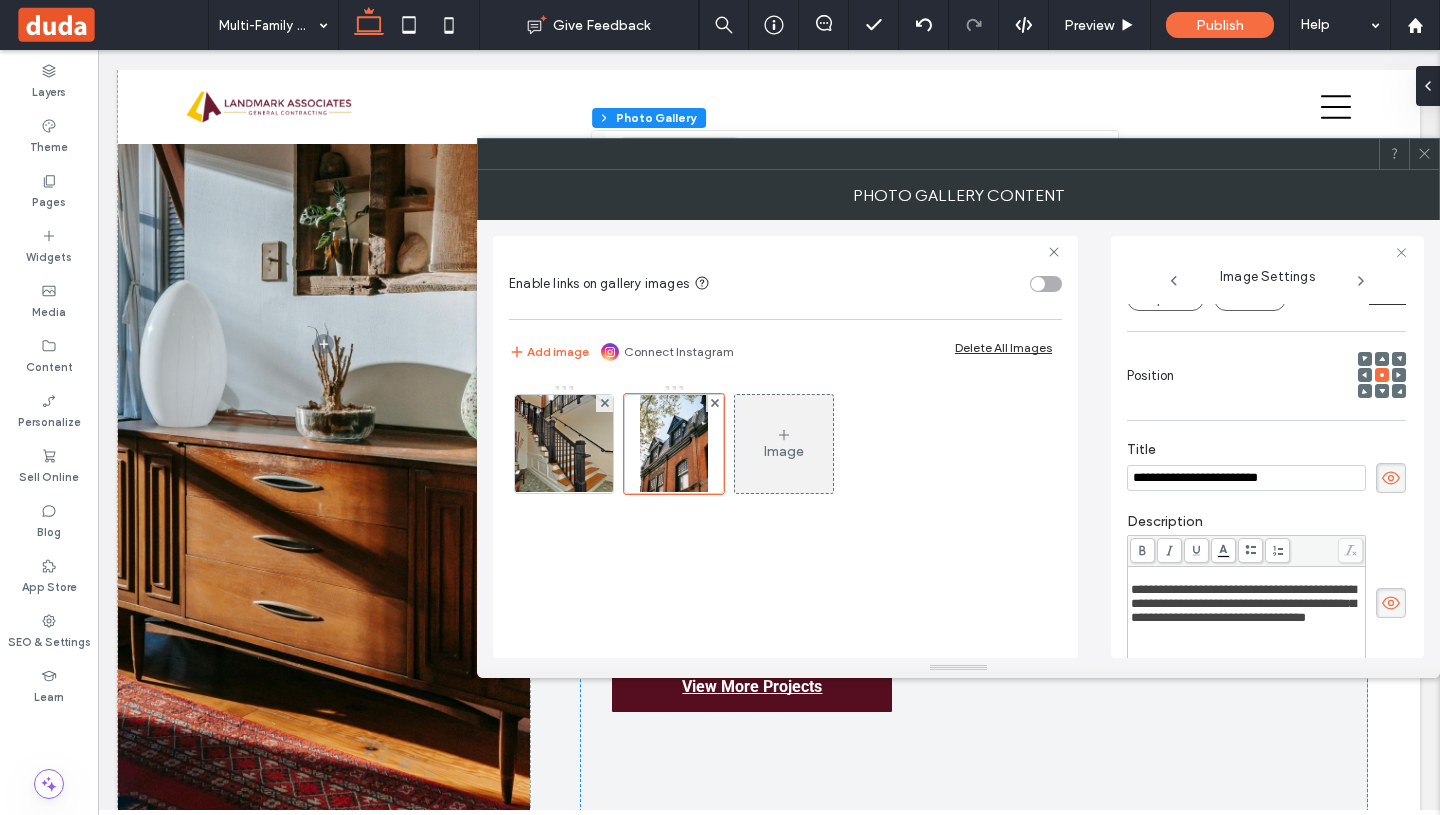 type on "**********" 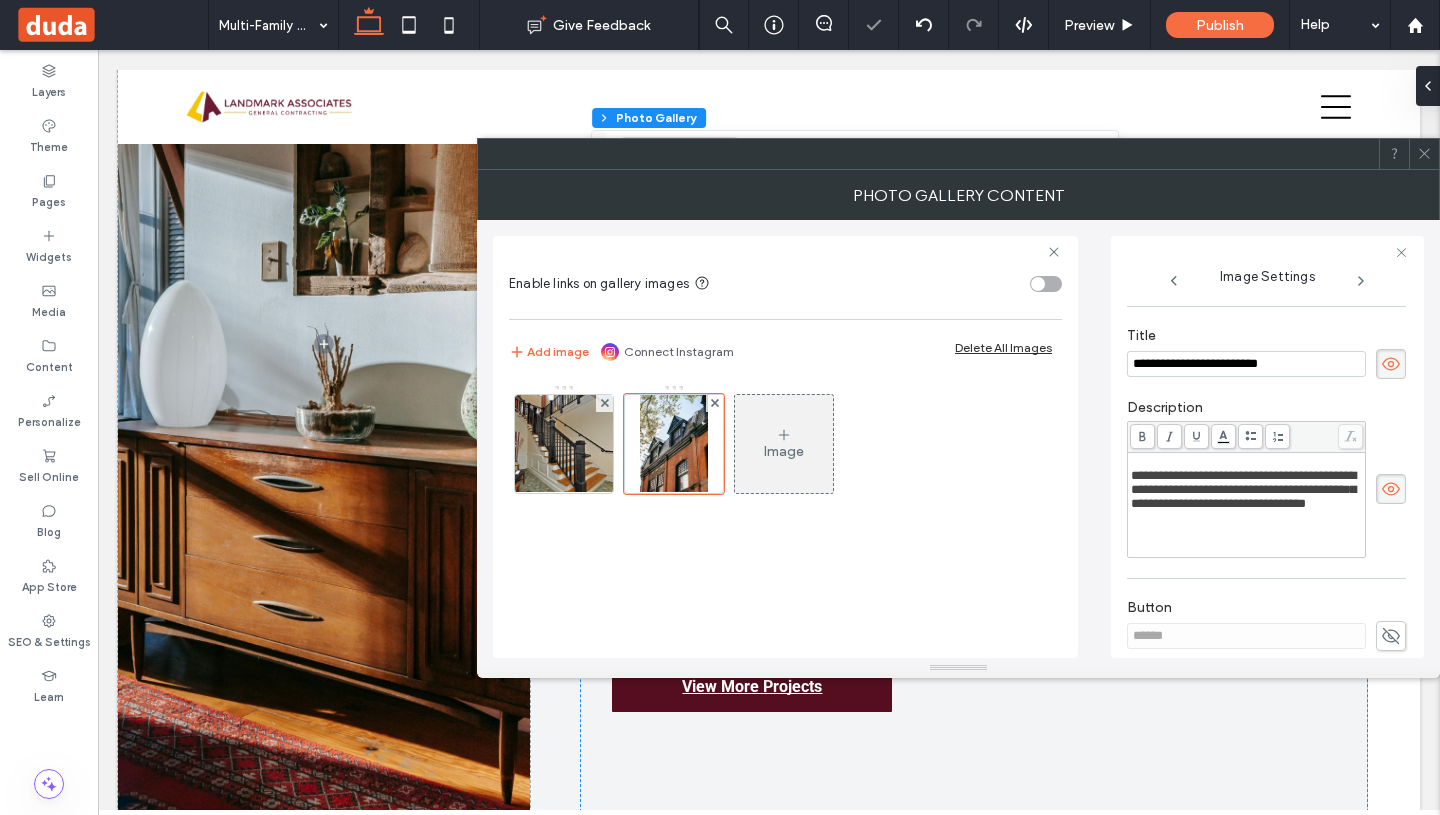 scroll, scrollTop: 373, scrollLeft: 0, axis: vertical 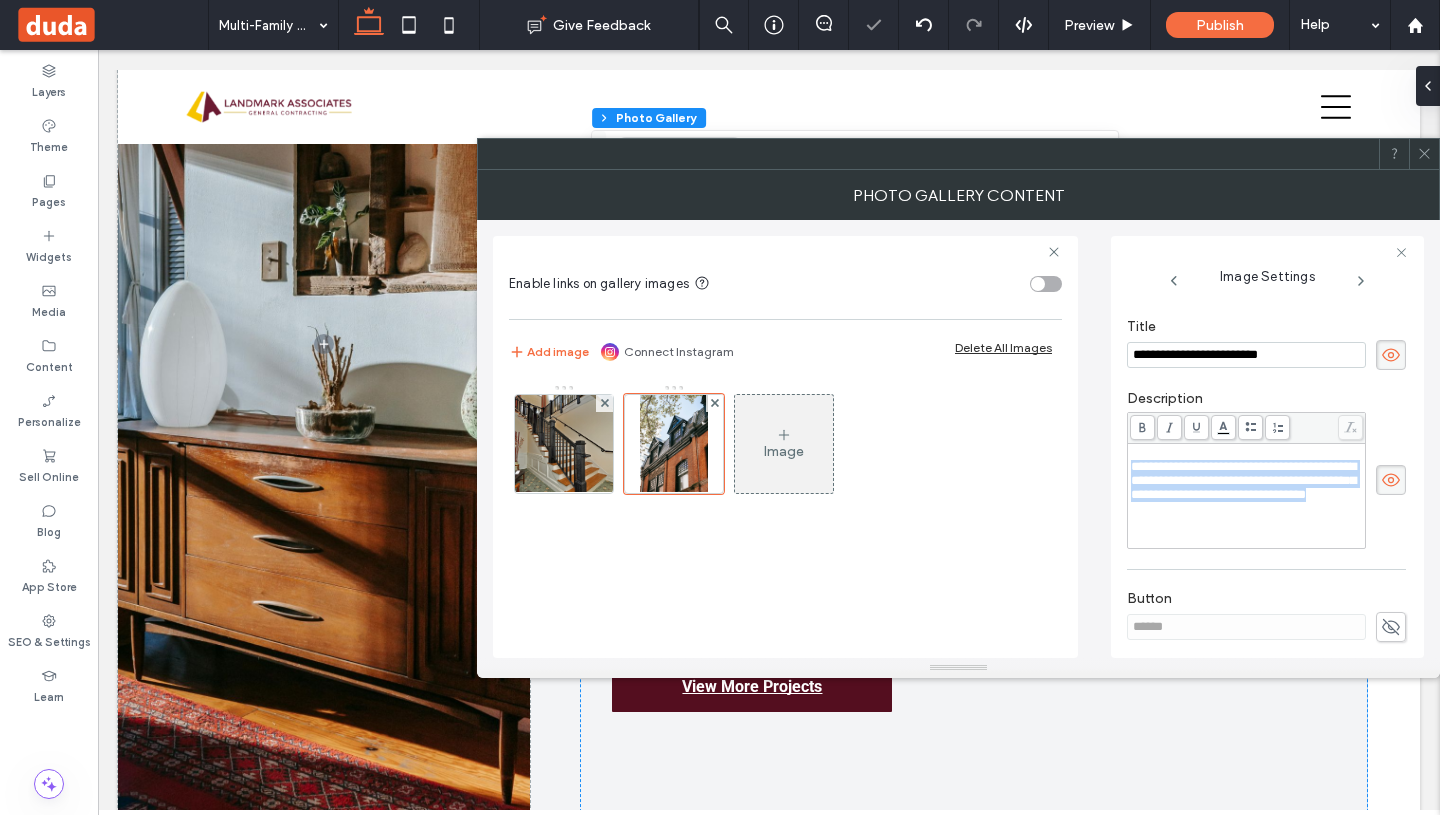 drag, startPoint x: 1301, startPoint y: 537, endPoint x: 1113, endPoint y: 470, distance: 199.58206 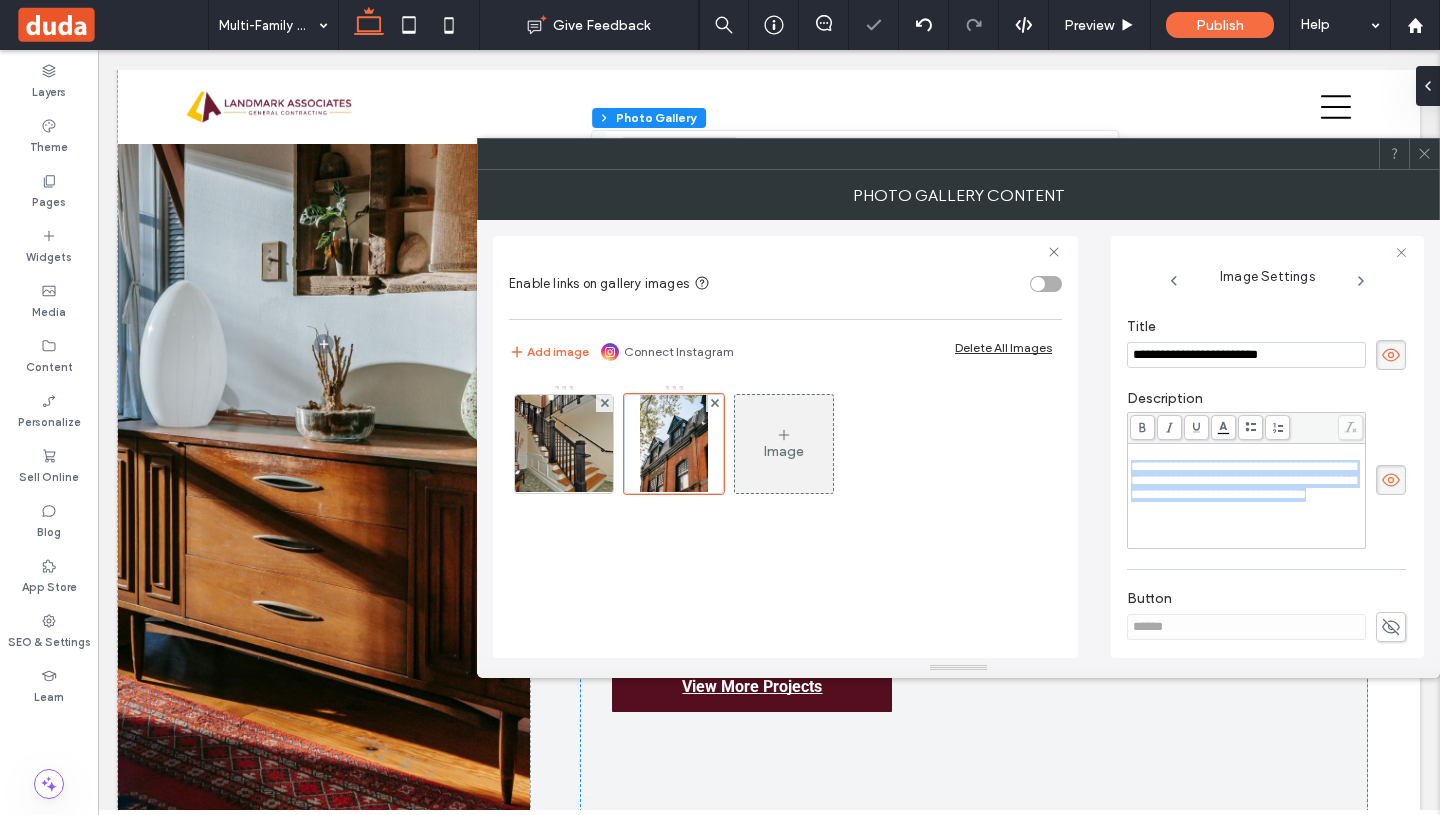 click on "**********" at bounding box center [1267, 447] 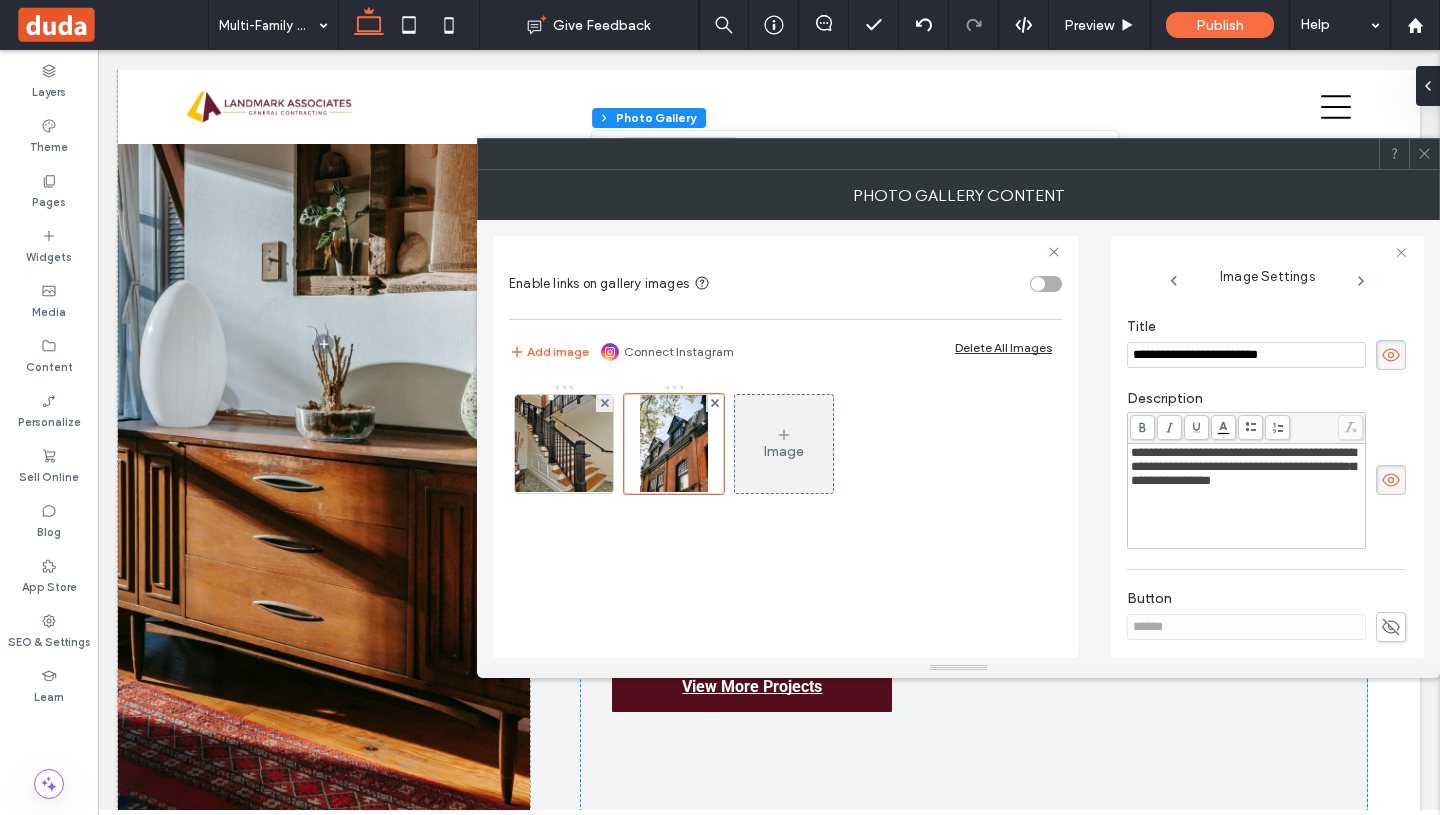 click on "**********" at bounding box center (1247, 467) 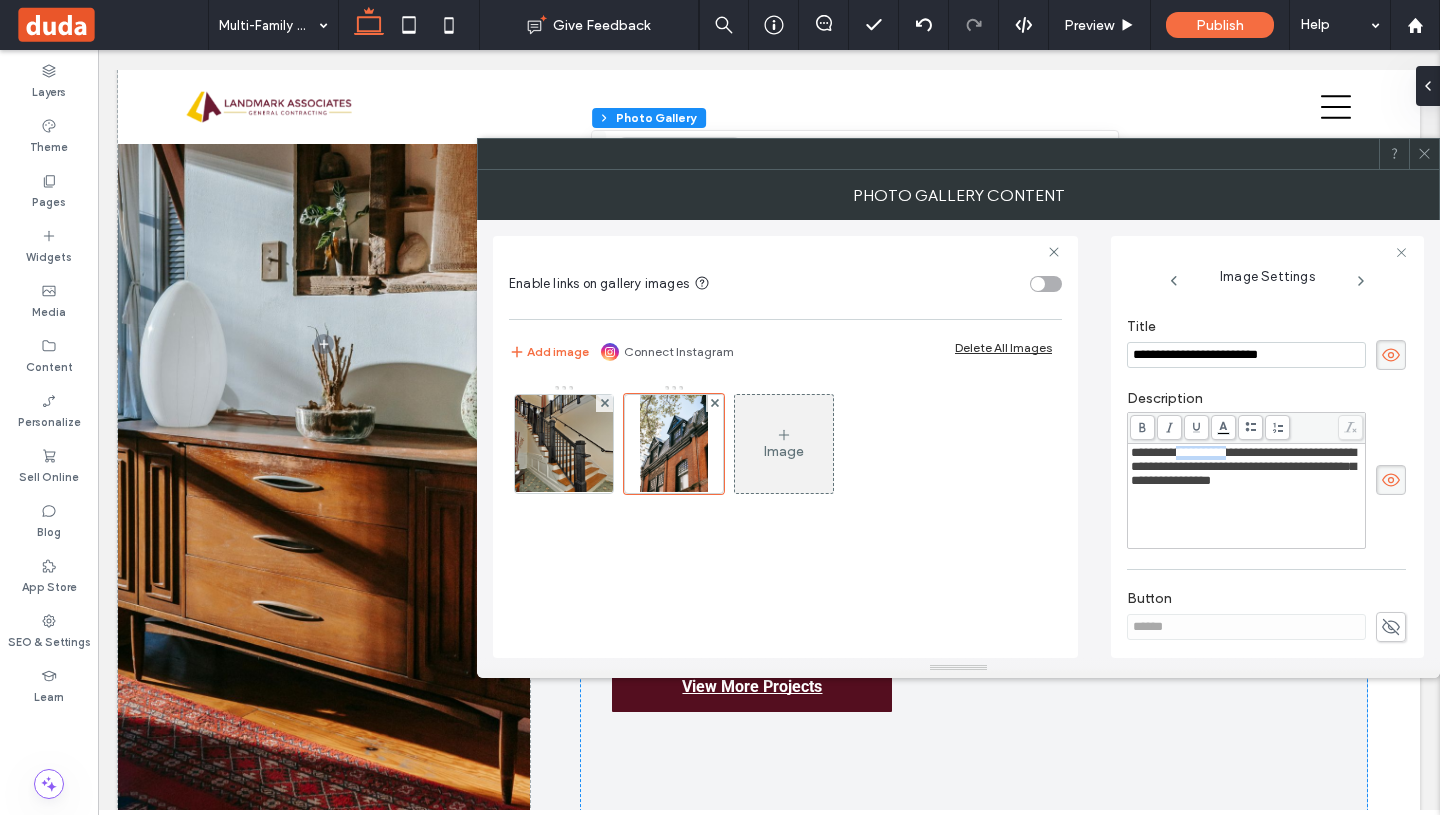 drag, startPoint x: 1259, startPoint y: 460, endPoint x: 1197, endPoint y: 459, distance: 62.008064 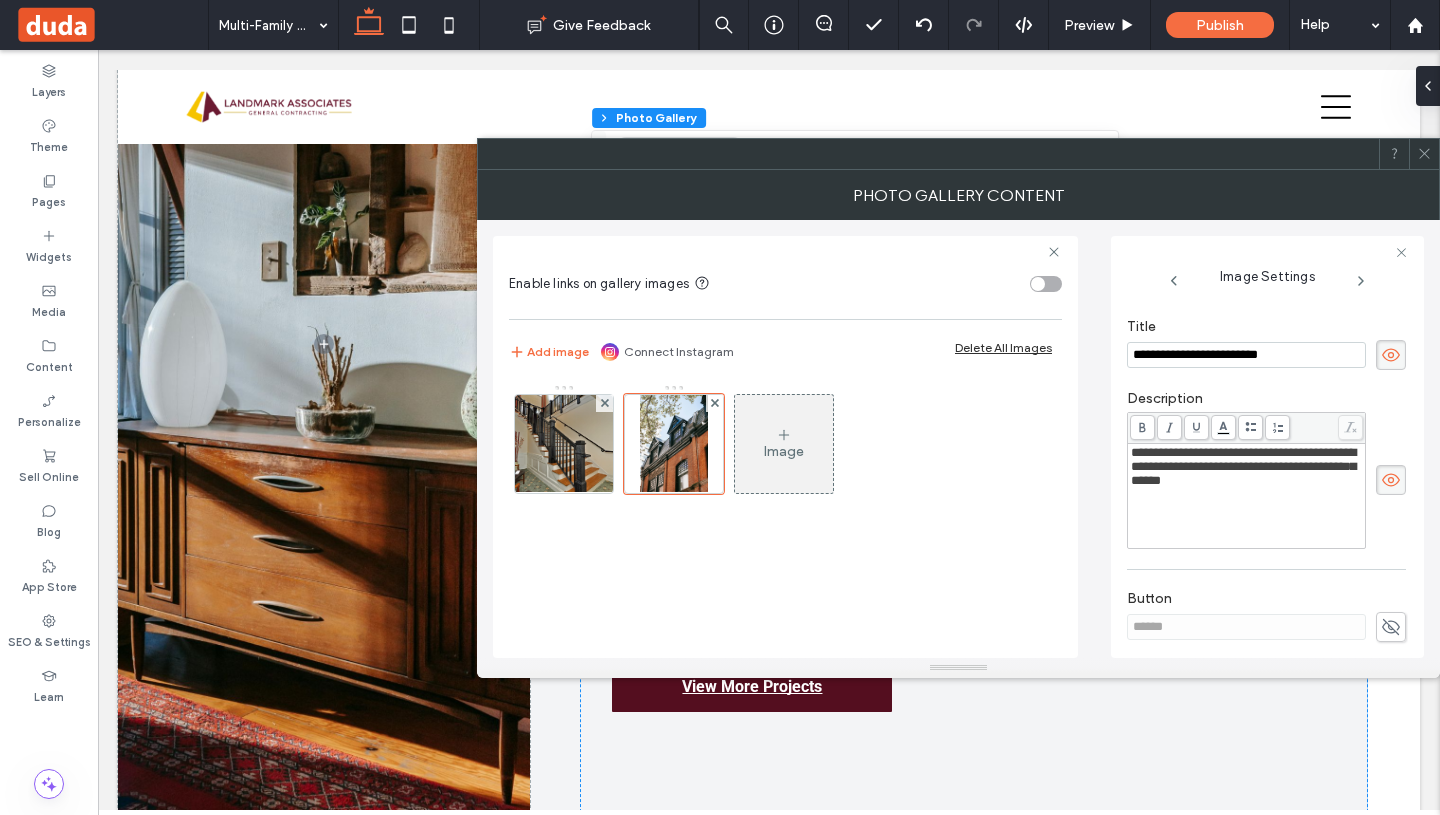 type 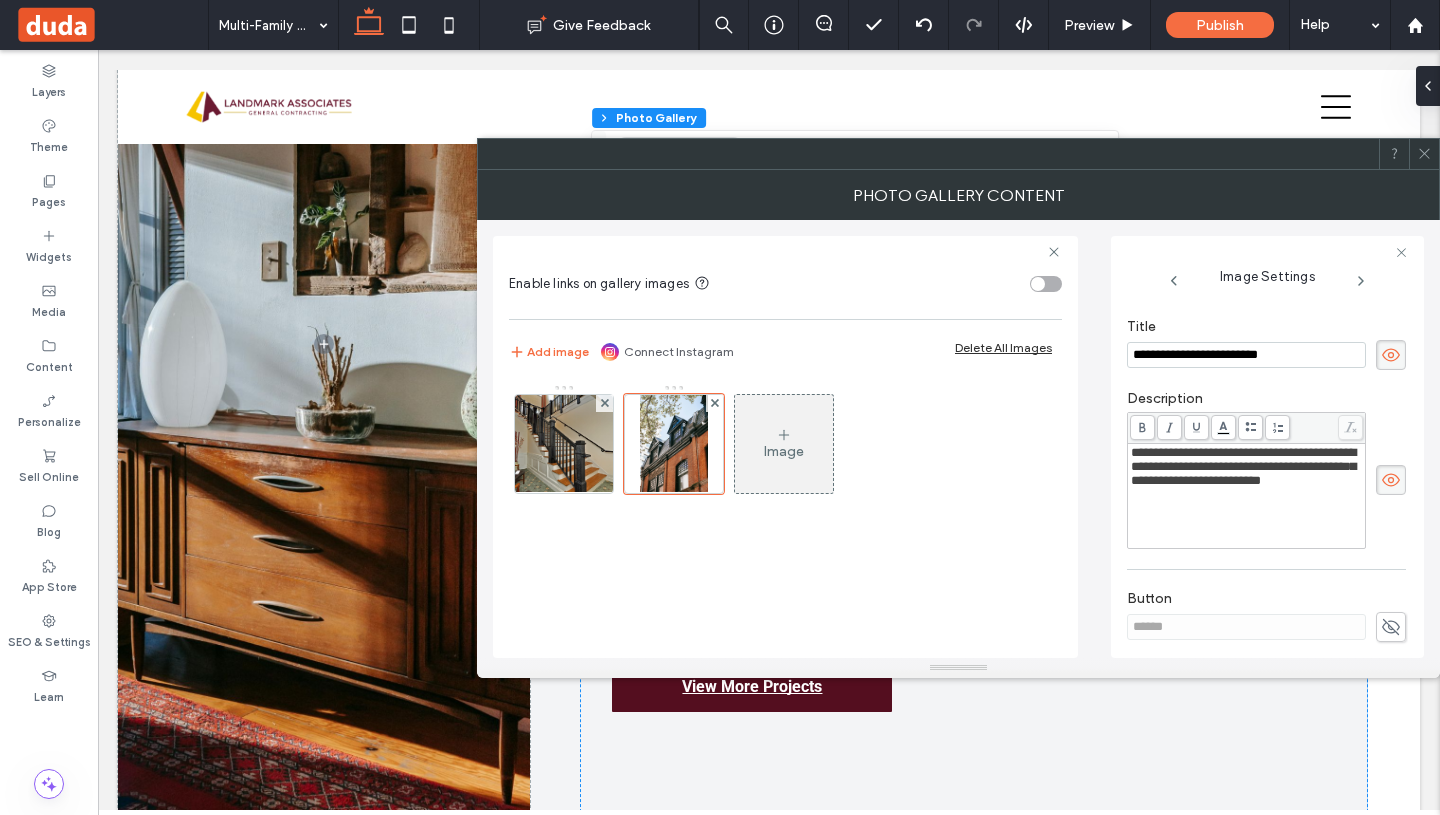 click on "**********" at bounding box center (1247, 467) 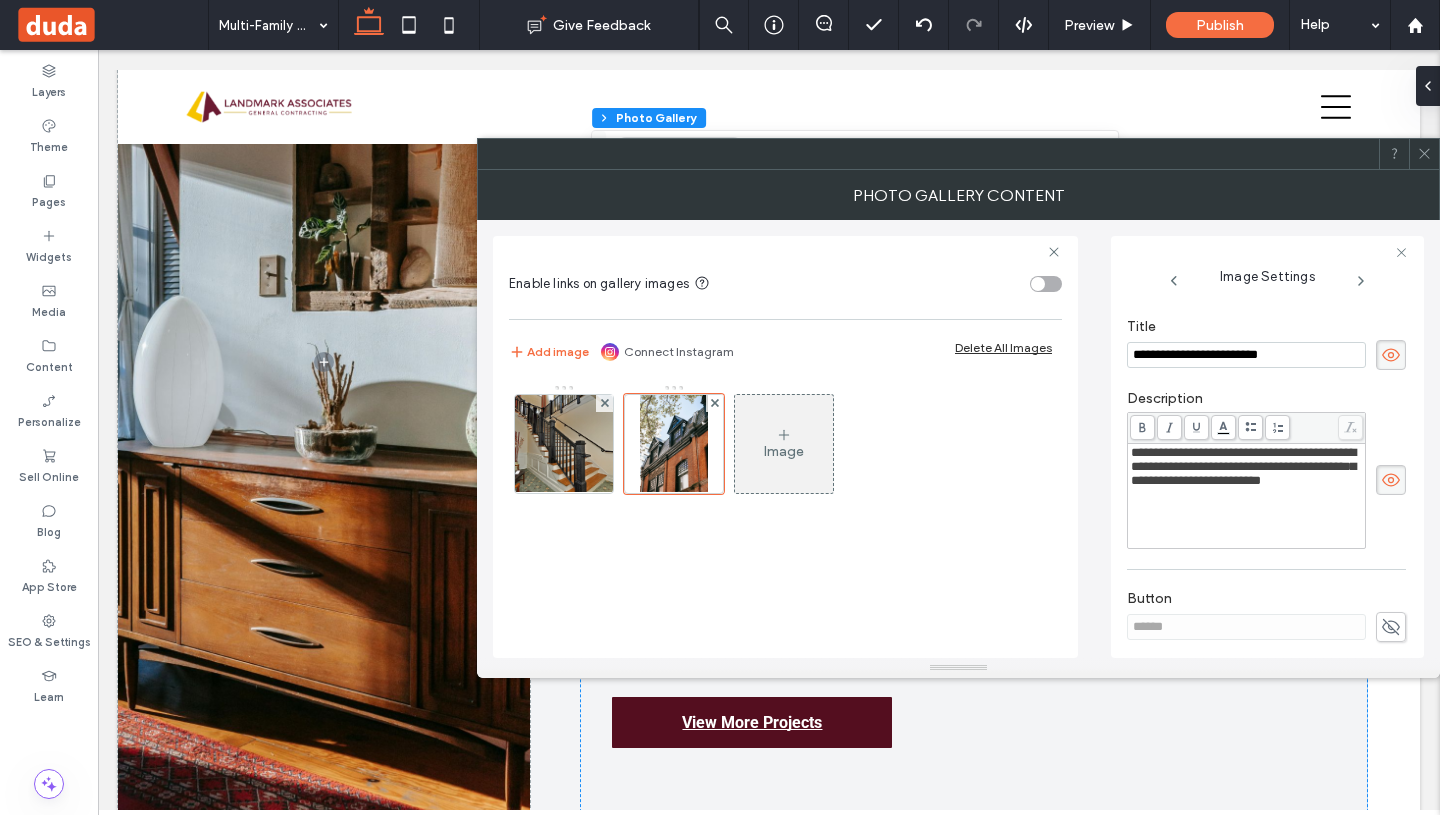 scroll, scrollTop: 3434, scrollLeft: 0, axis: vertical 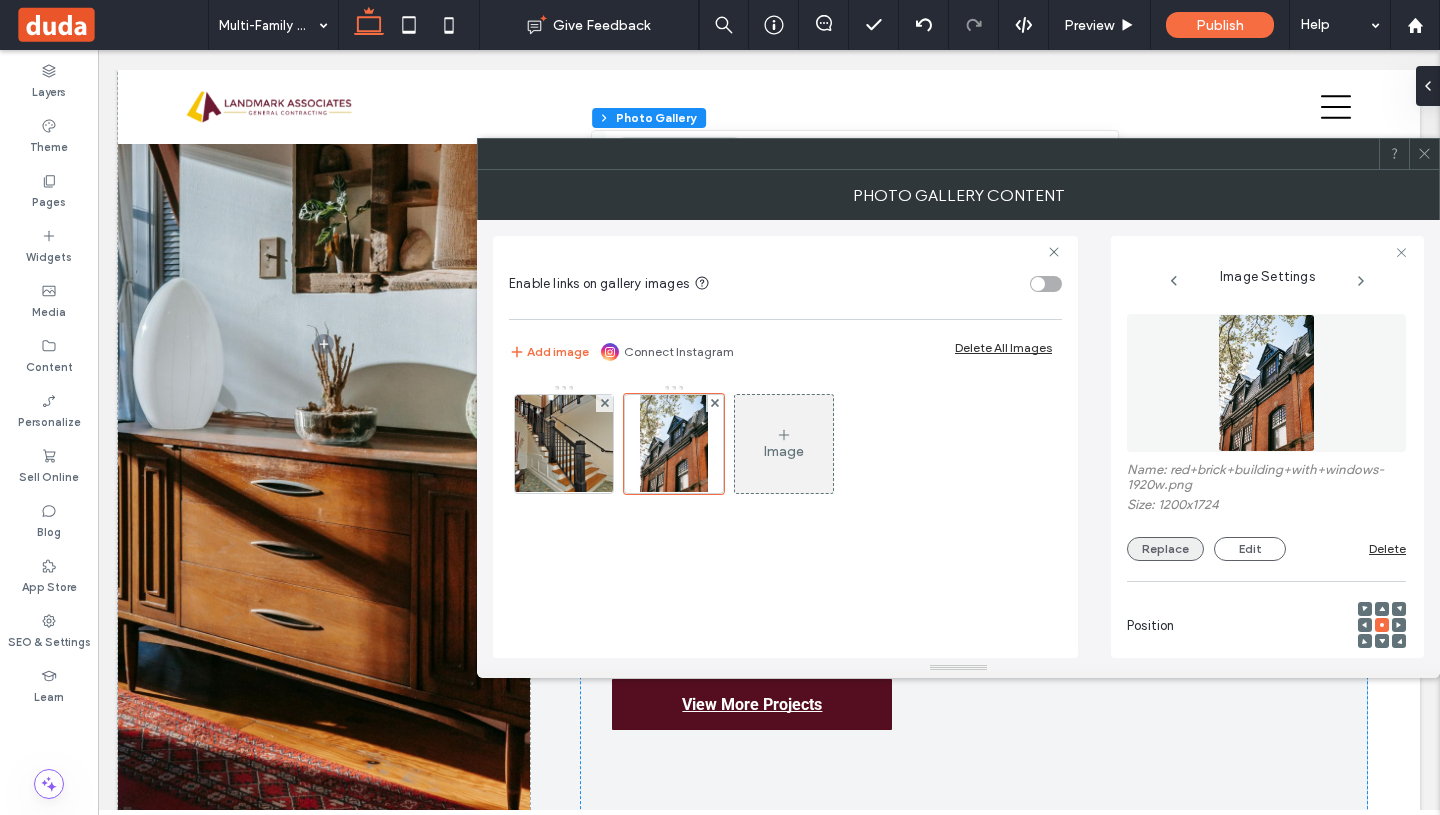 click on "Replace" at bounding box center [1165, 549] 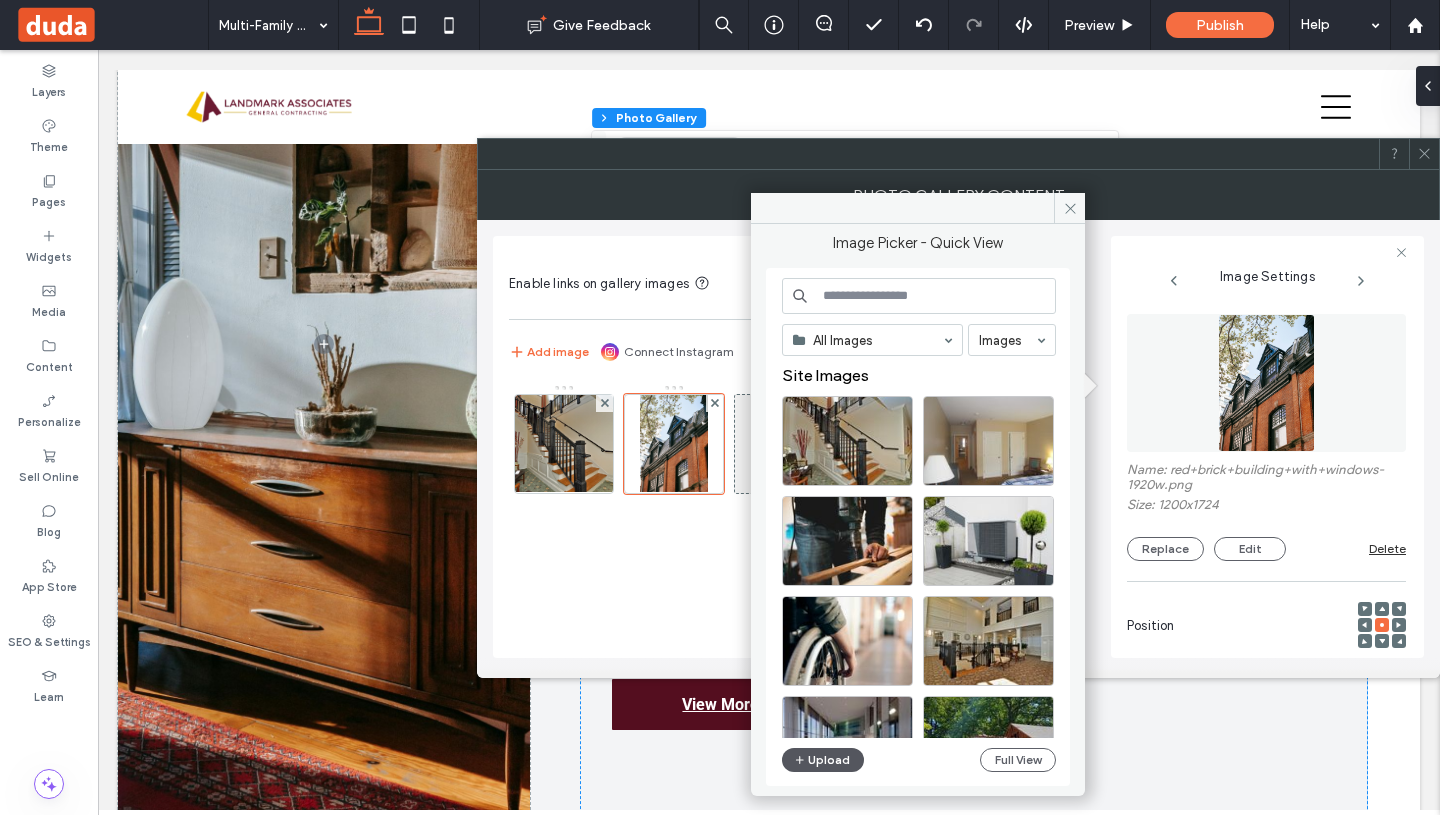 click on "Upload" at bounding box center [823, 760] 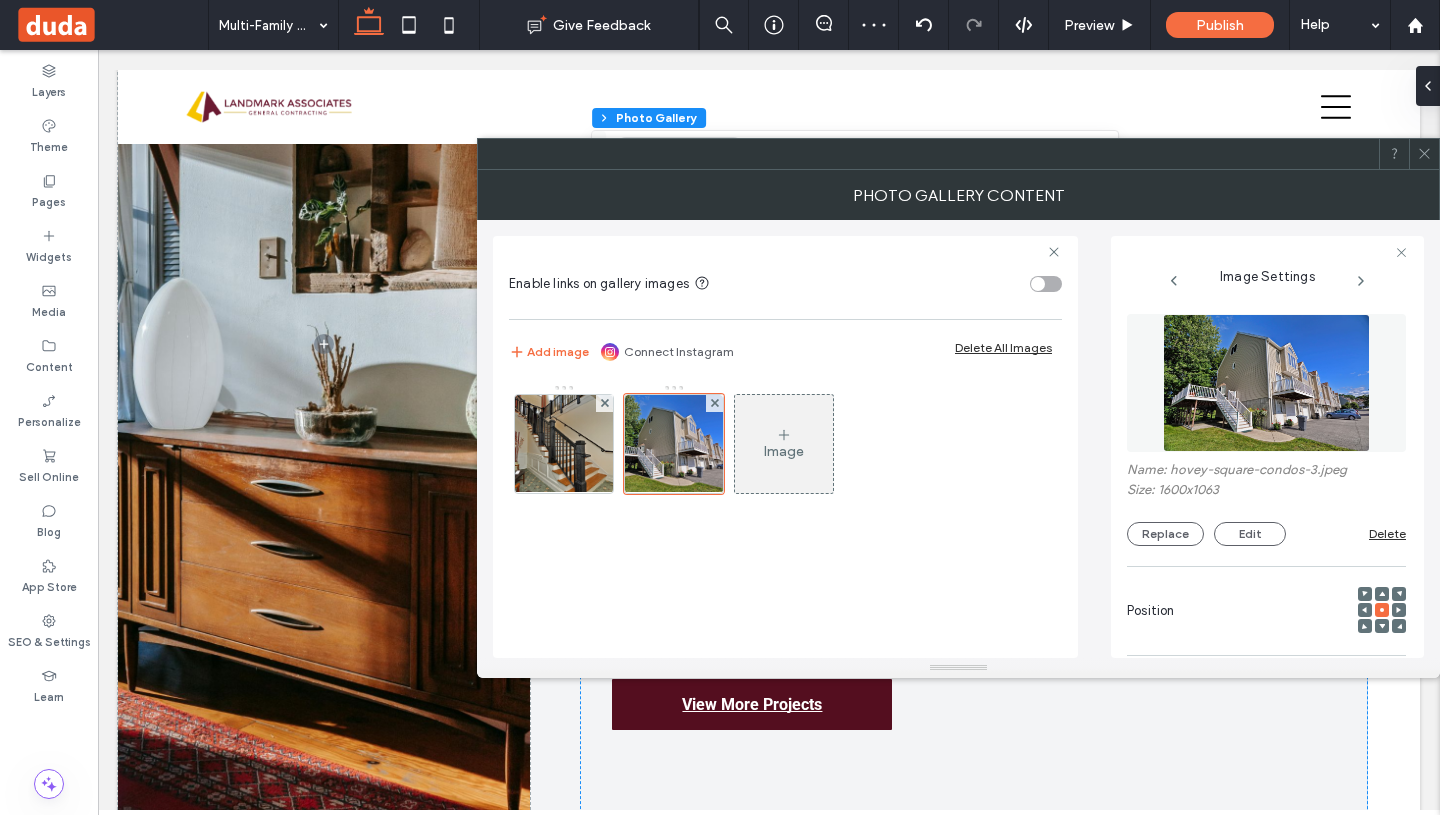 click 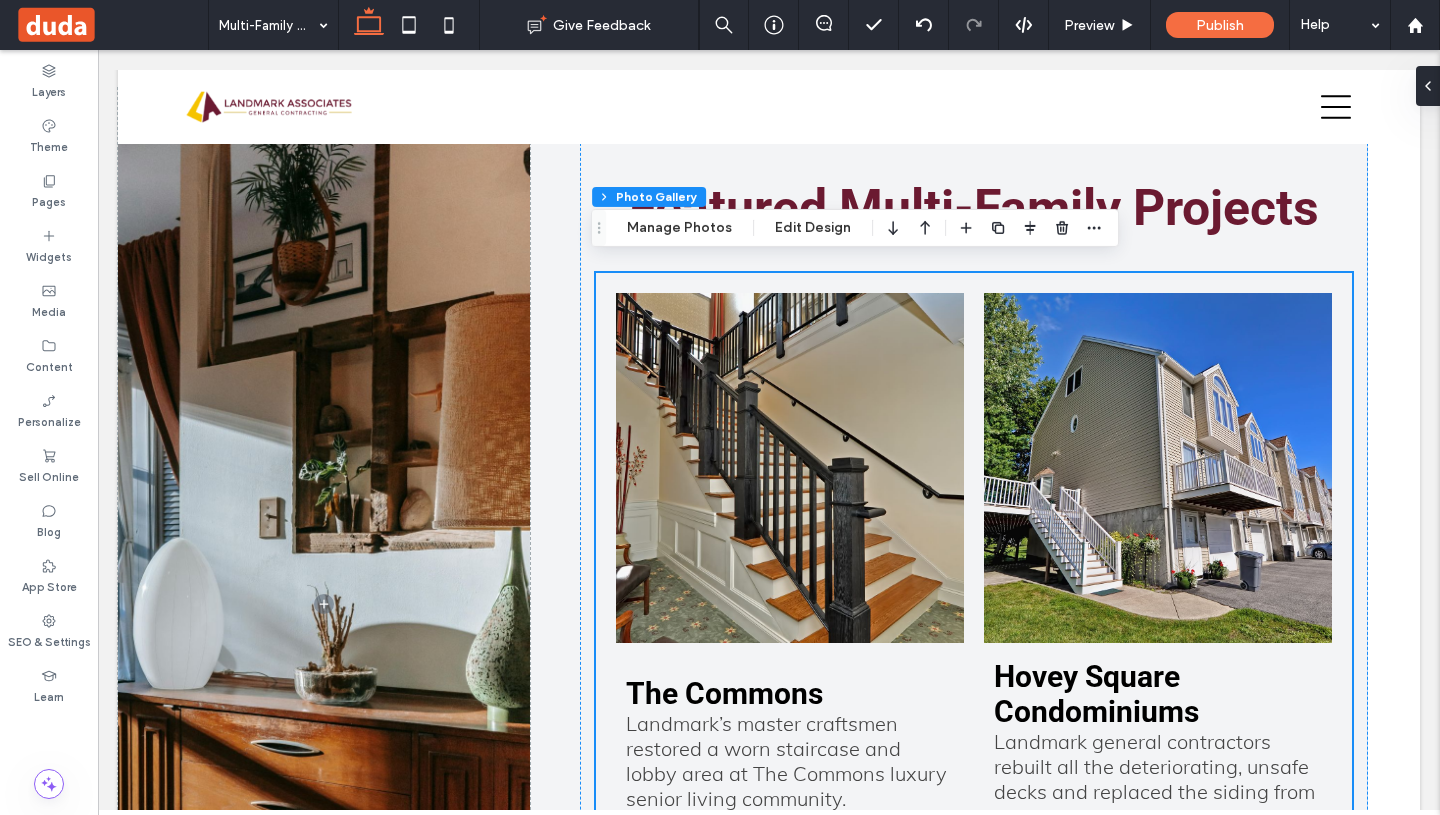 scroll, scrollTop: 3108, scrollLeft: 0, axis: vertical 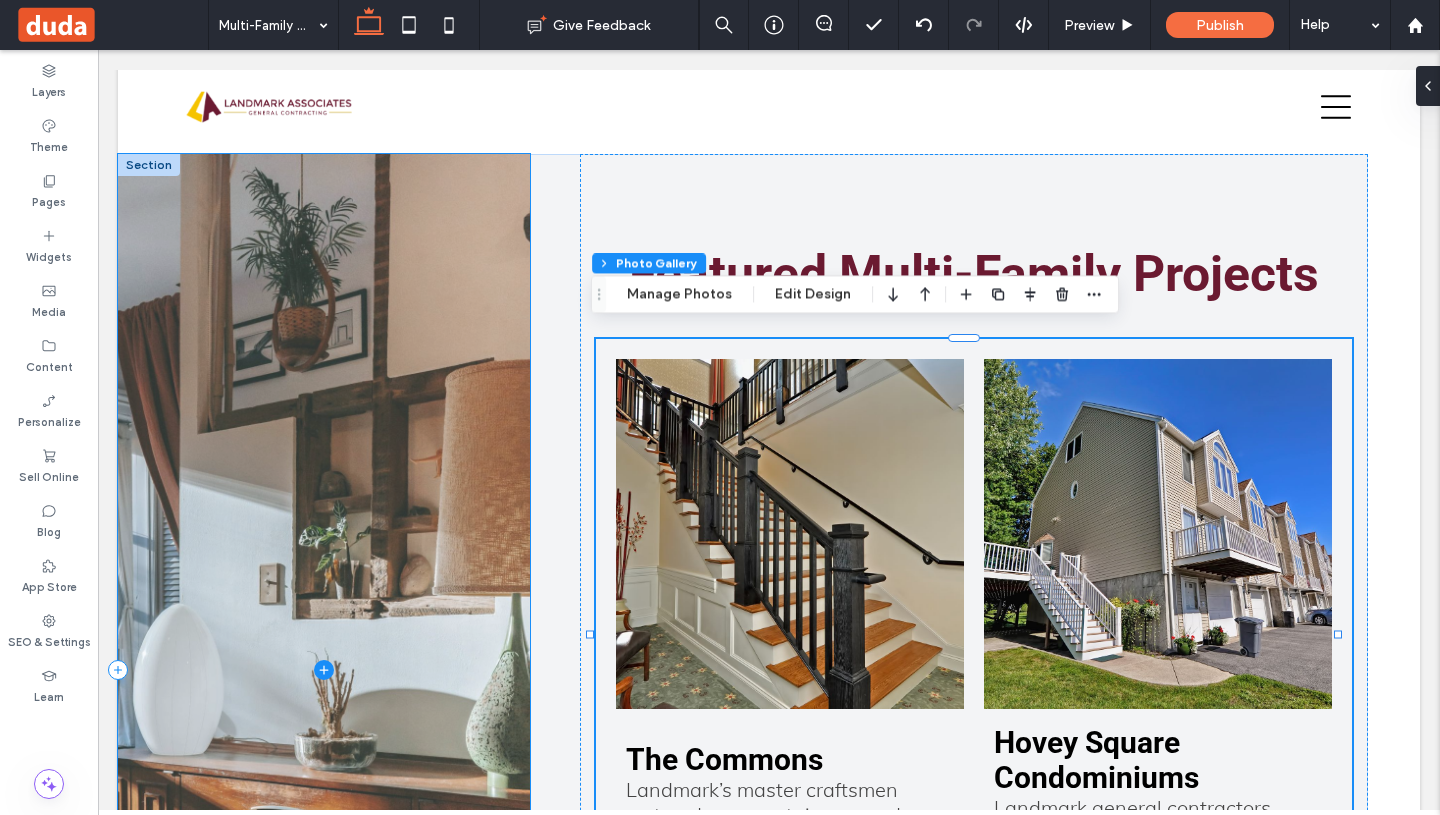 click at bounding box center [324, 669] 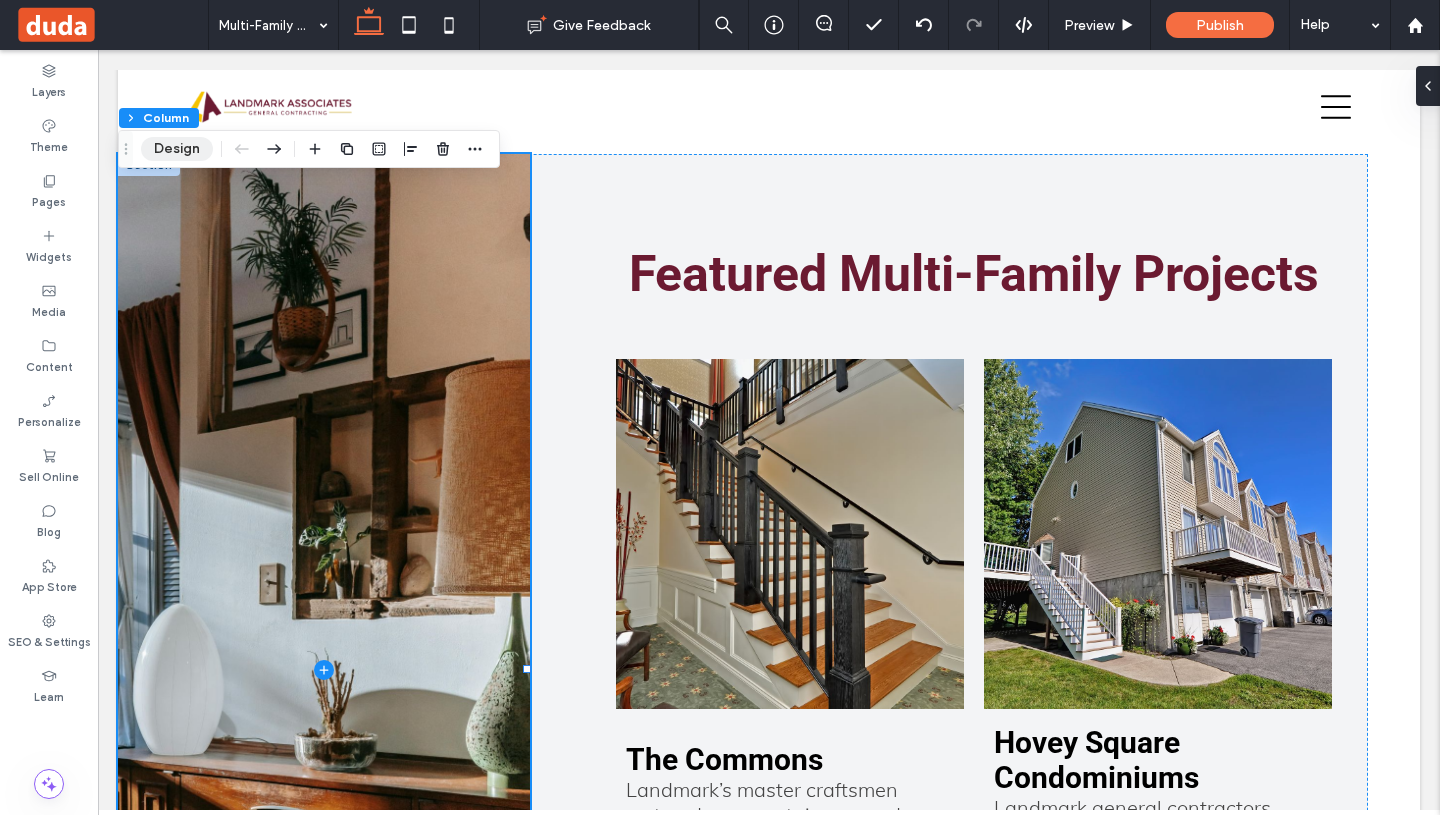 click on "Design" at bounding box center (177, 149) 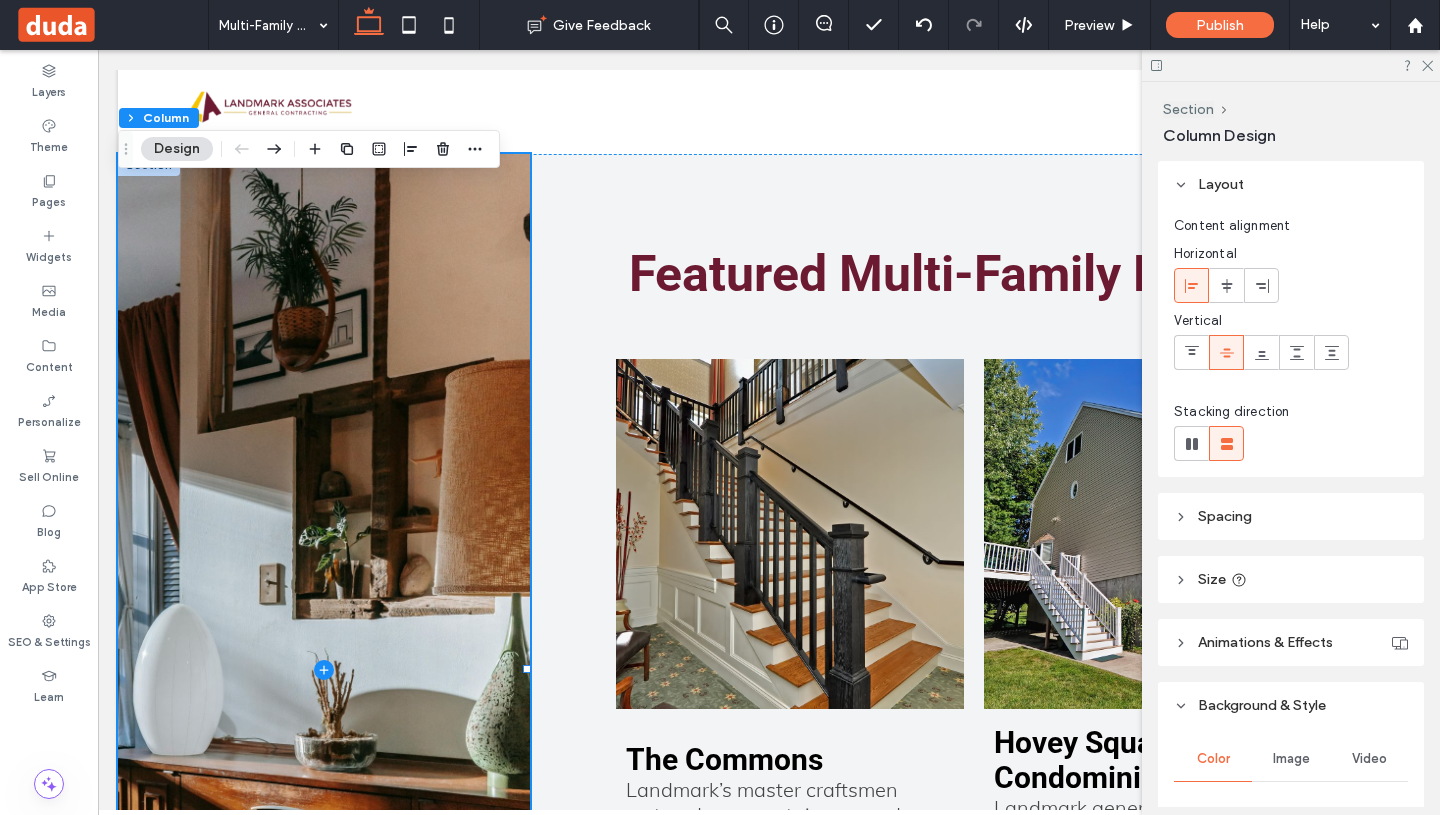 click on "Design" at bounding box center [177, 149] 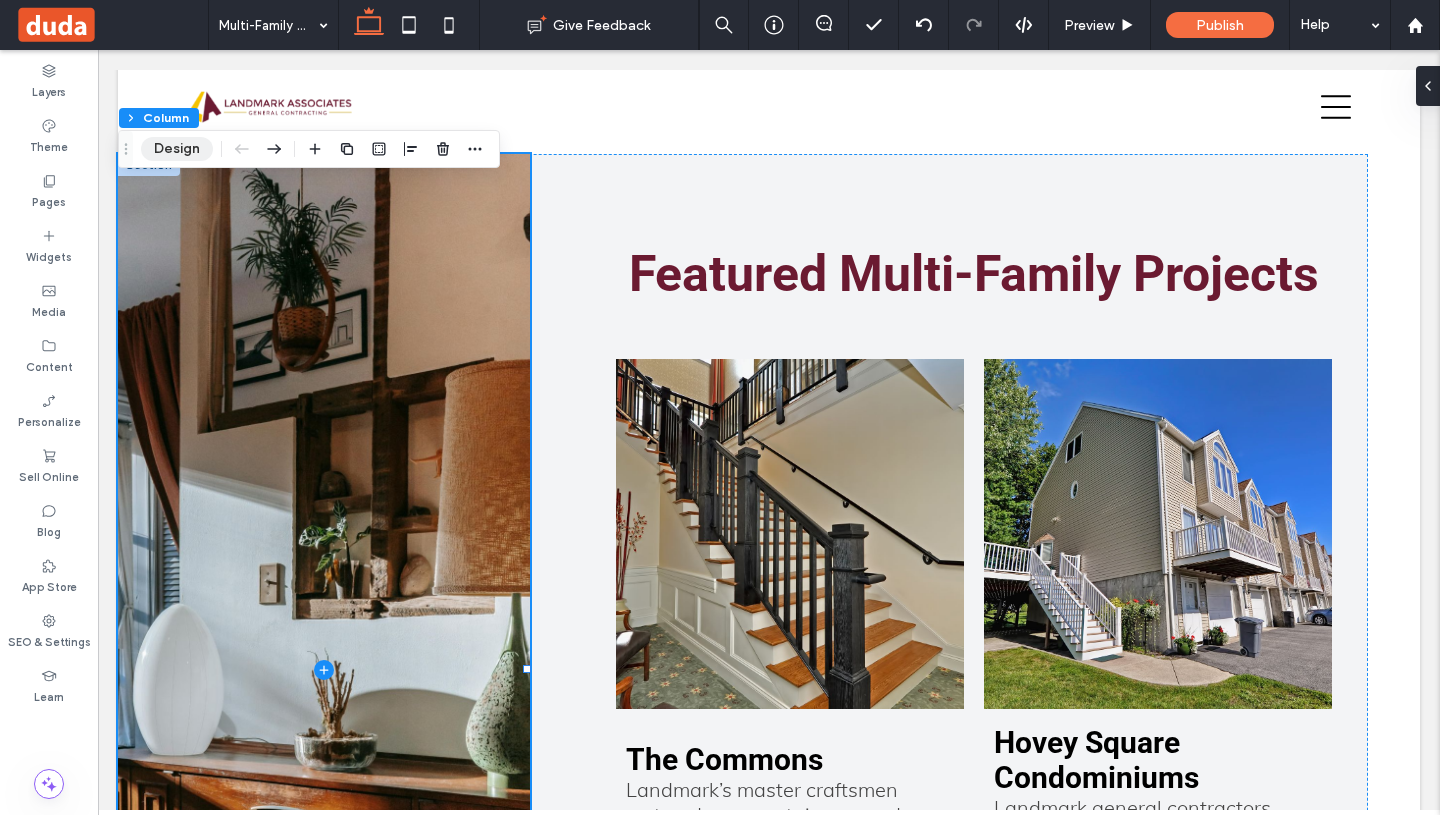 click on "Design" at bounding box center [177, 149] 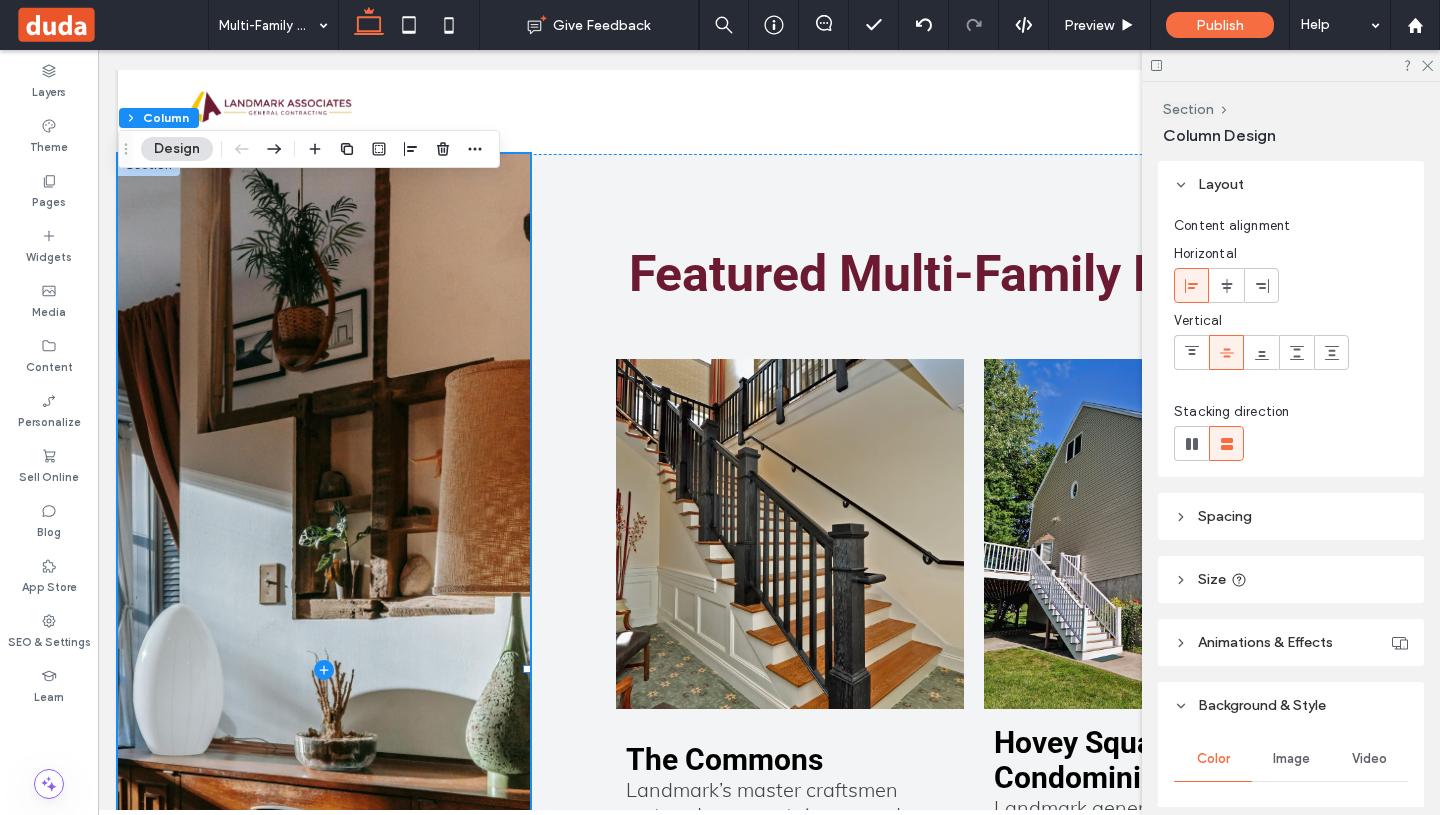 scroll, scrollTop: 271, scrollLeft: 0, axis: vertical 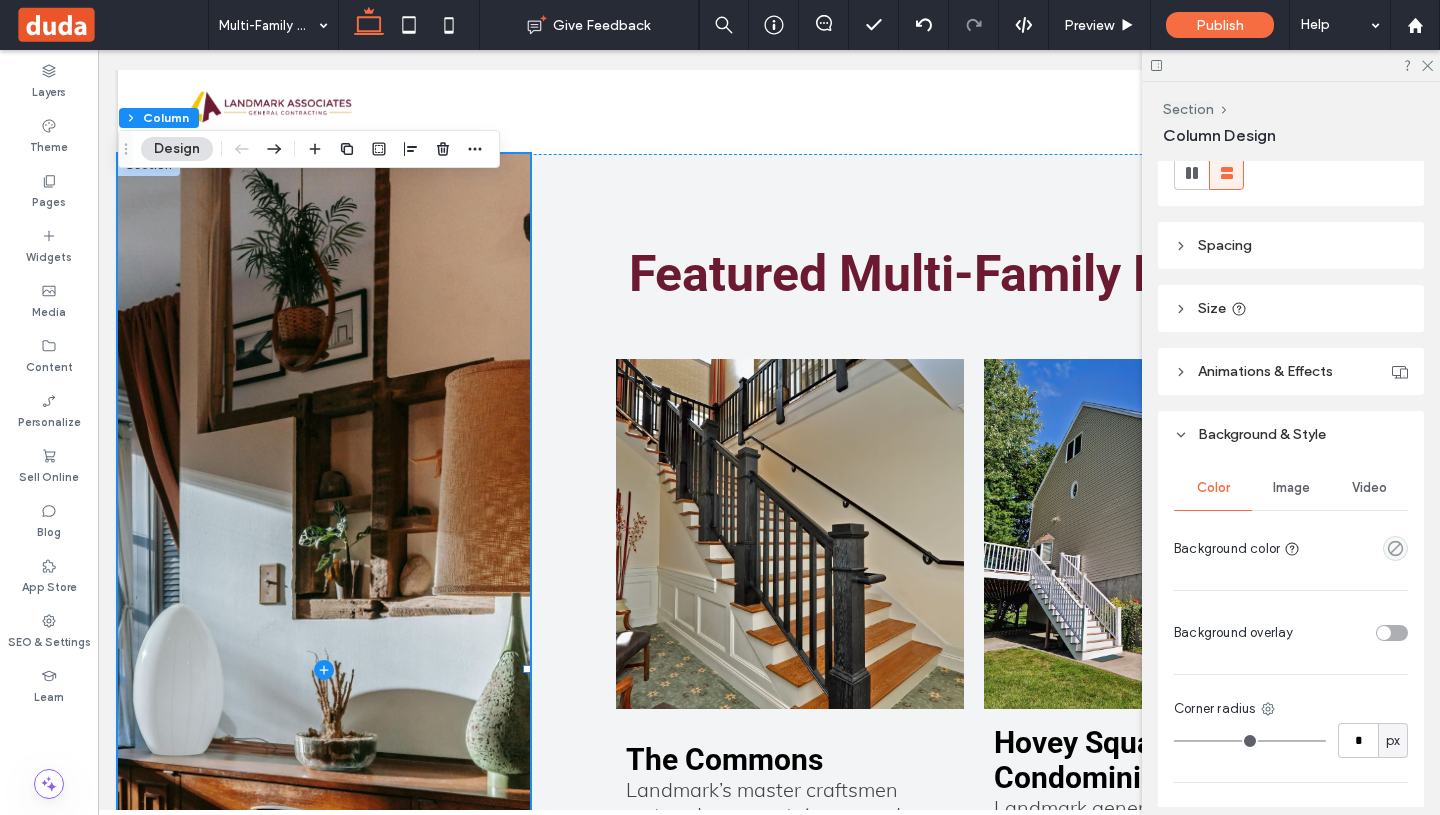 click on "Image" at bounding box center (1291, 488) 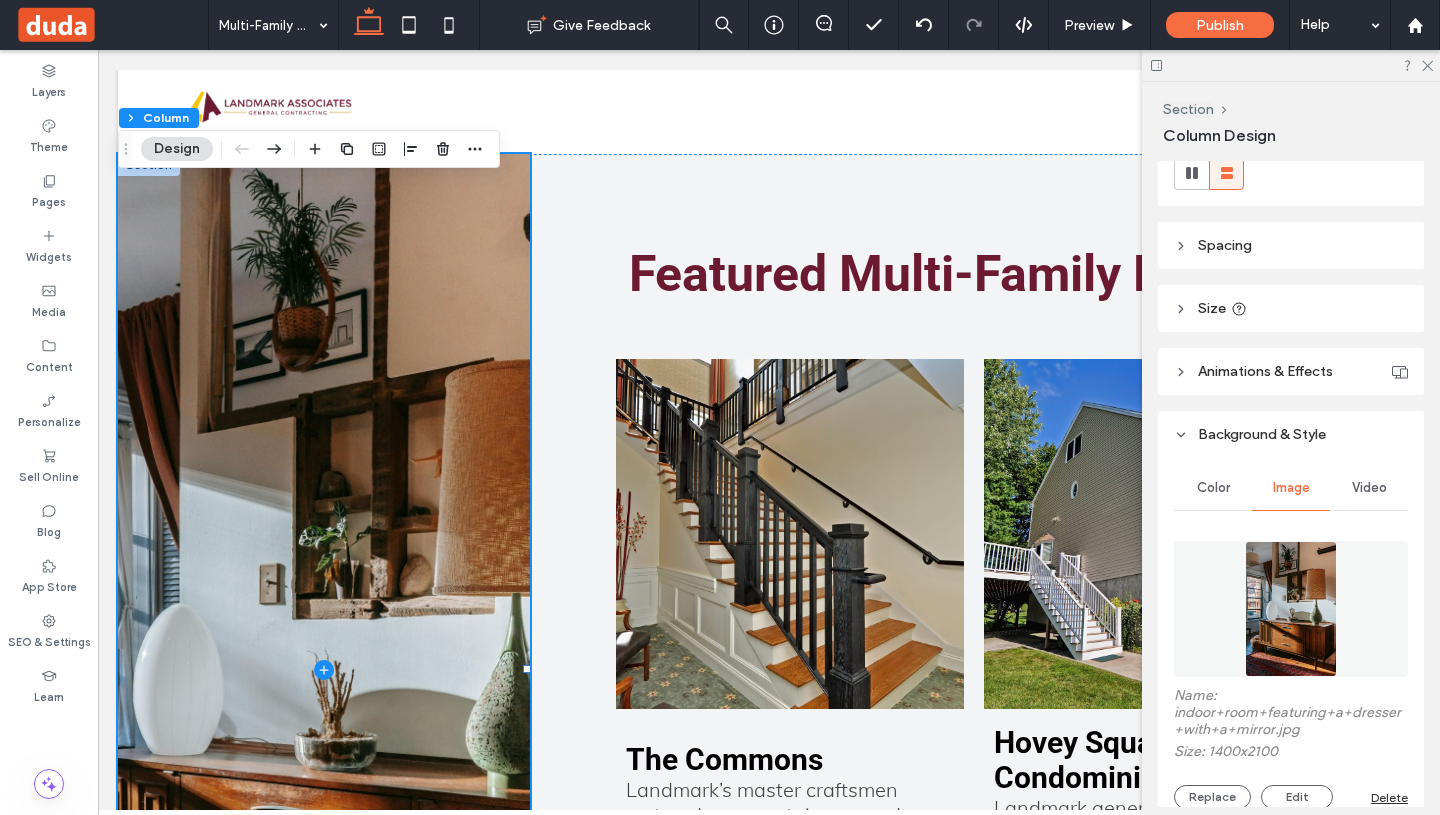 click at bounding box center [1290, 609] 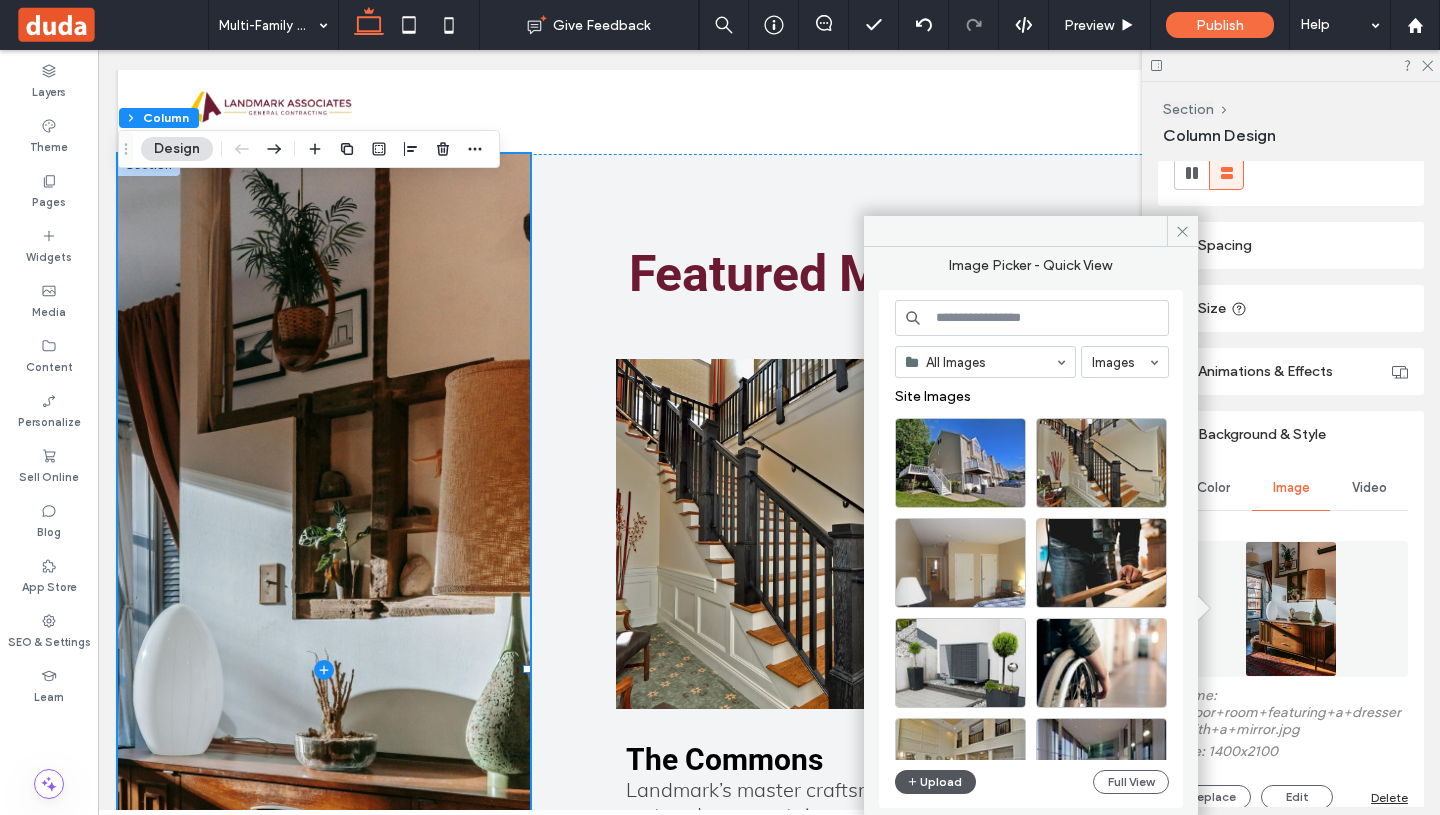 click on "Upload" at bounding box center (936, 782) 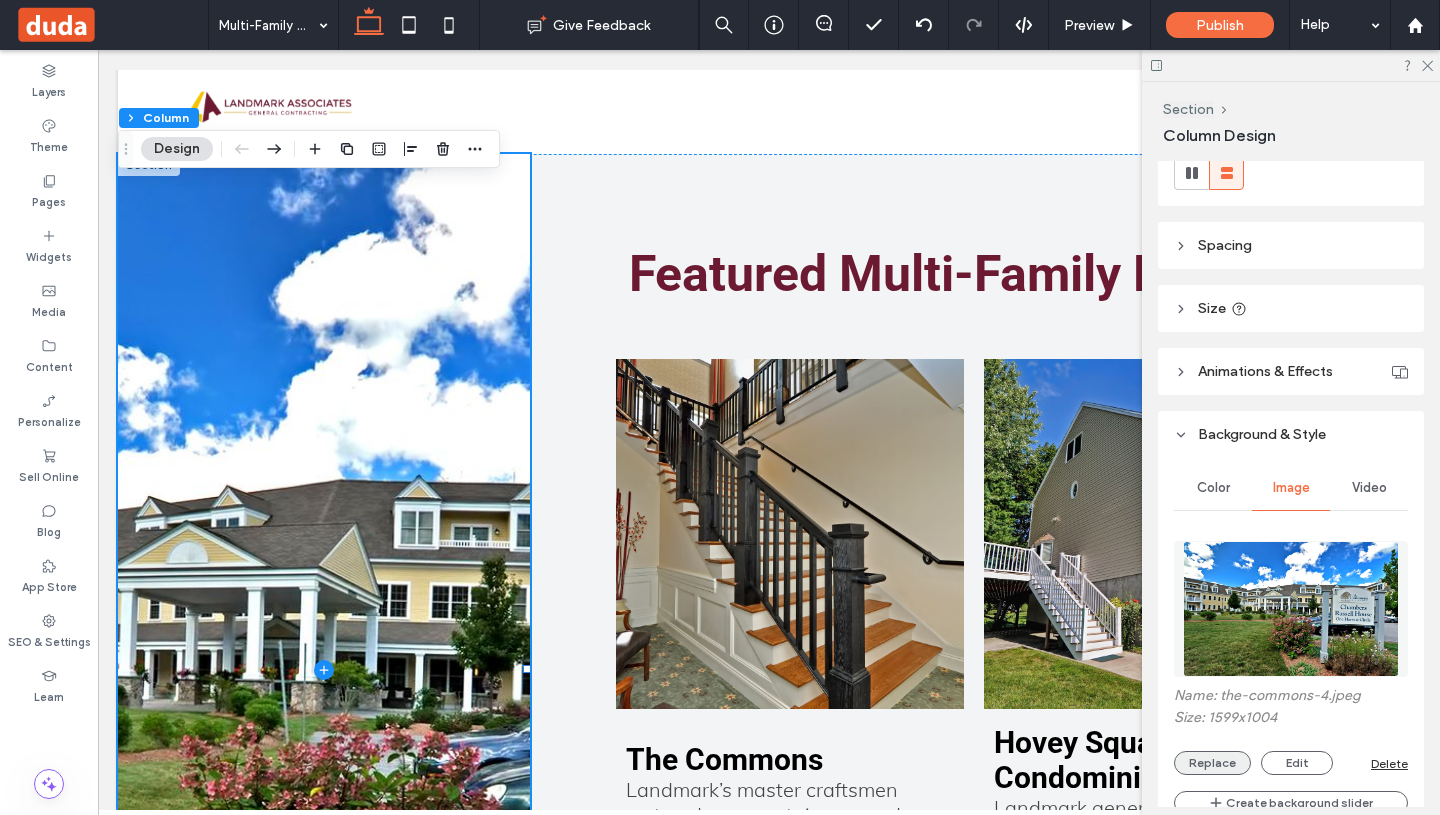 click on "Replace" at bounding box center [1212, 763] 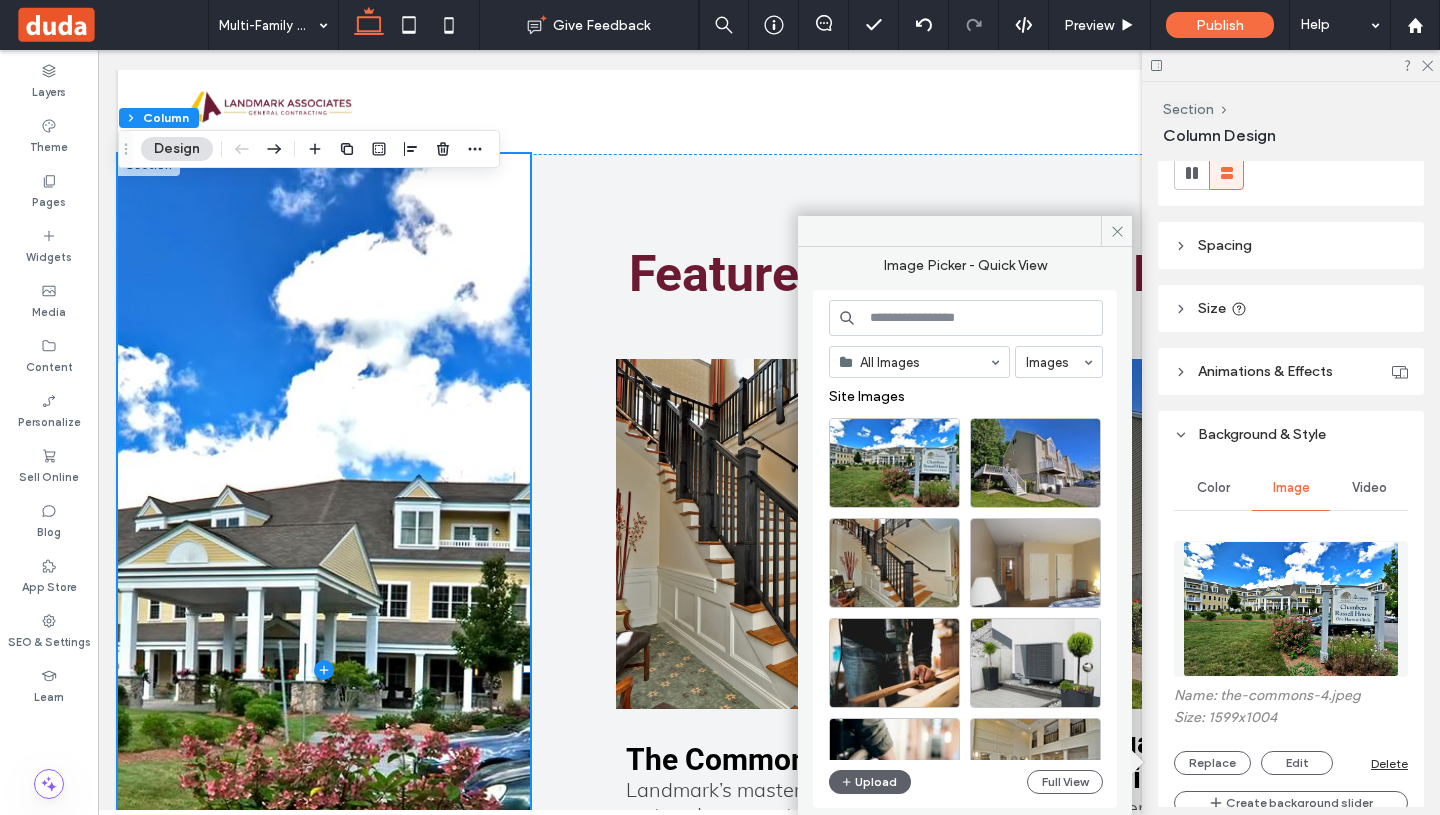 click at bounding box center [966, 318] 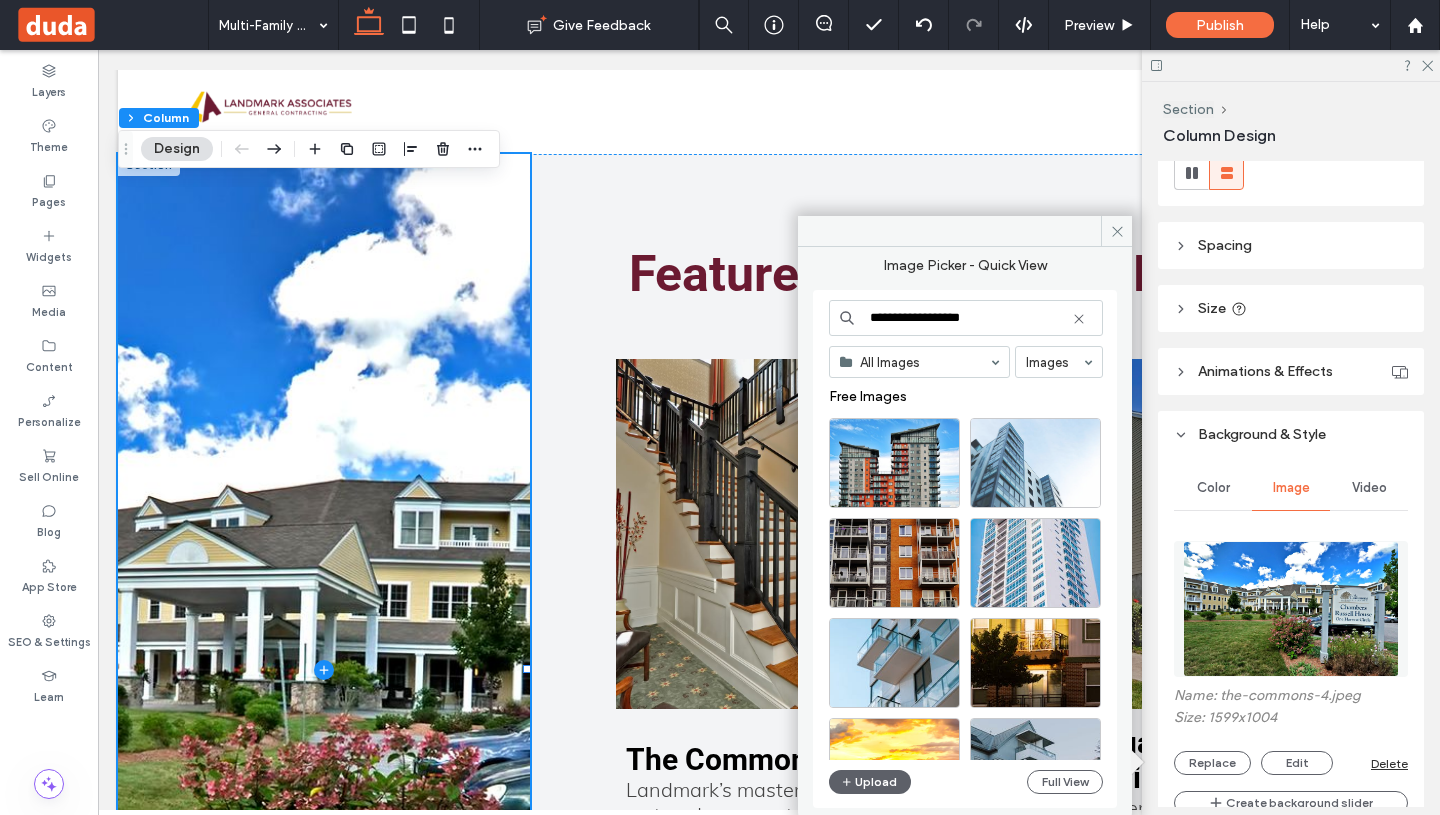type on "**********" 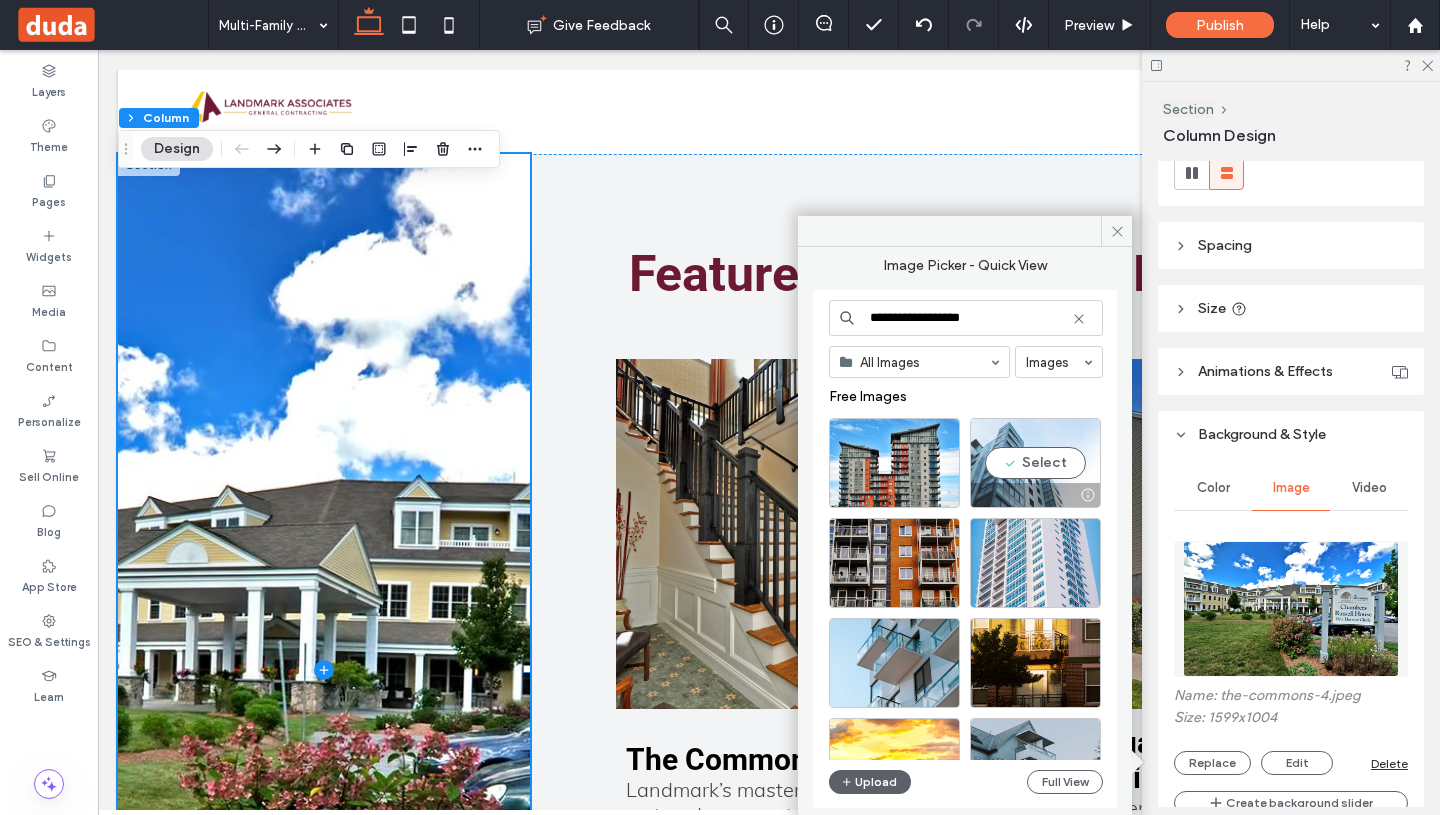 click on "Select" at bounding box center (1035, 463) 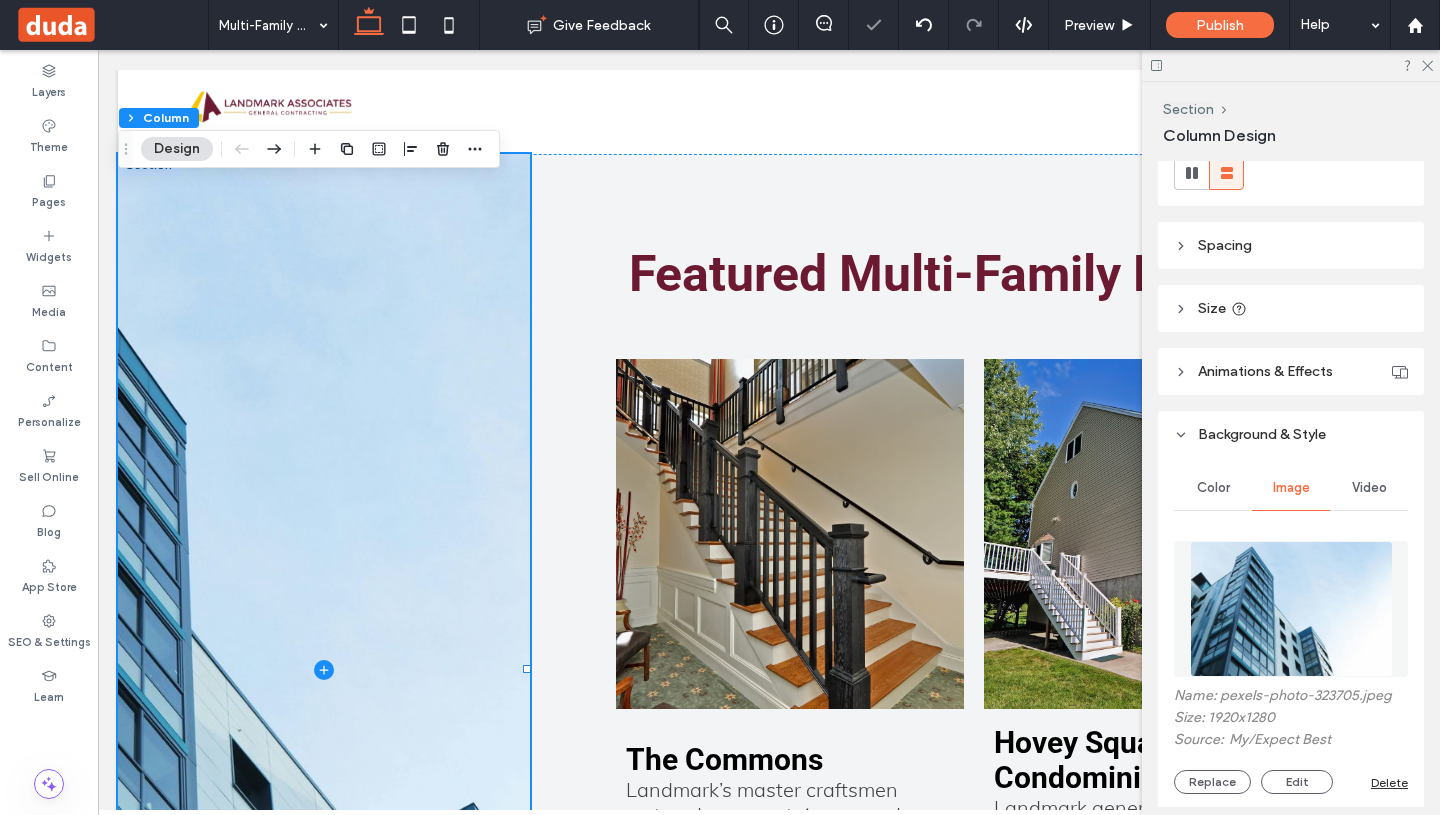 click at bounding box center (1291, 65) 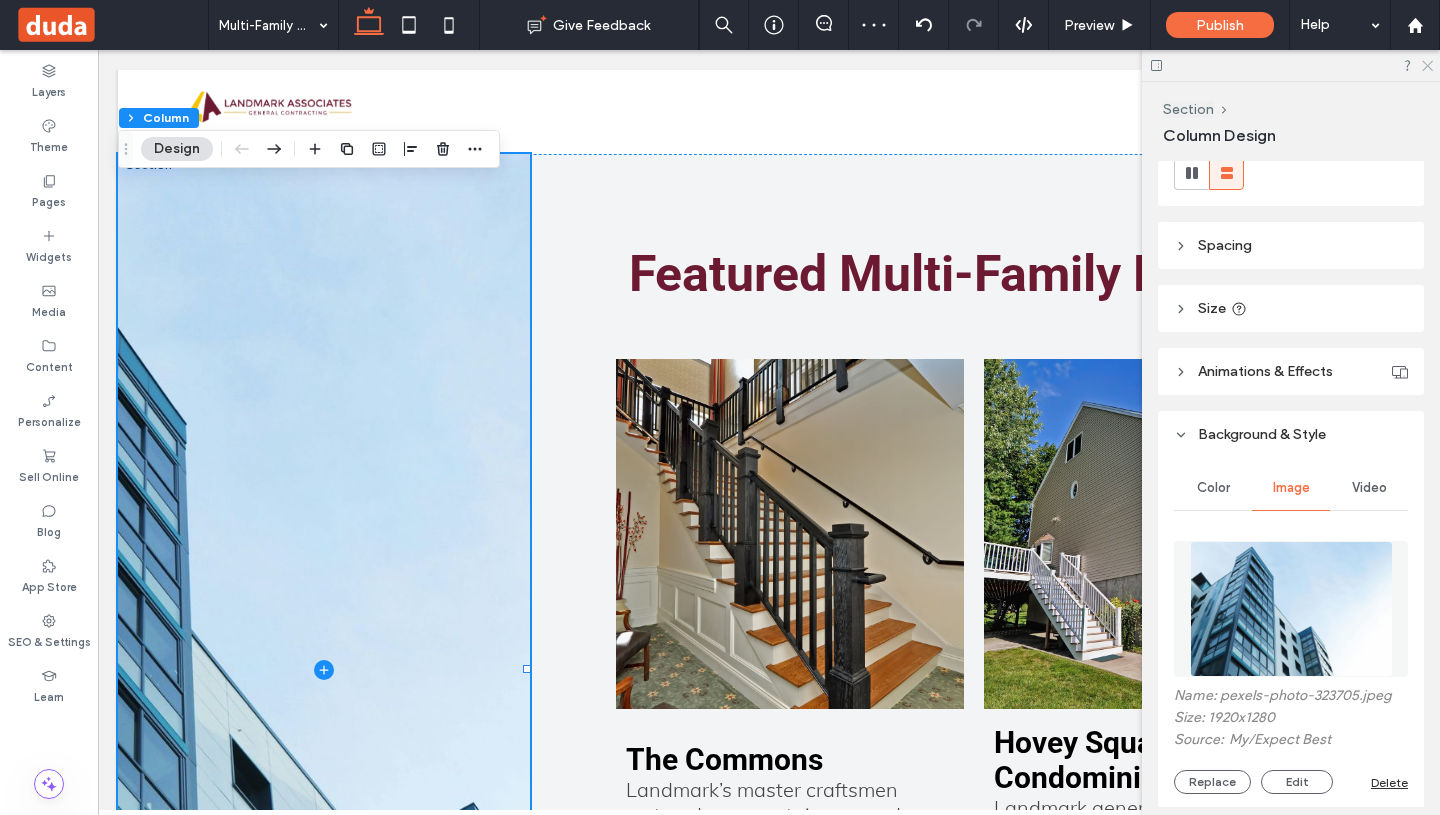 click 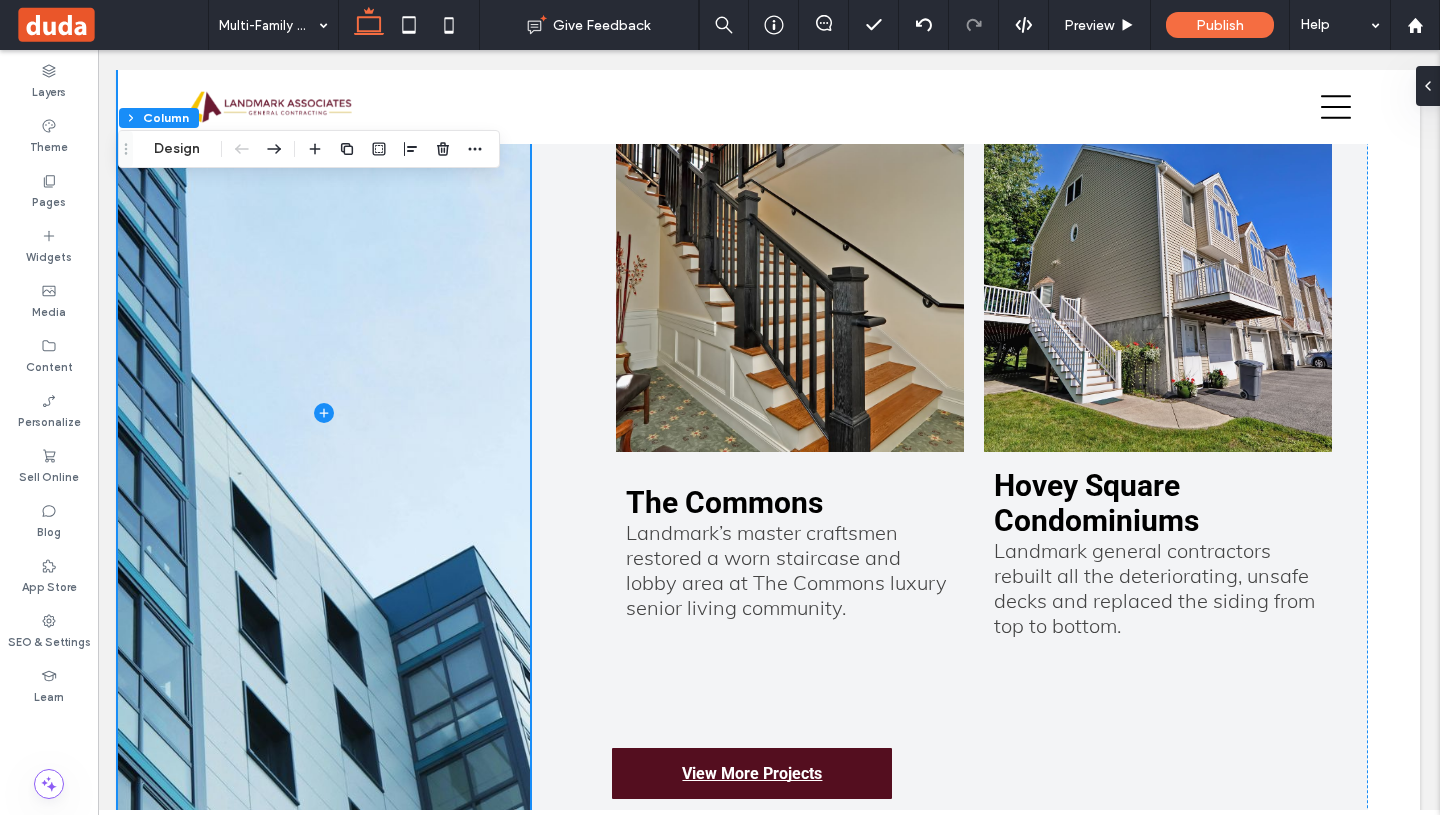scroll, scrollTop: 3318, scrollLeft: 0, axis: vertical 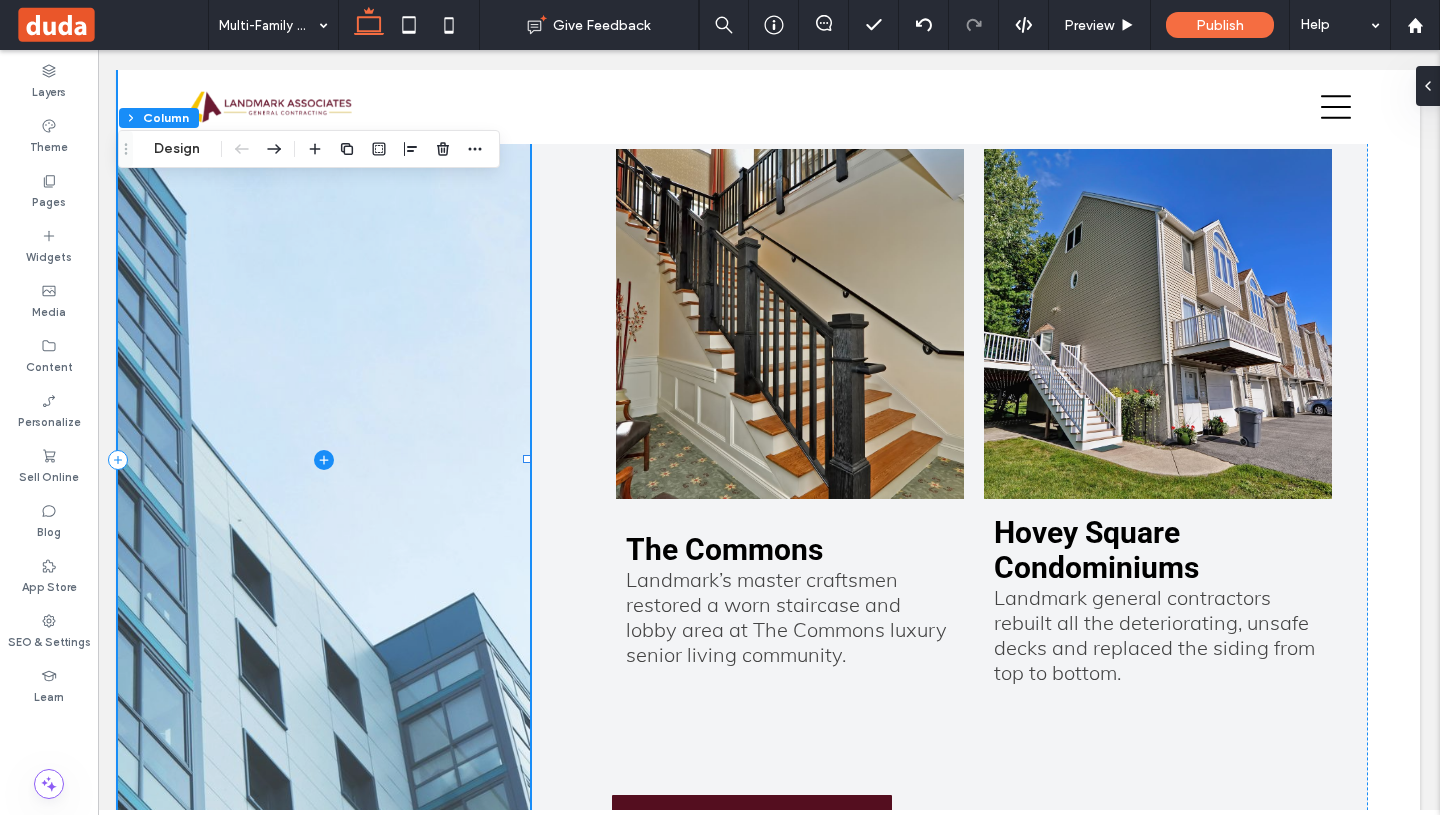 click at bounding box center (324, 459) 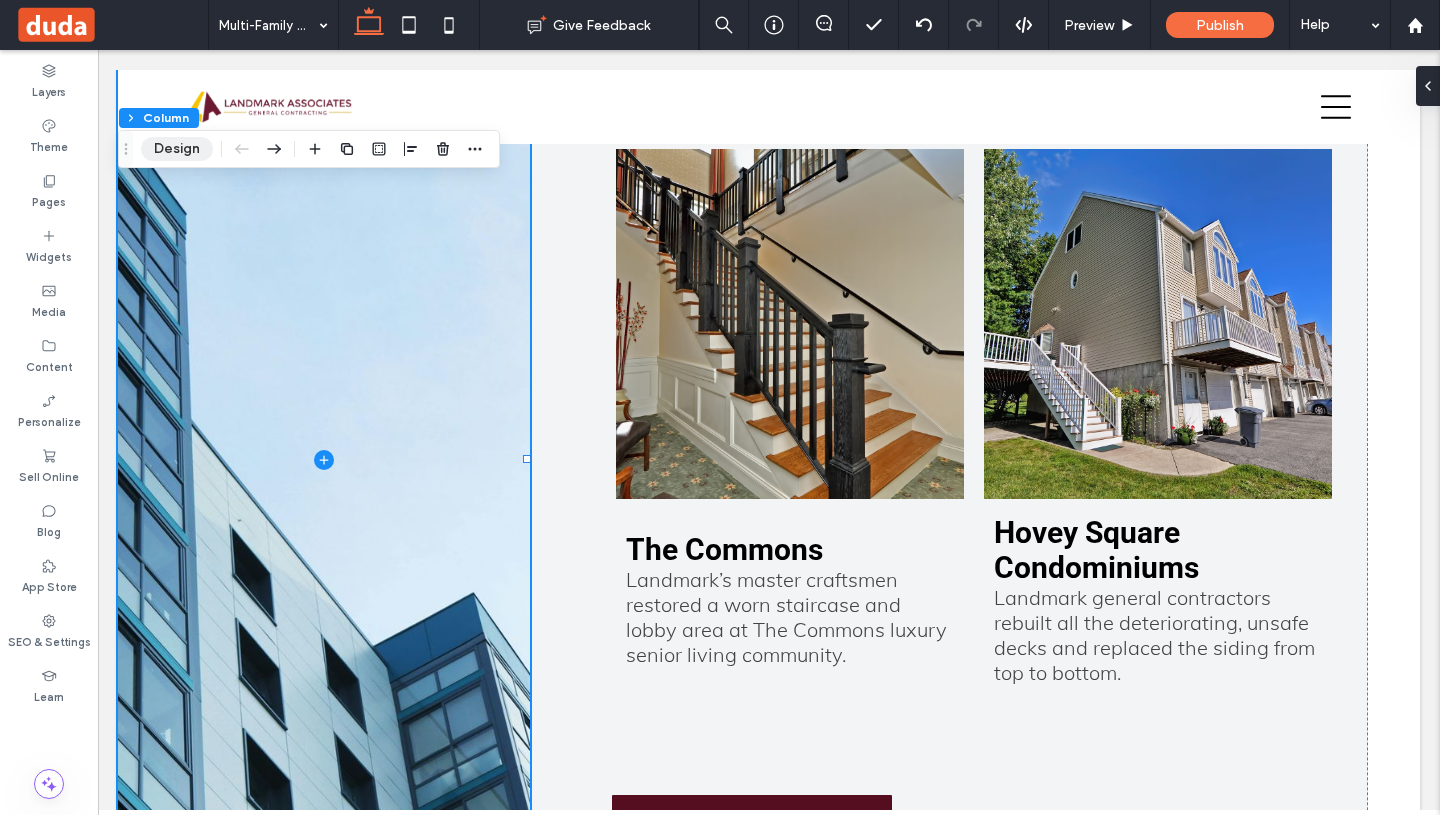 drag, startPoint x: 182, startPoint y: 150, endPoint x: 387, endPoint y: 230, distance: 220.05681 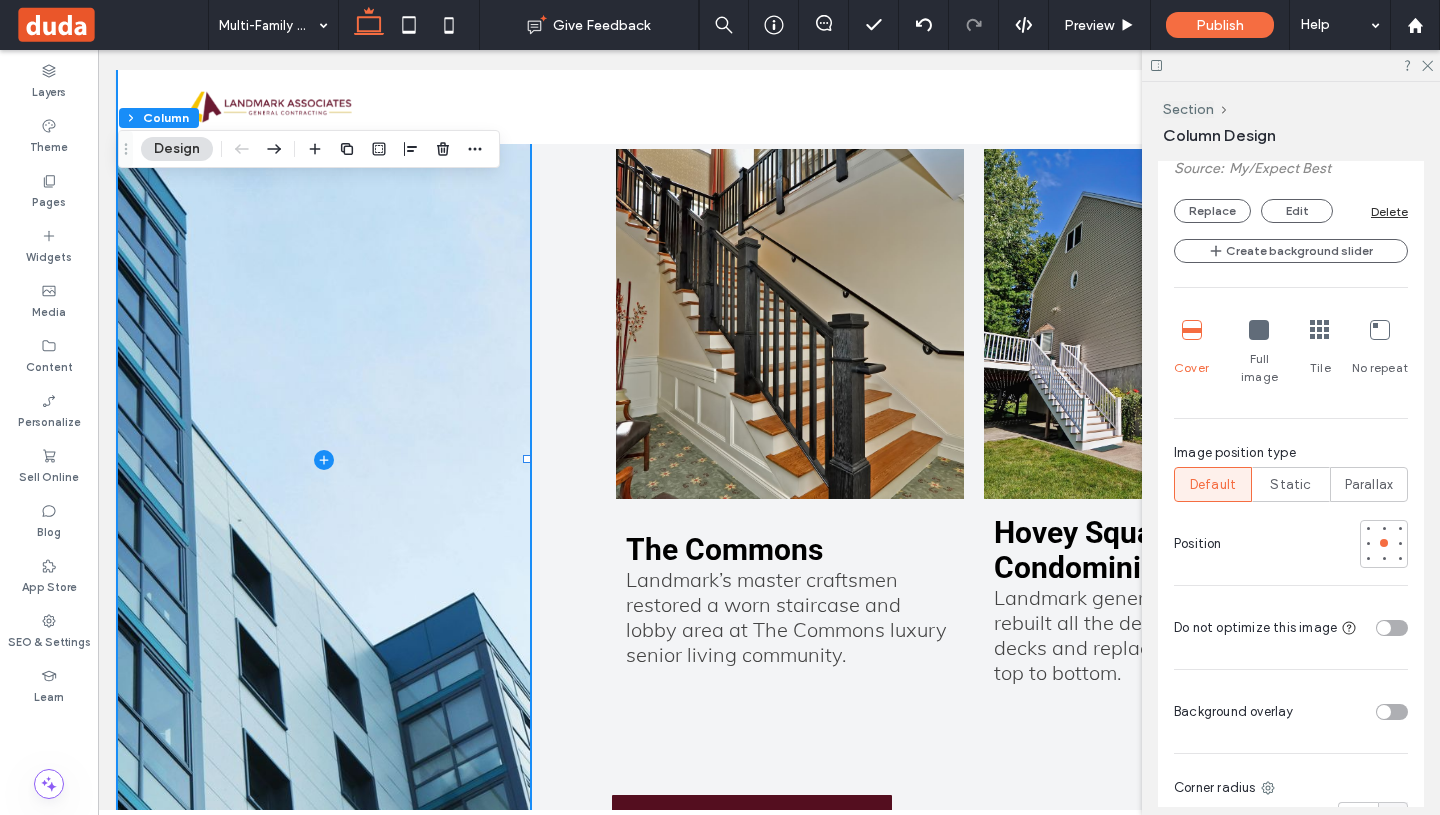 scroll, scrollTop: 846, scrollLeft: 0, axis: vertical 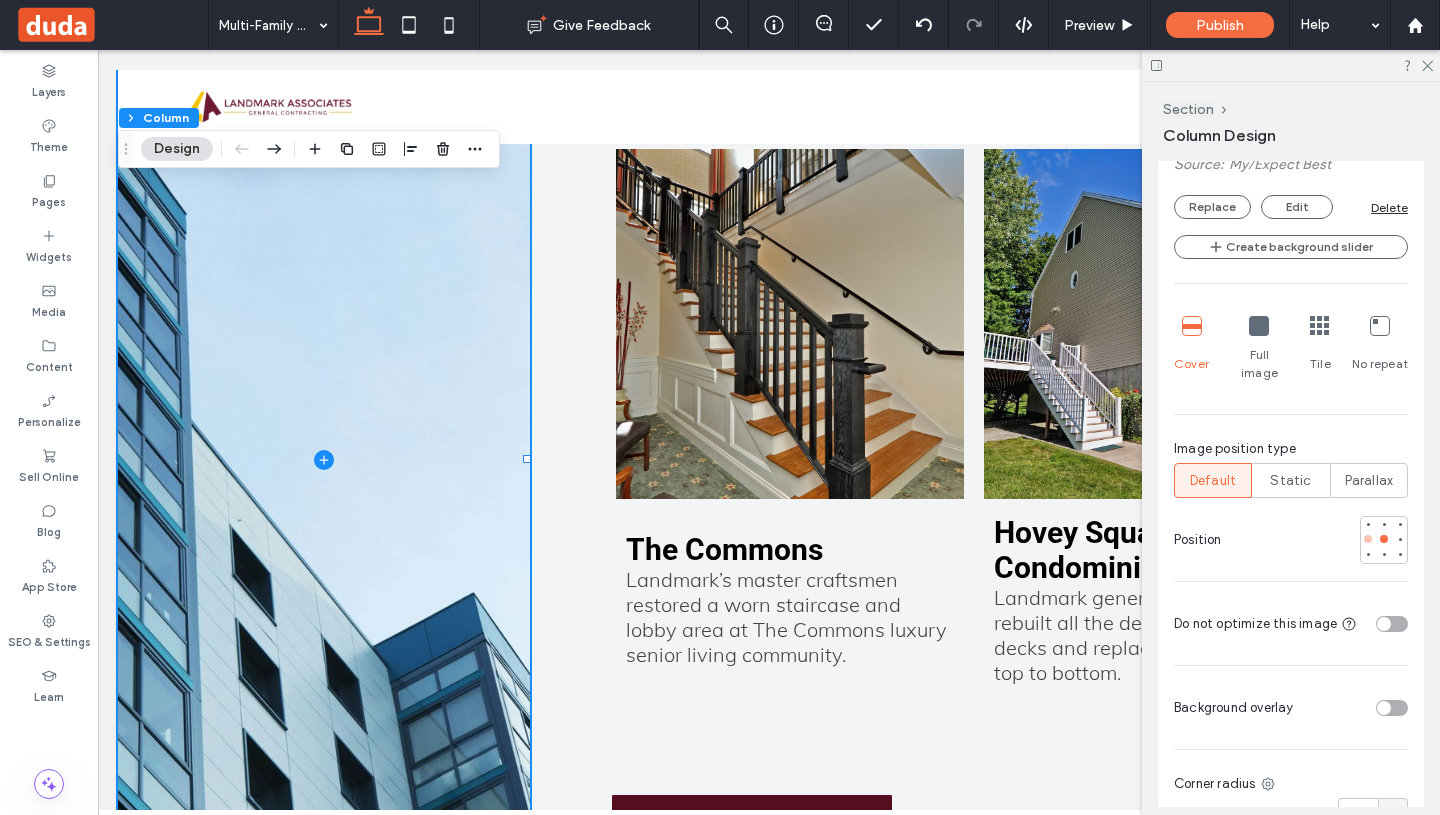 click at bounding box center [1368, 539] 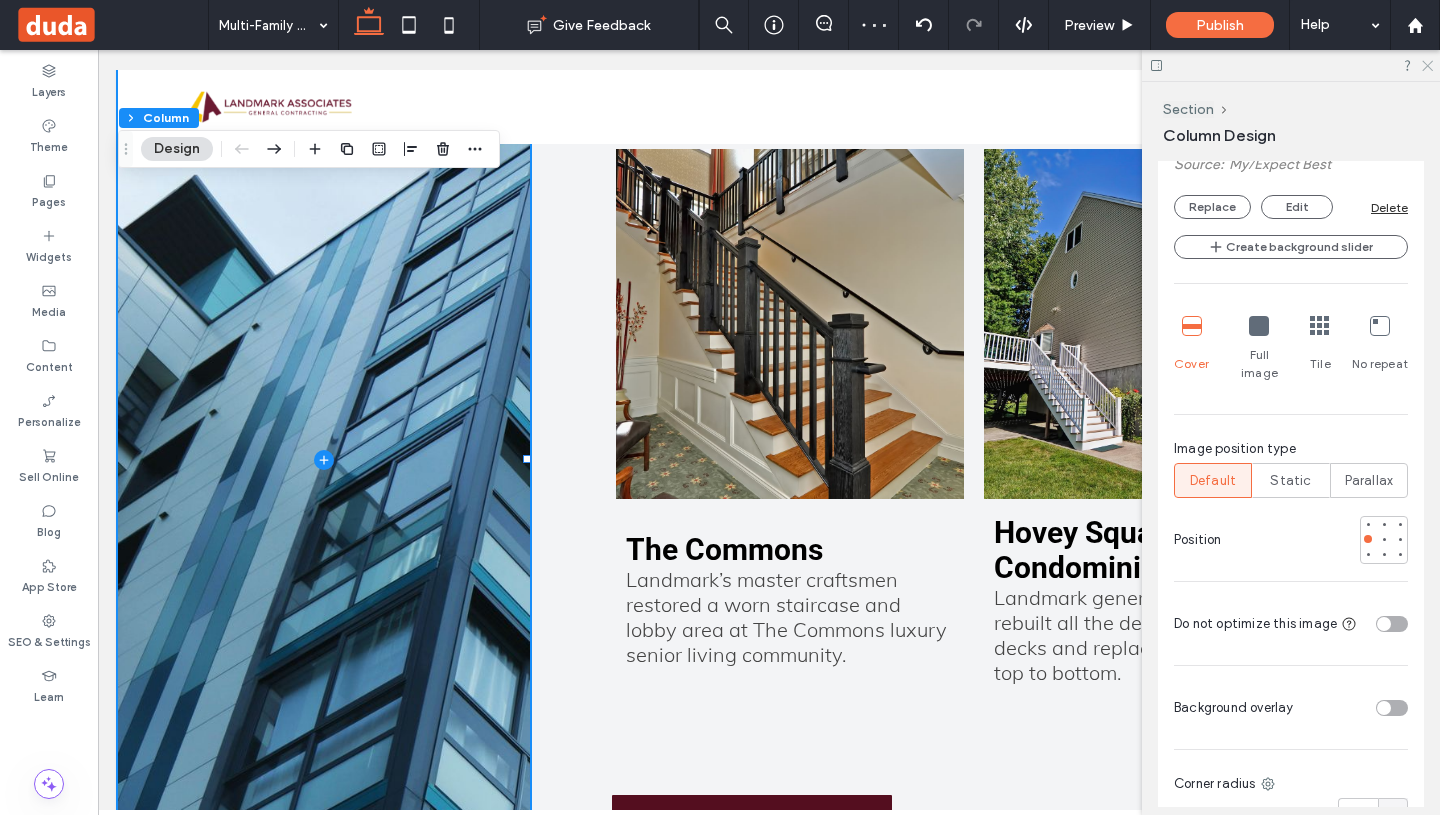 click 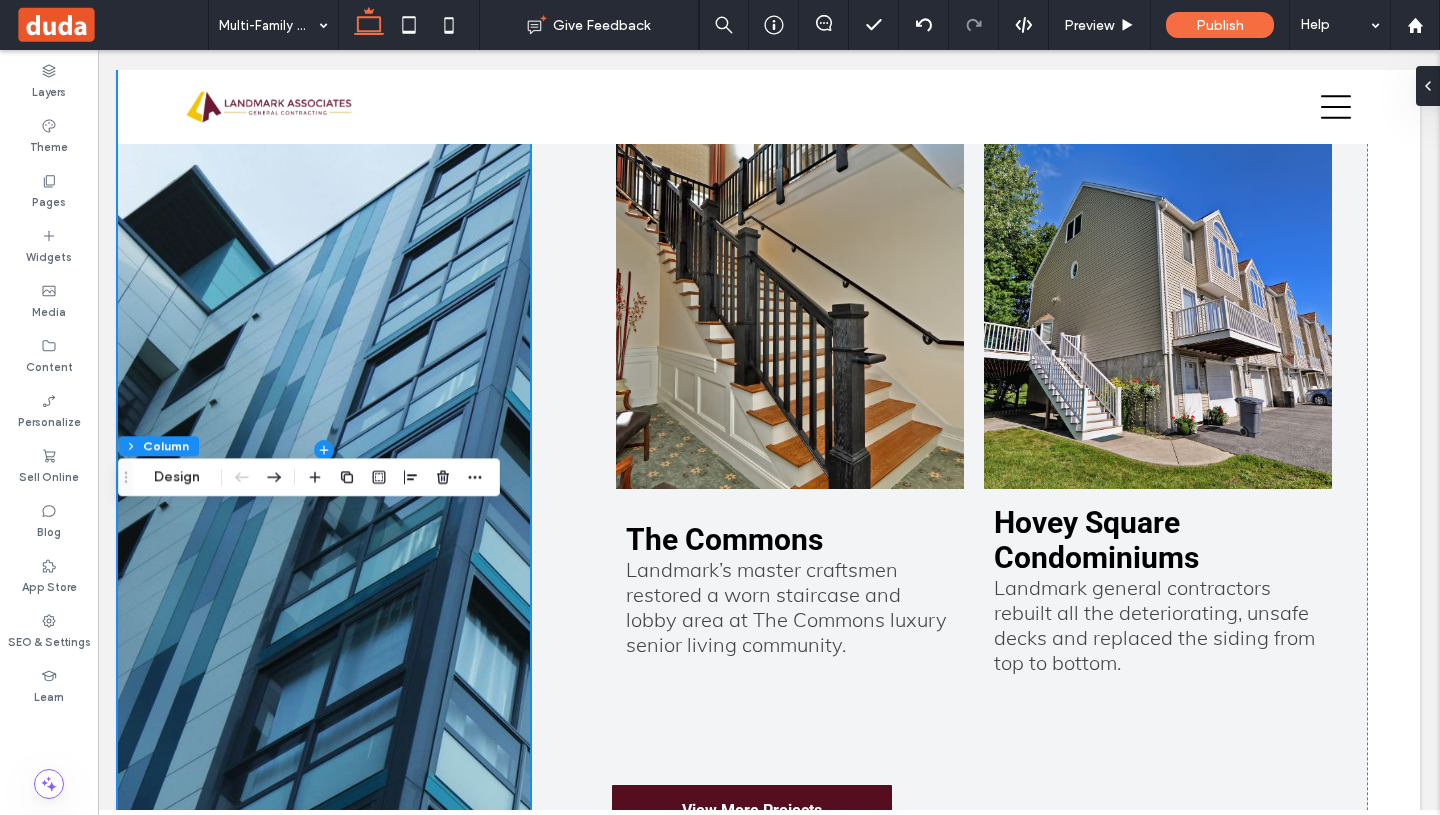 scroll, scrollTop: 3378, scrollLeft: 0, axis: vertical 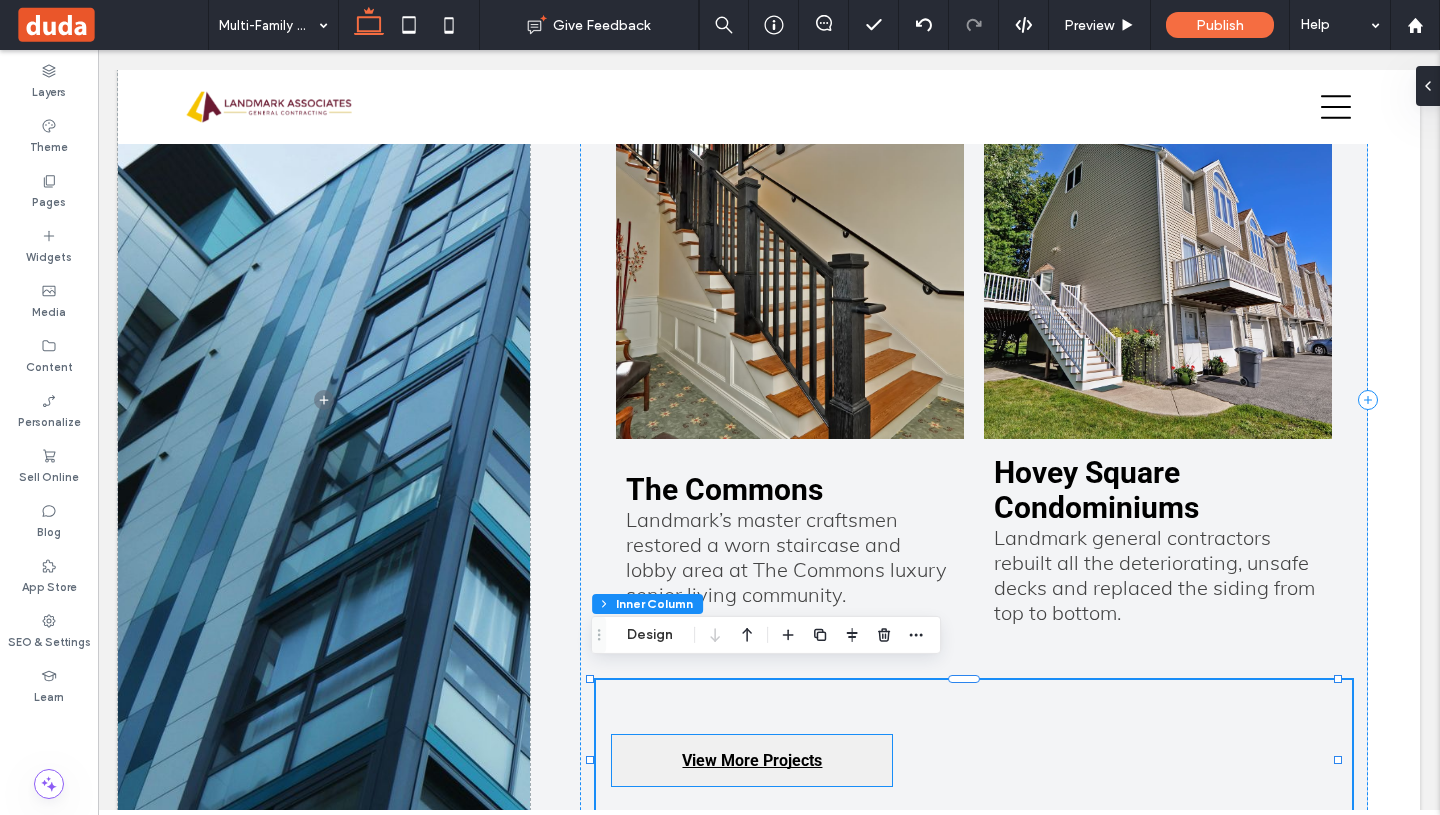 click on "View More Projects" at bounding box center [752, 760] 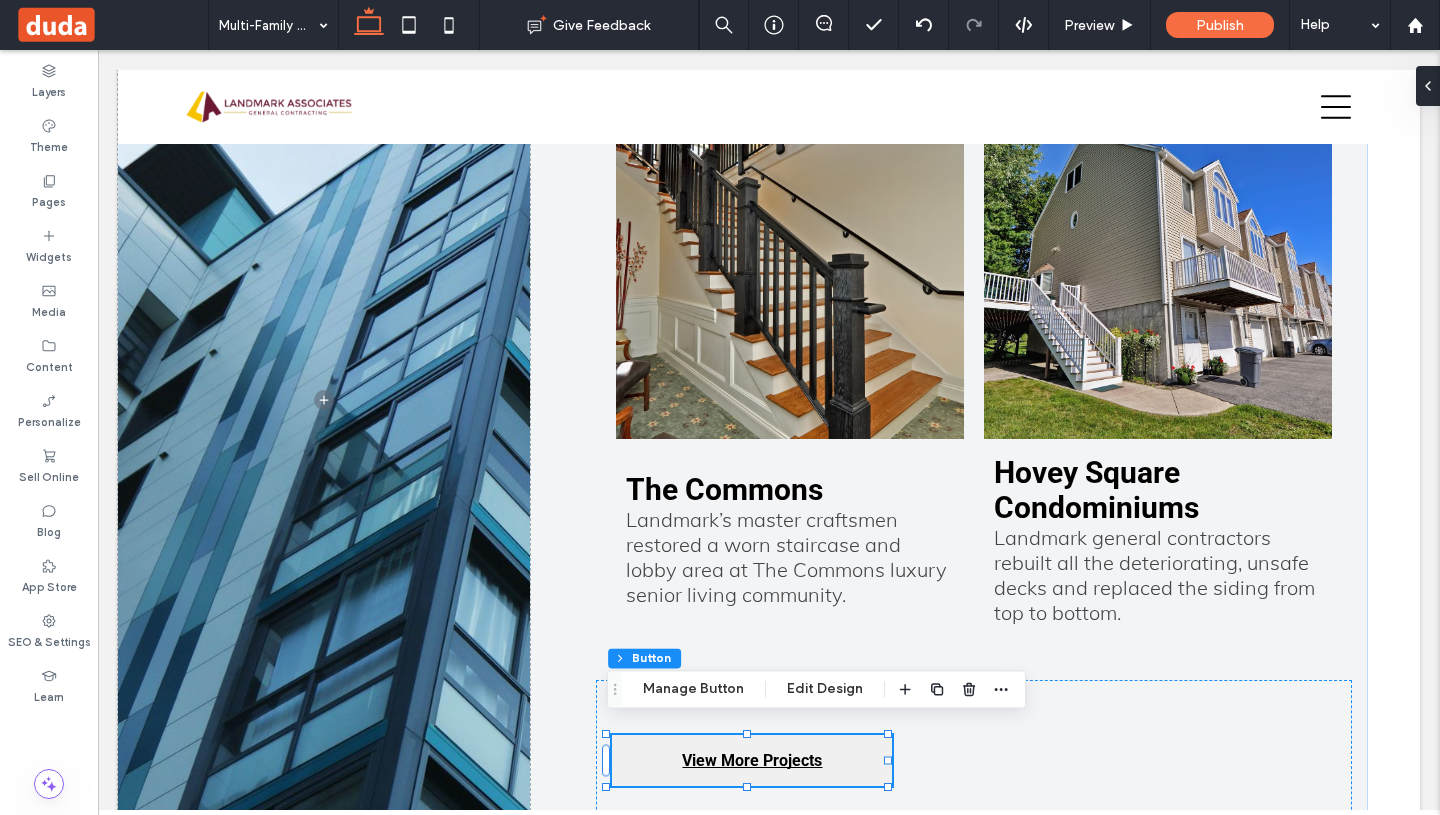 type on "**" 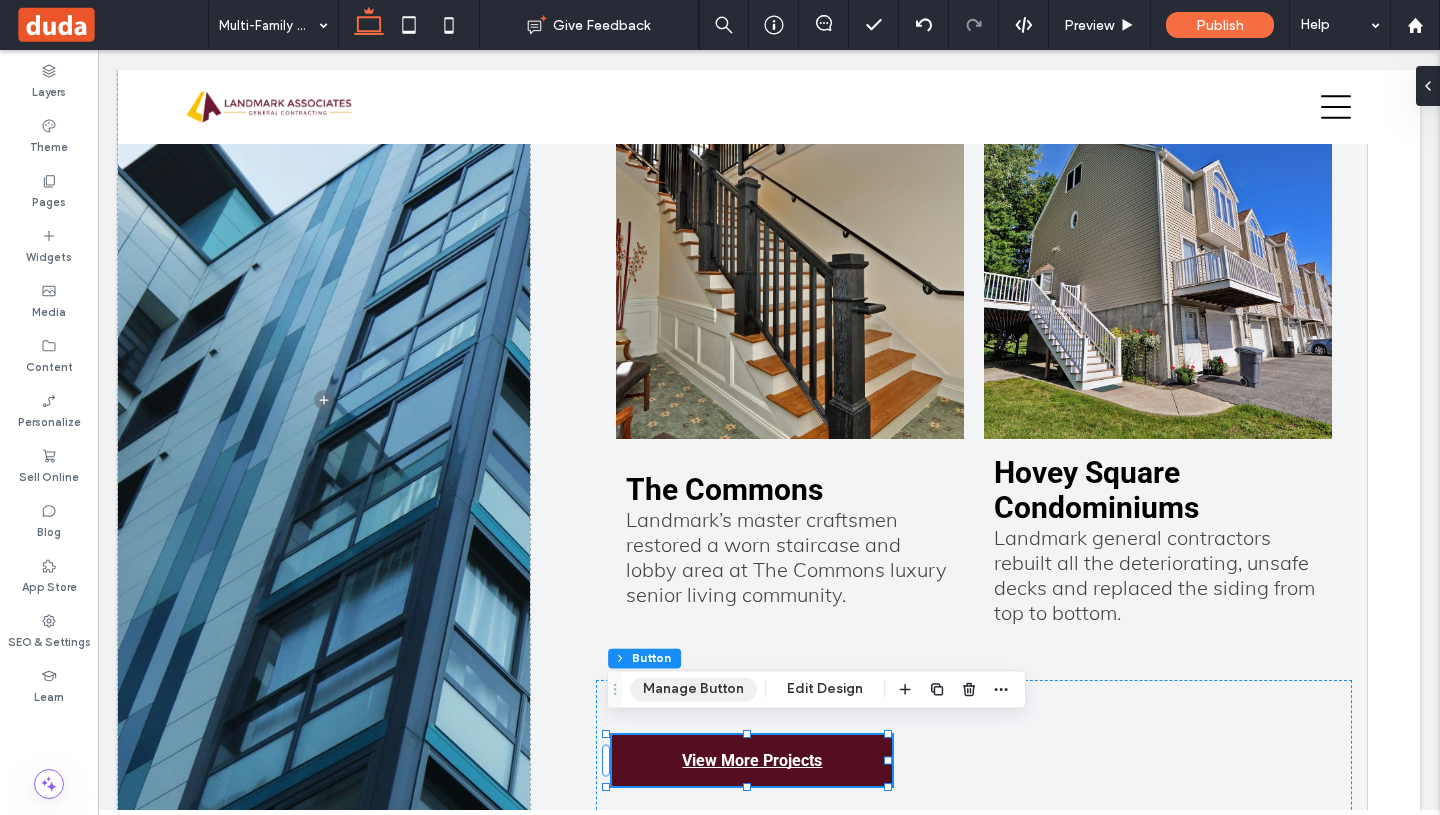 click on "Manage Button" at bounding box center (693, 689) 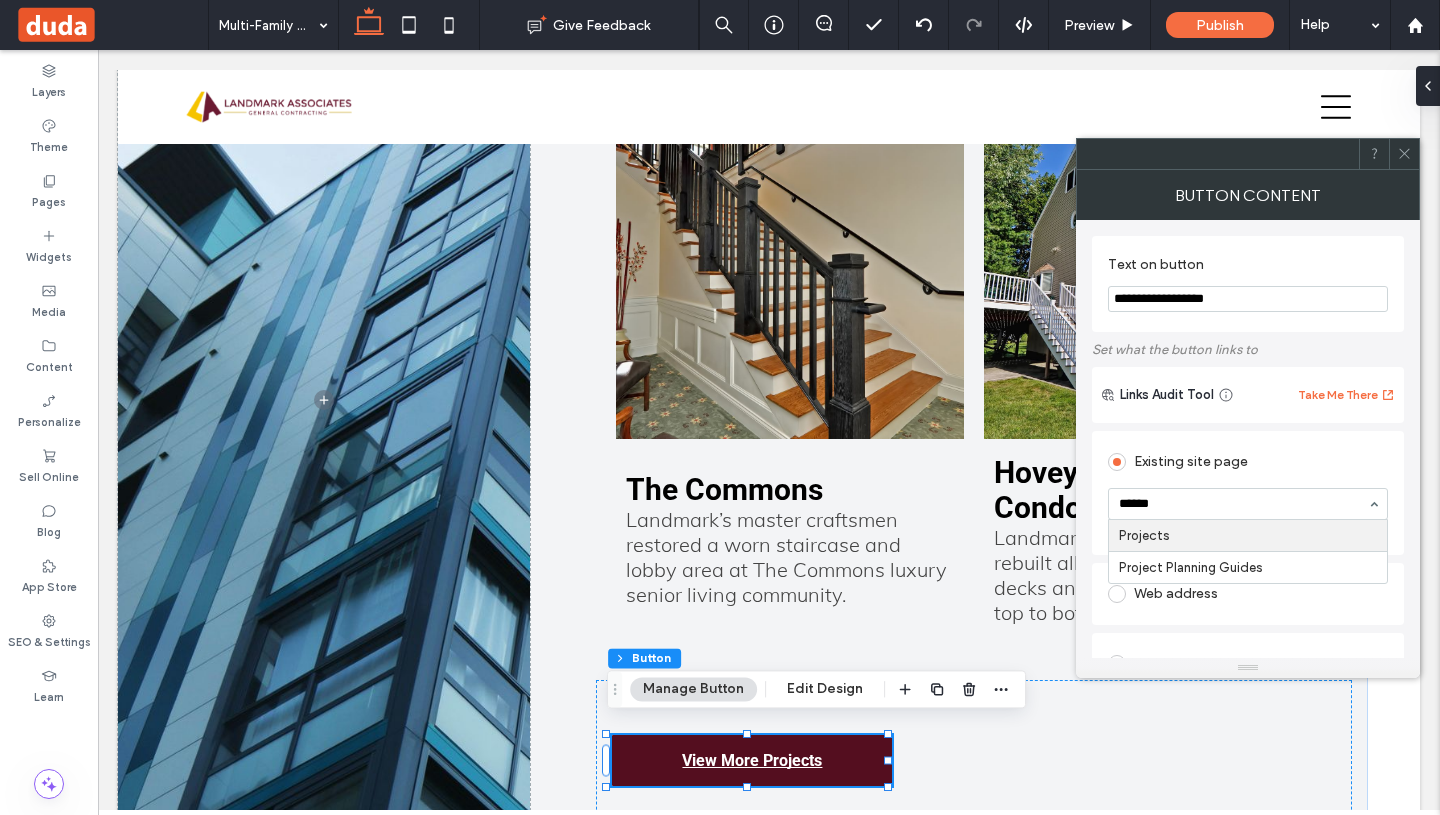 type on "*******" 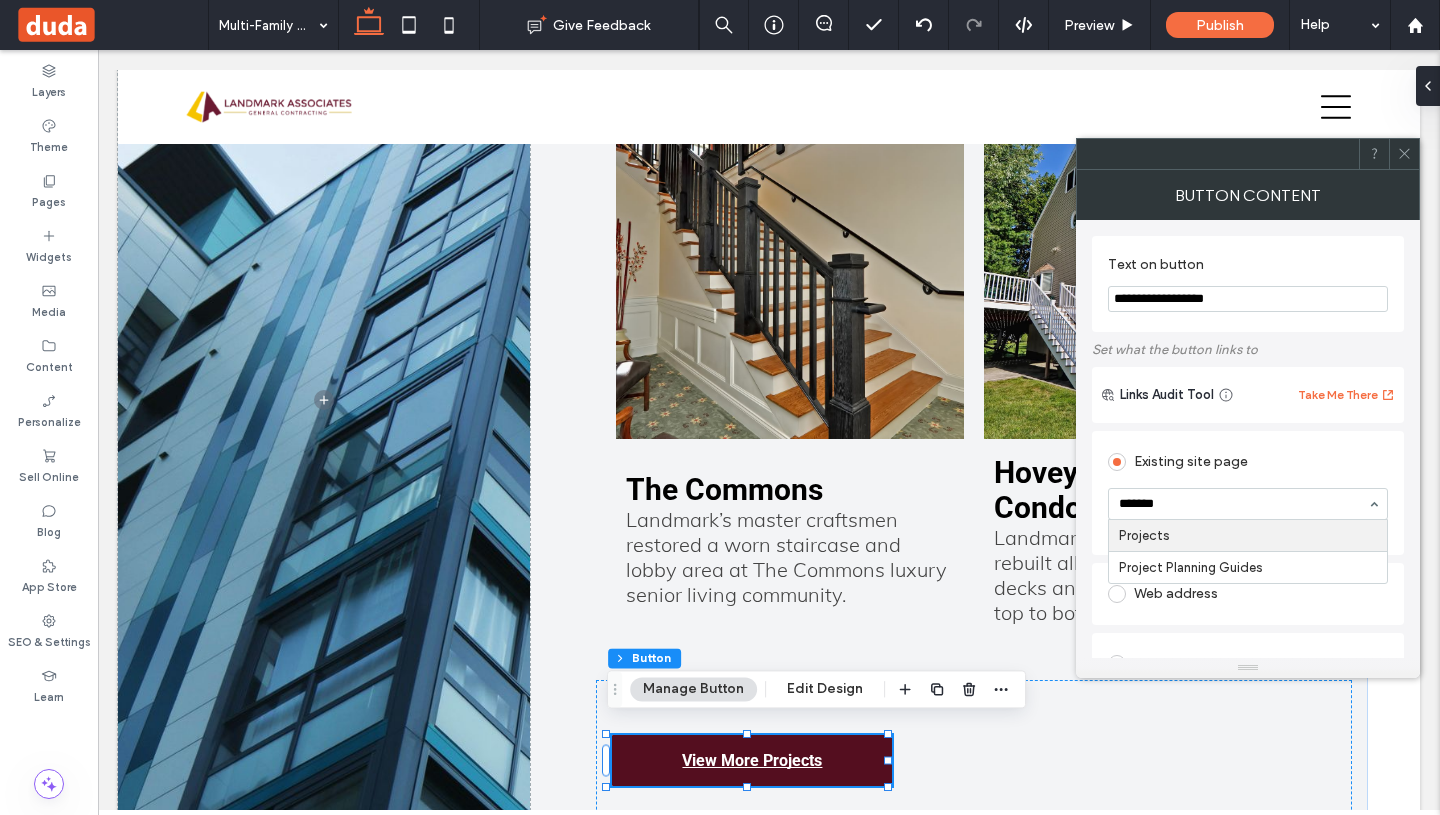 type 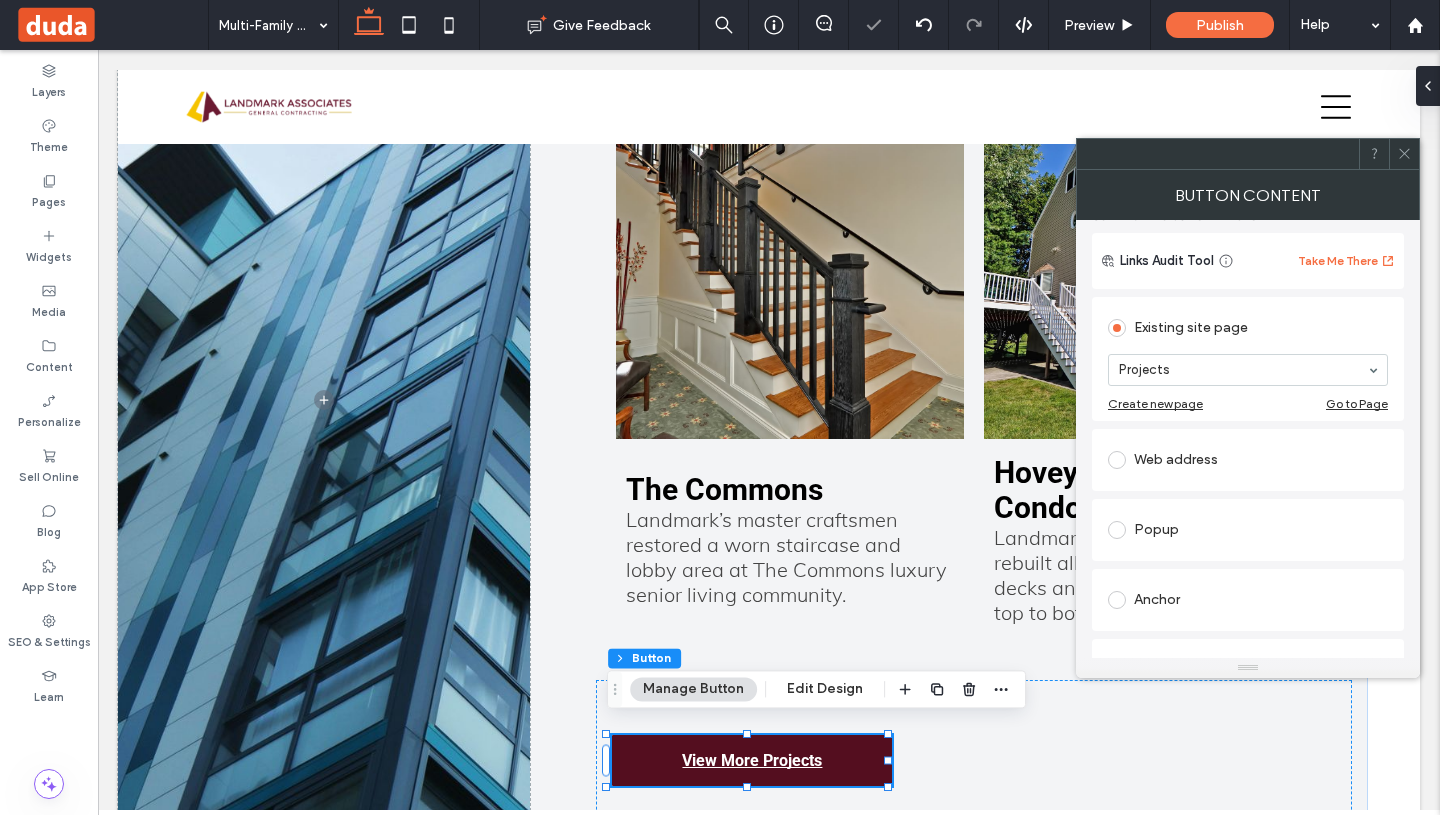 scroll, scrollTop: 208, scrollLeft: 0, axis: vertical 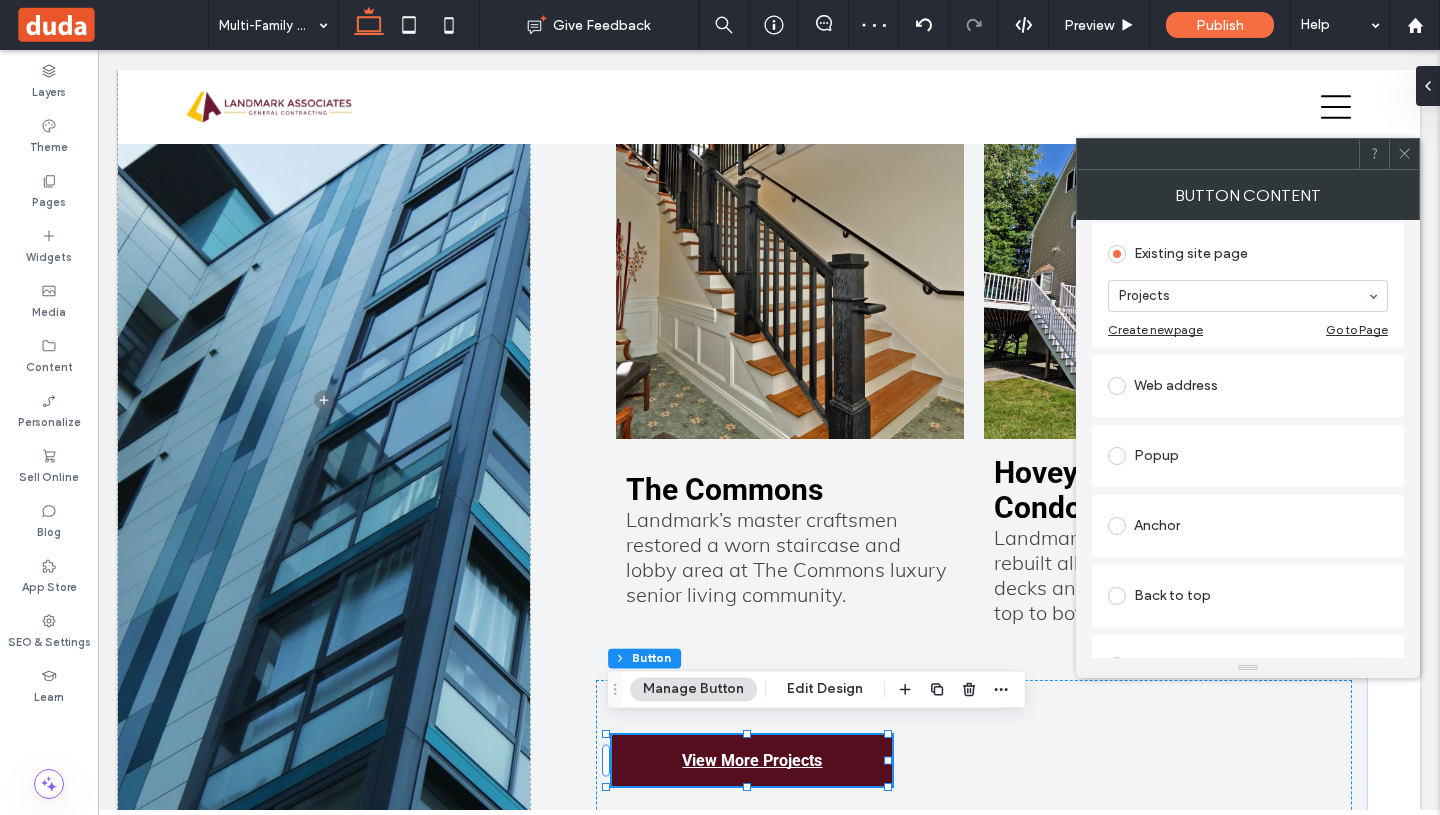 click 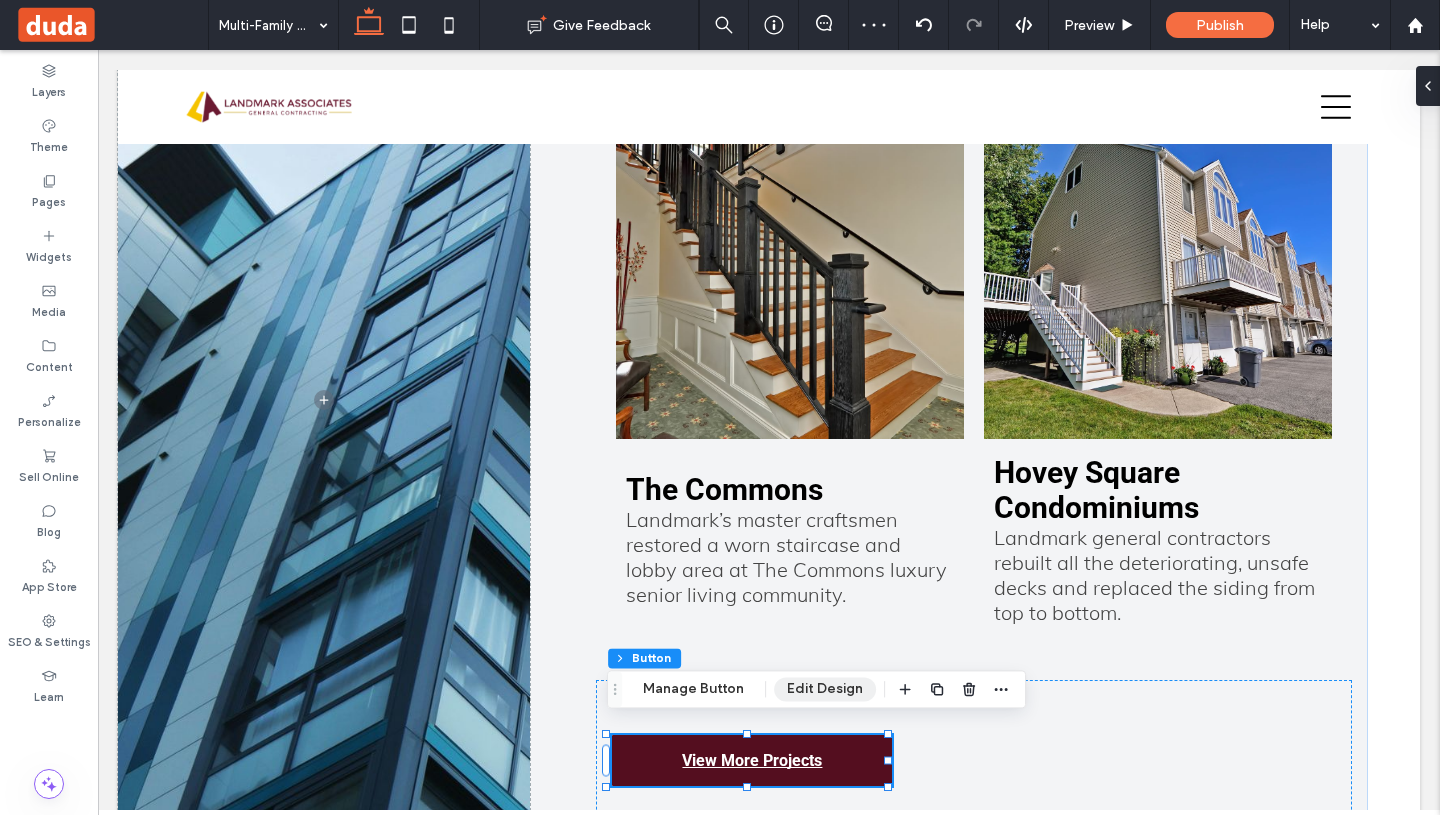 drag, startPoint x: 839, startPoint y: 686, endPoint x: 882, endPoint y: 522, distance: 169.5435 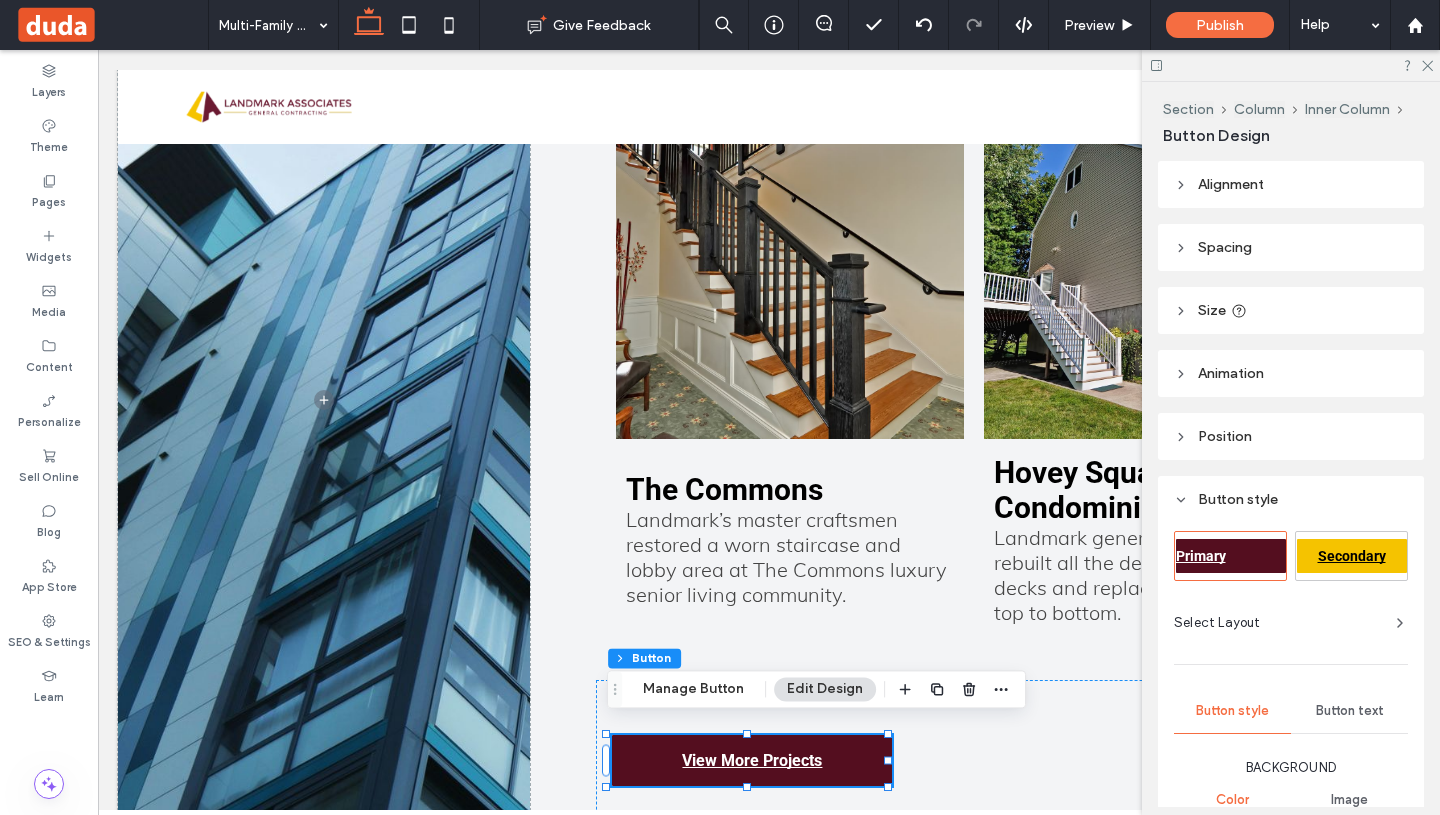 click on "Secondary" at bounding box center (1352, 556) 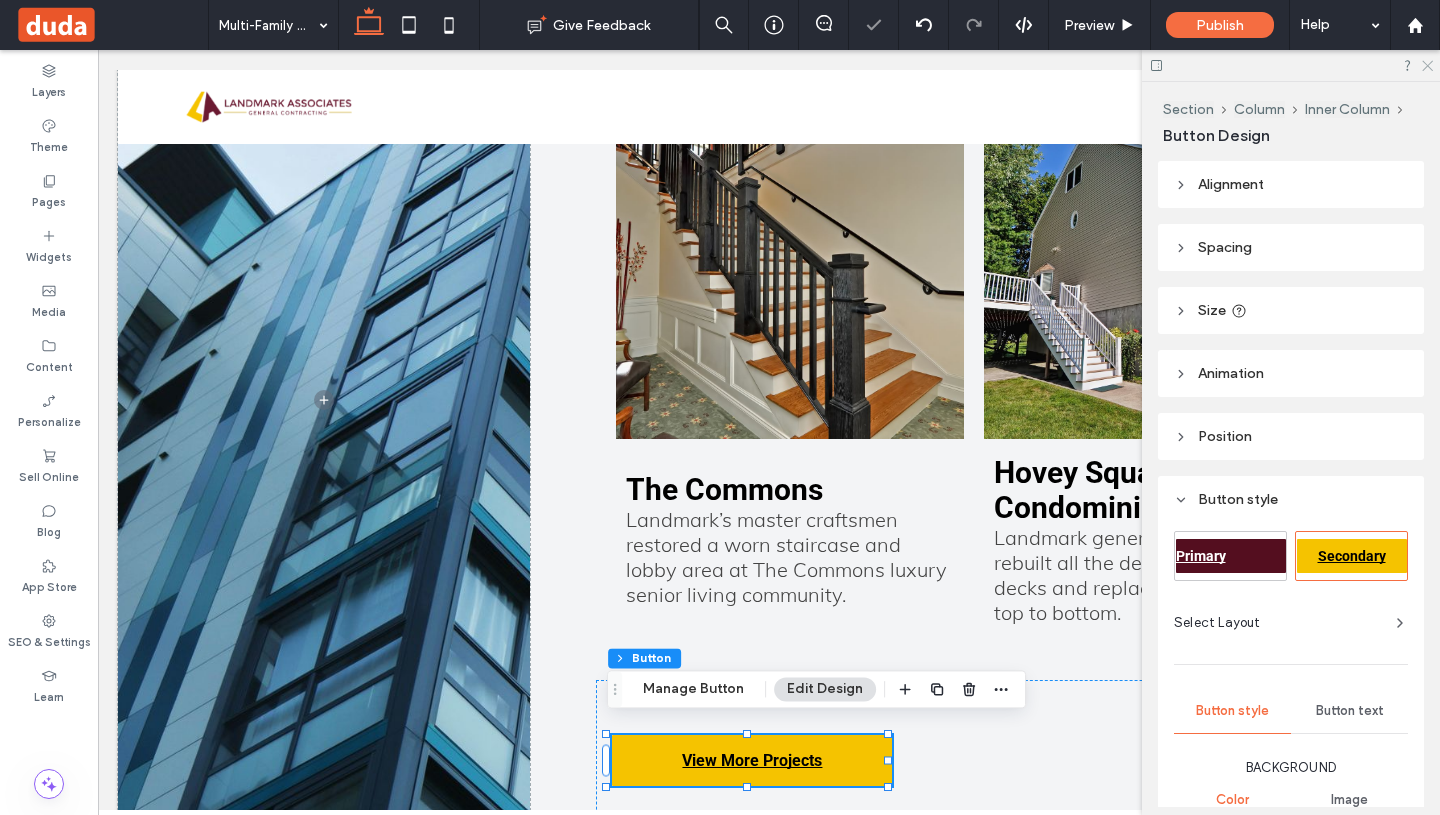 click 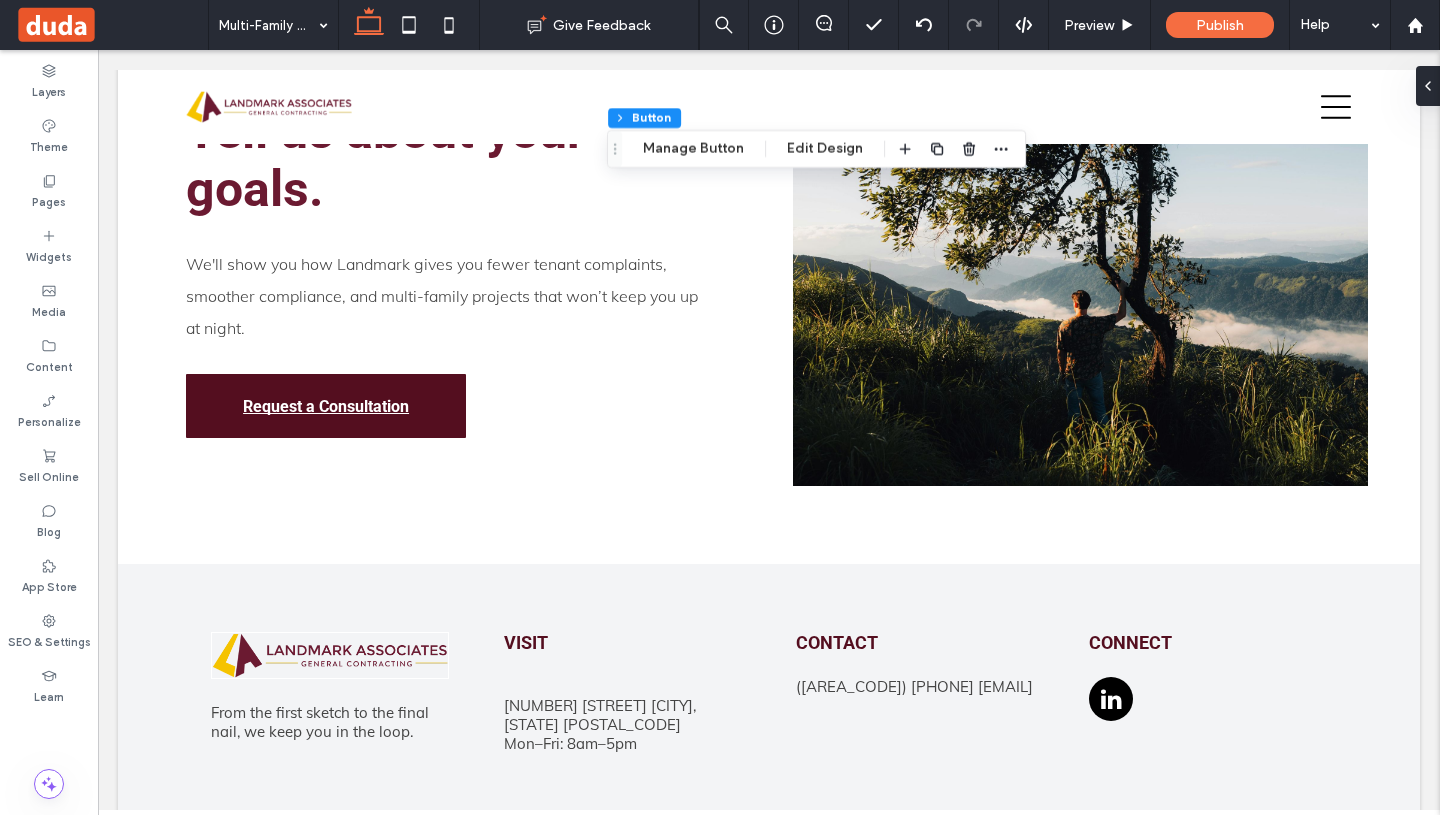 scroll, scrollTop: 3926, scrollLeft: 0, axis: vertical 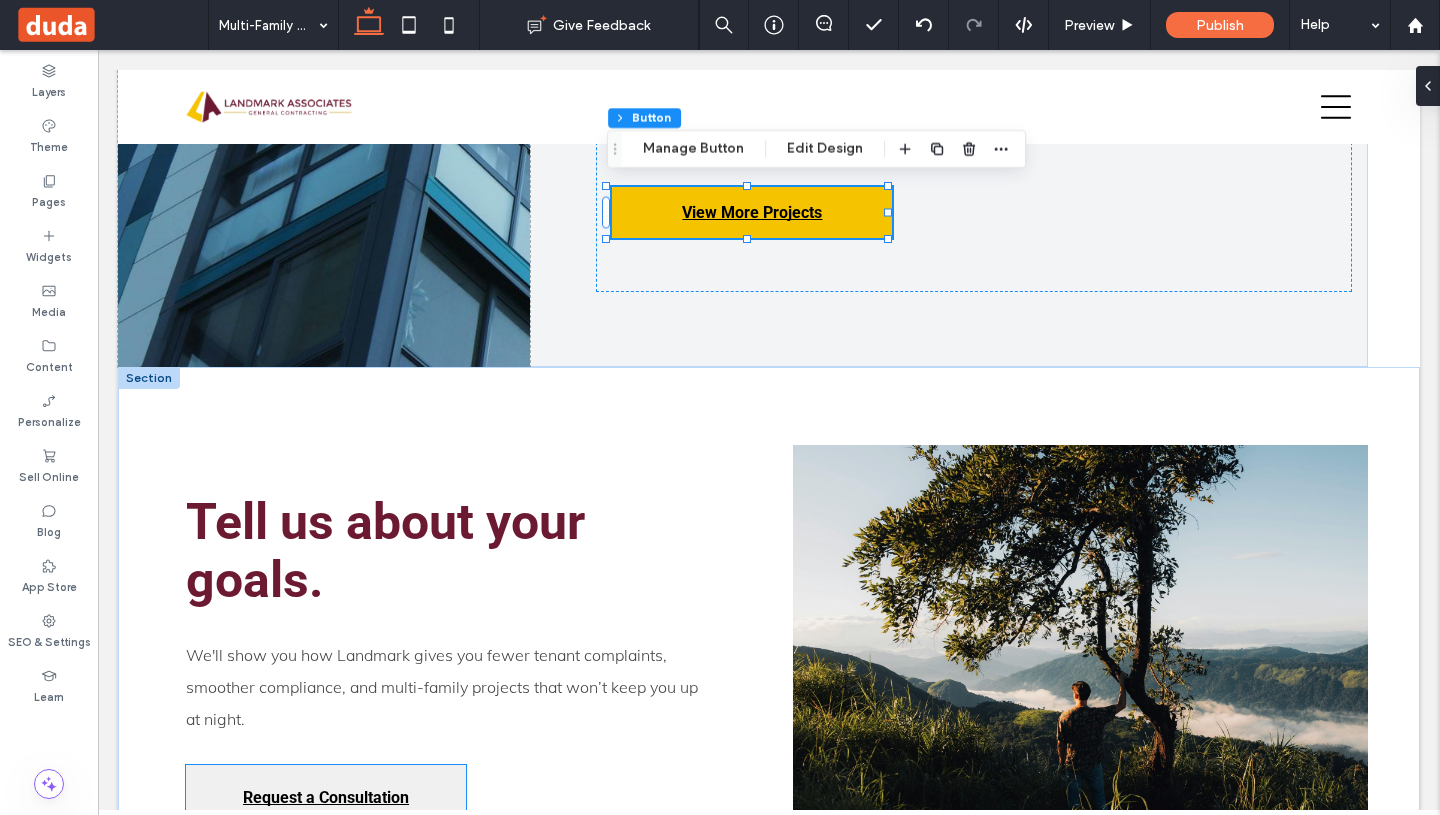 click on "Request a Consultation" at bounding box center [326, 797] 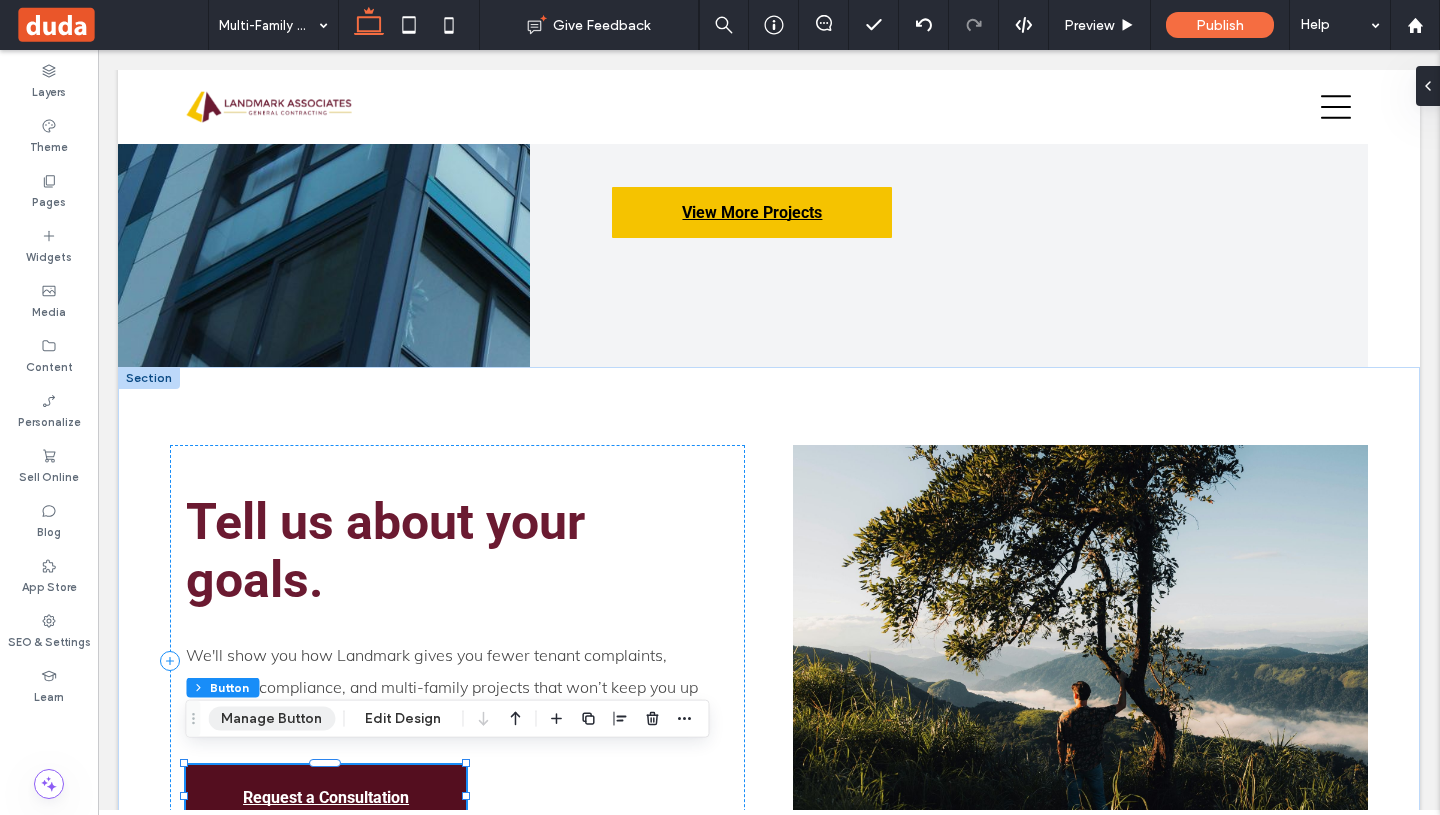 click on "Manage Button" at bounding box center (271, 719) 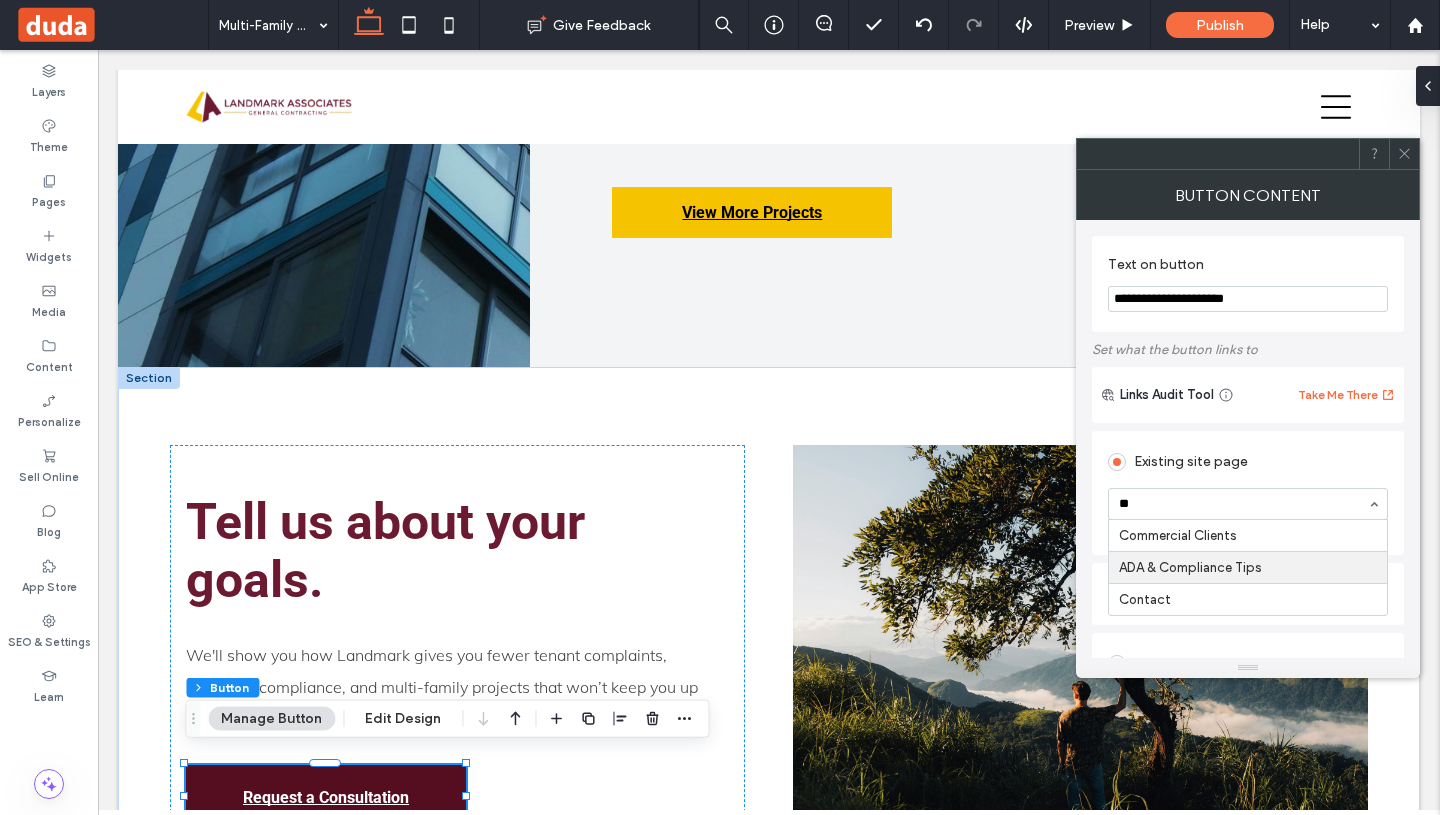 type on "***" 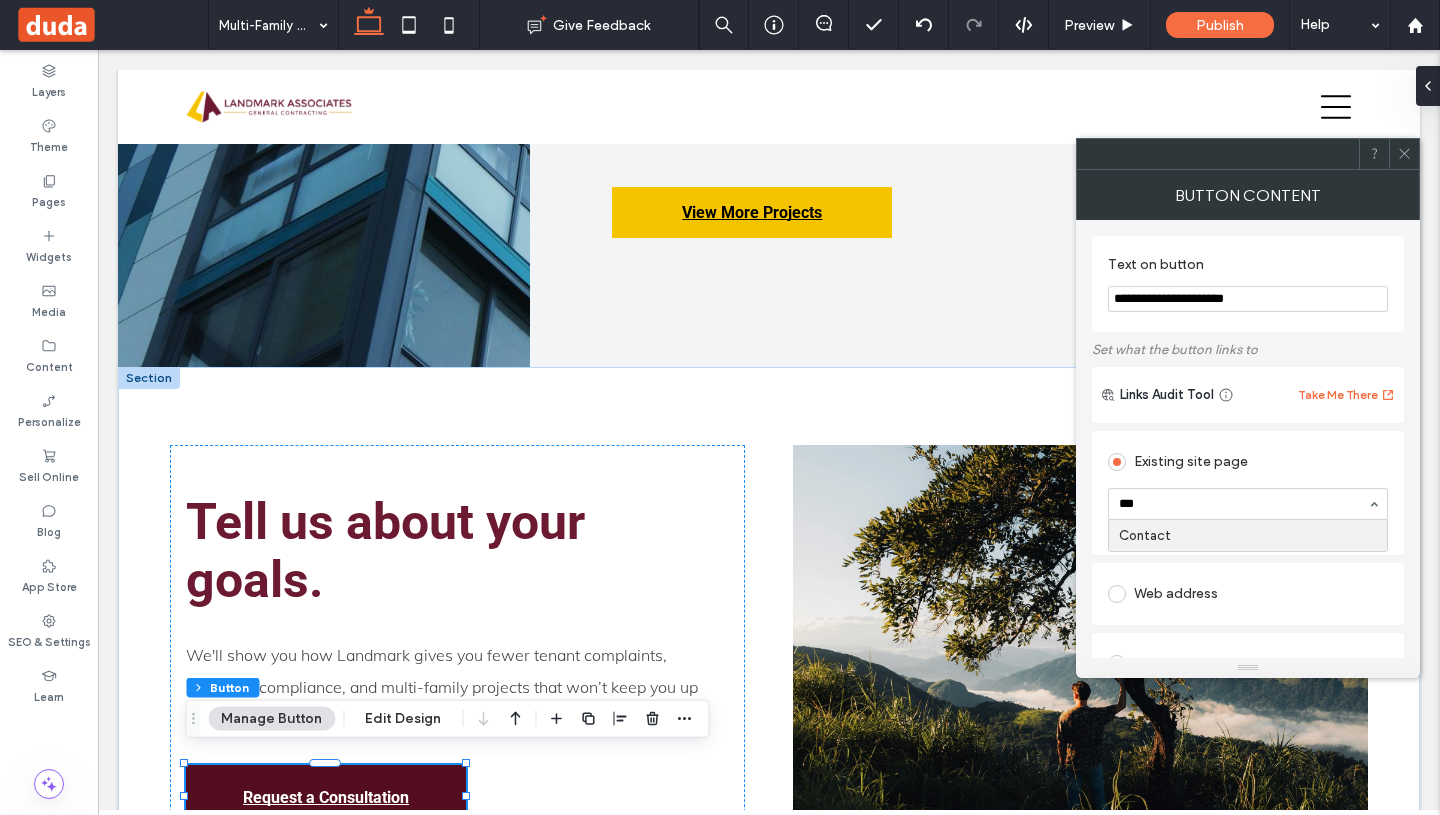 type 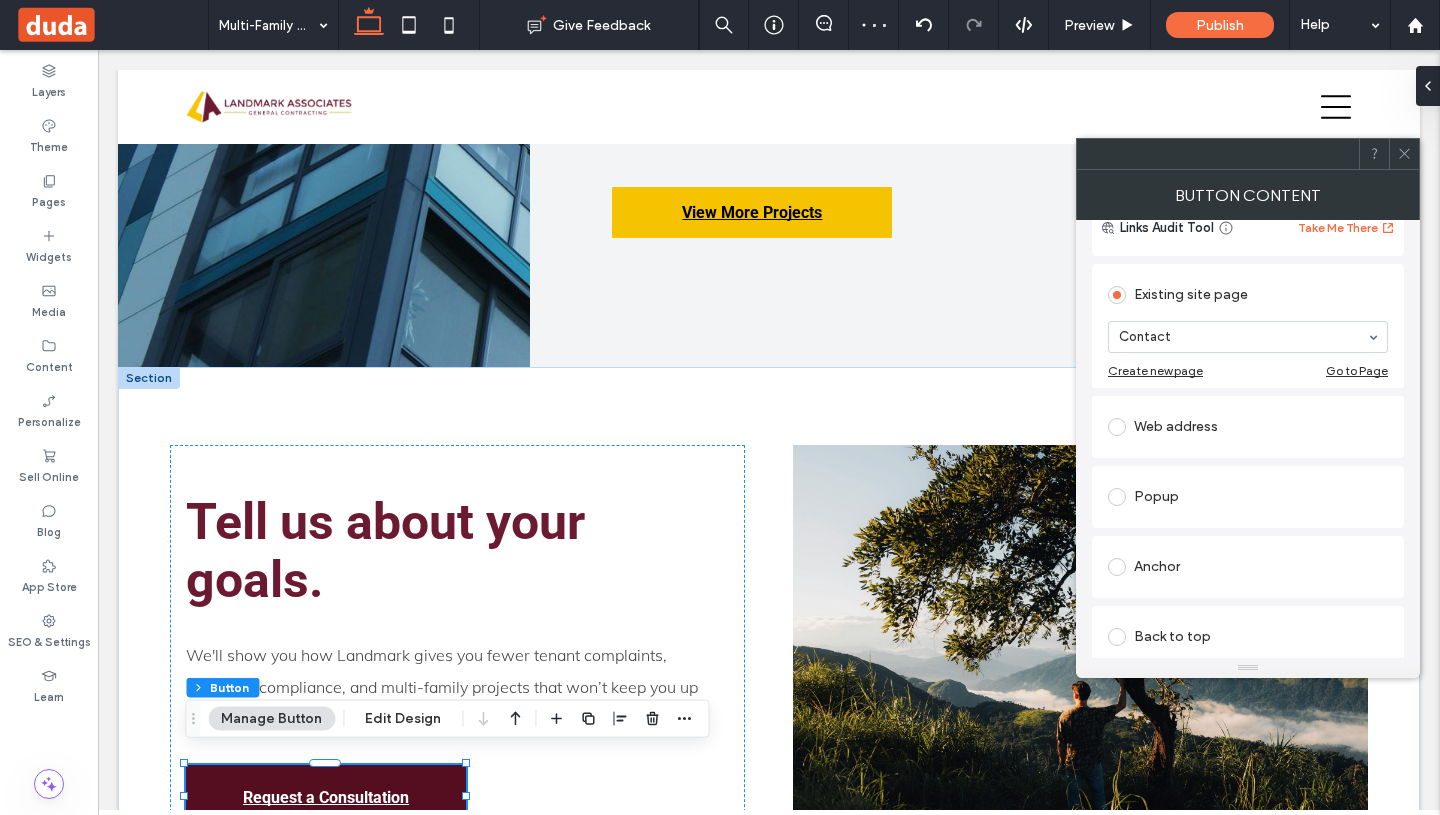 scroll, scrollTop: 181, scrollLeft: 0, axis: vertical 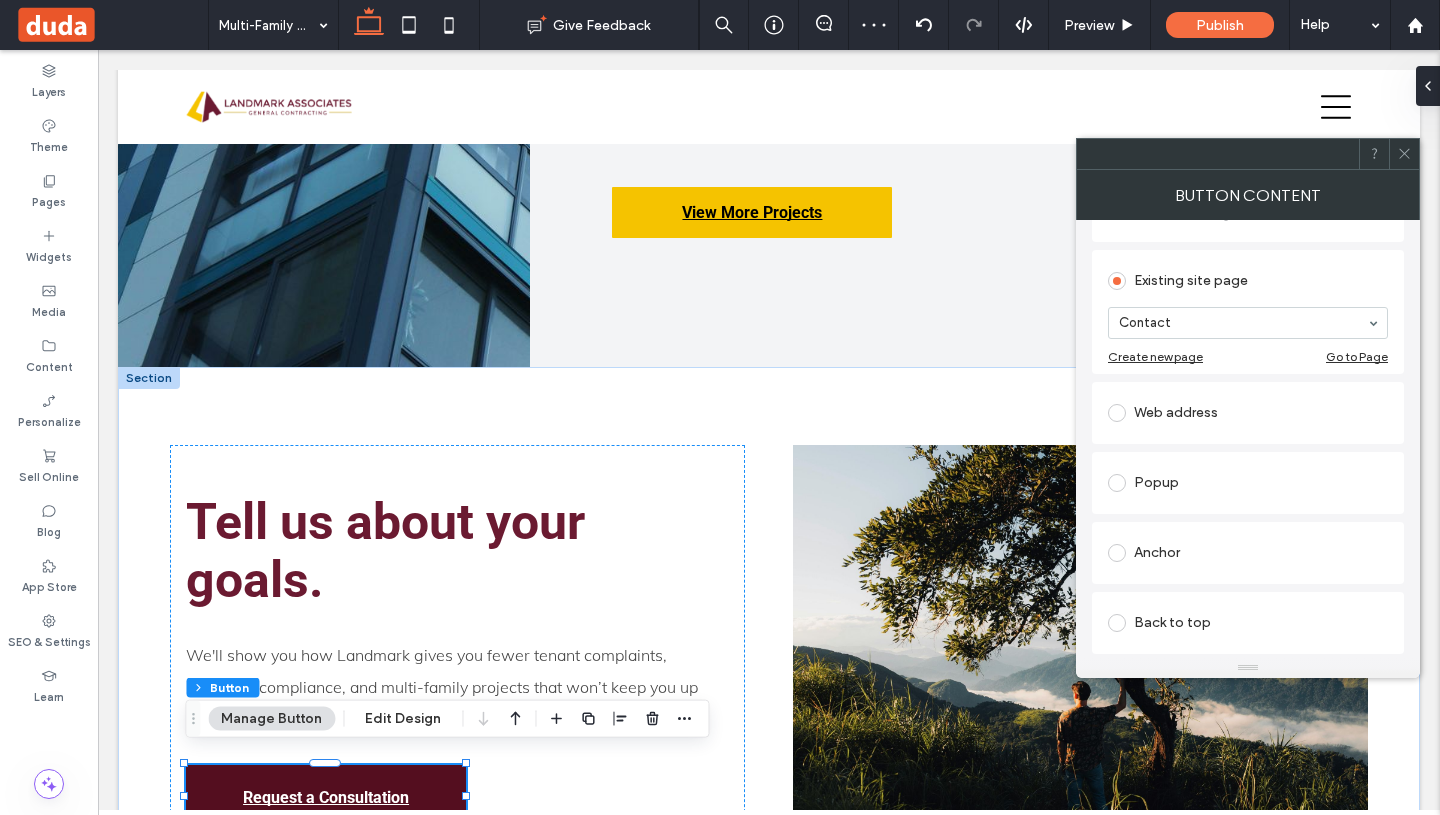 click 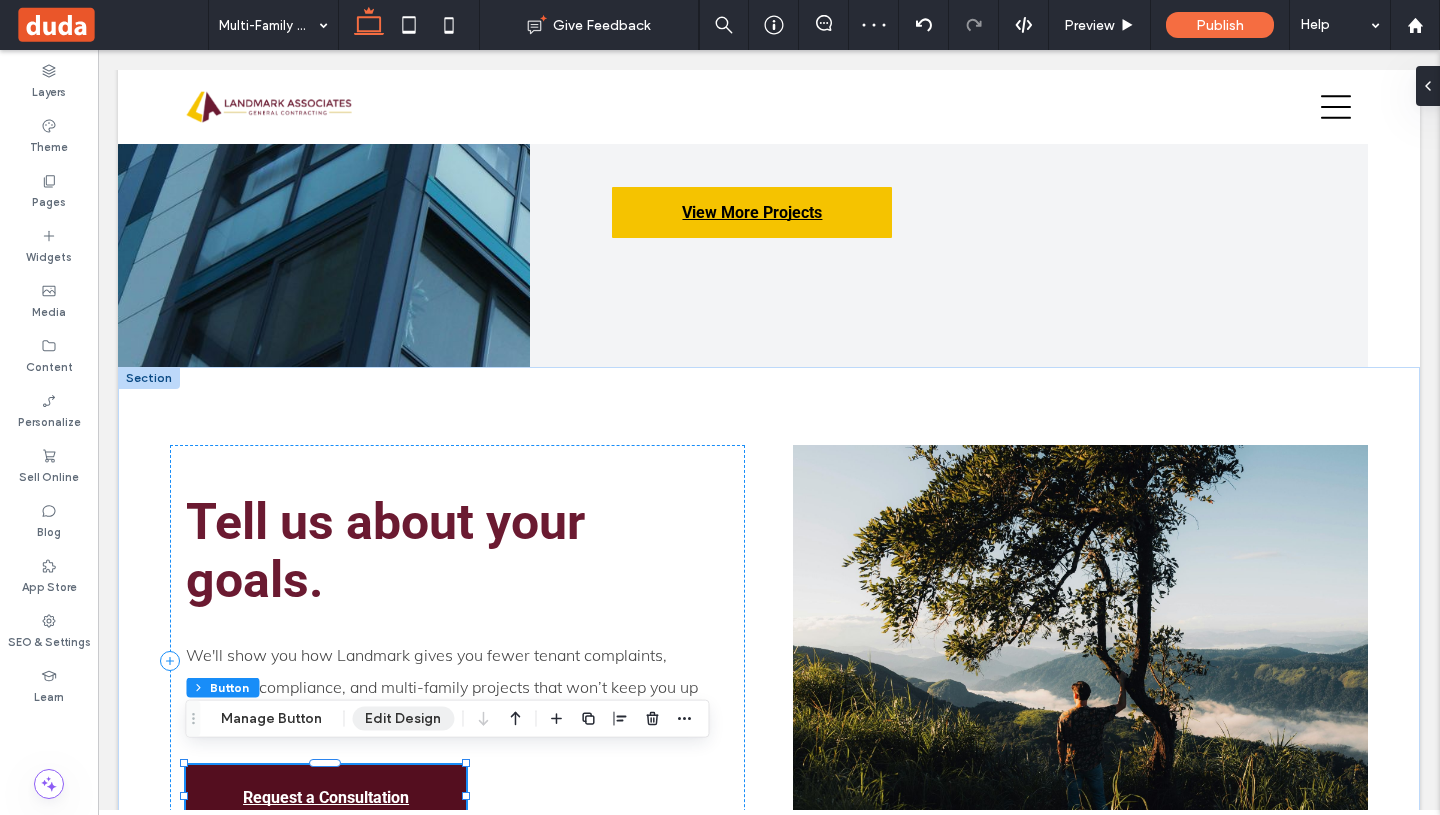 click on "Edit Design" at bounding box center [403, 719] 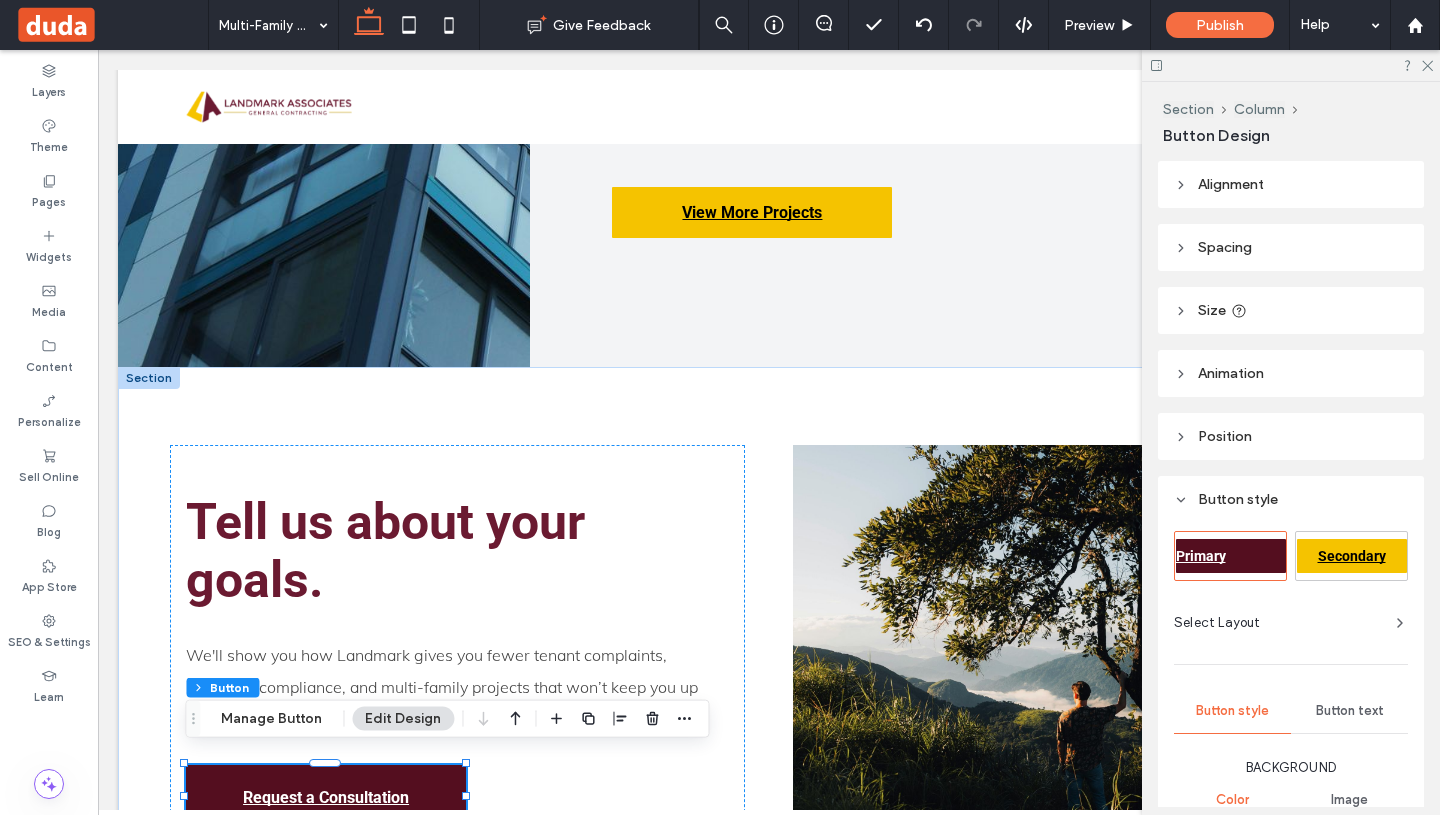 click on "Secondary" at bounding box center [1352, 556] 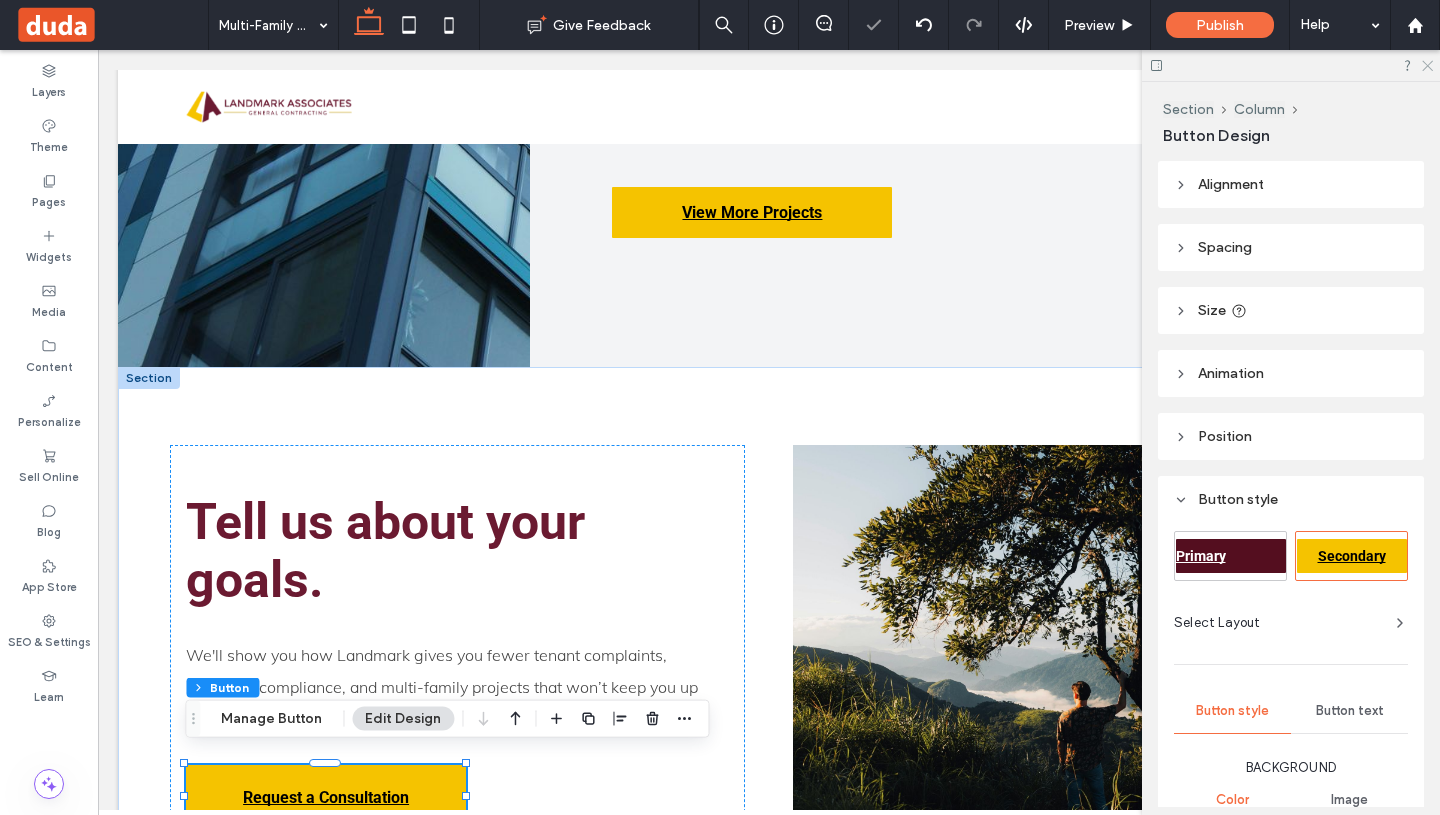 click 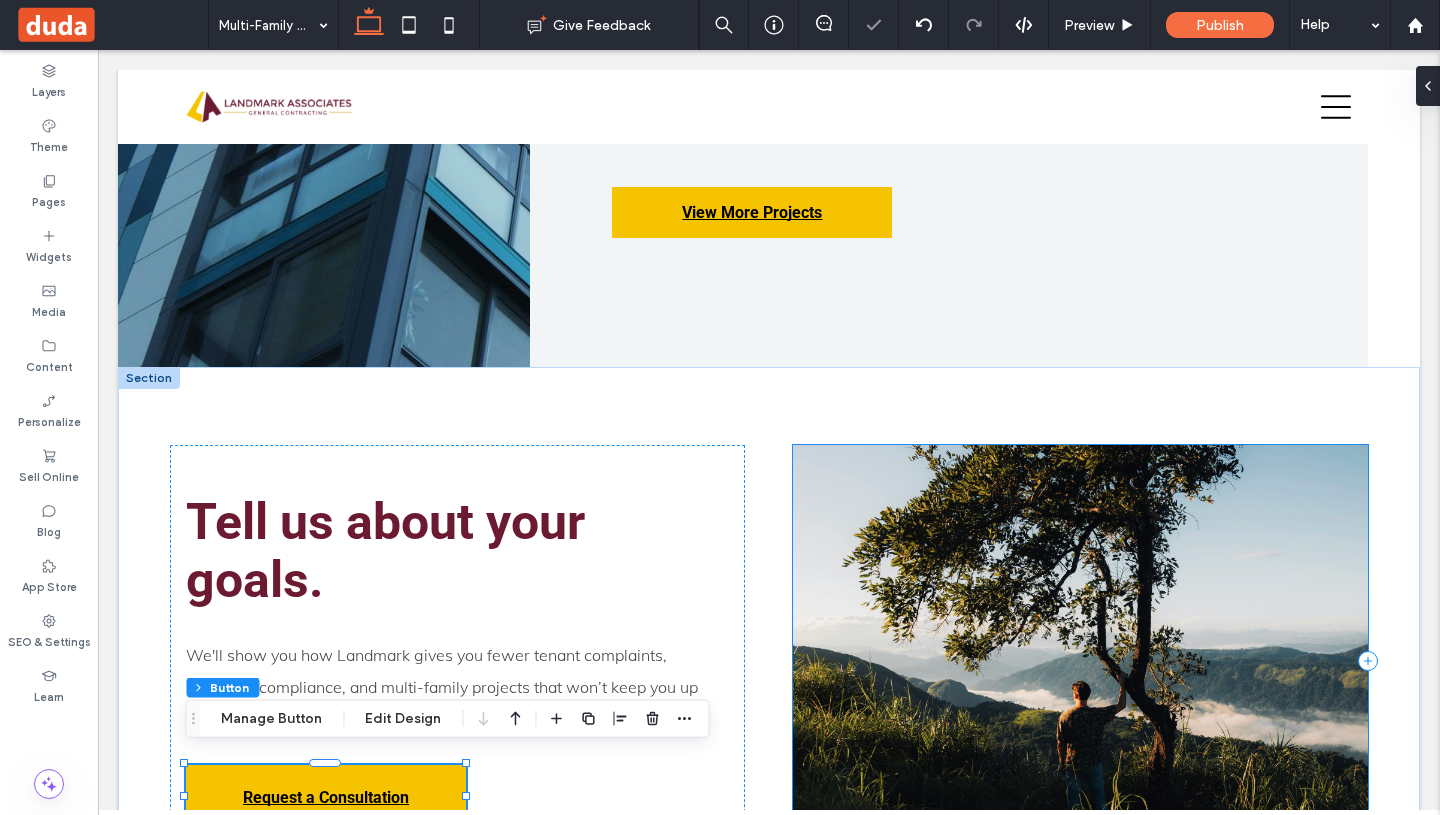 click at bounding box center [1080, 661] 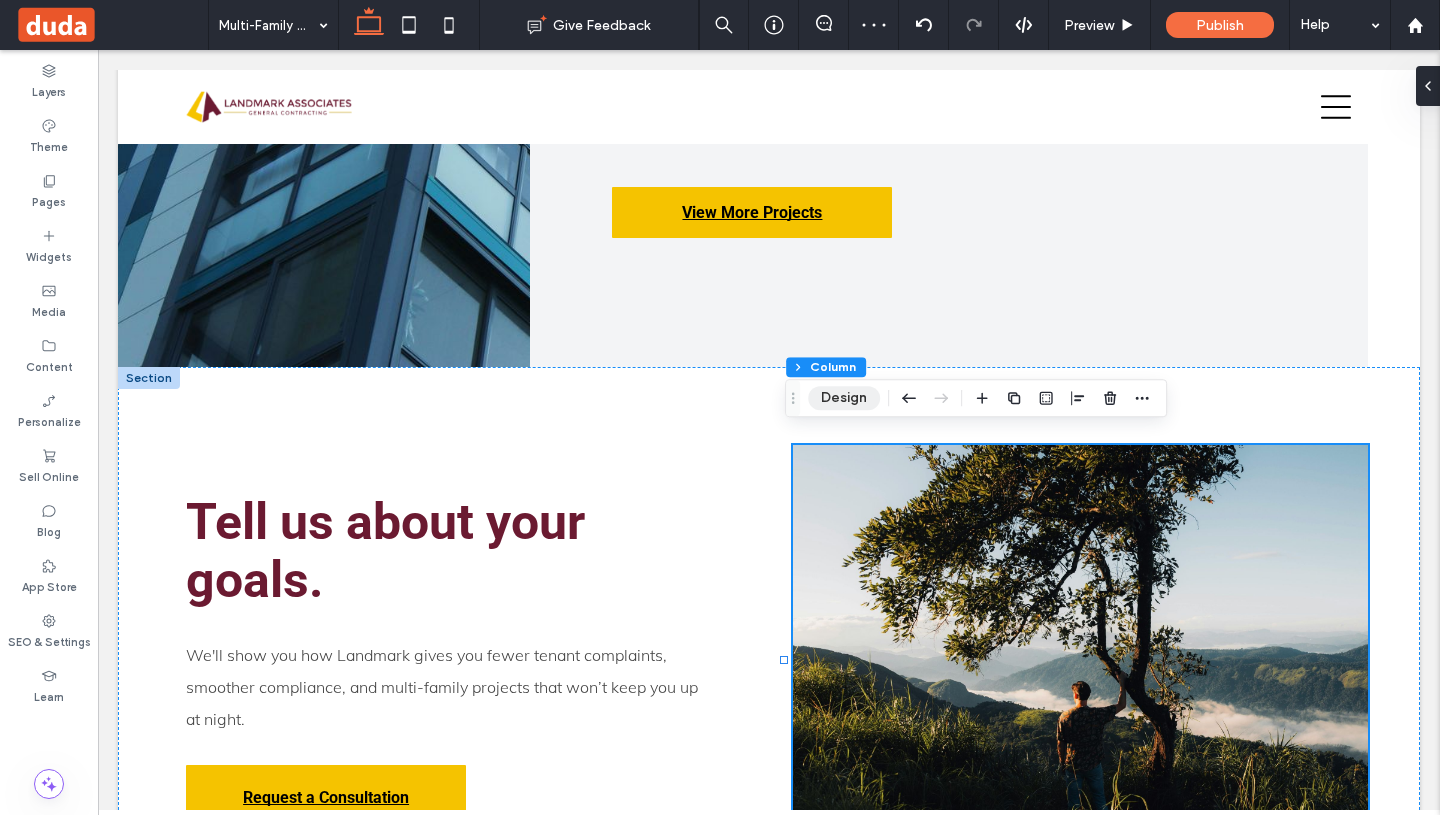 click on "Design" at bounding box center (844, 398) 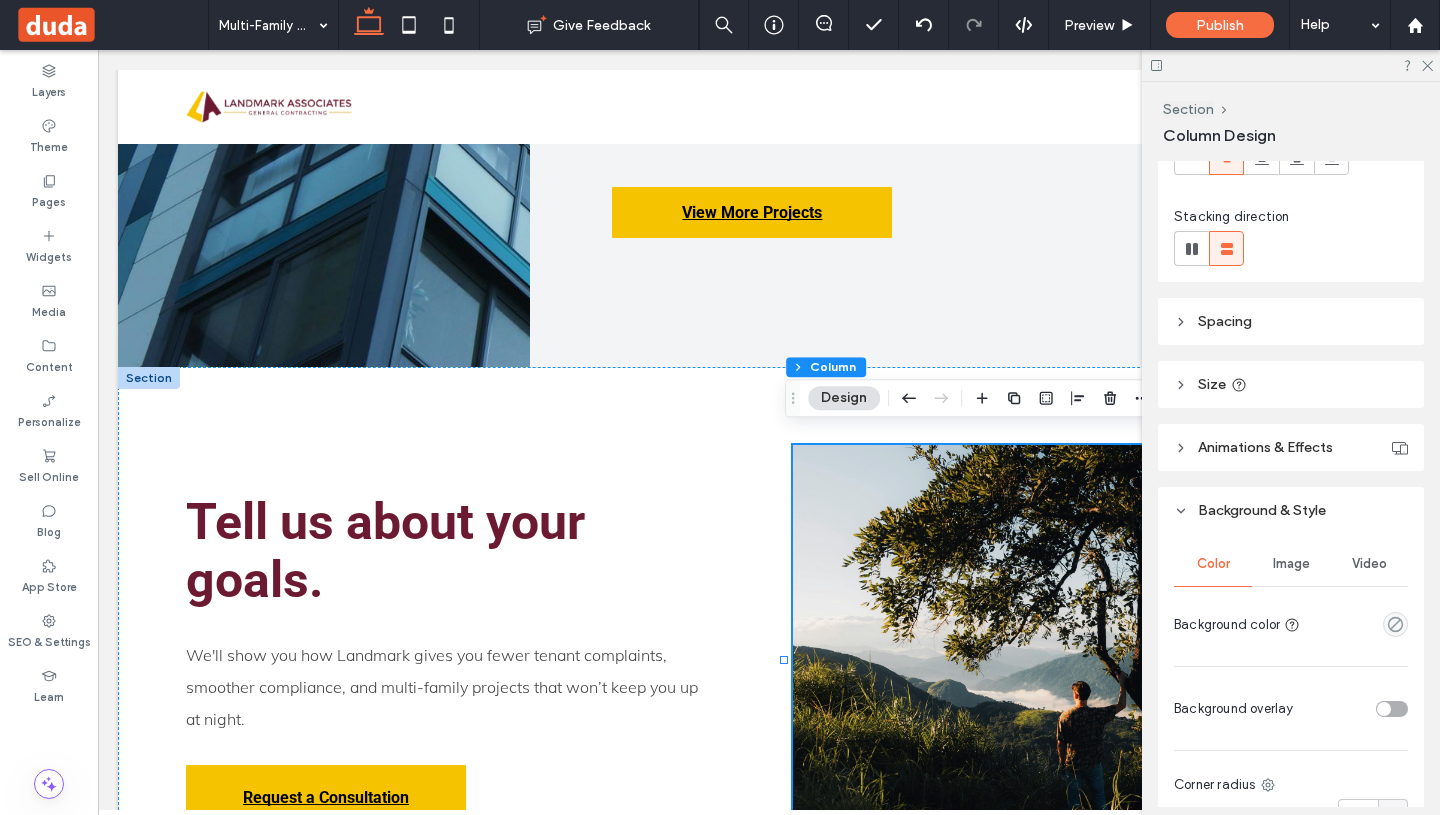 scroll, scrollTop: 250, scrollLeft: 0, axis: vertical 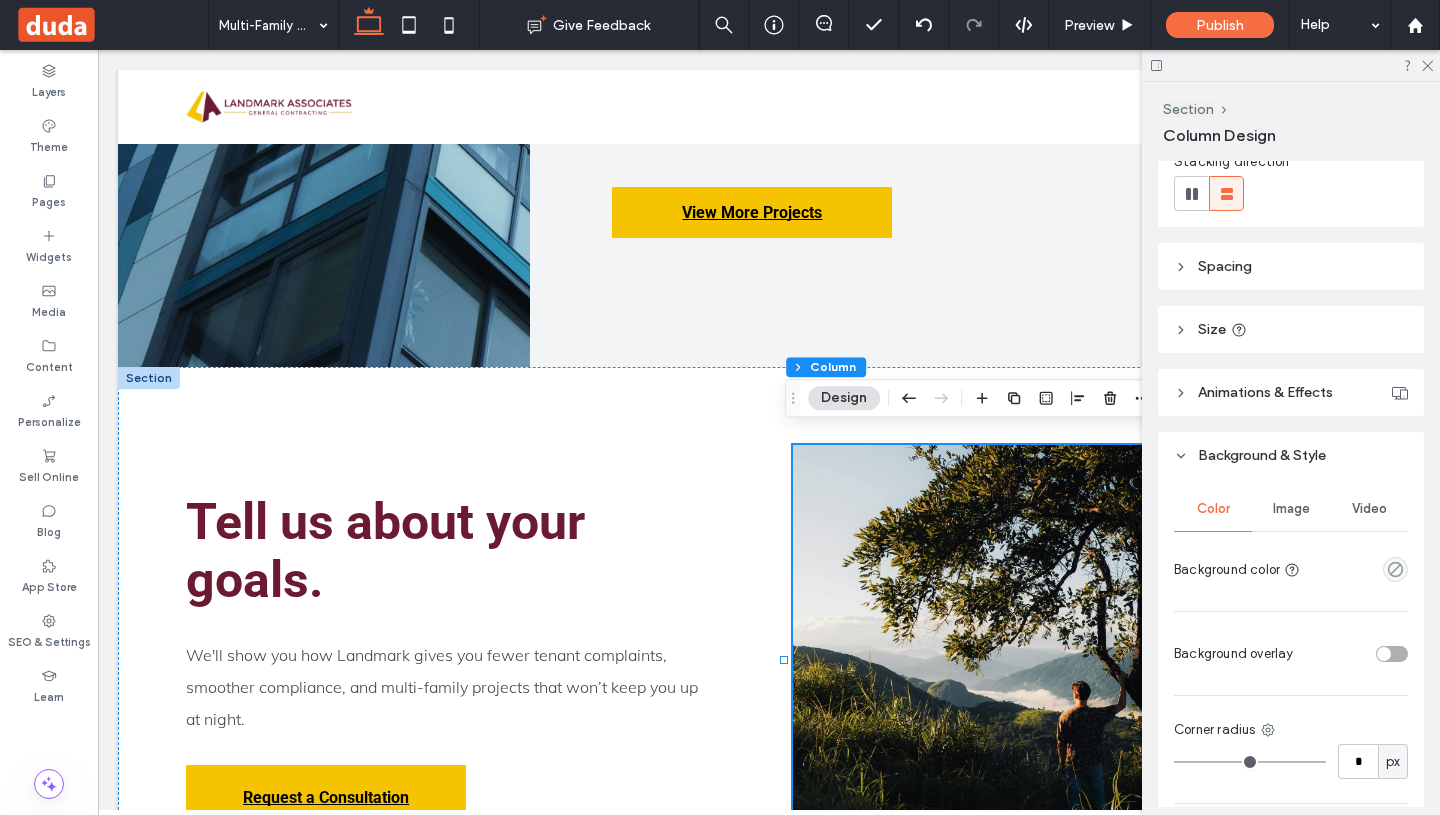 click on "Image" at bounding box center (1291, 509) 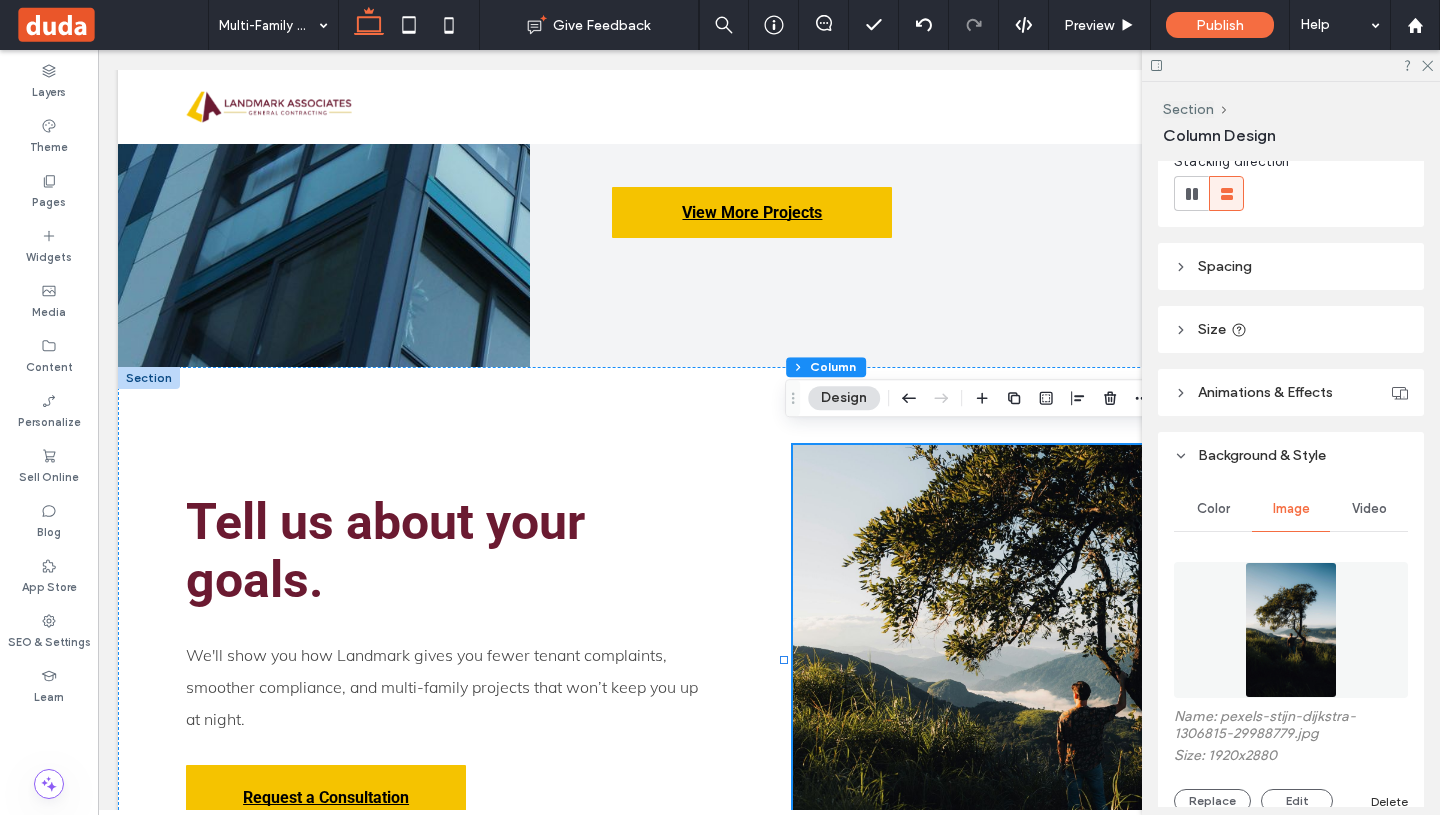 click at bounding box center [1290, 630] 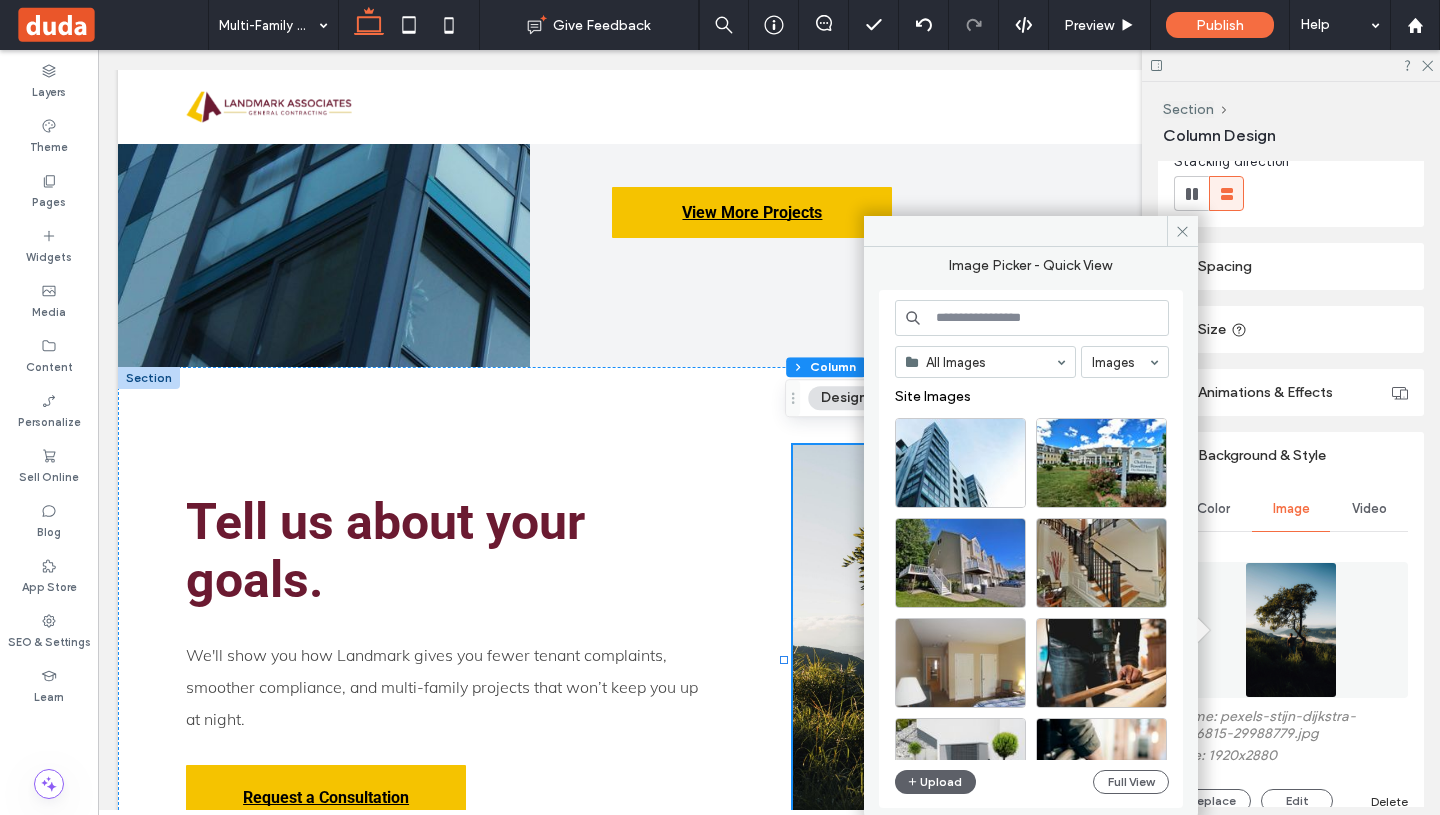 click at bounding box center (1032, 318) 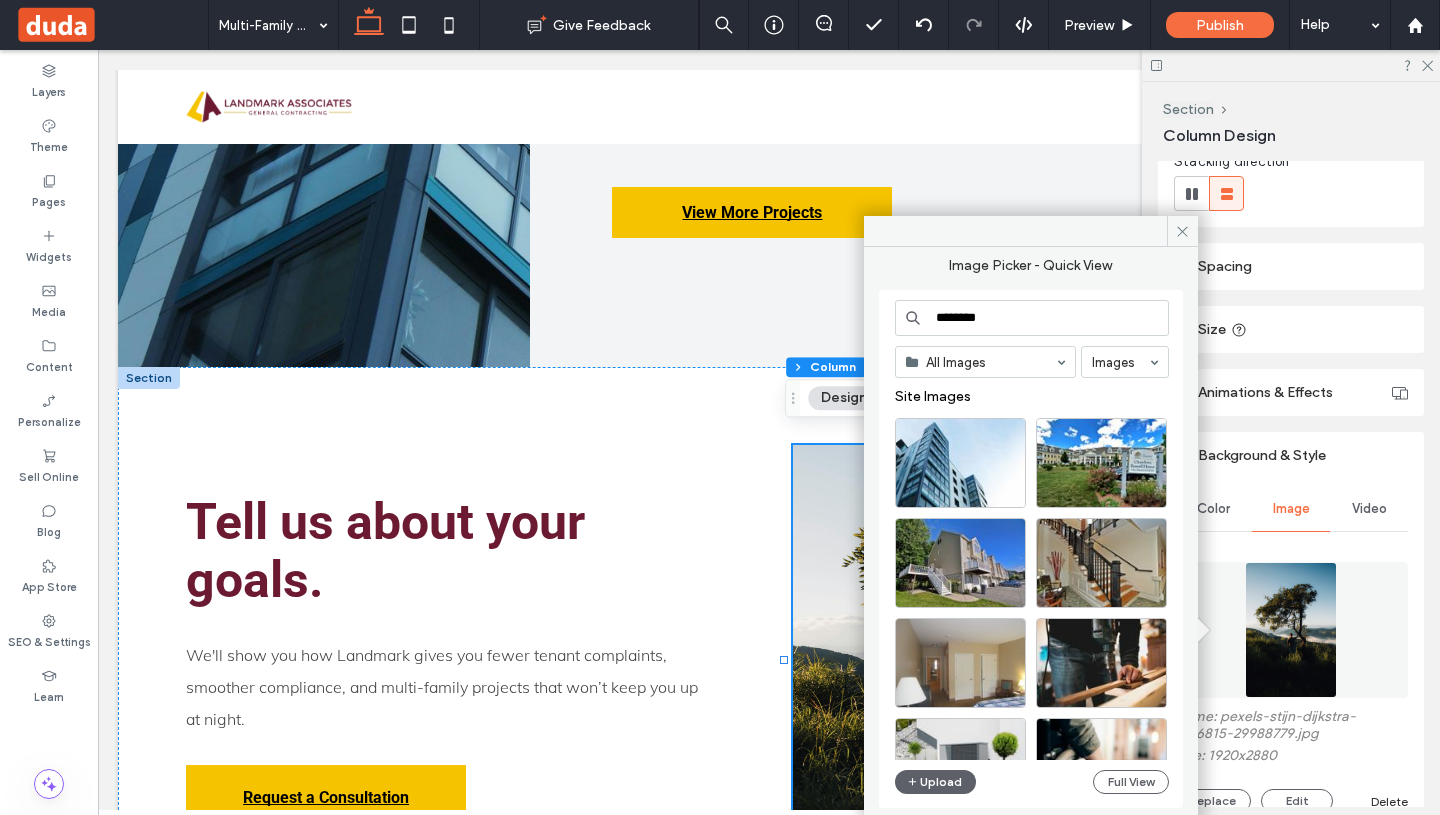type on "*********" 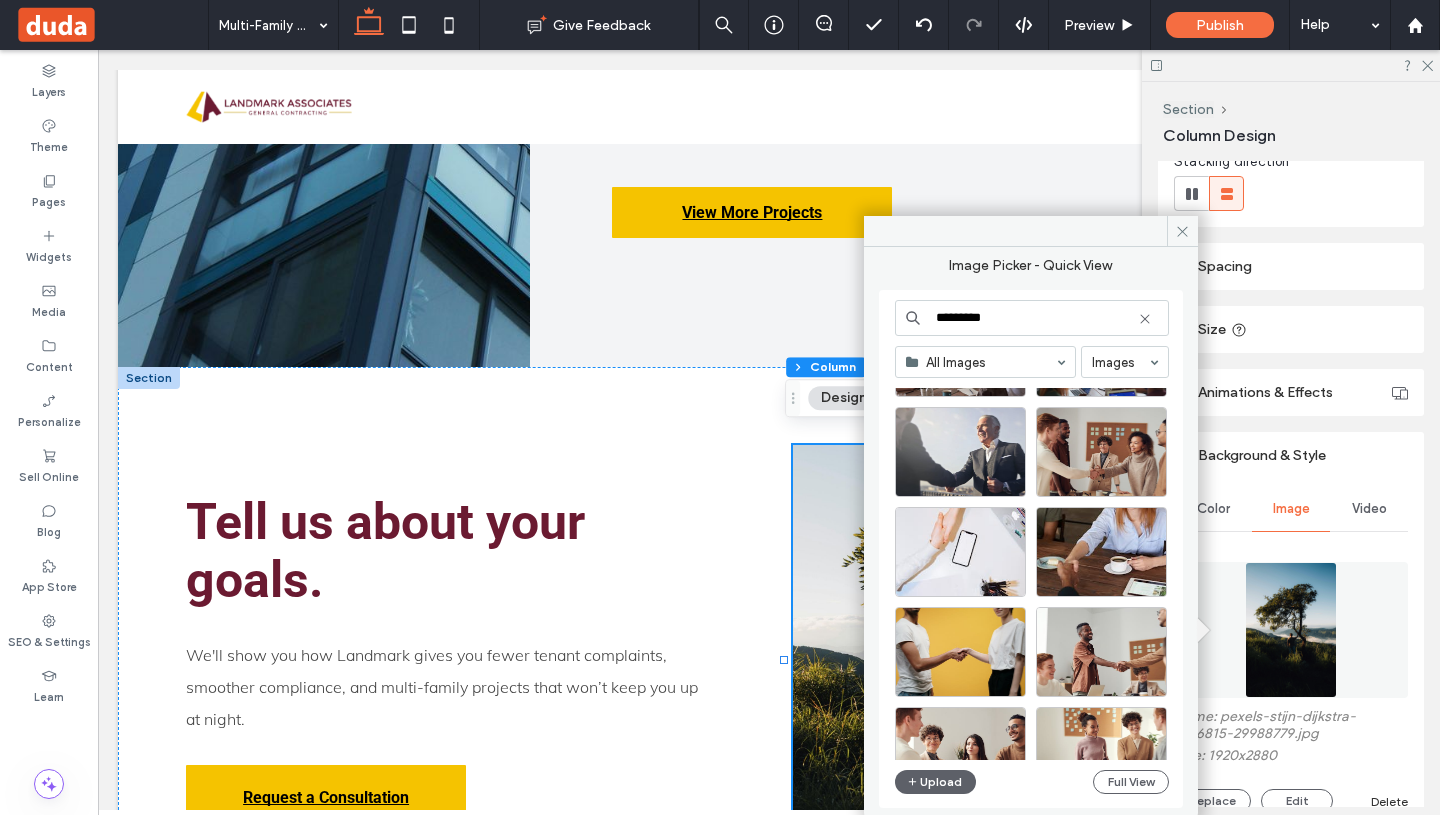 scroll, scrollTop: 0, scrollLeft: 0, axis: both 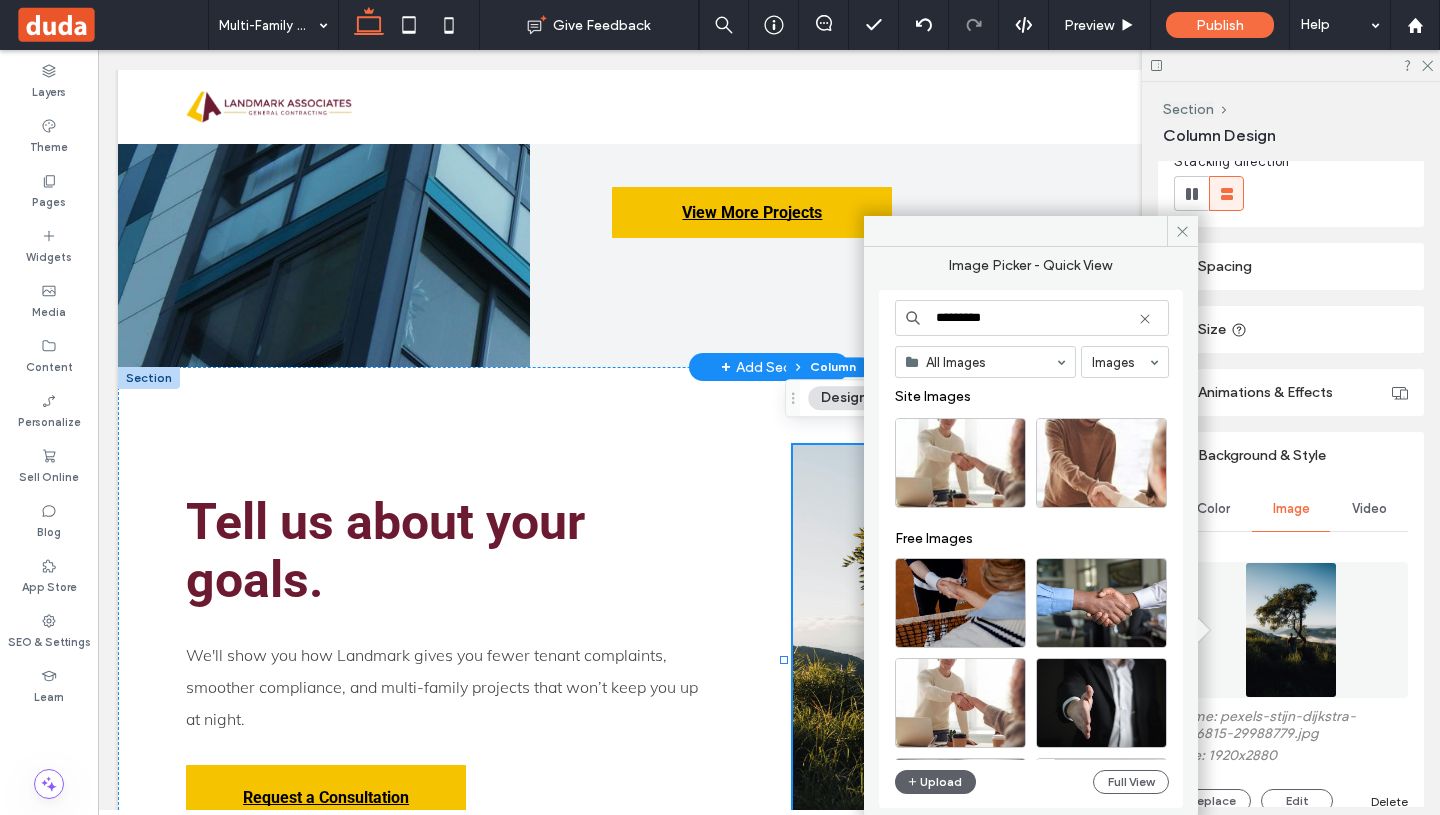 drag, startPoint x: 1156, startPoint y: 361, endPoint x: 854, endPoint y: 305, distance: 307.14816 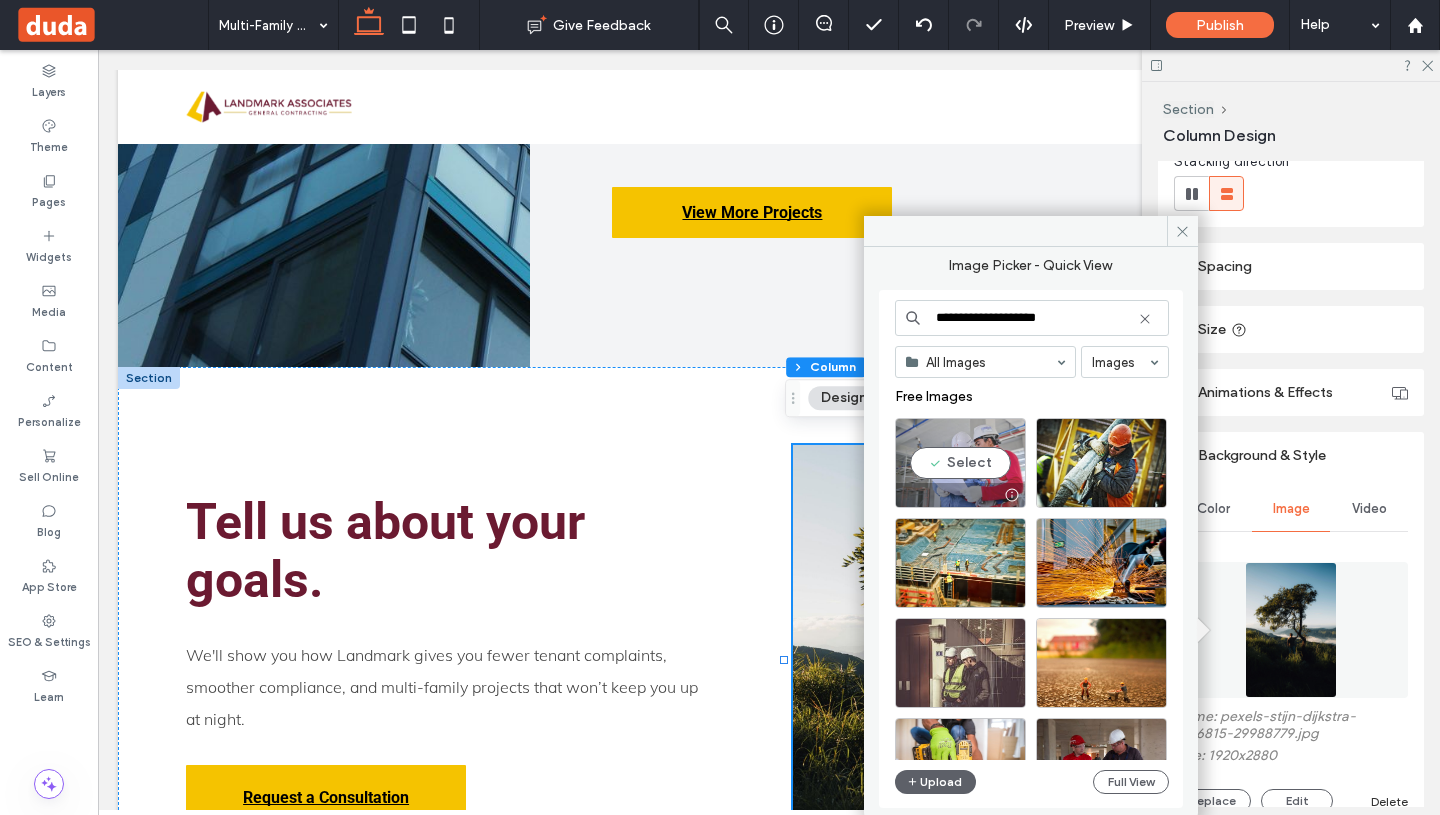 type on "**********" 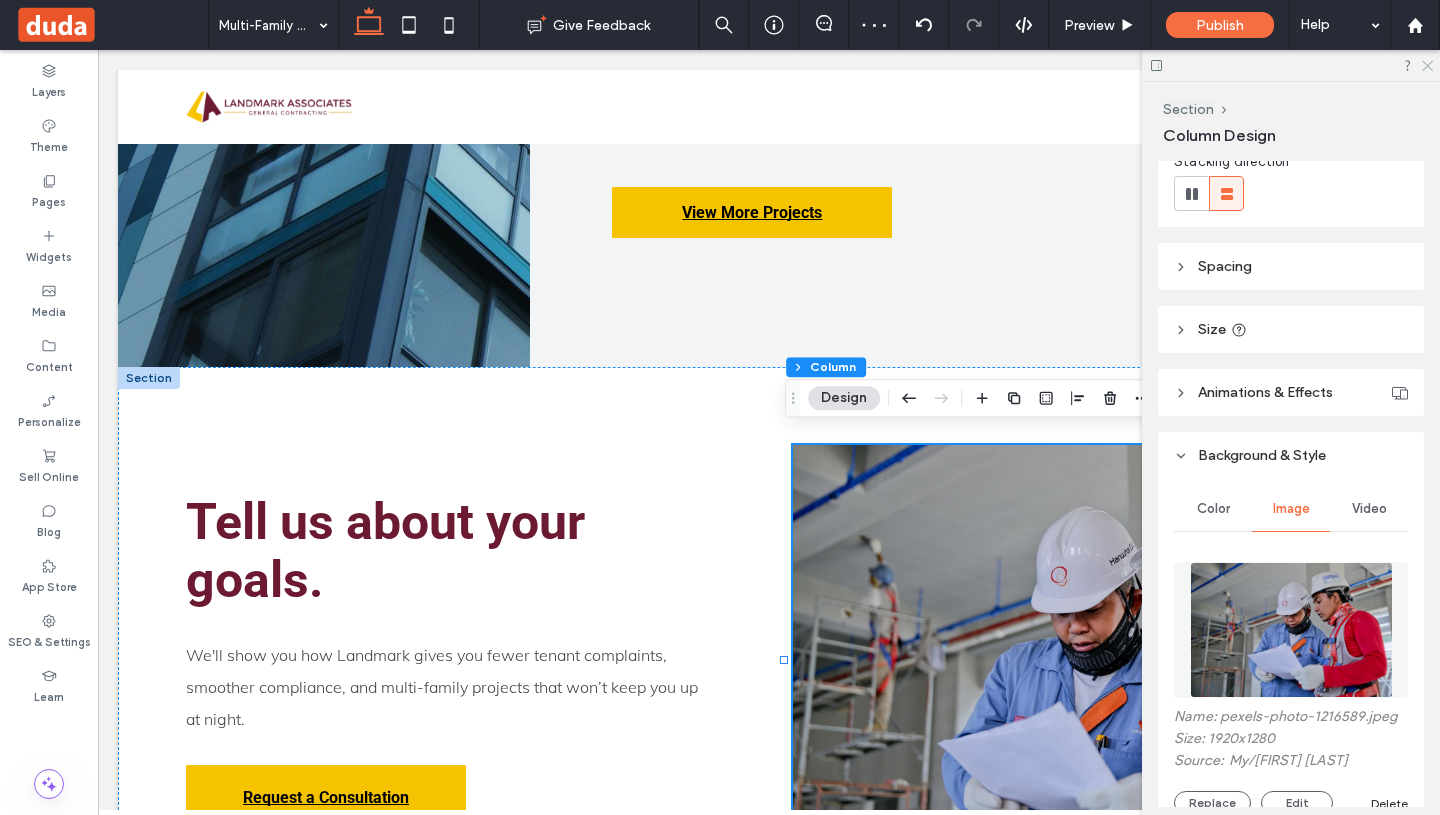 click 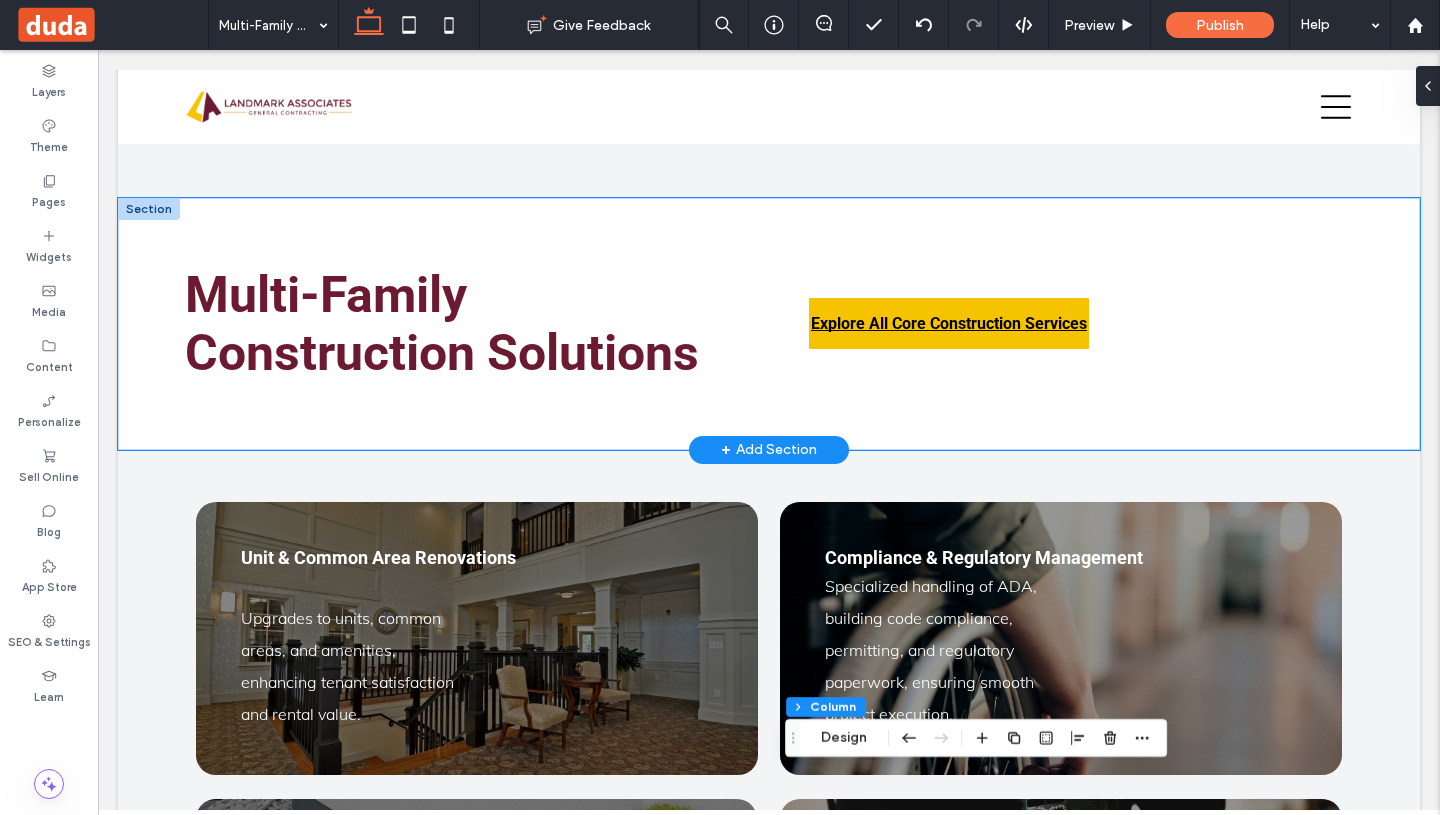 scroll, scrollTop: 1621, scrollLeft: 0, axis: vertical 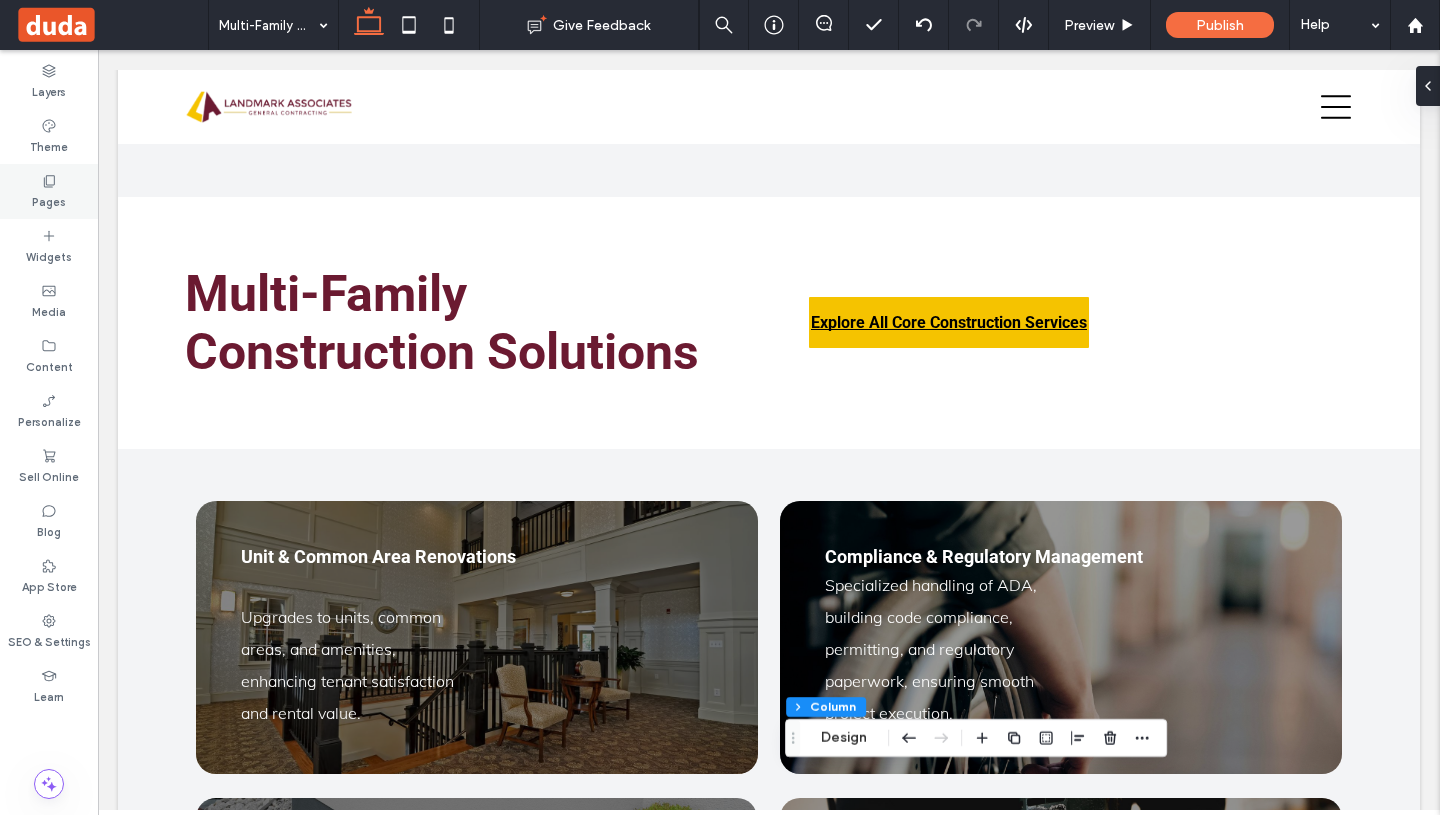 click on "Pages" at bounding box center (49, 200) 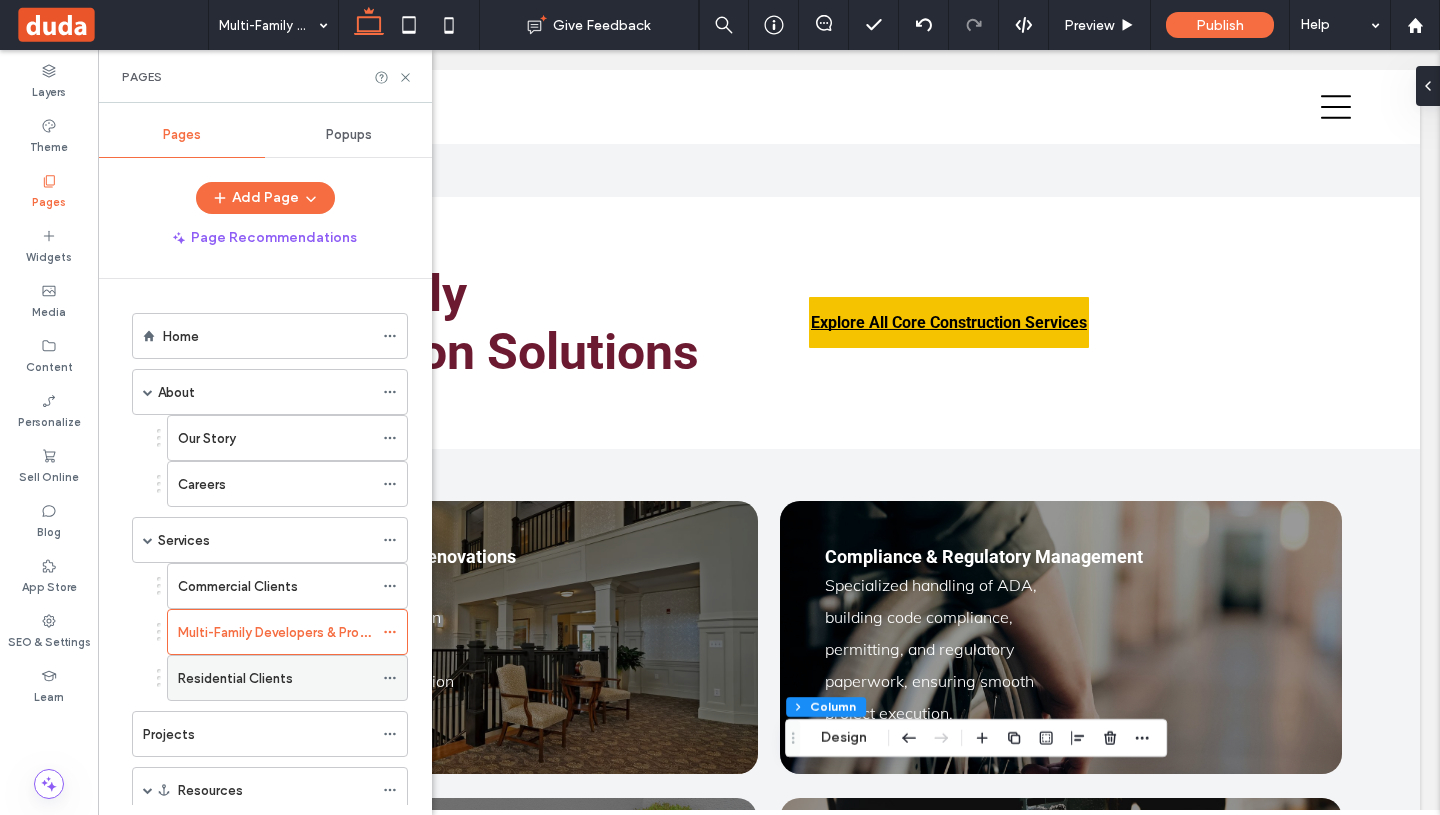 click on "Residential Clients" at bounding box center (235, 678) 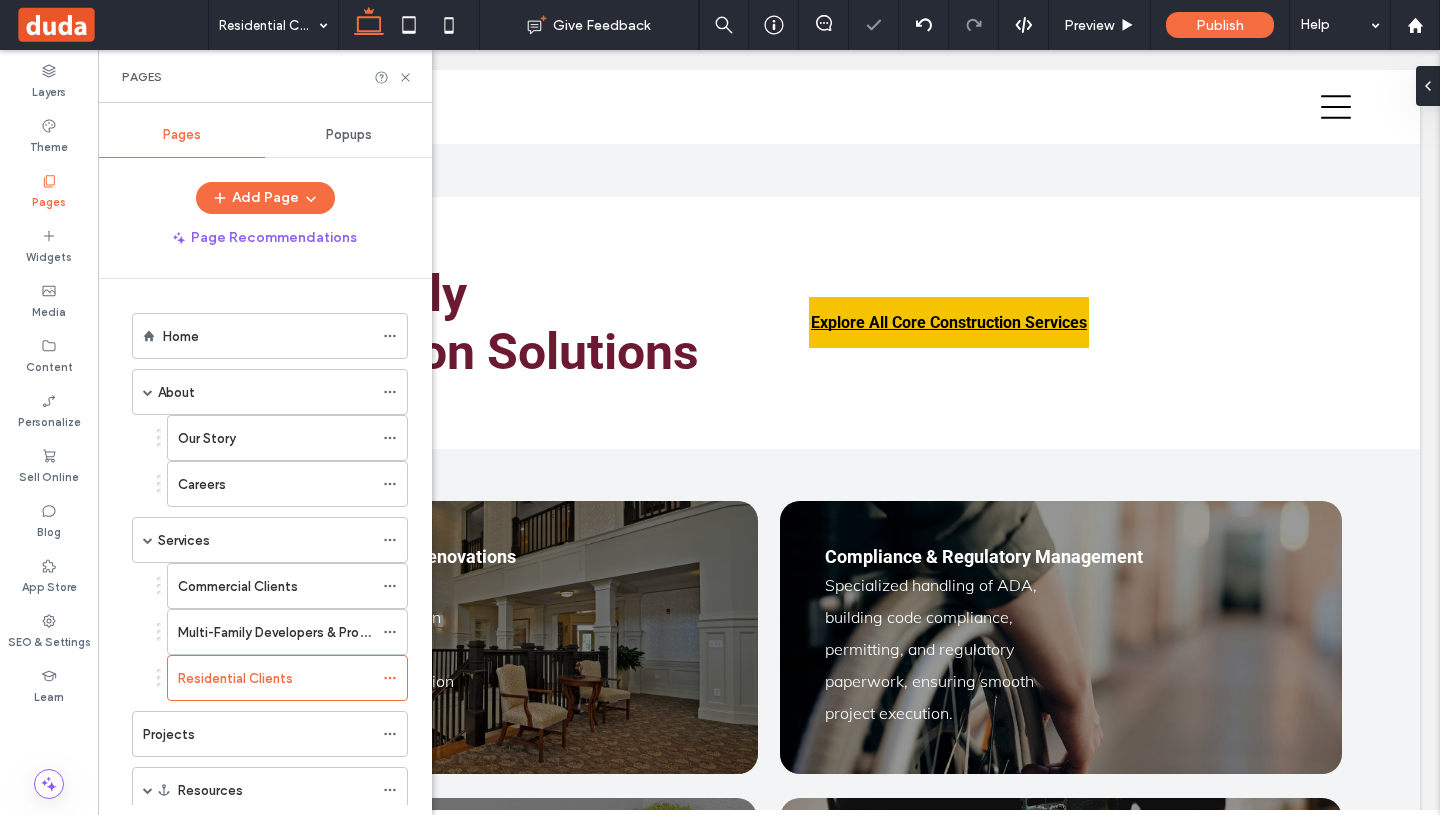 click on "Pages" at bounding box center (265, 76) 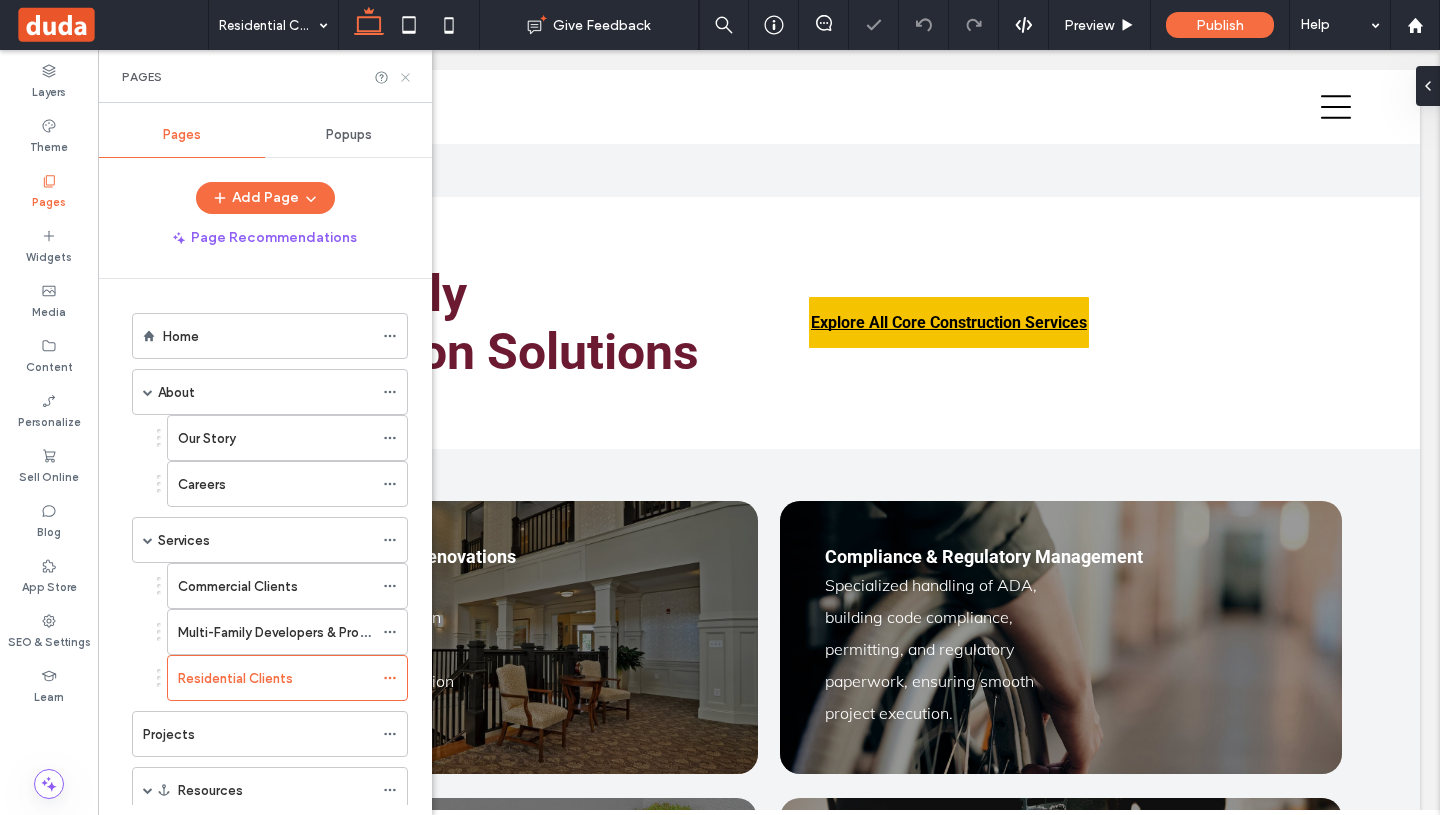 click 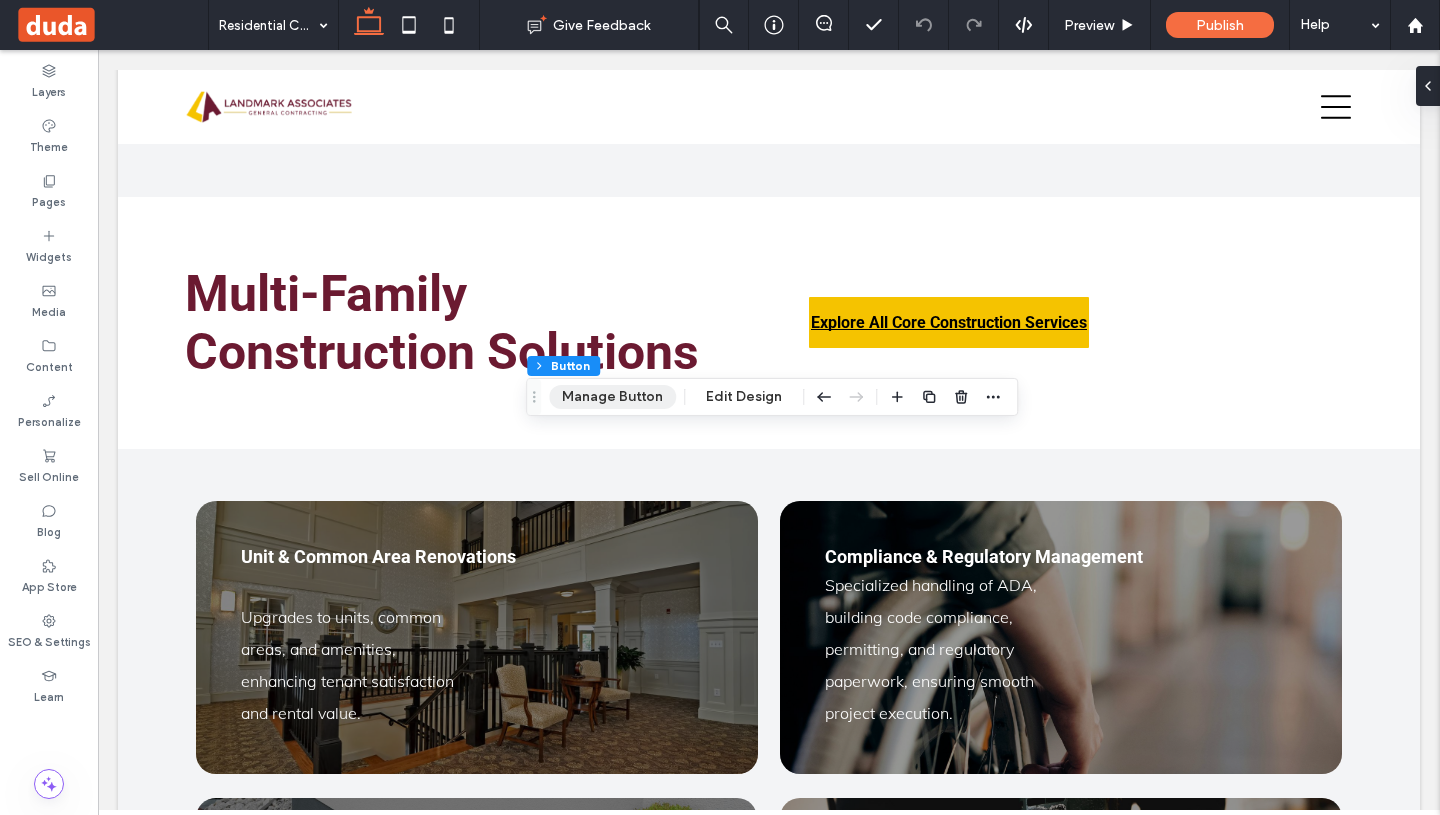 click on "Manage Button" at bounding box center (612, 397) 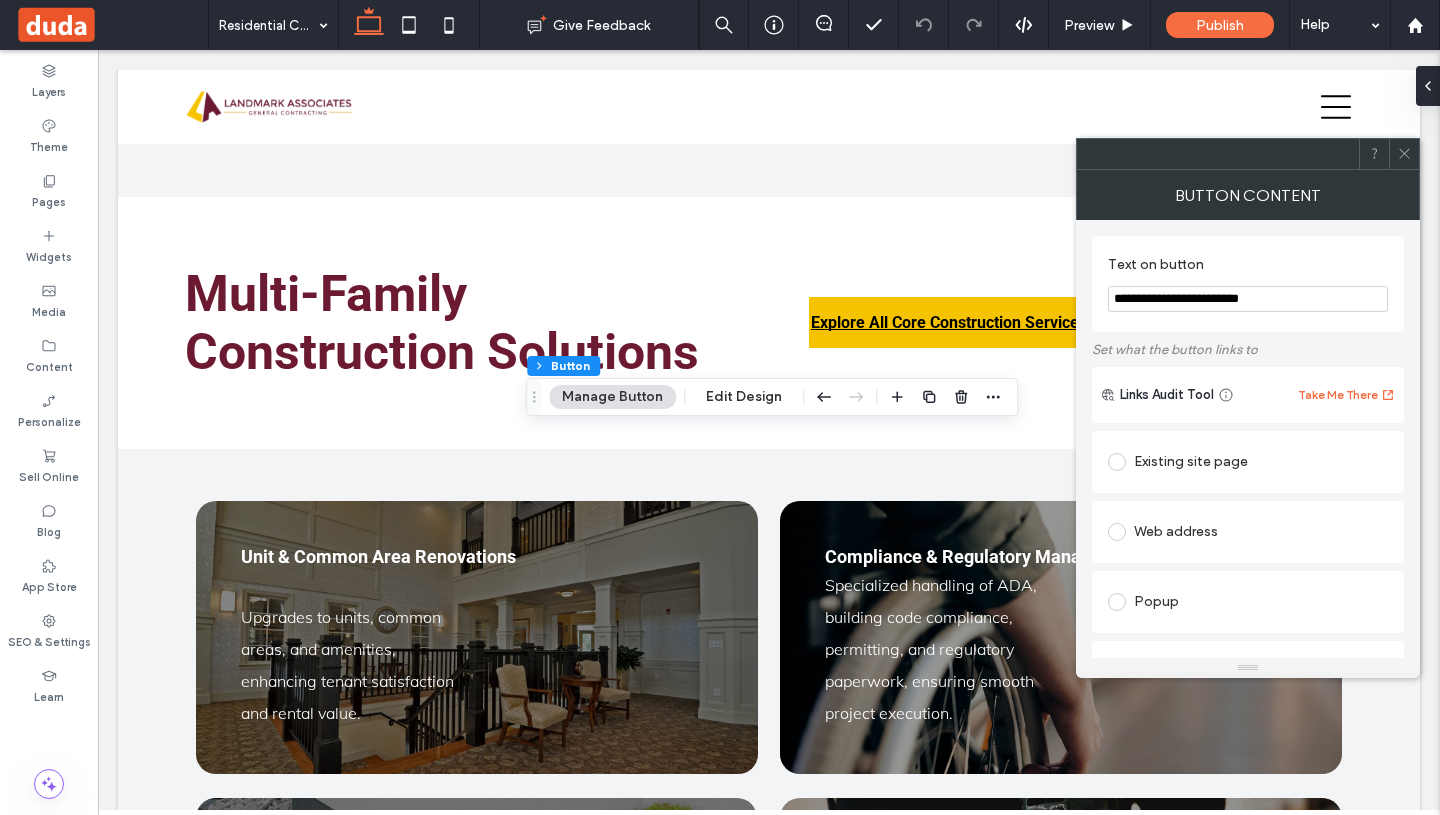 click at bounding box center (1404, 154) 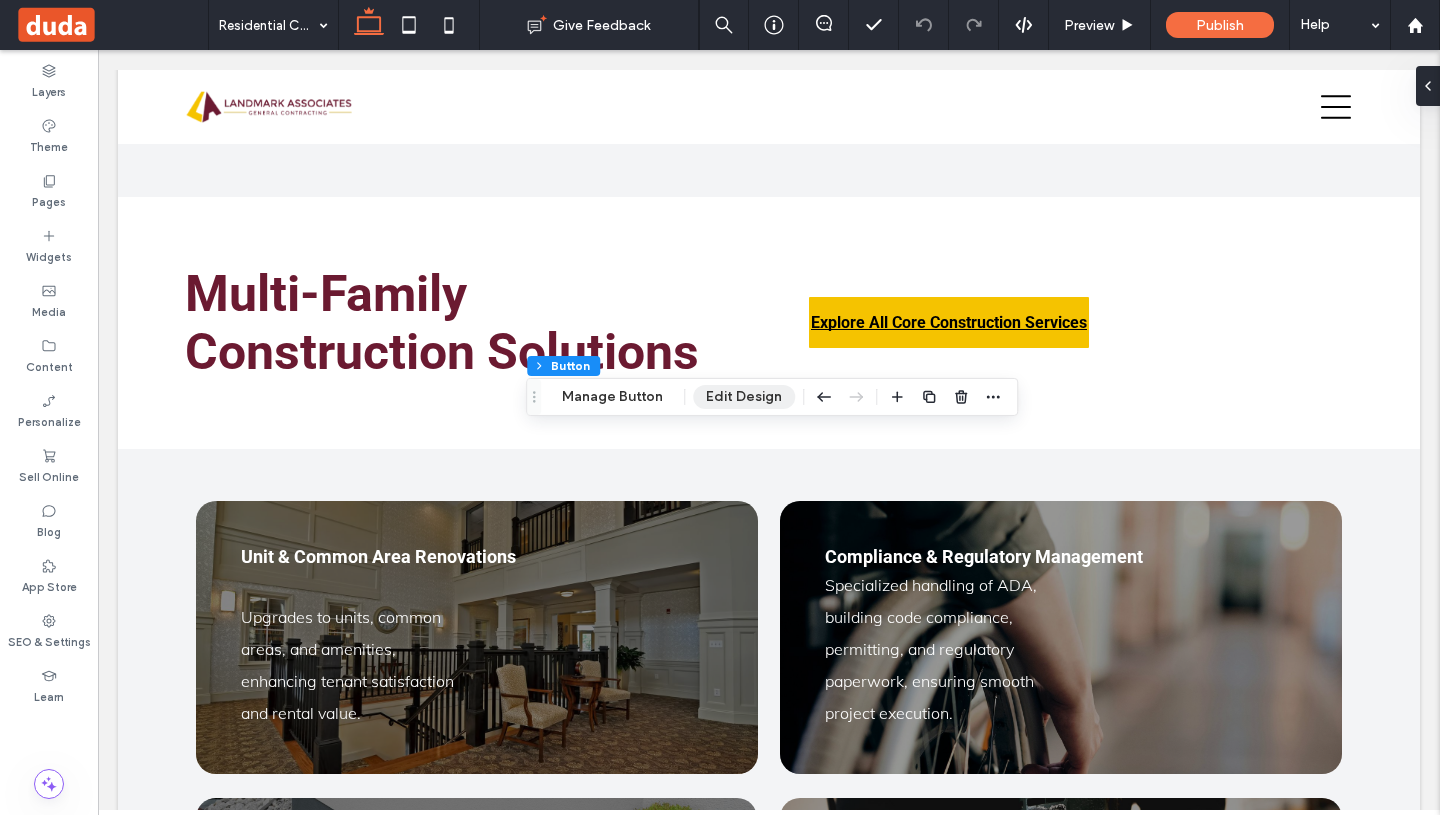 click on "Edit Design" at bounding box center [744, 397] 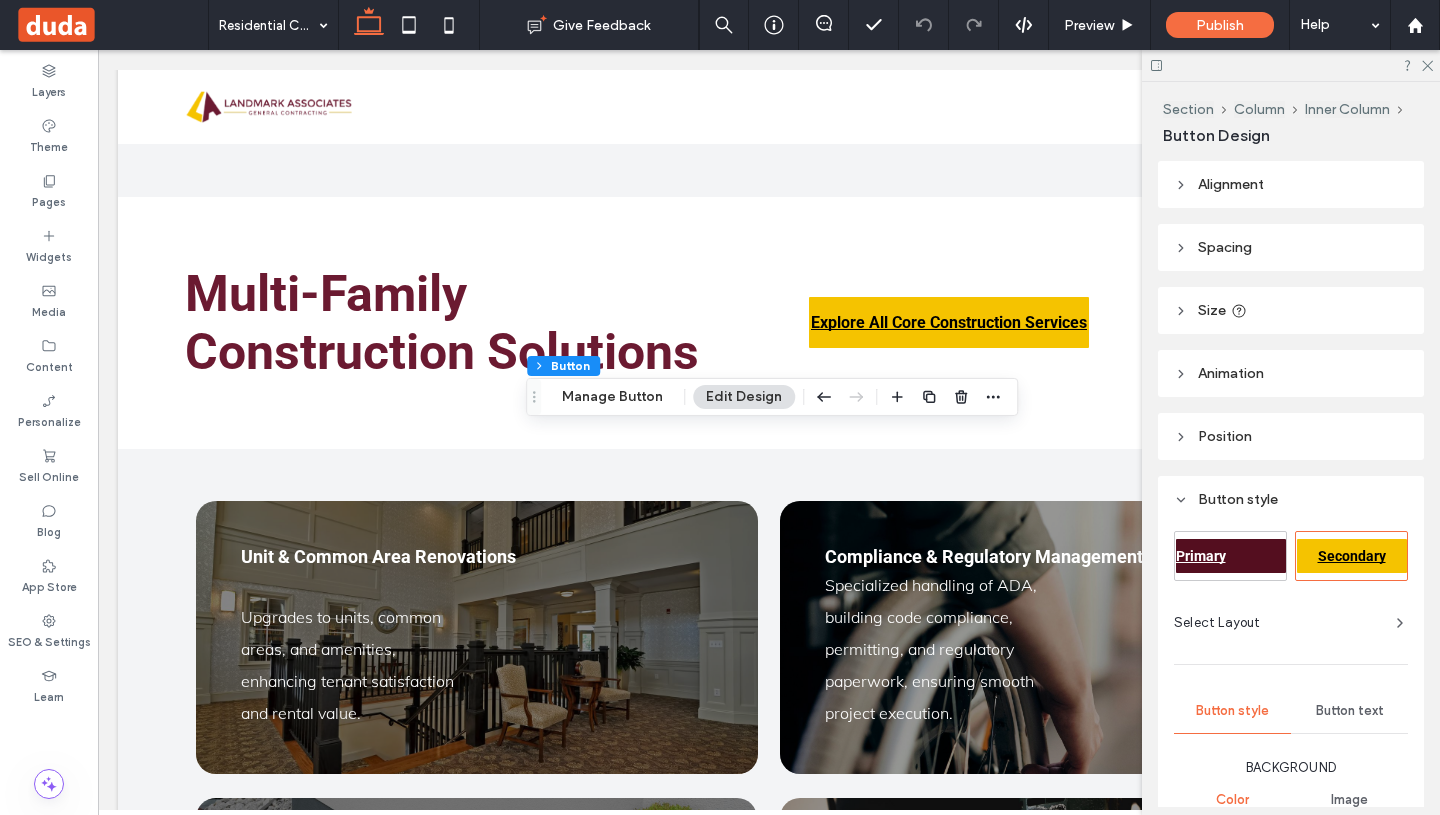 click on "Primary Secondary Select Layout Button style Button text Background Color Image Background color Border *** Show icon More design options Reset to Site Theme style" at bounding box center (1291, 838) 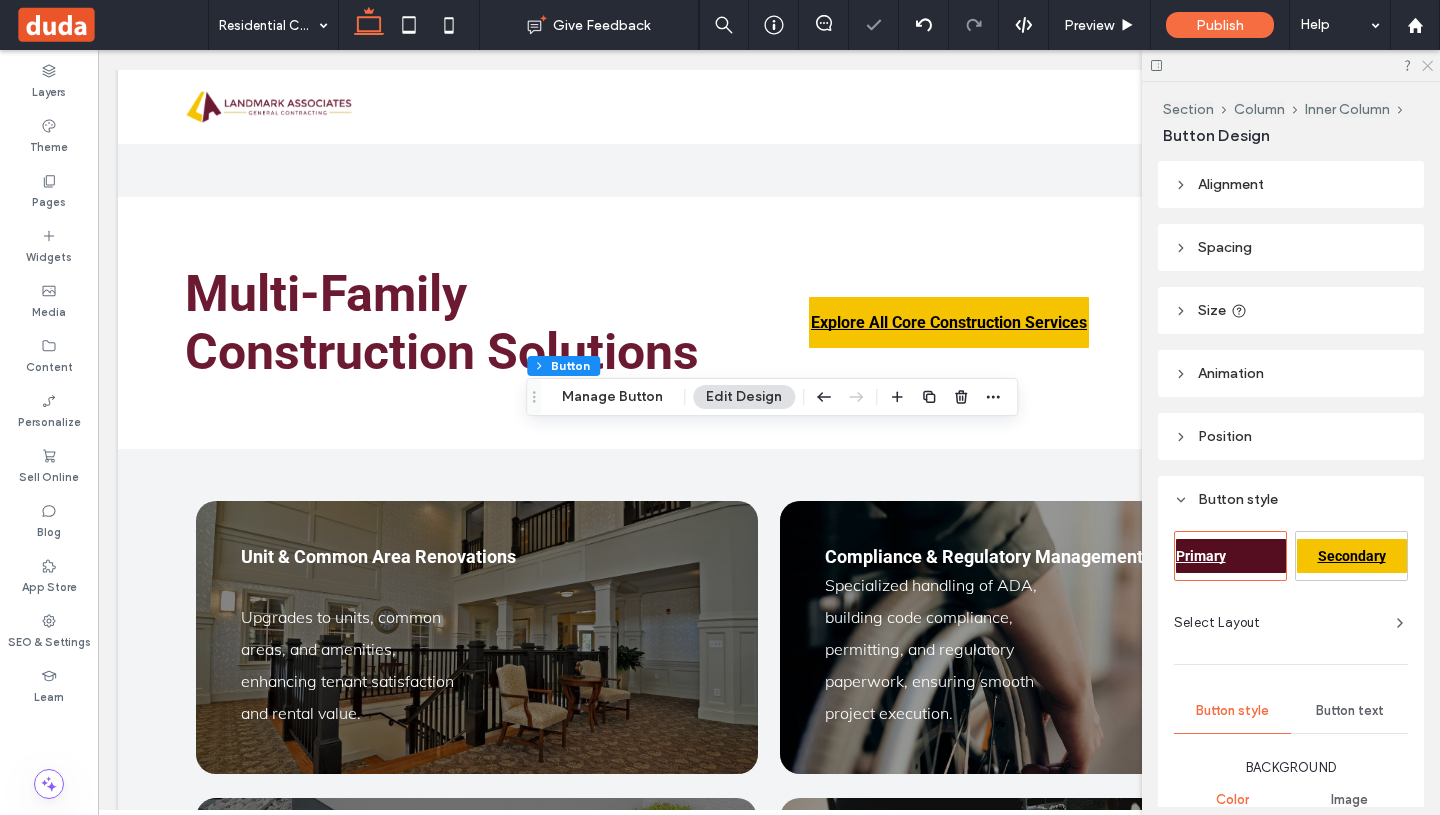 click 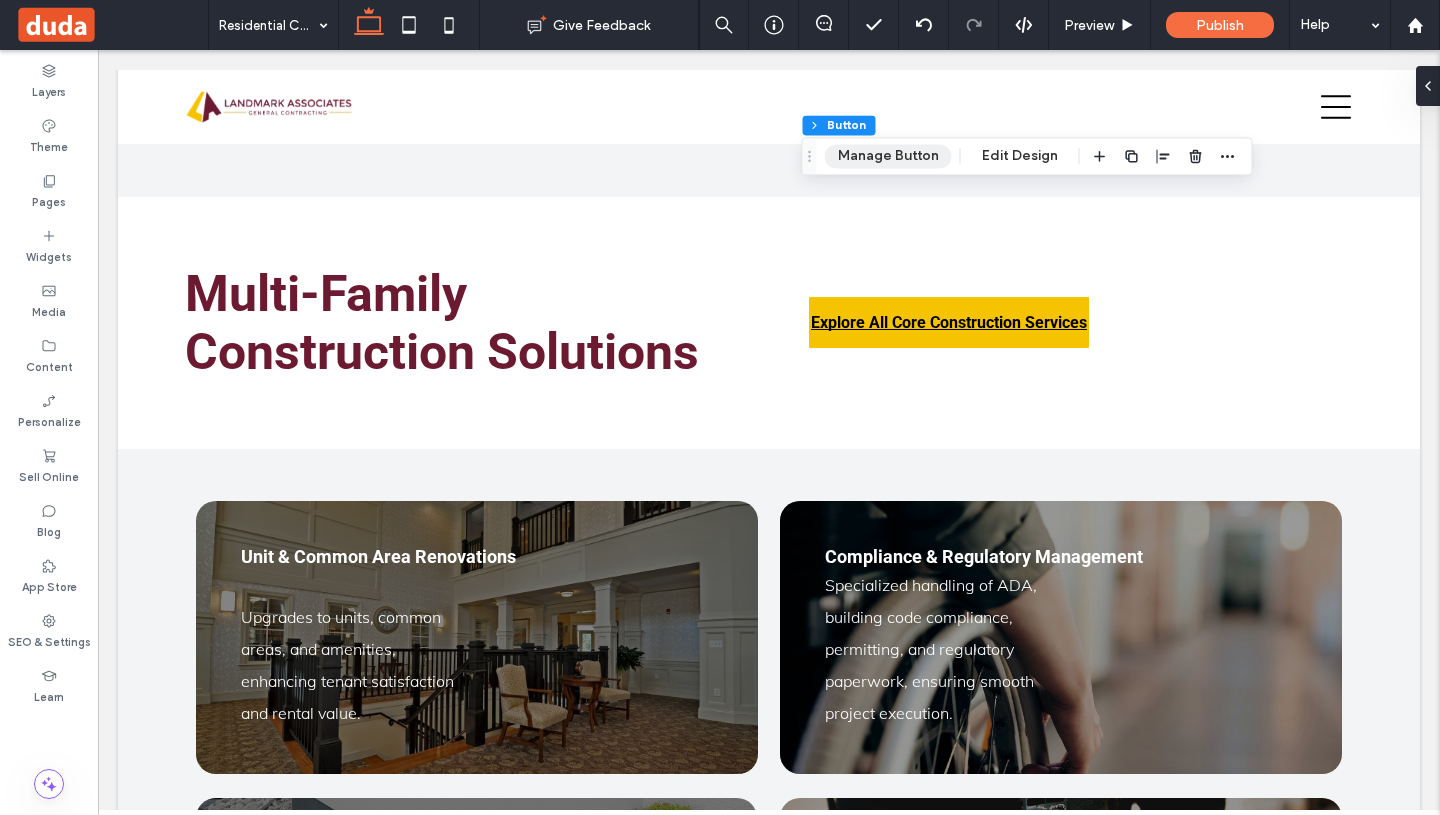 type on "**" 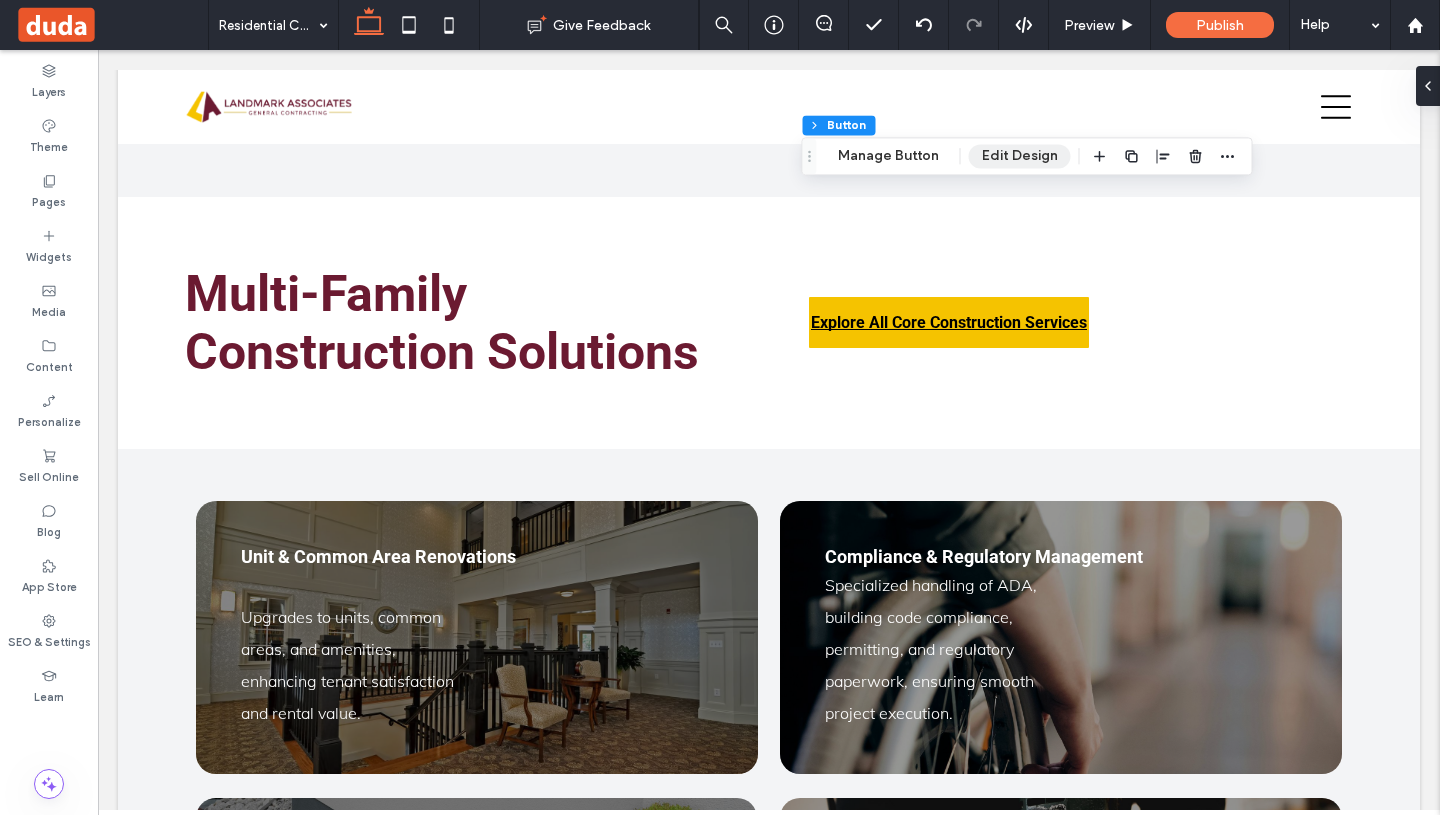 click on "Edit Design" at bounding box center [1020, 156] 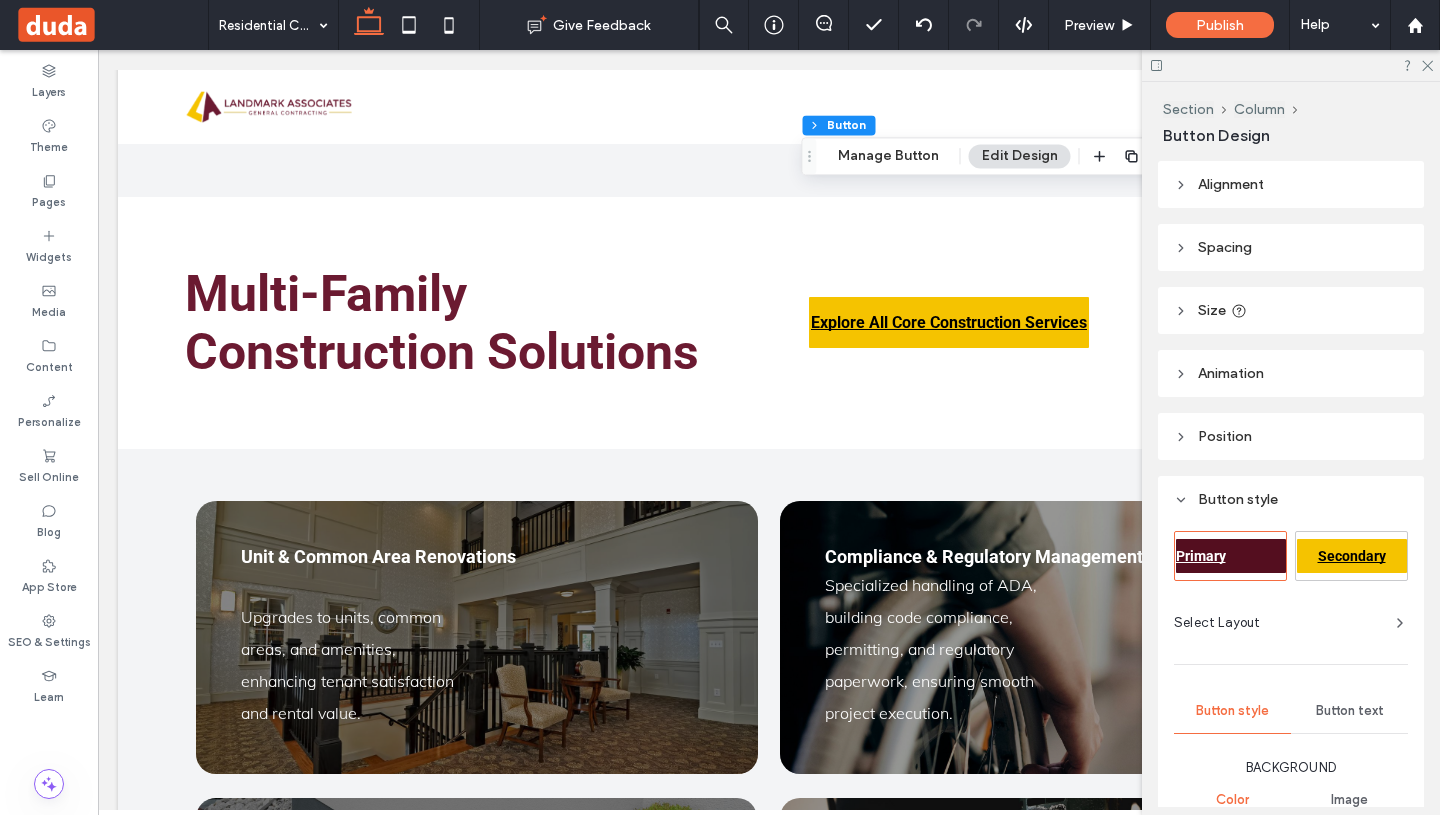 click on "Secondary" at bounding box center (1352, 556) 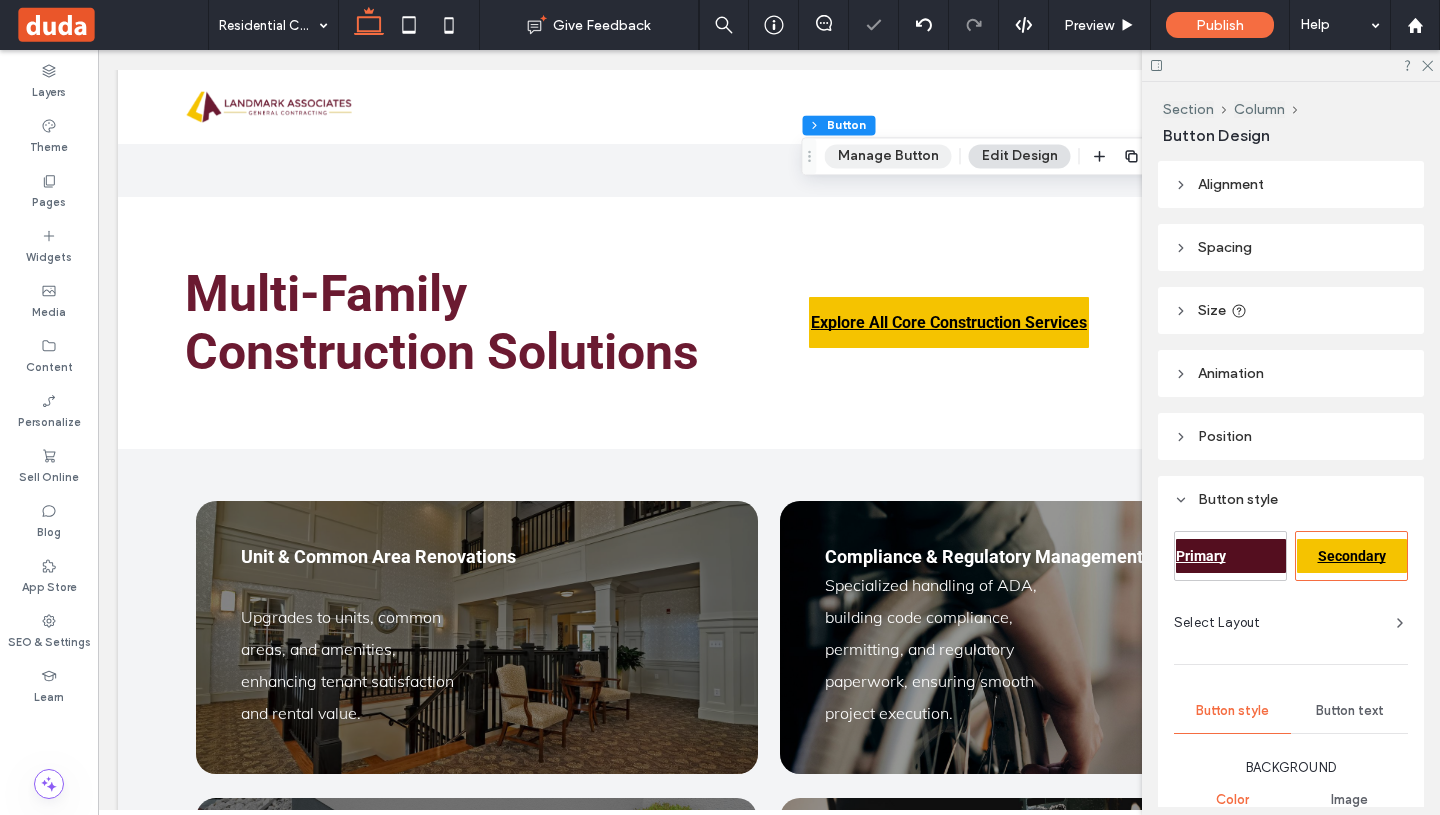 click on "Manage Button" at bounding box center (888, 156) 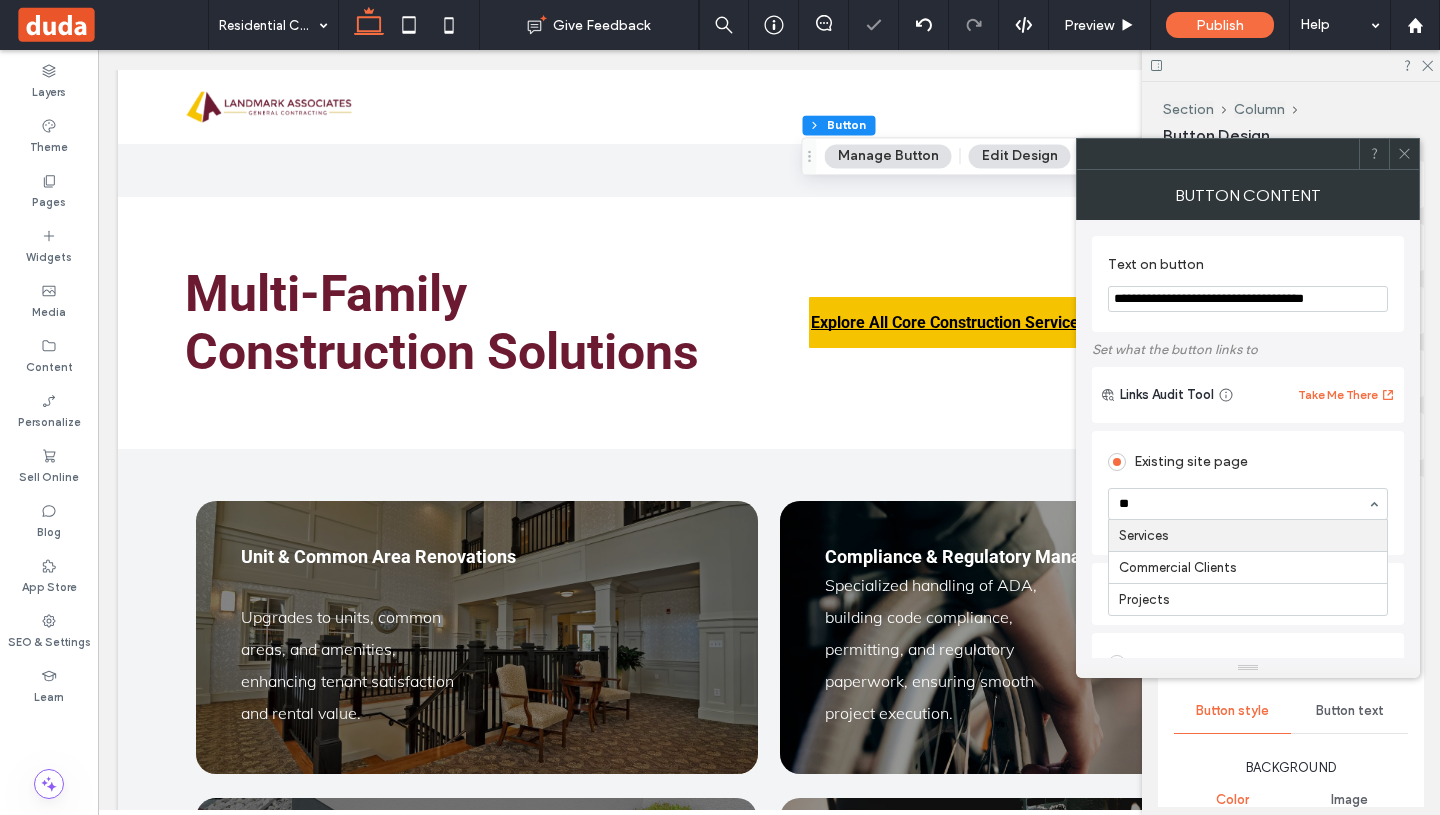 type on "***" 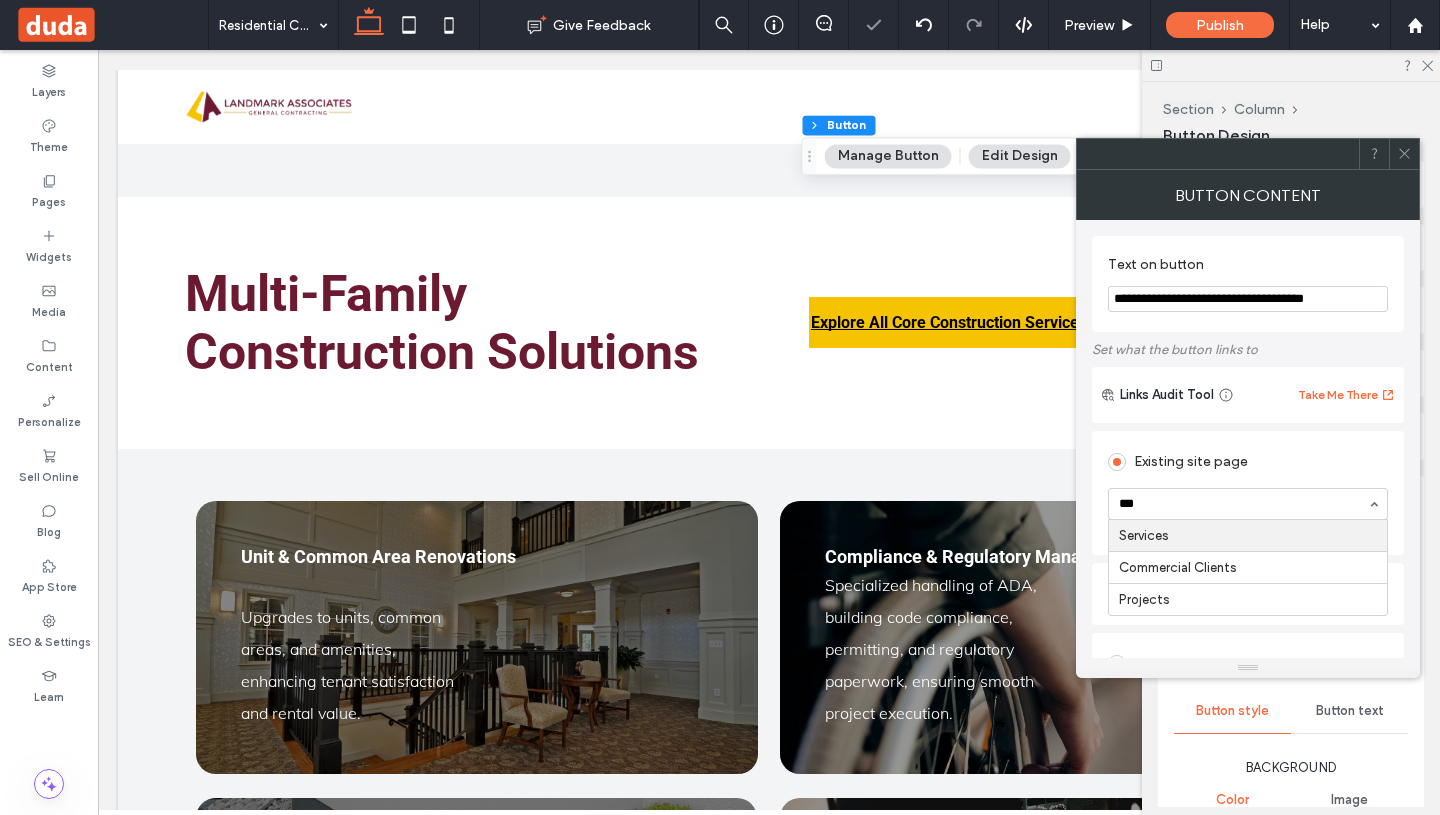 type 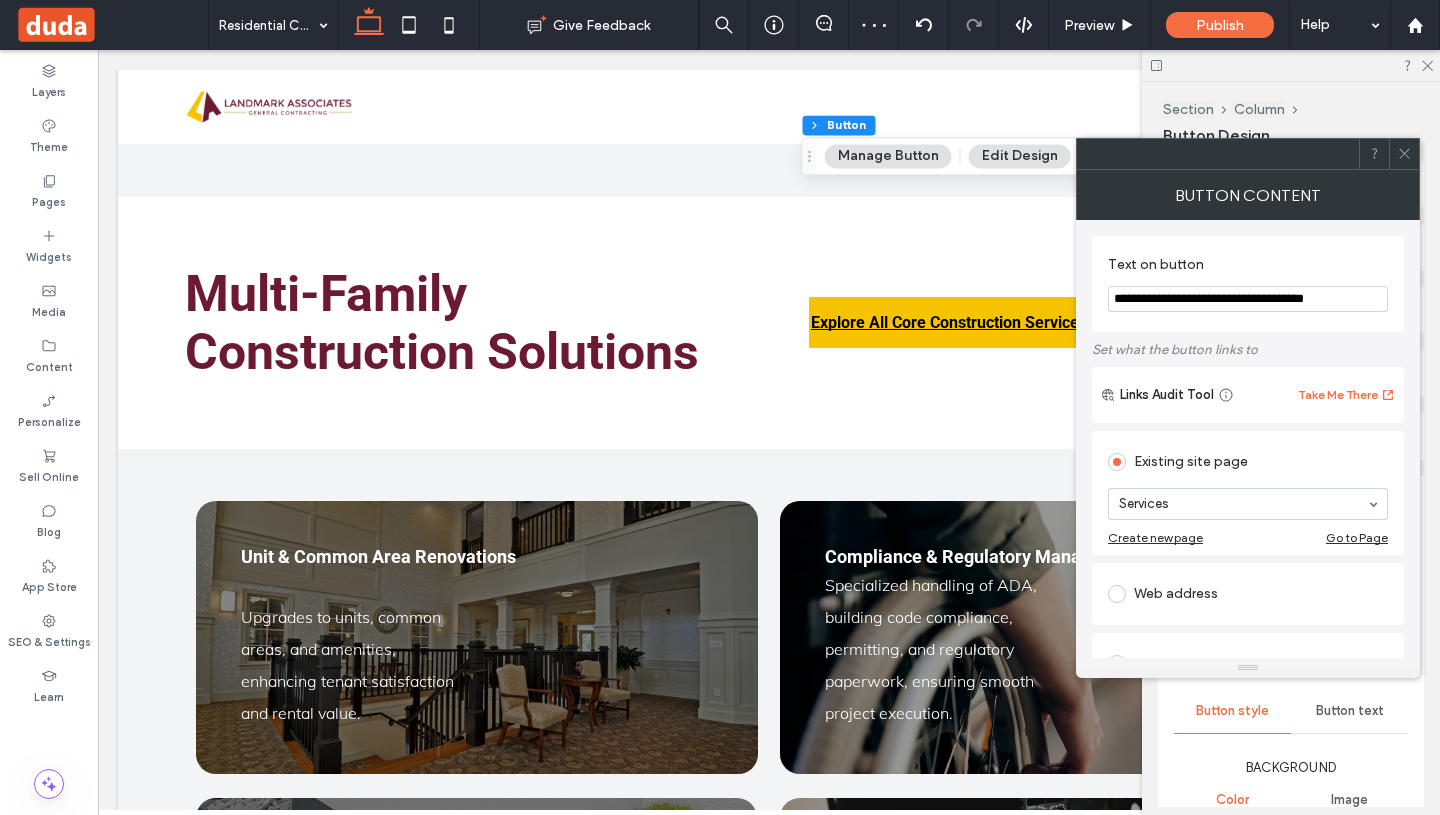click 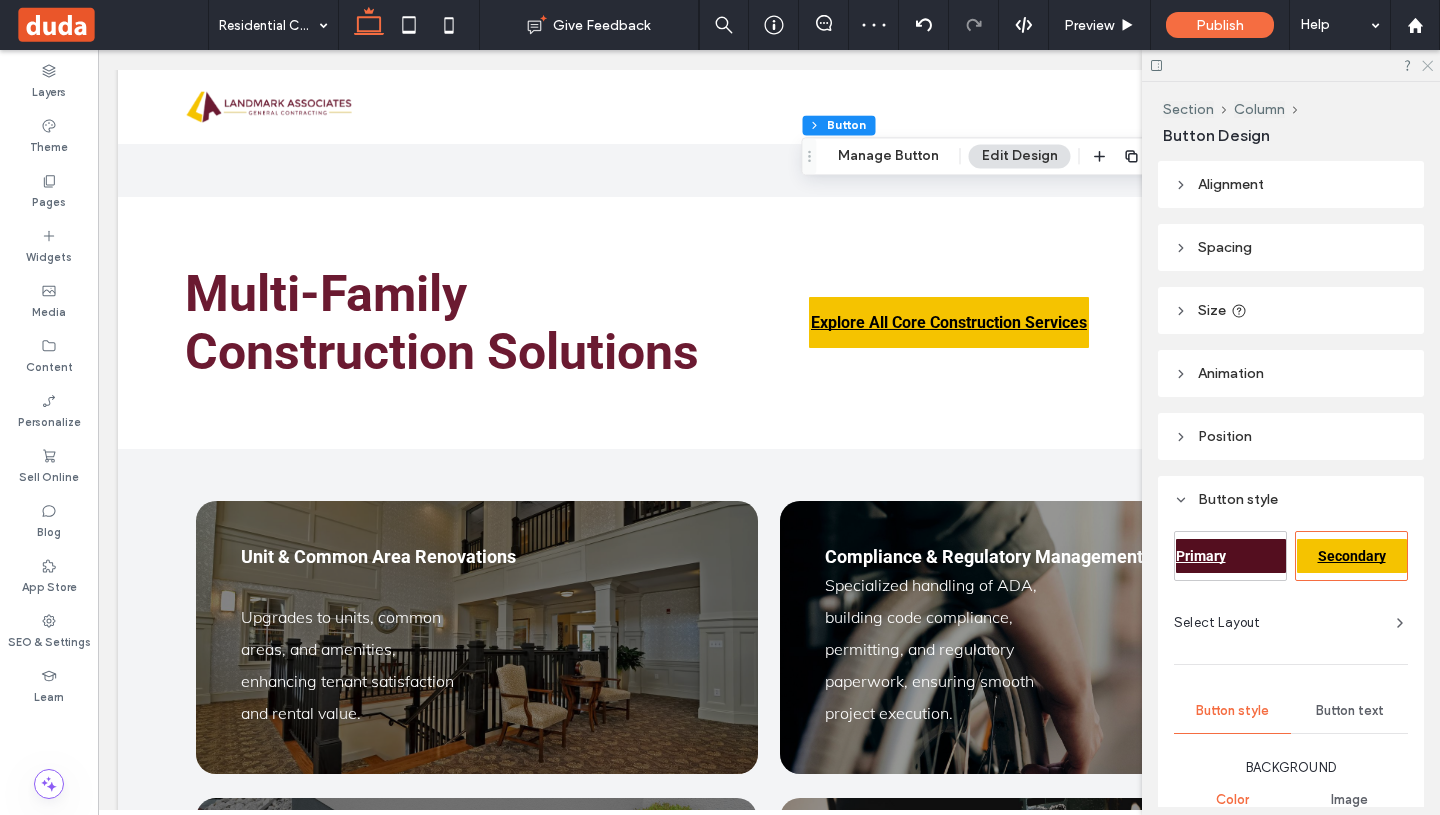 click 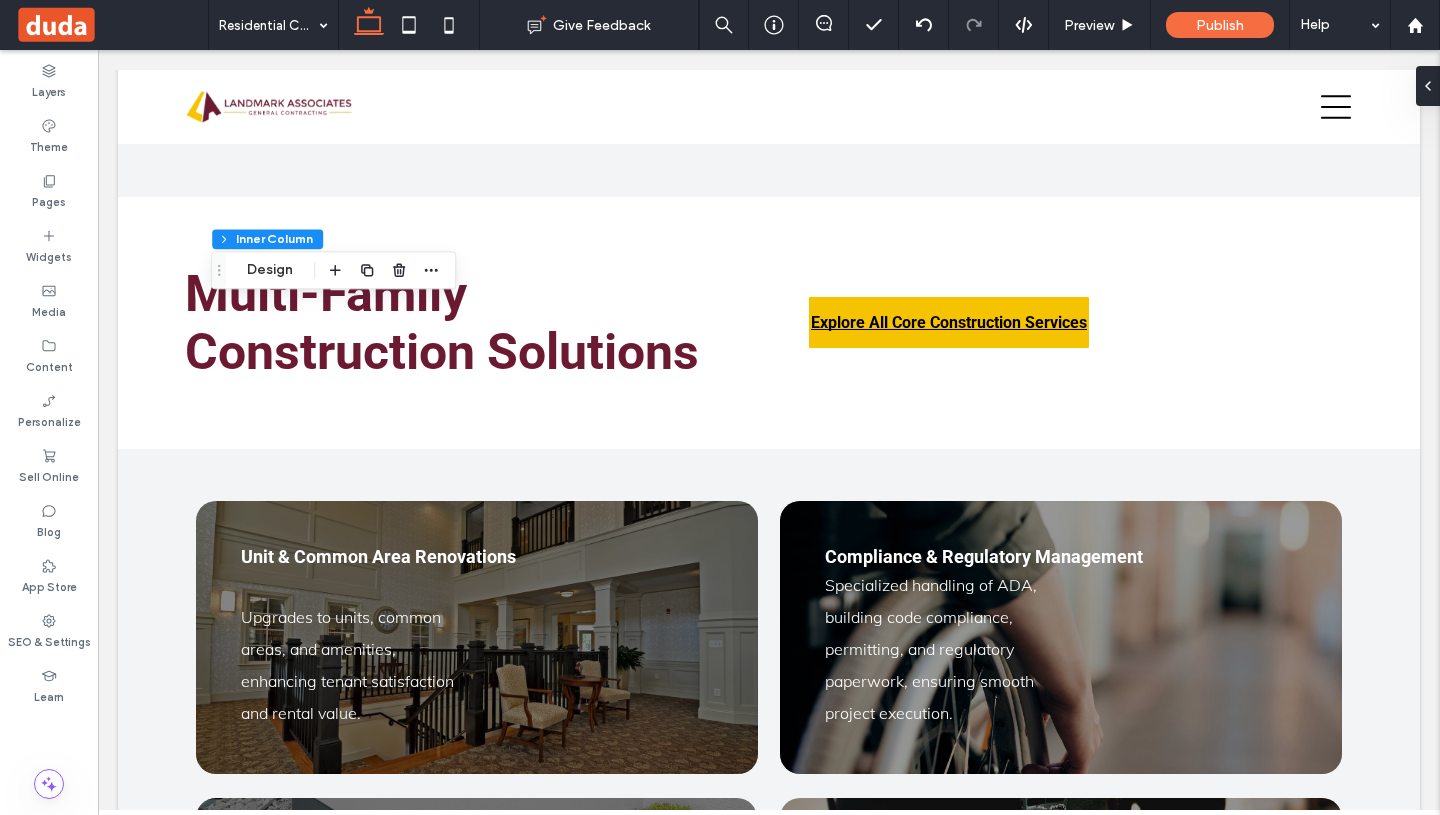 type on "**" 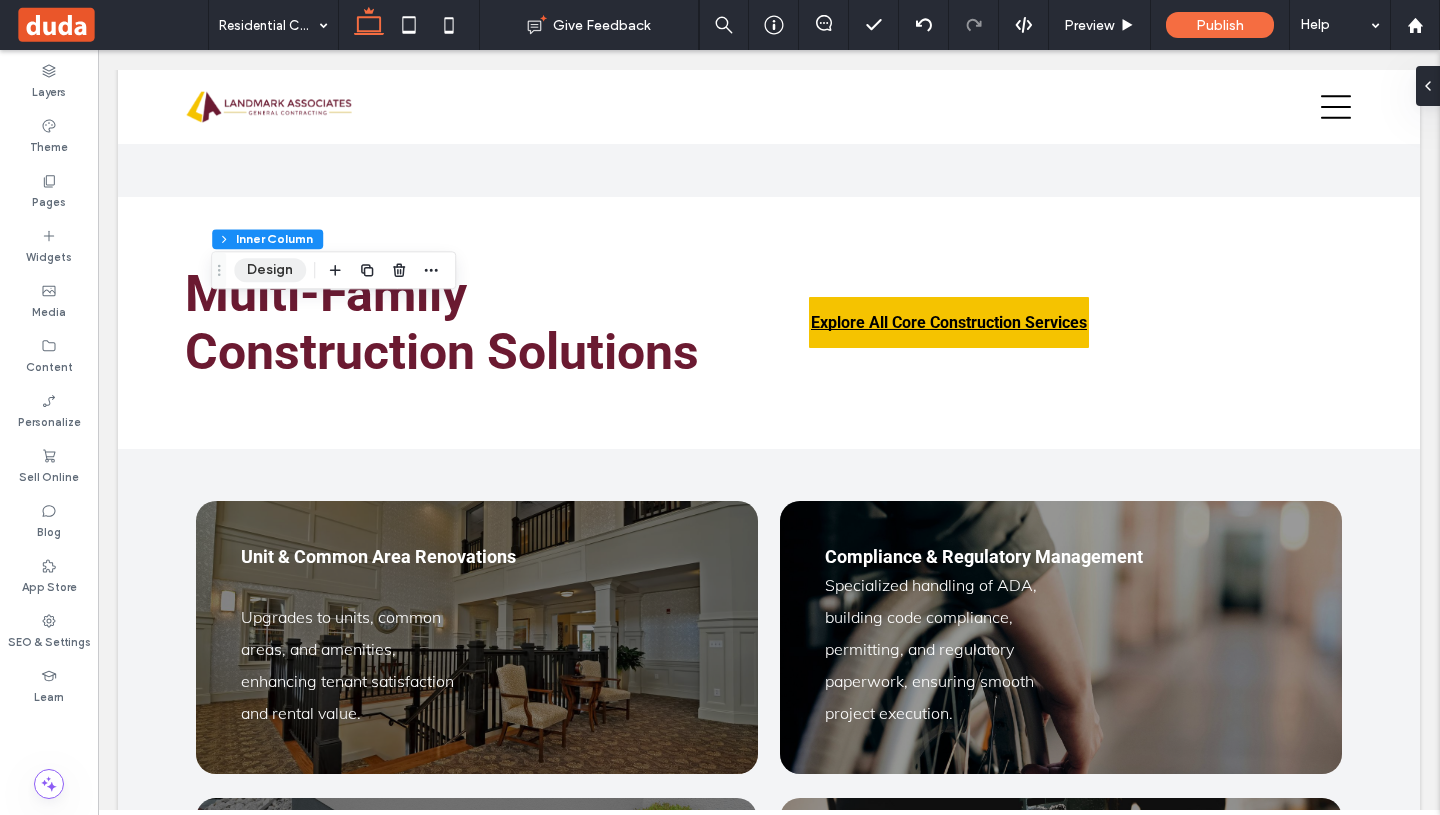 click on "Design" at bounding box center [270, 270] 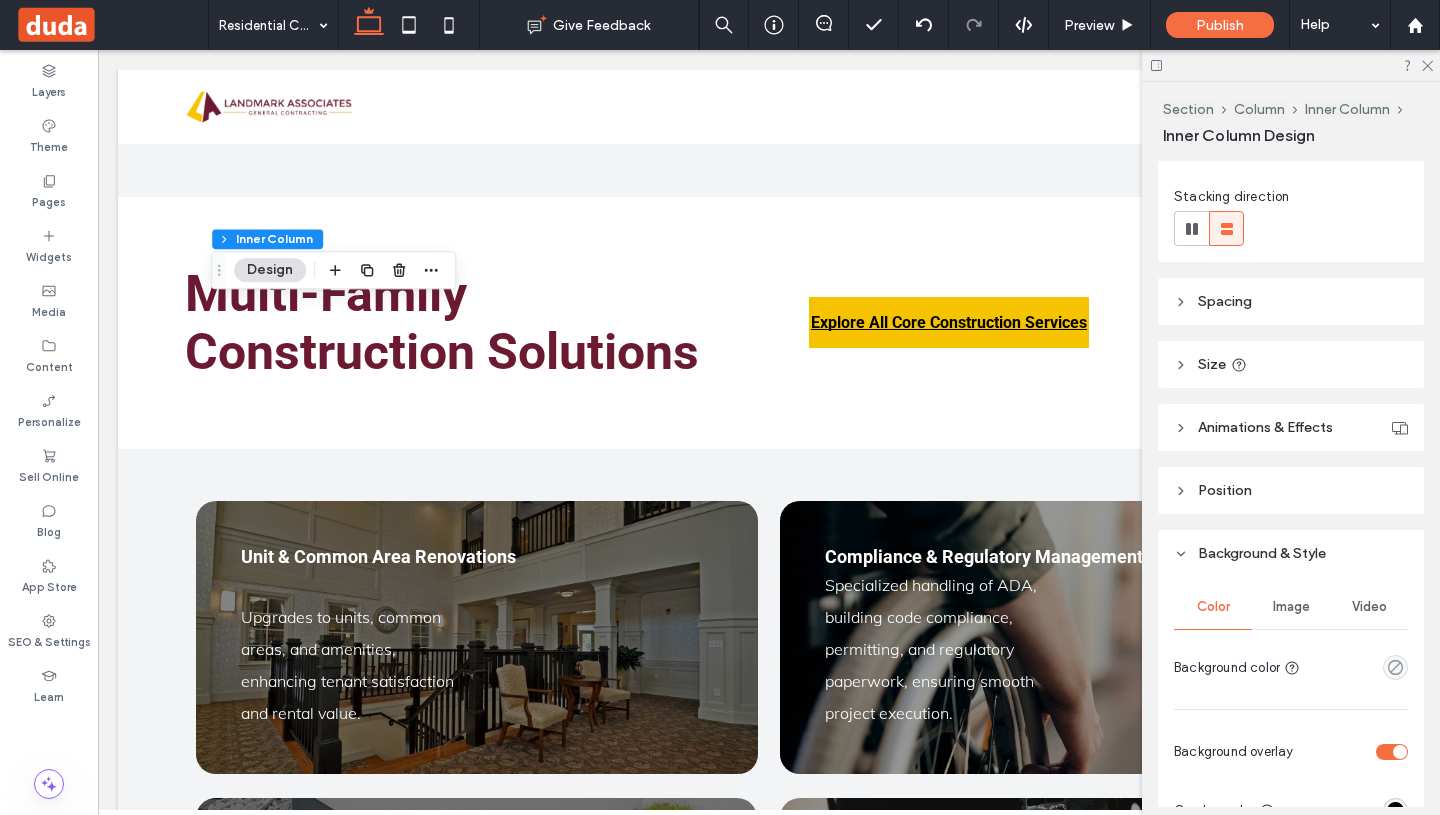 scroll, scrollTop: 340, scrollLeft: 0, axis: vertical 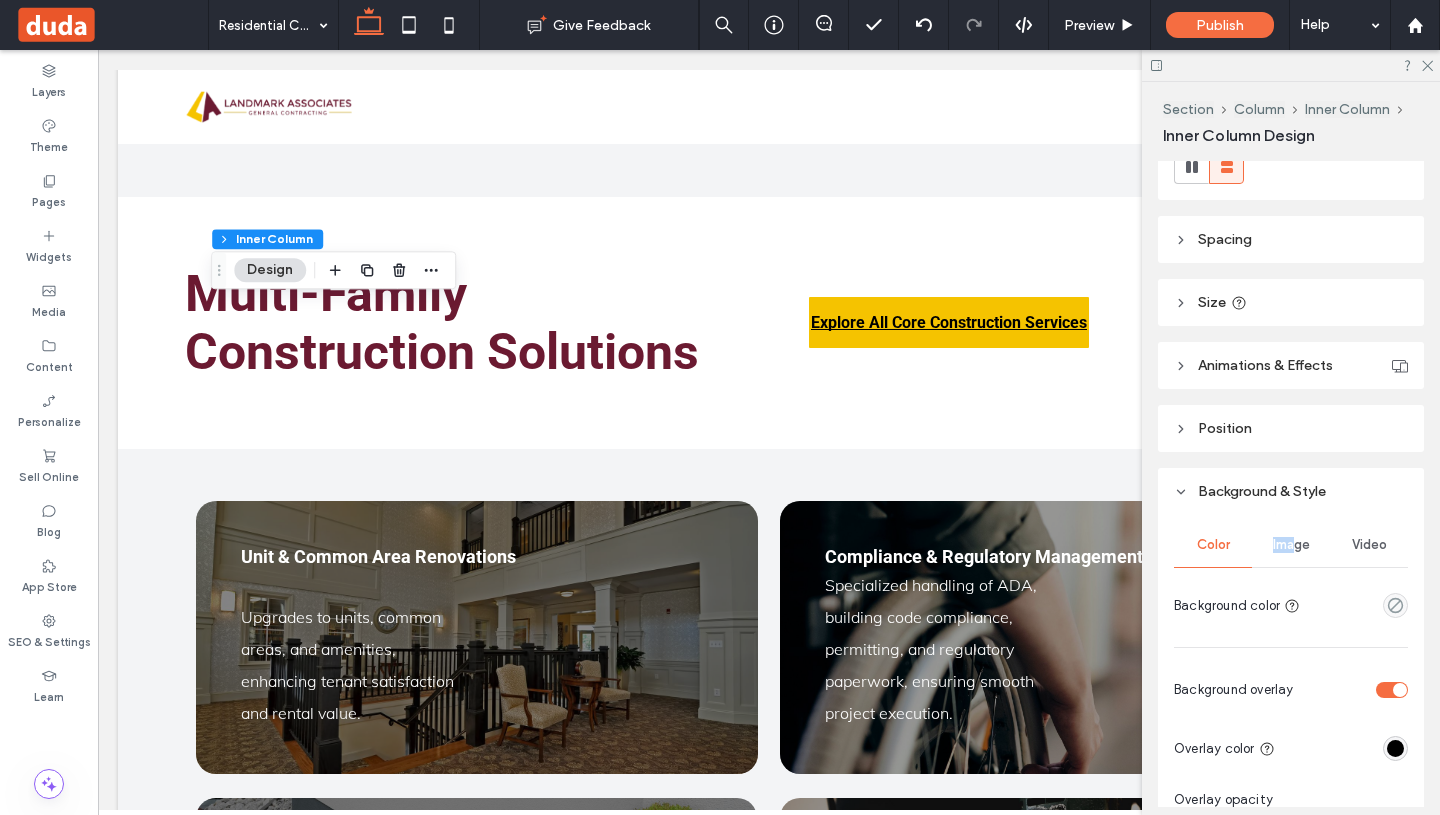 click on "Image" at bounding box center (1291, 545) 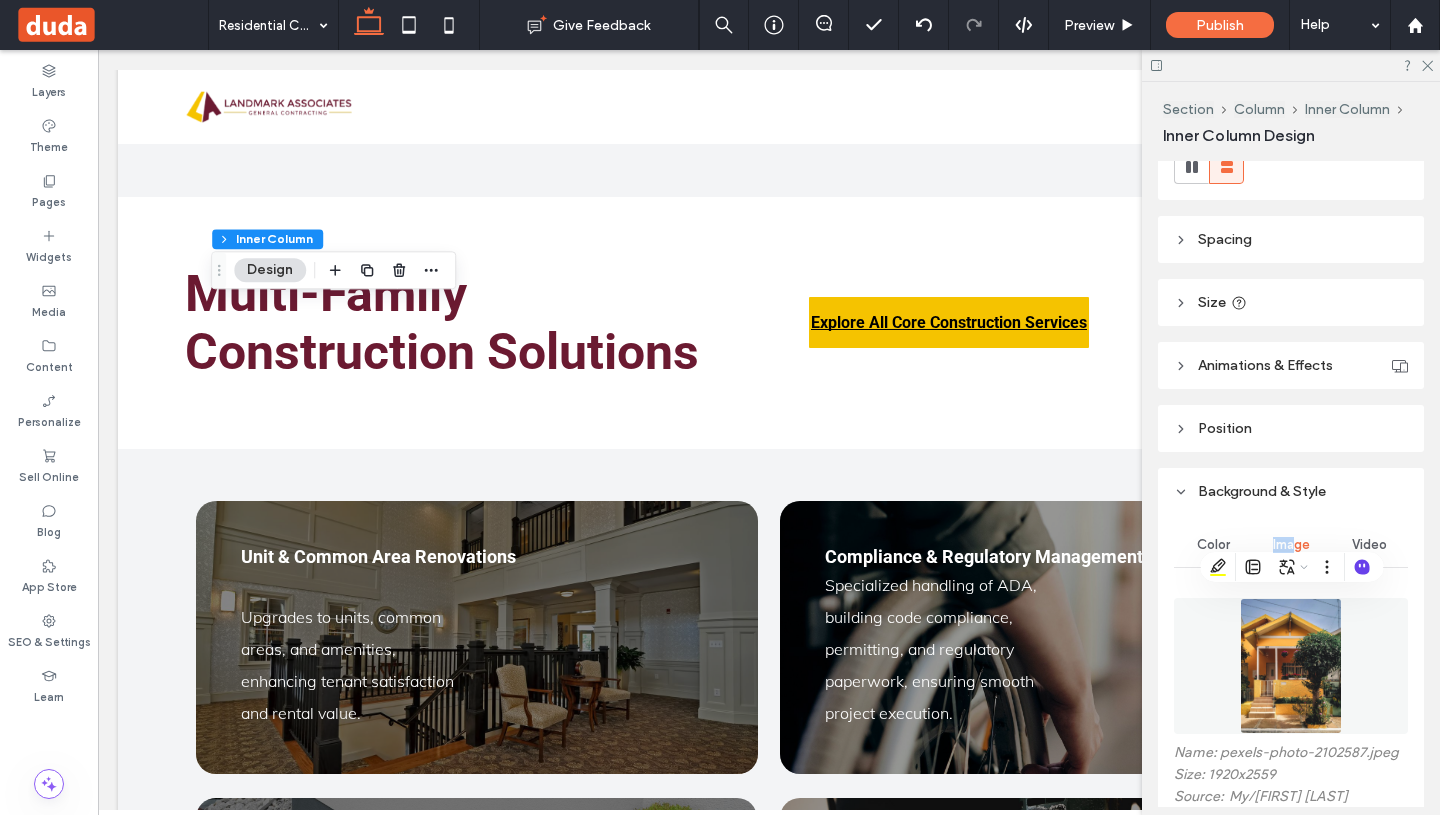 click at bounding box center [1291, 666] 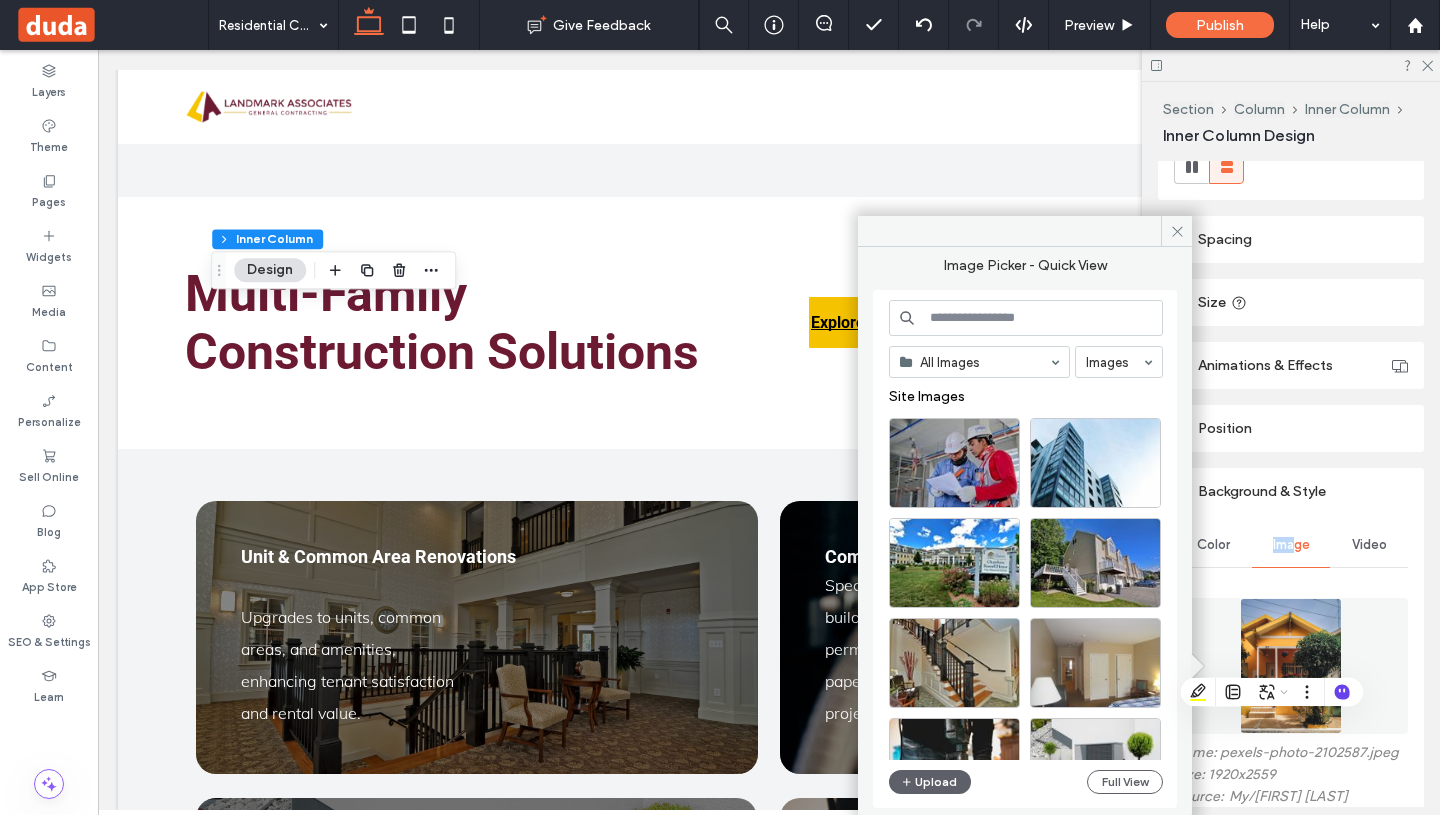 click at bounding box center [1026, 318] 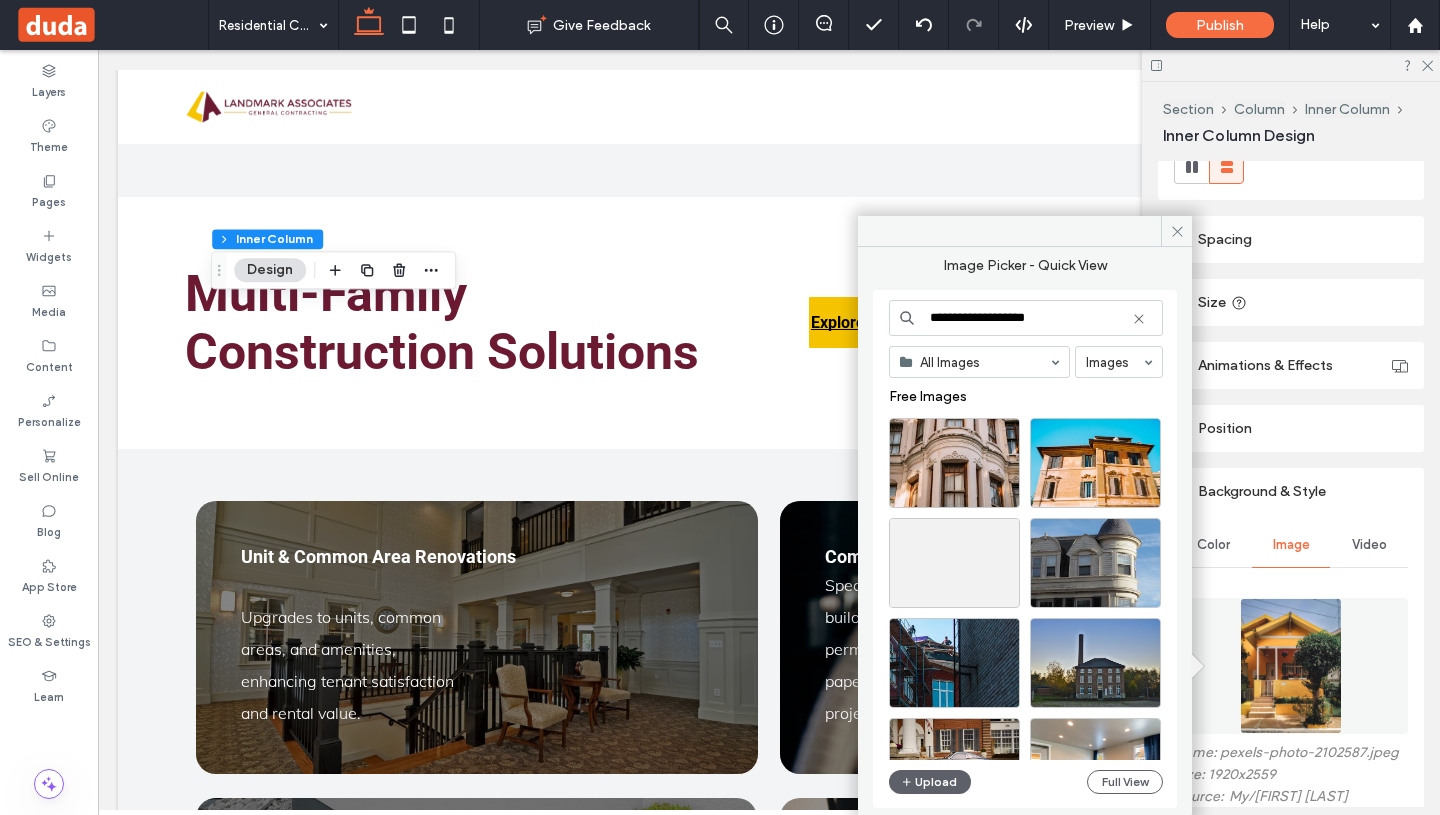 type on "**********" 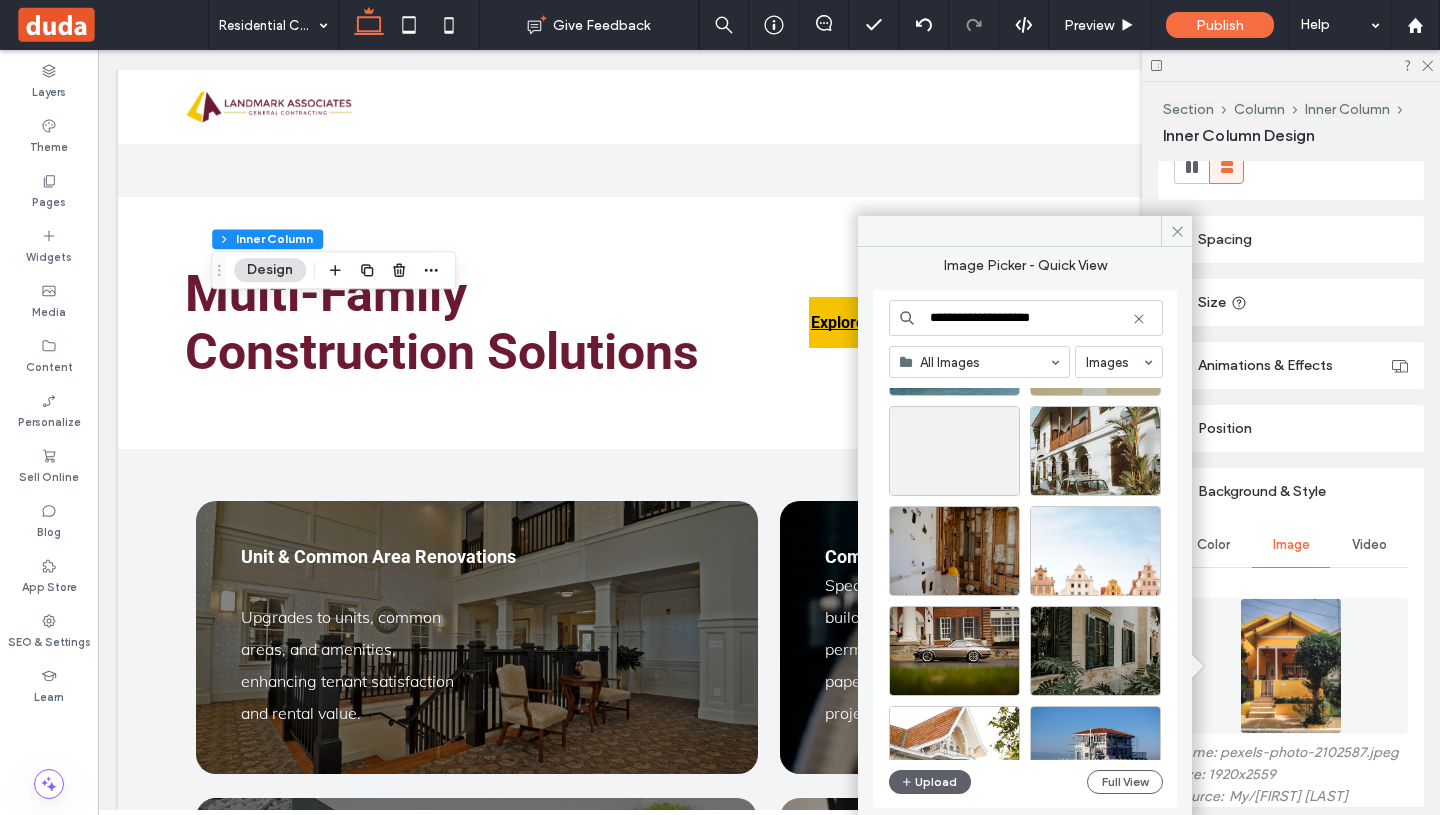 scroll, scrollTop: 0, scrollLeft: 0, axis: both 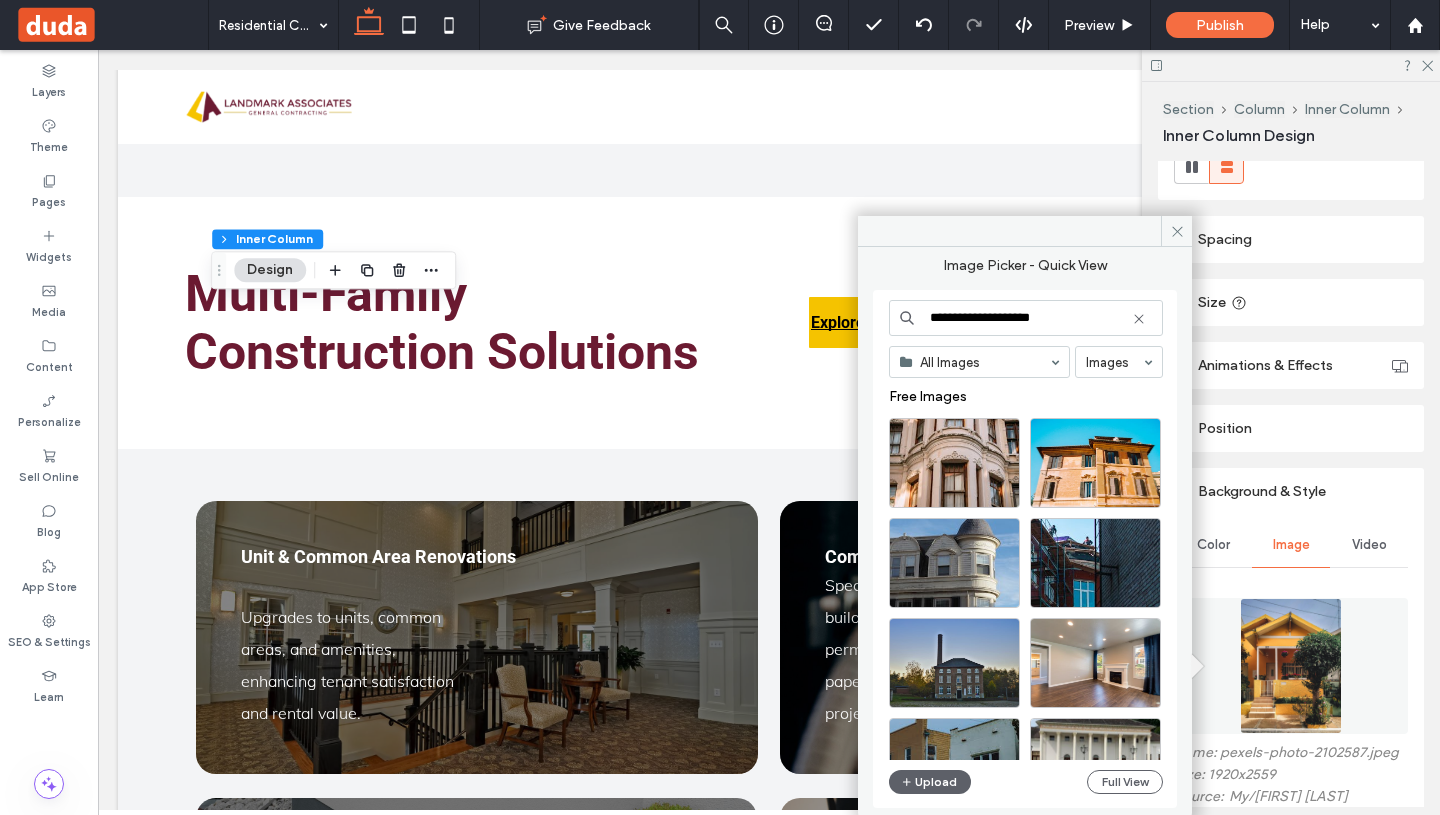 drag, startPoint x: 1093, startPoint y: 322, endPoint x: 875, endPoint y: 313, distance: 218.1857 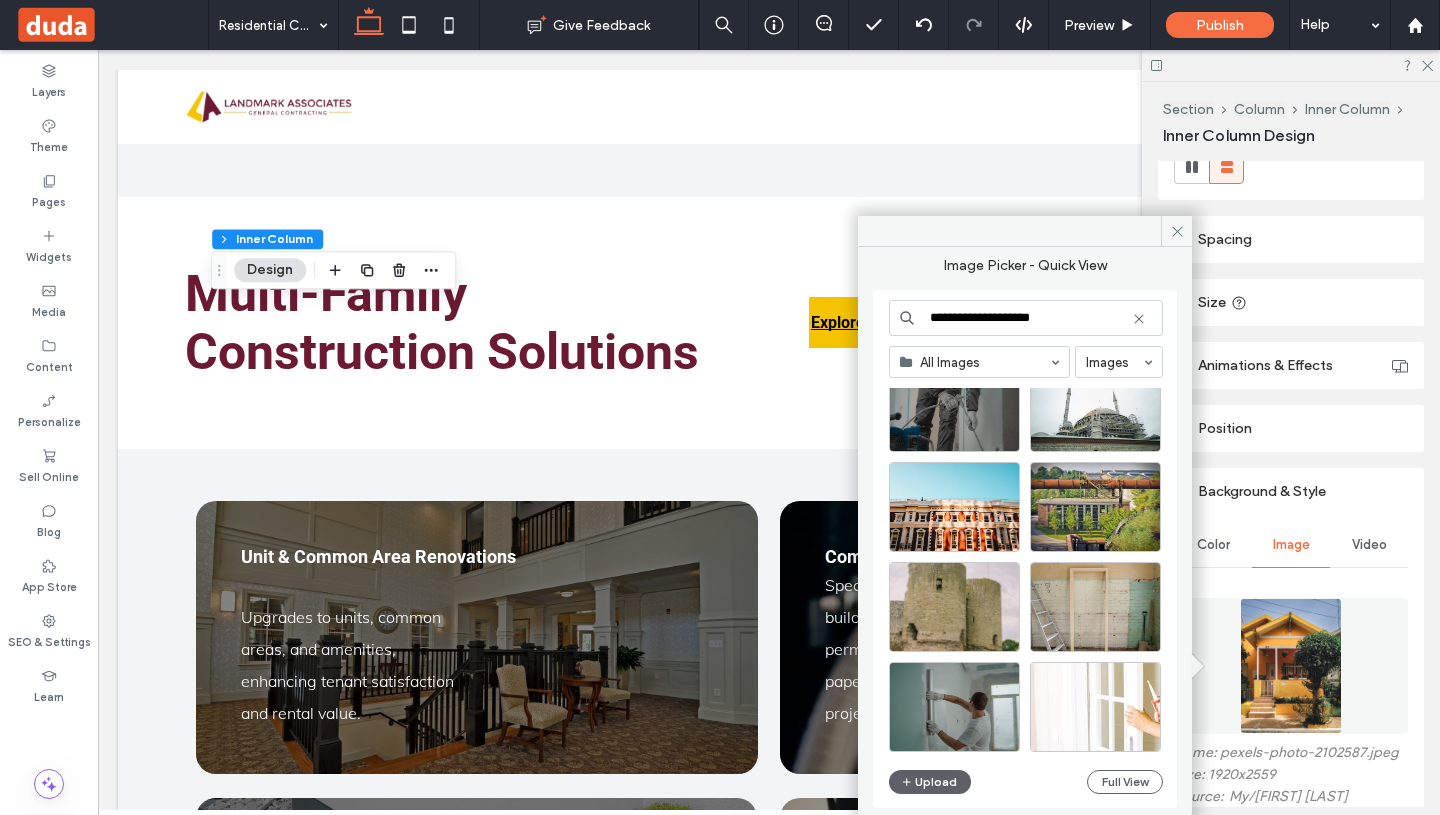 scroll, scrollTop: 0, scrollLeft: 0, axis: both 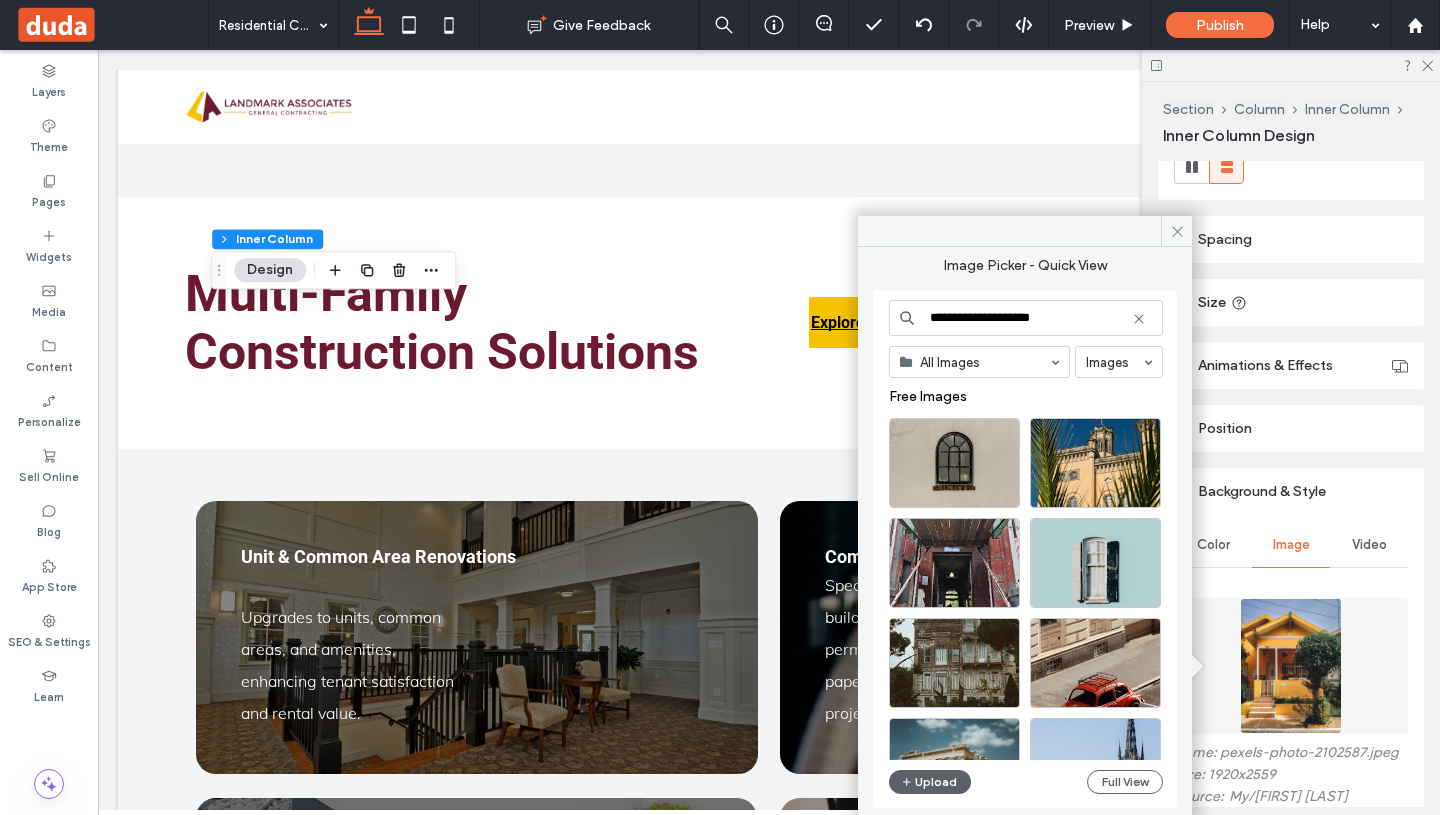 drag, startPoint x: 1065, startPoint y: 321, endPoint x: 979, endPoint y: 320, distance: 86.00581 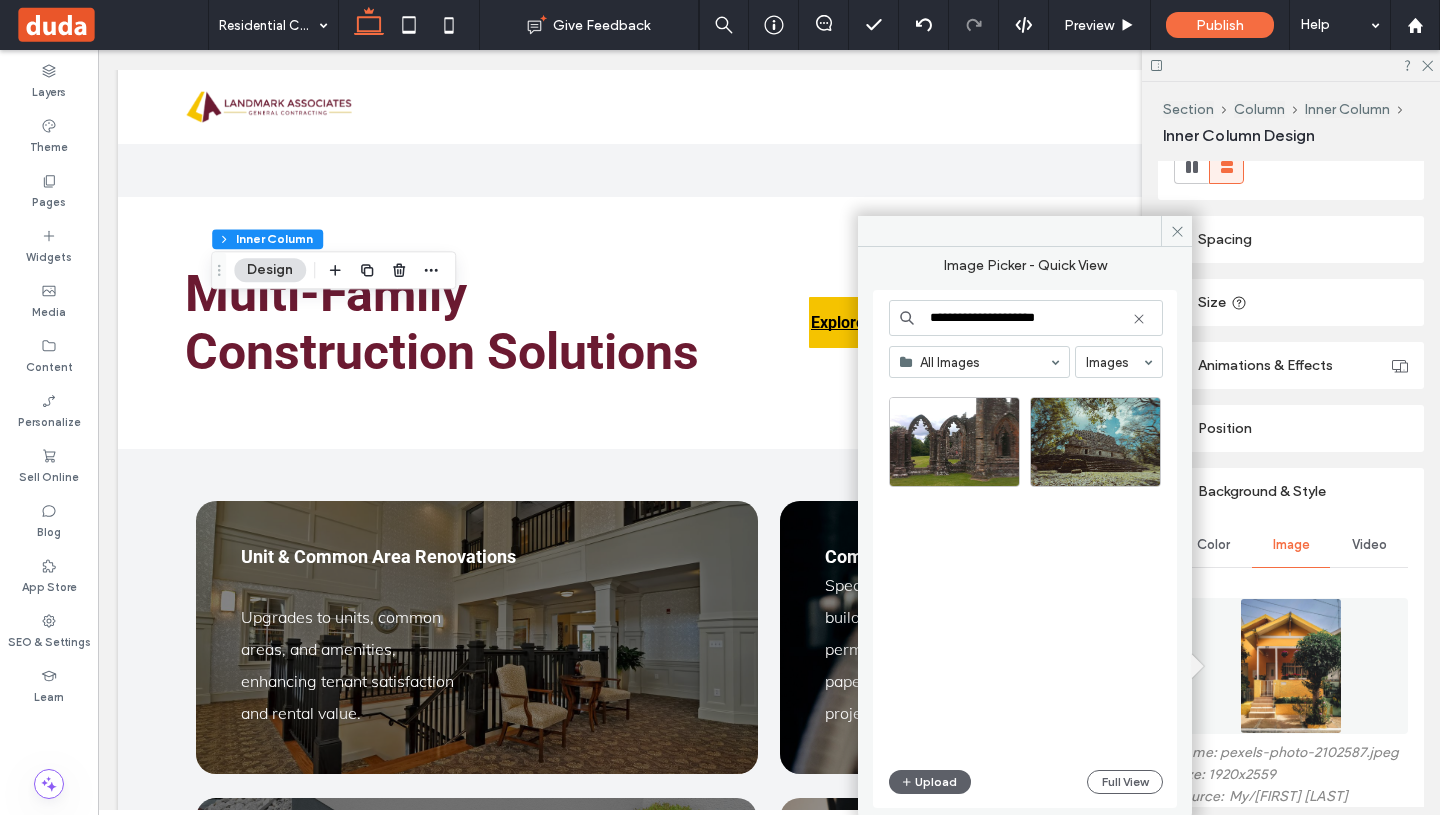 scroll, scrollTop: 0, scrollLeft: 0, axis: both 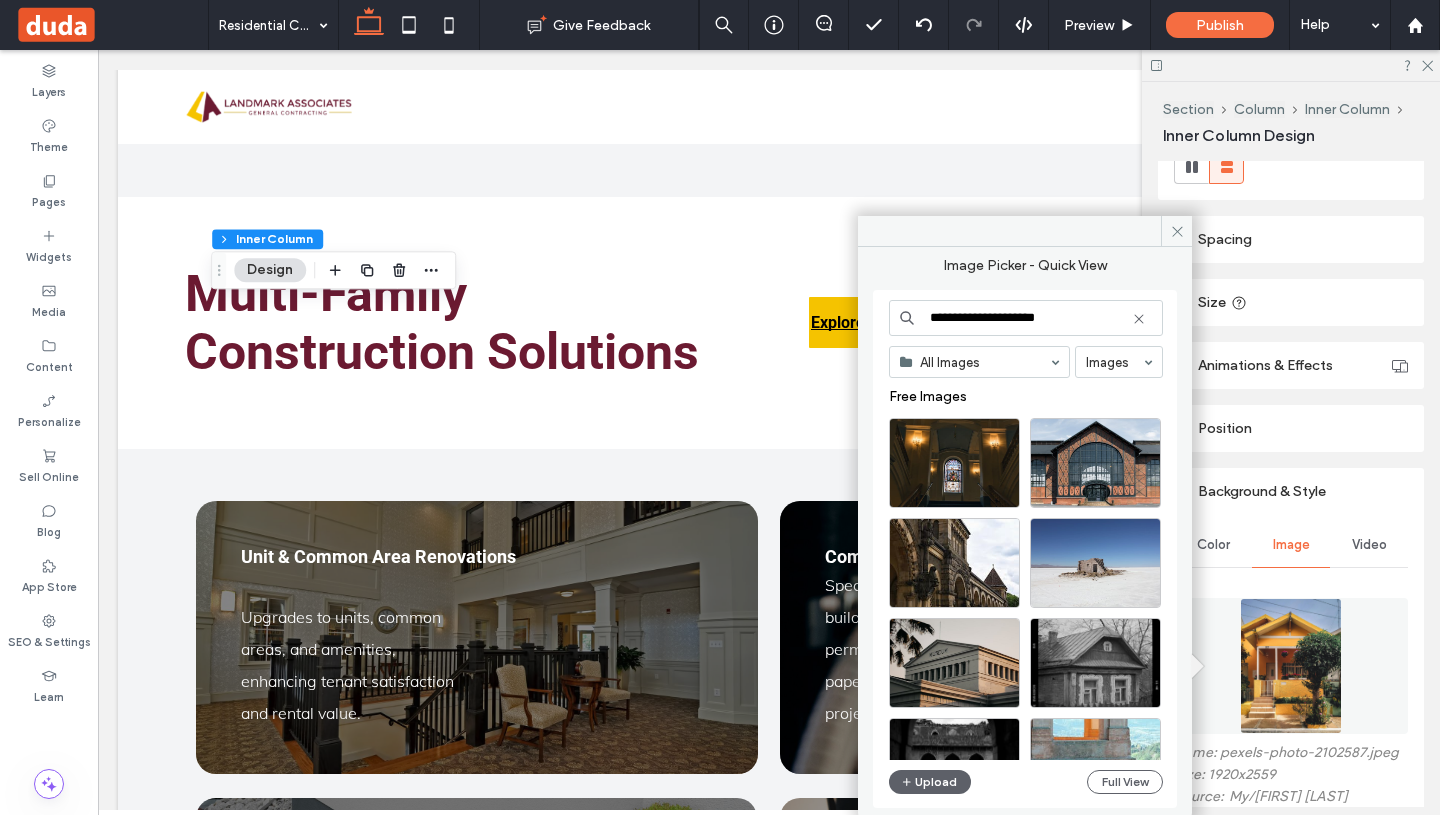 drag, startPoint x: 975, startPoint y: 319, endPoint x: 898, endPoint y: 314, distance: 77.16217 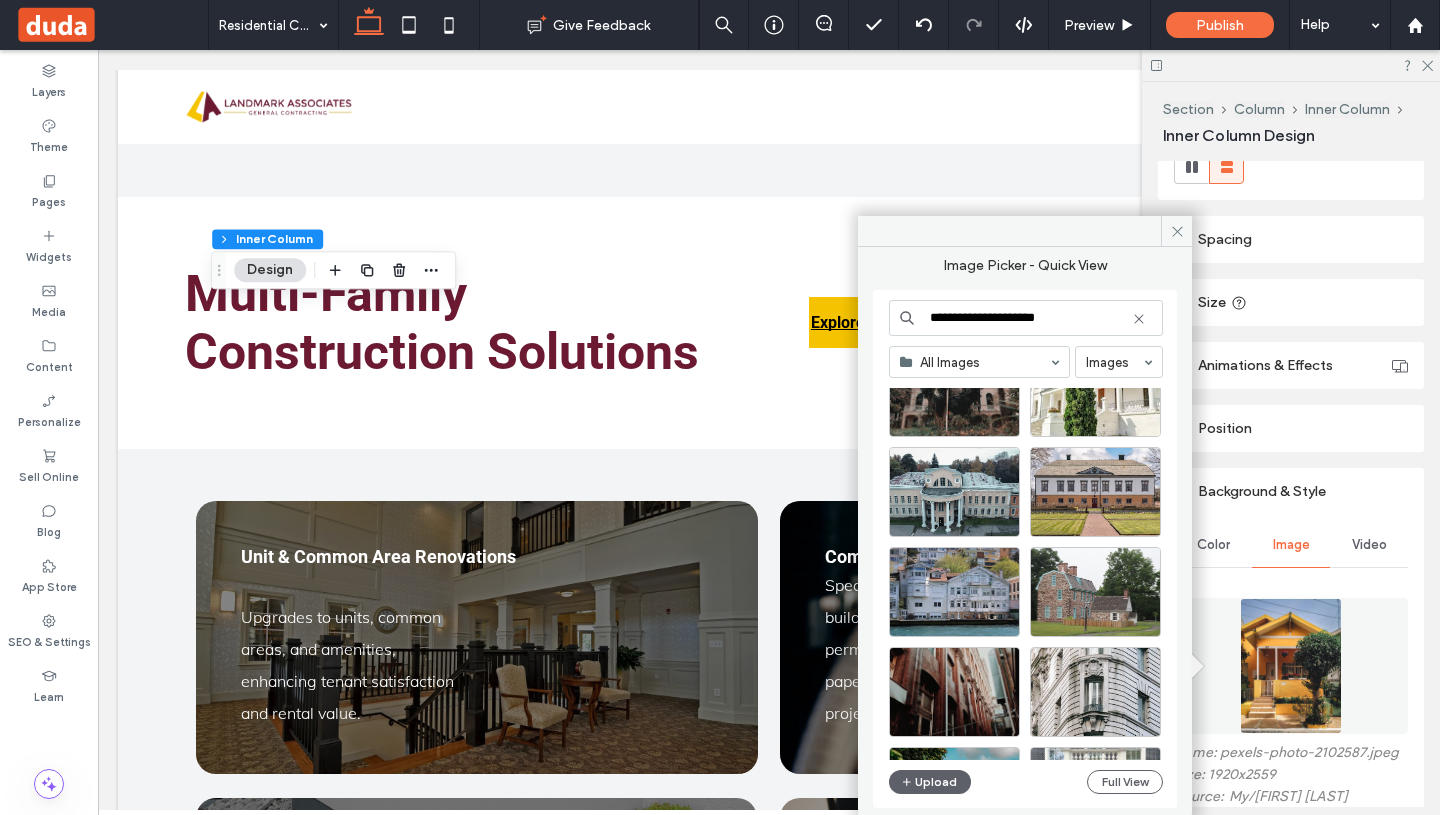 scroll, scrollTop: 760, scrollLeft: 0, axis: vertical 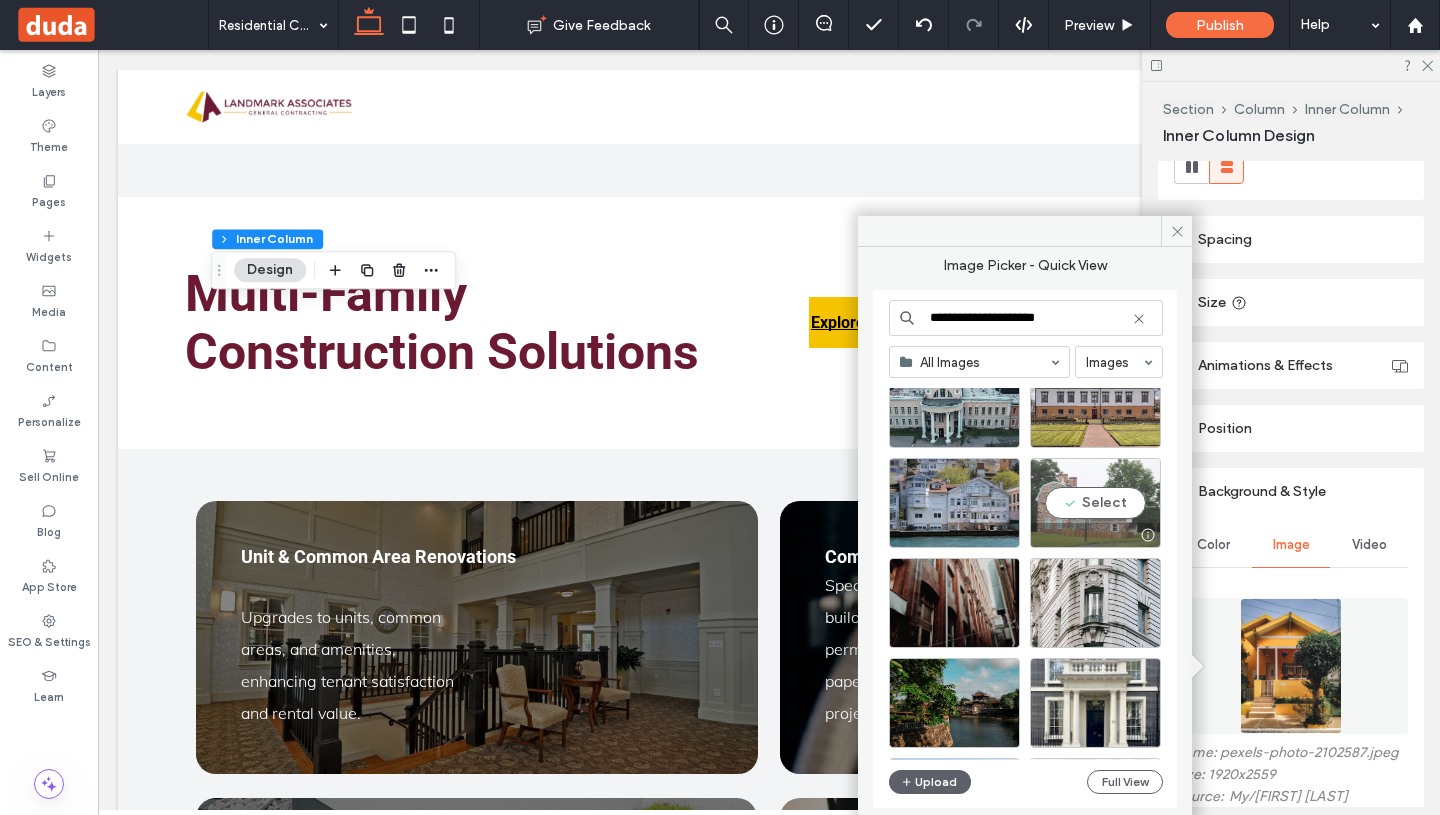 type on "**********" 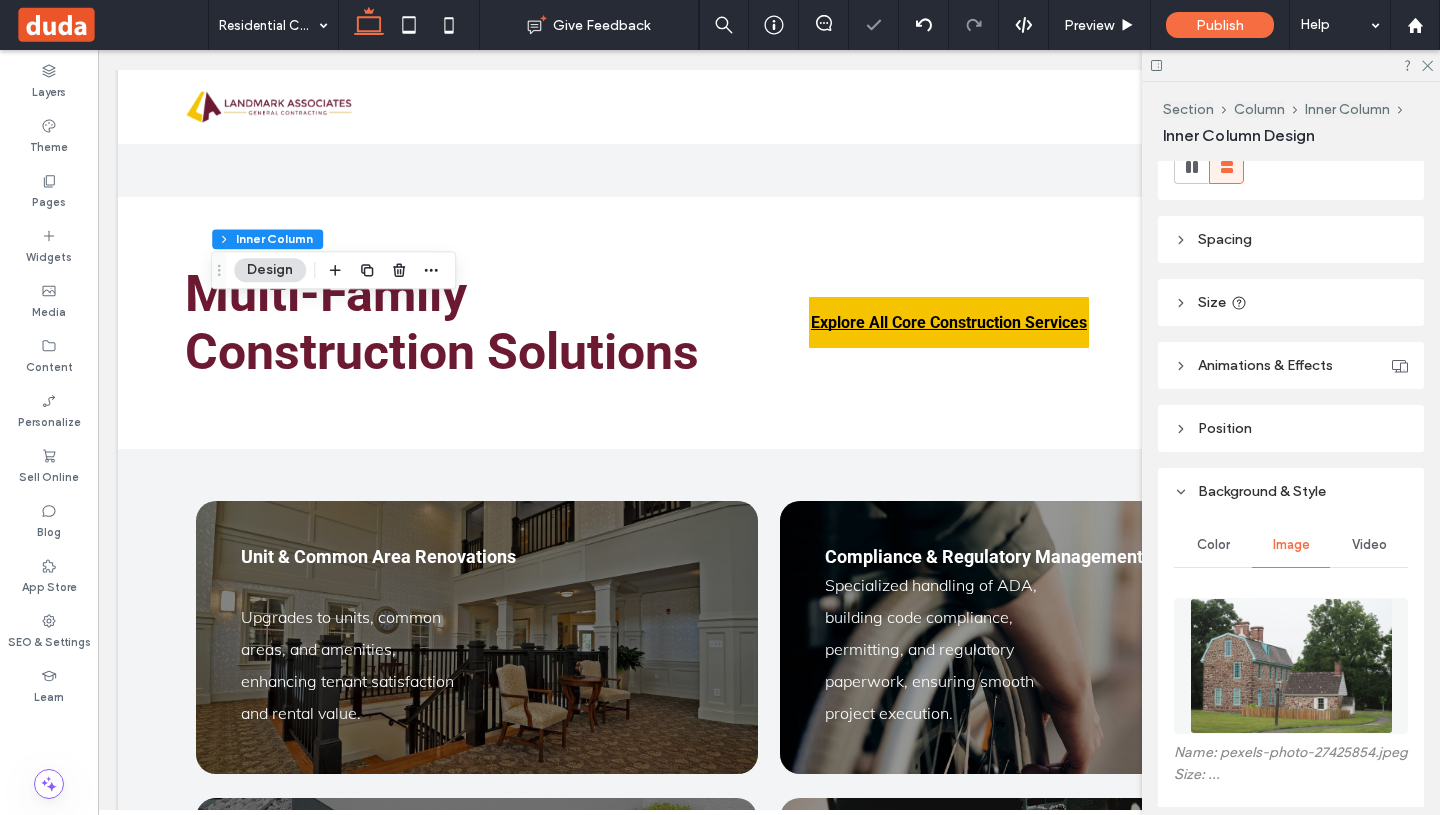 type on "**" 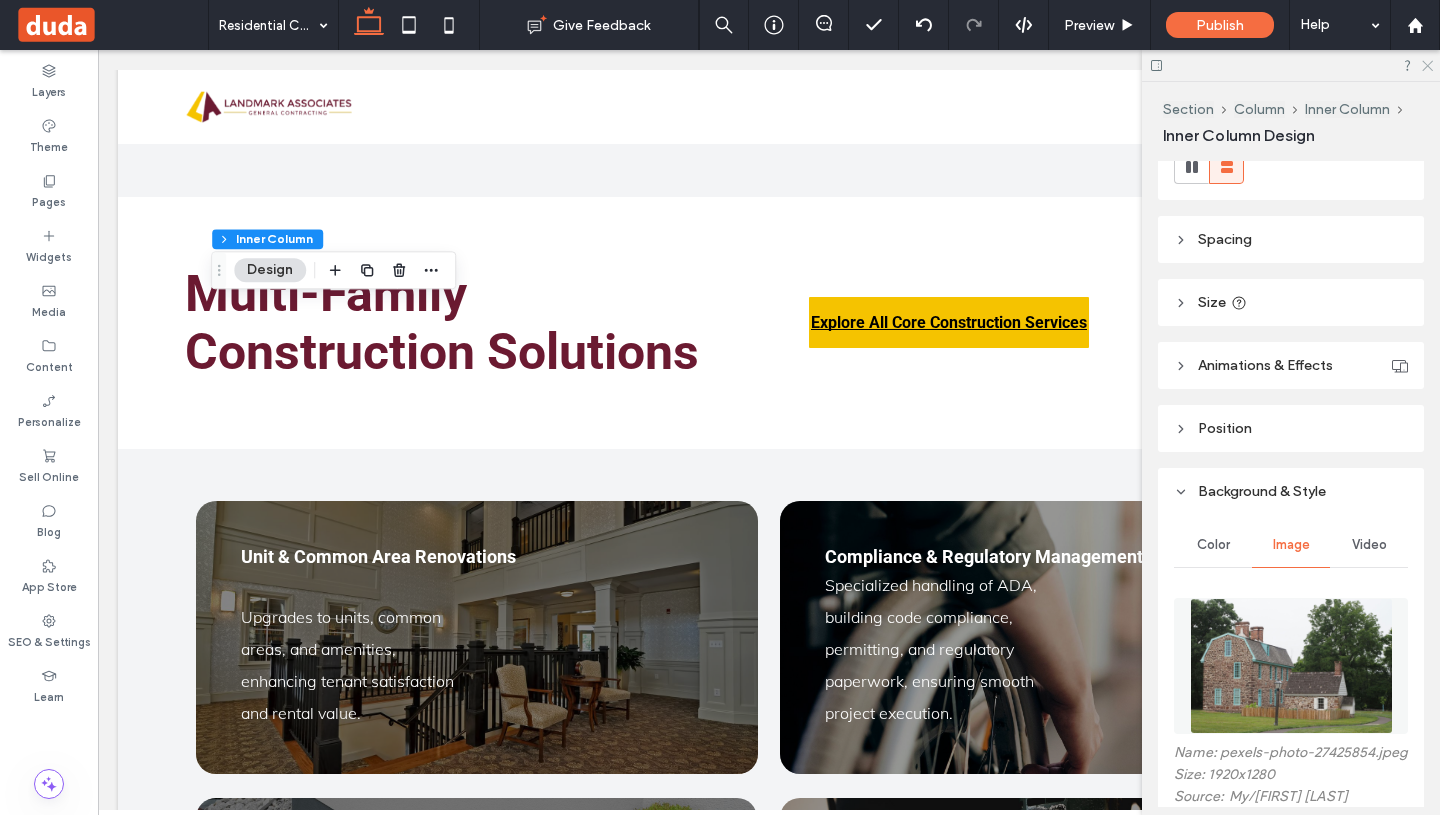 click 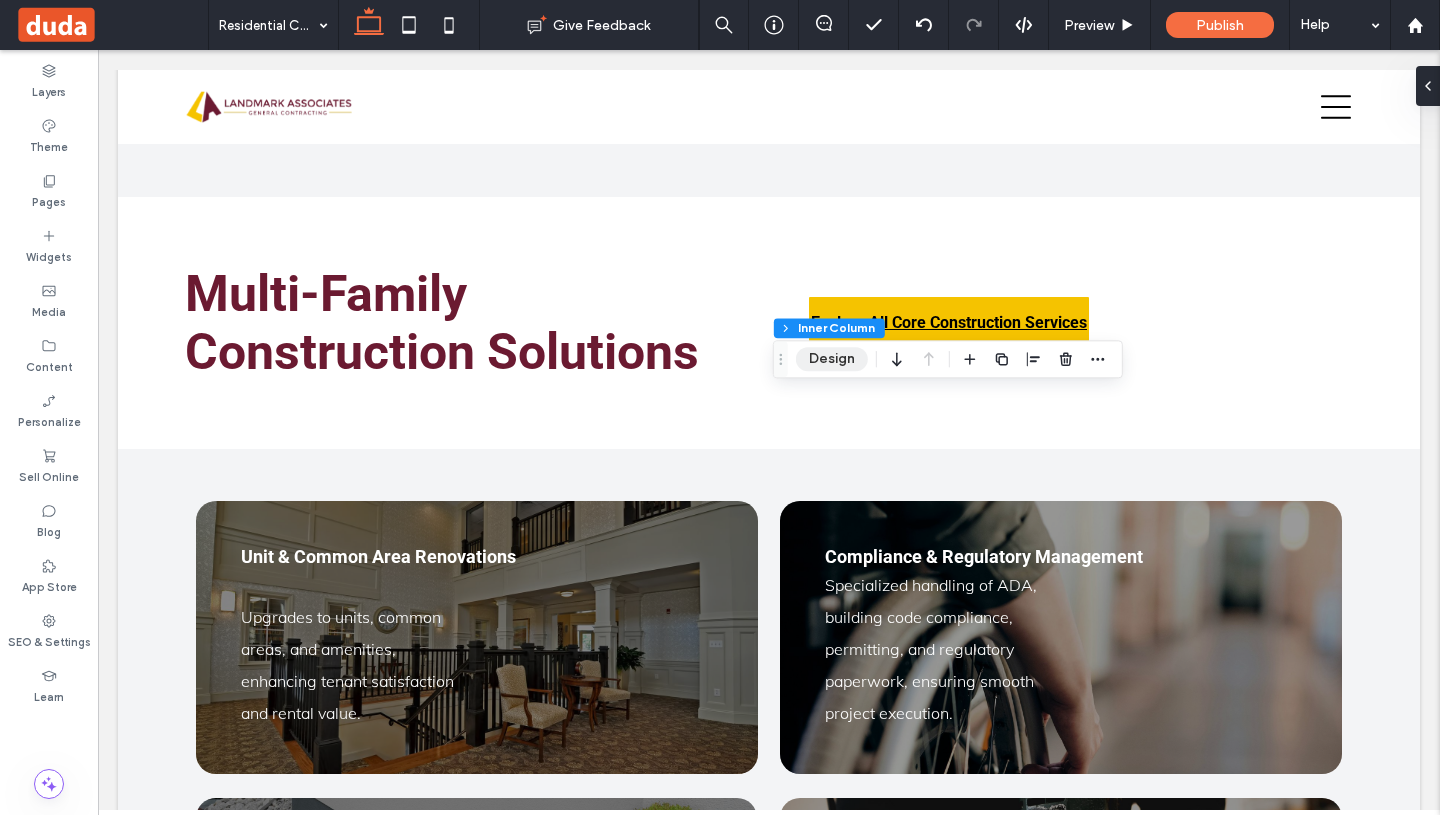 click on "Design" at bounding box center [832, 359] 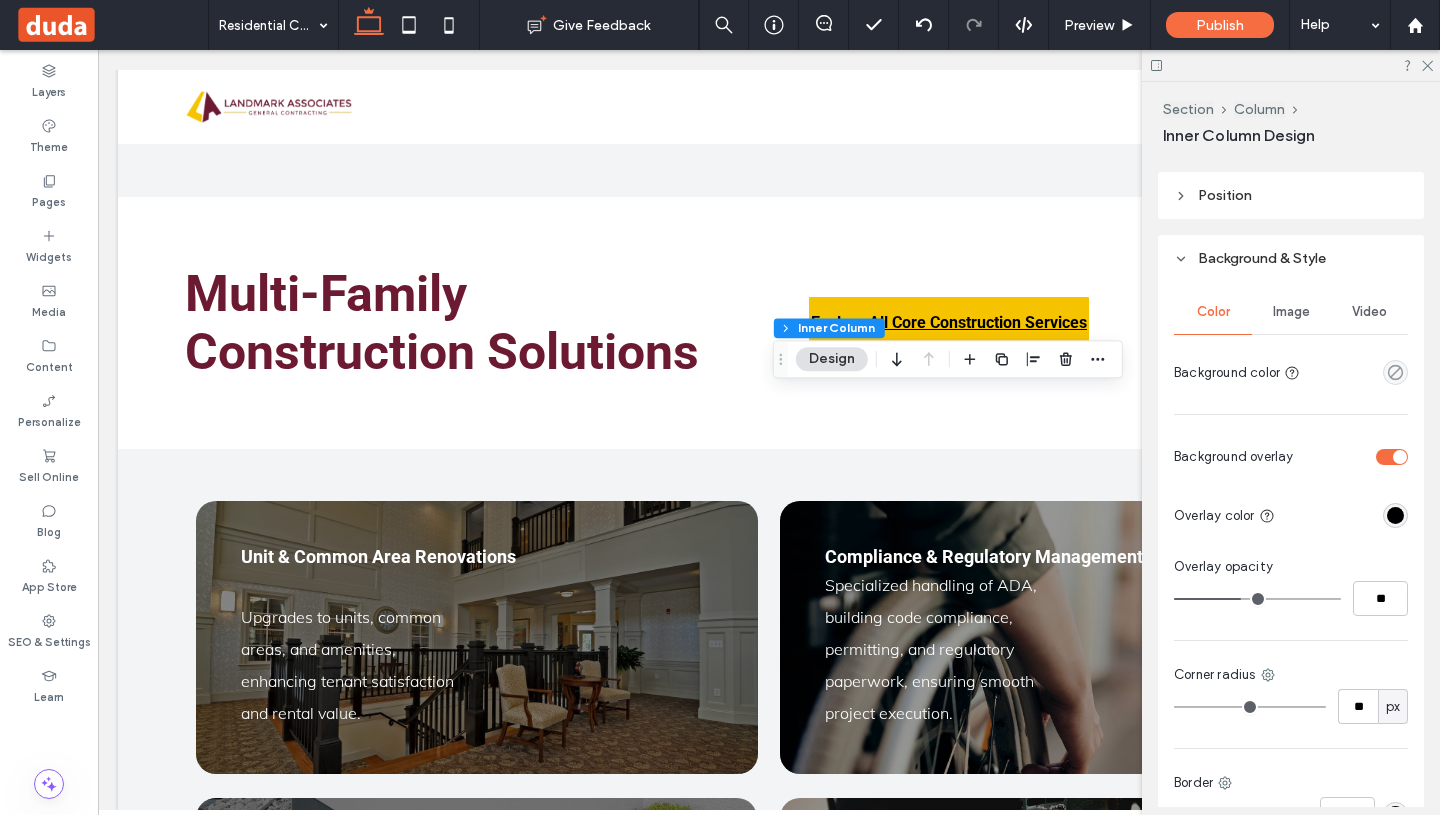 scroll, scrollTop: 580, scrollLeft: 0, axis: vertical 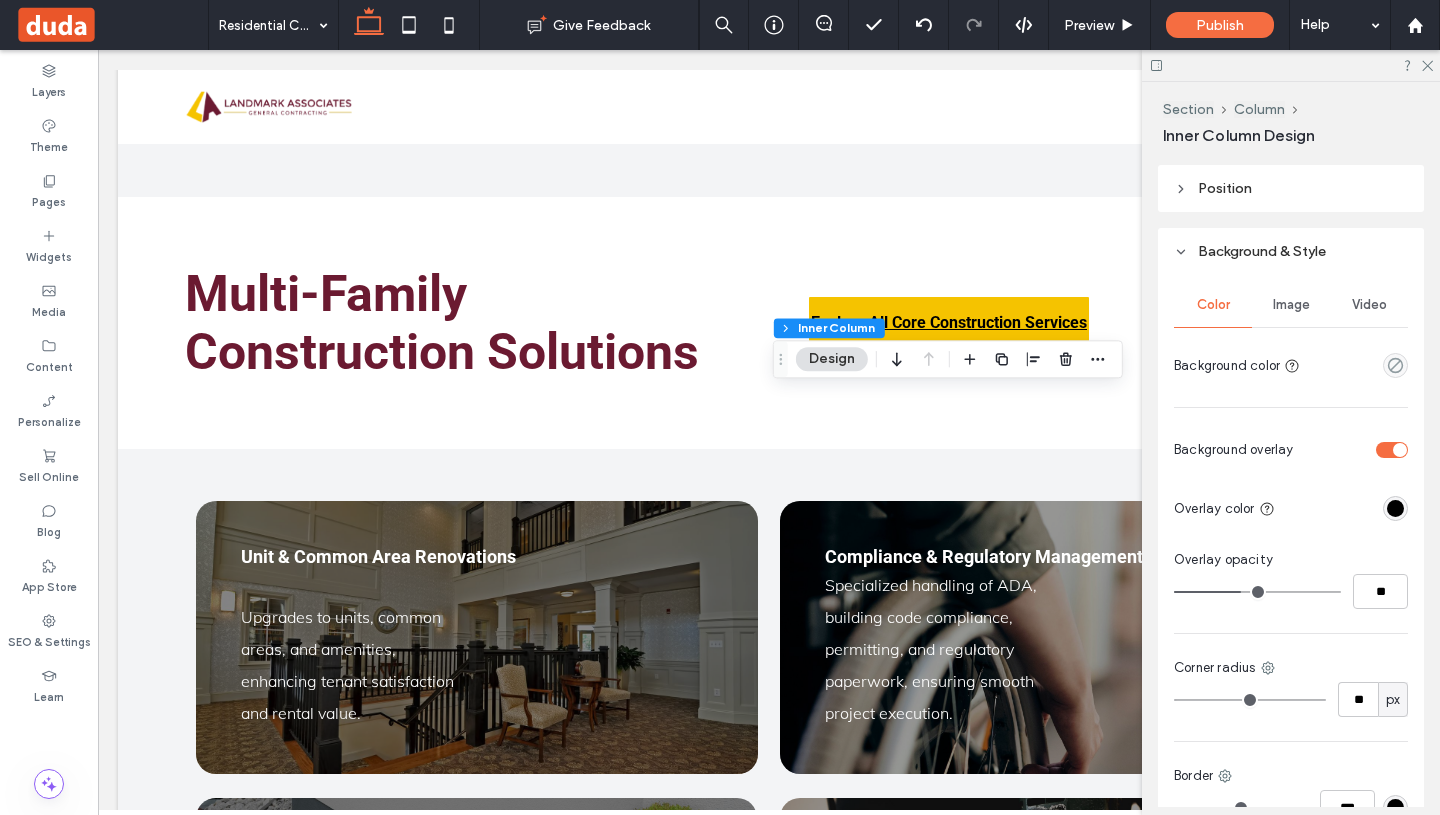 click on "Image" at bounding box center [1291, 305] 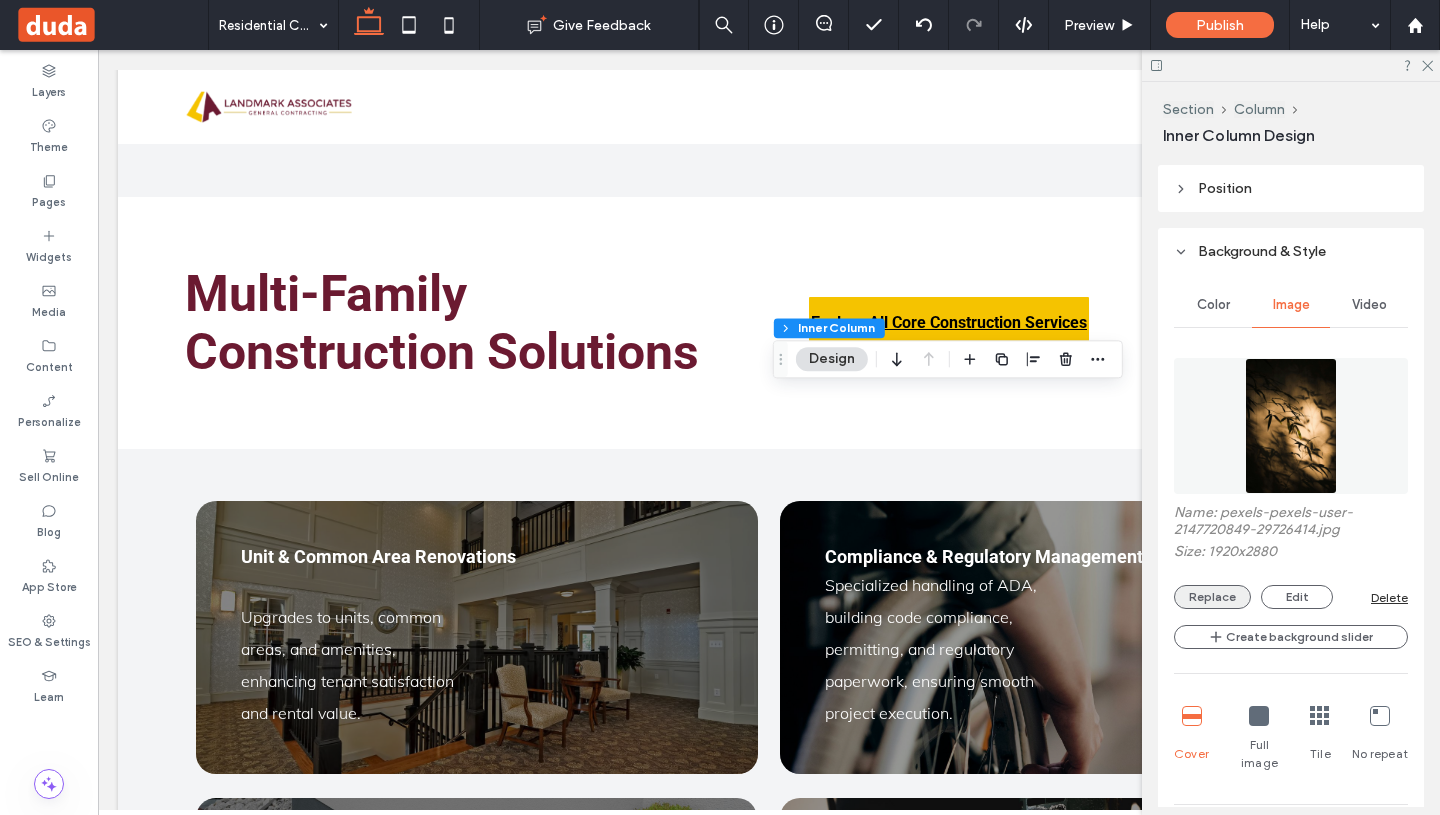 click on "Replace" at bounding box center [1212, 597] 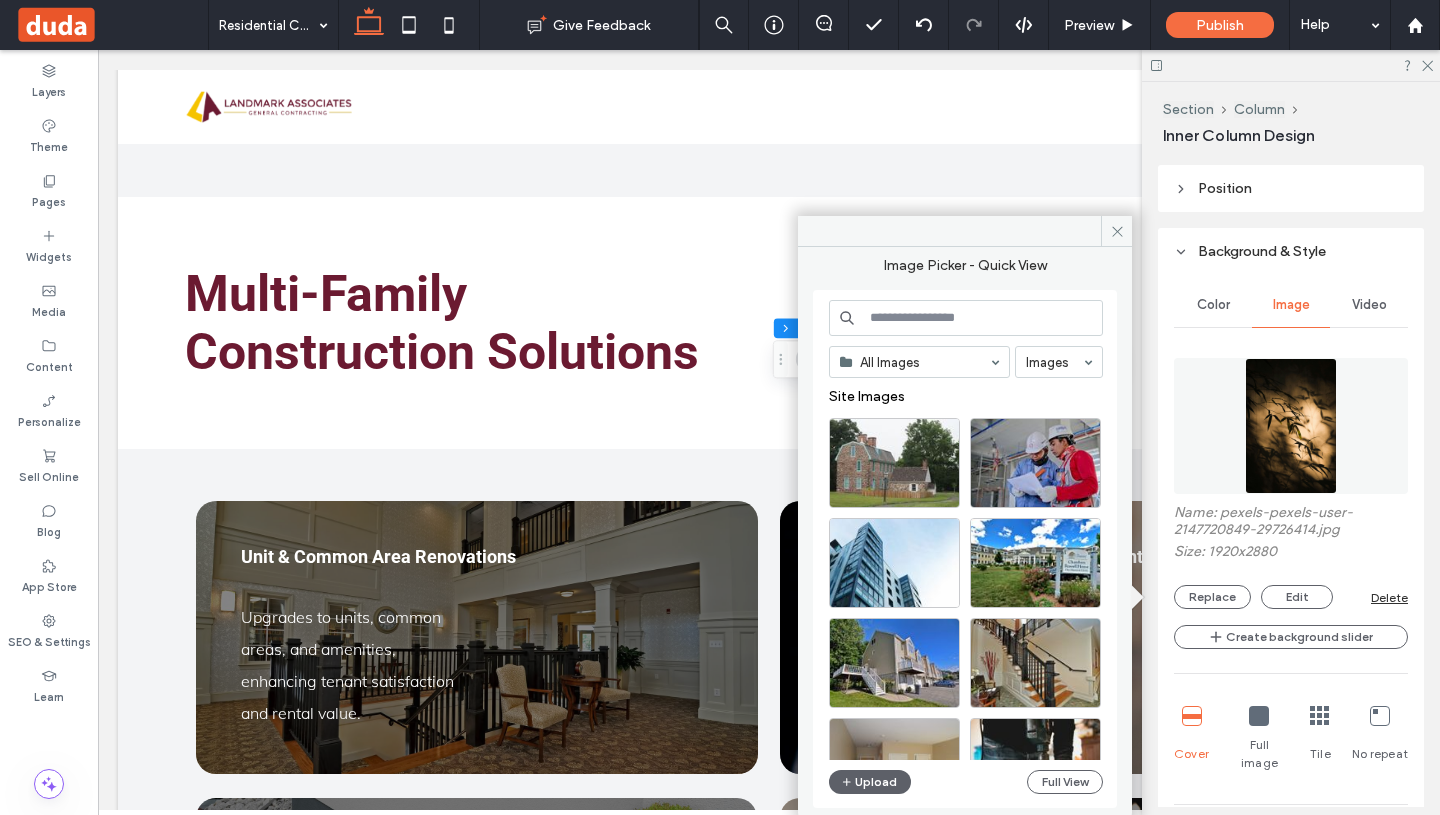 click at bounding box center [966, 318] 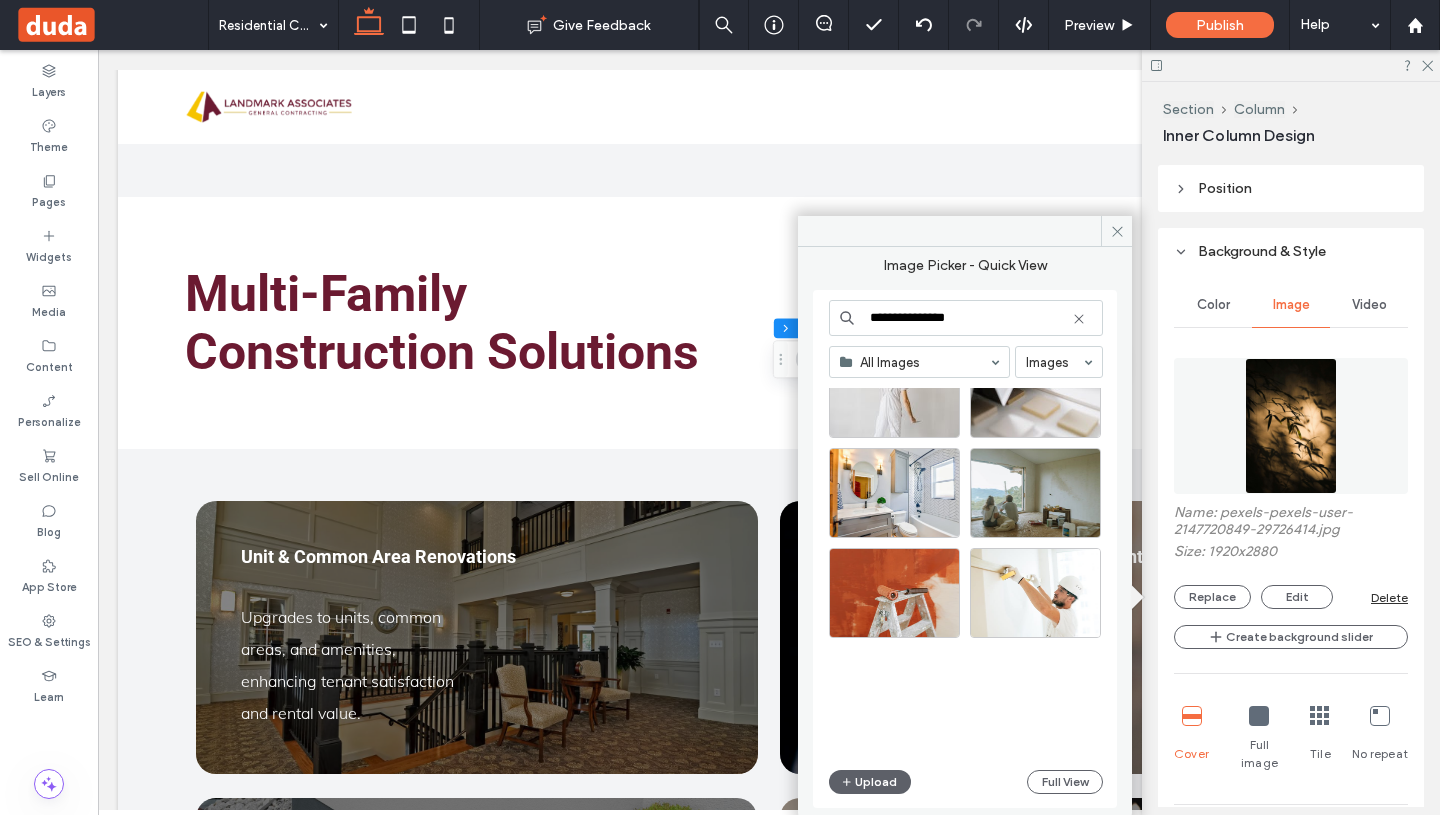 scroll, scrollTop: 980, scrollLeft: 0, axis: vertical 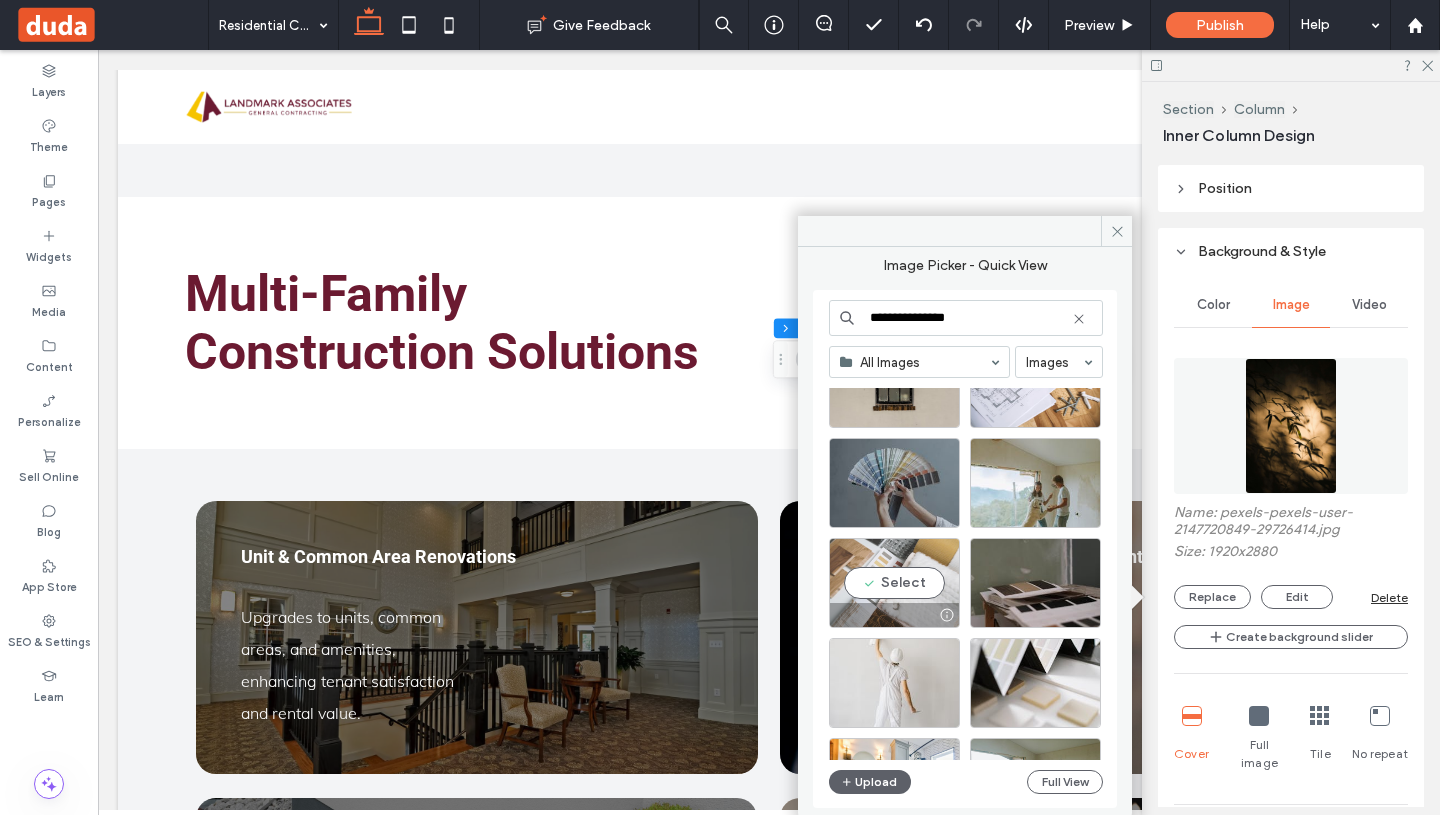 type on "**********" 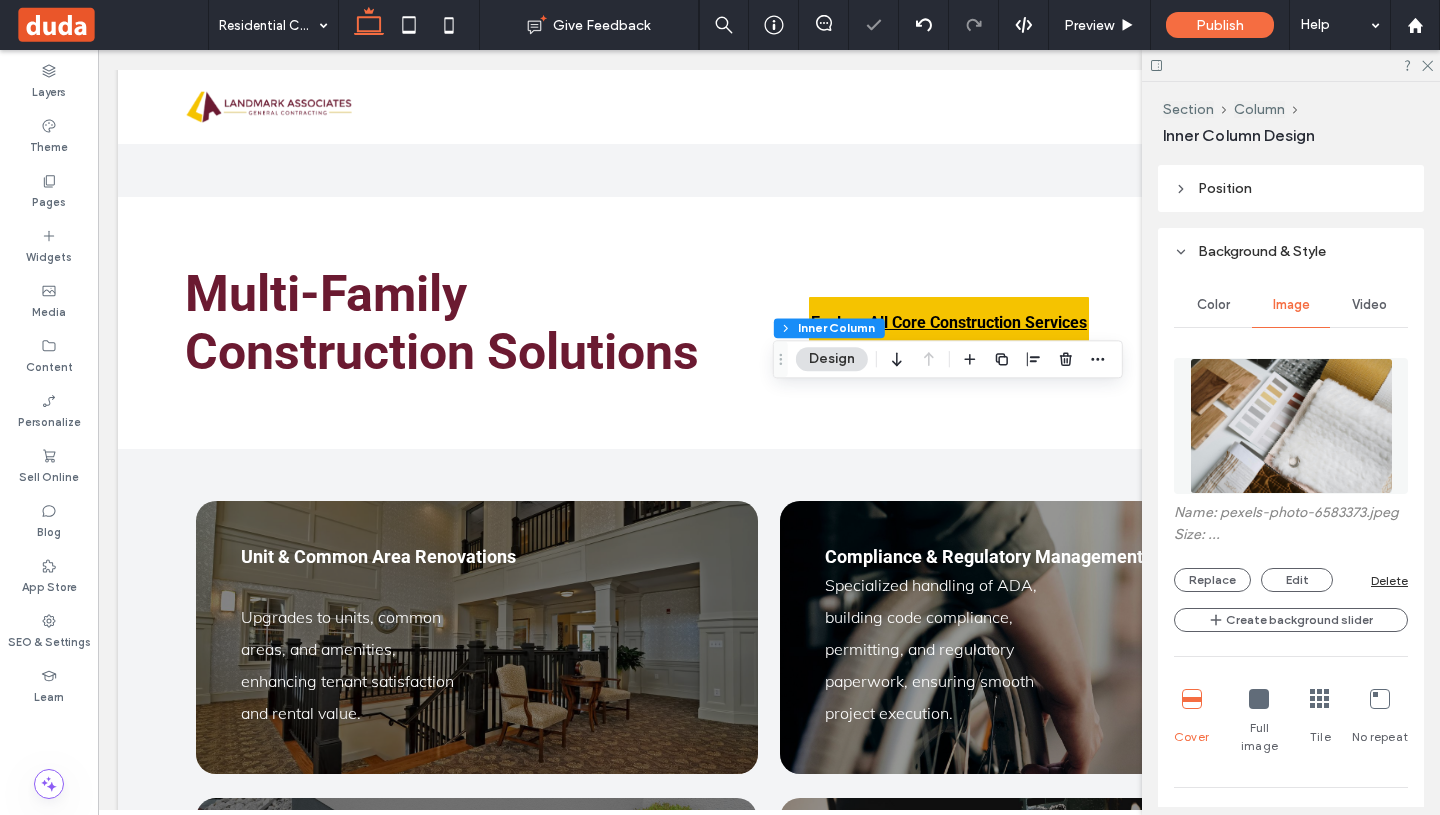 type on "**" 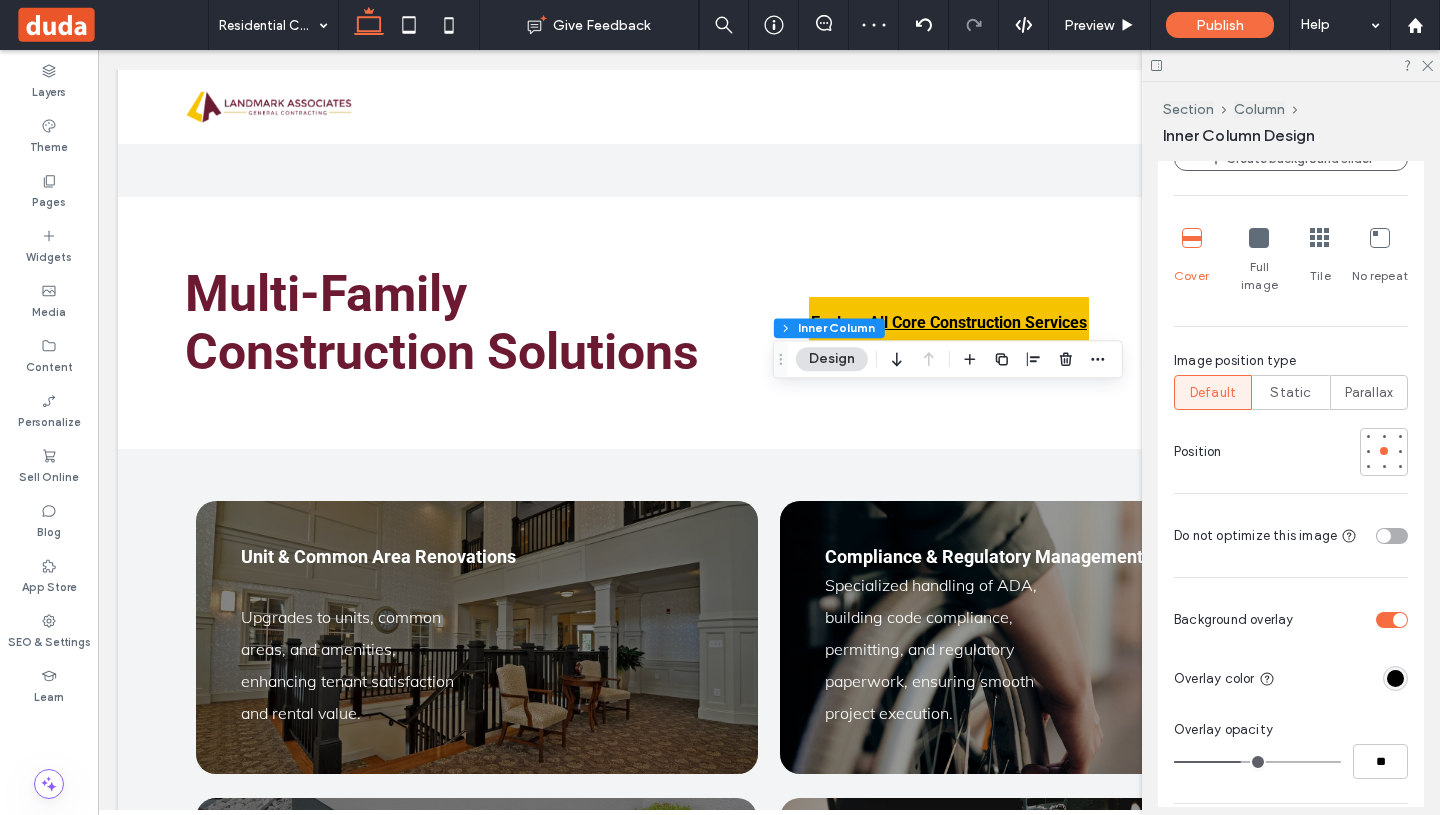 scroll, scrollTop: 1207, scrollLeft: 0, axis: vertical 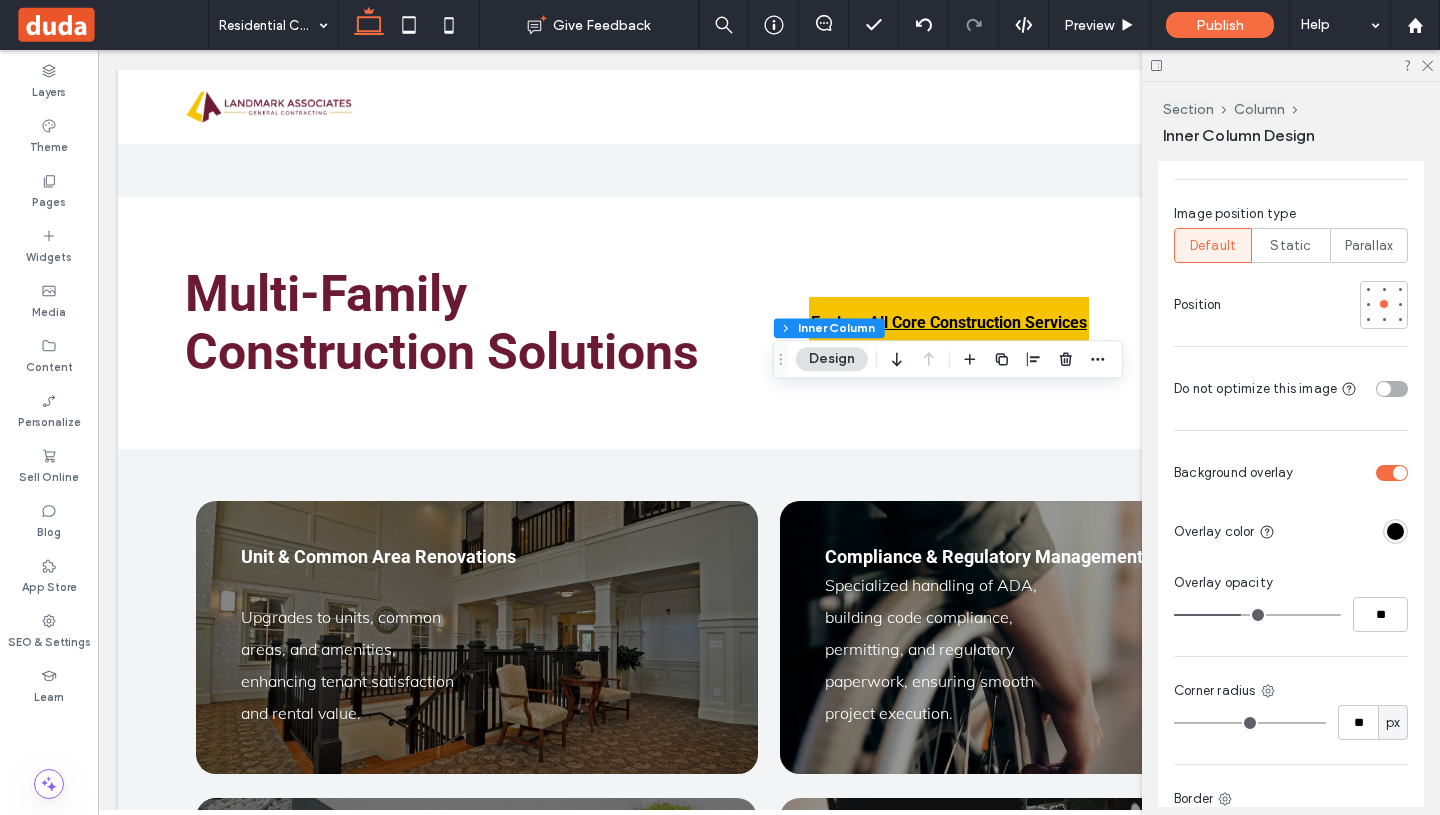 type on "**" 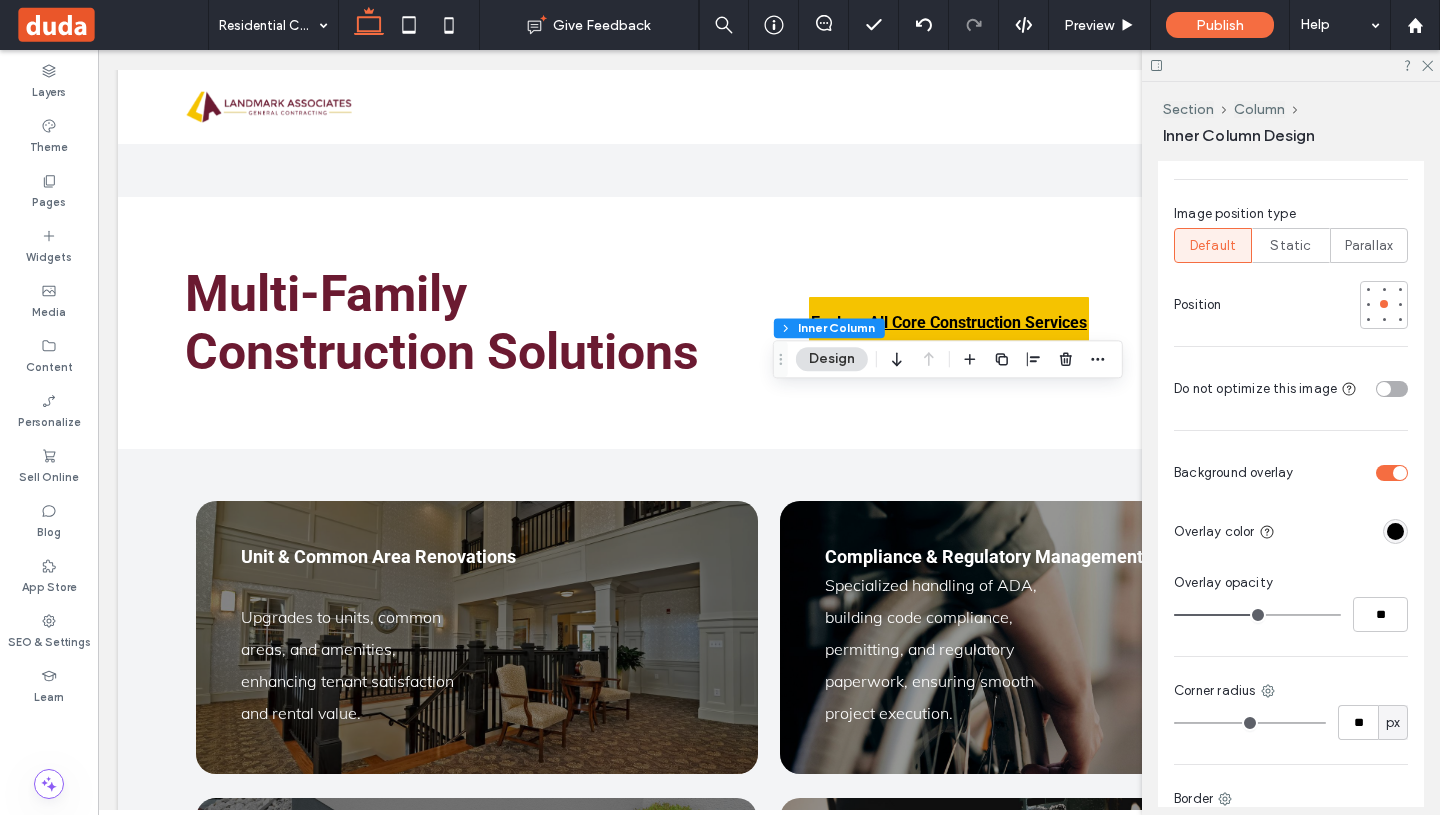 type on "**" 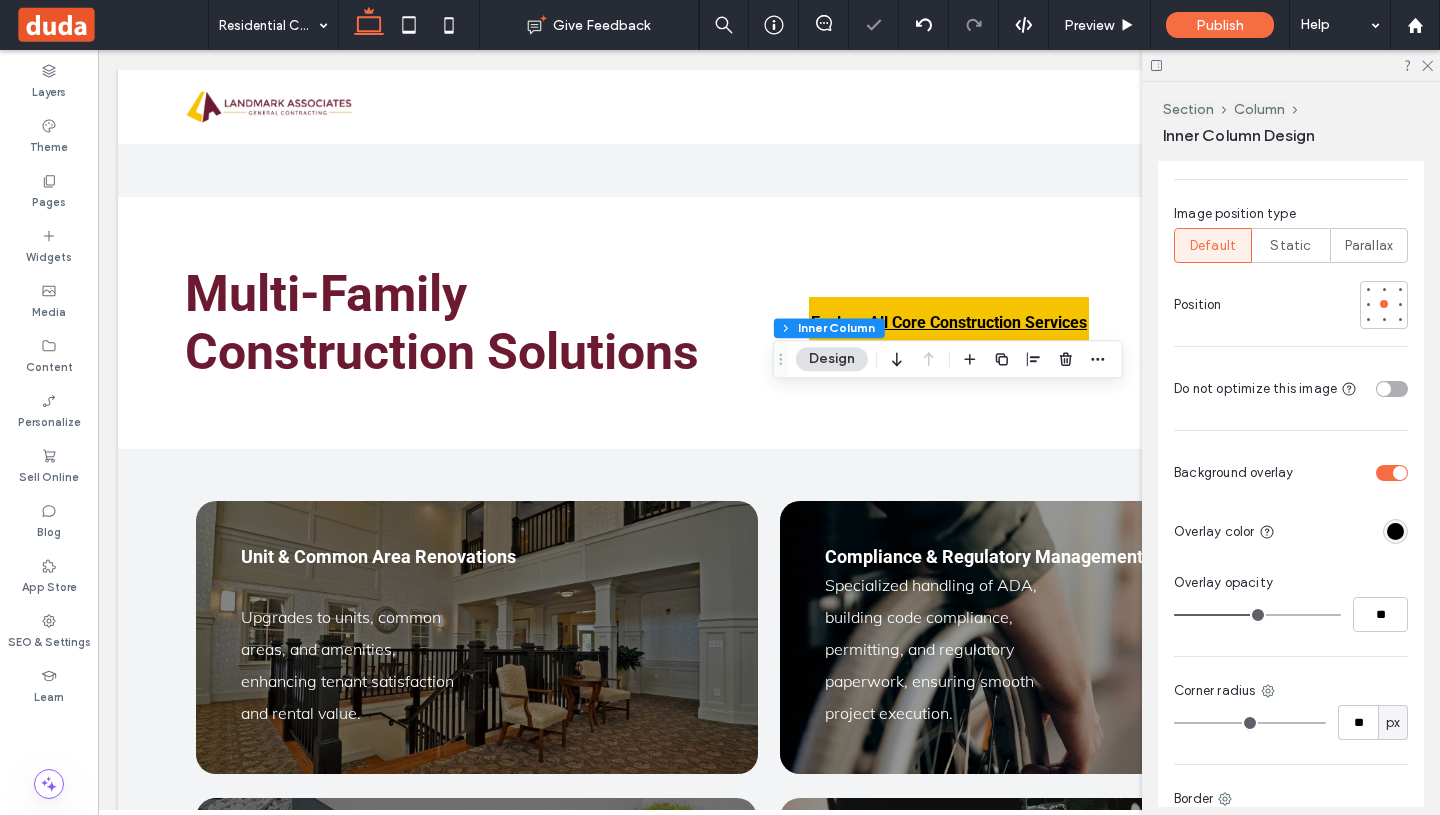 type on "**" 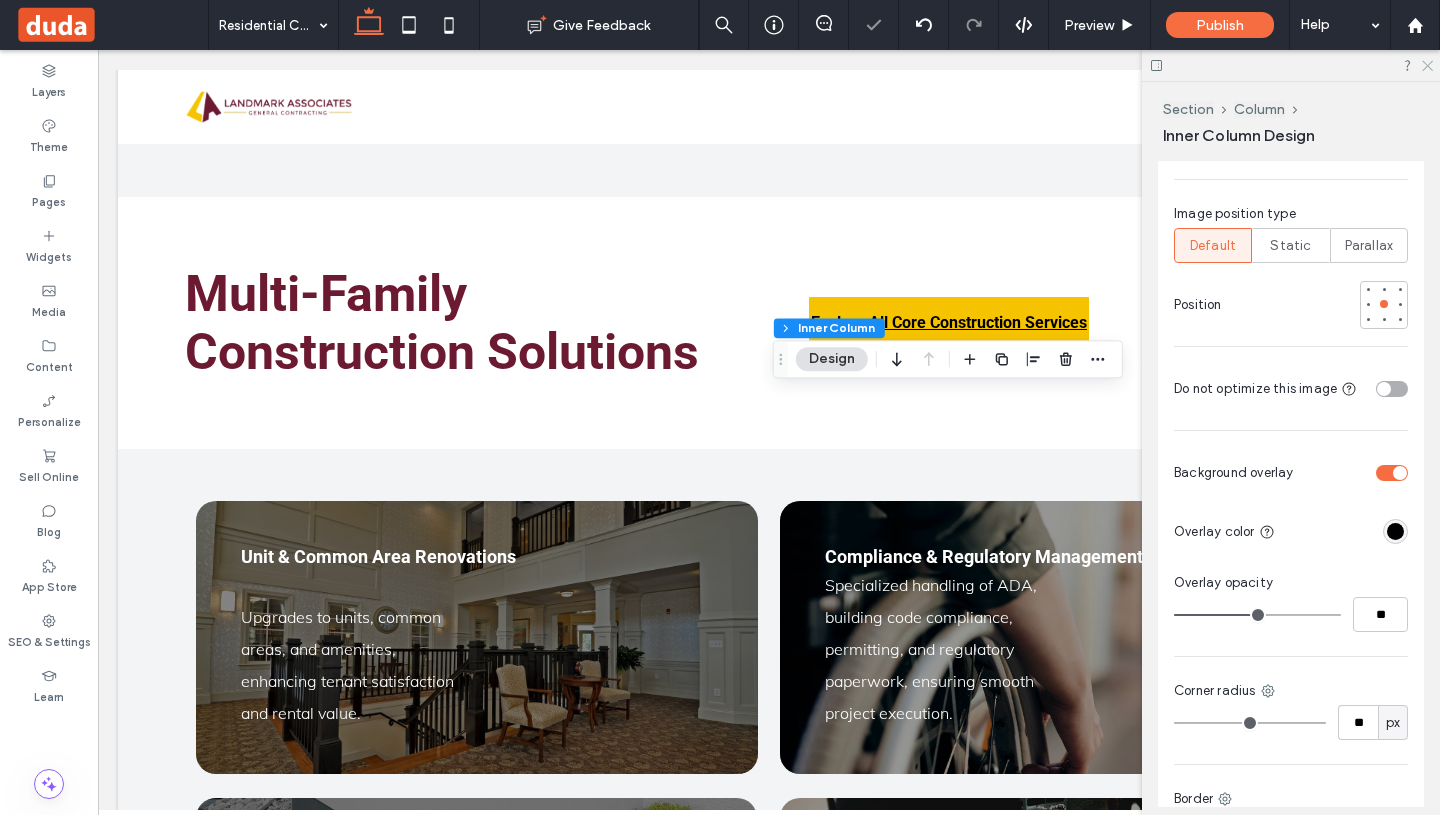 click 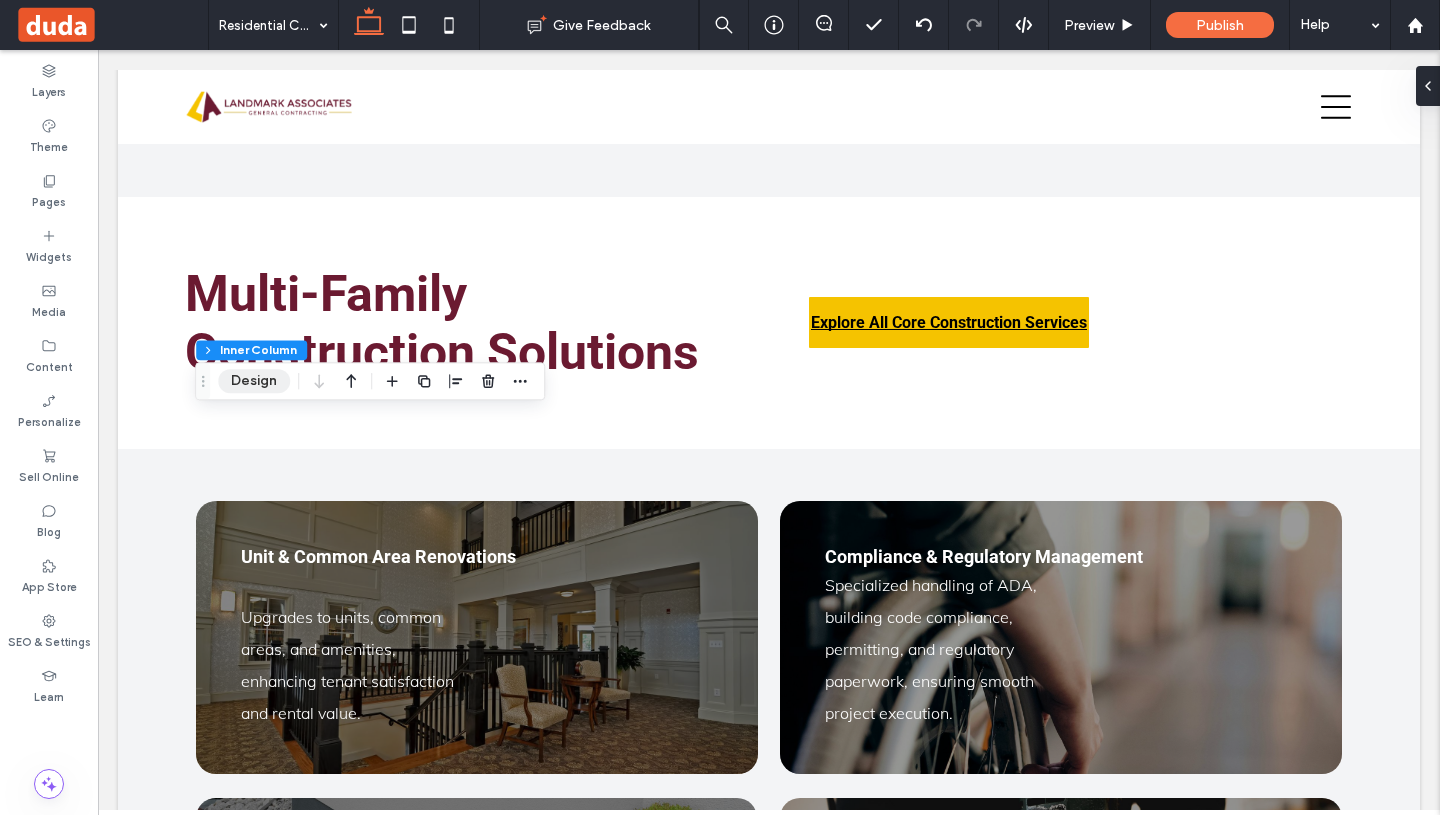 click on "Design" at bounding box center (254, 381) 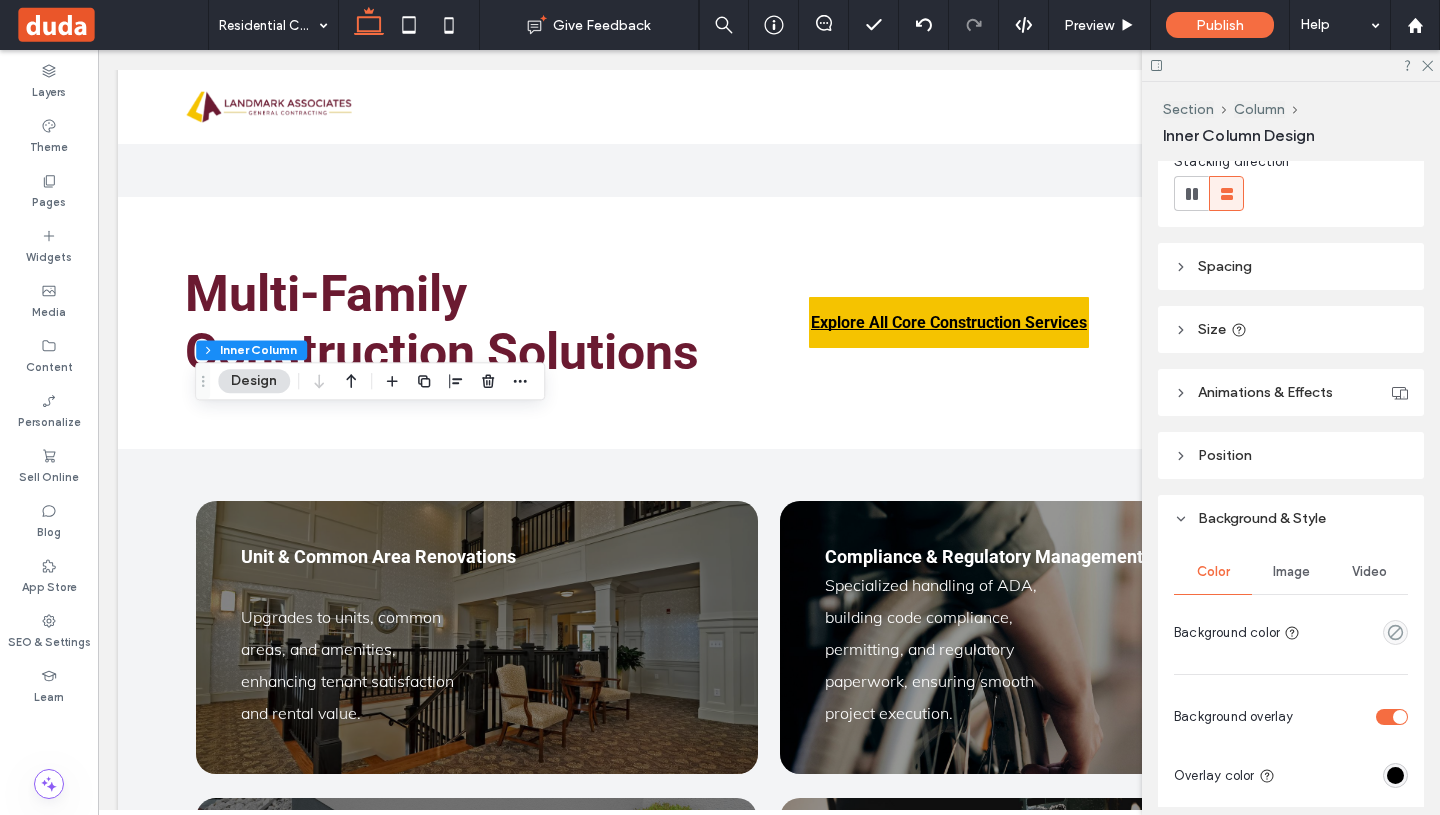 scroll, scrollTop: 327, scrollLeft: 0, axis: vertical 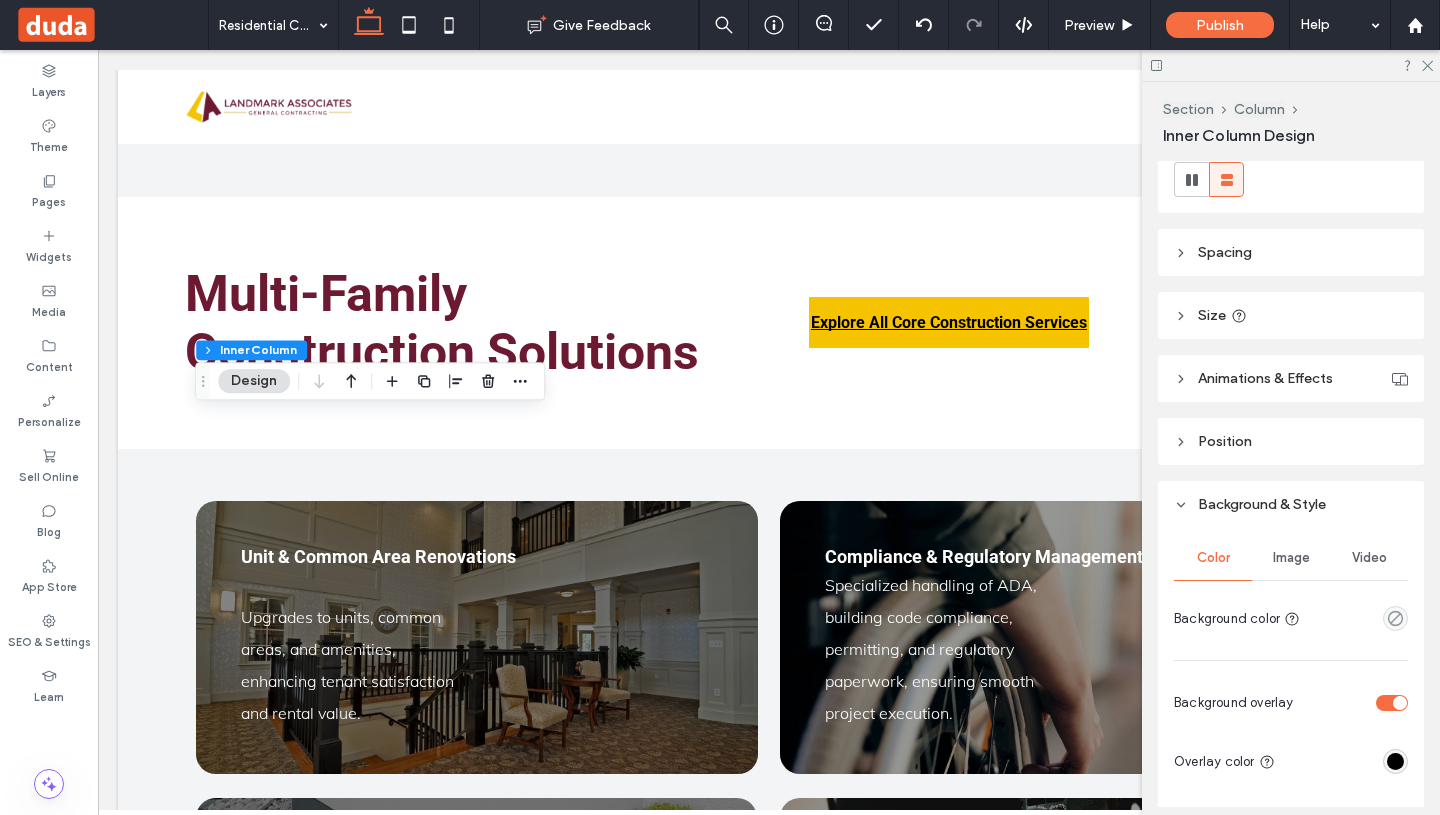click on "Image" at bounding box center (1291, 558) 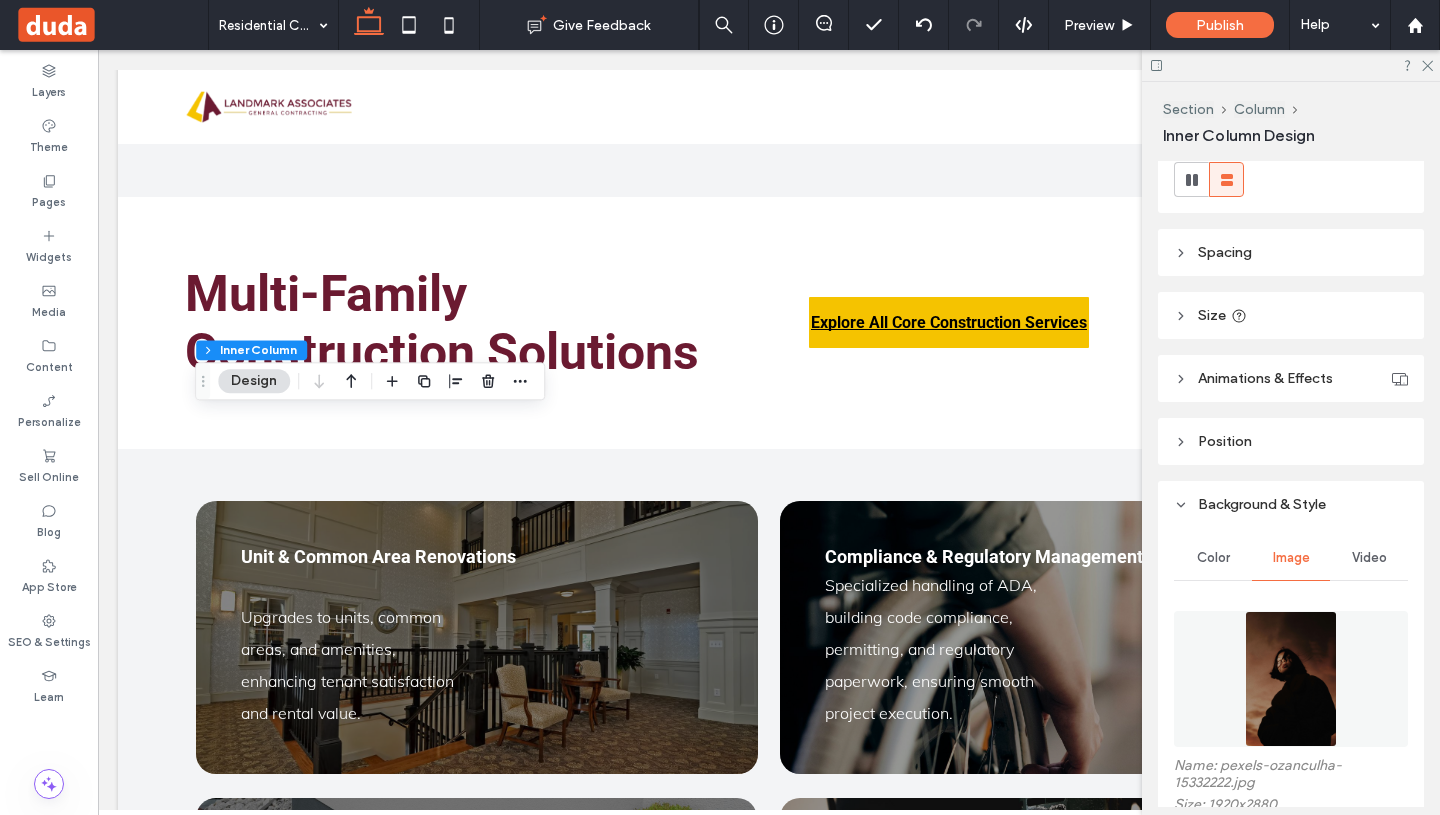 click at bounding box center (1290, 679) 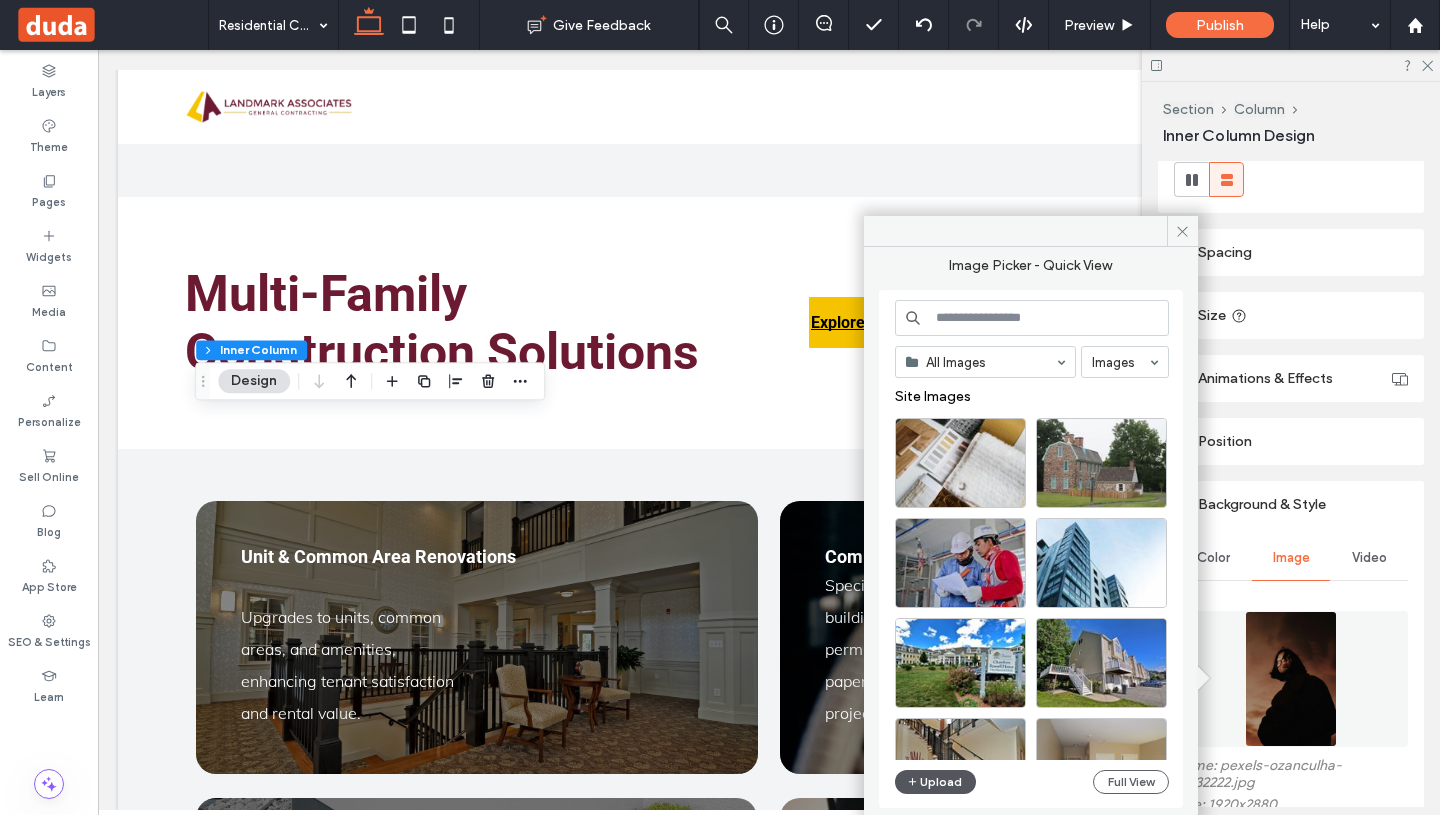 click on "Upload" at bounding box center (936, 782) 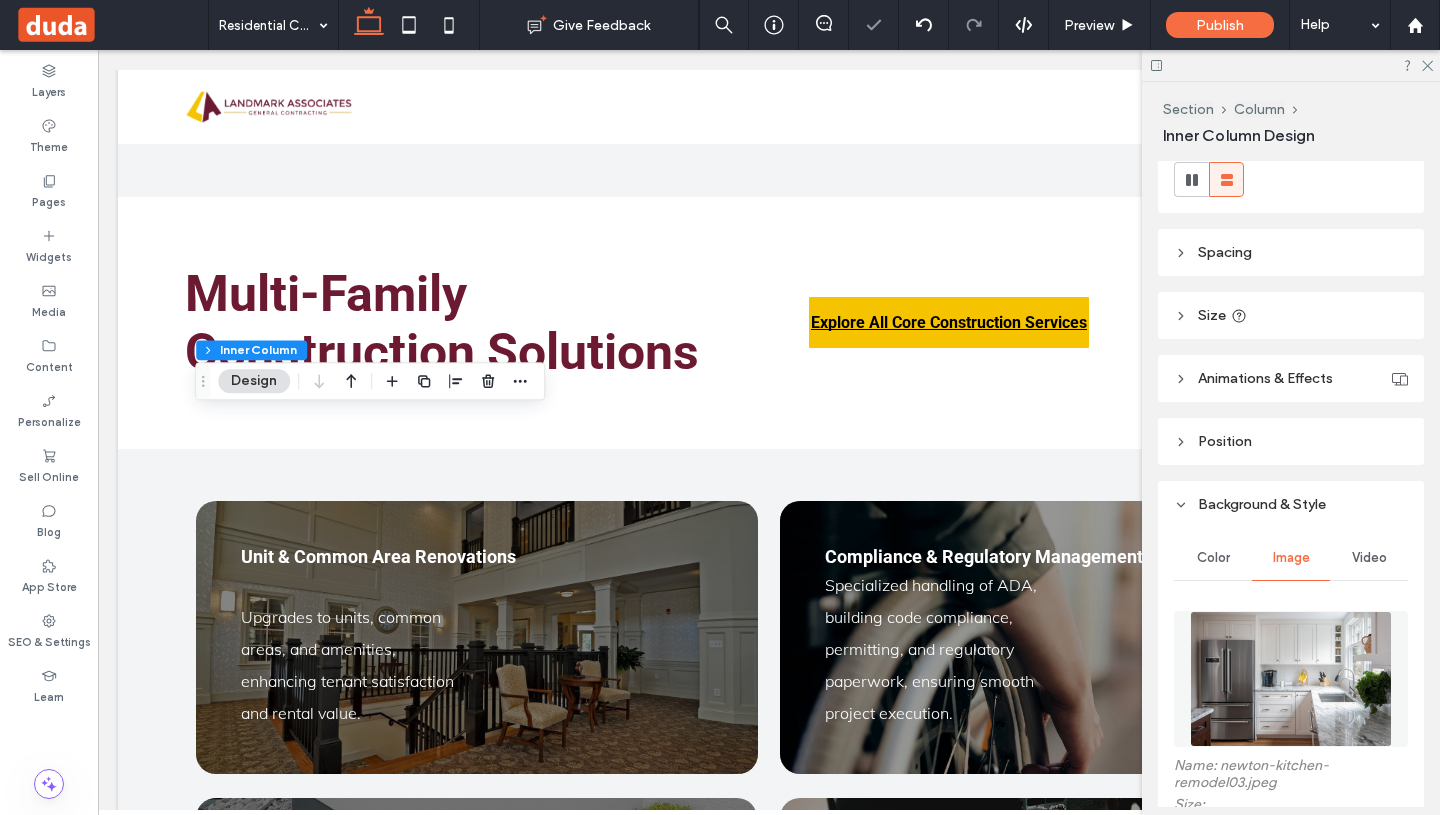 type on "**" 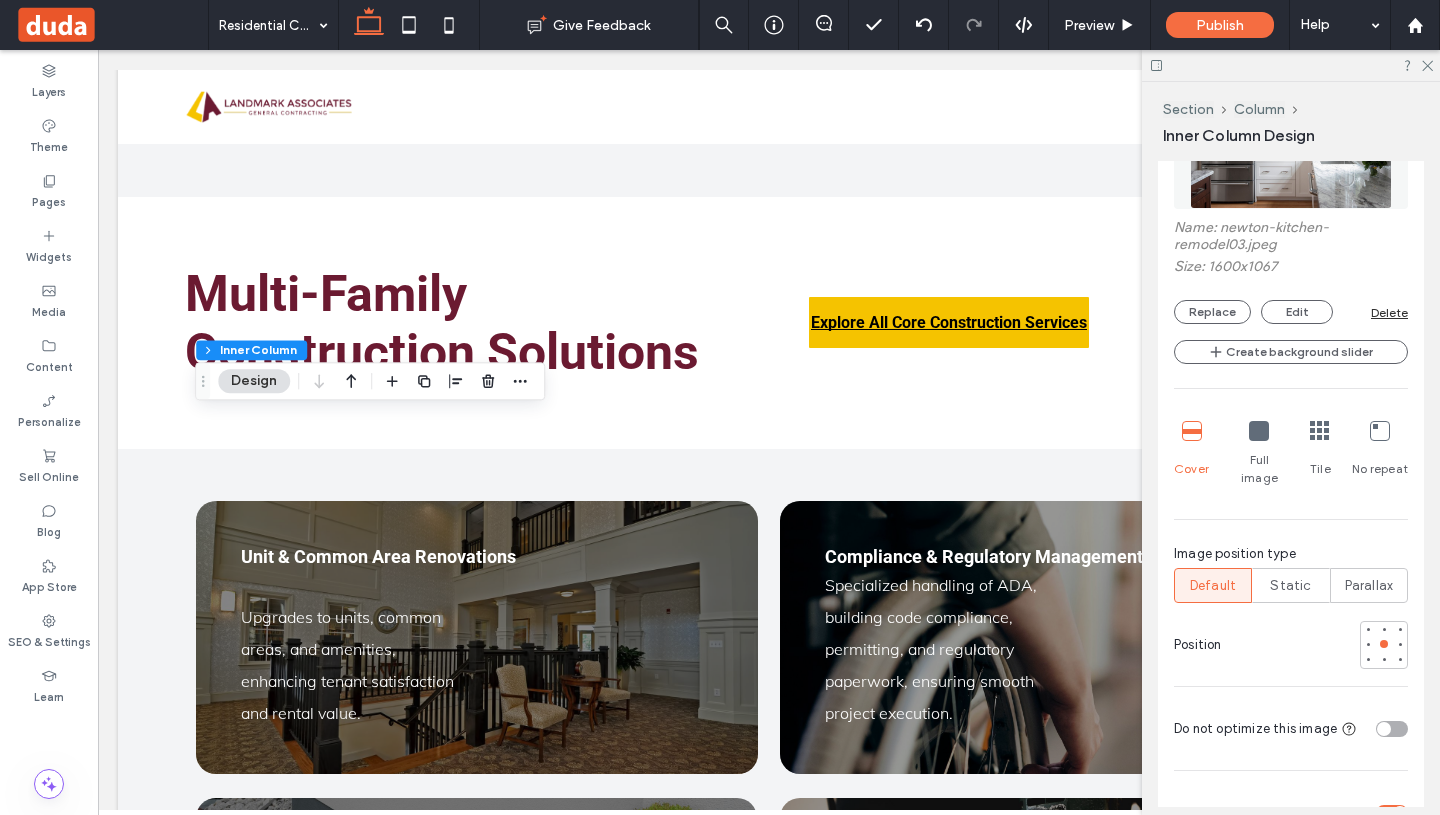 scroll, scrollTop: 992, scrollLeft: 0, axis: vertical 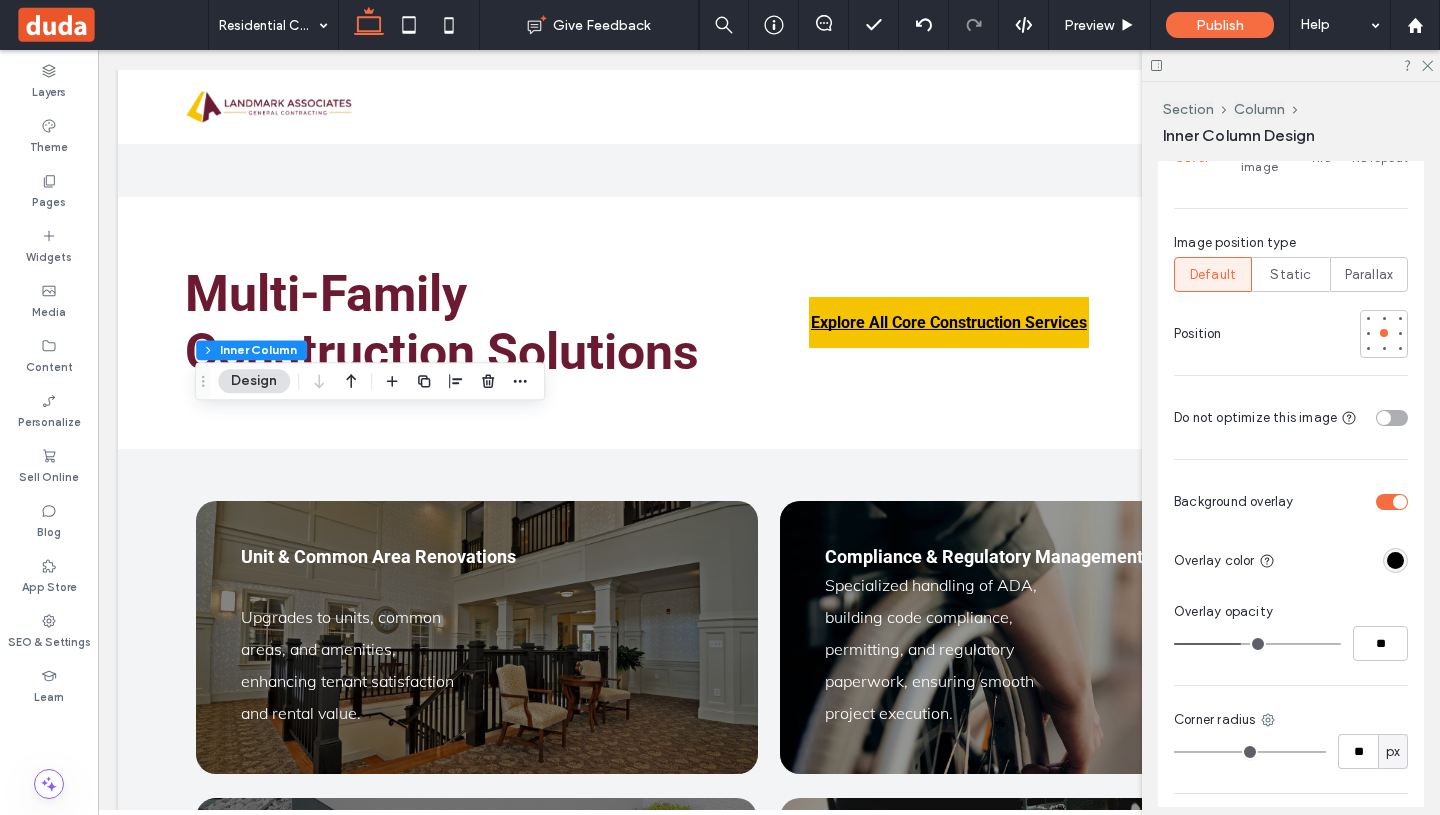 type on "**" 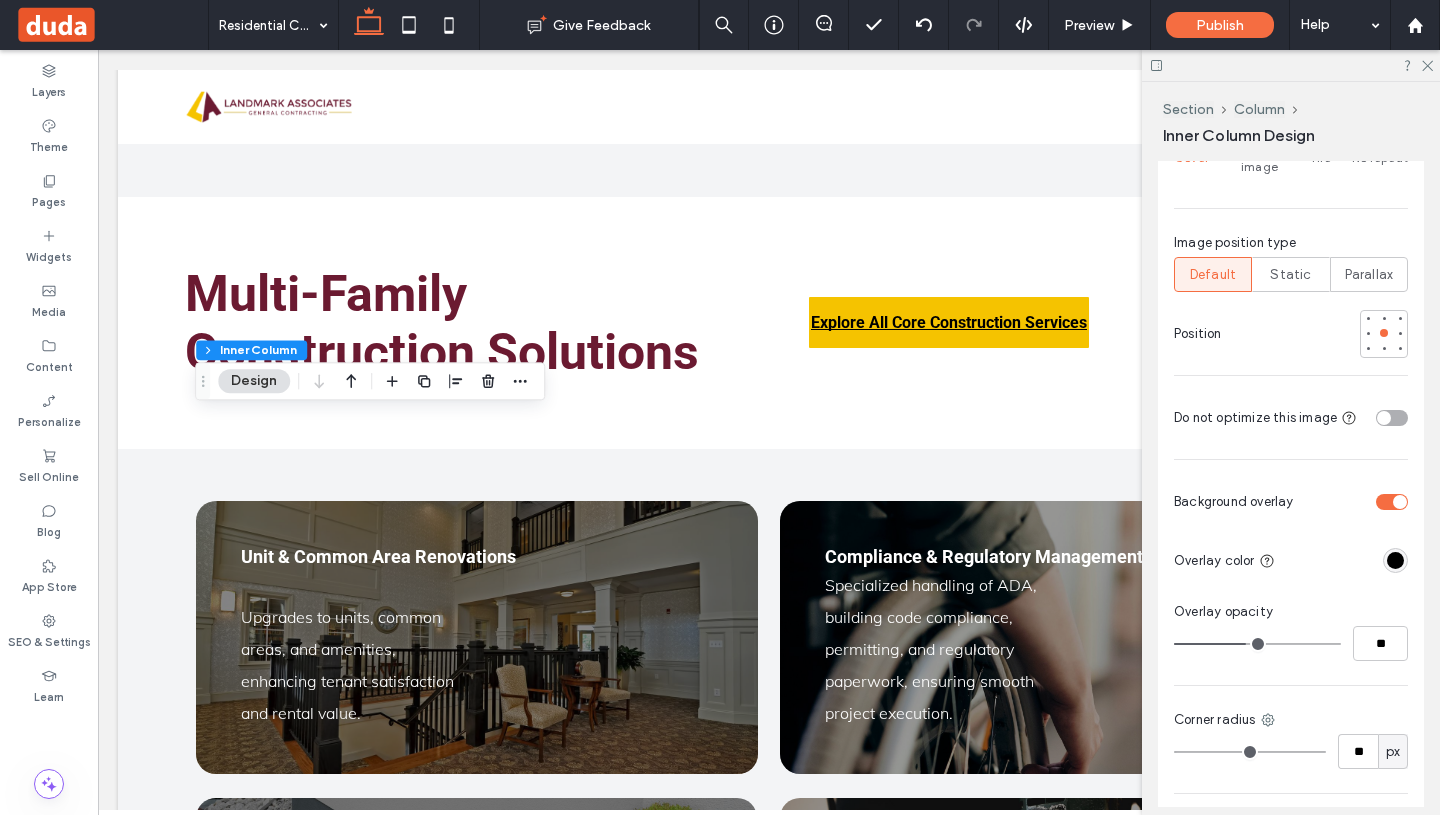 type on "**" 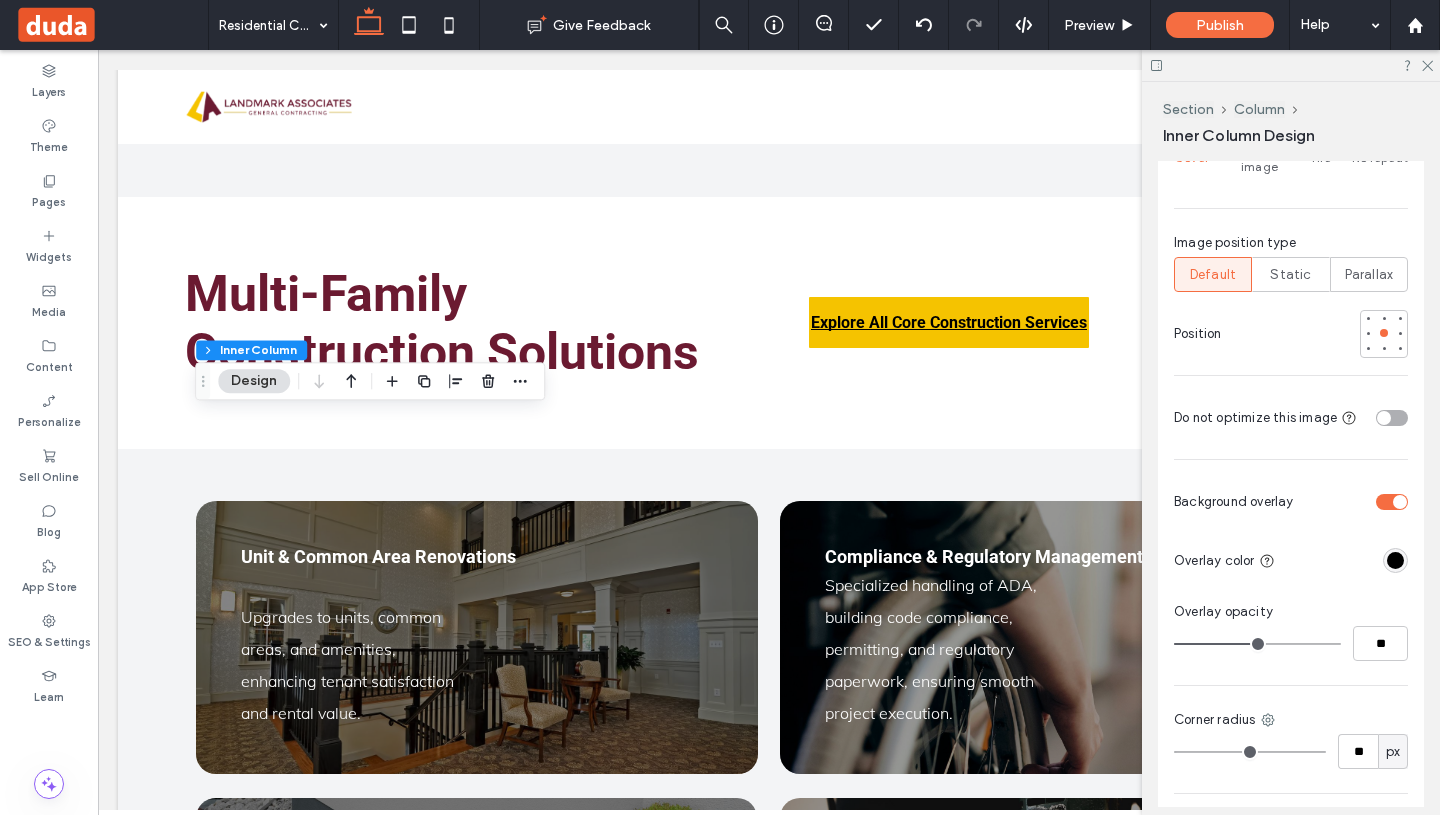 drag, startPoint x: 1236, startPoint y: 624, endPoint x: 1247, endPoint y: 624, distance: 11 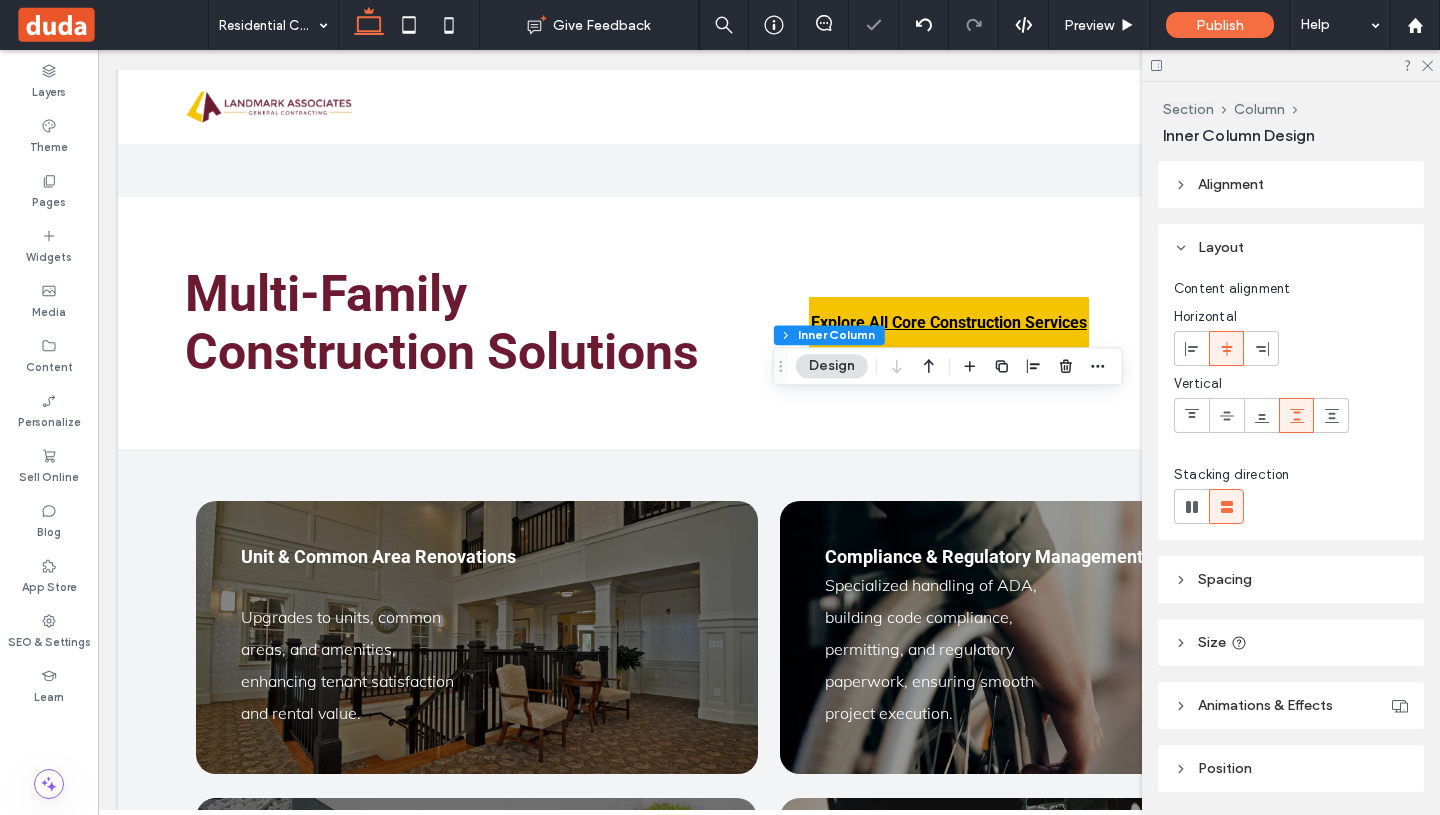 type on "**" 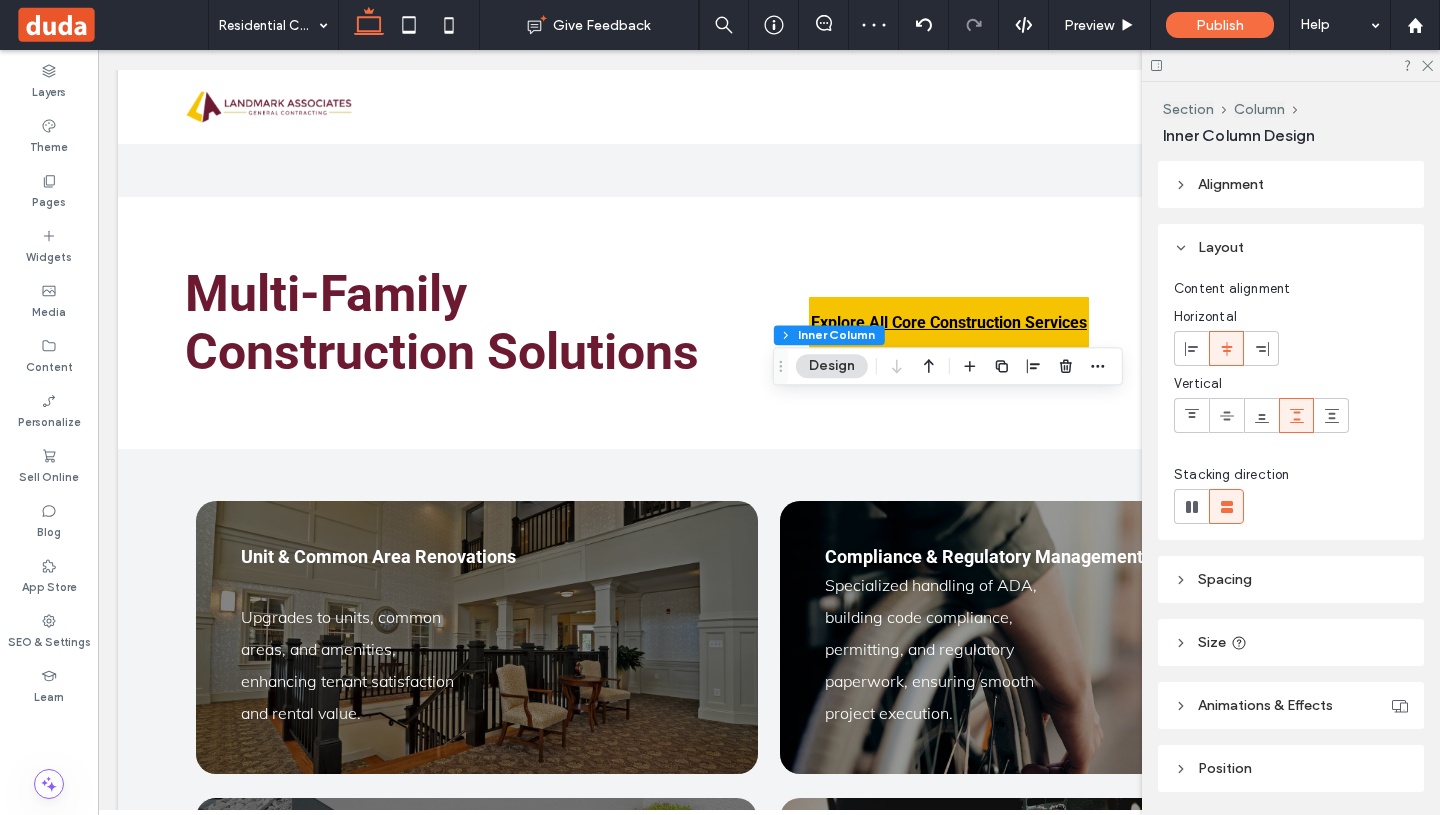 click on "Design" at bounding box center (832, 366) 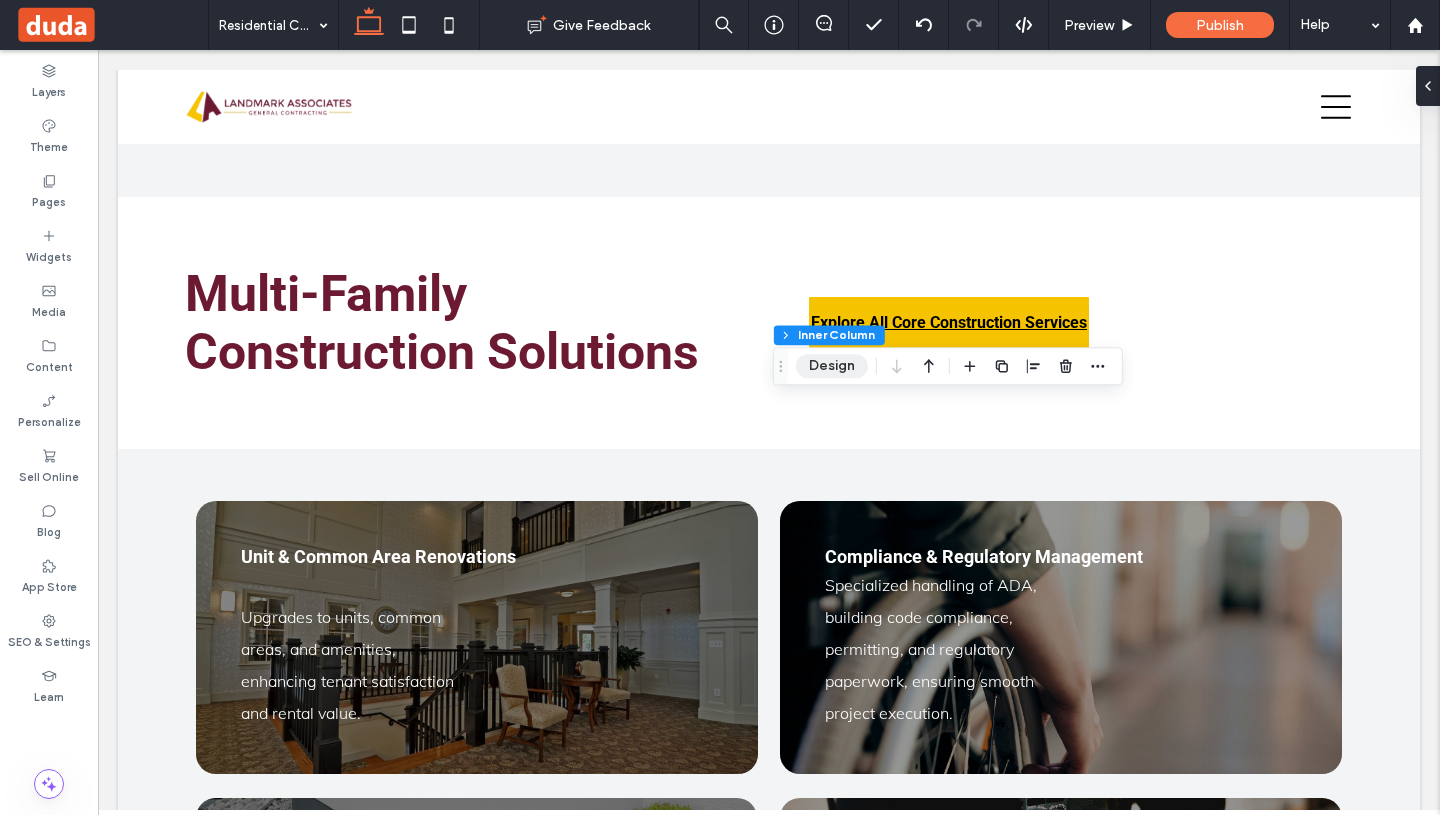 click on "Design" at bounding box center (832, 366) 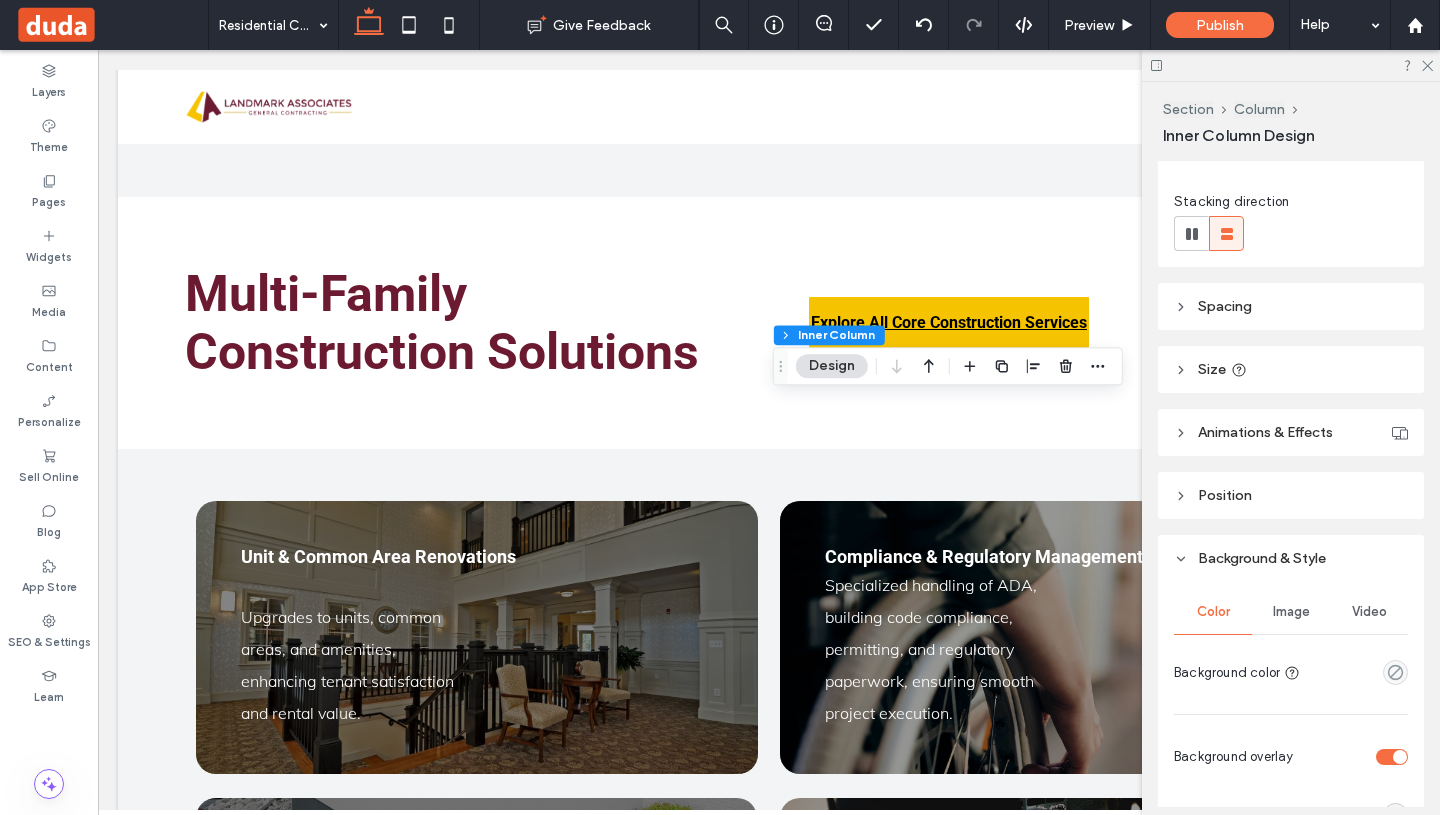 scroll, scrollTop: 356, scrollLeft: 0, axis: vertical 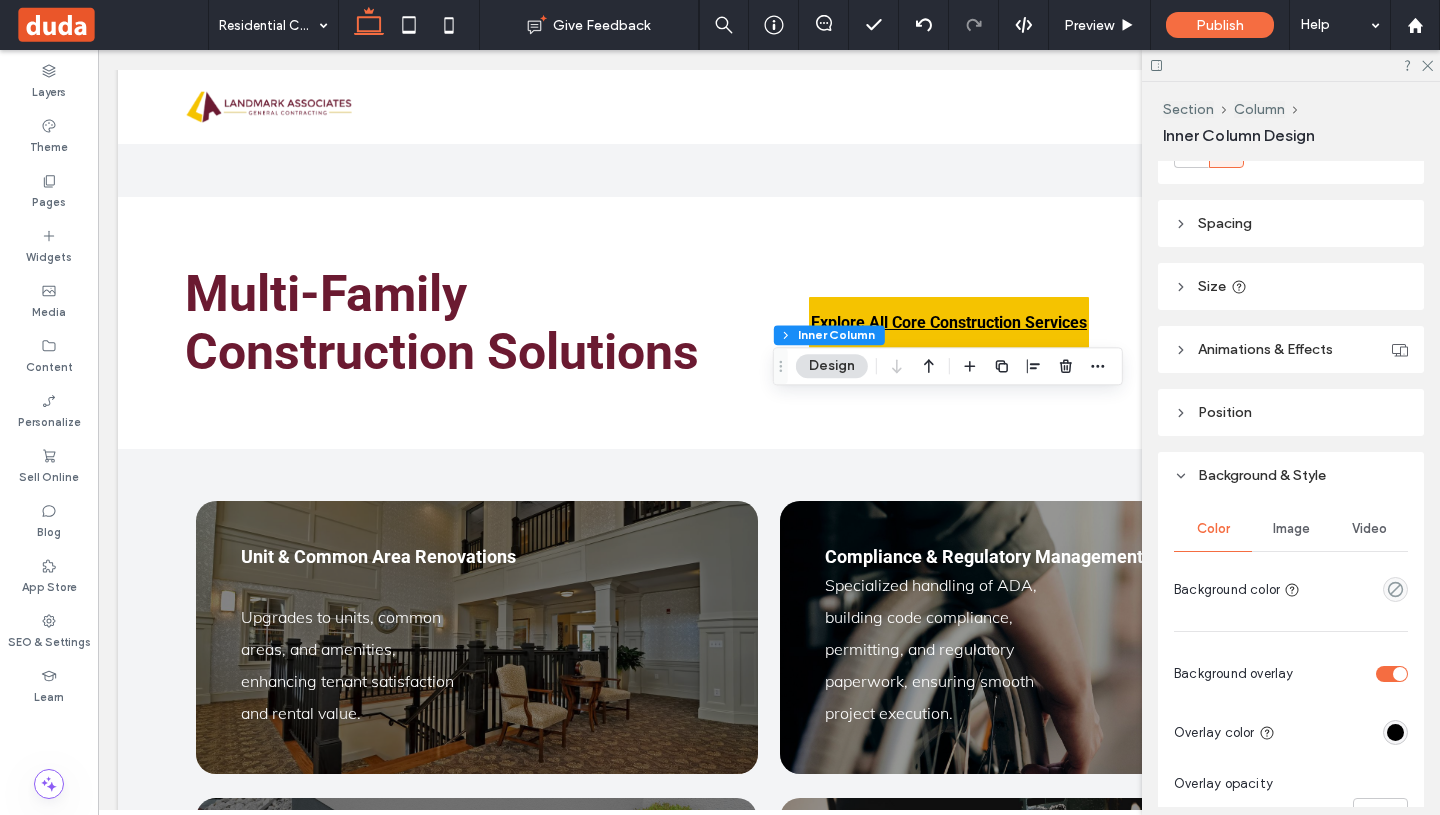 click on "Image" at bounding box center [1291, 529] 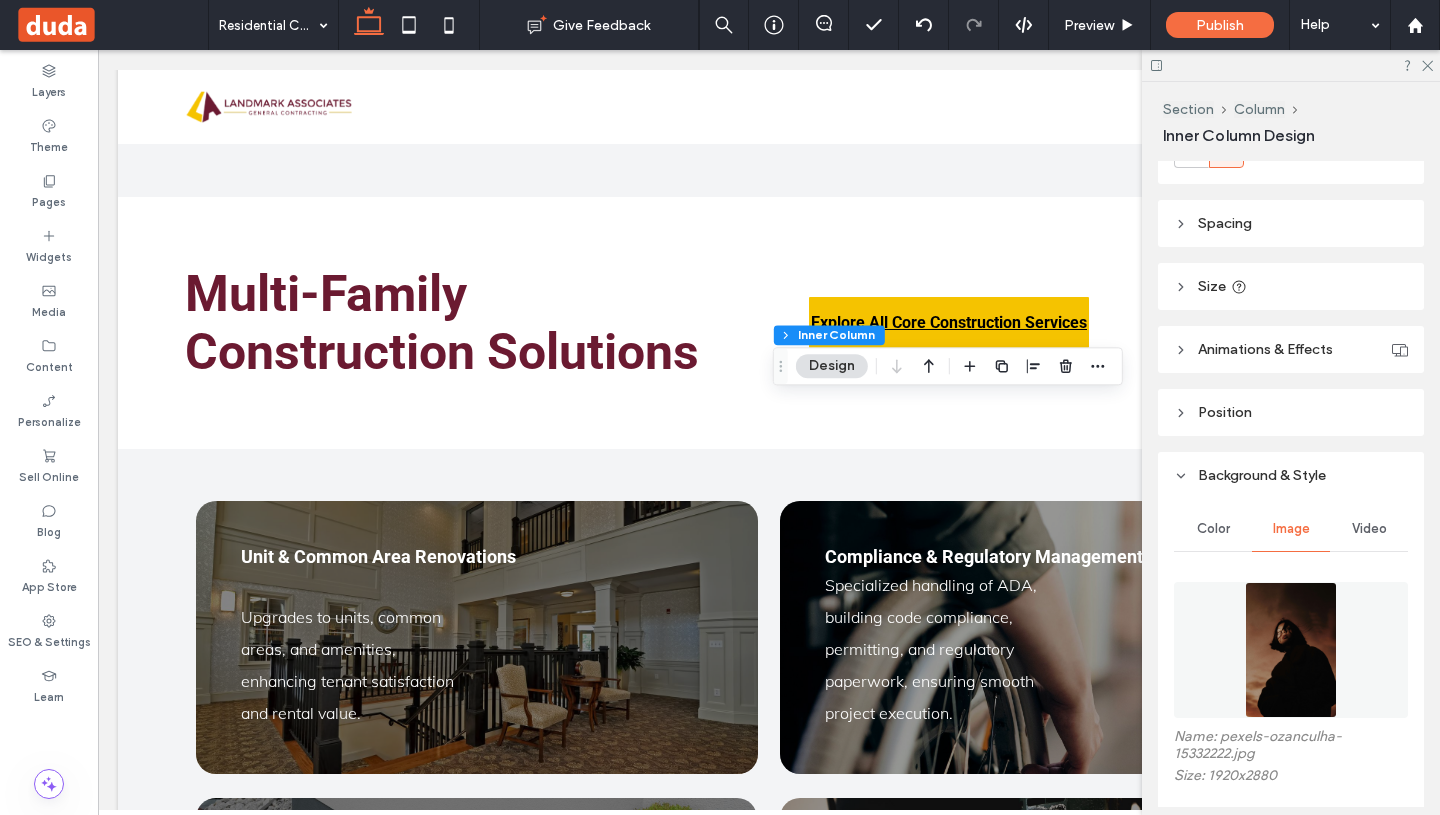click at bounding box center (1290, 650) 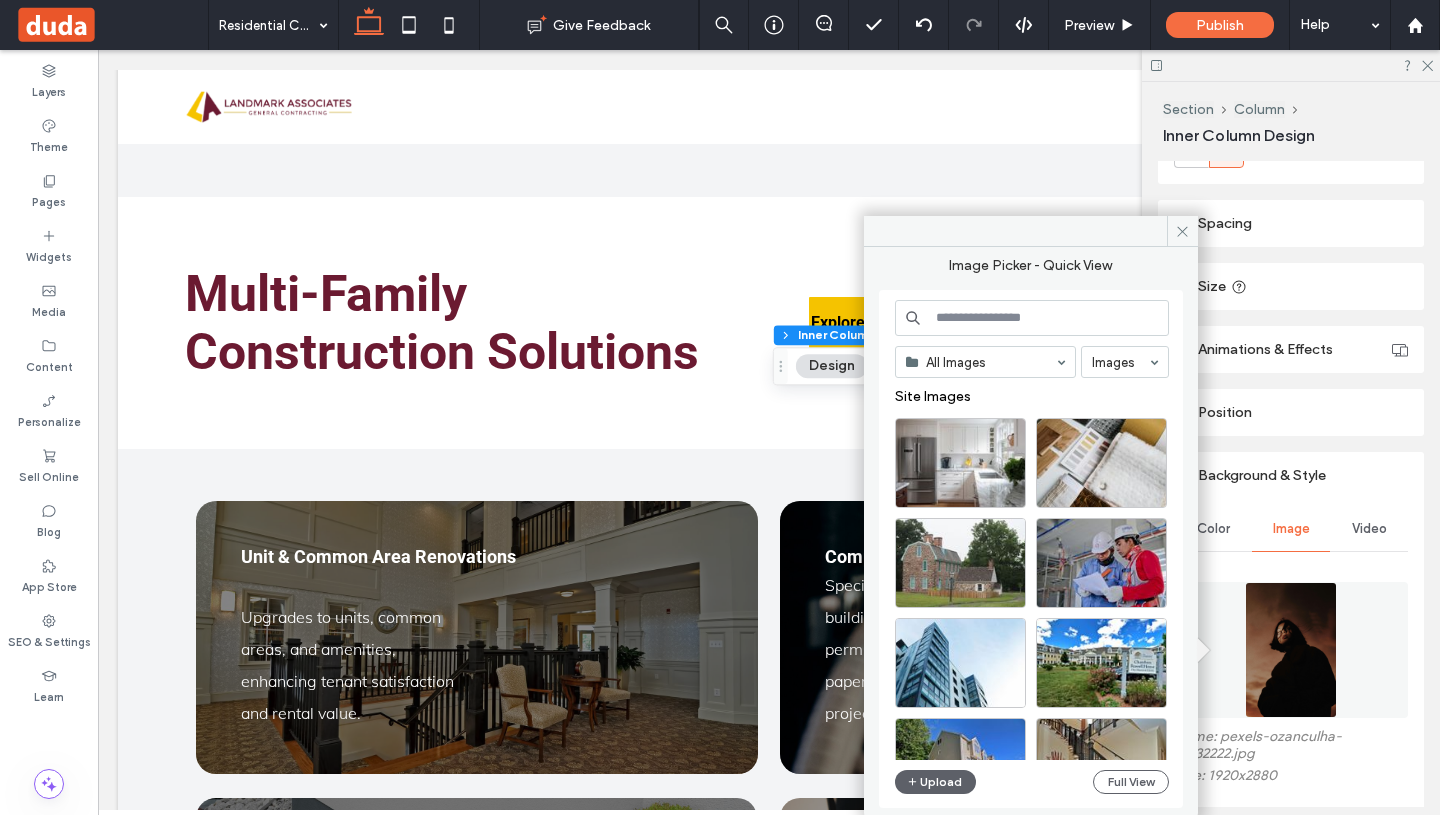 click at bounding box center [1032, 318] 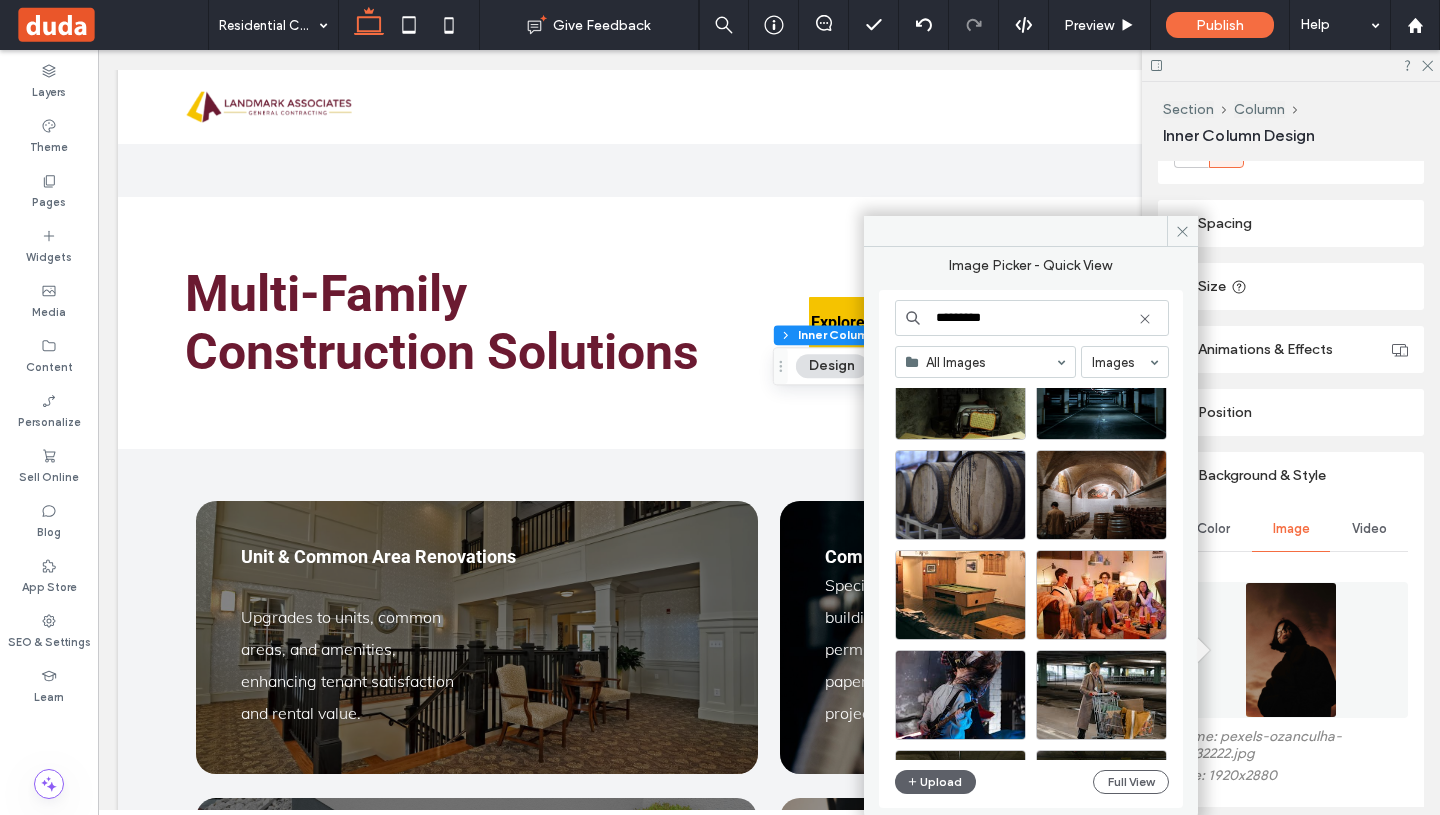 scroll, scrollTop: 403, scrollLeft: 0, axis: vertical 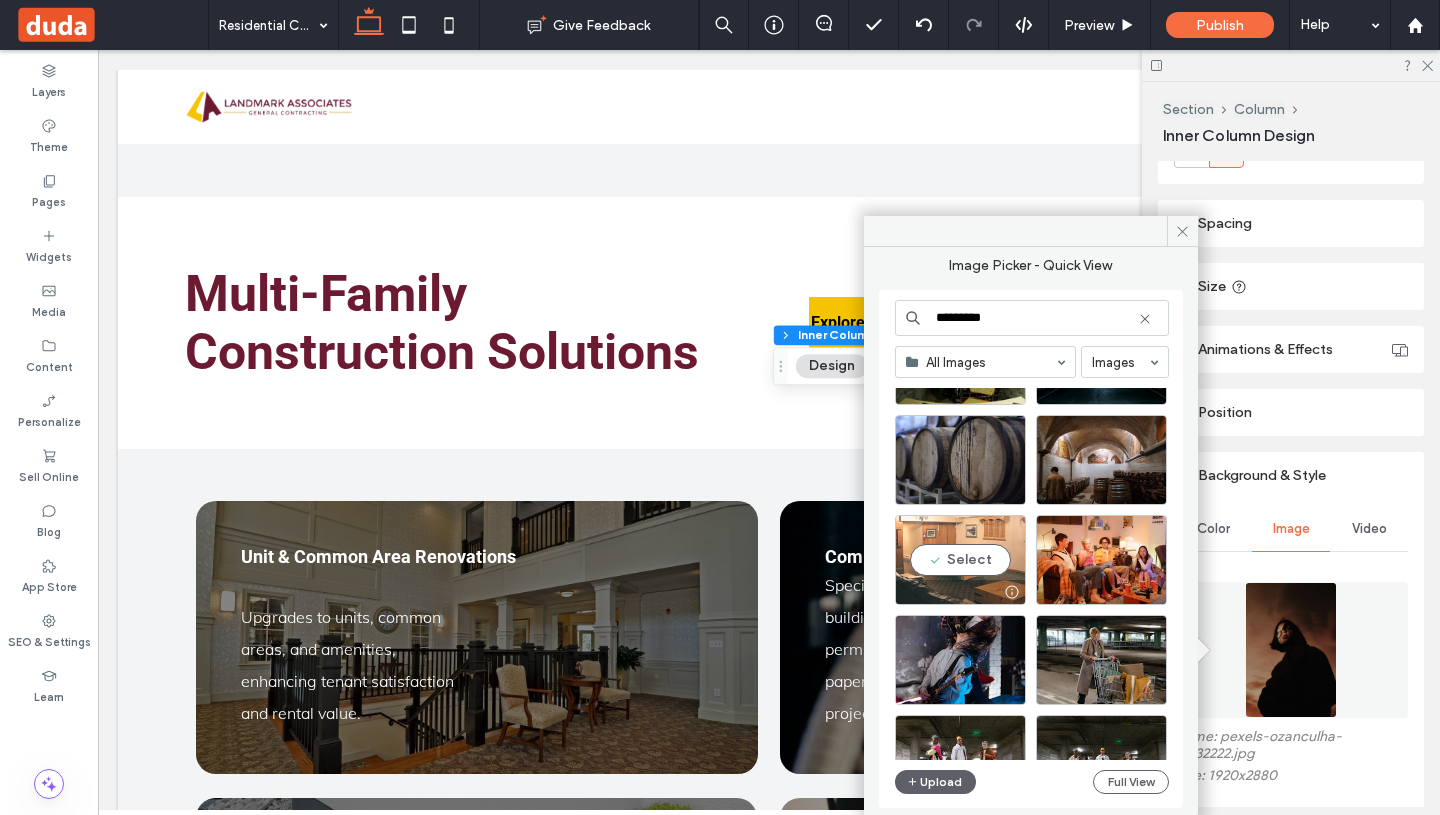 type on "********" 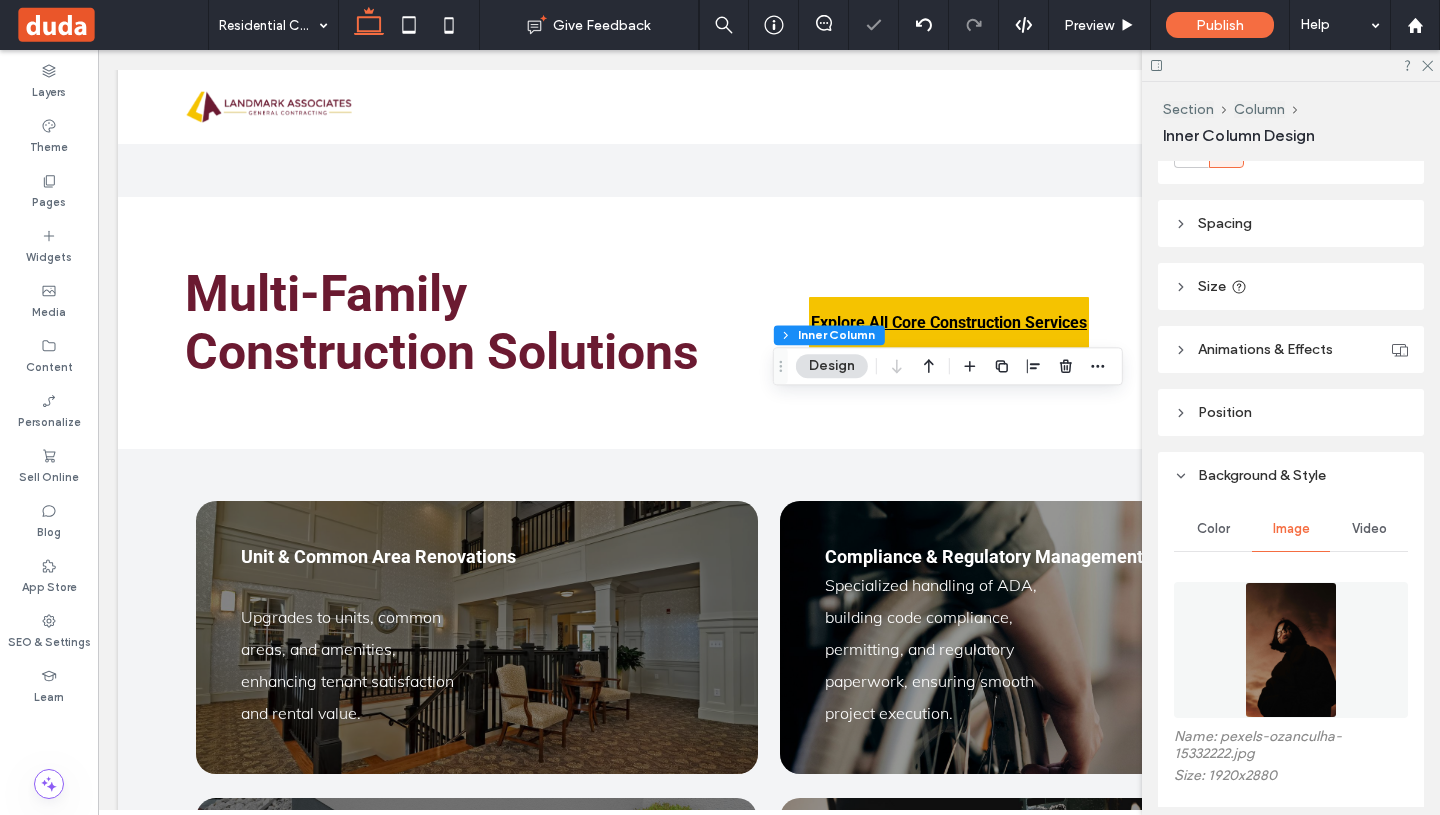 type on "**" 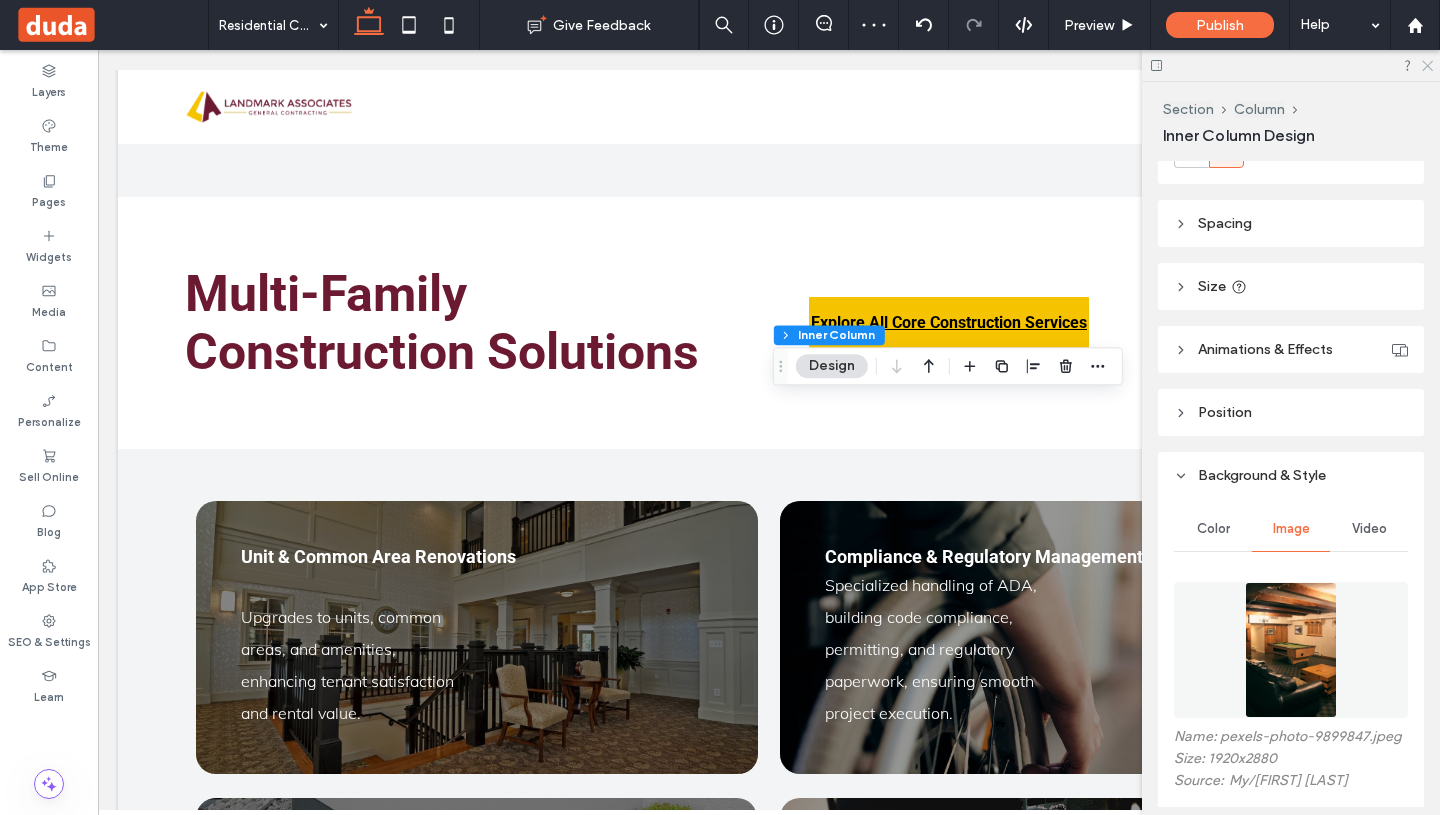 click 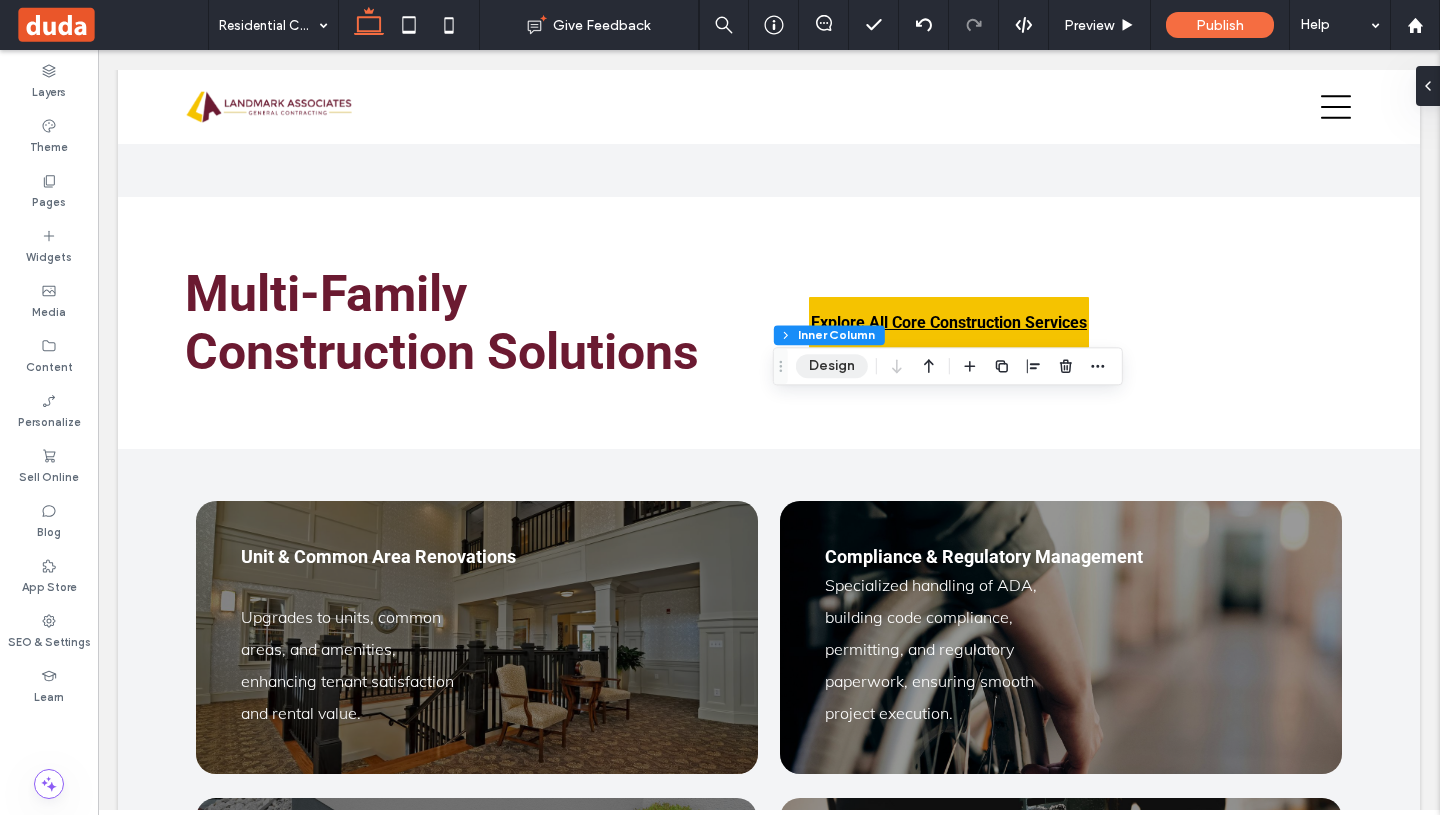 click on "Design" at bounding box center (832, 366) 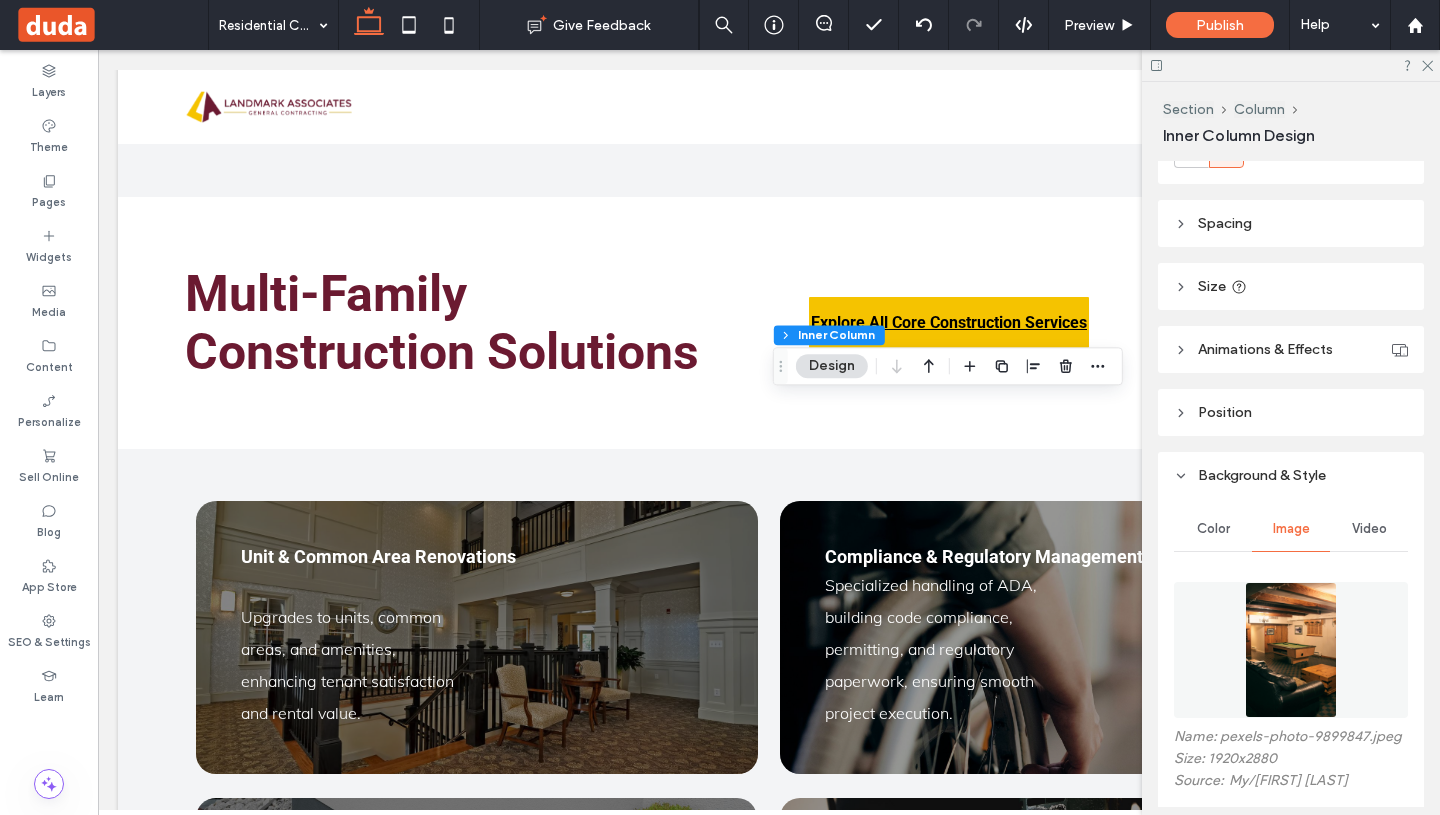 click at bounding box center (1290, 650) 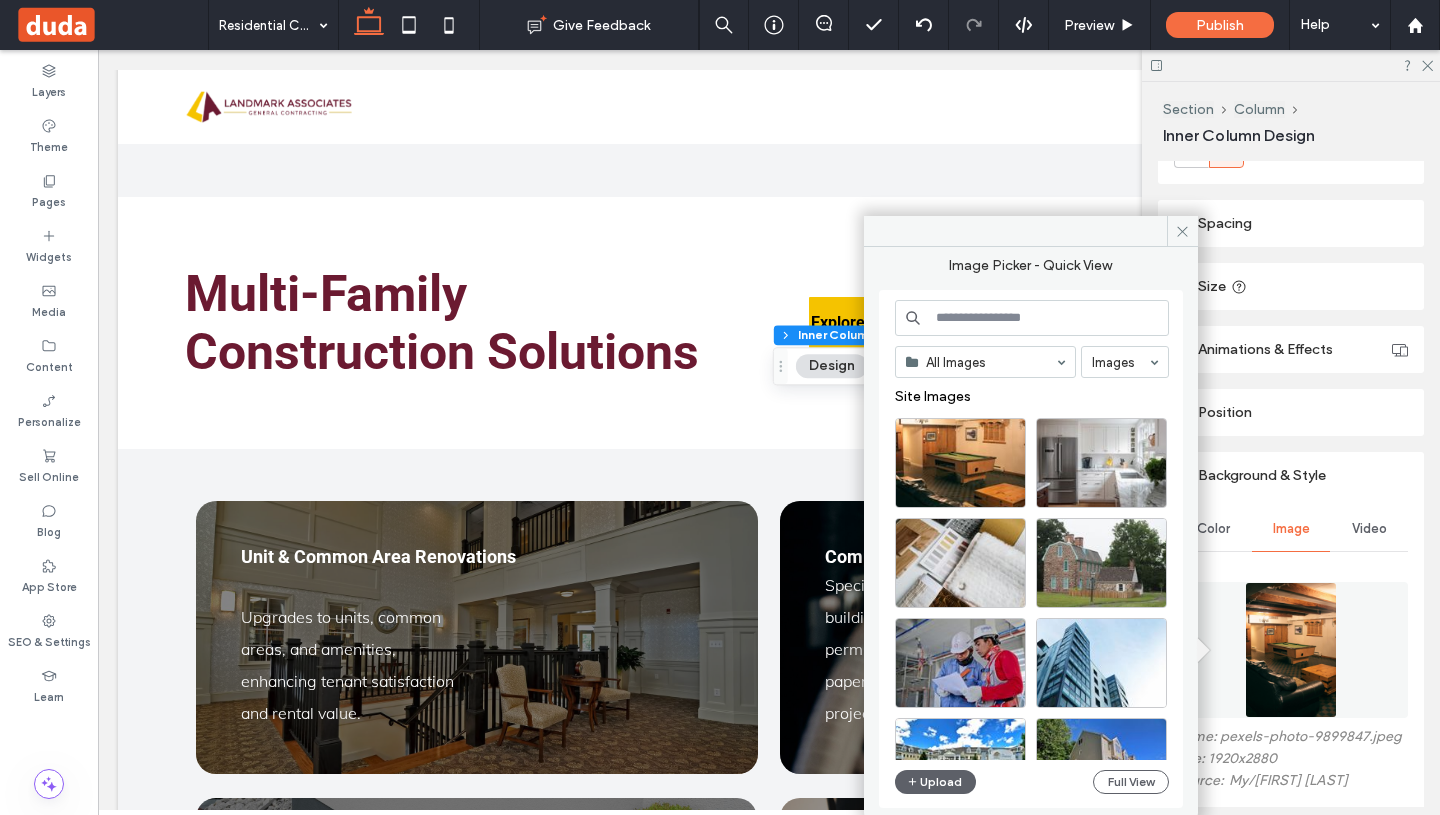 click at bounding box center (1032, 318) 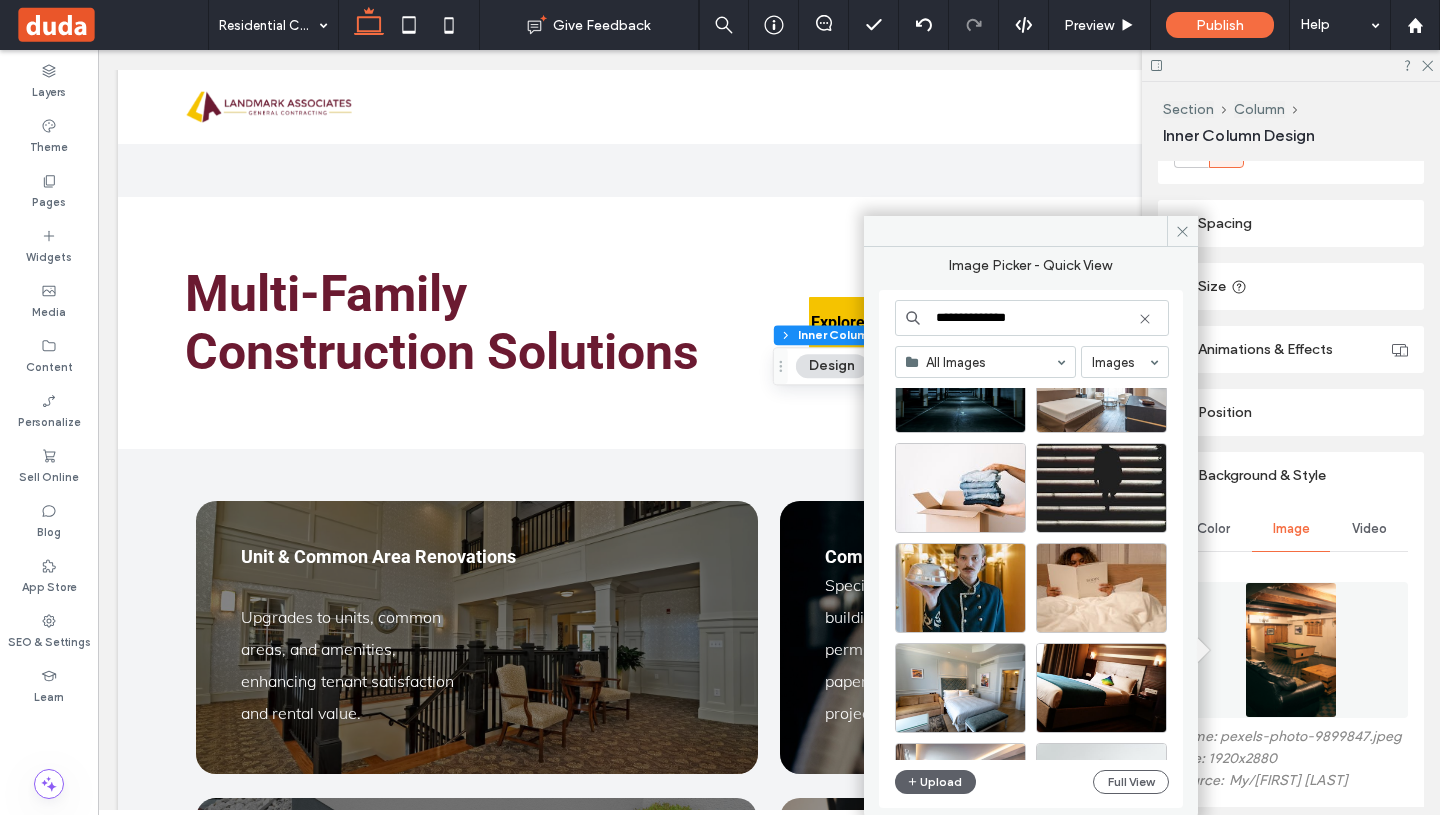 scroll, scrollTop: 0, scrollLeft: 0, axis: both 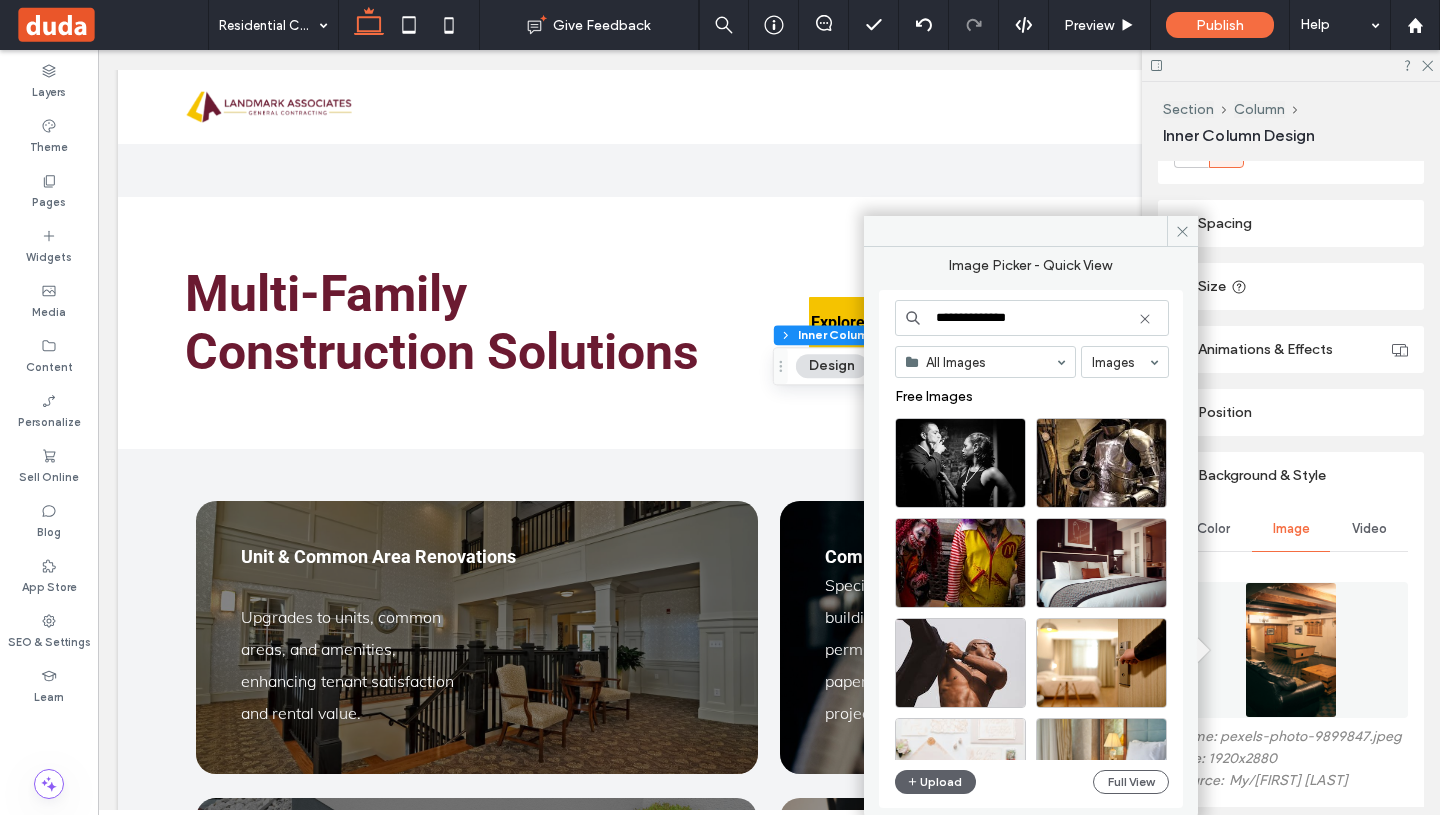 drag, startPoint x: 1078, startPoint y: 317, endPoint x: 1010, endPoint y: 316, distance: 68.007355 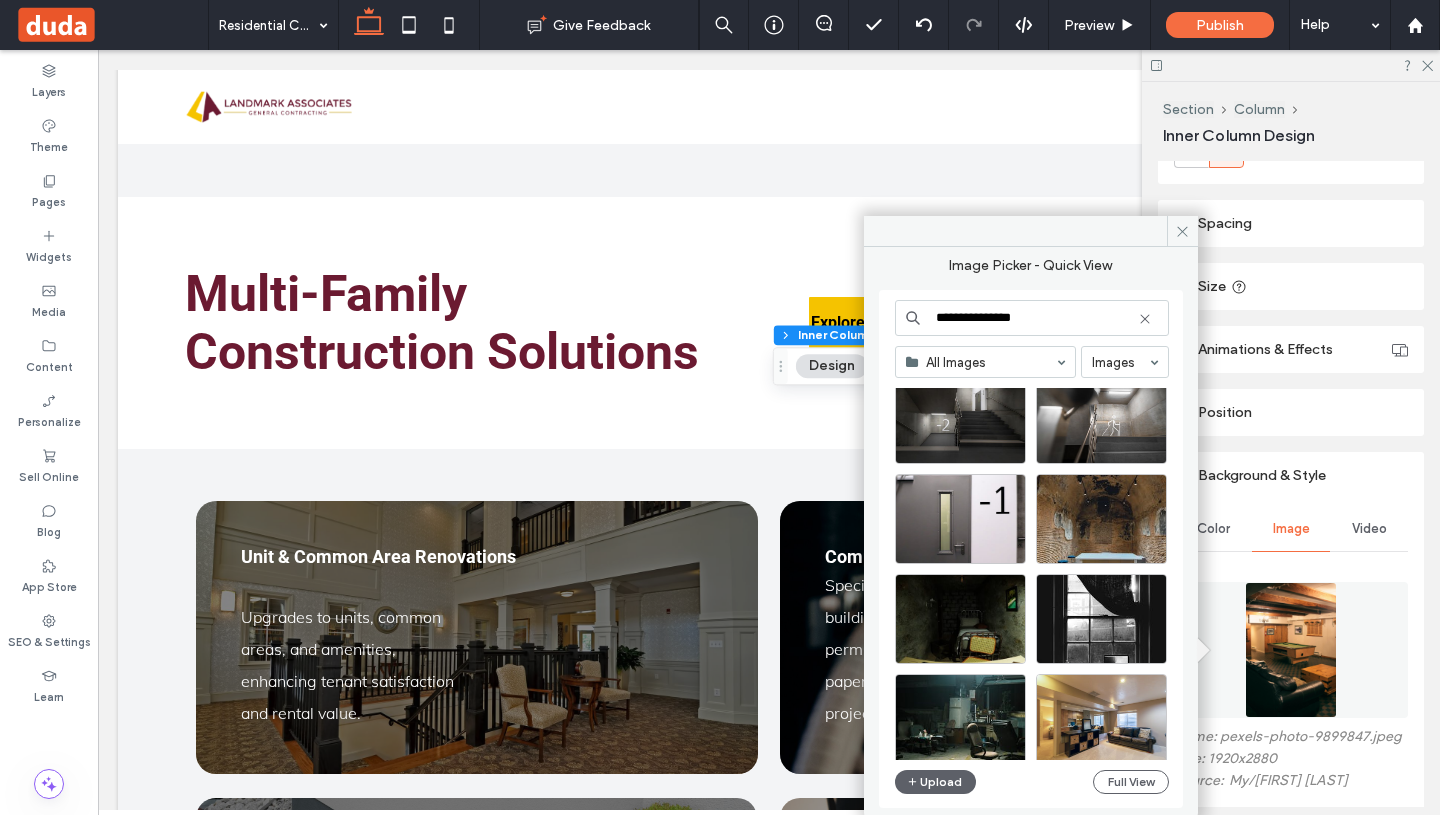 scroll, scrollTop: 0, scrollLeft: 0, axis: both 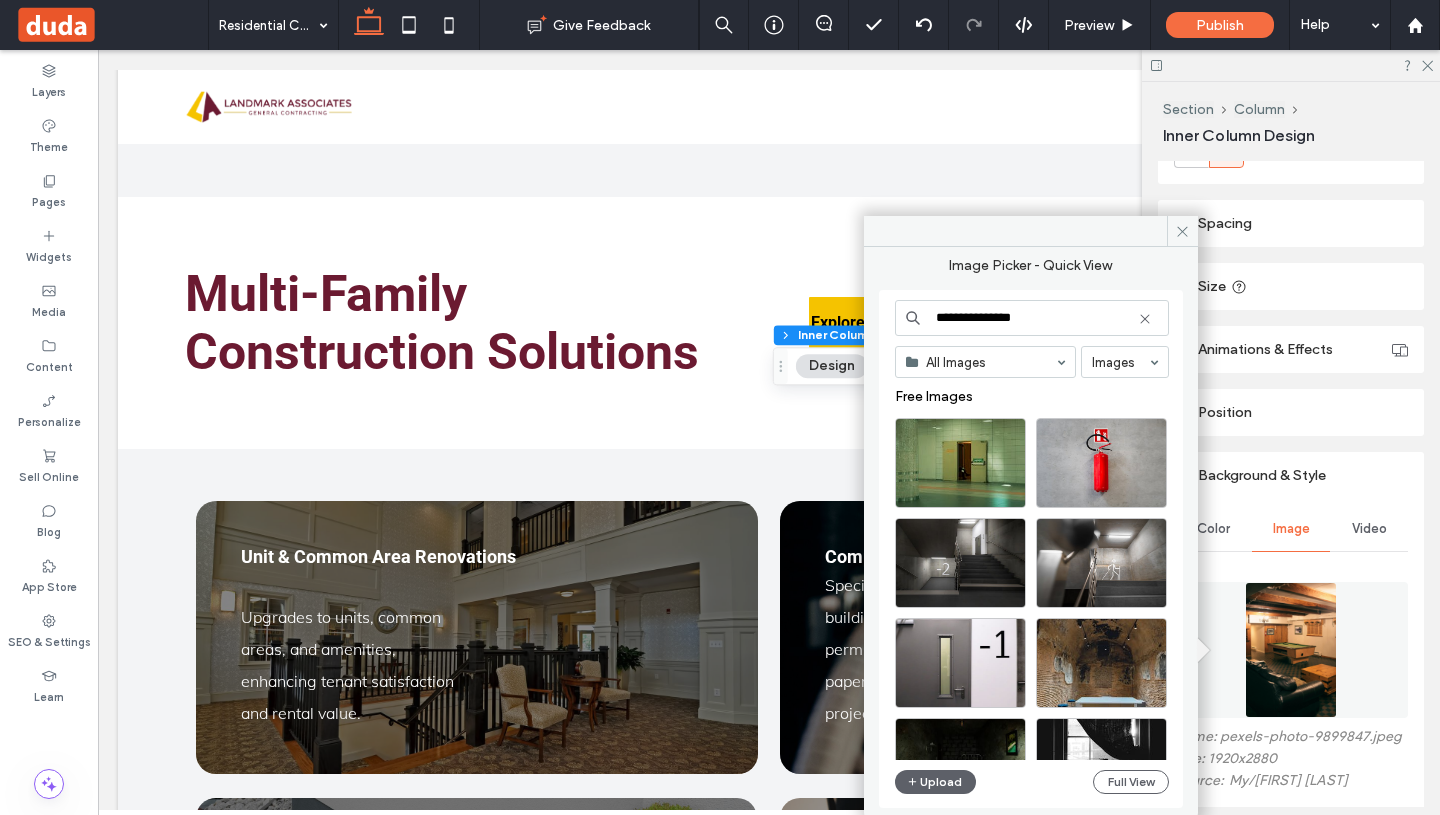 drag, startPoint x: 1076, startPoint y: 321, endPoint x: 999, endPoint y: 321, distance: 77 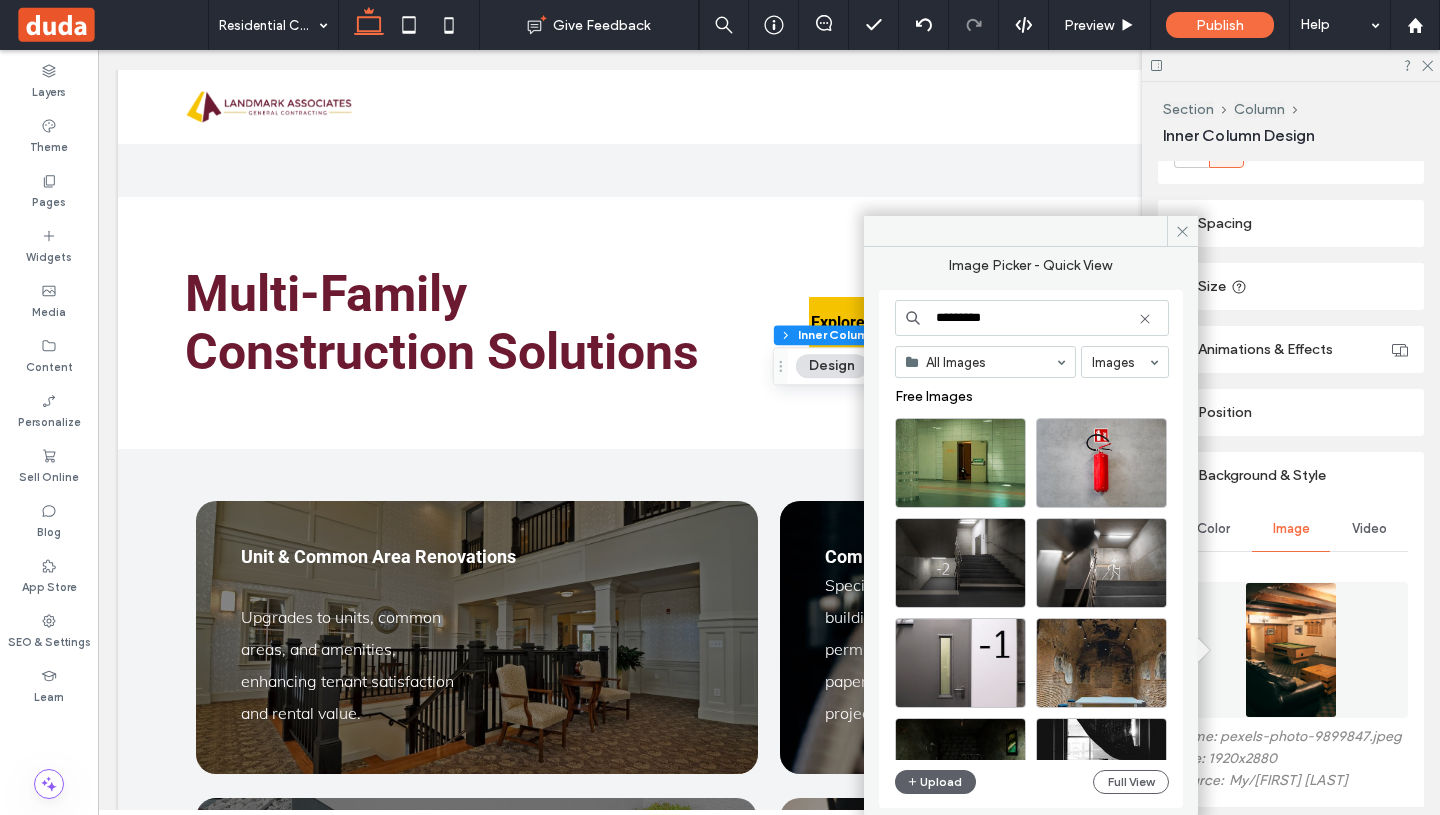 type on "********" 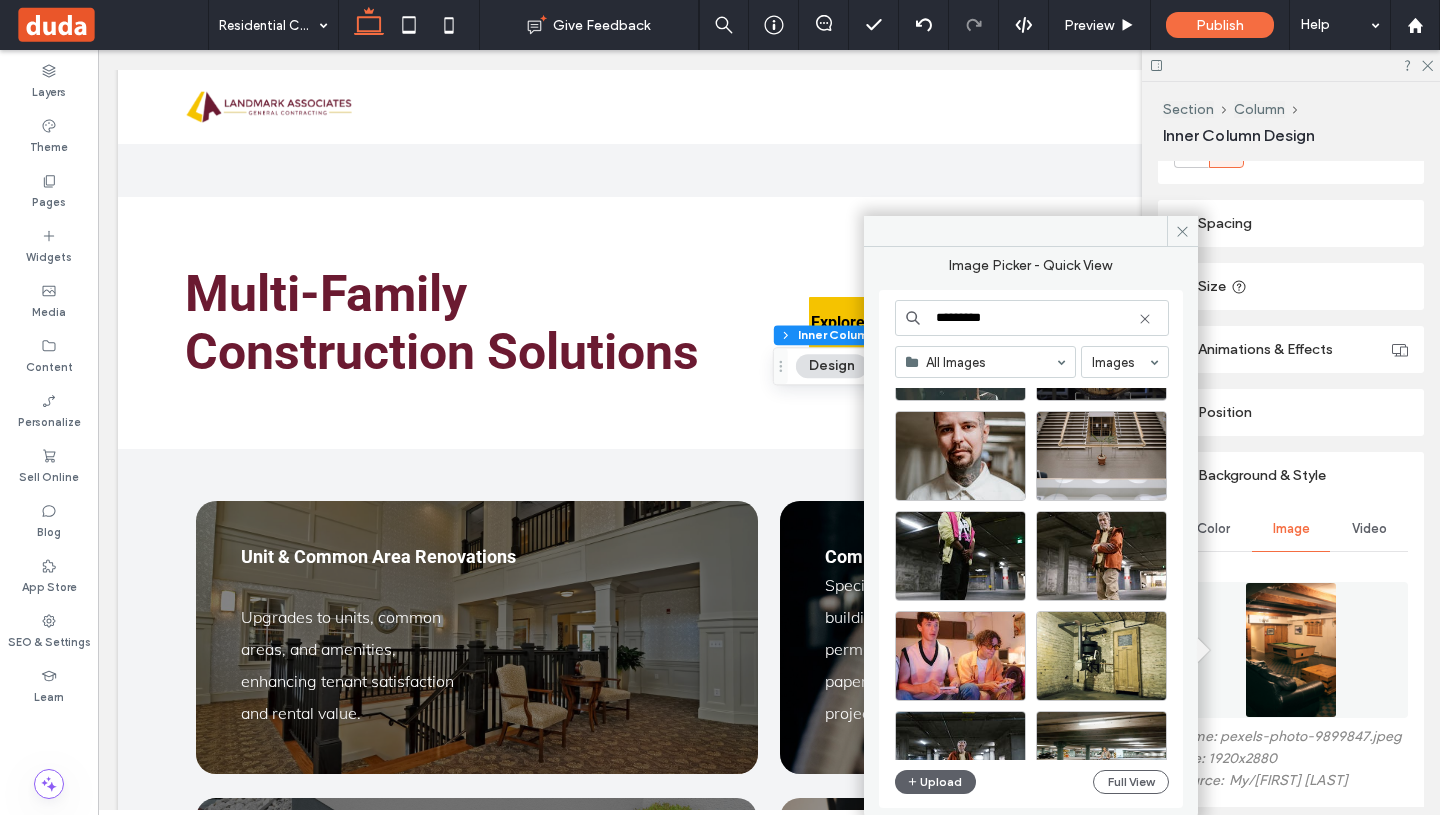 scroll, scrollTop: 1182, scrollLeft: 0, axis: vertical 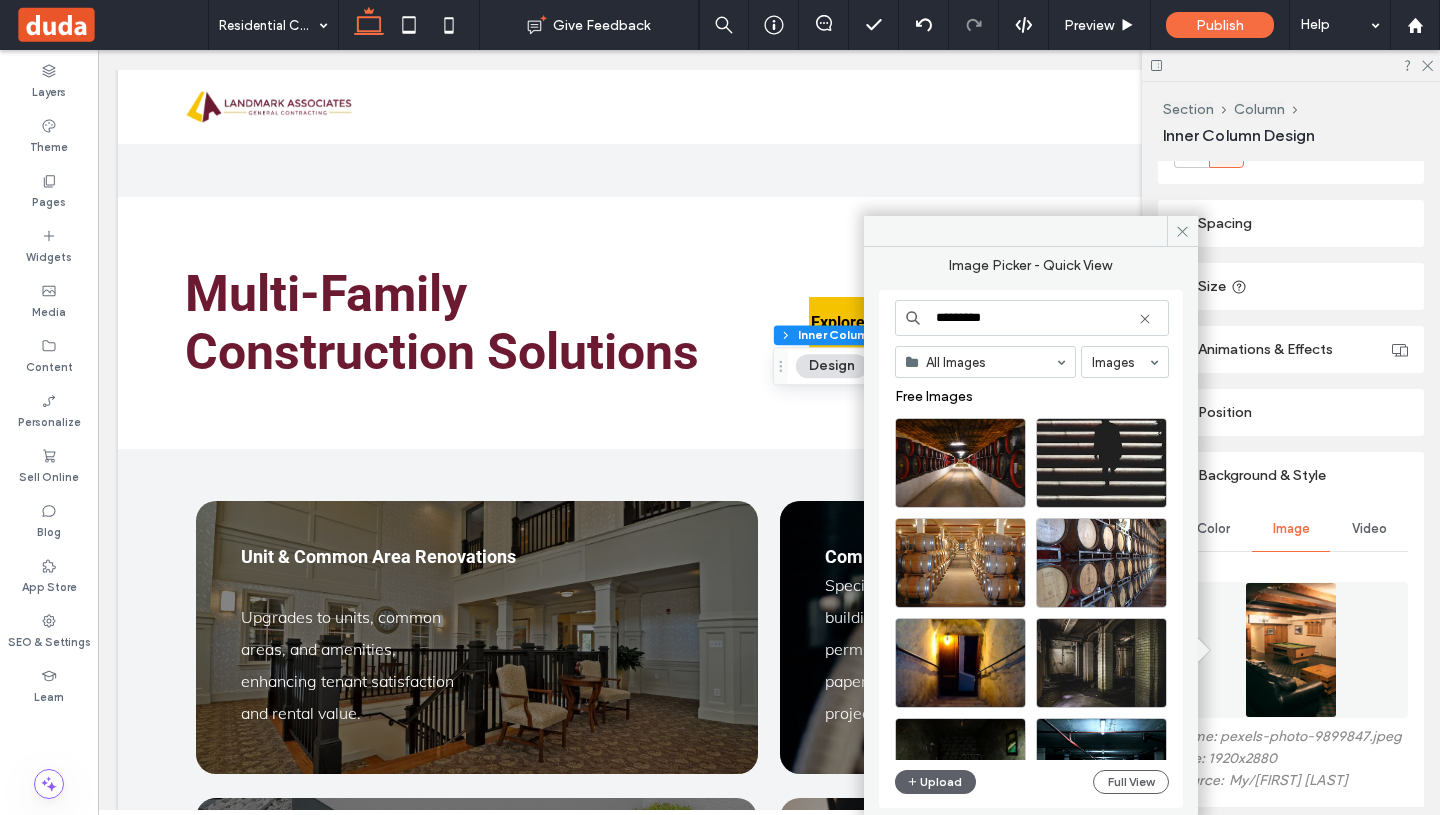 drag, startPoint x: 1048, startPoint y: 311, endPoint x: 940, endPoint y: 309, distance: 108.01852 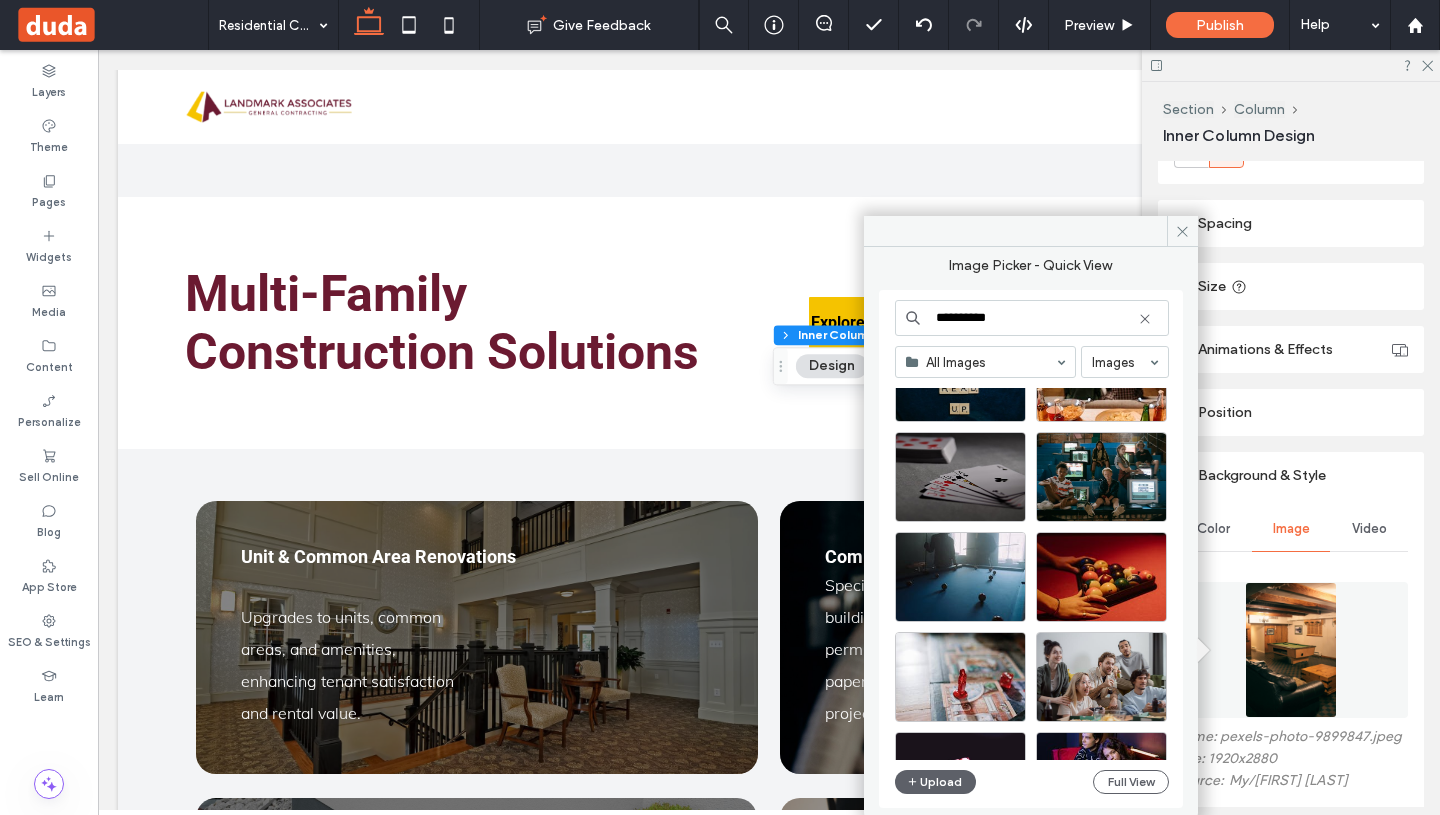 scroll, scrollTop: 1199, scrollLeft: 0, axis: vertical 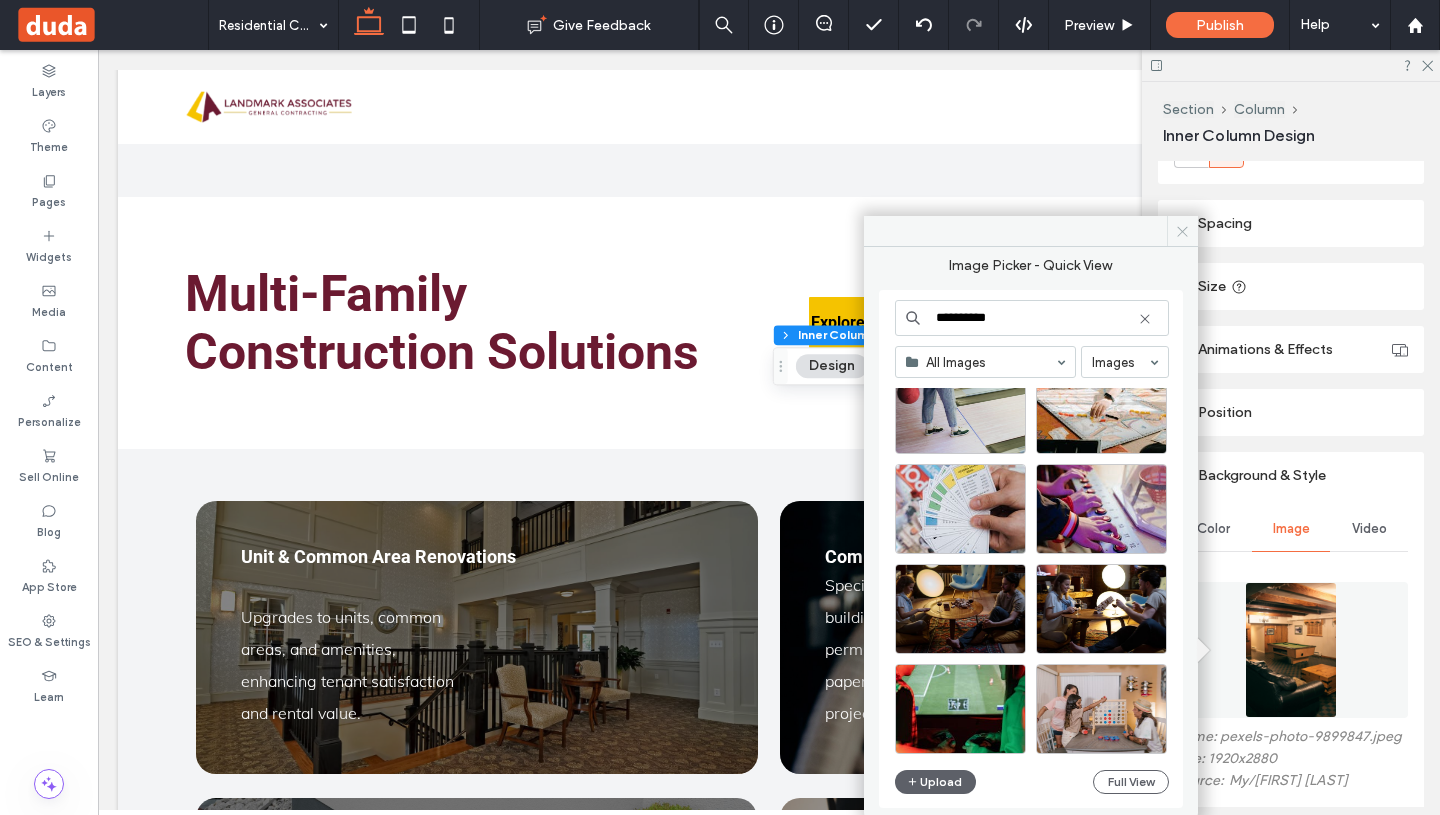 type on "**********" 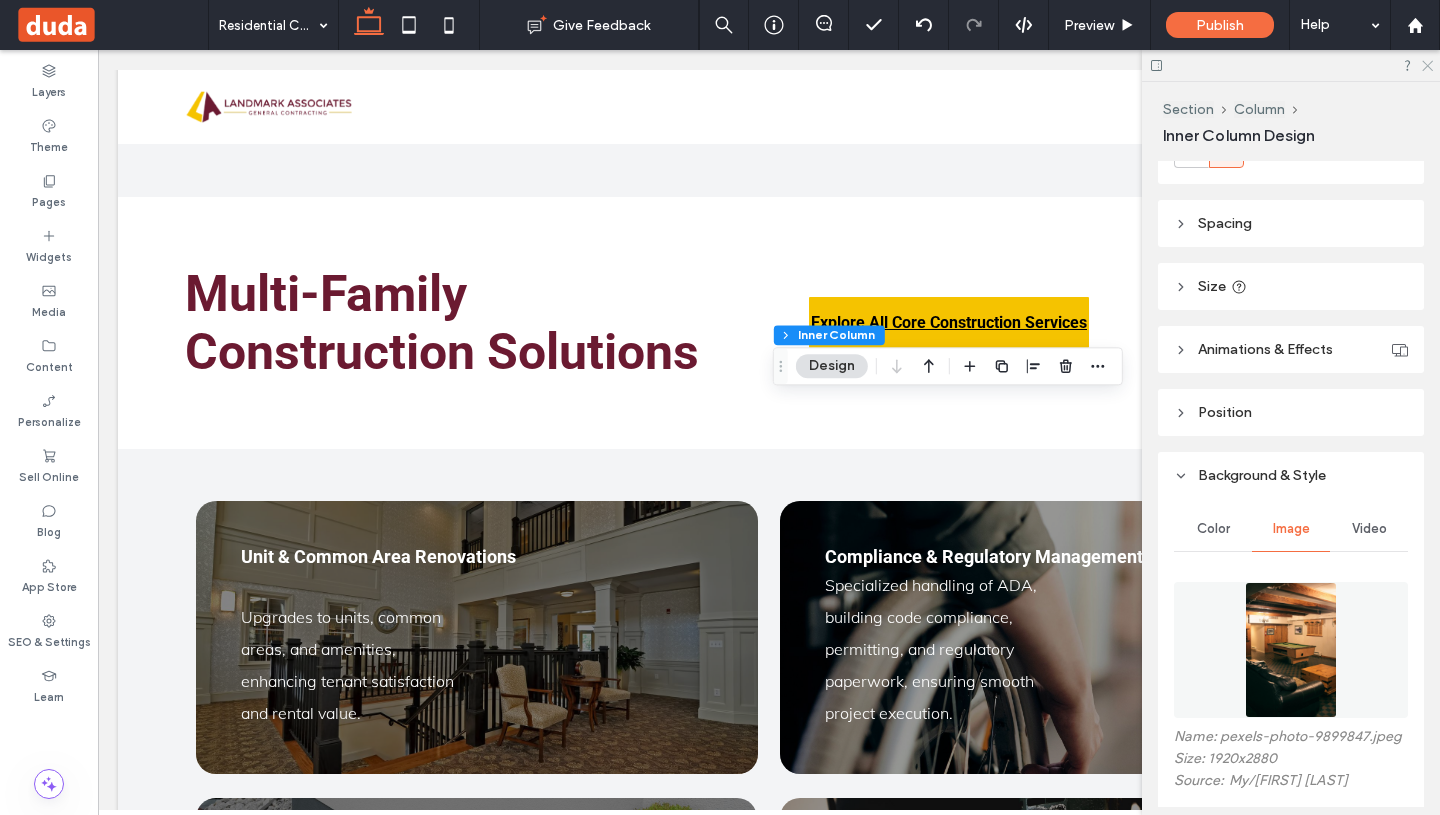 click 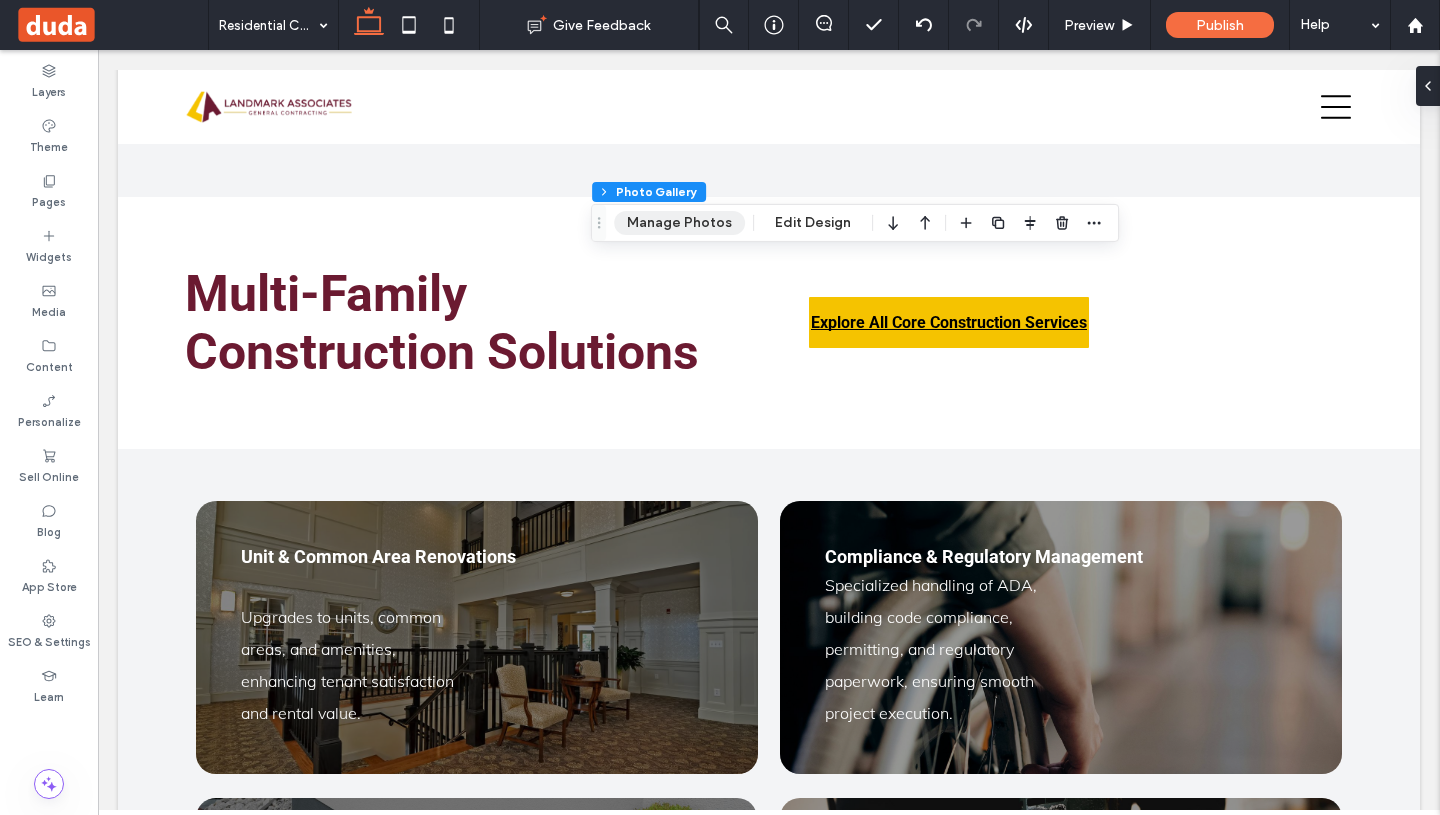 click on "Manage Photos" at bounding box center (679, 223) 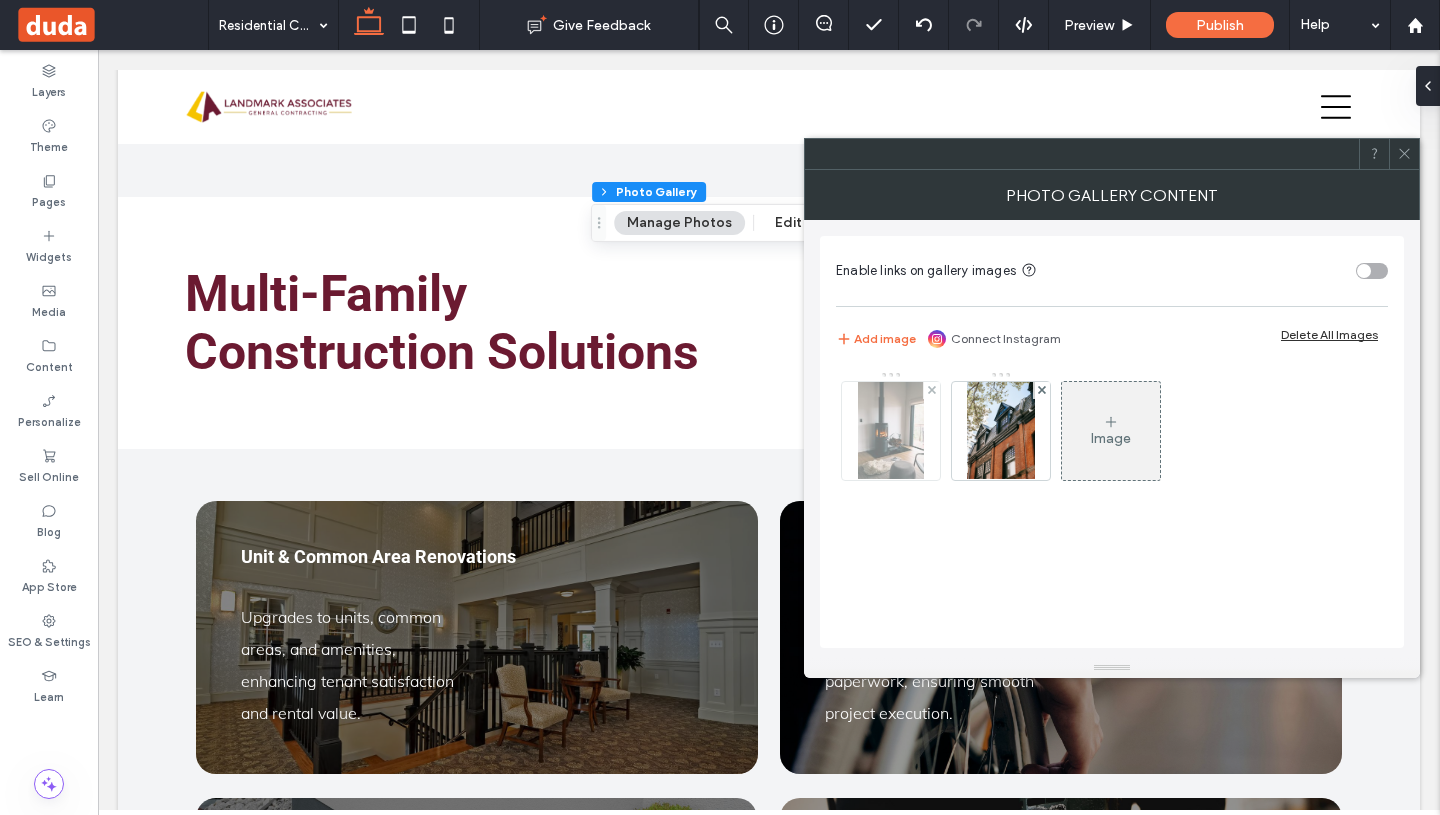 click at bounding box center (891, 431) 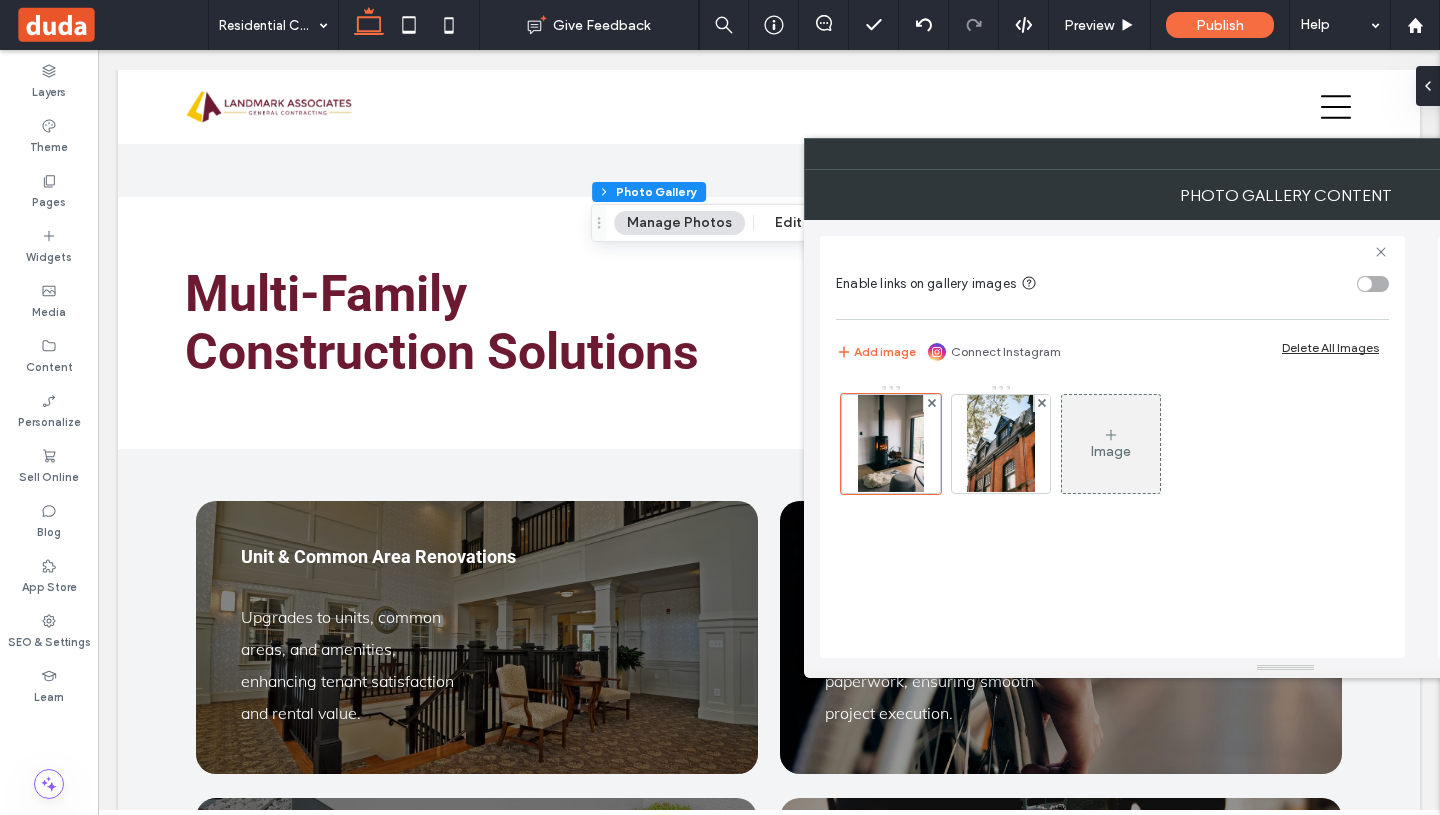 scroll, scrollTop: 0, scrollLeft: 90, axis: horizontal 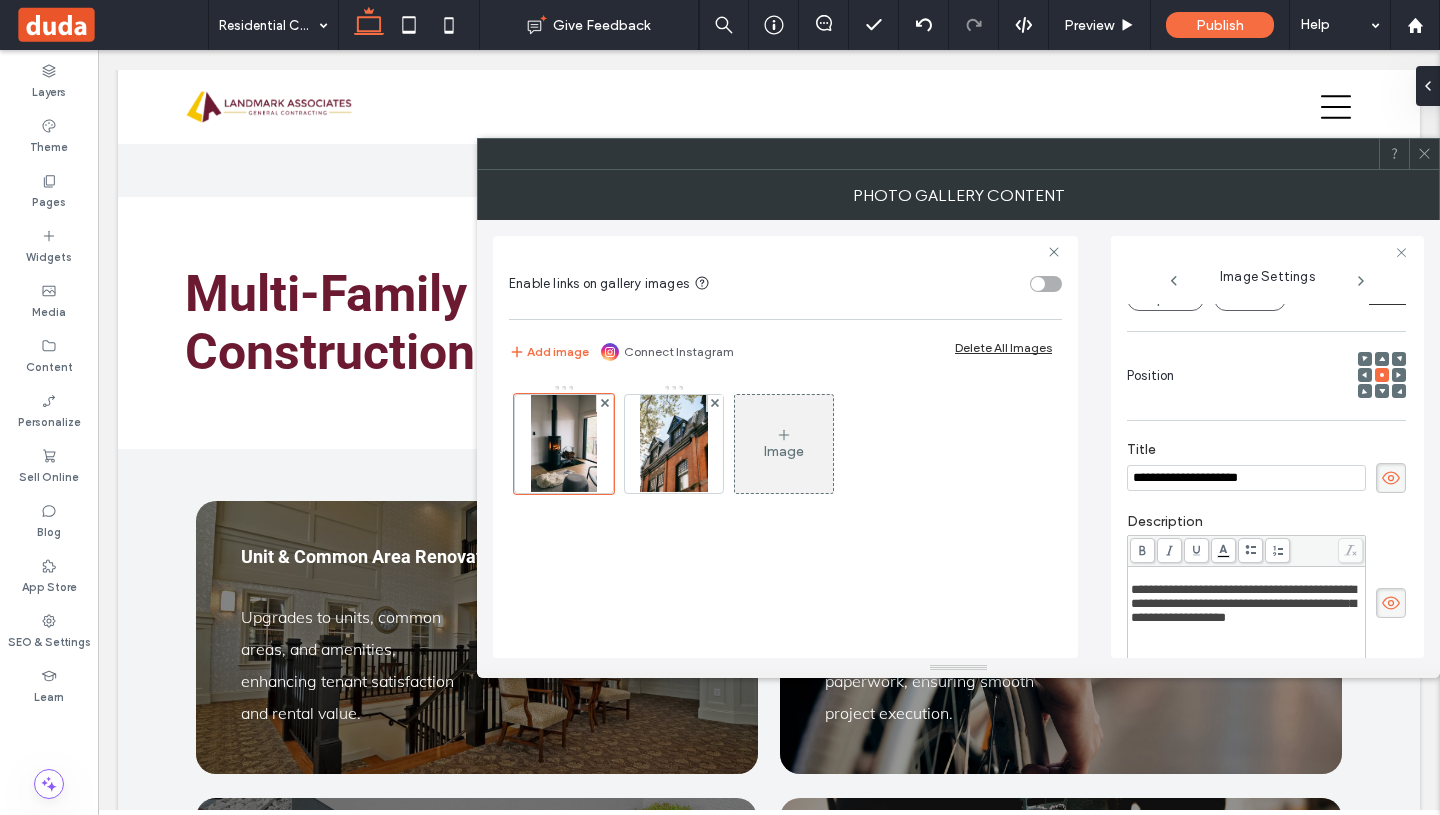 drag, startPoint x: 1291, startPoint y: 471, endPoint x: 1121, endPoint y: 479, distance: 170.18813 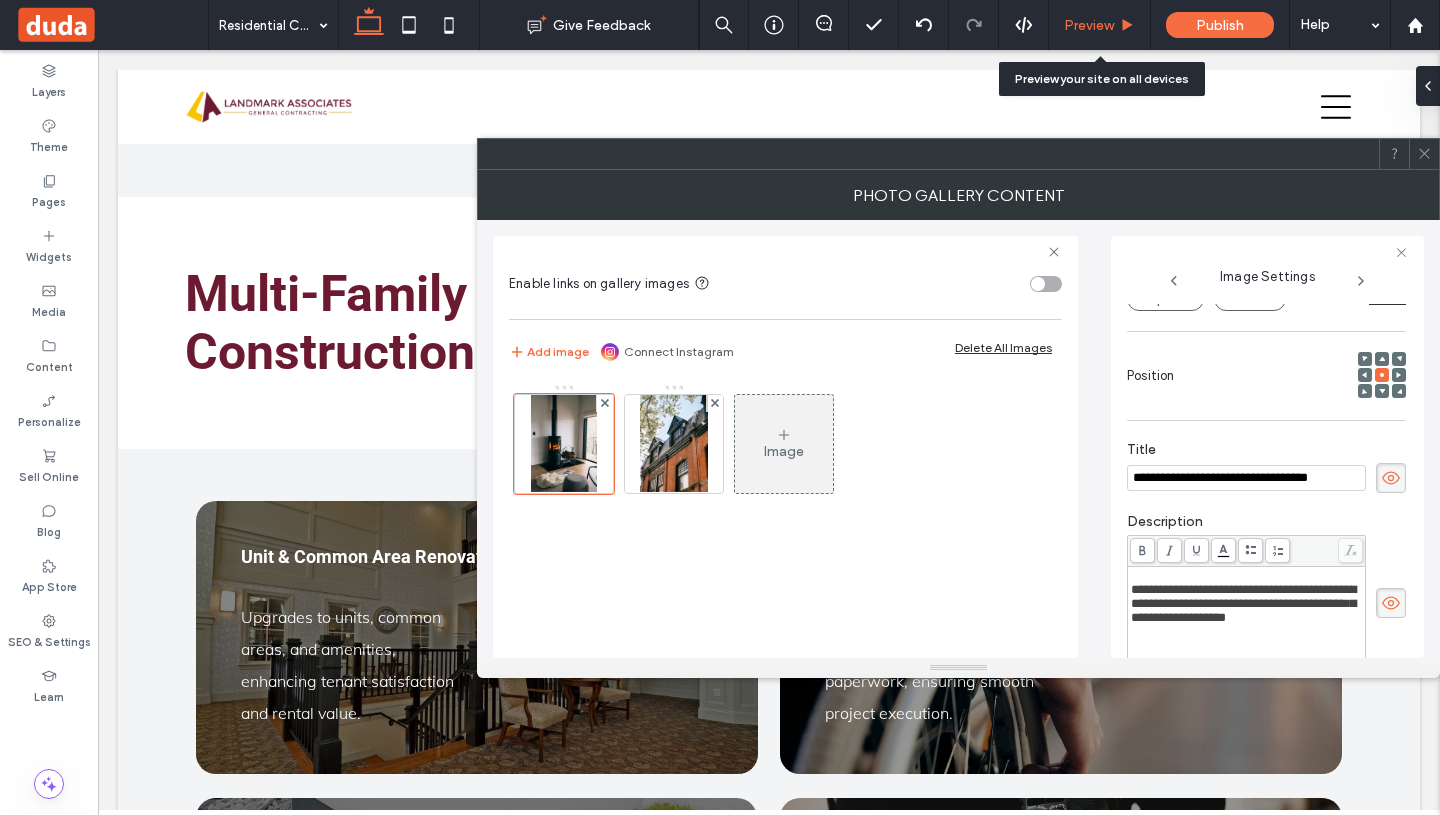 type on "**********" 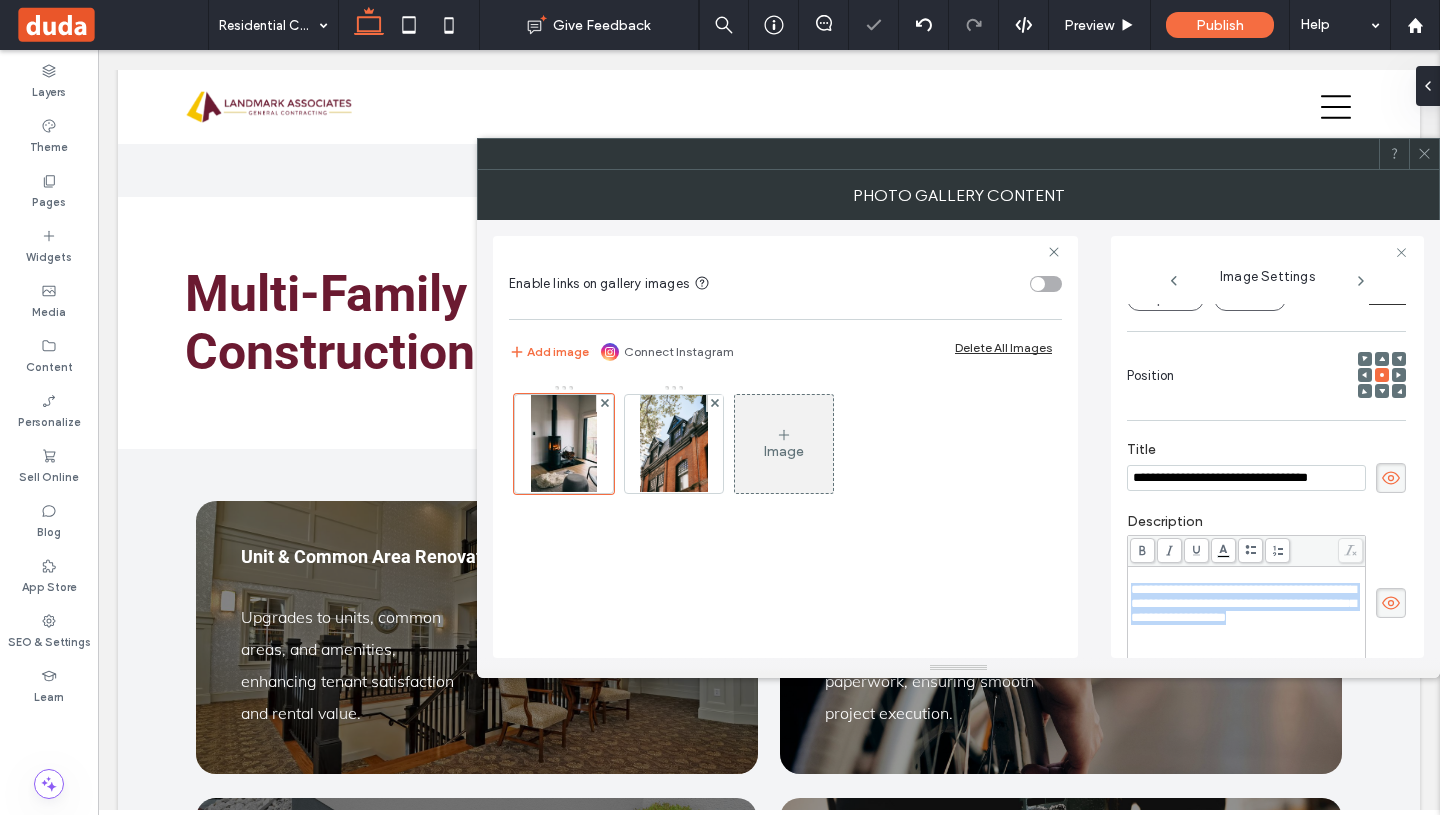 drag, startPoint x: 1222, startPoint y: 647, endPoint x: 1125, endPoint y: 602, distance: 106.929886 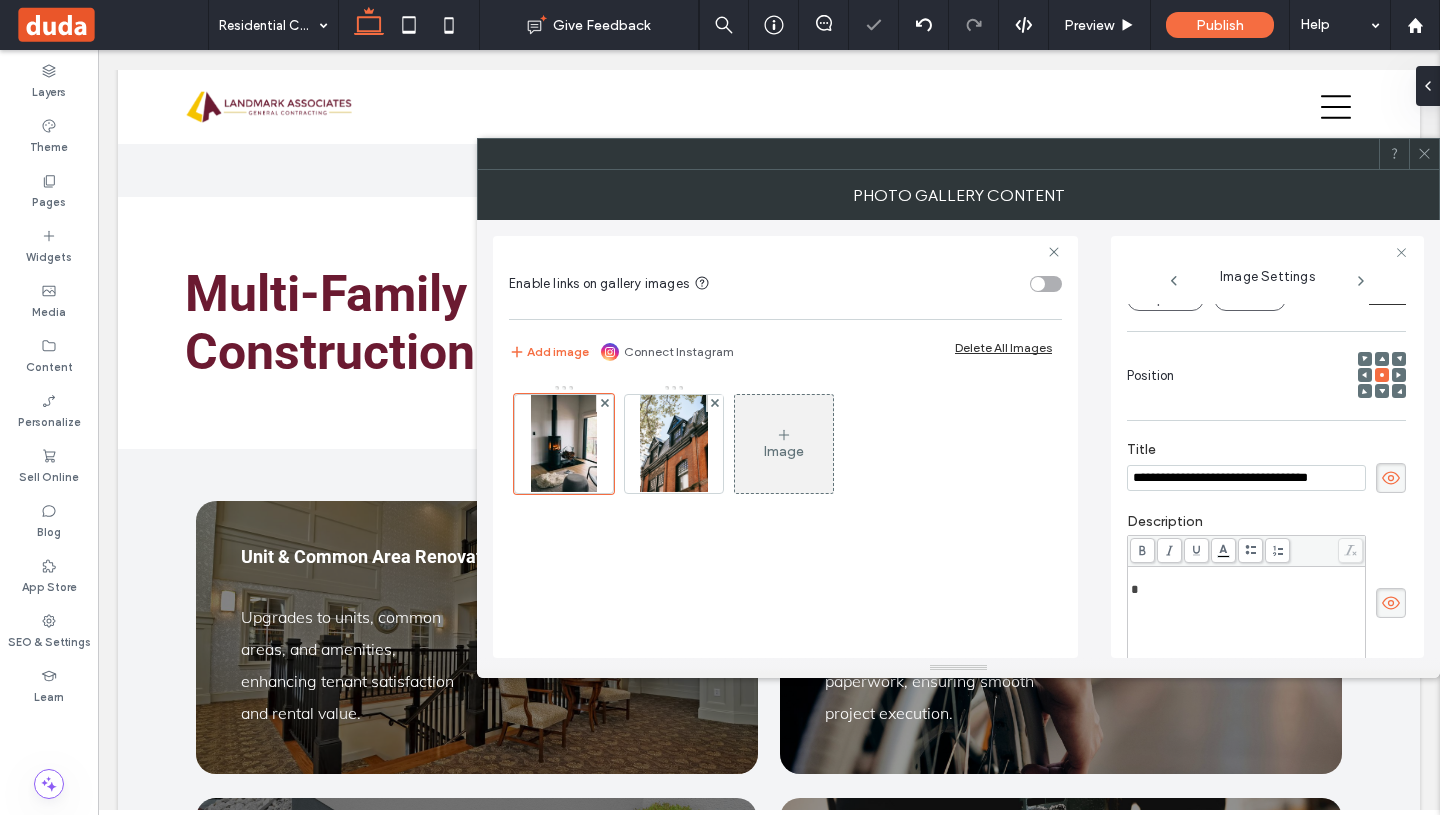 type 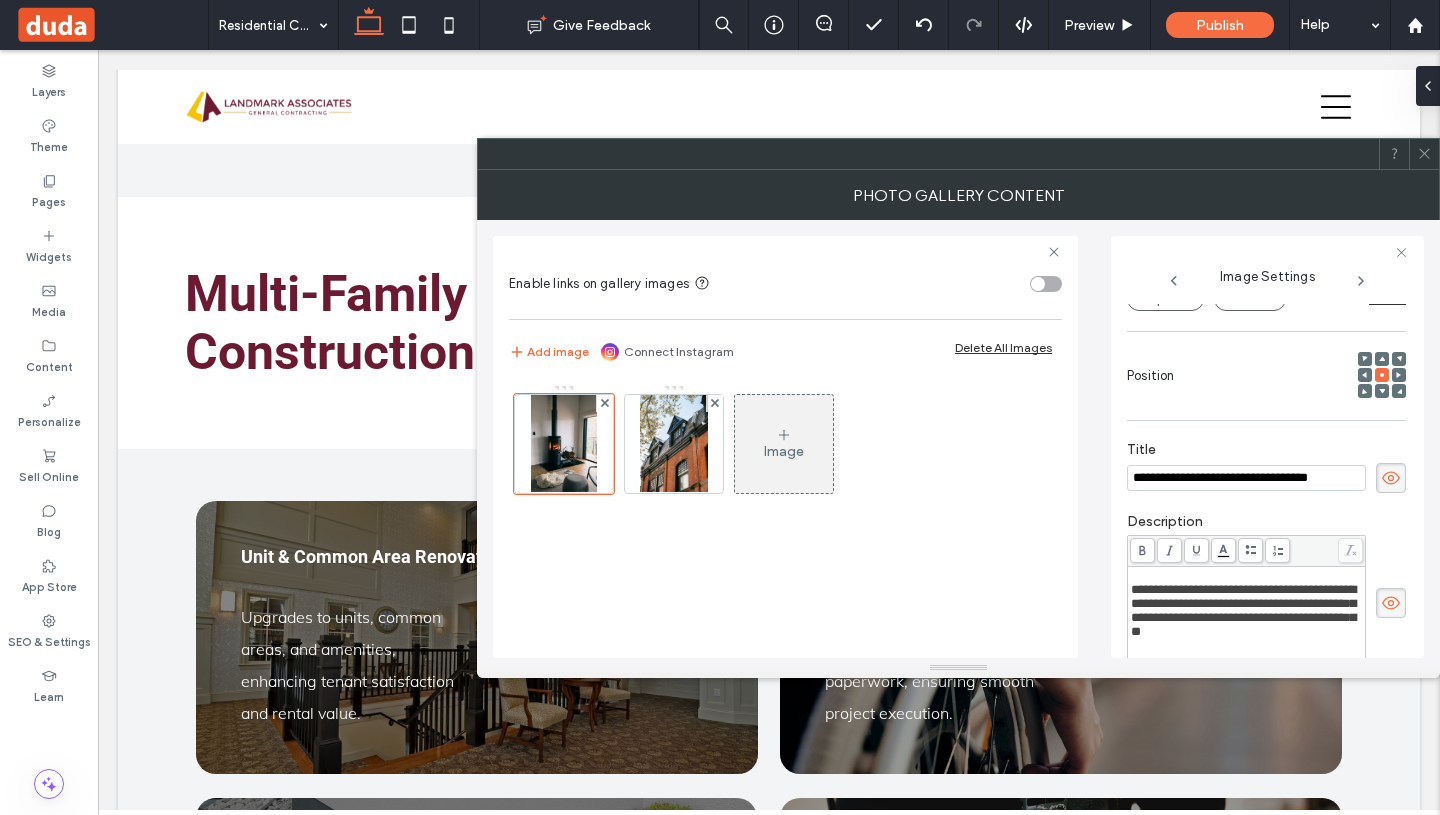 scroll, scrollTop: 263, scrollLeft: 0, axis: vertical 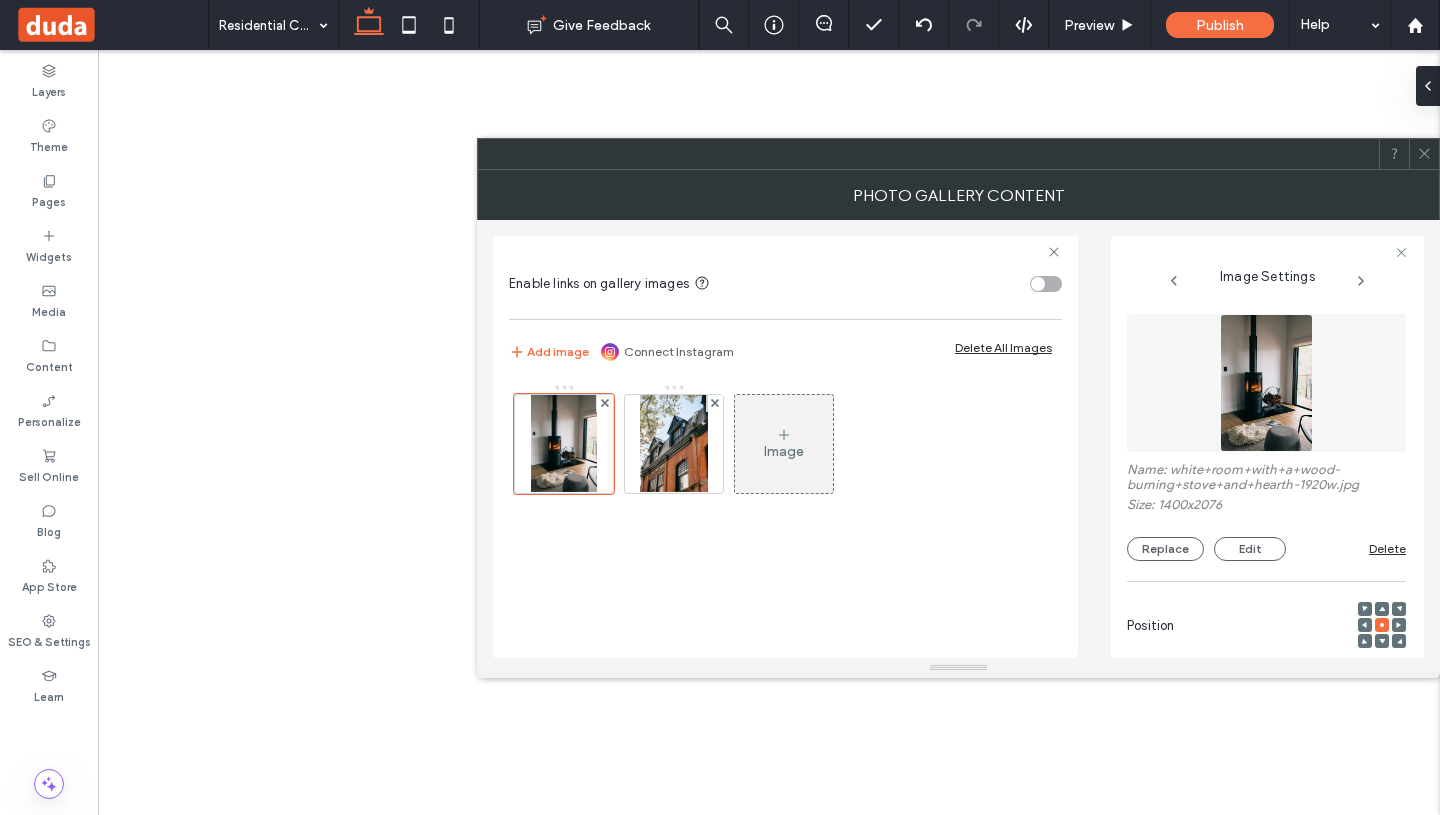 type 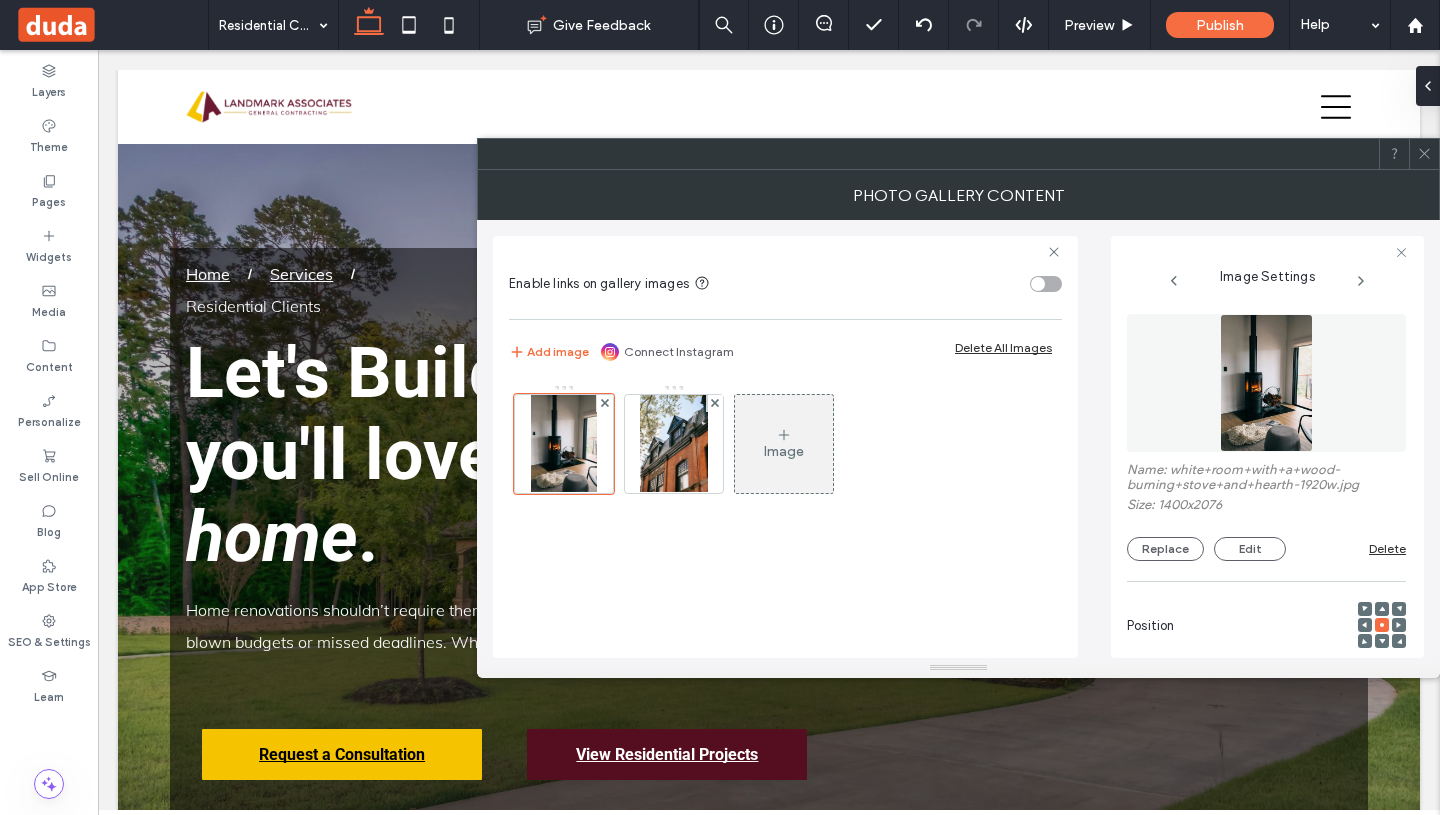 scroll, scrollTop: 3615, scrollLeft: 0, axis: vertical 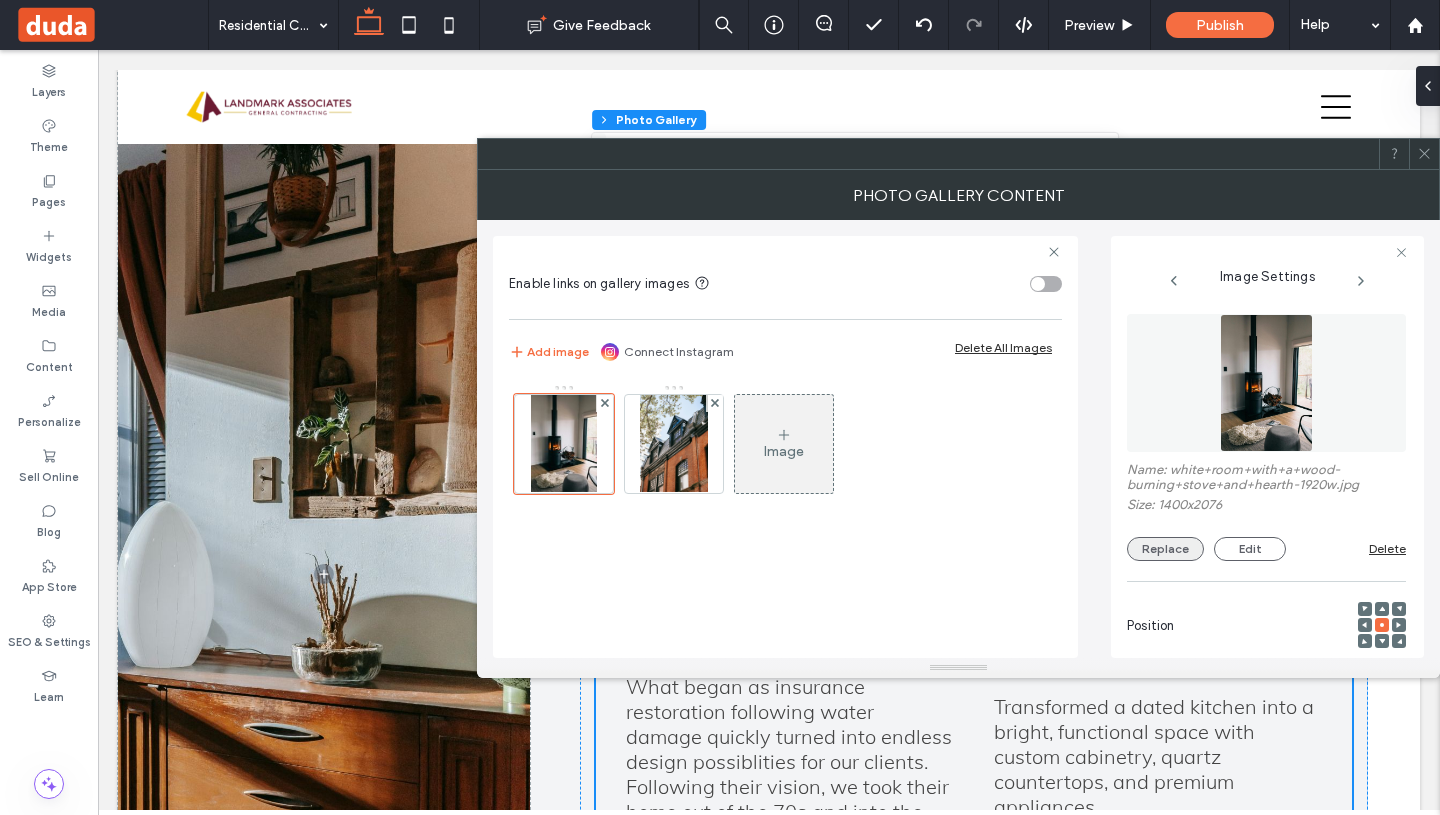 click on "Replace" at bounding box center (1165, 549) 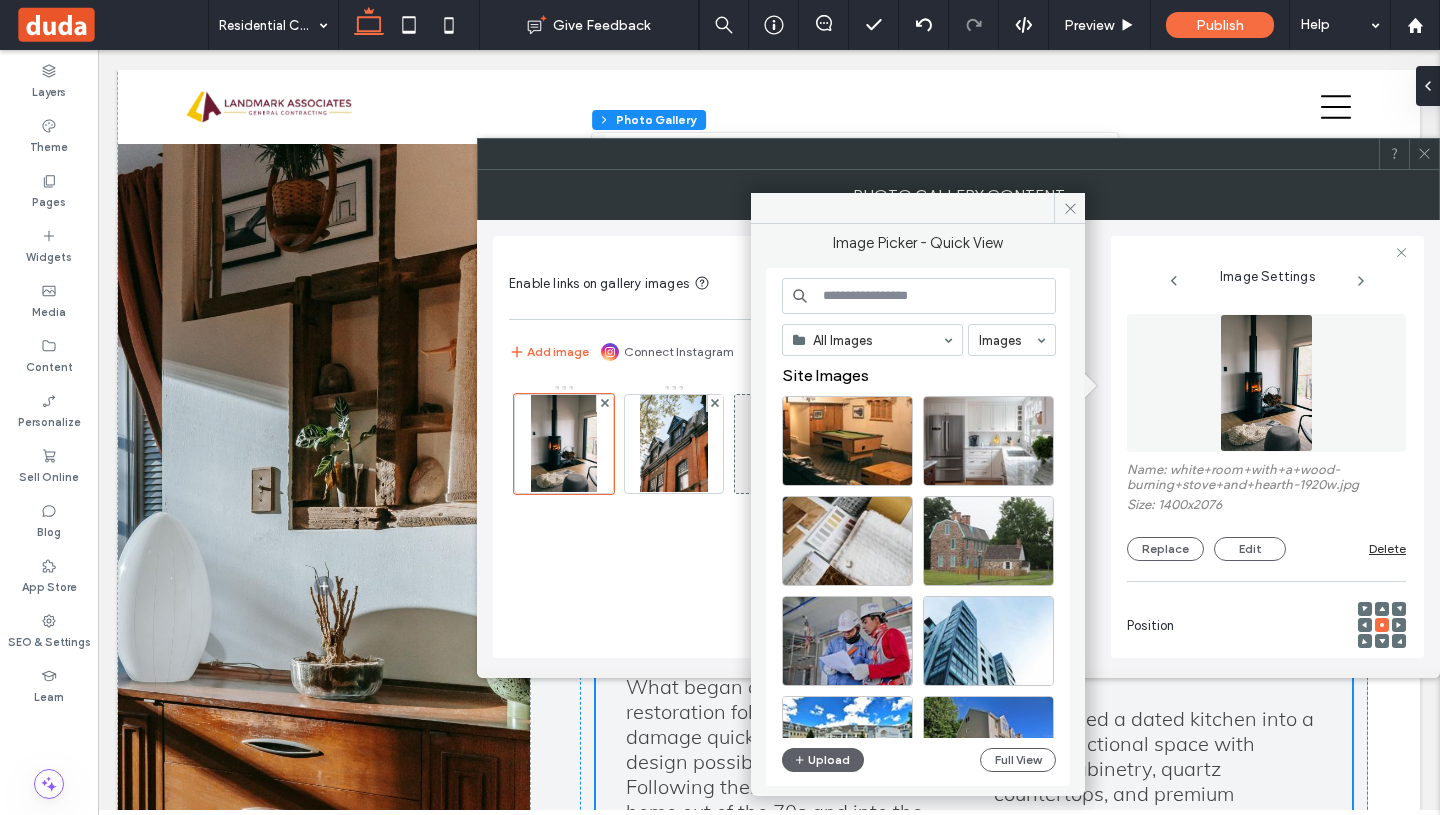 click at bounding box center [919, 296] 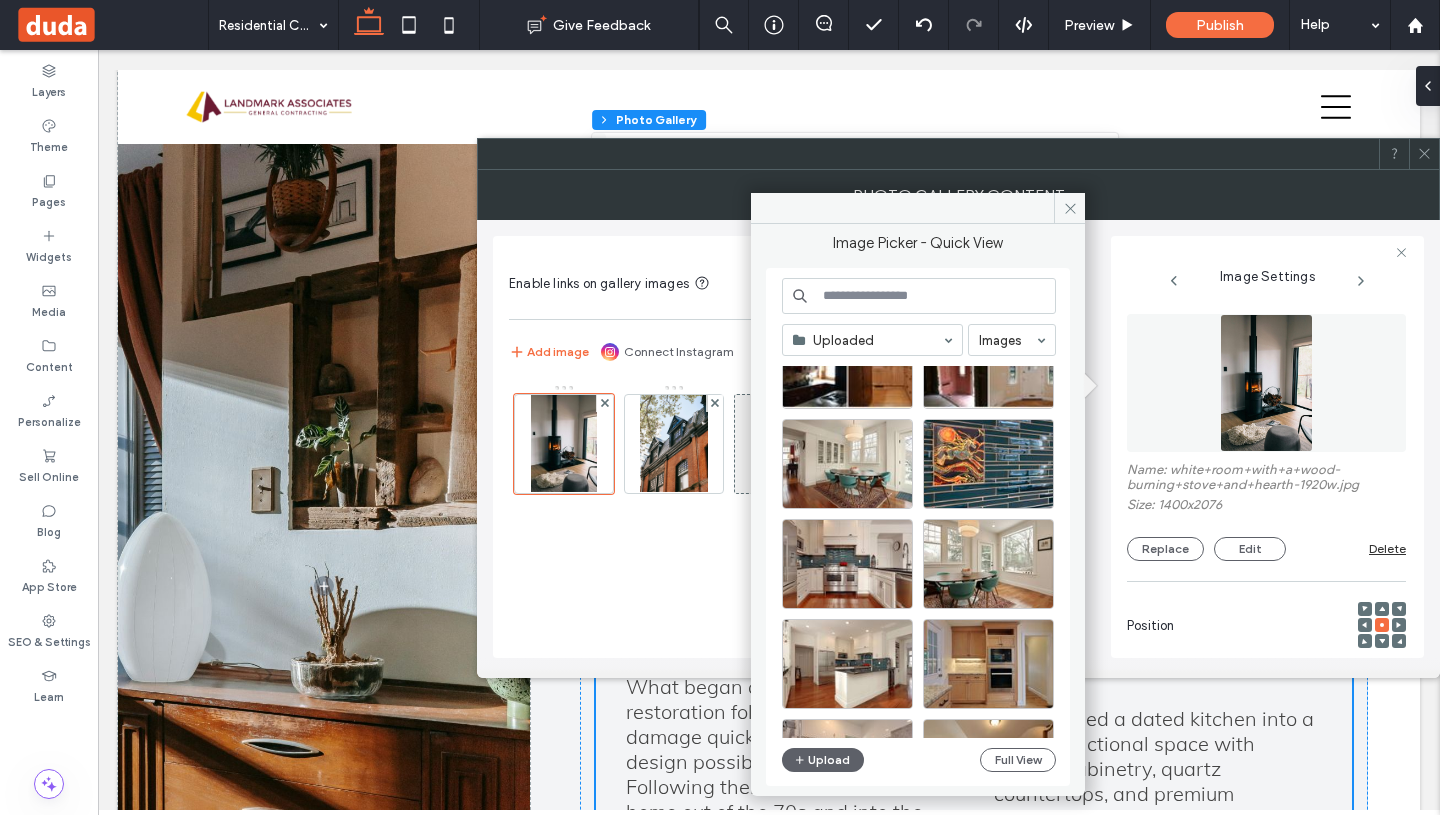 scroll, scrollTop: 948, scrollLeft: 0, axis: vertical 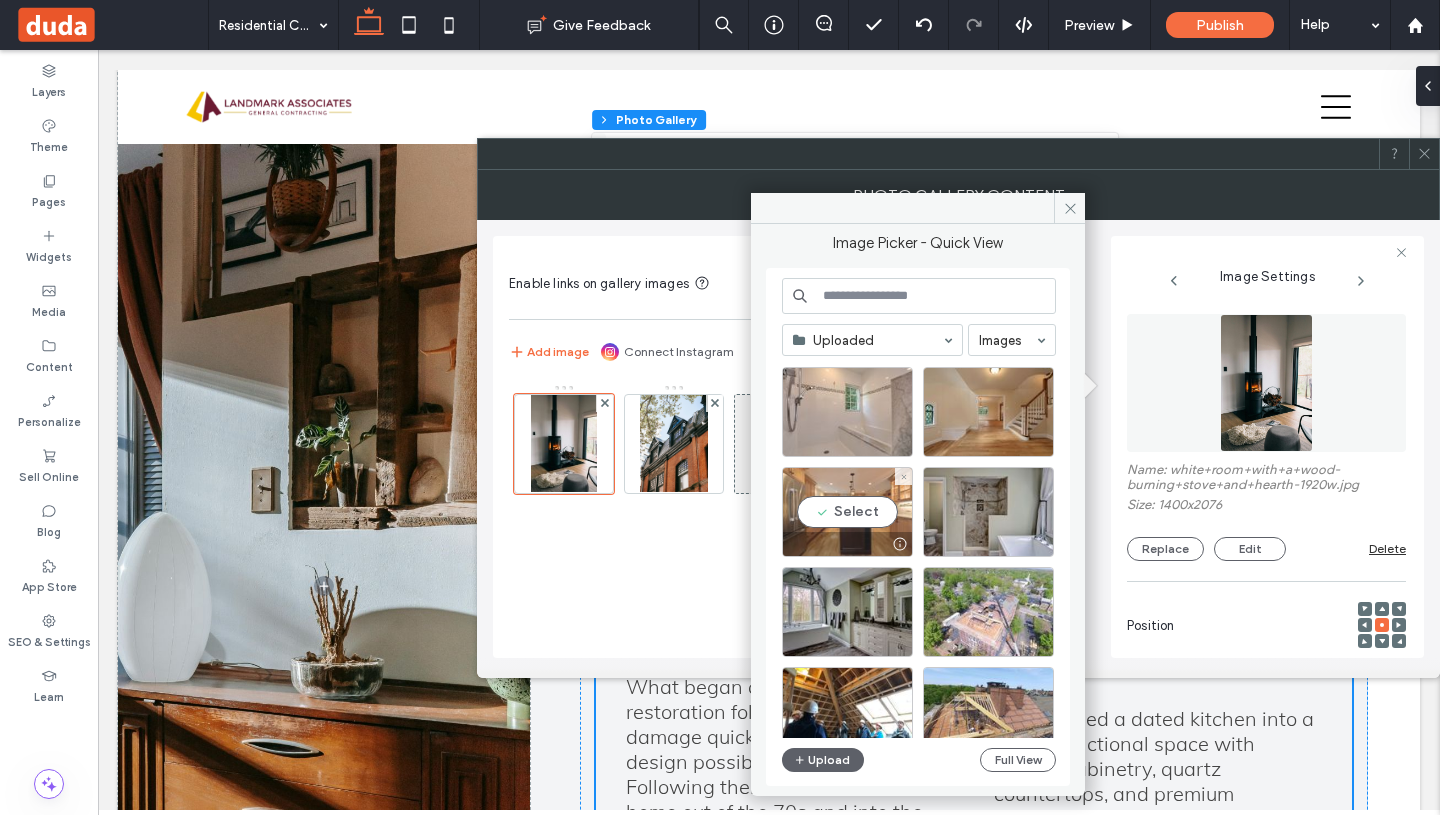 click on "Select" at bounding box center [847, 512] 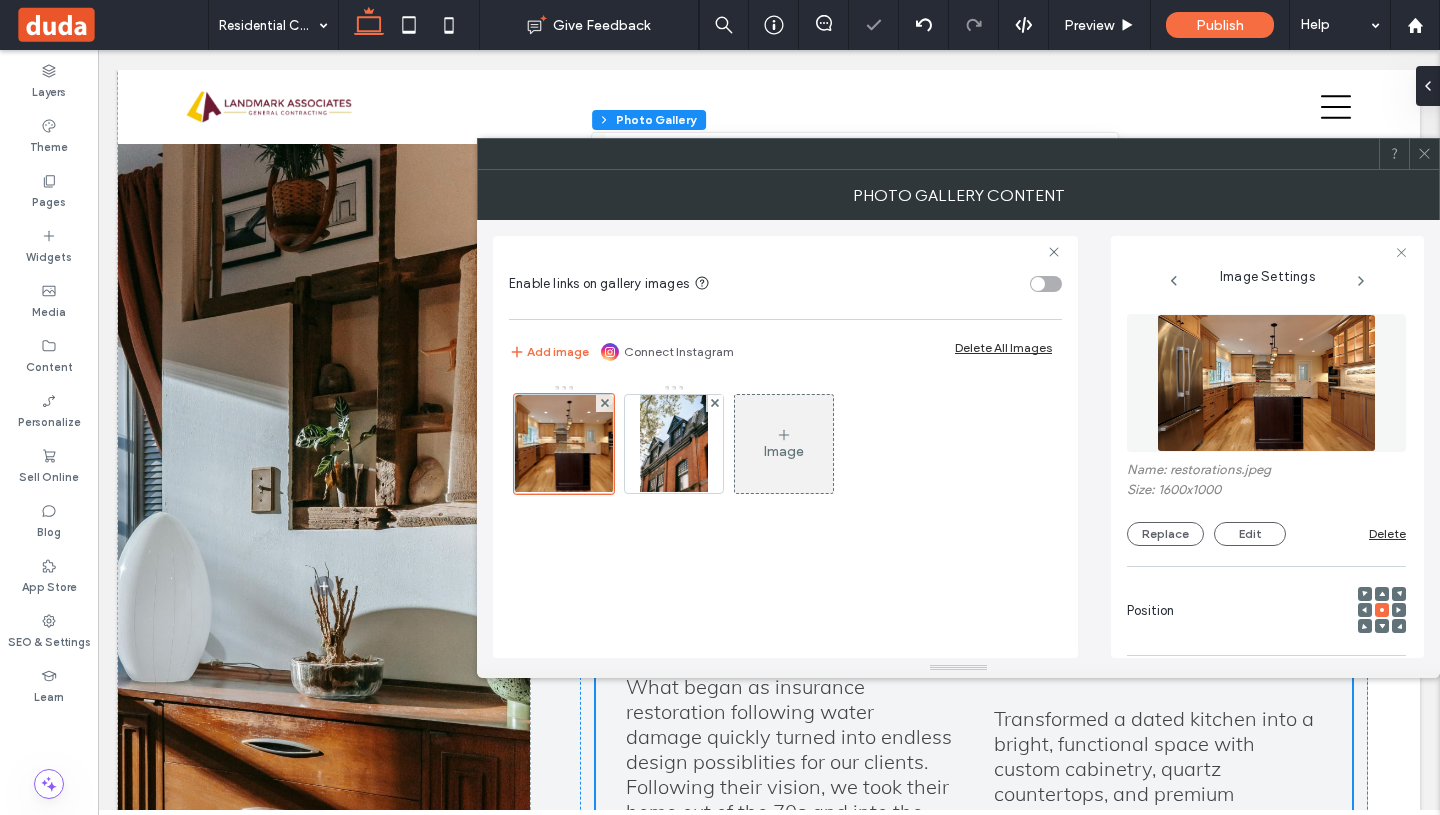 click at bounding box center (674, 444) 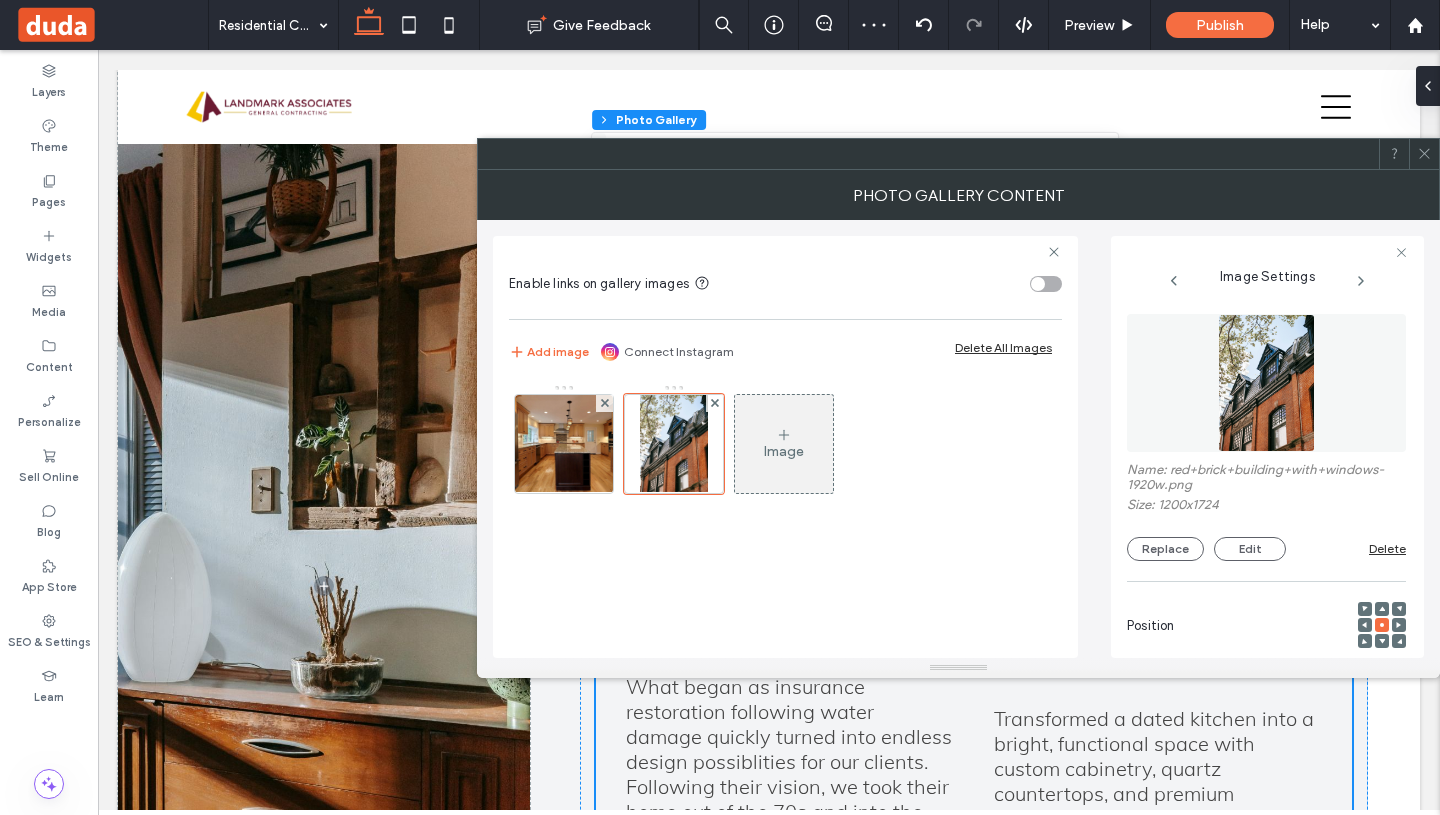 scroll, scrollTop: 250, scrollLeft: 0, axis: vertical 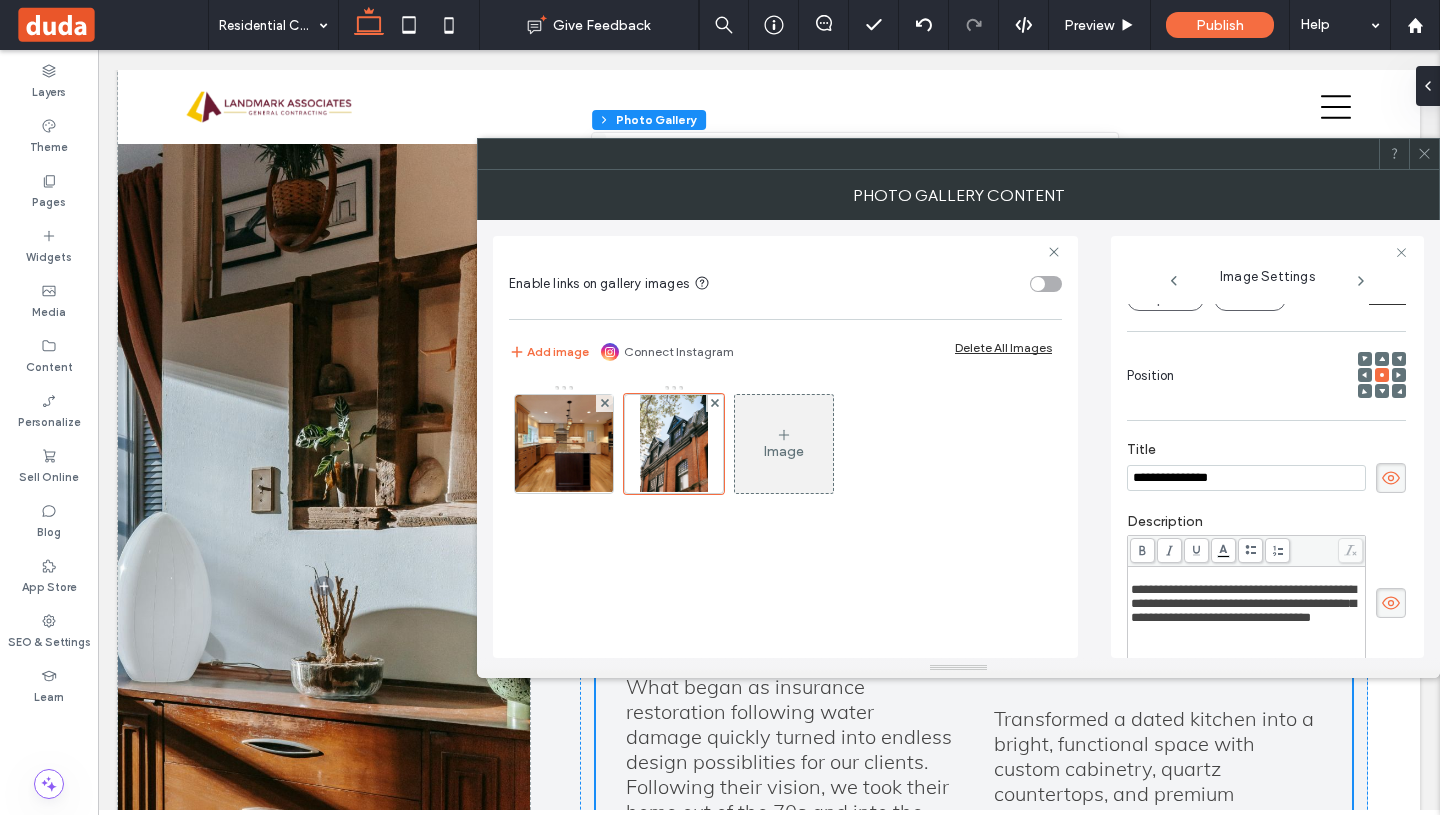 drag, startPoint x: 1265, startPoint y: 480, endPoint x: 1106, endPoint y: 453, distance: 161.27615 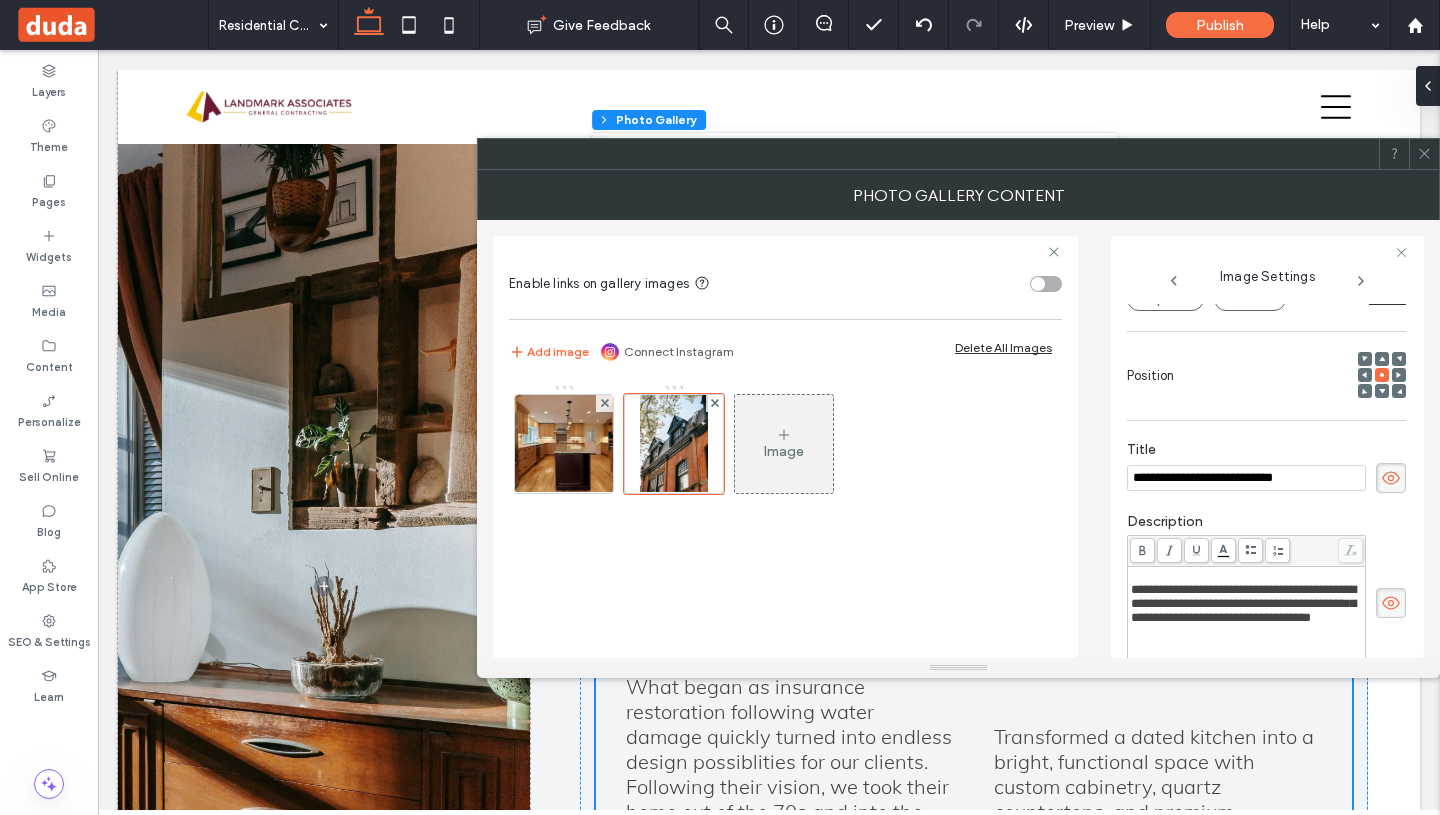 type on "**********" 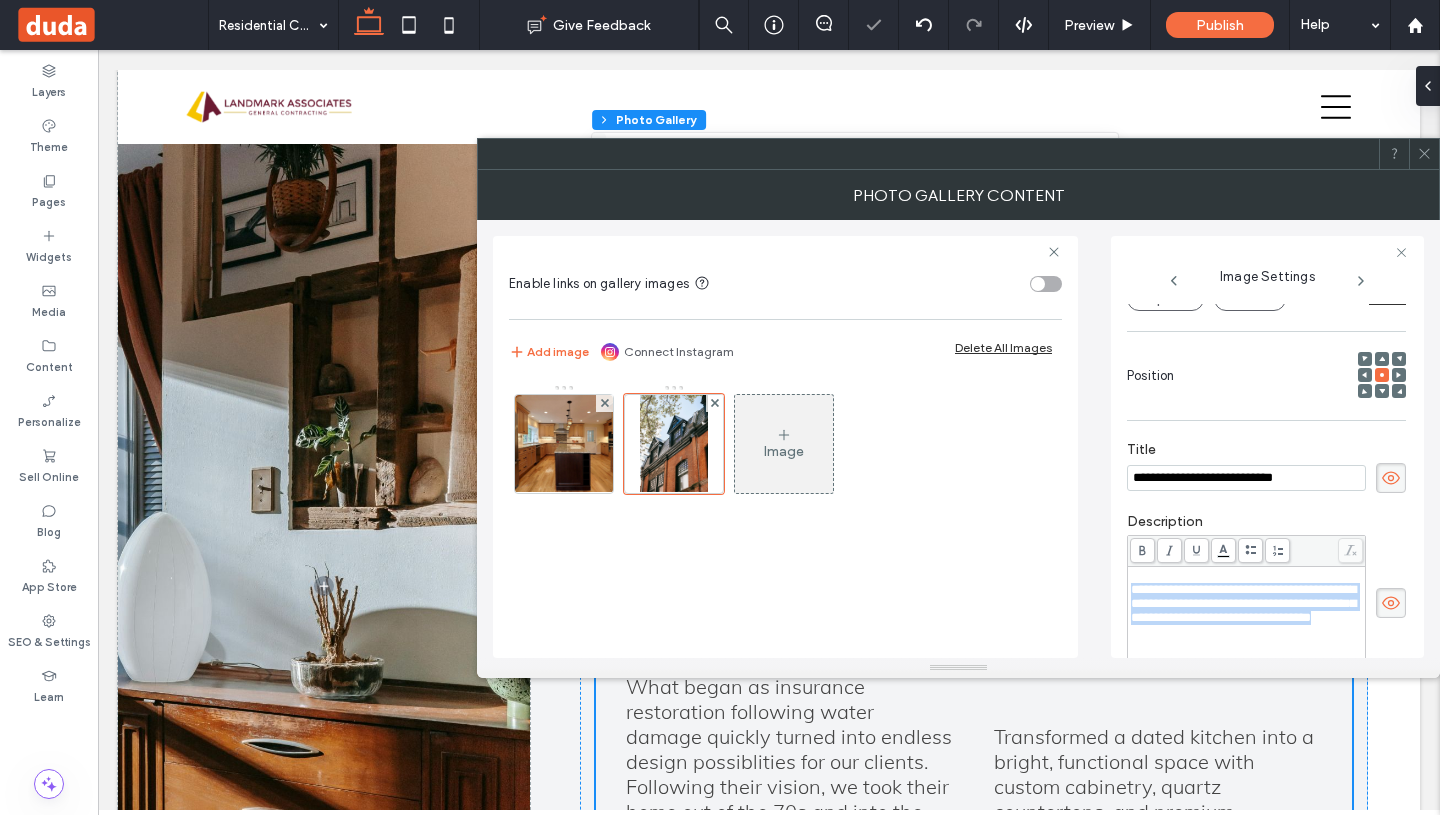 drag, startPoint x: 1269, startPoint y: 645, endPoint x: 1109, endPoint y: 591, distance: 168.8668 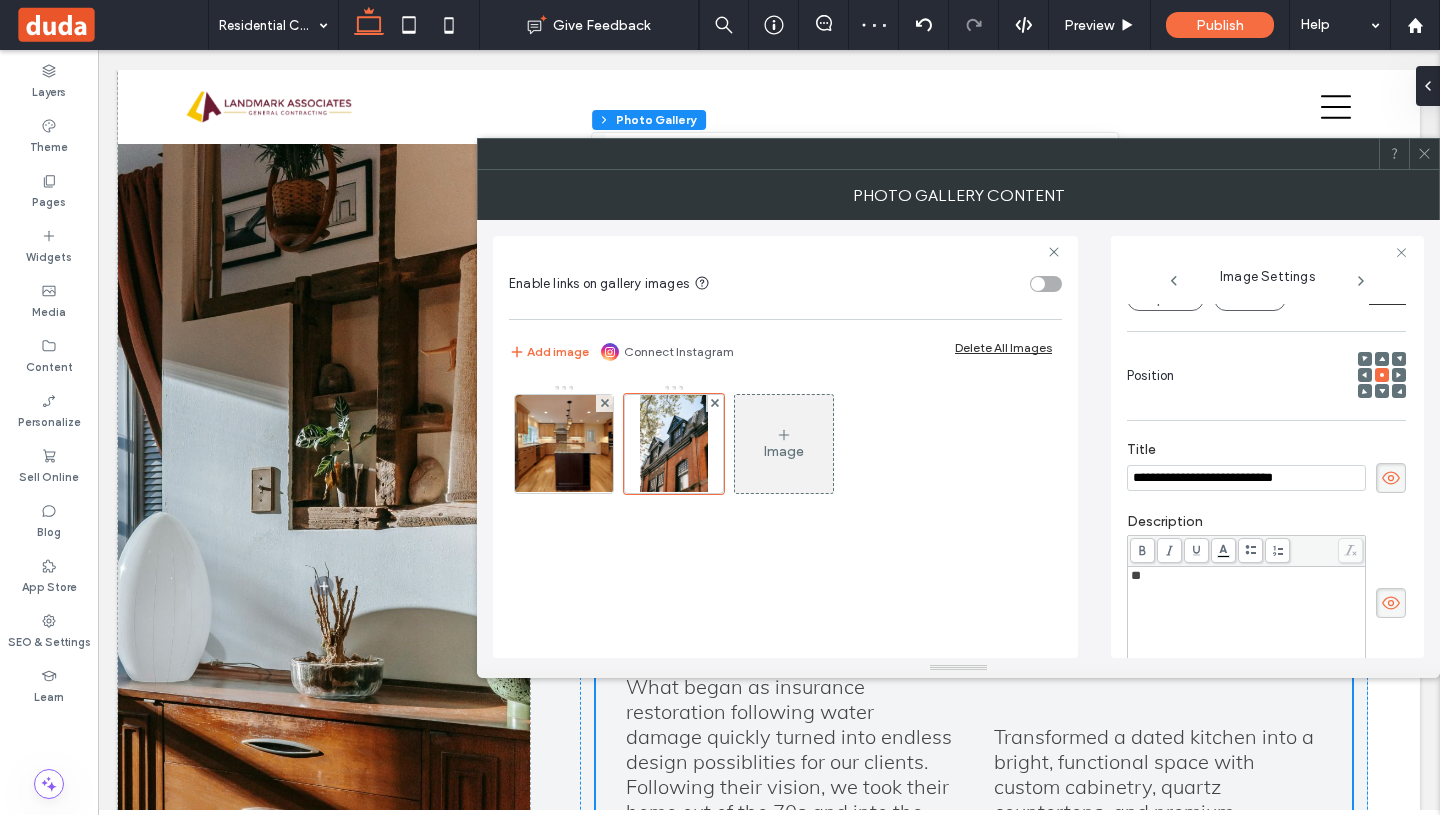 type 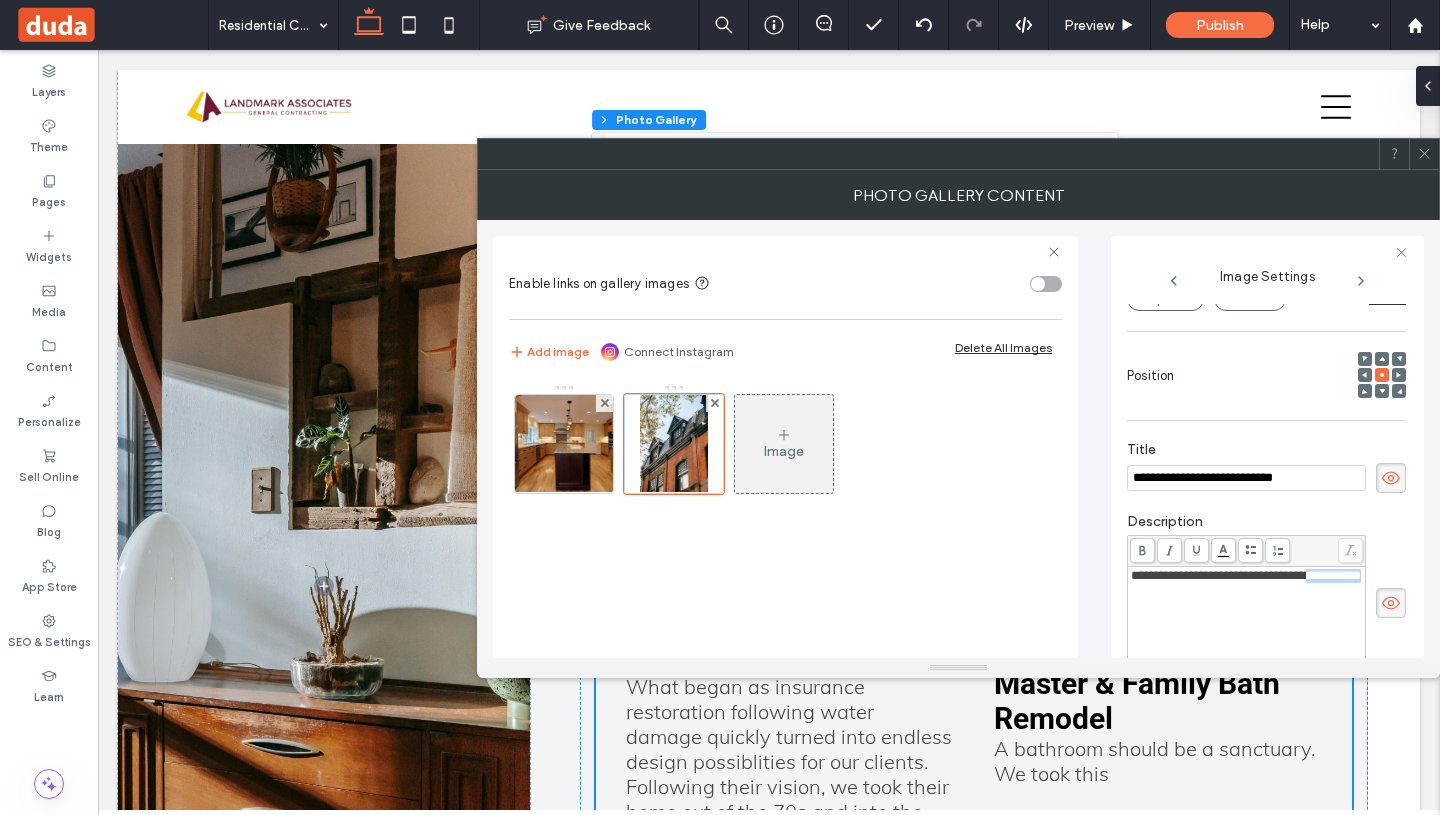drag, startPoint x: 1226, startPoint y: 596, endPoint x: 1139, endPoint y: 596, distance: 87 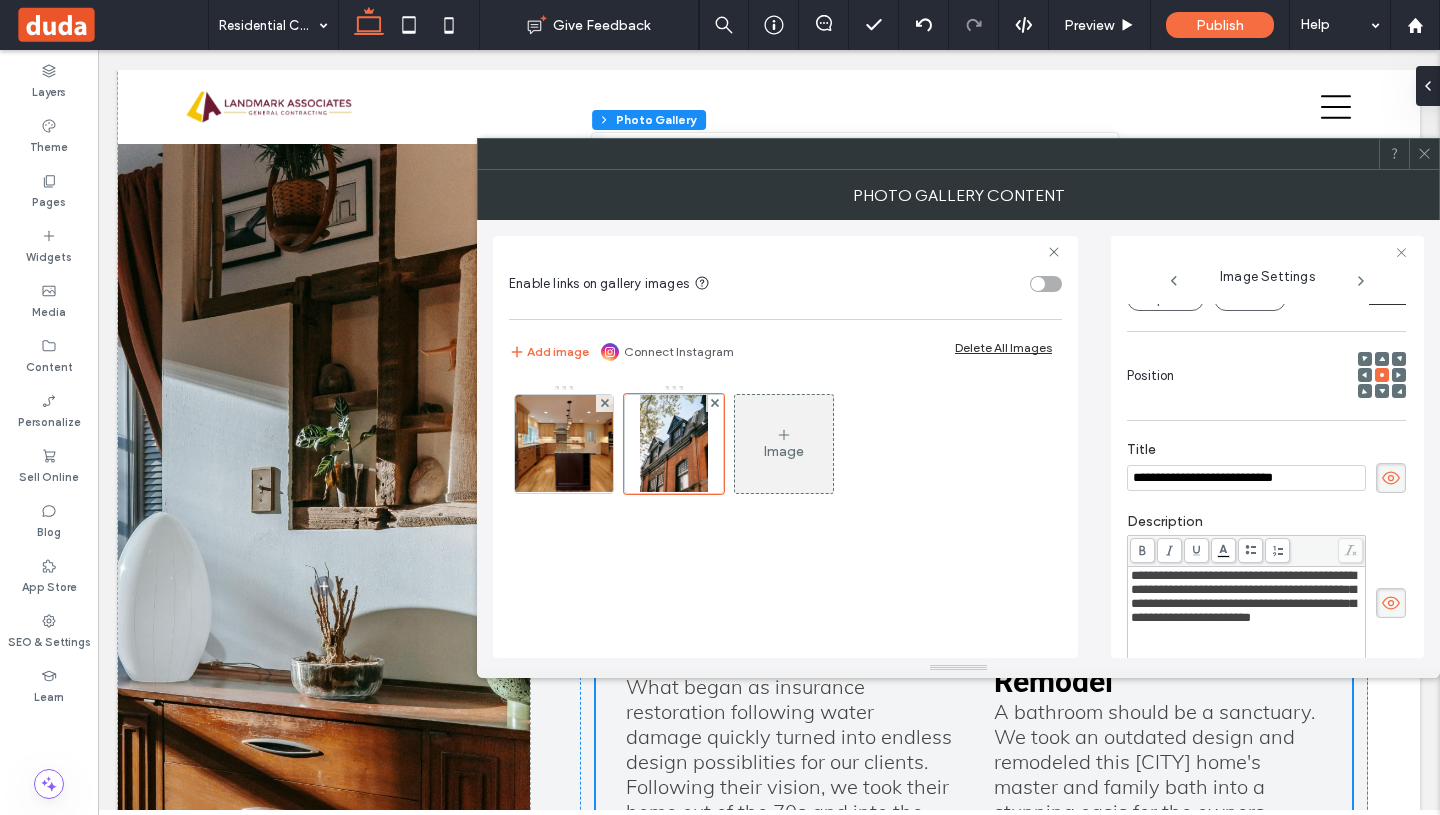 scroll, scrollTop: 263, scrollLeft: 0, axis: vertical 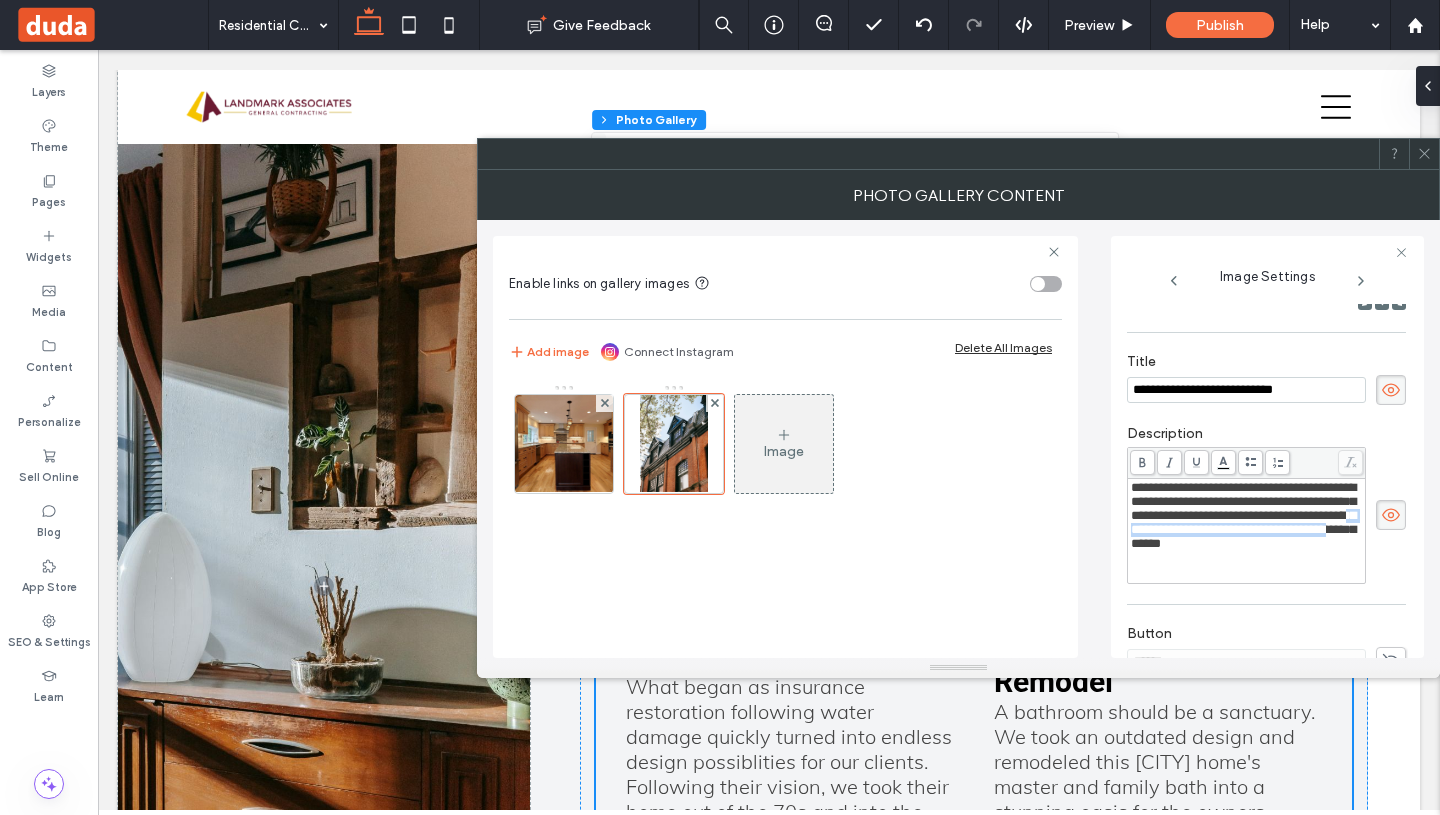 drag, startPoint x: 1248, startPoint y: 650, endPoint x: 1187, endPoint y: 564, distance: 105.43719 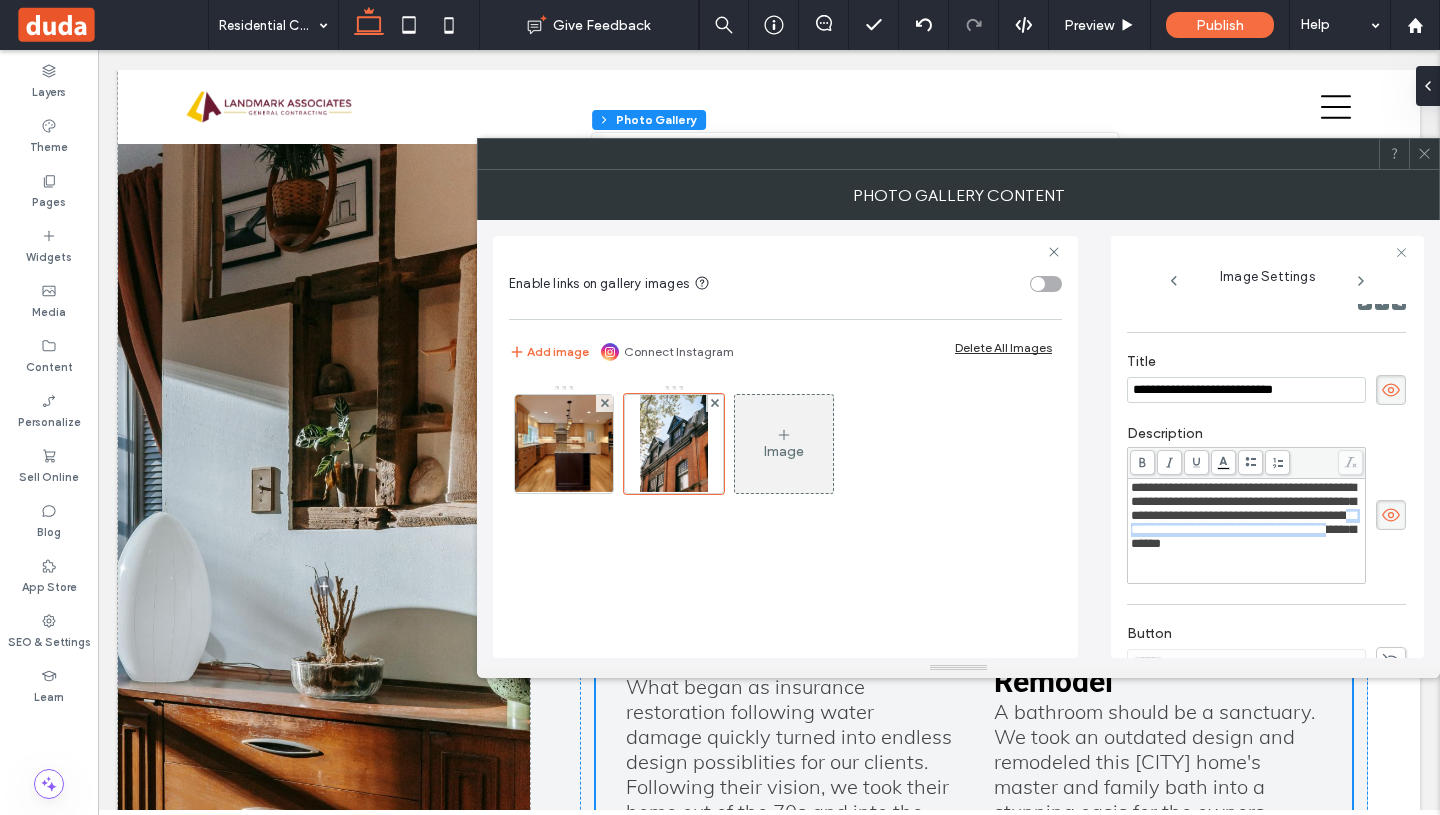 click on "**********" at bounding box center (1243, 515) 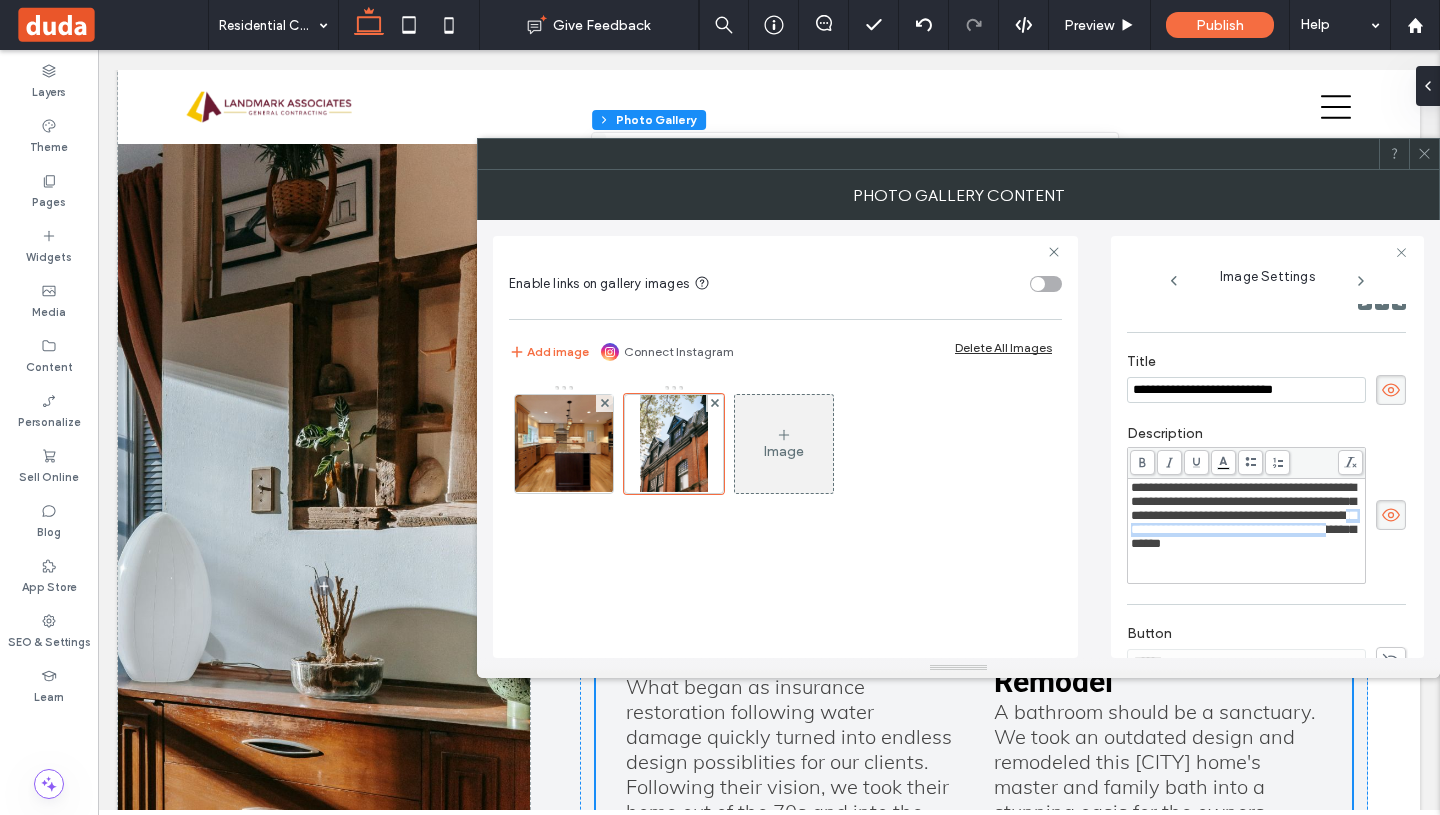 click on "**********" at bounding box center (1243, 515) 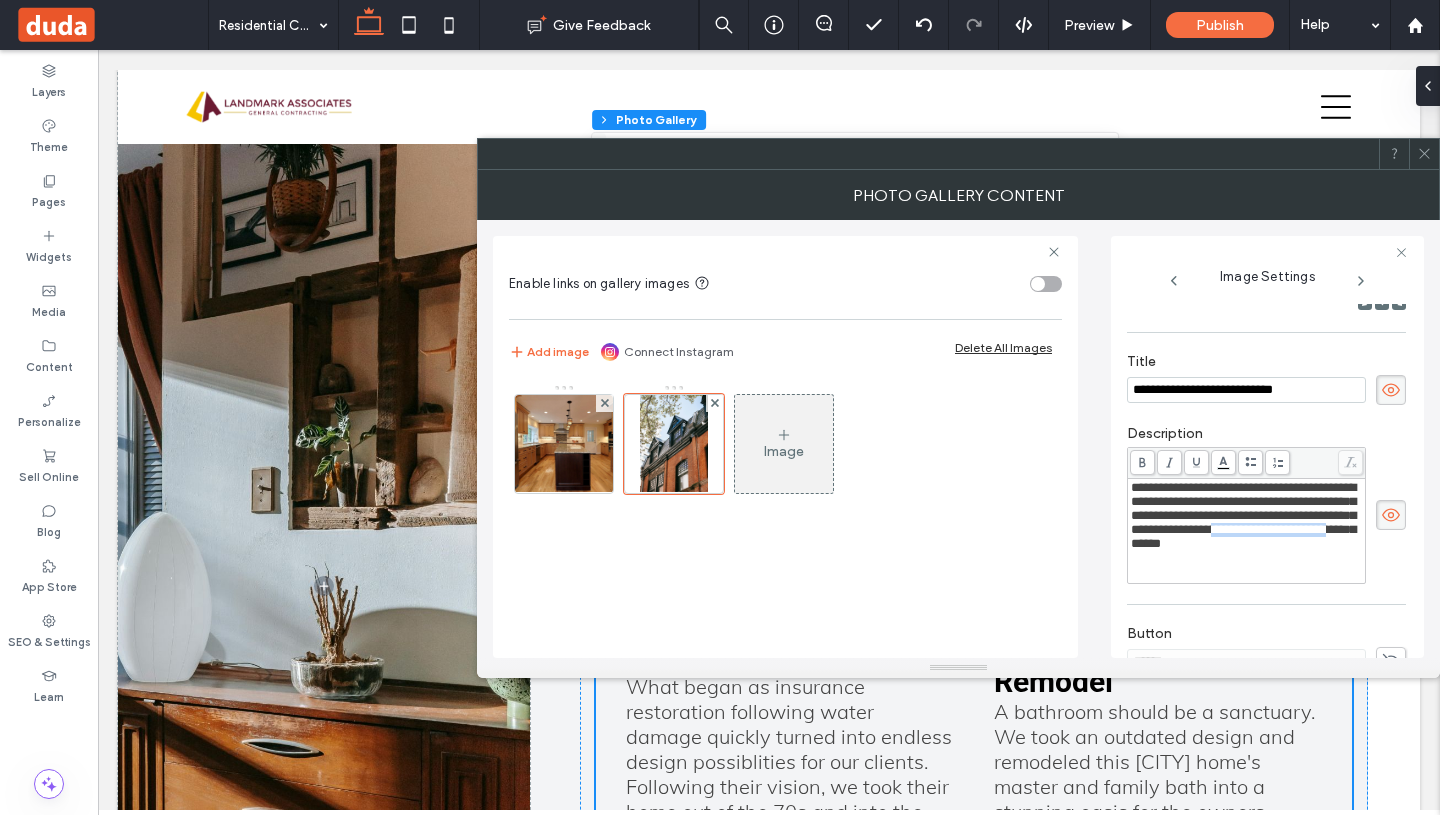 drag, startPoint x: 1248, startPoint y: 575, endPoint x: 1295, endPoint y: 563, distance: 48.507732 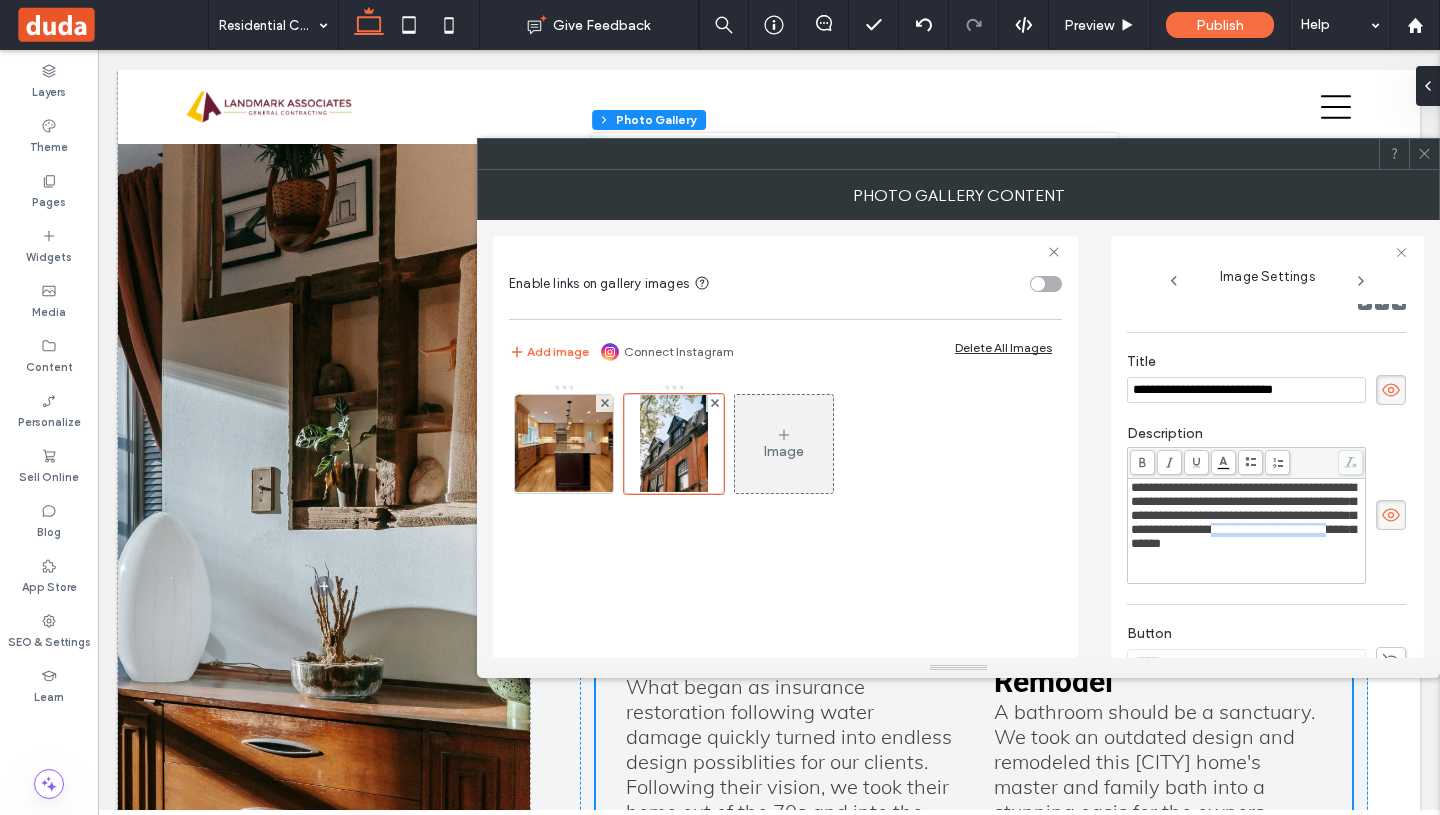 click on "**********" at bounding box center (1243, 515) 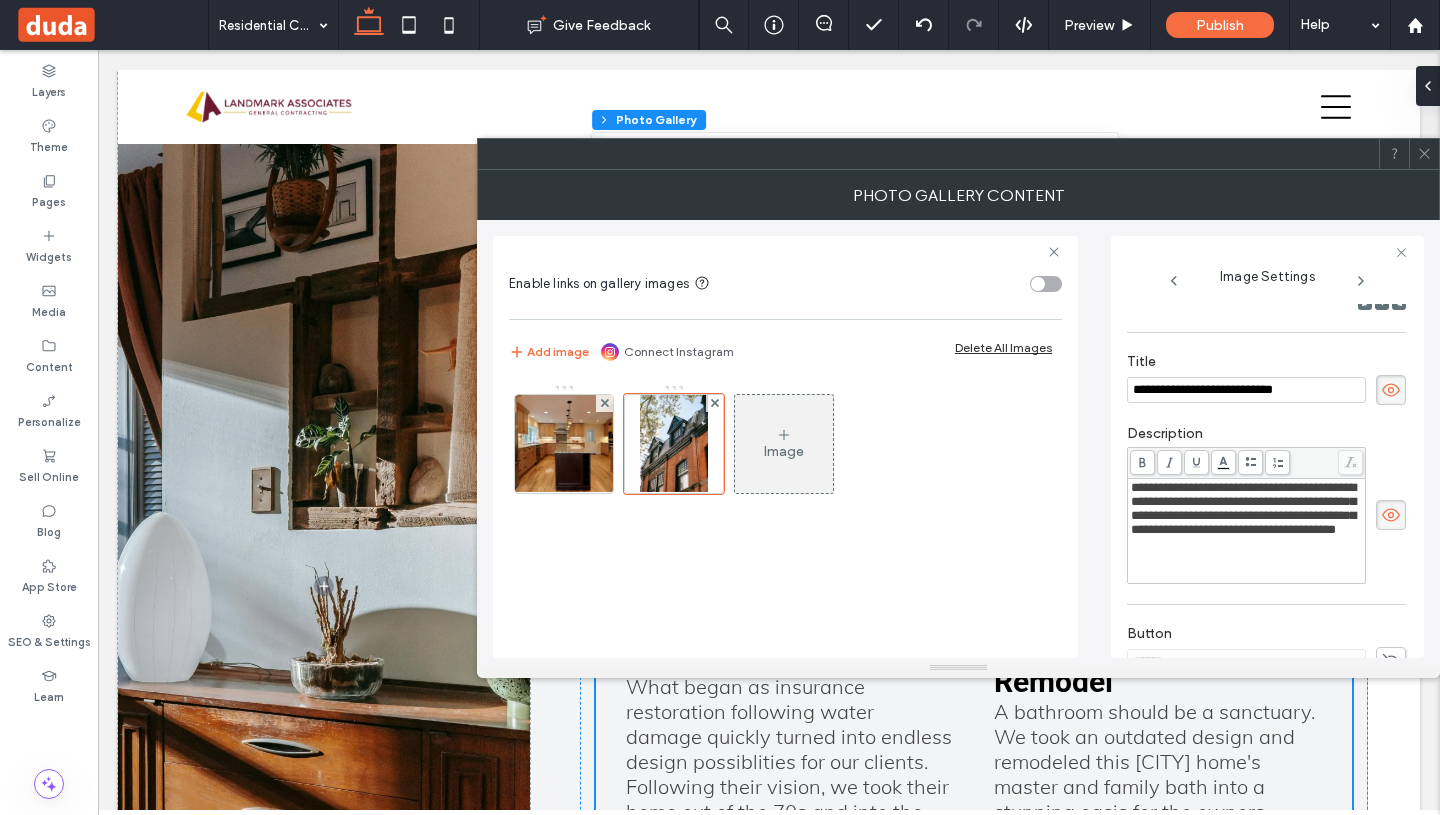 click on "**********" at bounding box center [1247, 509] 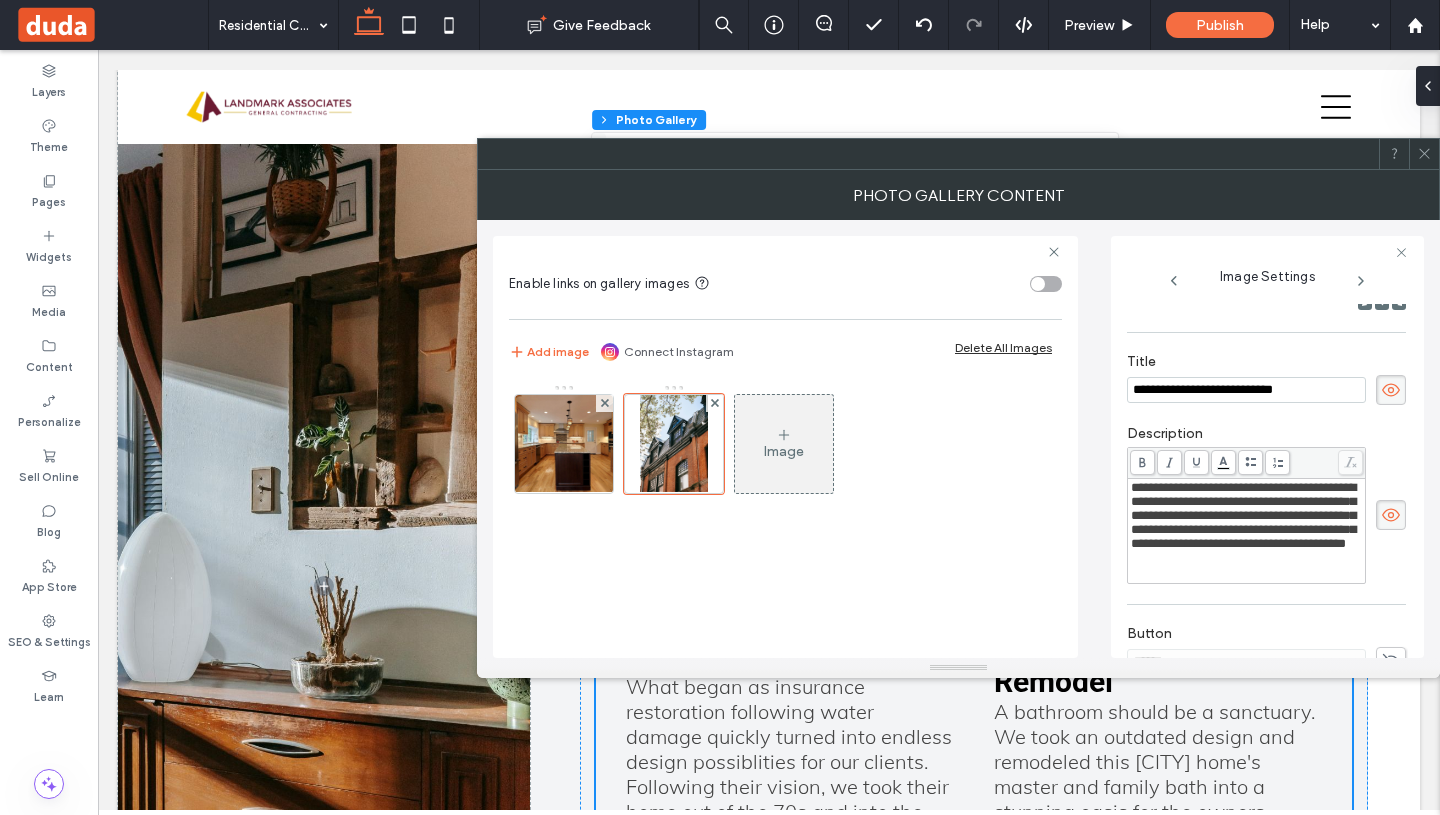 scroll, scrollTop: 0, scrollLeft: 0, axis: both 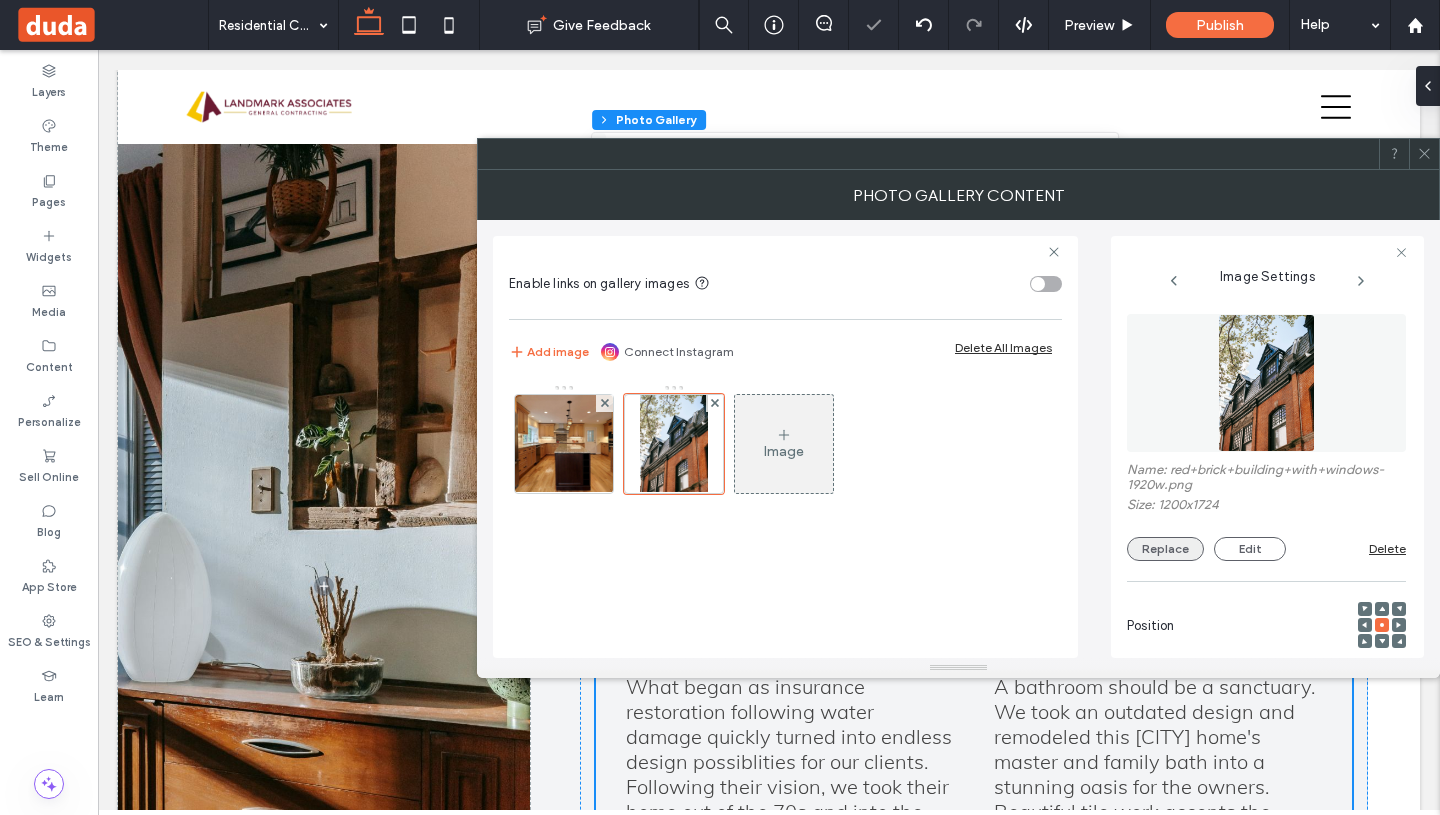 click on "Replace" at bounding box center [1165, 549] 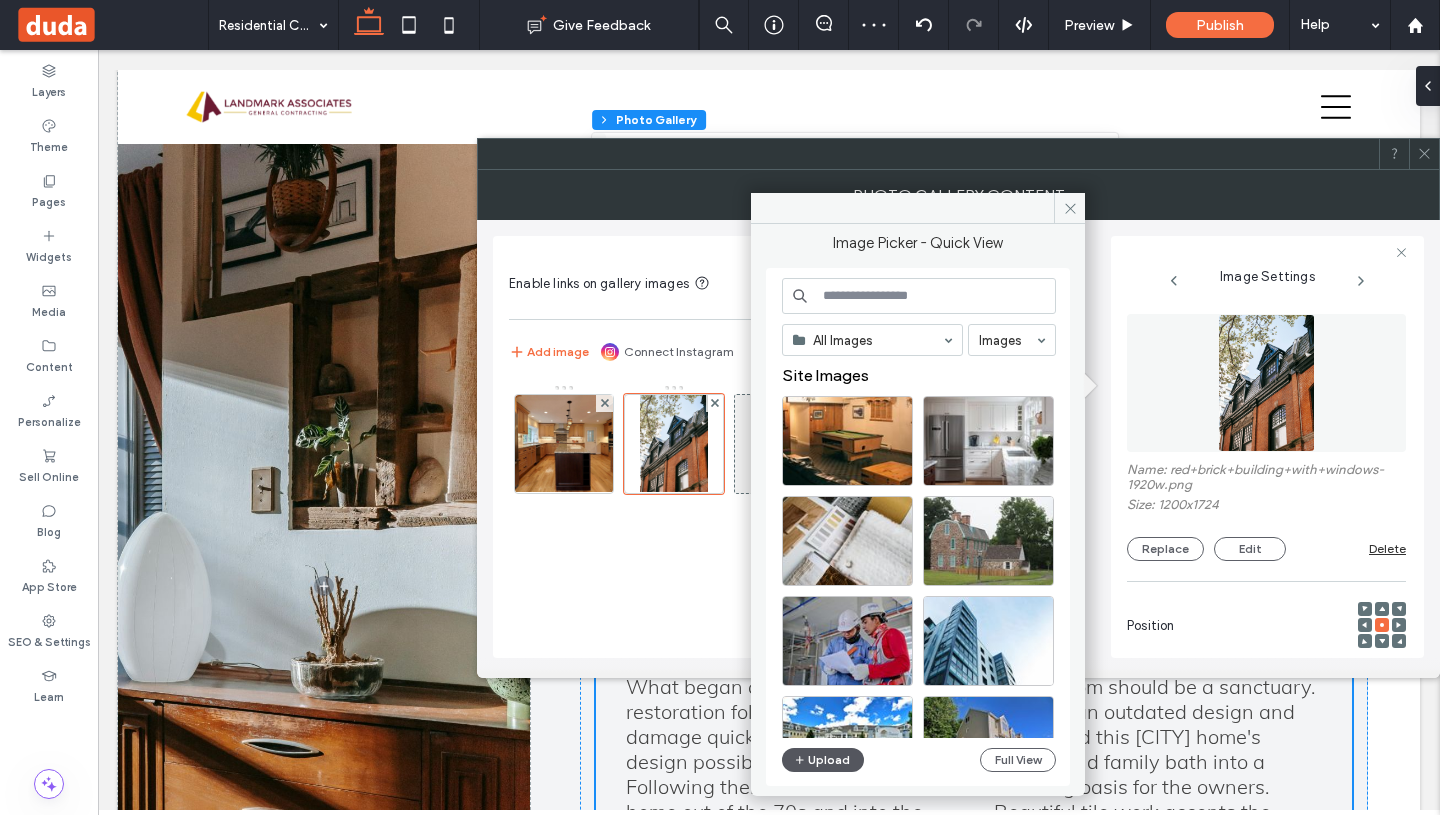 click on "Upload" at bounding box center [823, 760] 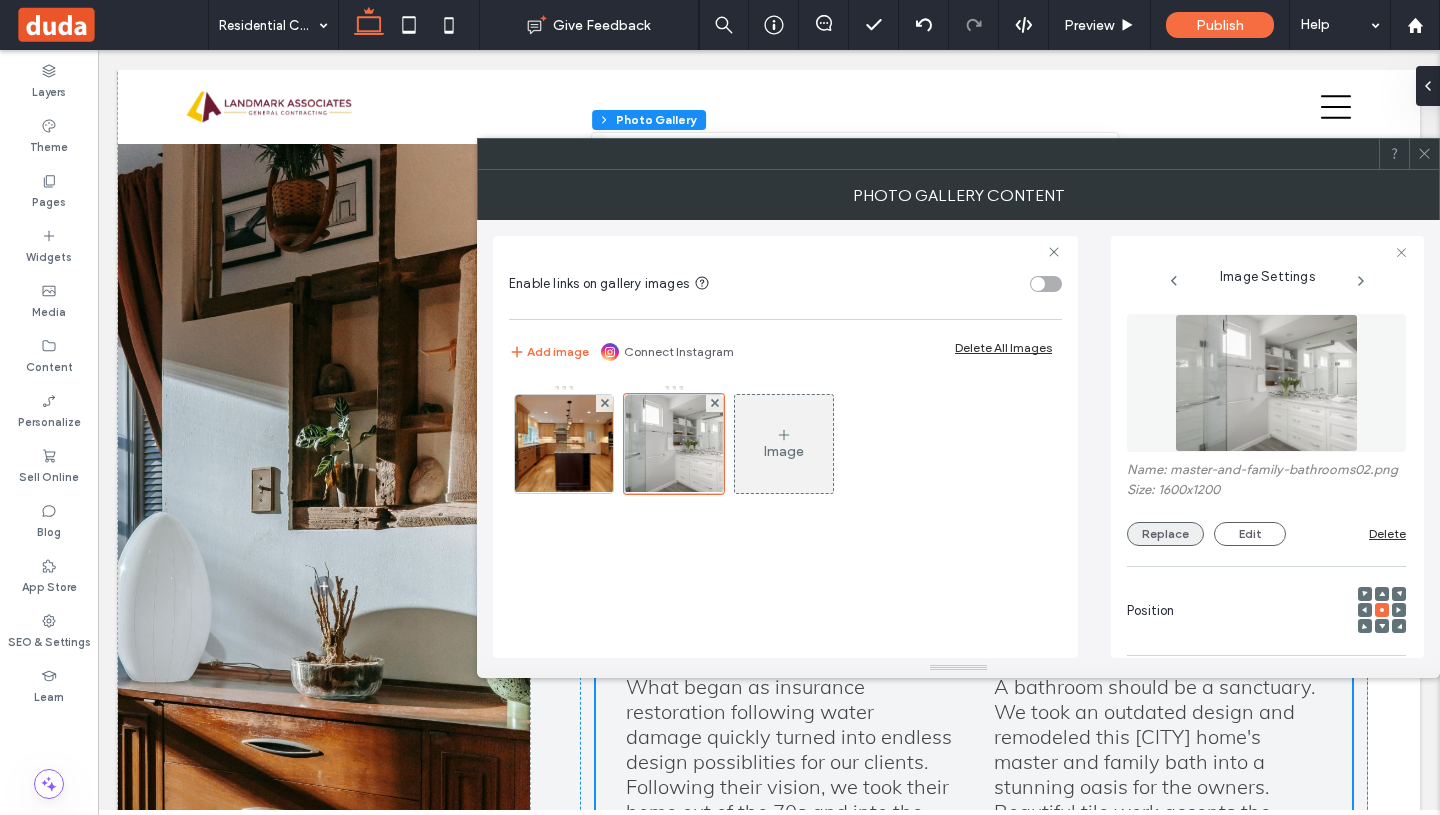 click on "Replace" at bounding box center (1165, 534) 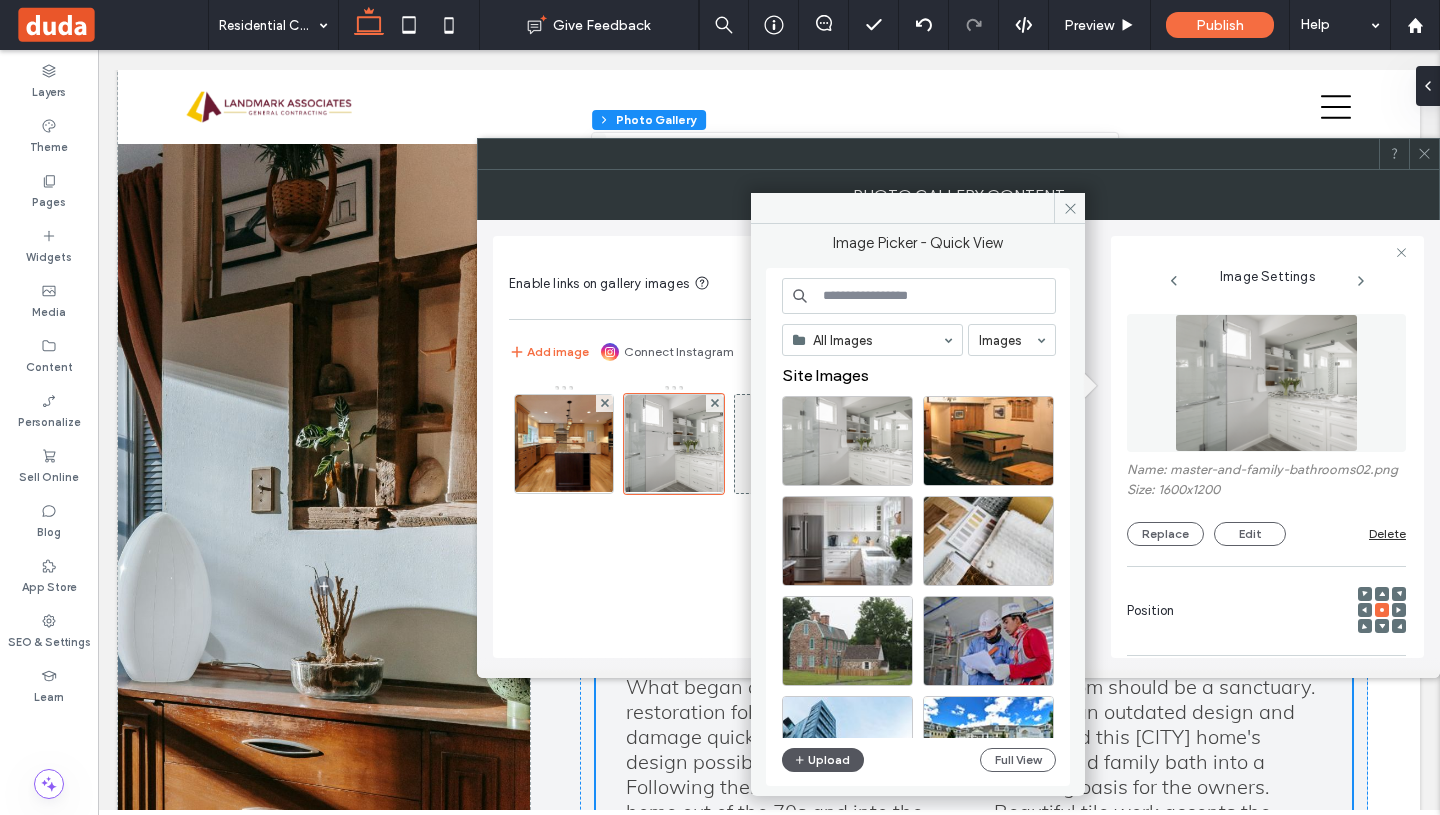 click on "Upload" at bounding box center (823, 760) 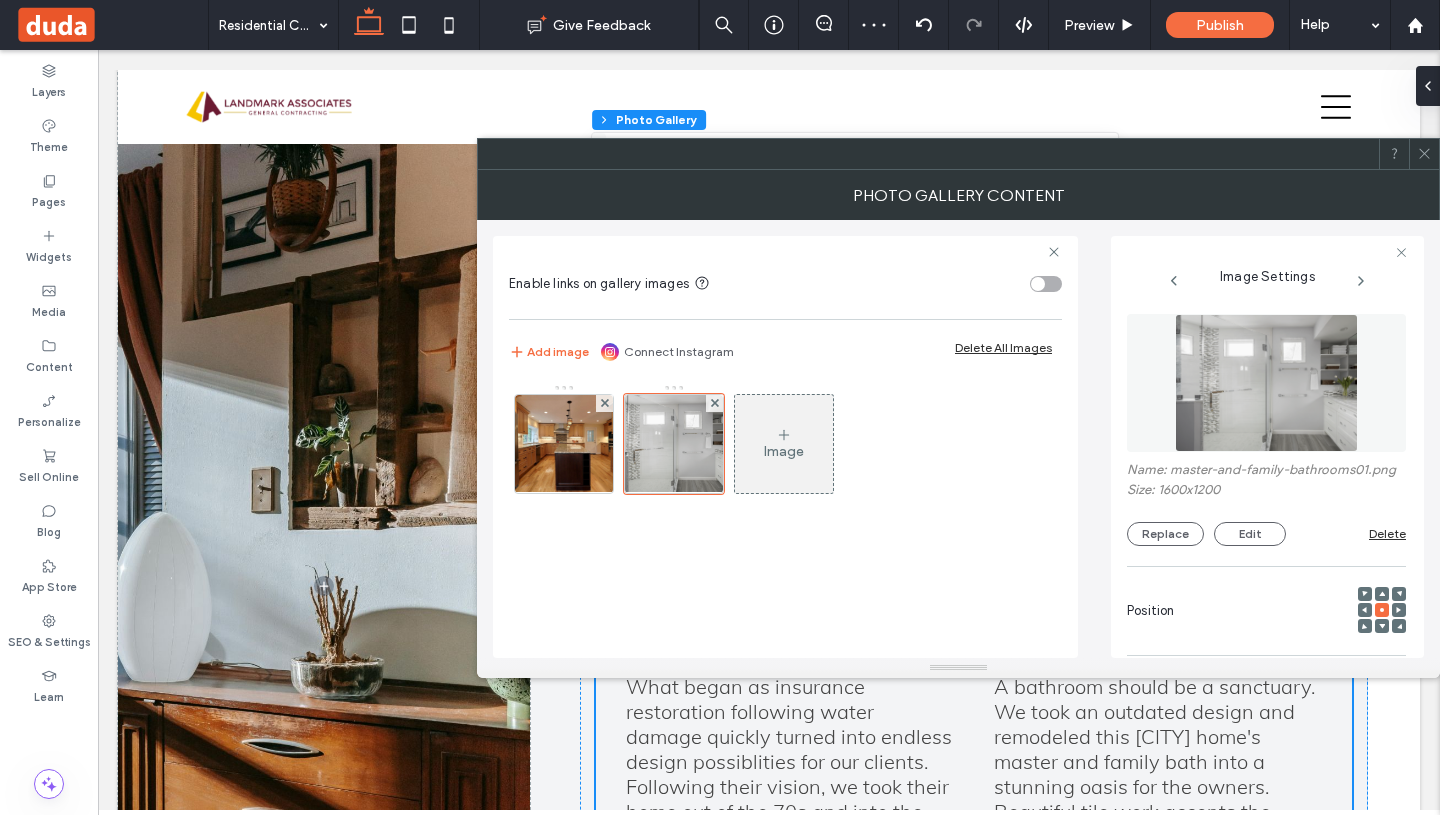 click 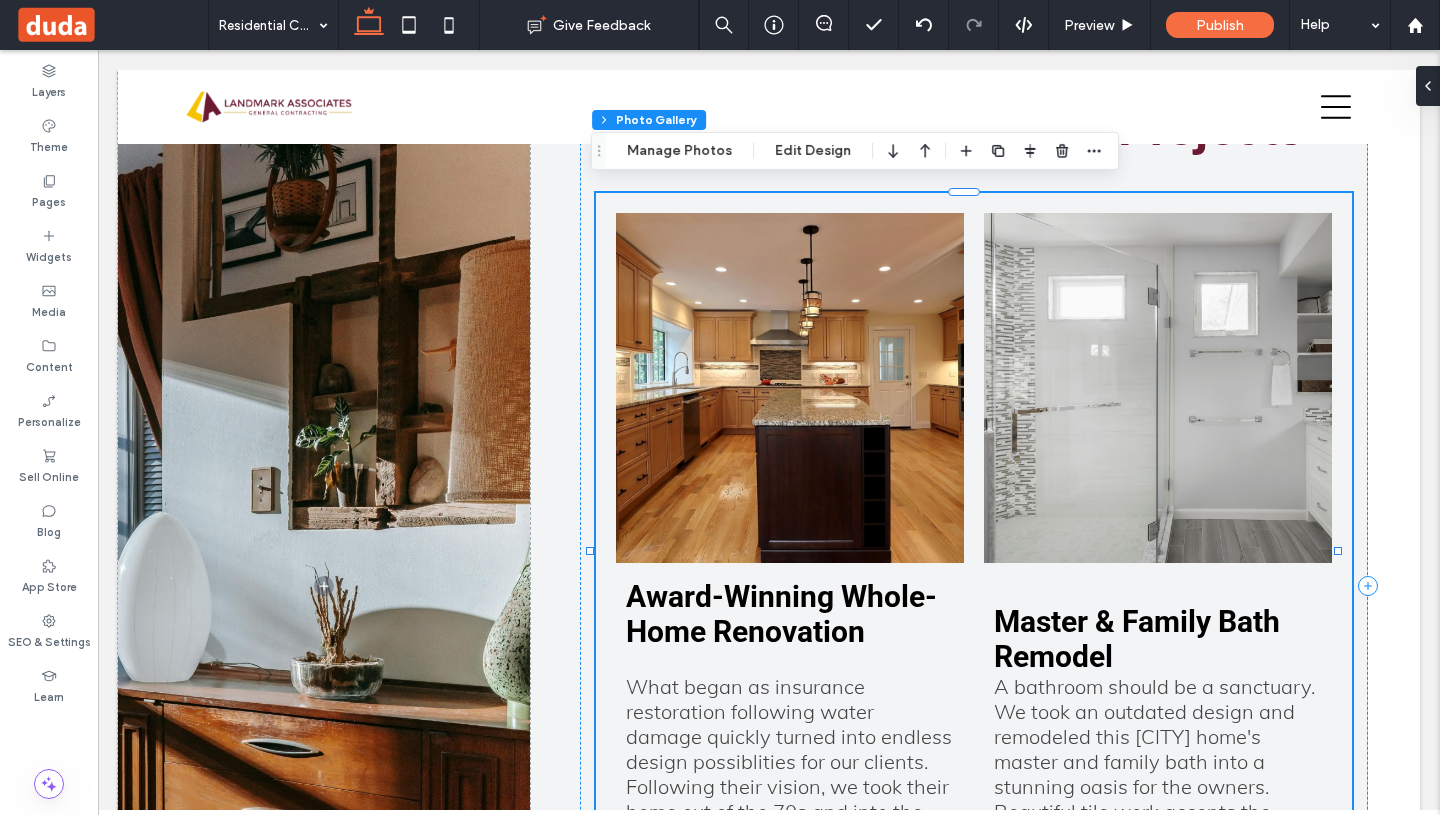 click on "Award-Winning Whole-Home Renovation" at bounding box center (790, 614) 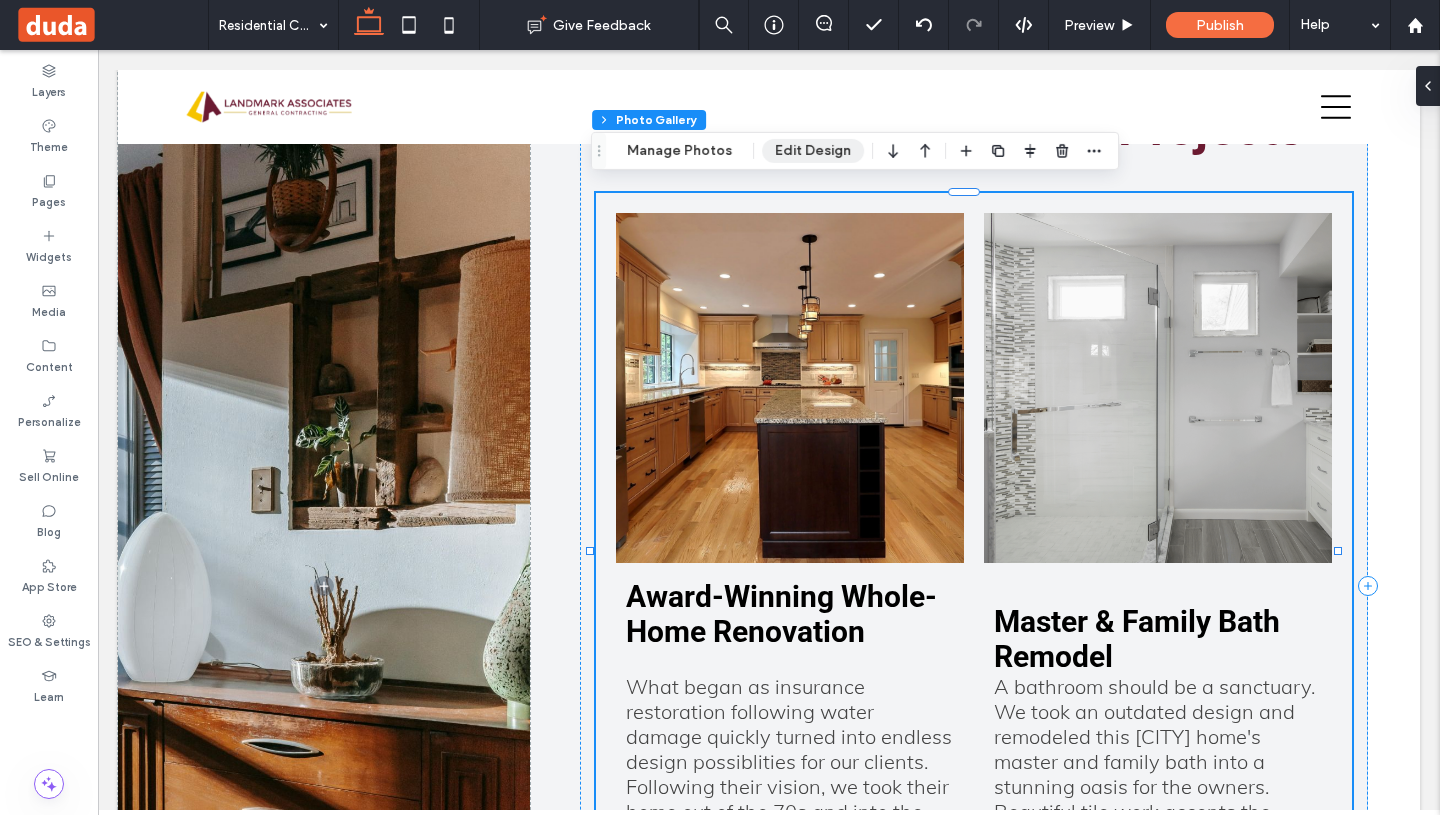 click on "Edit Design" at bounding box center (813, 151) 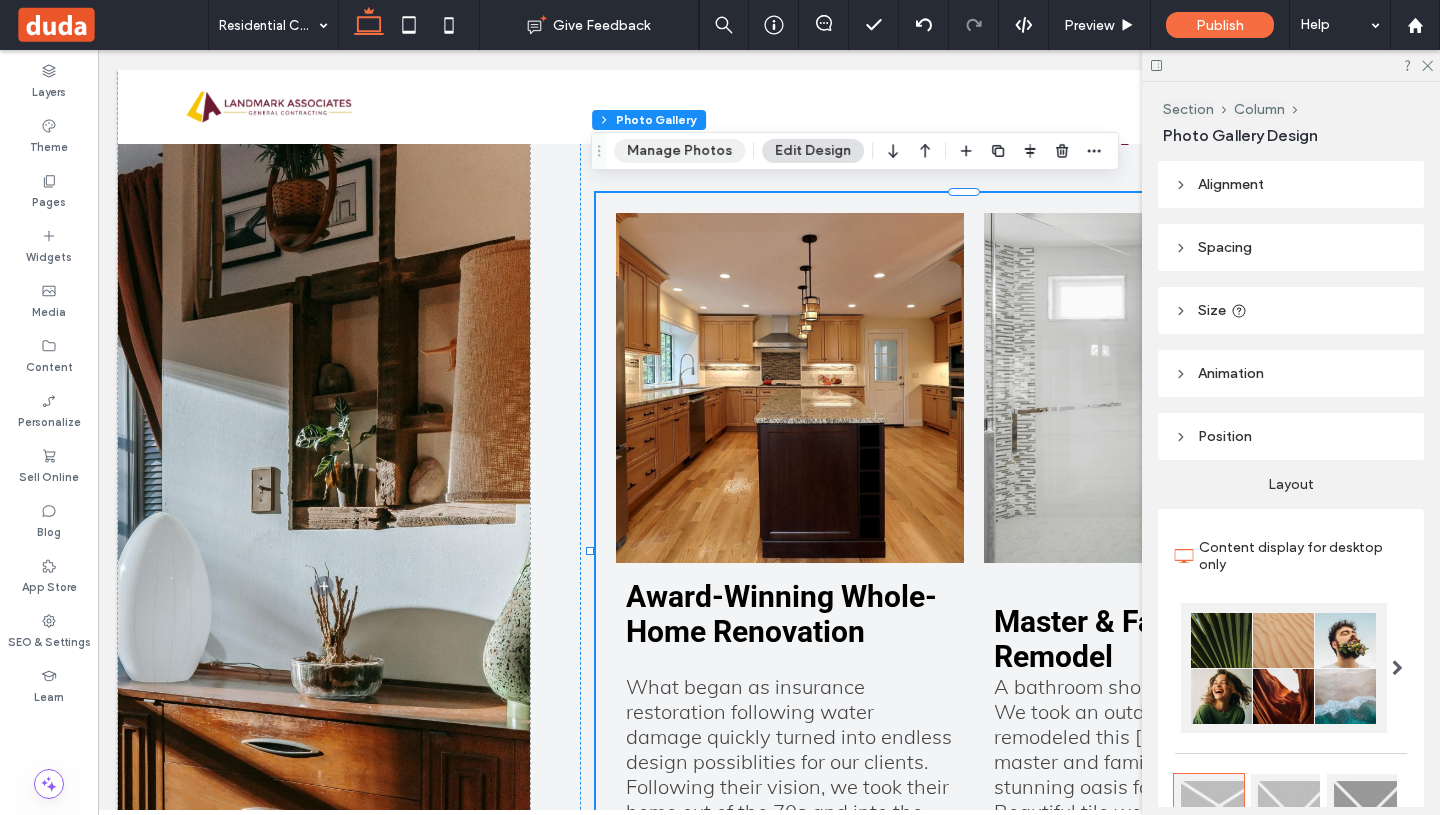 click on "Manage Photos" at bounding box center (679, 151) 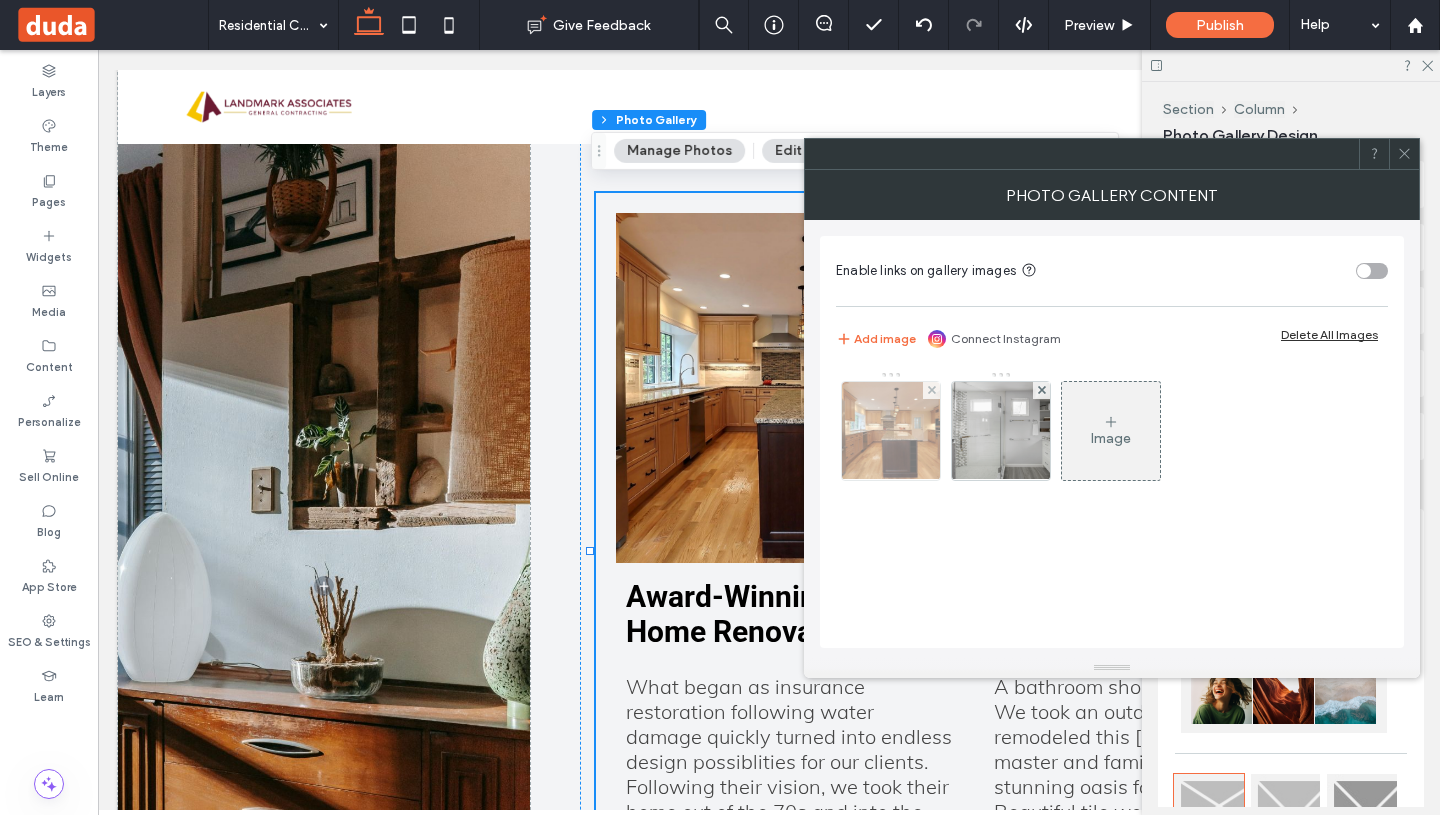 click at bounding box center [891, 431] 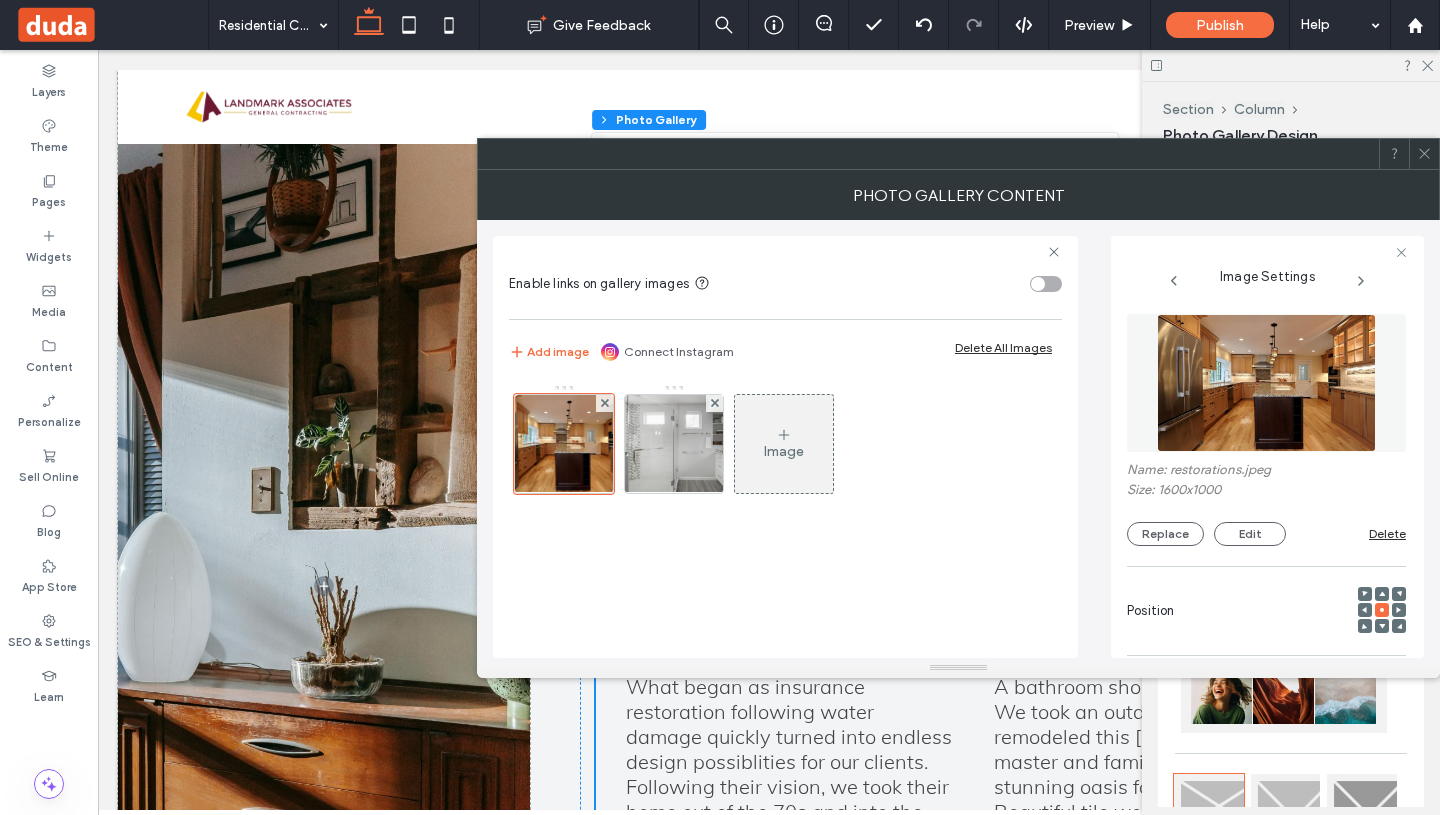 scroll, scrollTop: 0, scrollLeft: 68, axis: horizontal 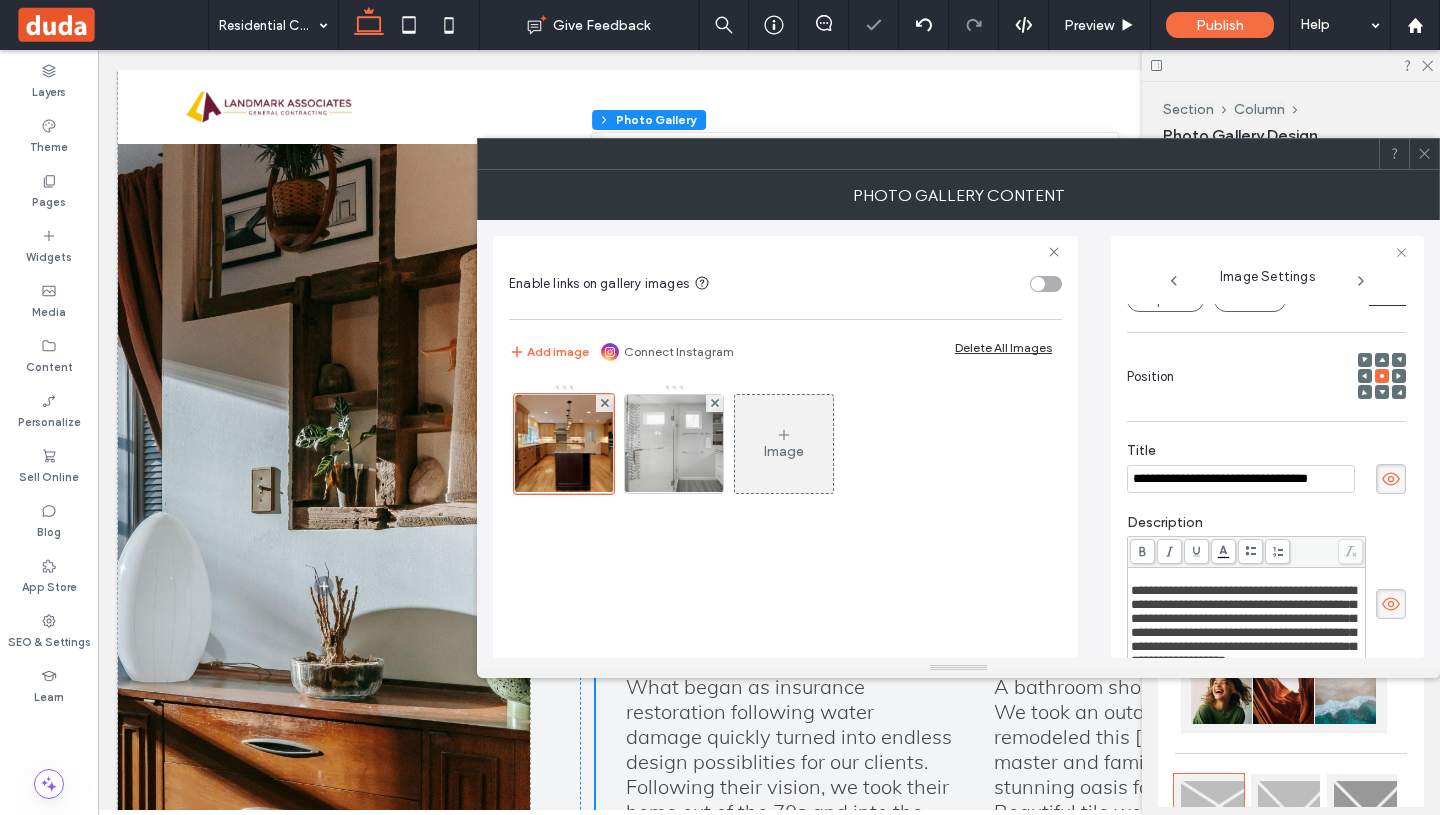 click on "**********" at bounding box center [1243, 625] 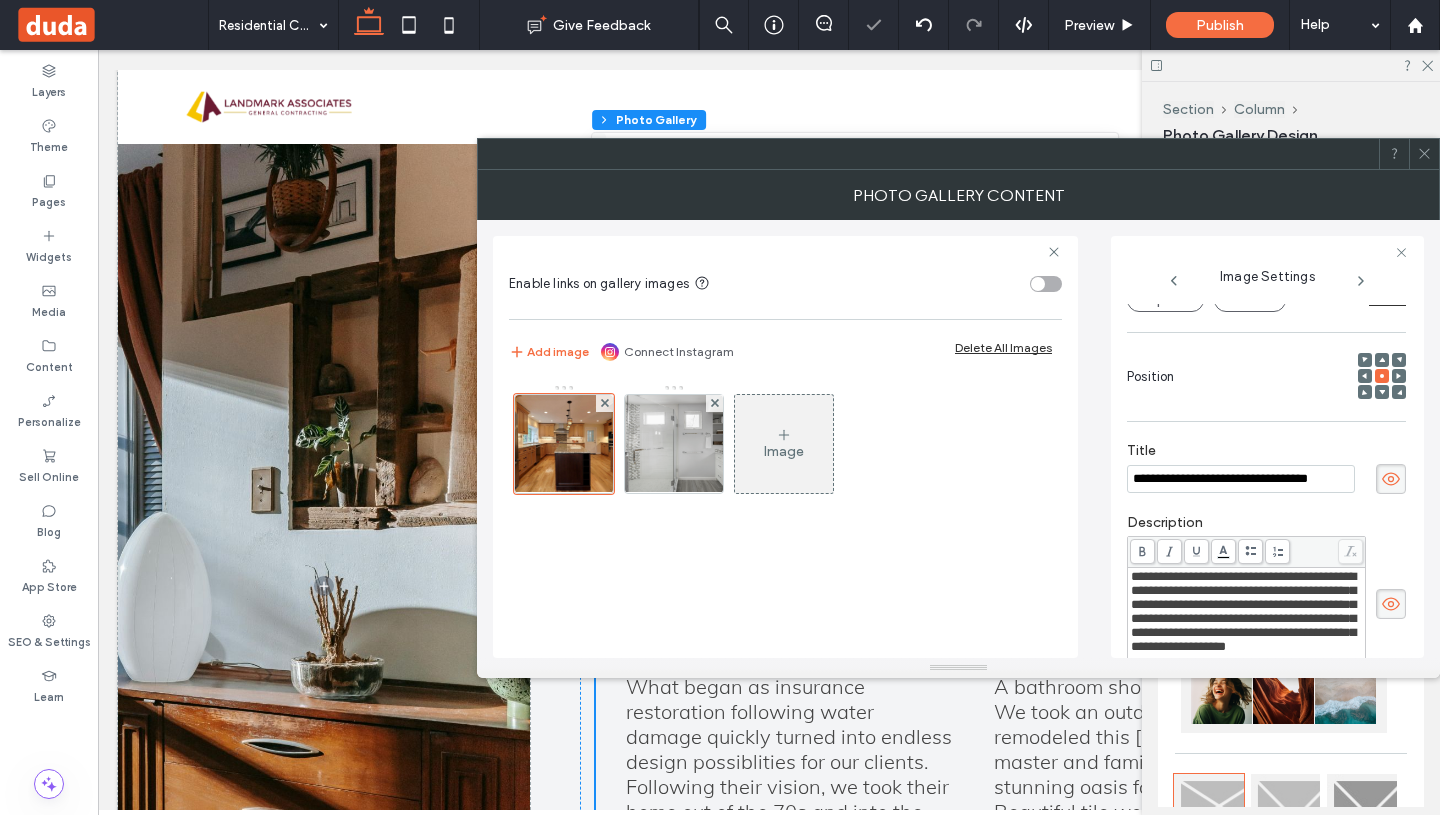 click 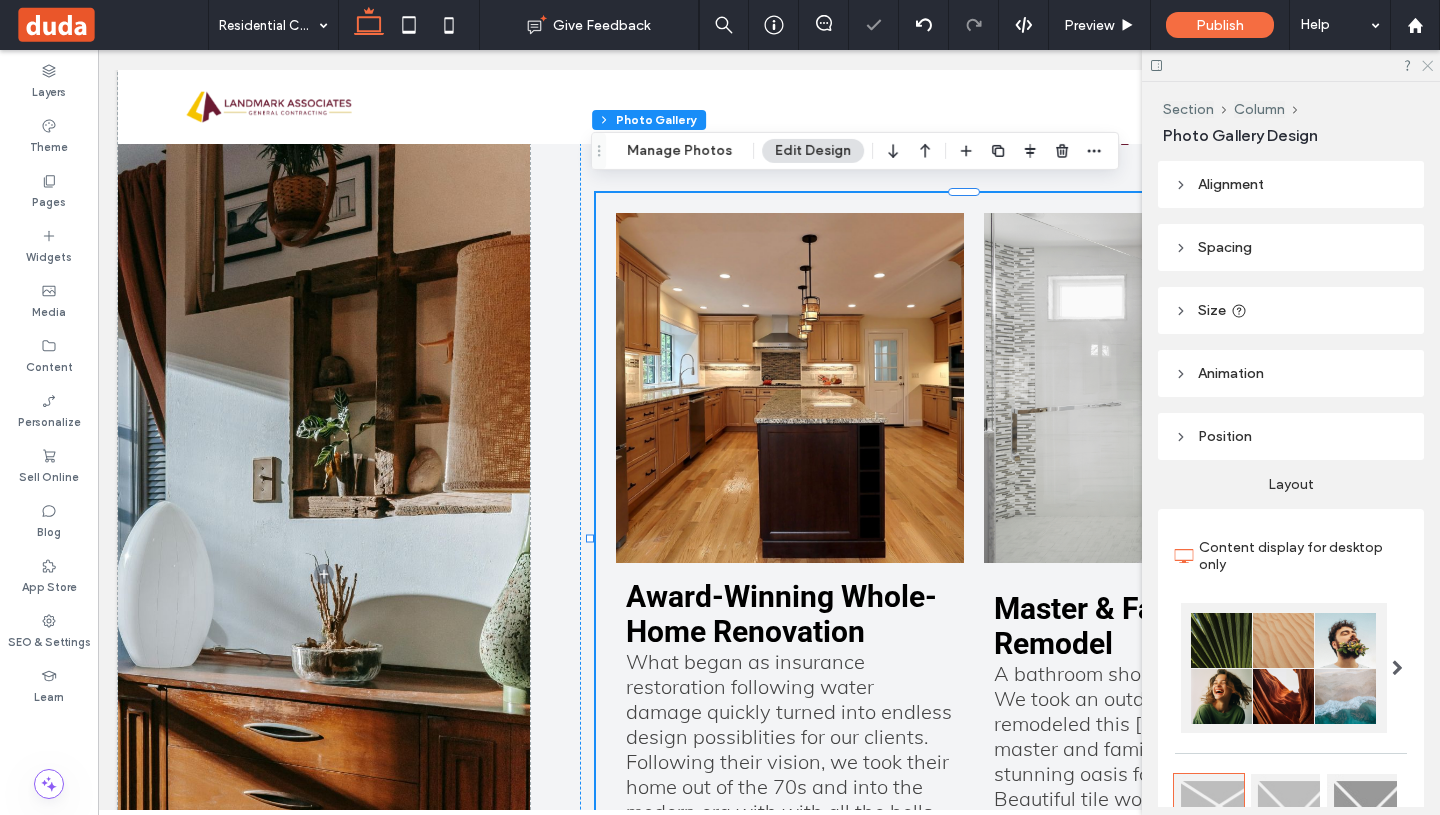 click 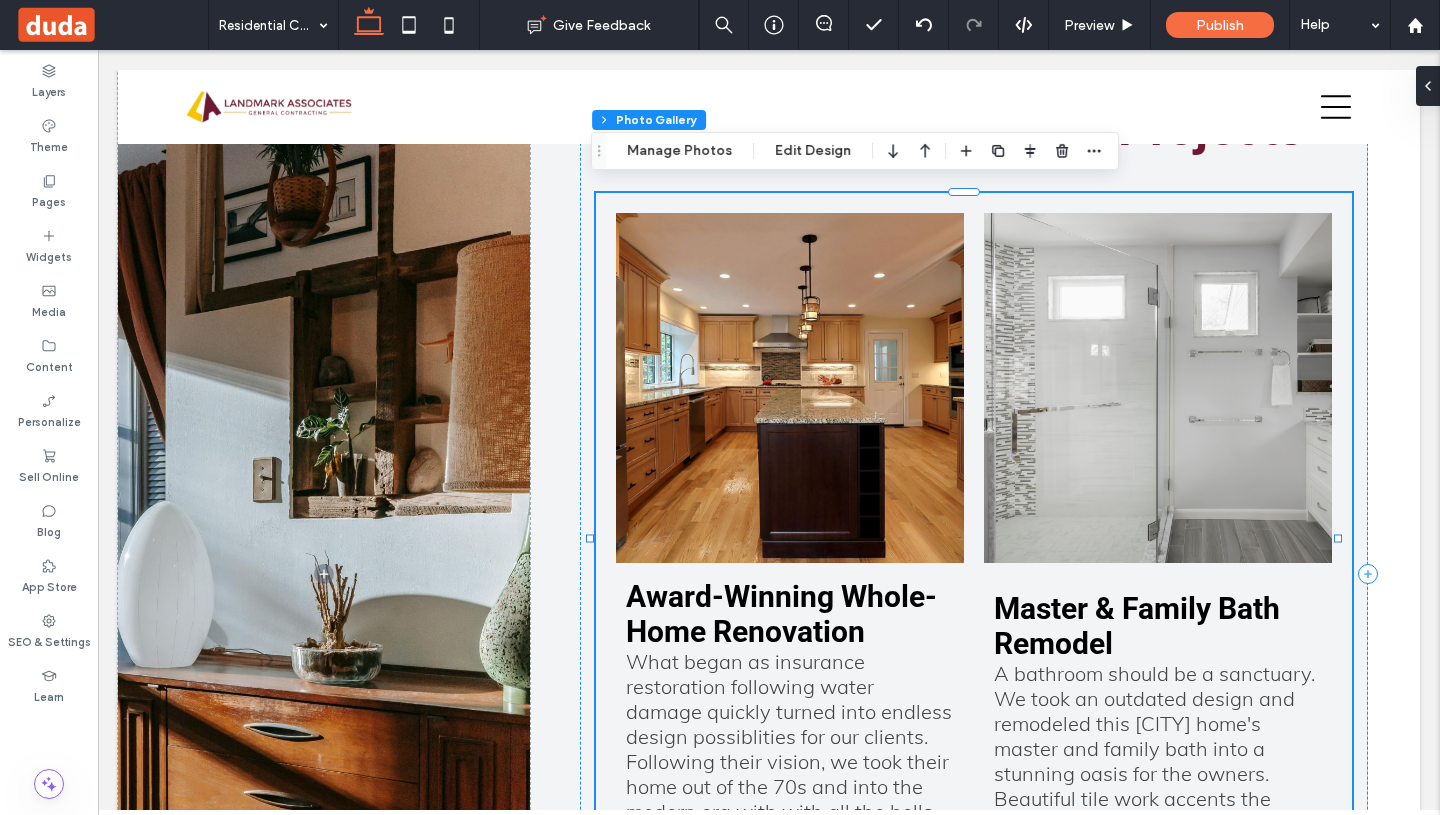 drag, startPoint x: 1439, startPoint y: 566, endPoint x: 1439, endPoint y: 605, distance: 39 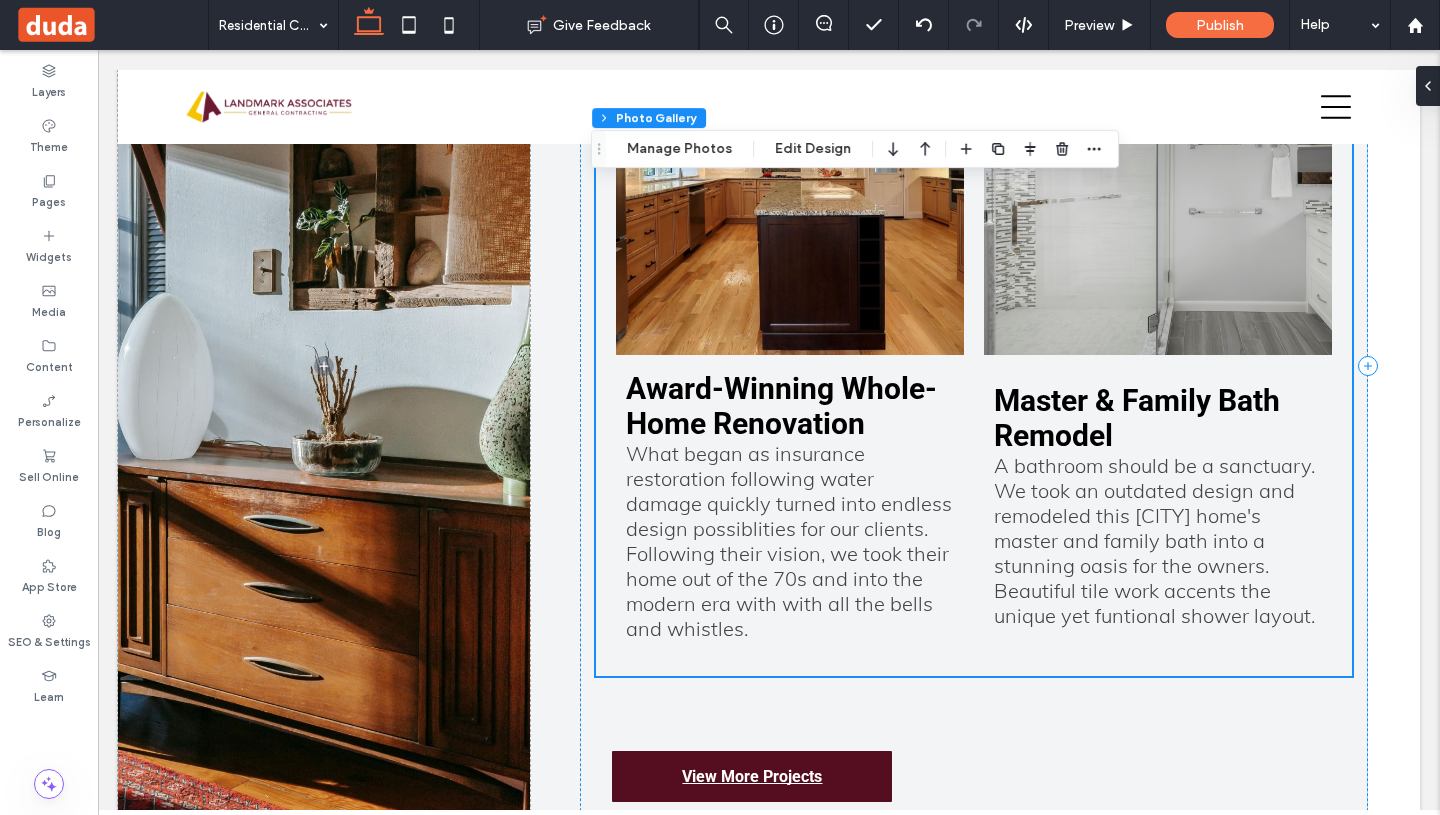 scroll, scrollTop: 3727, scrollLeft: 0, axis: vertical 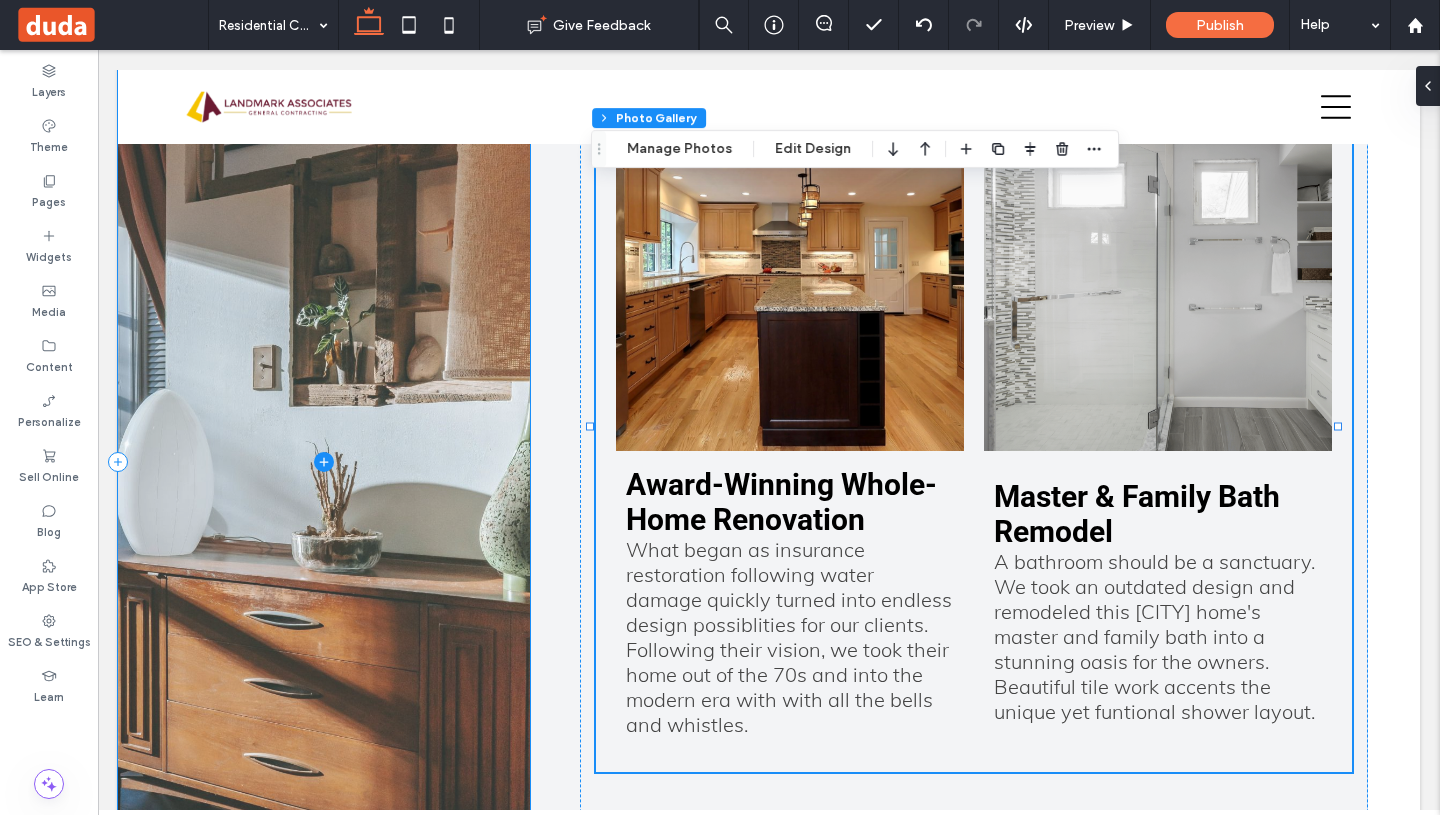 click 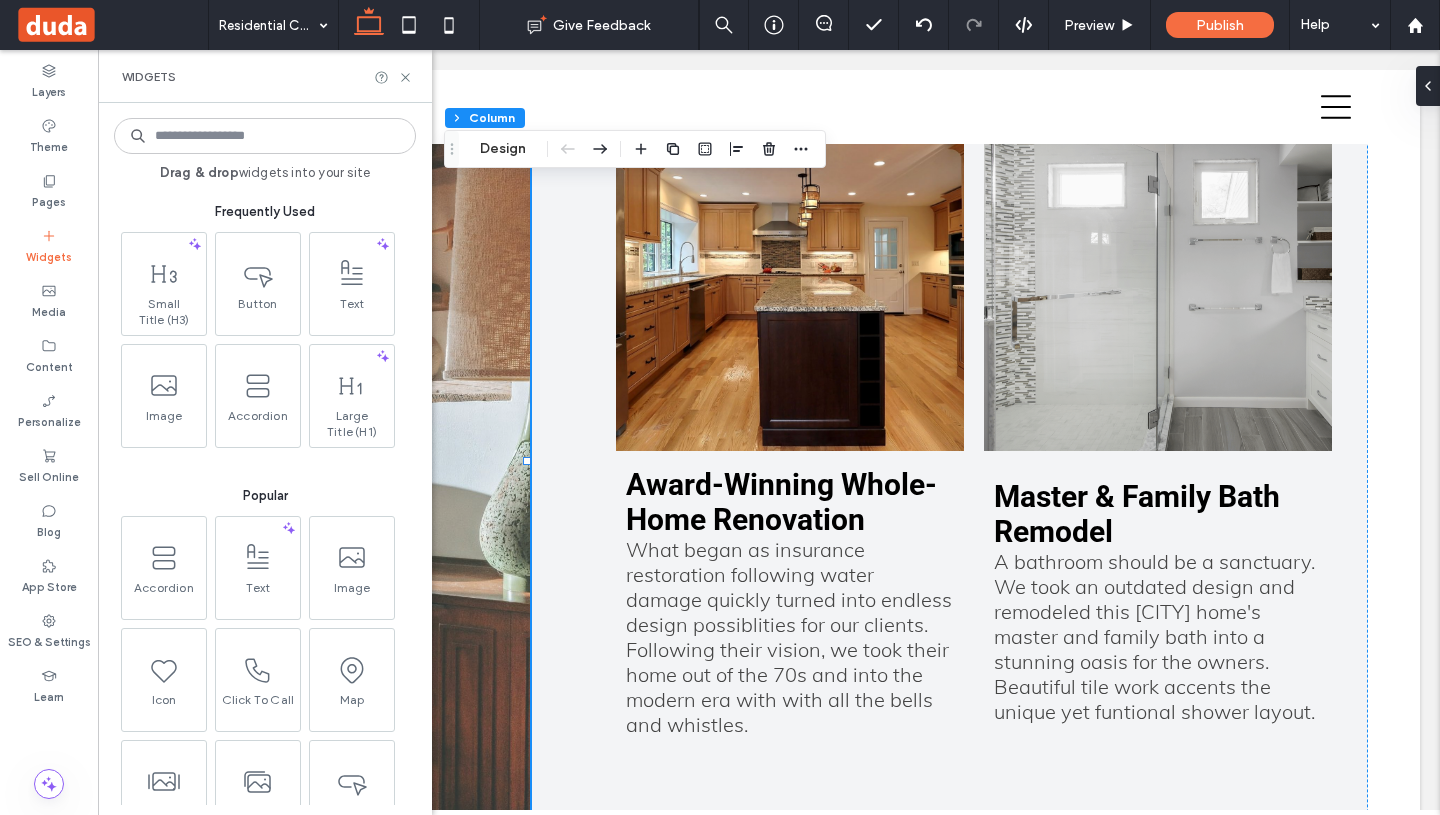 click at bounding box center [324, 461] 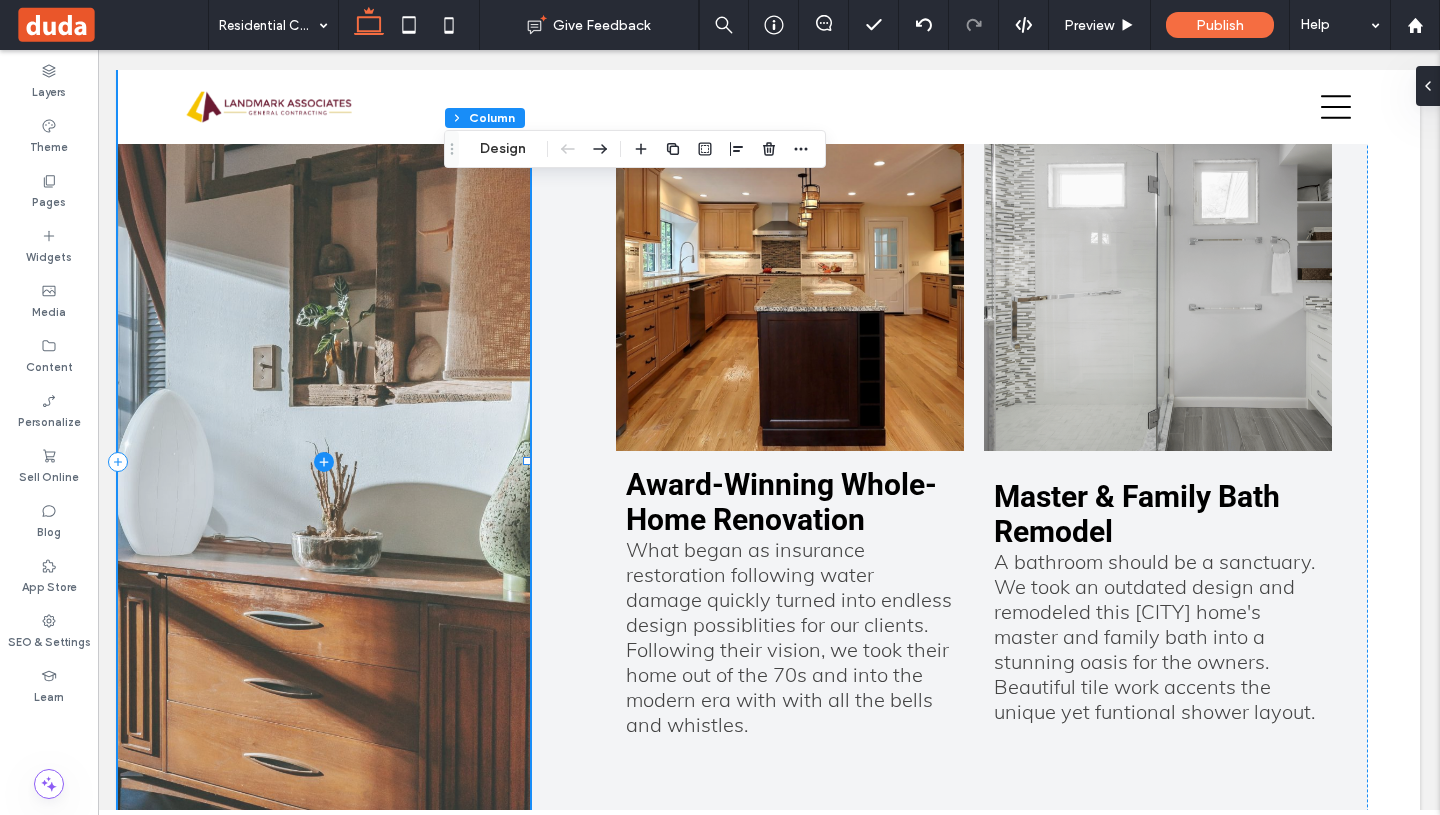 click at bounding box center [324, 461] 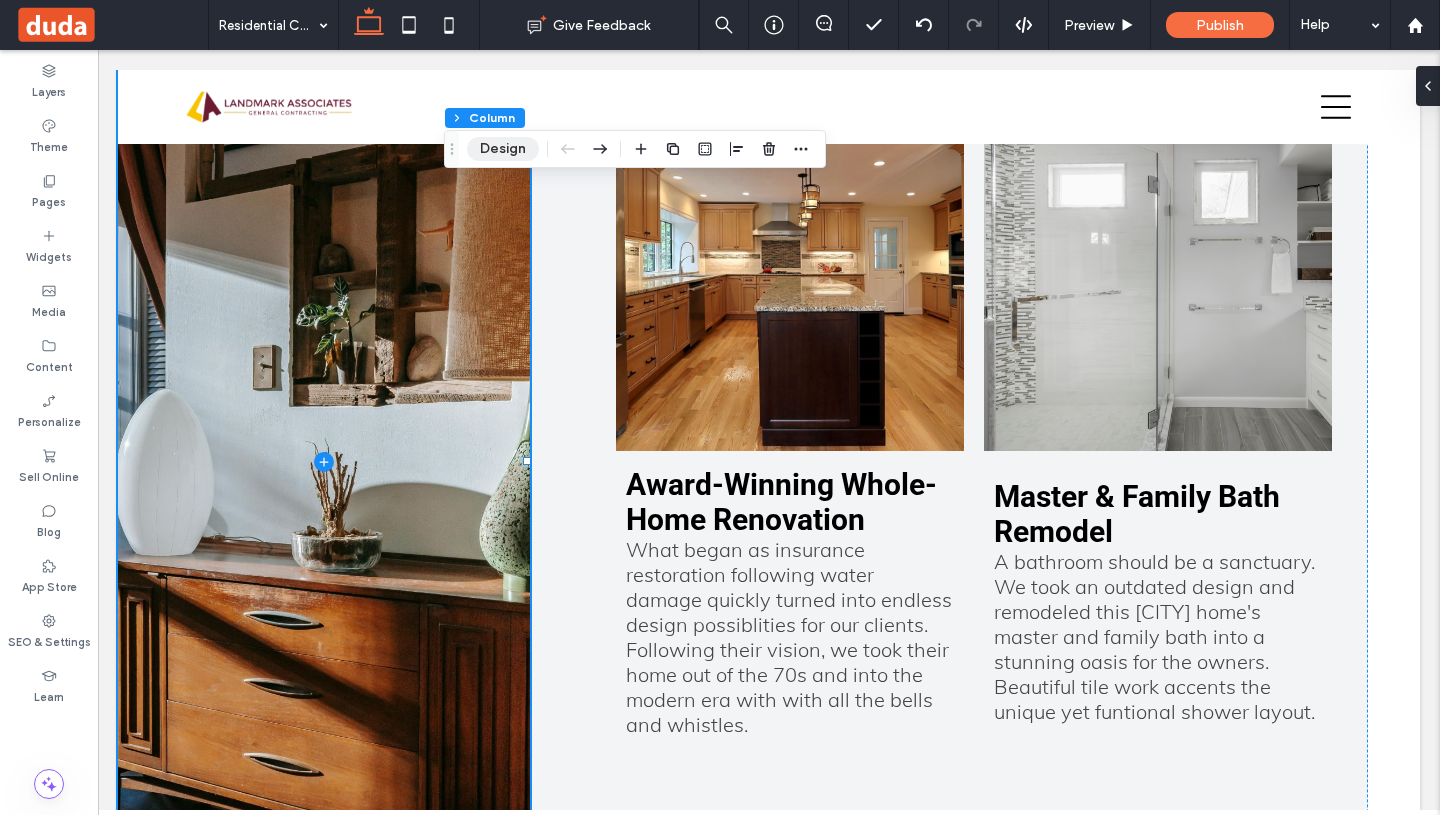 click on "Design" at bounding box center [503, 149] 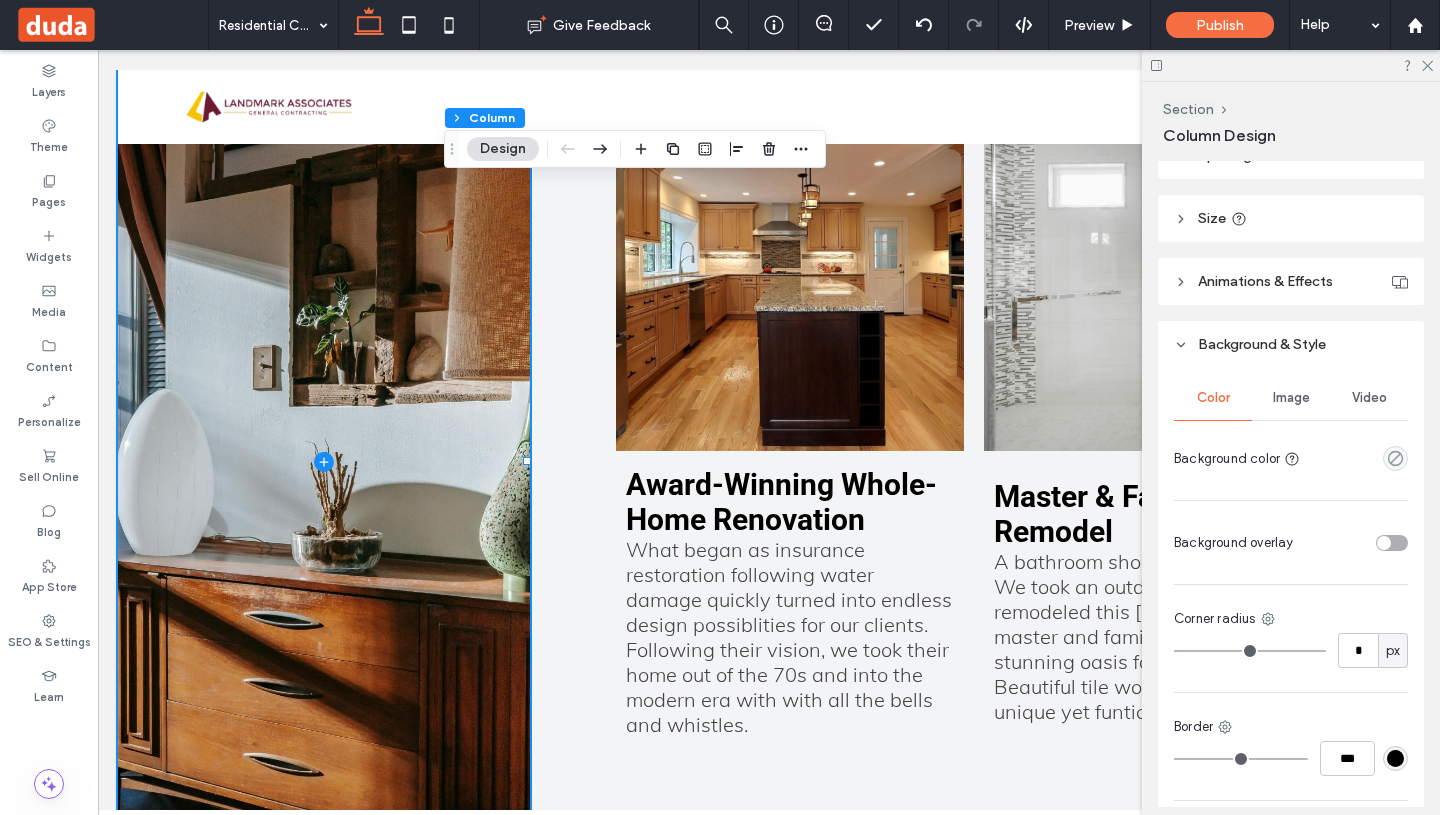 scroll, scrollTop: 367, scrollLeft: 0, axis: vertical 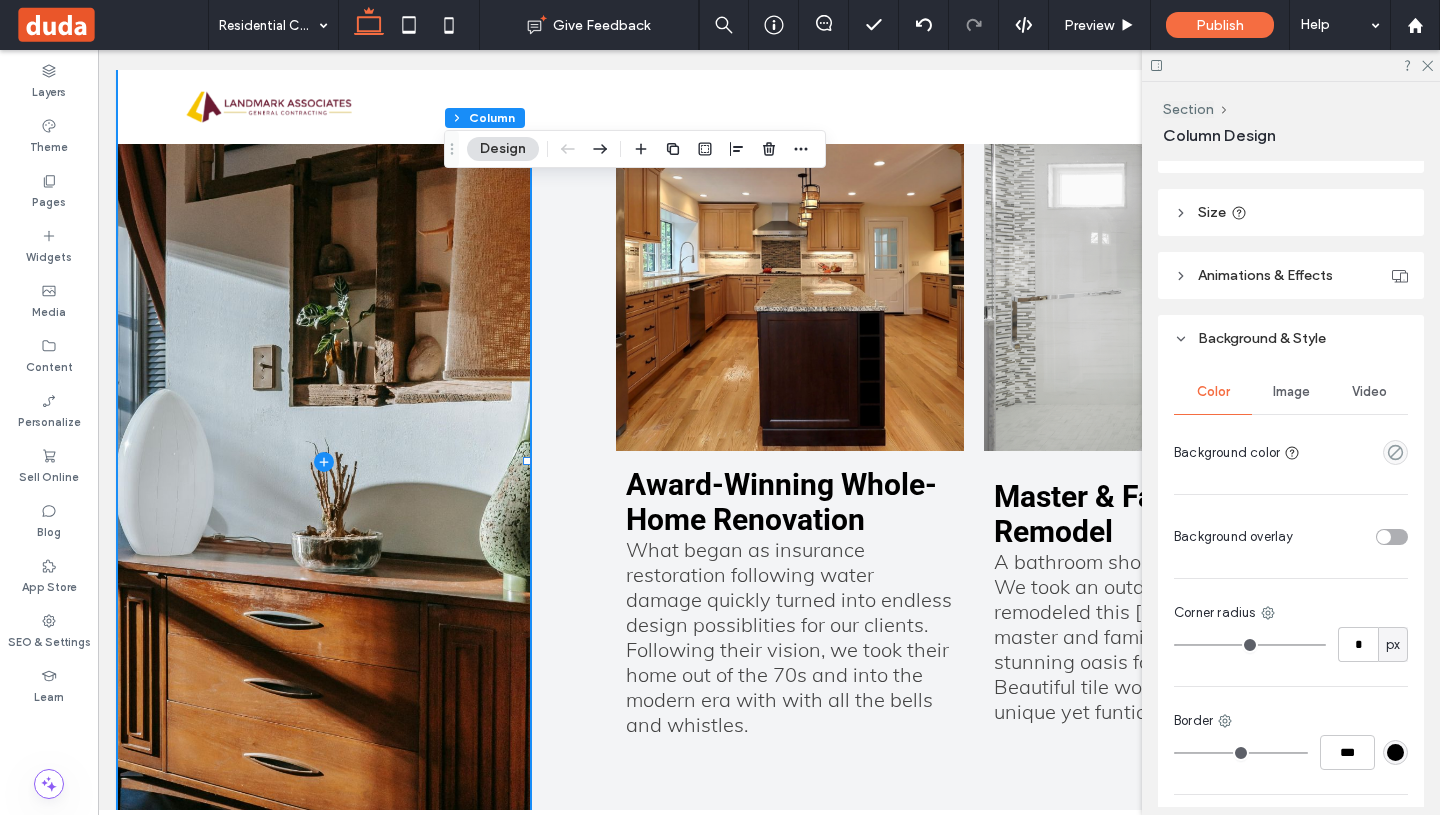 click on "Image" at bounding box center (1291, 392) 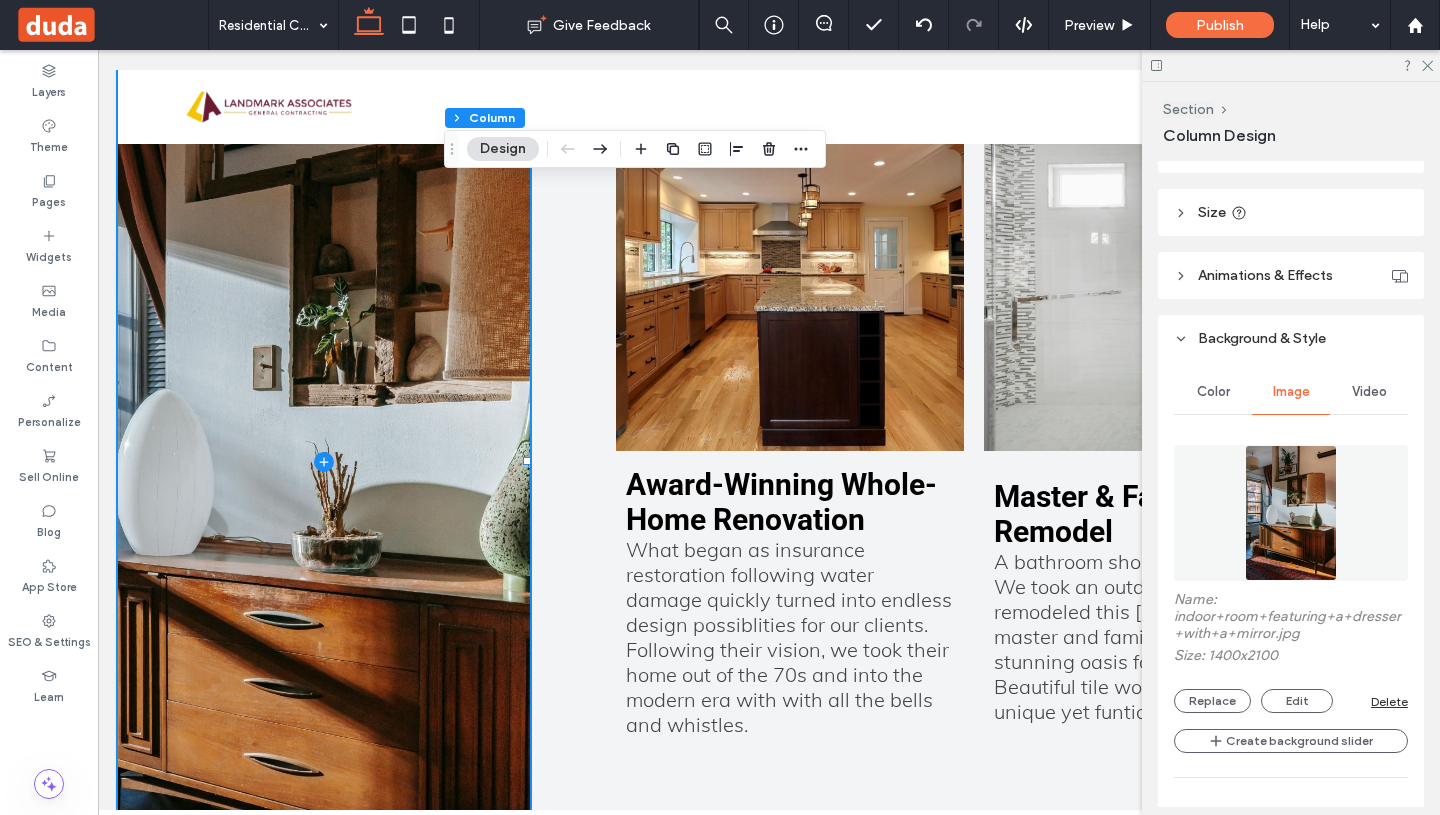 click at bounding box center (1290, 513) 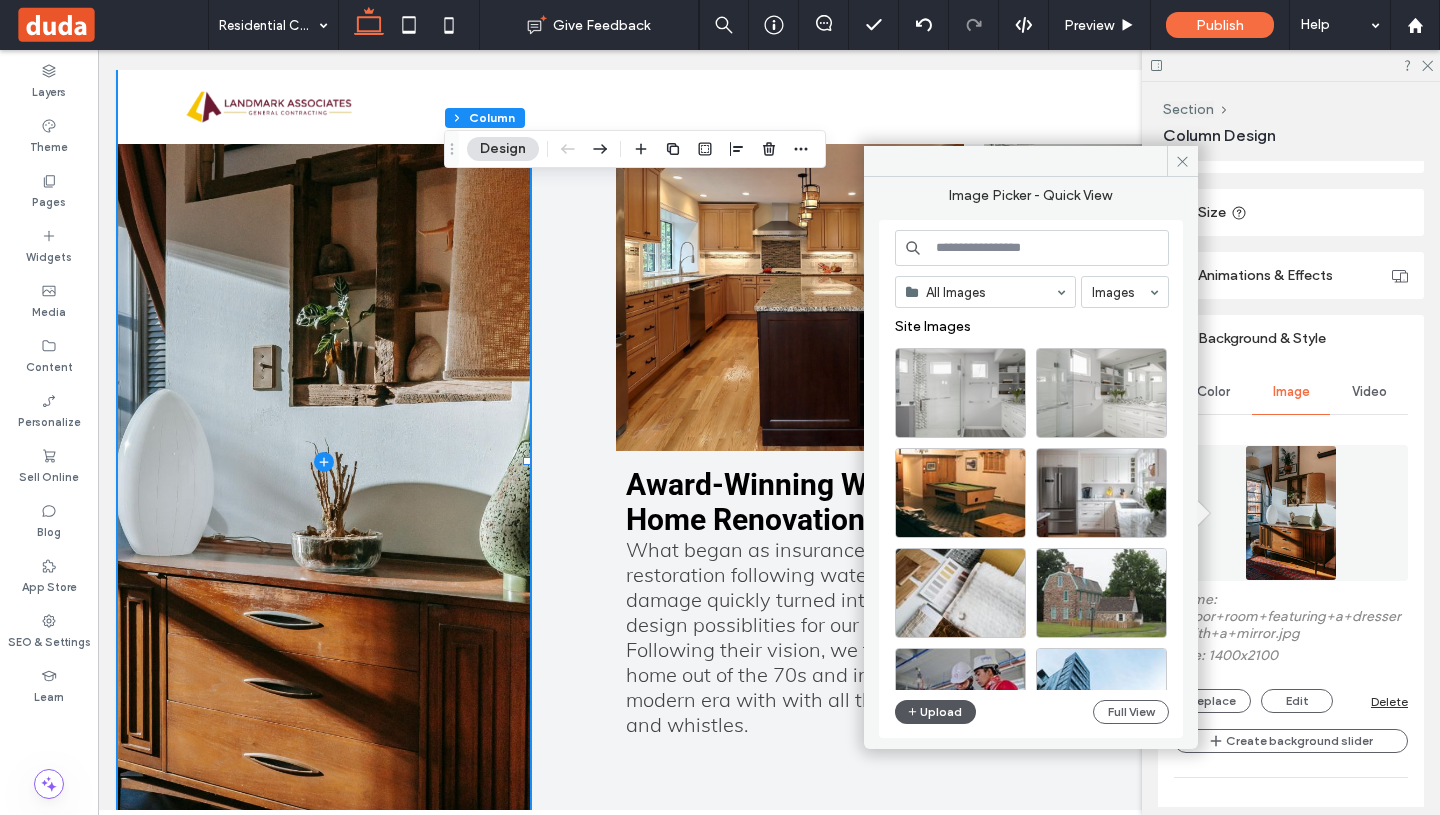 click on "Upload" at bounding box center (936, 712) 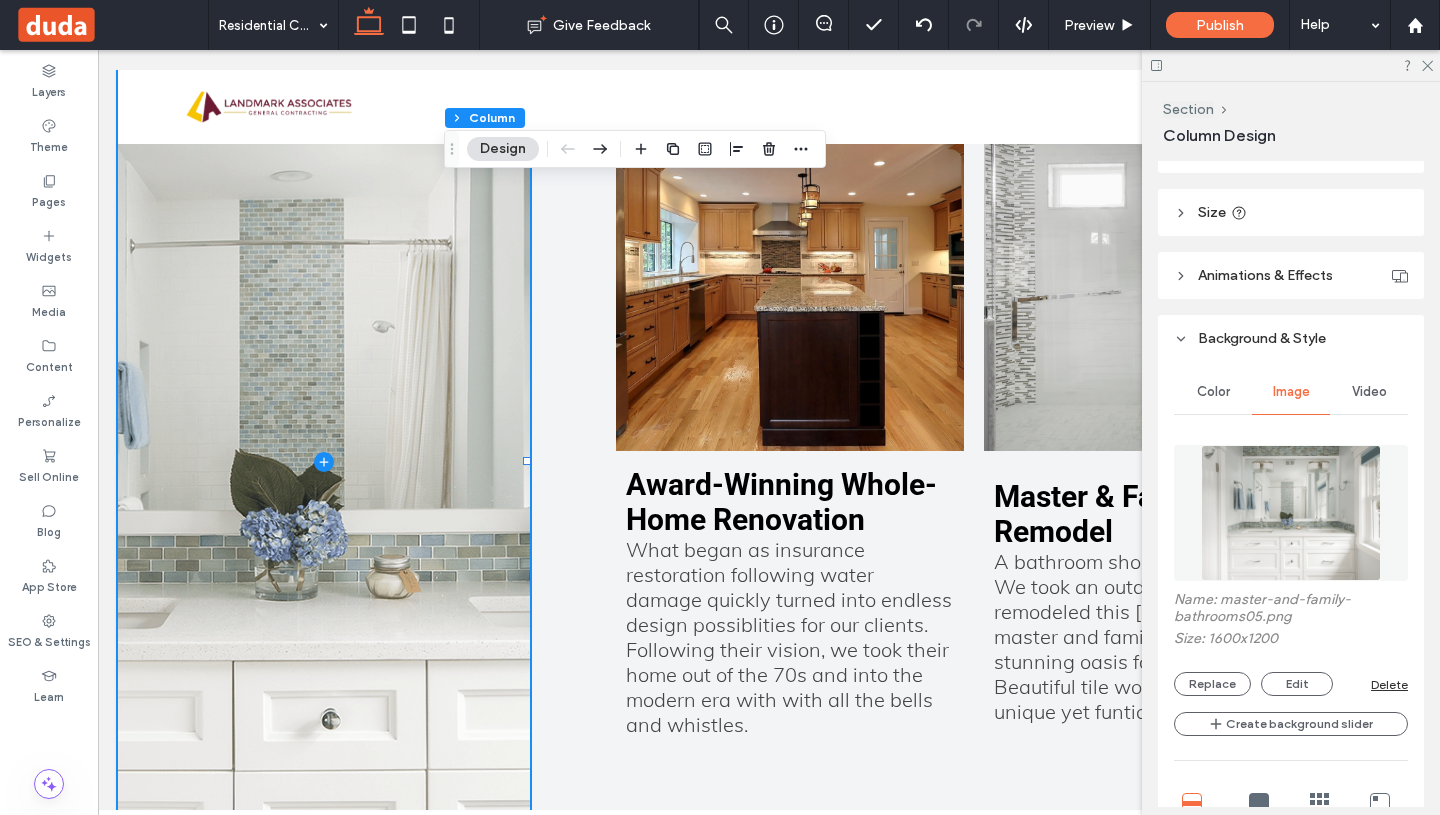 click on "Design" at bounding box center (503, 149) 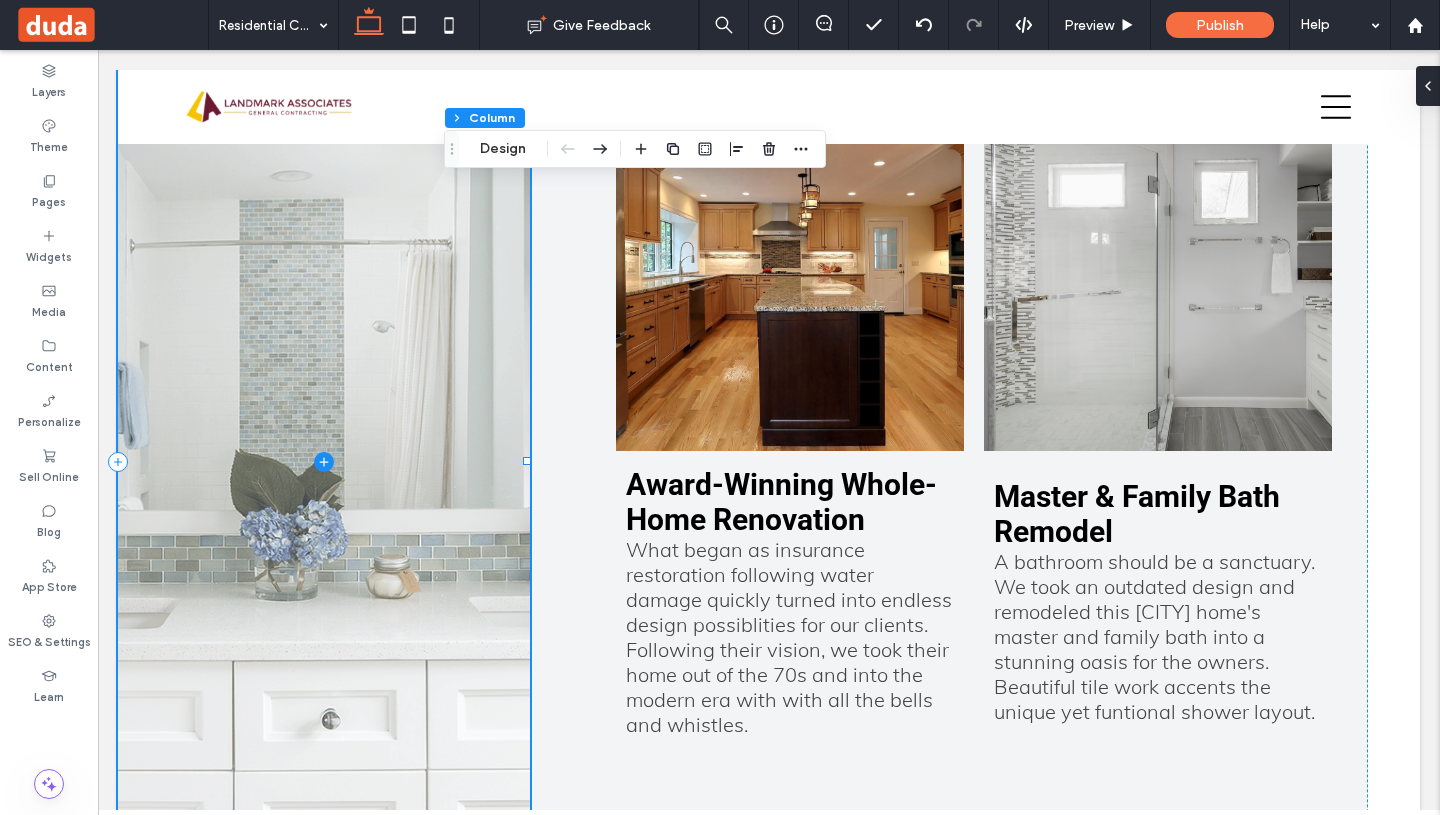 click at bounding box center [324, 461] 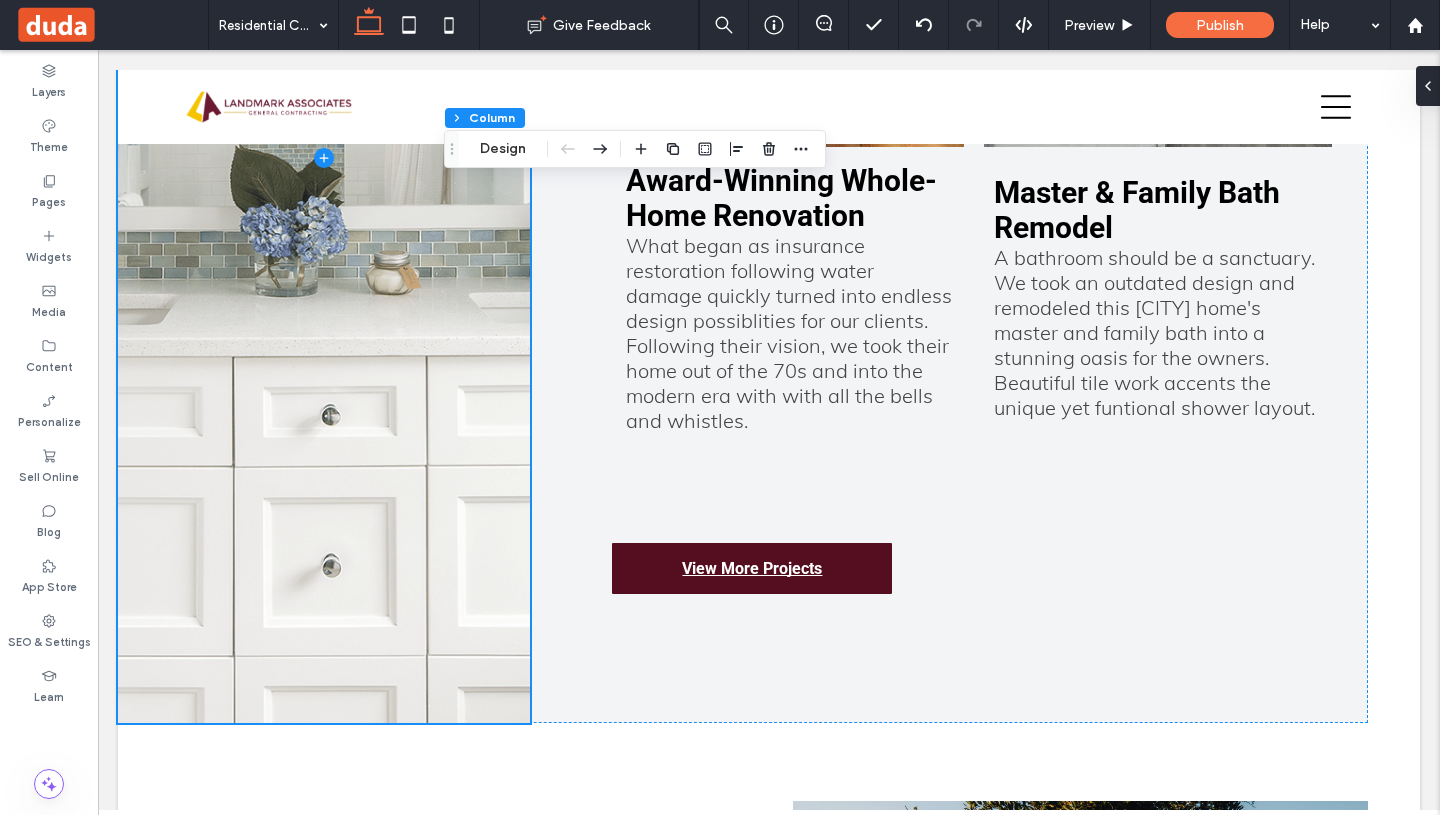 scroll, scrollTop: 3669, scrollLeft: 0, axis: vertical 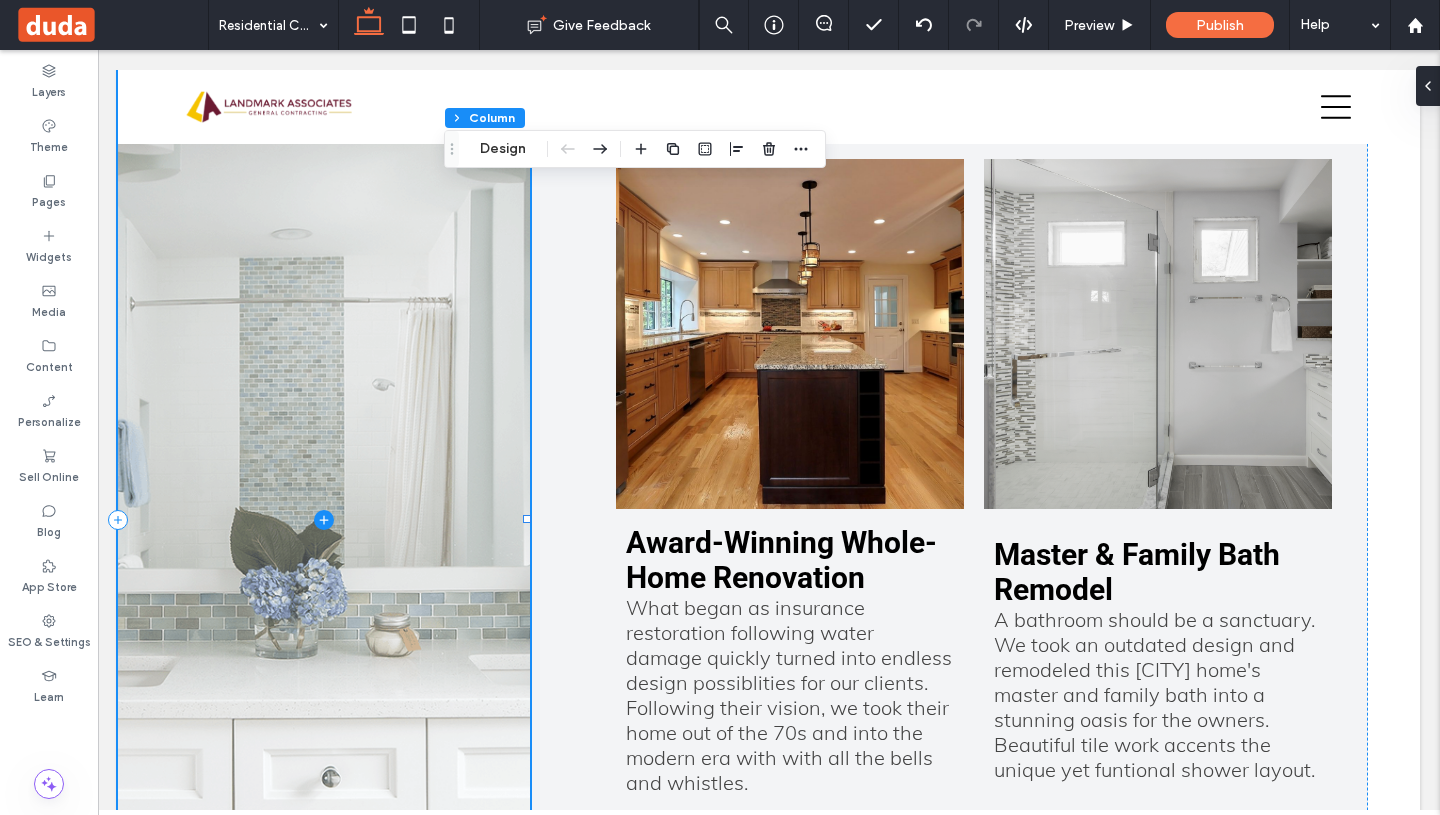 click at bounding box center [324, 519] 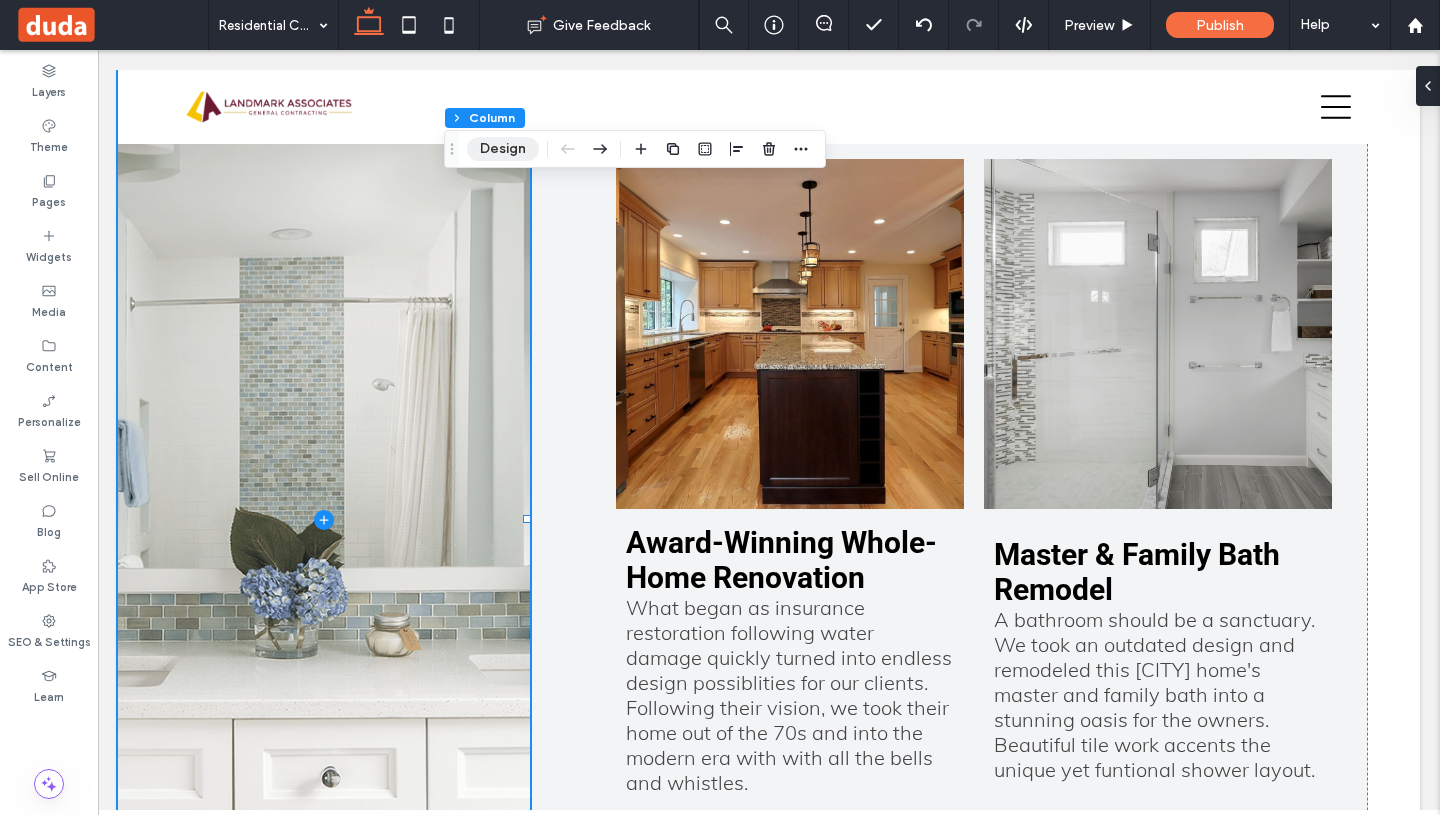 click on "Design" at bounding box center (503, 149) 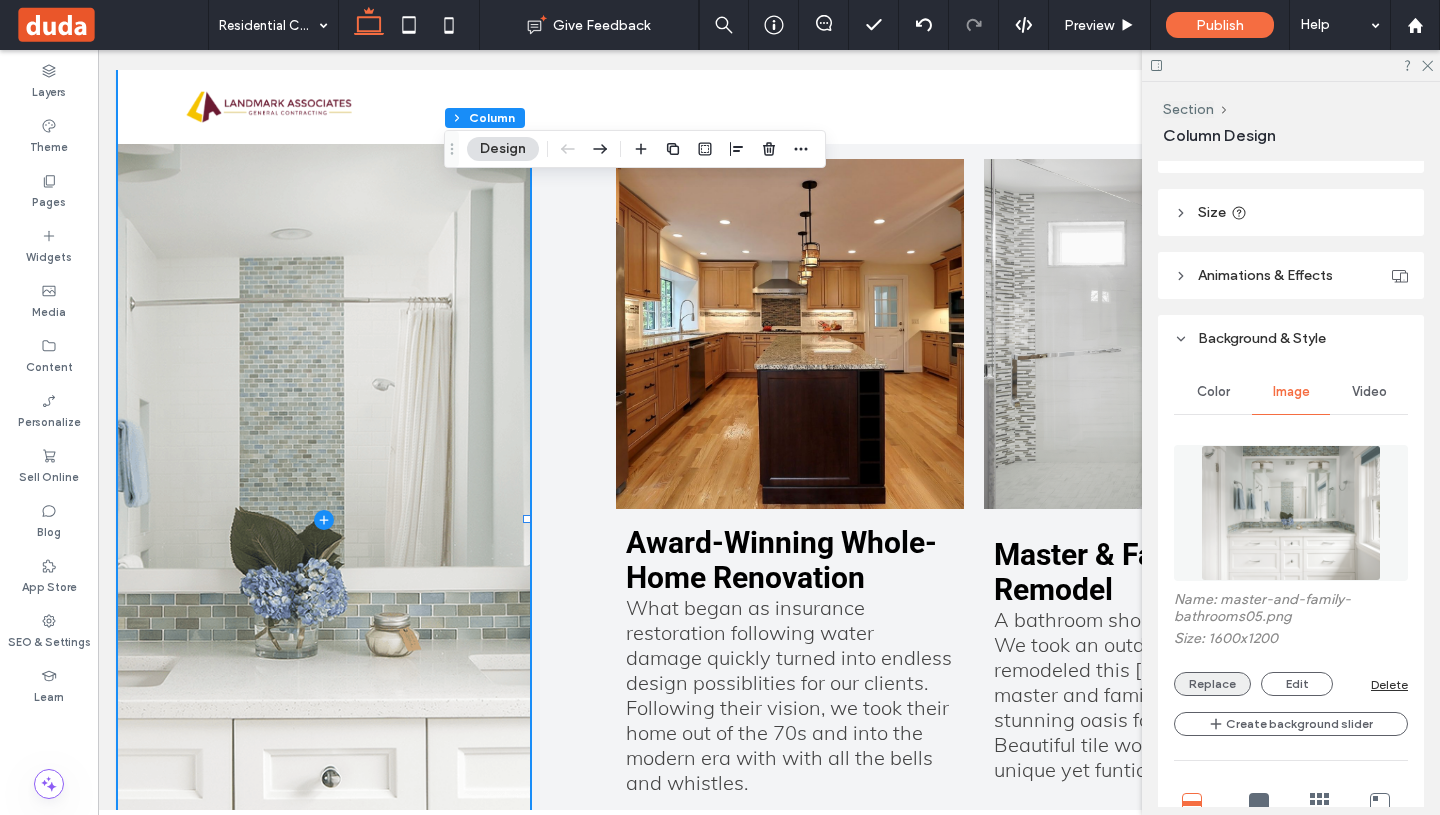 click on "Replace" at bounding box center [1212, 684] 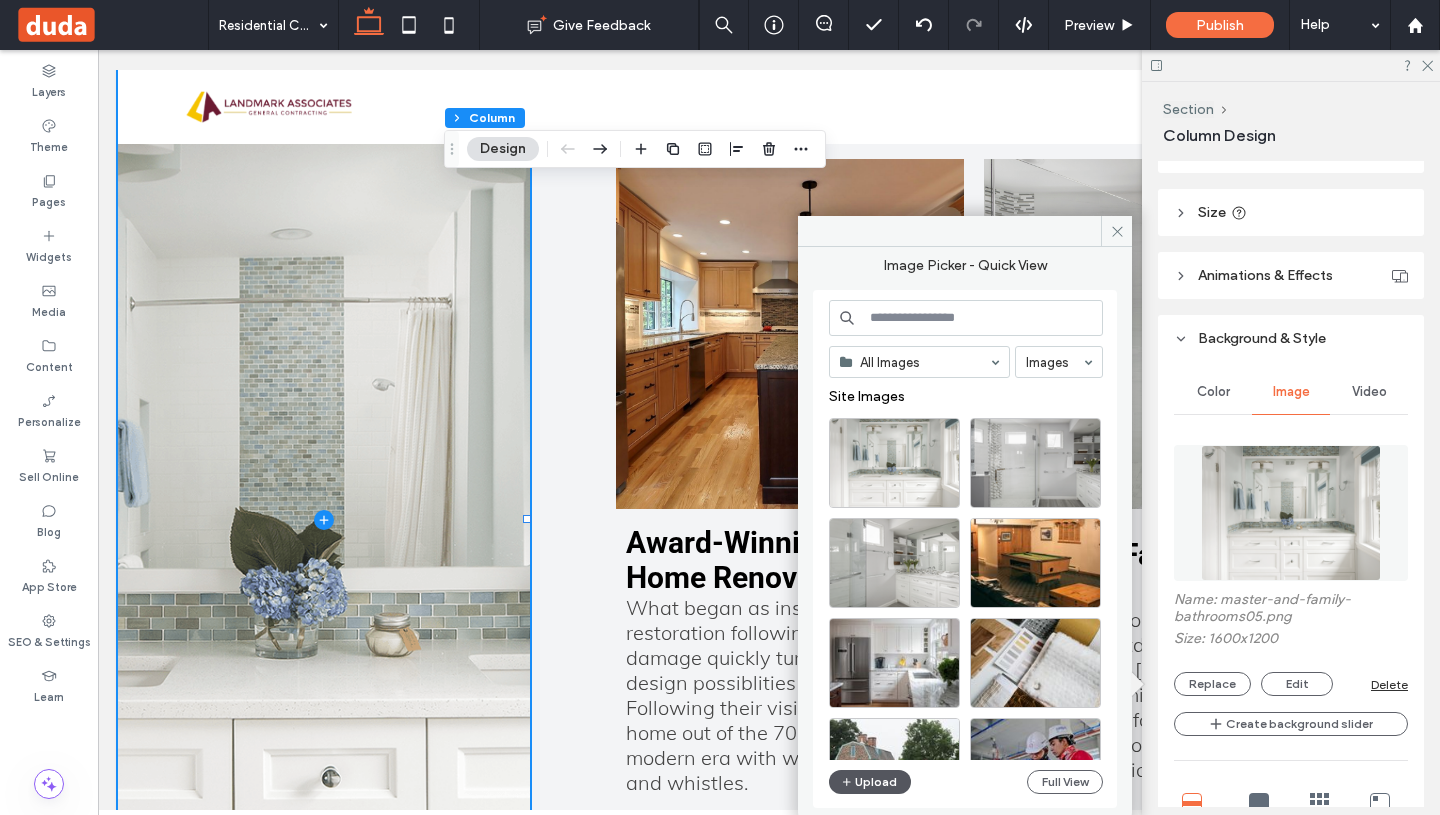 click on "Upload" at bounding box center (870, 782) 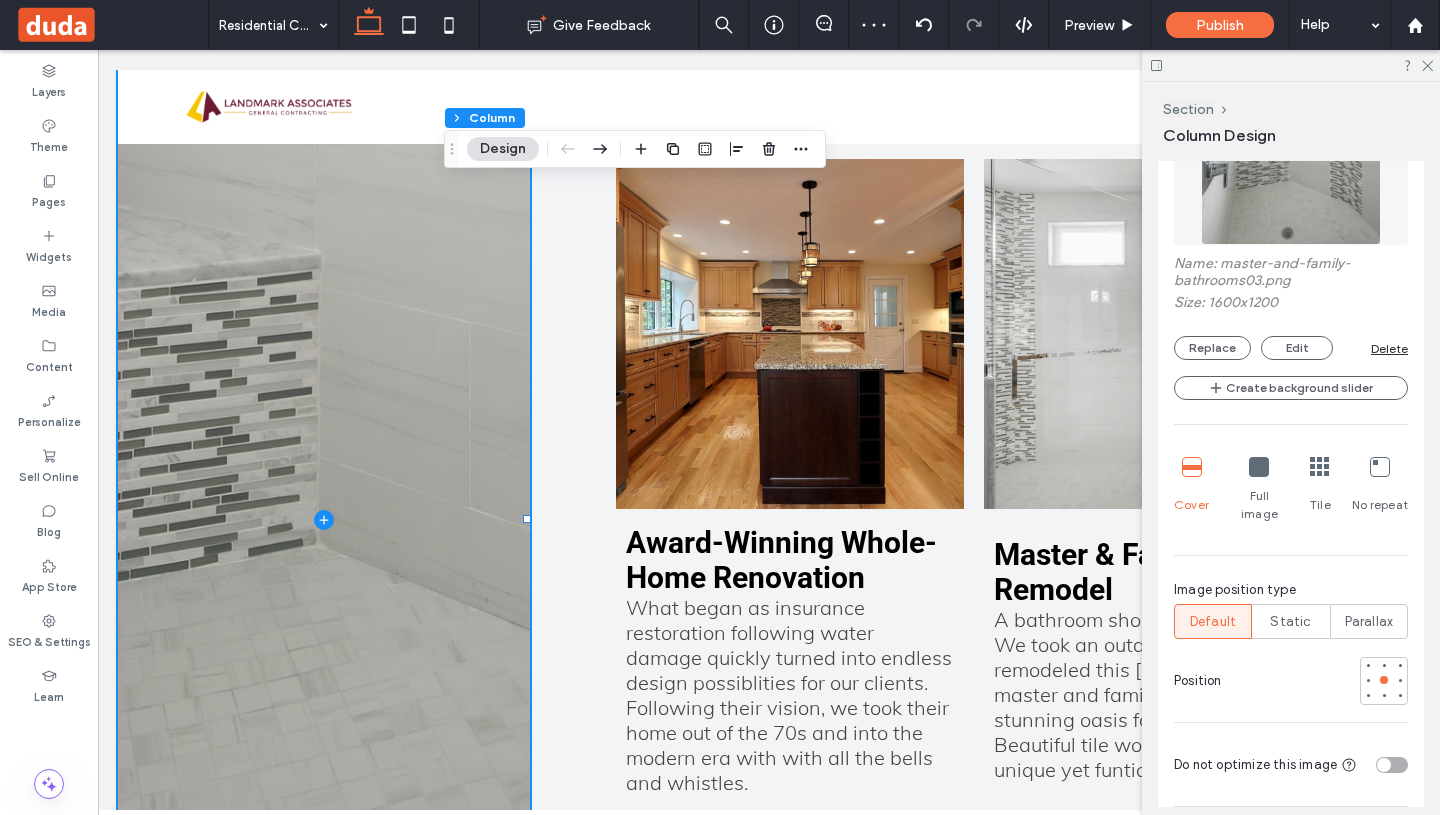 scroll, scrollTop: 710, scrollLeft: 0, axis: vertical 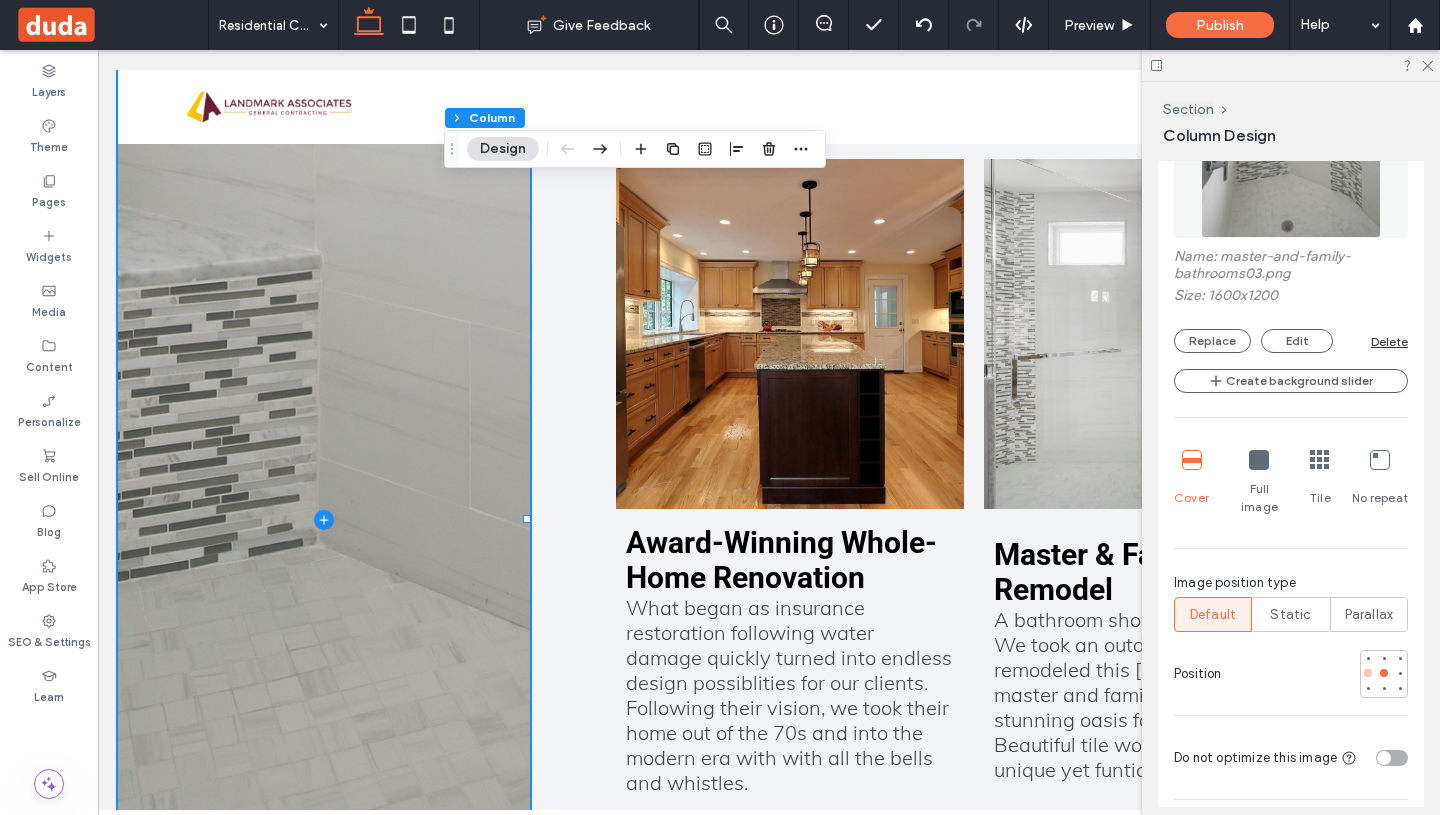 click at bounding box center [1368, 673] 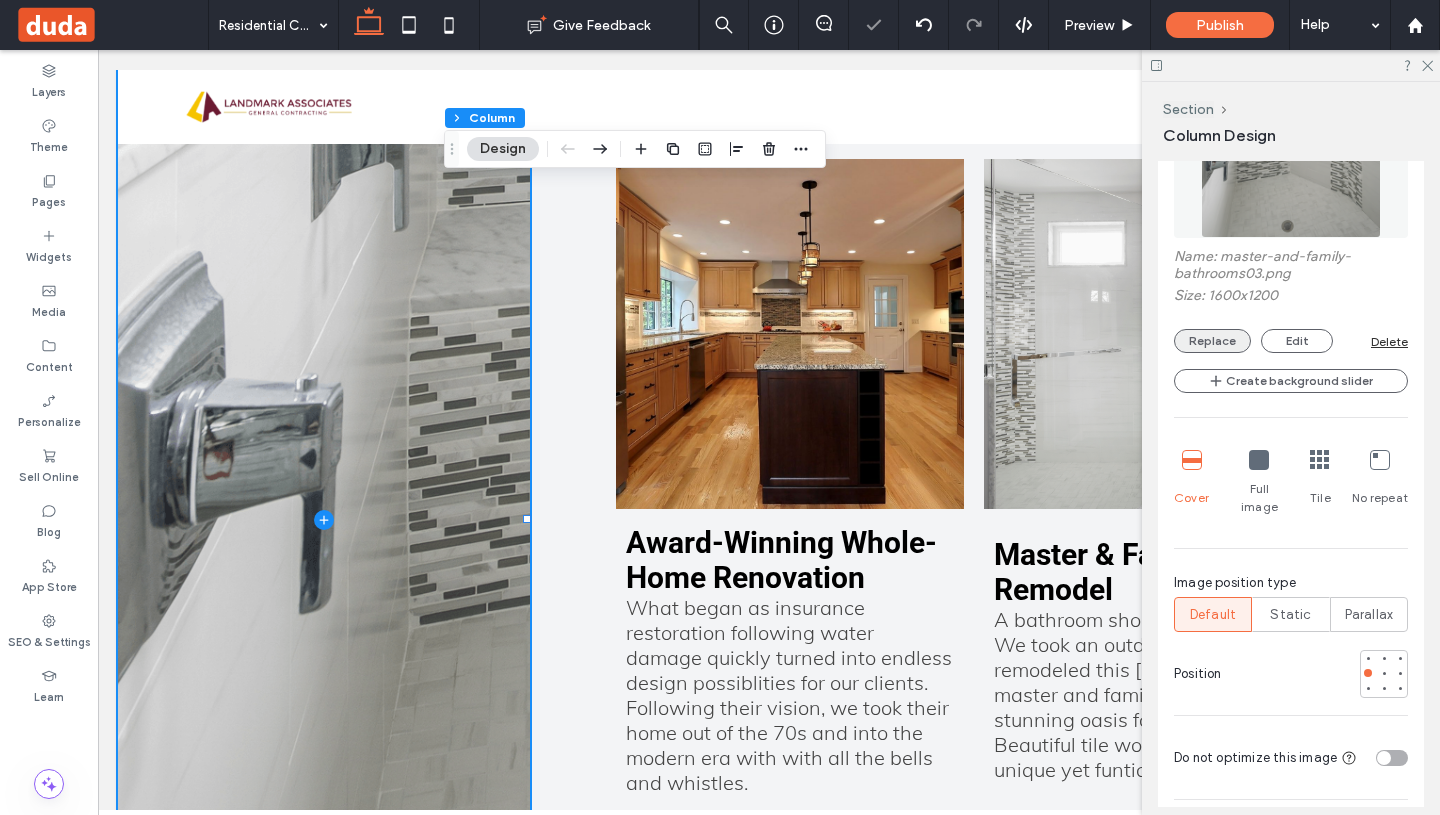 click on "Replace" at bounding box center [1212, 341] 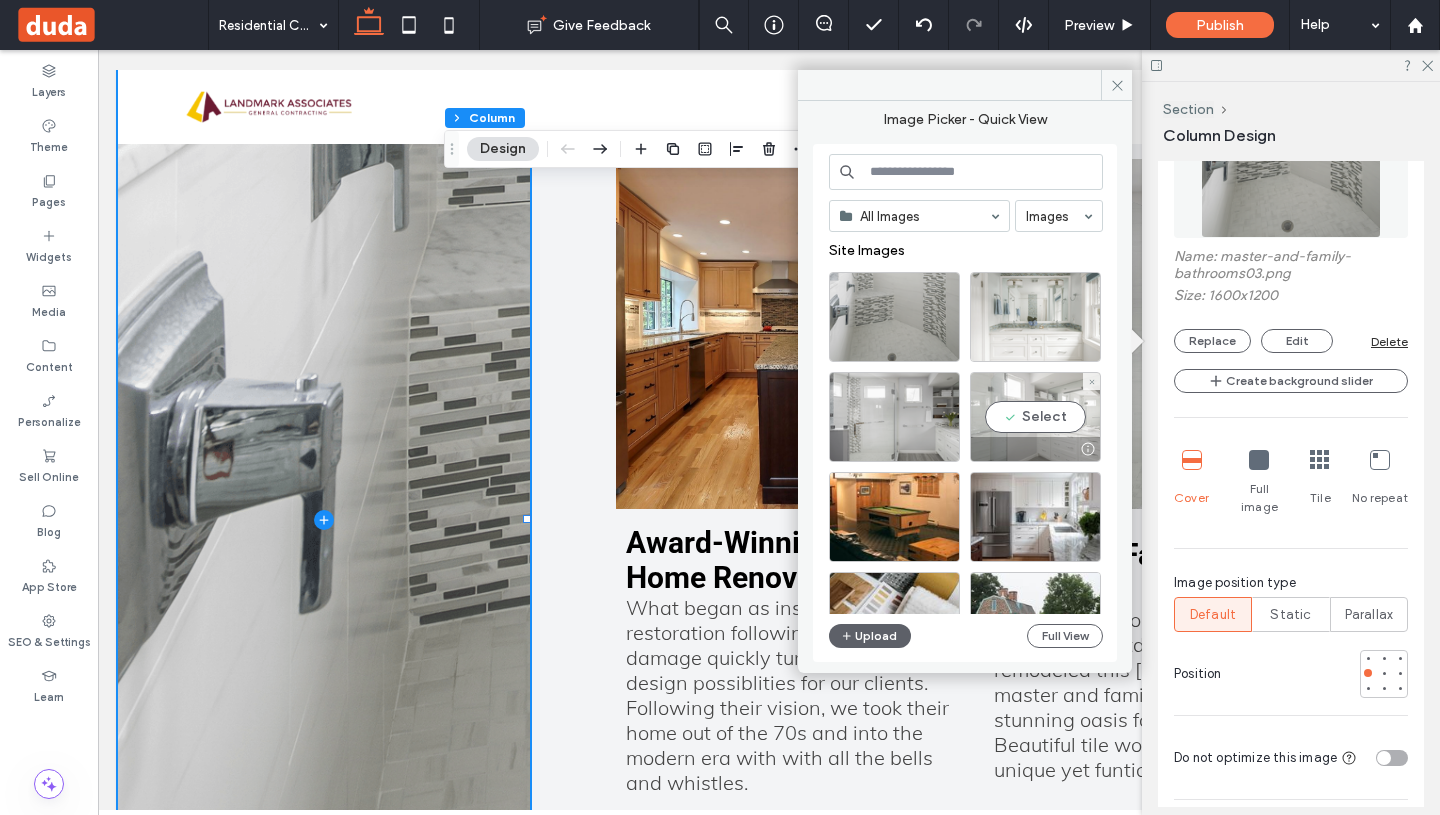click on "Select" at bounding box center (1035, 417) 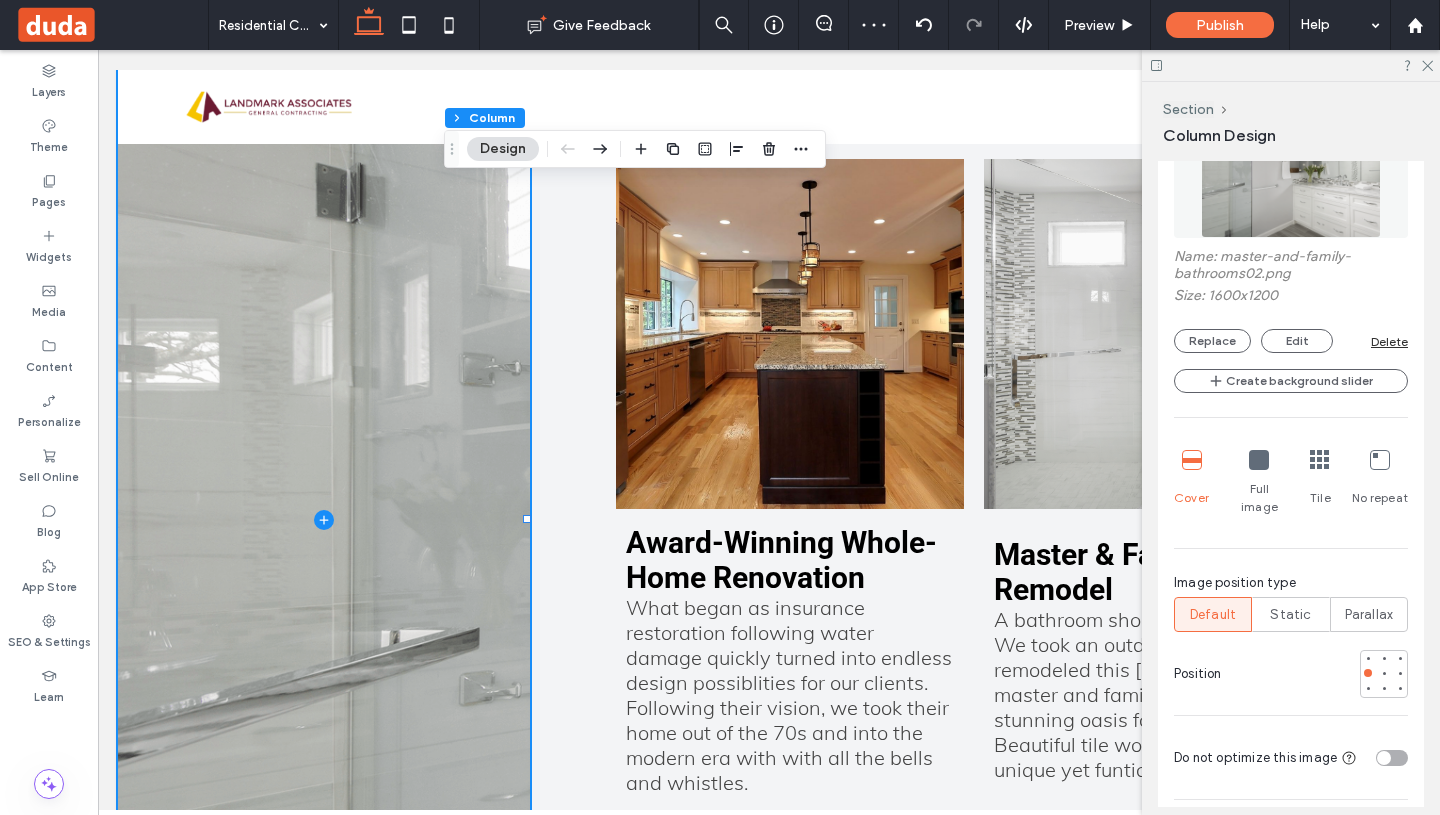 scroll, scrollTop: 976, scrollLeft: 0, axis: vertical 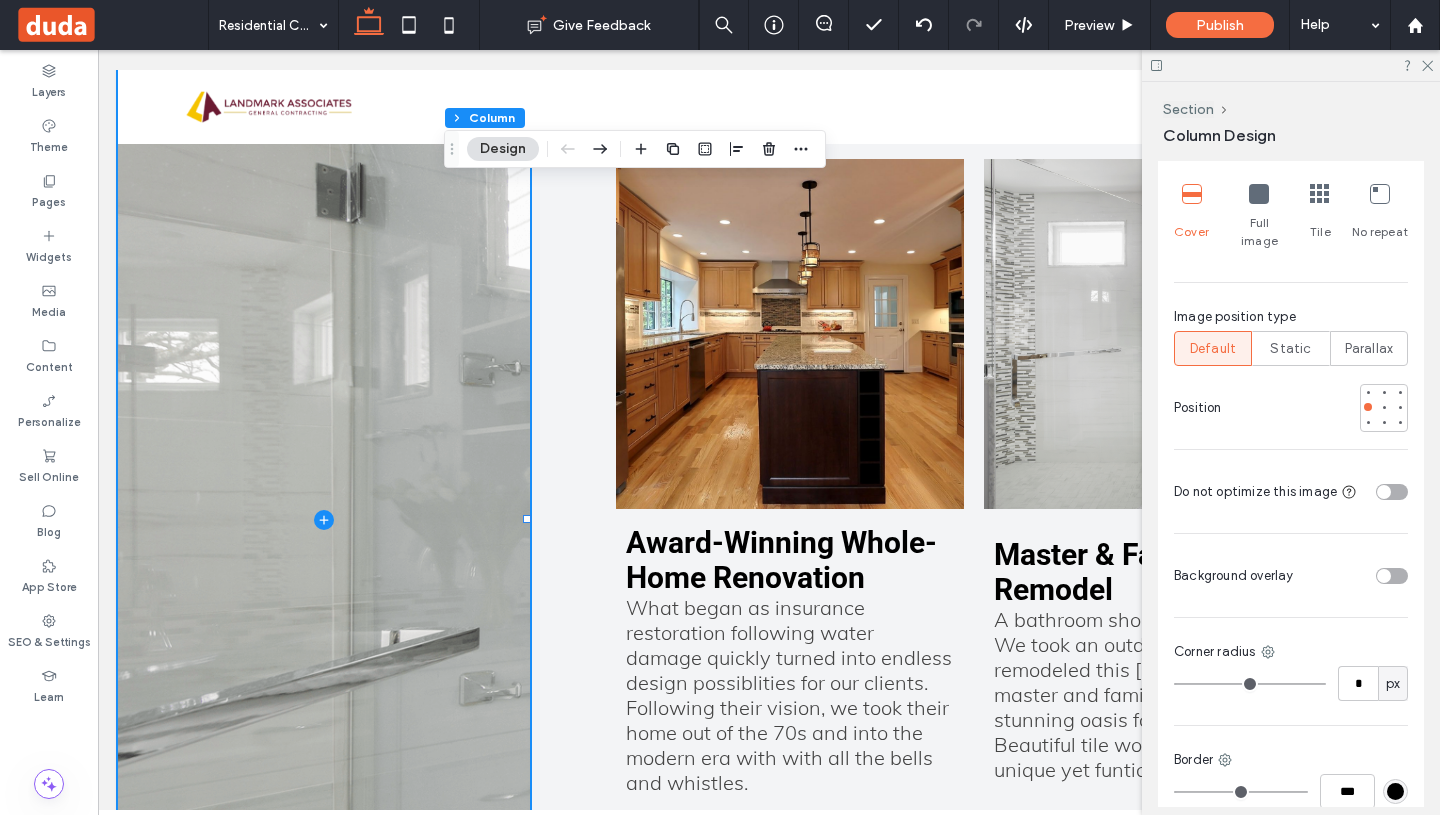 click on "Full image" at bounding box center [1259, 217] 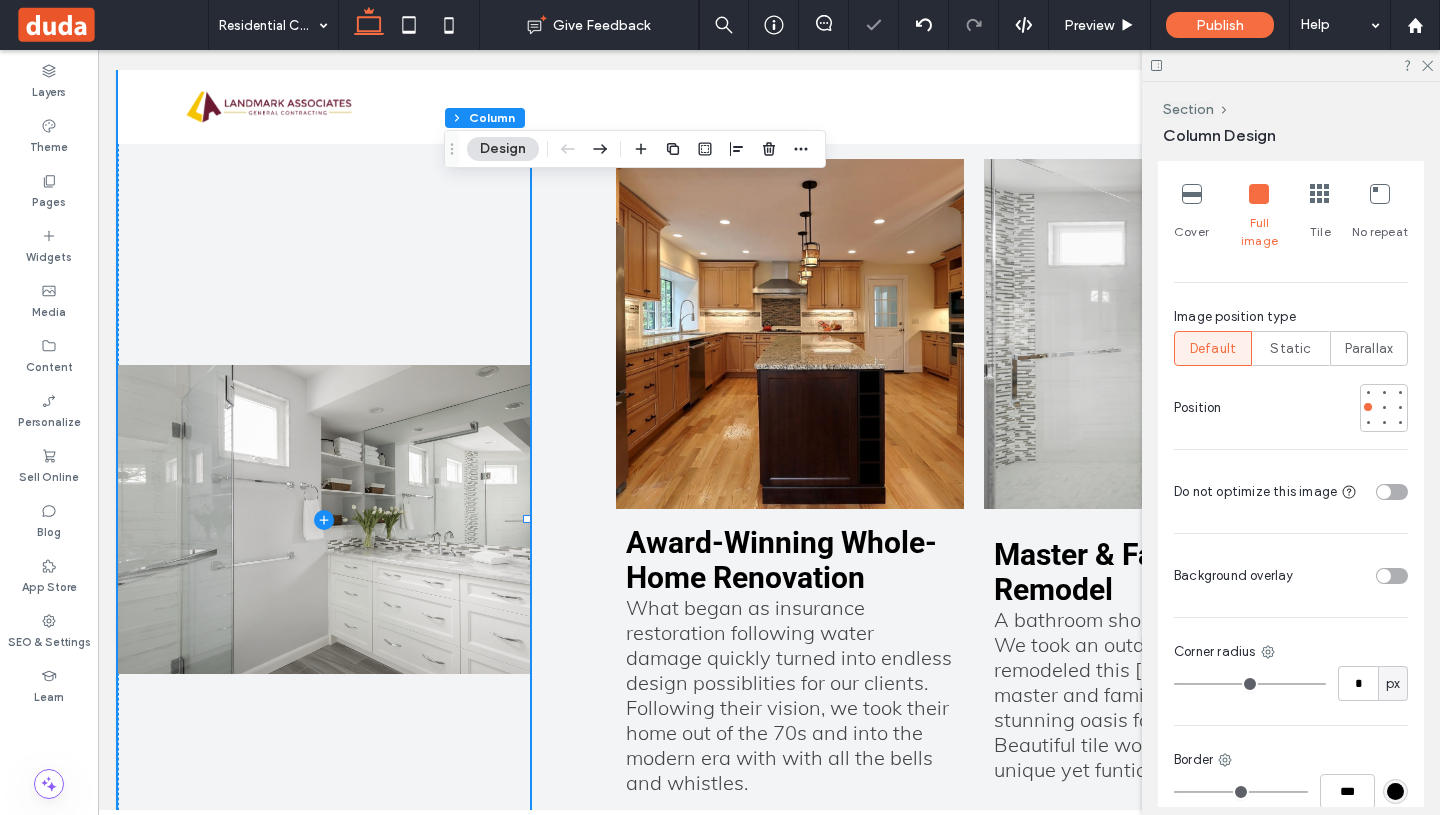 click on "Cover Full image Tile No repeat" at bounding box center (1291, 217) 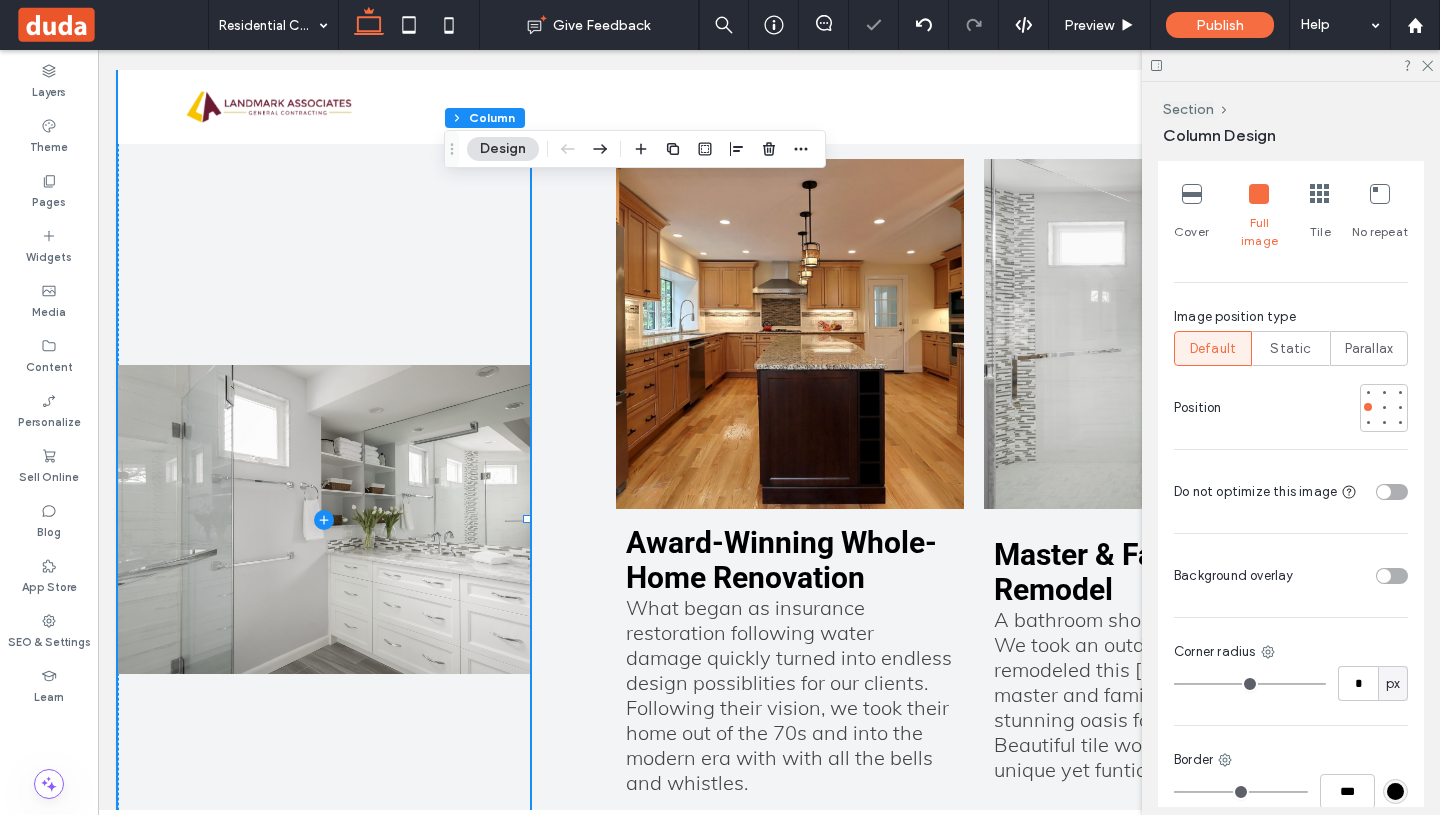 click at bounding box center [1192, 194] 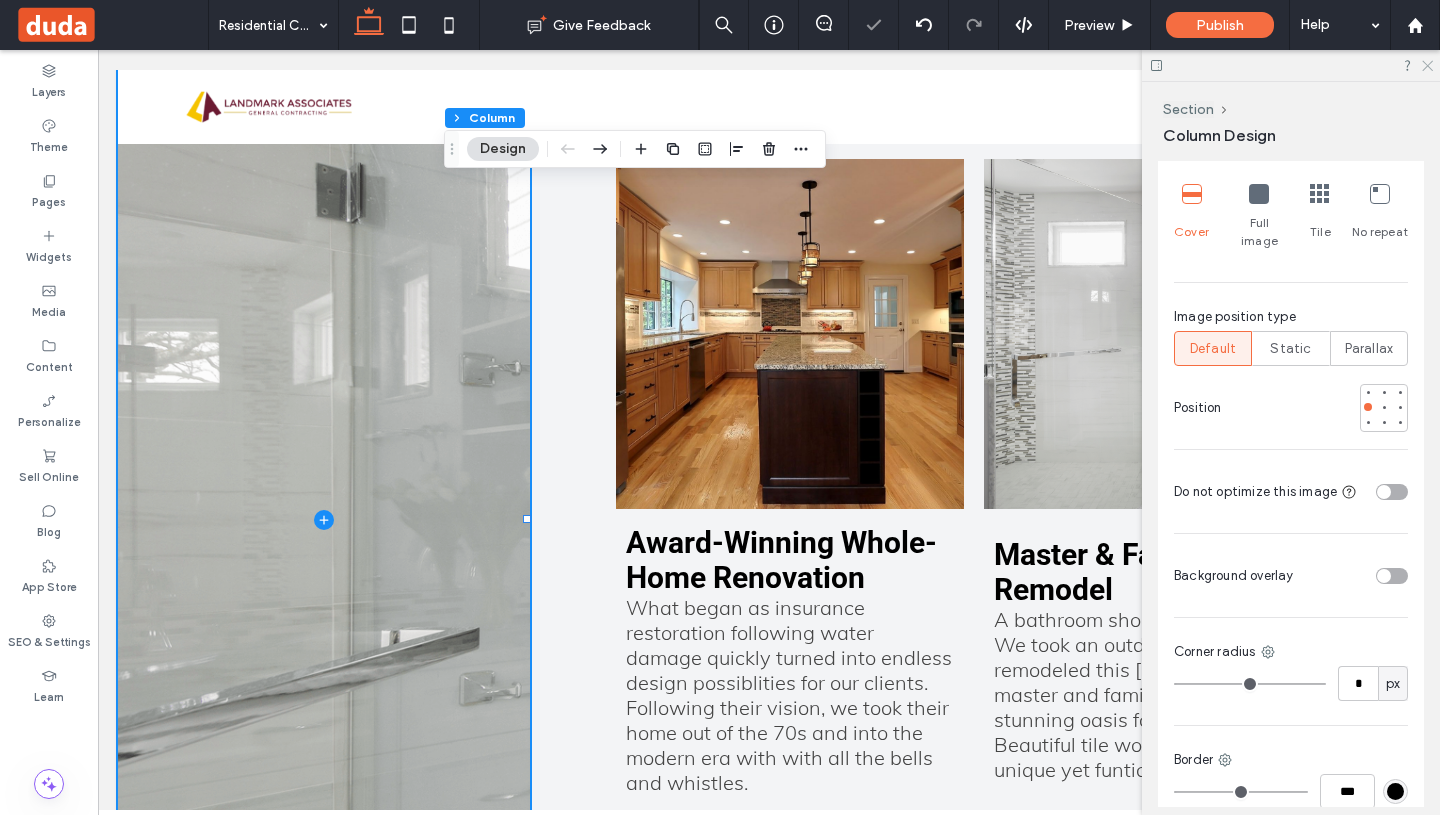 click 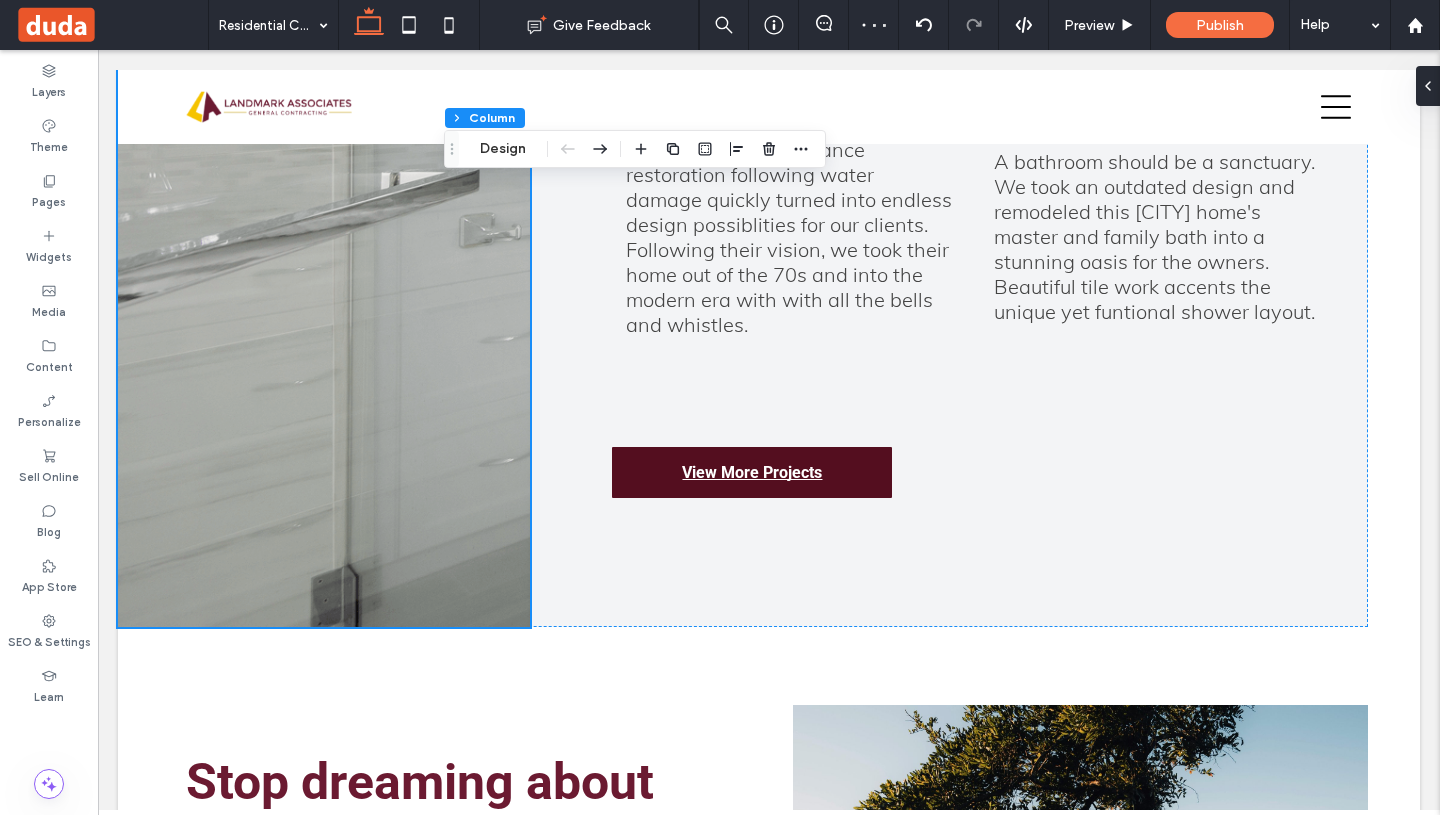 scroll, scrollTop: 3760, scrollLeft: 0, axis: vertical 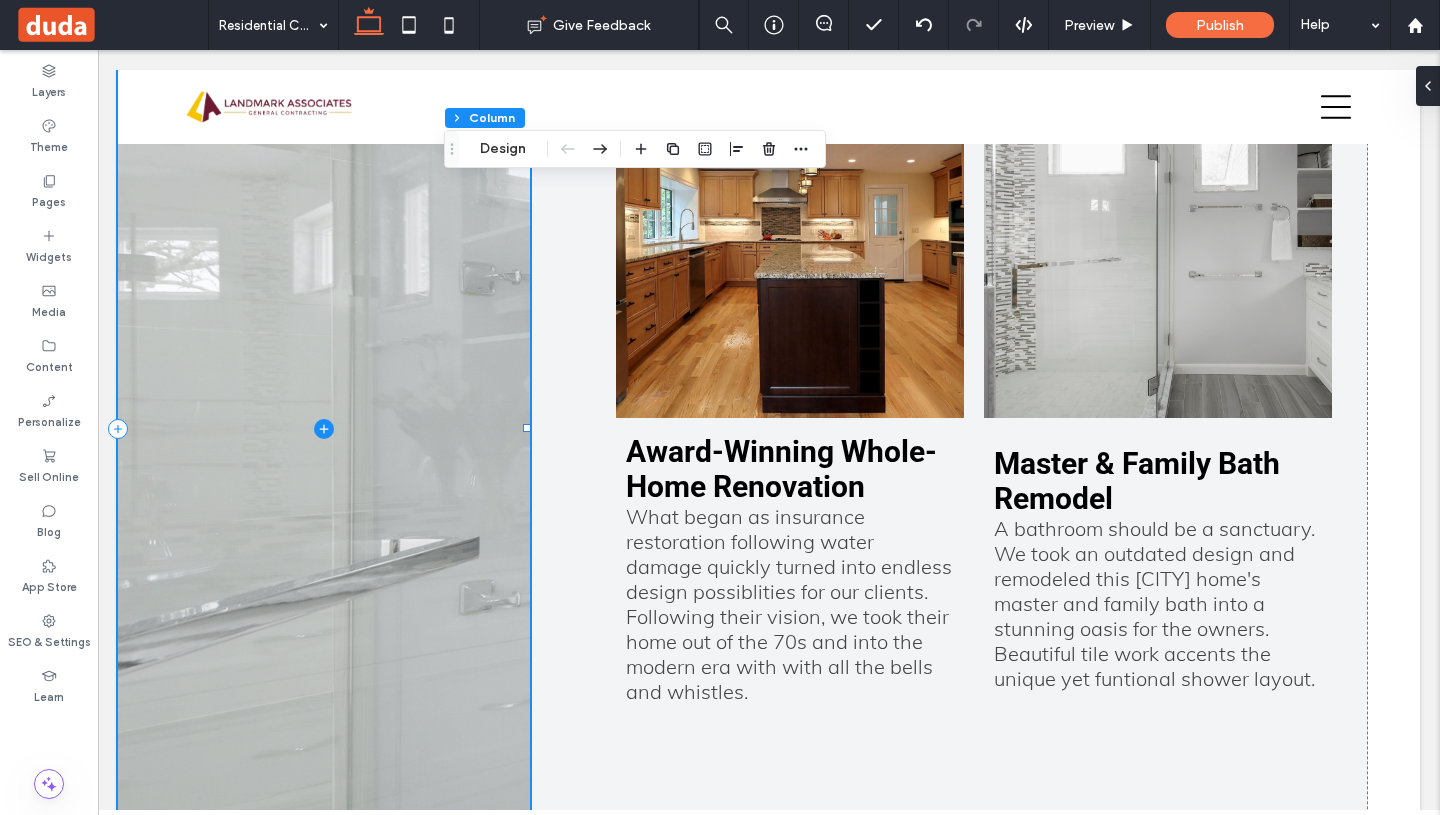 click at bounding box center (324, 428) 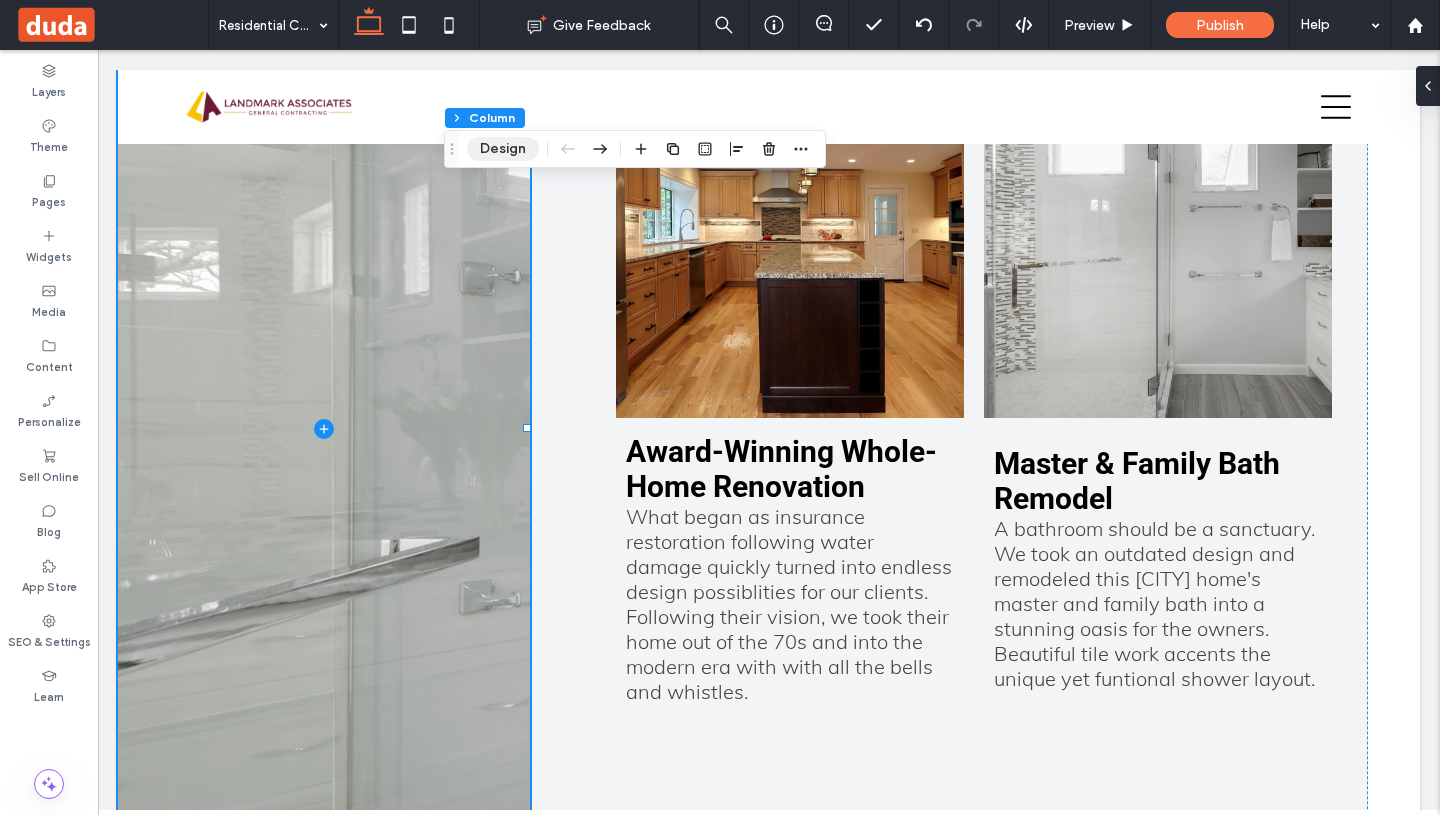 click on "Design" at bounding box center (503, 149) 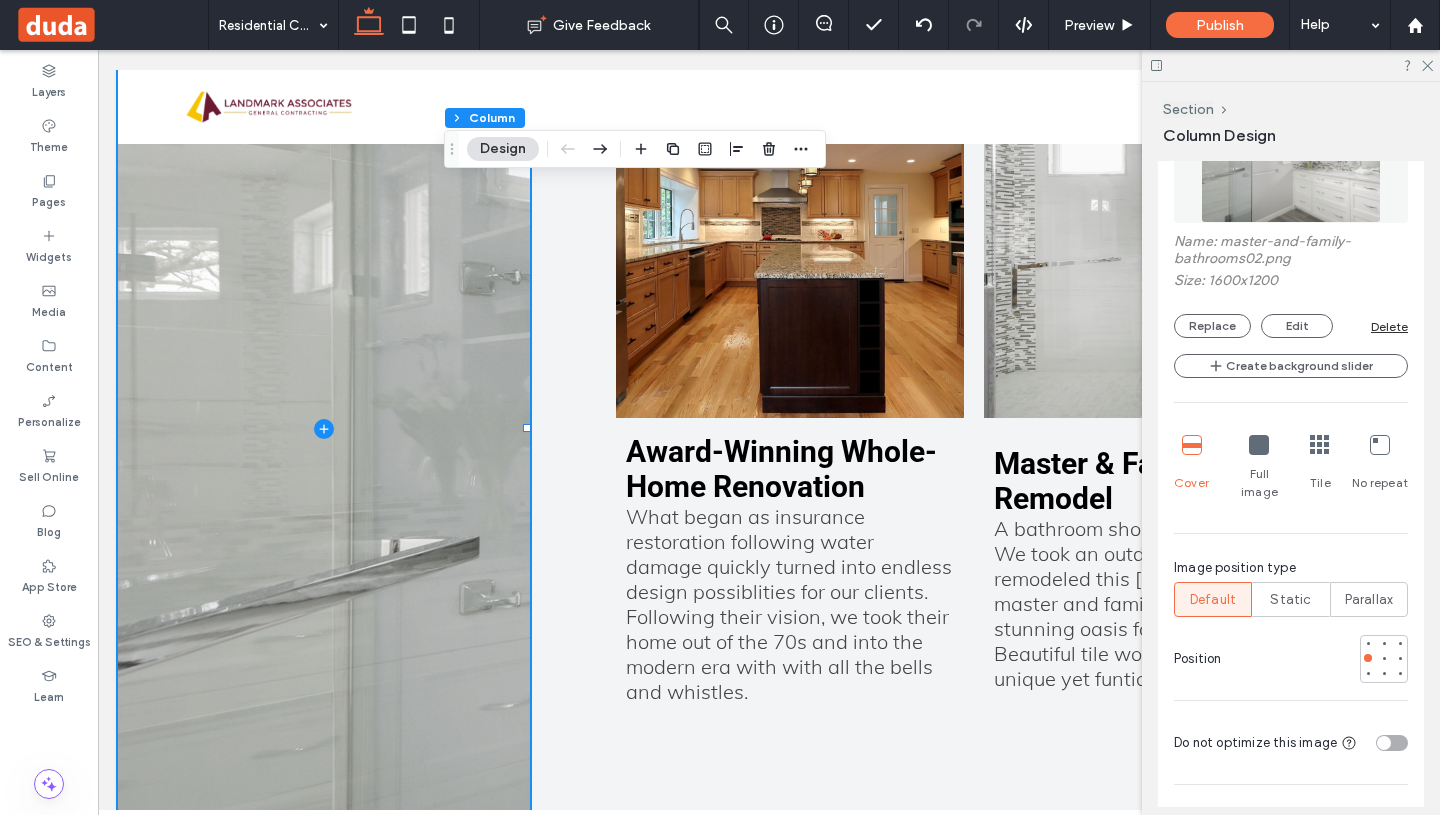 scroll, scrollTop: 476, scrollLeft: 0, axis: vertical 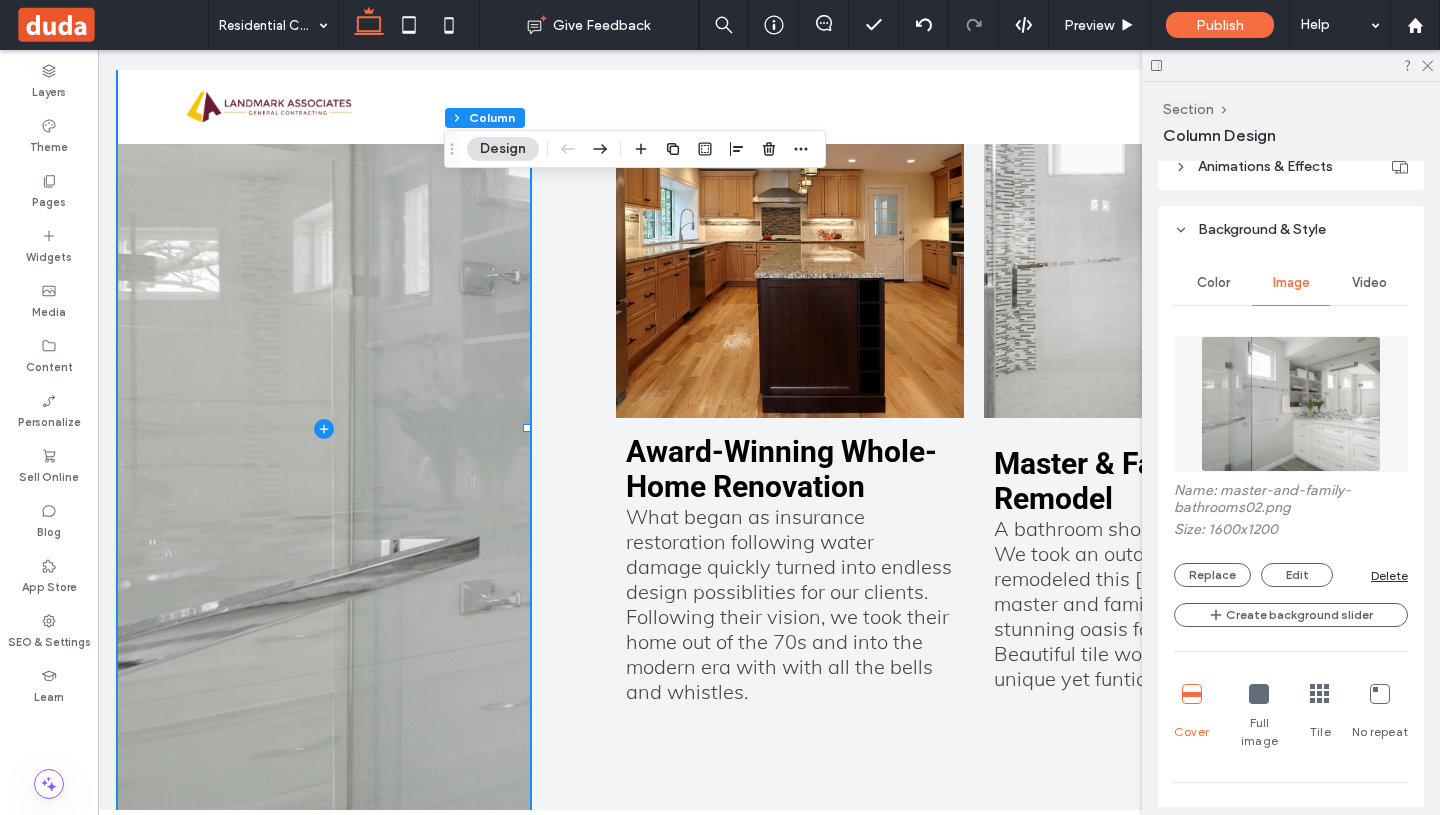 click at bounding box center [1291, 404] 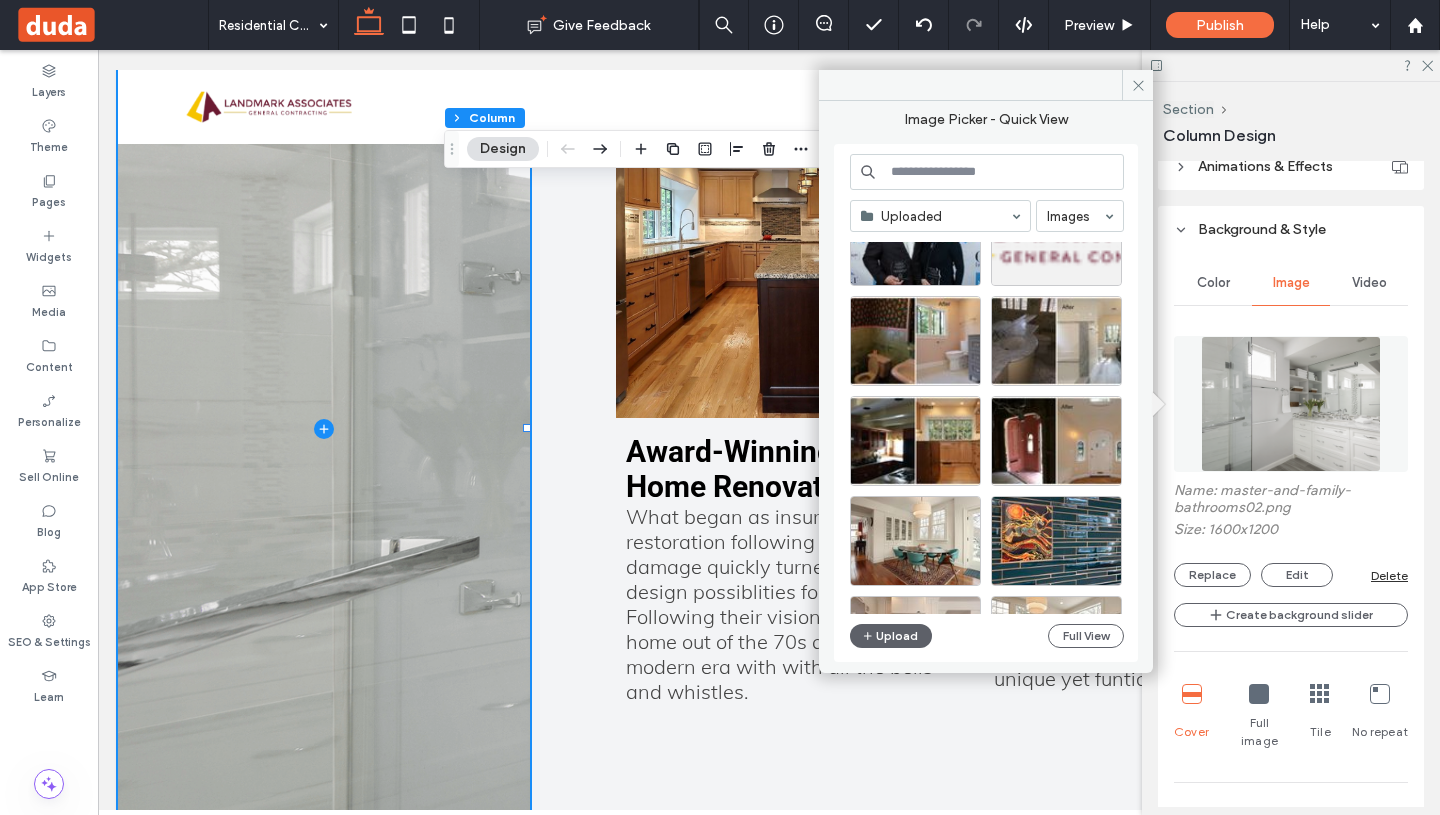 scroll, scrollTop: 1116, scrollLeft: 0, axis: vertical 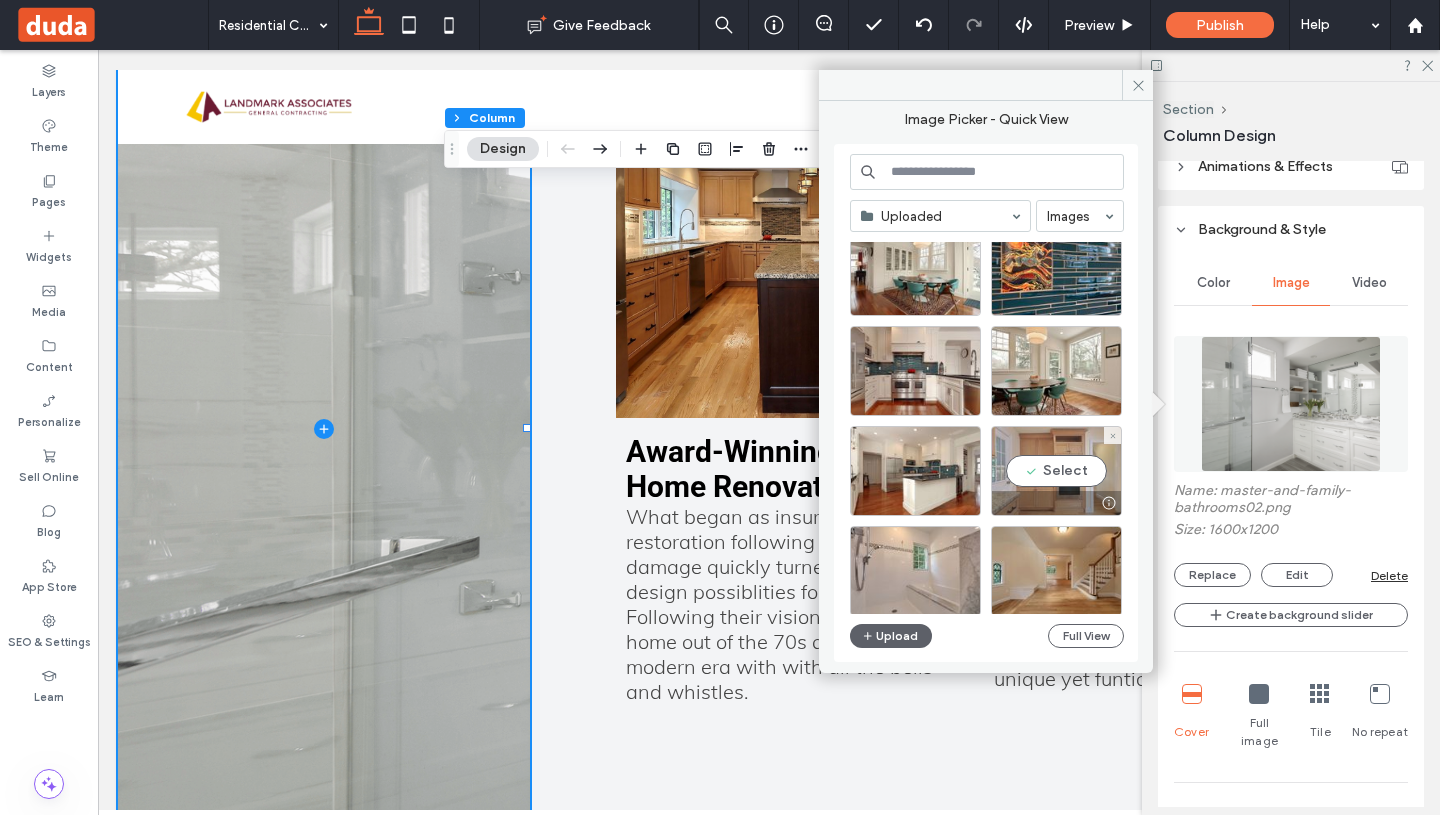 click on "Select" at bounding box center [1056, 471] 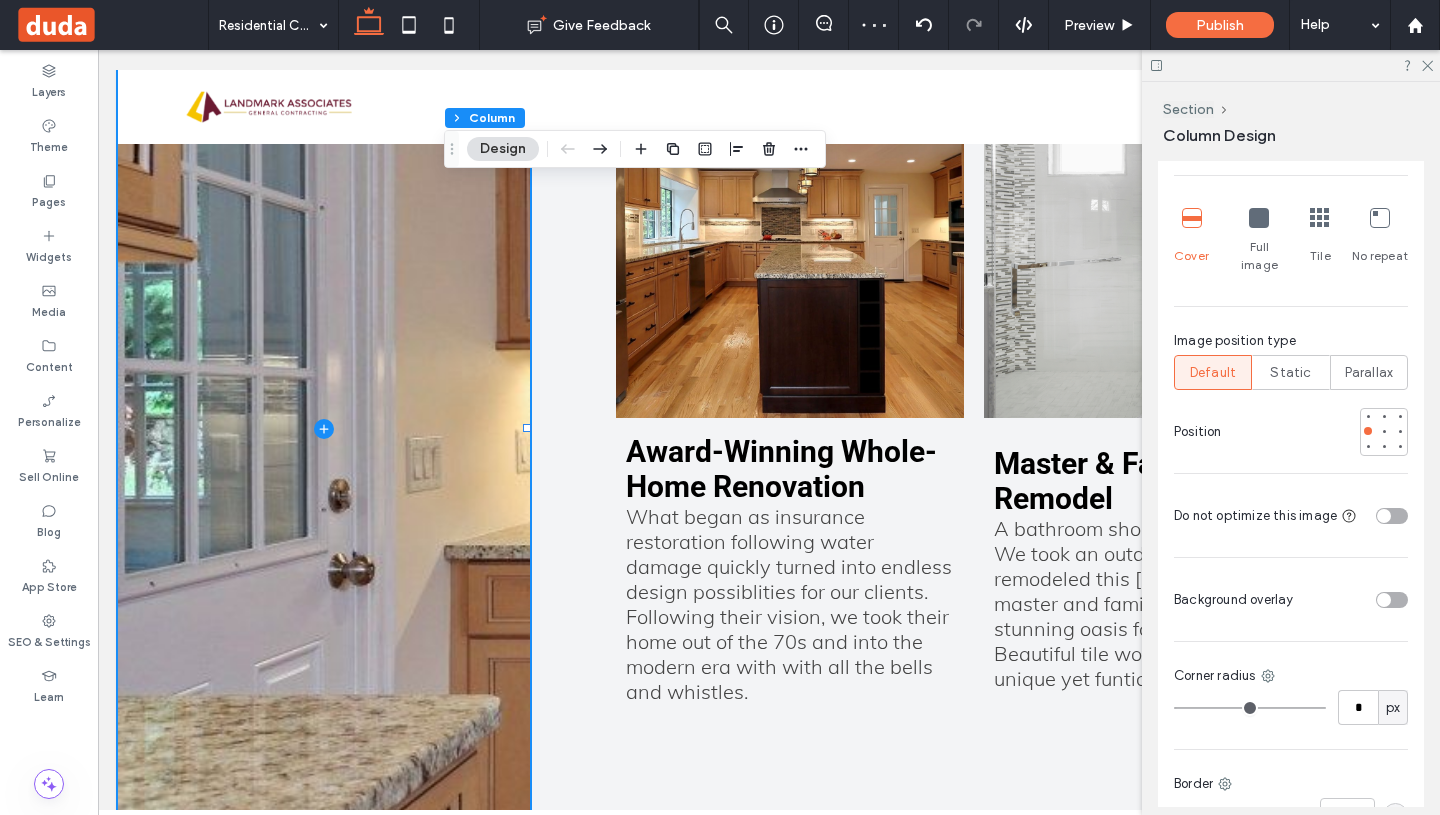 scroll, scrollTop: 1034, scrollLeft: 0, axis: vertical 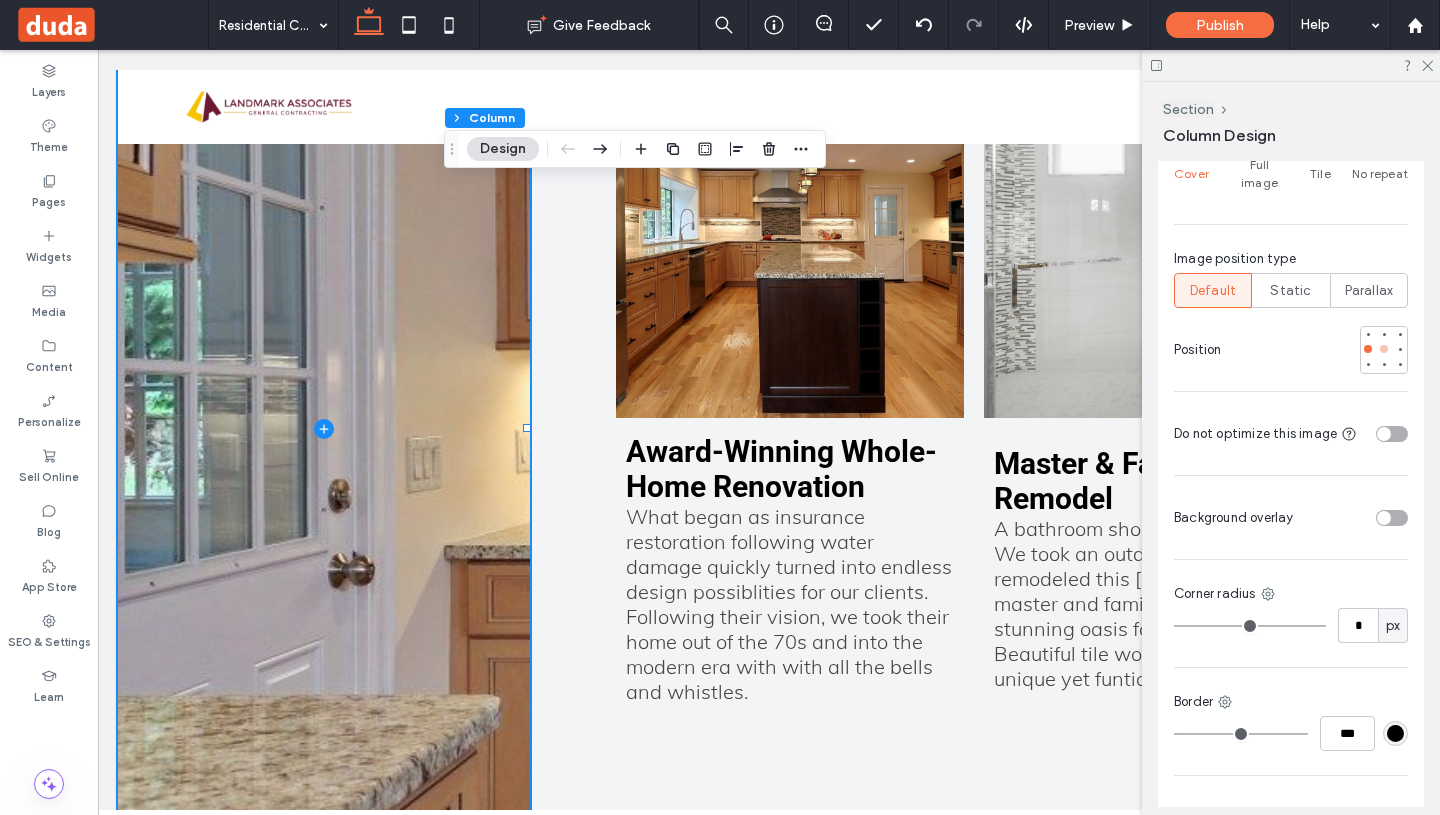click at bounding box center (1384, 349) 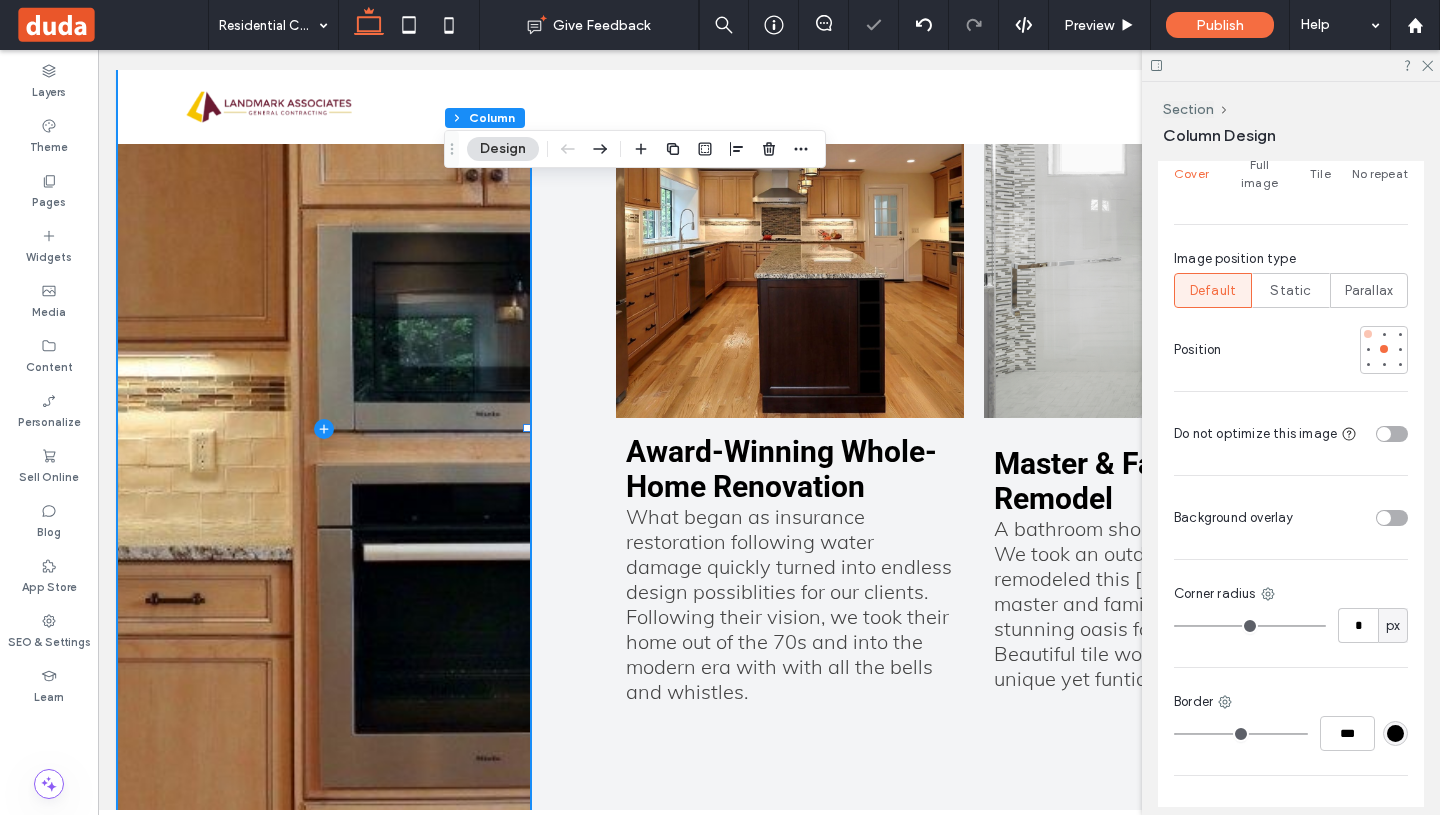 click at bounding box center [1368, 334] 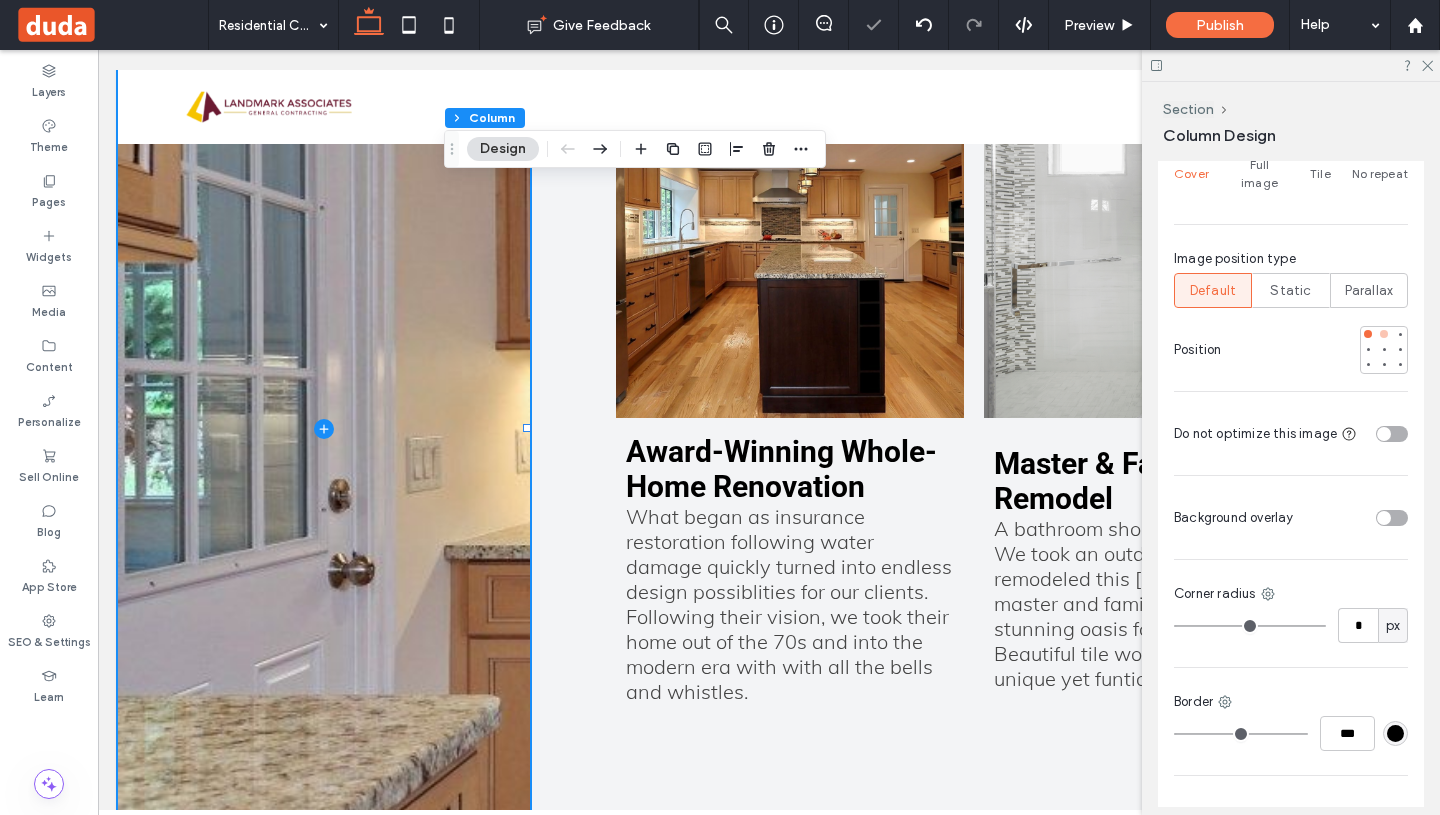 click at bounding box center (1384, 334) 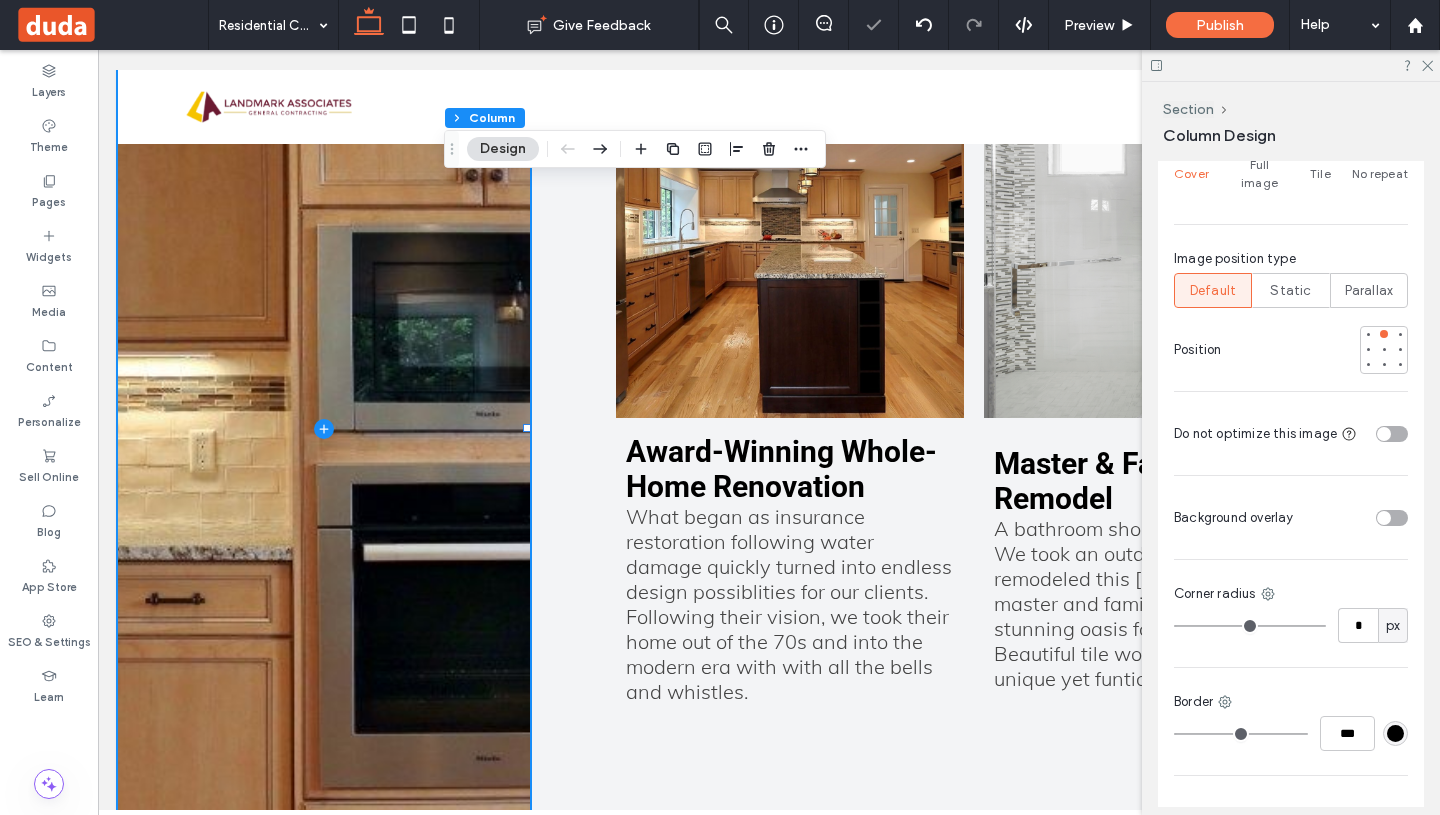 click at bounding box center (1384, 350) 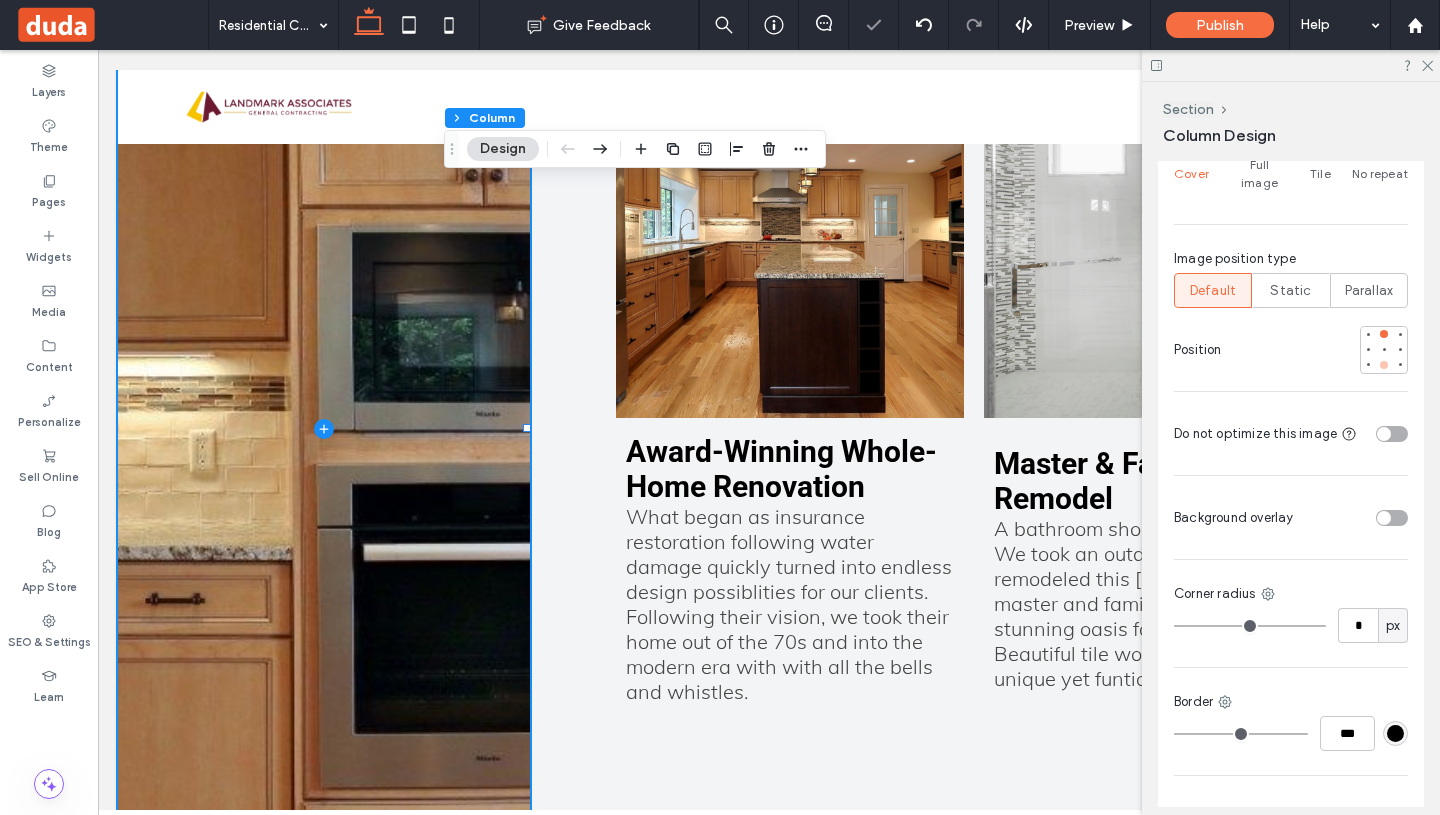 click at bounding box center (1384, 365) 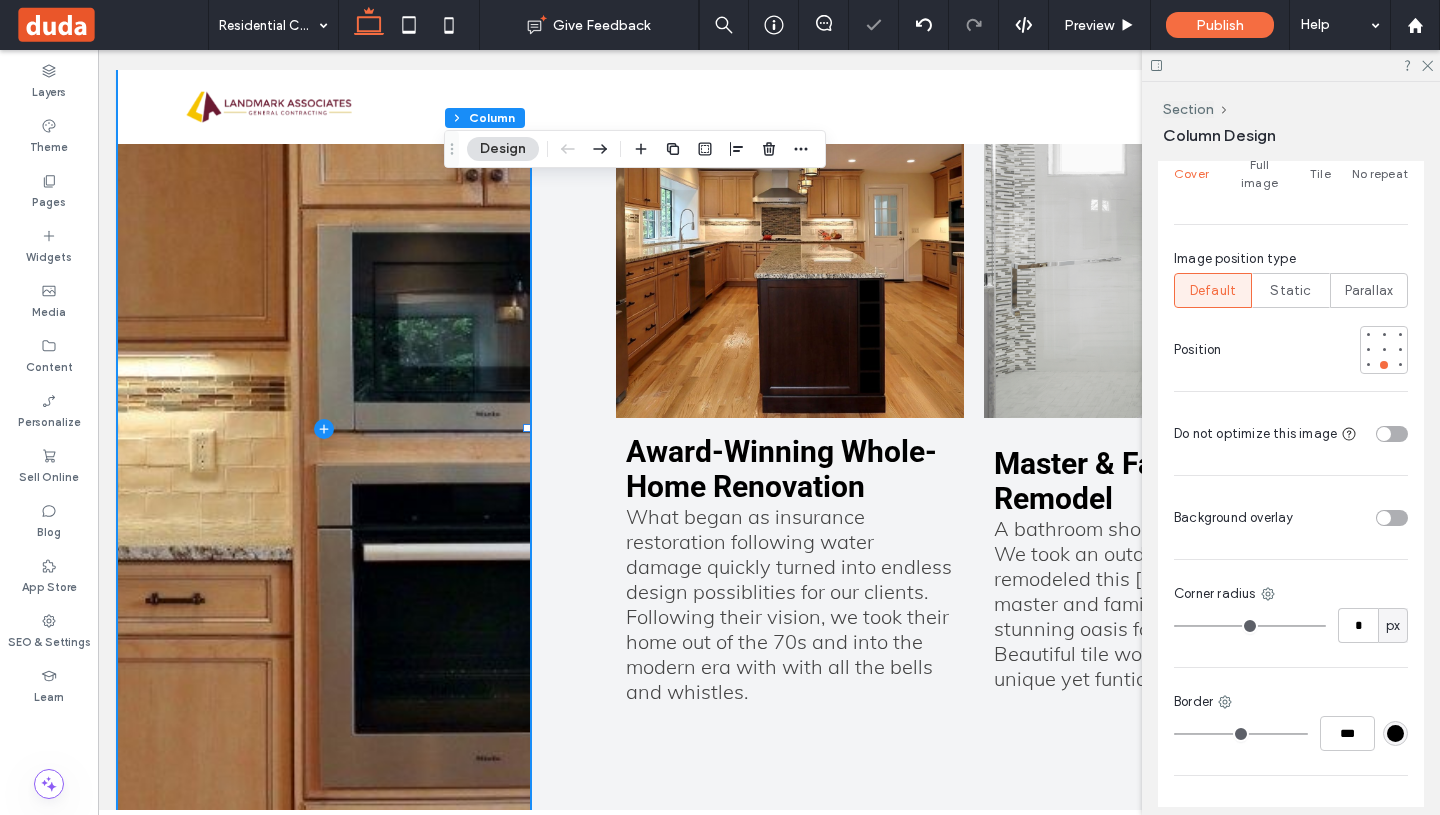 click at bounding box center (1319, 350) 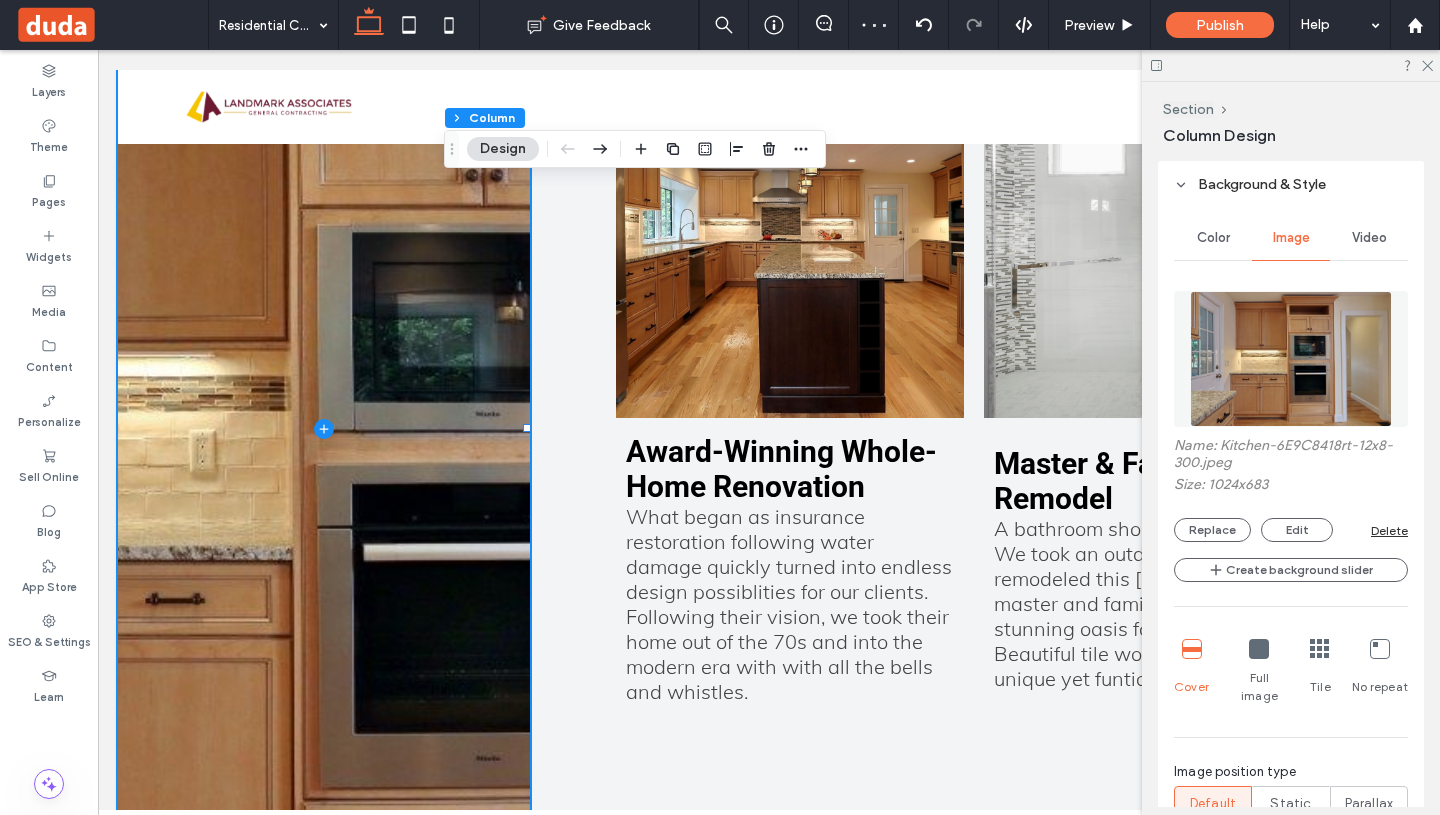 scroll, scrollTop: 419, scrollLeft: 0, axis: vertical 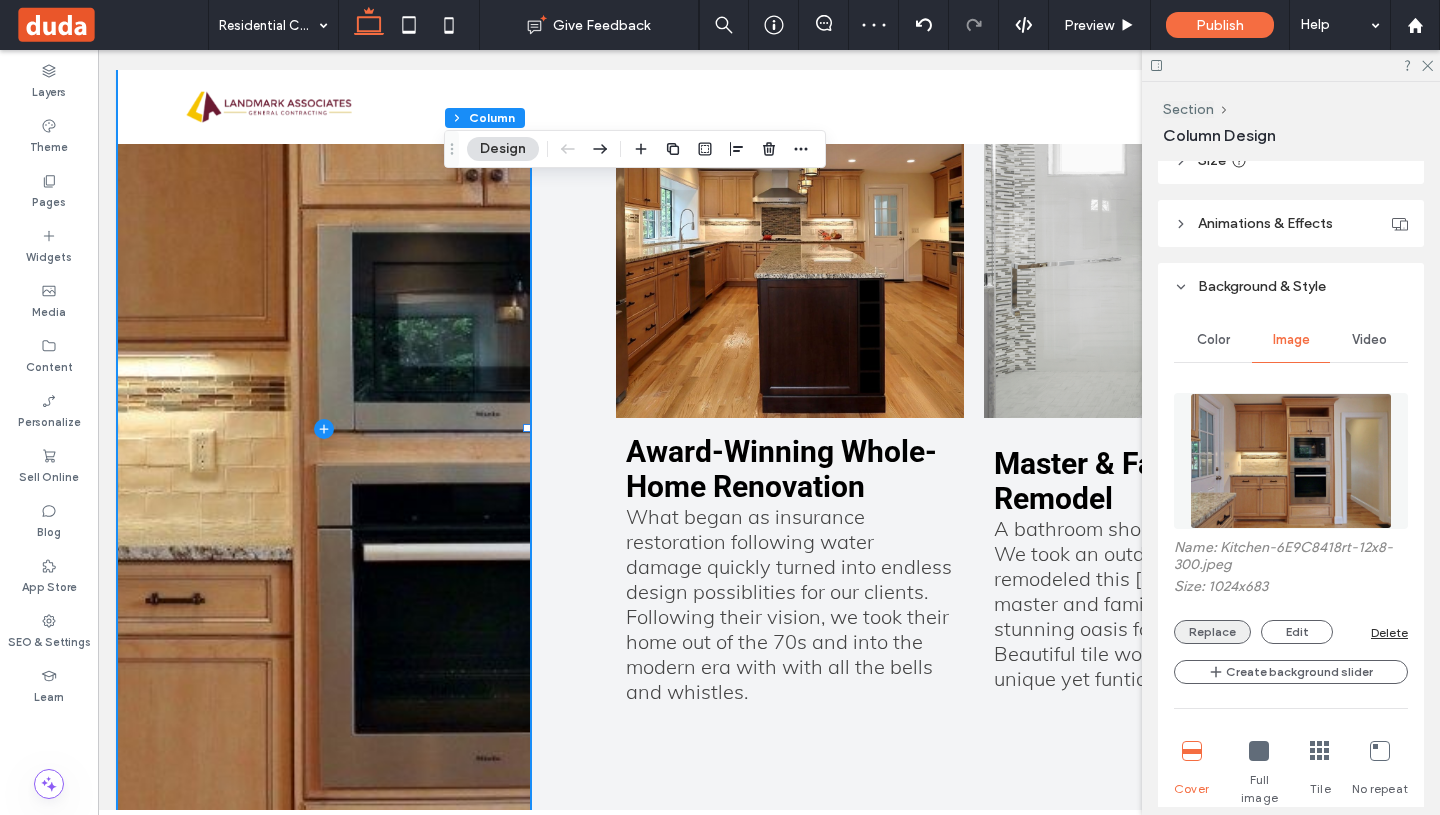 click on "Replace" at bounding box center (1212, 632) 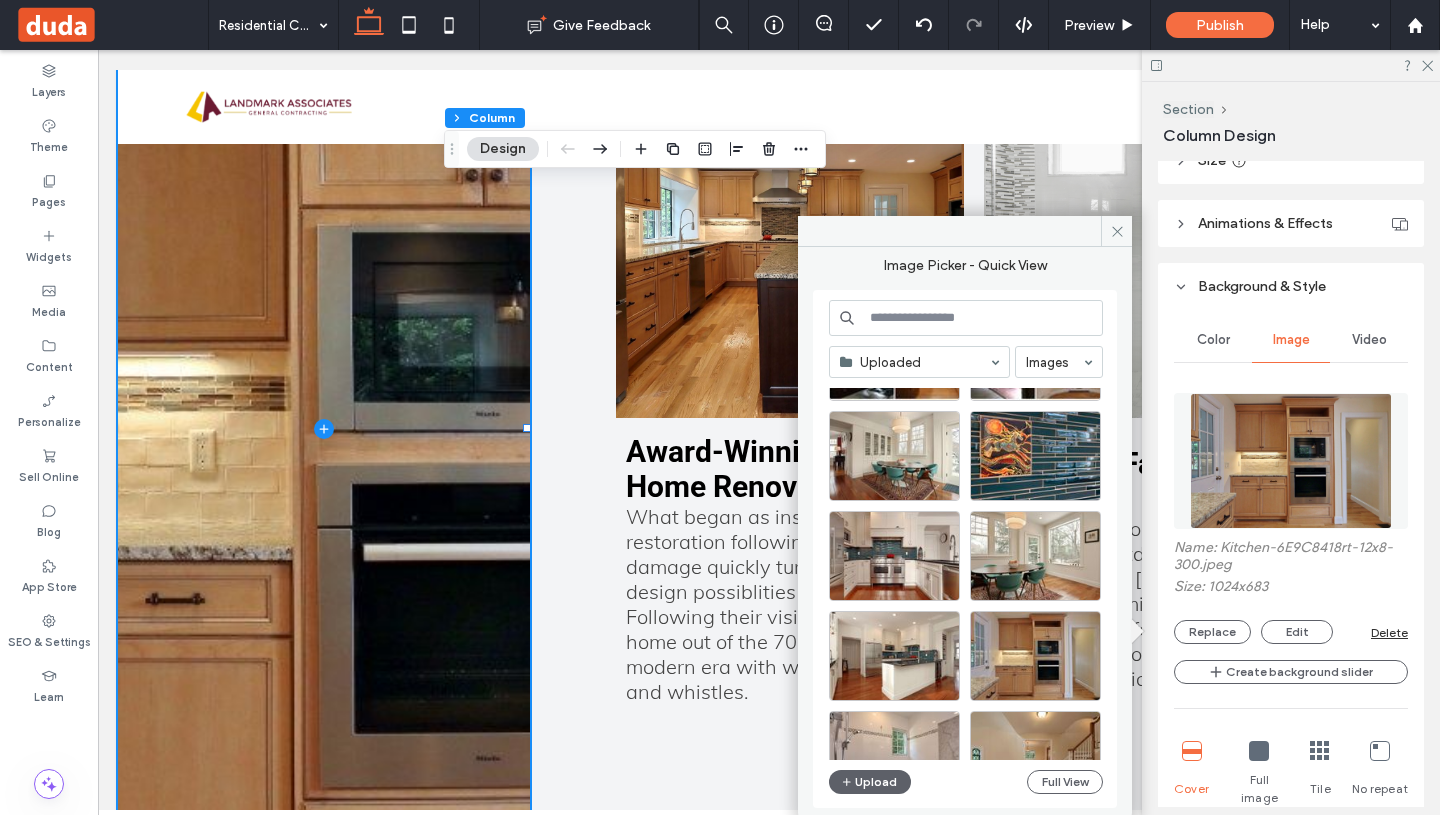 scroll, scrollTop: 1096, scrollLeft: 0, axis: vertical 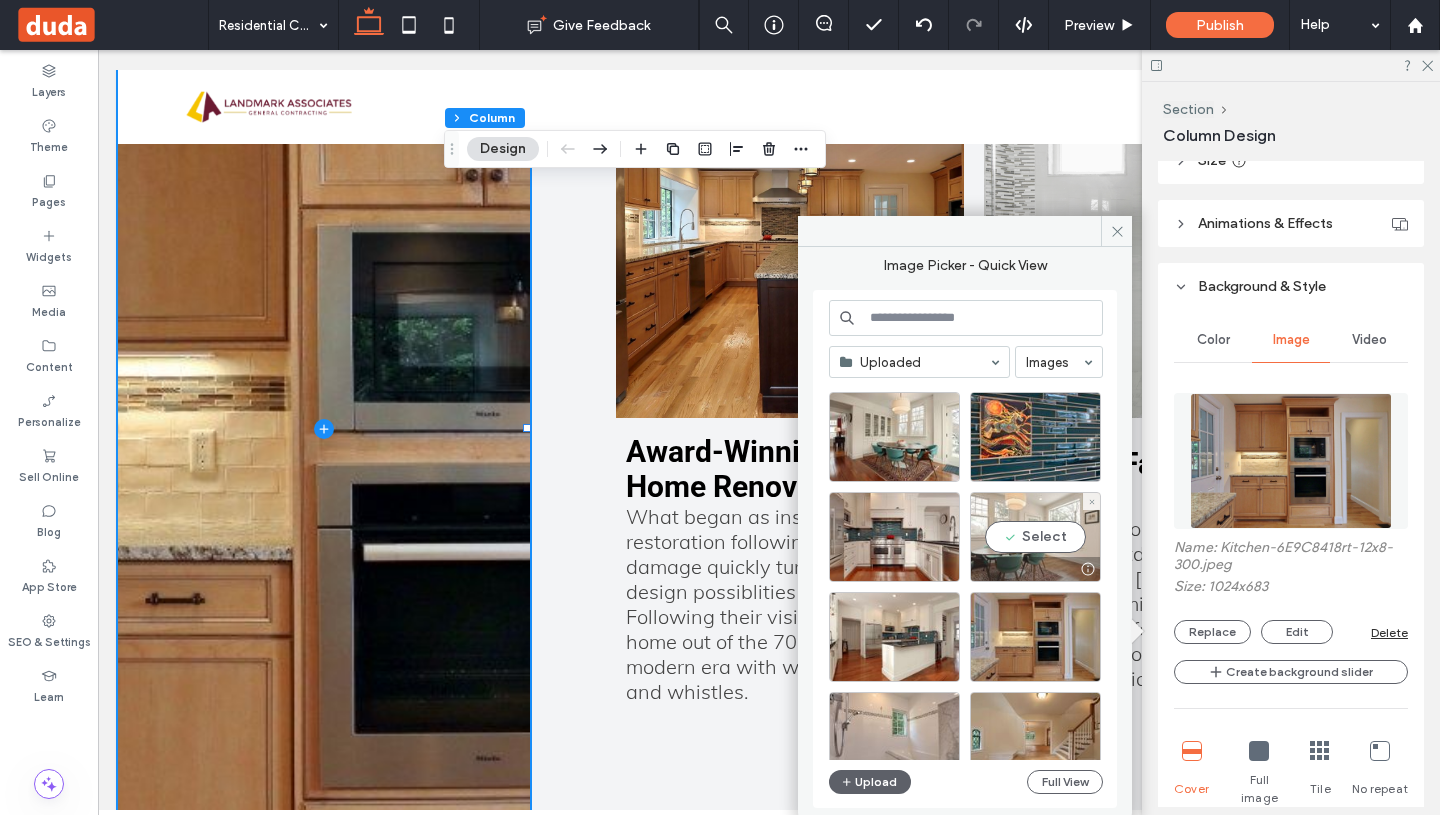 click on "Select" at bounding box center (1035, 537) 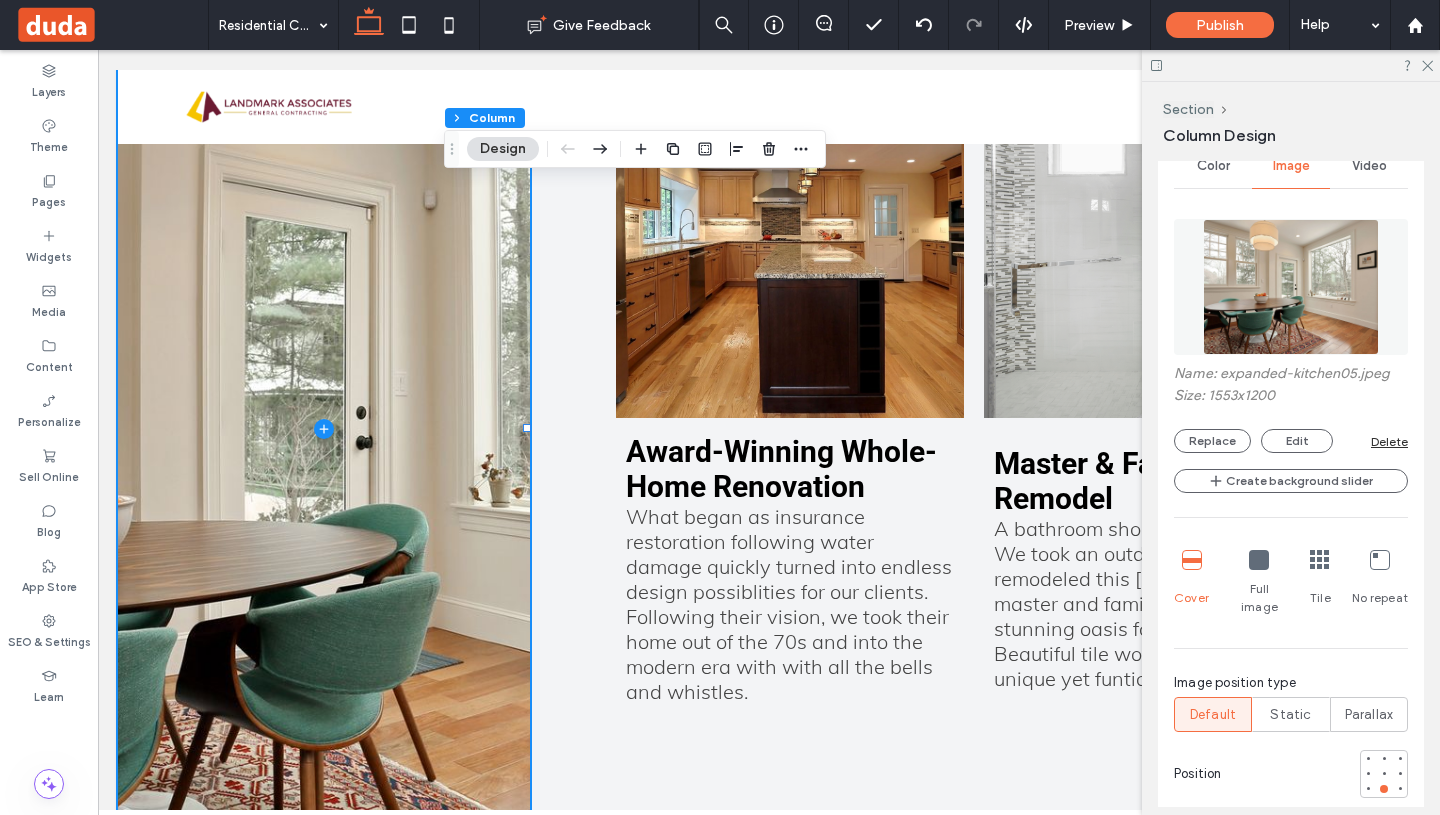 scroll, scrollTop: 687, scrollLeft: 0, axis: vertical 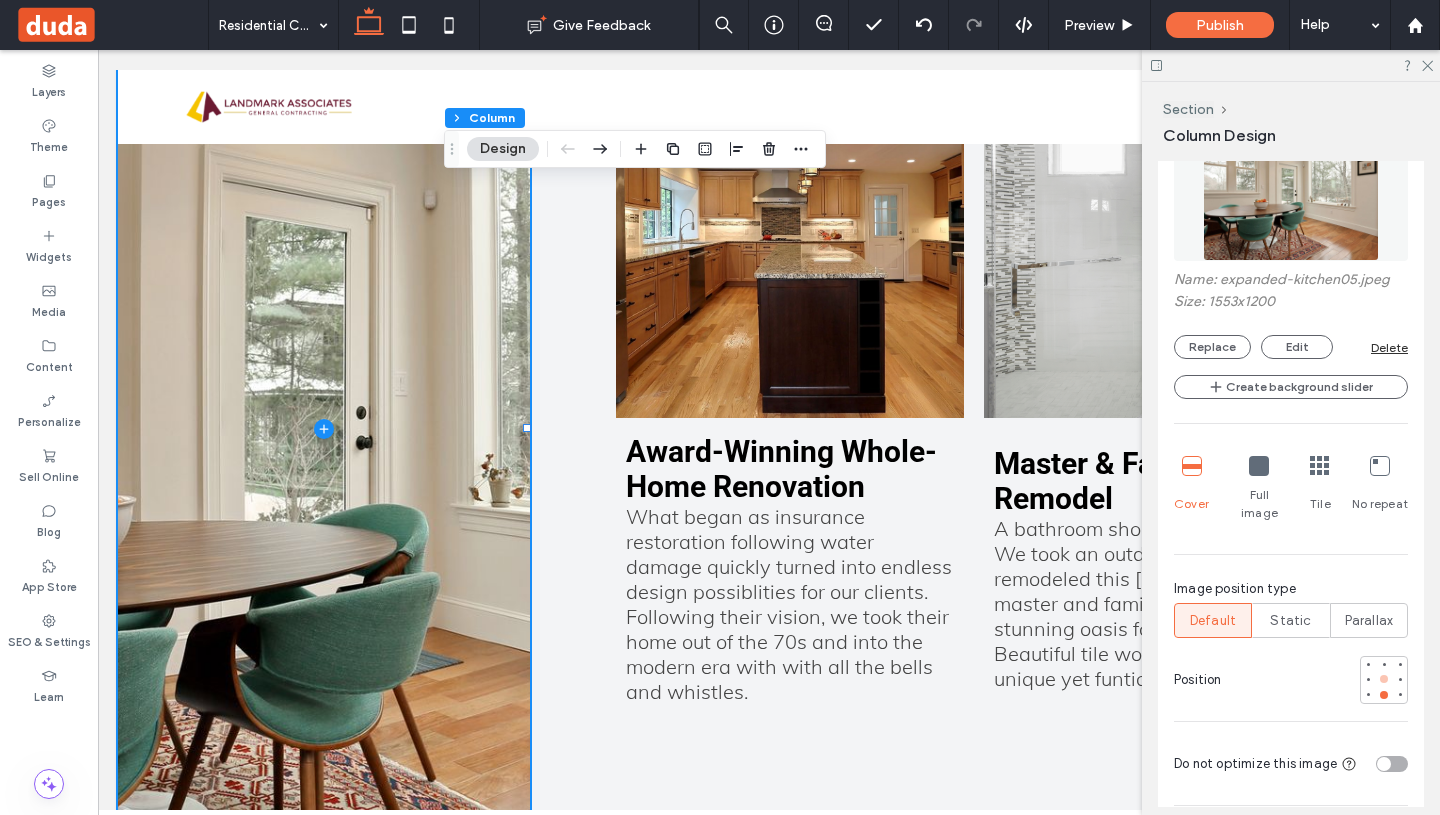 click at bounding box center (1384, 679) 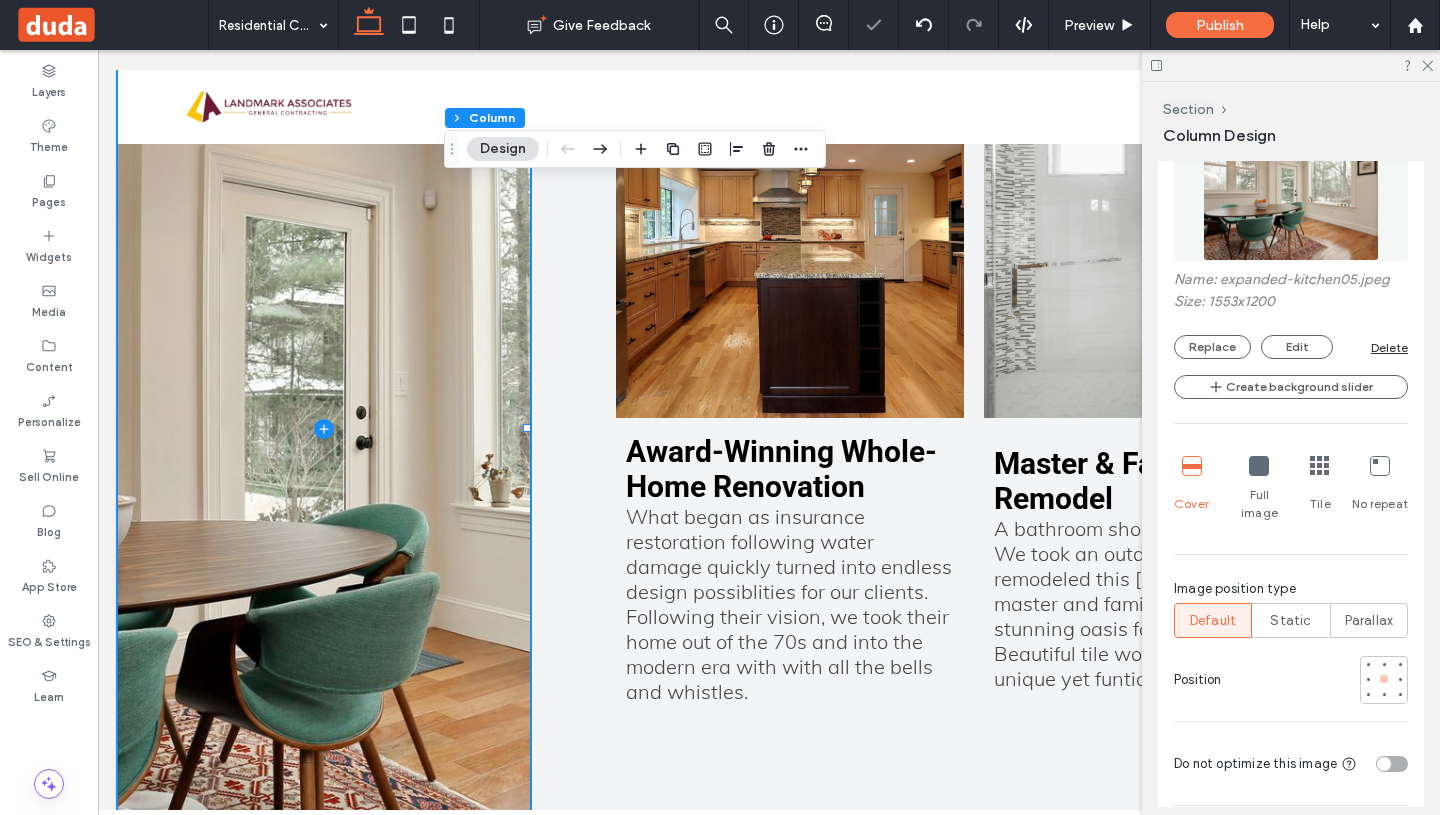 click at bounding box center [1384, 679] 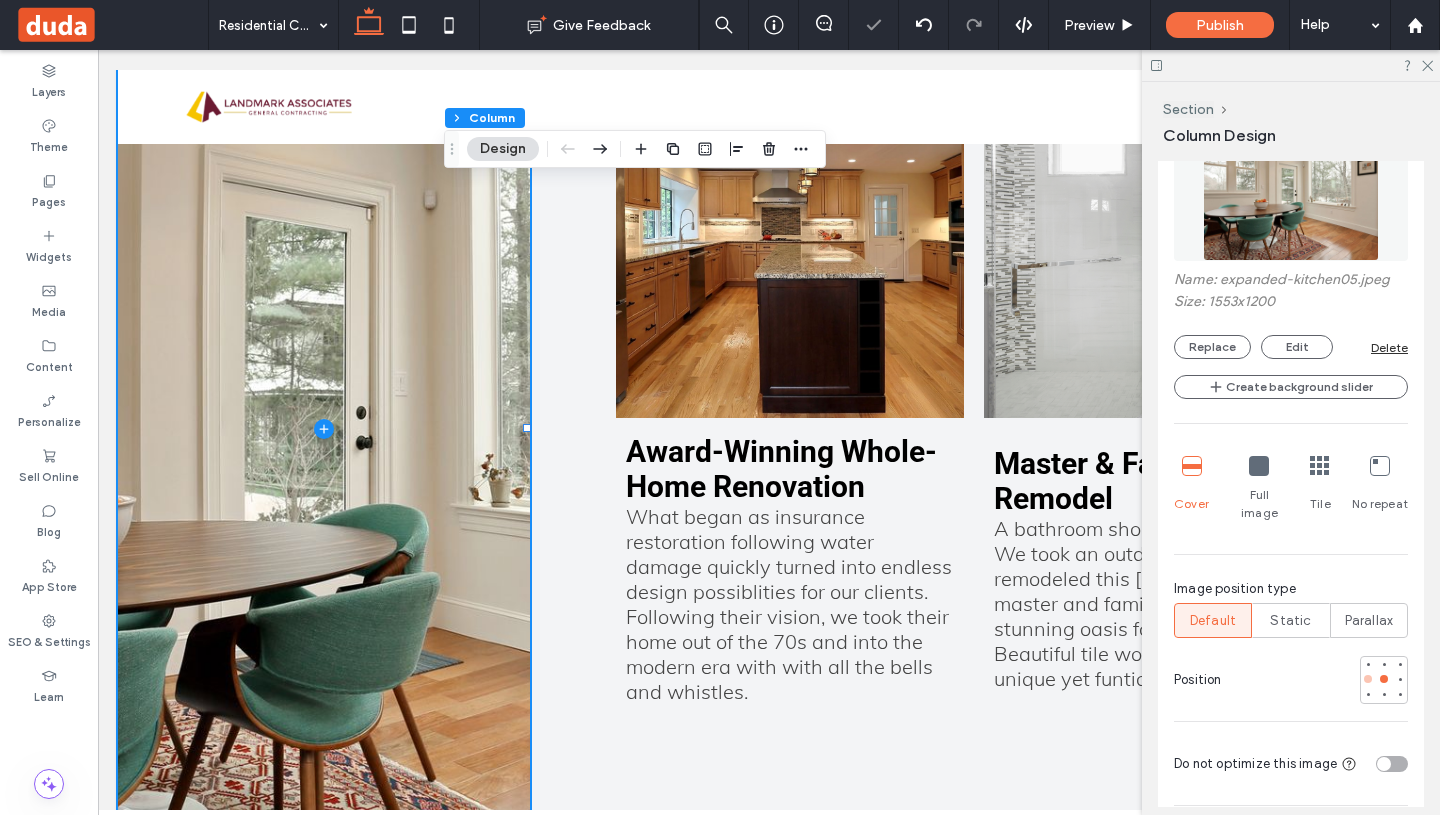 click at bounding box center (1368, 679) 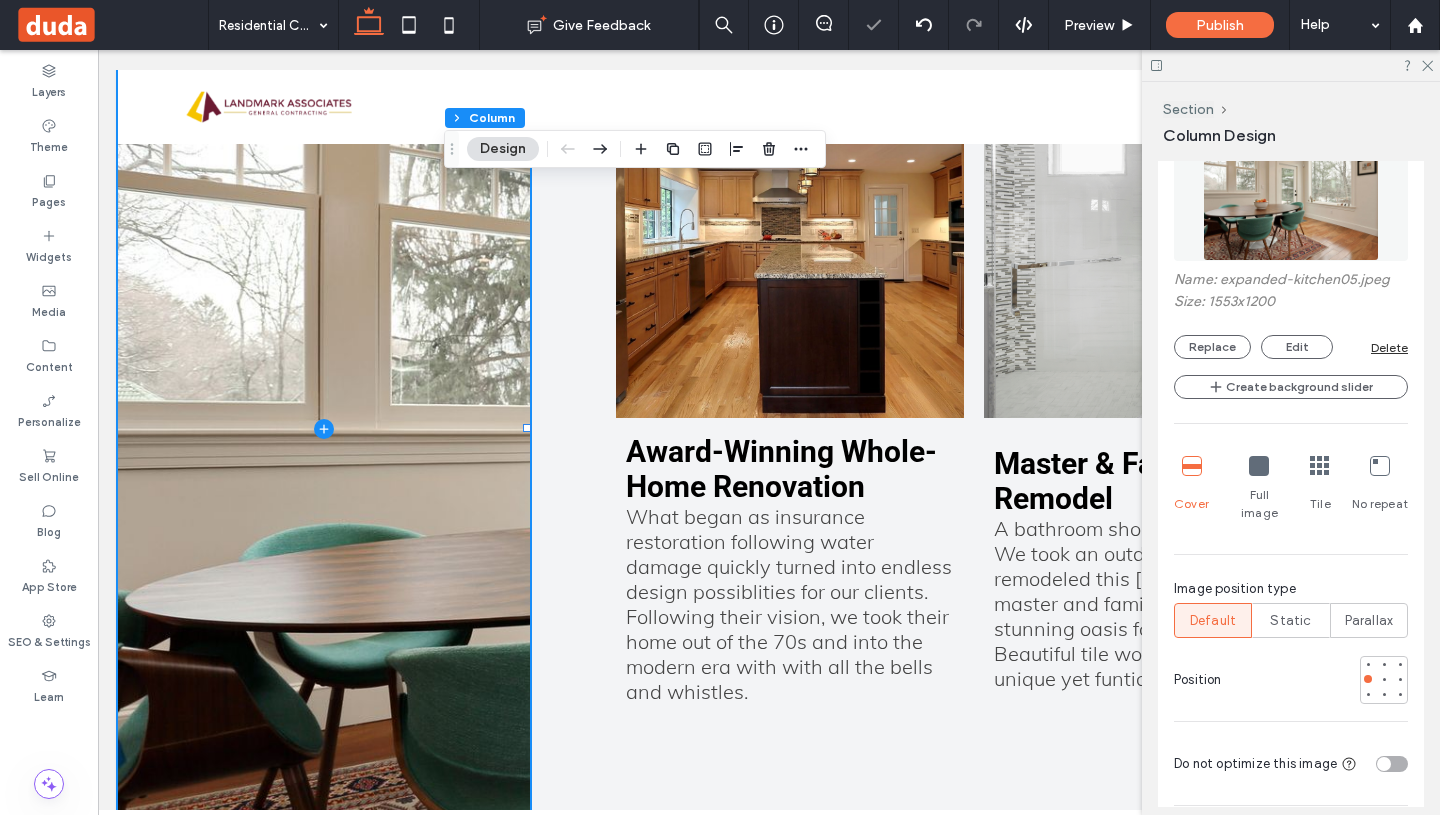 click at bounding box center [1384, 680] 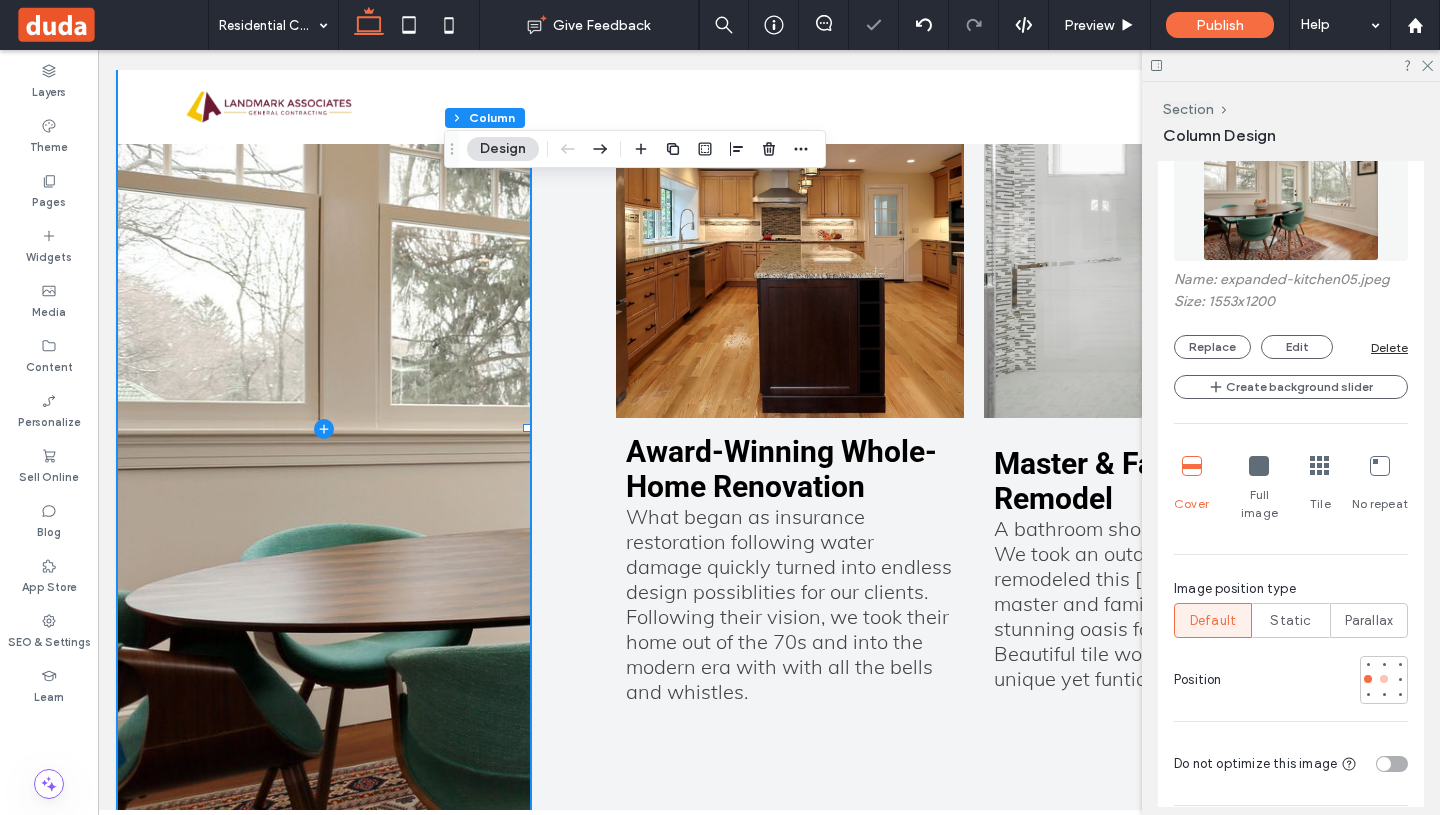 click at bounding box center [1384, 679] 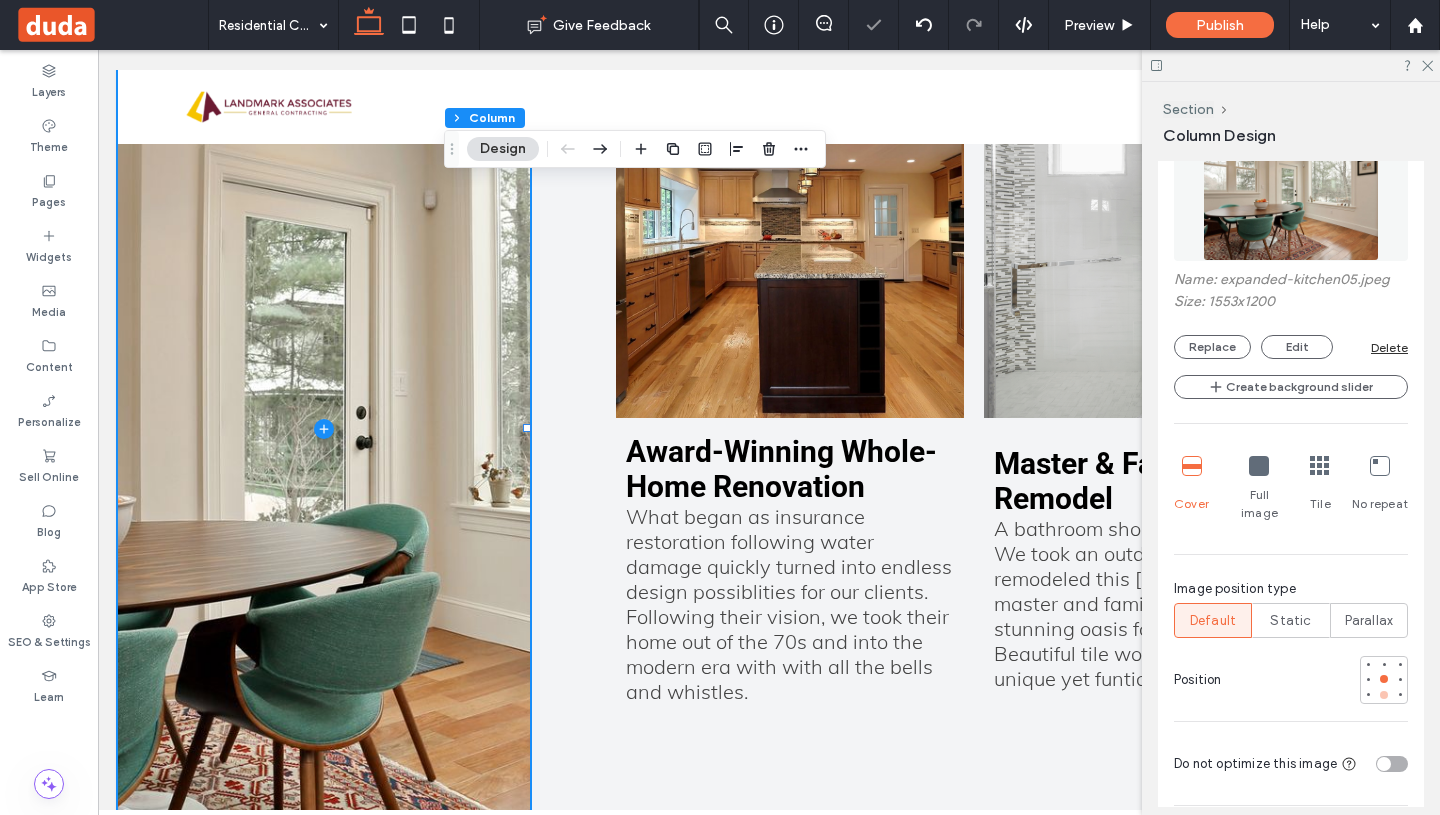 click at bounding box center (1384, 695) 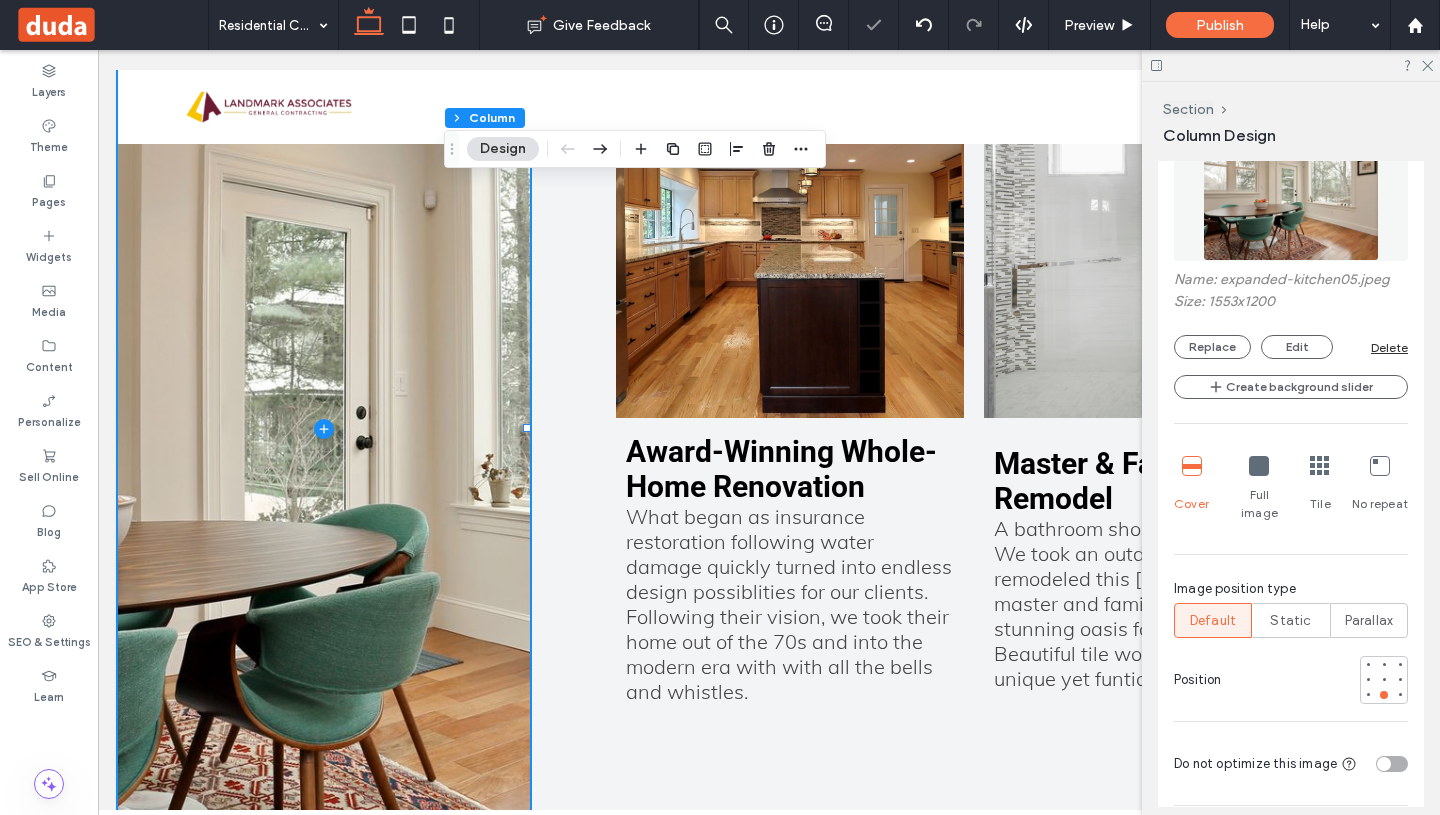 click at bounding box center (1384, 680) 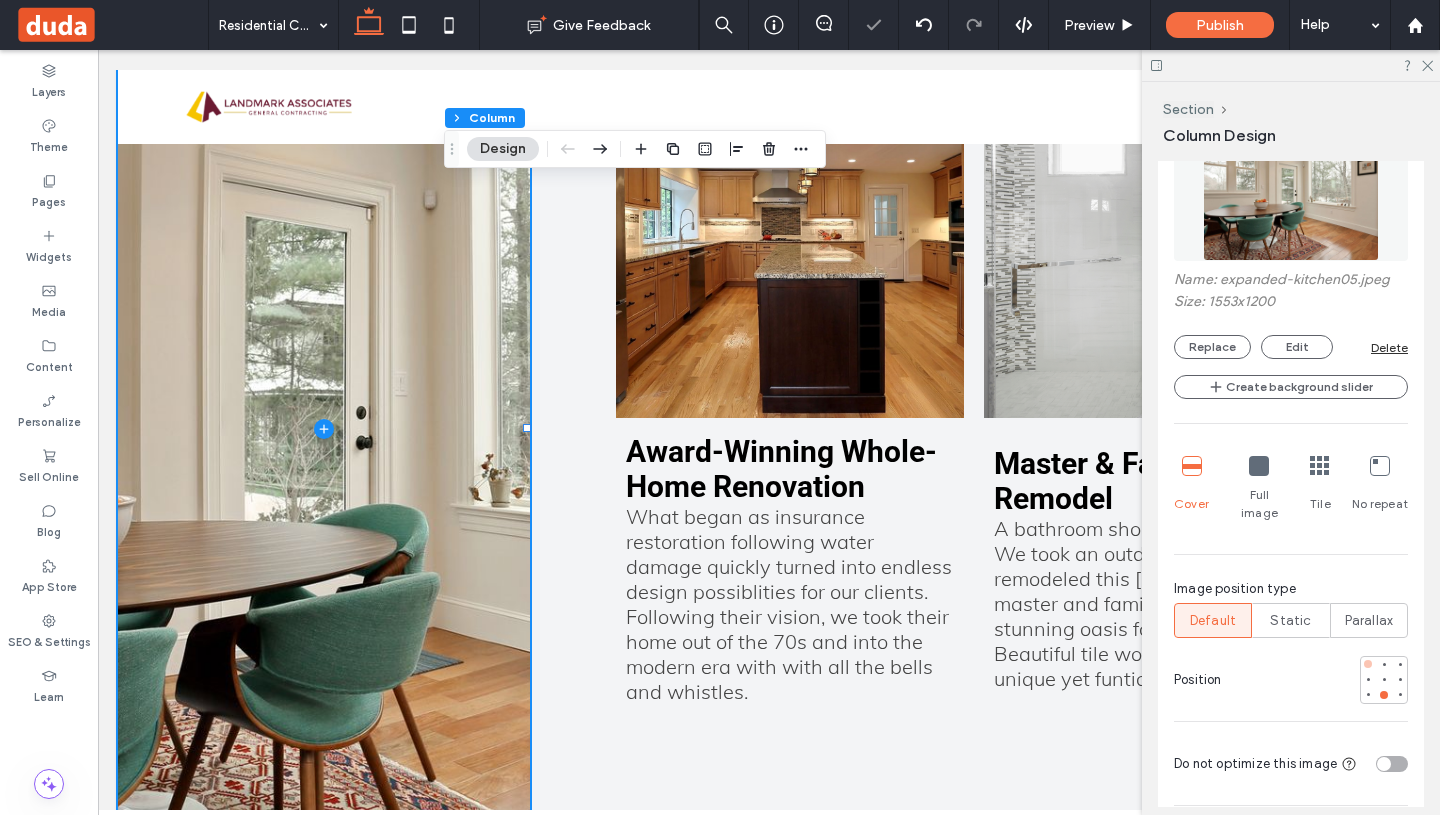 click at bounding box center (1368, 664) 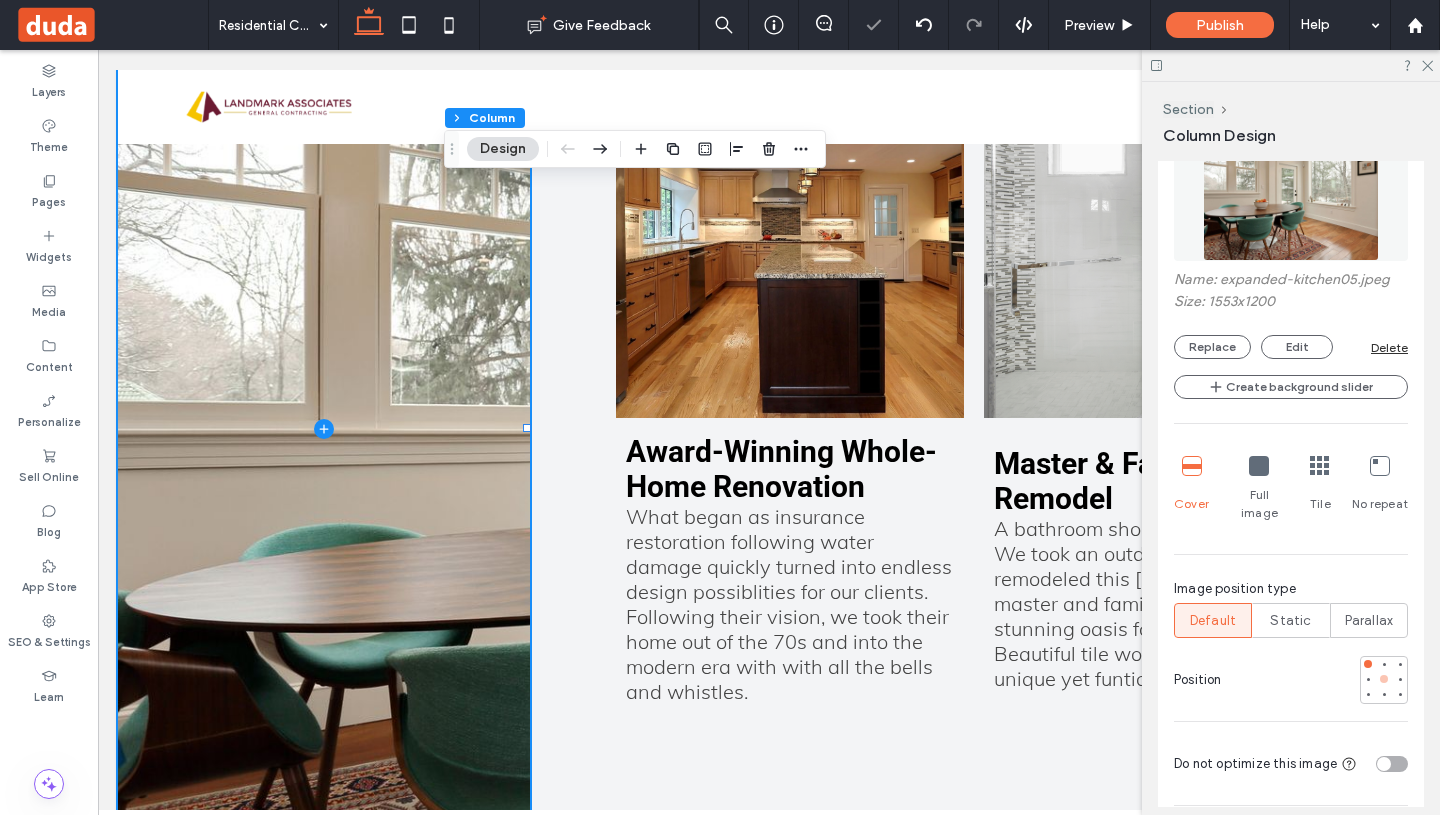 click at bounding box center [1384, 679] 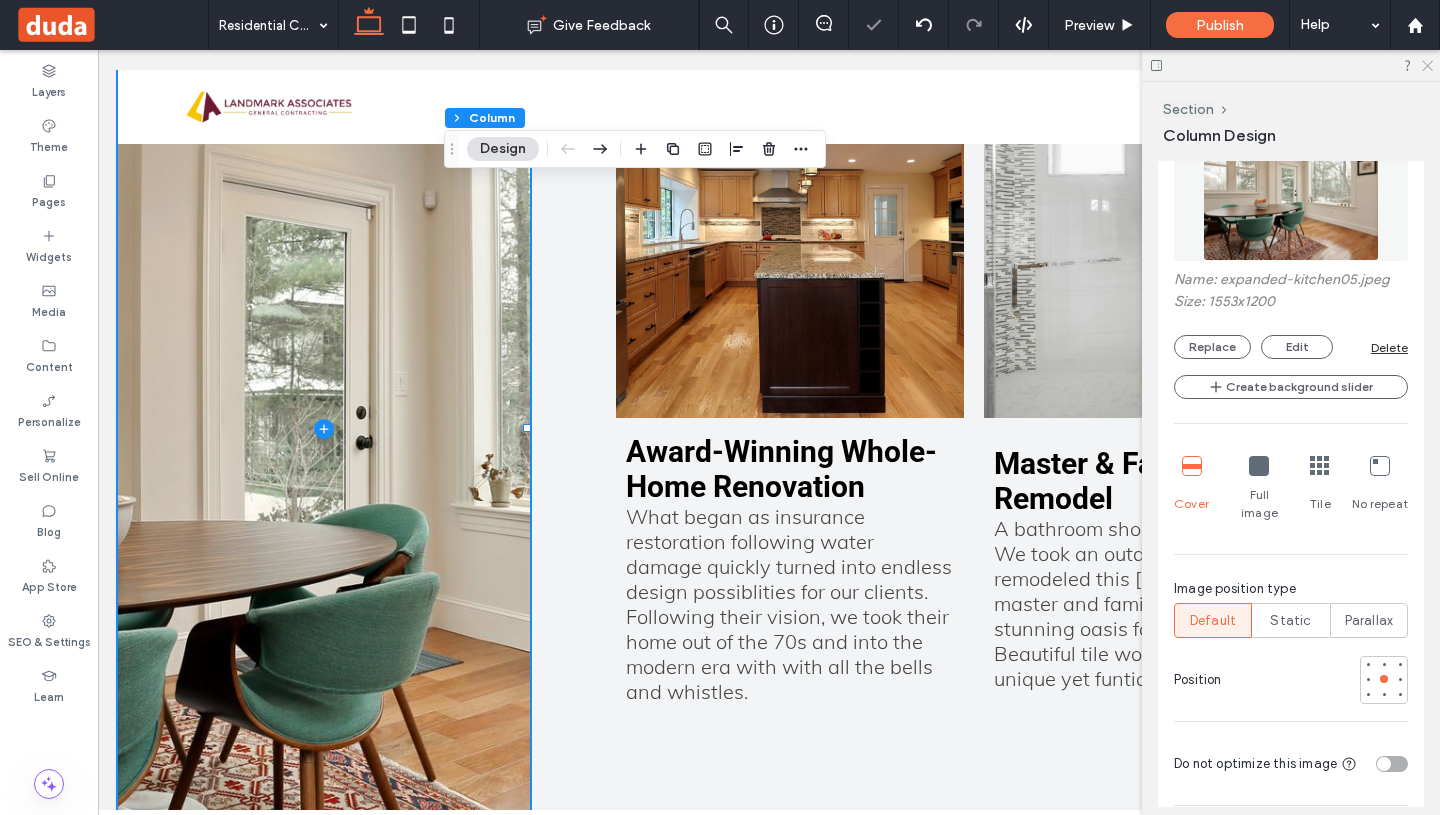click 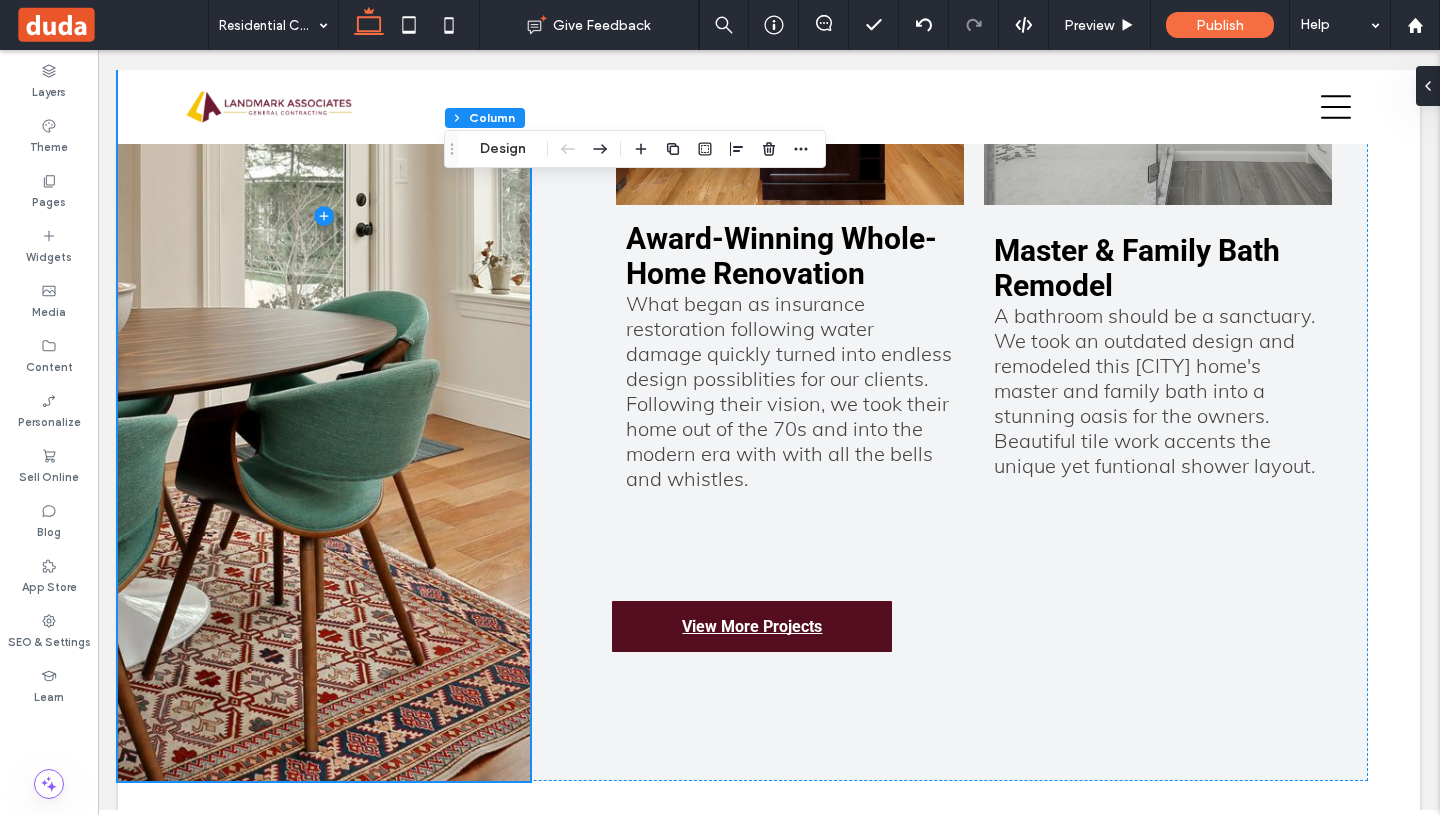 scroll, scrollTop: 3665, scrollLeft: 0, axis: vertical 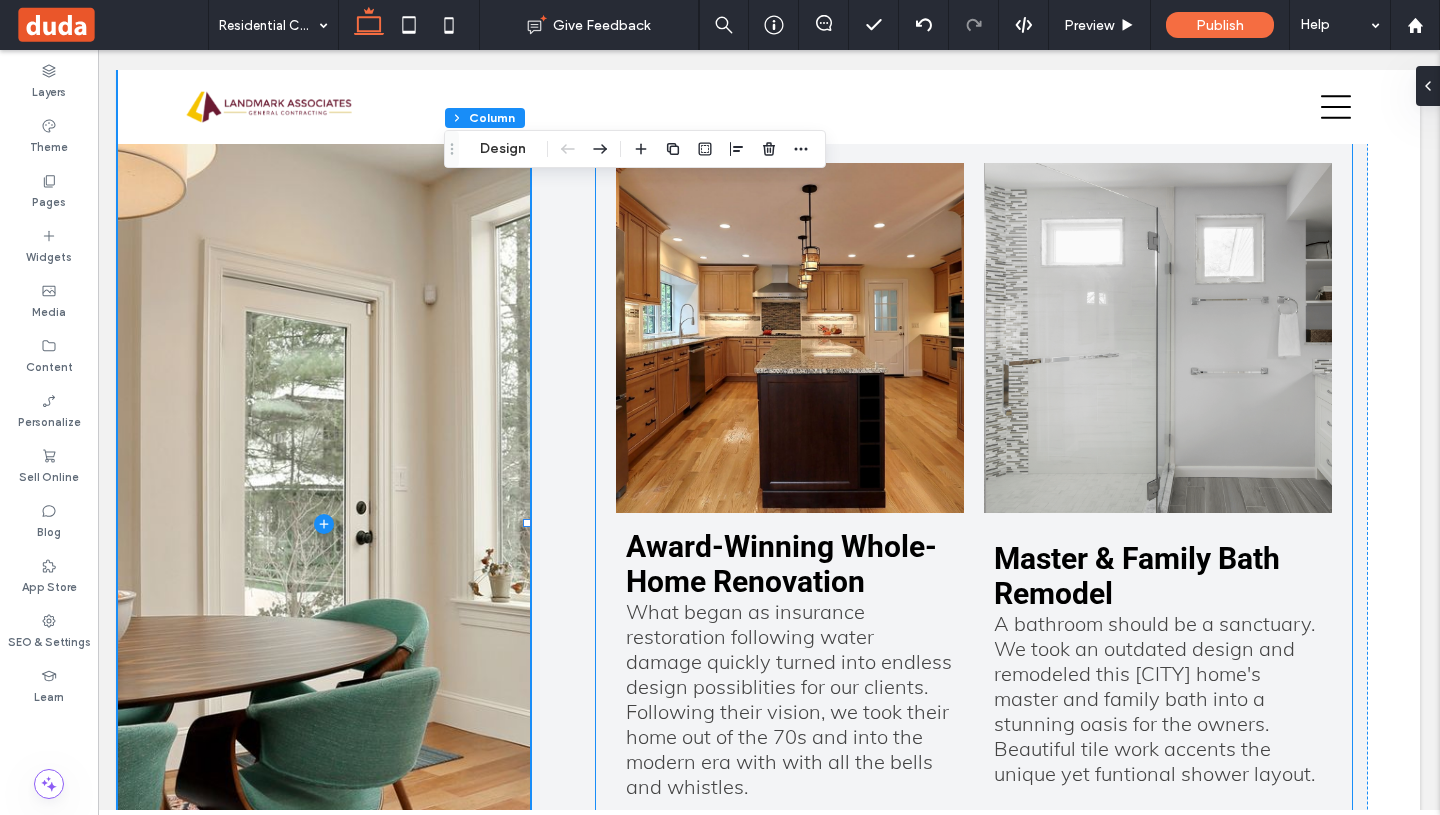 click at bounding box center (1158, 338) 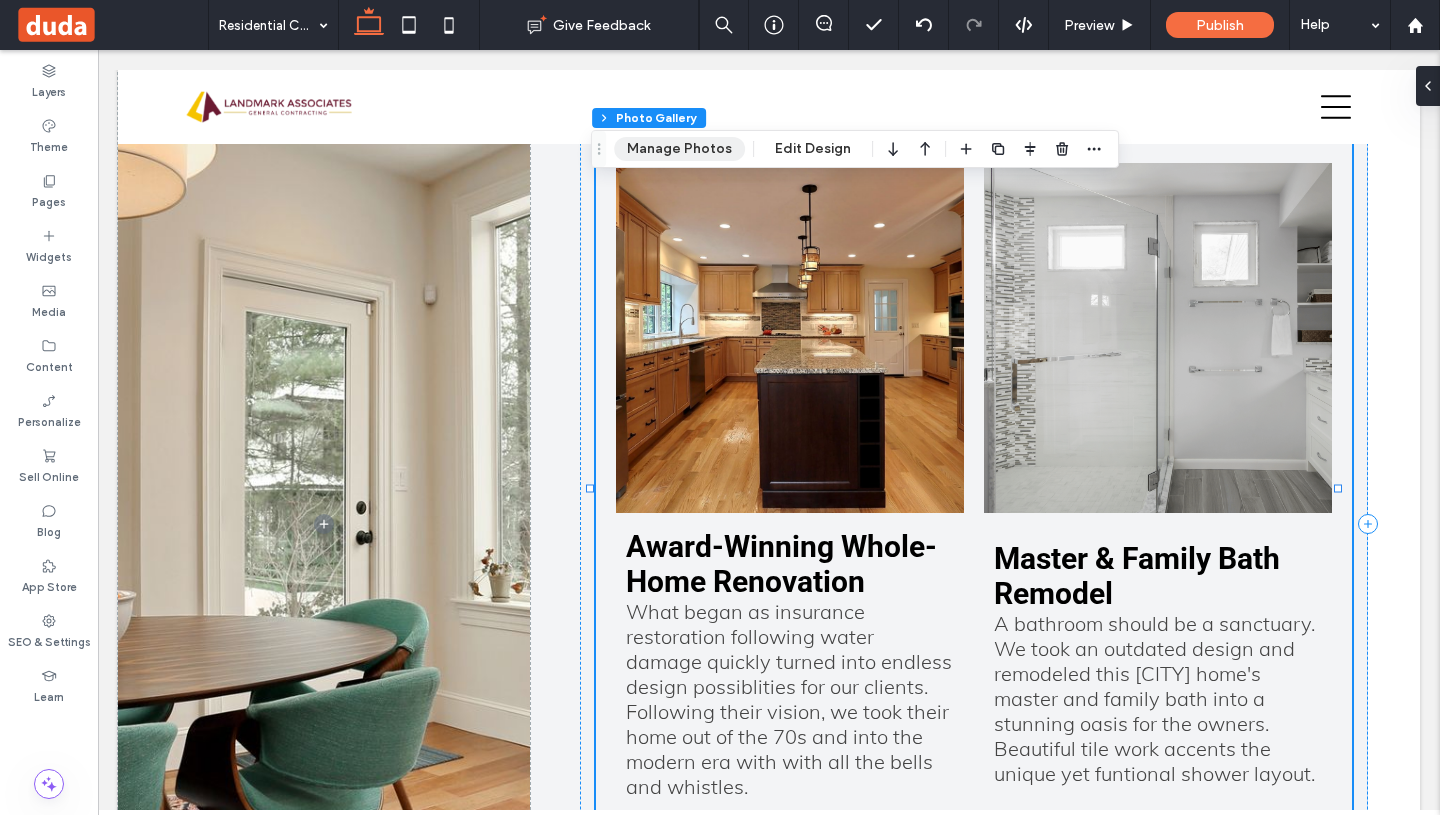 click on "Manage Photos" at bounding box center [679, 149] 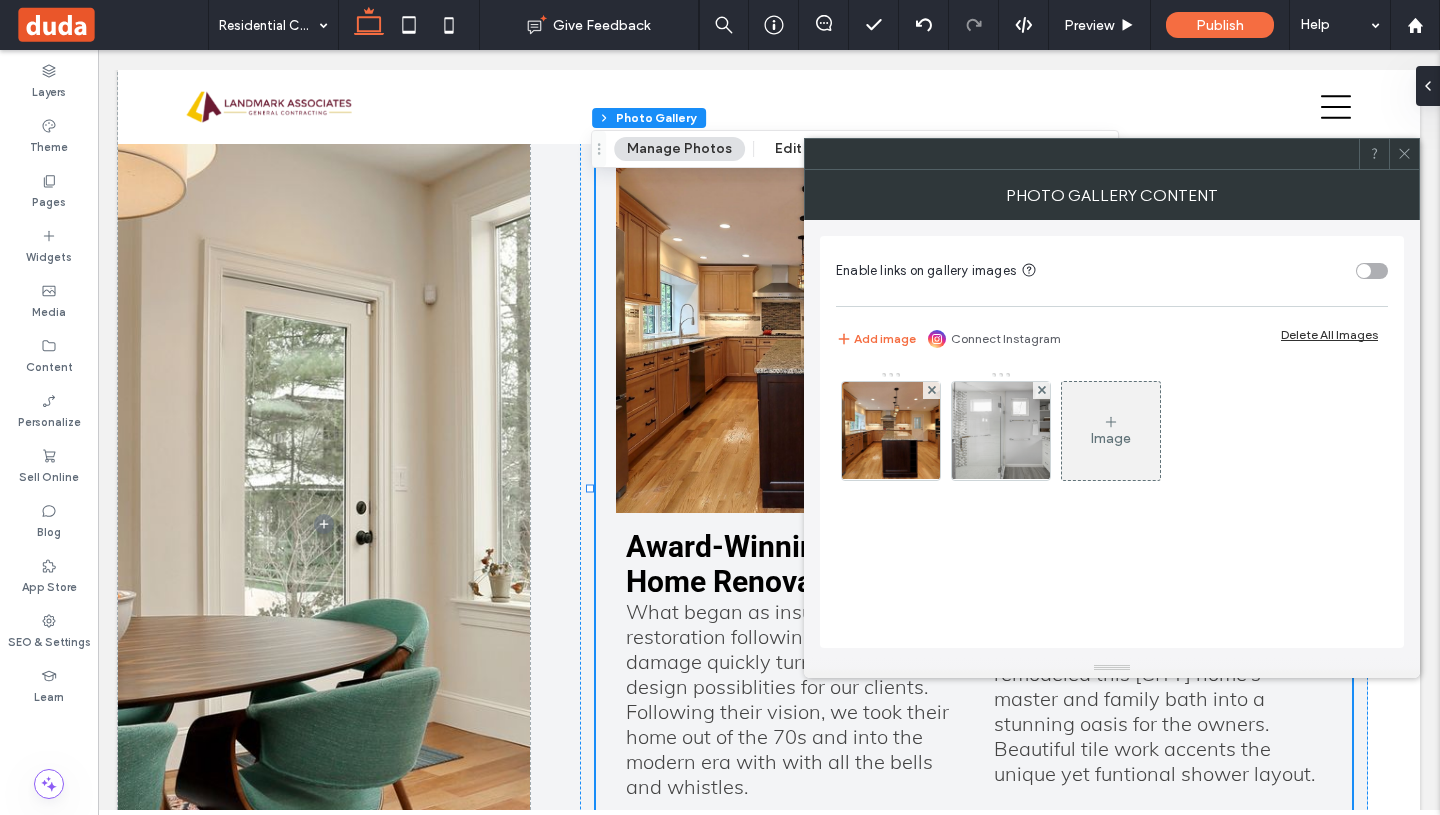 drag, startPoint x: 1000, startPoint y: 408, endPoint x: 1250, endPoint y: 467, distance: 256.86768 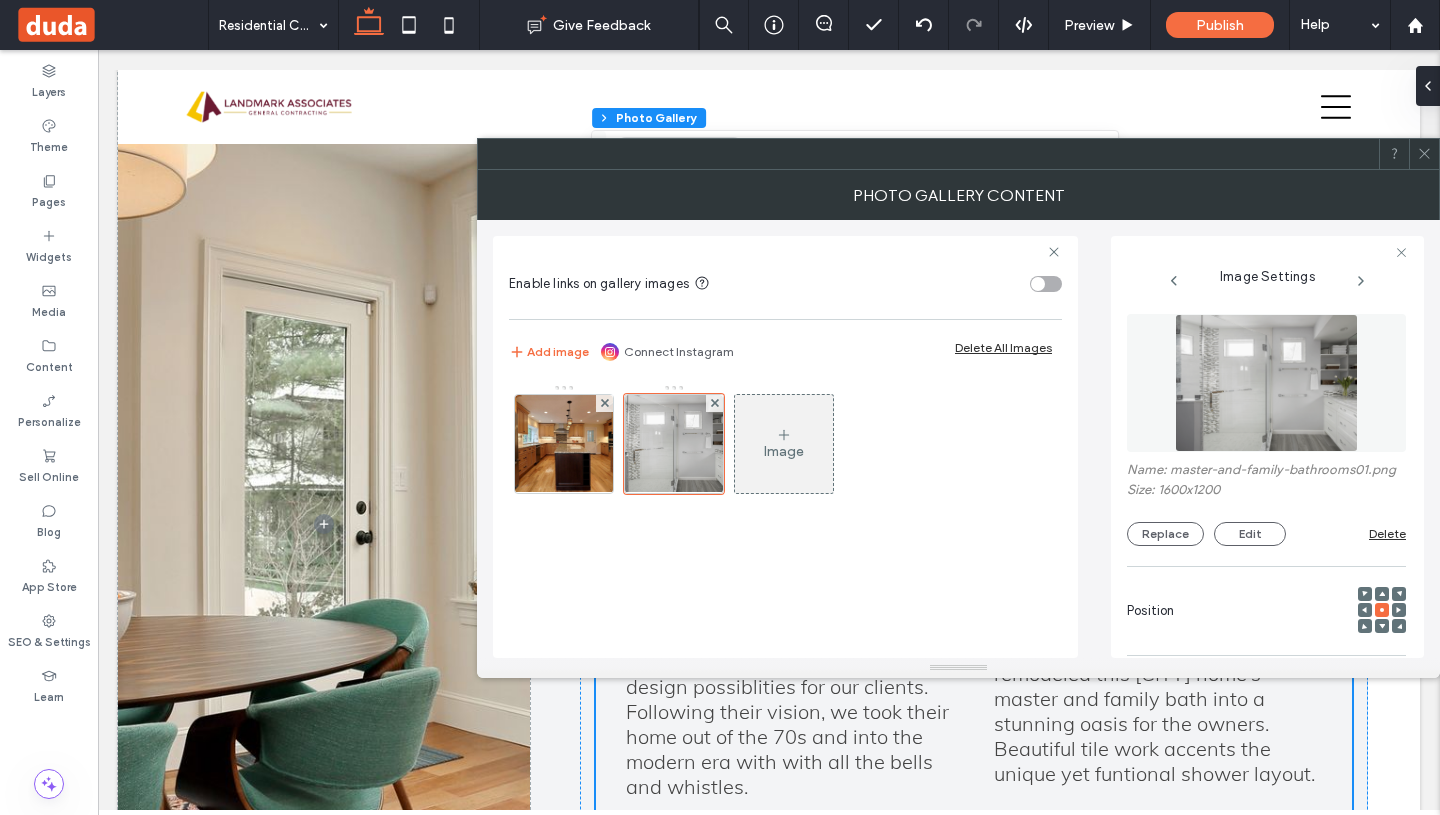 scroll, scrollTop: 0, scrollLeft: 0, axis: both 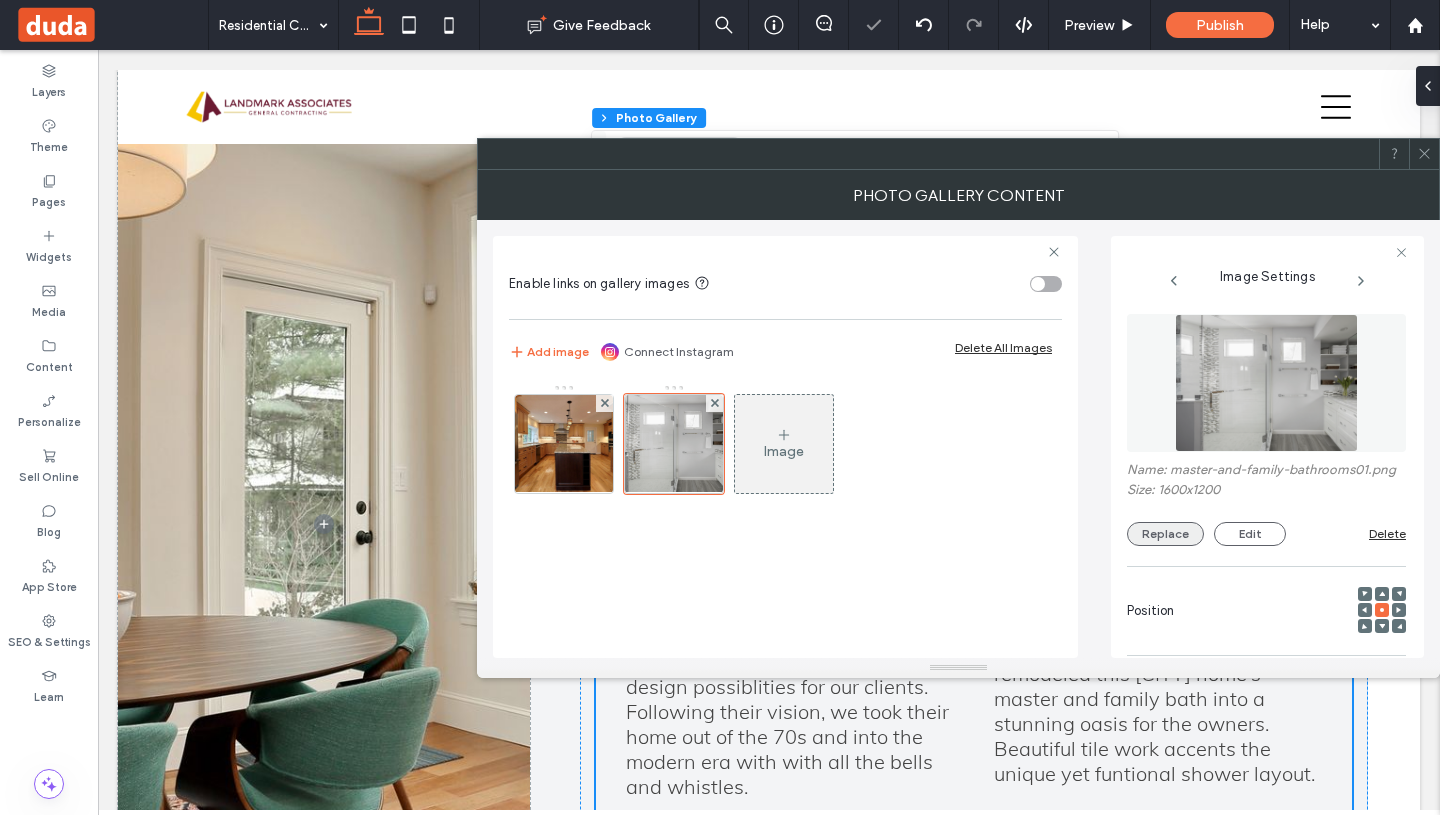 click on "Replace" at bounding box center [1165, 534] 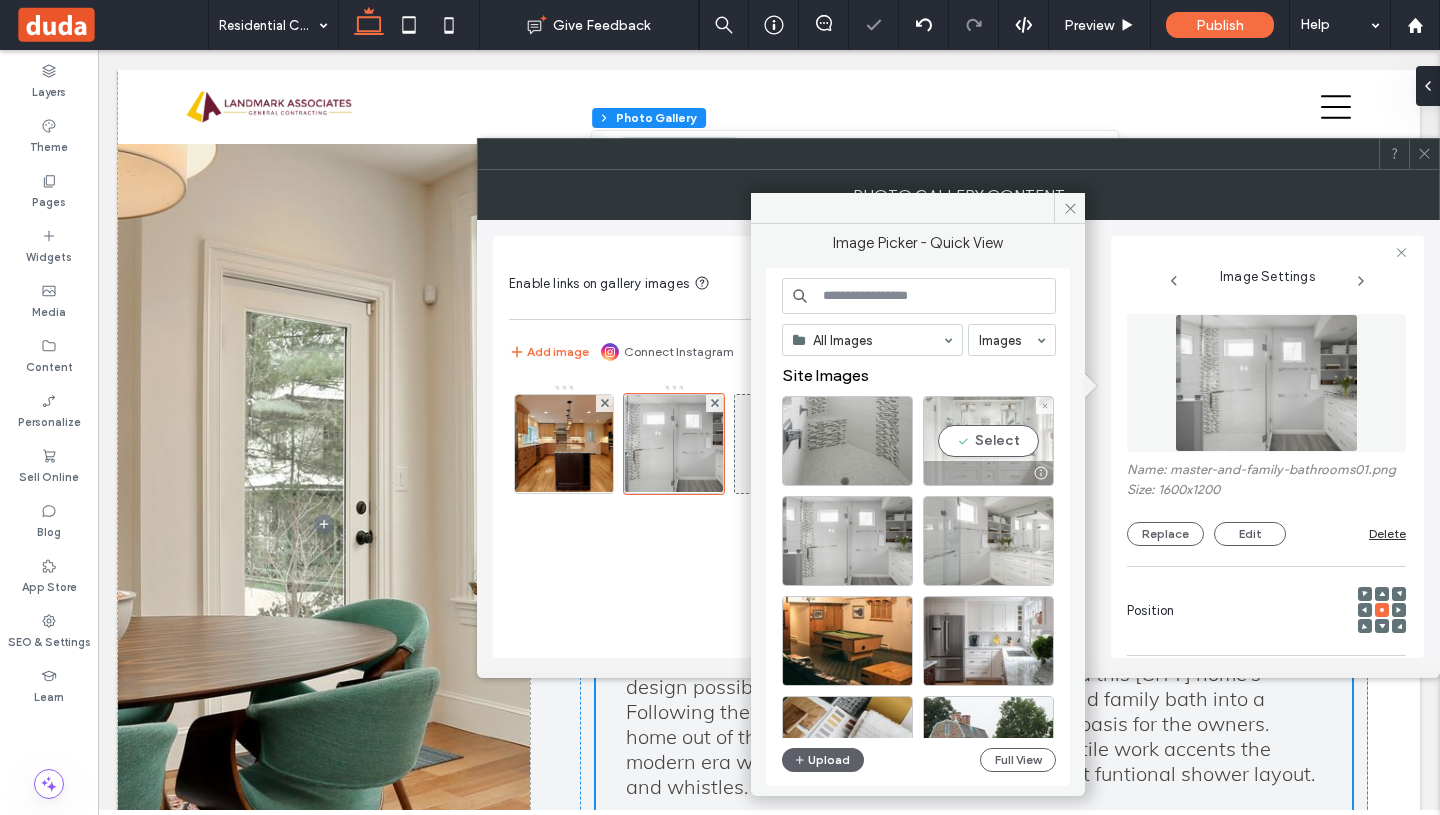 click on "Select" at bounding box center (988, 441) 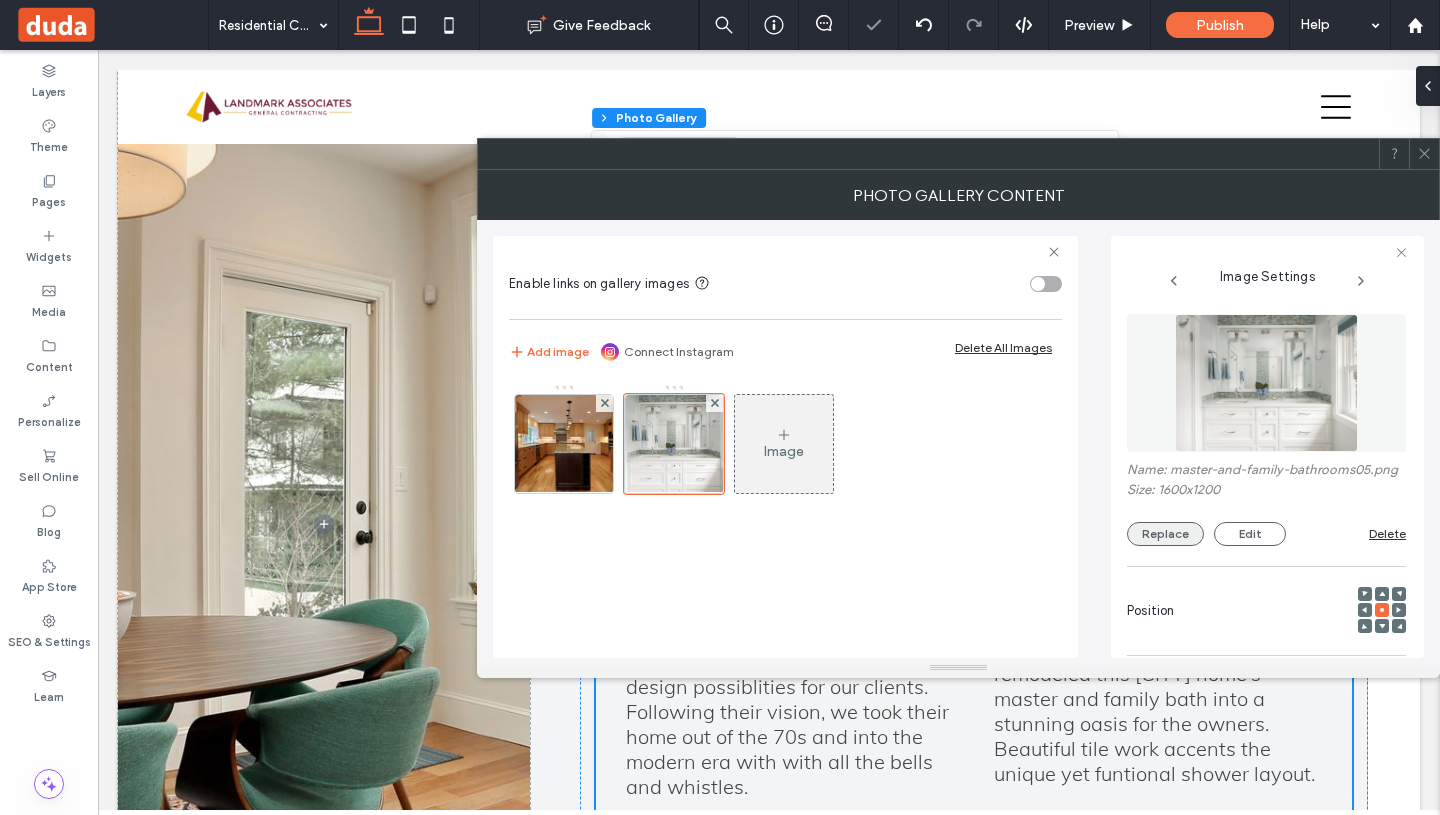 click on "Replace" at bounding box center (1165, 534) 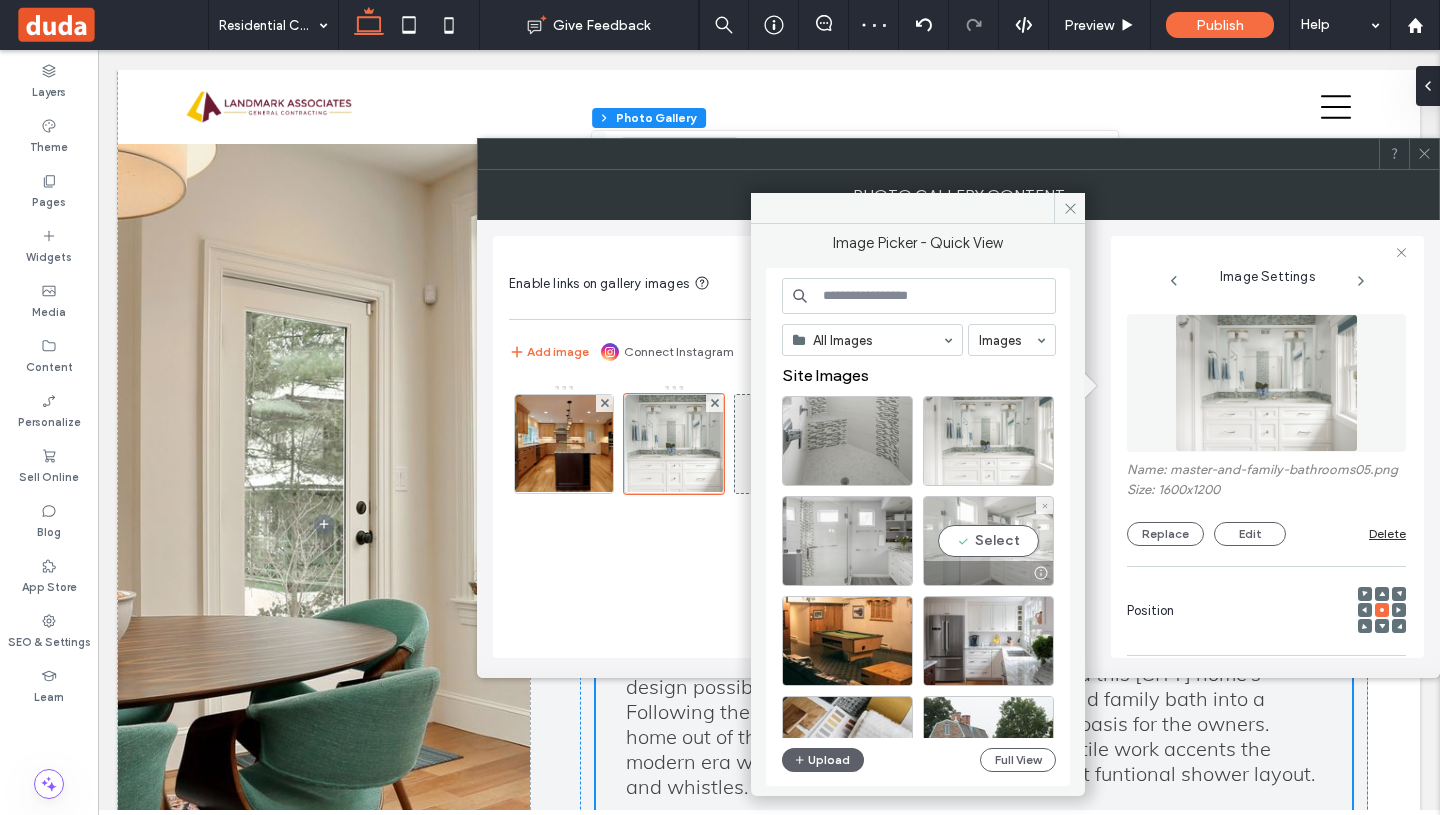 click on "Select" at bounding box center (988, 541) 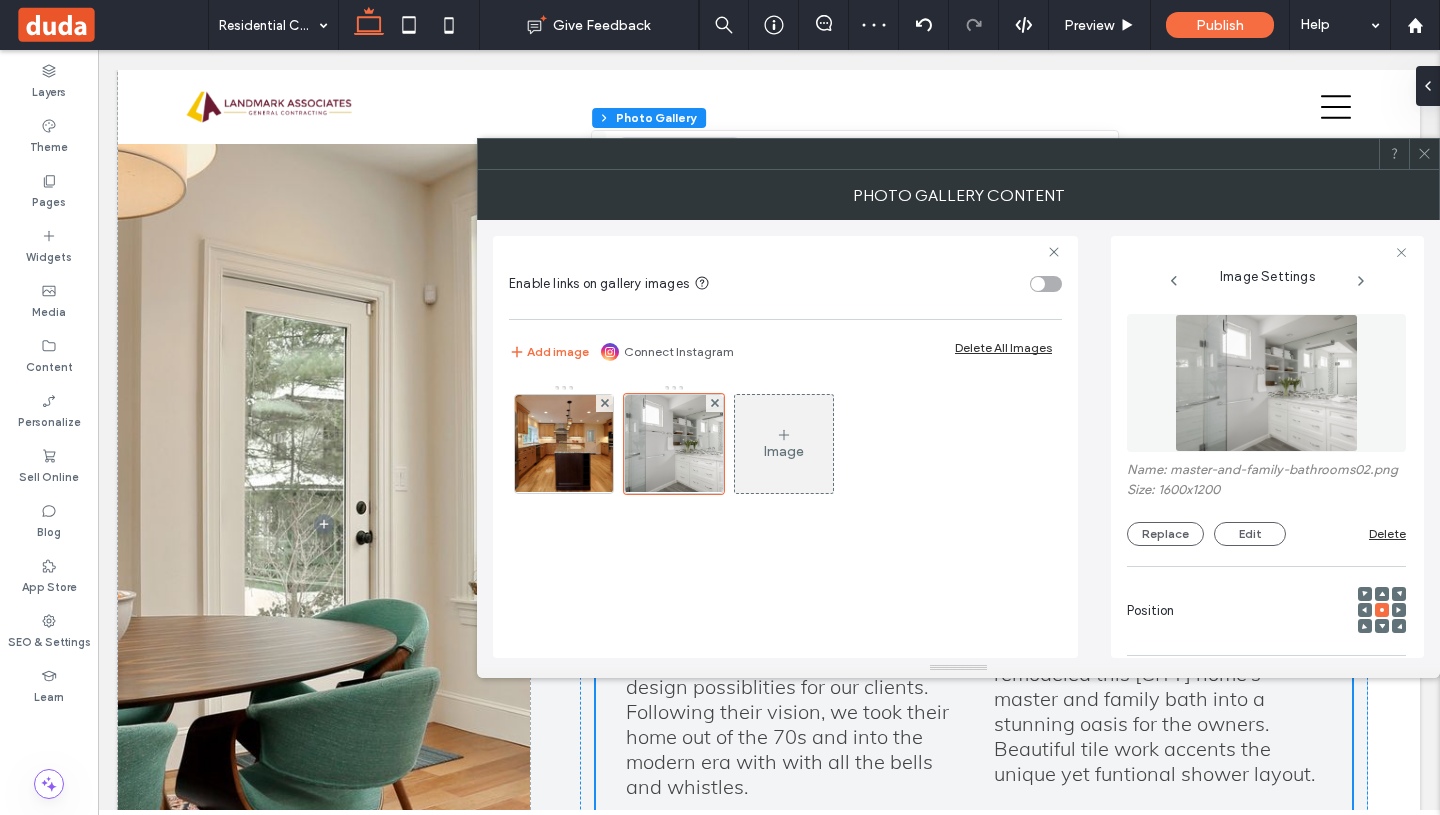 click 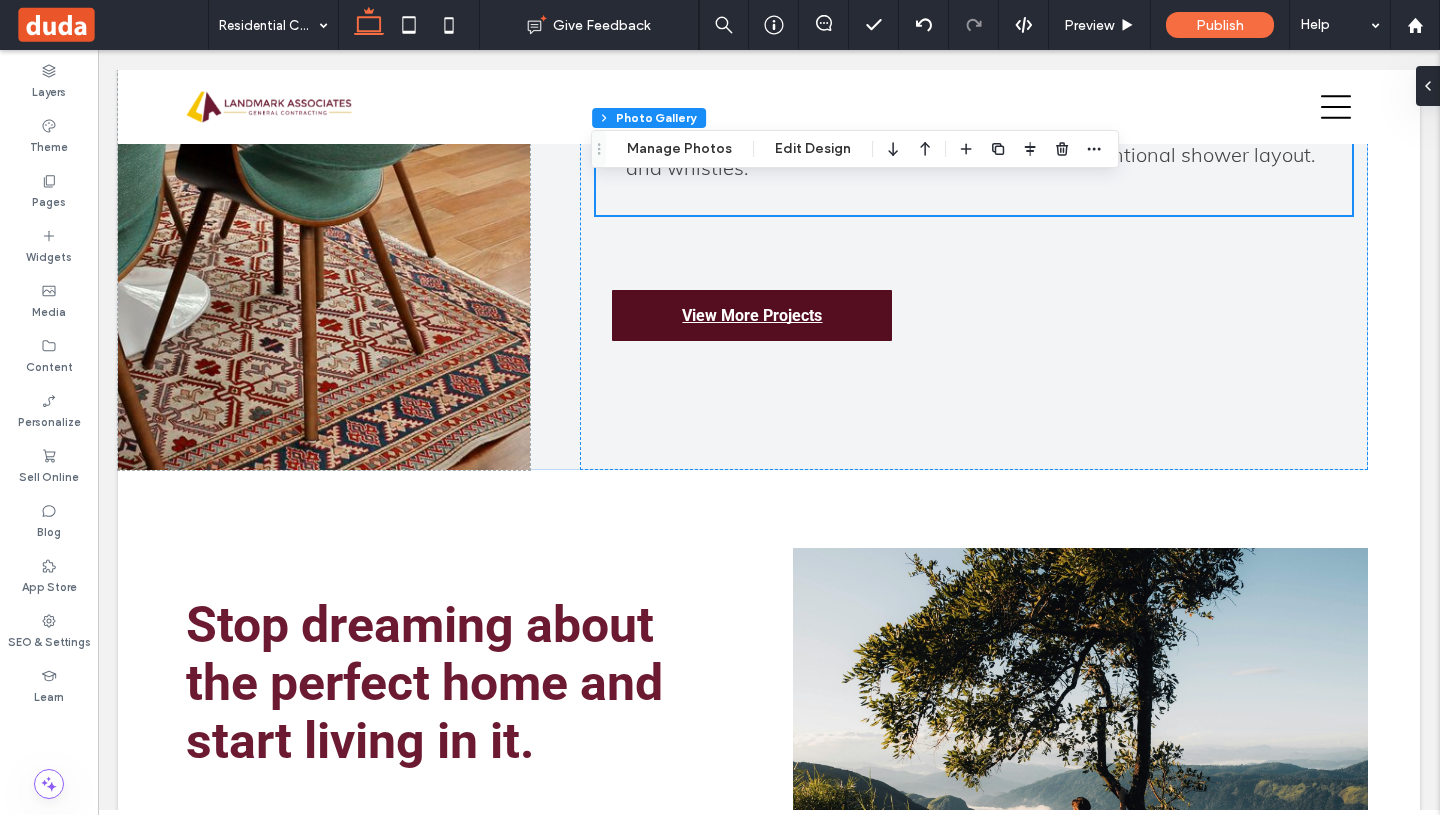scroll, scrollTop: 4258, scrollLeft: 0, axis: vertical 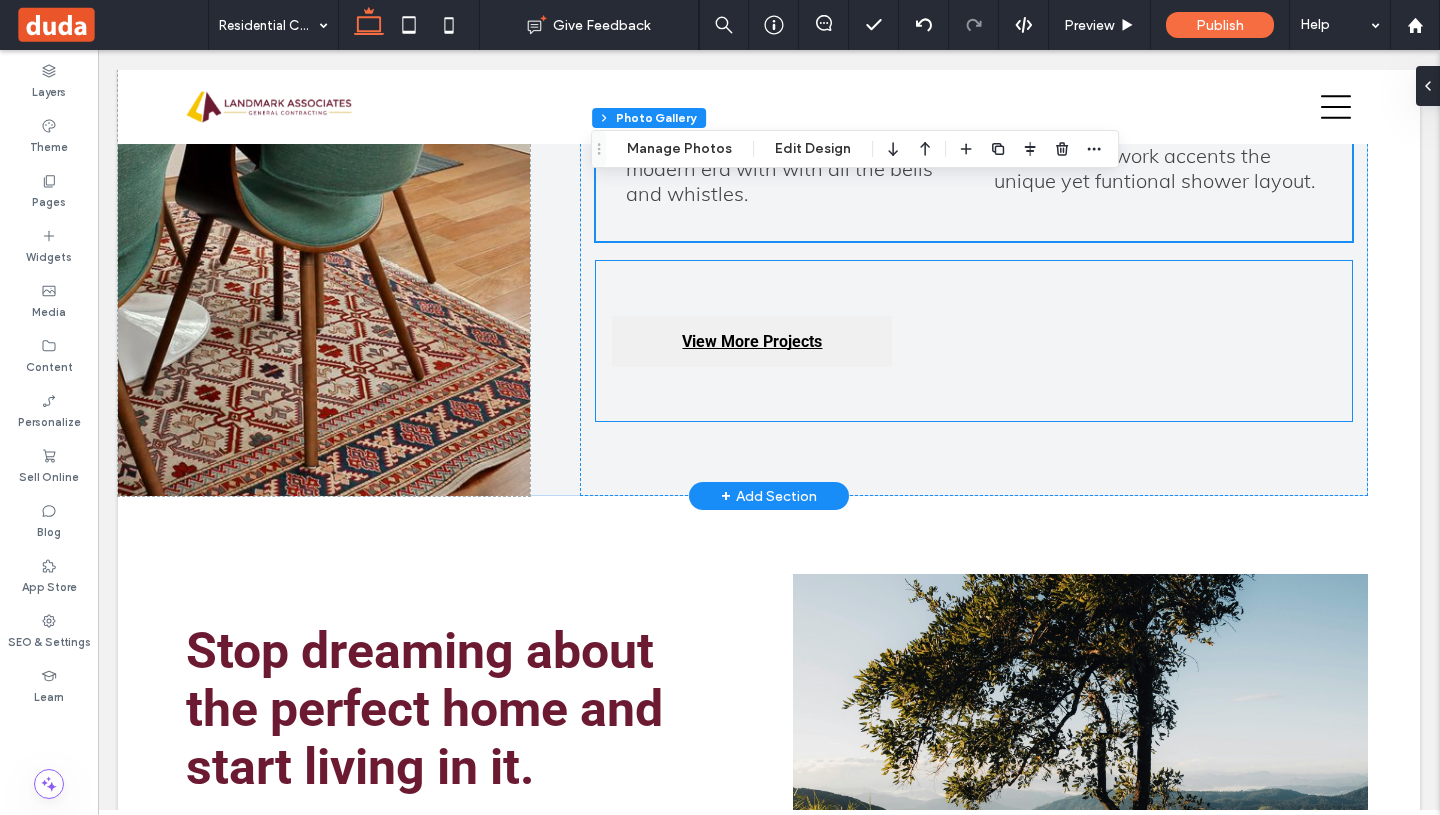 click on "View More Projects" at bounding box center (752, 341) 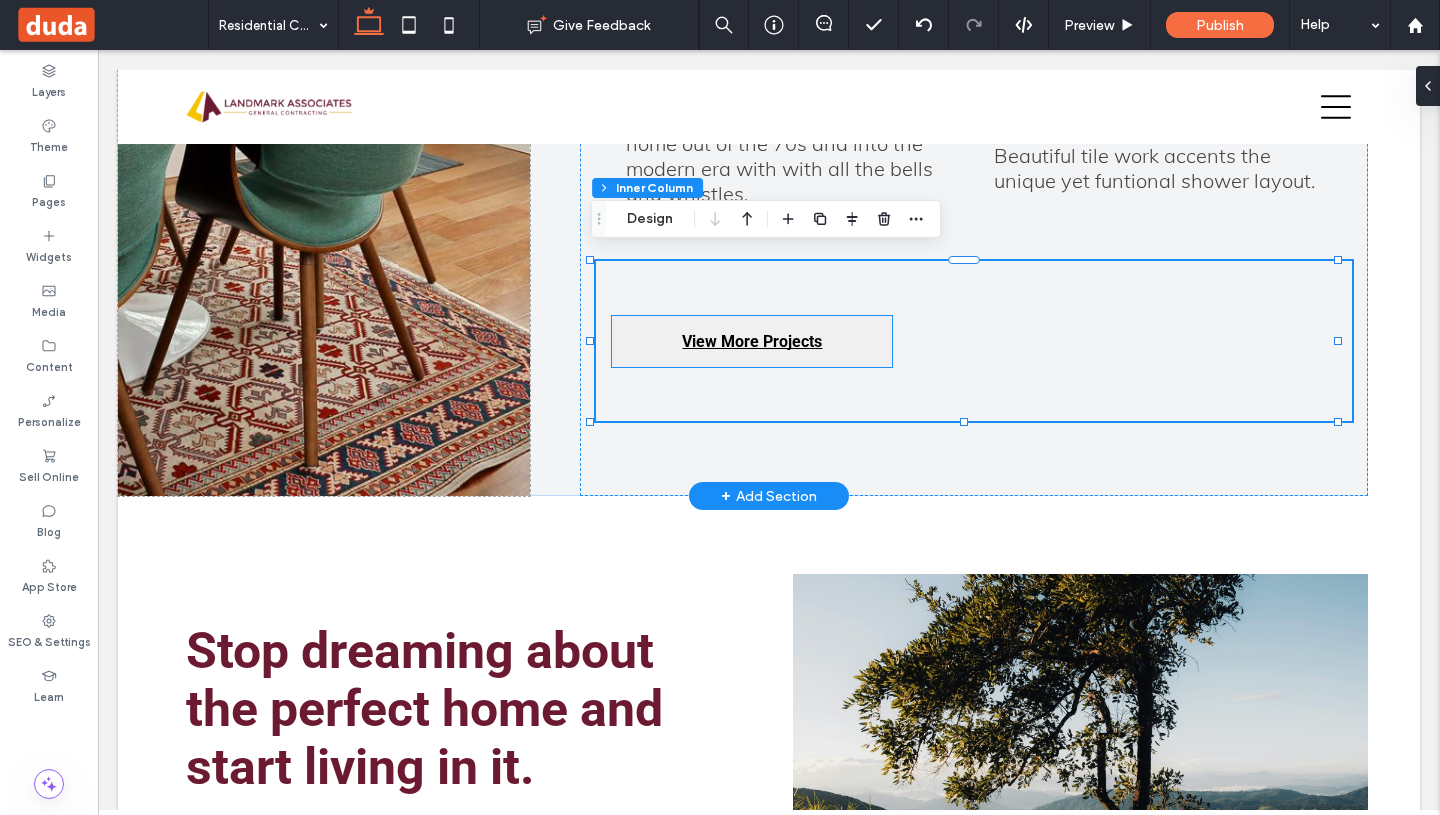 click on "View More Projects" at bounding box center [752, 341] 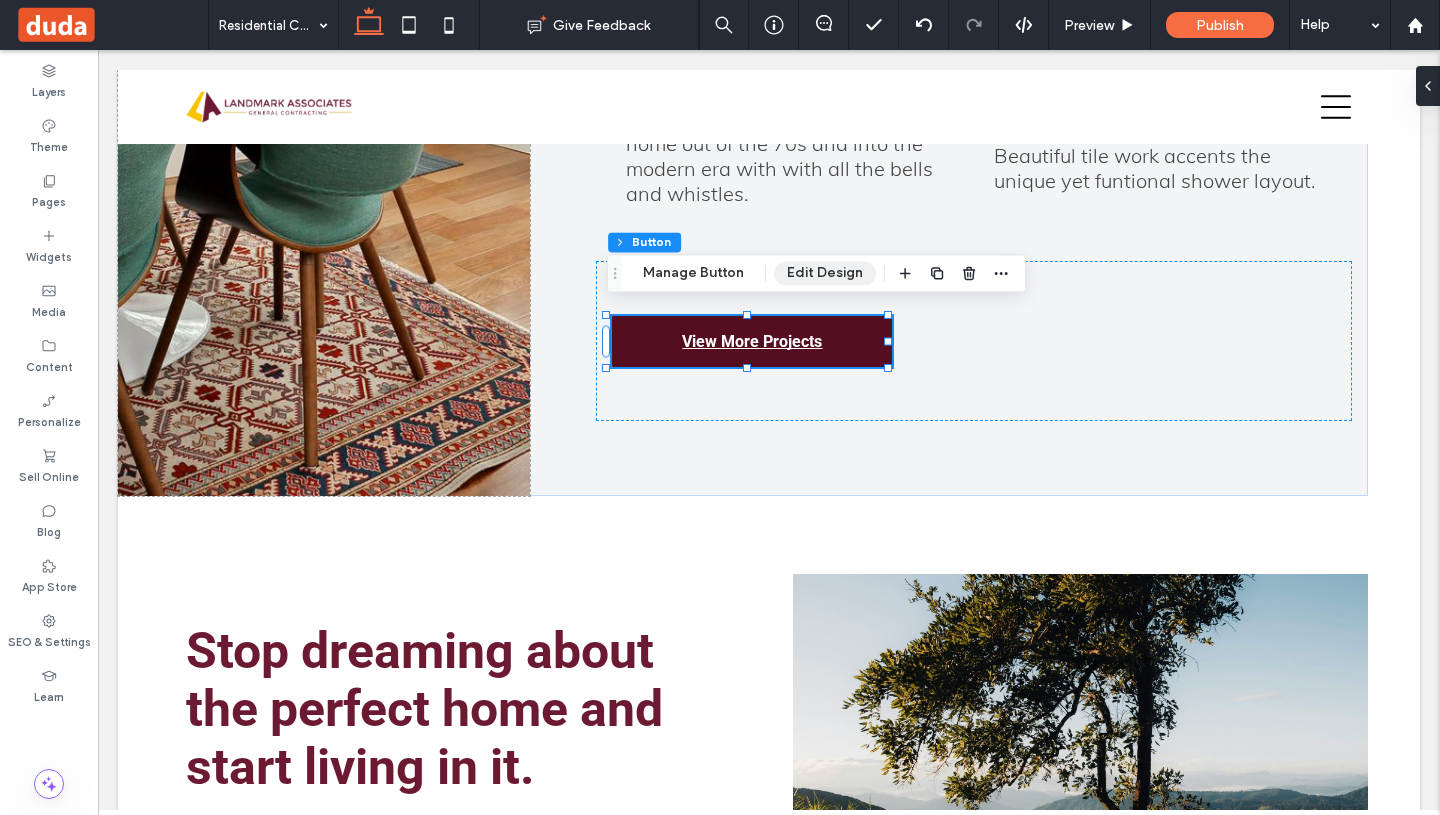 click on "Edit Design" at bounding box center [825, 273] 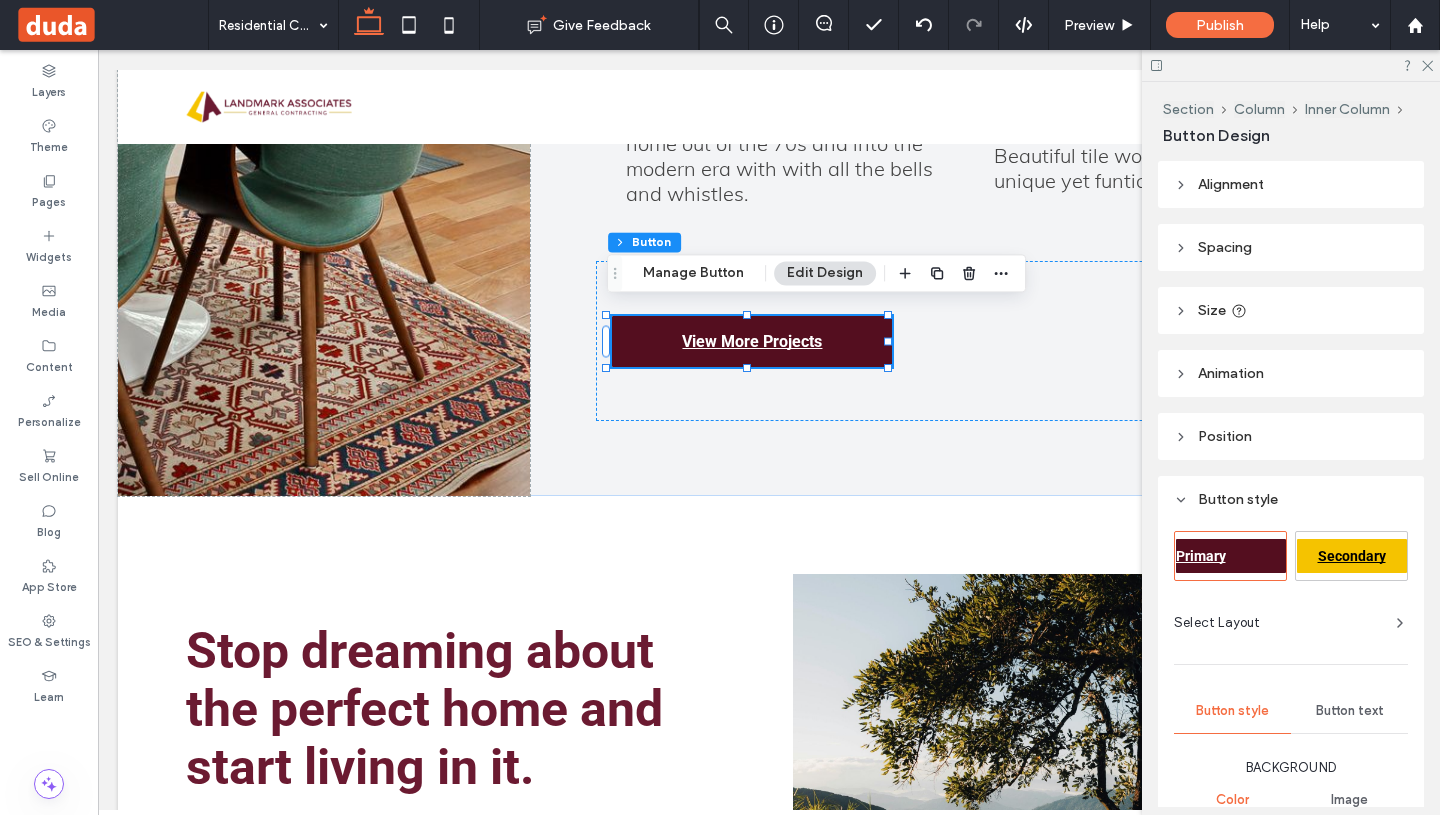 click on "Secondary" at bounding box center [1351, 556] 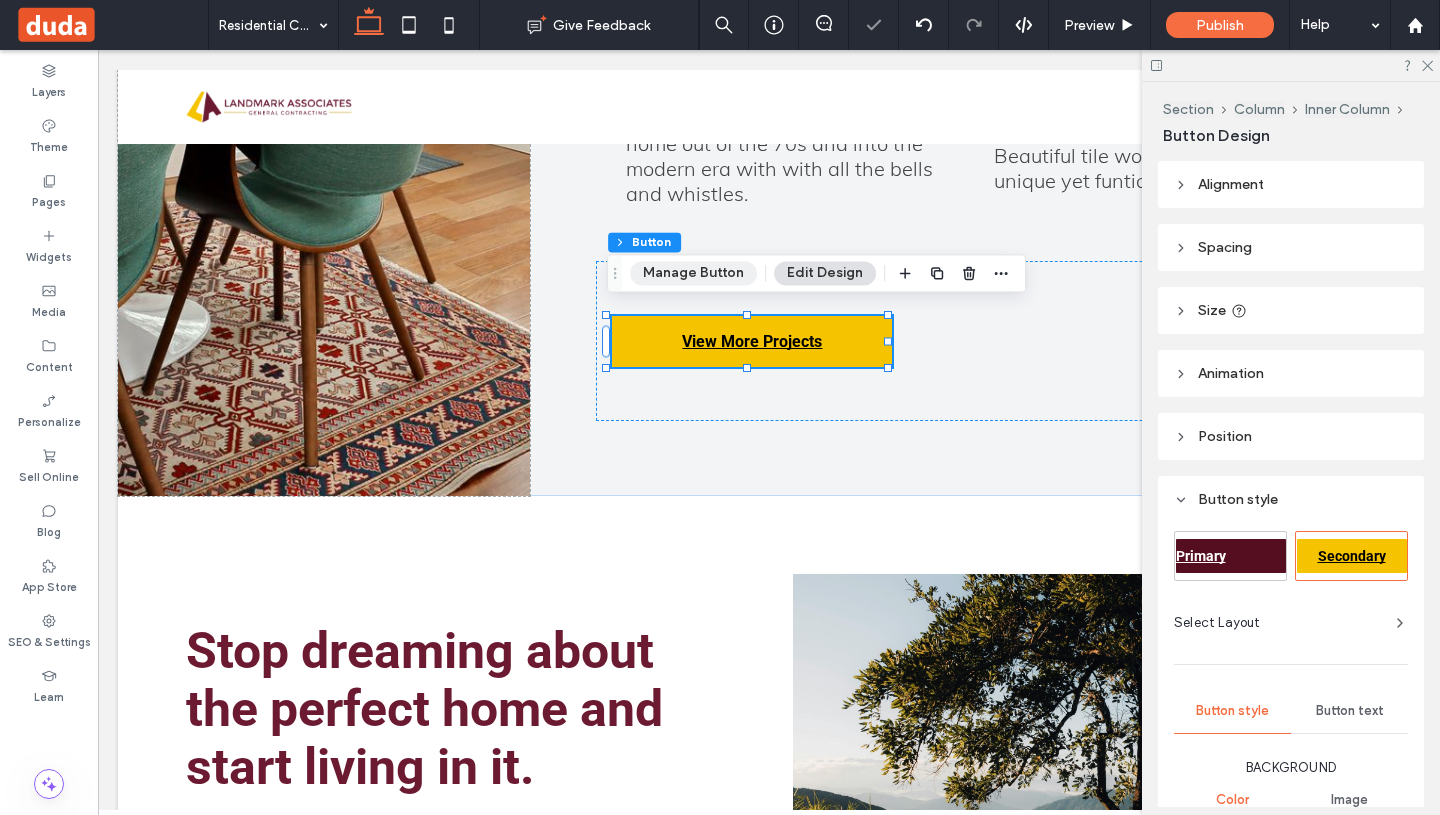 click on "Manage Button" at bounding box center [693, 273] 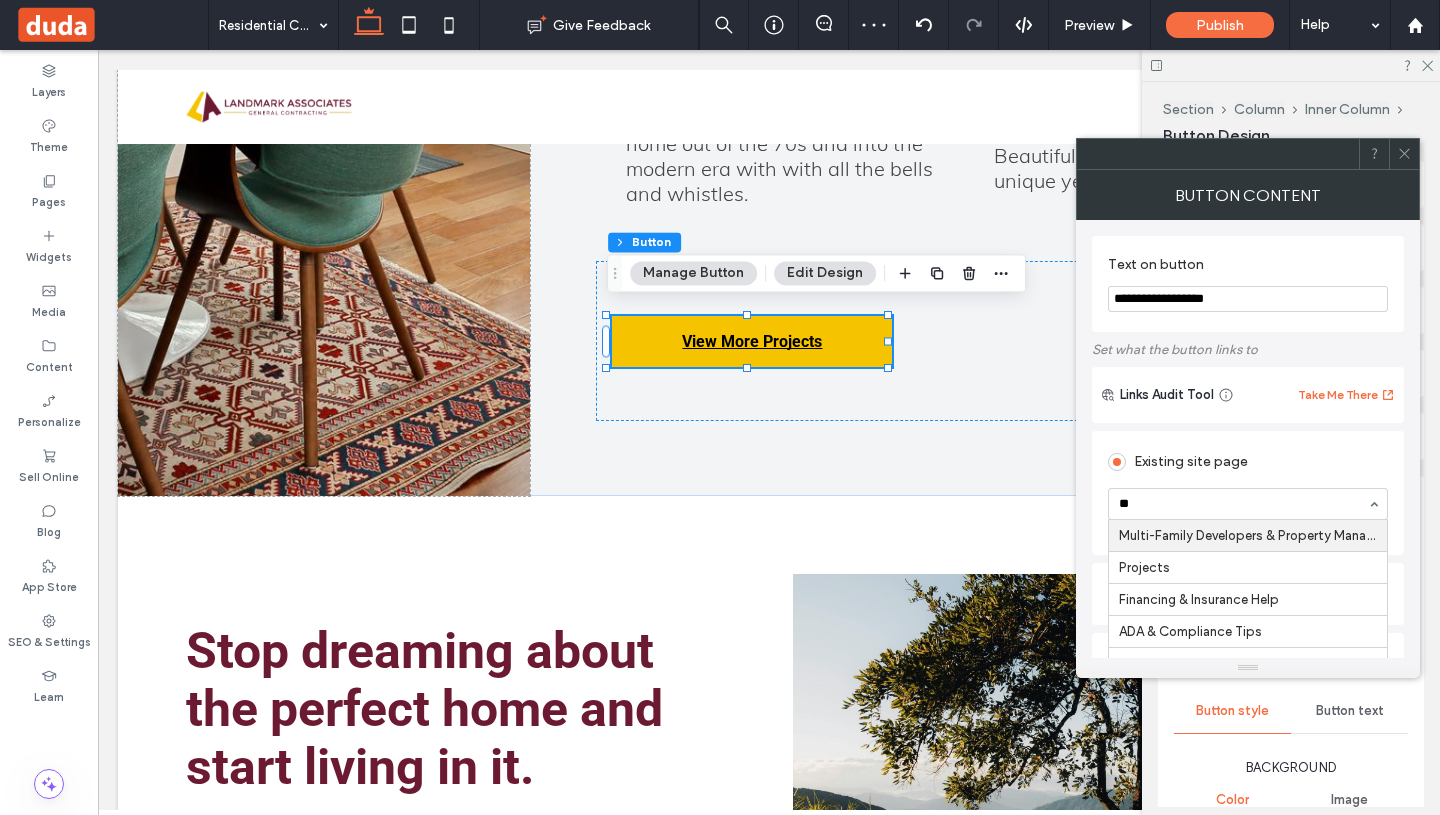 type on "***" 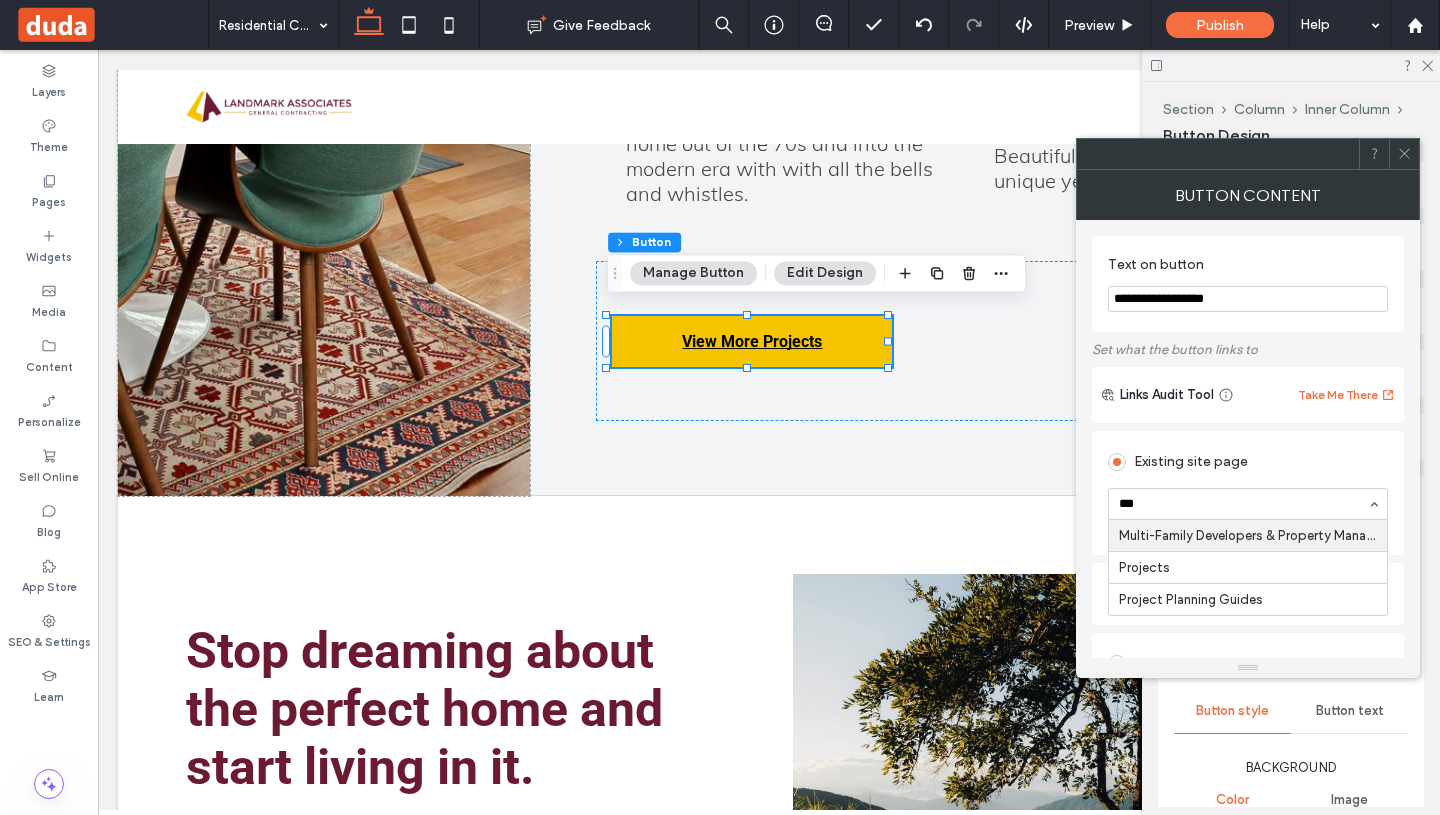 type 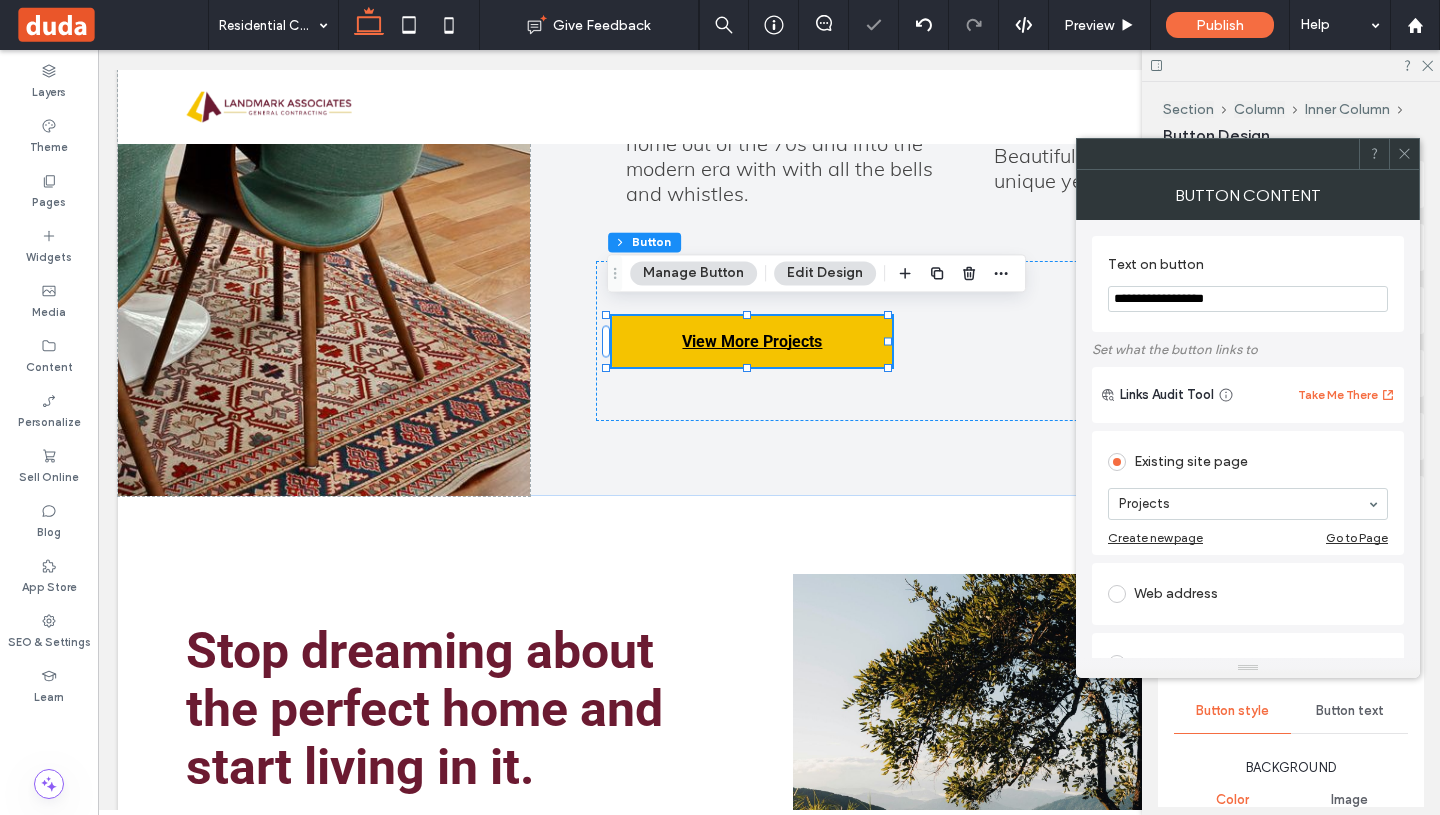 click 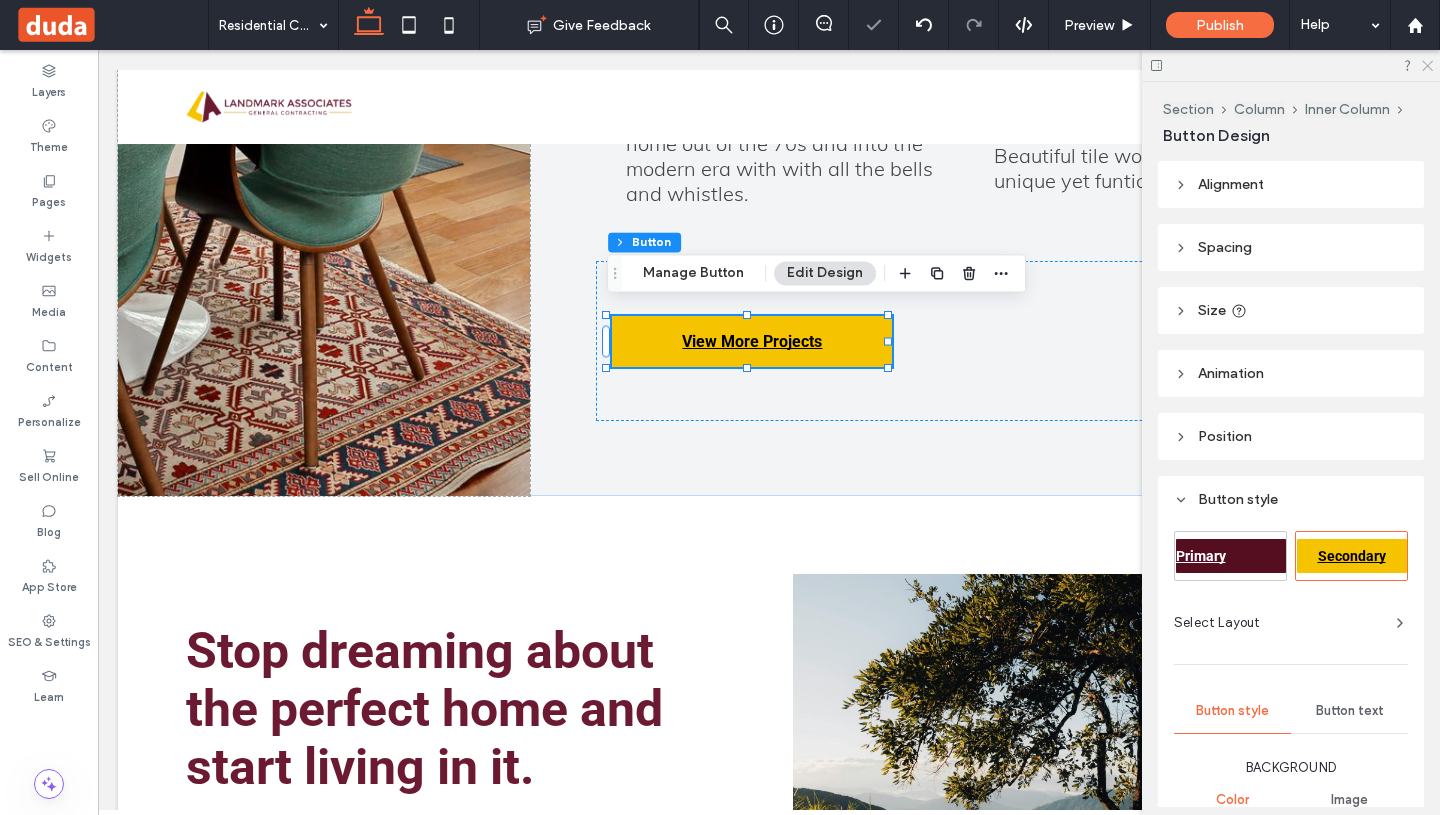 click 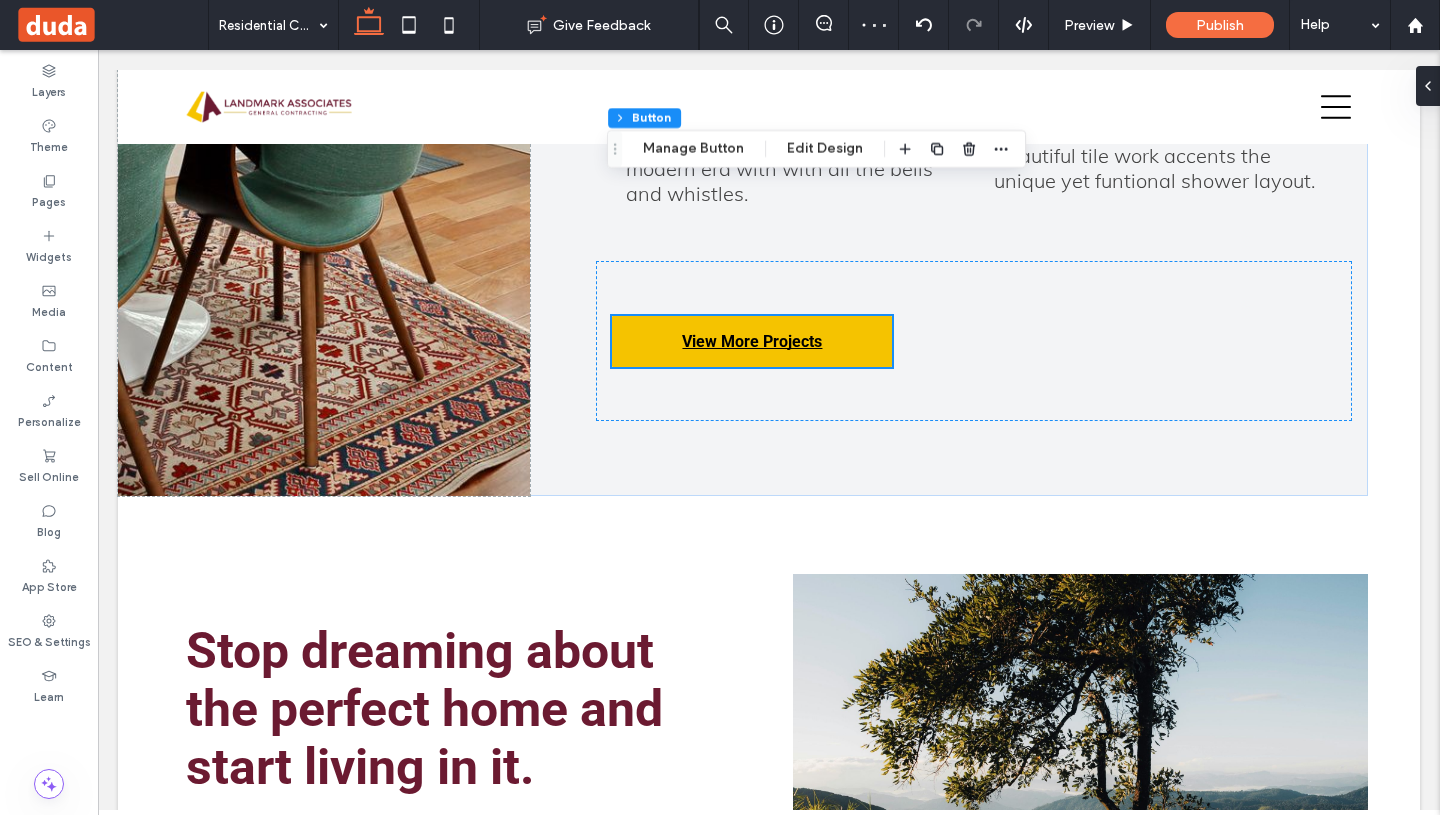 scroll, scrollTop: 4668, scrollLeft: 0, axis: vertical 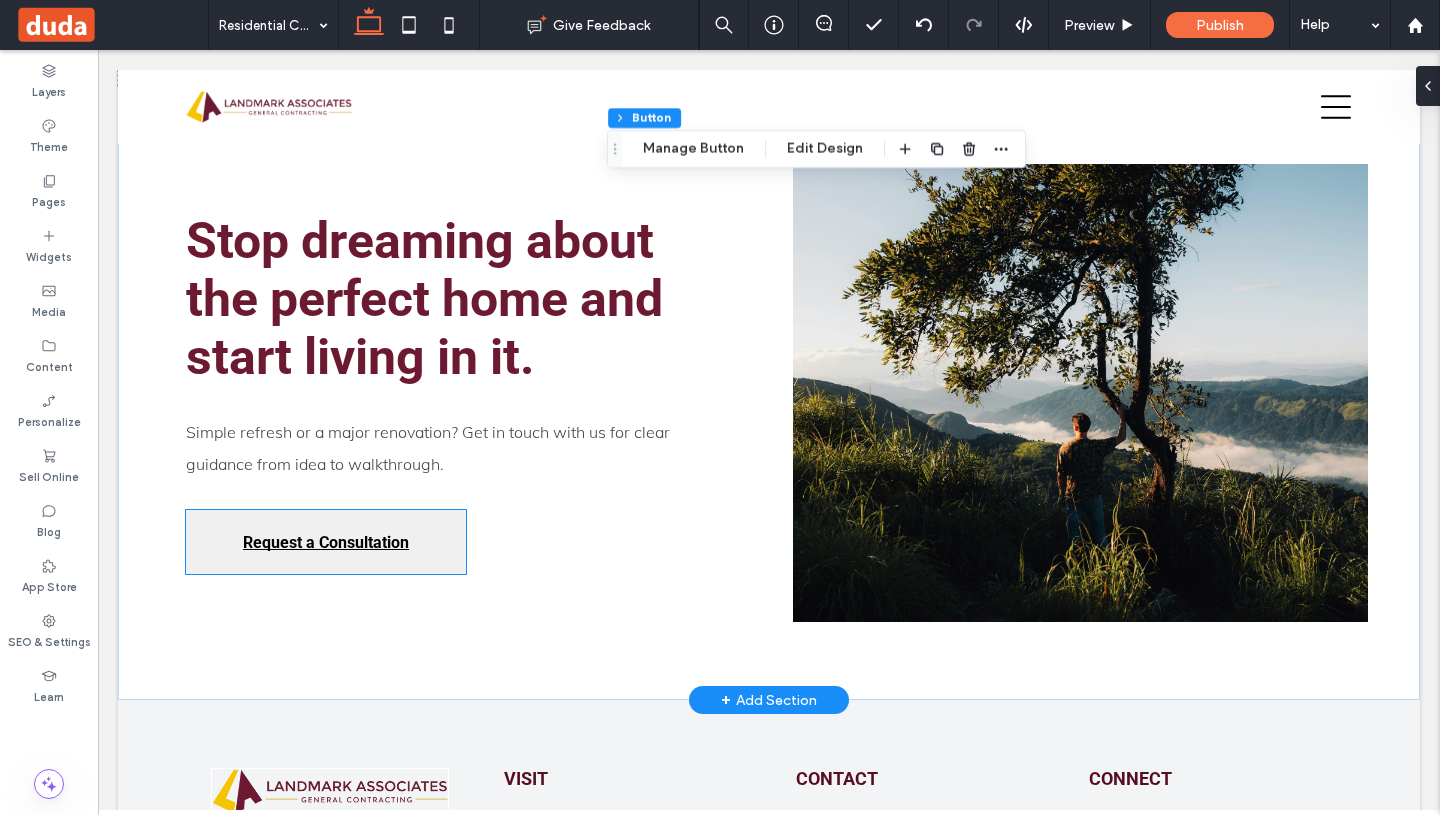 click on "Request a Consultation" at bounding box center (326, 542) 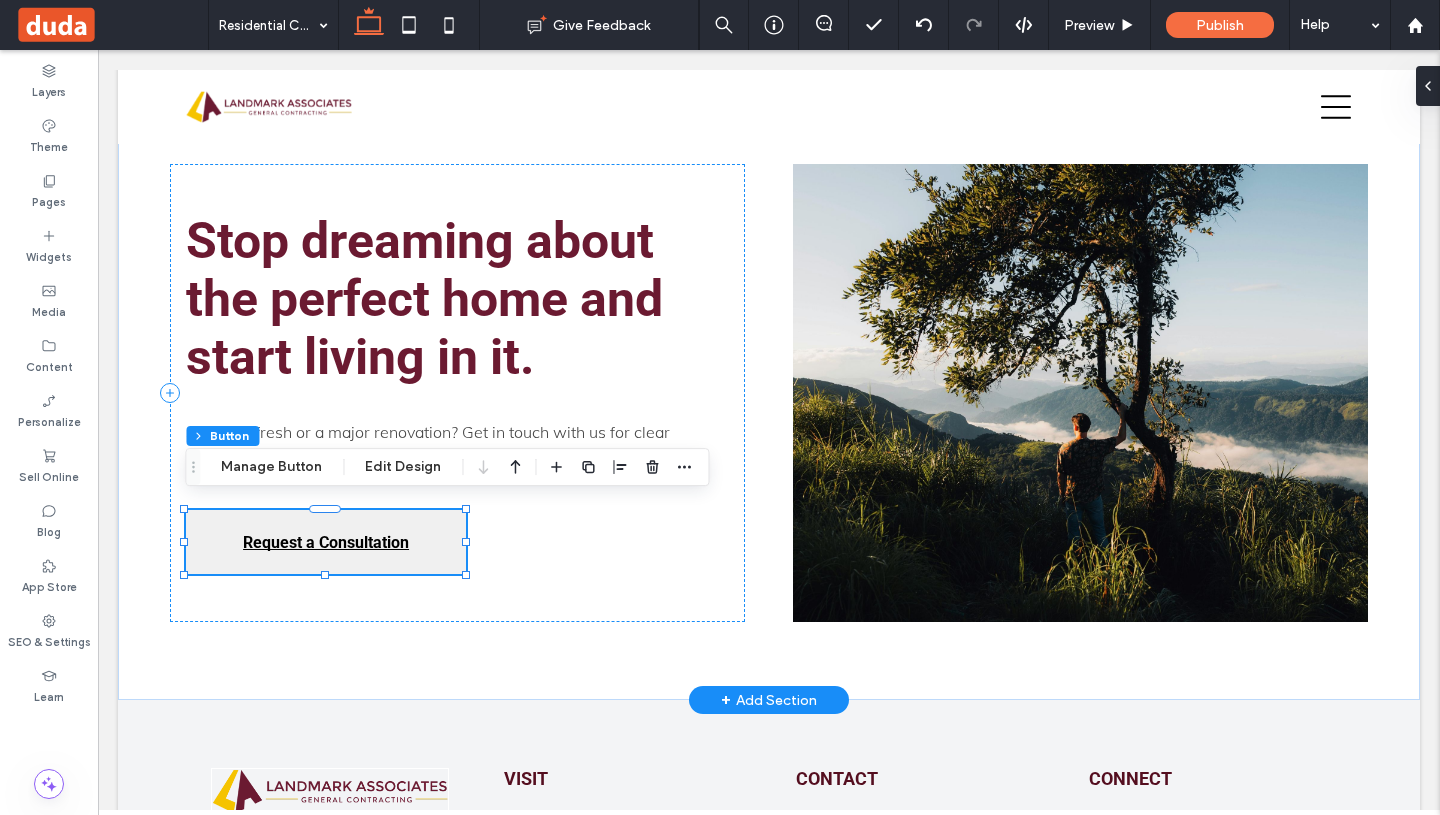 type on "**" 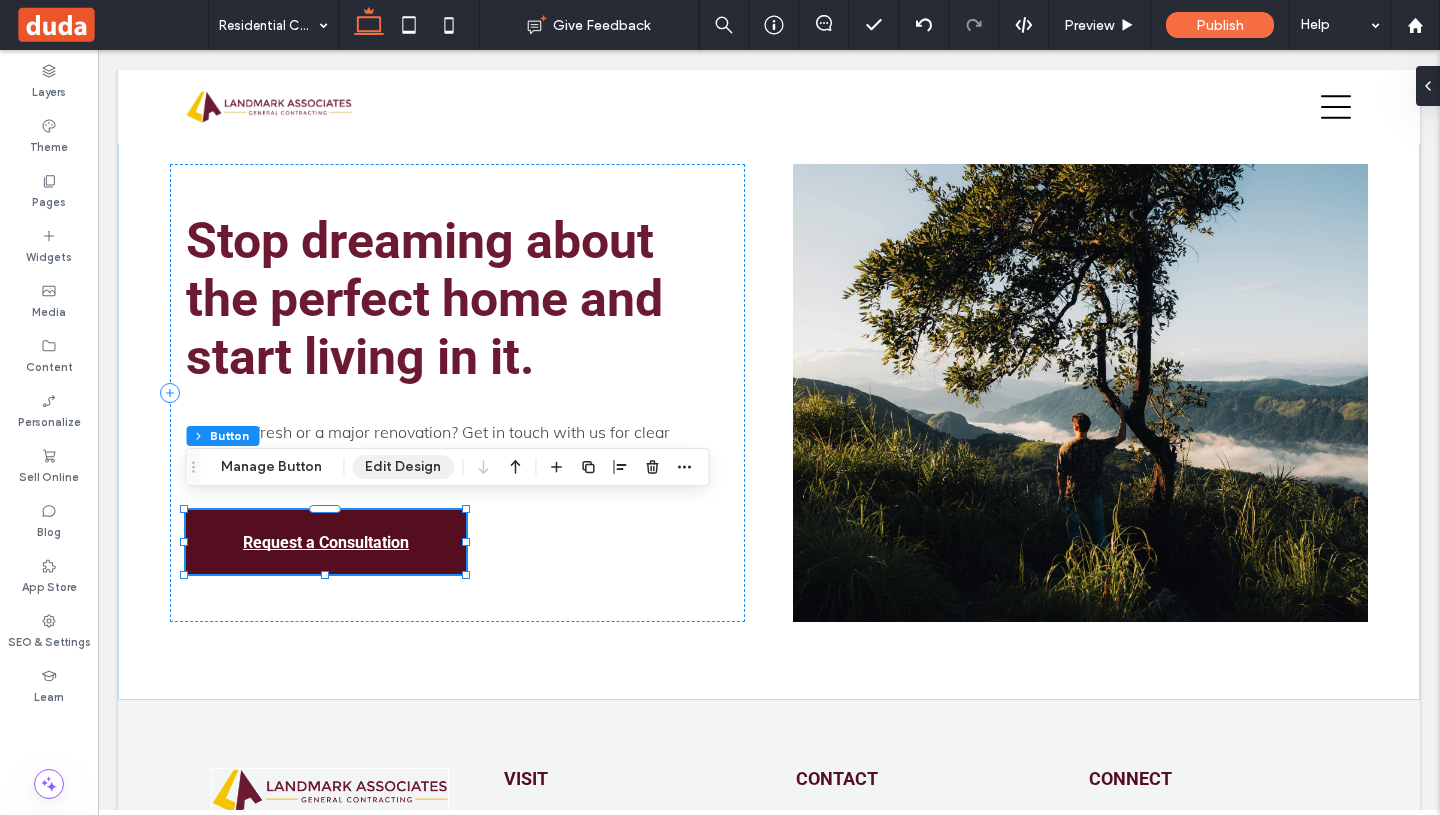 click on "Edit Design" at bounding box center (403, 467) 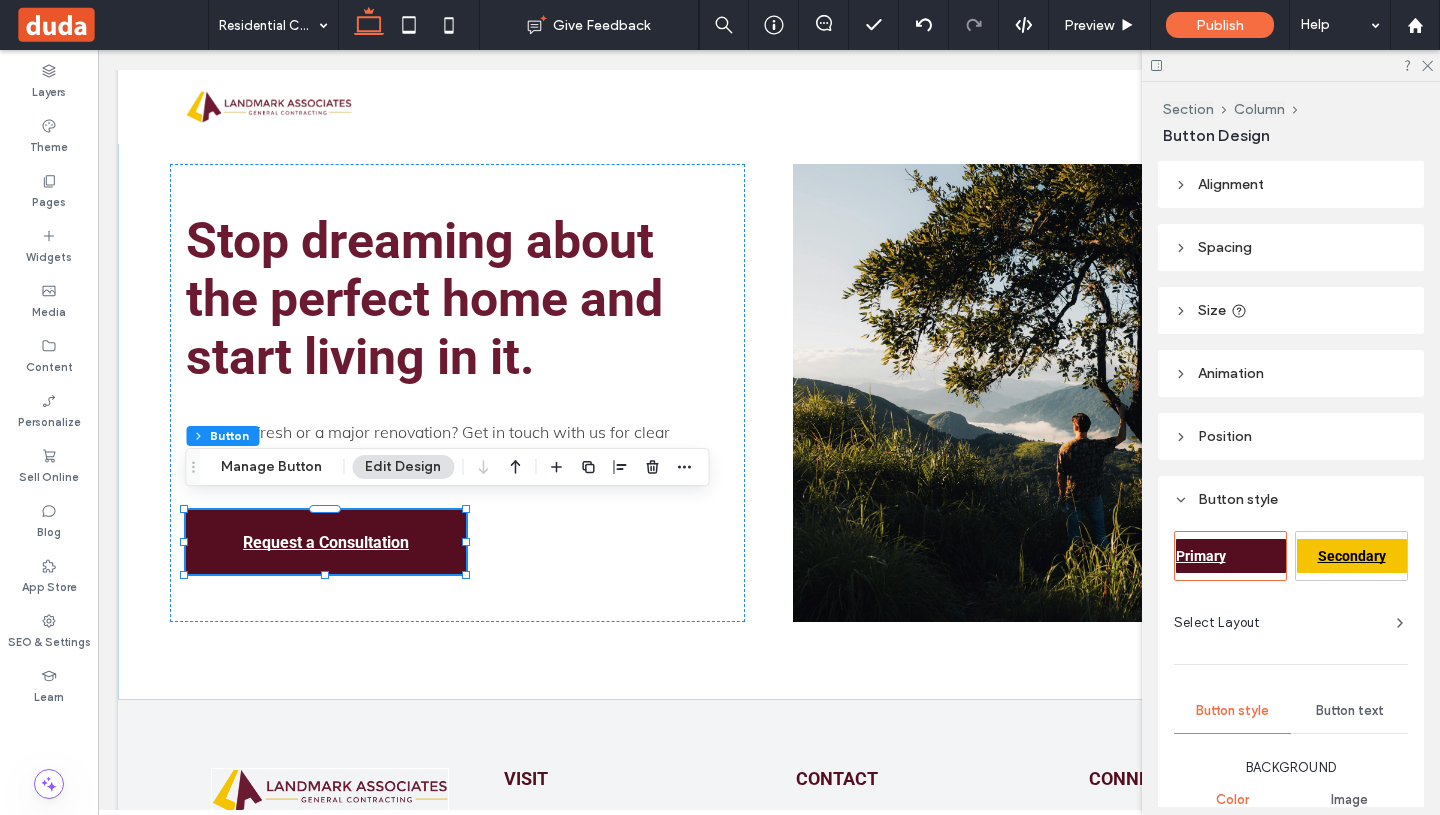 click on "Secondary" at bounding box center (1352, 556) 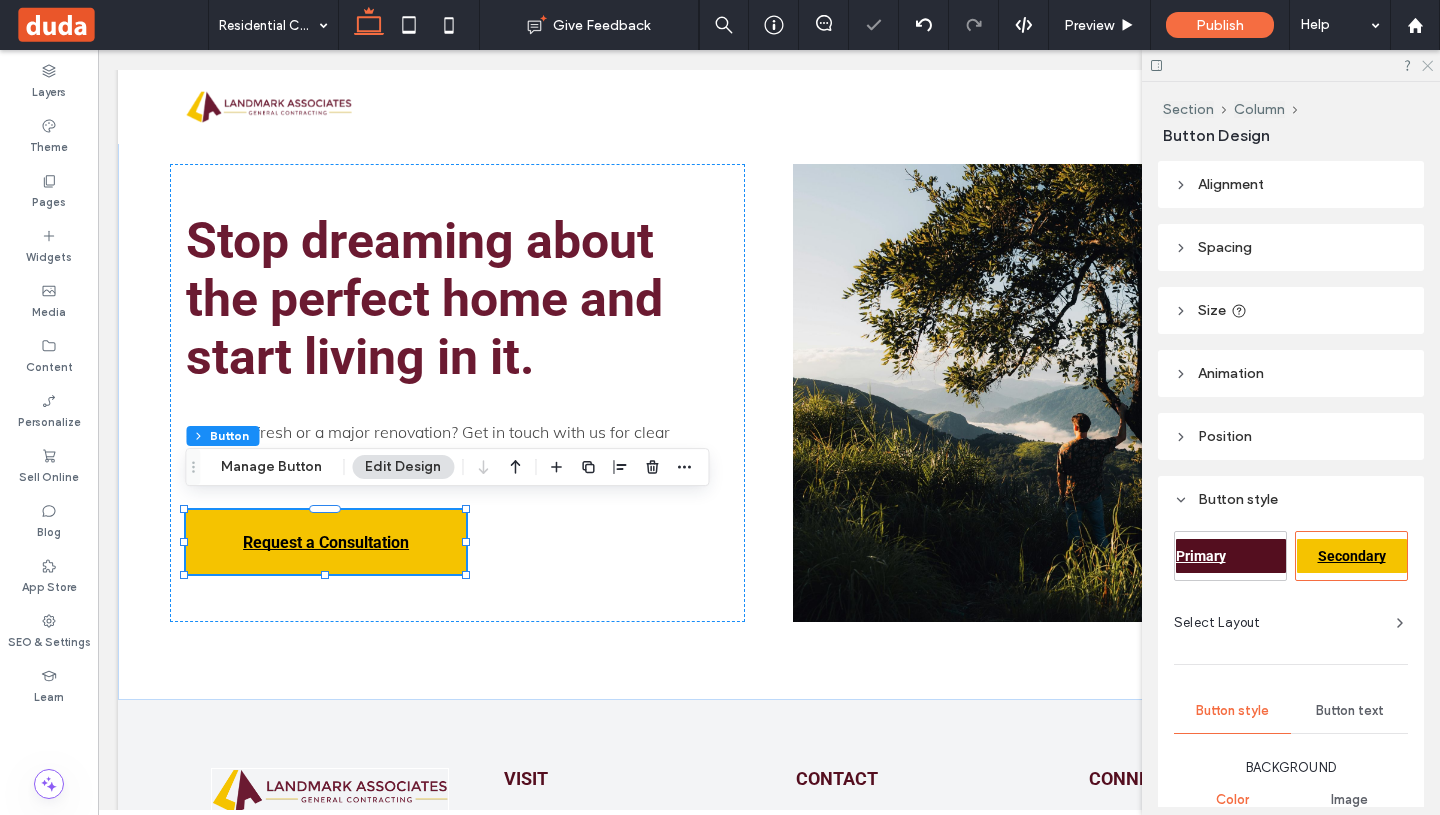 click 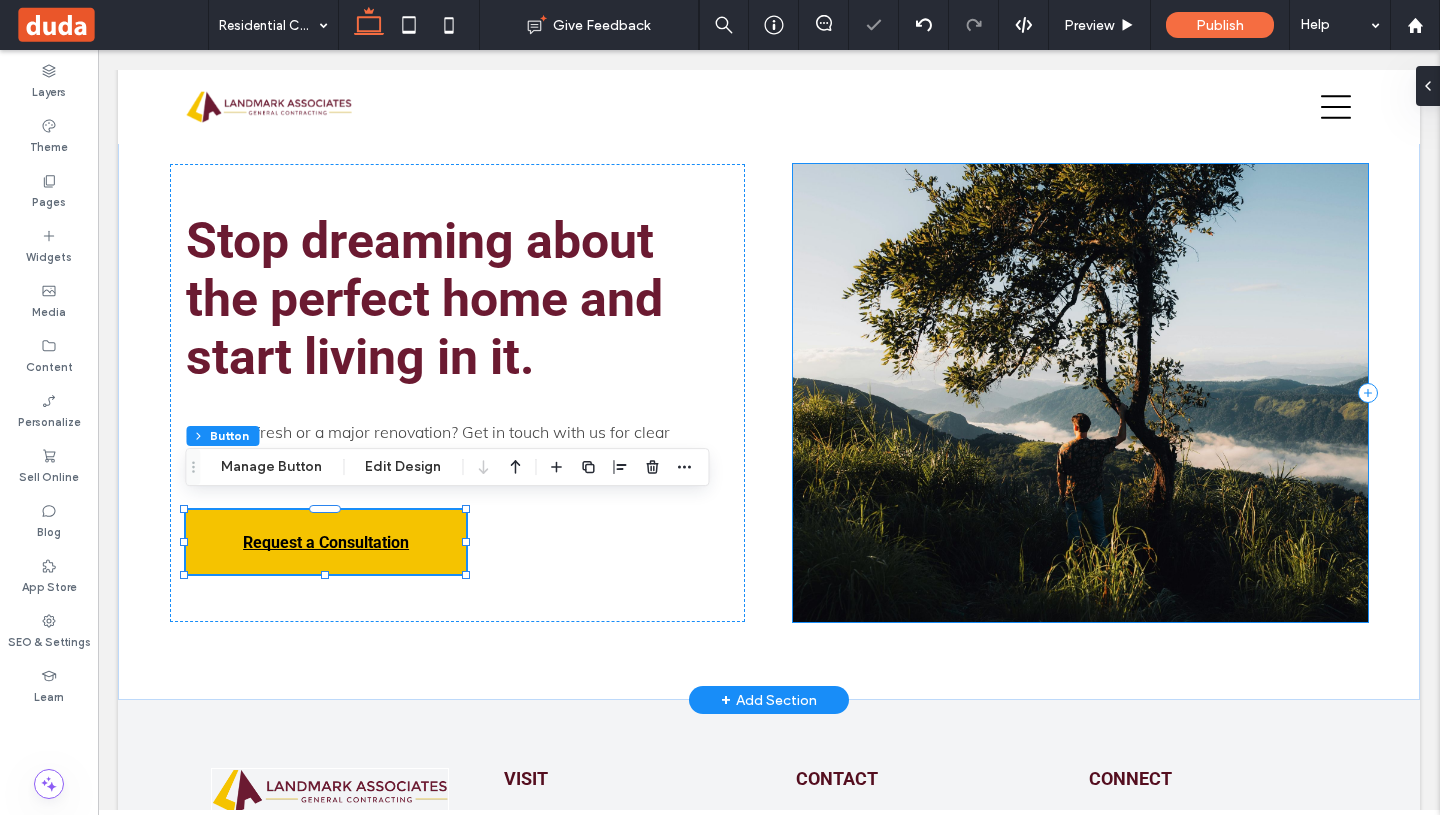 click at bounding box center (1080, 393) 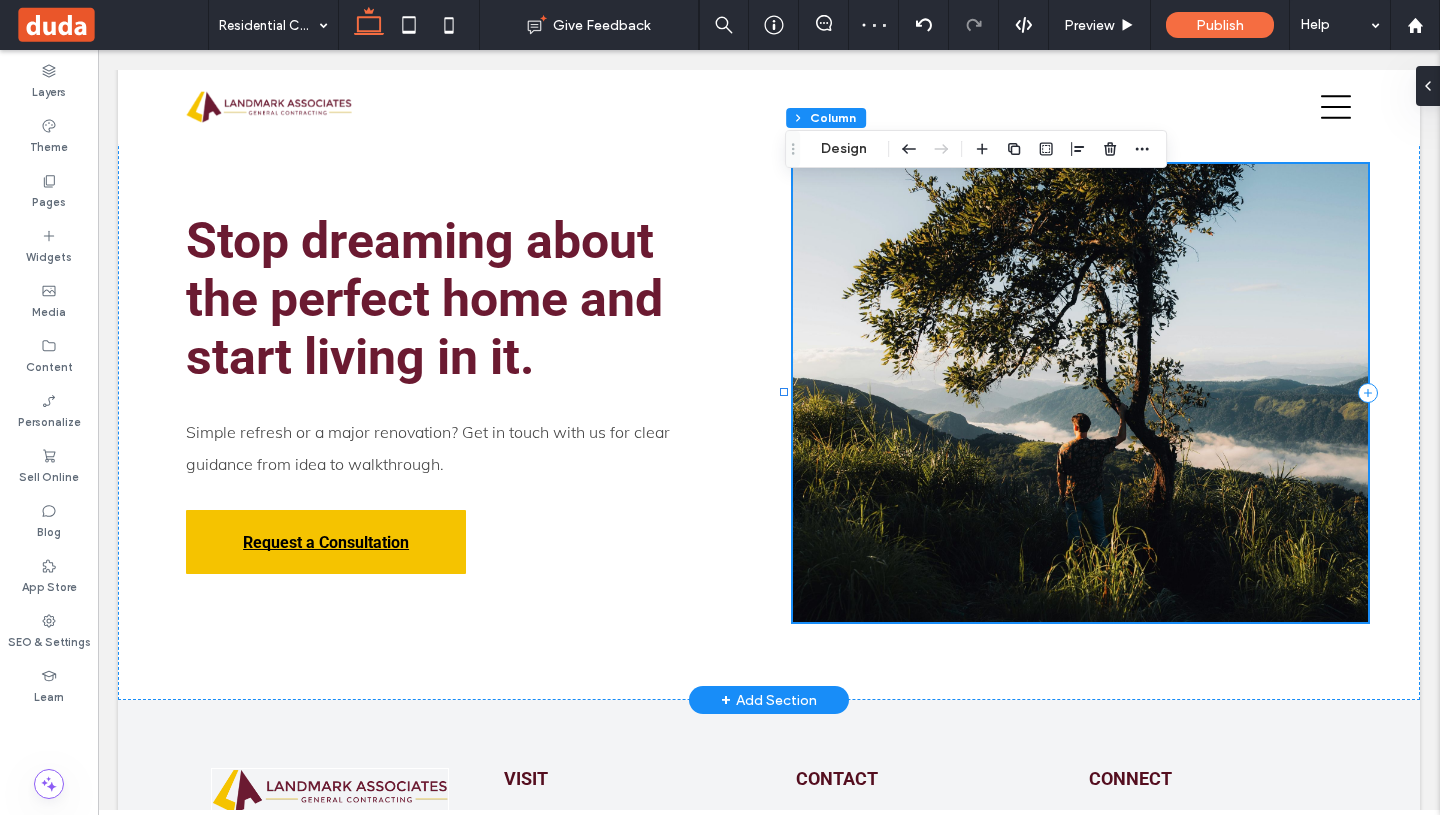 click at bounding box center (1080, 393) 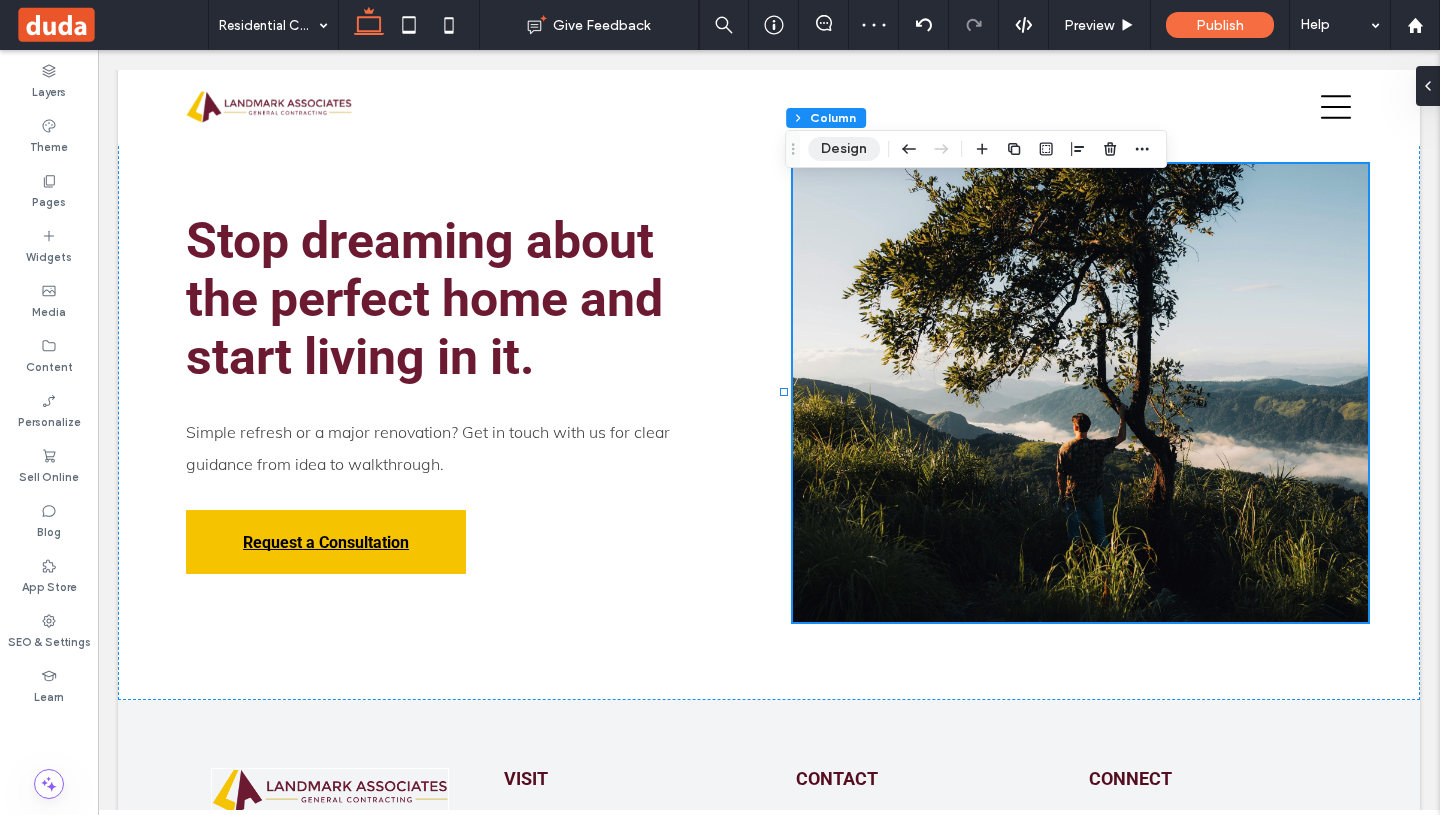 drag, startPoint x: 828, startPoint y: 152, endPoint x: 825, endPoint y: 293, distance: 141.0319 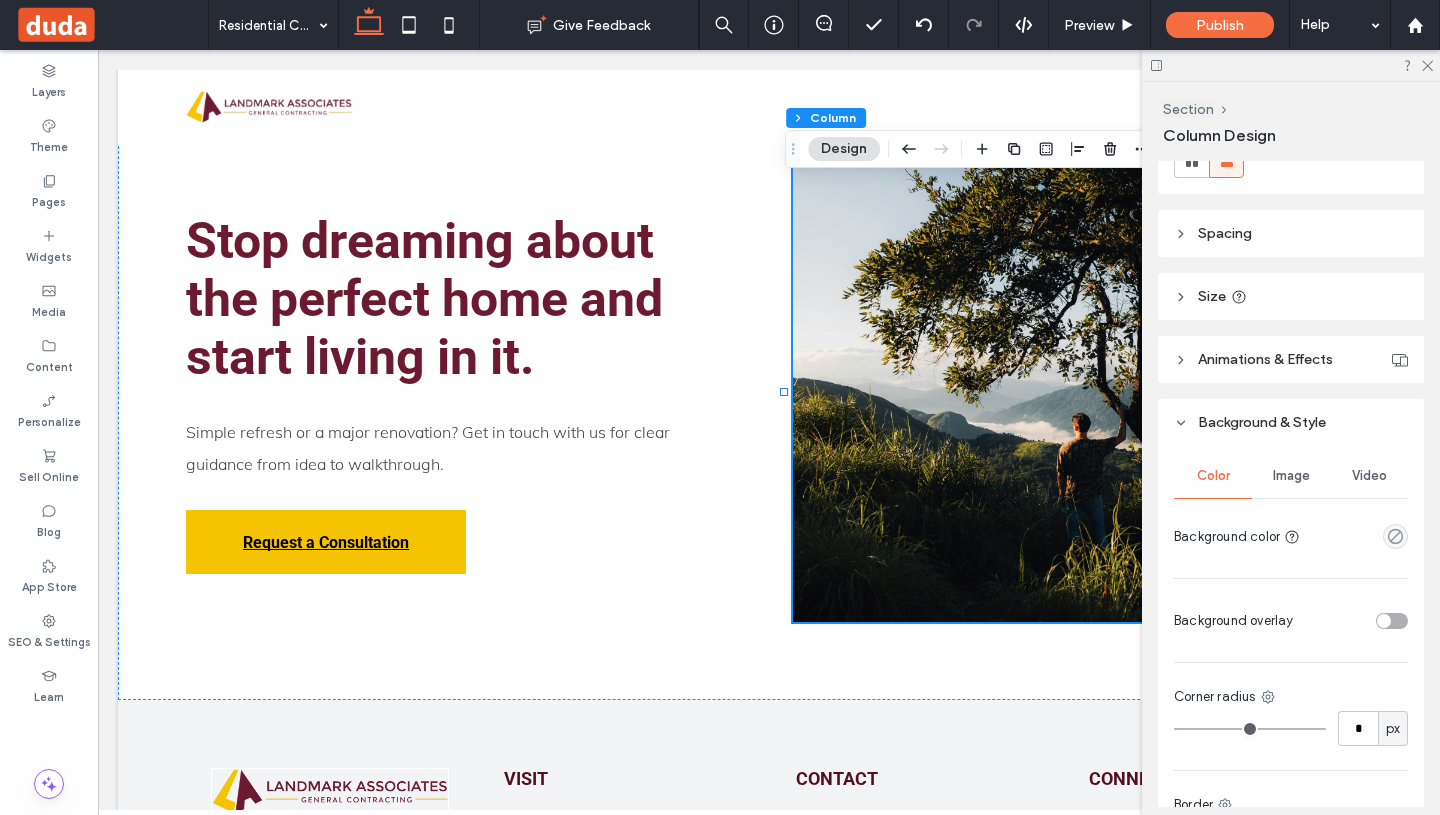 scroll, scrollTop: 323, scrollLeft: 0, axis: vertical 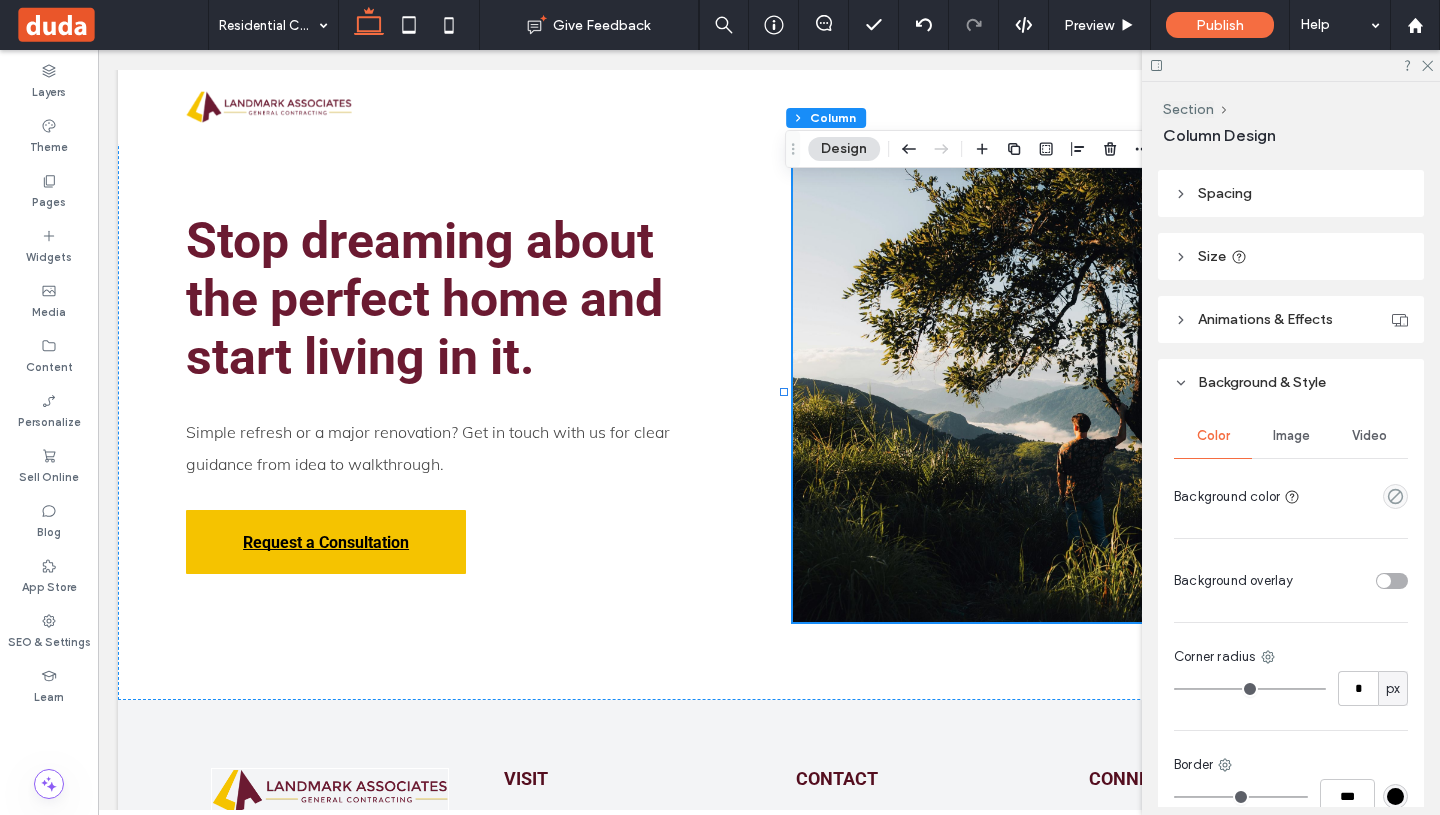 click on "Image" at bounding box center (1291, 436) 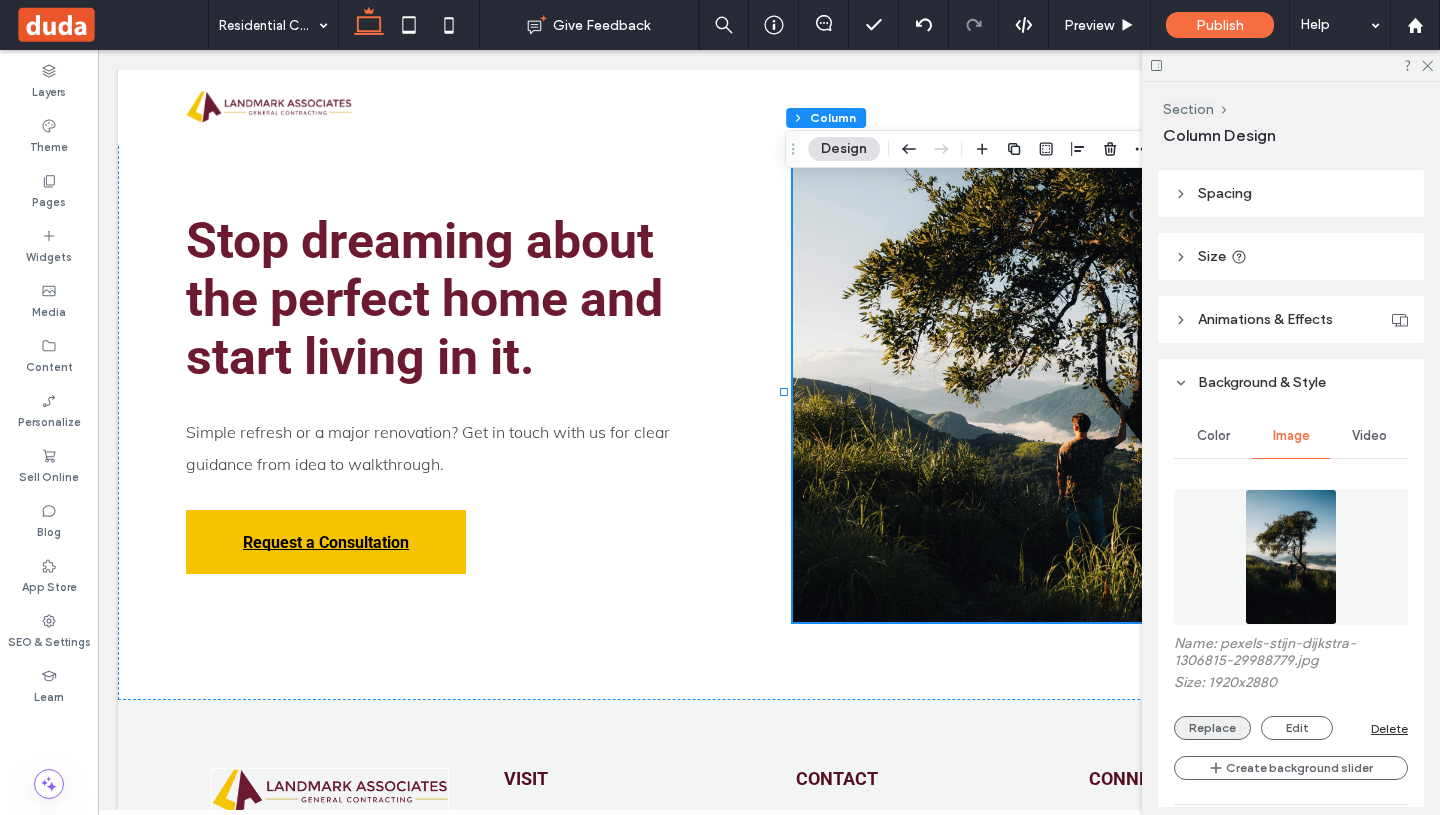 click on "Replace" at bounding box center [1212, 728] 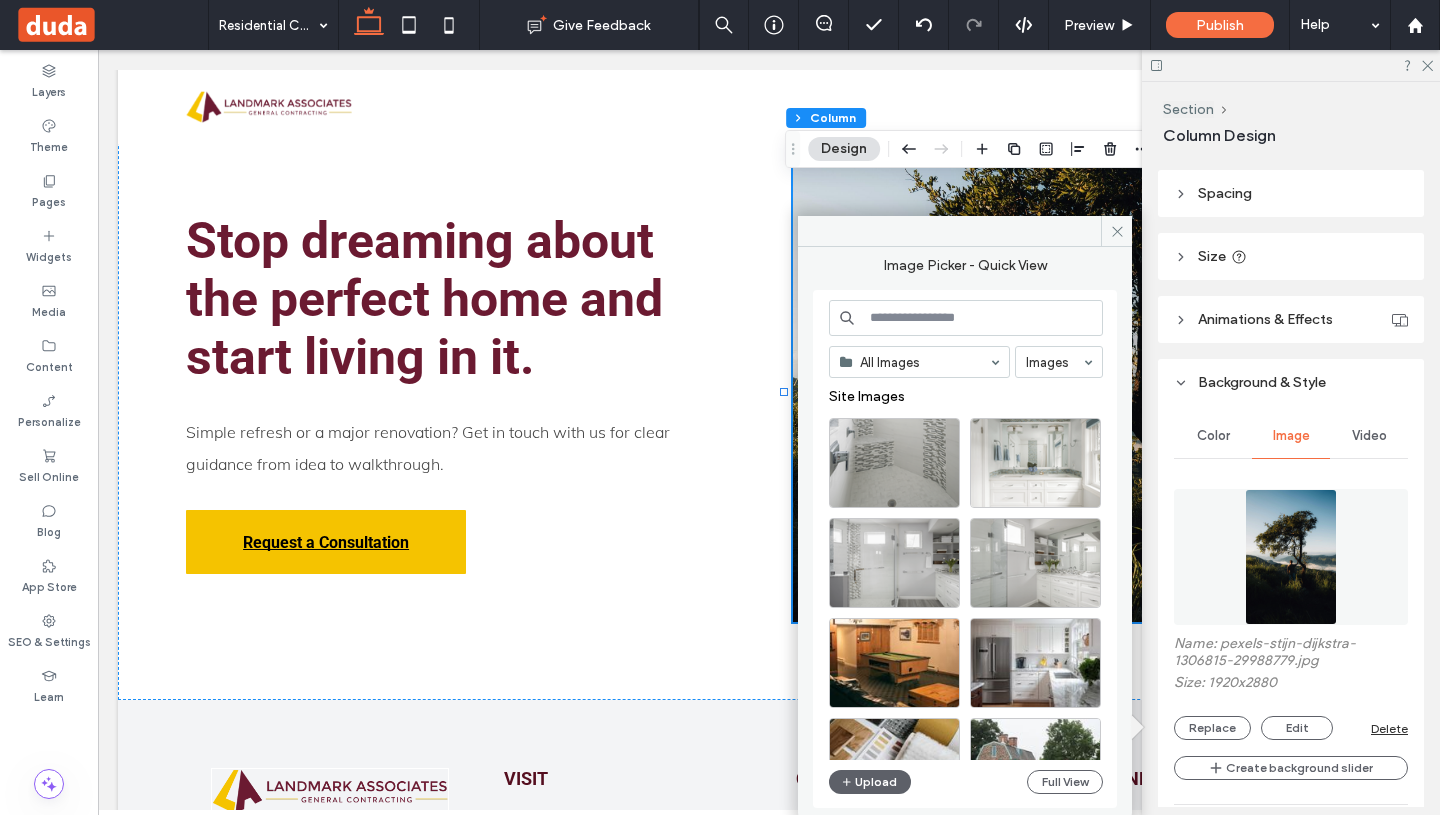 click at bounding box center [966, 318] 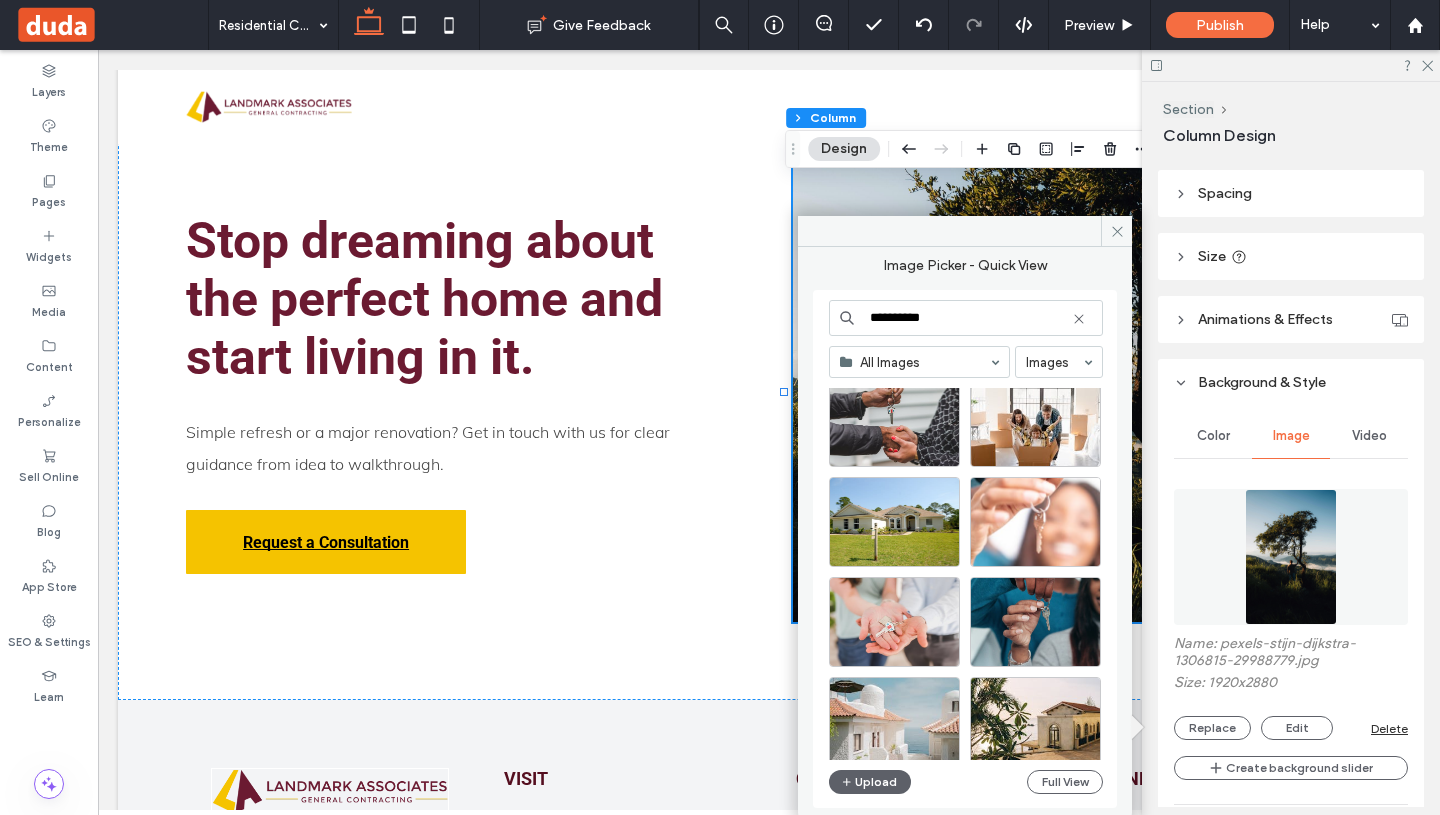 scroll, scrollTop: 0, scrollLeft: 0, axis: both 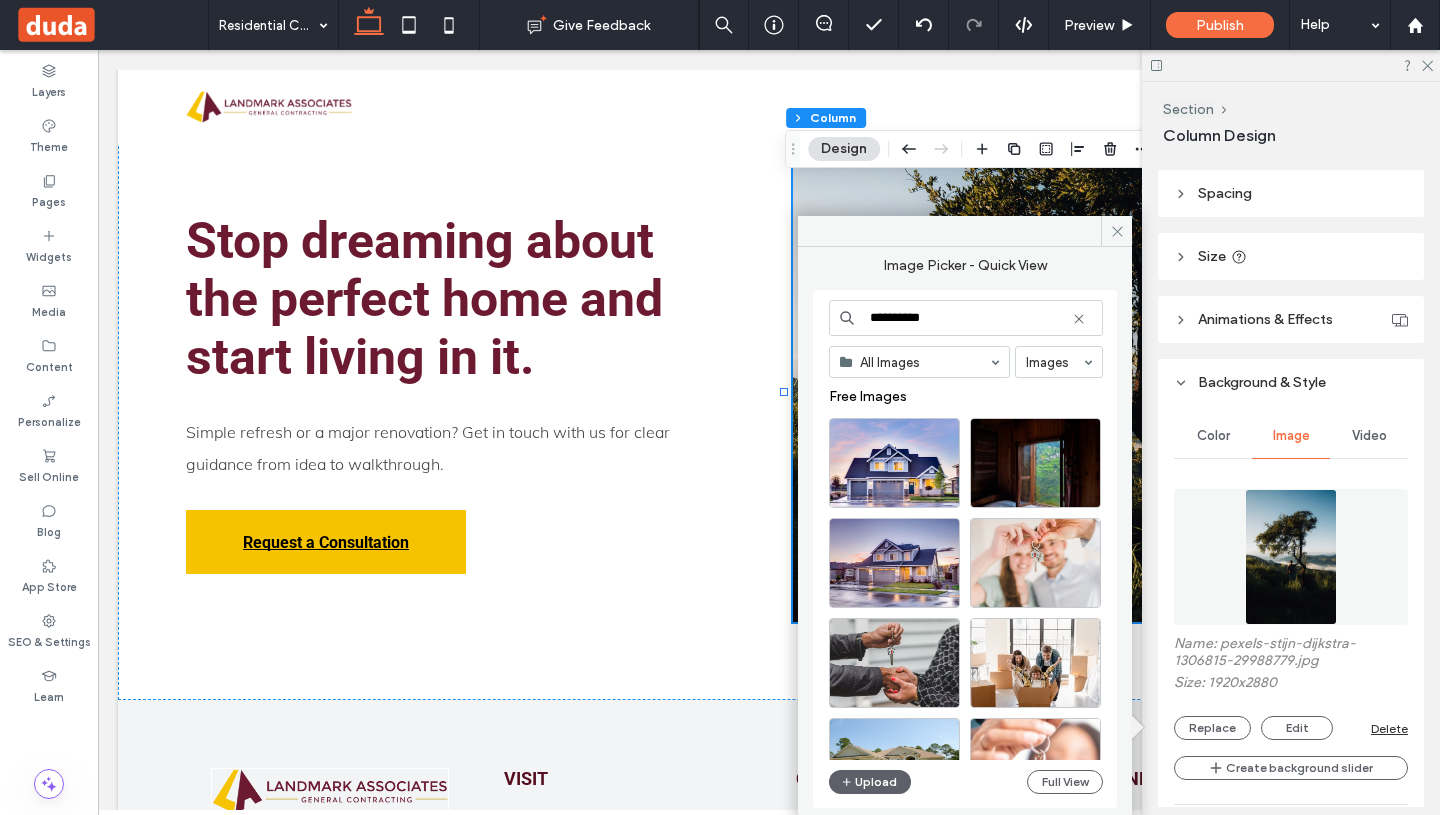 drag, startPoint x: 976, startPoint y: 311, endPoint x: 853, endPoint y: 301, distance: 123.40584 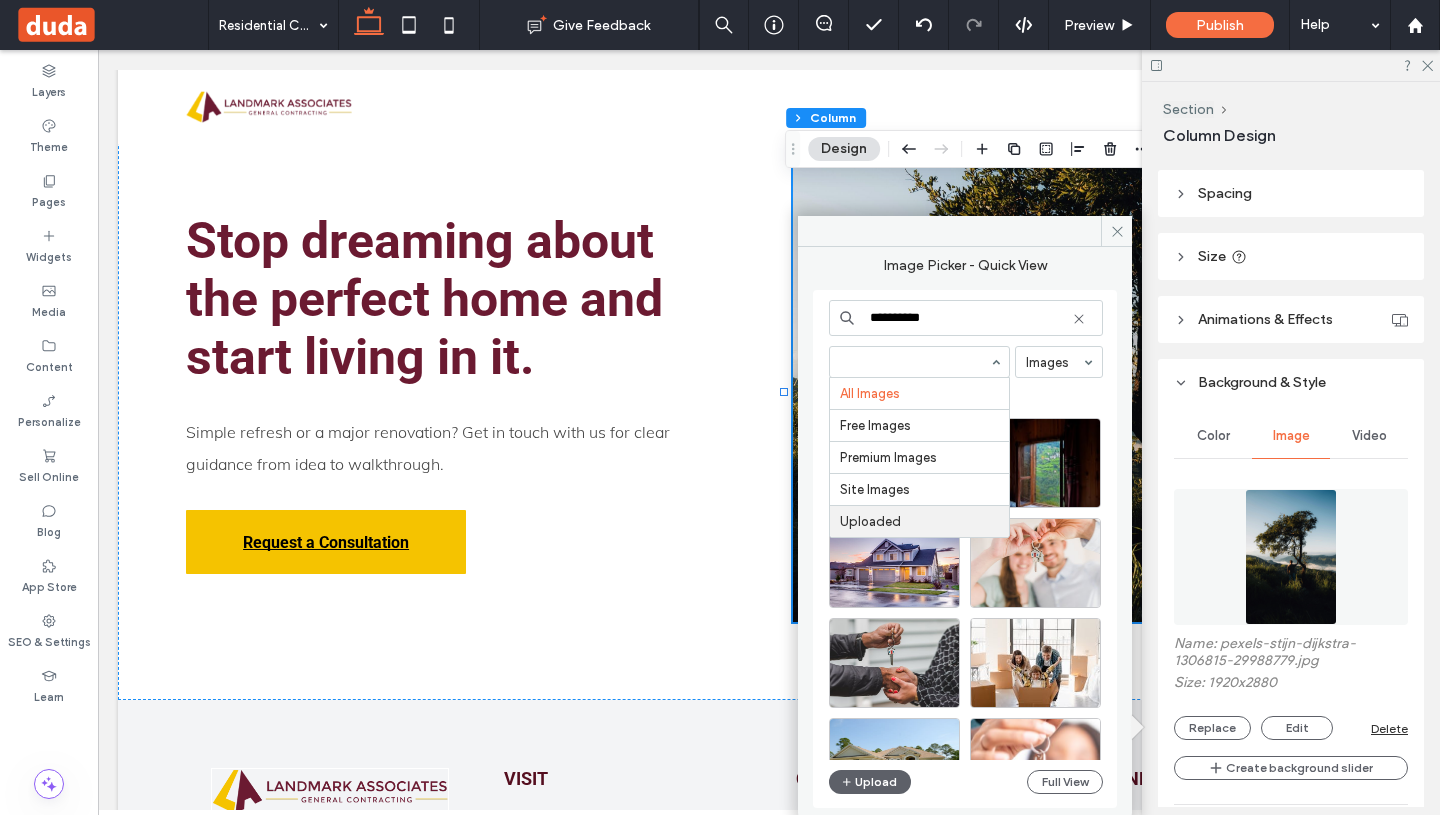 type 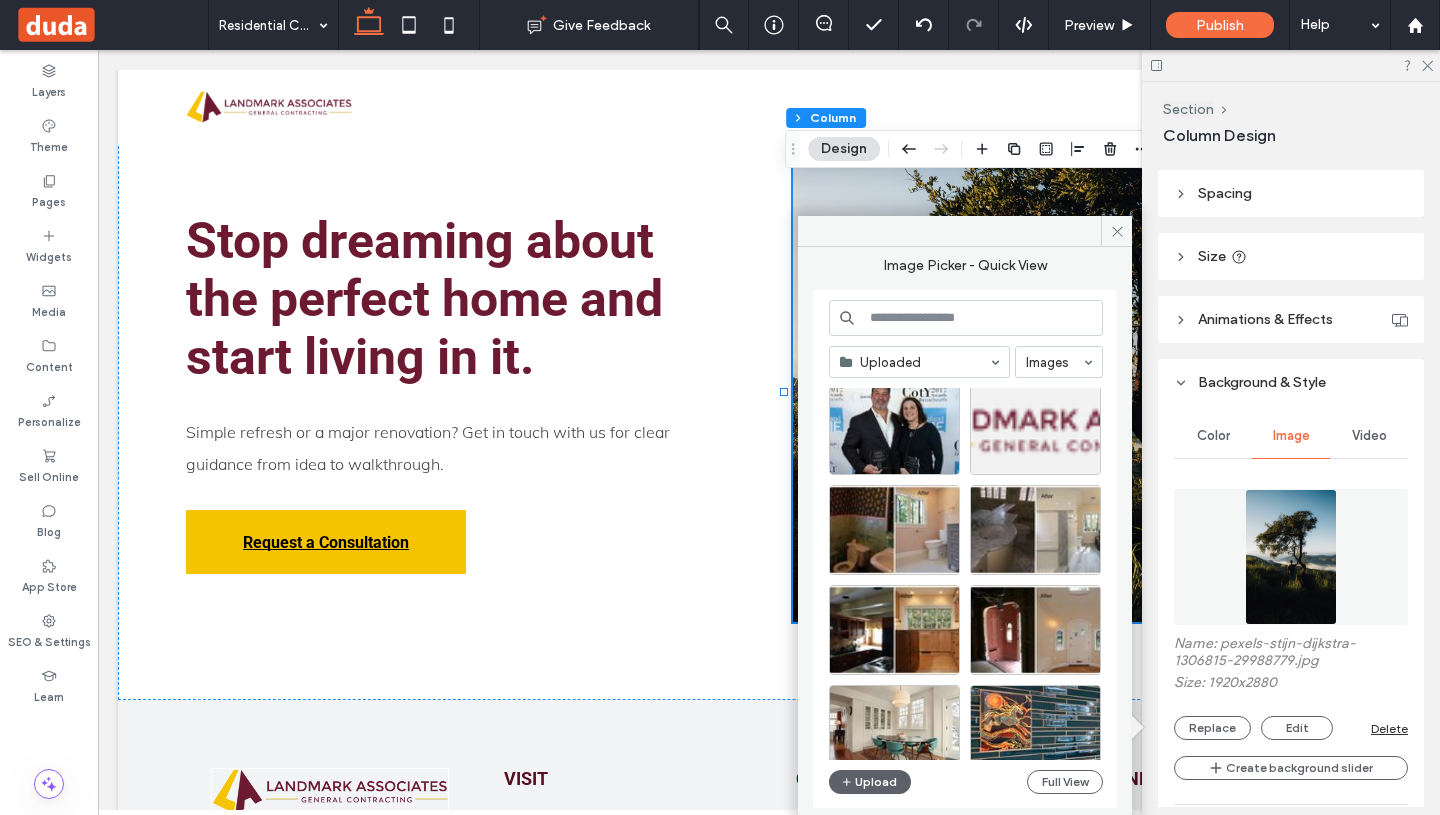scroll, scrollTop: 846, scrollLeft: 0, axis: vertical 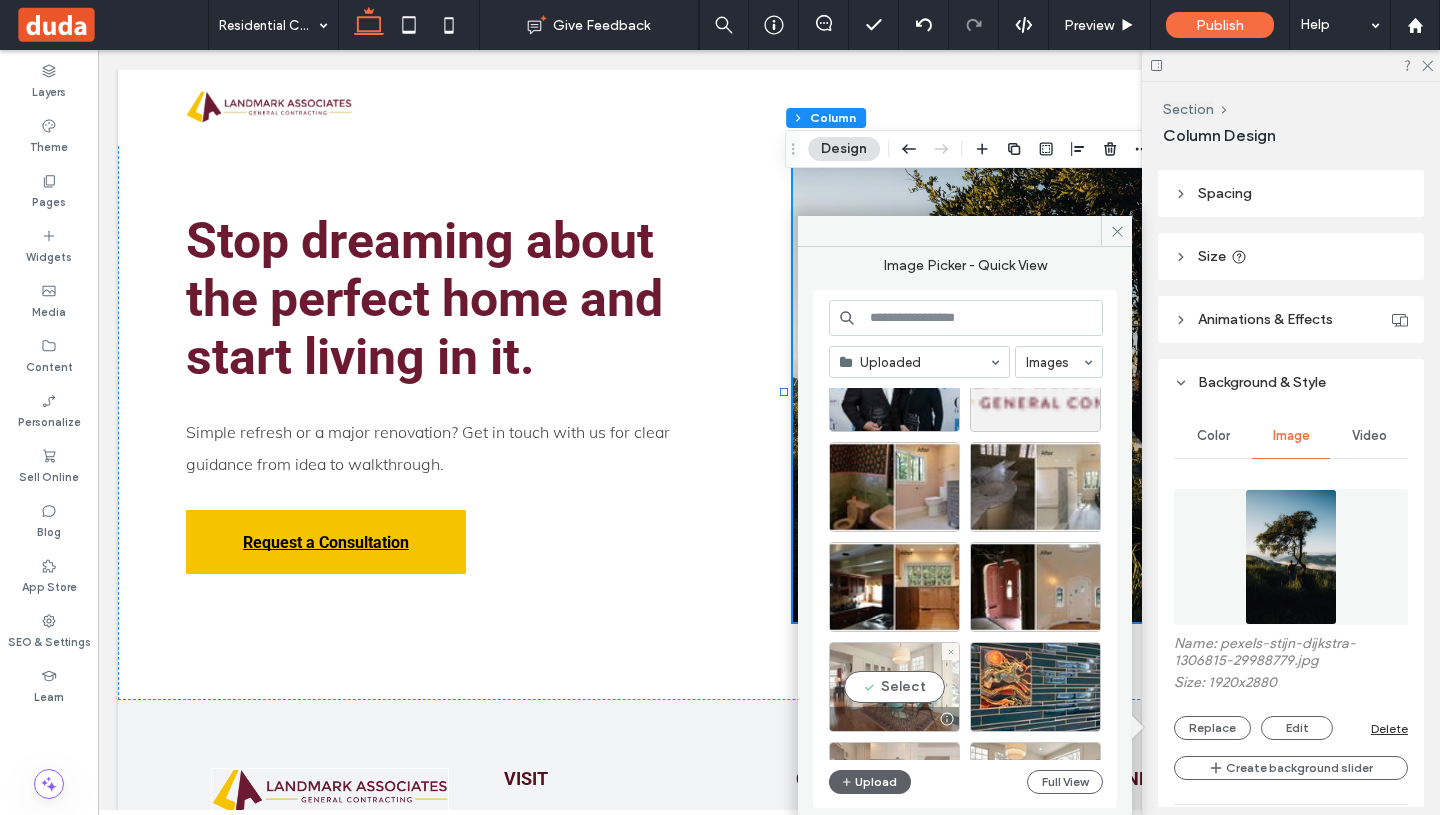 click on "Select" at bounding box center (894, 687) 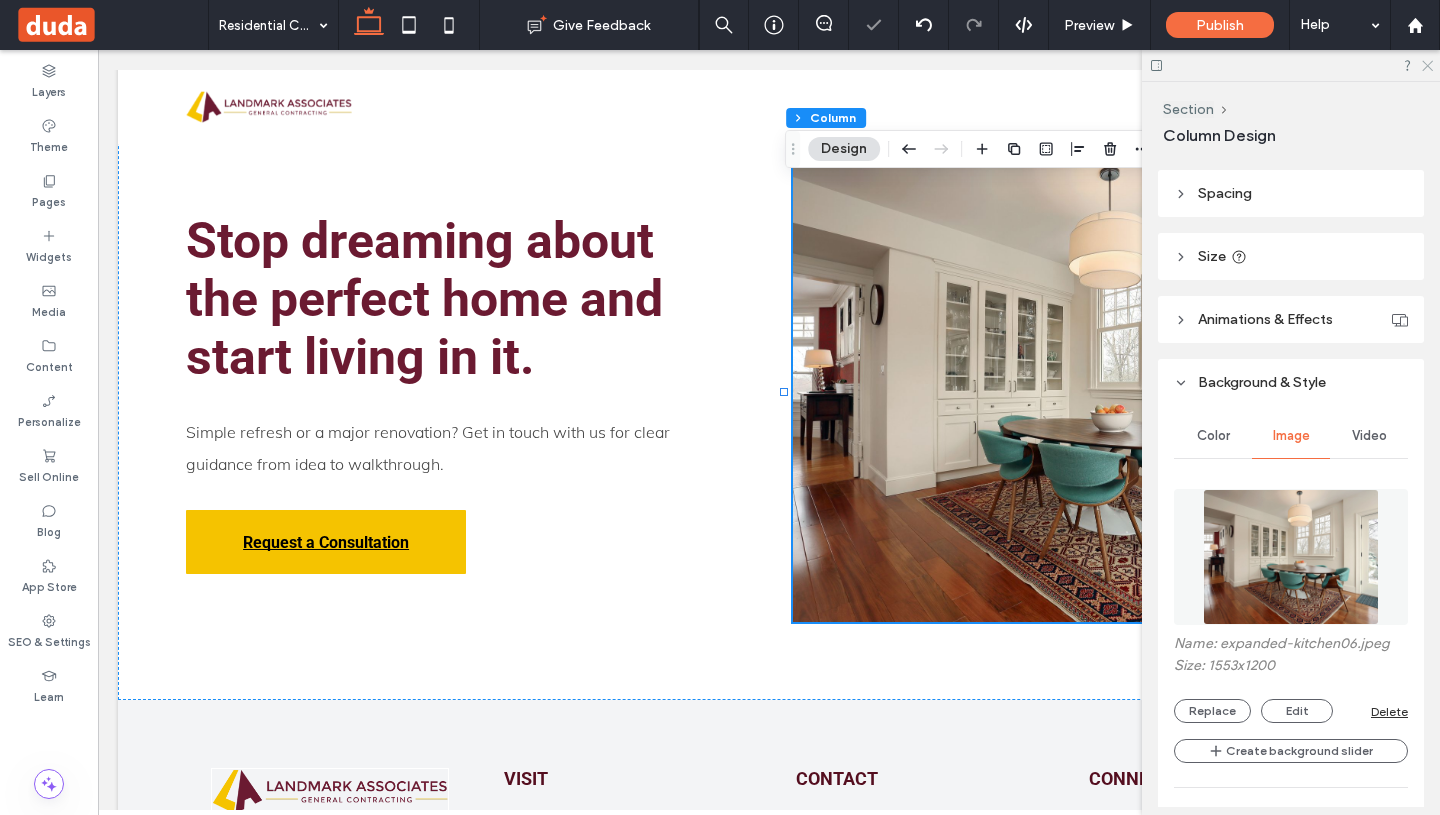 click 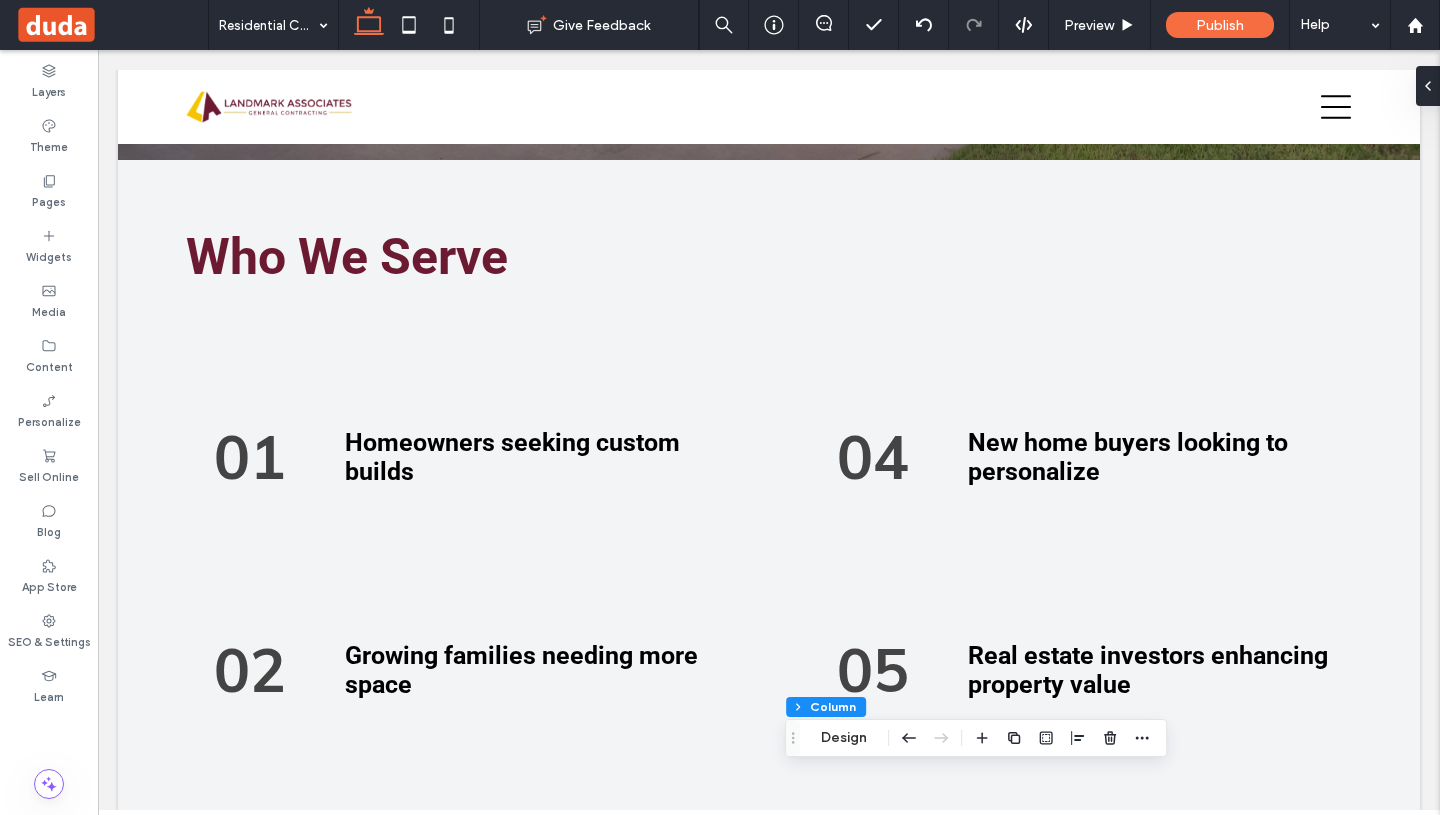 scroll, scrollTop: 282, scrollLeft: 0, axis: vertical 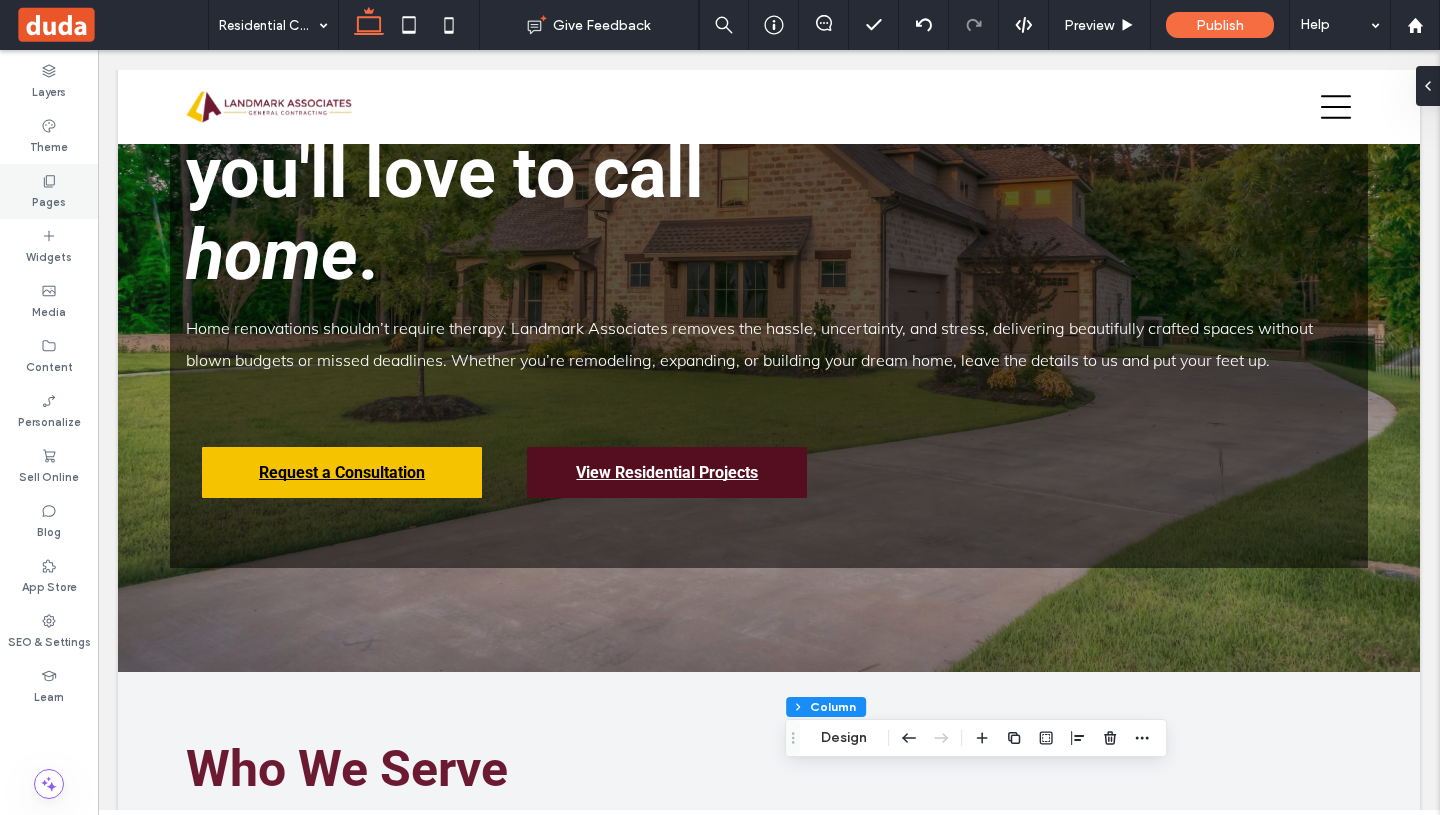 click on "Pages" at bounding box center [49, 200] 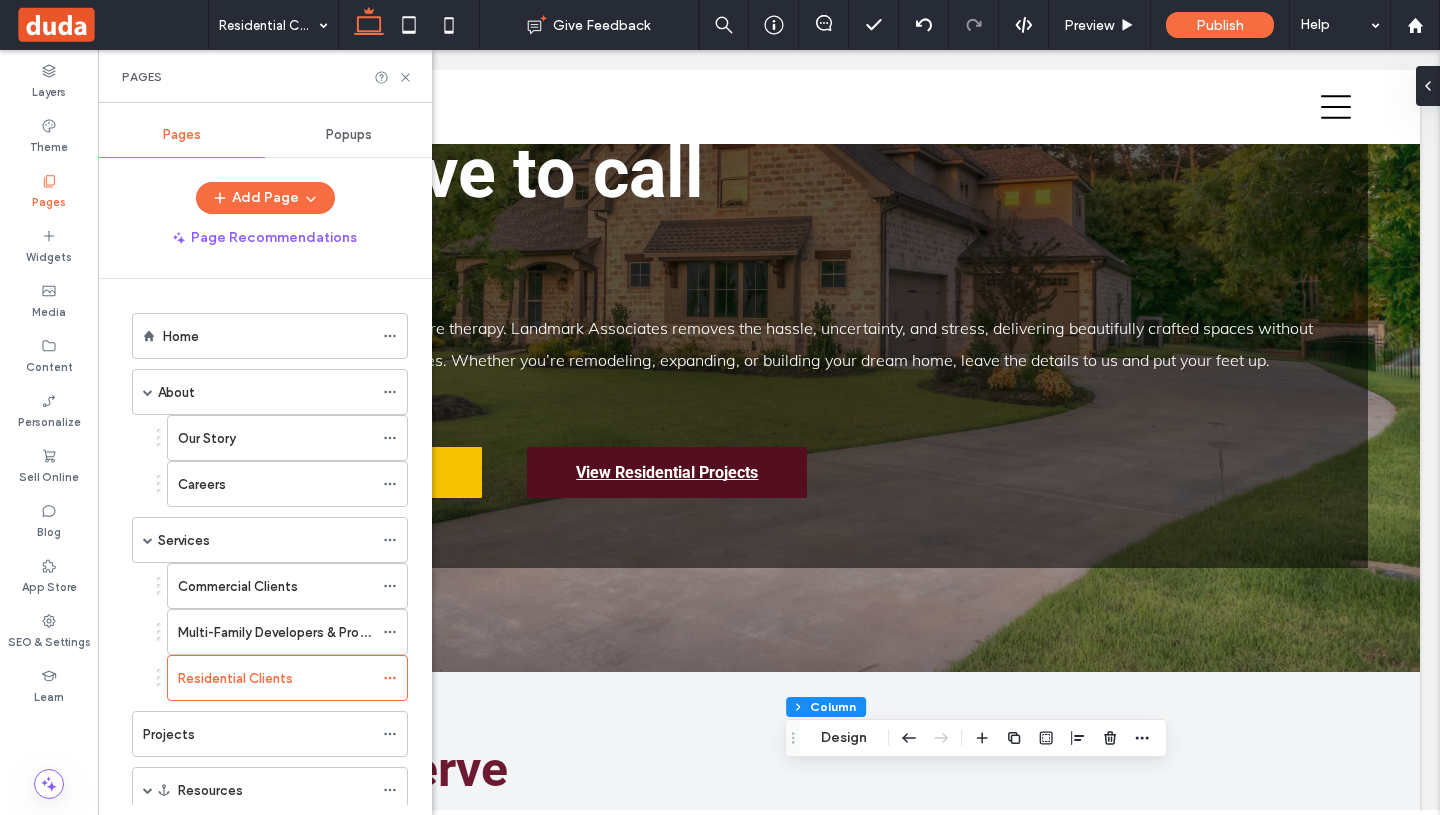 click on "Projects" at bounding box center [258, 734] 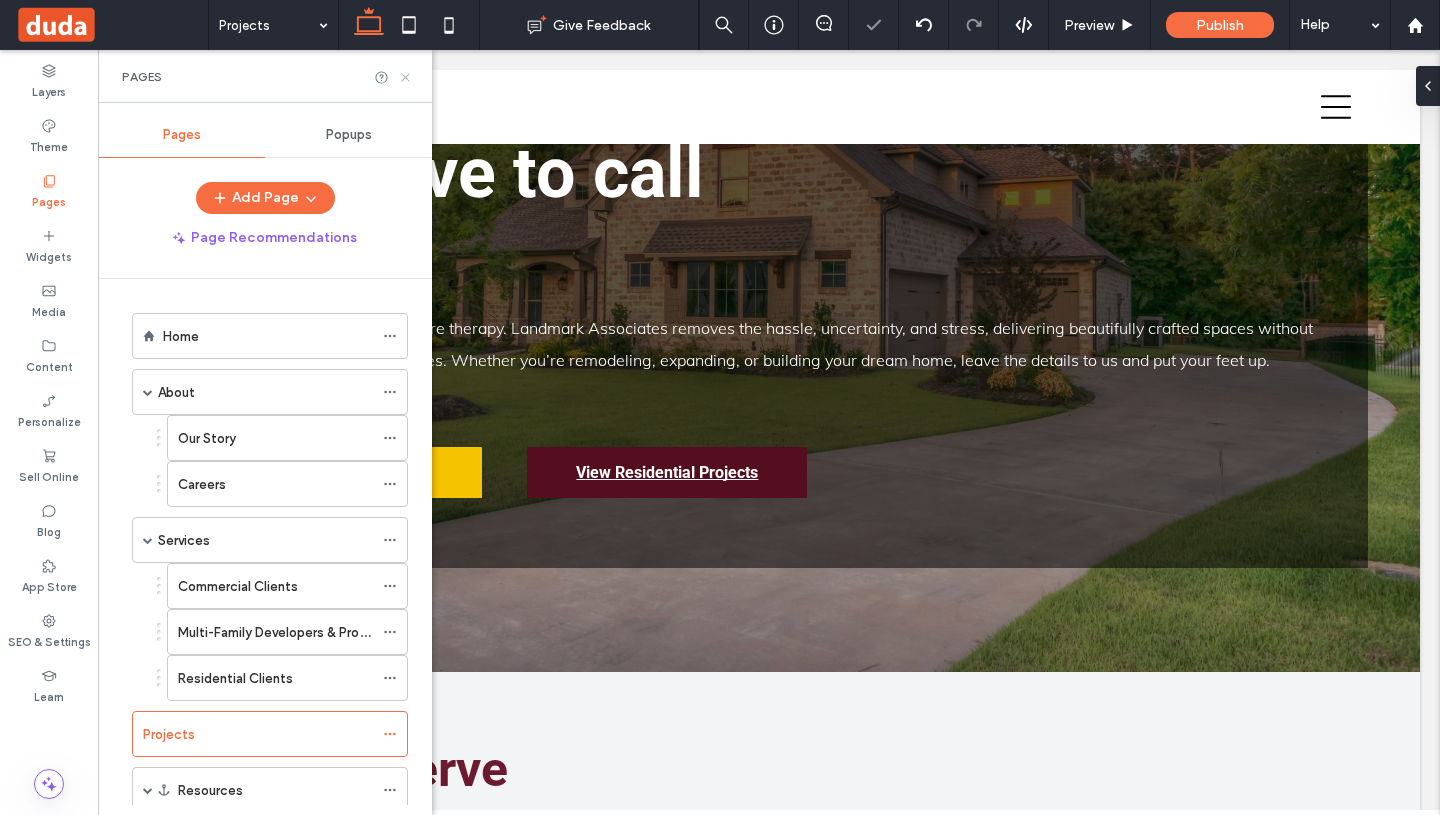 click 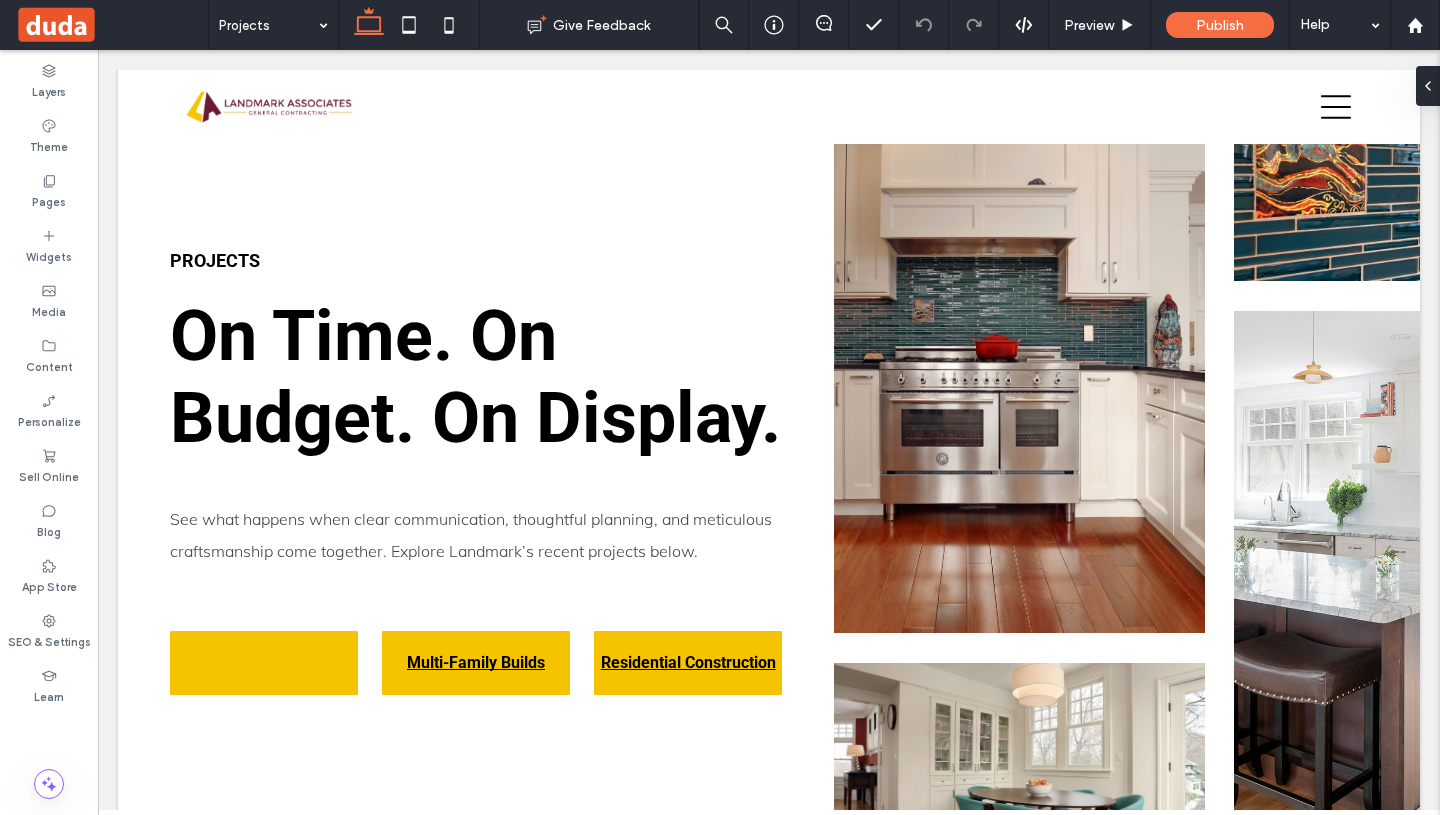 scroll, scrollTop: 133, scrollLeft: 0, axis: vertical 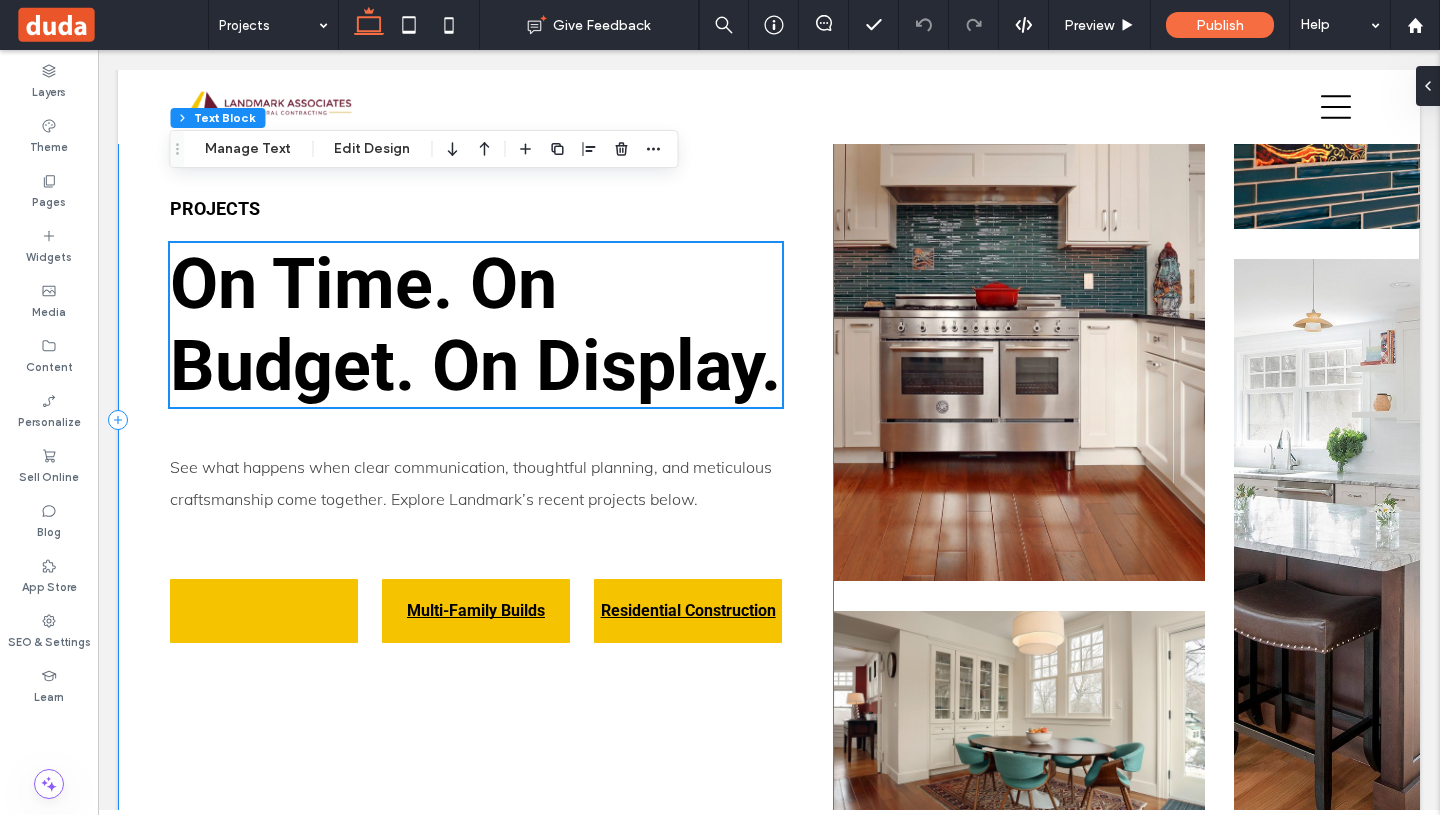 click on "PROJECTS
On Time. On Budget. On Display.
See what happens when clear communication, thoughtful planning, and meticulous craftsmanship come together. Explore Landmark’s recent projects below.
Multi-Family Builds
Residential Construction" at bounding box center (476, 420) 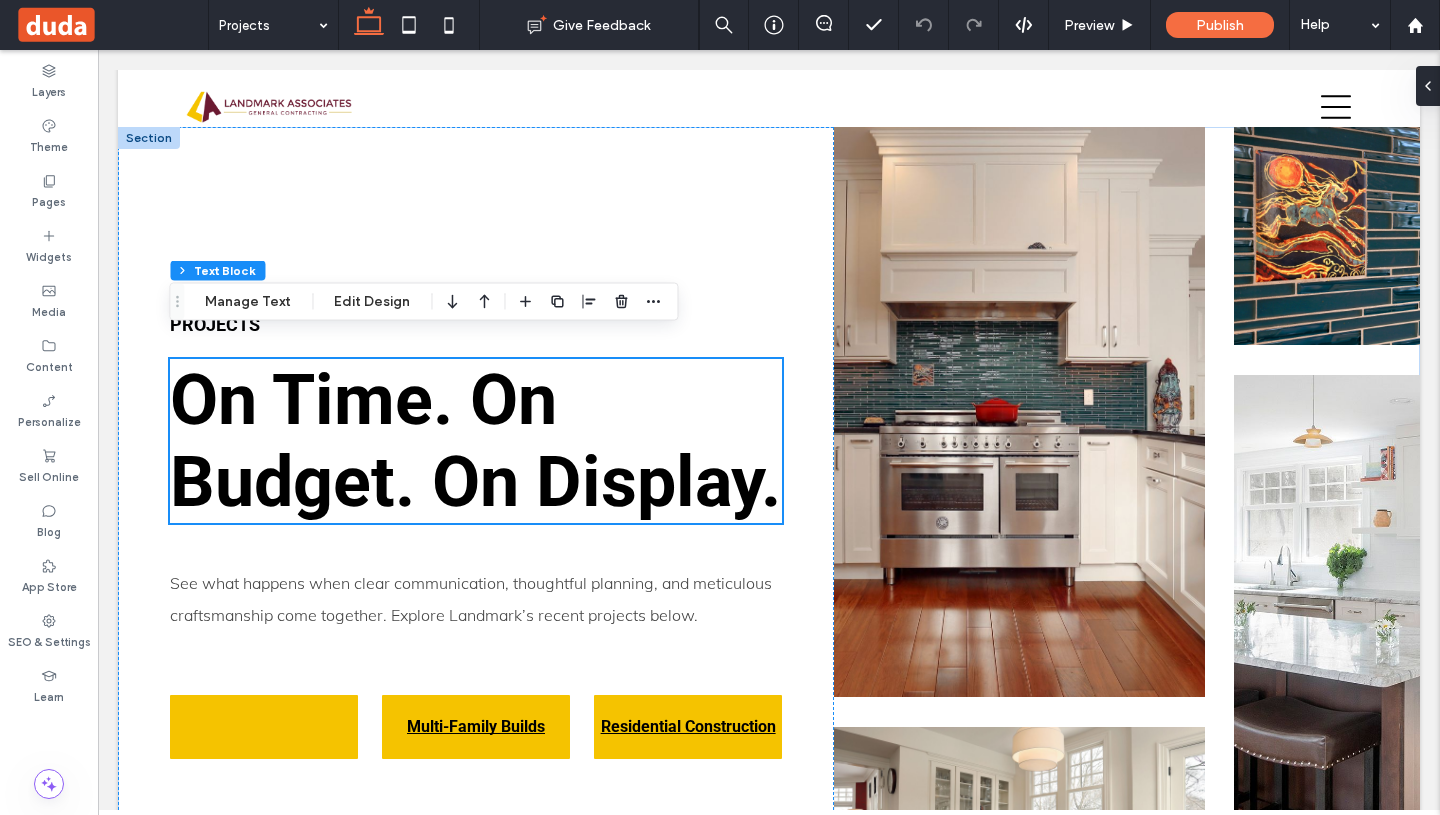 scroll, scrollTop: 0, scrollLeft: 0, axis: both 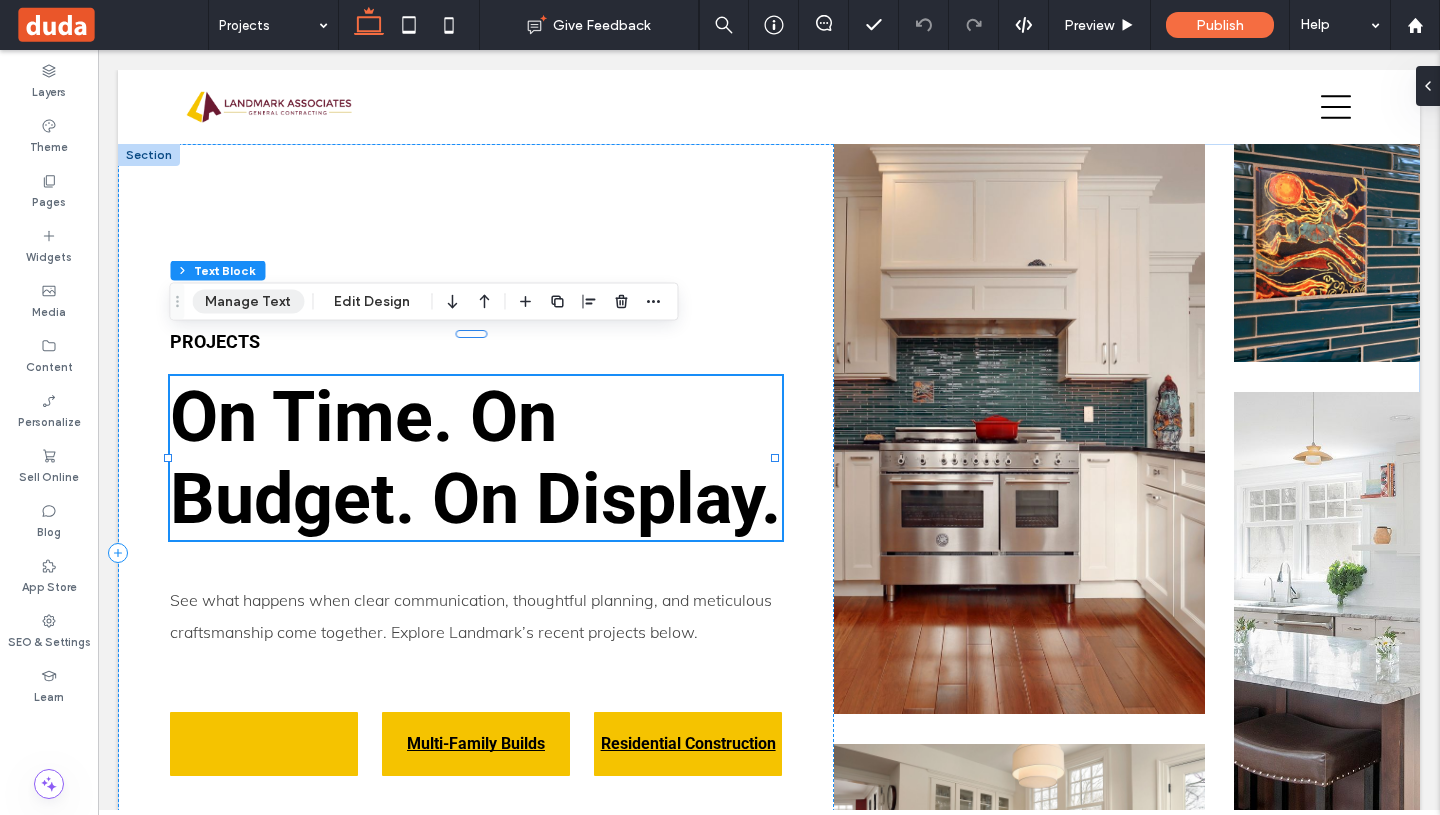 click on "Manage Text" at bounding box center (248, 302) 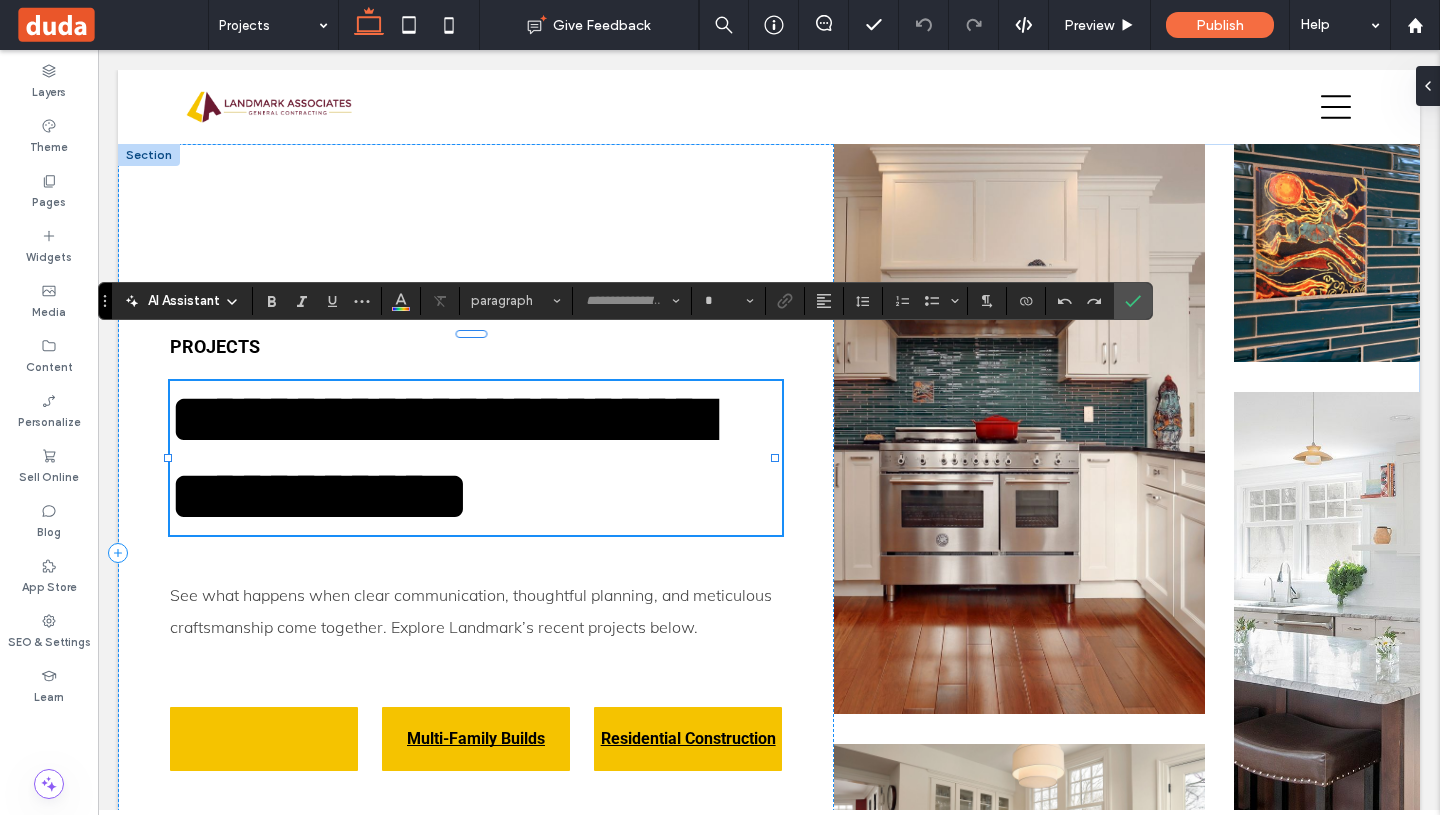 type on "******" 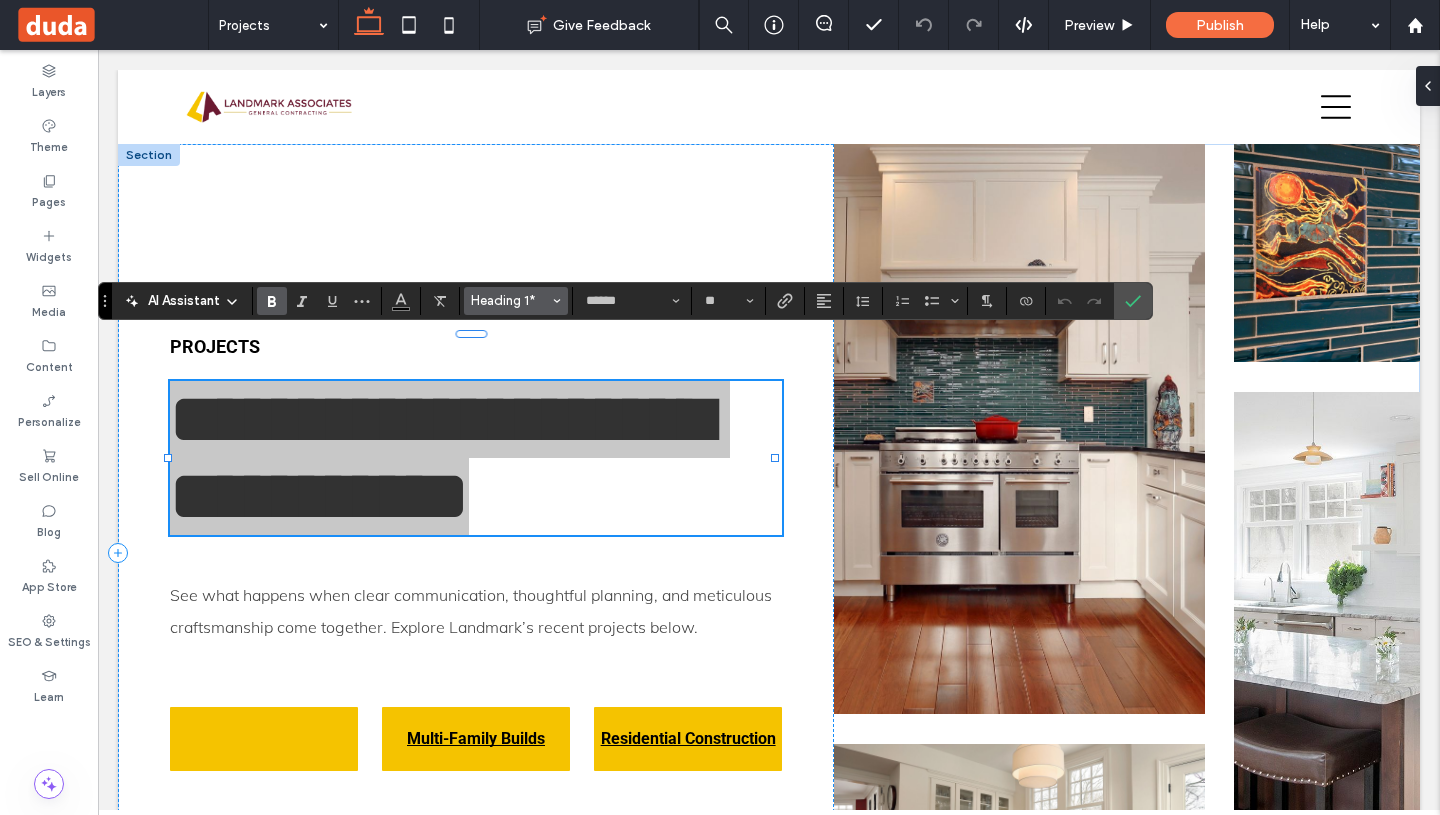 click at bounding box center (557, 301) 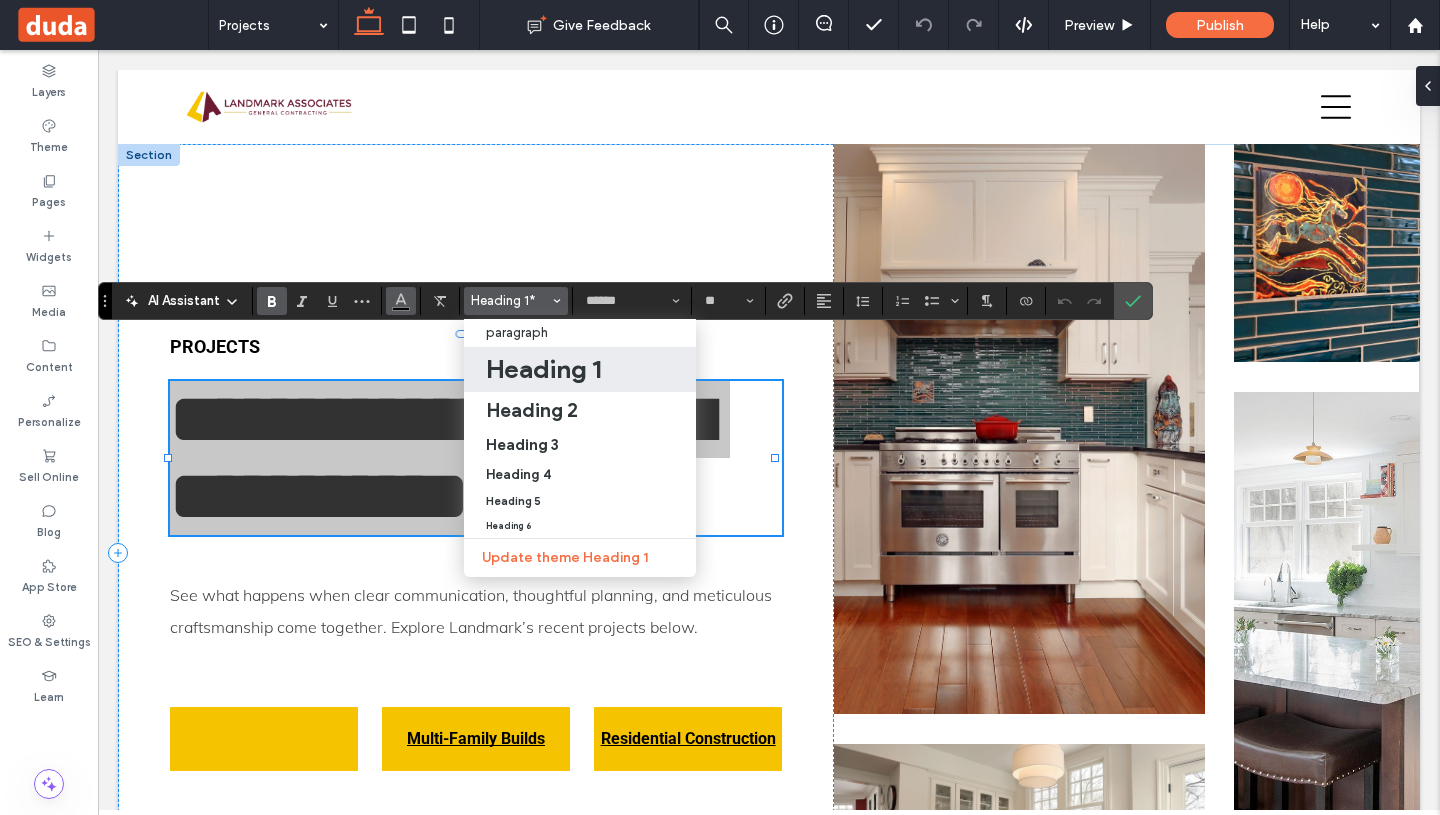 click at bounding box center (401, 301) 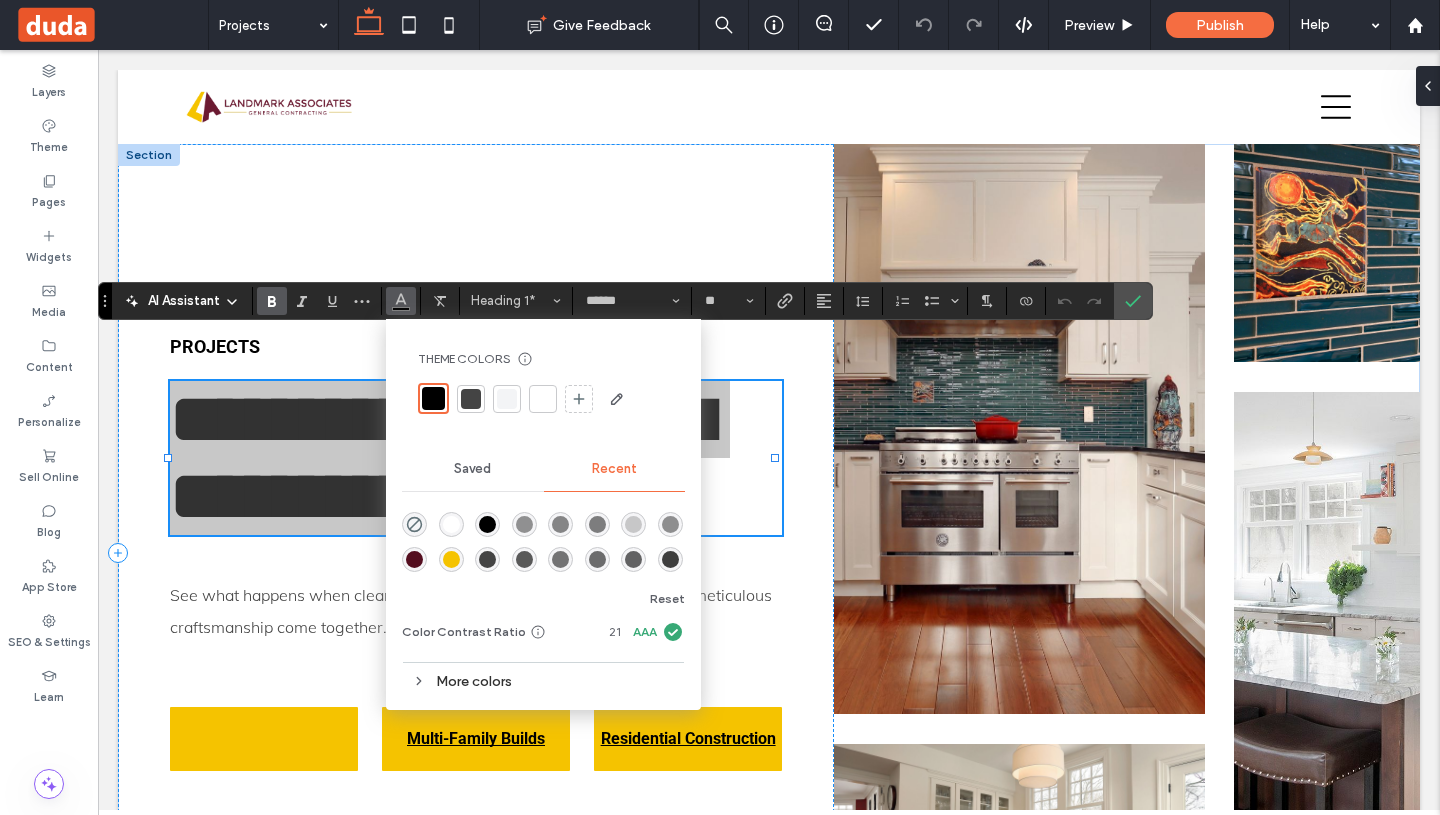 click at bounding box center [414, 559] 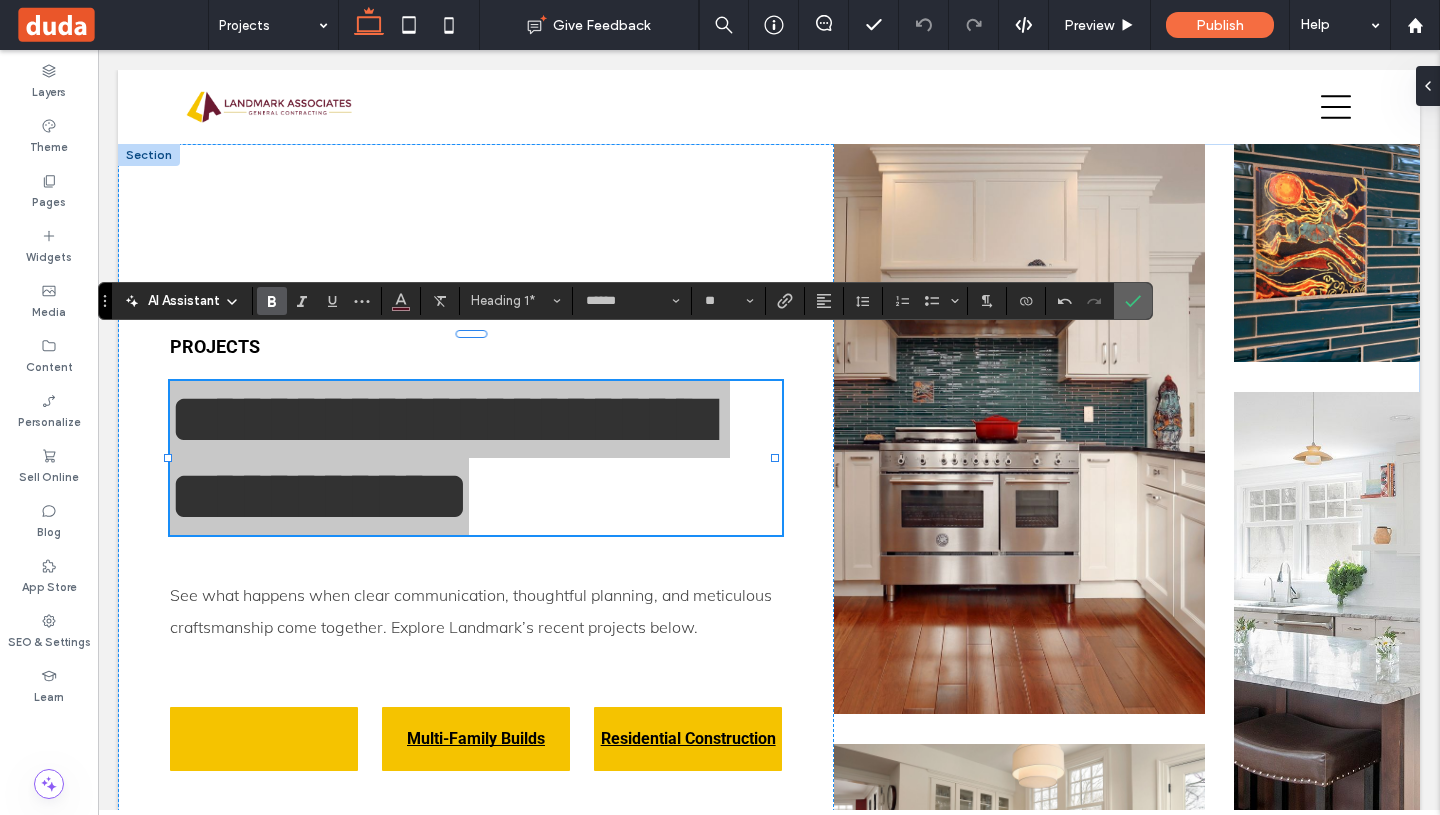click 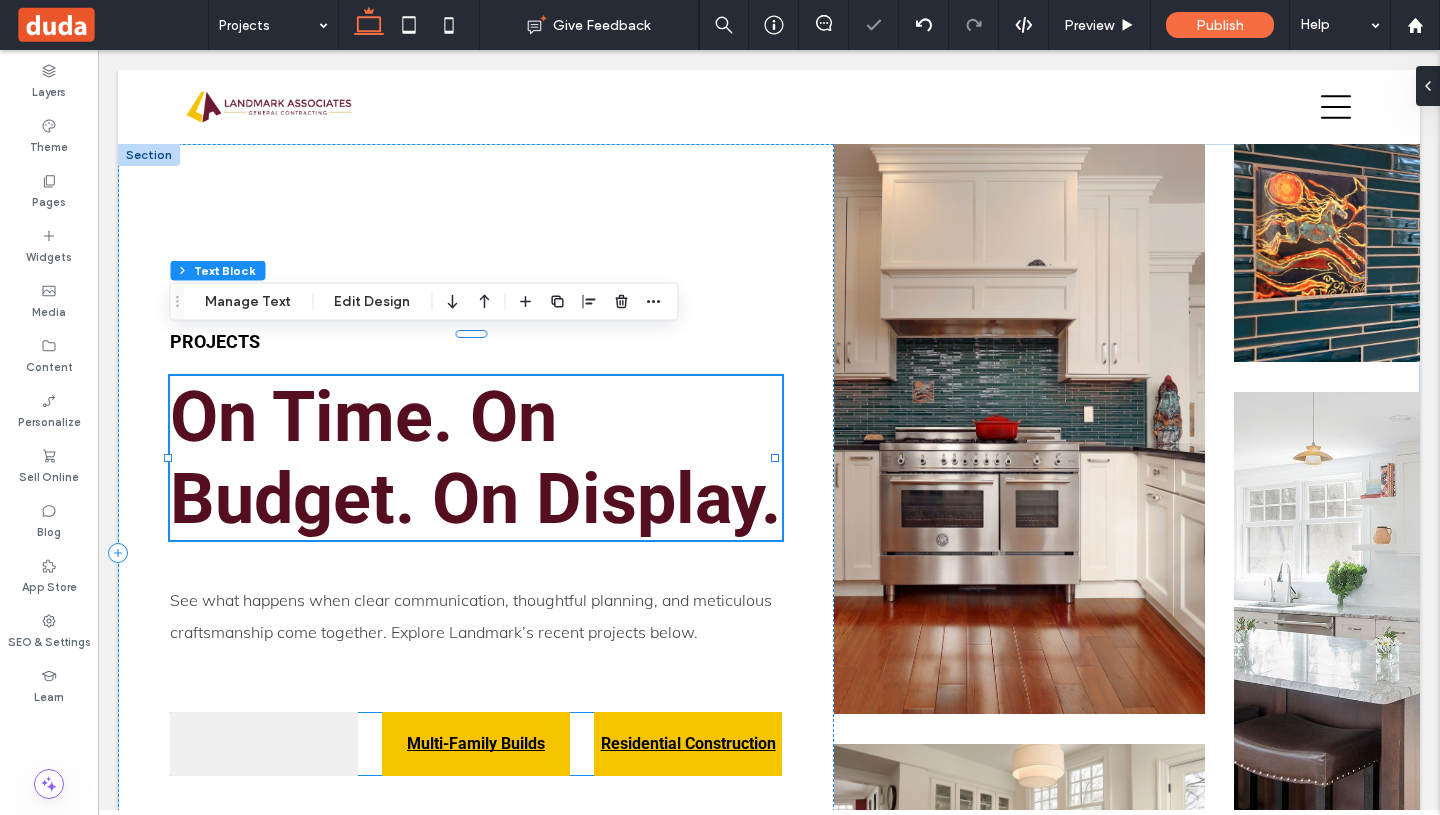 click at bounding box center (264, 744) 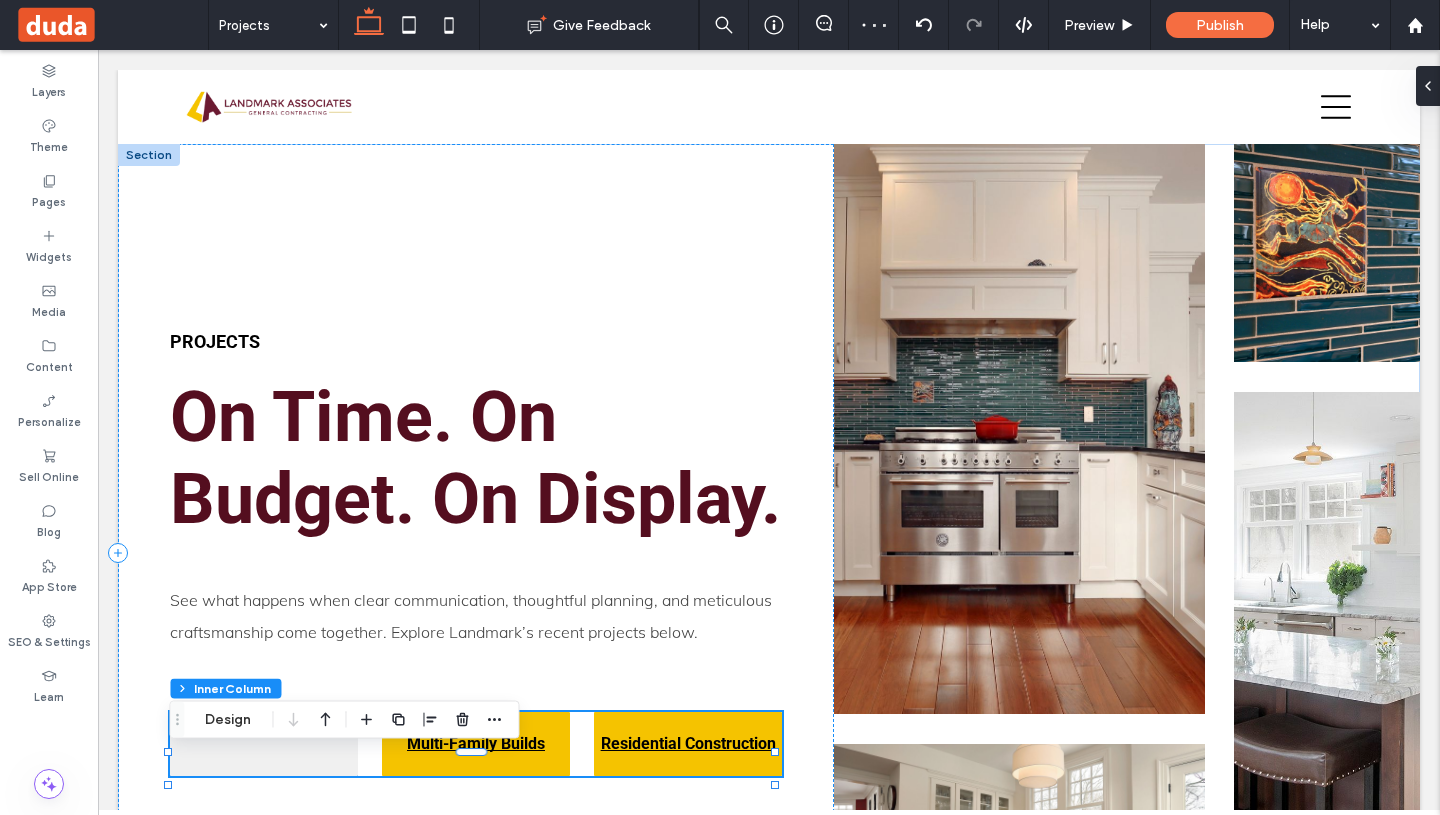 click at bounding box center [264, 744] 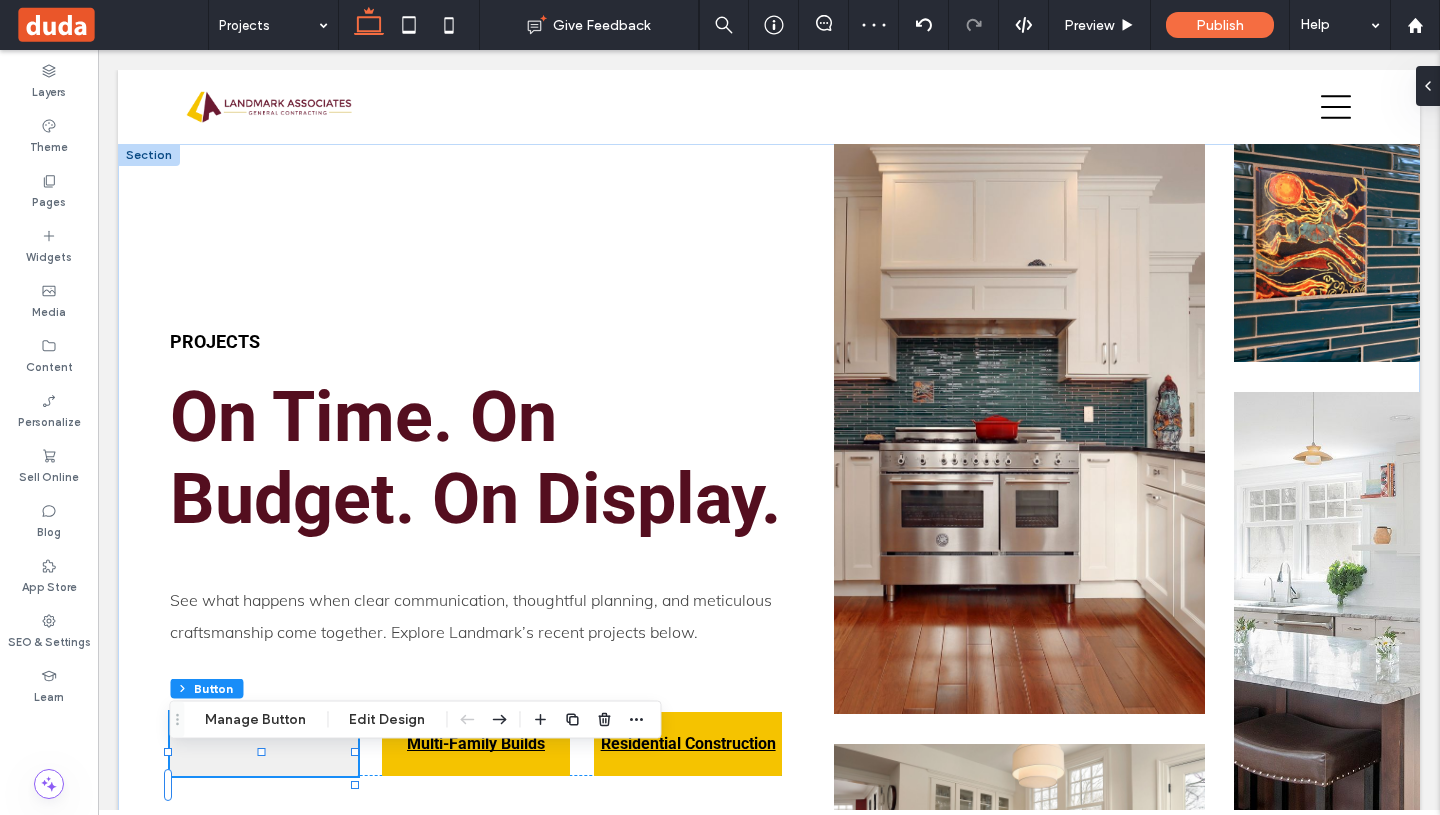 type on "**" 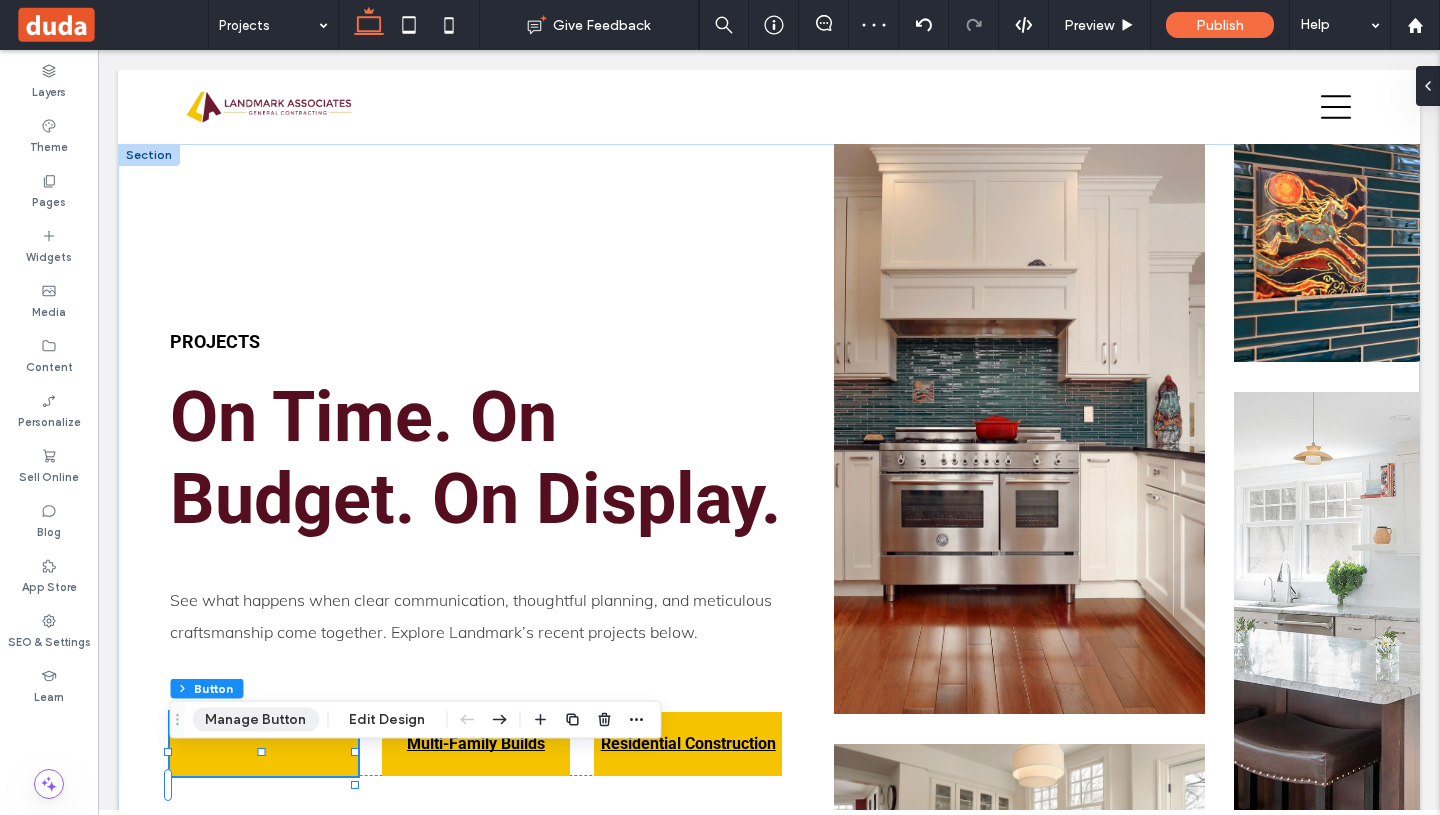 click on "Manage Button" at bounding box center [255, 720] 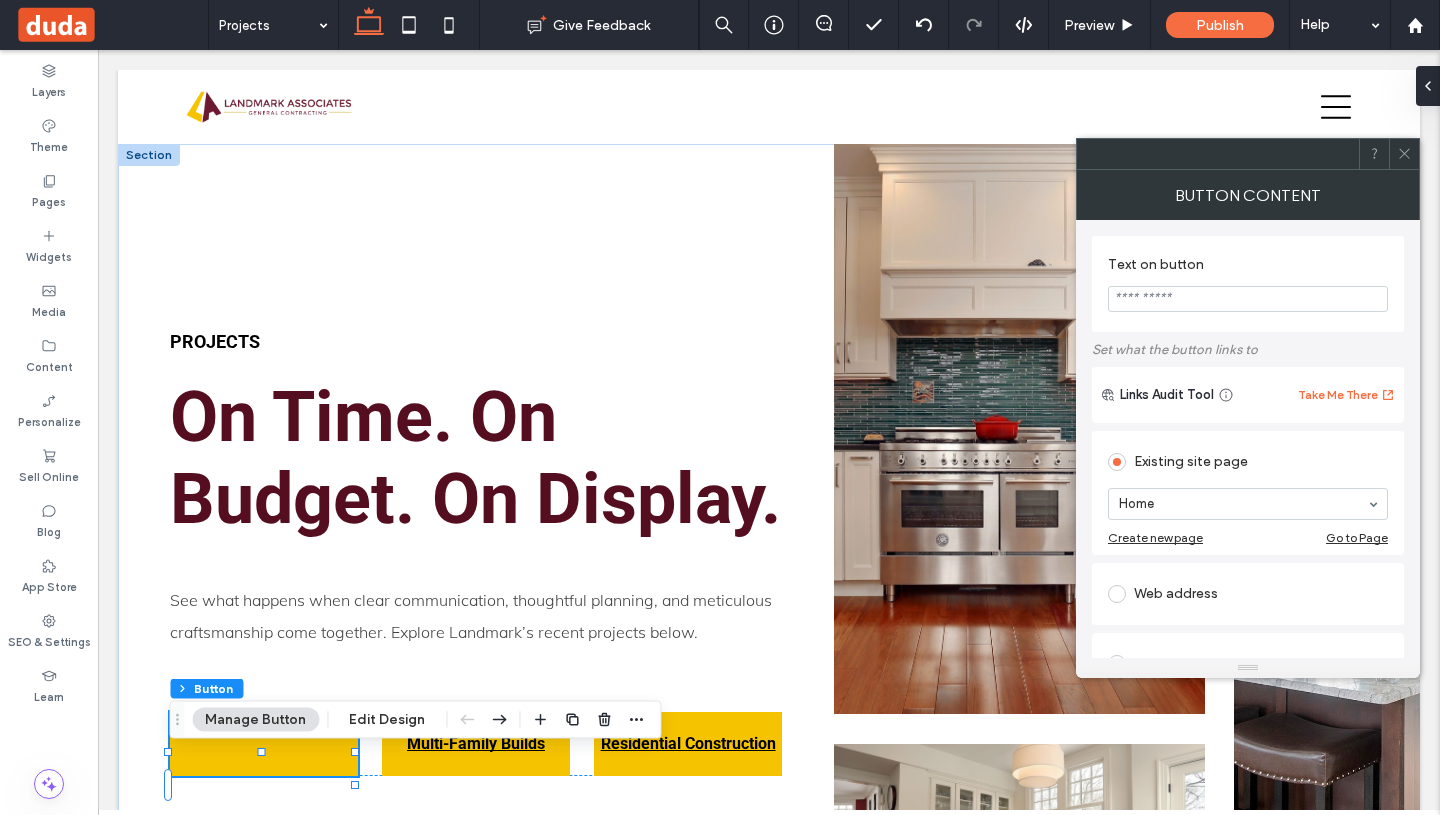click at bounding box center [1248, 299] 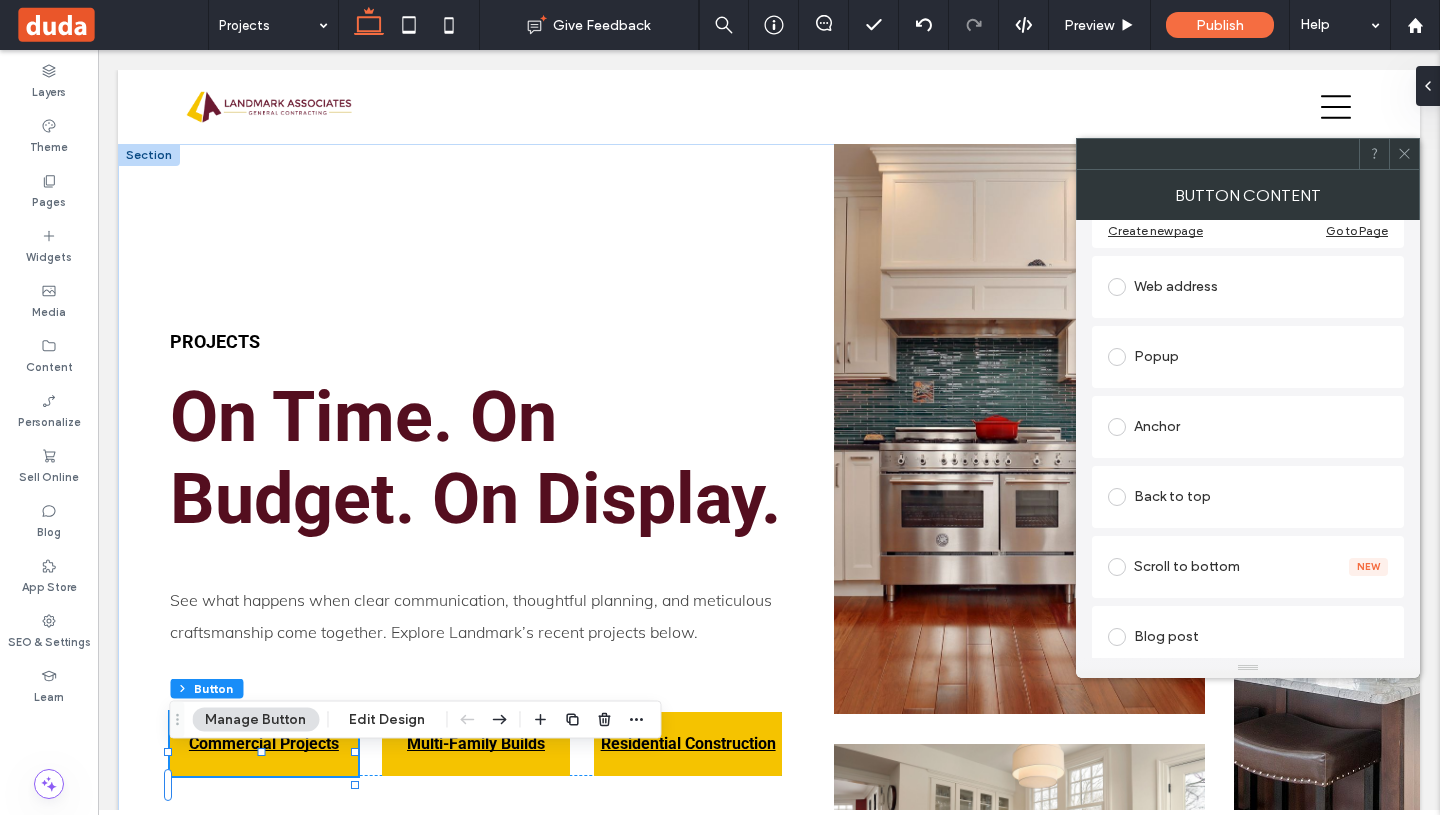 scroll, scrollTop: 326, scrollLeft: 0, axis: vertical 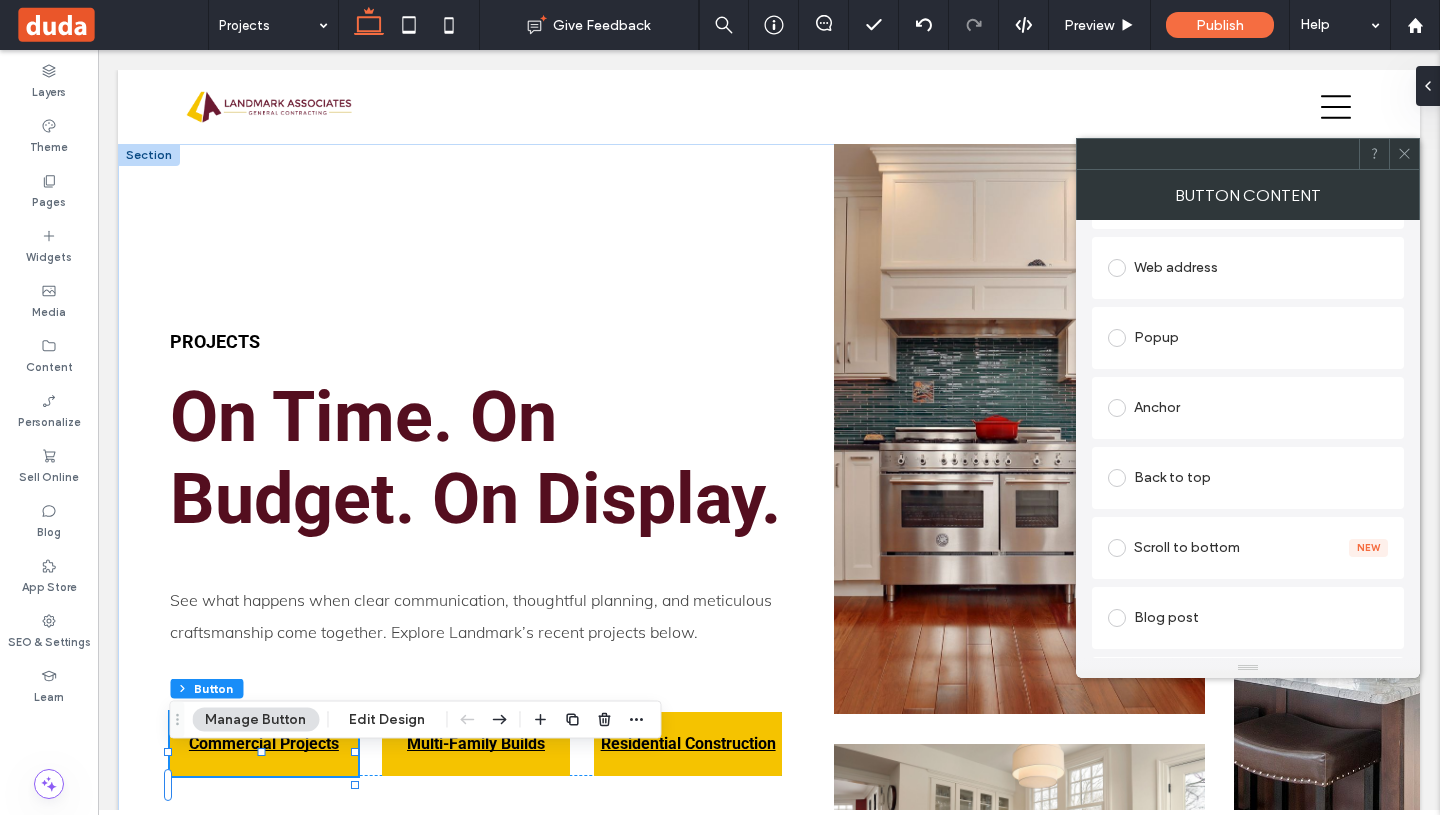 type on "**********" 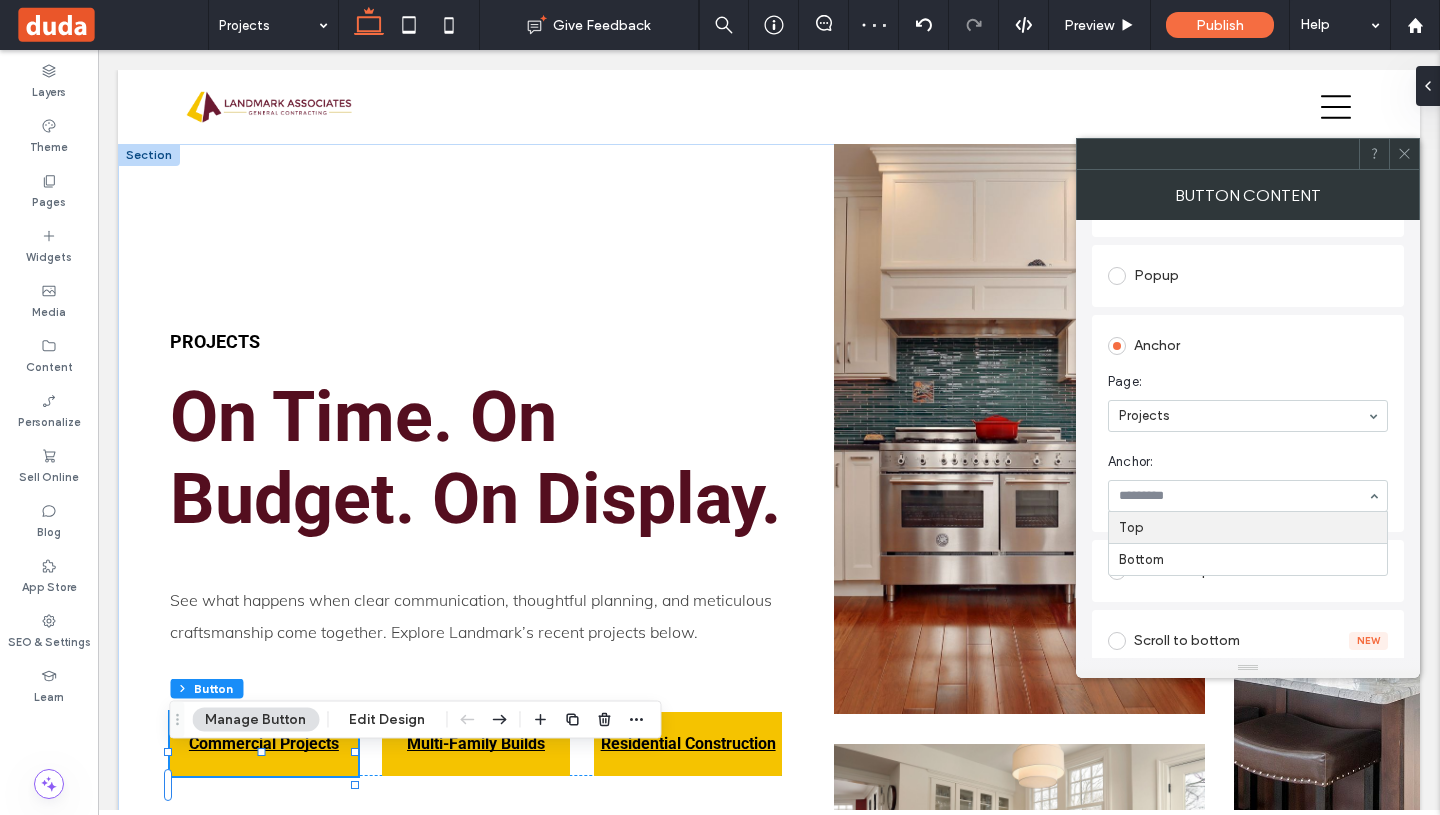 click 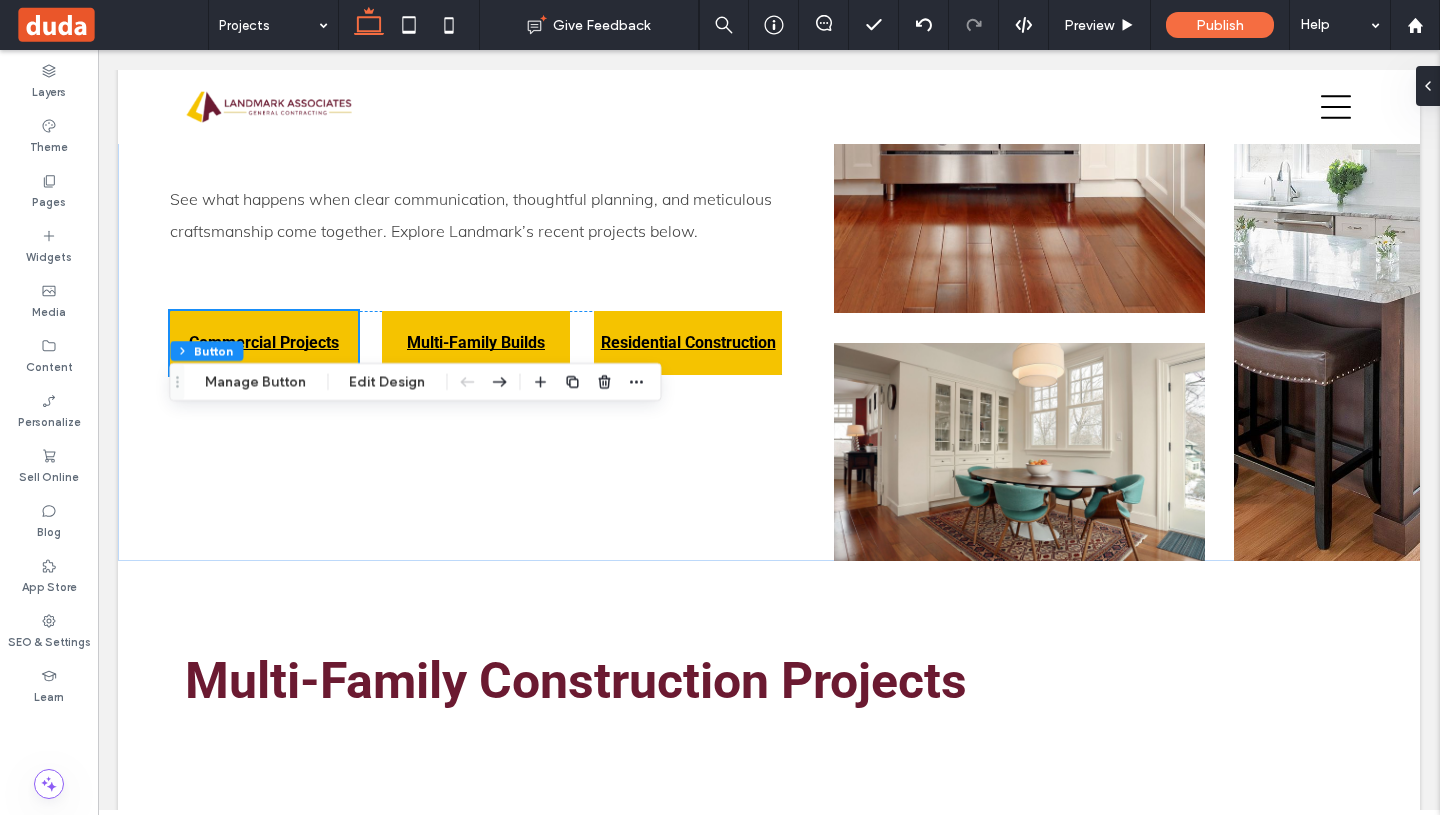 scroll, scrollTop: 430, scrollLeft: 0, axis: vertical 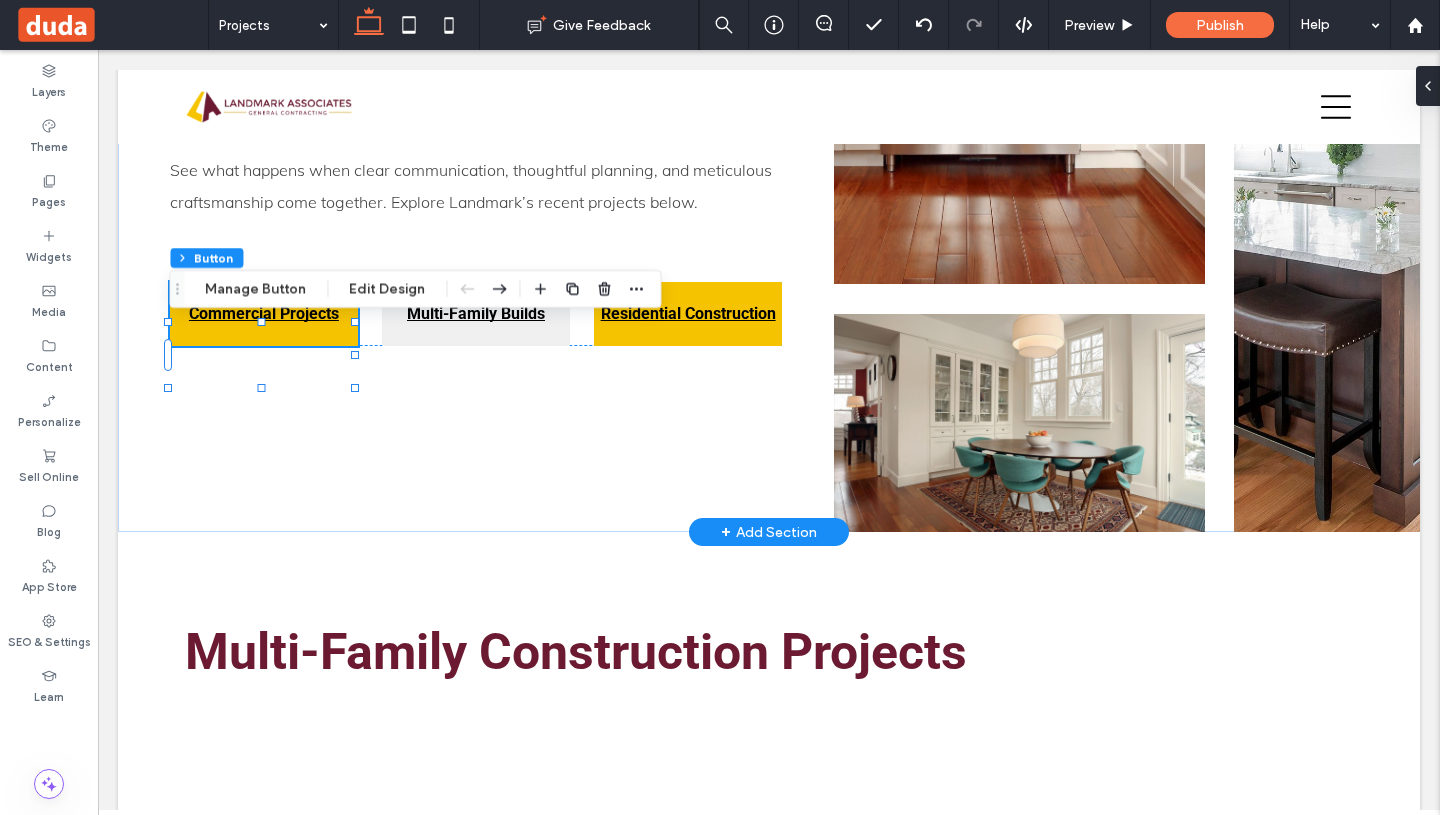 click on "Multi-Family Builds" at bounding box center (476, 314) 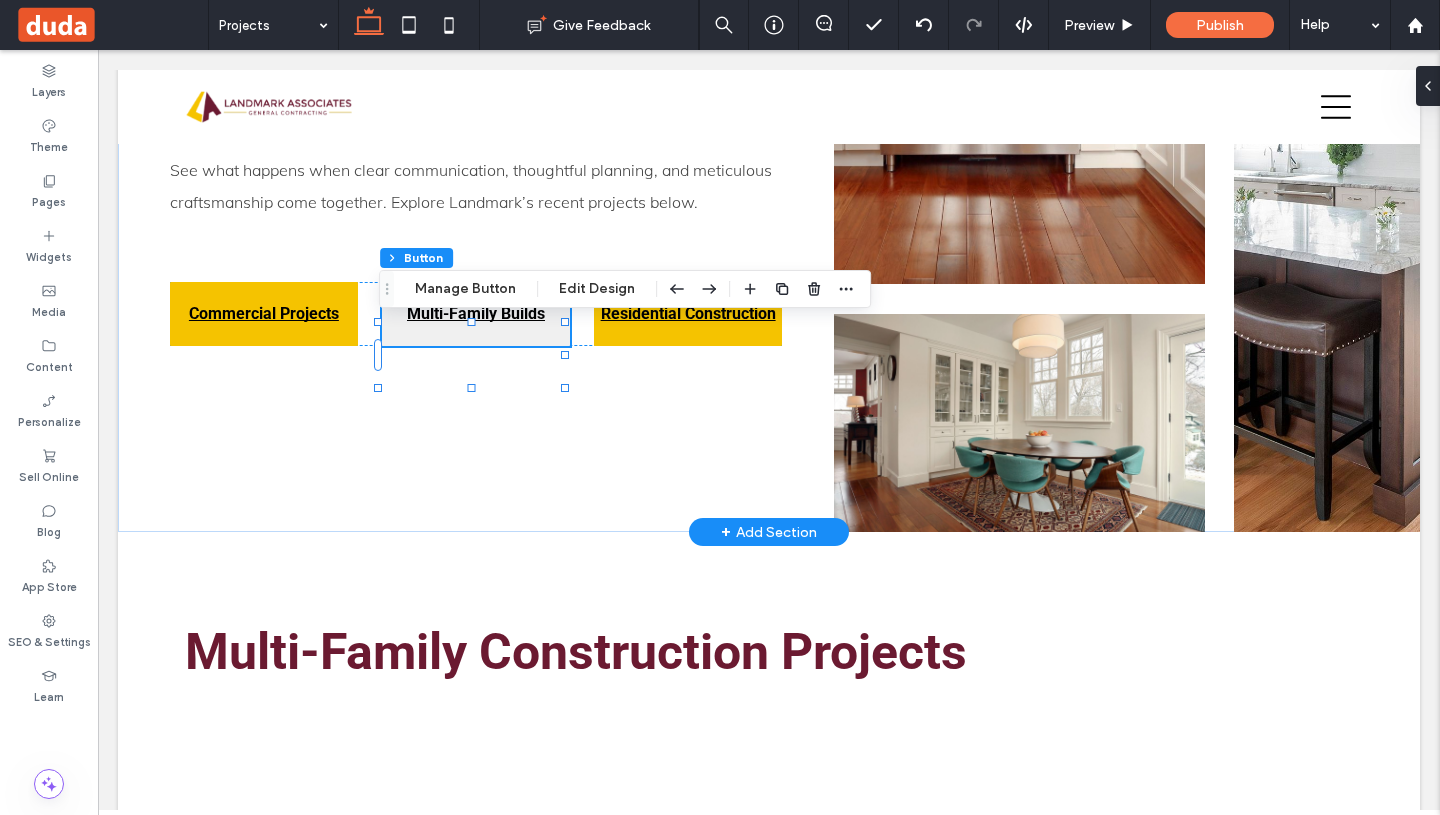 type on "**" 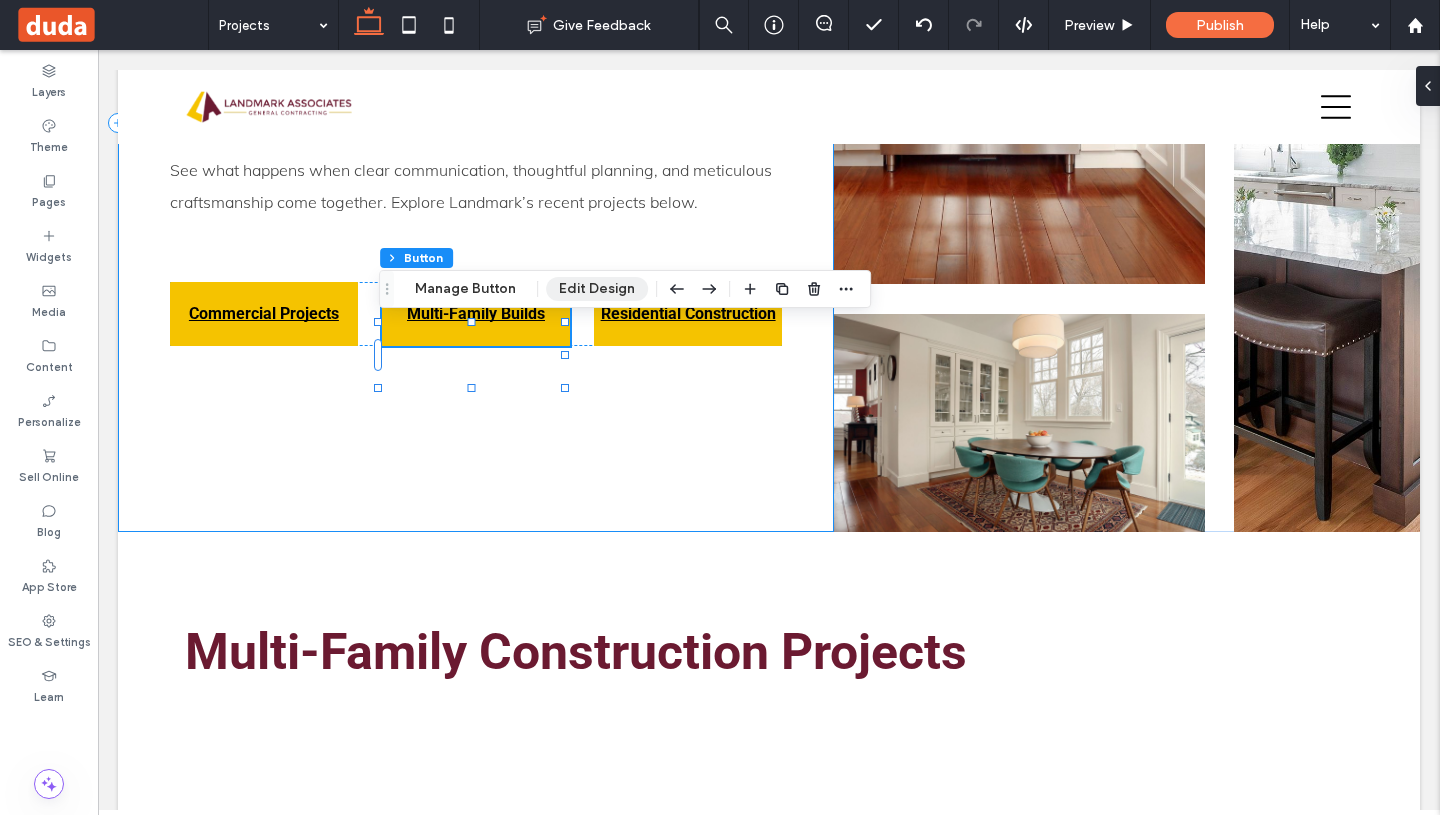 click on "Edit Design" at bounding box center (597, 289) 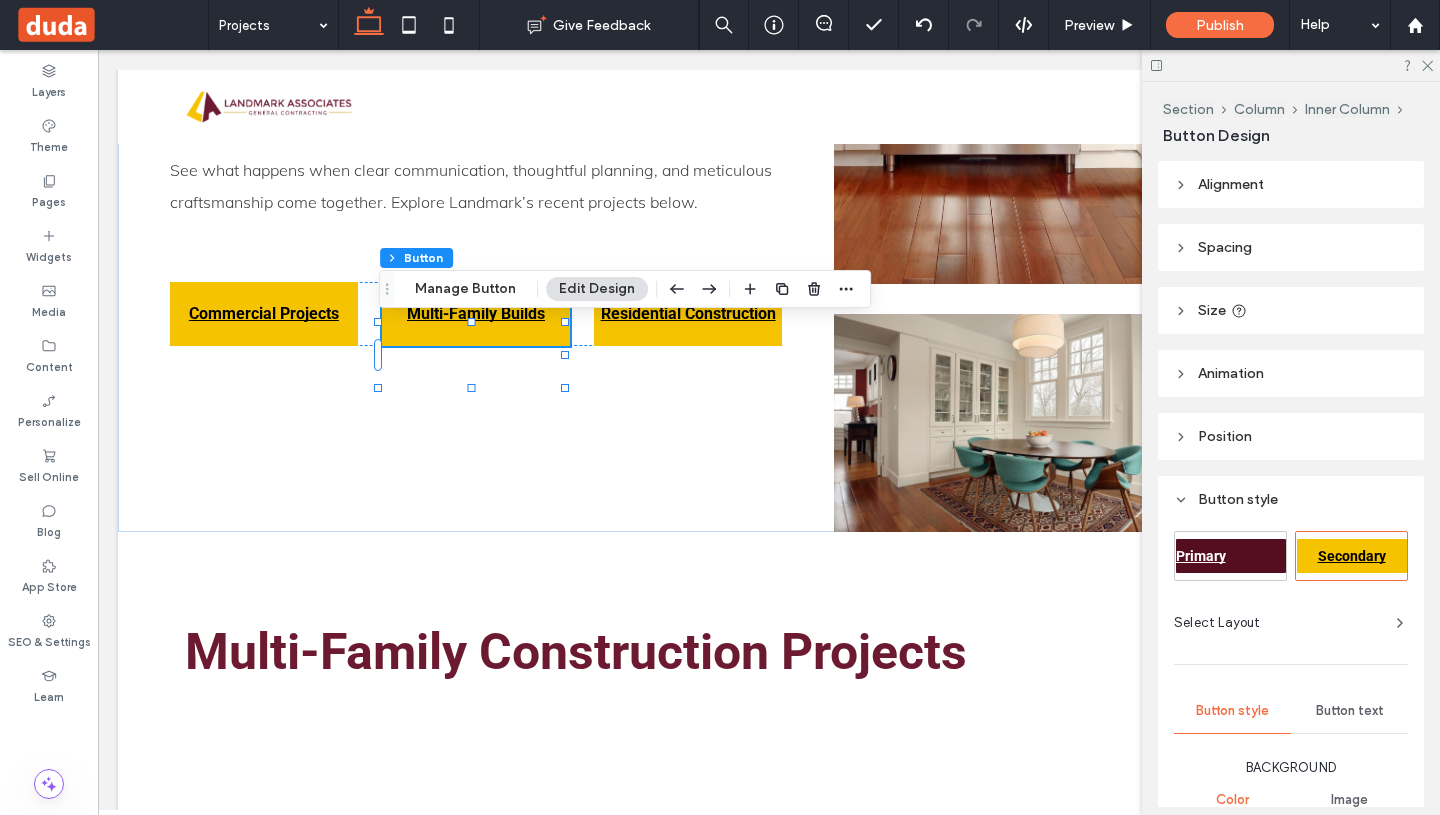 click on "Primary" at bounding box center [1230, 556] 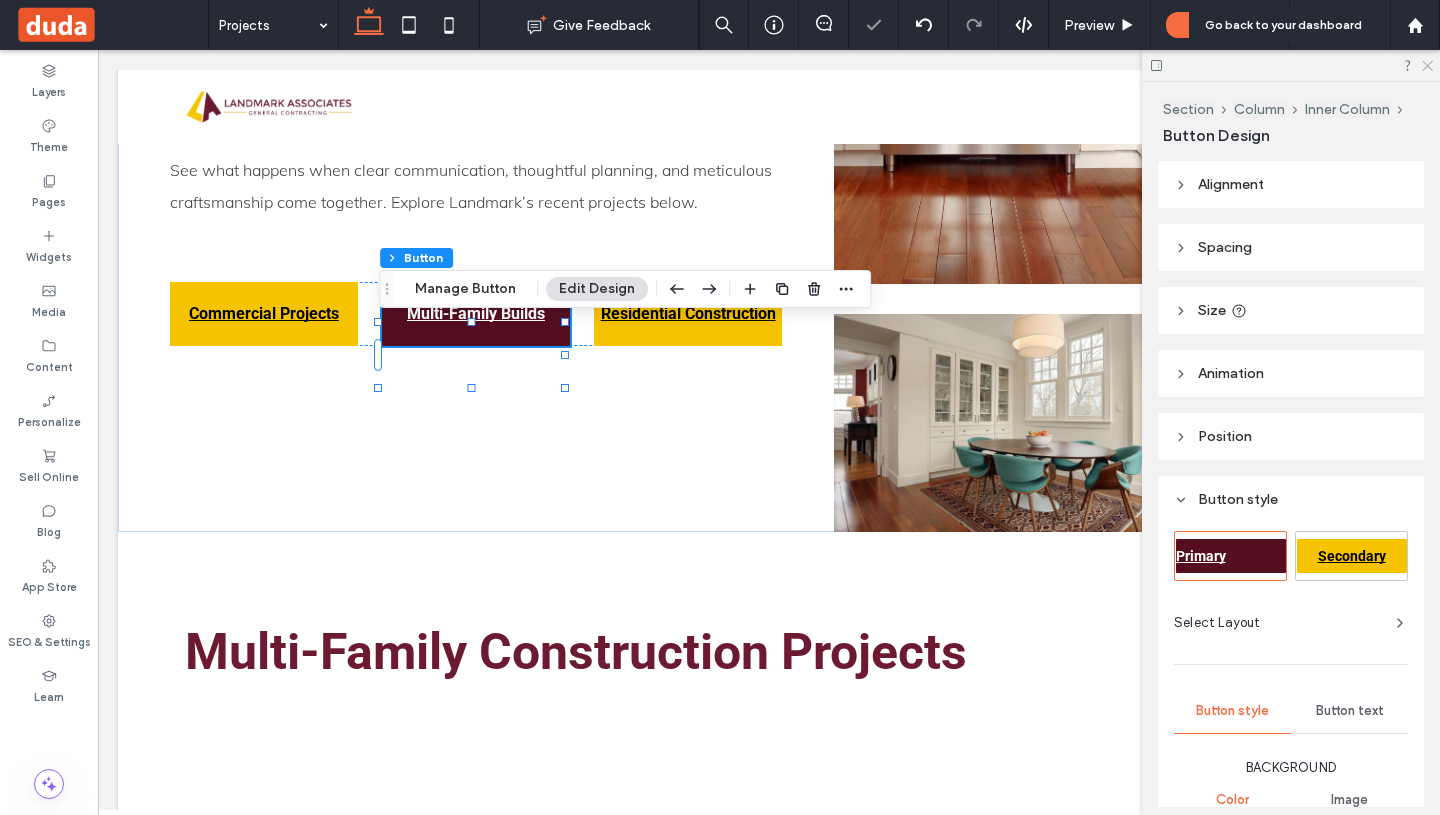 click 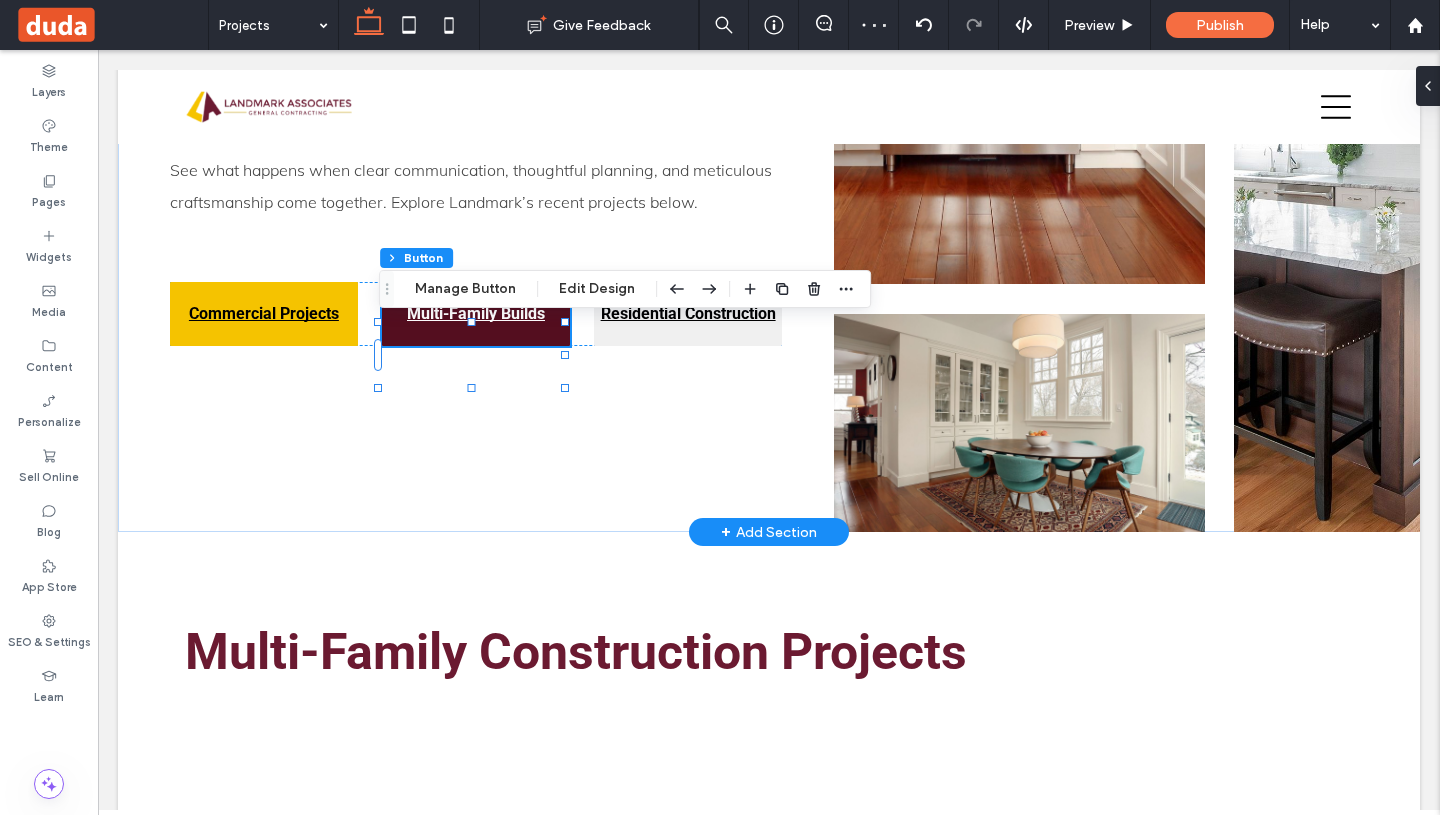 click on "Residential Construction" at bounding box center [688, 314] 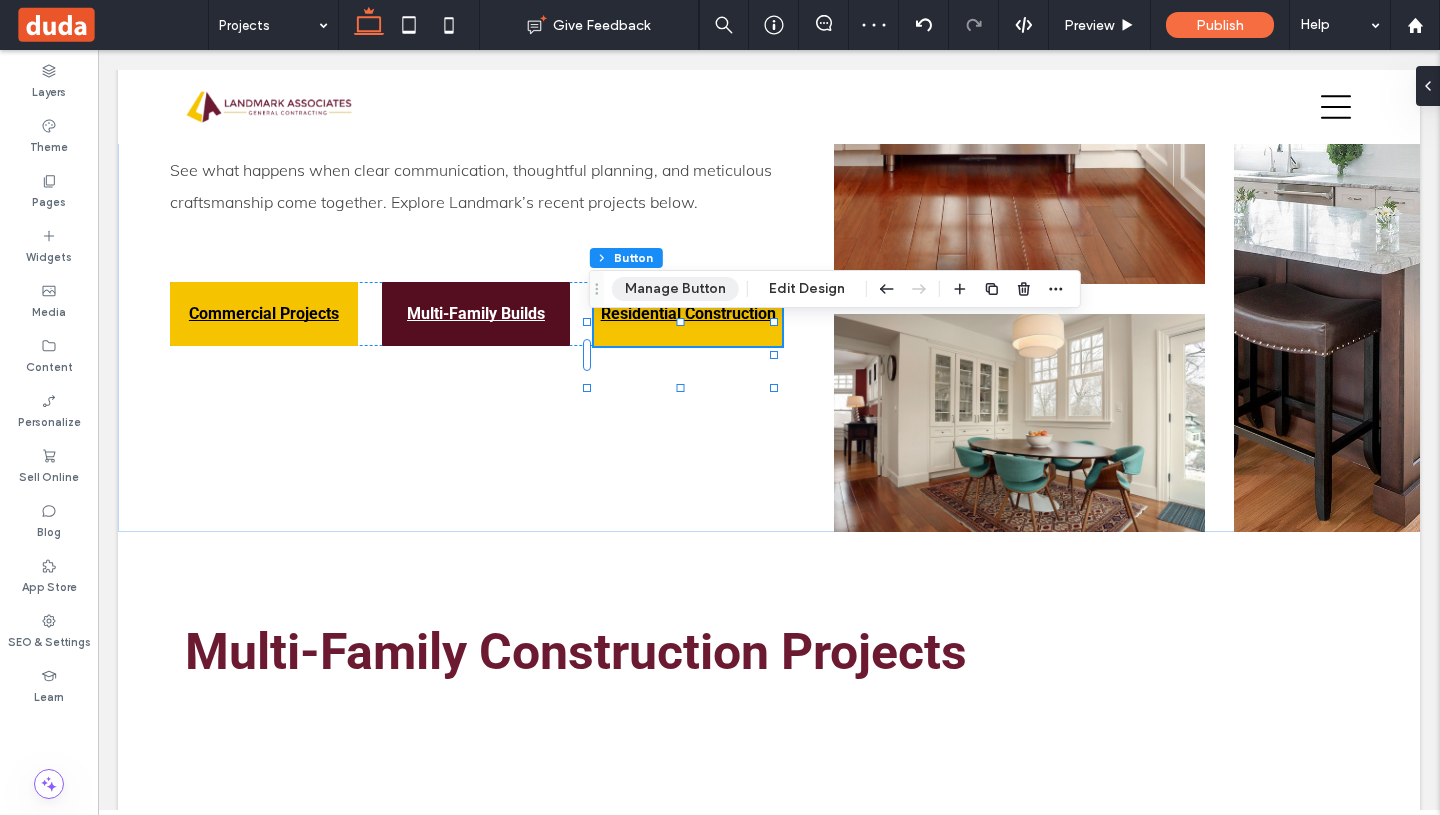 type on "**" 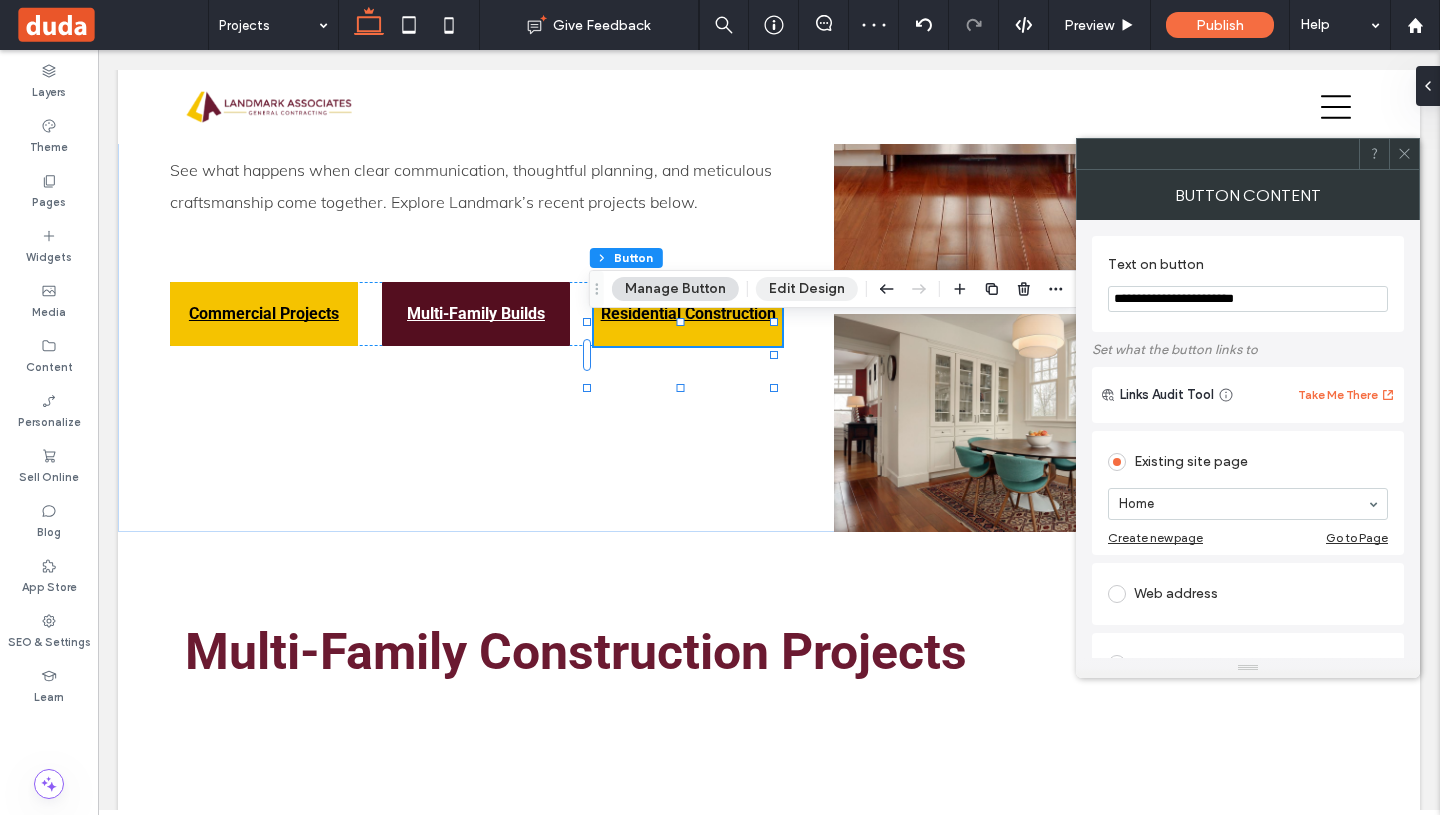 click on "Edit Design" at bounding box center [807, 289] 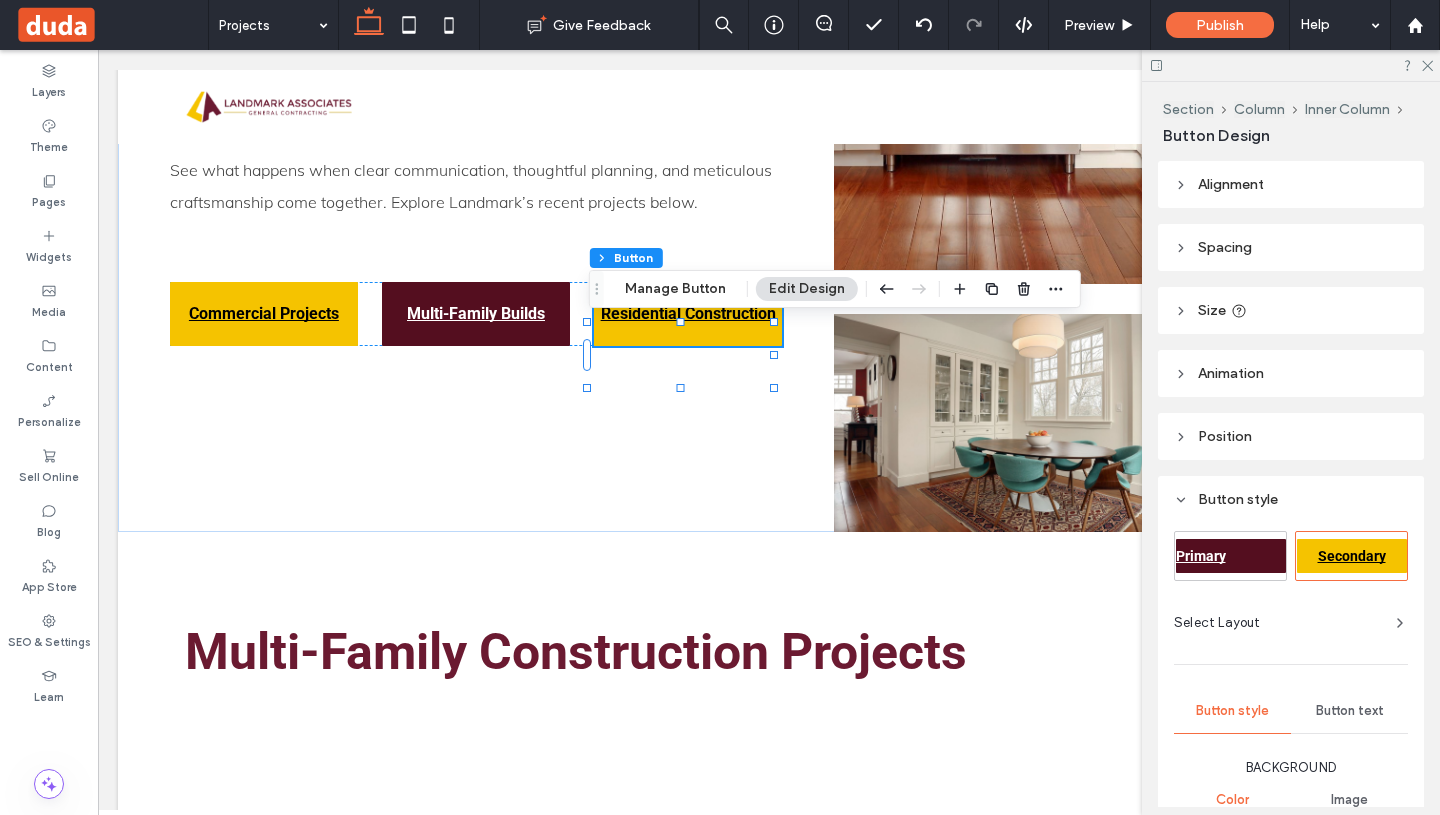click on "Alignment Spacing Set margins and padding 0px 0% 0px 0% ** px 0px ** px 0px Clear all padding Size Width *** px Height ** px More Size Options Animation Trigger None Position Position type Default Button style Primary Secondary Select Layout Button style Button text Background Color Image Background color Border *** Show icon More design options Reset to Site Theme style" at bounding box center [1297, 484] 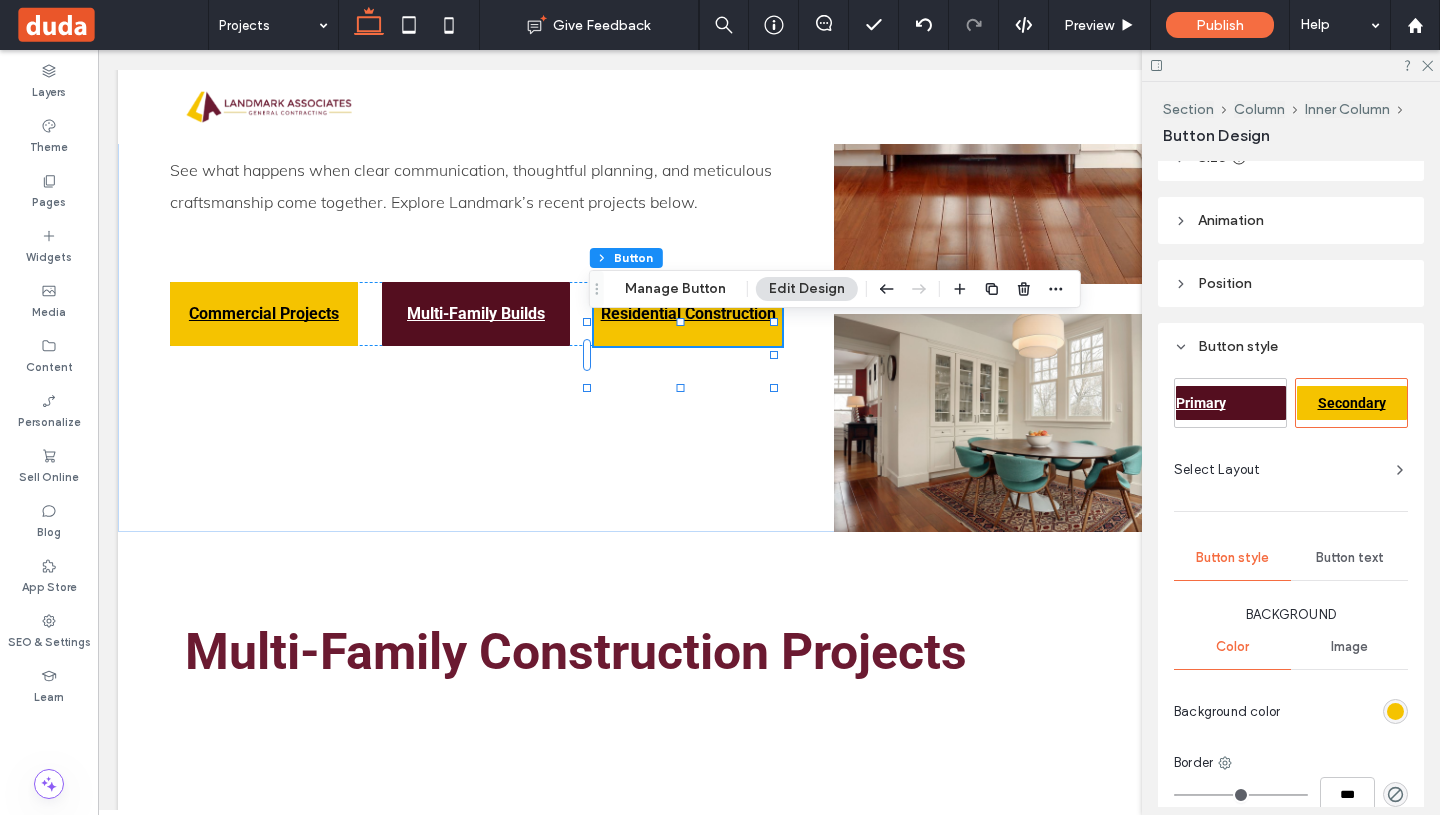 scroll, scrollTop: 273, scrollLeft: 0, axis: vertical 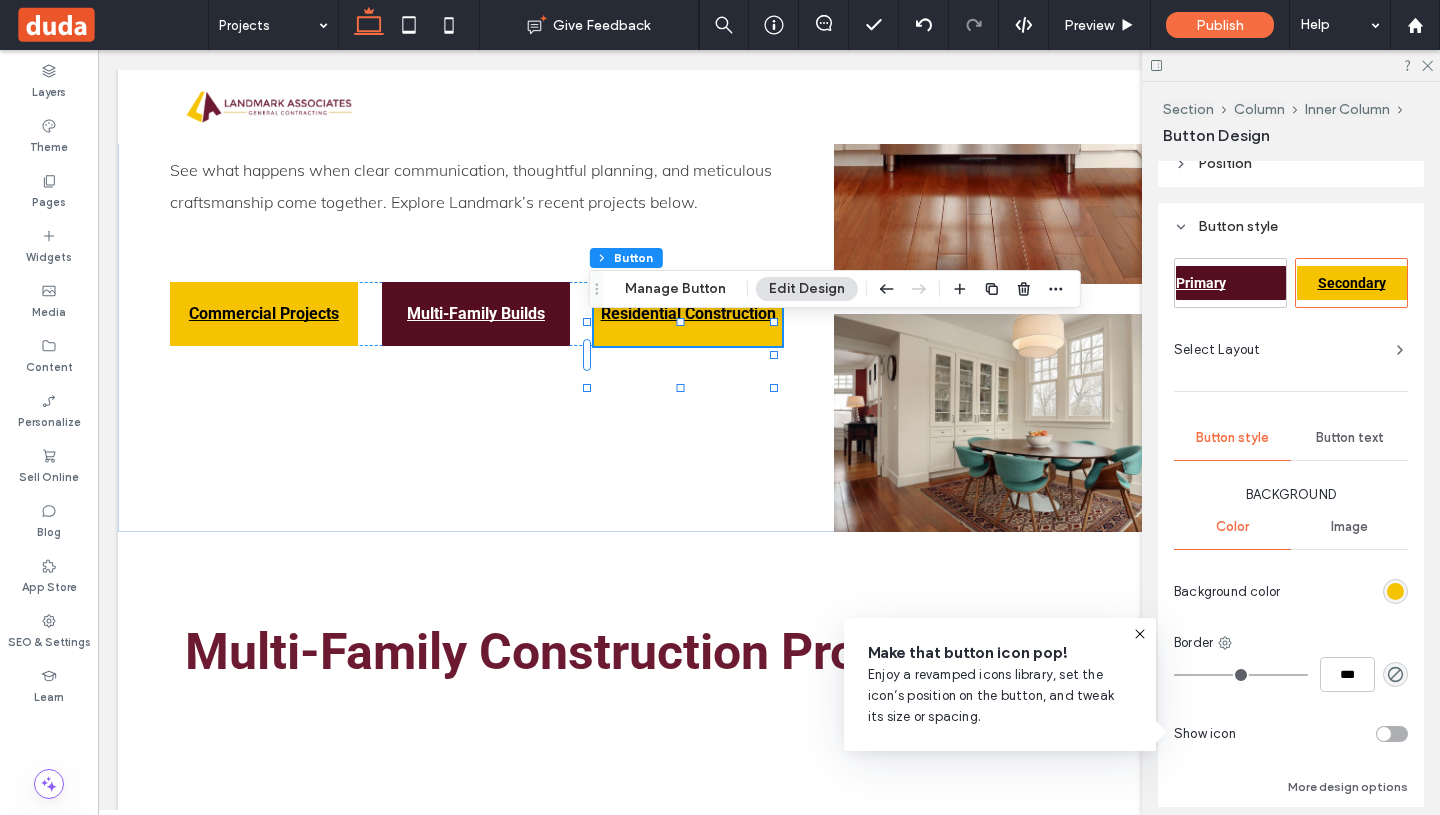 click at bounding box center [1395, 591] 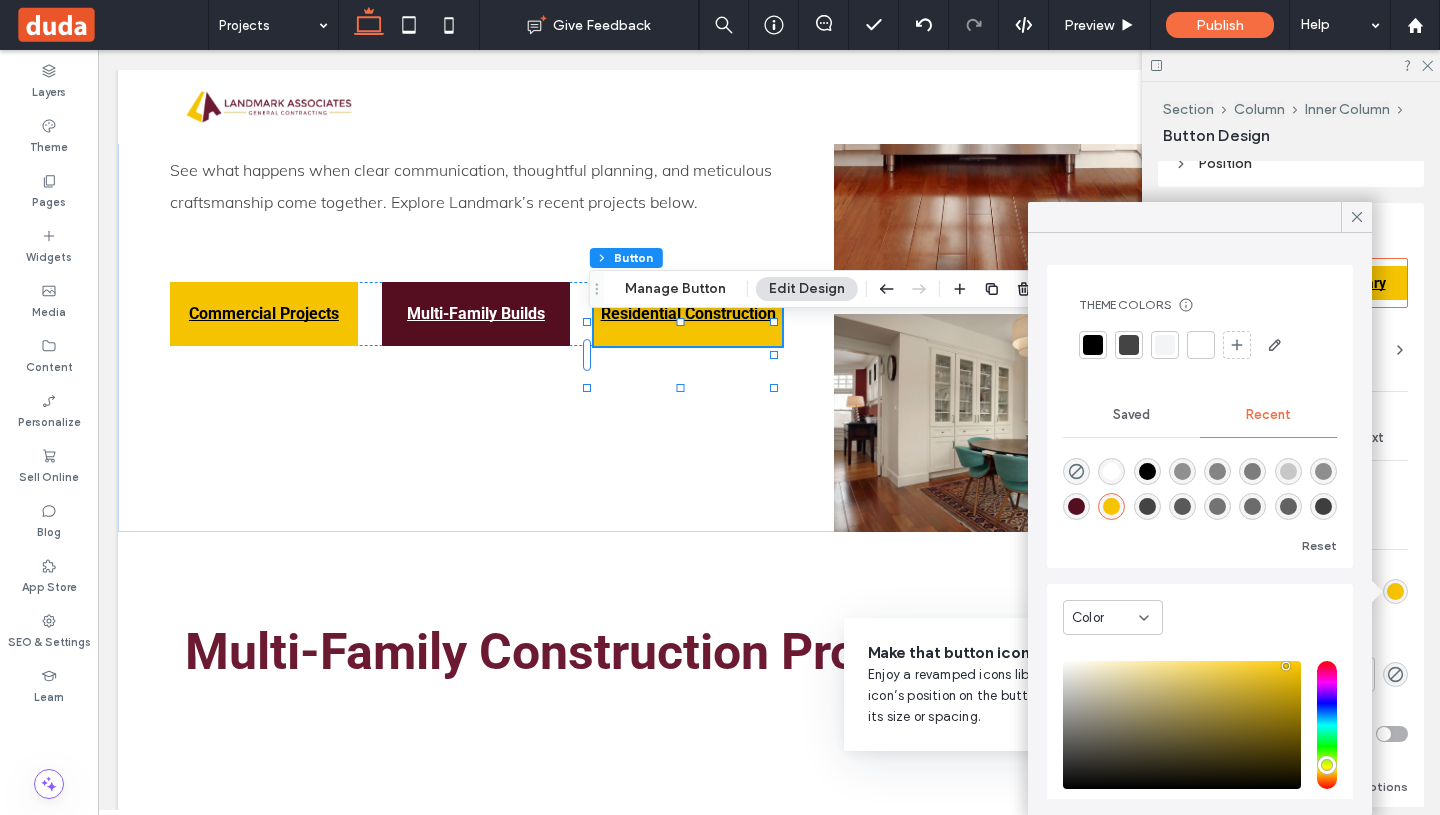 click at bounding box center (1129, 345) 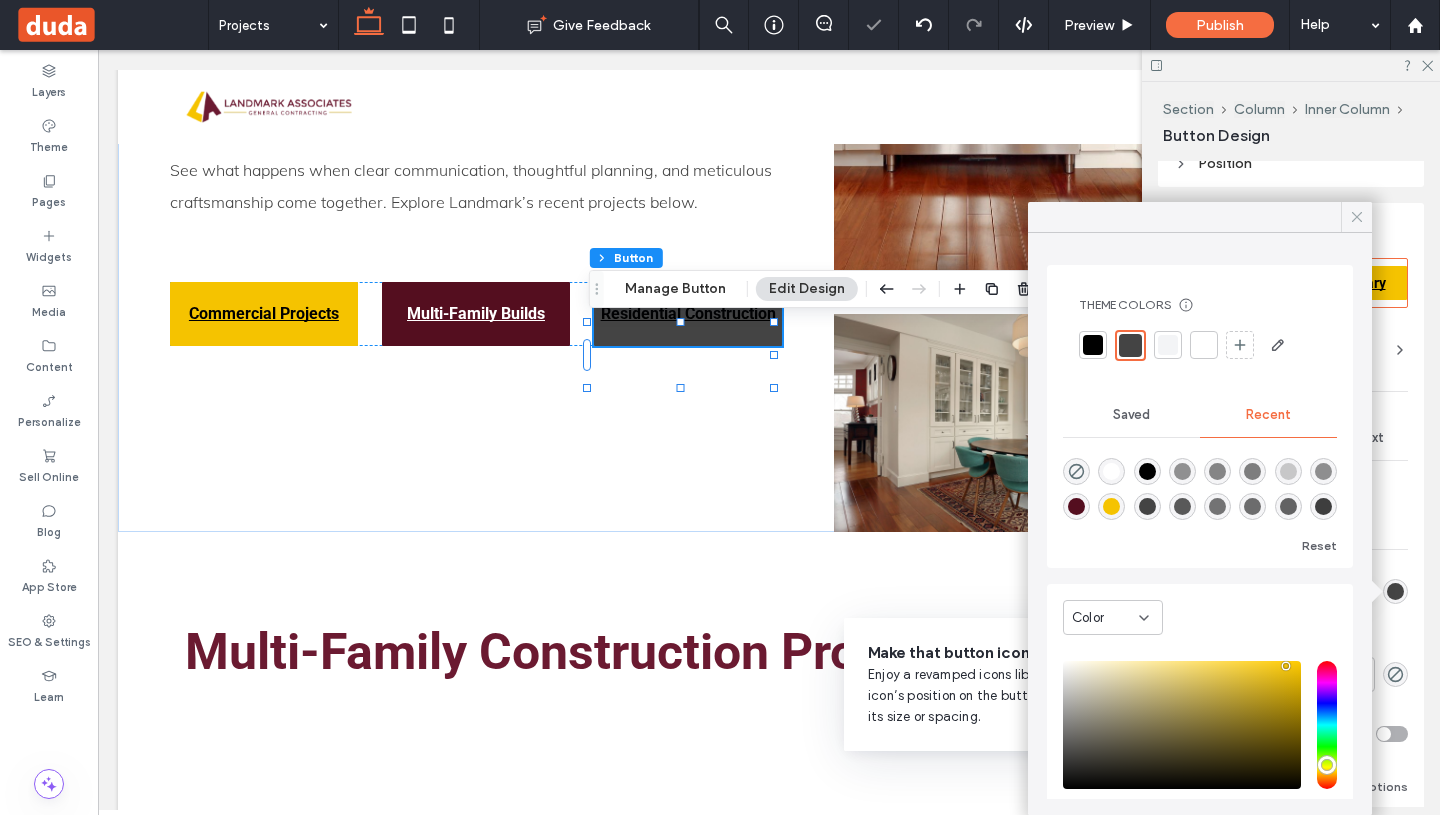 click 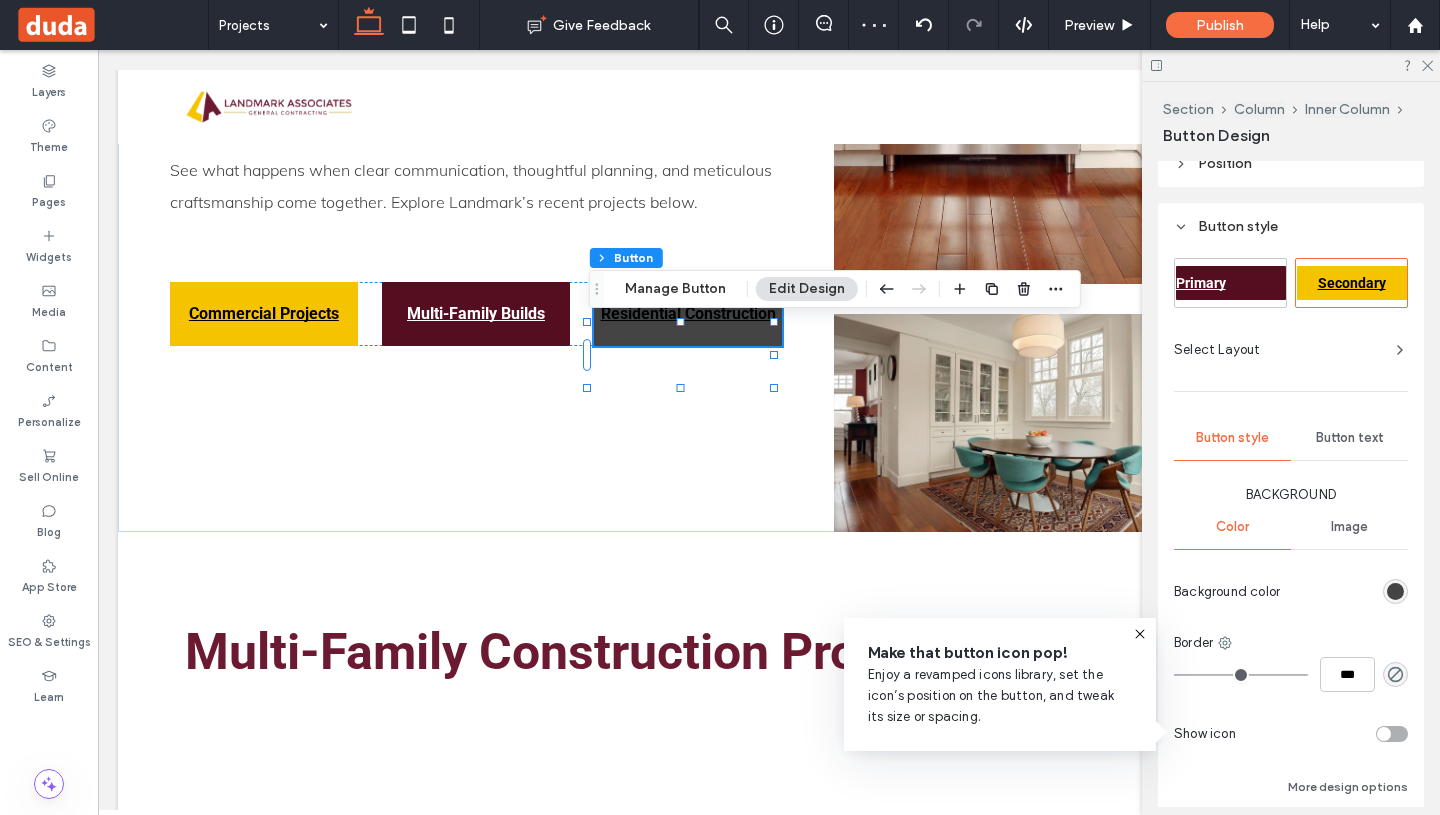 click on "Button text" at bounding box center (1350, 438) 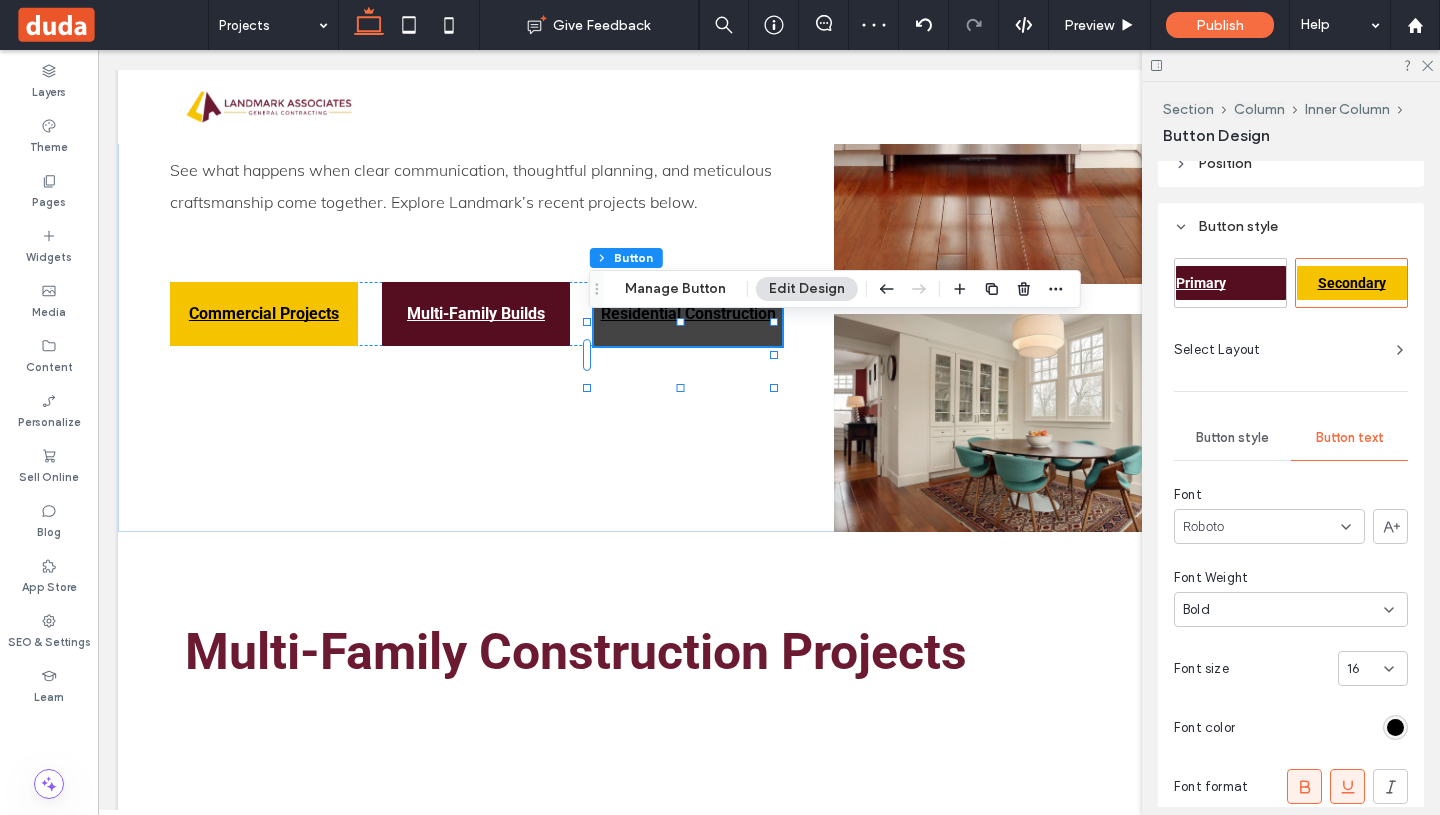 click at bounding box center (1395, 727) 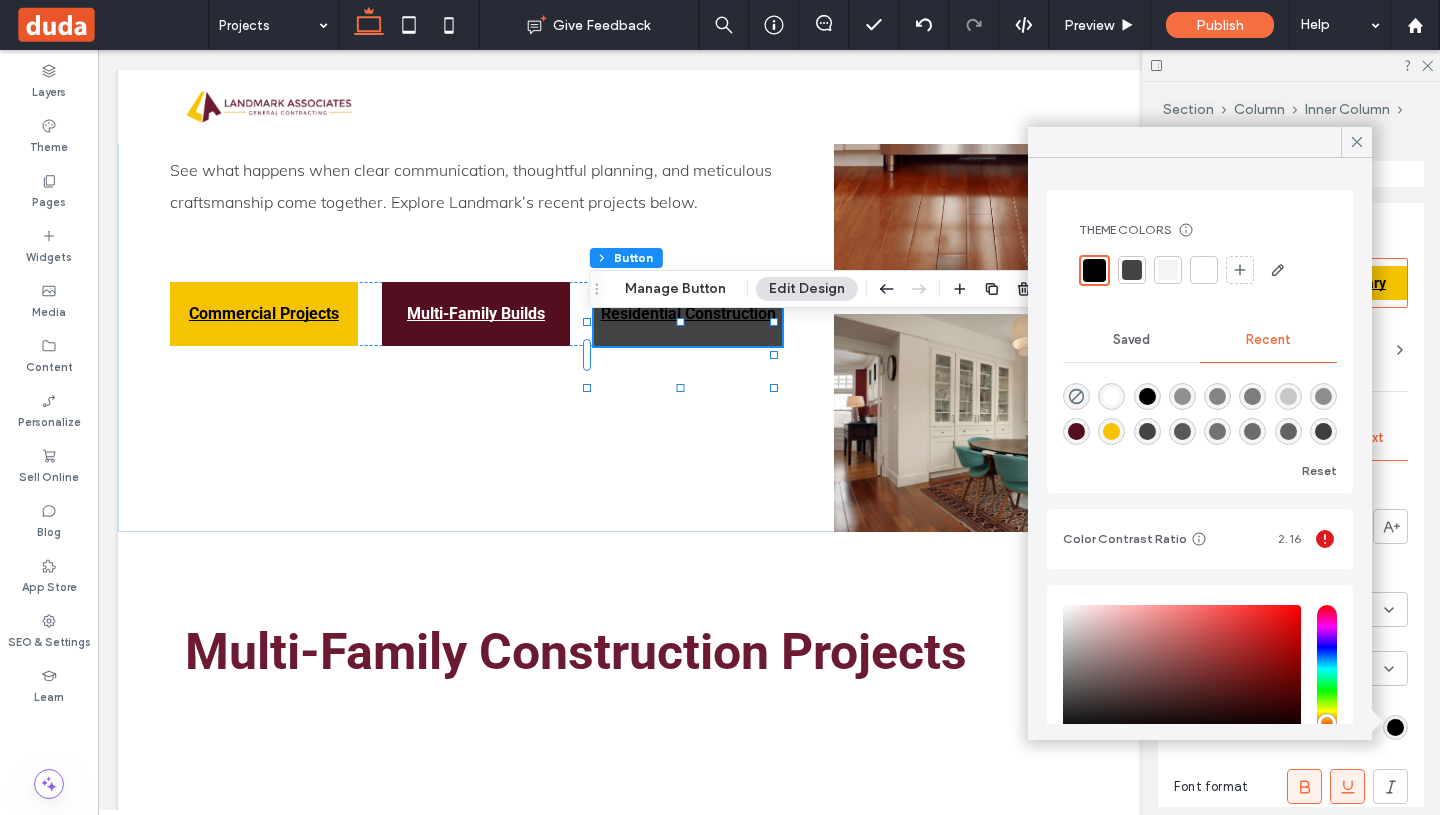 click at bounding box center [1204, 270] 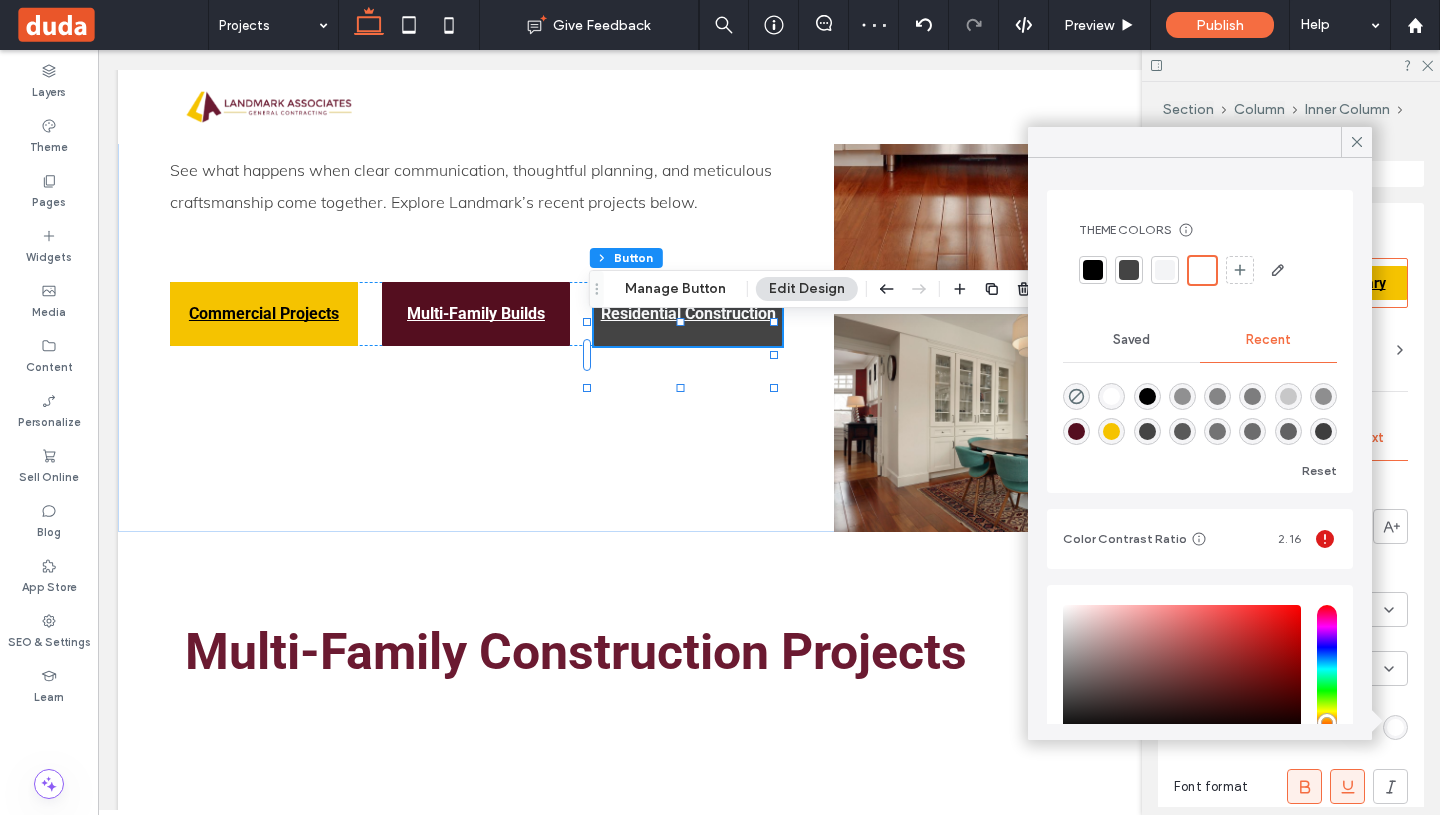 click at bounding box center [1165, 270] 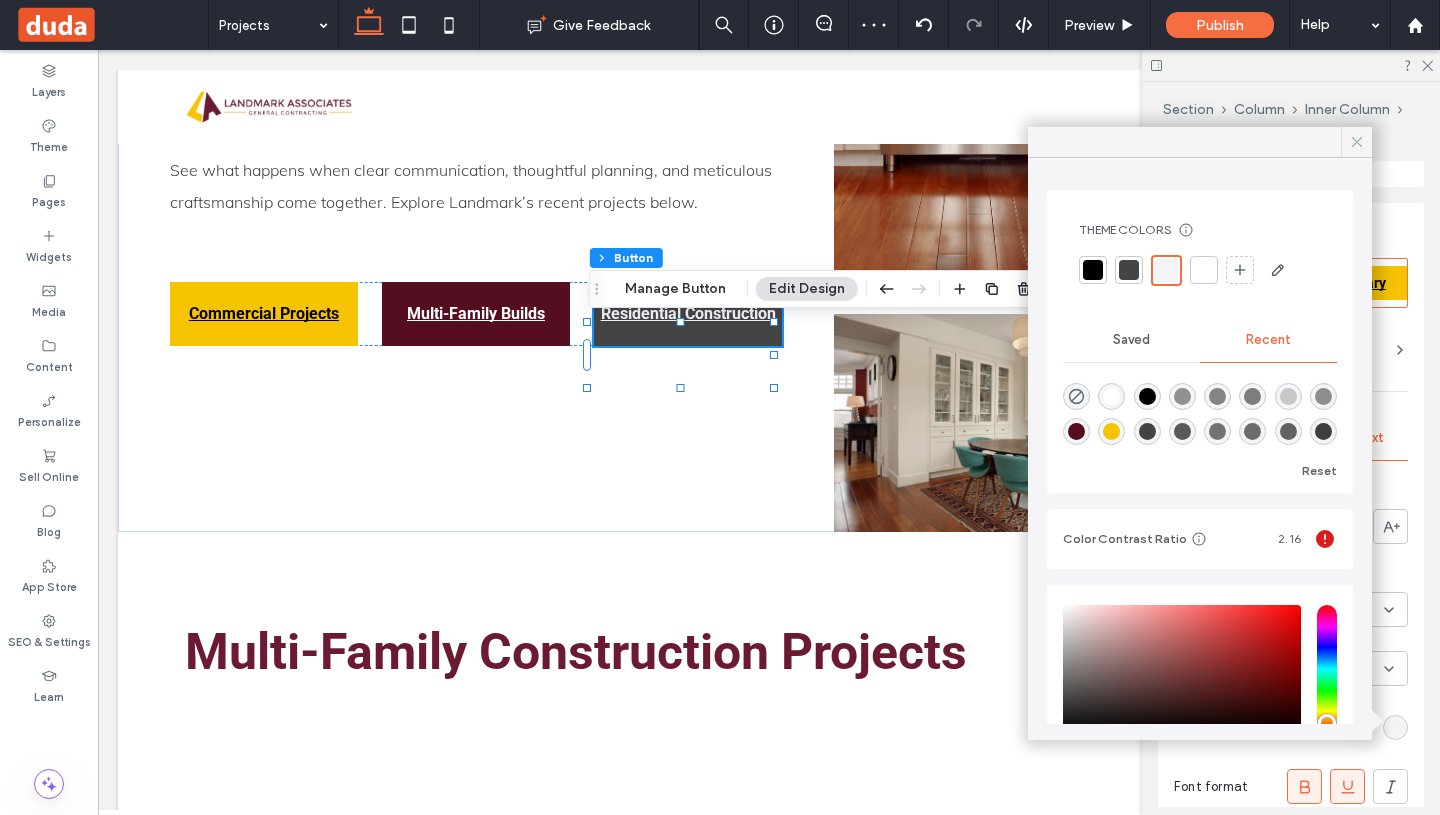click 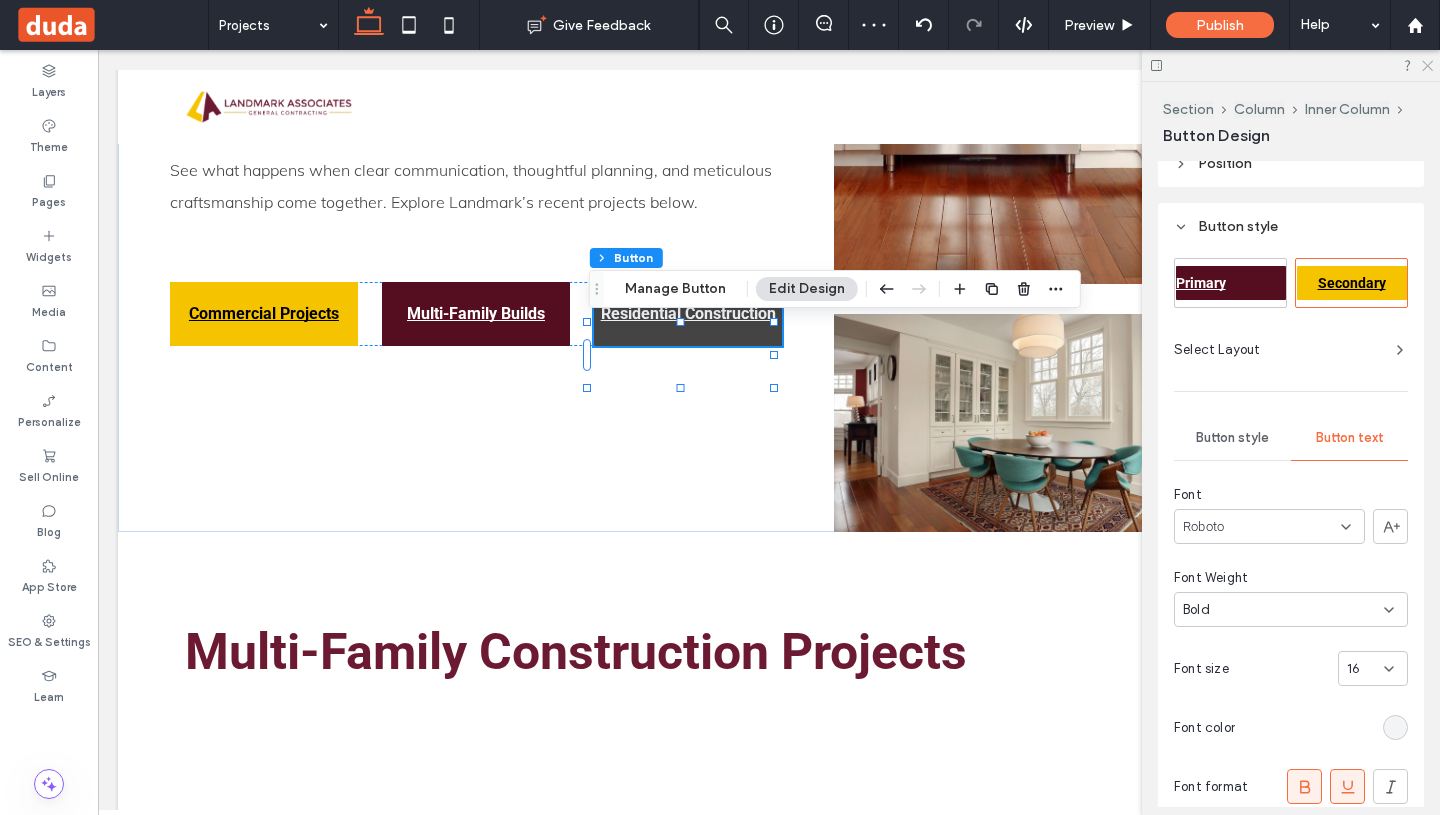 click 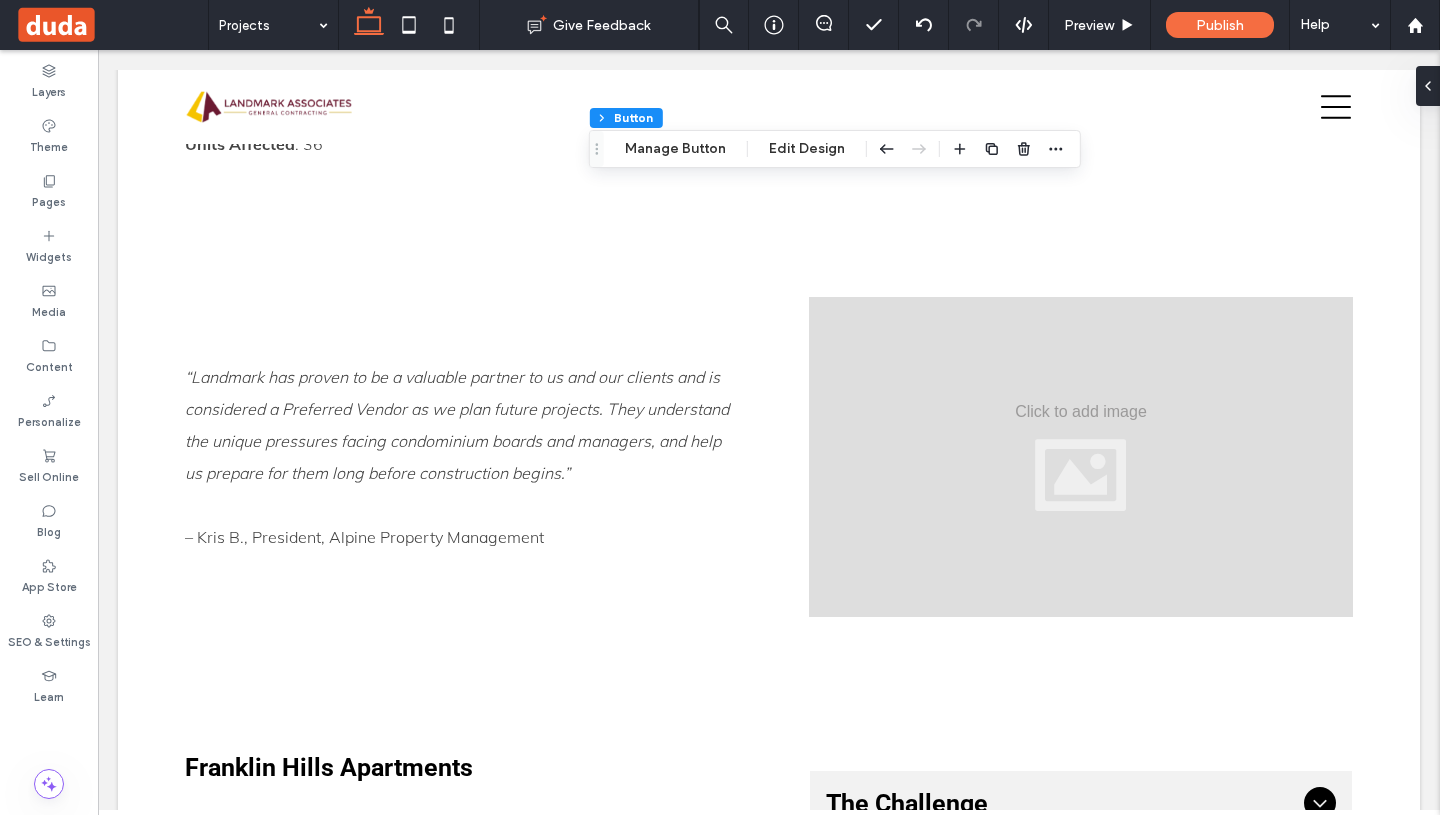 scroll, scrollTop: 2965, scrollLeft: 0, axis: vertical 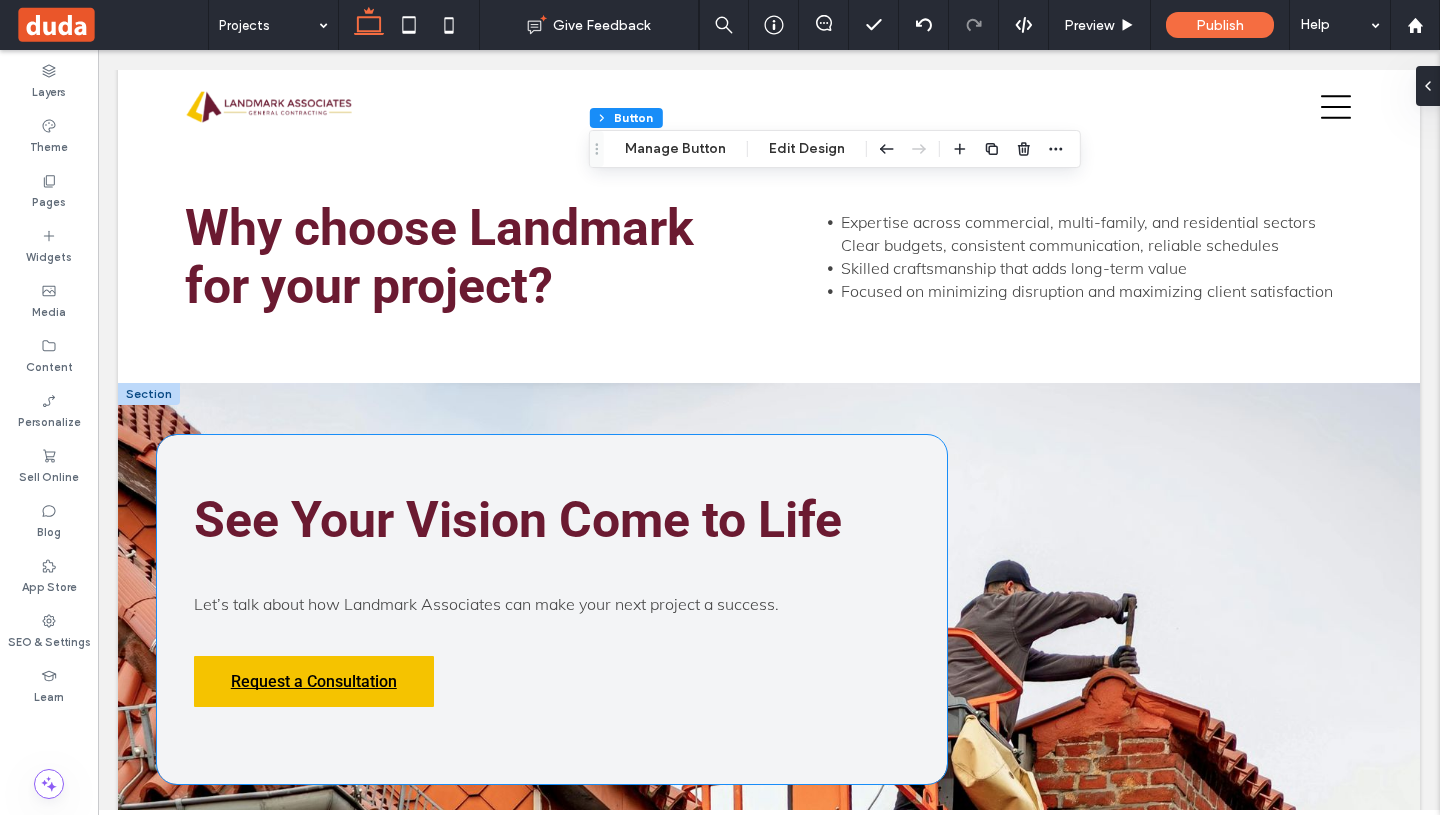 click on "See Your Vision Come to Life" at bounding box center [518, 520] 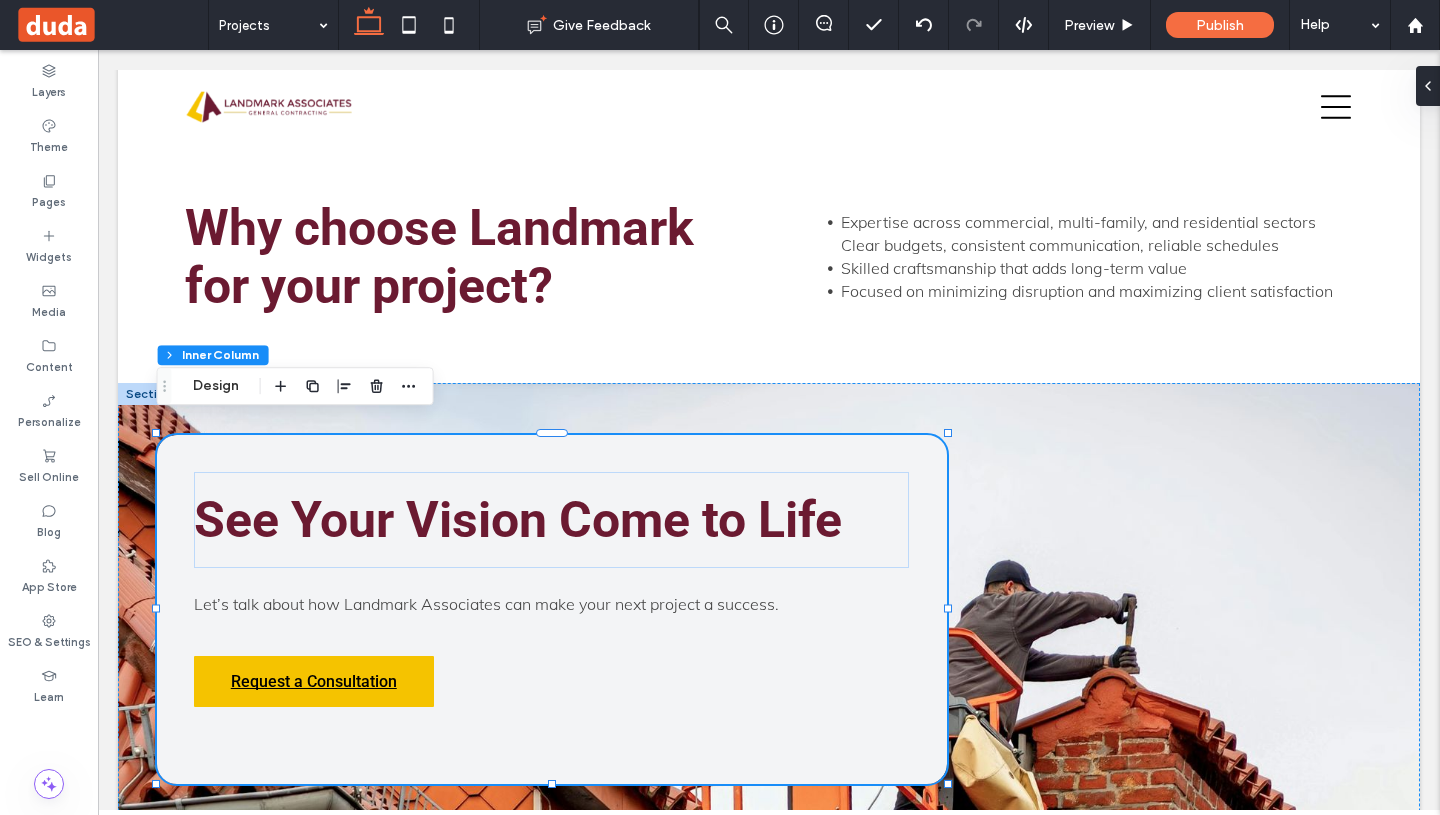 click on "See Your Vision Come to Life" at bounding box center (518, 520) 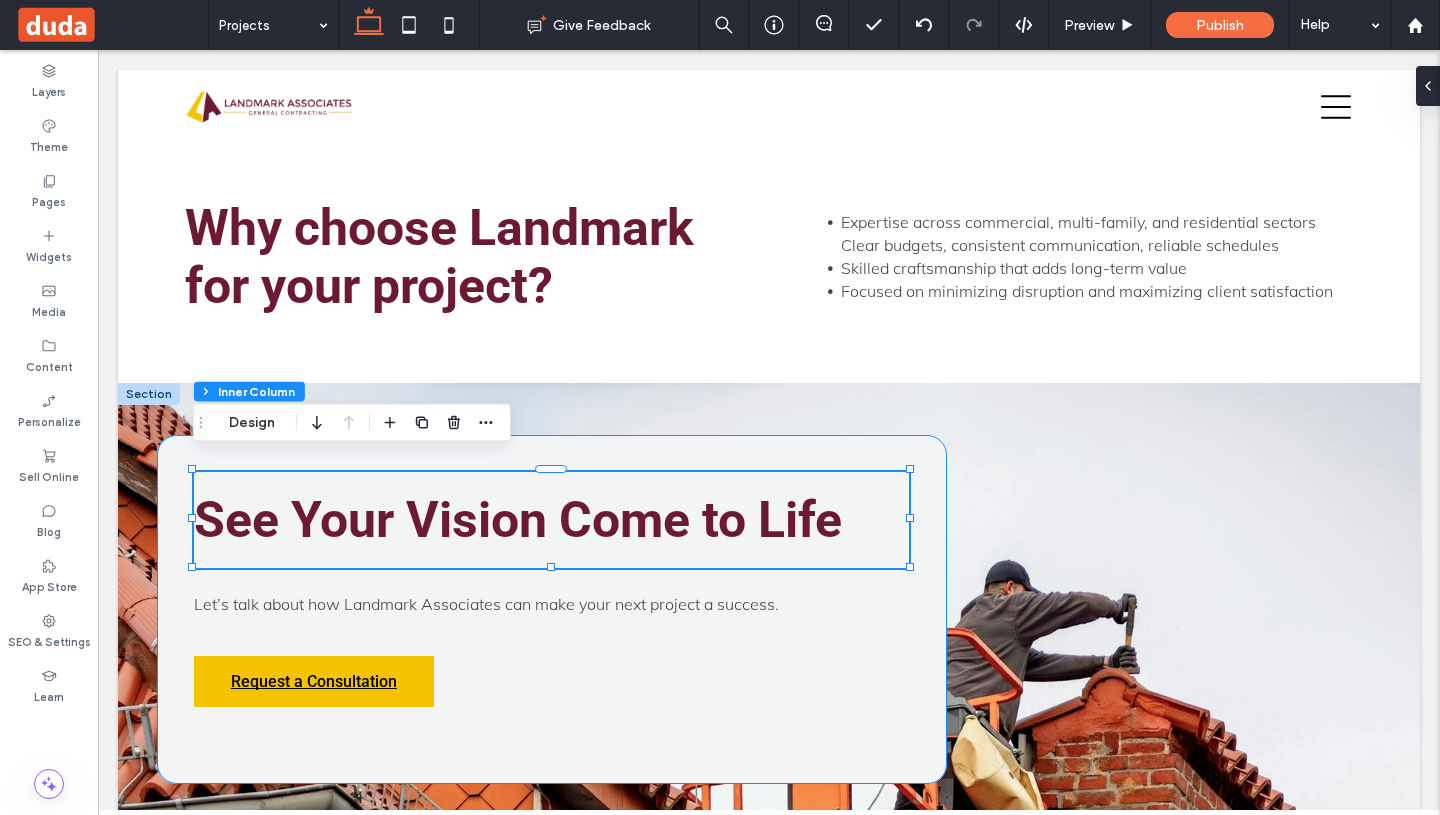 click on "See Your Vision Come to Life" at bounding box center (518, 520) 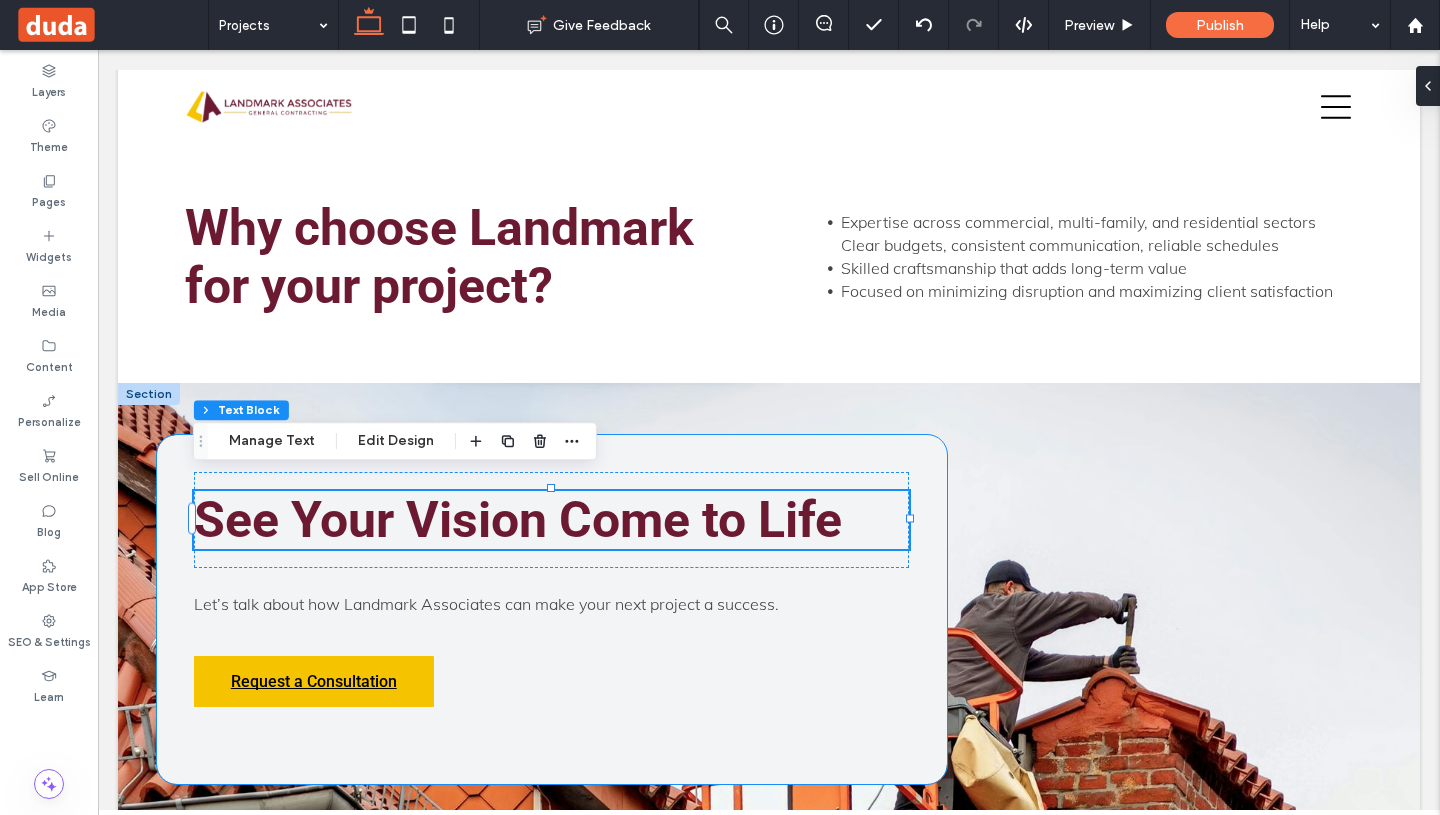 click on "See Your Vision Come to Life" at bounding box center [518, 520] 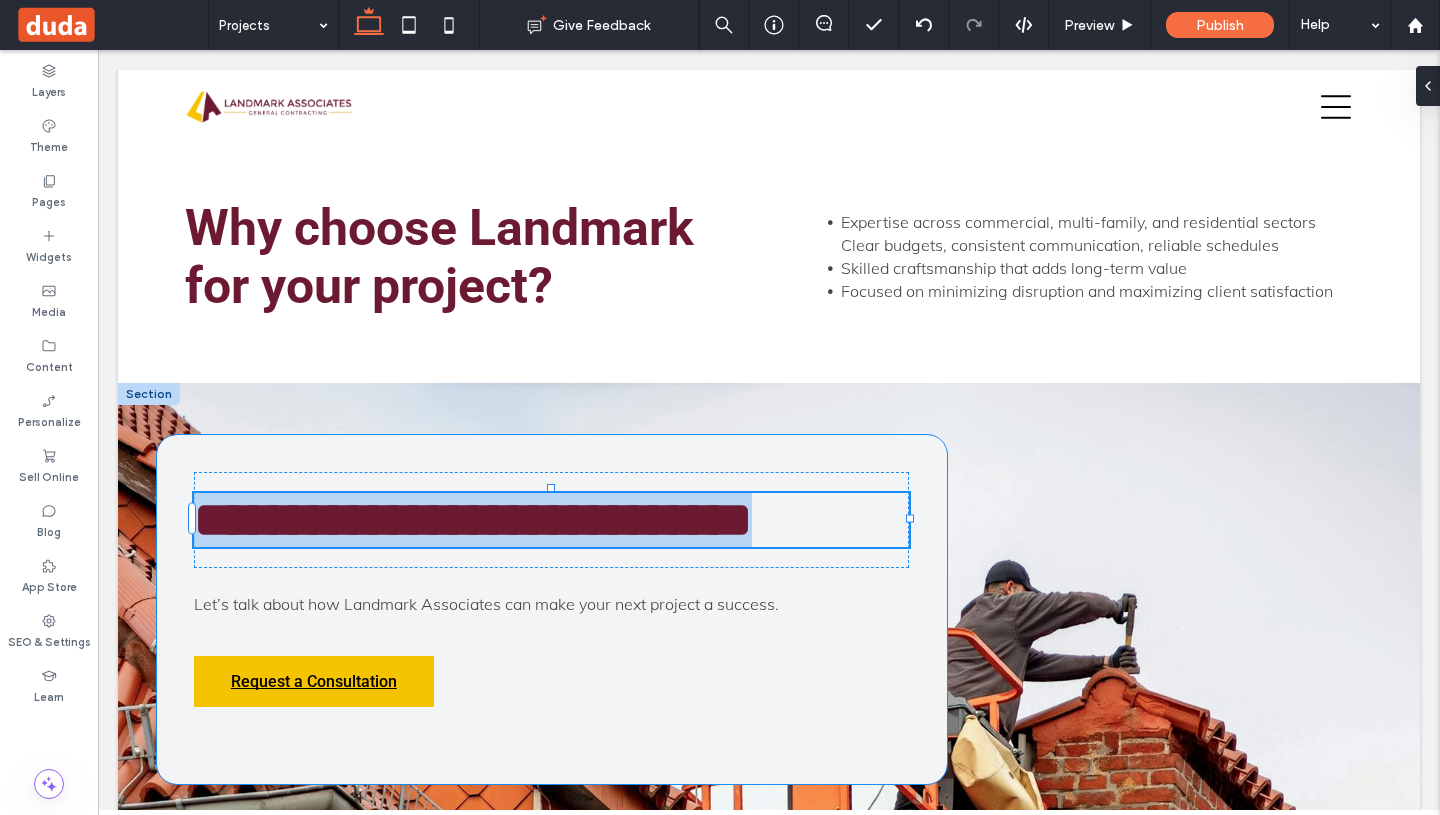type on "******" 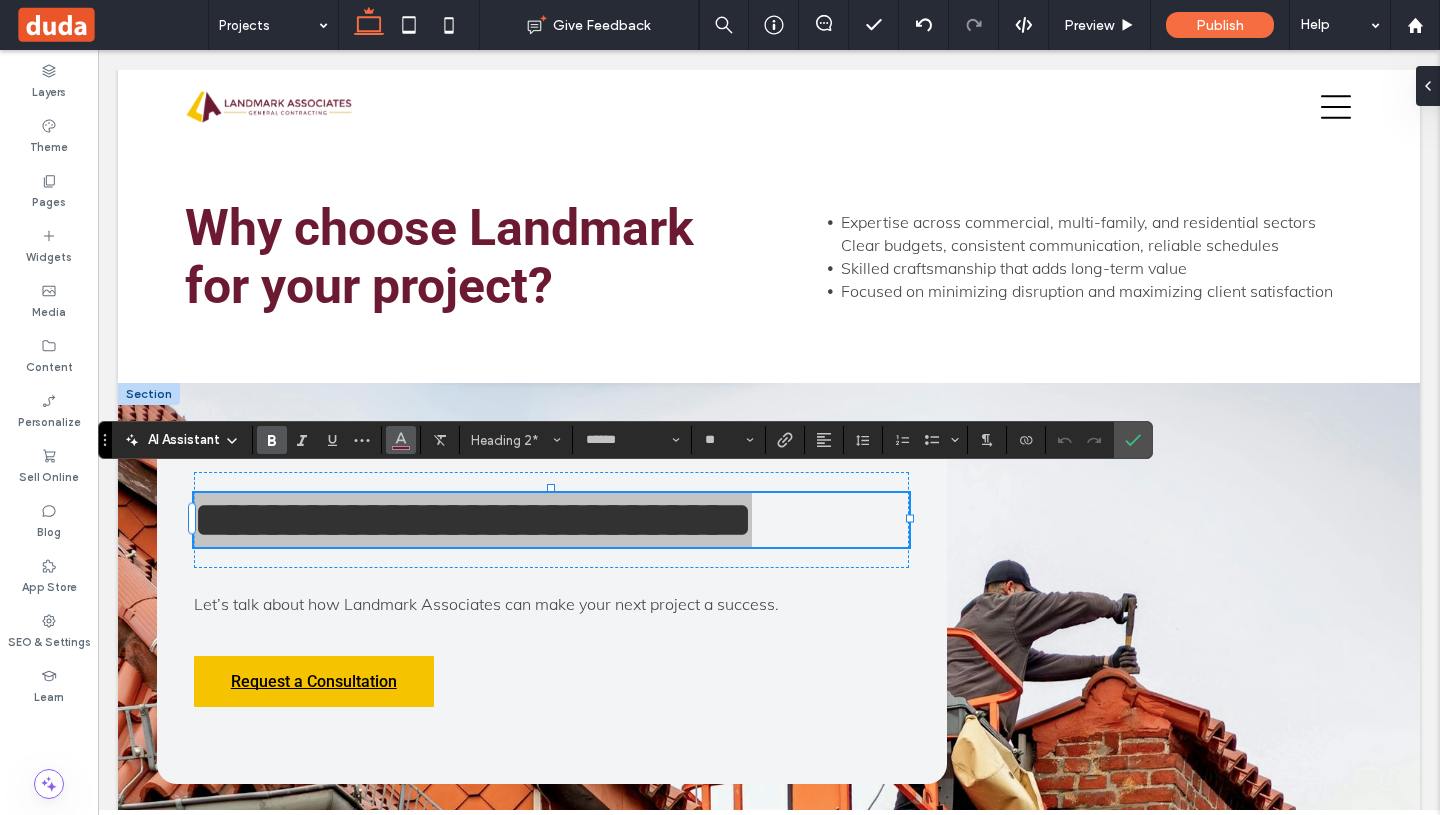 click 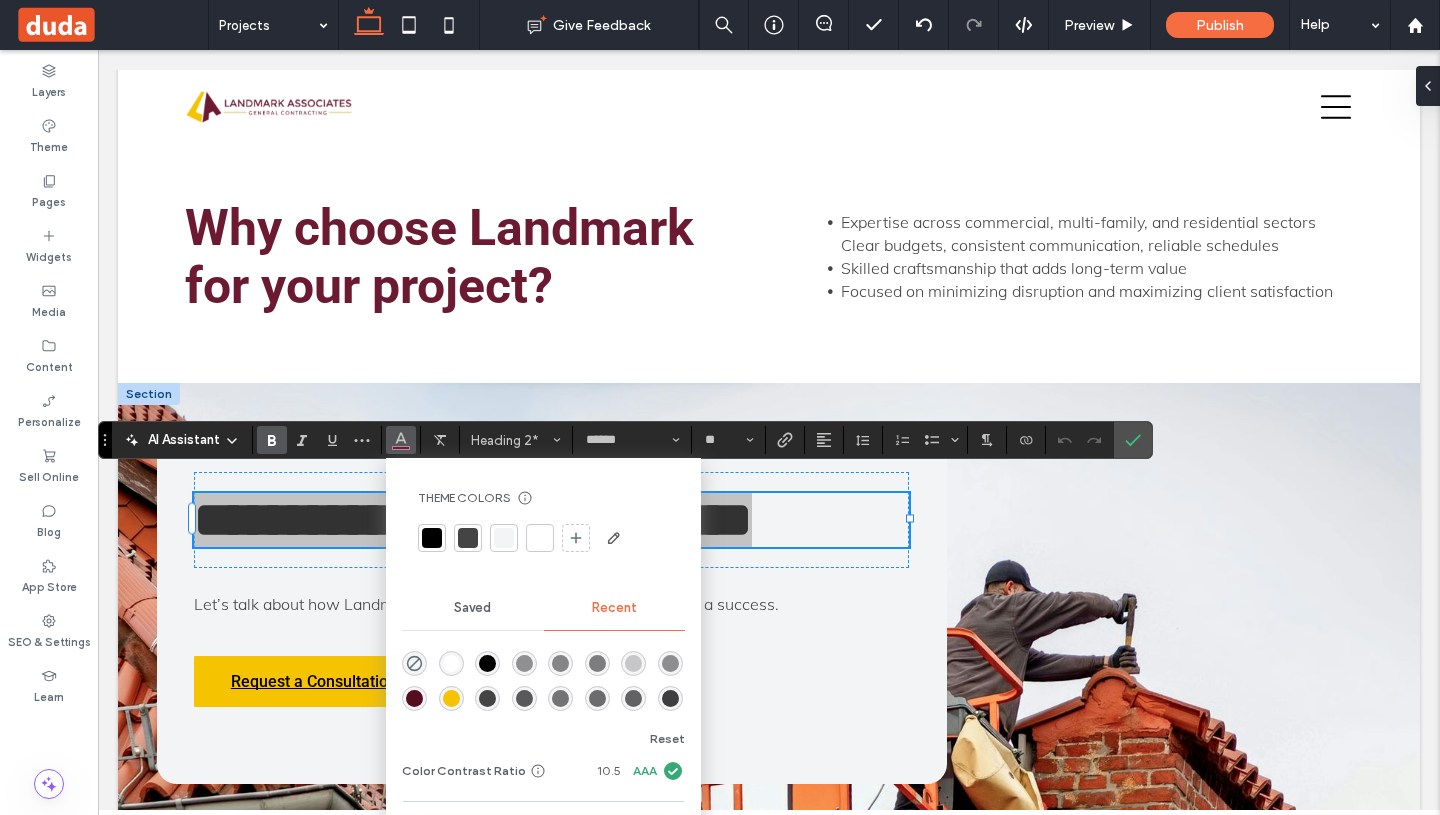 click at bounding box center (432, 538) 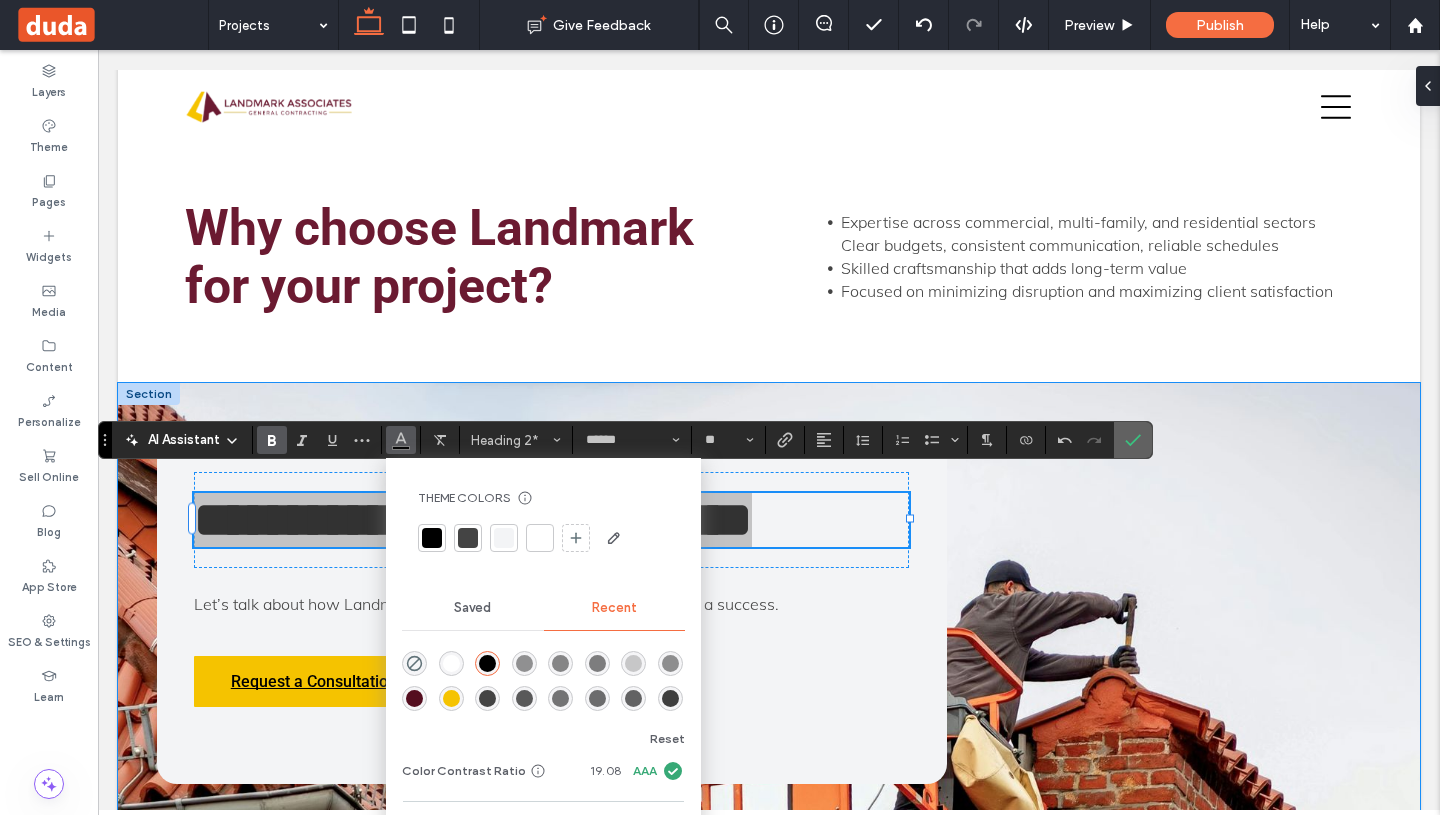 click 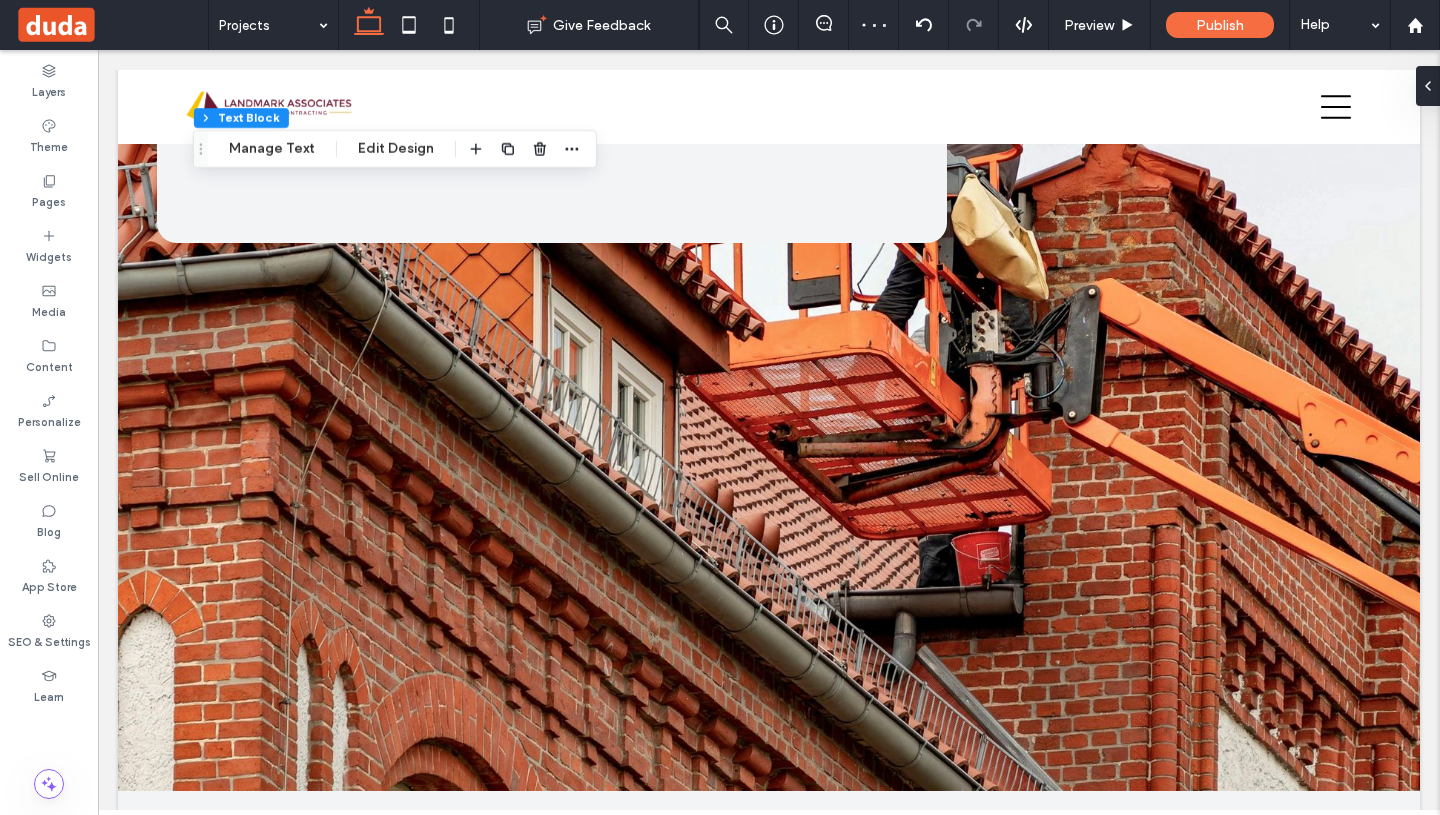 scroll, scrollTop: 7175, scrollLeft: 0, axis: vertical 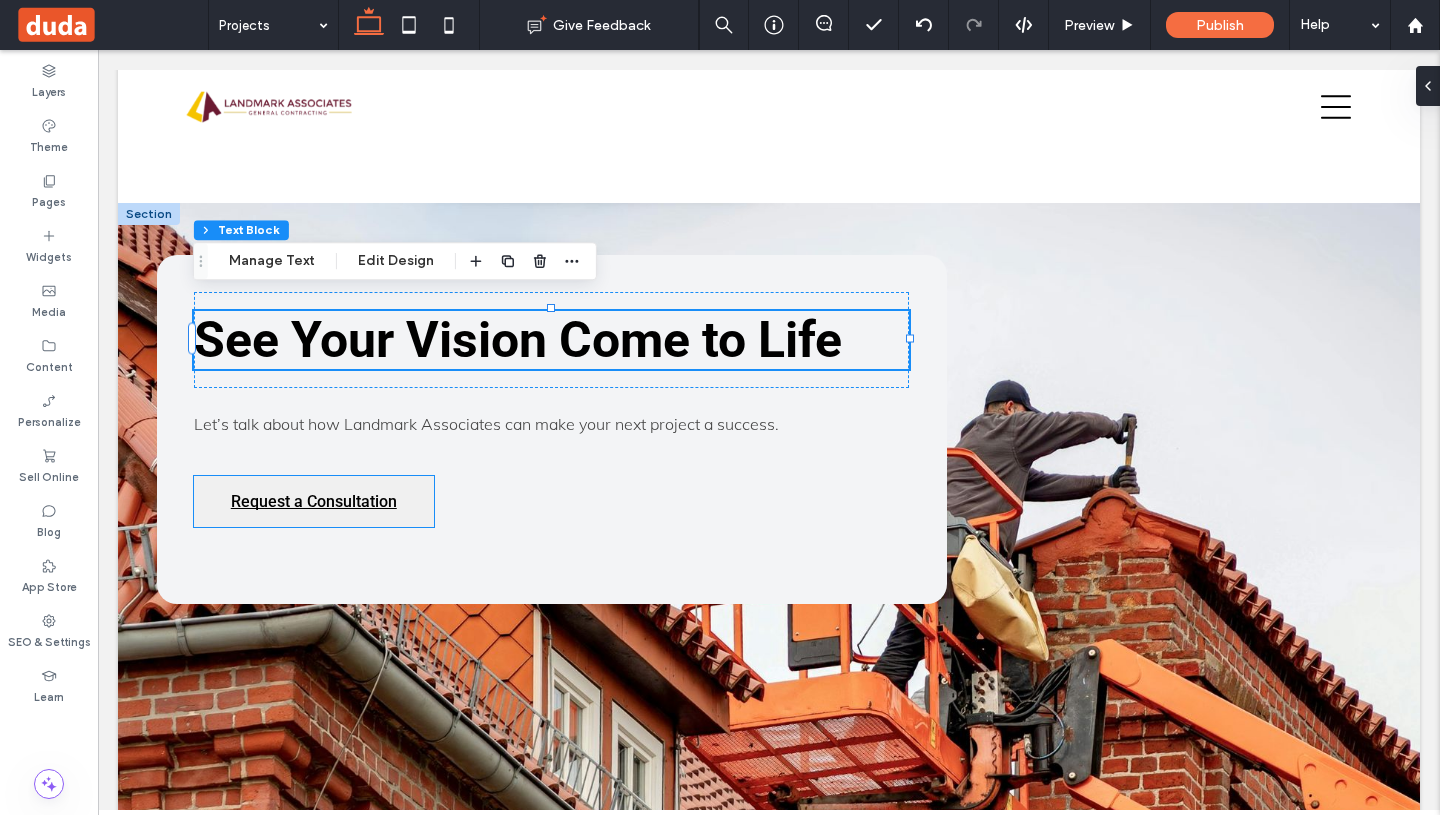 click on "Request a Consultation" at bounding box center (314, 501) 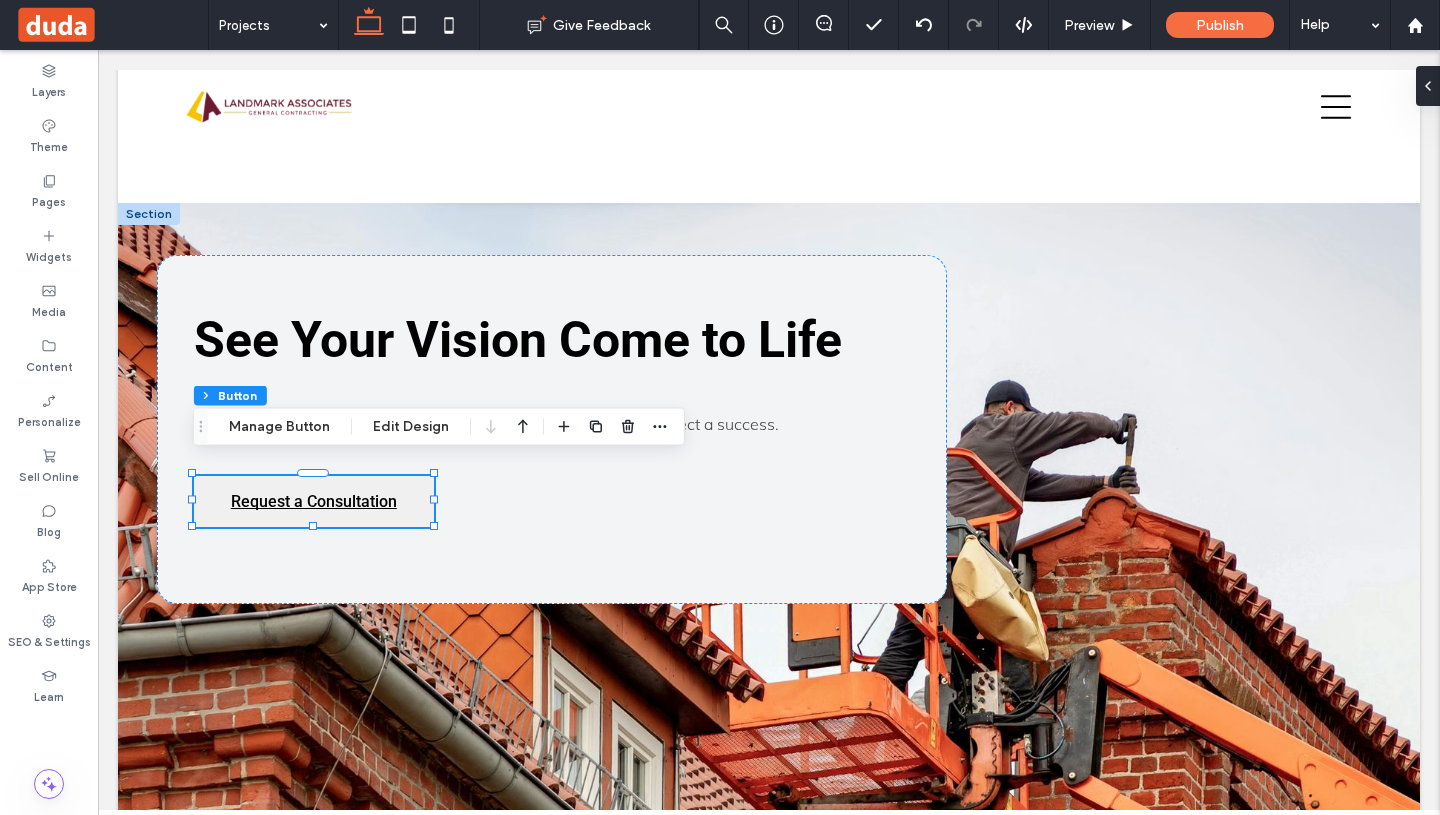type on "**" 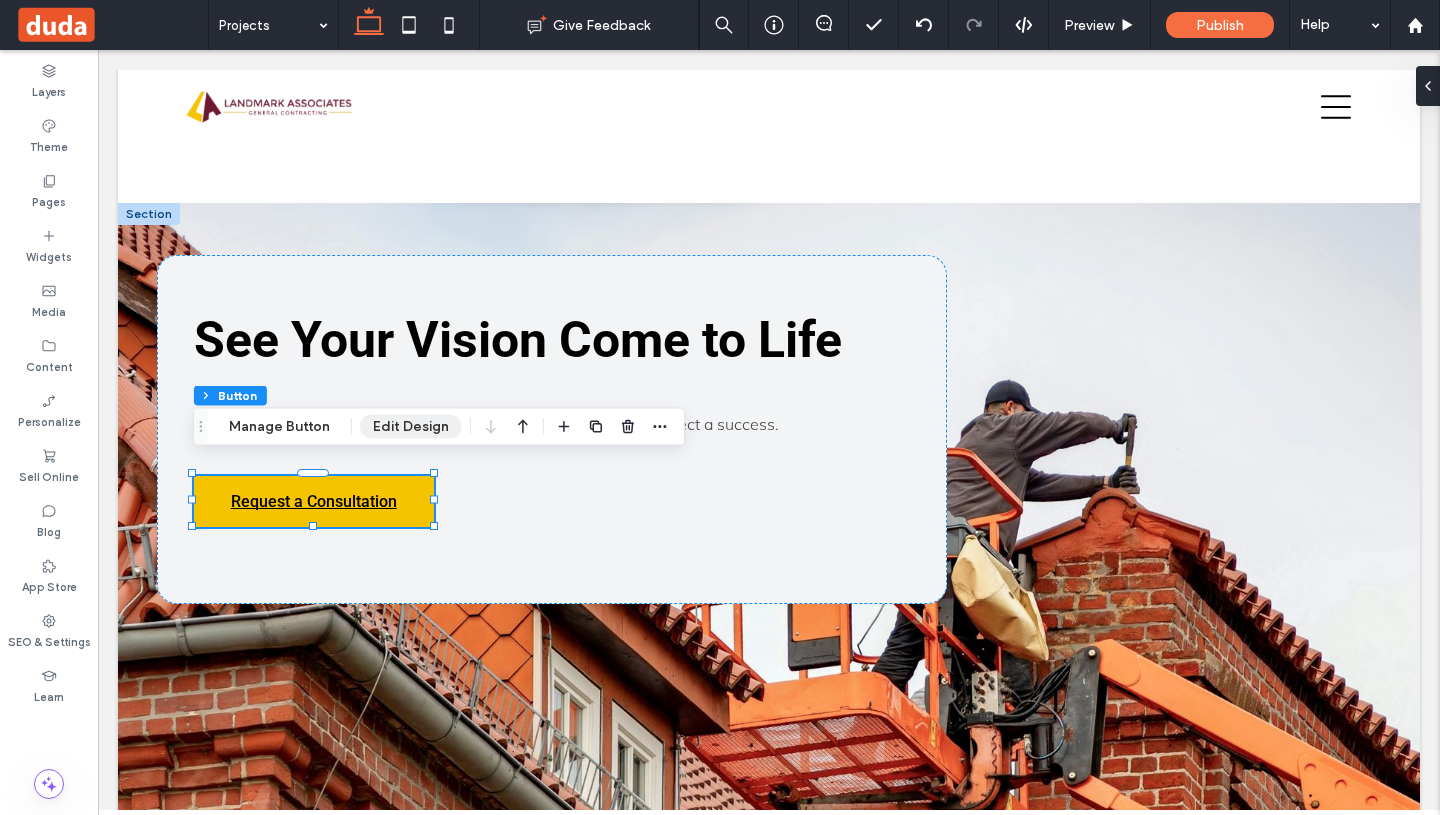 click on "Edit Design" at bounding box center [411, 427] 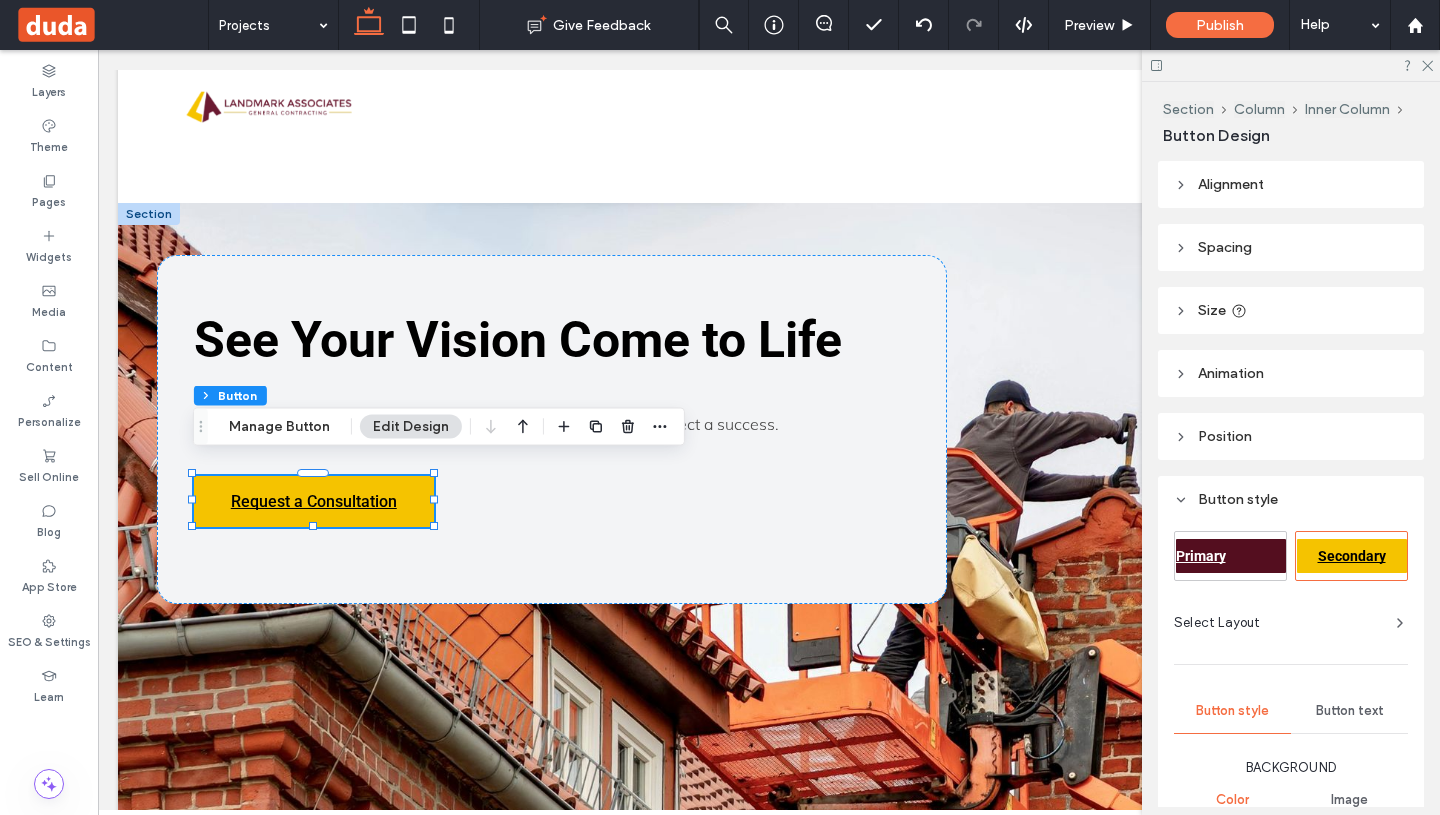 click on "Manage Button" at bounding box center [279, 427] 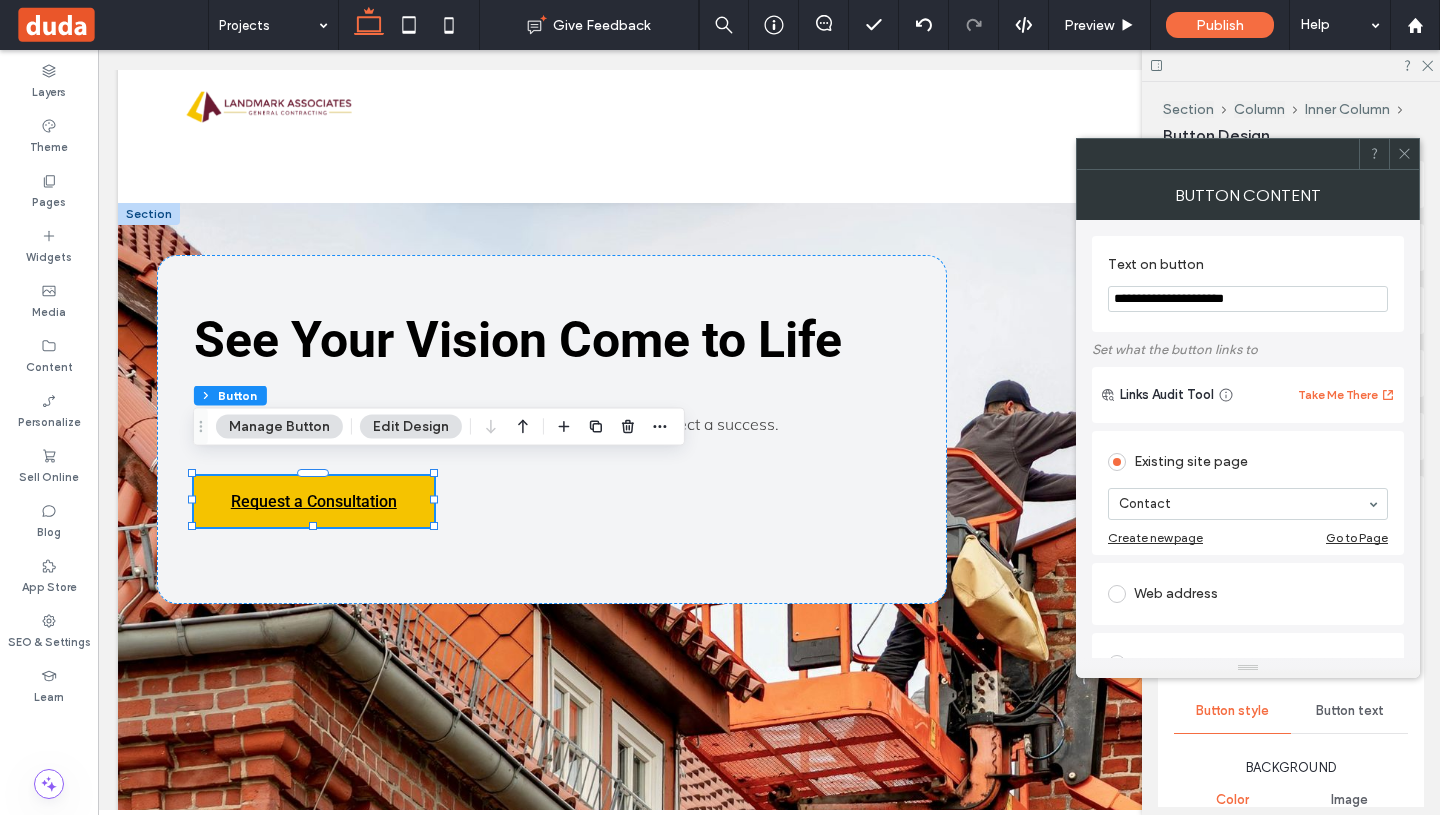 click 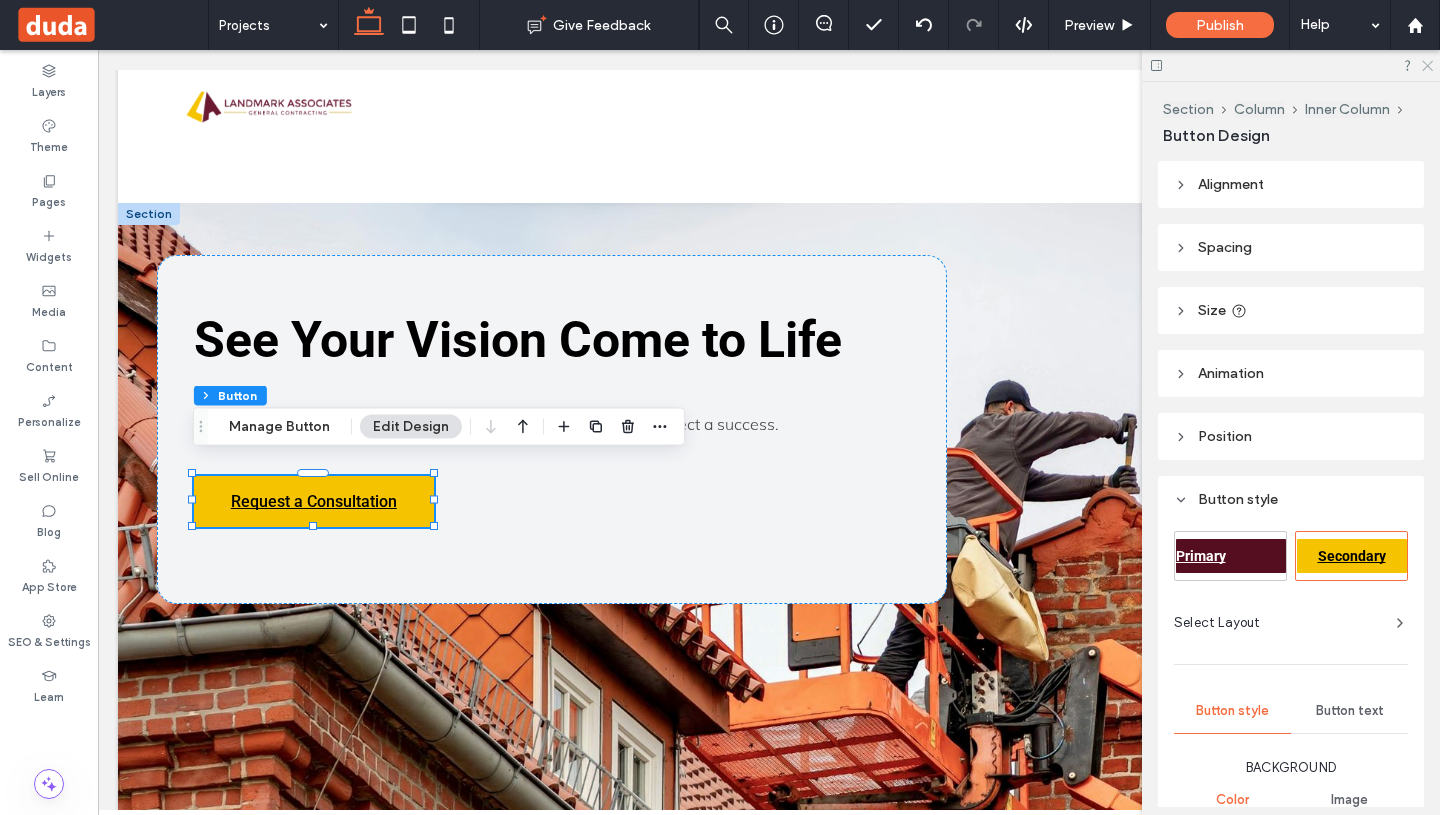 click 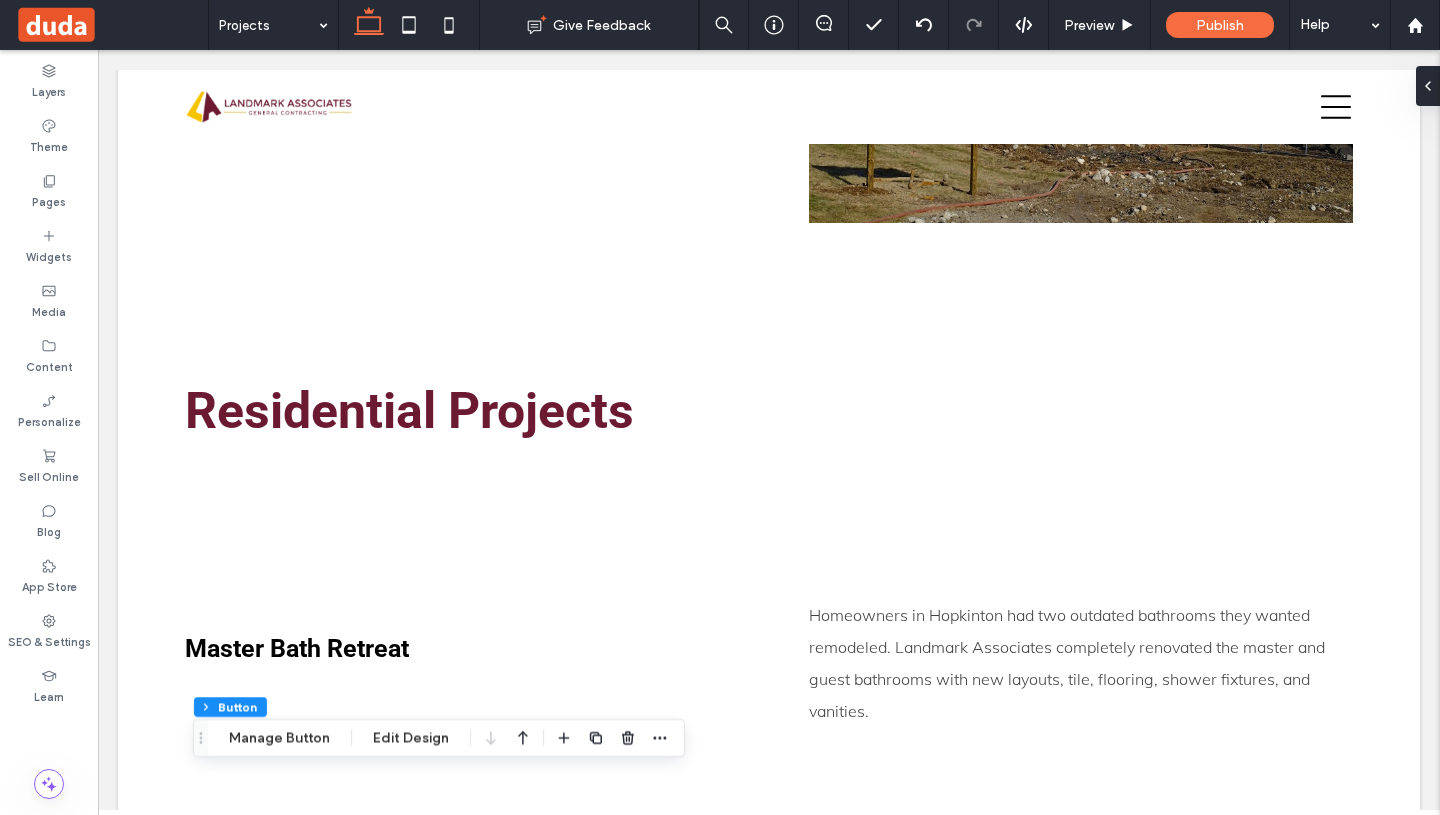scroll, scrollTop: 5325, scrollLeft: 0, axis: vertical 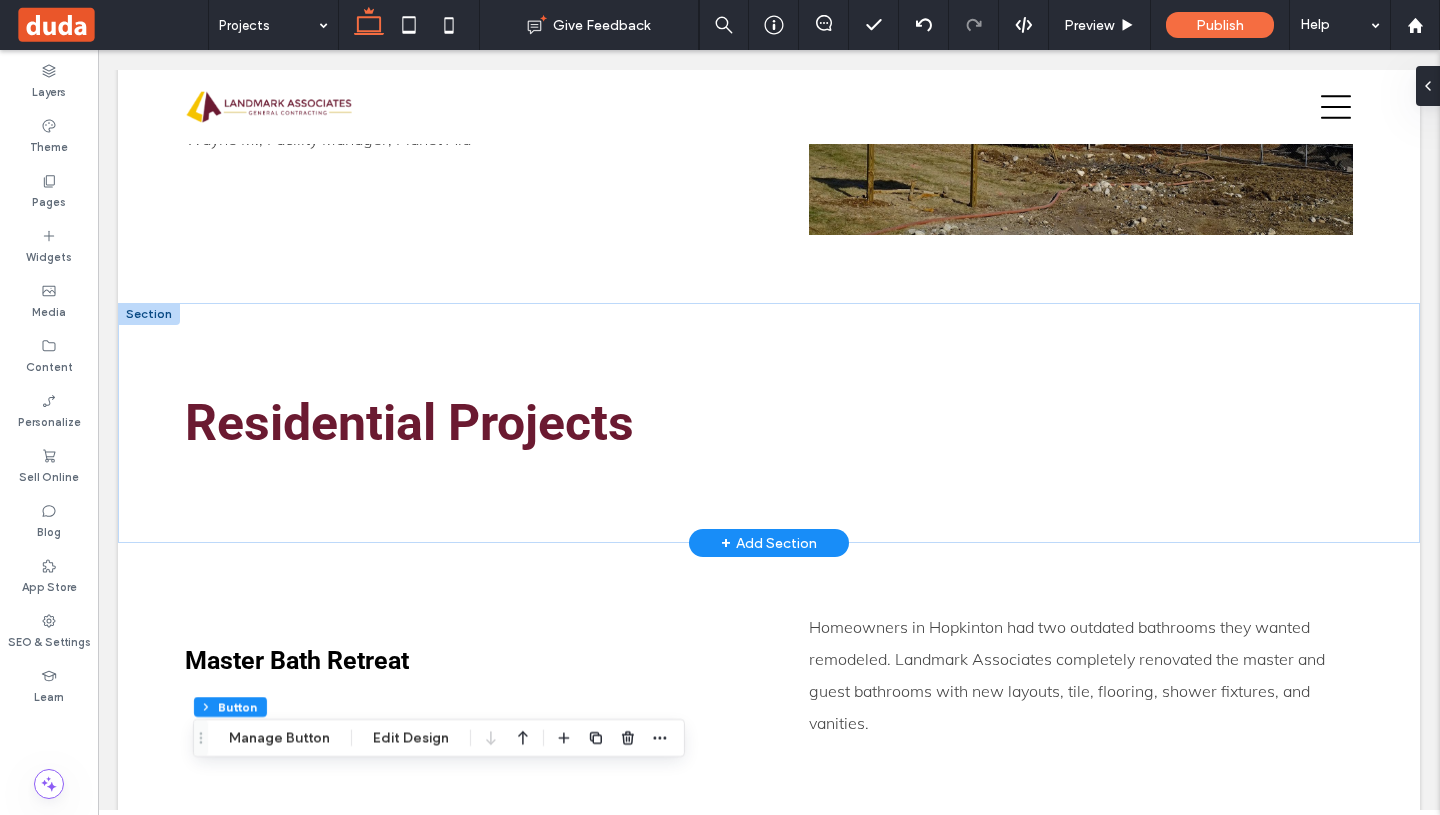 click at bounding box center [149, 314] 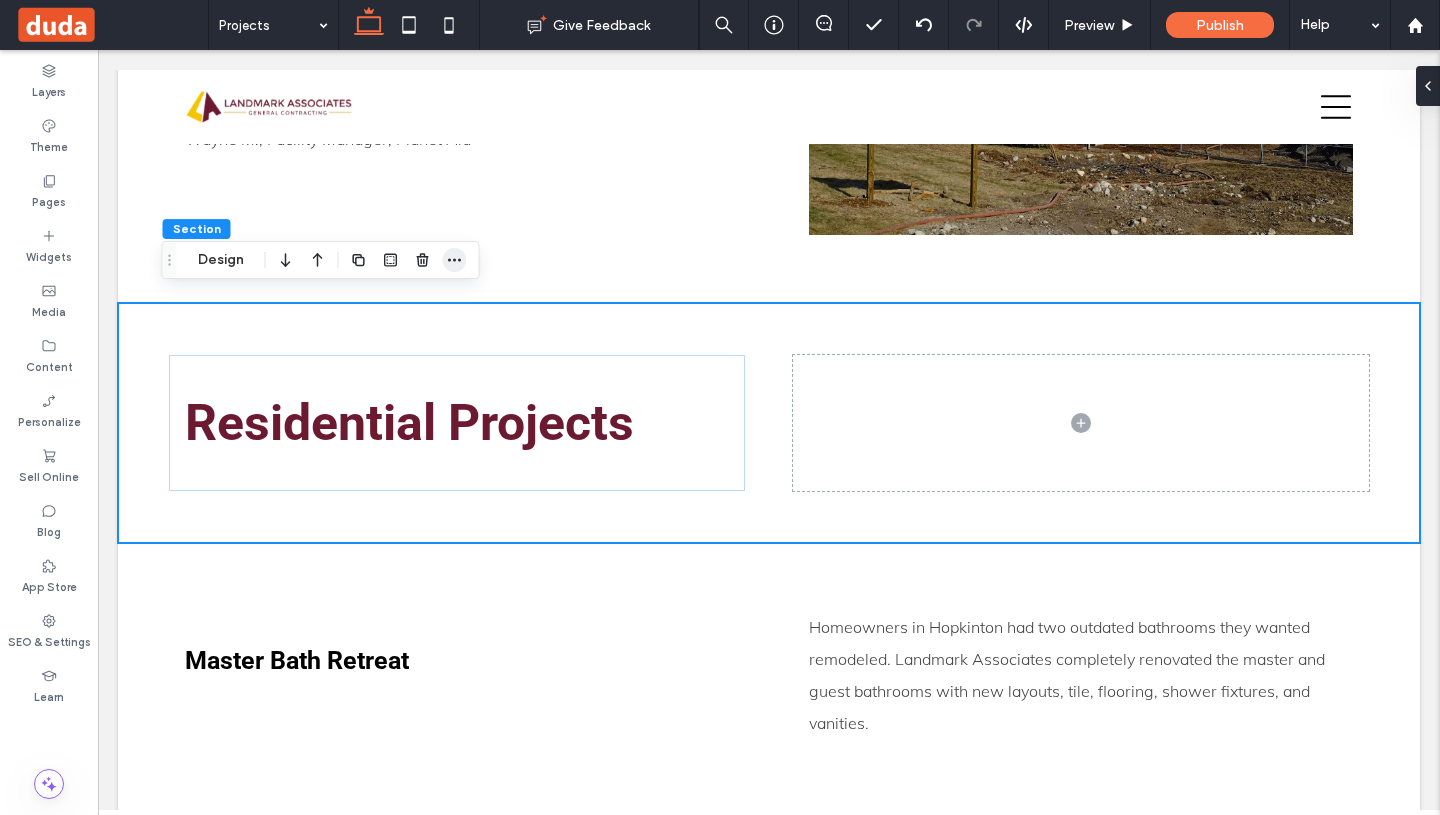 click 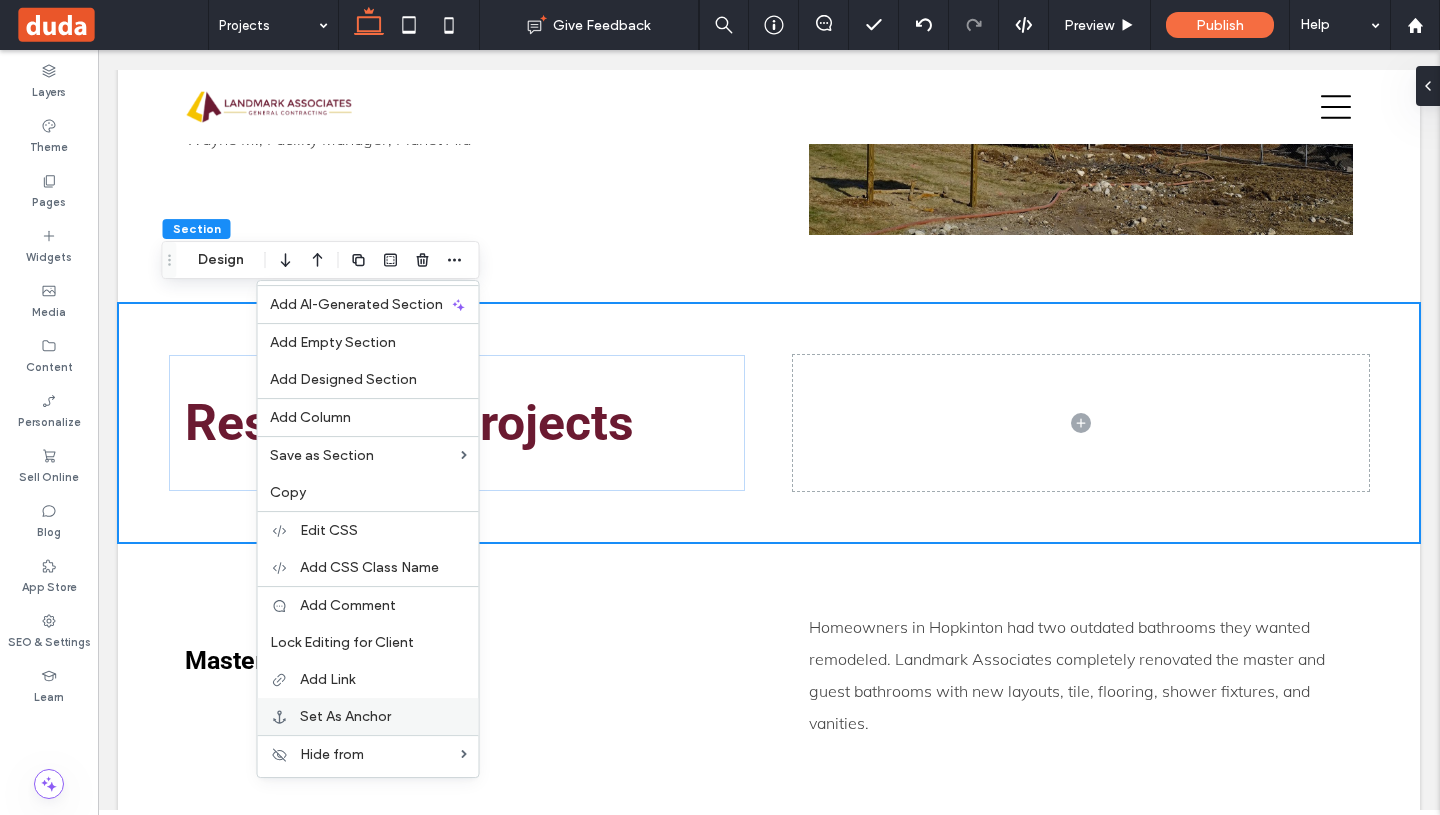 click on "Set As Anchor" at bounding box center (368, 716) 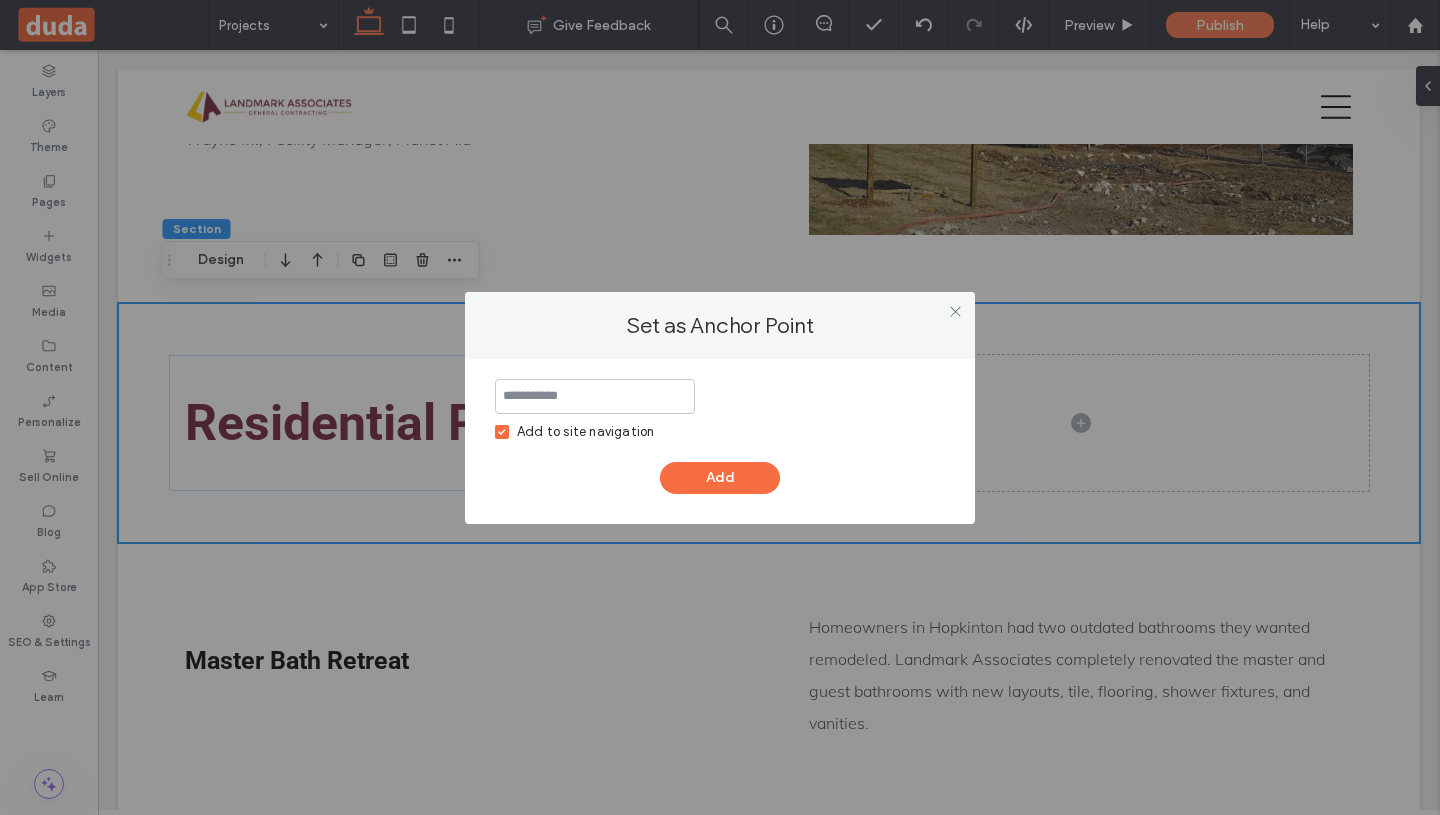 click on "Add to site navigation Add" at bounding box center (720, 436) 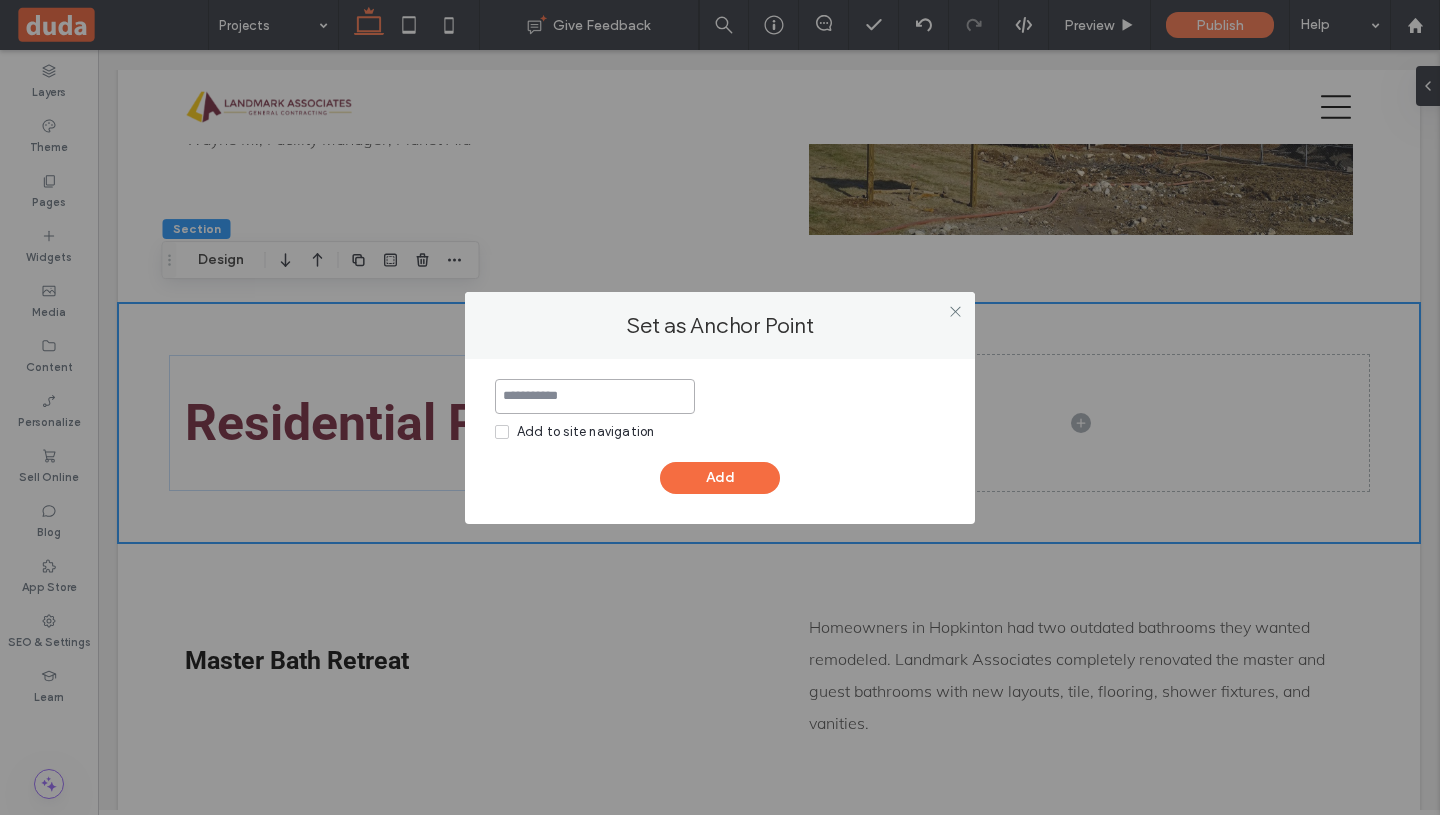 click at bounding box center (595, 396) 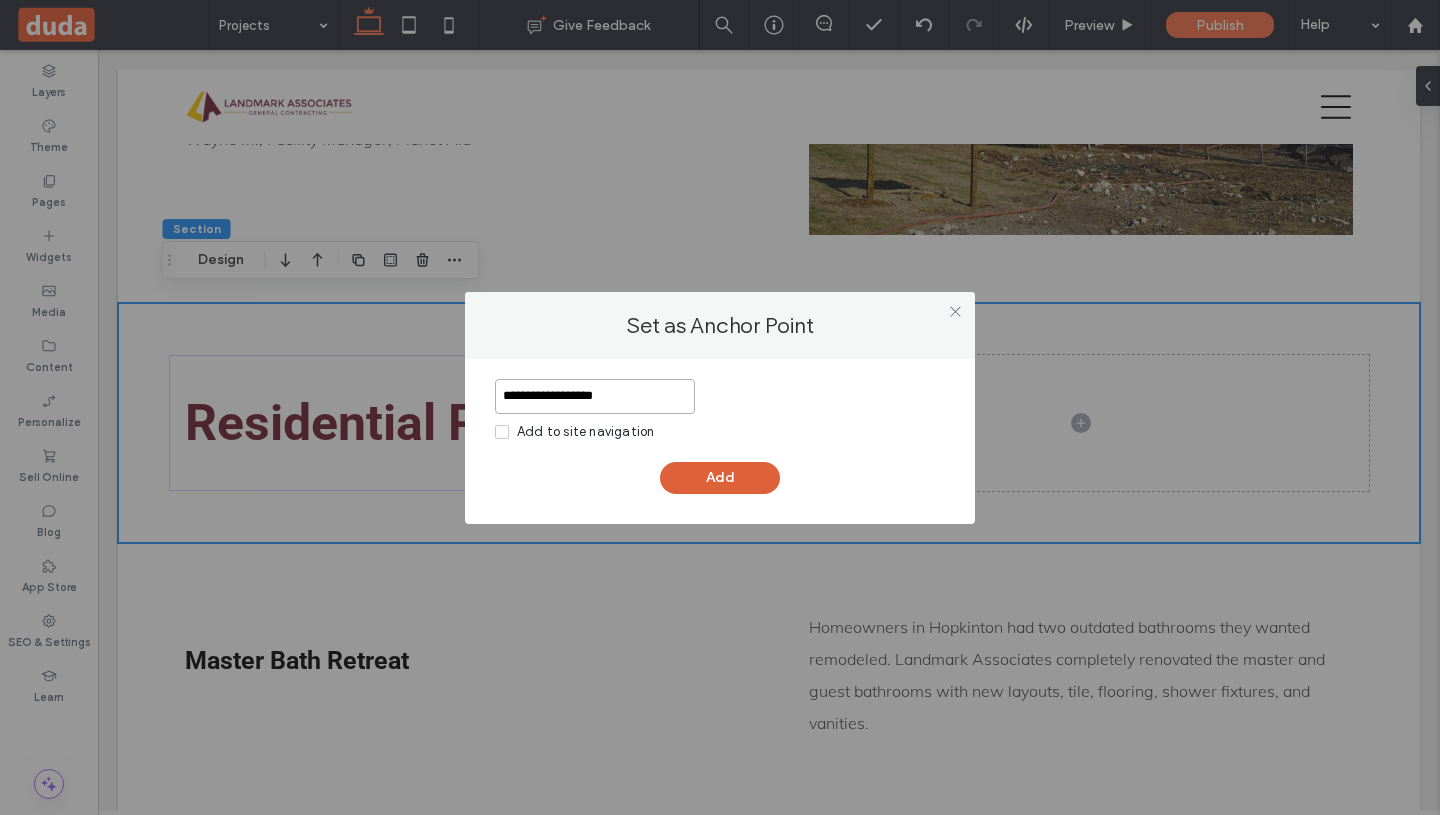 type on "**********" 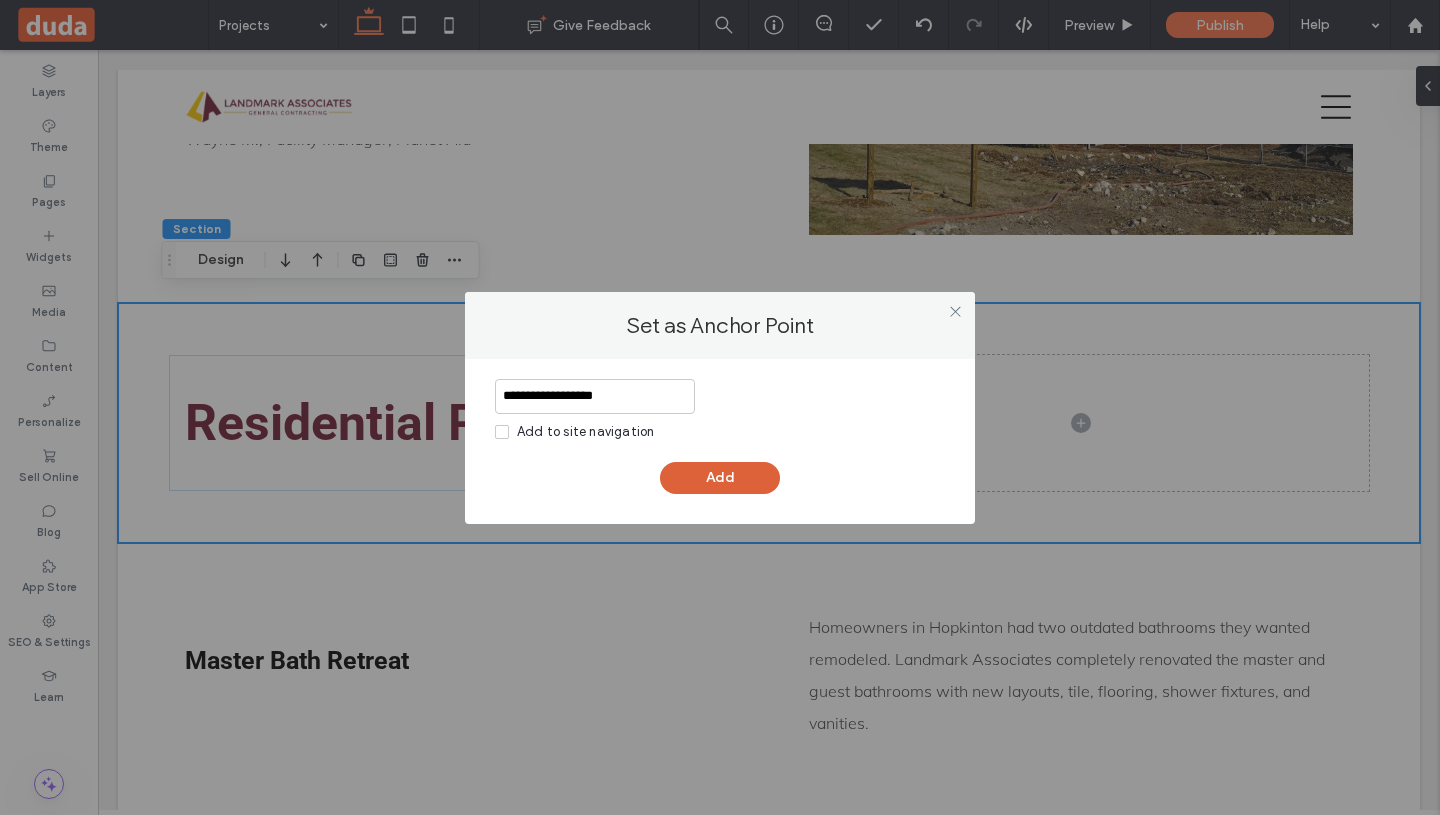 click on "Add" at bounding box center (720, 478) 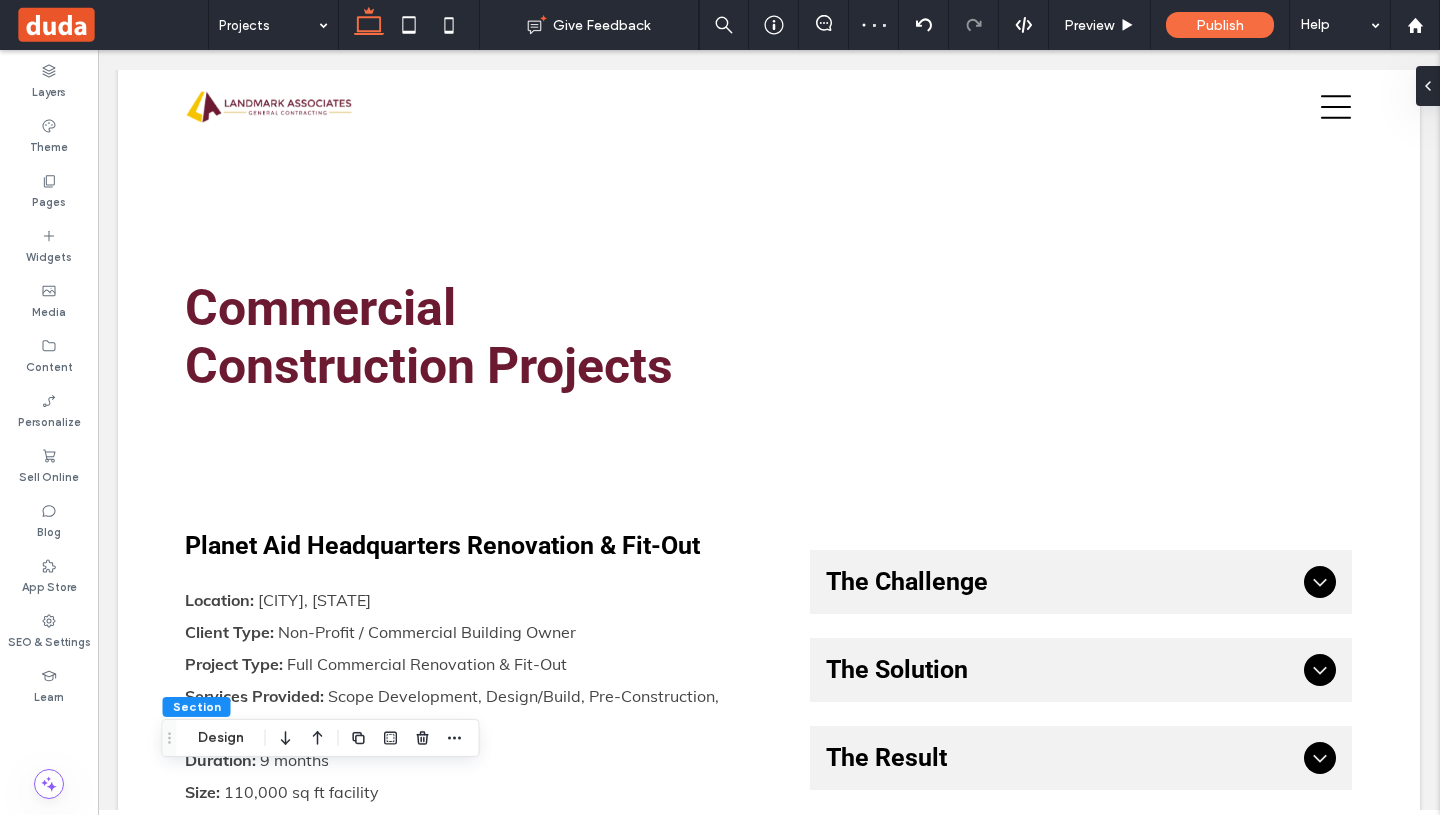 scroll, scrollTop: 4192, scrollLeft: 0, axis: vertical 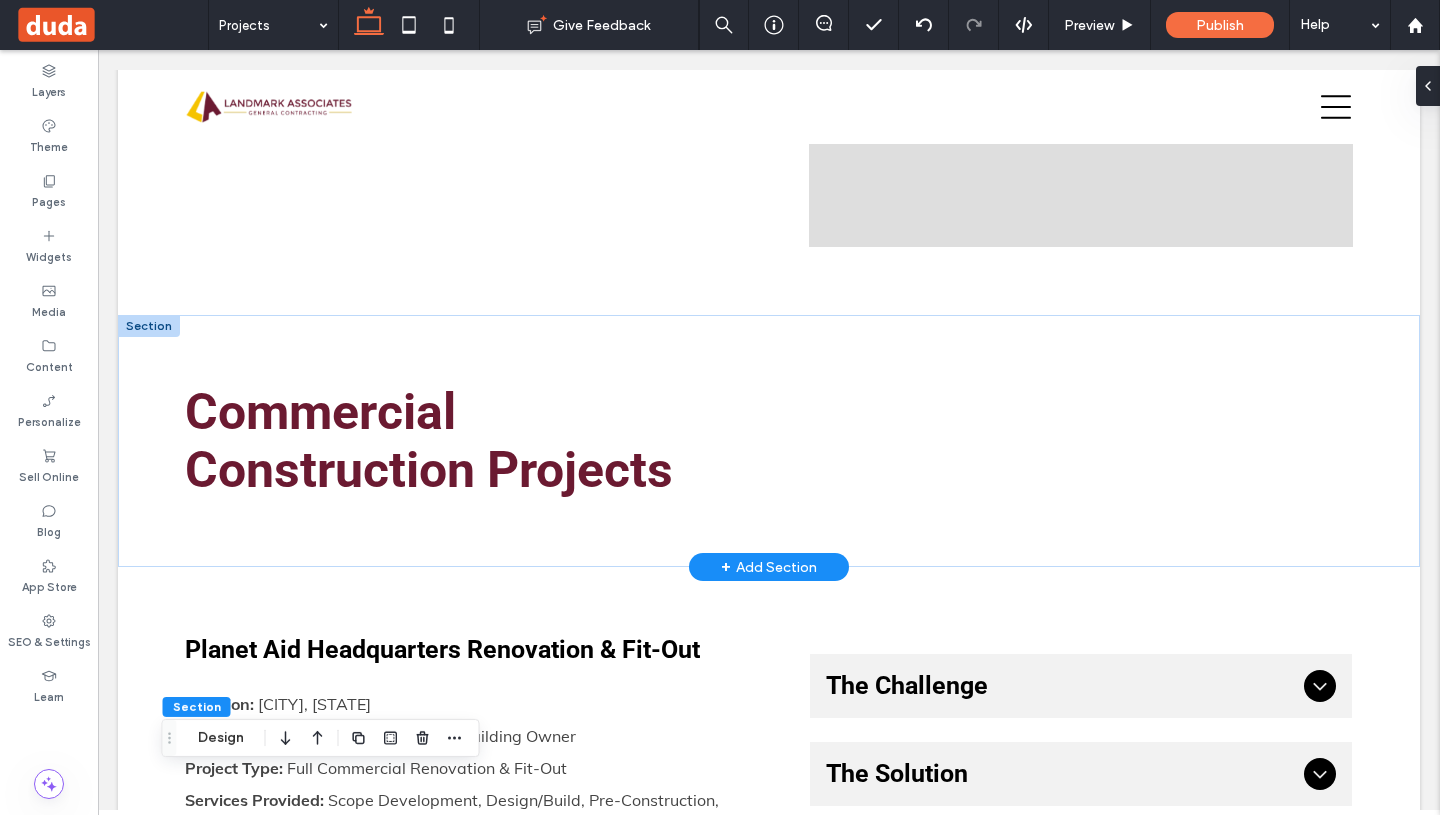 click at bounding box center (149, 326) 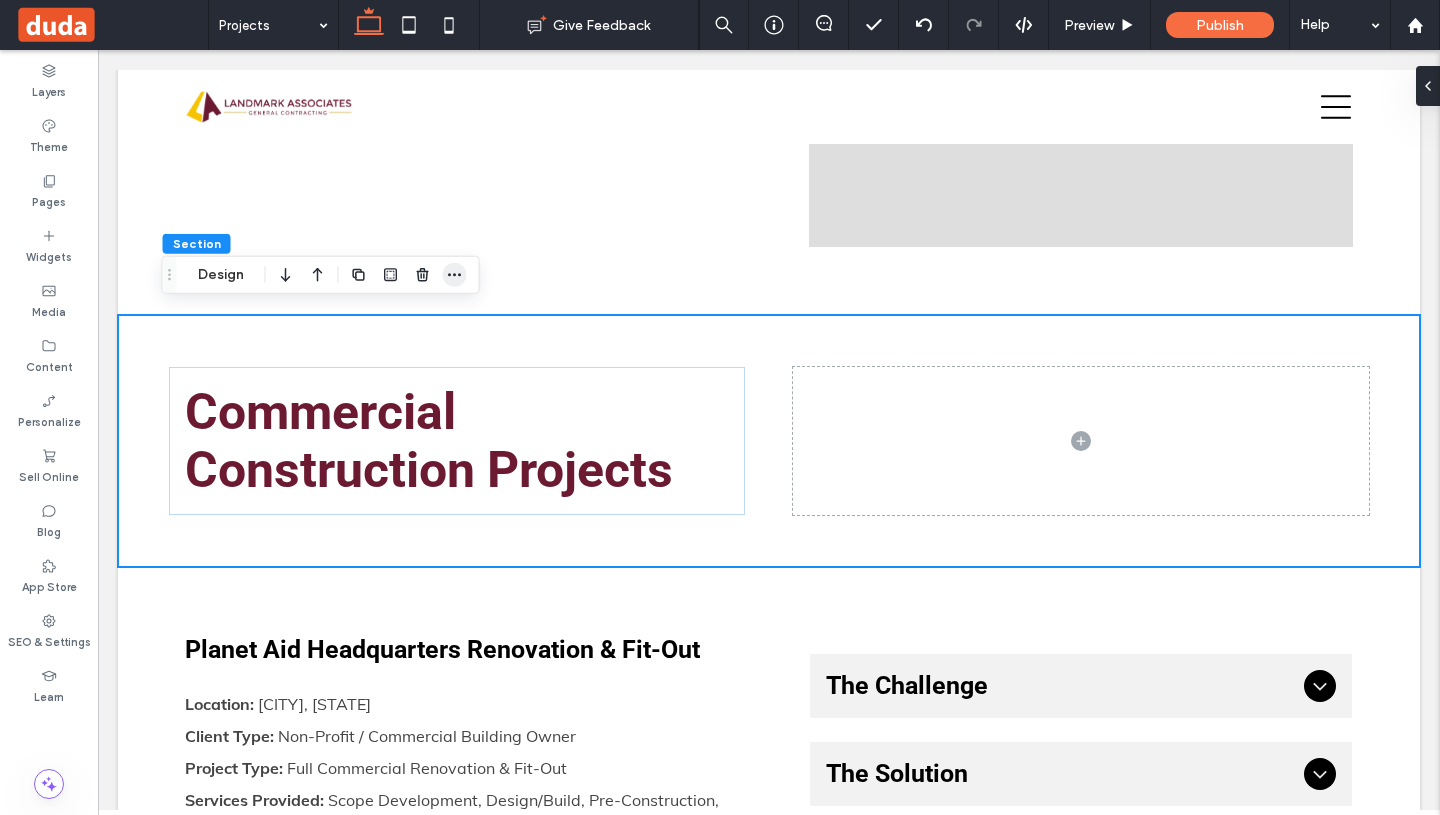 click 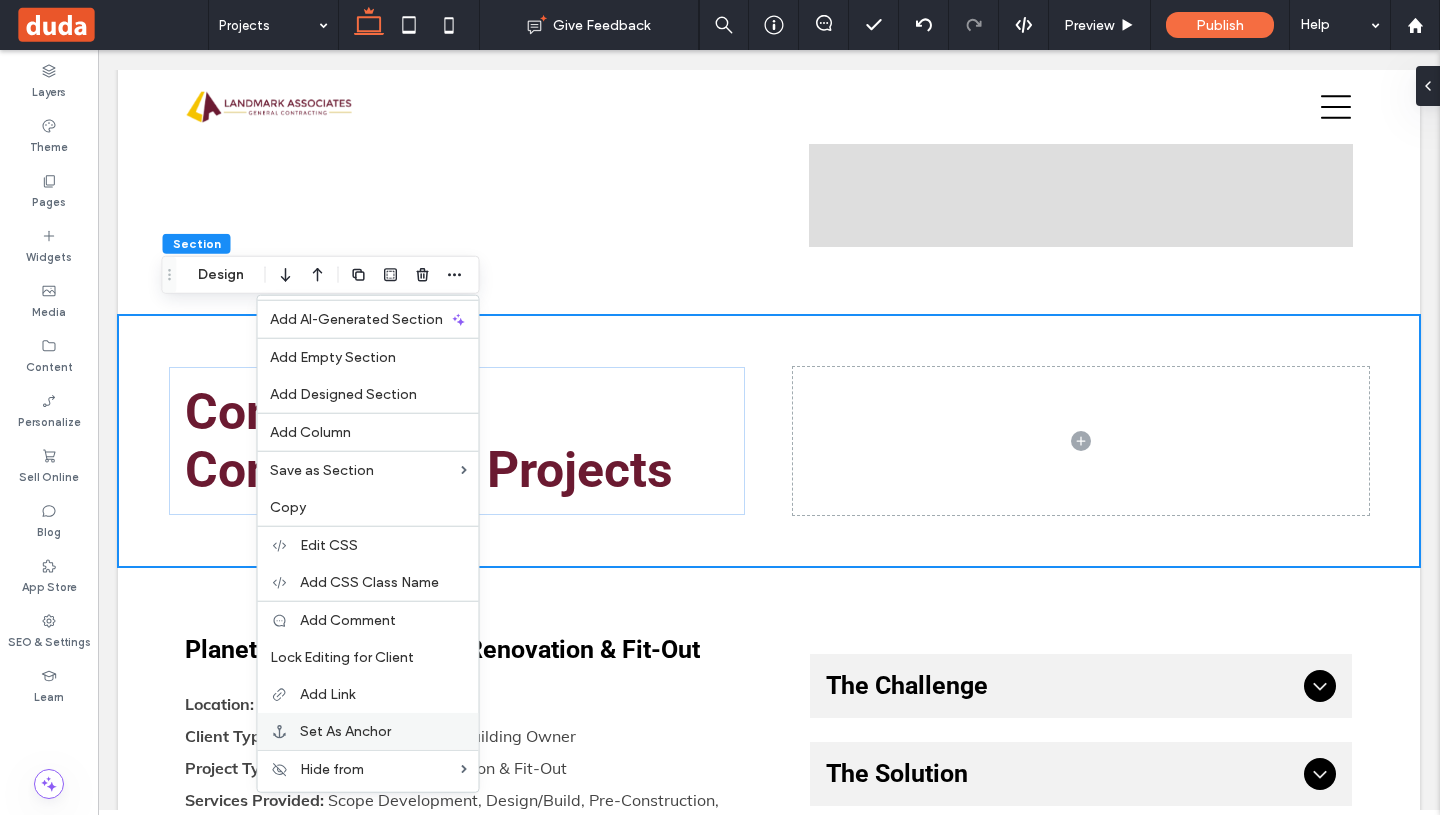 click on "Set As Anchor" at bounding box center [345, 731] 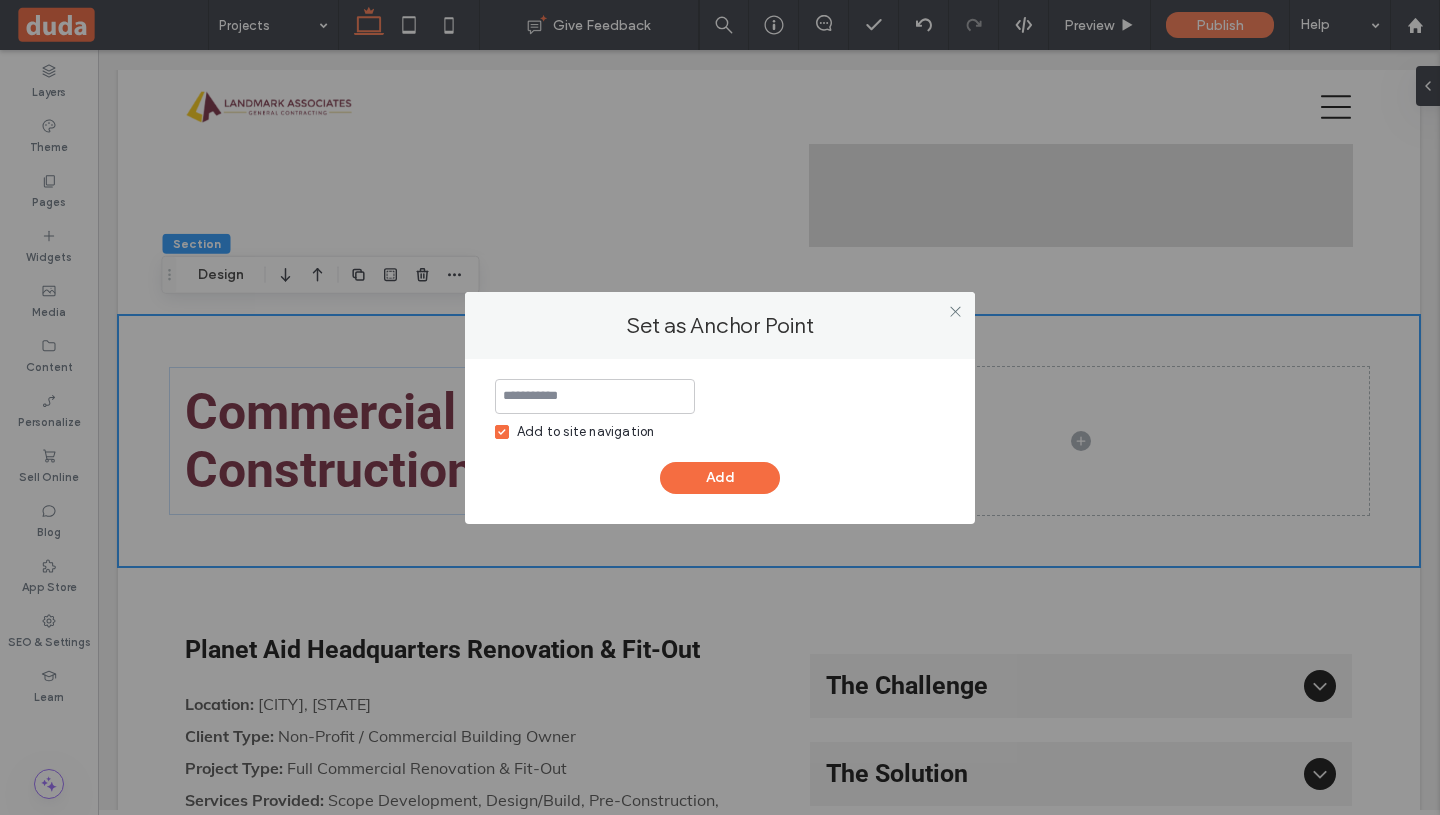 click at bounding box center [502, 432] 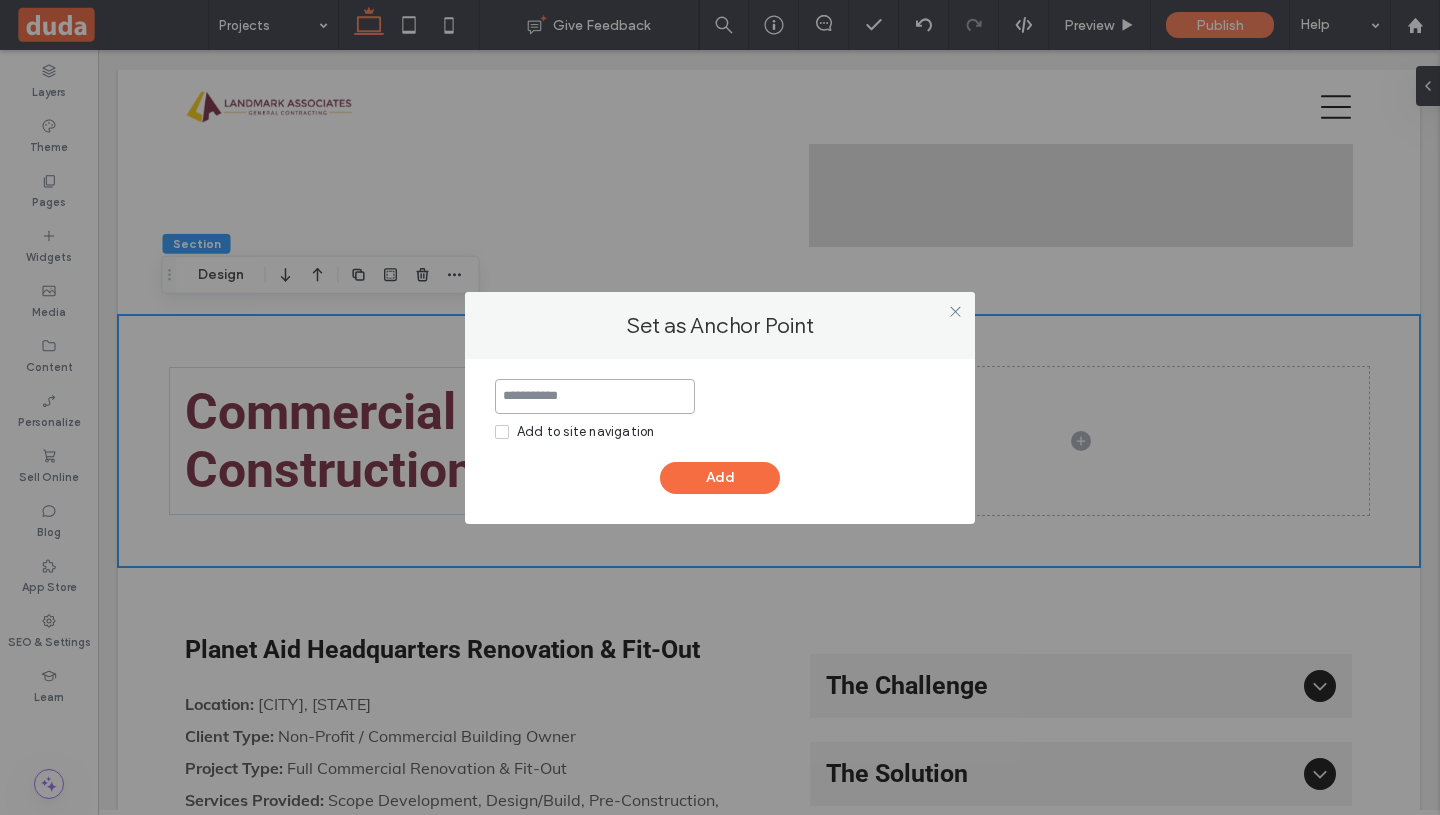 click at bounding box center [595, 396] 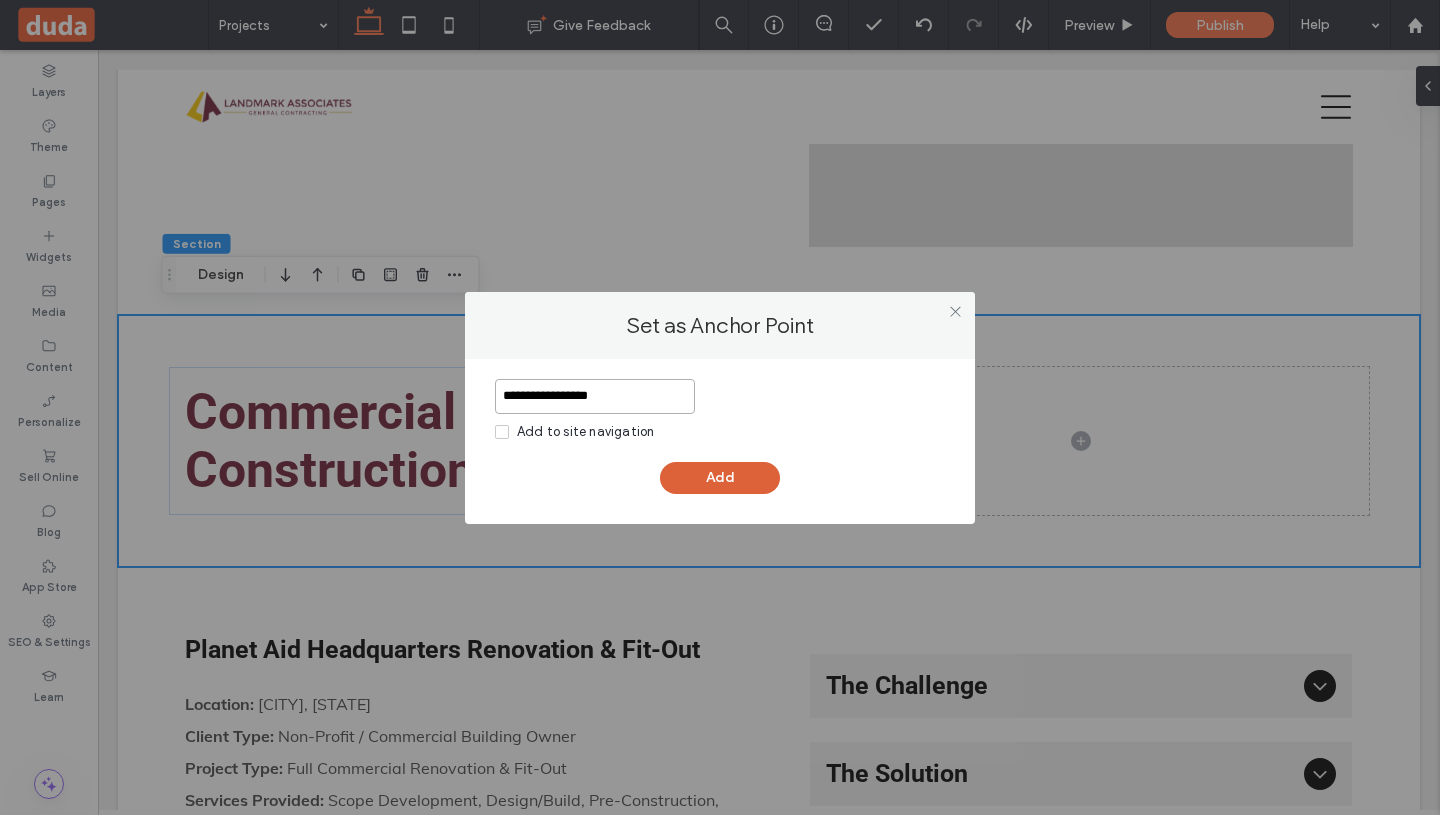 type on "**********" 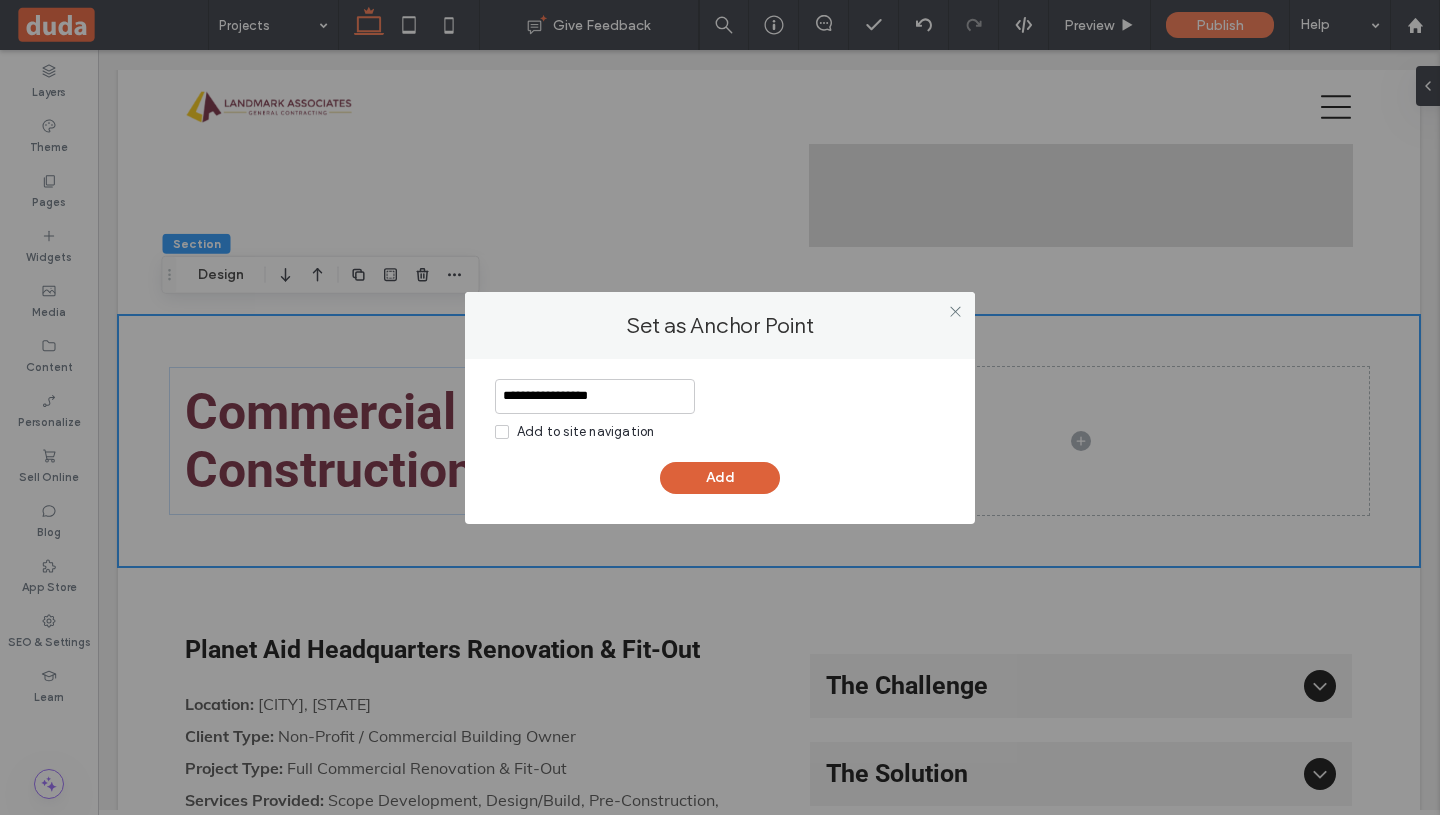 click on "Add" at bounding box center [720, 478] 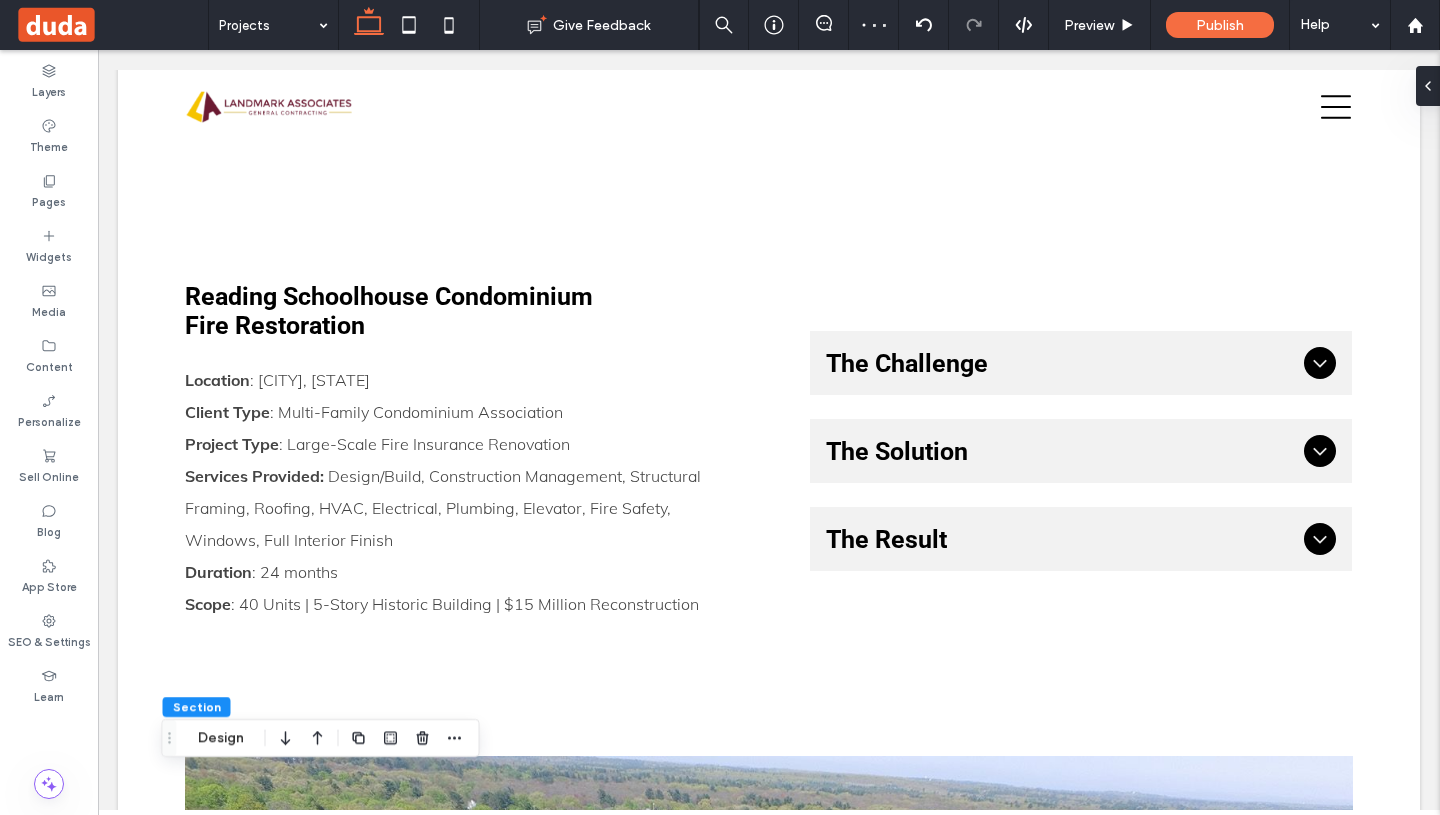 scroll, scrollTop: 773, scrollLeft: 0, axis: vertical 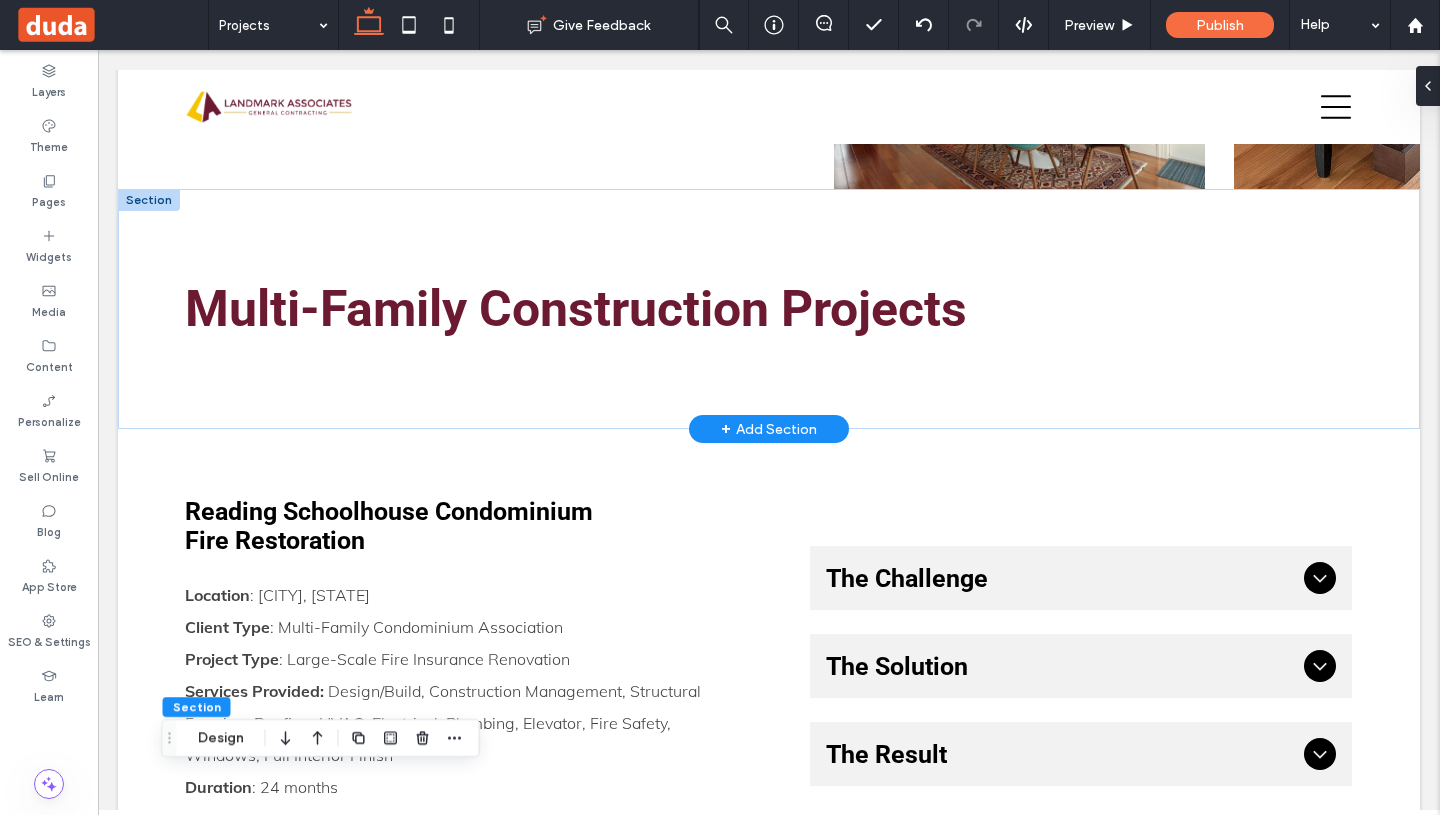 click at bounding box center (149, 200) 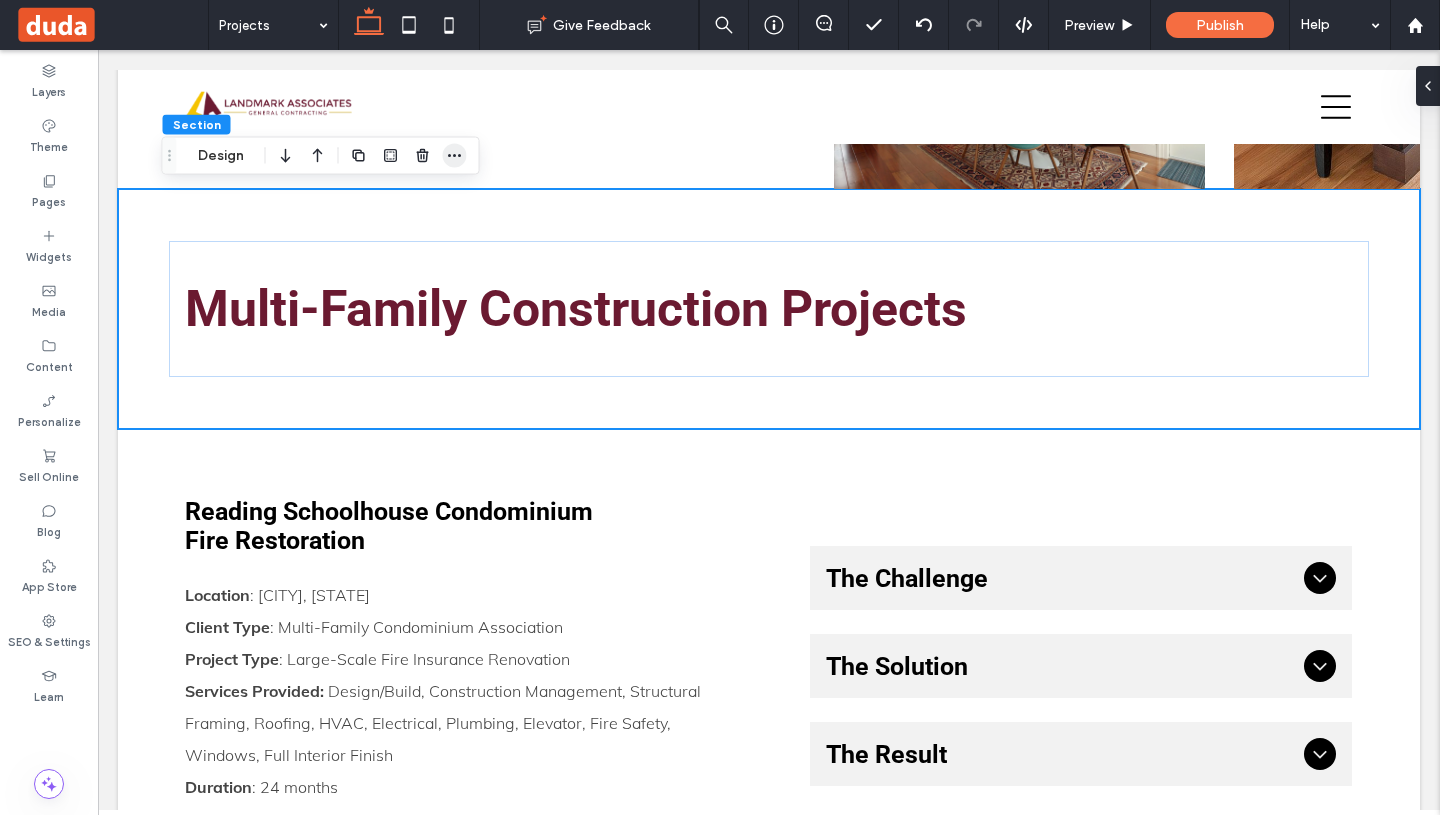 click 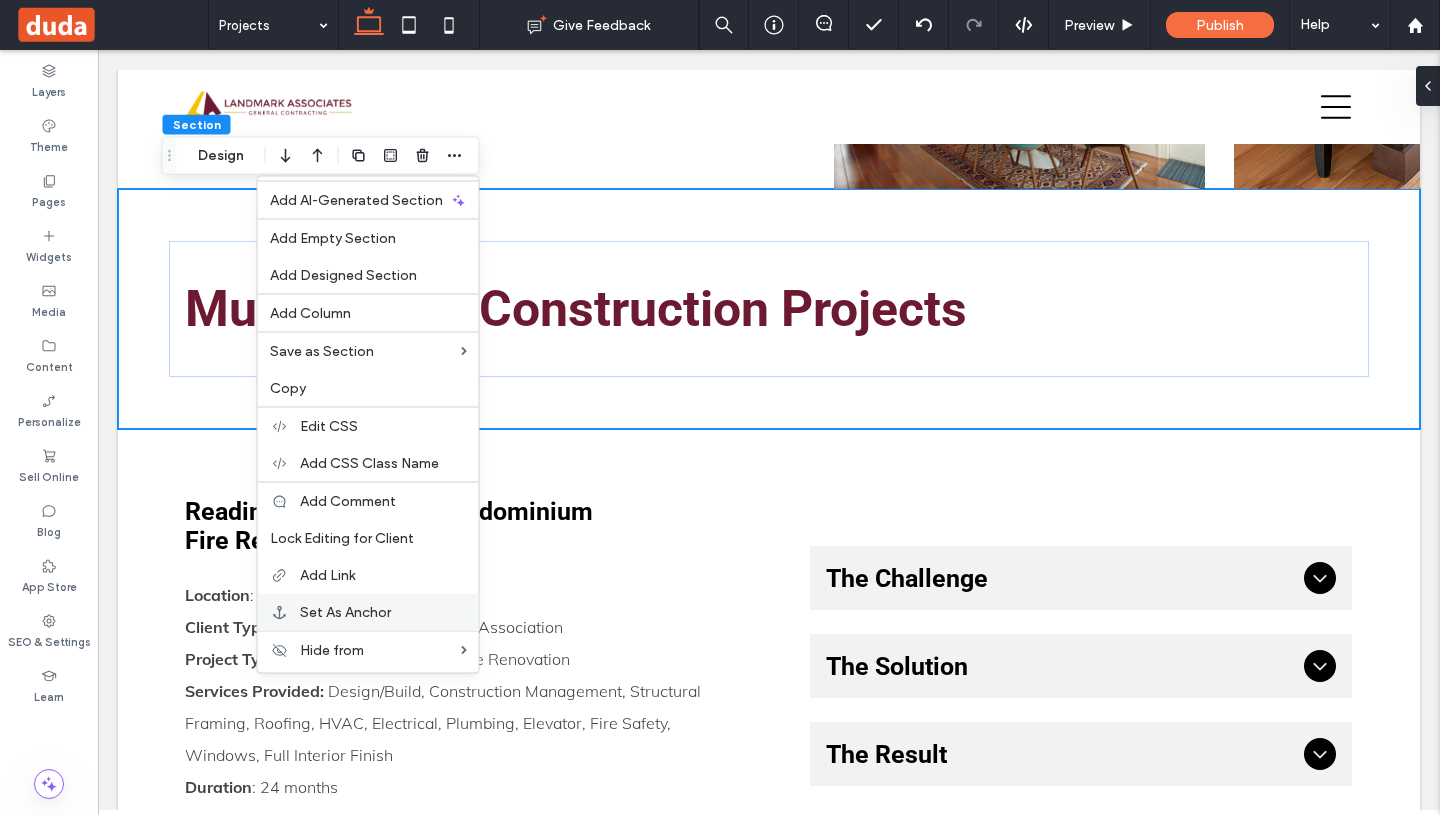 click on "Set As Anchor" at bounding box center [368, 612] 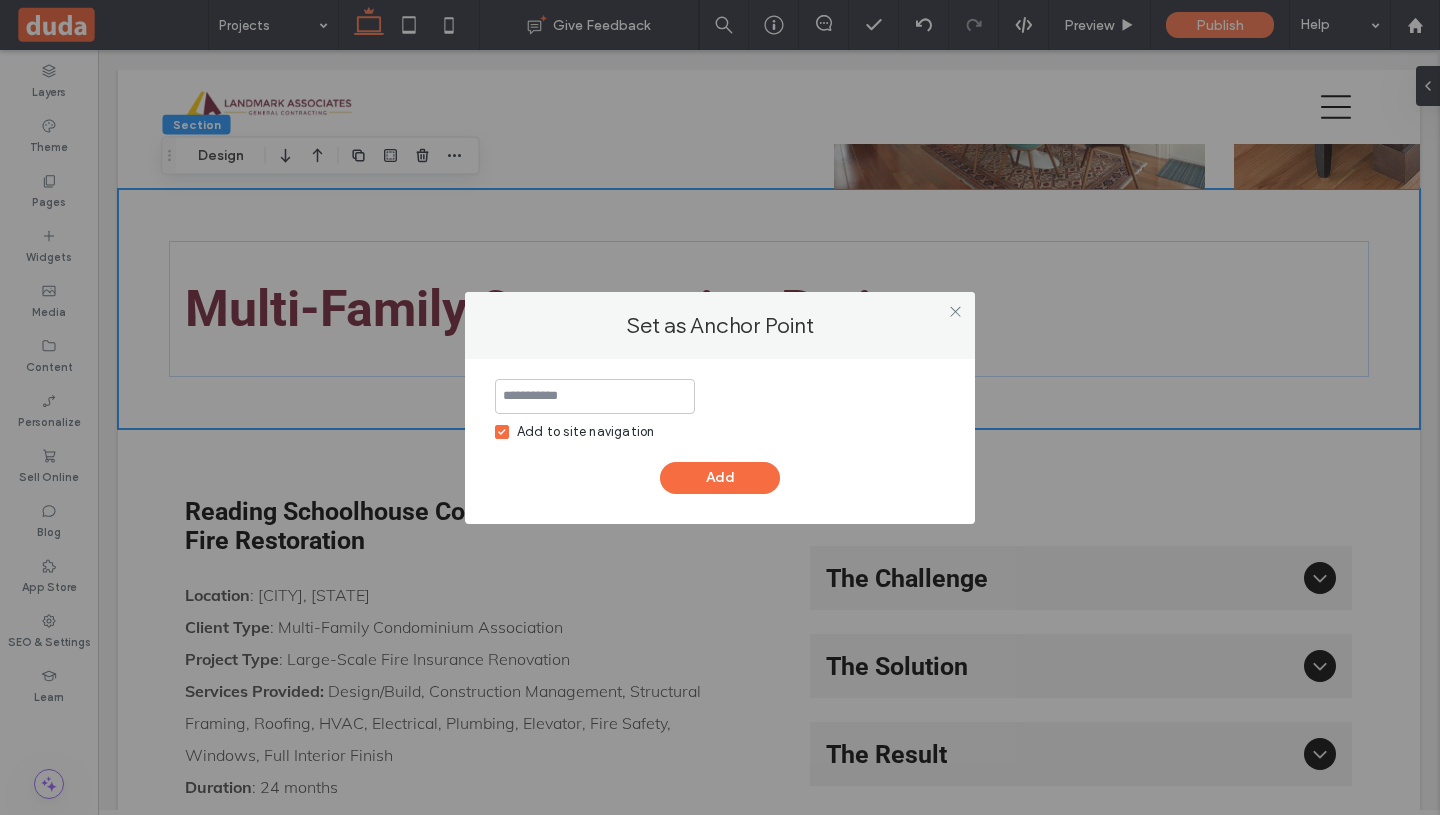 click on "Add to site navigation" at bounding box center (574, 432) 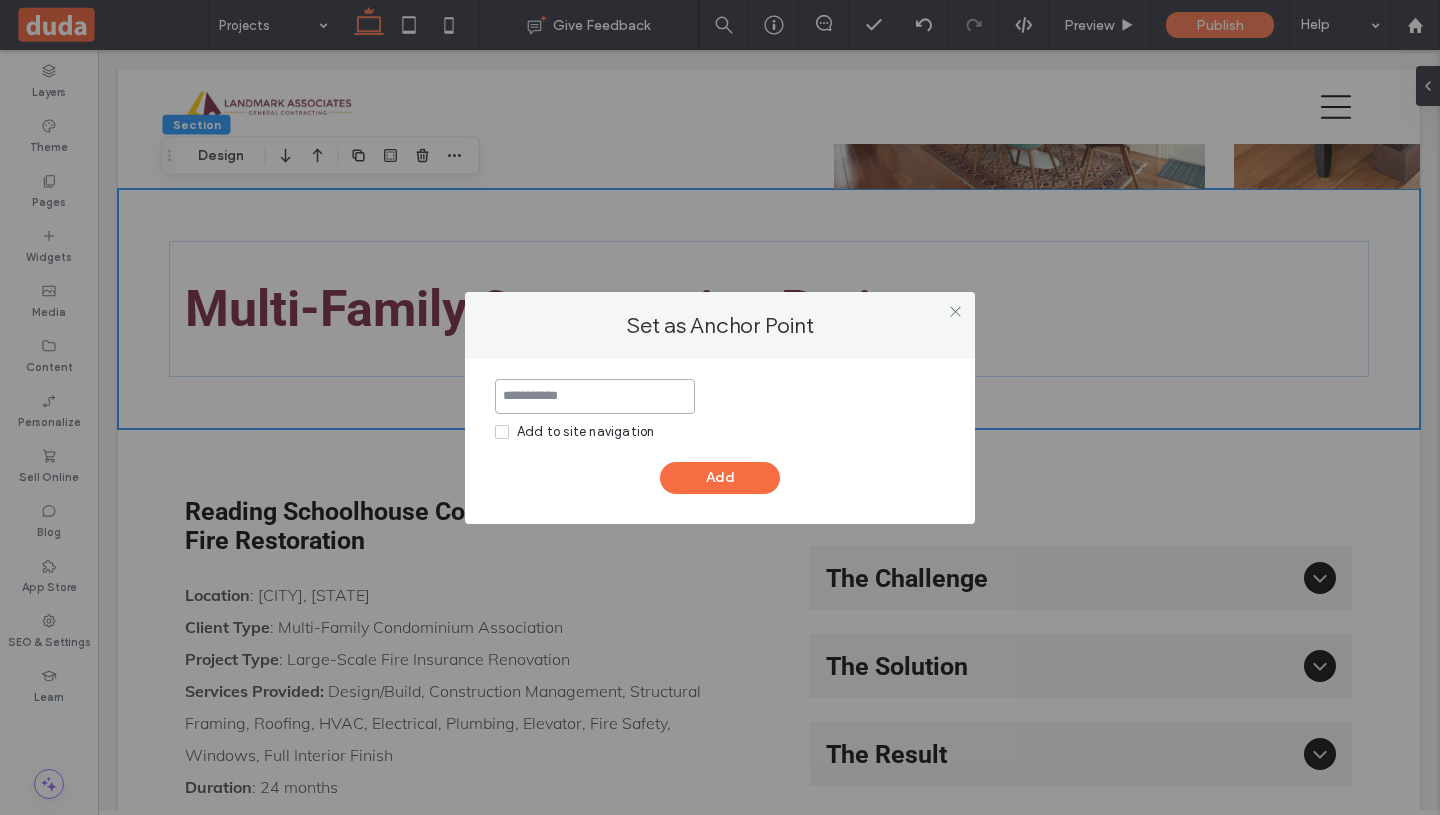 click at bounding box center [595, 396] 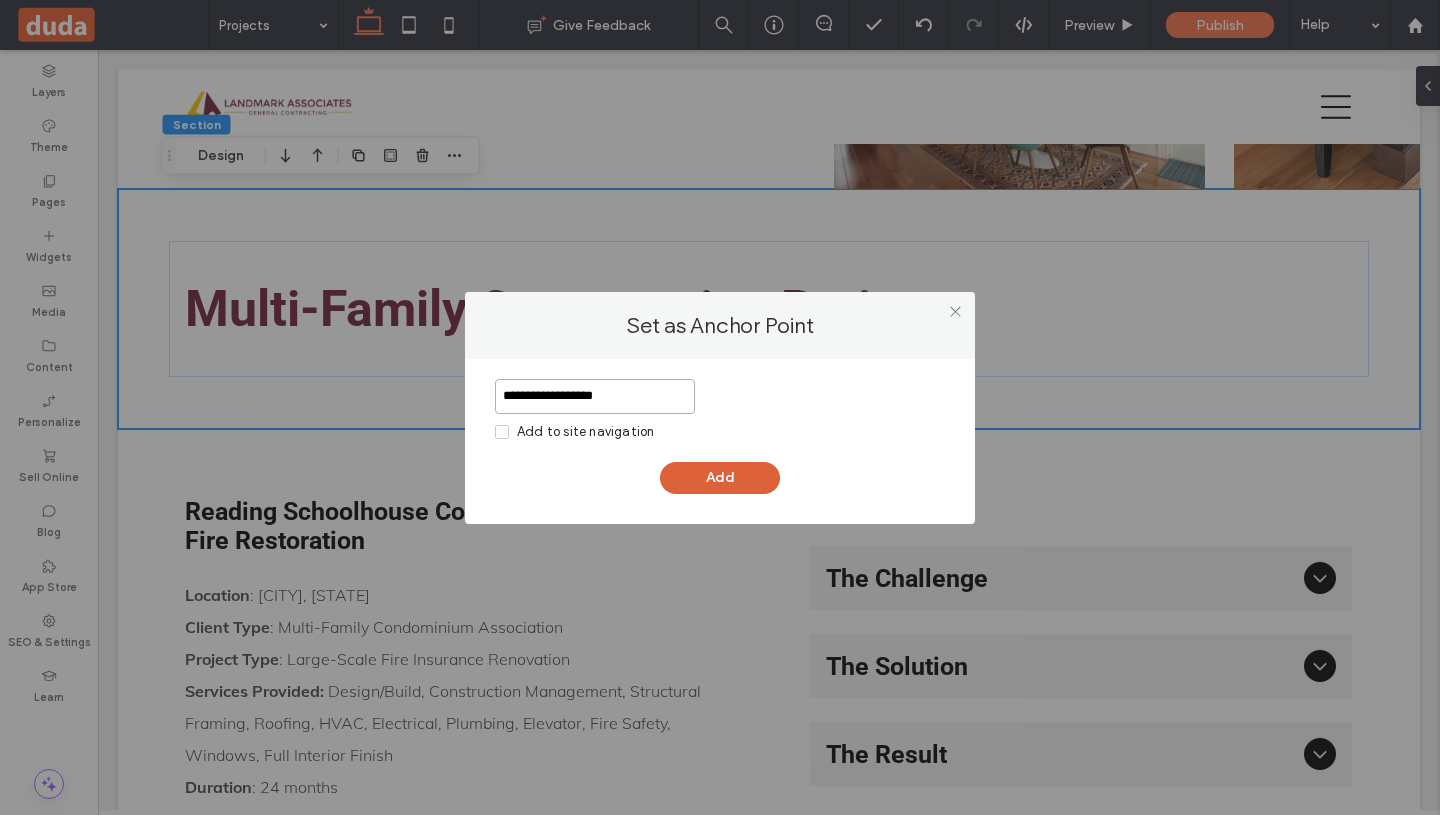 type on "**********" 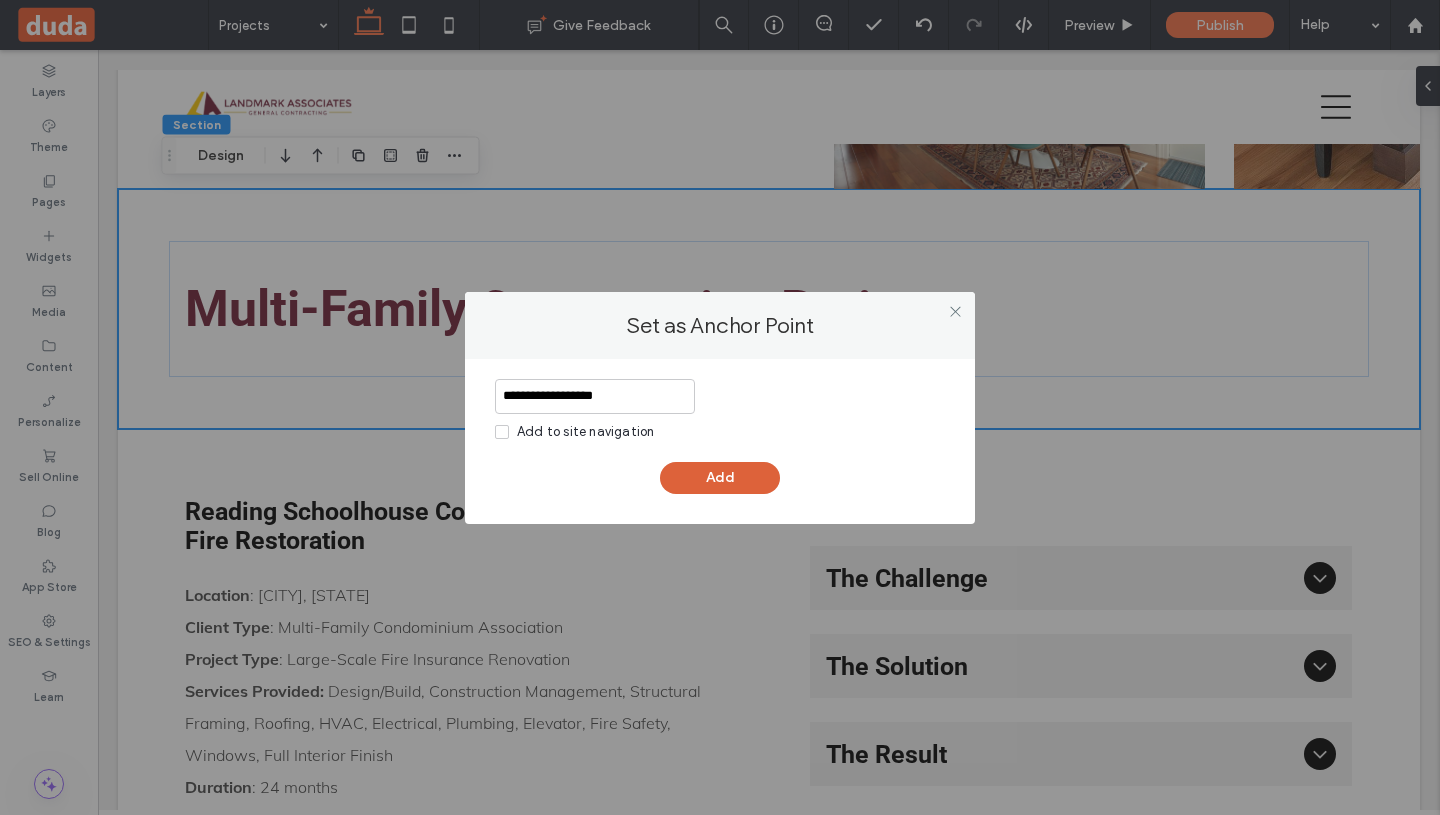 click on "Add" at bounding box center [720, 478] 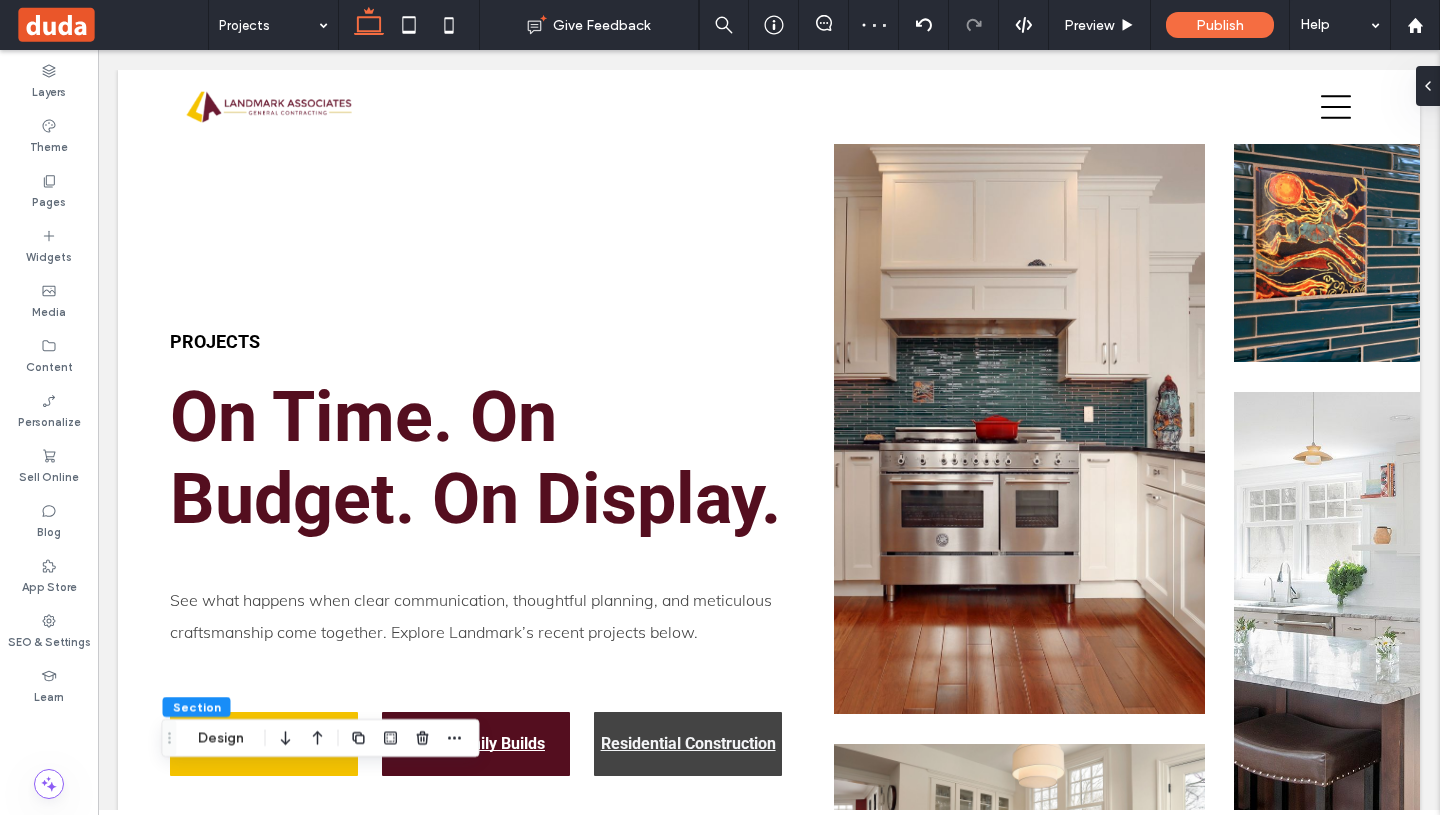 scroll, scrollTop: 134, scrollLeft: 0, axis: vertical 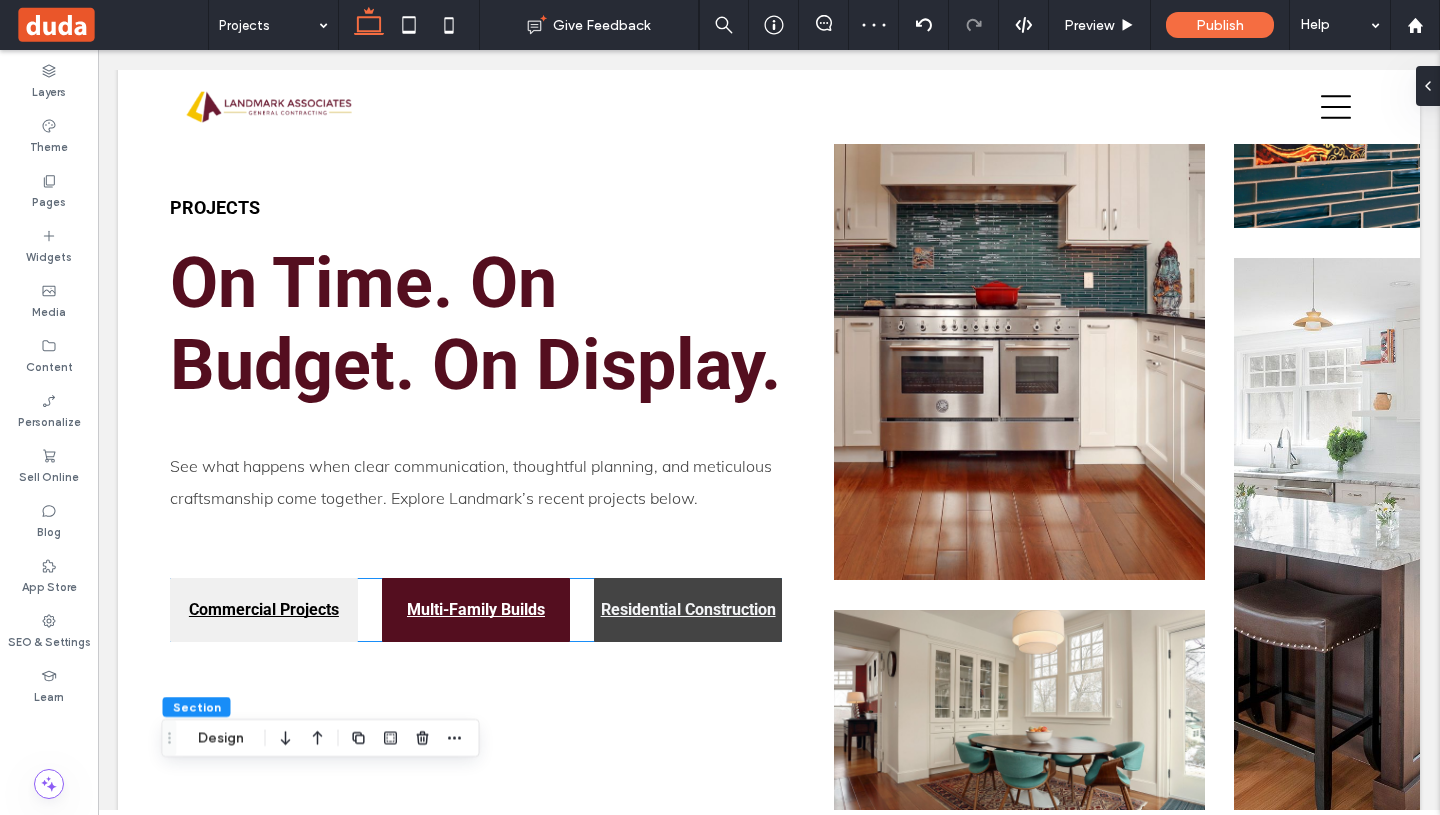 click on "Commercial Projects" at bounding box center [264, 610] 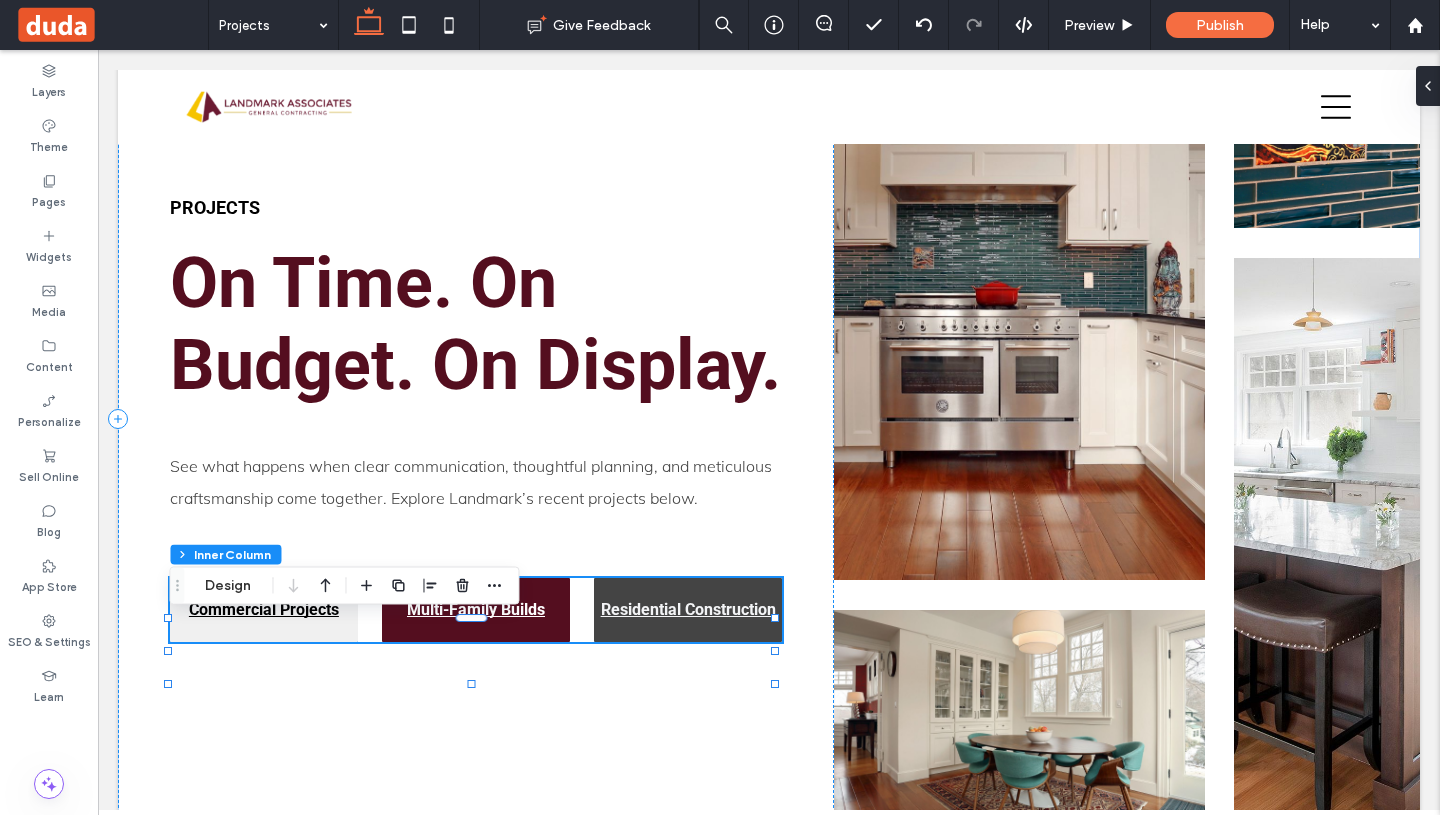click on "Commercial Projects" at bounding box center [264, 610] 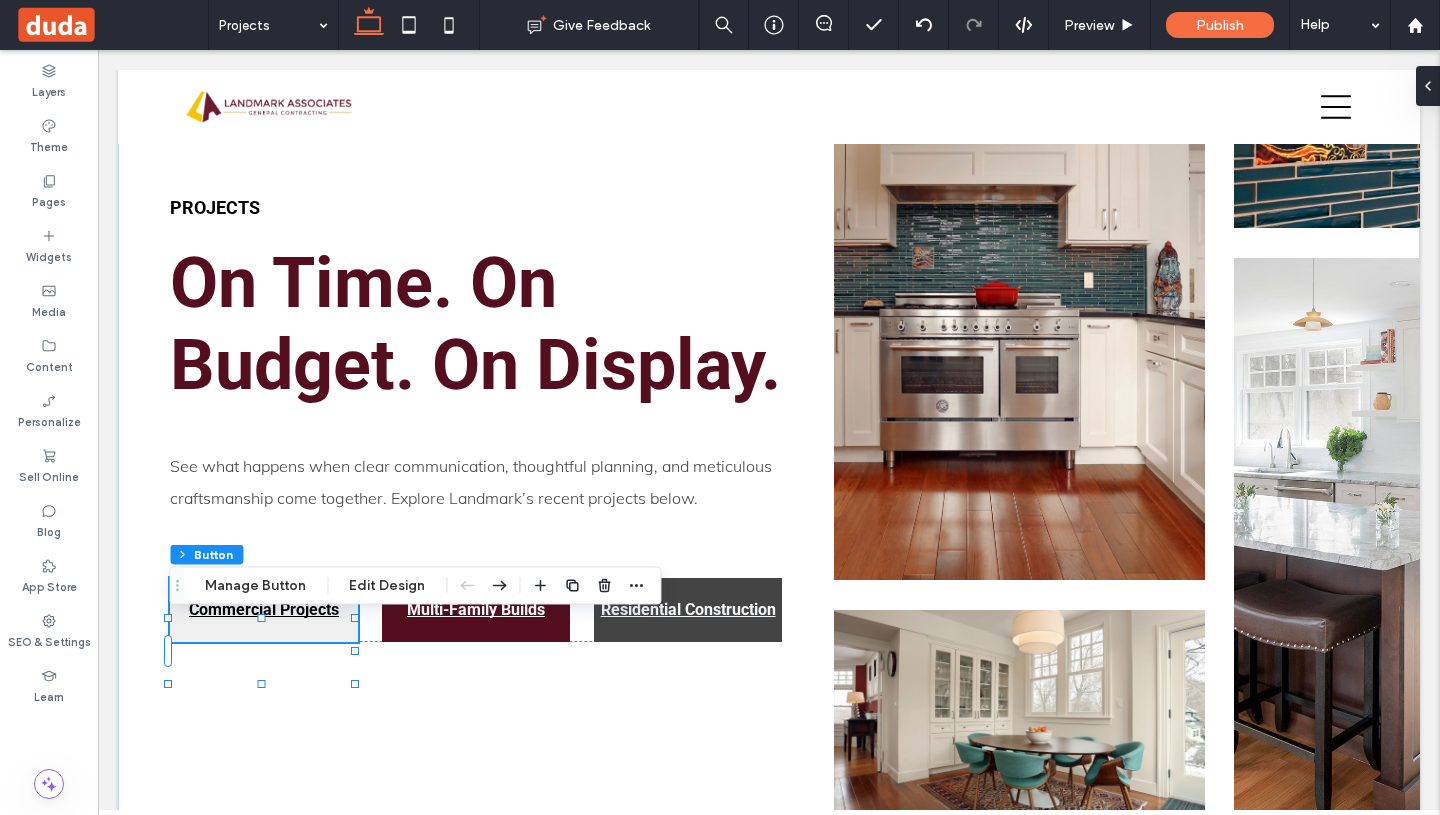 type on "**" 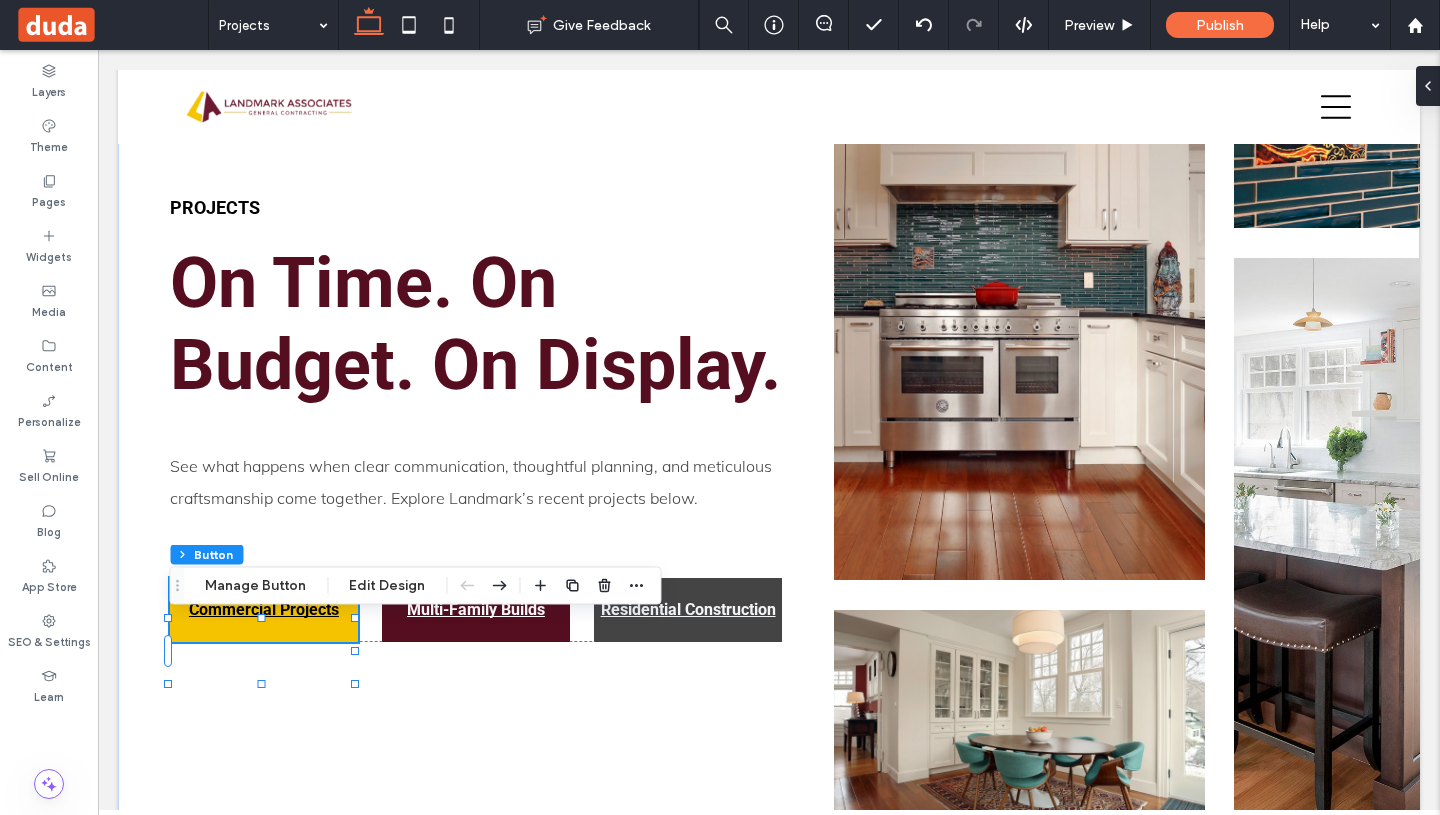 click on "Manage Button" at bounding box center [255, 586] 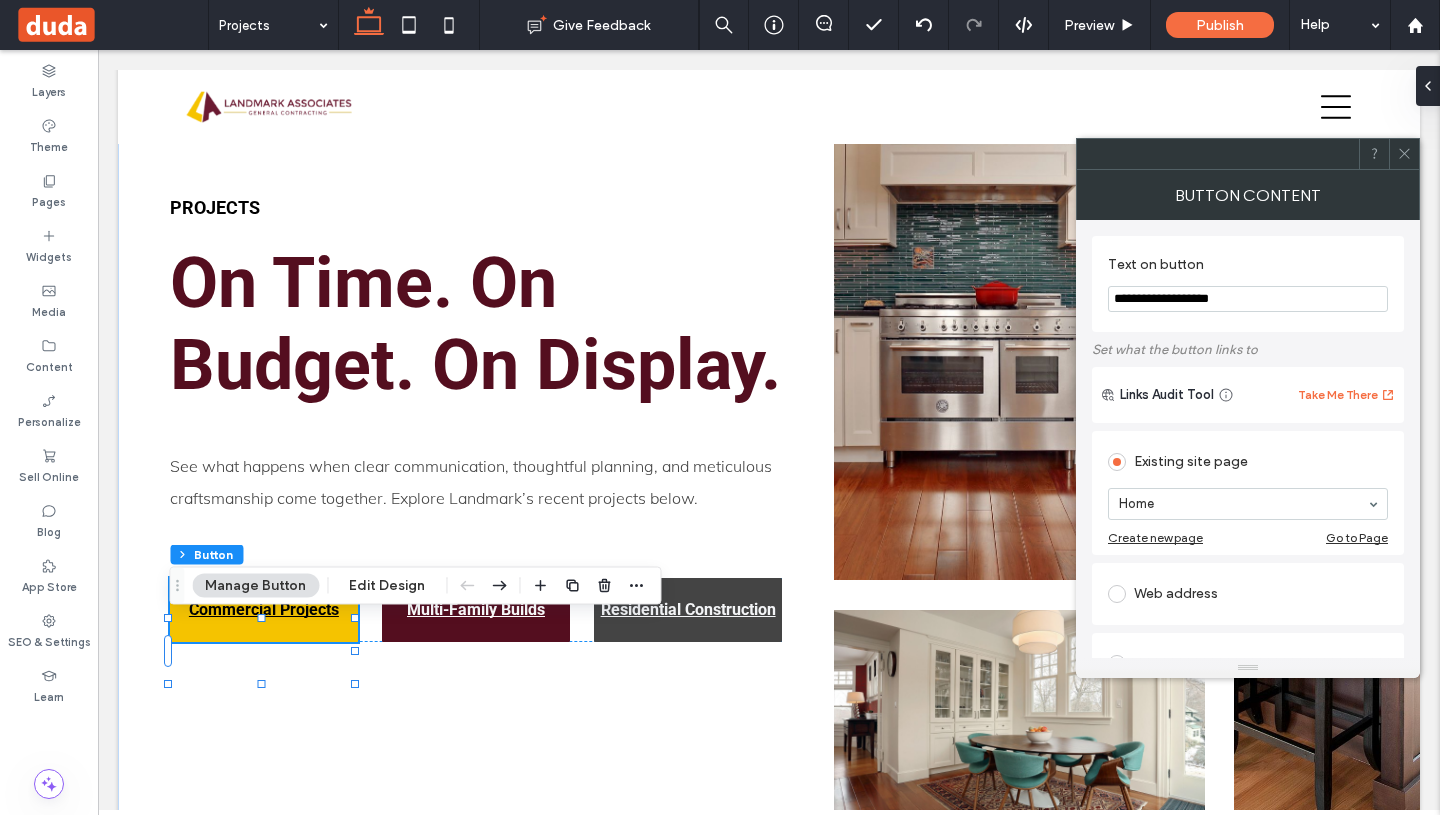 scroll, scrollTop: 156, scrollLeft: 0, axis: vertical 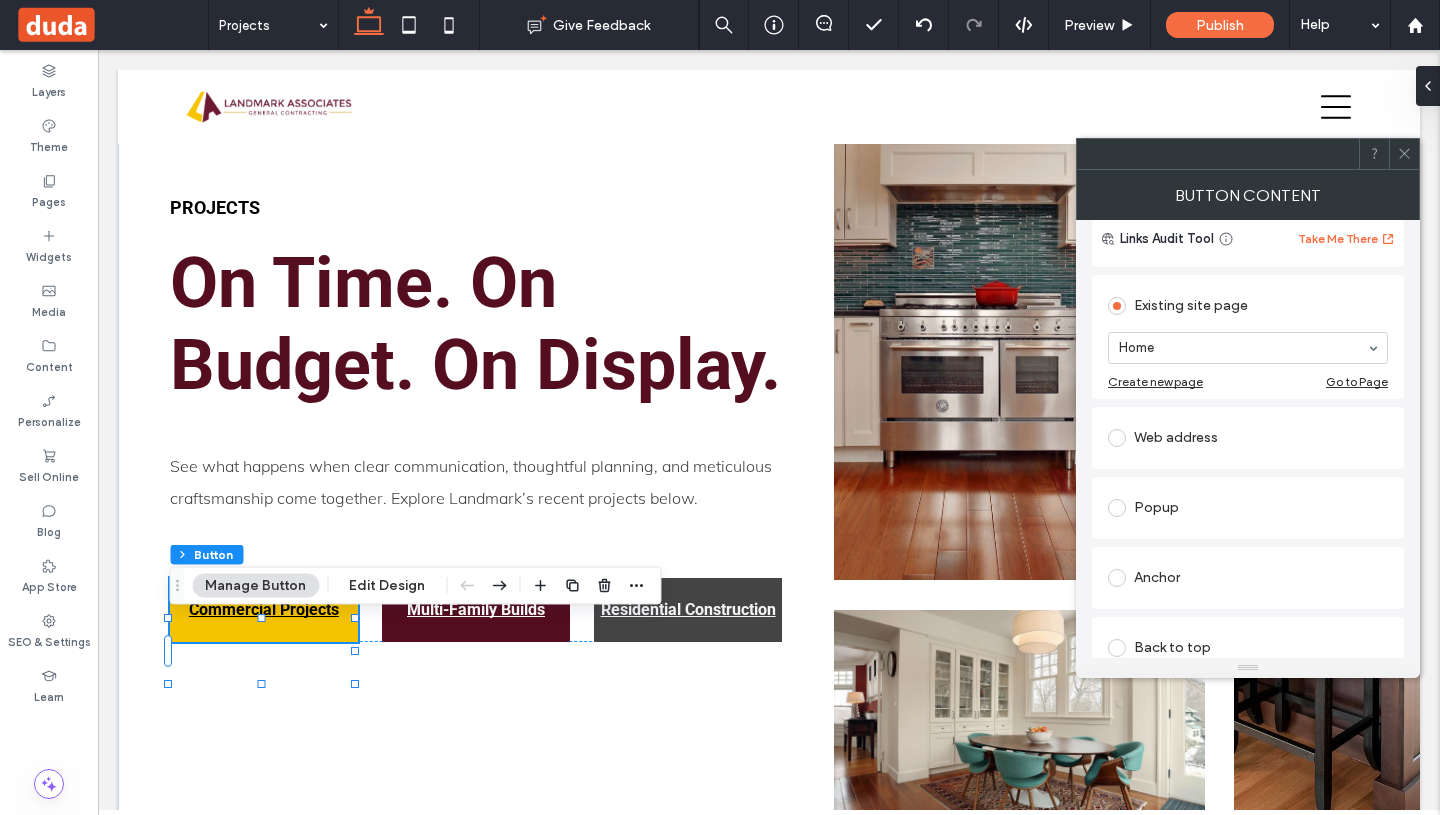 click on "Anchor" at bounding box center (1248, 578) 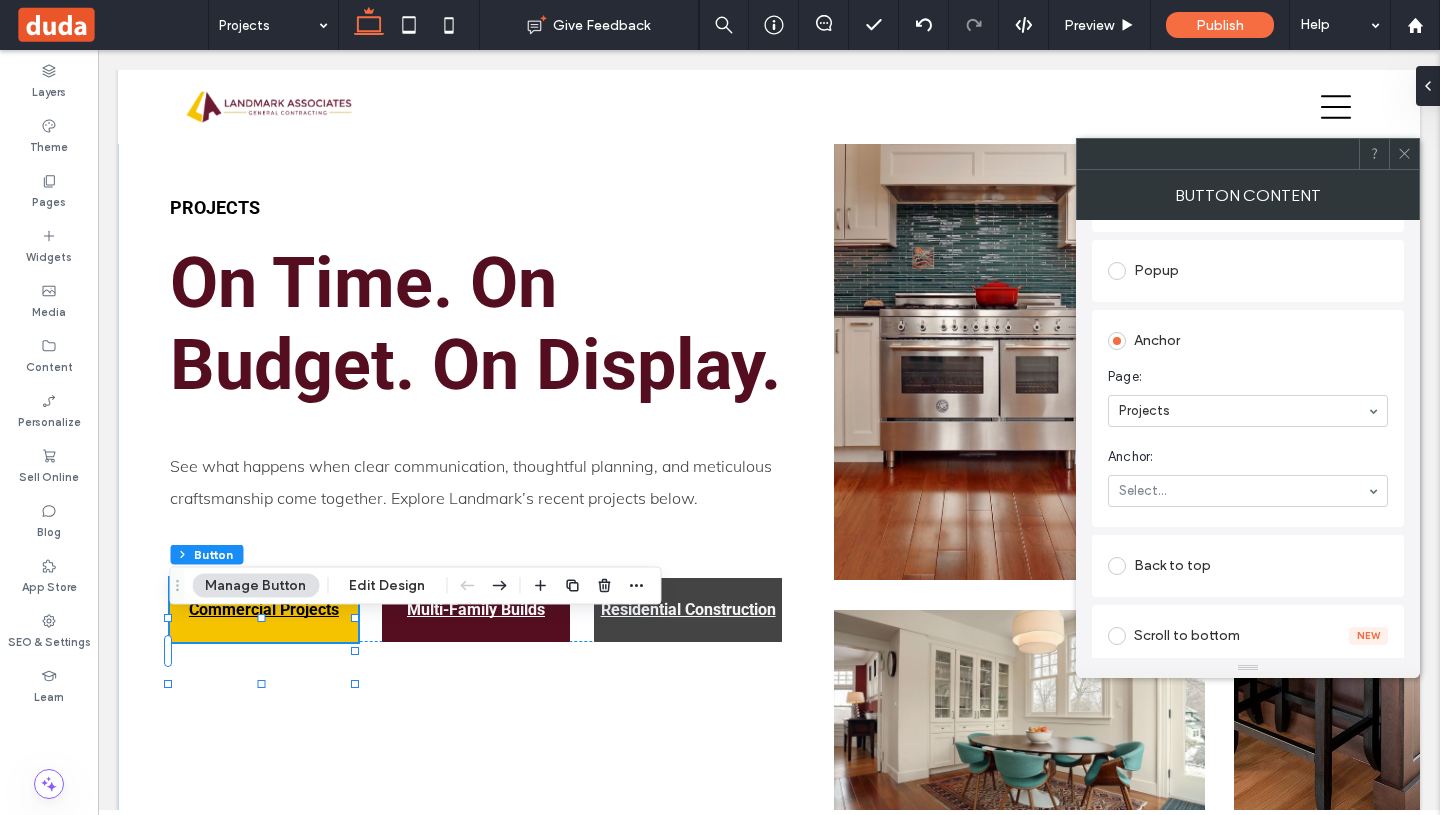 scroll, scrollTop: 339, scrollLeft: 0, axis: vertical 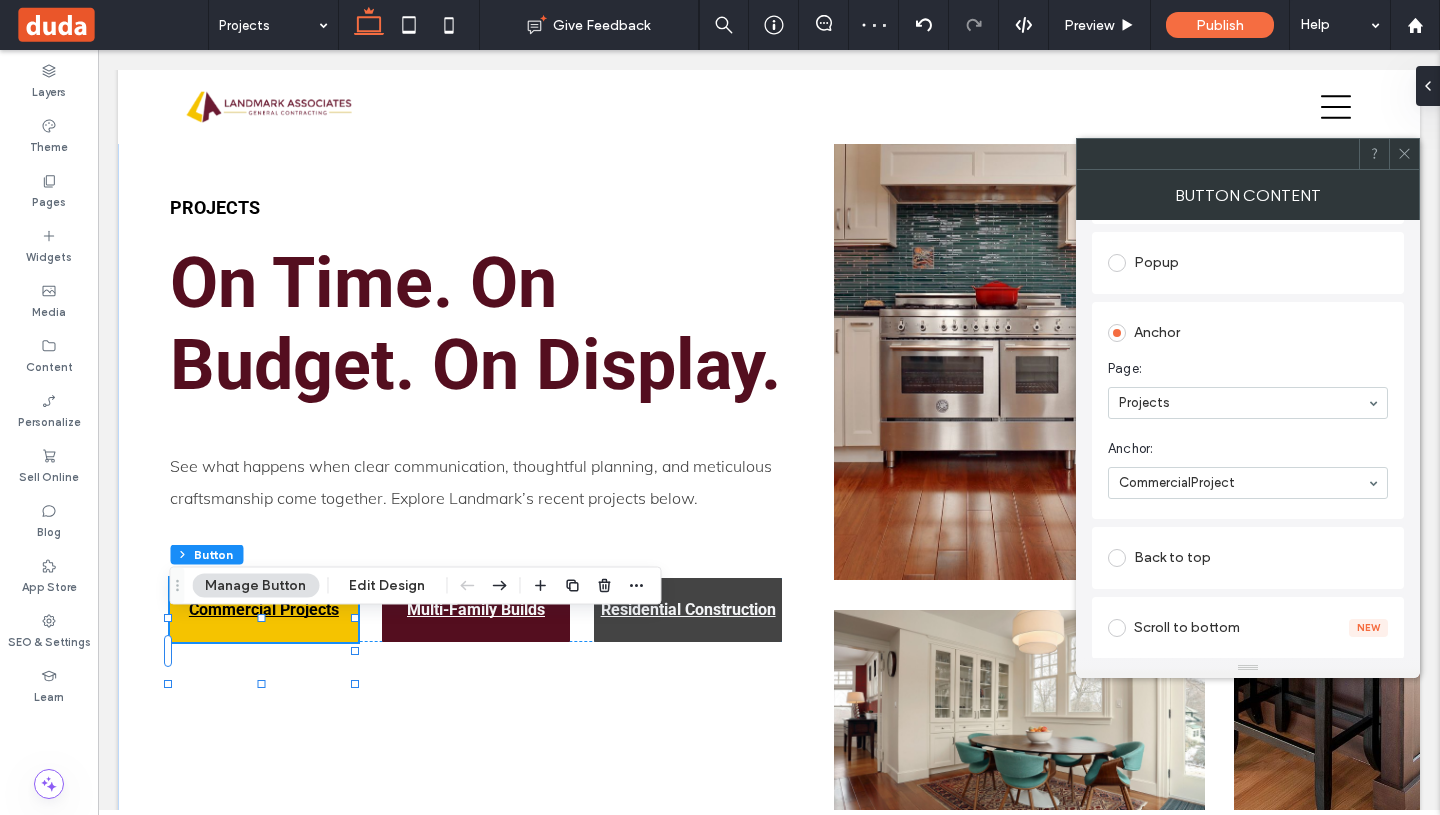 click 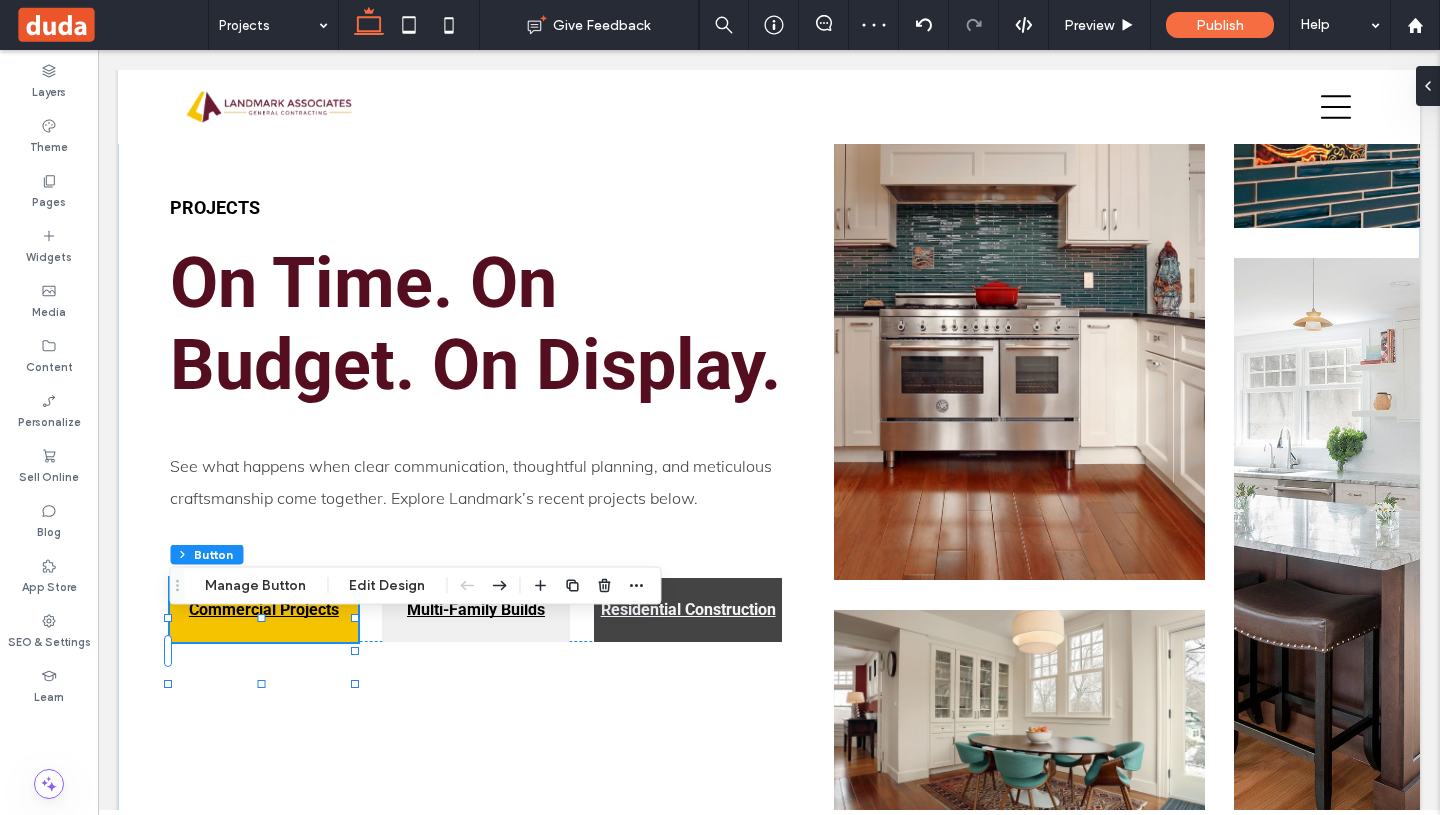 click on "Multi-Family Builds" at bounding box center (476, 610) 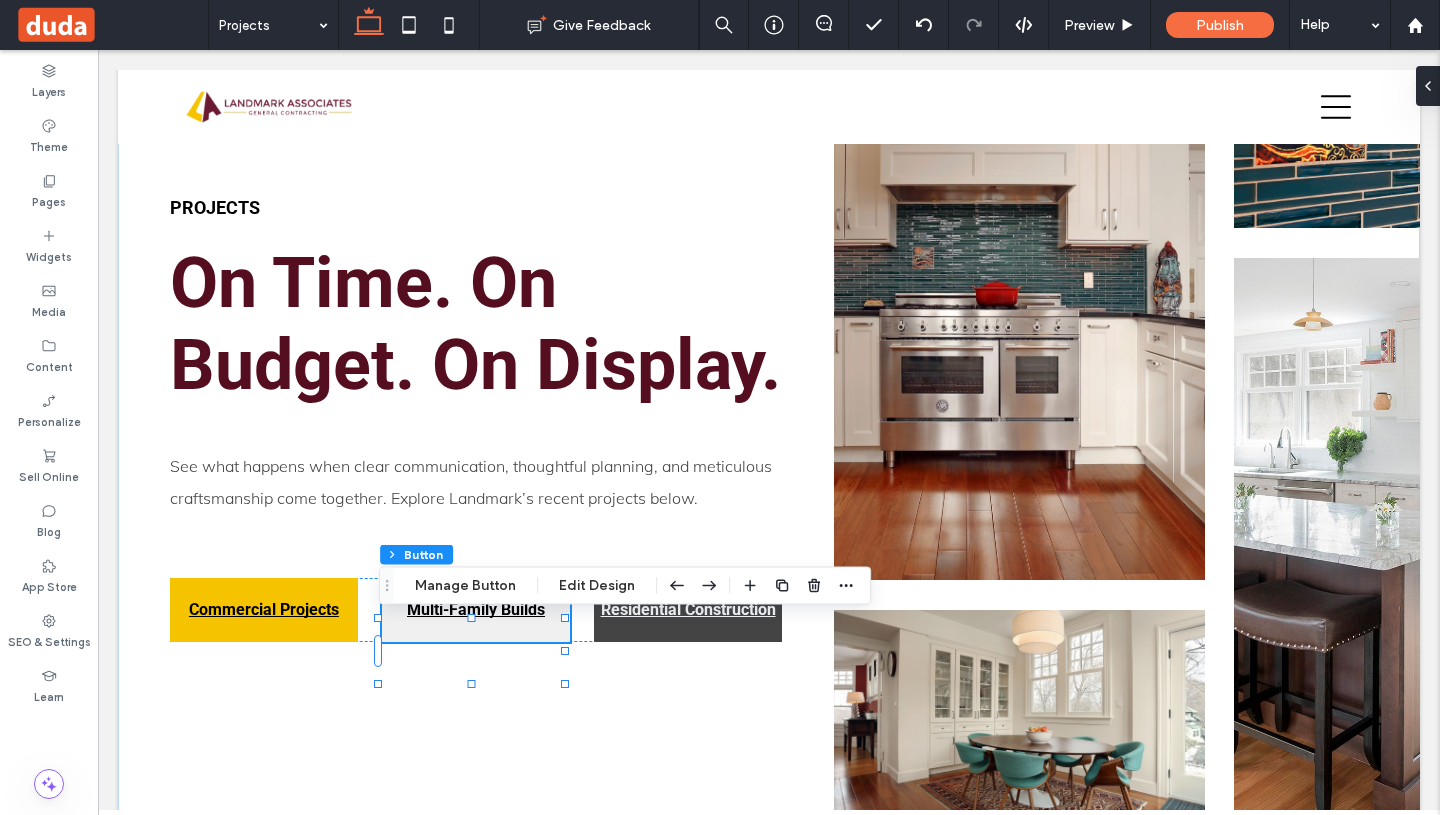type on "**" 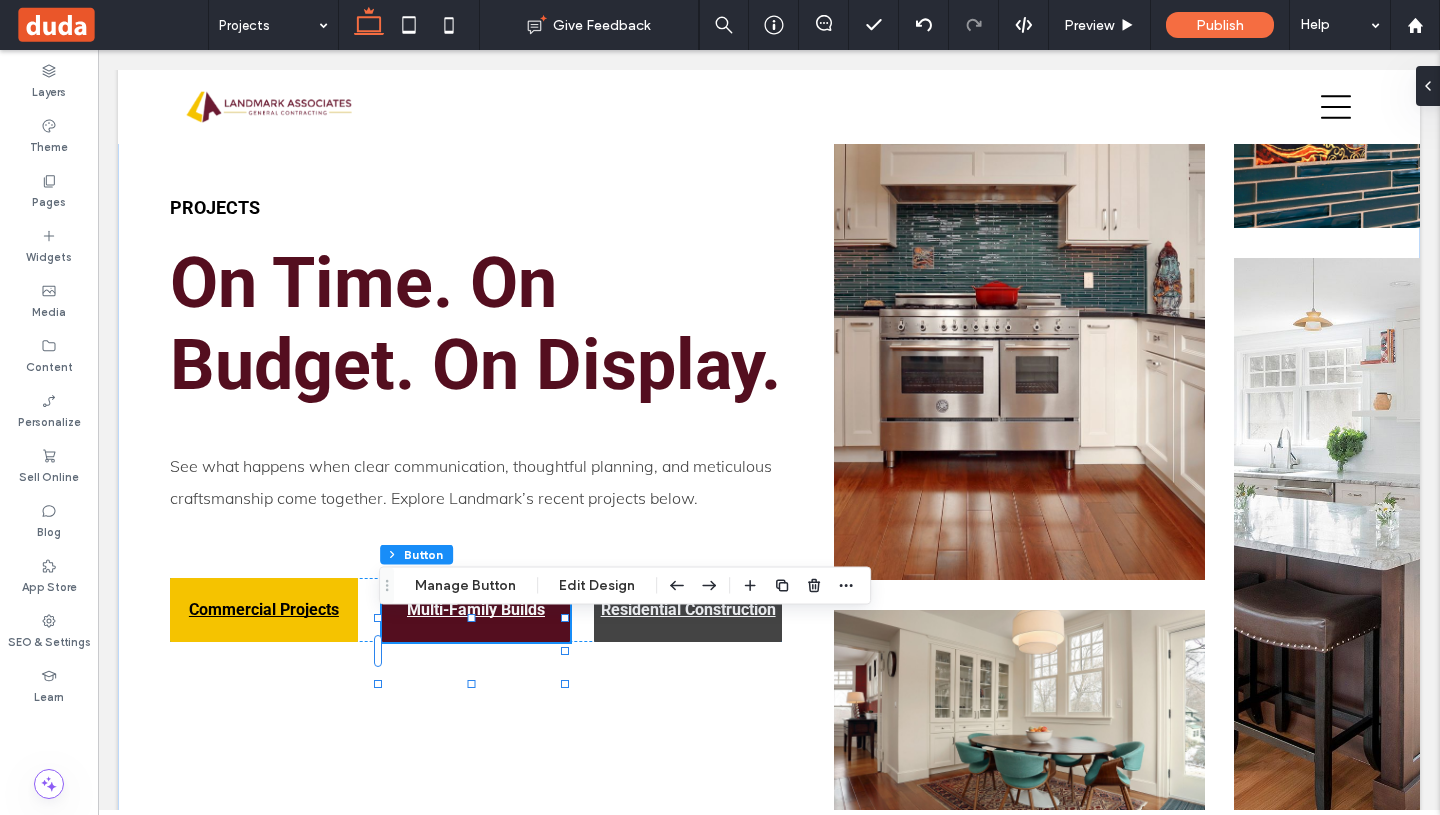 click on "Manage Button" at bounding box center [465, 586] 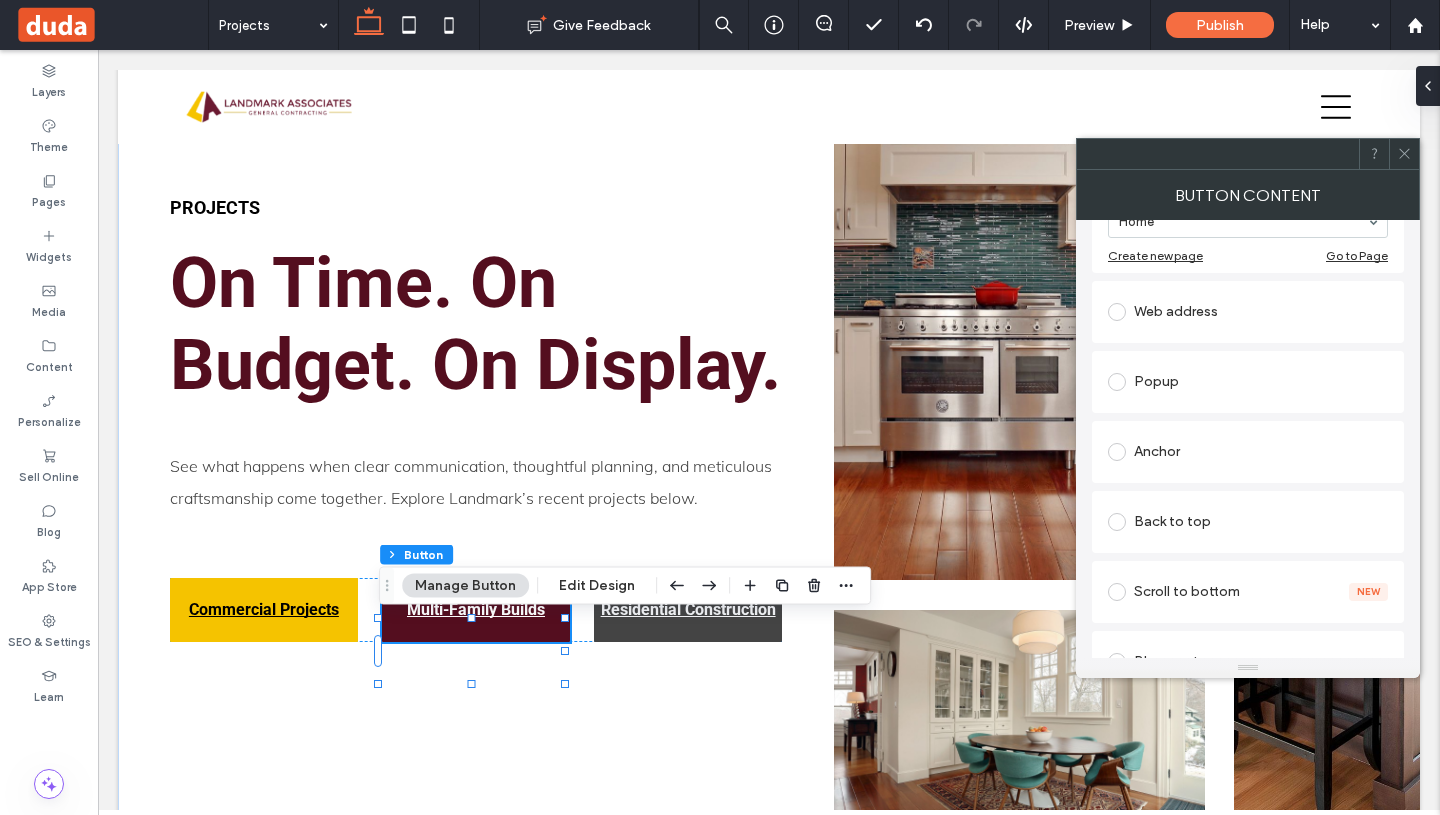 scroll, scrollTop: 303, scrollLeft: 0, axis: vertical 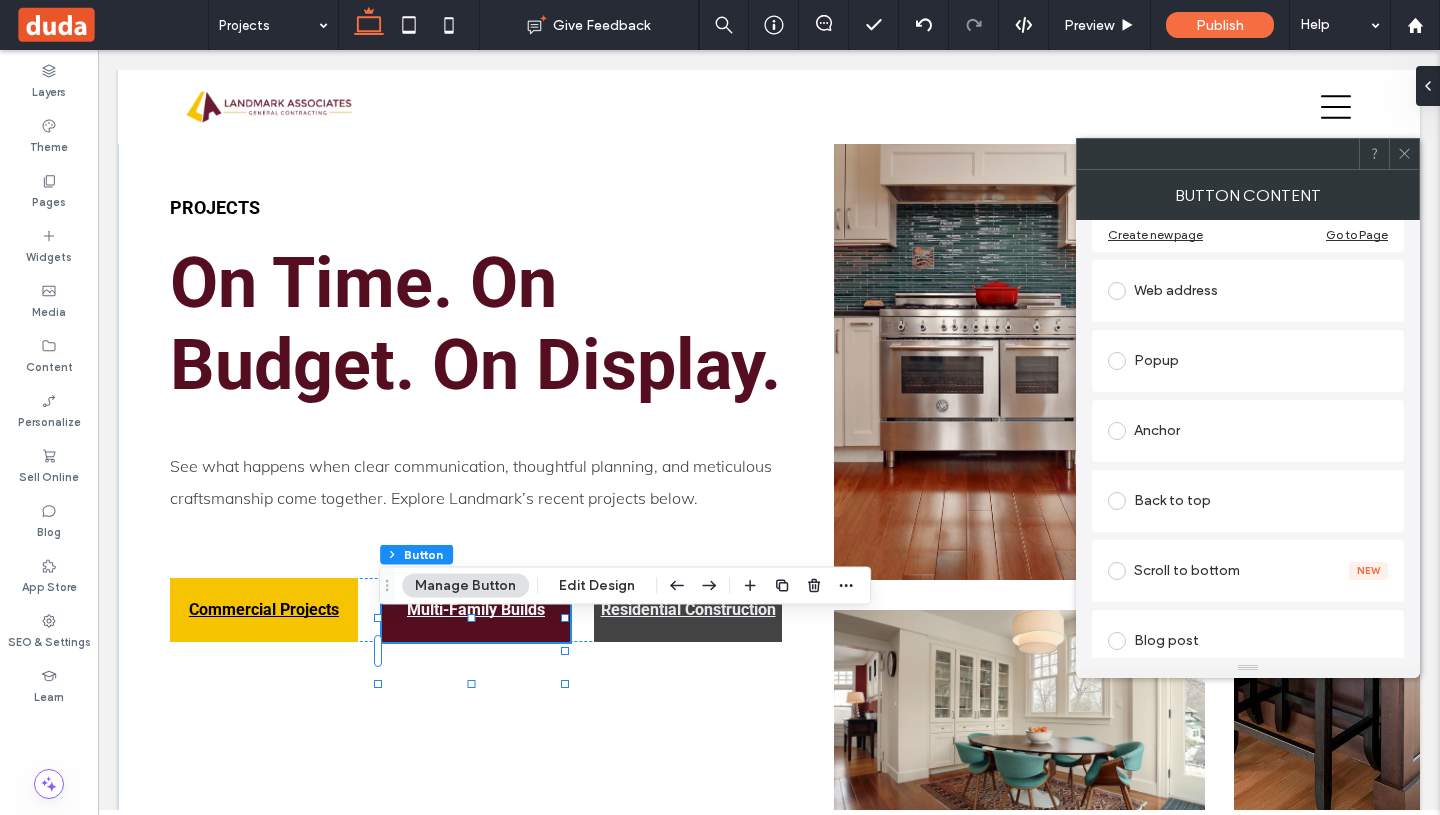 click on "Anchor" at bounding box center (1248, 431) 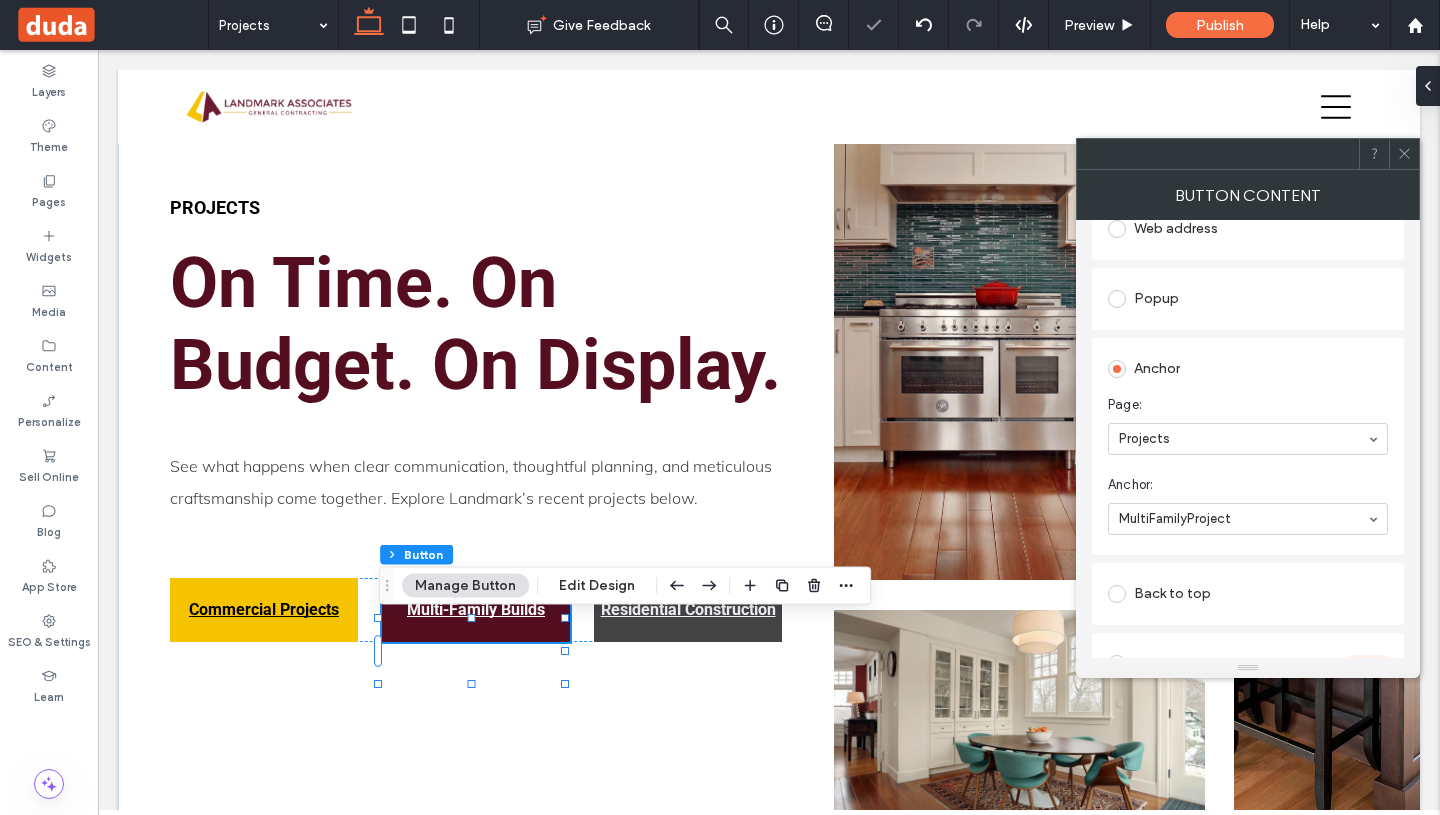 click 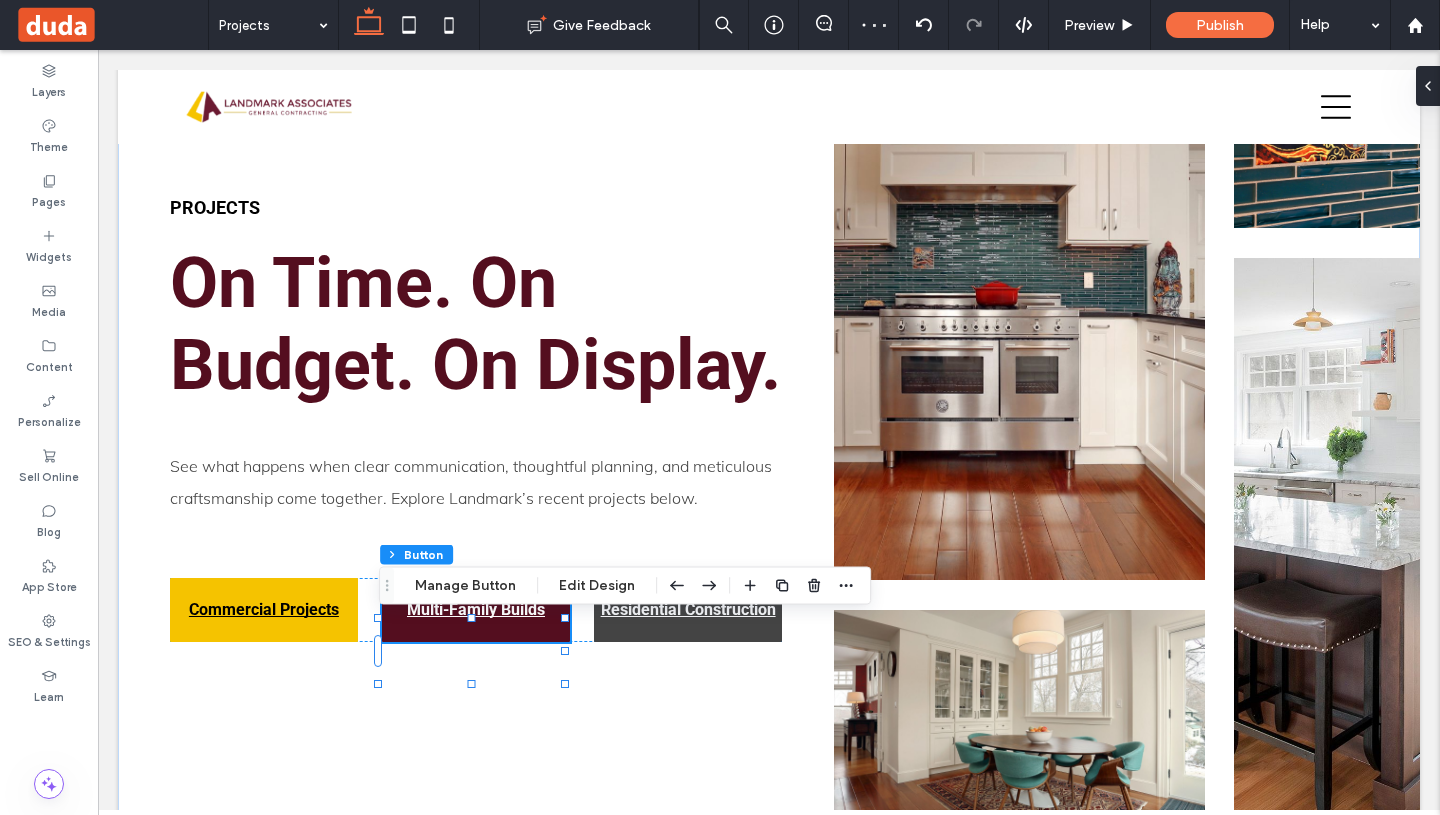 click on "Residential Construction" at bounding box center [688, 609] 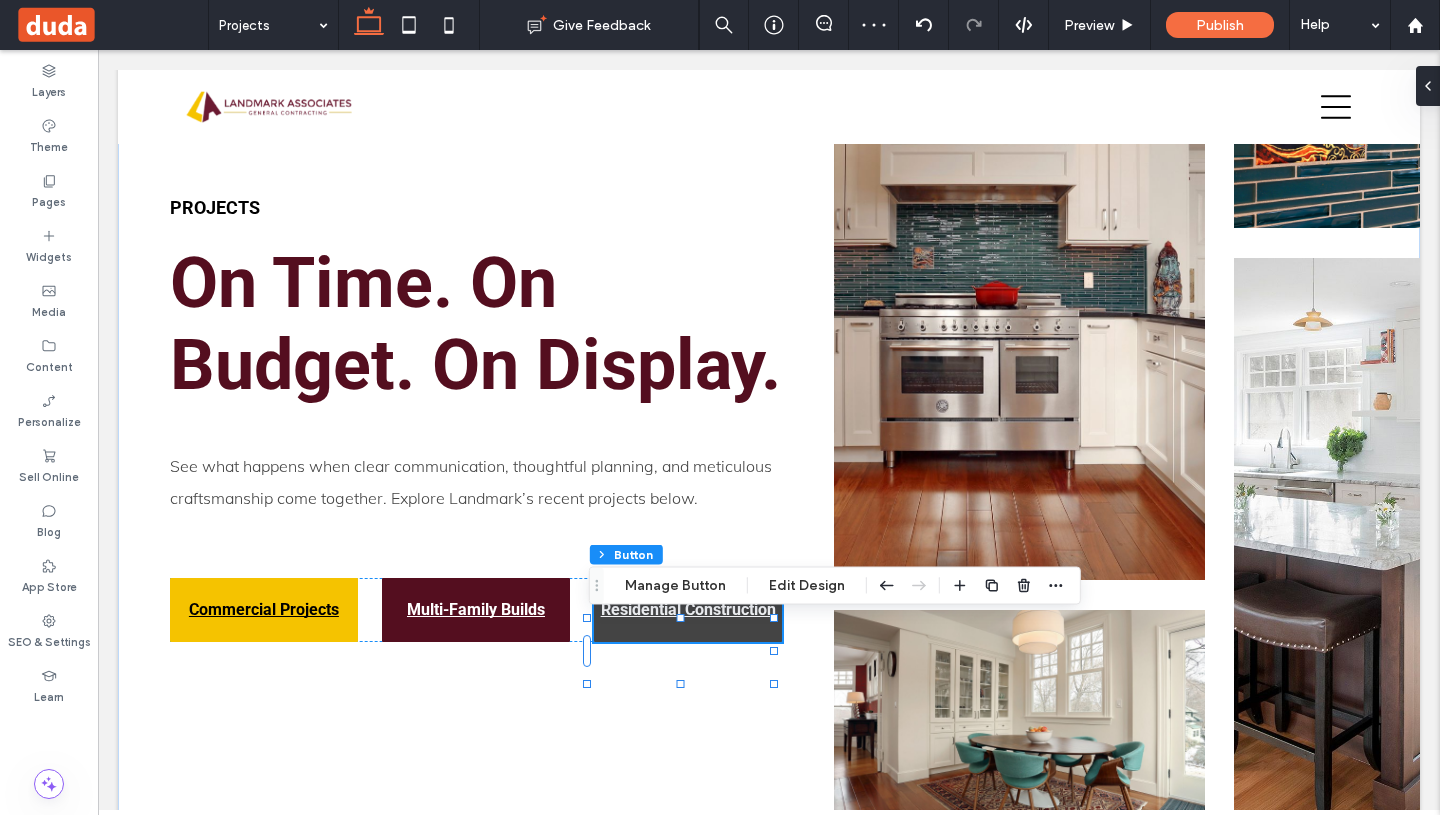 type on "**" 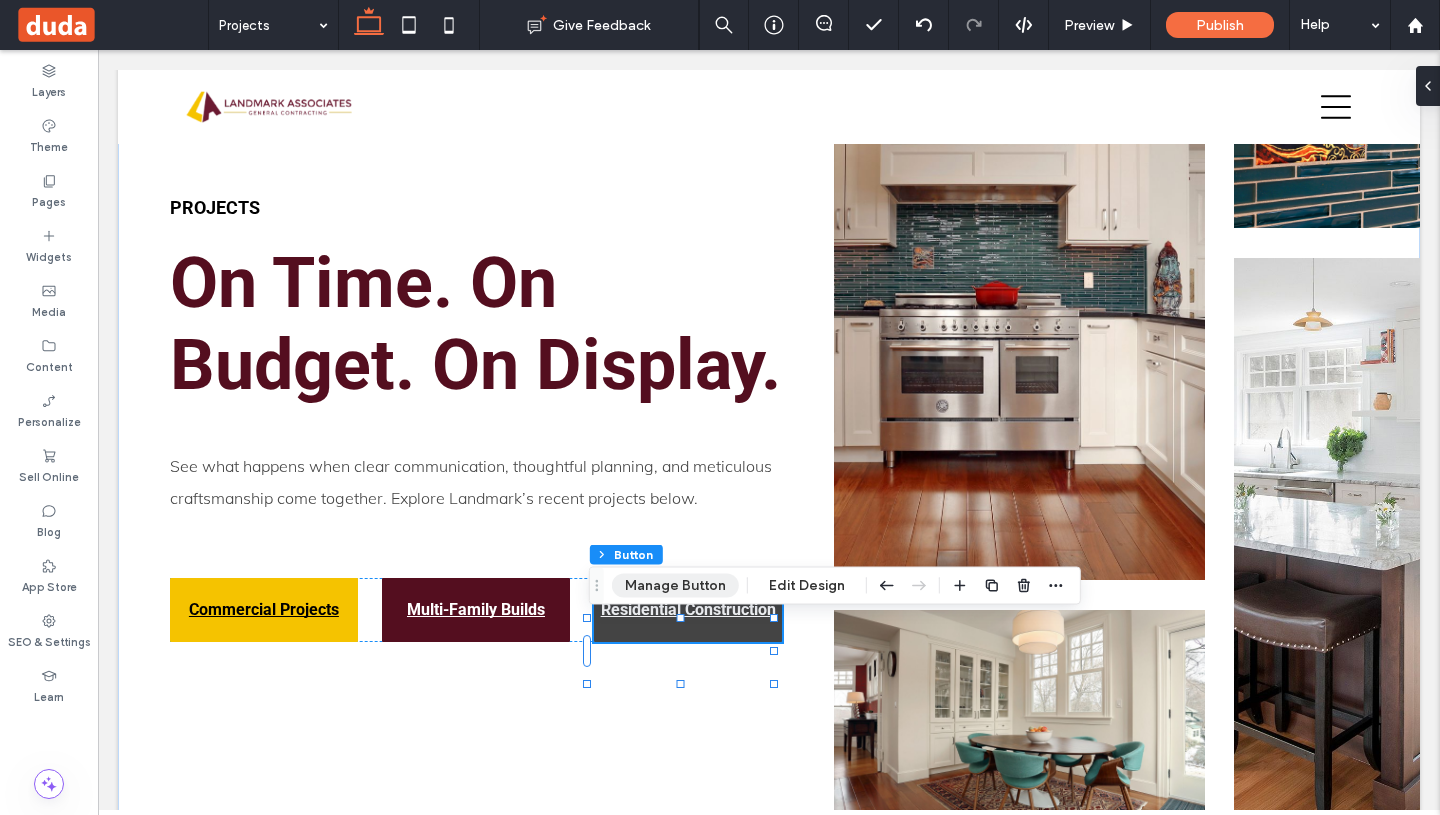 drag, startPoint x: 712, startPoint y: 586, endPoint x: 1339, endPoint y: 252, distance: 710.41187 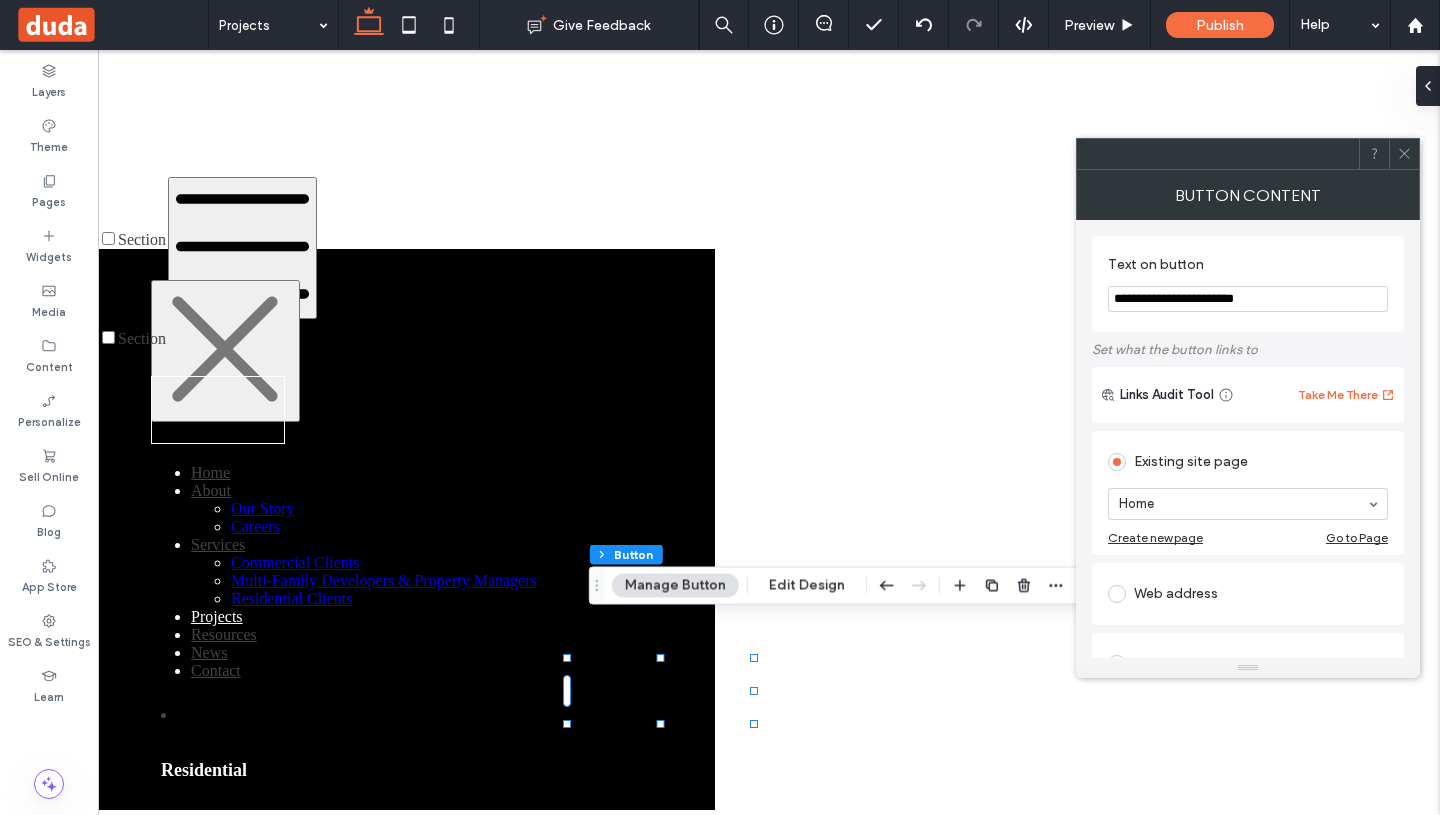 scroll, scrollTop: 134, scrollLeft: 0, axis: vertical 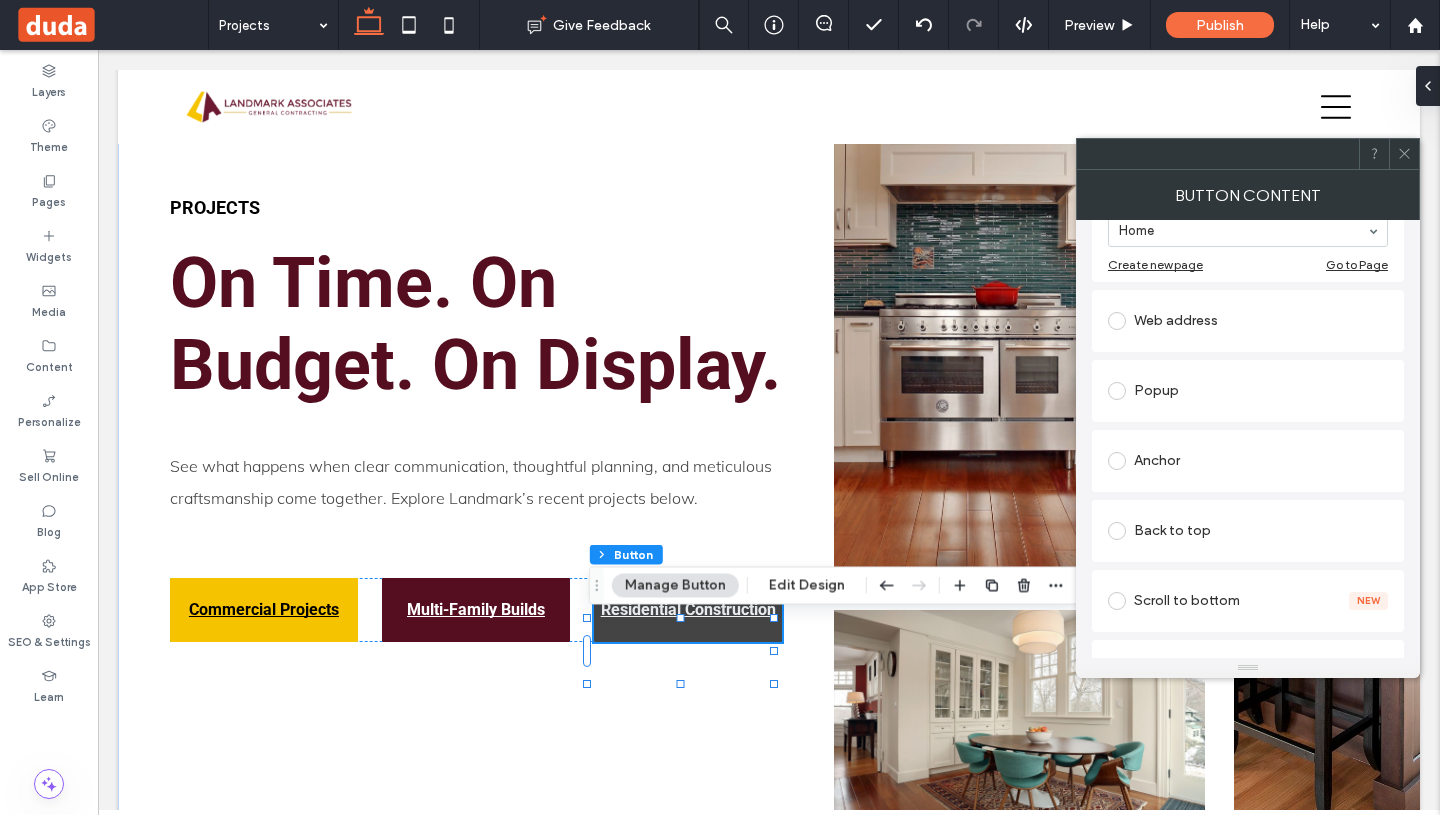 click on "Anchor" at bounding box center [1248, 461] 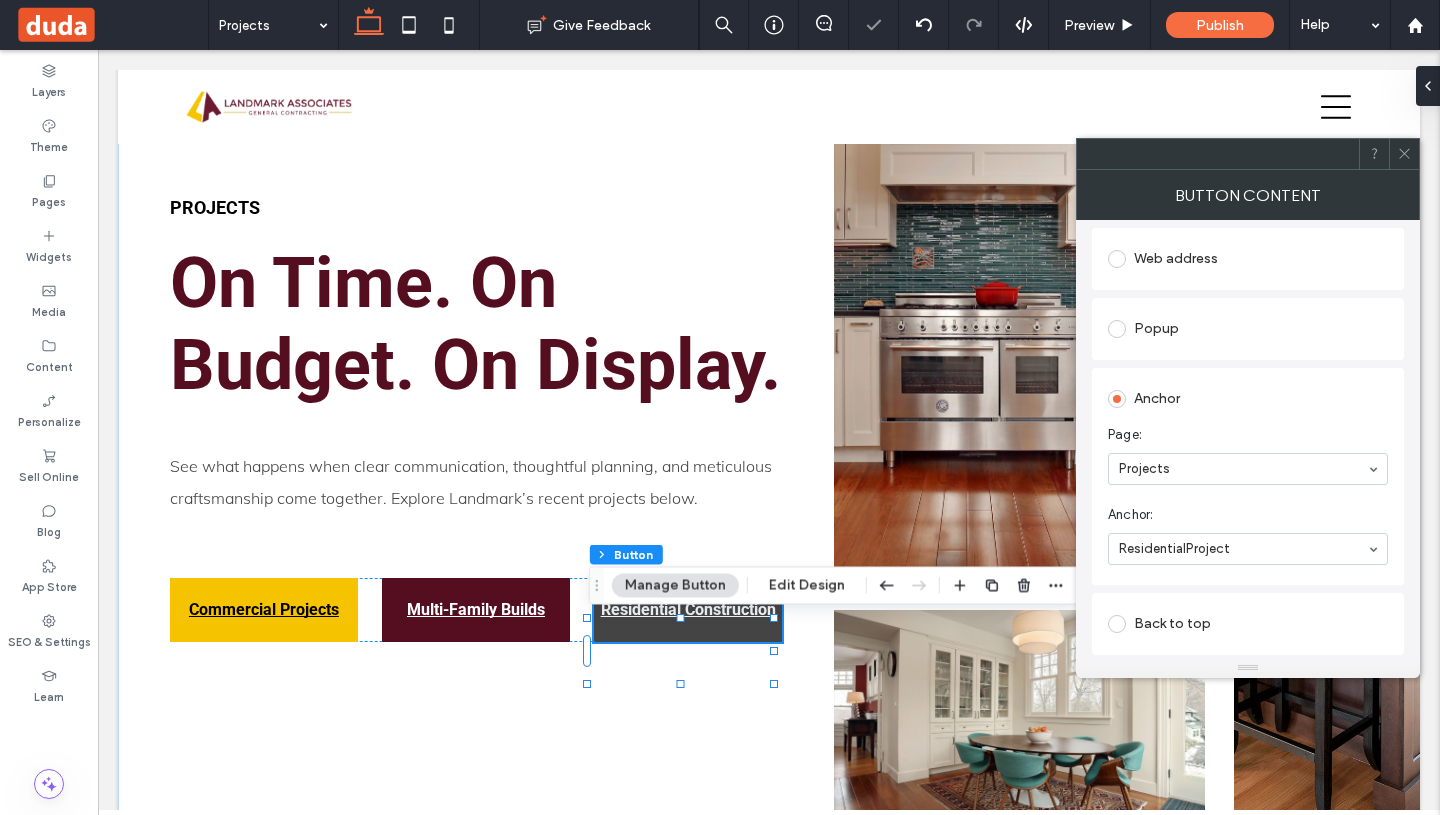 click 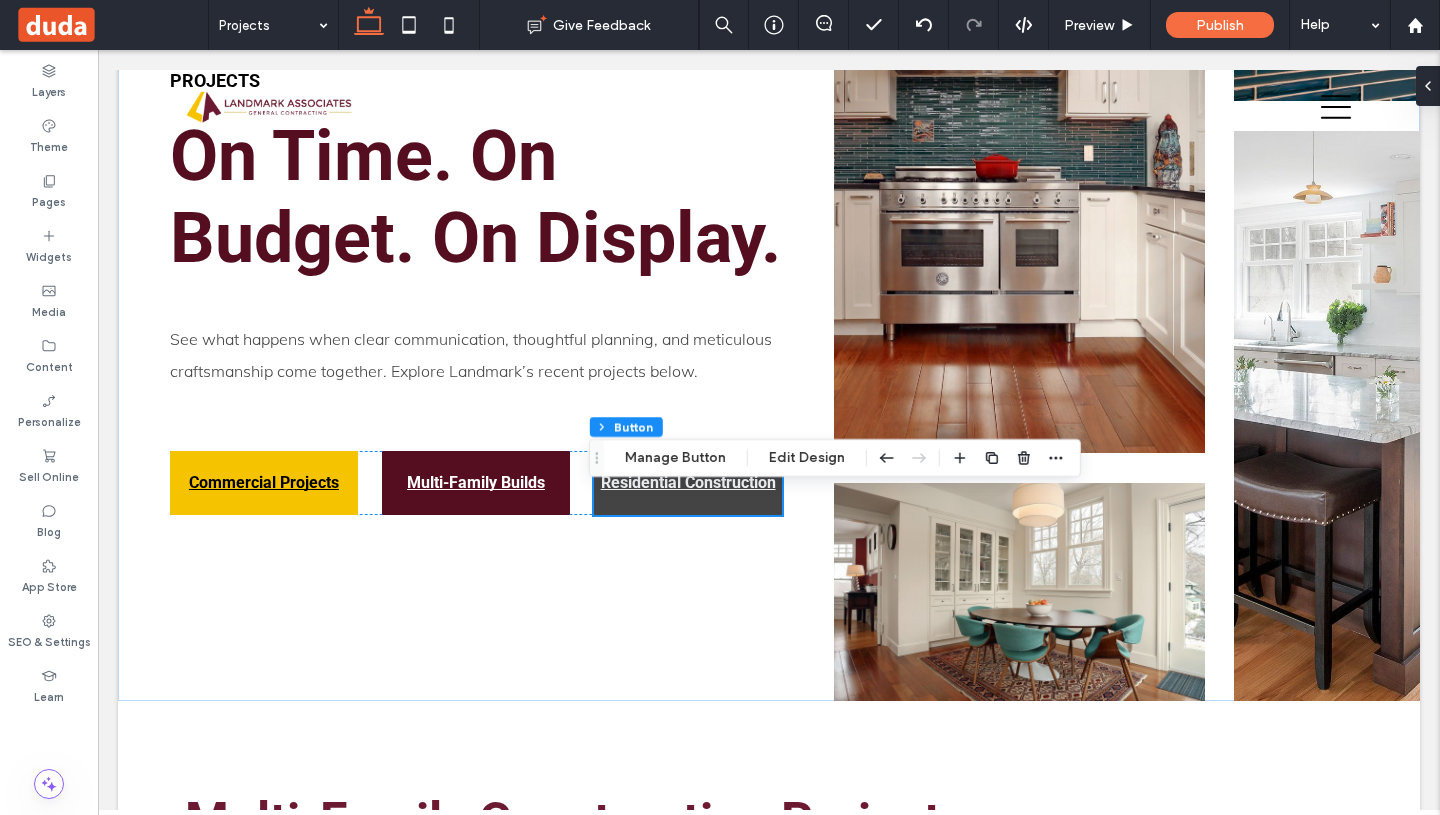 scroll, scrollTop: 0, scrollLeft: 0, axis: both 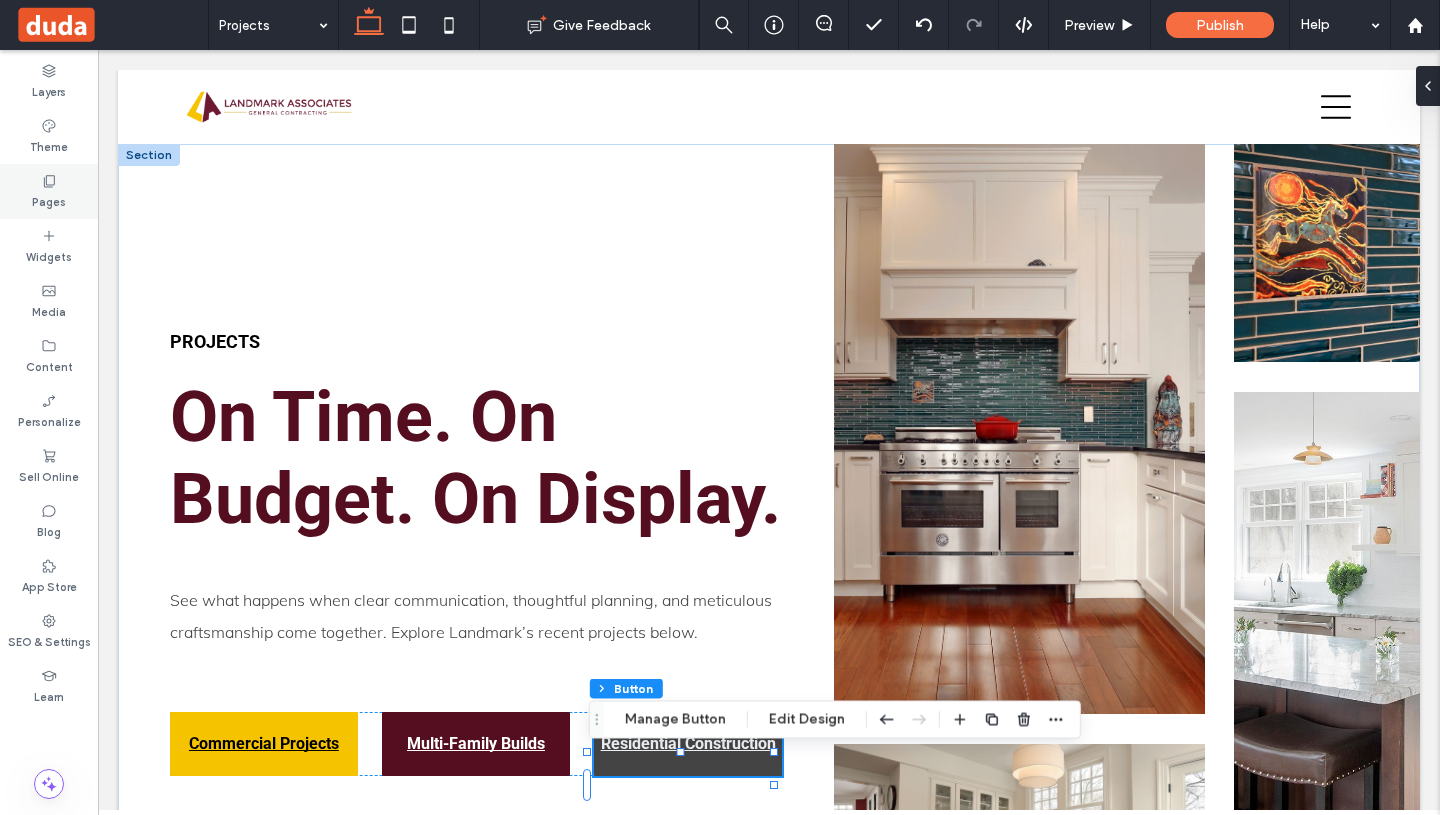 click 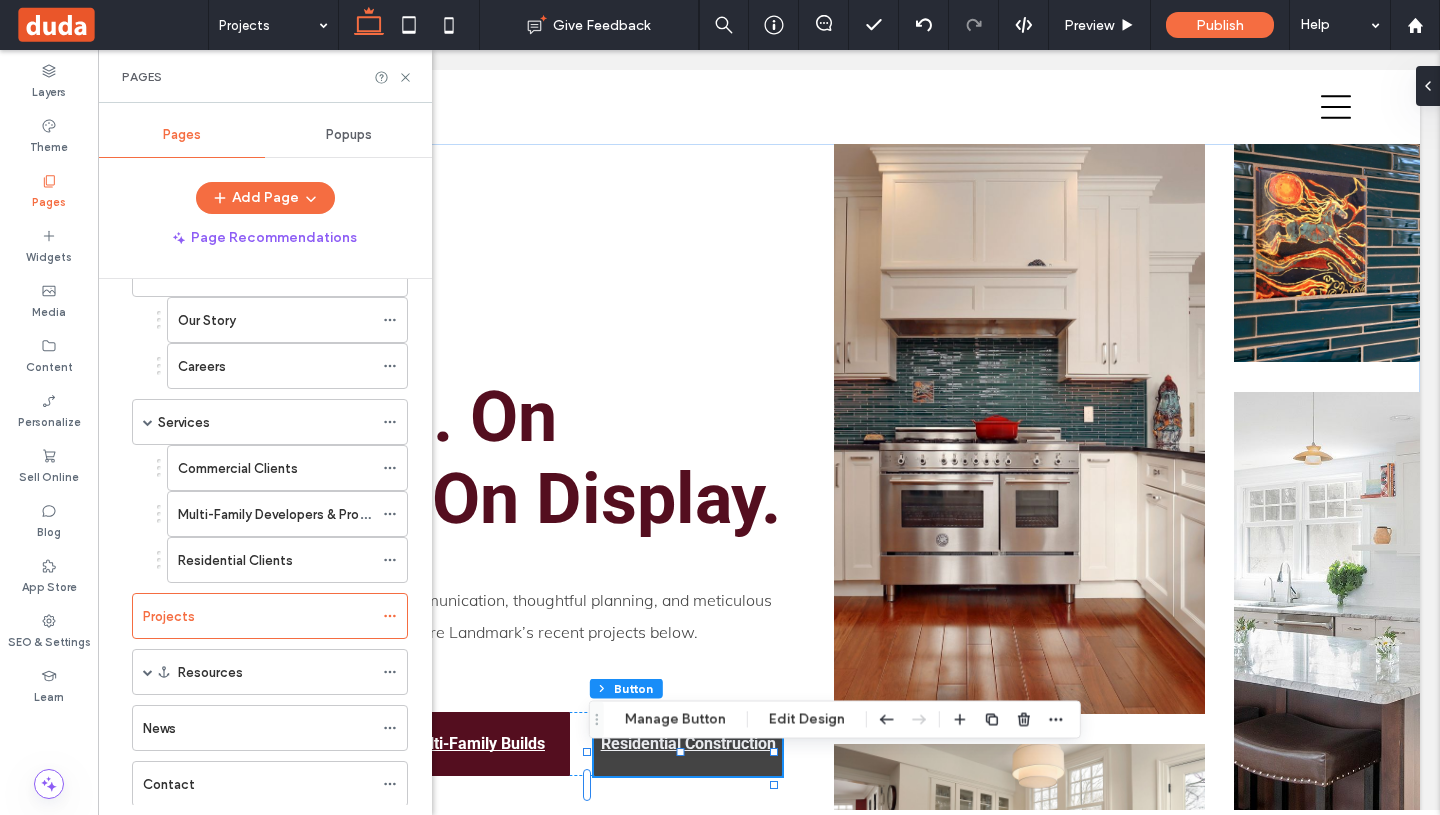 scroll, scrollTop: 170, scrollLeft: 0, axis: vertical 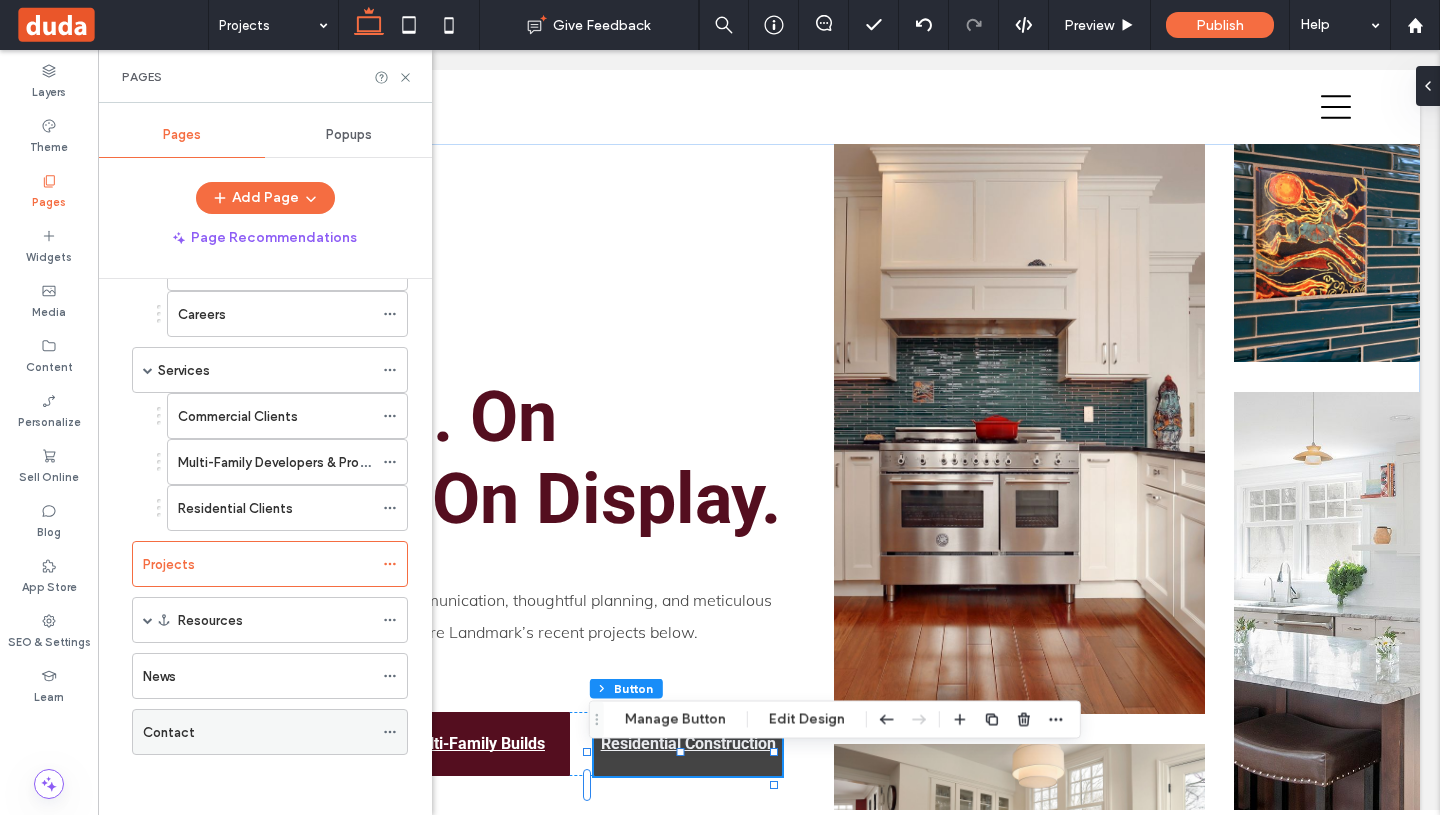 click on "Contact" at bounding box center (258, 732) 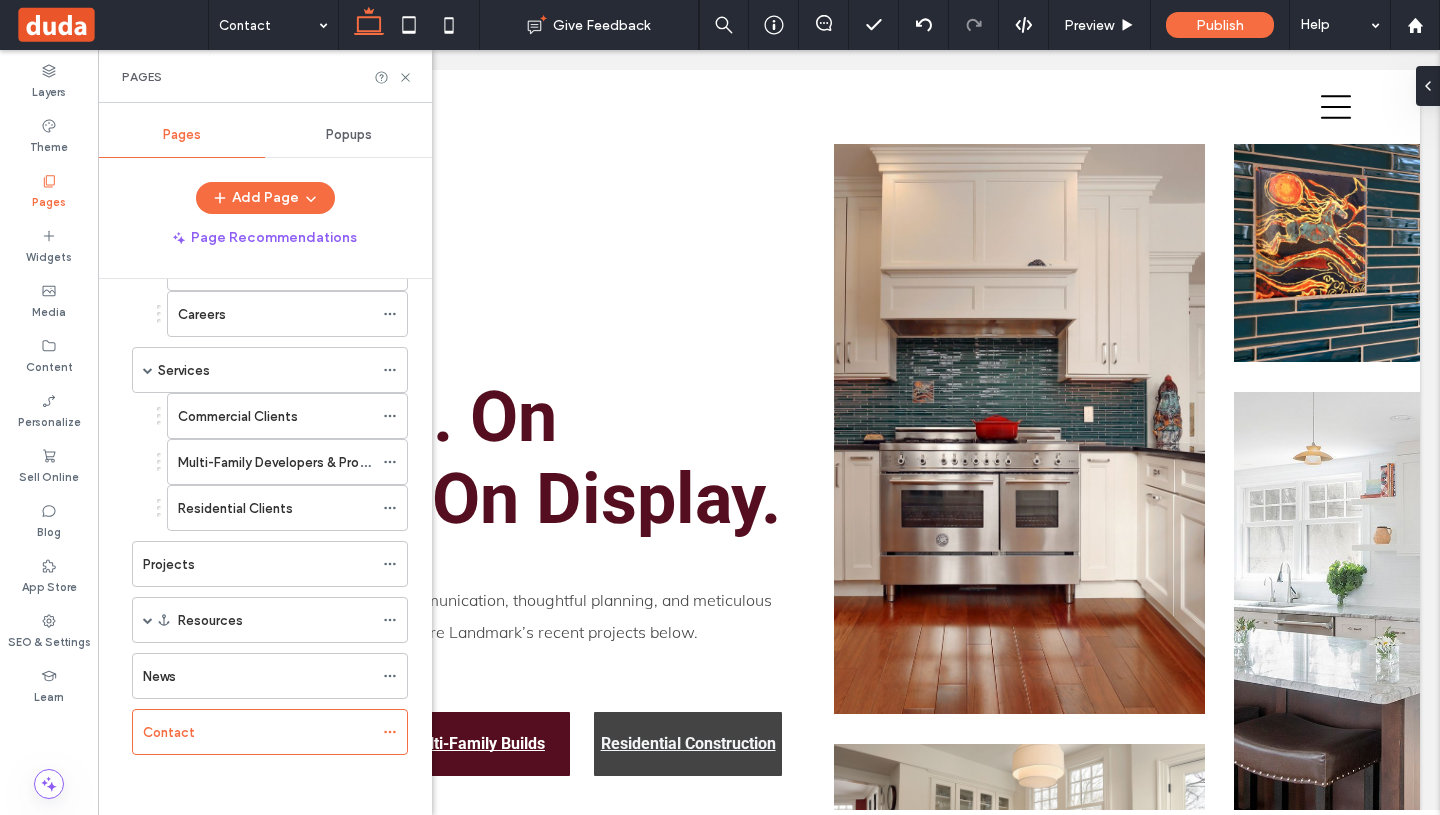 click at bounding box center [720, 407] 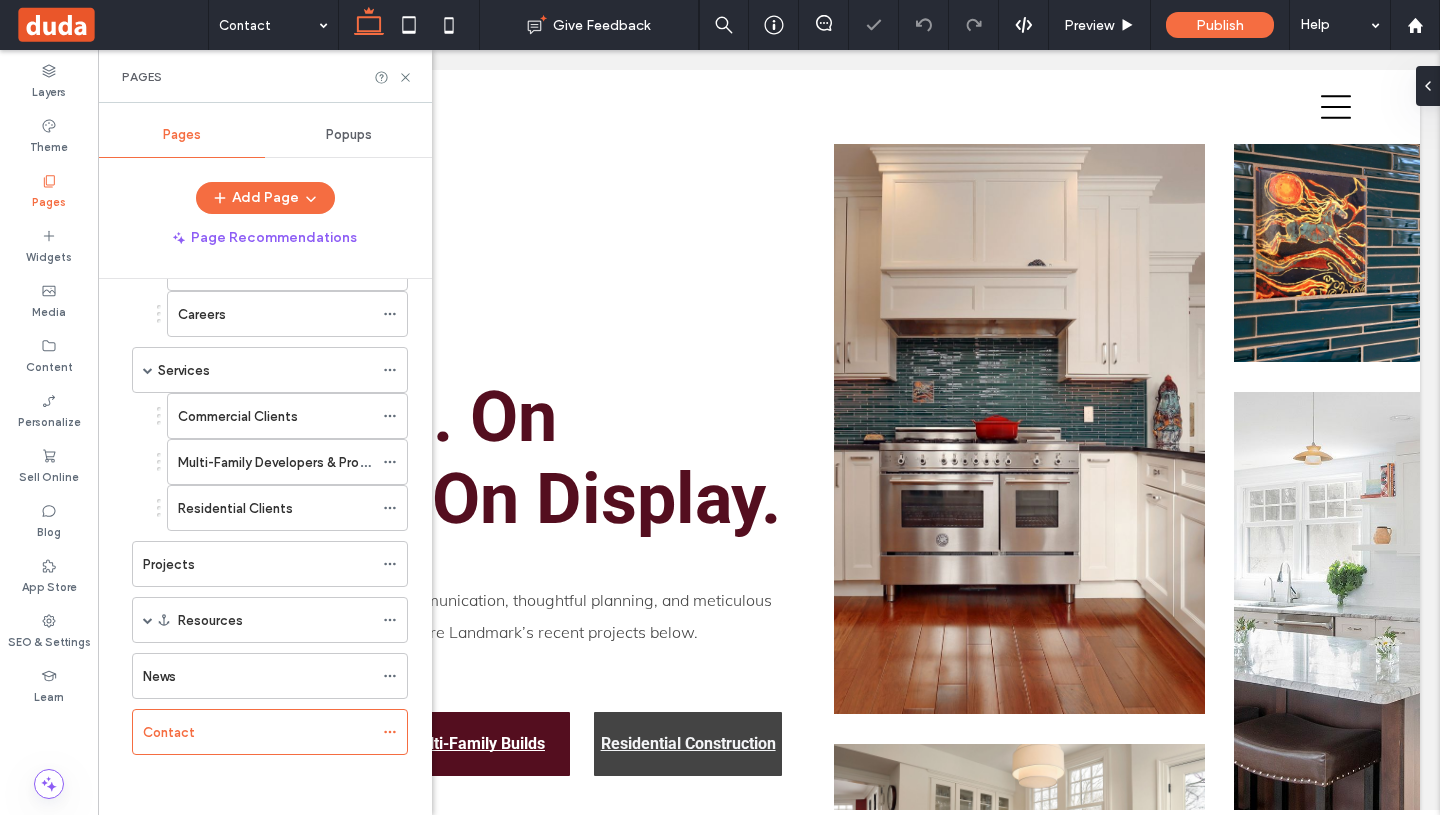 click 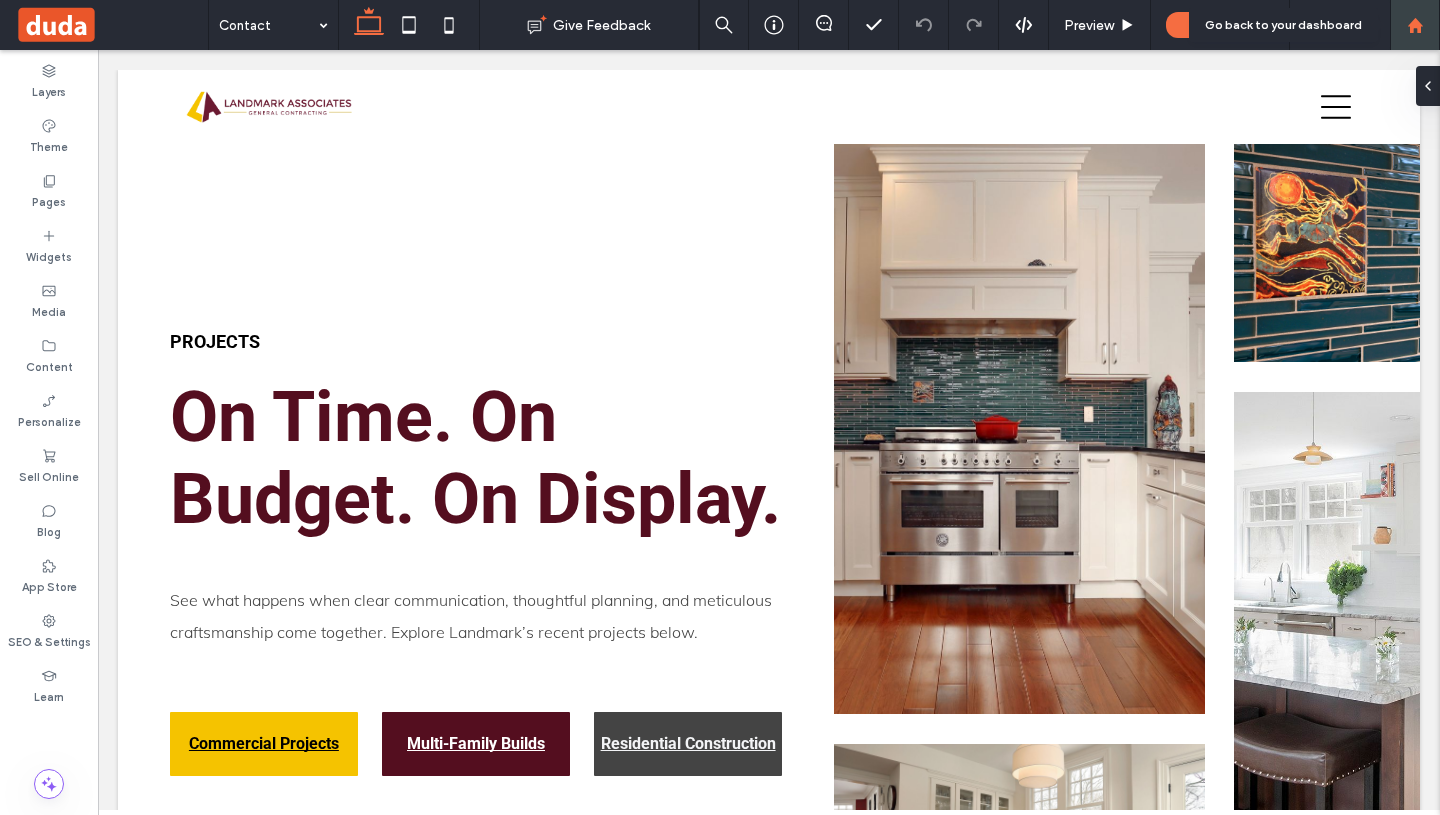 click 